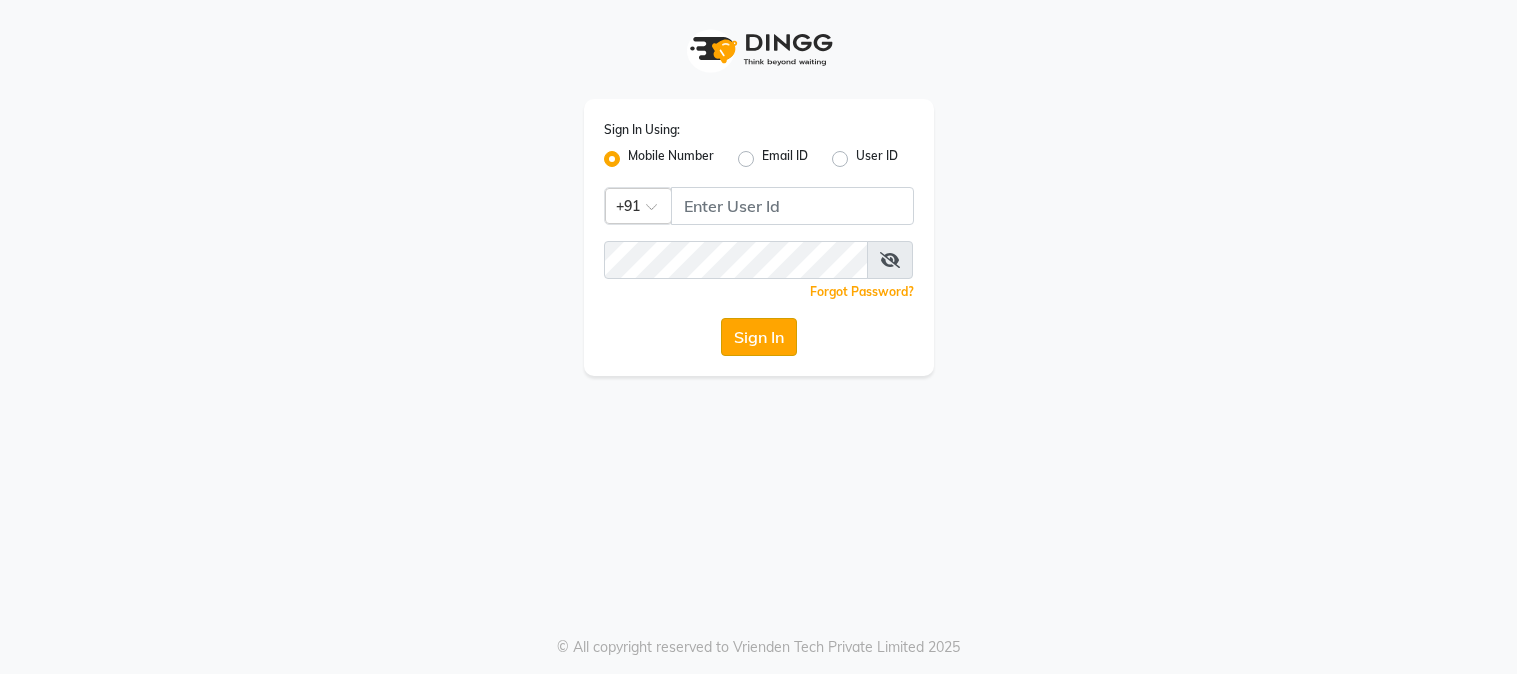 scroll, scrollTop: 0, scrollLeft: 0, axis: both 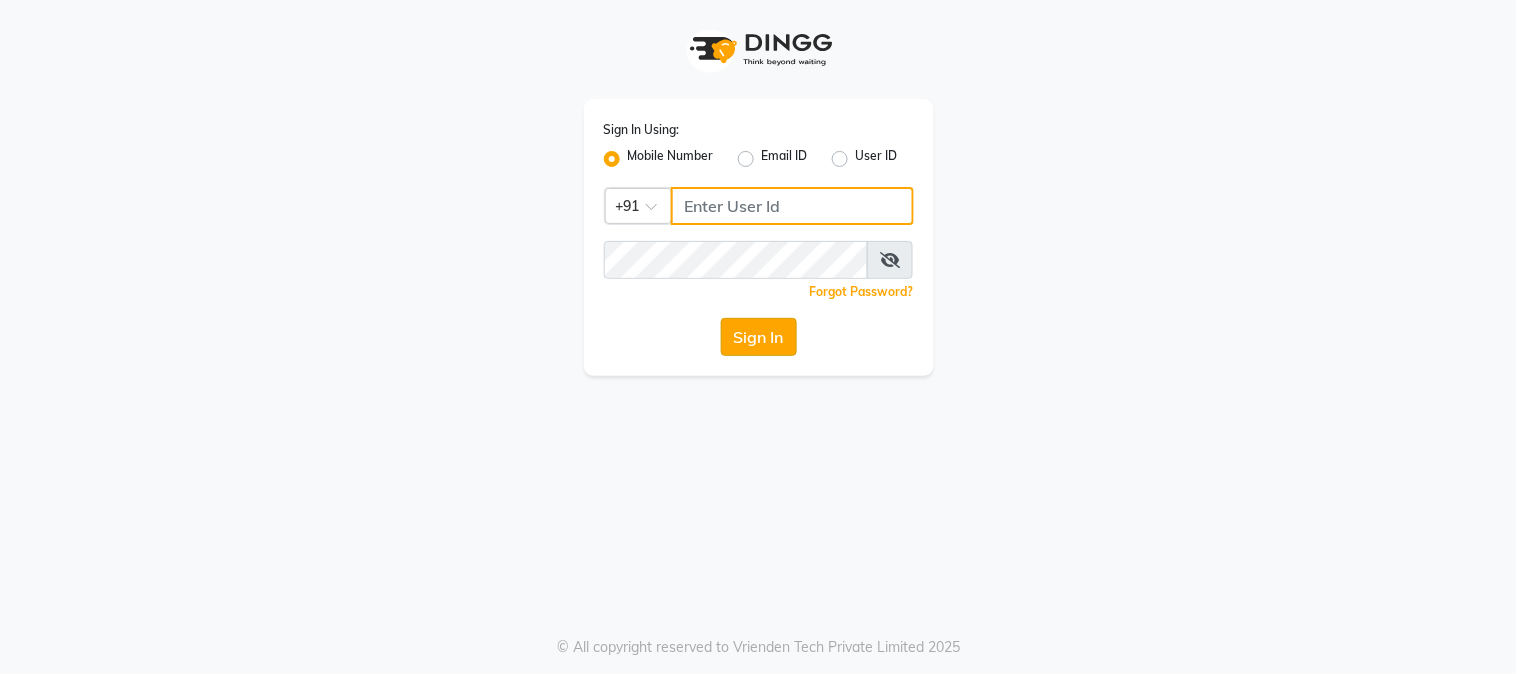 type on "9819816111" 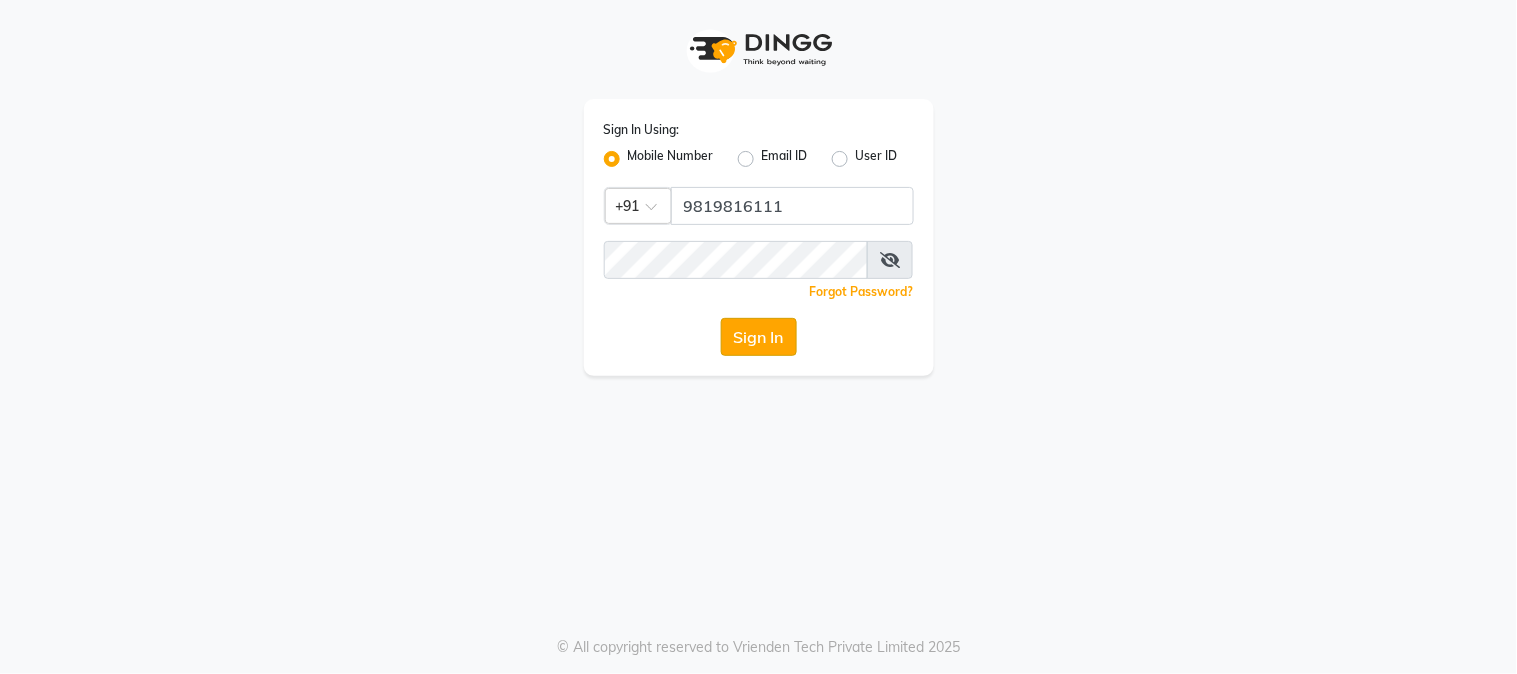 click on "Sign In" 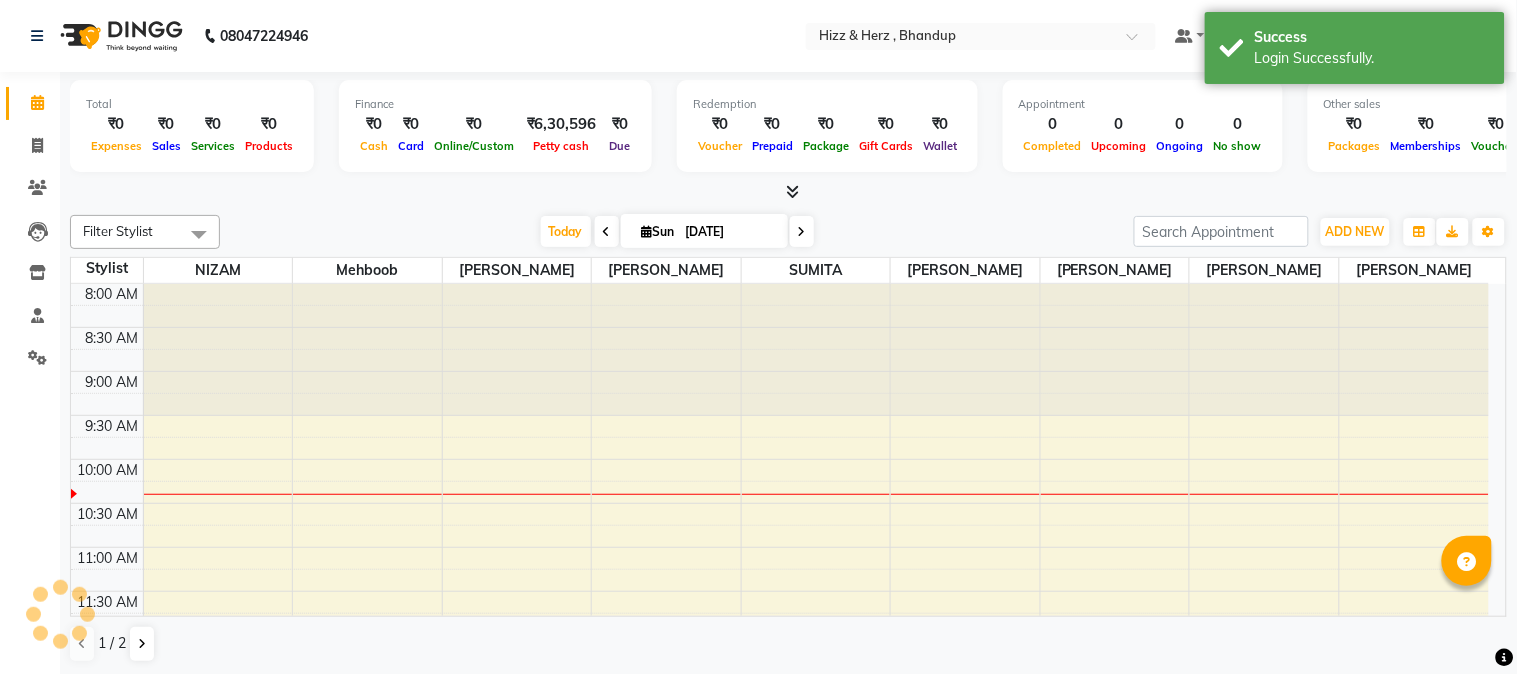 scroll, scrollTop: 0, scrollLeft: 0, axis: both 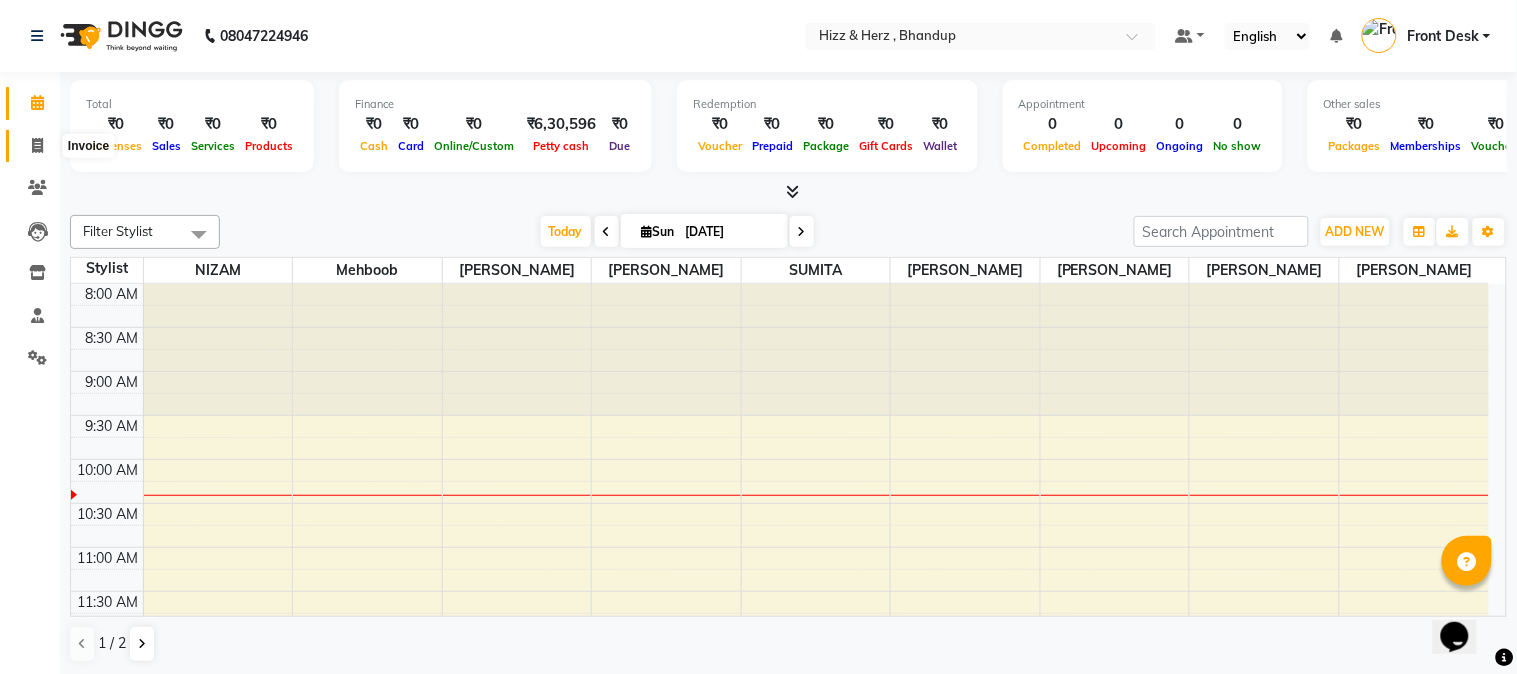 drag, startPoint x: 857, startPoint y: 178, endPoint x: 38, endPoint y: 151, distance: 819.44495 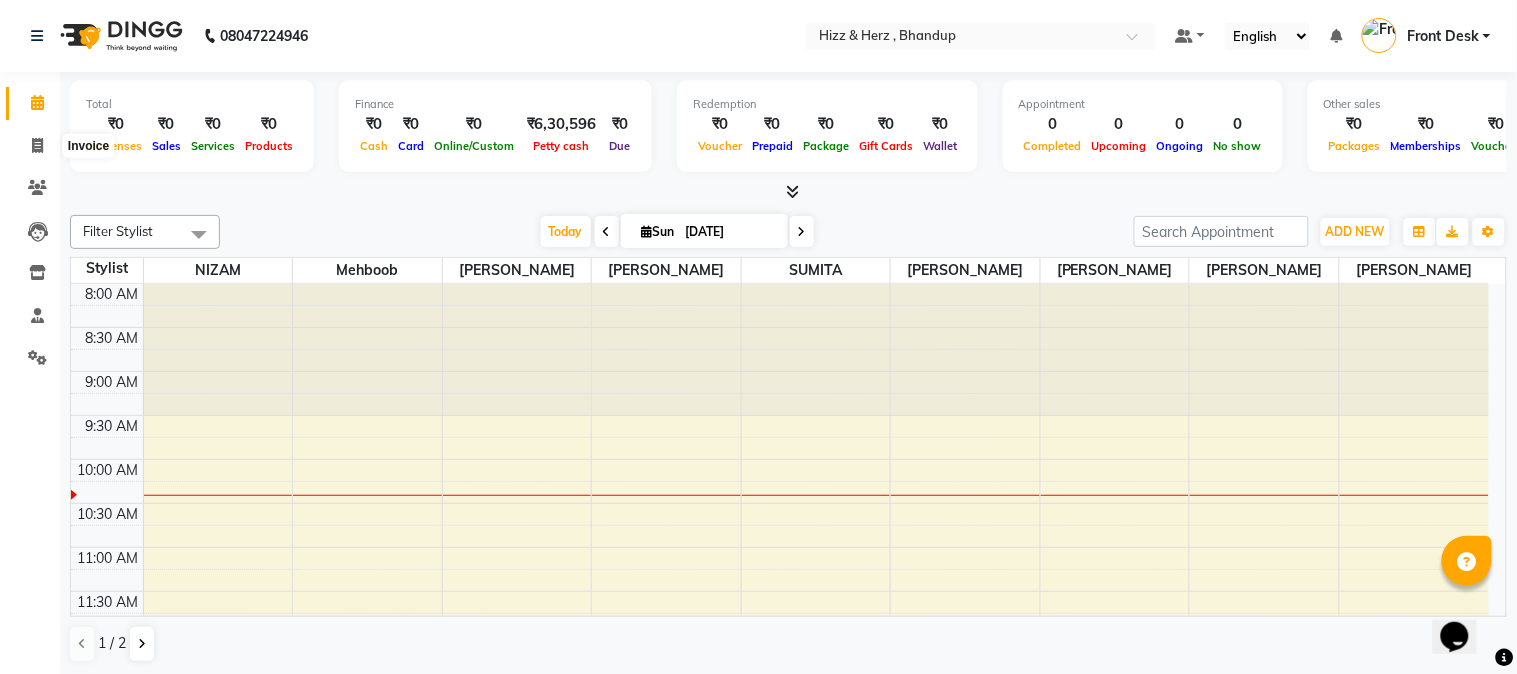 select on "629" 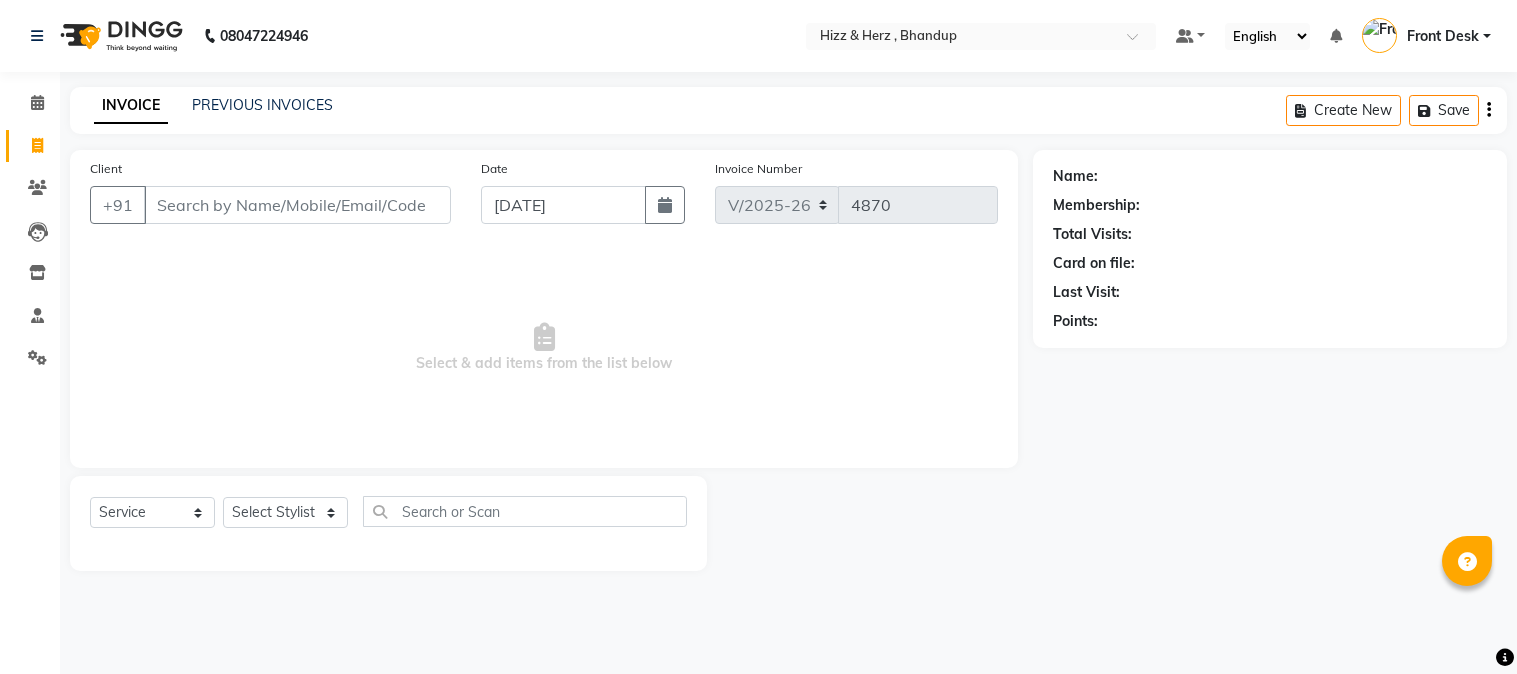 select on "629" 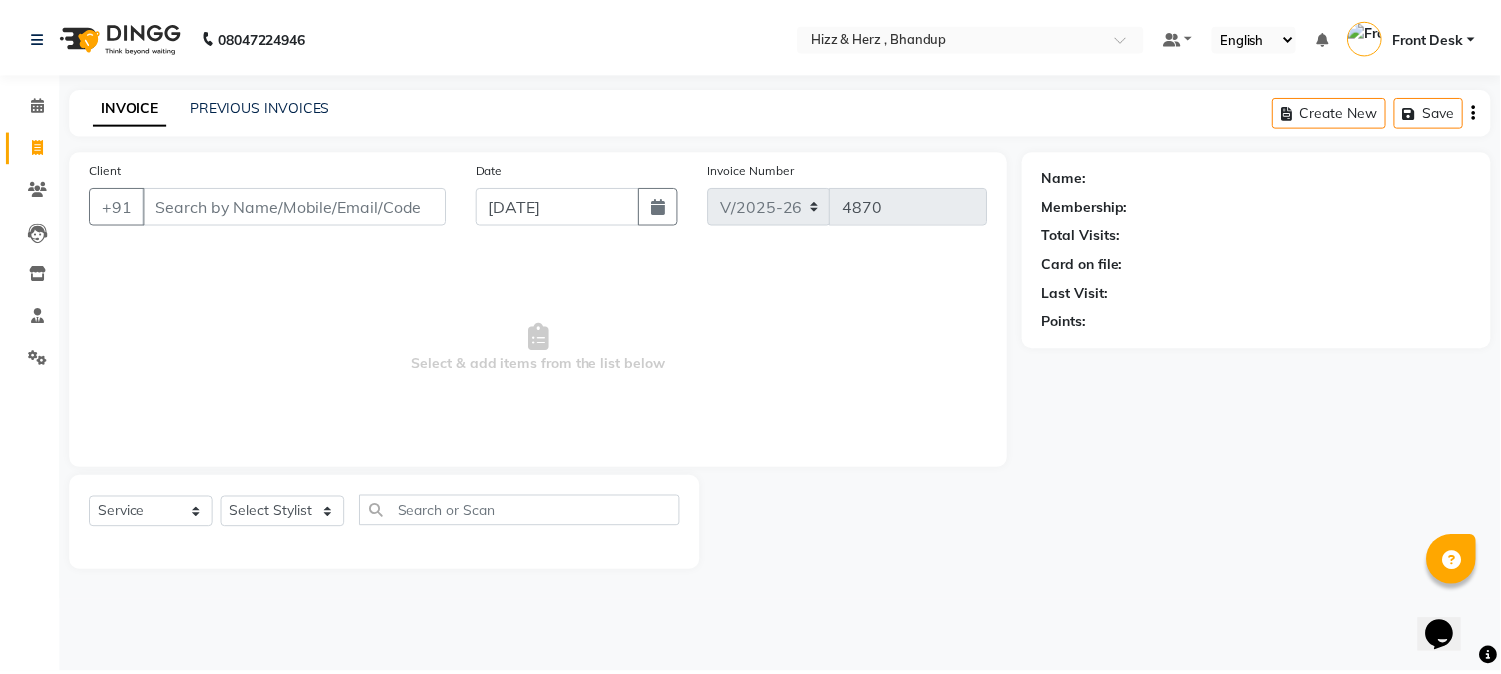 scroll, scrollTop: 0, scrollLeft: 0, axis: both 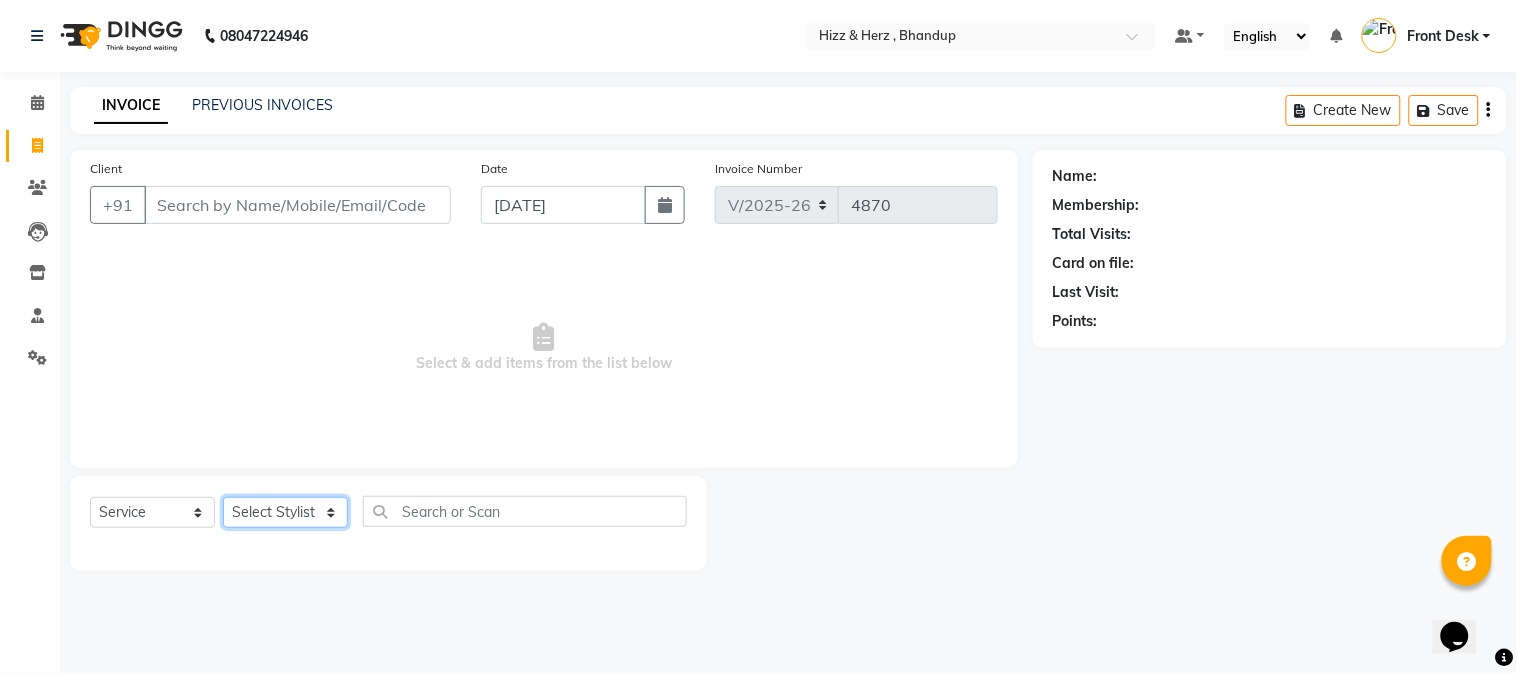 click on "Select Stylist Front Desk [PERSON_NAME] HIZZ & HERZ 2 [PERSON_NAME] [PERSON_NAME] [PERSON_NAME] [PERSON_NAME] MOHD [PERSON_NAME] [PERSON_NAME] [PERSON_NAME]  [PERSON_NAME]" 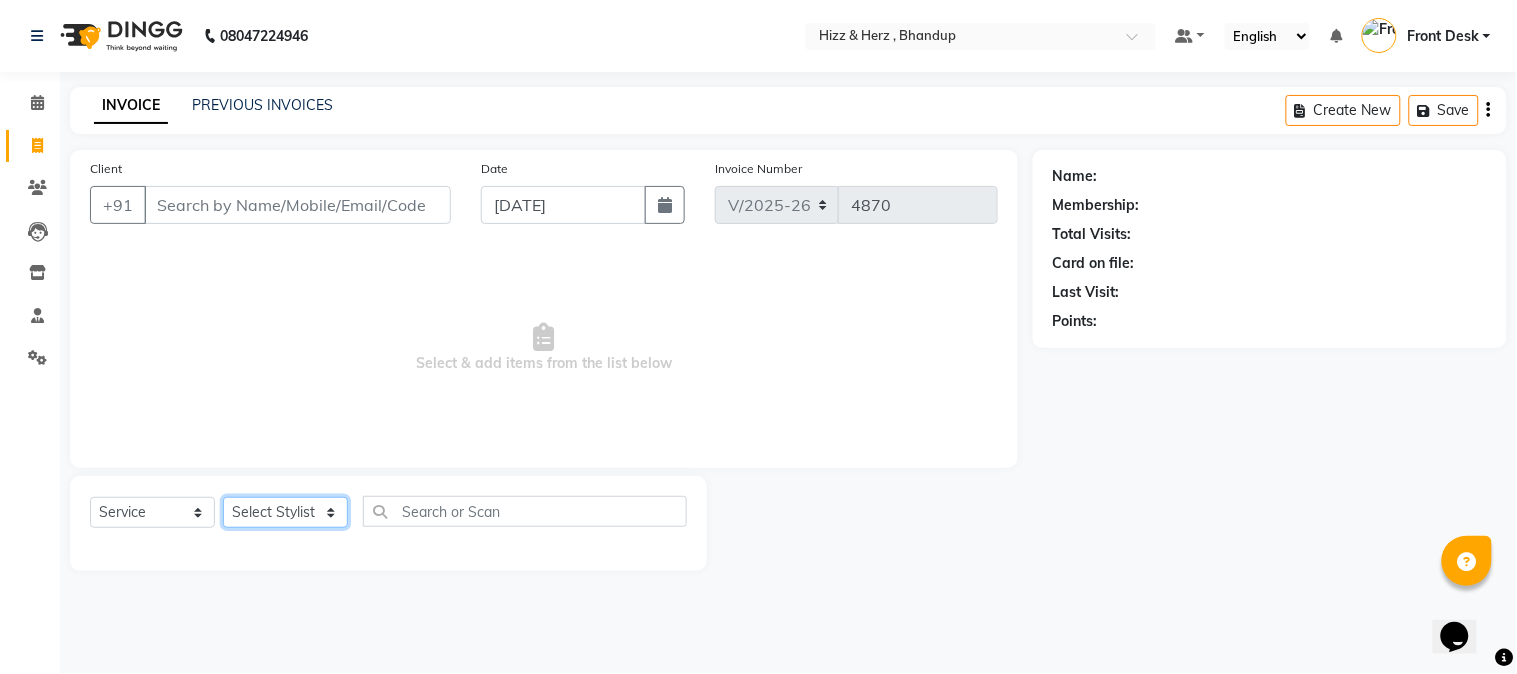 select on "26430" 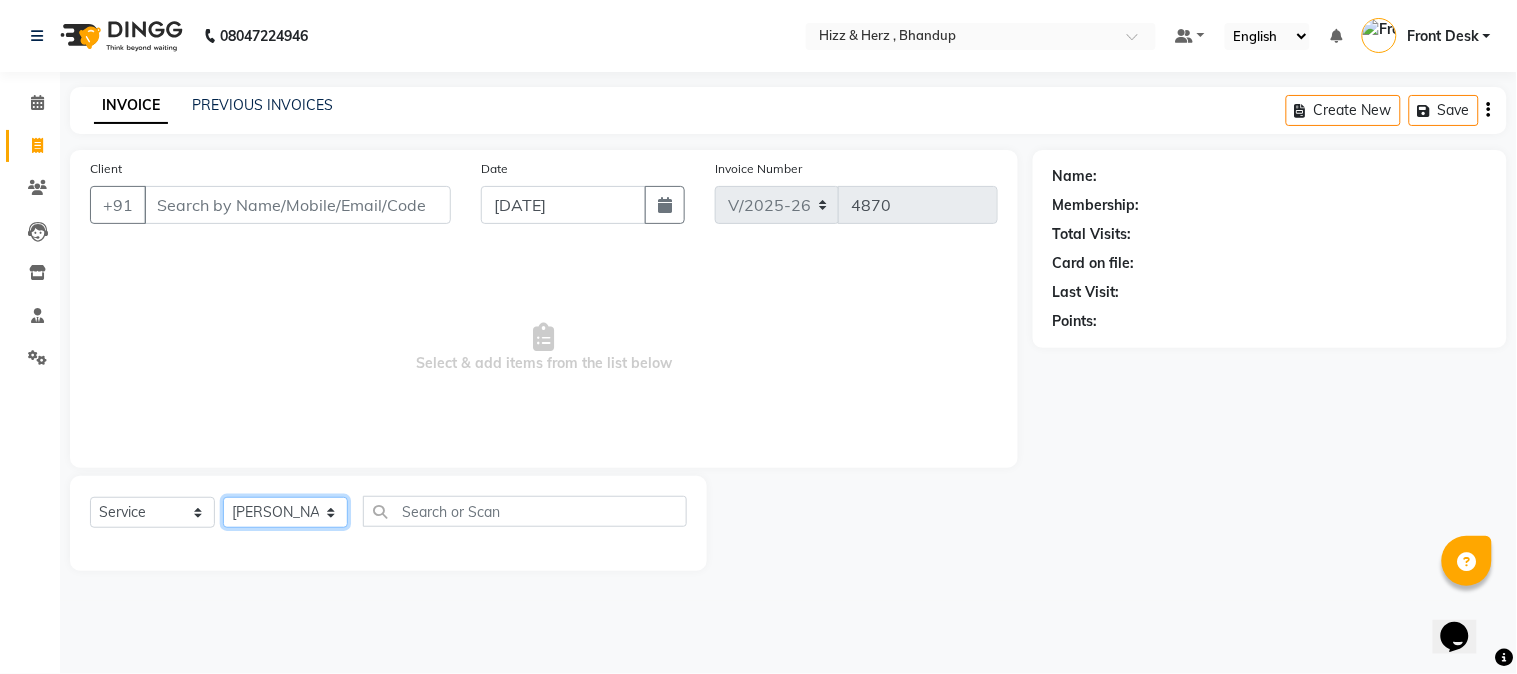 click on "Select Stylist Front Desk [PERSON_NAME] HIZZ & HERZ 2 [PERSON_NAME] [PERSON_NAME] [PERSON_NAME] [PERSON_NAME] MOHD [PERSON_NAME] [PERSON_NAME] [PERSON_NAME]  [PERSON_NAME]" 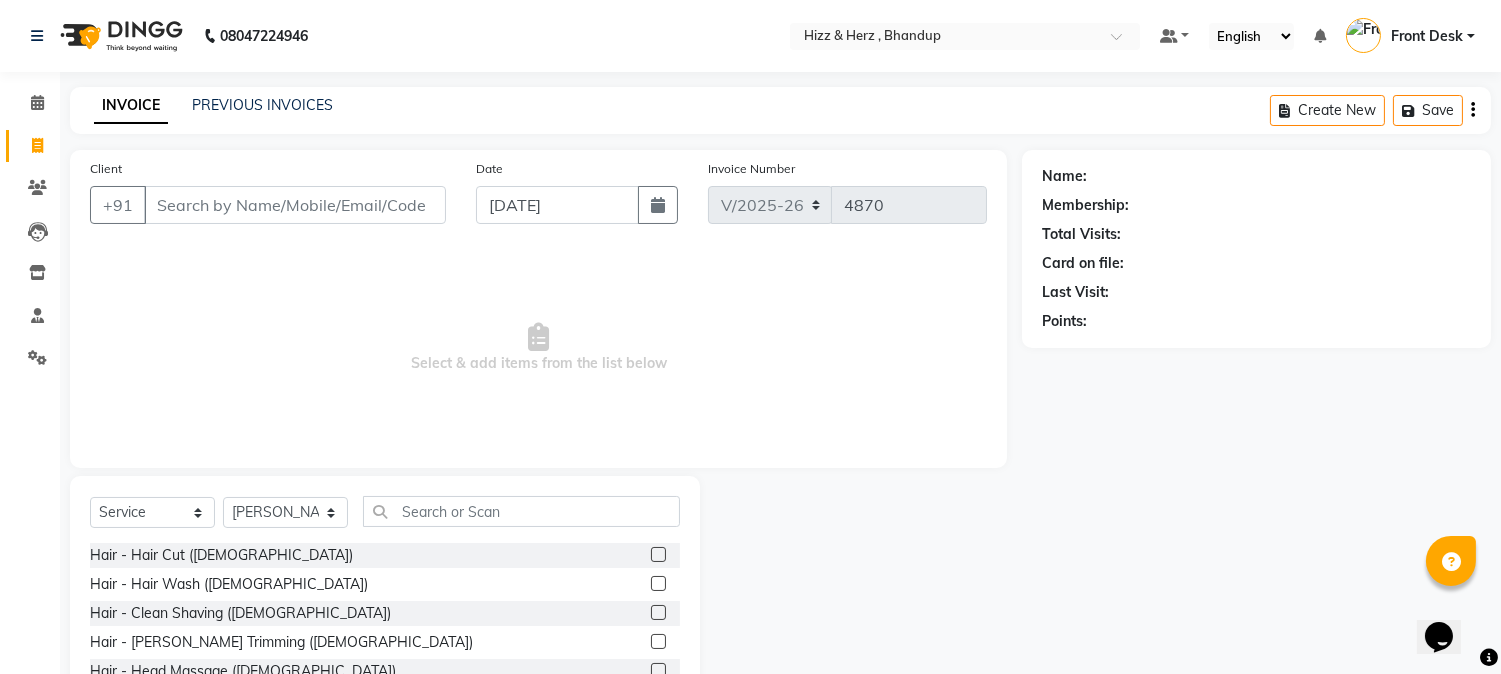 click 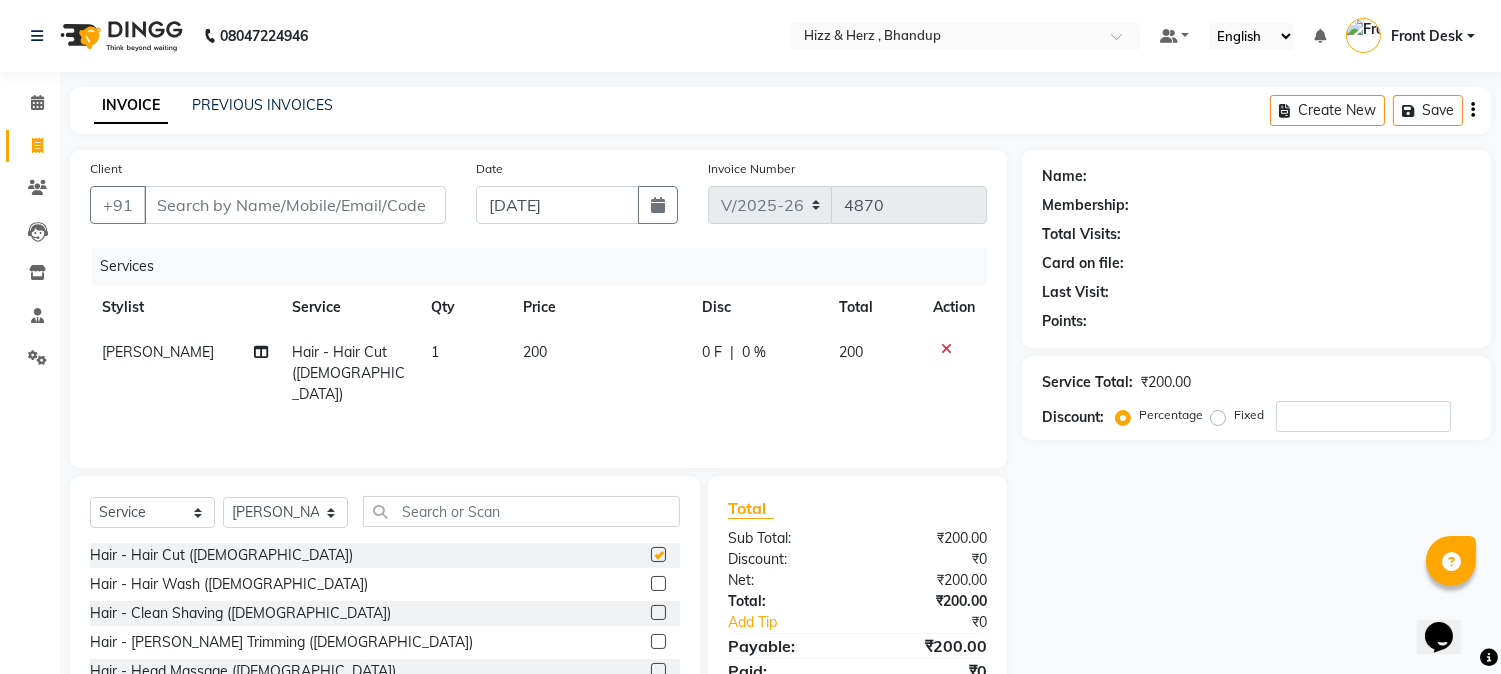 checkbox on "false" 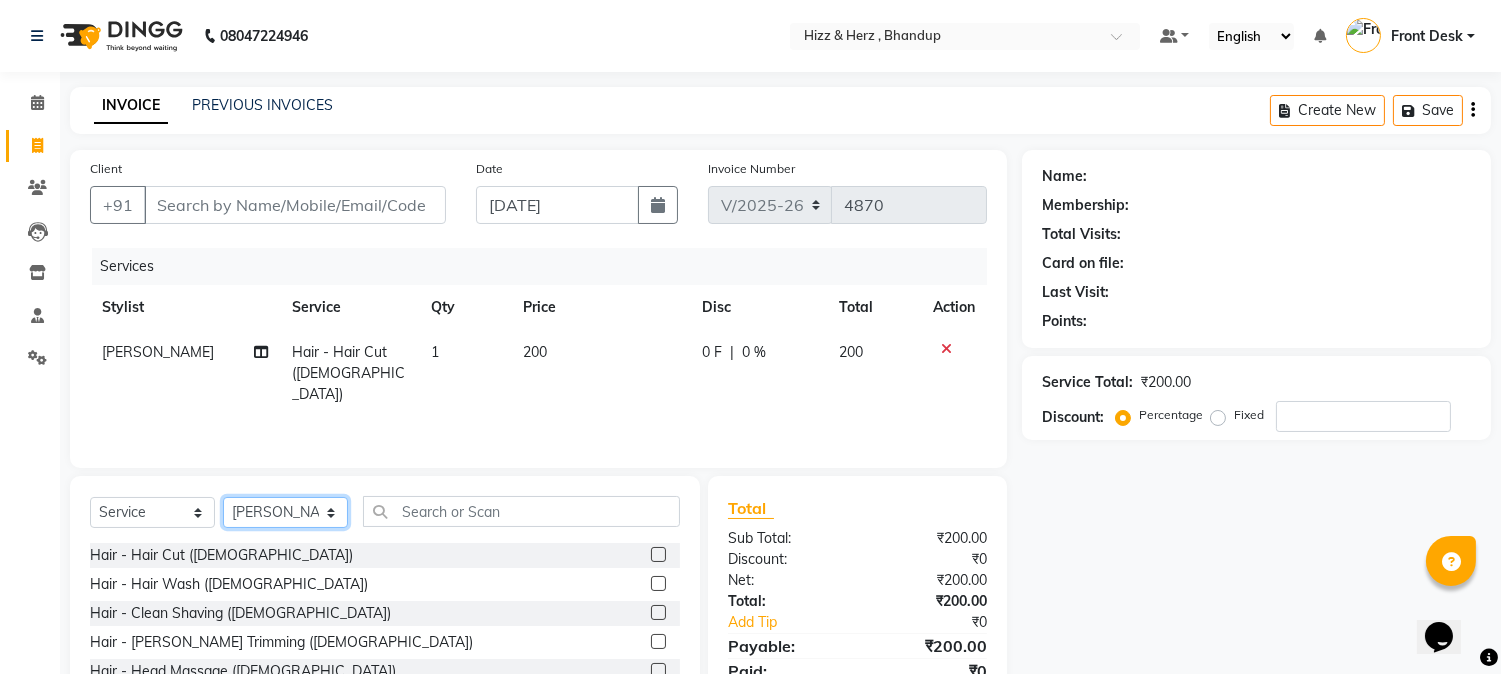 click on "Select Stylist Front Desk [PERSON_NAME] HIZZ & HERZ 2 [PERSON_NAME] [PERSON_NAME] [PERSON_NAME] [PERSON_NAME] MOHD [PERSON_NAME] [PERSON_NAME] [PERSON_NAME]  [PERSON_NAME]" 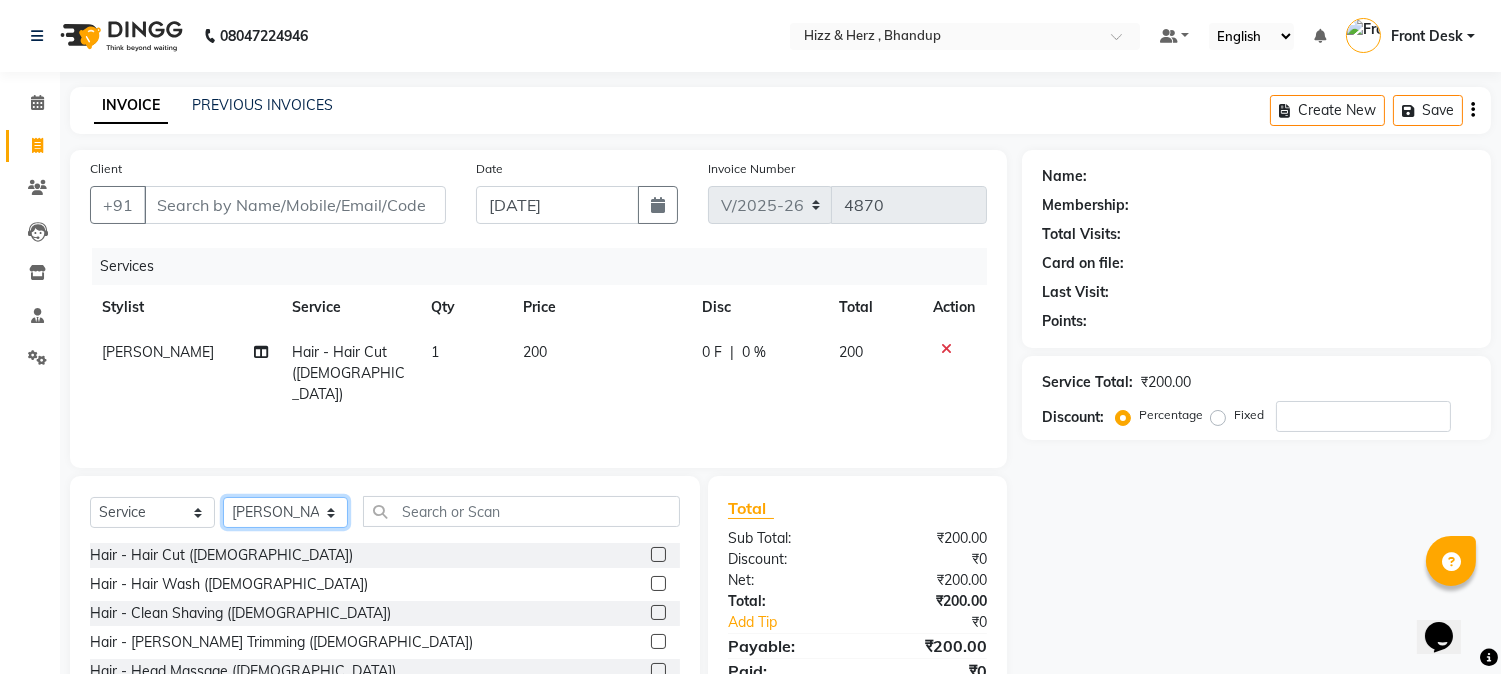click on "Select Stylist Front Desk [PERSON_NAME] HIZZ & HERZ 2 [PERSON_NAME] [PERSON_NAME] [PERSON_NAME] [PERSON_NAME] MOHD [PERSON_NAME] [PERSON_NAME] [PERSON_NAME]  [PERSON_NAME]" 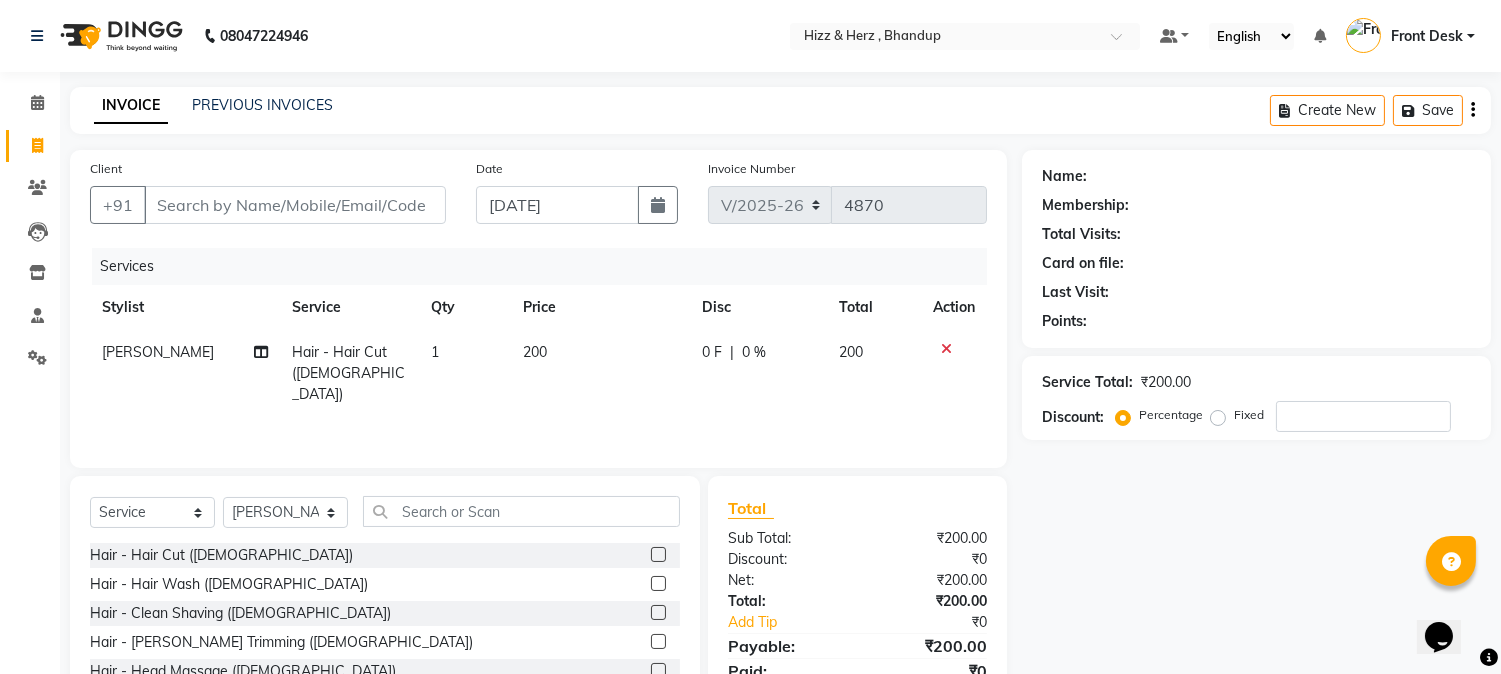 click 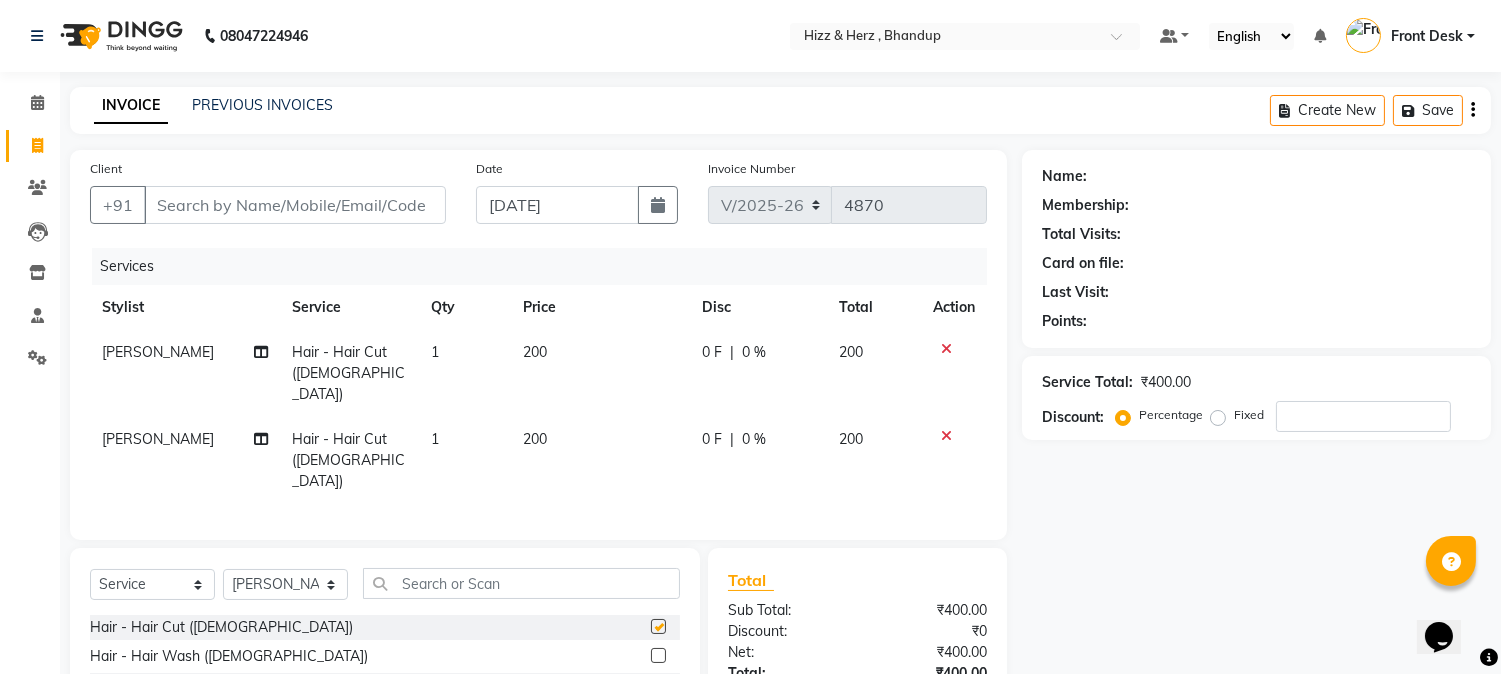 checkbox on "false" 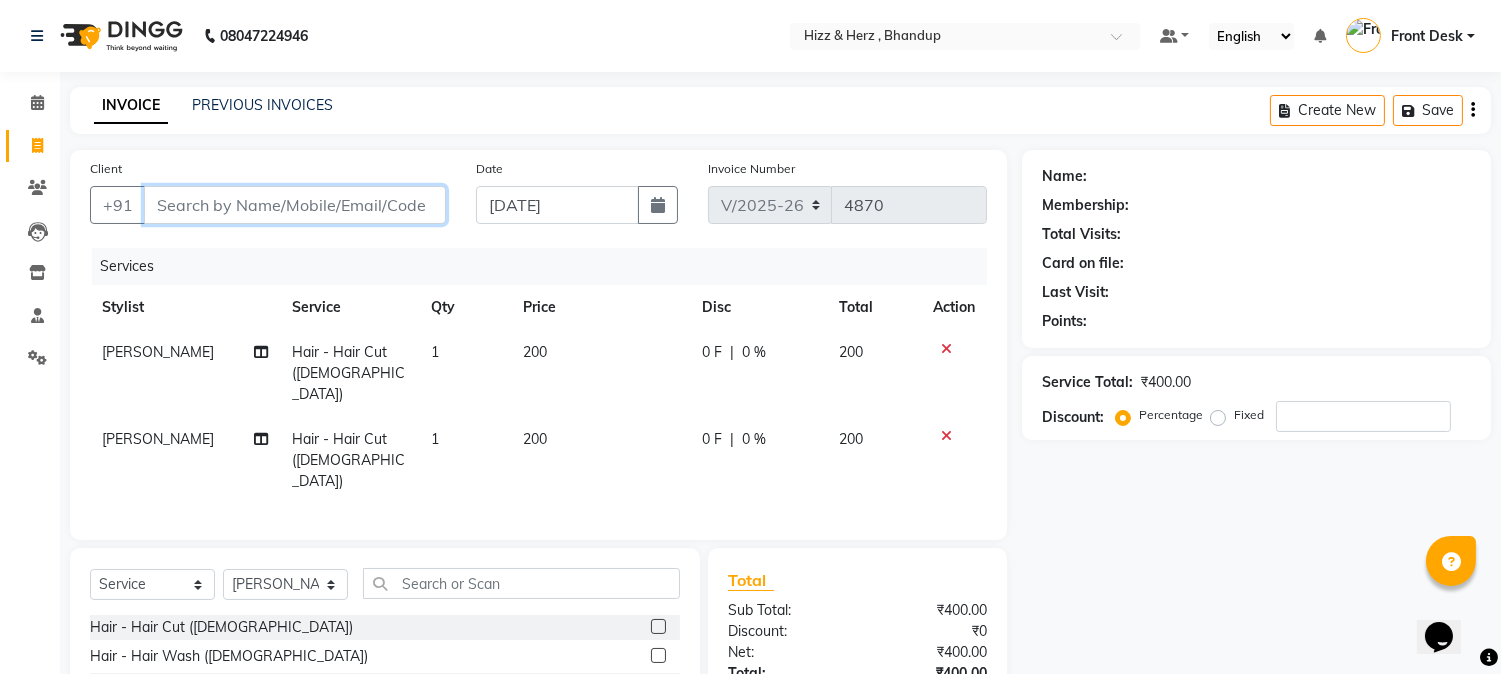 click on "Client" at bounding box center [295, 205] 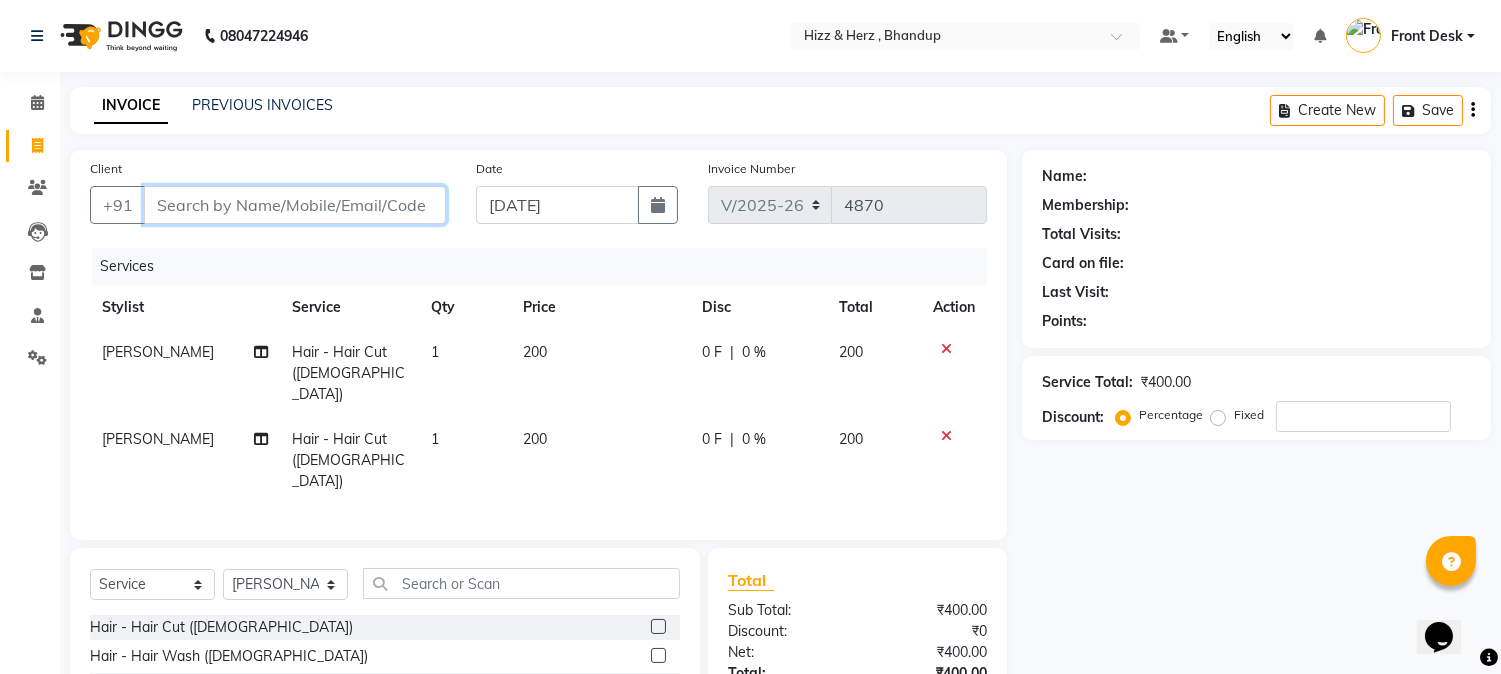 click on "Client" at bounding box center (295, 205) 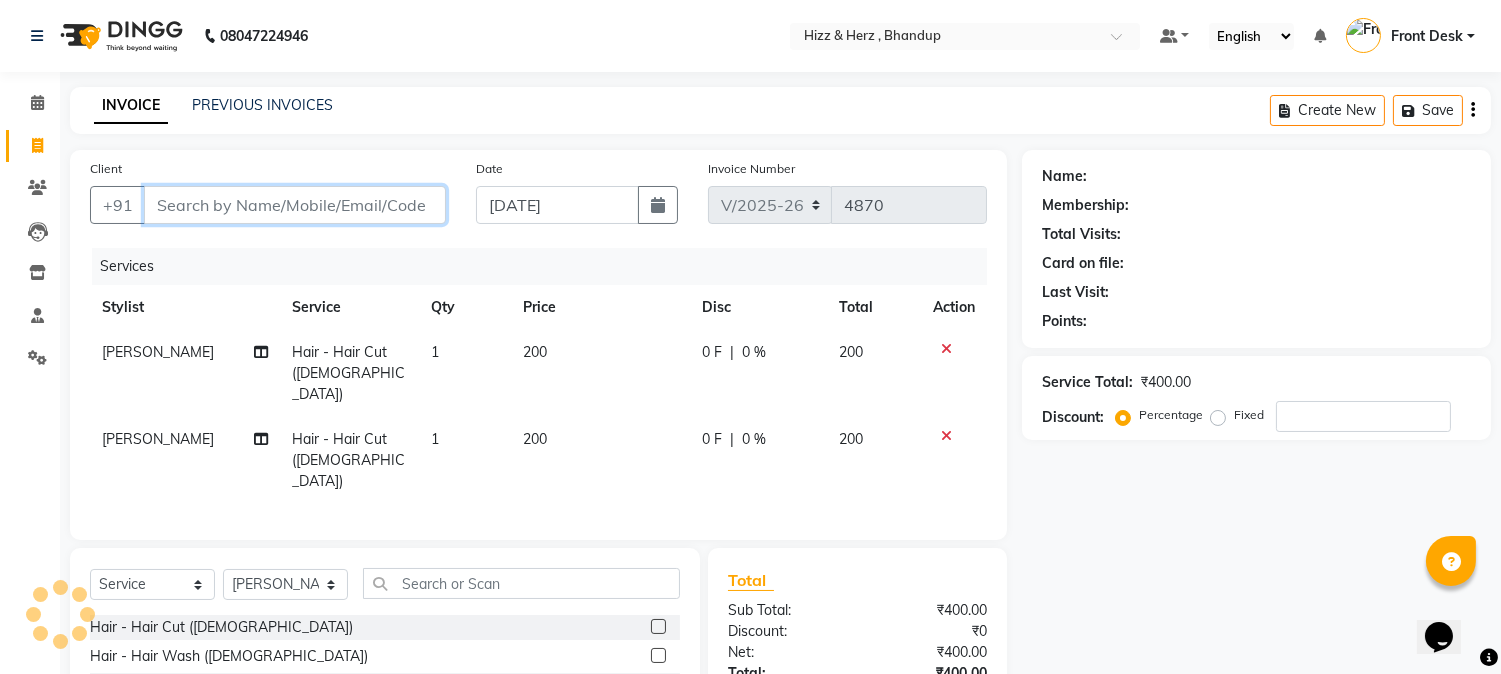 type on "7" 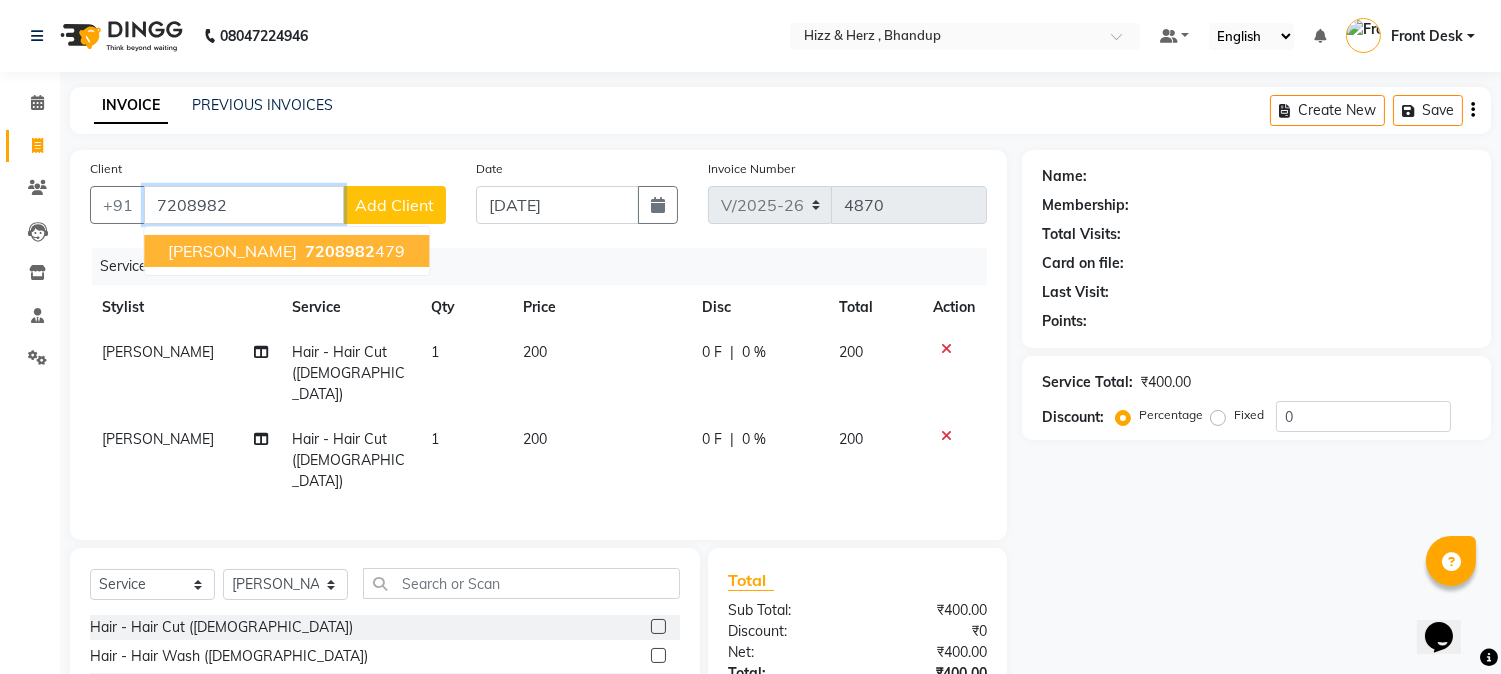 click on "7208982" at bounding box center (340, 251) 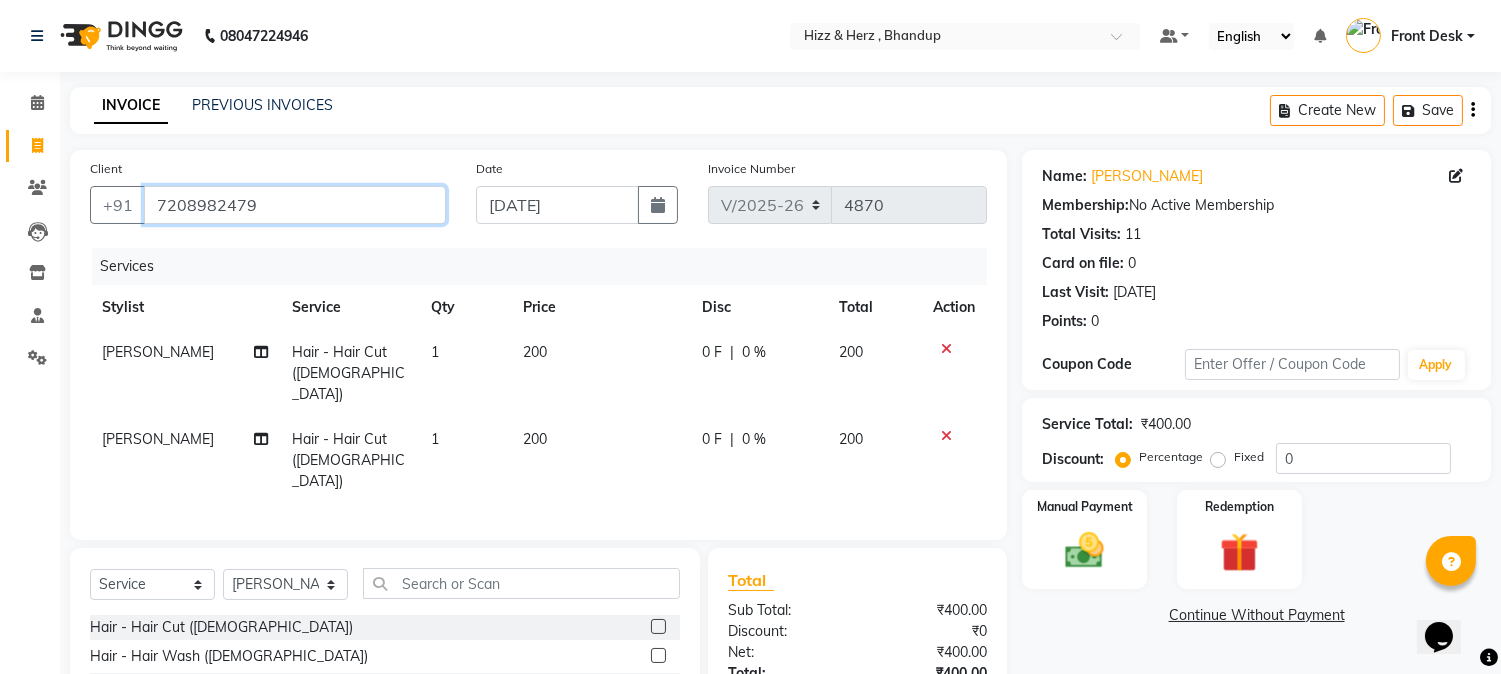 click on "7208982479" at bounding box center (295, 205) 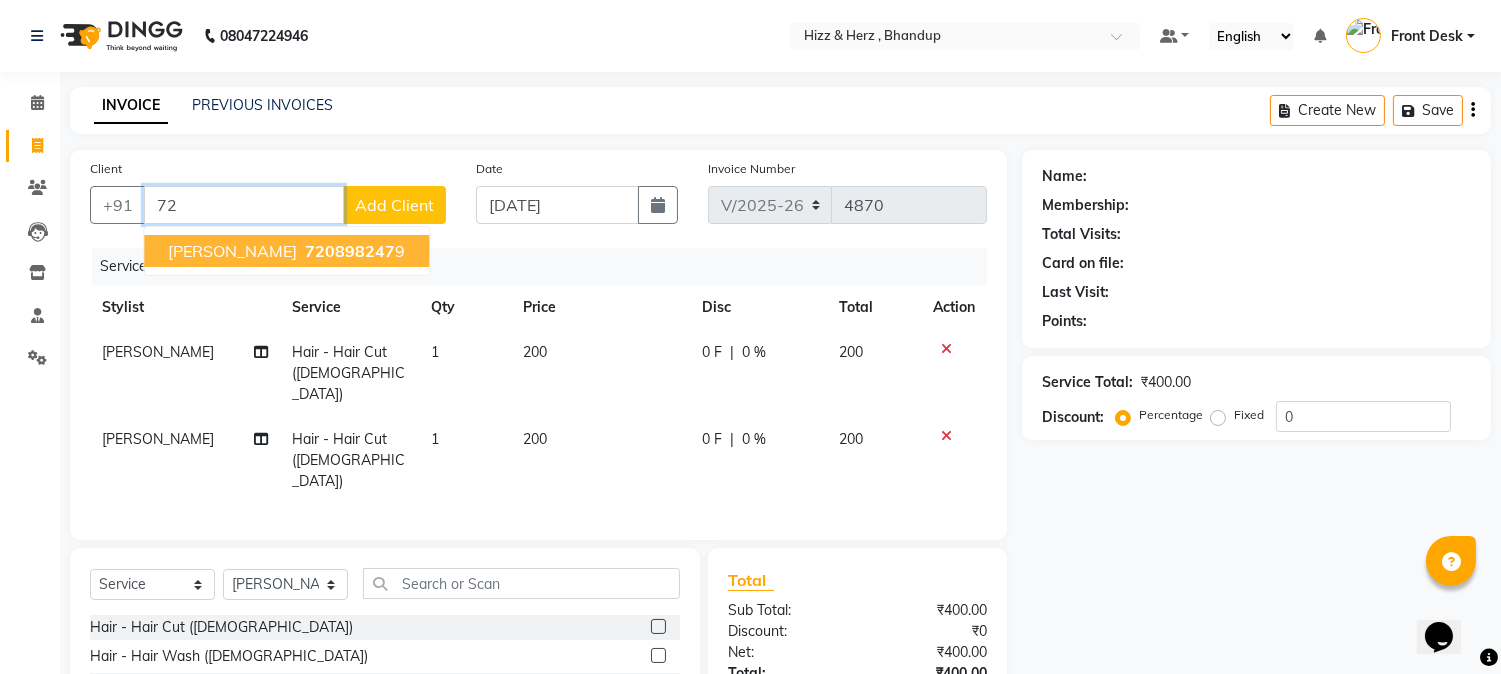 type on "7" 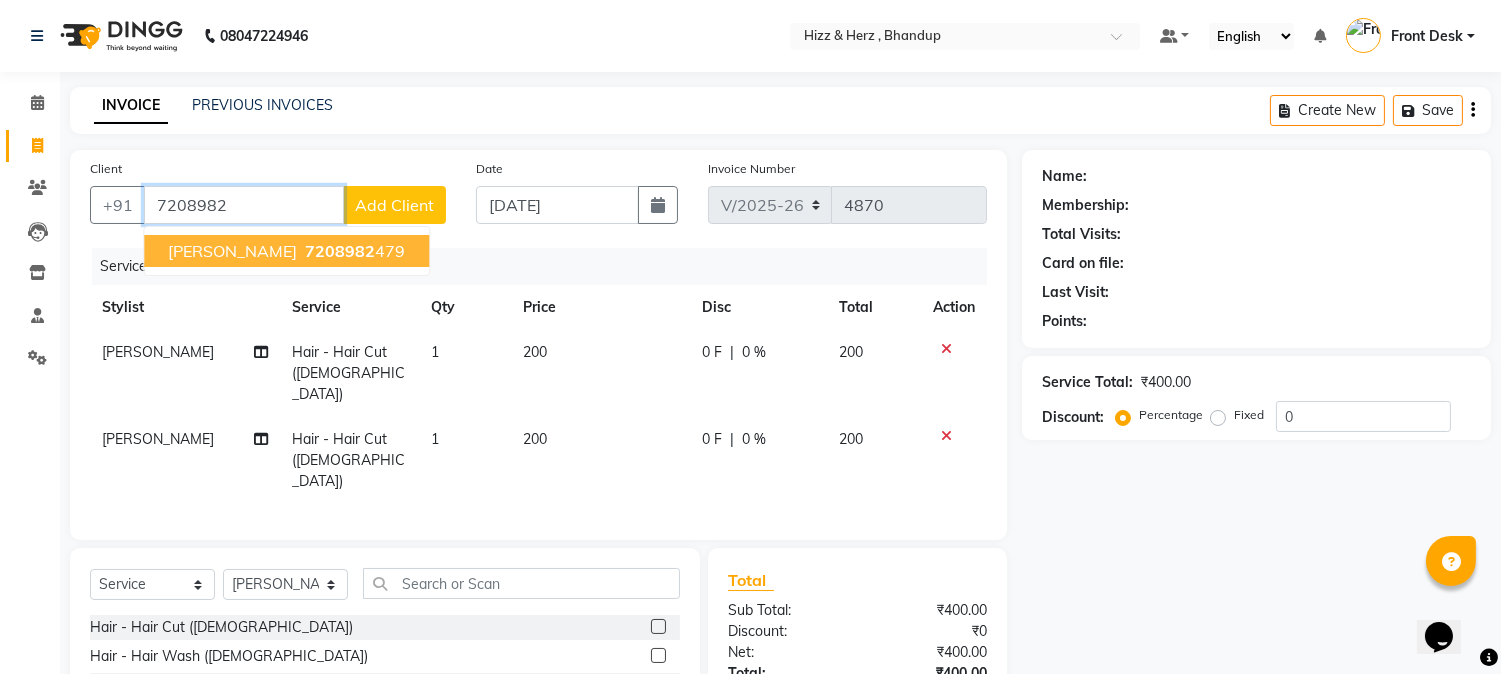 click on "MUKESH JOSHI   7208982 479" at bounding box center (286, 251) 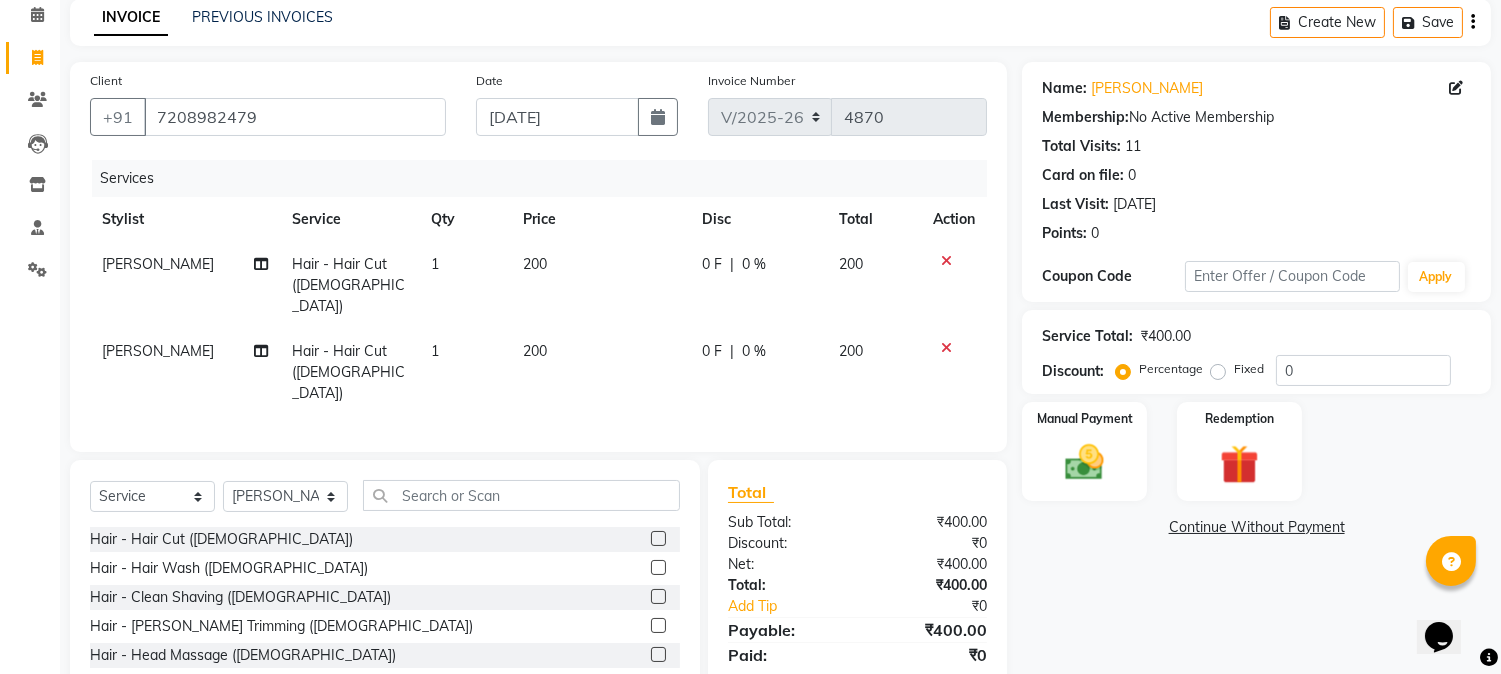scroll, scrollTop: 173, scrollLeft: 0, axis: vertical 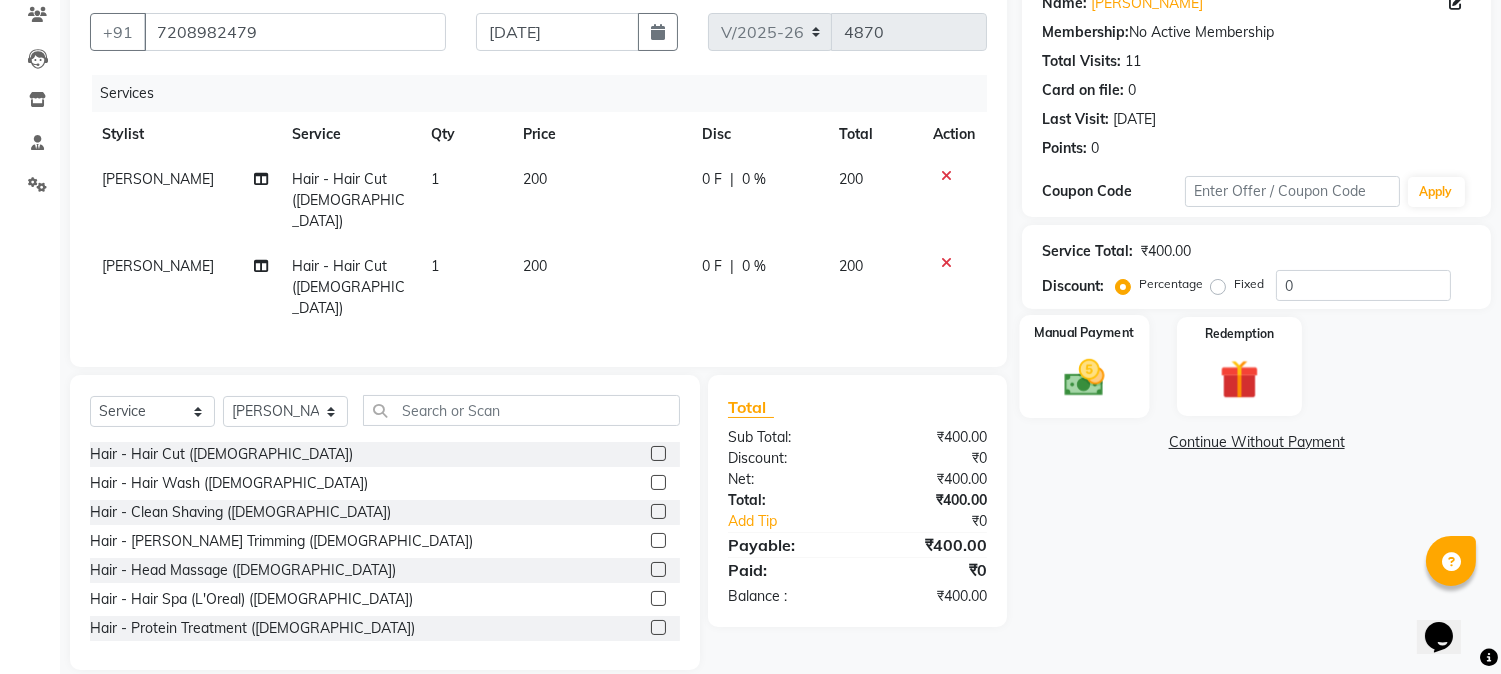 click 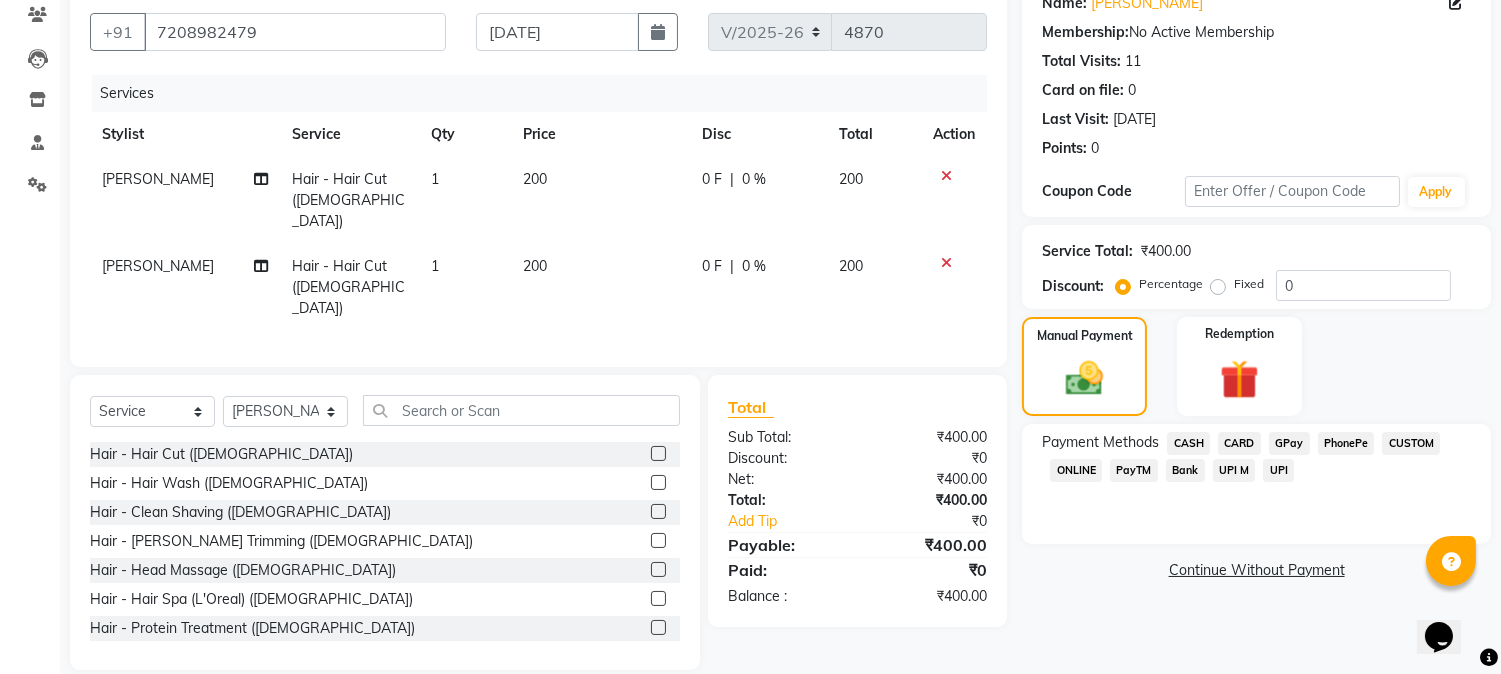 click on "CASH" 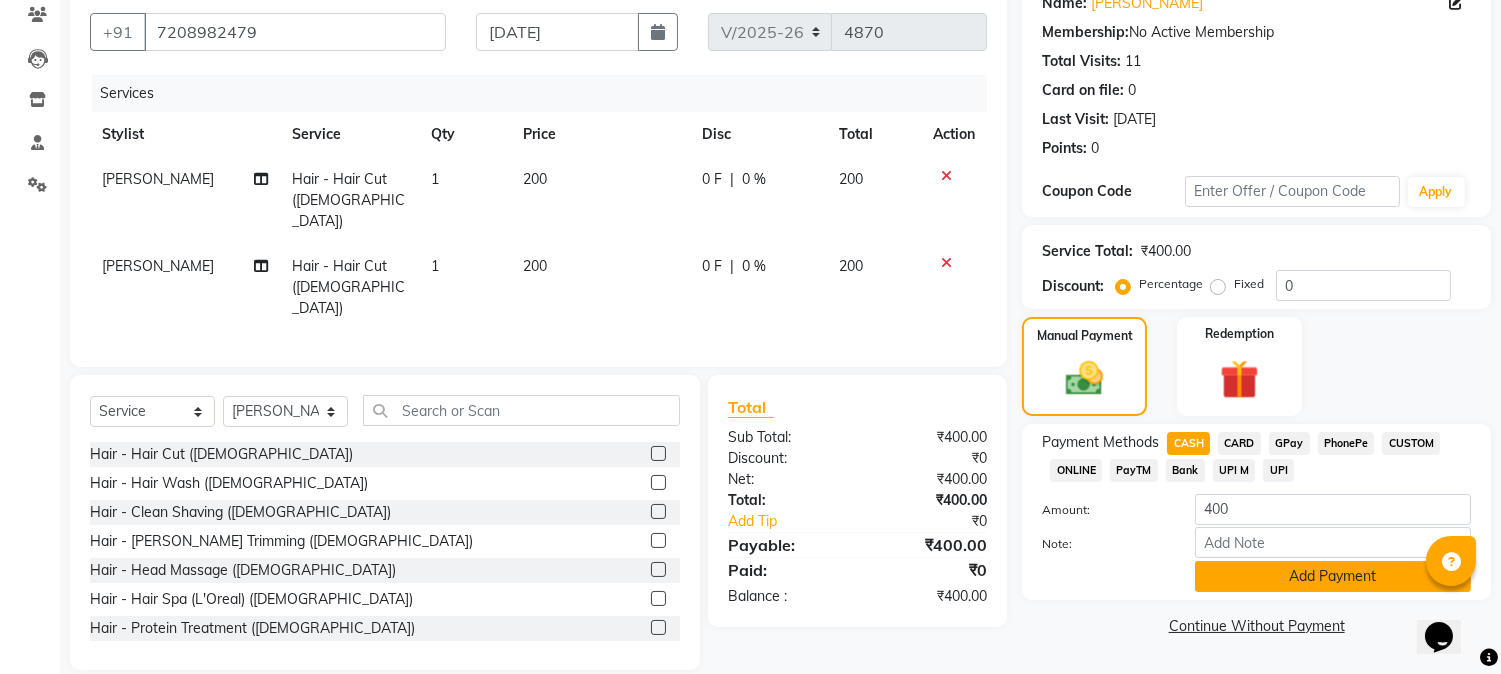 click on "Add Payment" 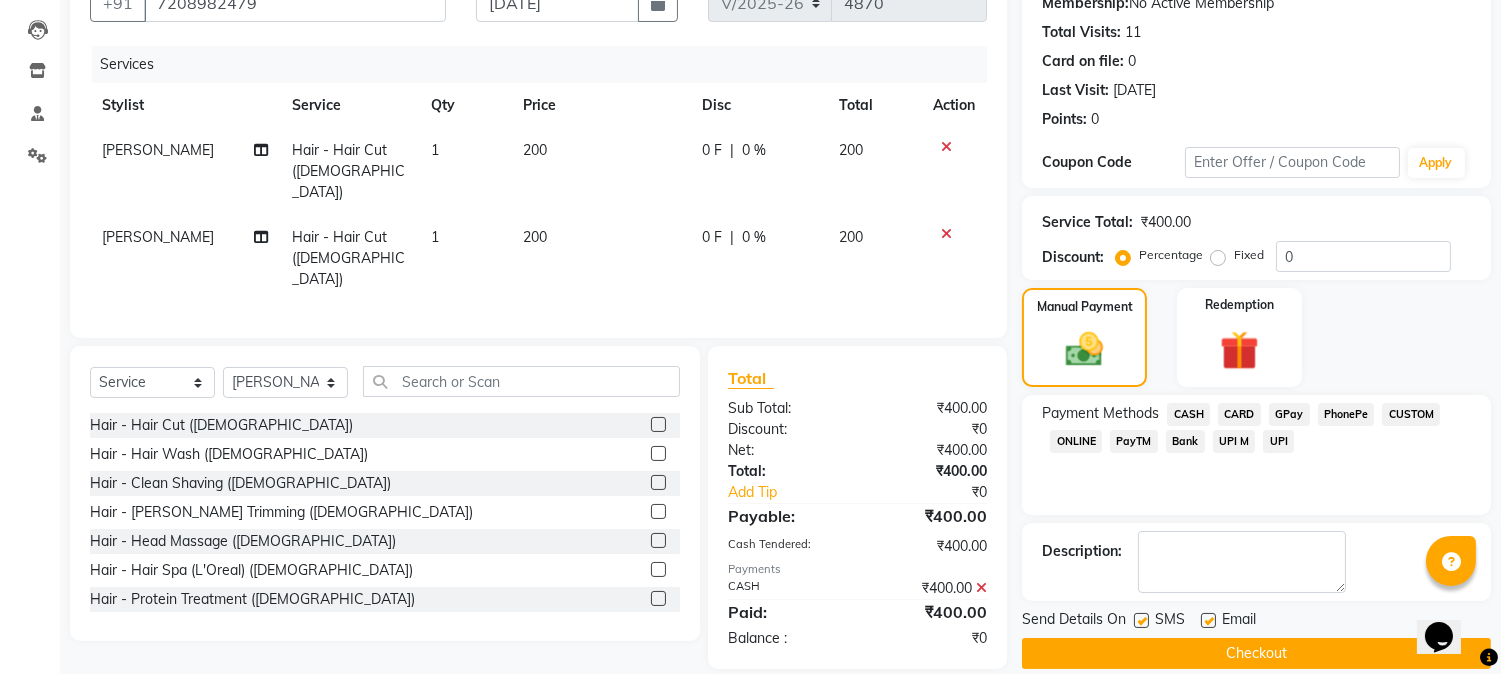scroll, scrollTop: 225, scrollLeft: 0, axis: vertical 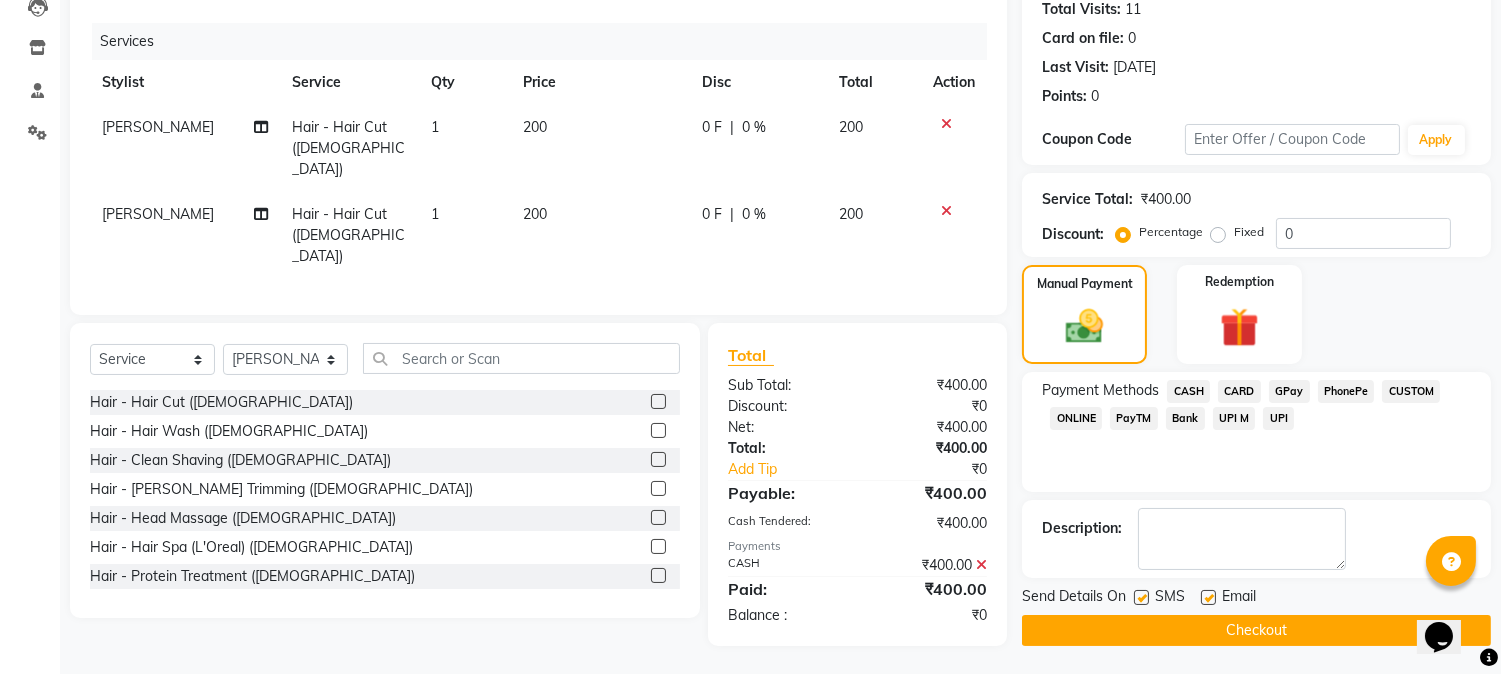 click on "Checkout" 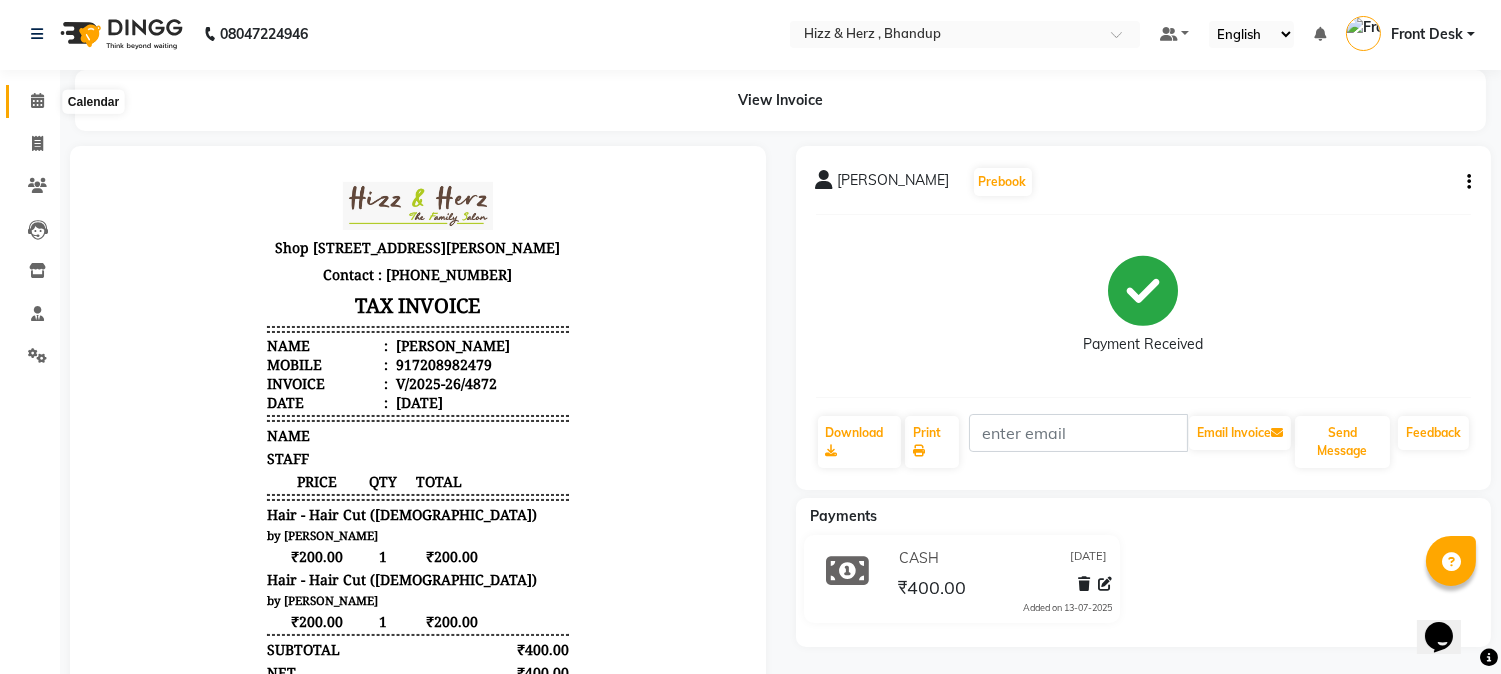 scroll, scrollTop: 0, scrollLeft: 0, axis: both 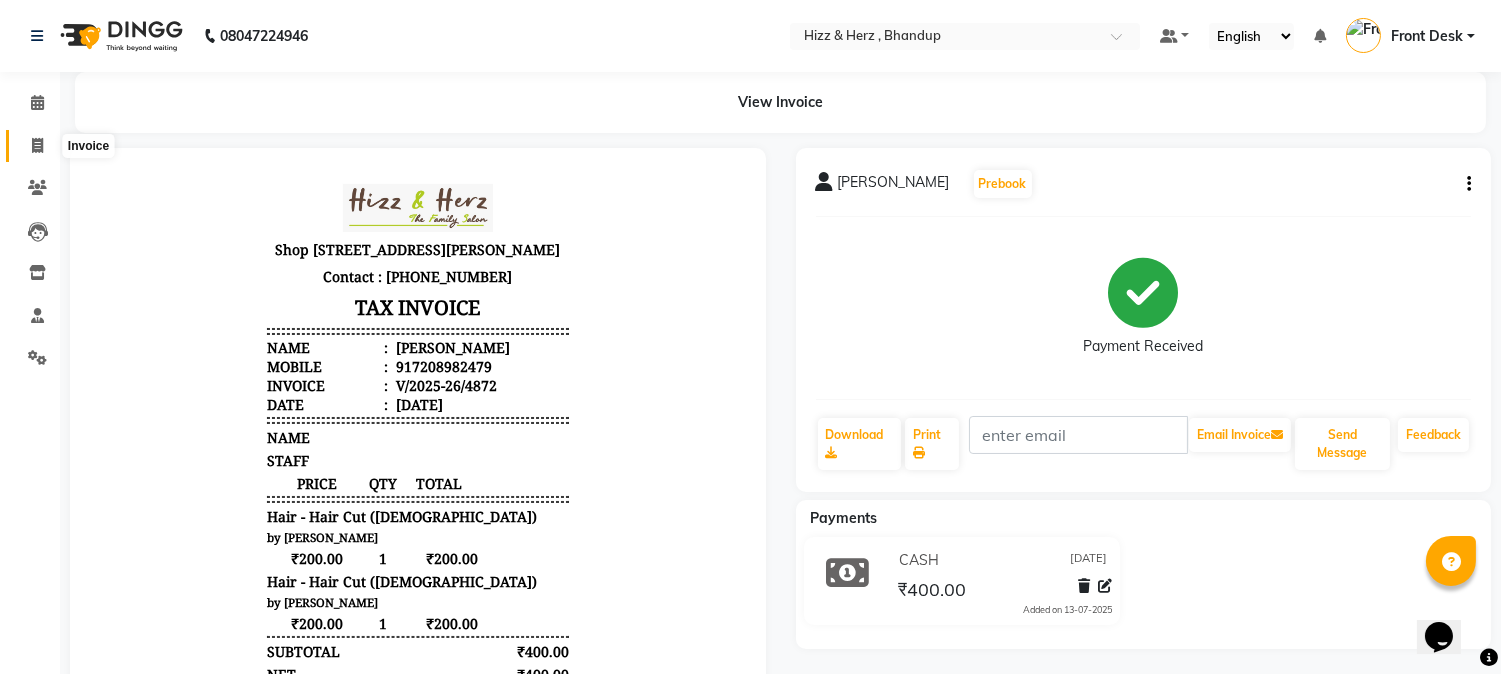 click 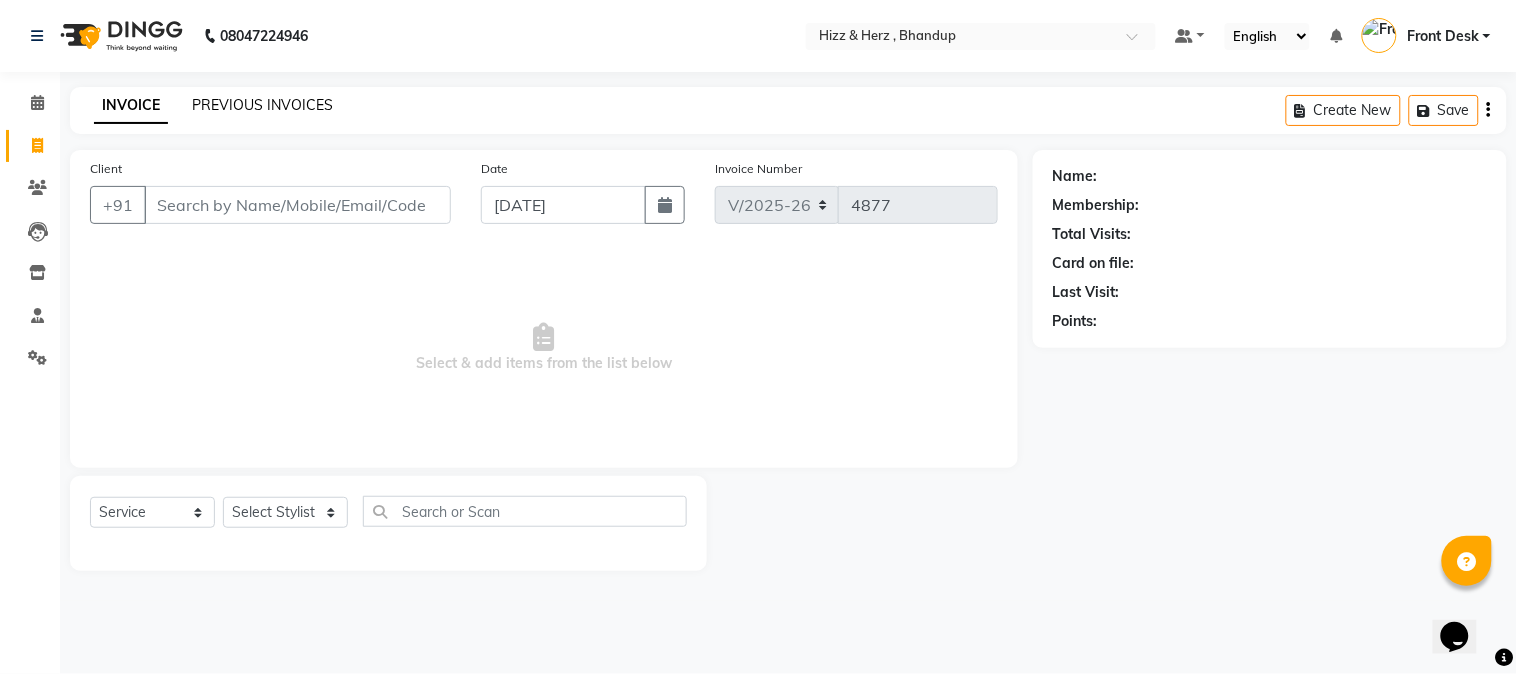 click on "PREVIOUS INVOICES" 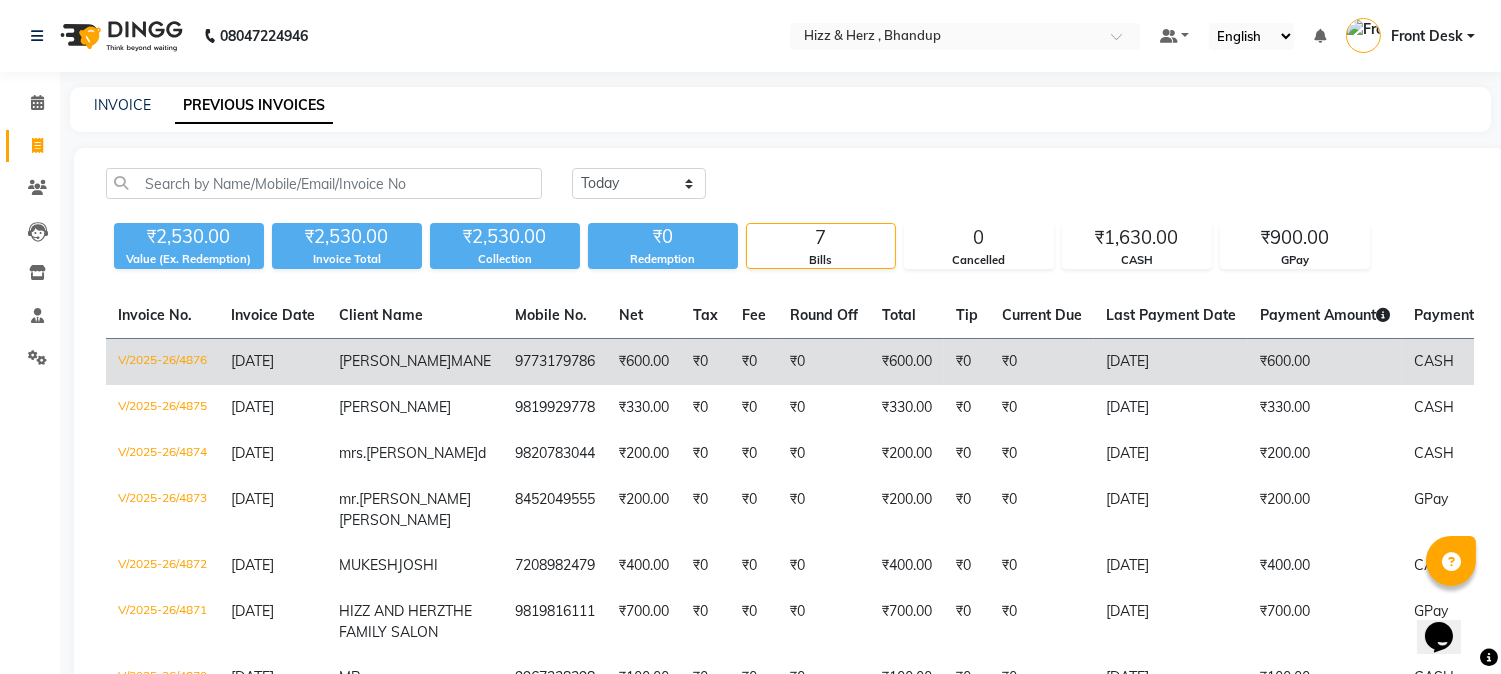 click on "₹600.00" 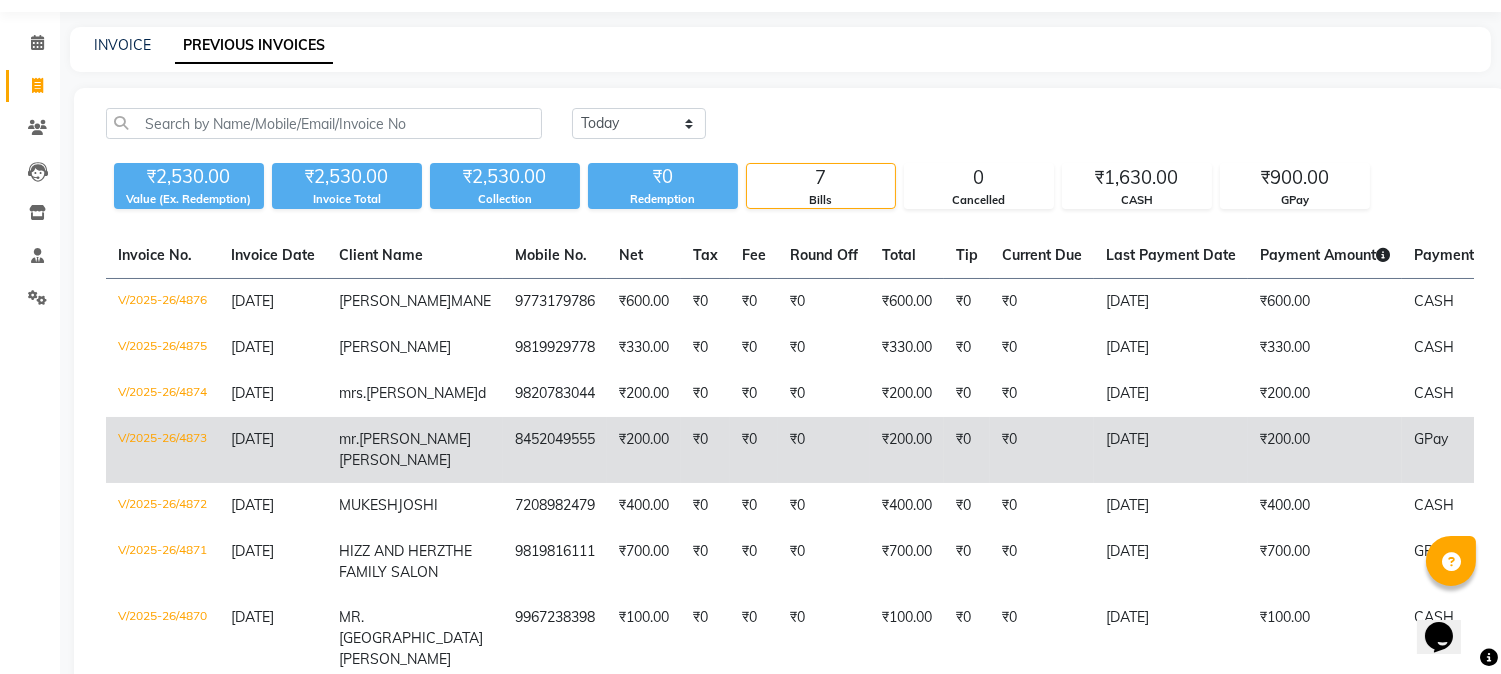 scroll, scrollTop: 212, scrollLeft: 0, axis: vertical 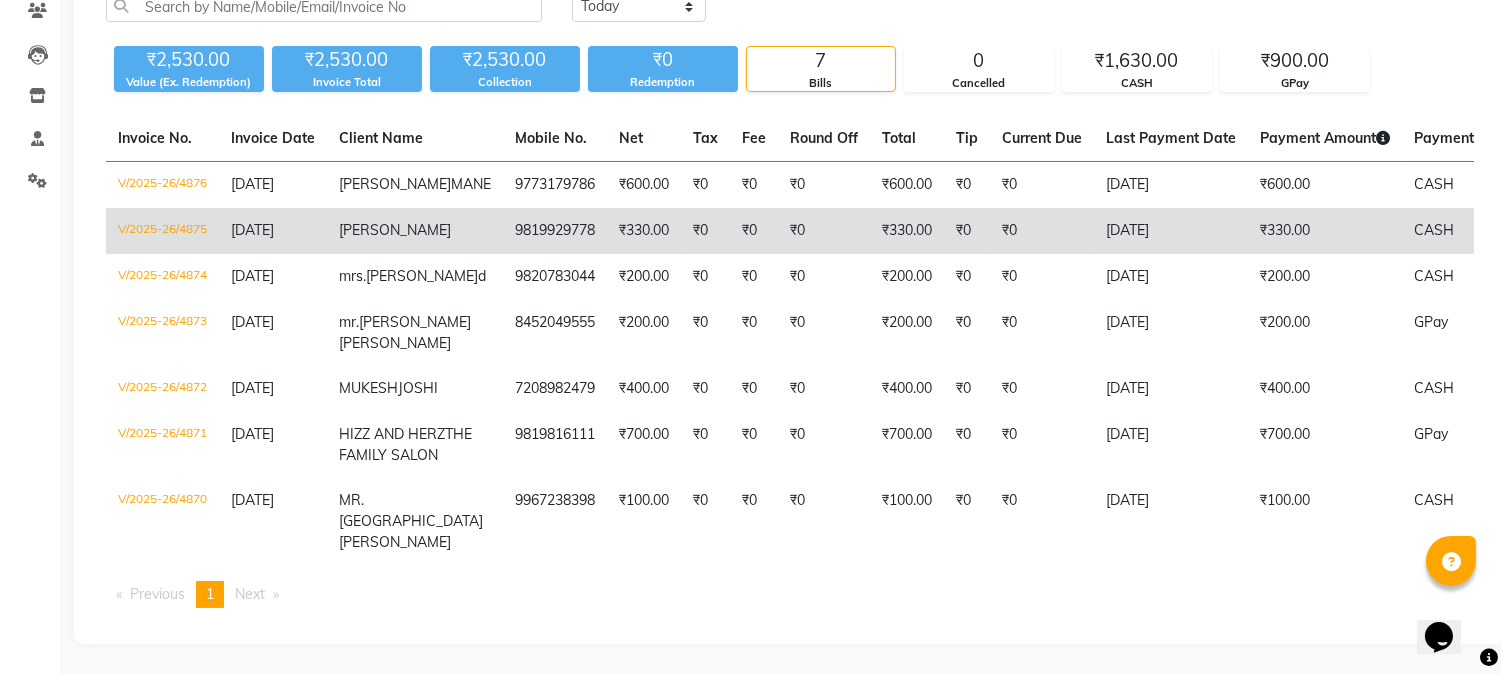 click on "9819929778" 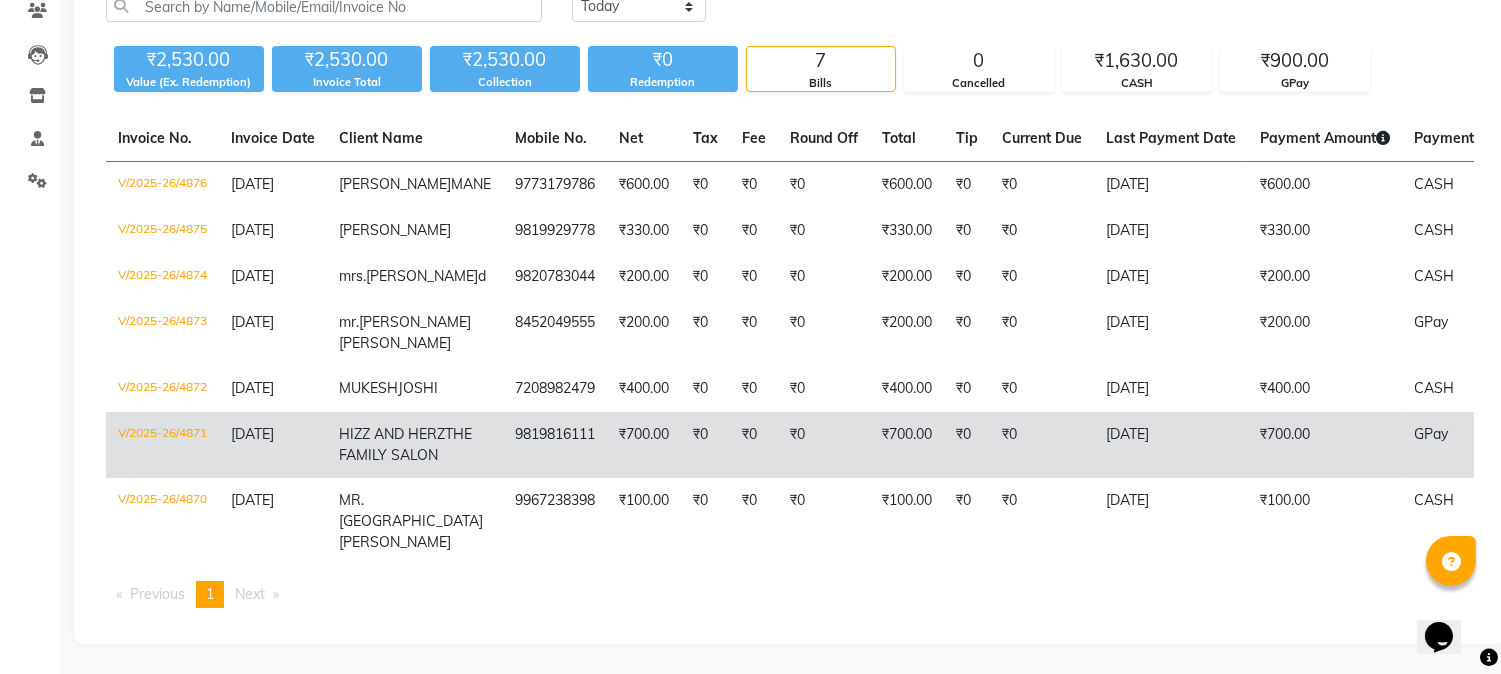 click on "9819816111" 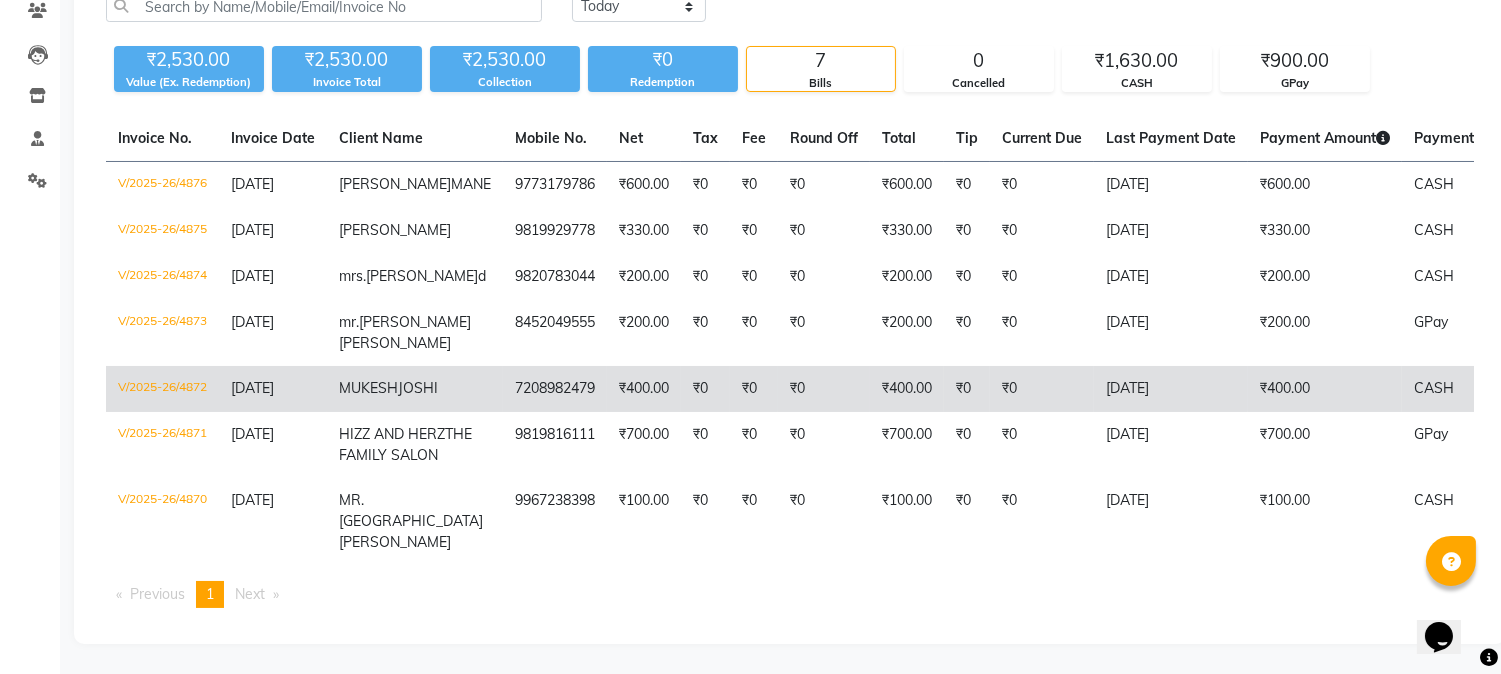 click on "₹400.00" 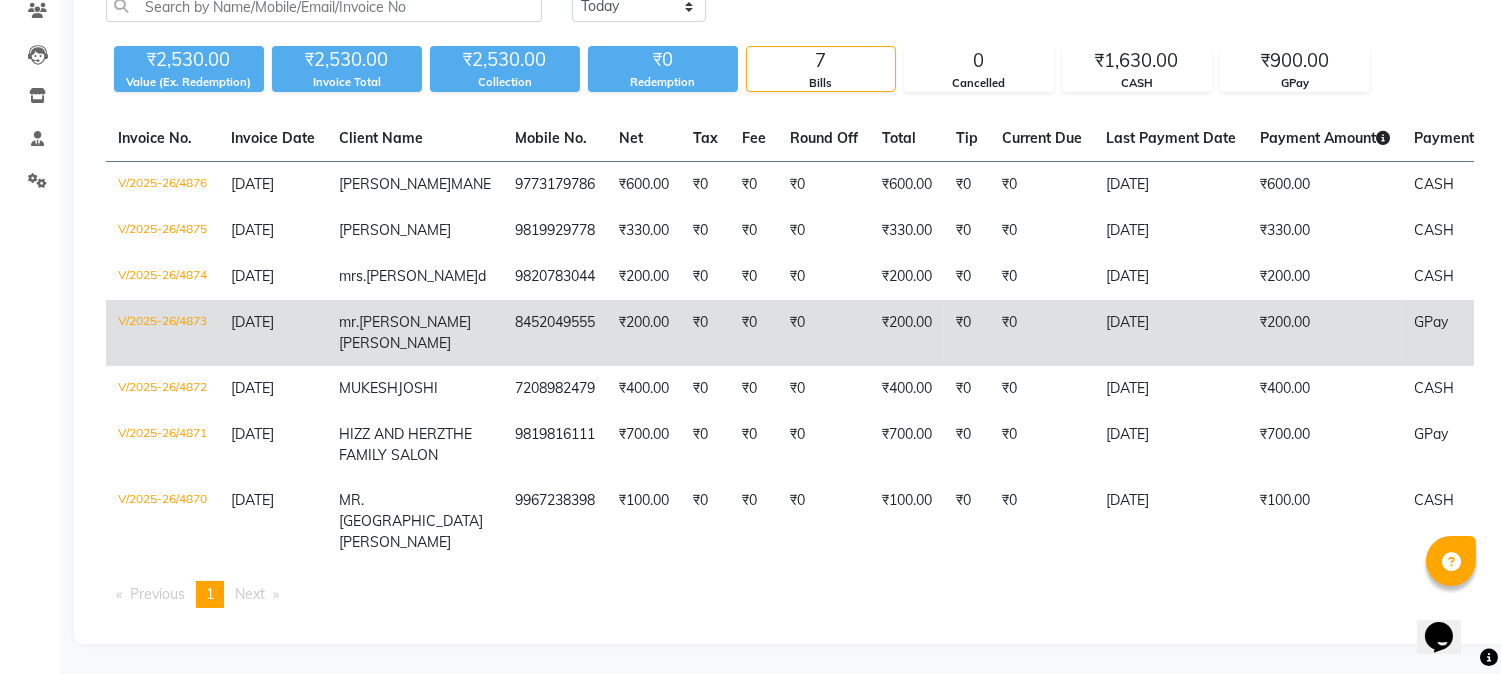 click on "₹0" 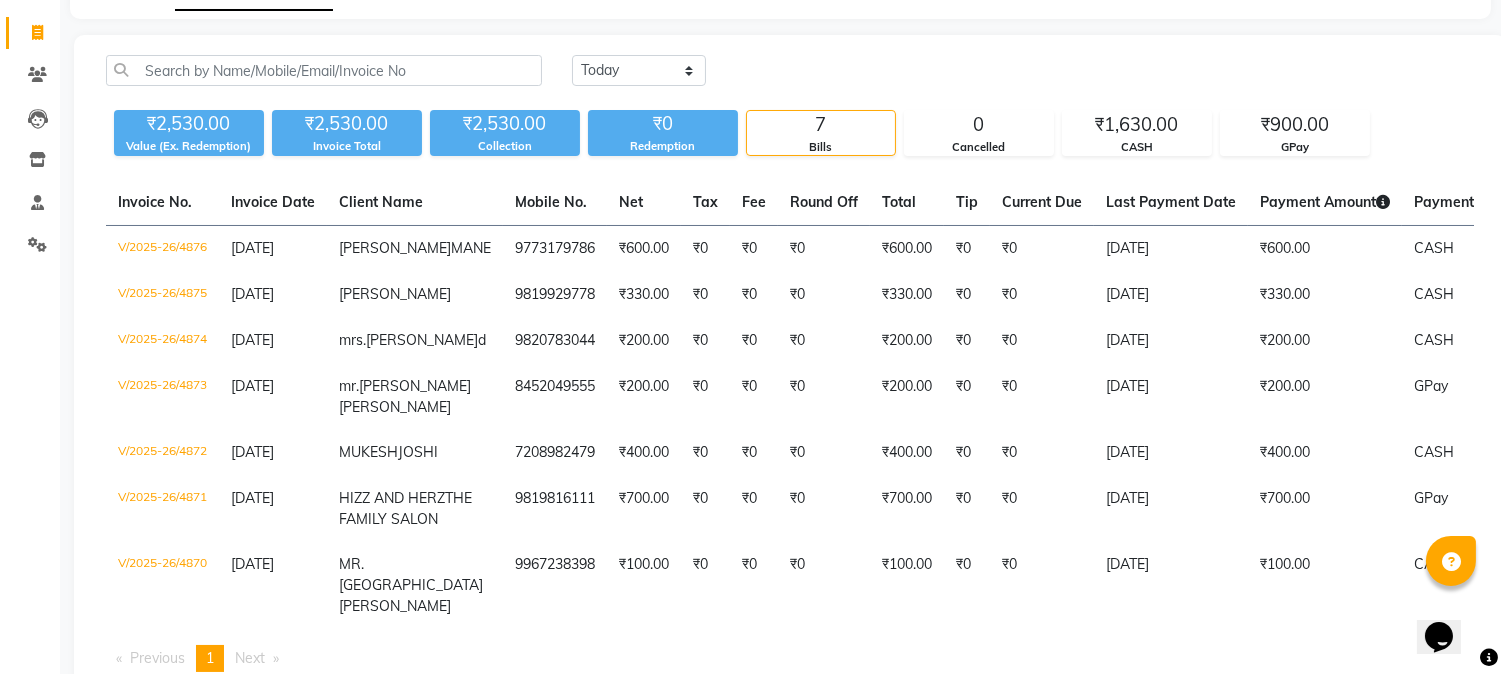 scroll, scrollTop: 0, scrollLeft: 0, axis: both 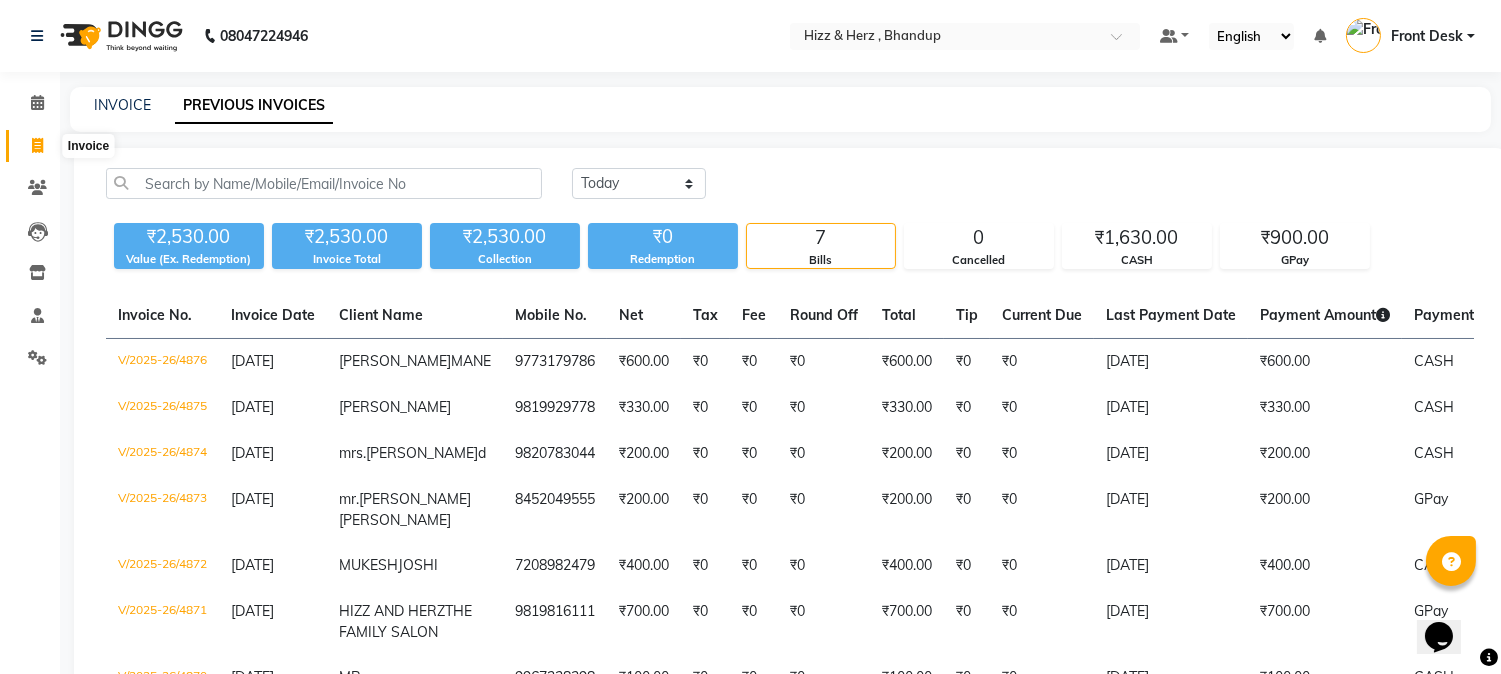 click 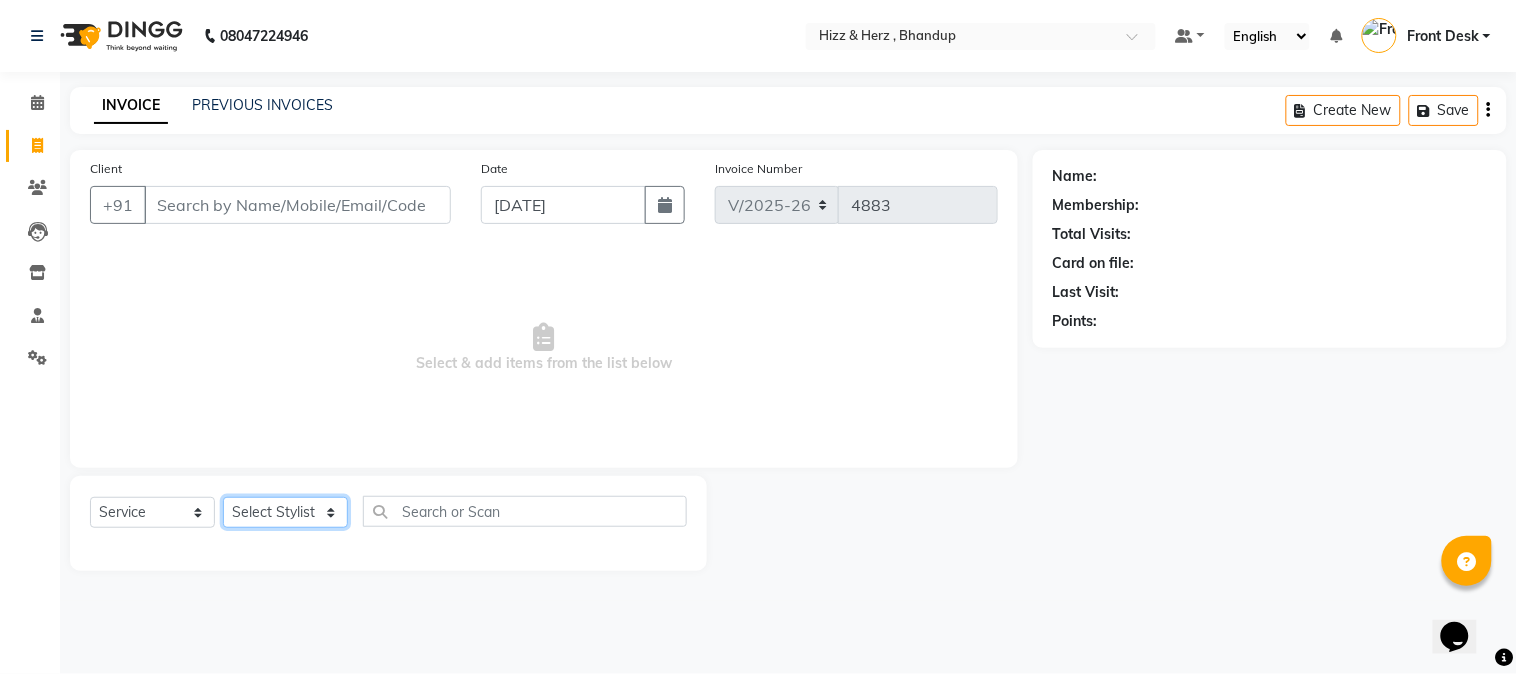 click on "Select Stylist Front Desk Gaurav Sharma HIZZ & HERZ 2 IRFAN AHMAD Jigna Goswami KHALID AHMAD Laxmi Mehboob MOHD PARVEJ NIZAM Salman Sangeeta  SUMITA  VEERENDRA SHARMA" 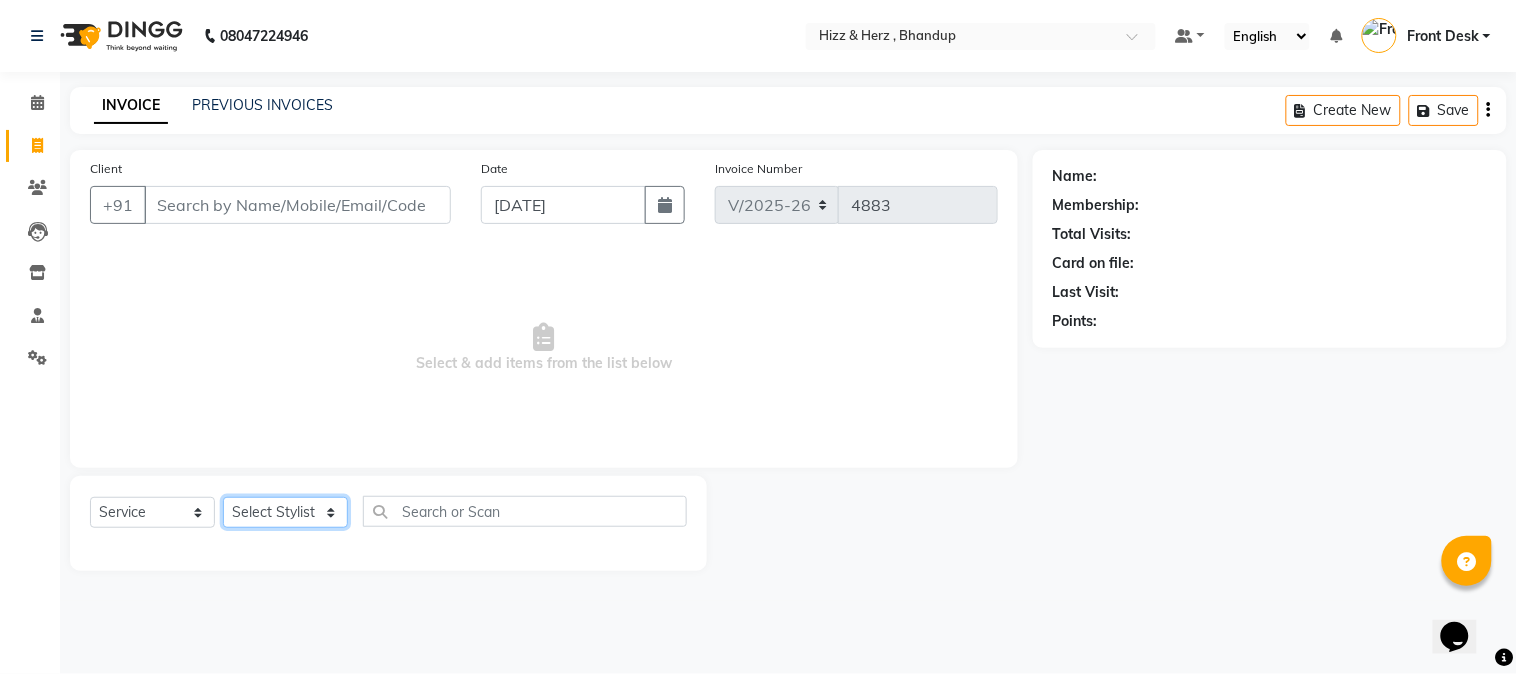 select on "11514" 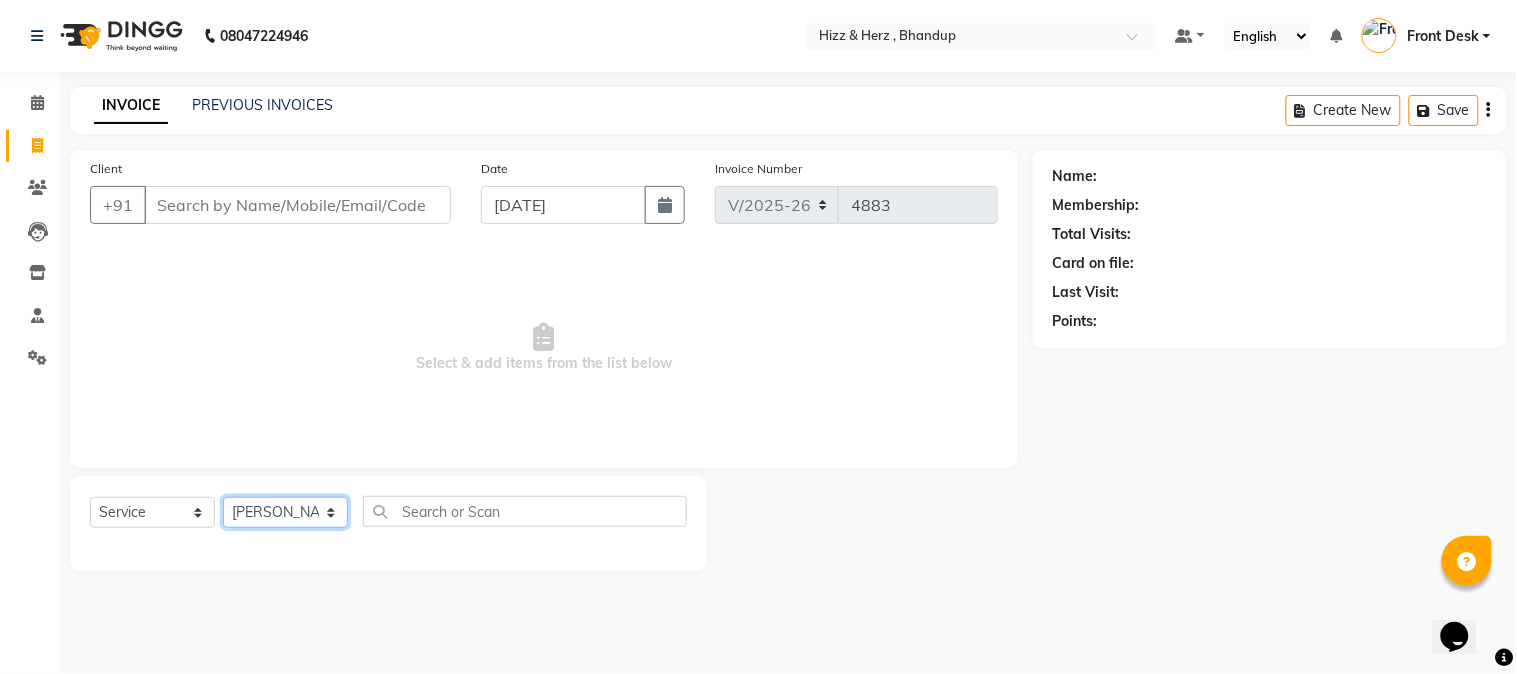 click on "Select Stylist Front Desk Gaurav Sharma HIZZ & HERZ 2 IRFAN AHMAD Jigna Goswami KHALID AHMAD Laxmi Mehboob MOHD PARVEJ NIZAM Salman Sangeeta  SUMITA  VEERENDRA SHARMA" 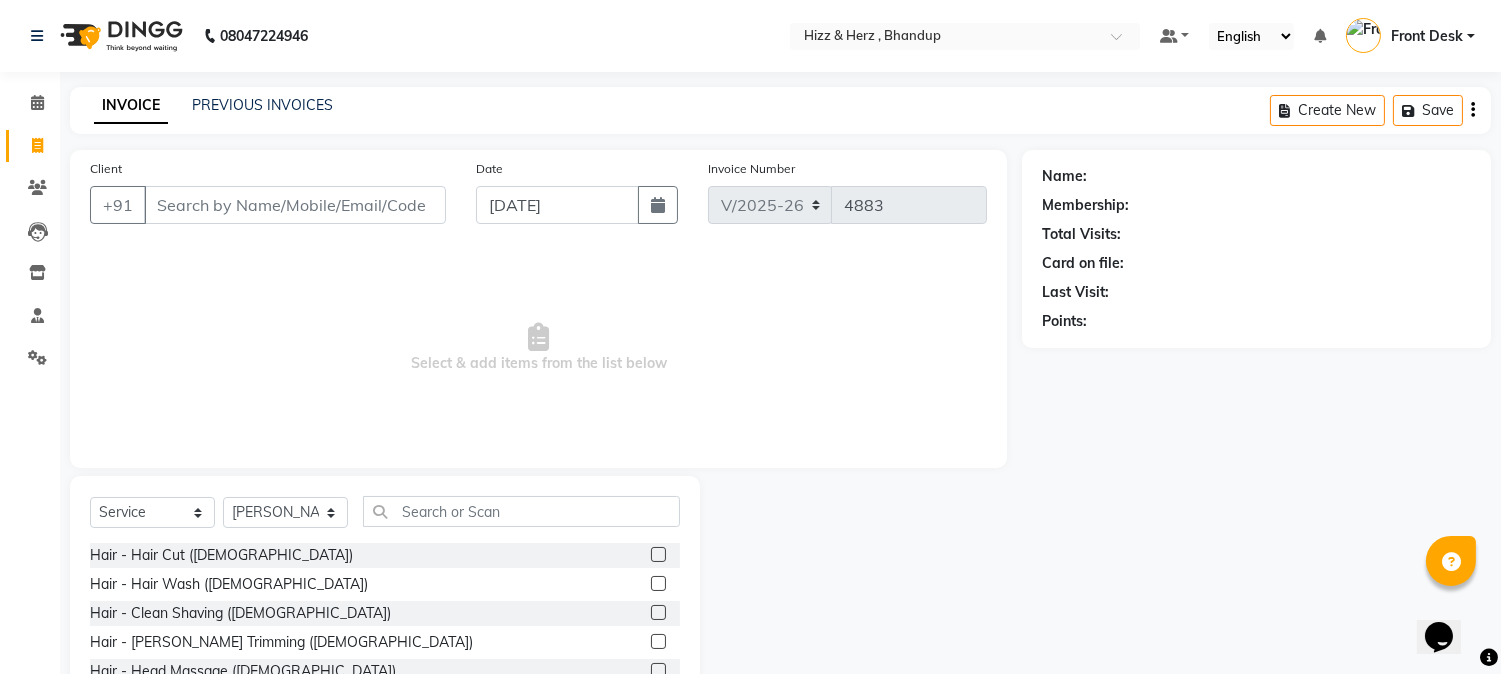 click 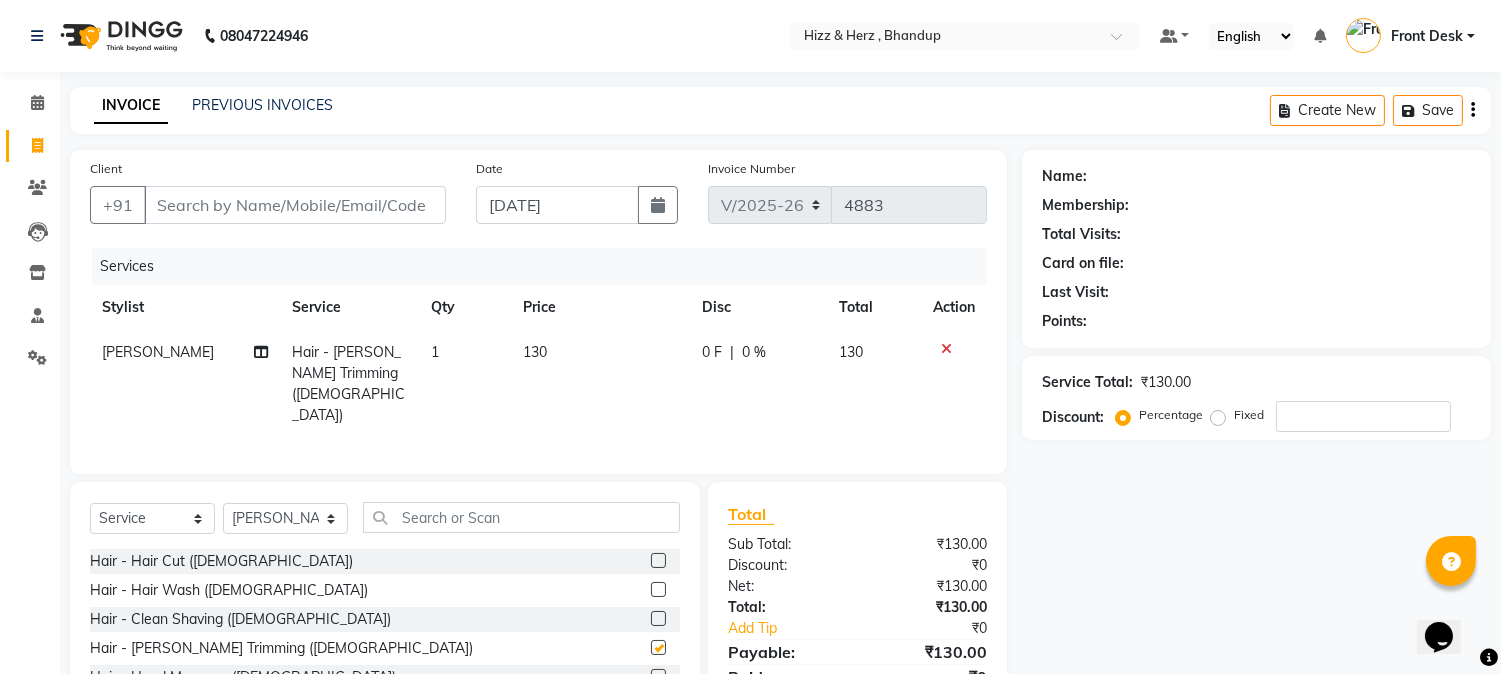 checkbox on "false" 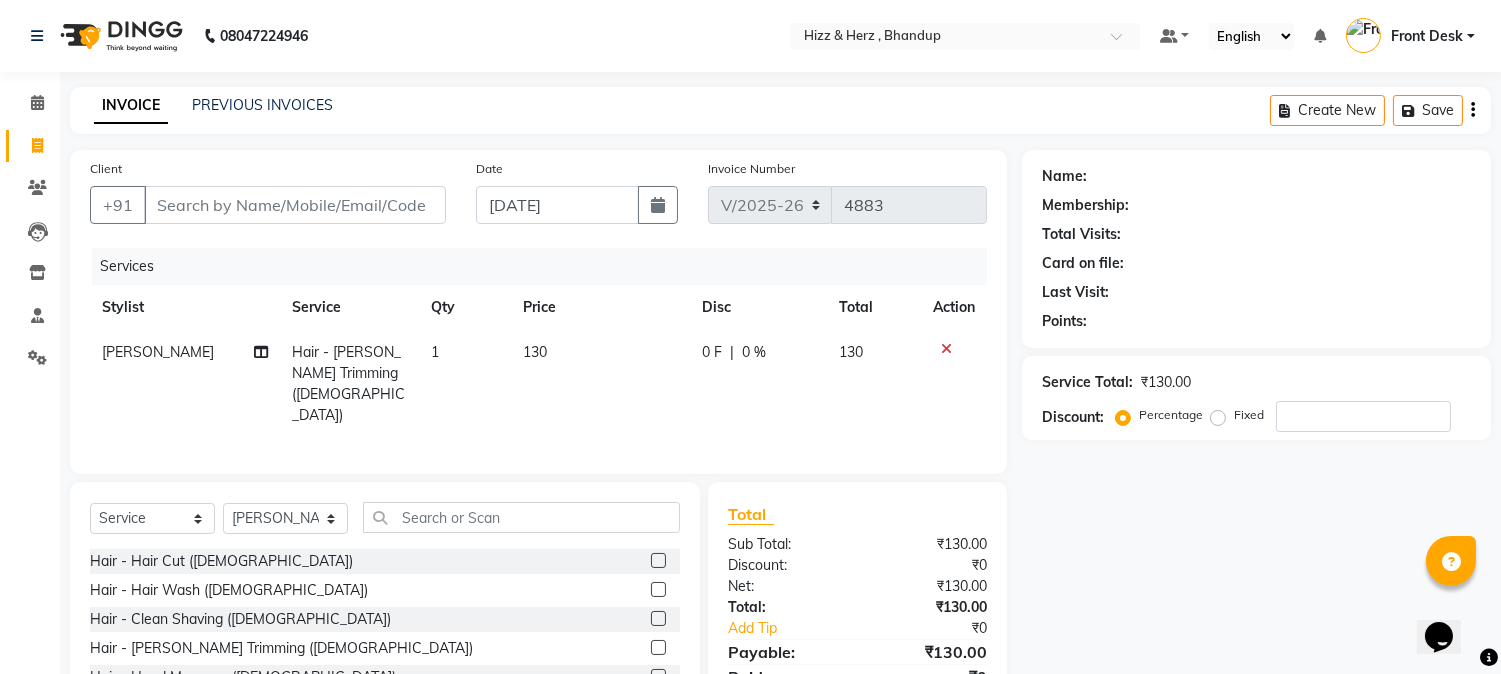 click 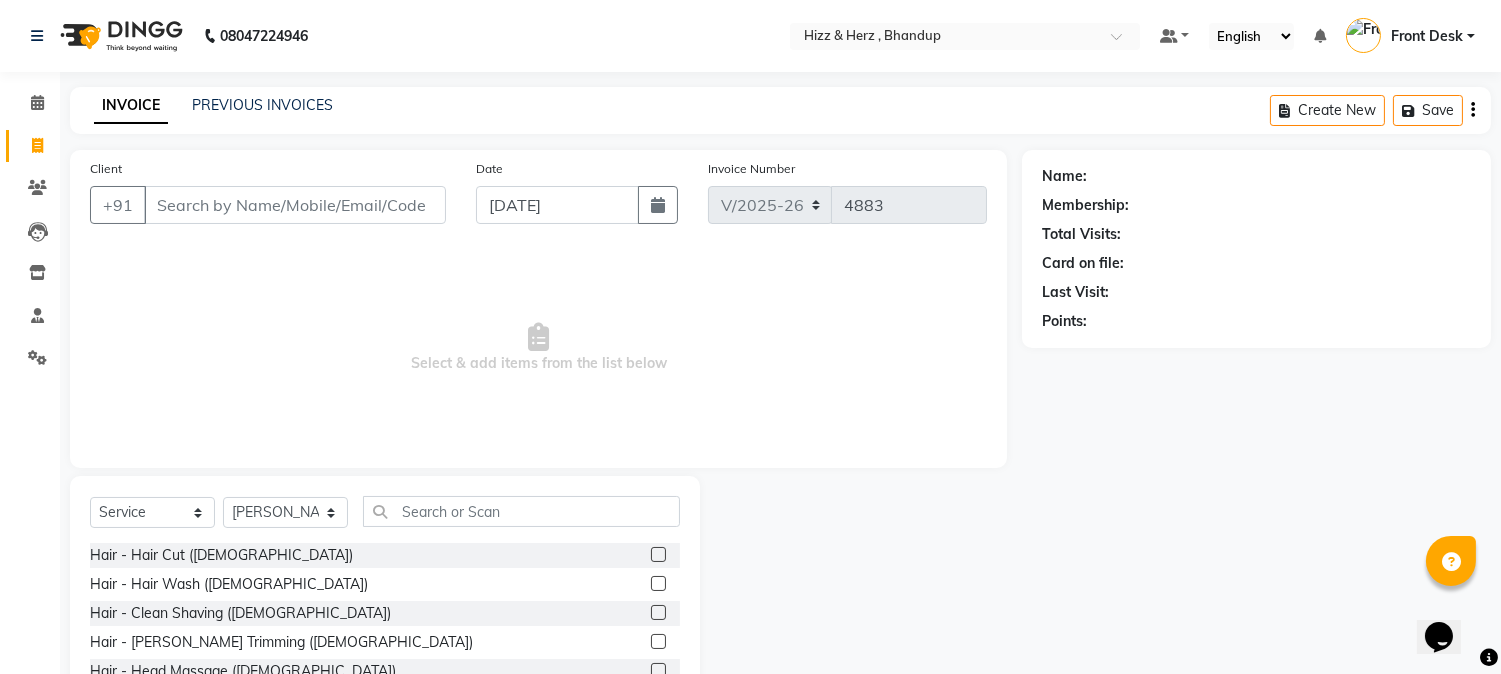 click 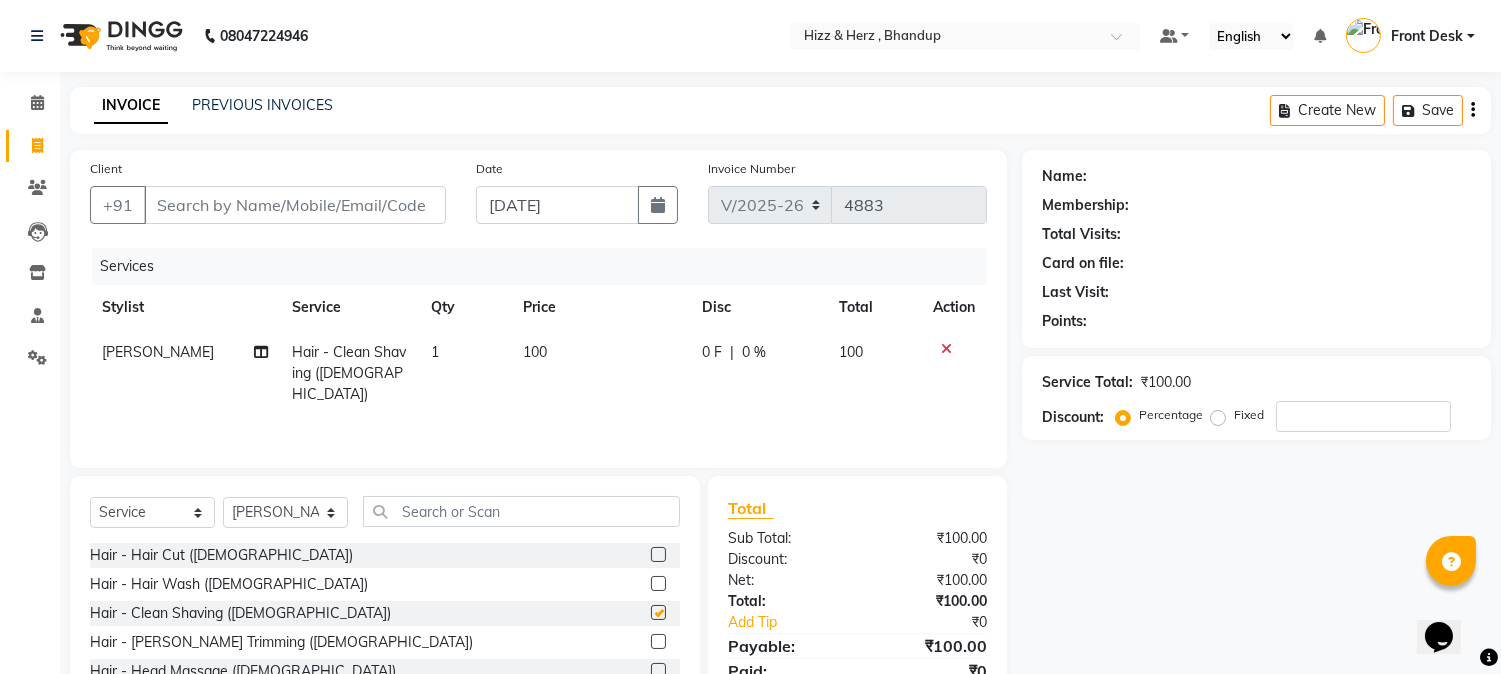 checkbox on "false" 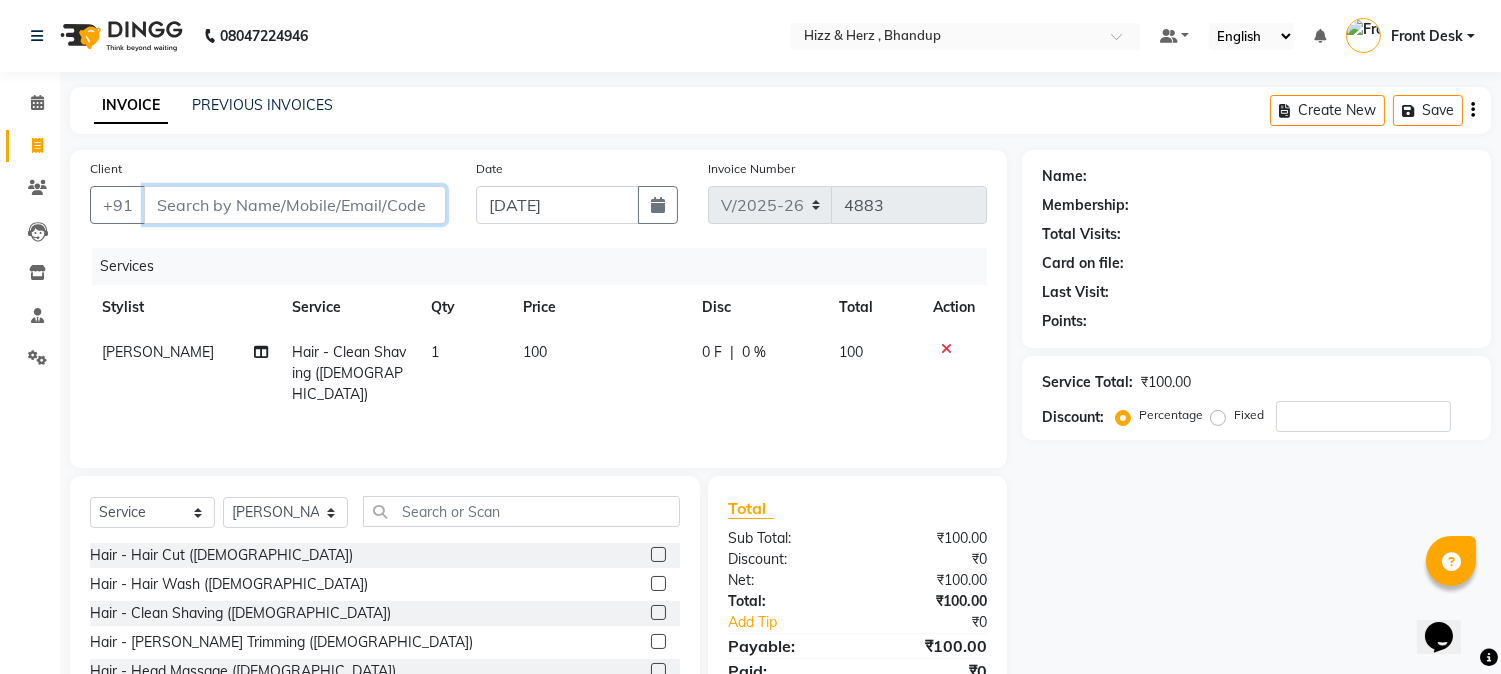 click on "Client" at bounding box center (295, 205) 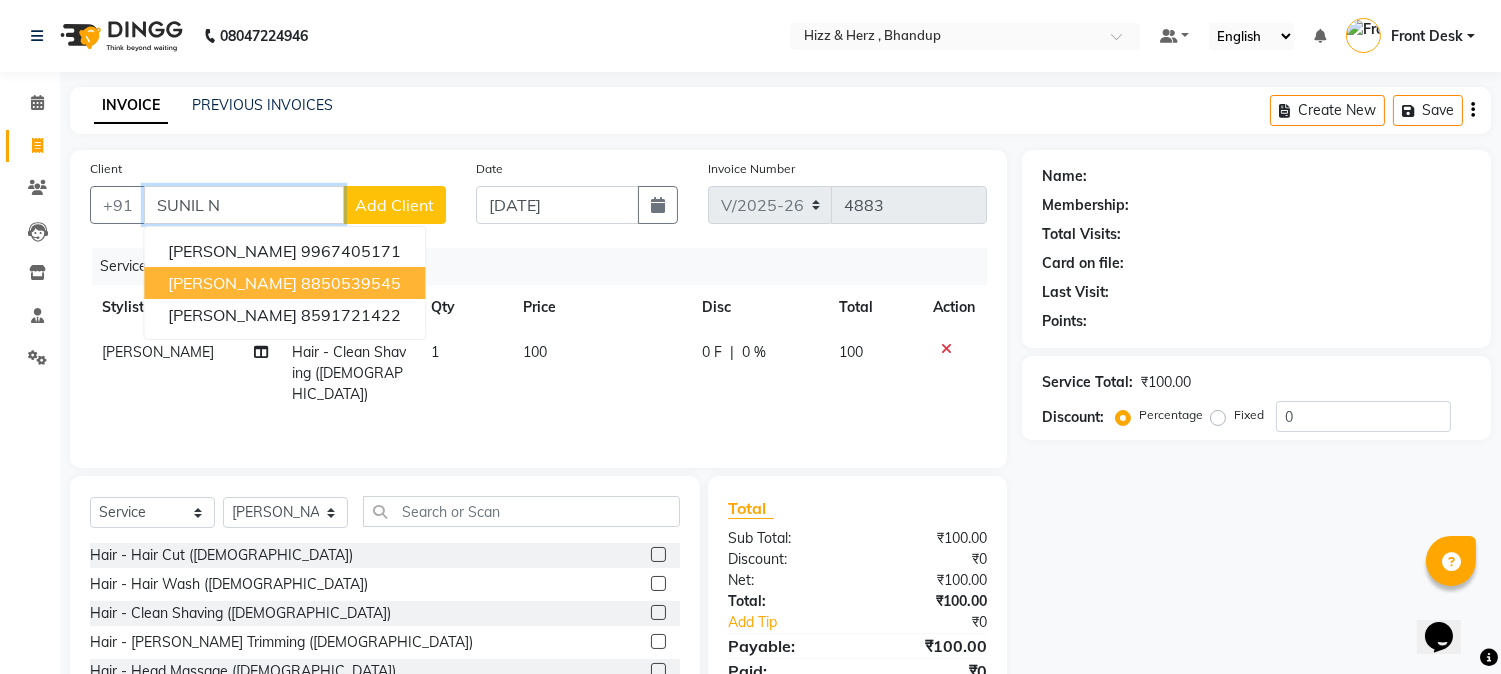 click on "8850539545" at bounding box center [351, 283] 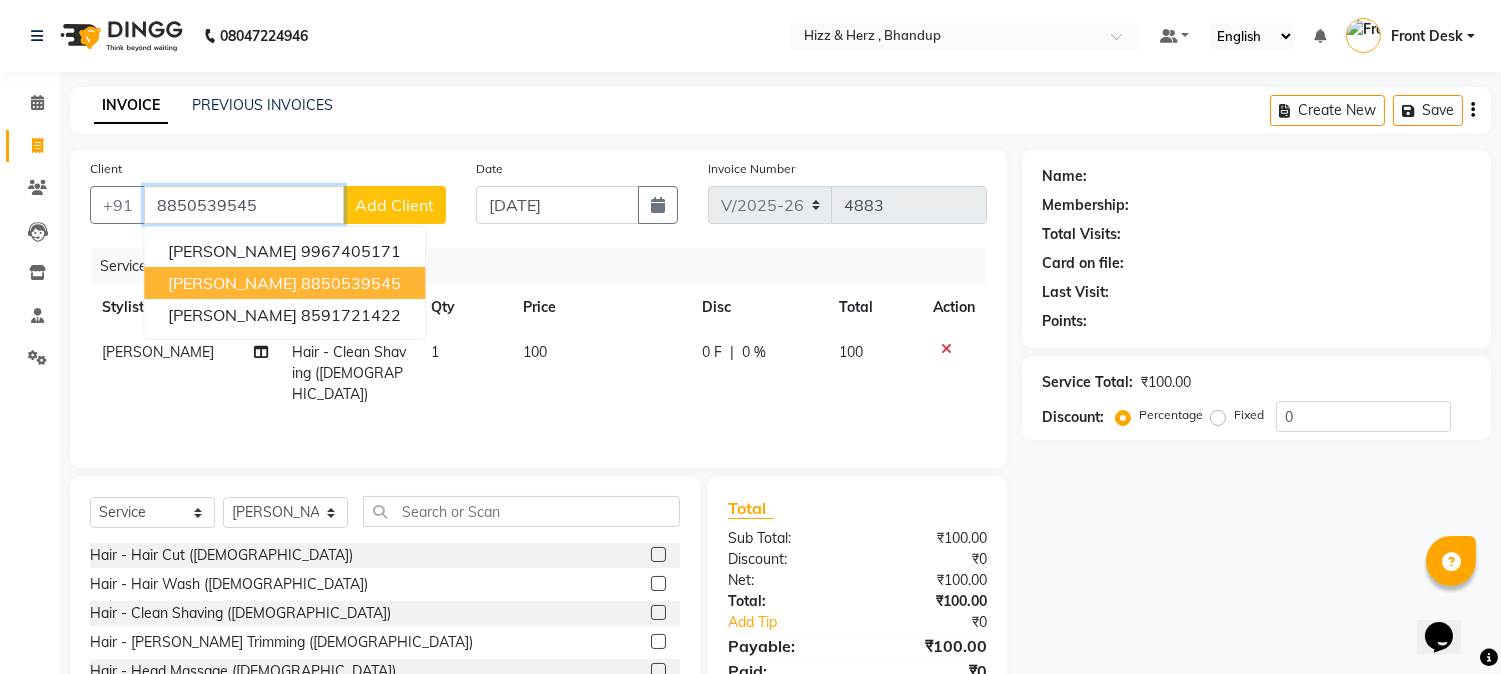 type on "8850539545" 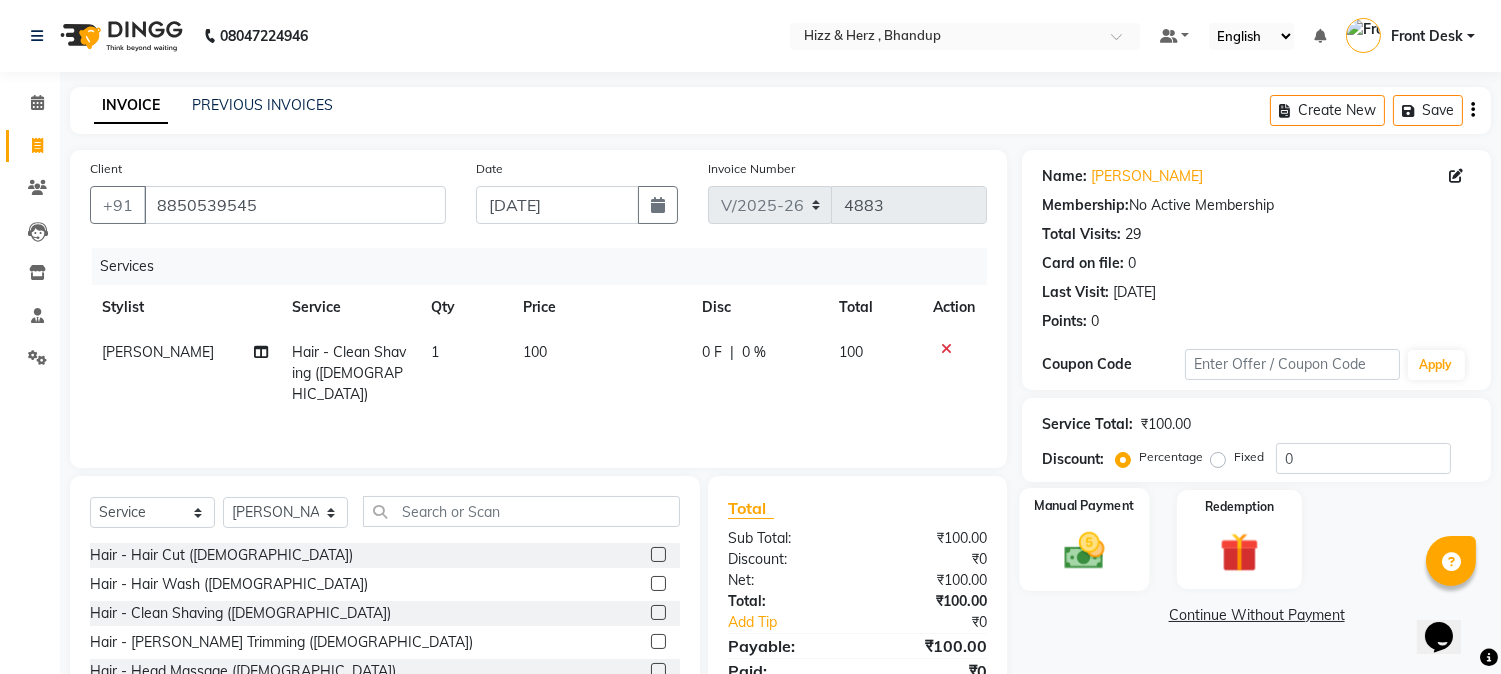 click 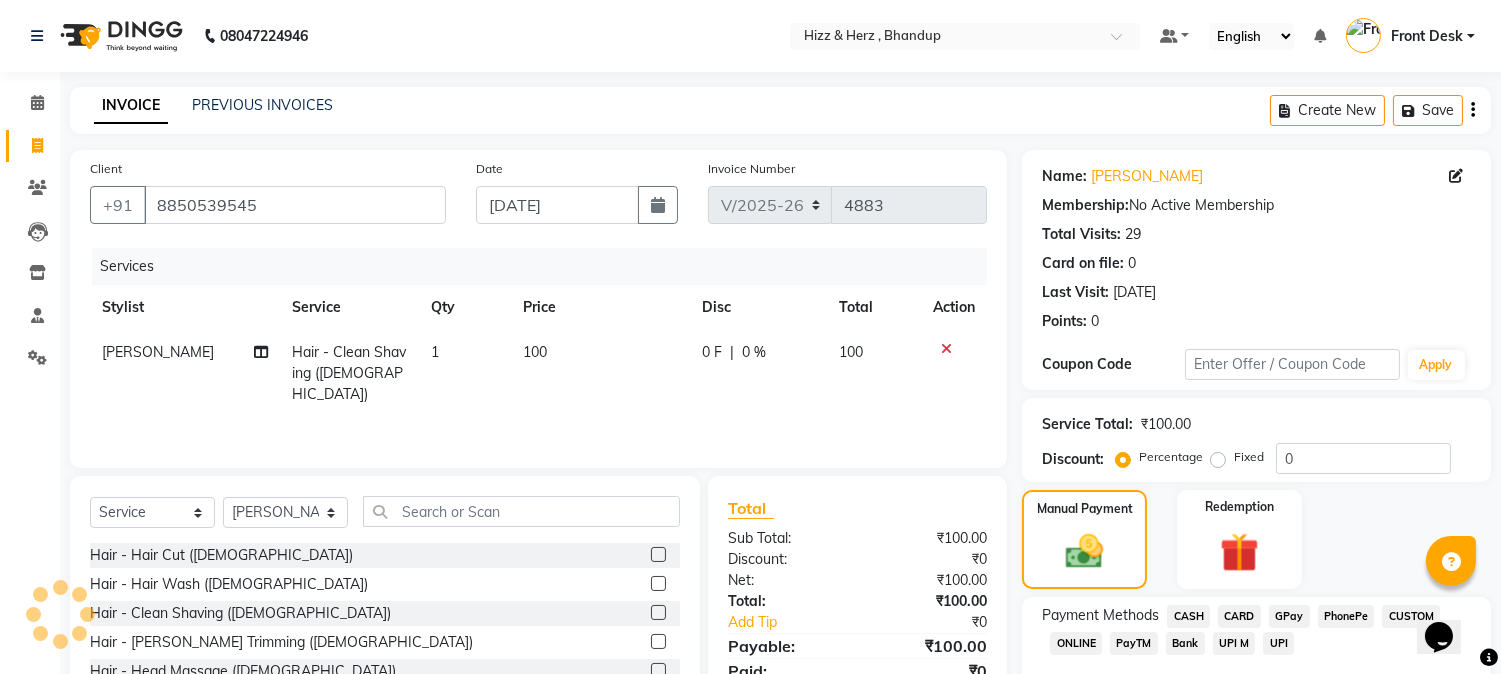 click on "GPay" 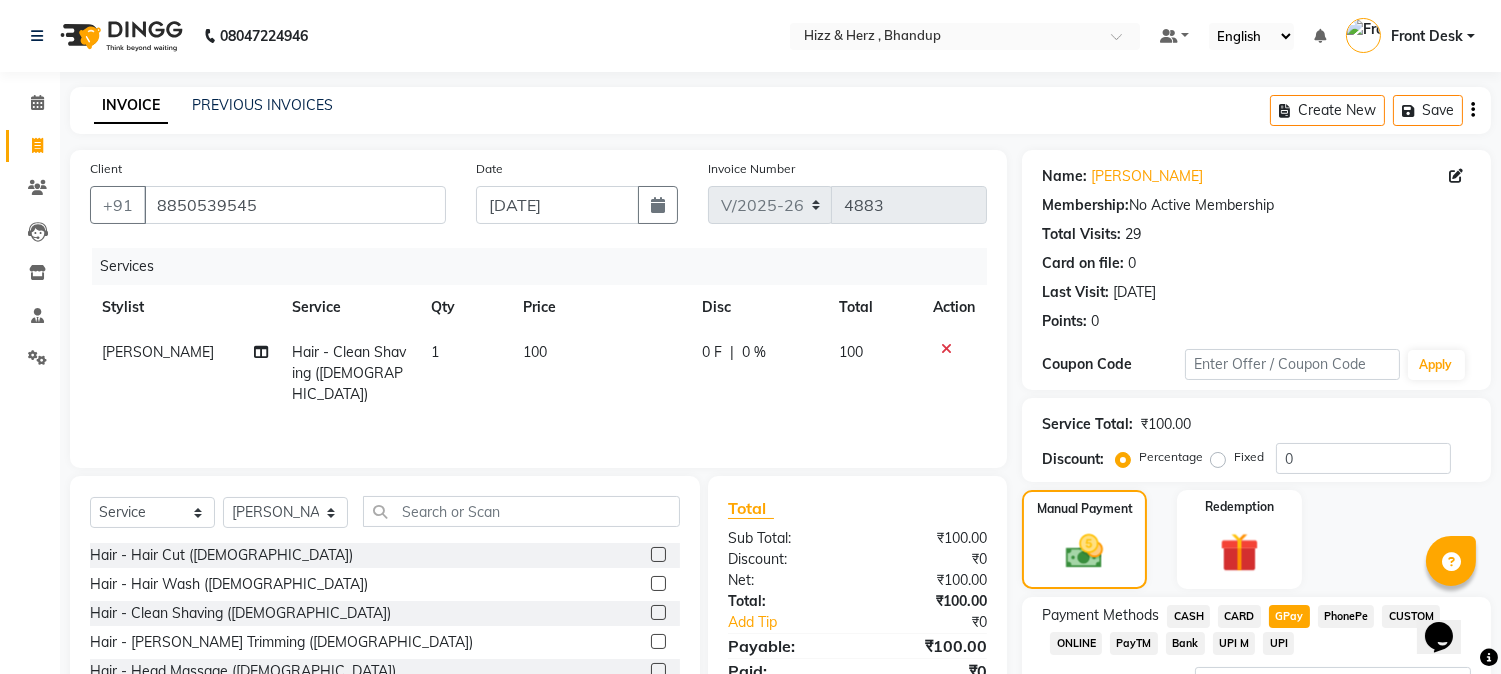 scroll, scrollTop: 170, scrollLeft: 0, axis: vertical 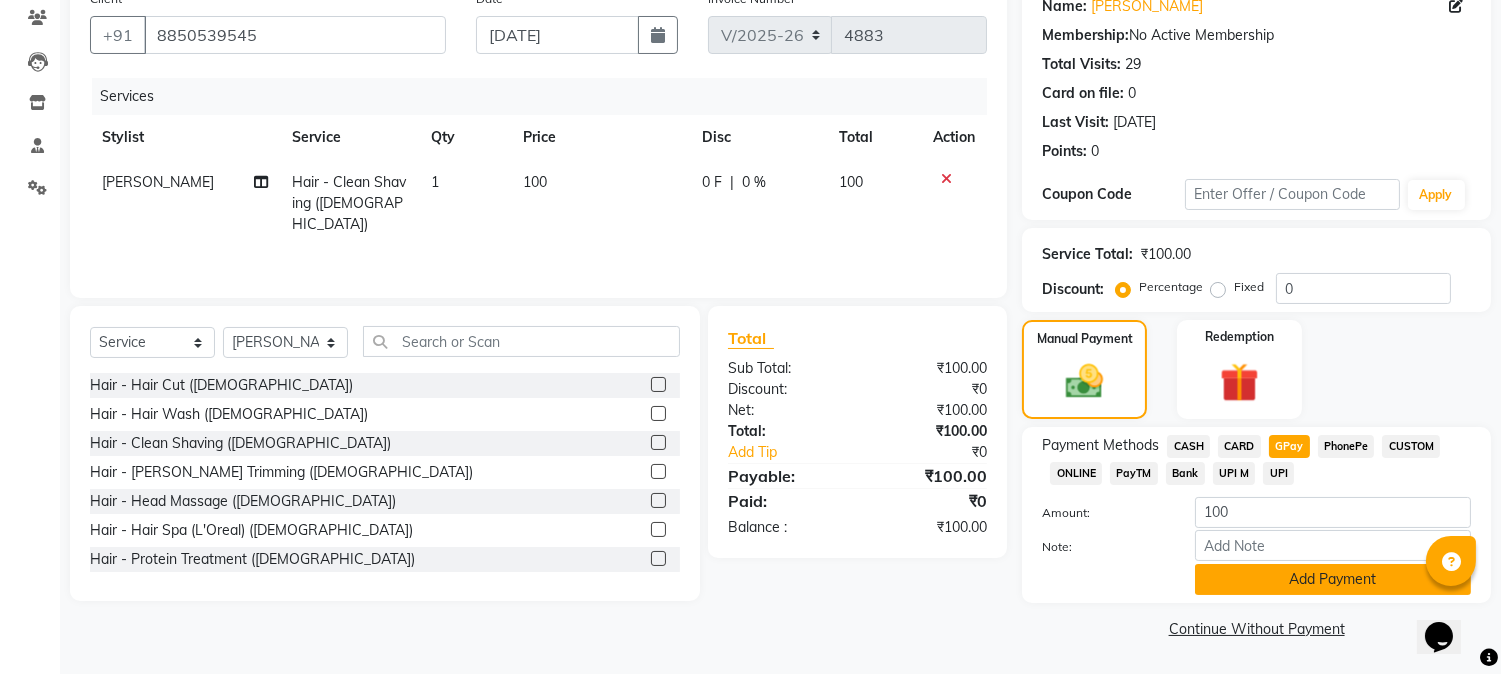 click on "Add Payment" 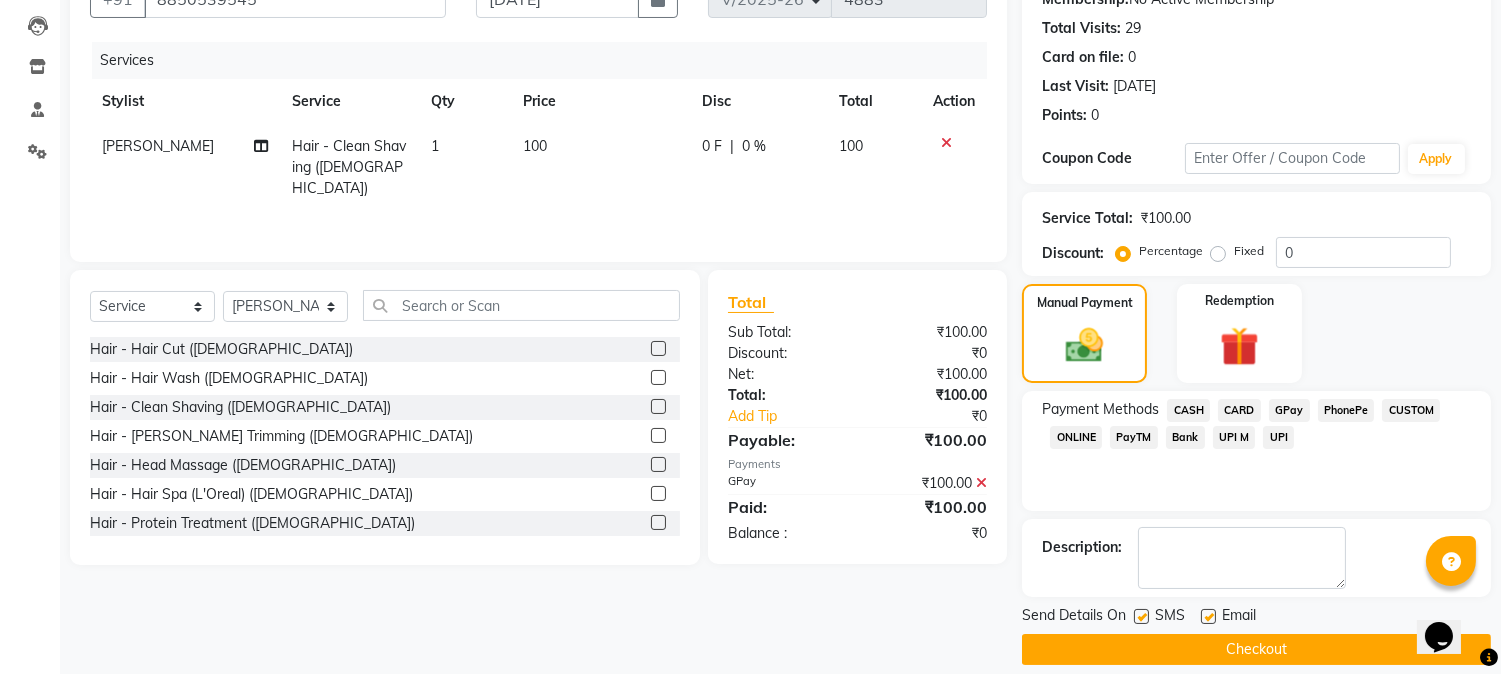 scroll, scrollTop: 225, scrollLeft: 0, axis: vertical 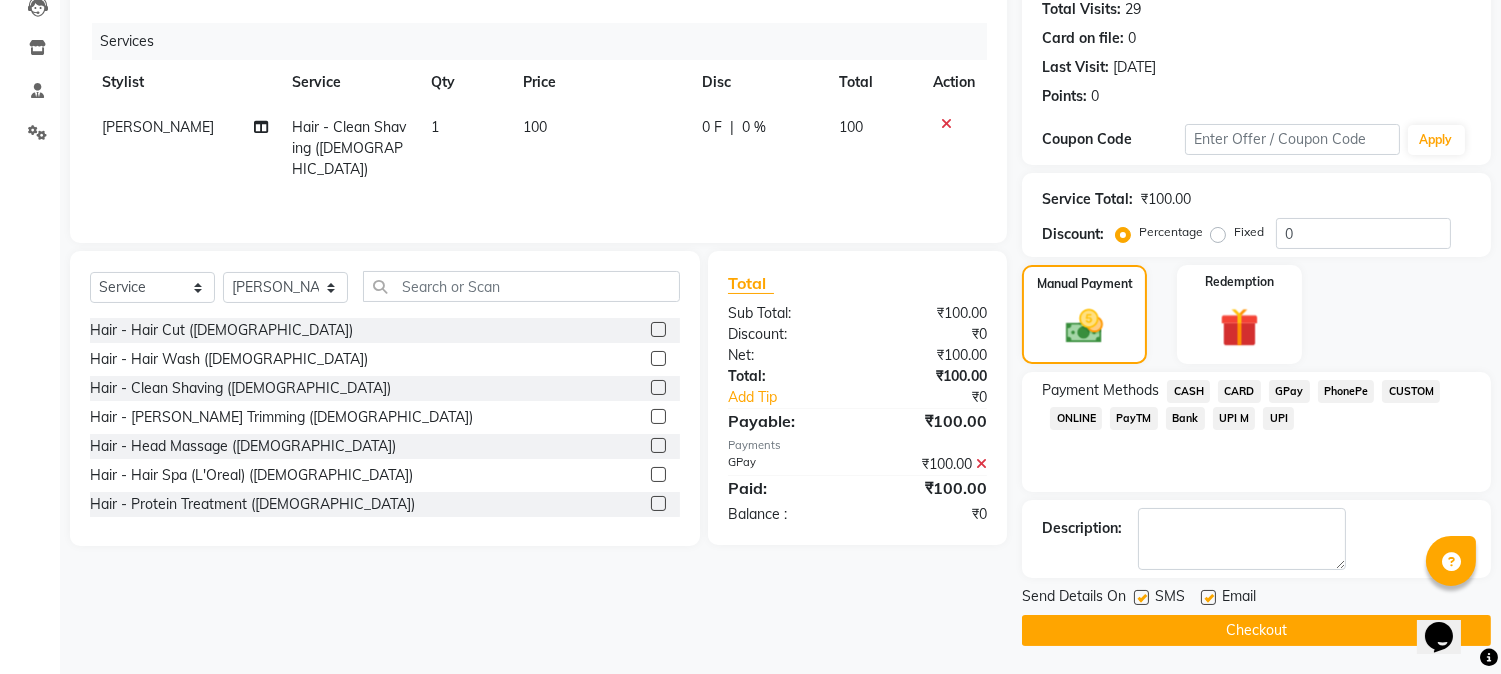 click on "Checkout" 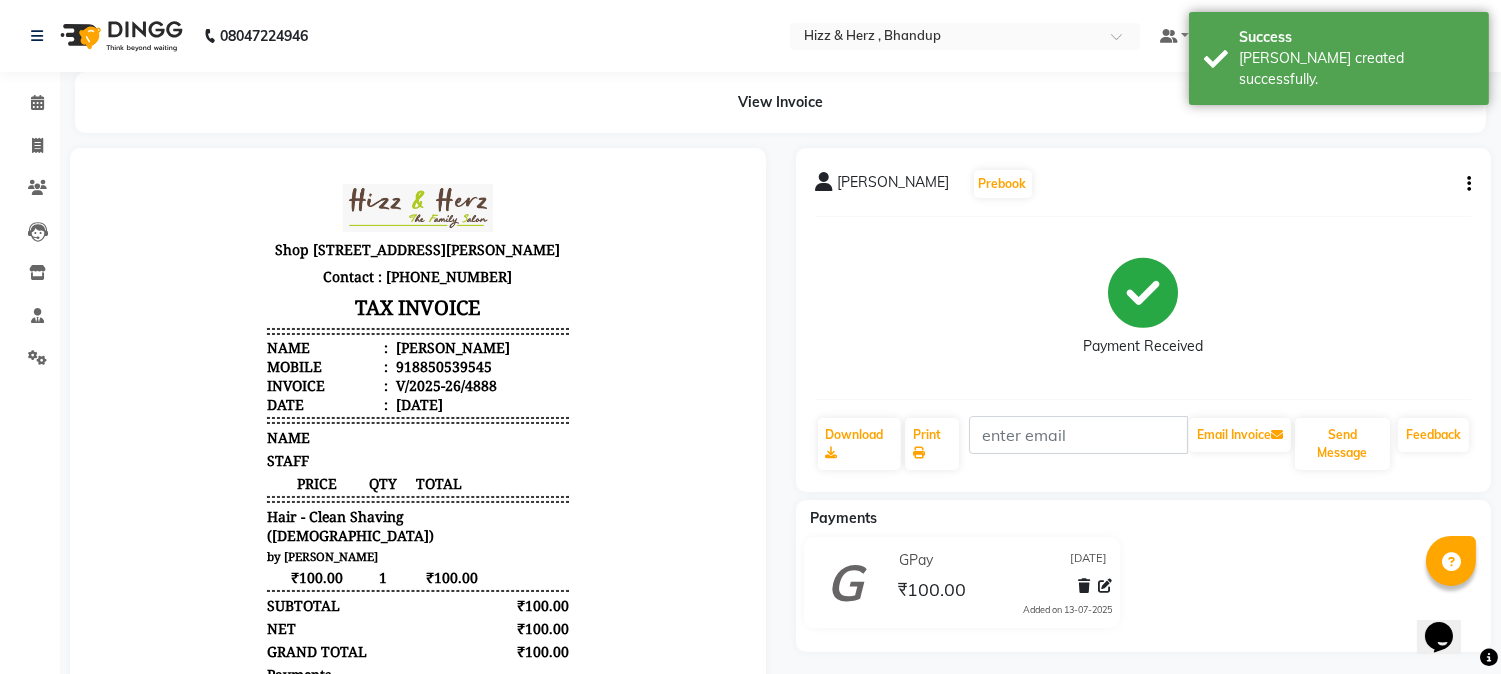 scroll, scrollTop: 0, scrollLeft: 0, axis: both 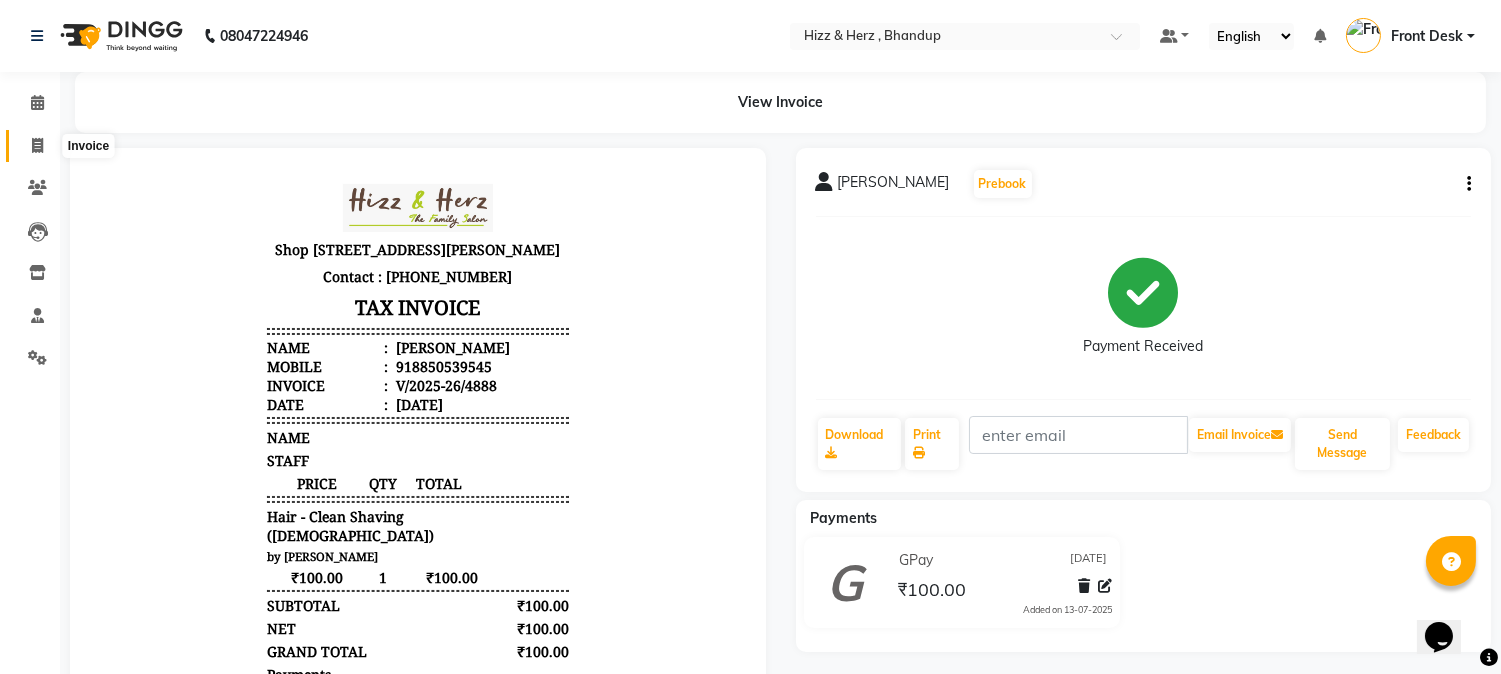 click 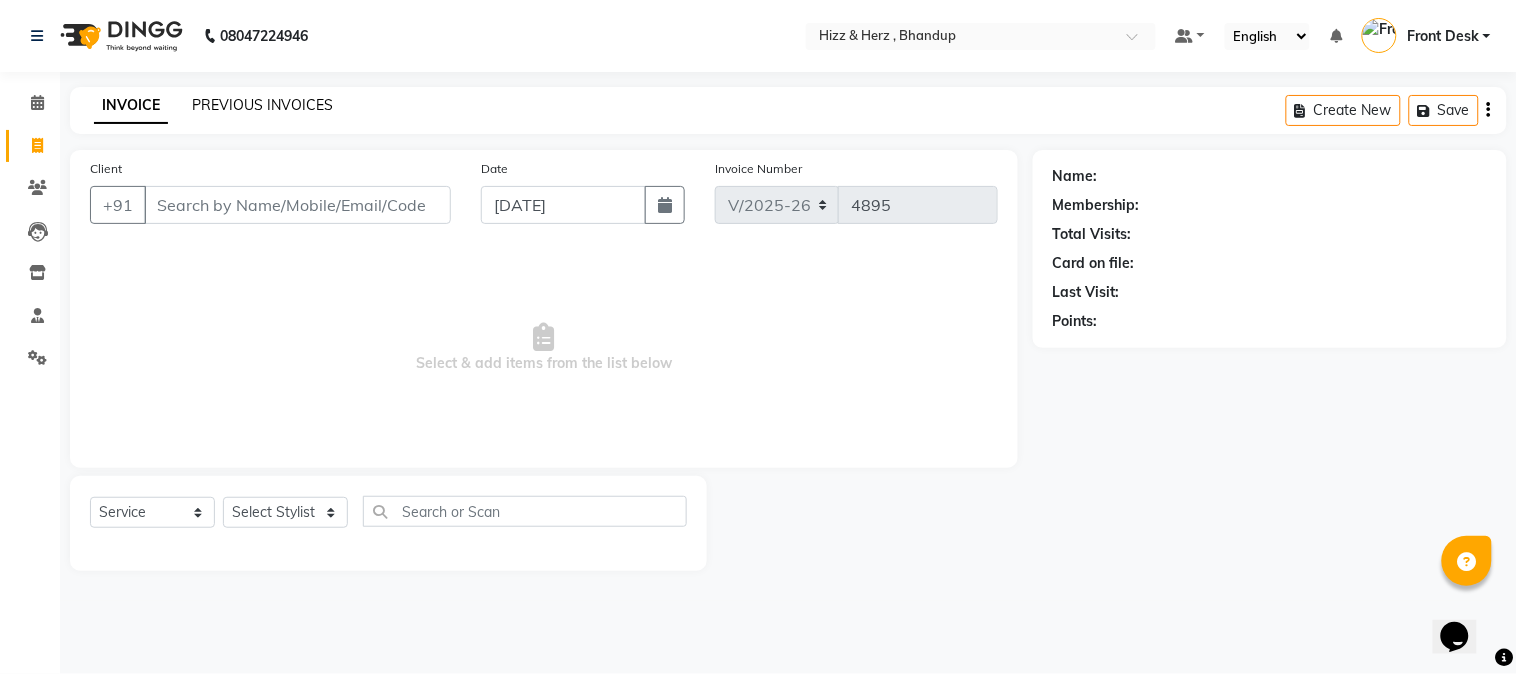 click on "PREVIOUS INVOICES" 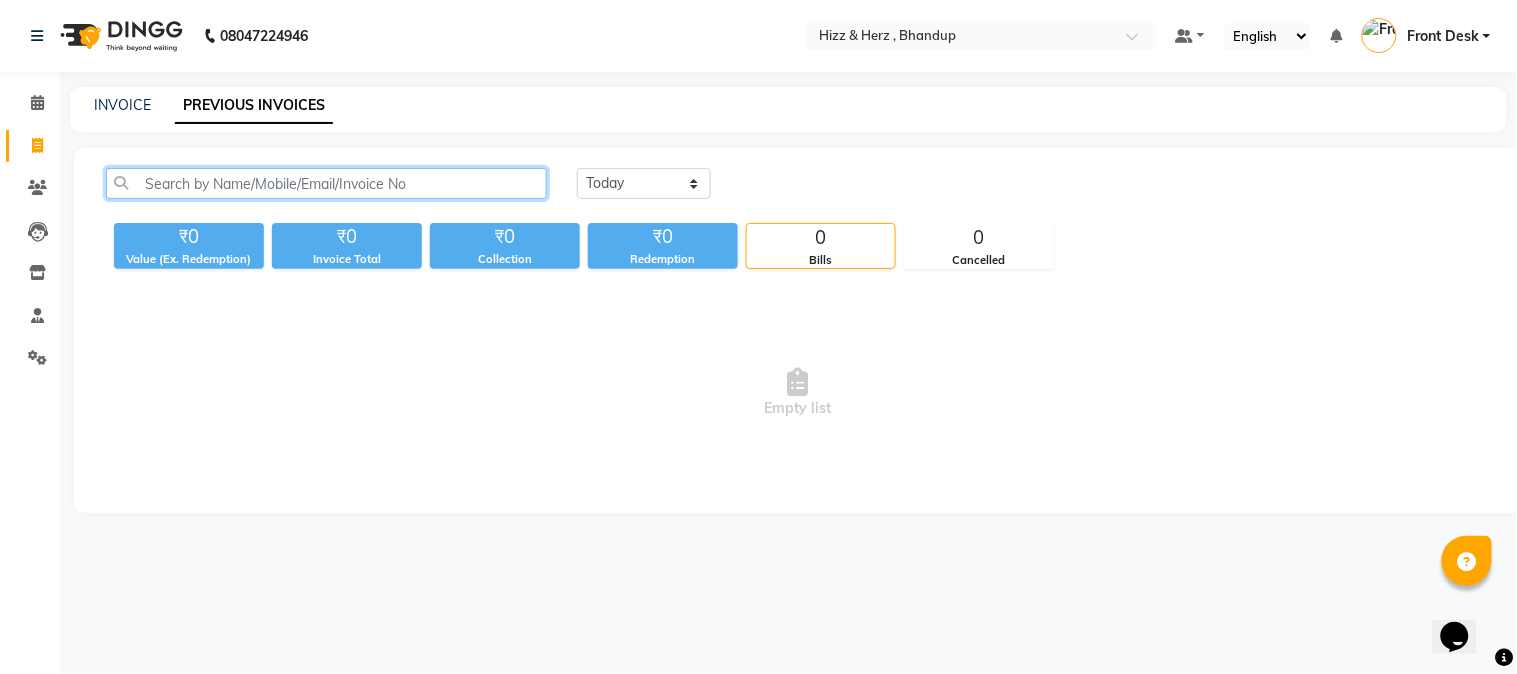 click 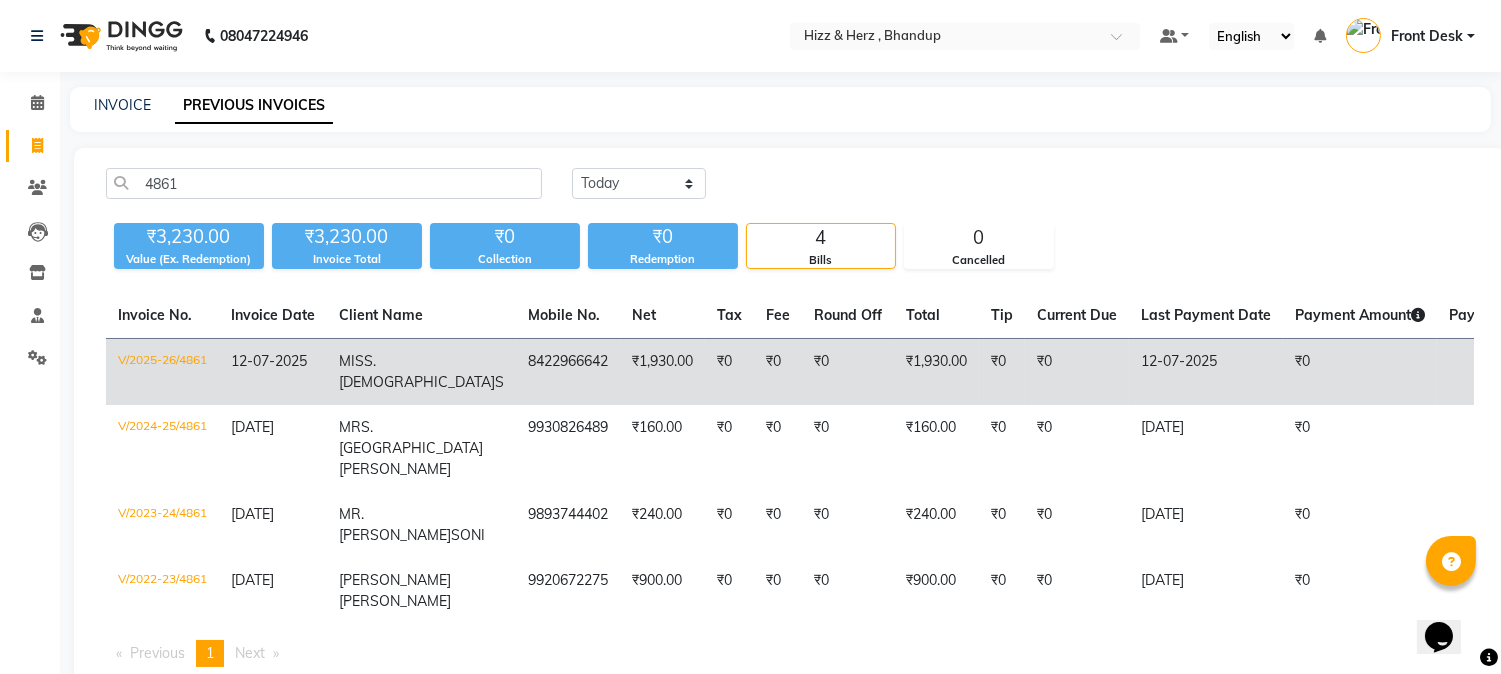 click on "MISS. SIKHA  S" 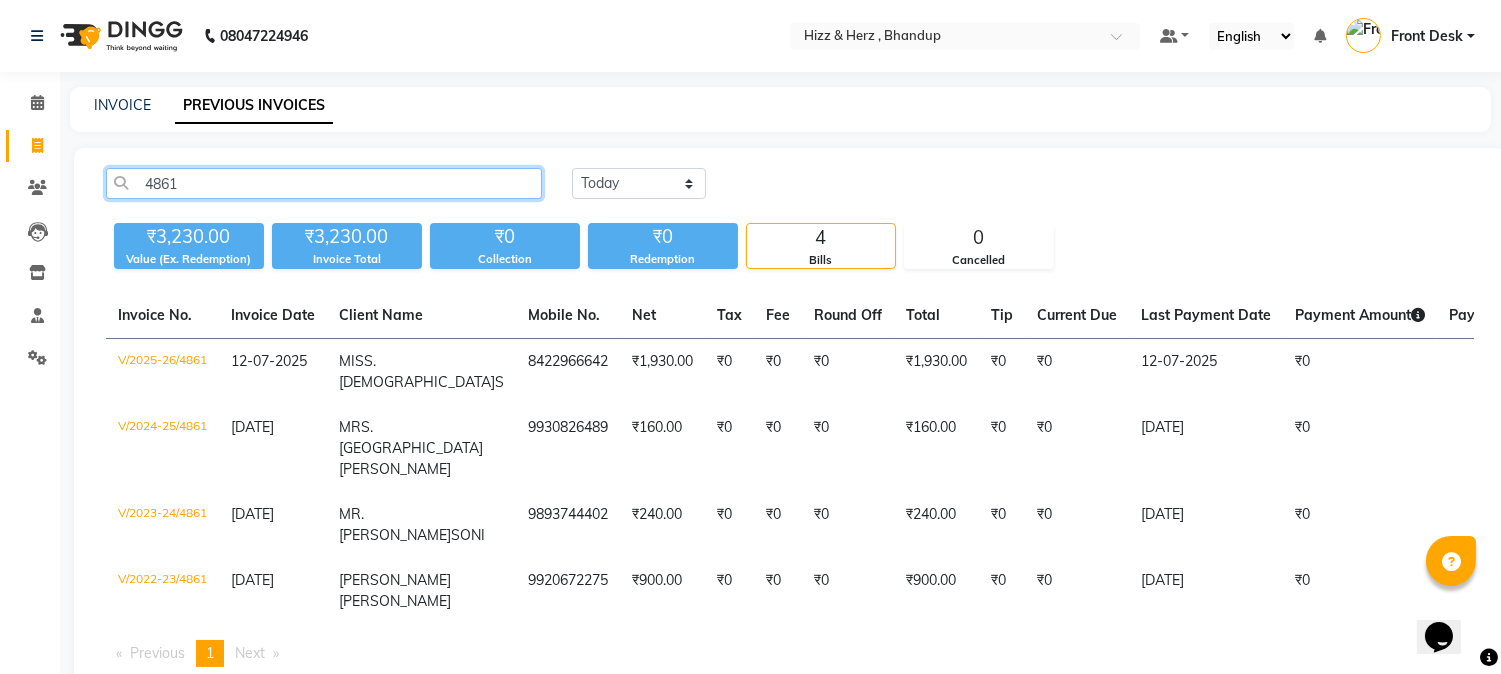 click on "4861" 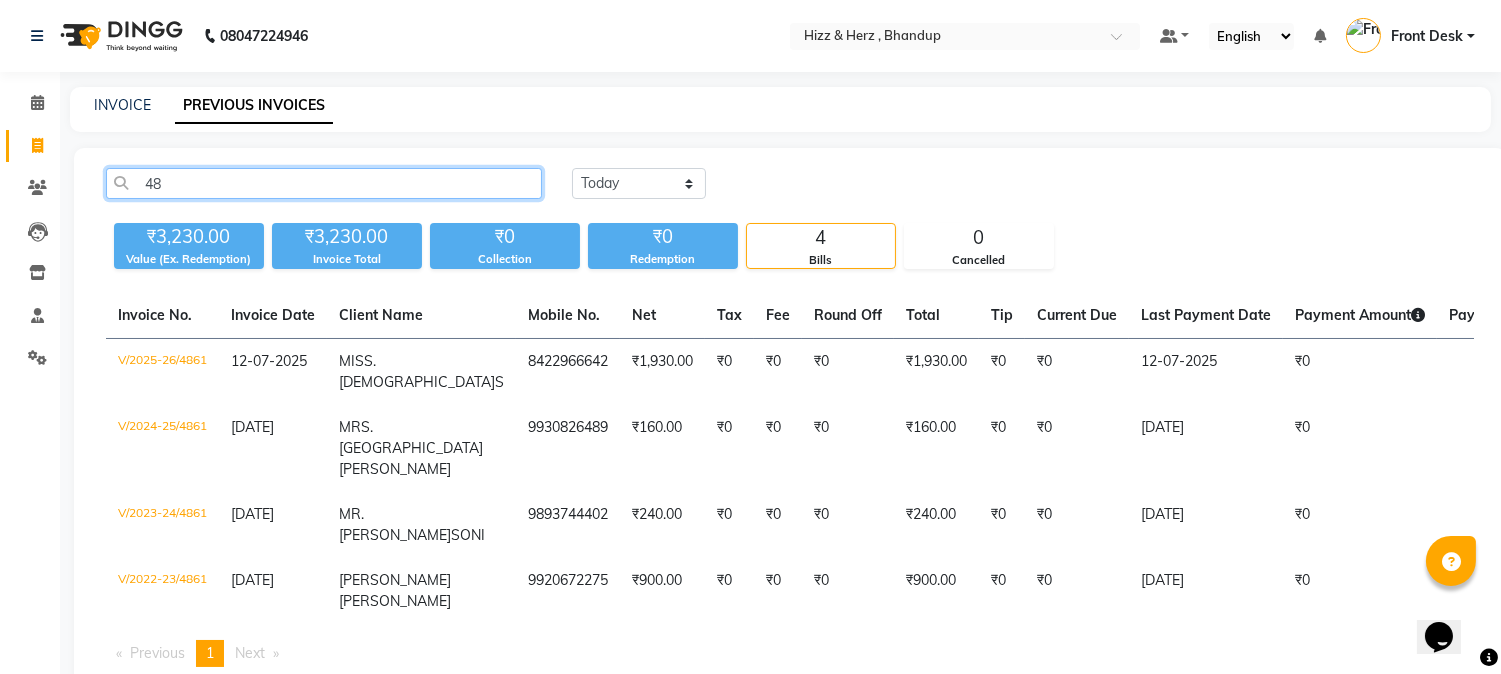 type on "4" 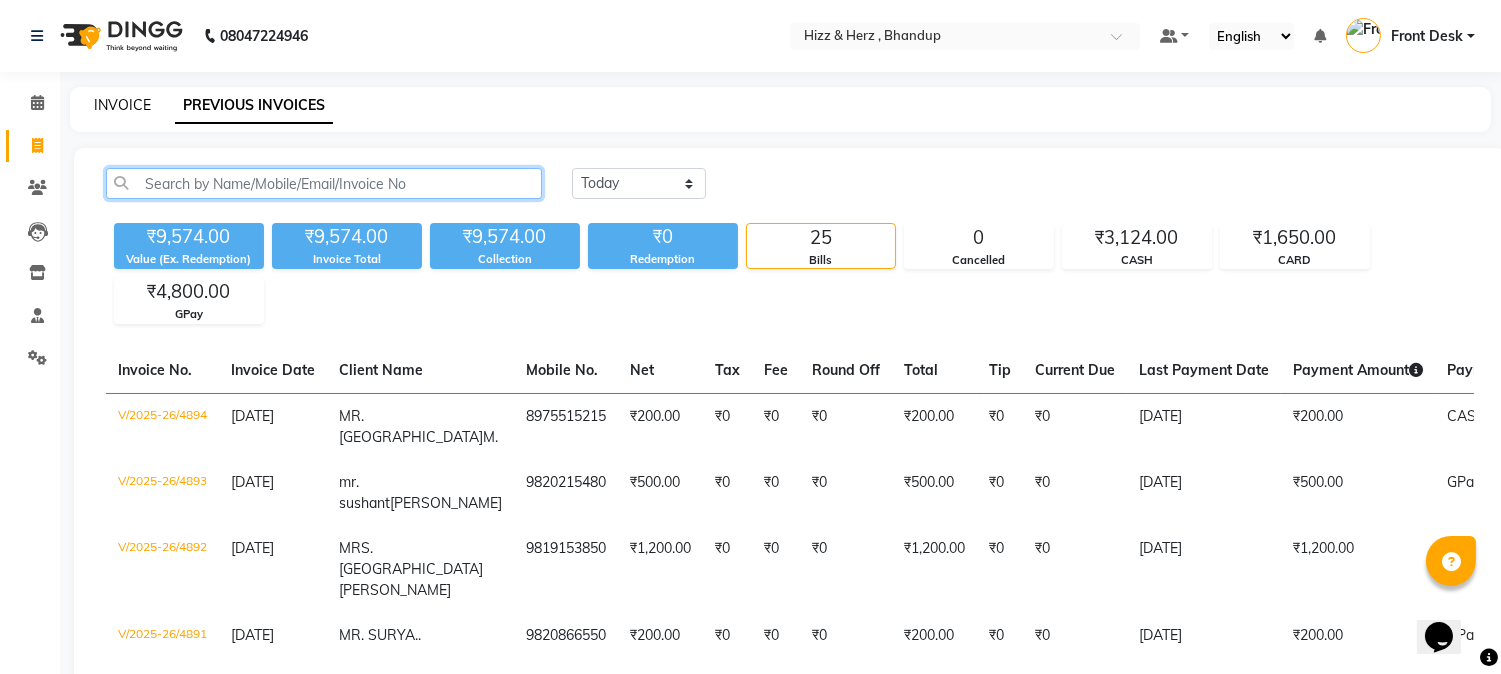 type 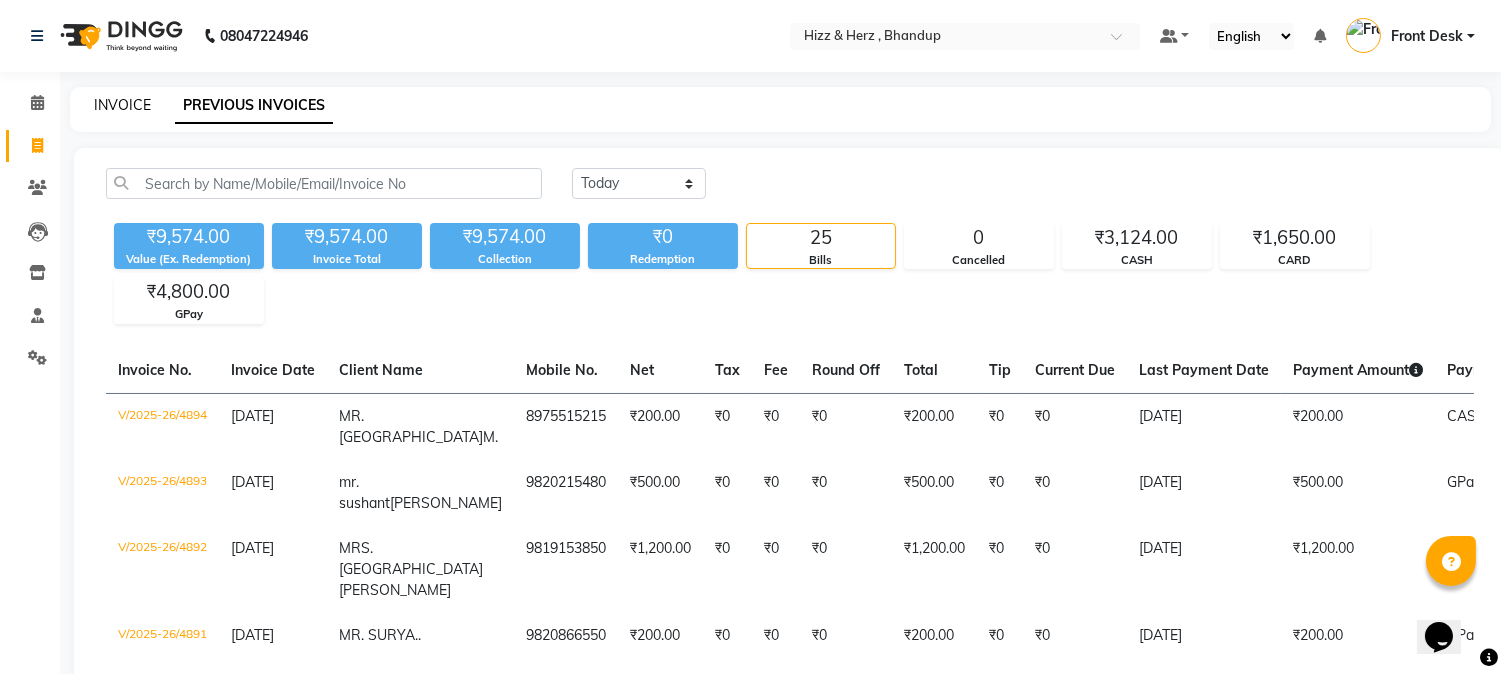 click on "INVOICE" 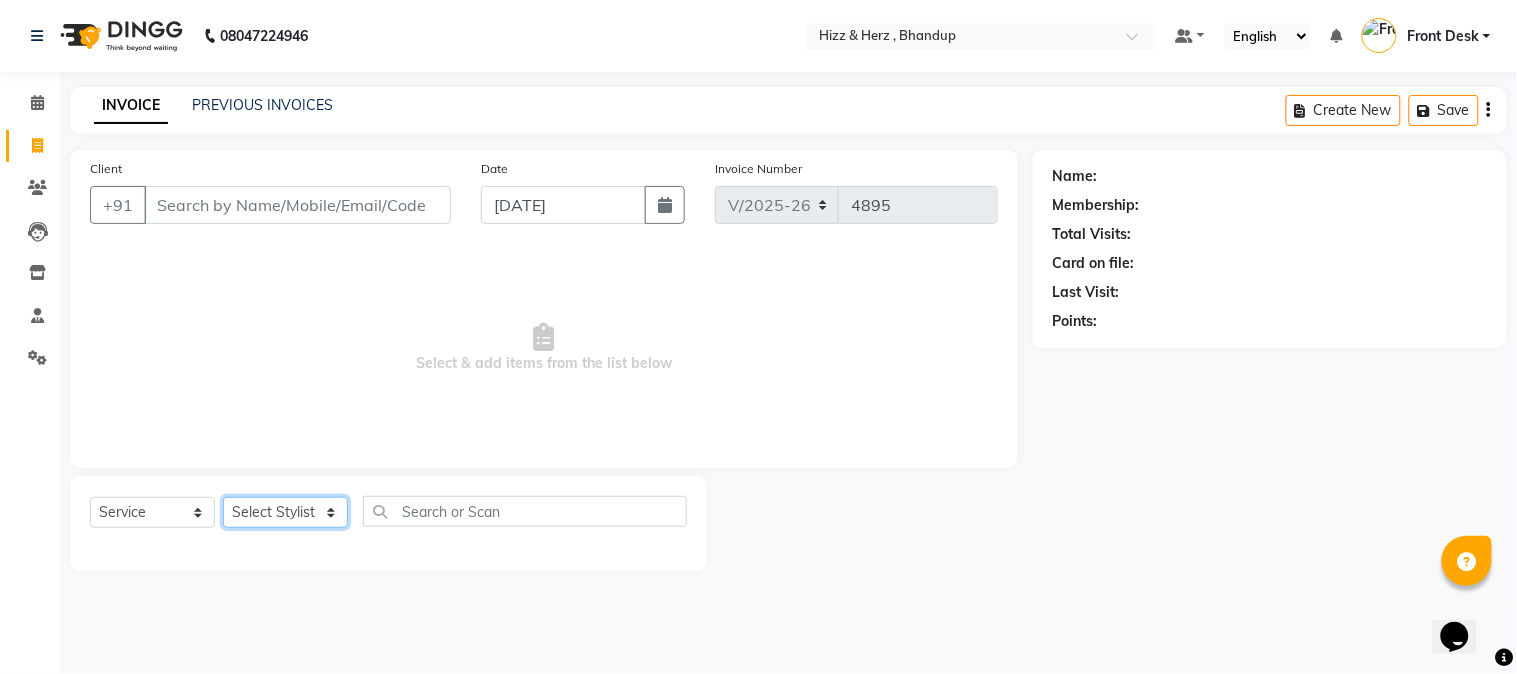 click on "Select Stylist Front Desk [PERSON_NAME] HIZZ & HERZ 2 [PERSON_NAME] [PERSON_NAME] [PERSON_NAME] [PERSON_NAME] MOHD [PERSON_NAME] [PERSON_NAME] [PERSON_NAME]  [PERSON_NAME]" 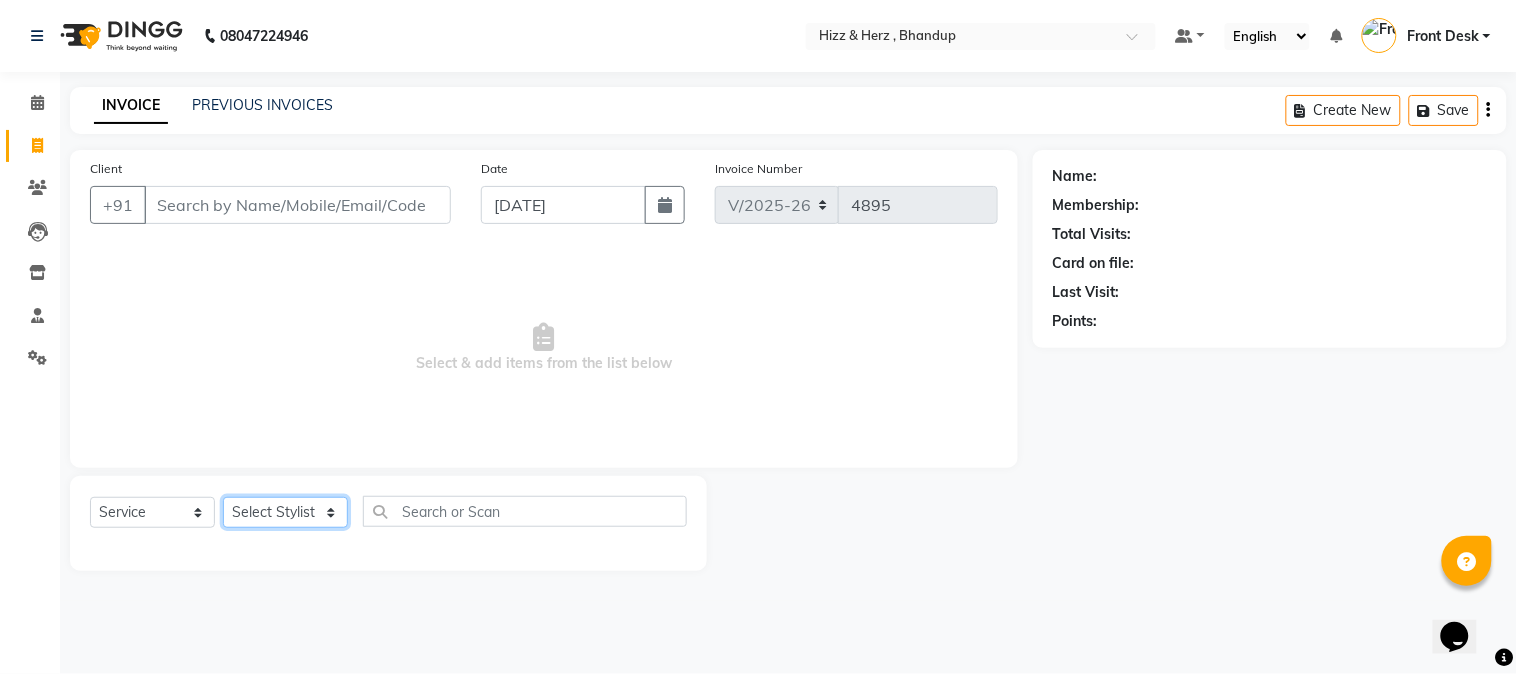 select on "82789" 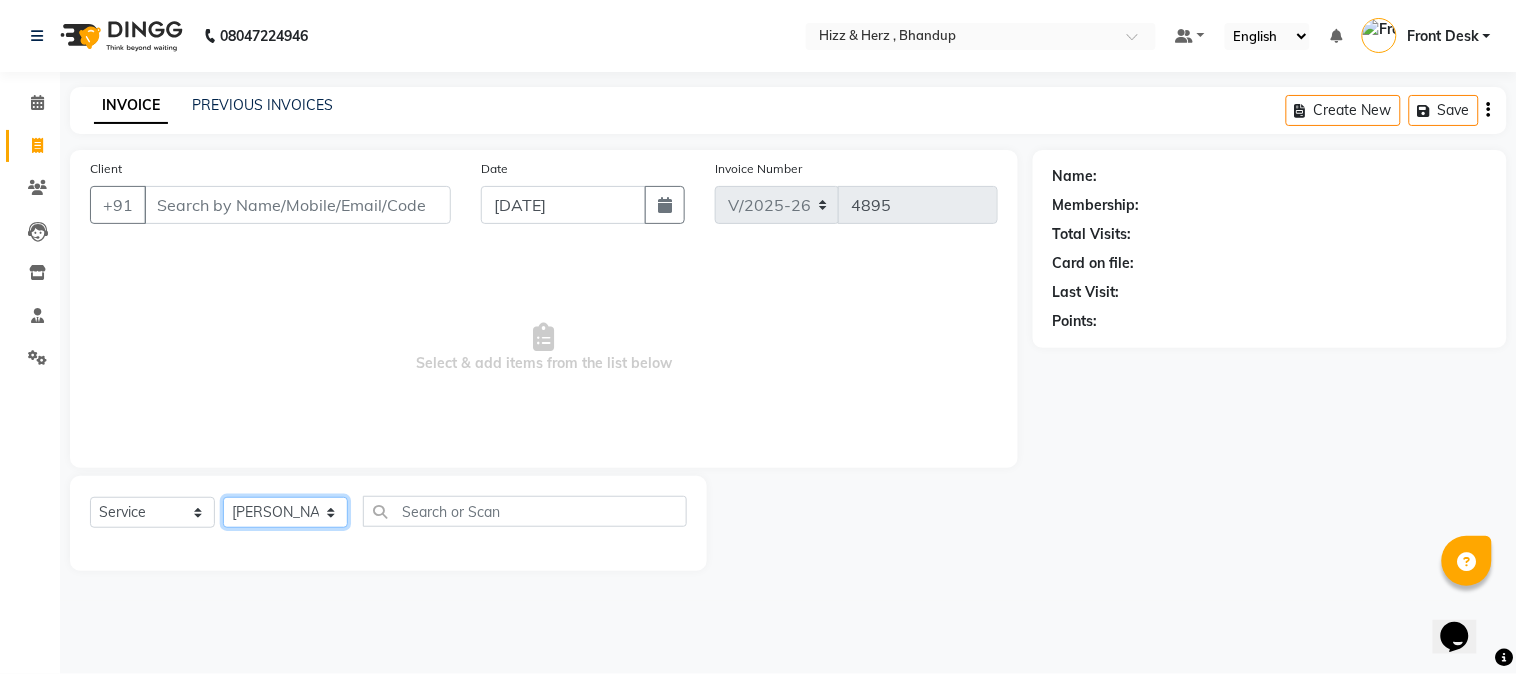 click on "Select Stylist Front Desk [PERSON_NAME] HIZZ & HERZ 2 [PERSON_NAME] [PERSON_NAME] [PERSON_NAME] [PERSON_NAME] MOHD [PERSON_NAME] [PERSON_NAME] [PERSON_NAME]  [PERSON_NAME]" 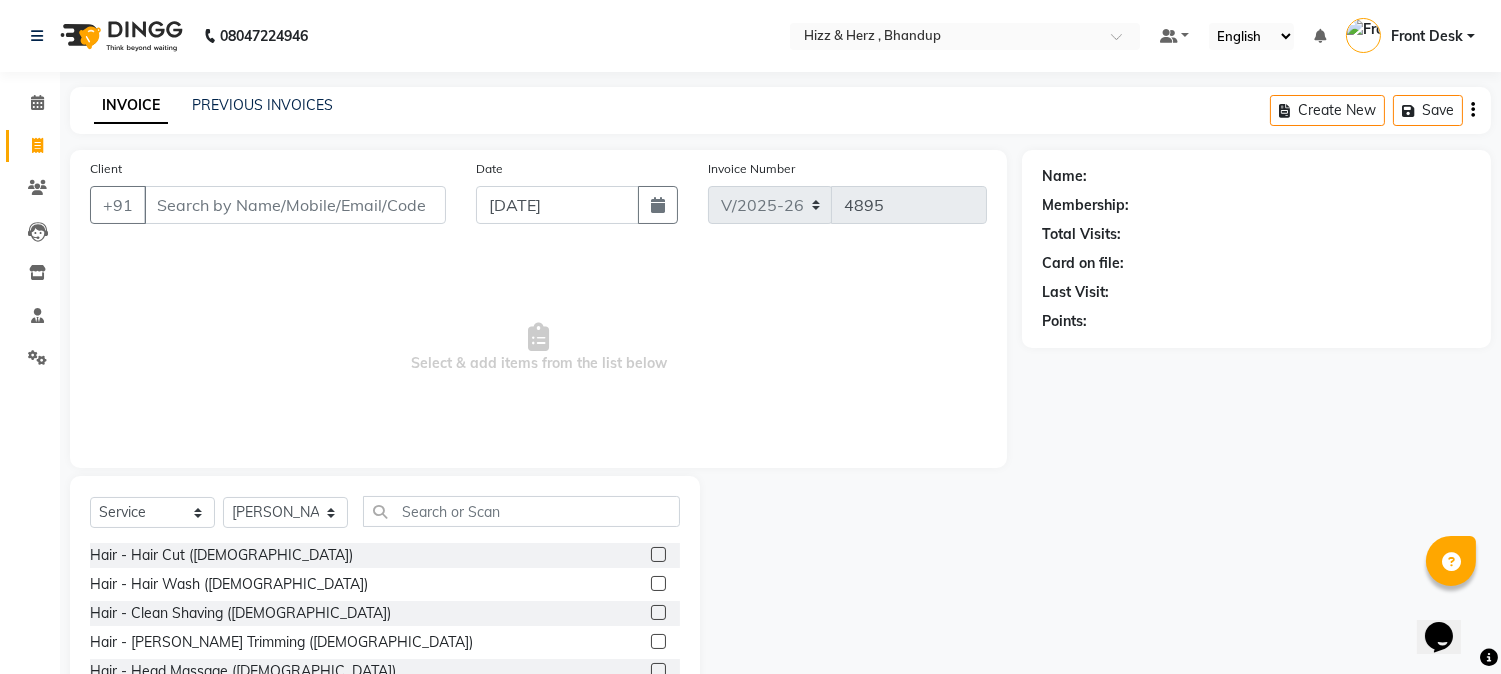 click 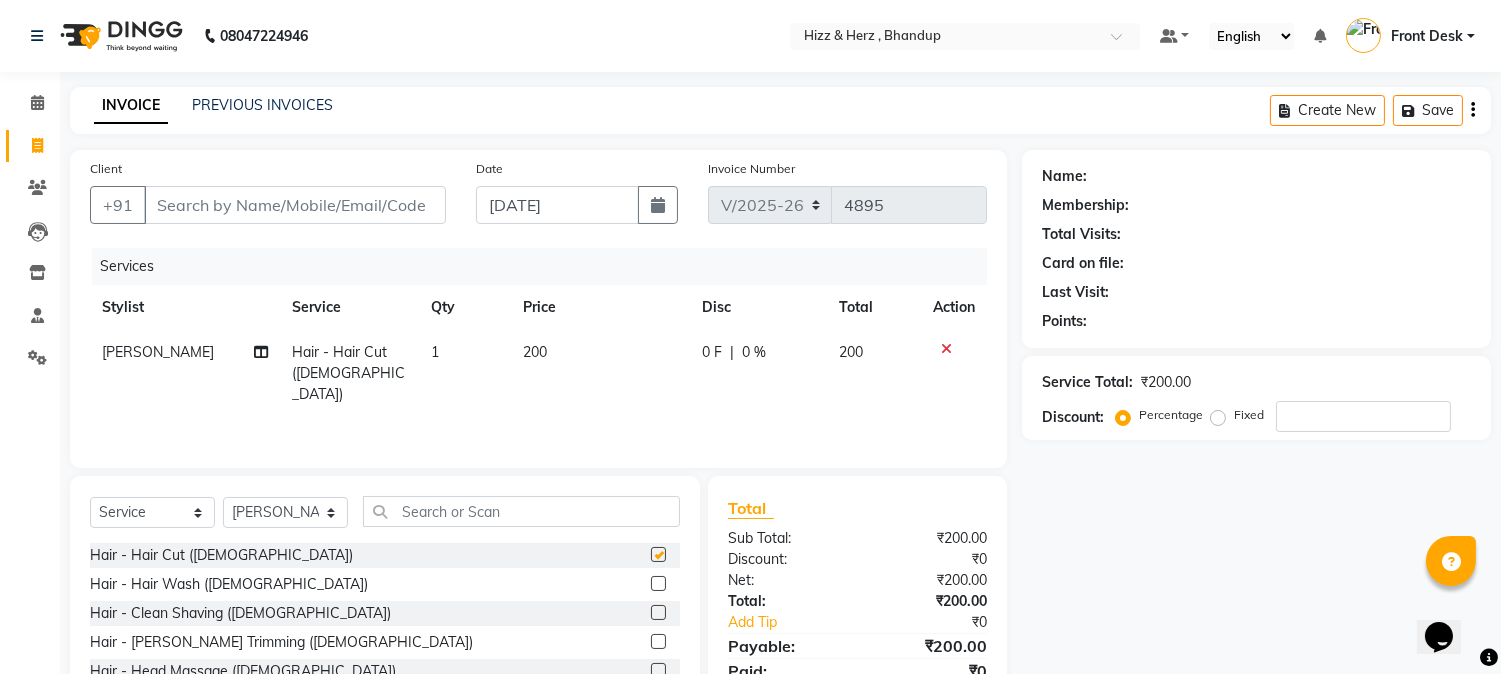 checkbox on "false" 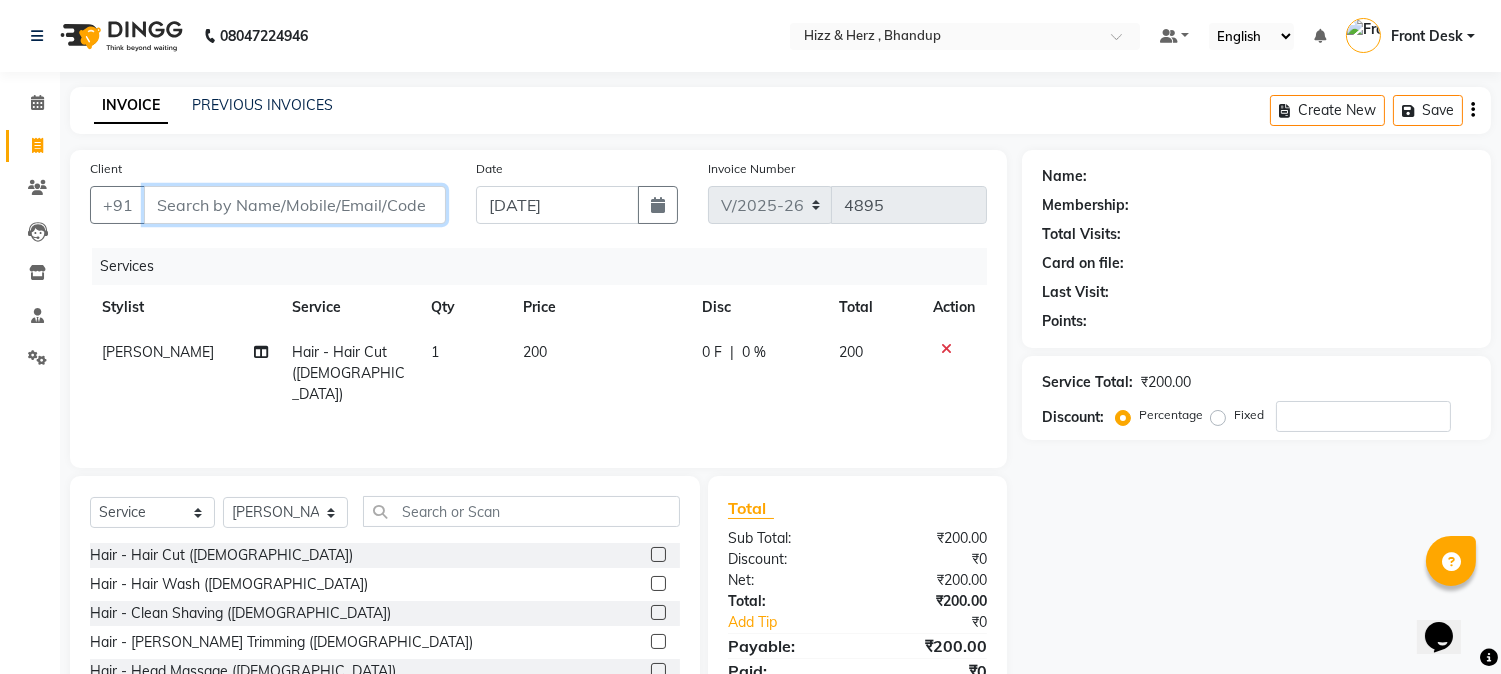 click on "Client" at bounding box center [295, 205] 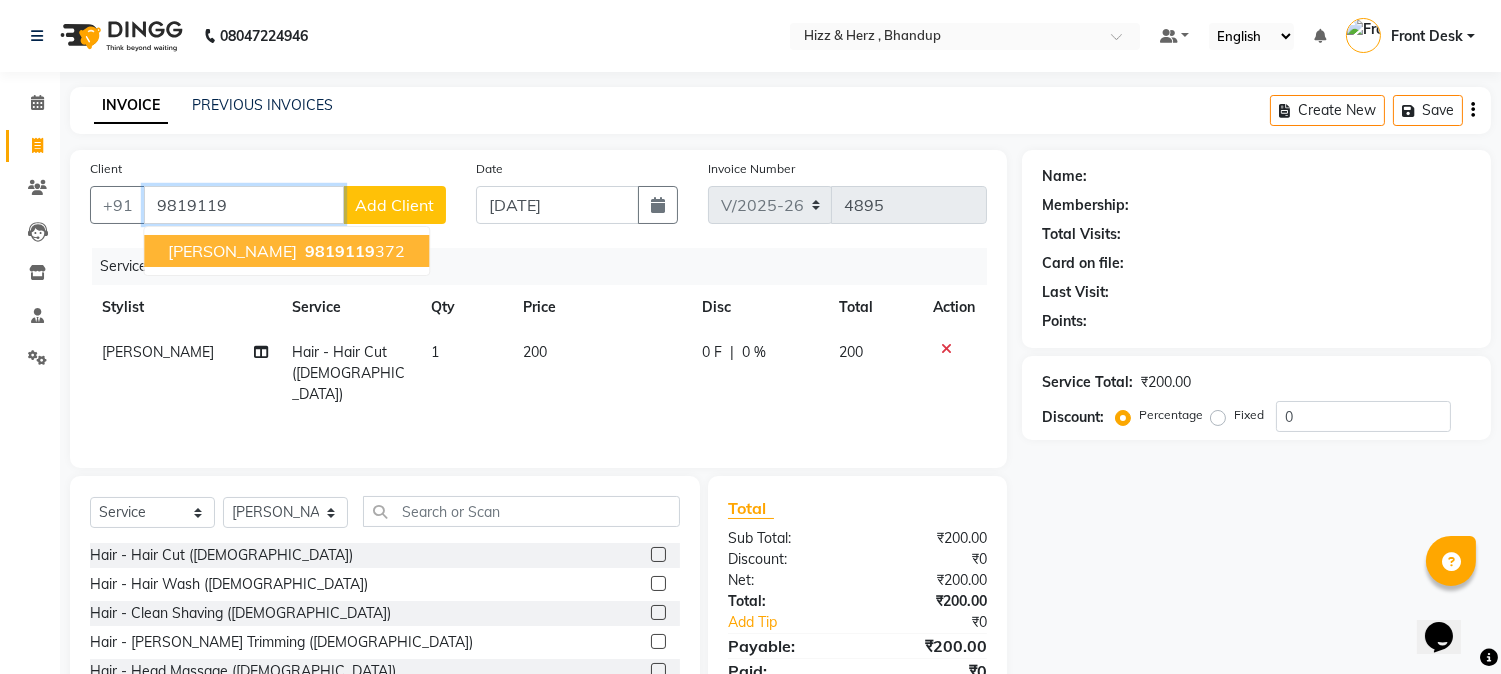 click on "9819119" at bounding box center (340, 251) 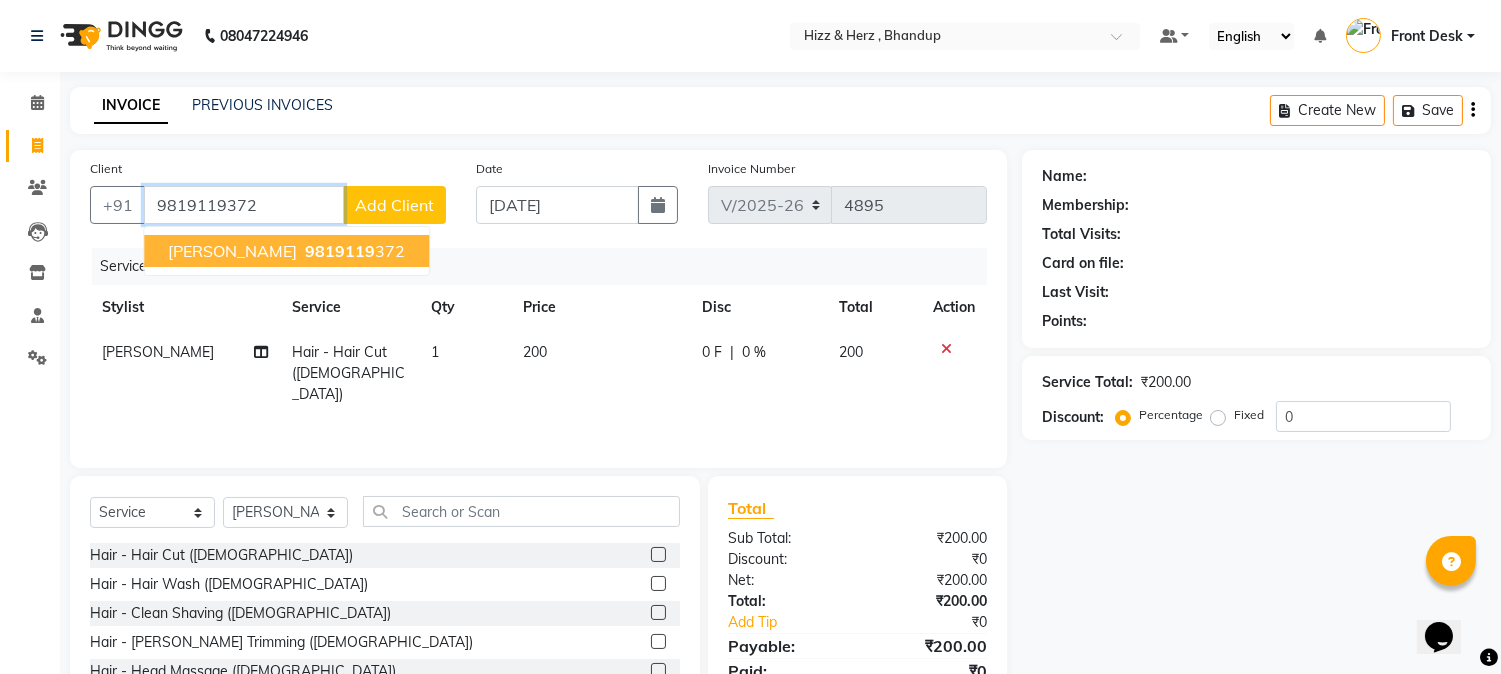 type on "9819119372" 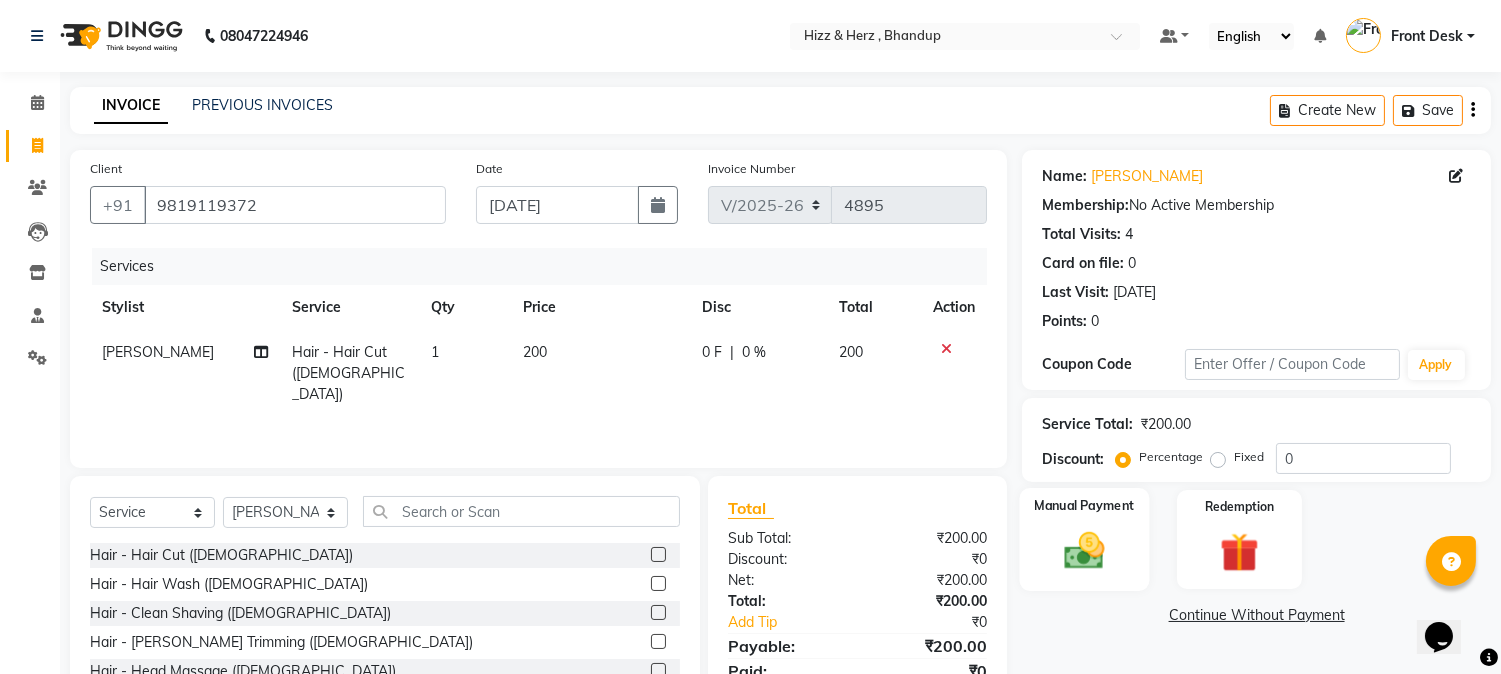 click 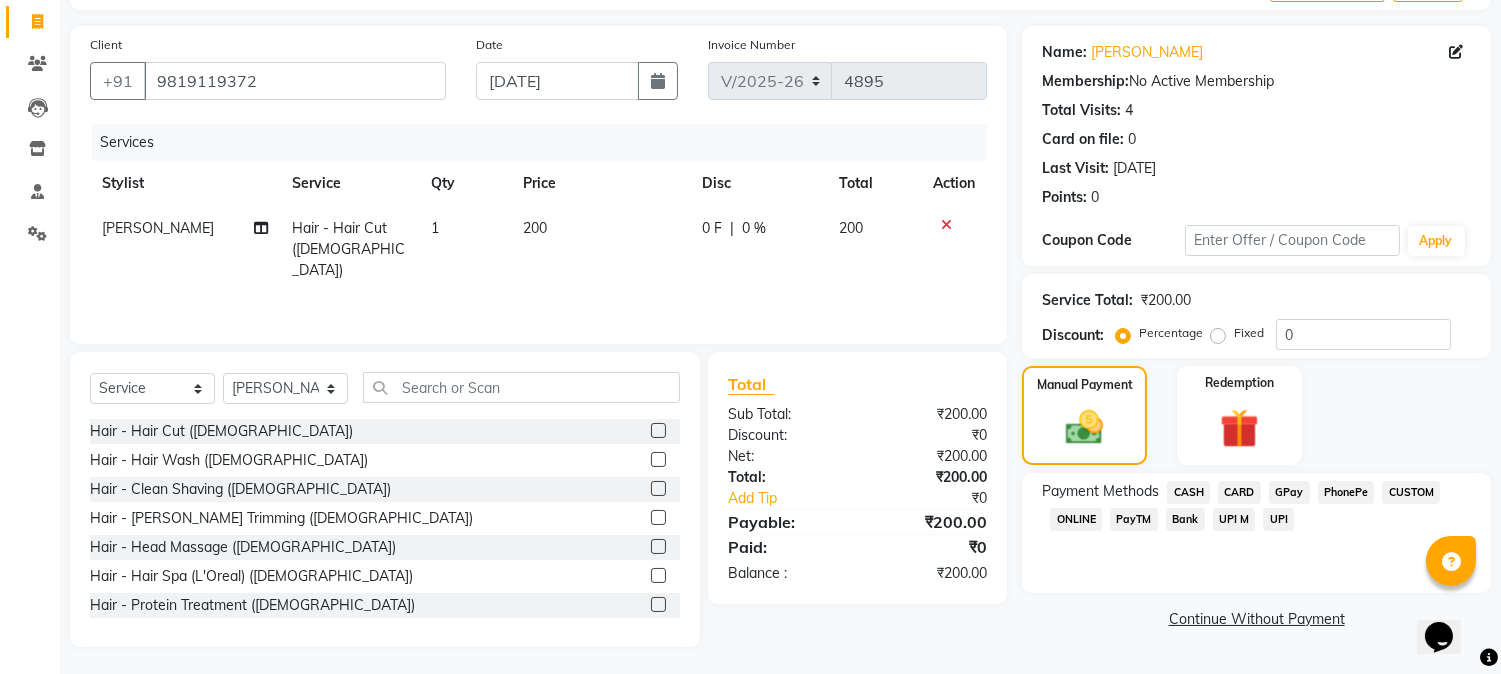 scroll, scrollTop: 126, scrollLeft: 0, axis: vertical 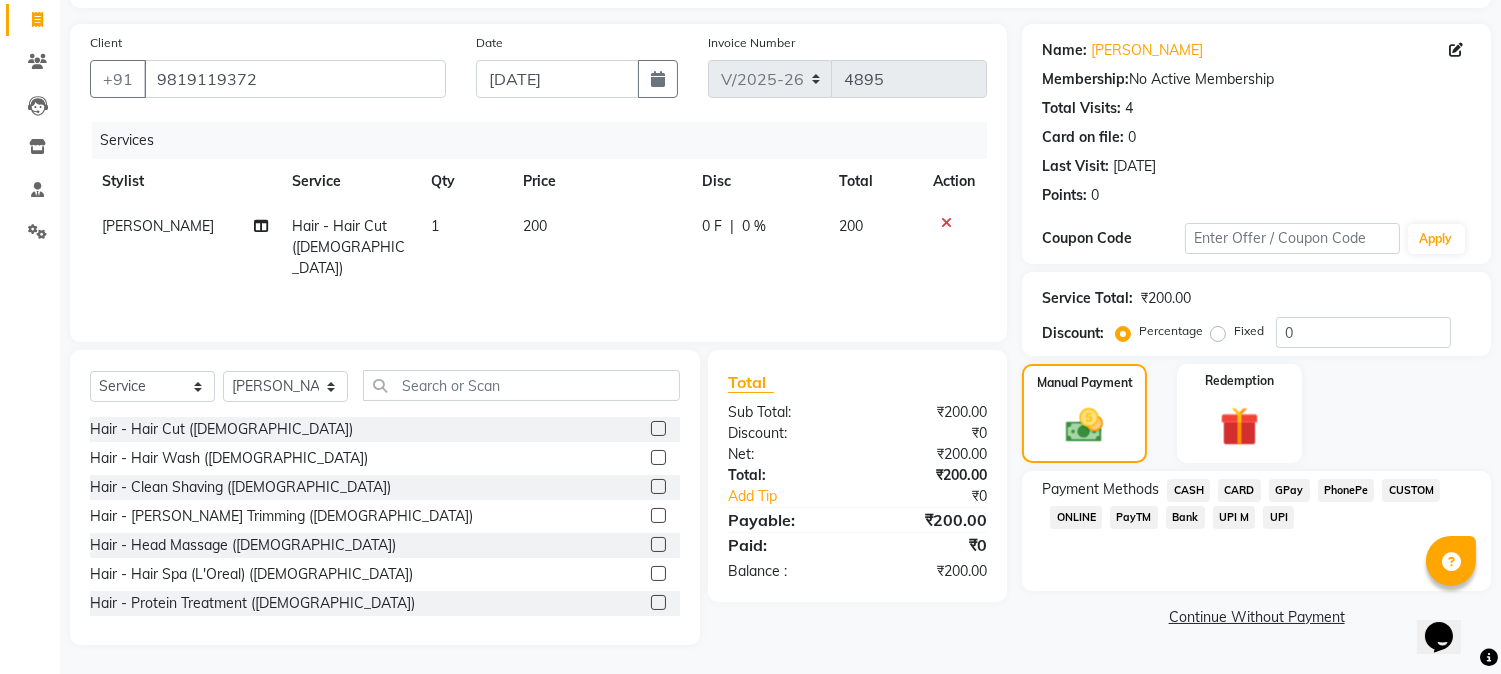 click on "GPay" 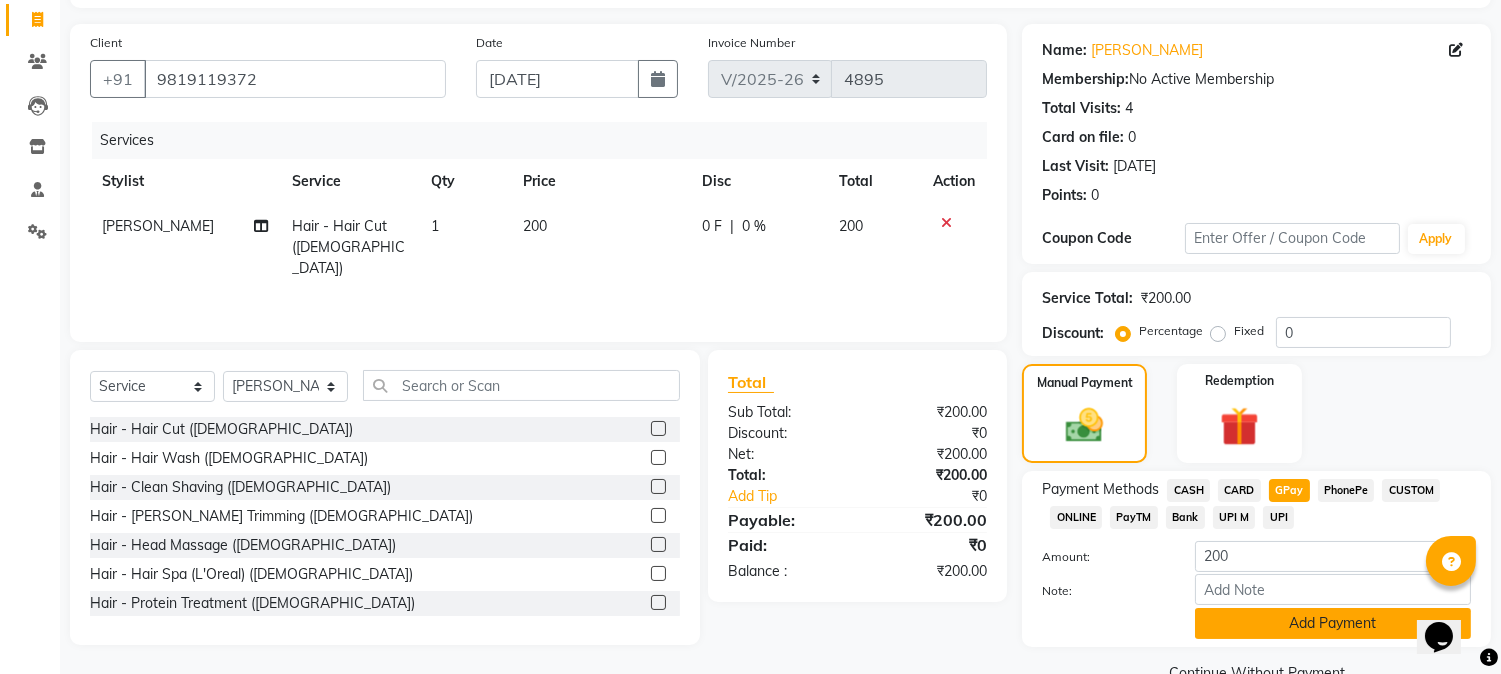 click on "Add Payment" 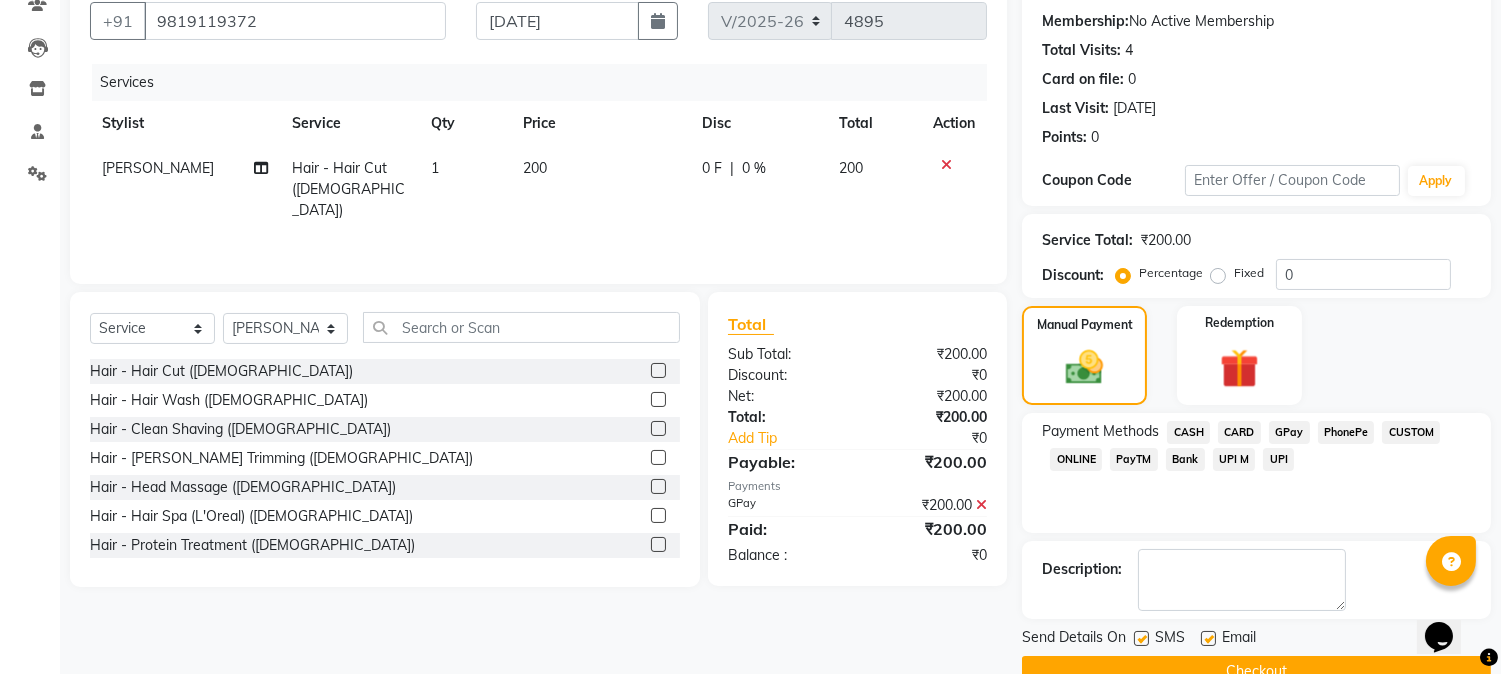 scroll, scrollTop: 225, scrollLeft: 0, axis: vertical 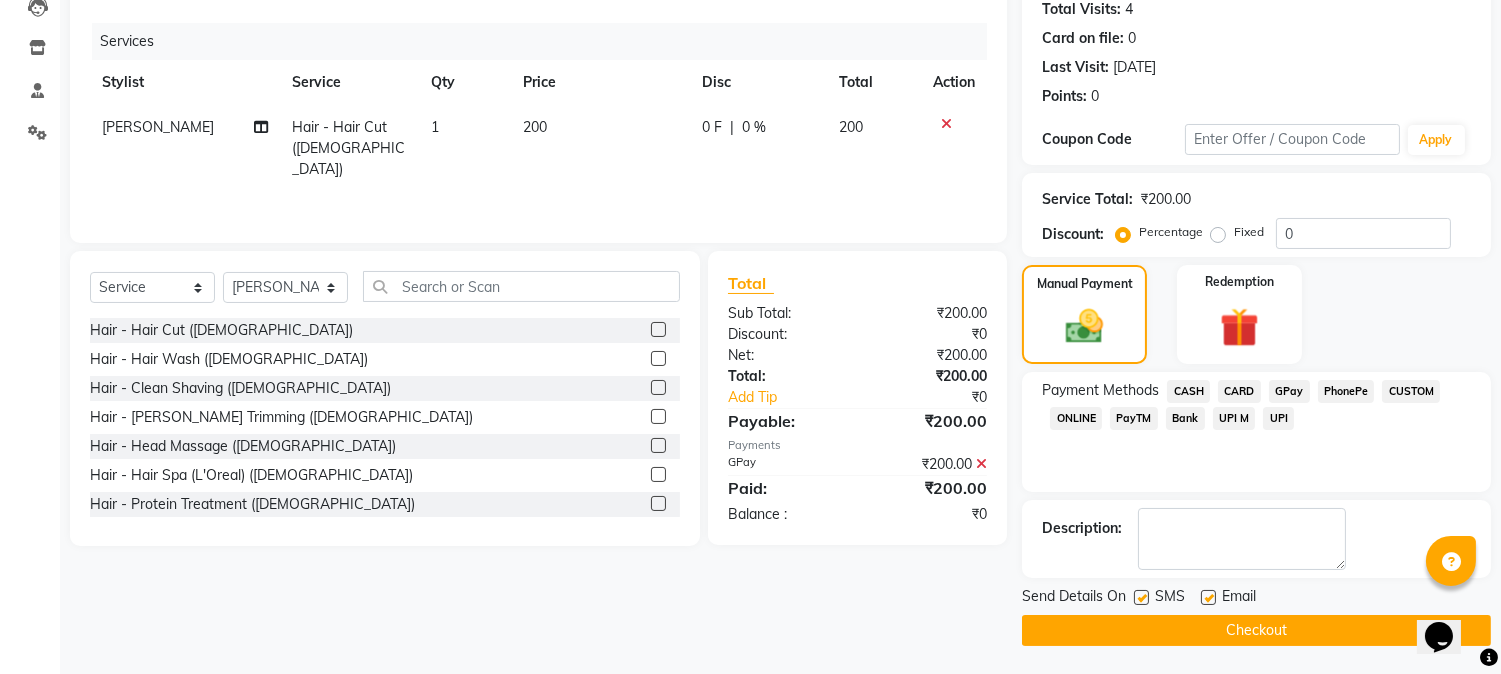 click on "Checkout" 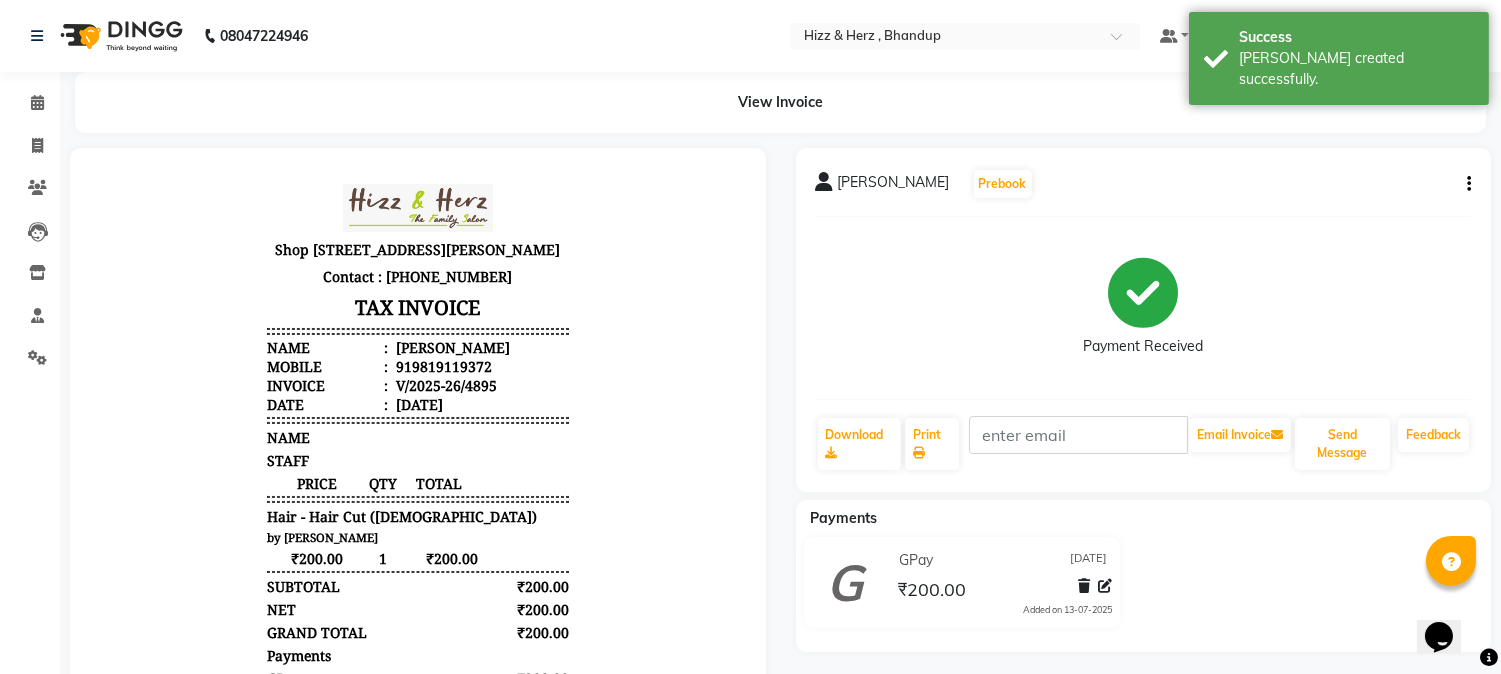 scroll, scrollTop: 0, scrollLeft: 0, axis: both 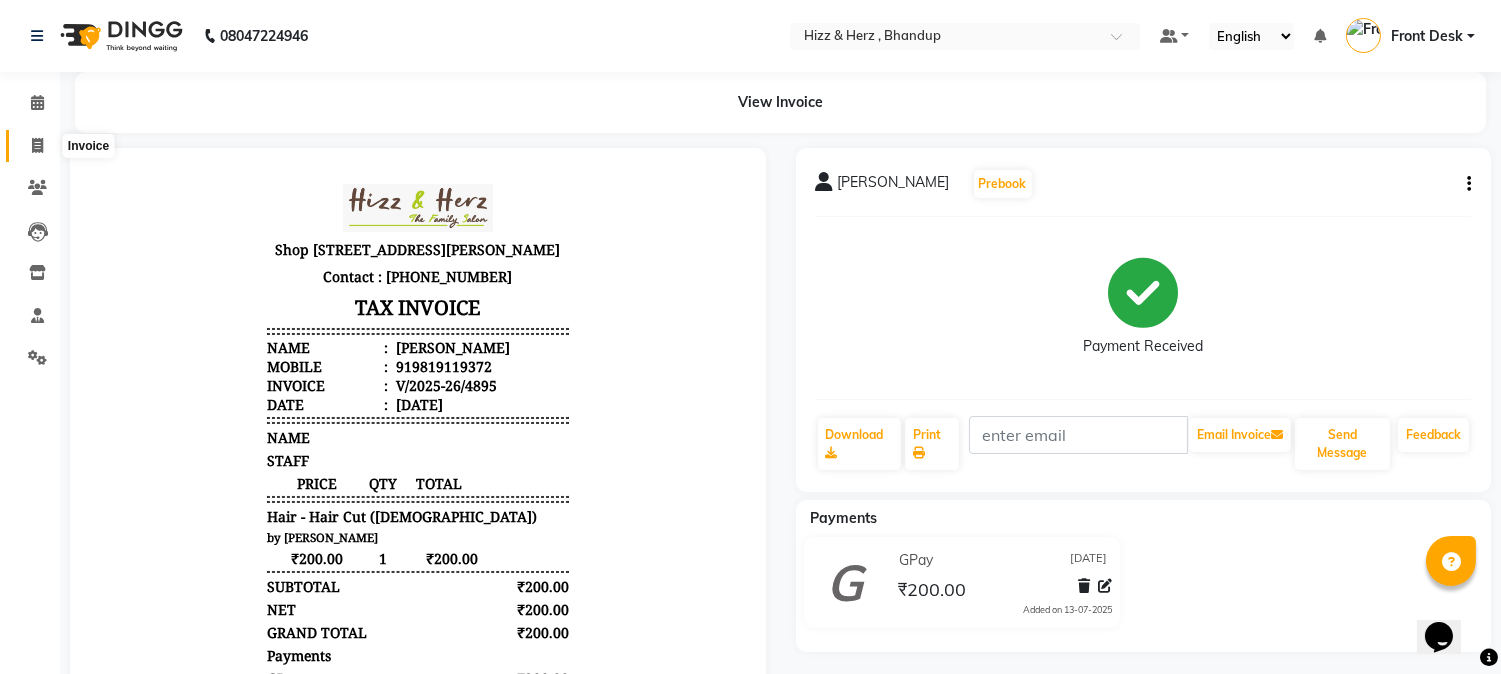 click 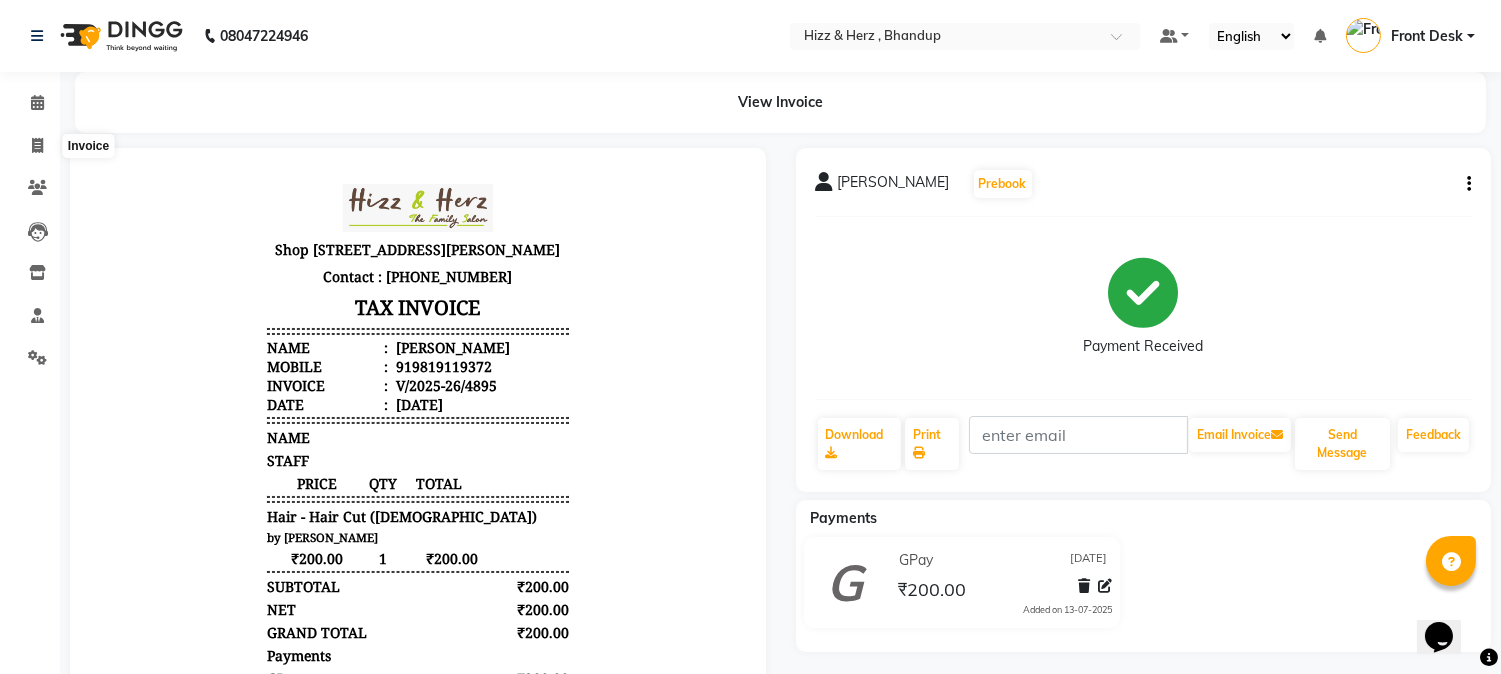select on "629" 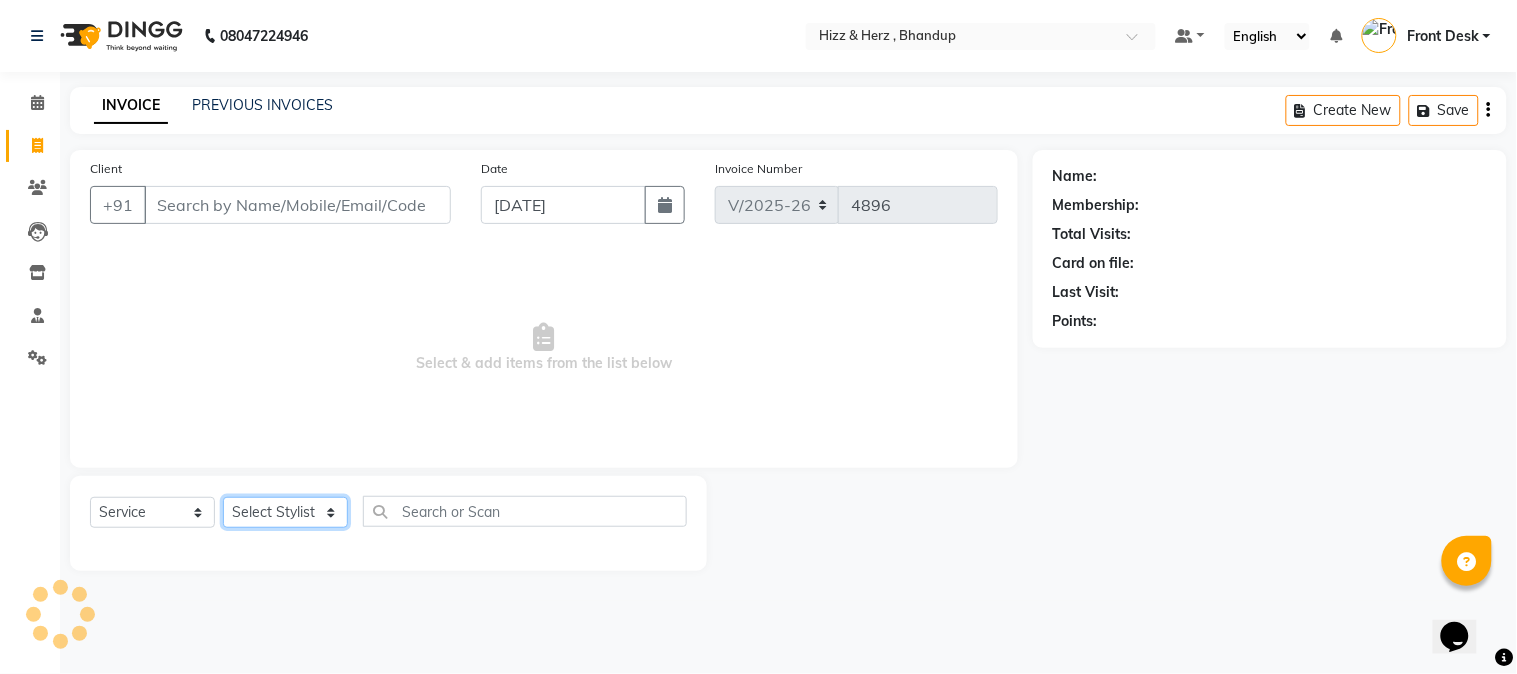 click on "Select Stylist Front Desk Gaurav Sharma HIZZ & HERZ 2 IRFAN AHMAD Jigna Goswami KHALID AHMAD Laxmi Mehboob MOHD PARVEJ NIZAM Salman Sangeeta  SUMITA  VEERENDRA SHARMA" 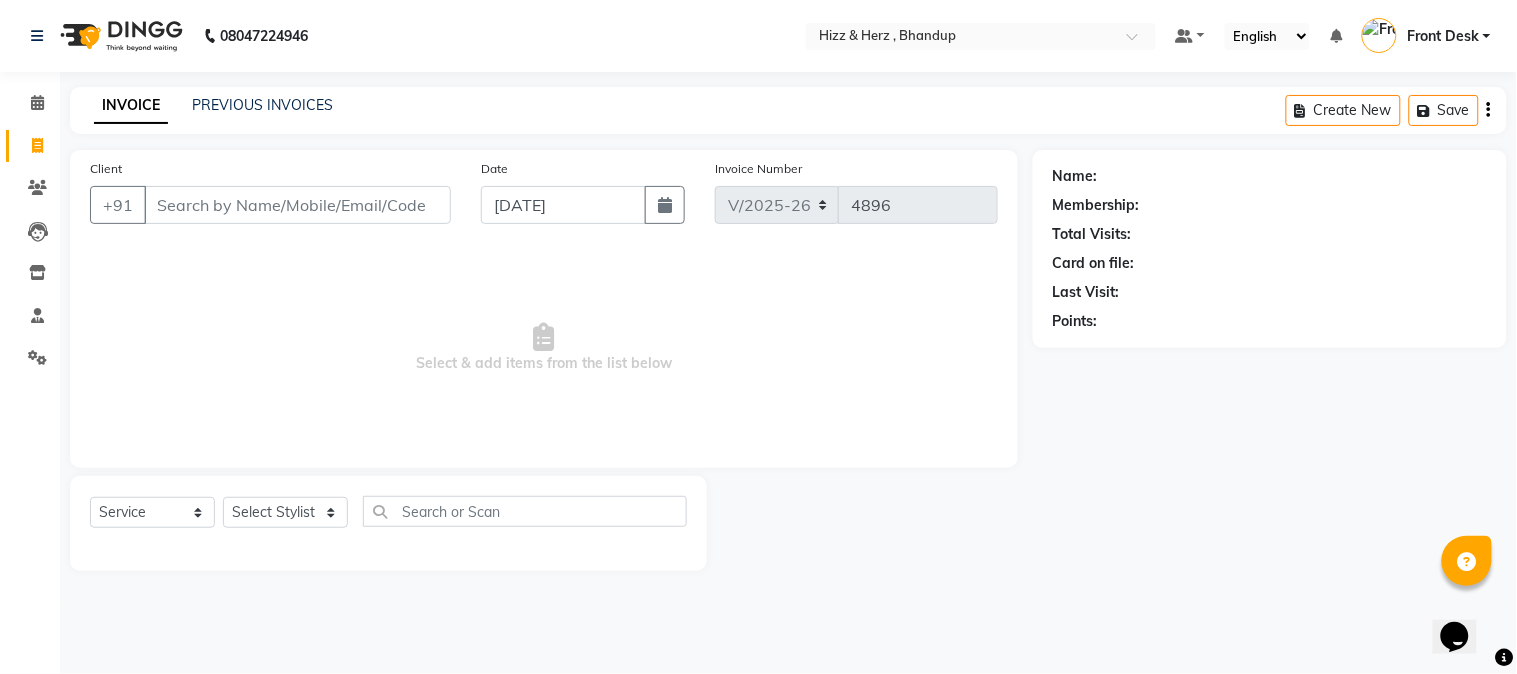 click on "Select & add items from the list below" at bounding box center (544, 348) 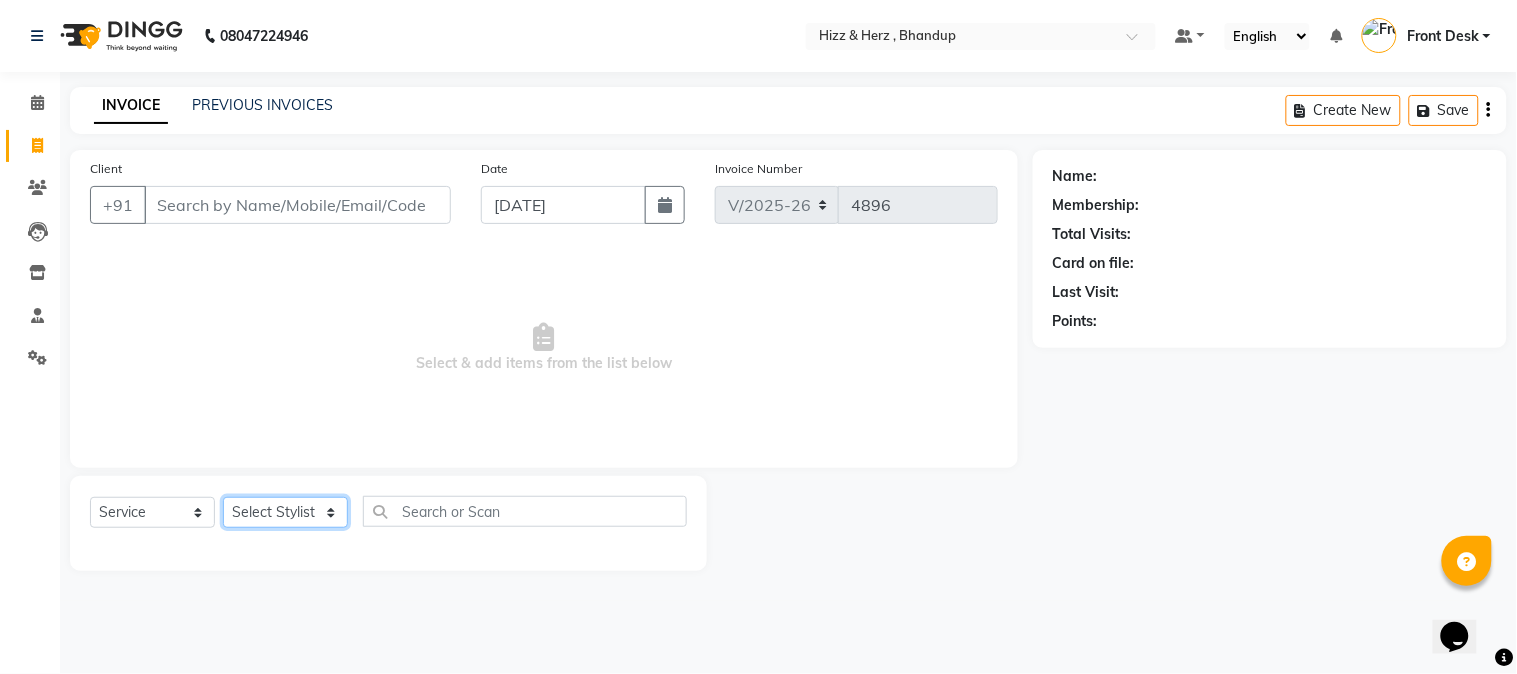 click on "Select Stylist Front Desk Gaurav Sharma HIZZ & HERZ 2 IRFAN AHMAD Jigna Goswami KHALID AHMAD Laxmi Mehboob MOHD PARVEJ NIZAM Salman Sangeeta  SUMITA  VEERENDRA SHARMA" 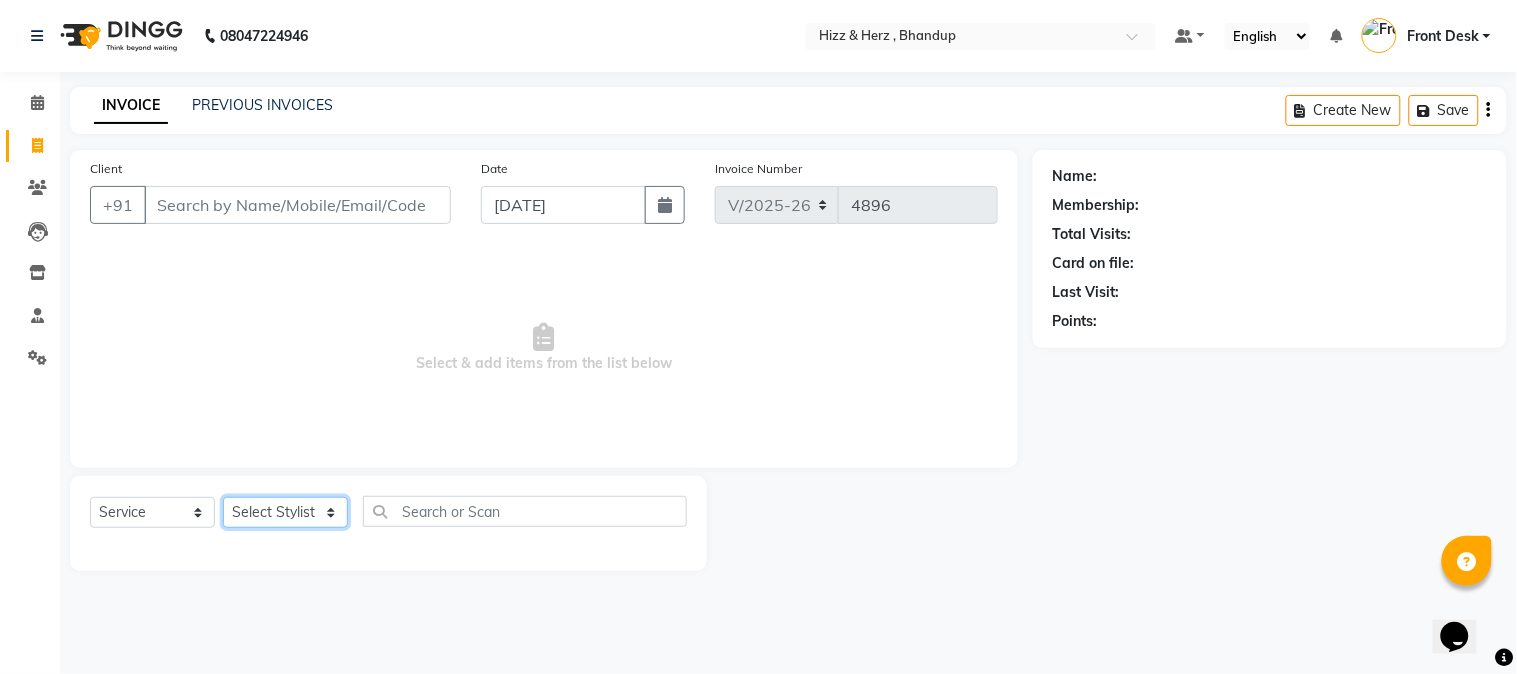 select on "11514" 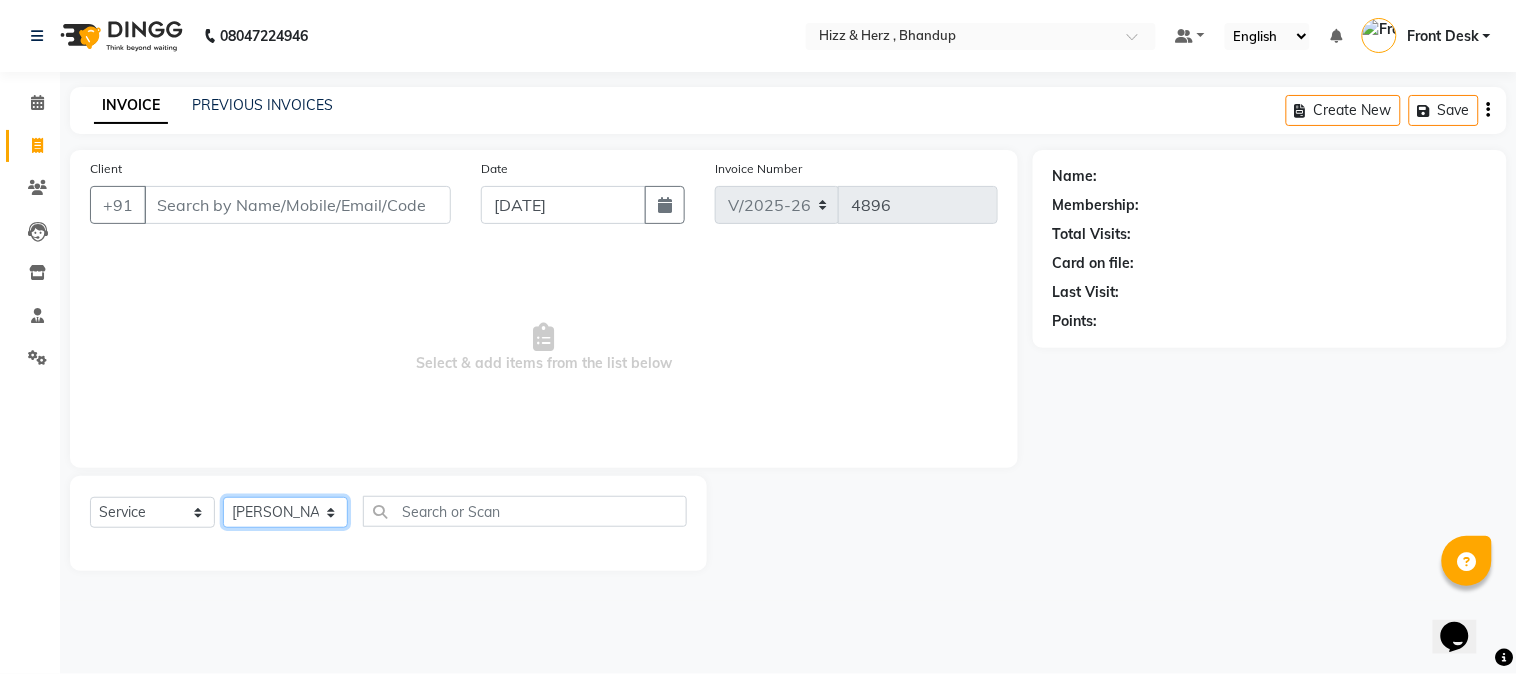 click on "Select Stylist Front Desk Gaurav Sharma HIZZ & HERZ 2 IRFAN AHMAD Jigna Goswami KHALID AHMAD Laxmi Mehboob MOHD PARVEJ NIZAM Salman Sangeeta  SUMITA  VEERENDRA SHARMA" 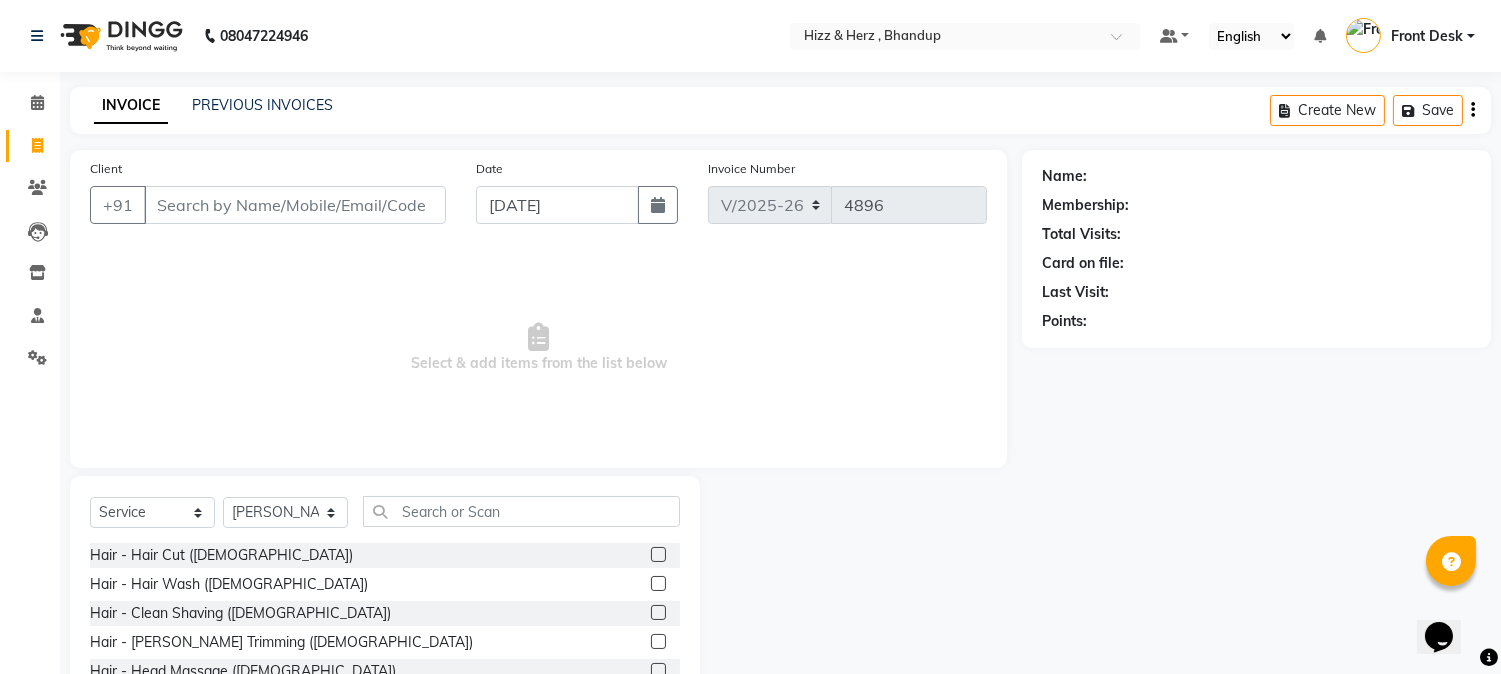 click 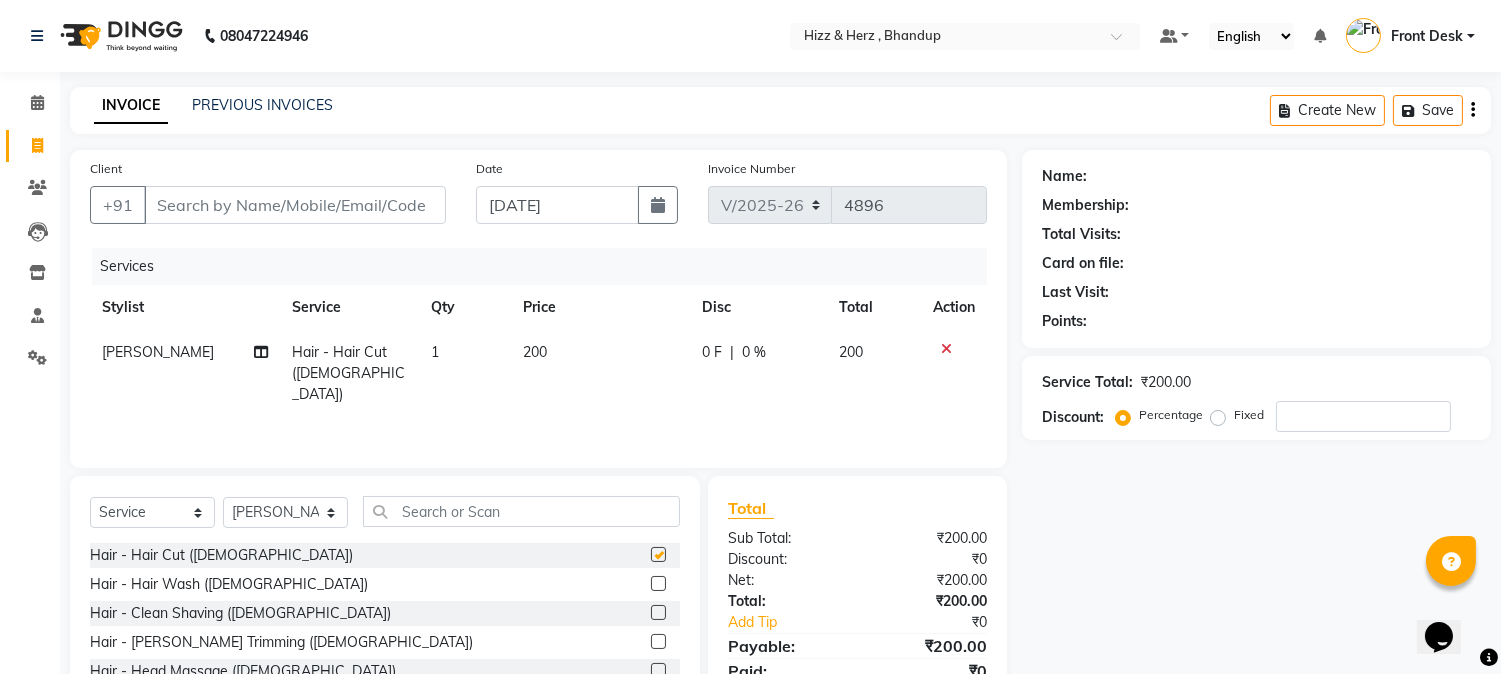 checkbox on "false" 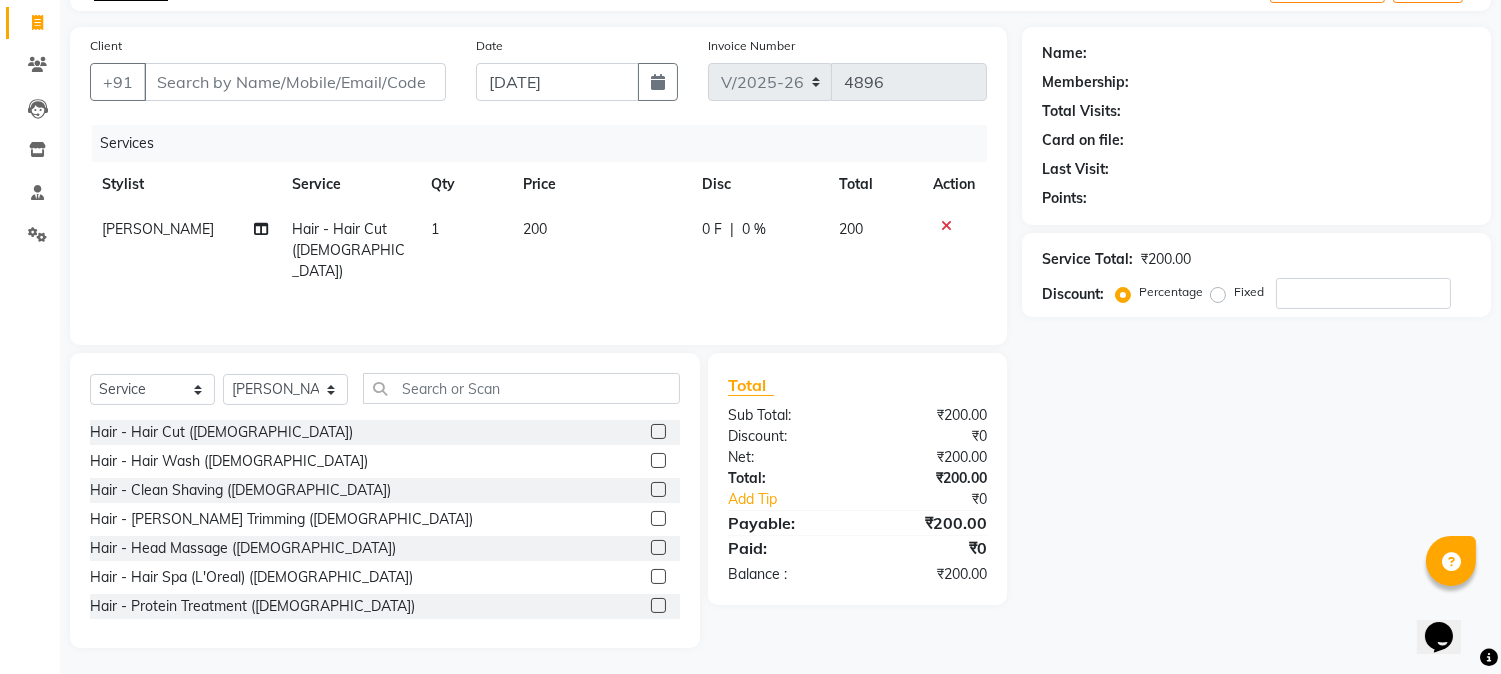 scroll, scrollTop: 126, scrollLeft: 0, axis: vertical 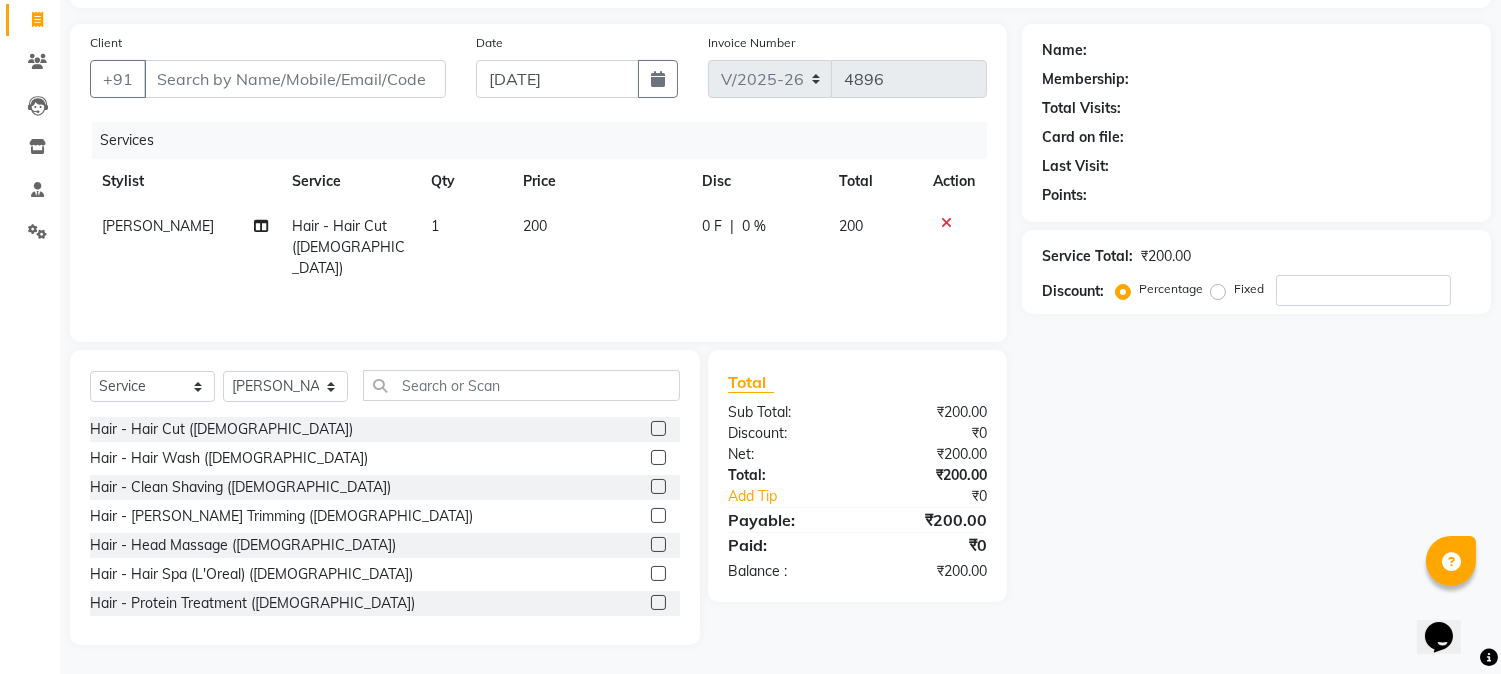 click 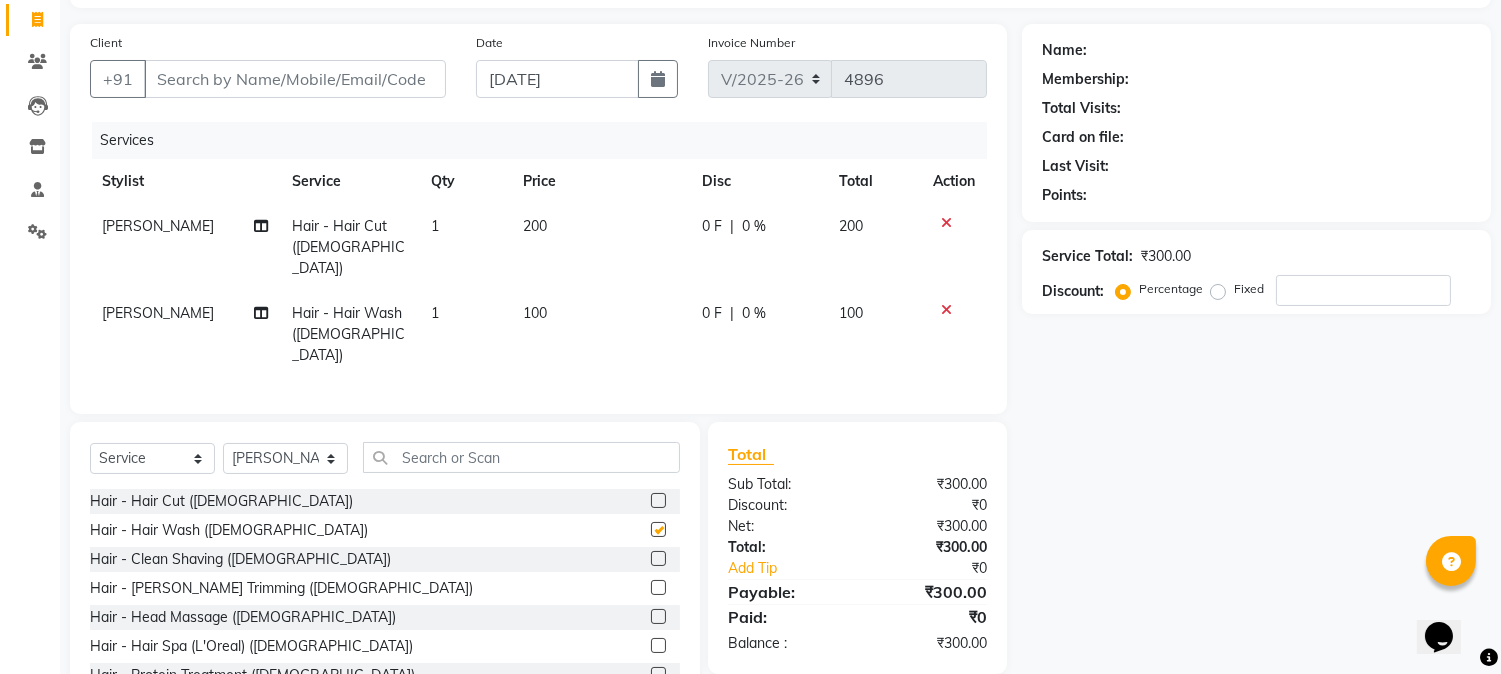 checkbox on "false" 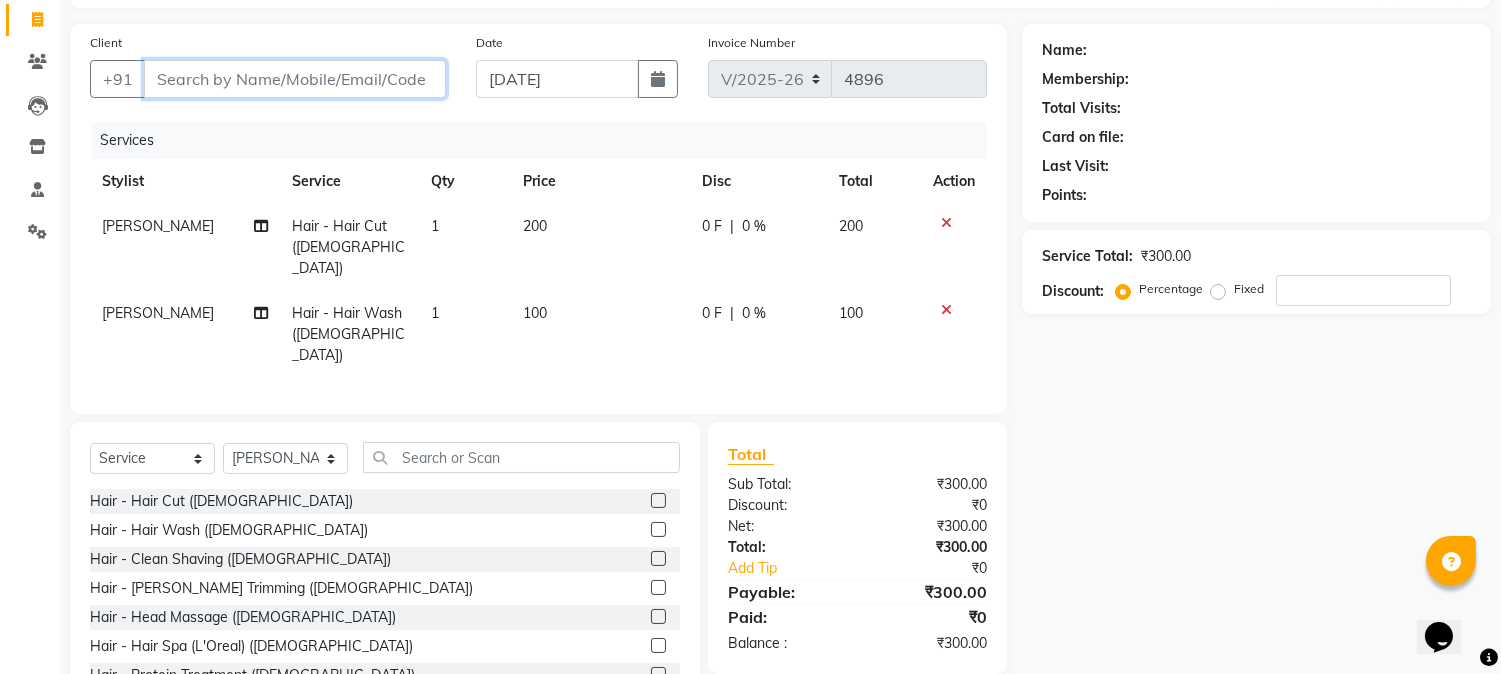 click on "Client" at bounding box center [295, 79] 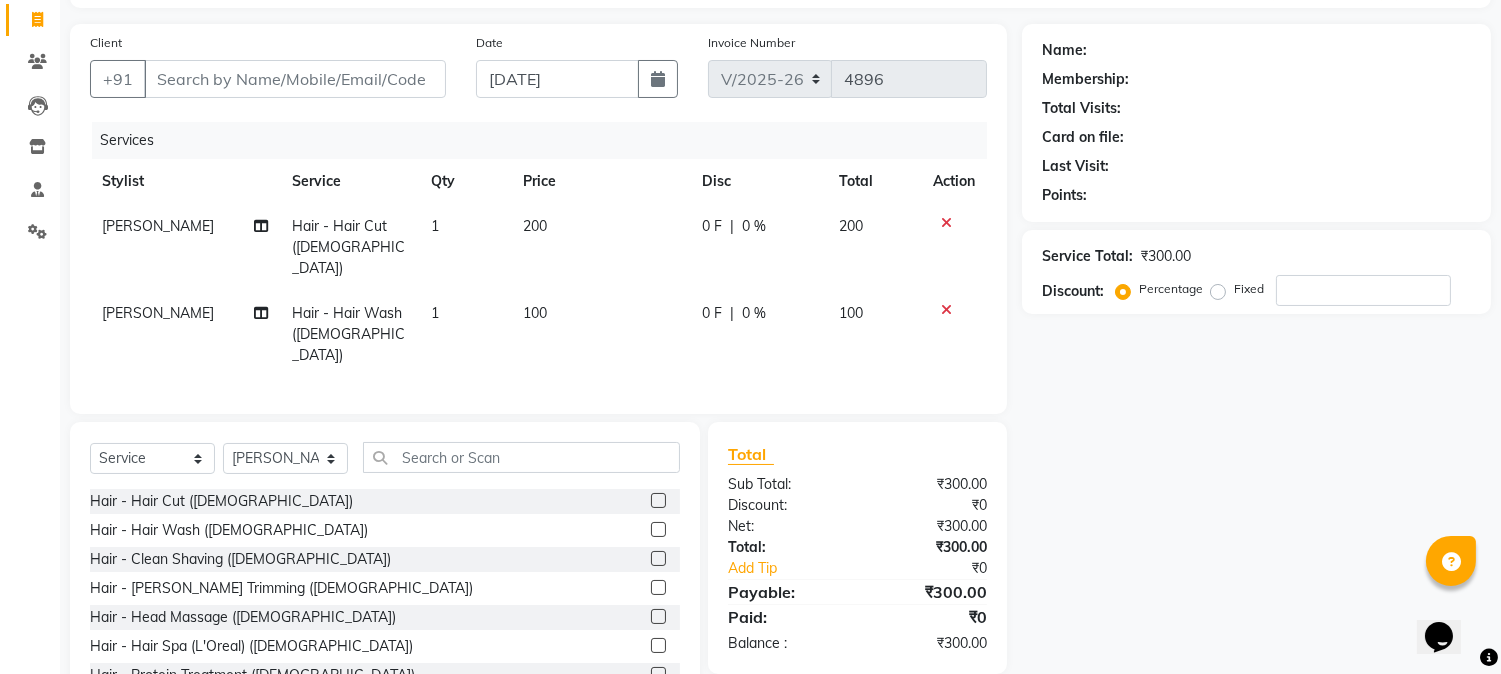 click 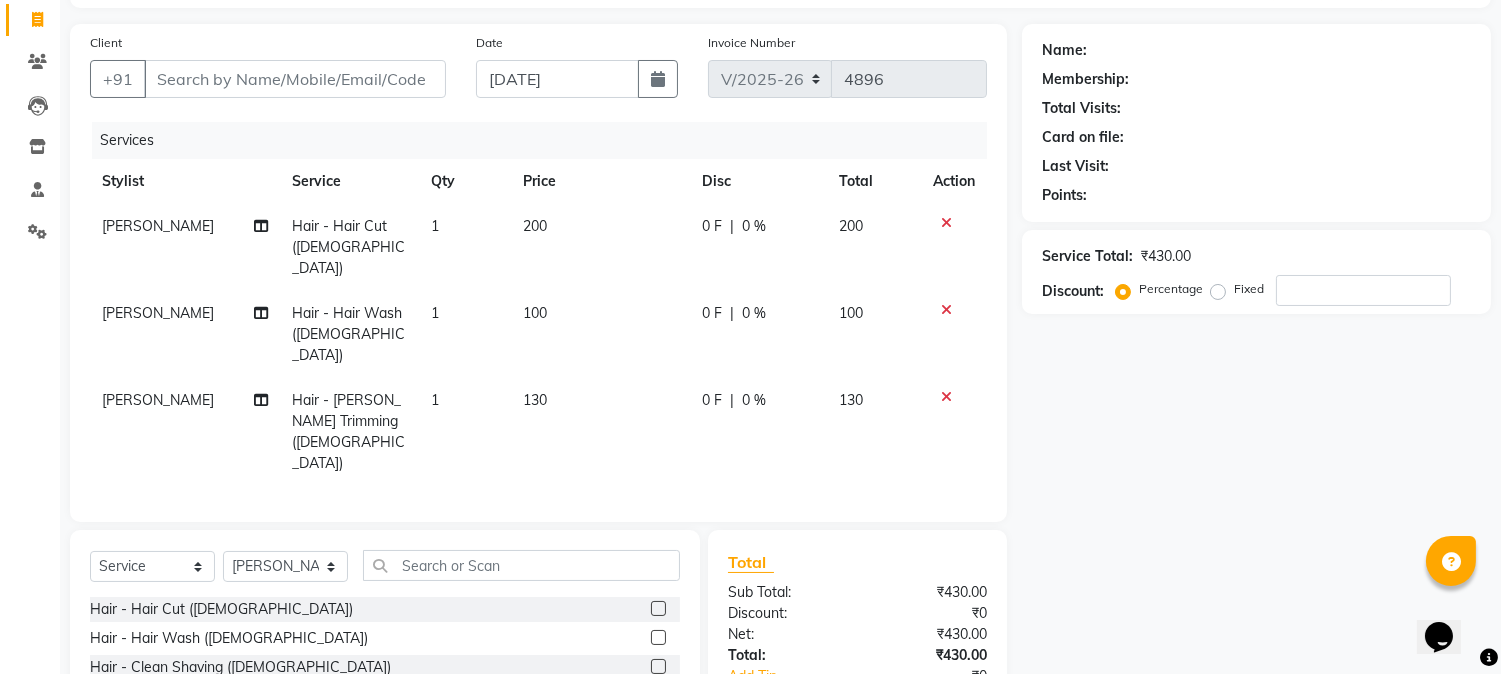 checkbox on "false" 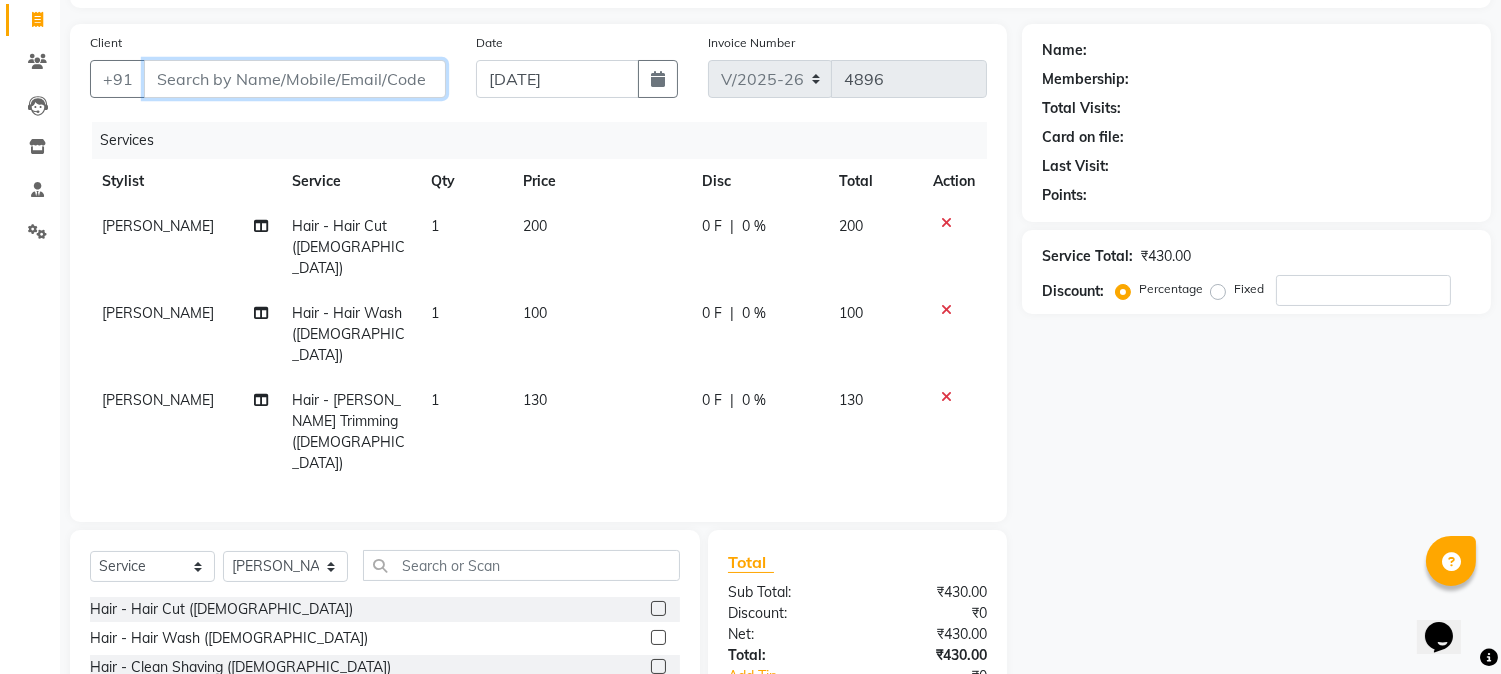 click on "Client" at bounding box center (295, 79) 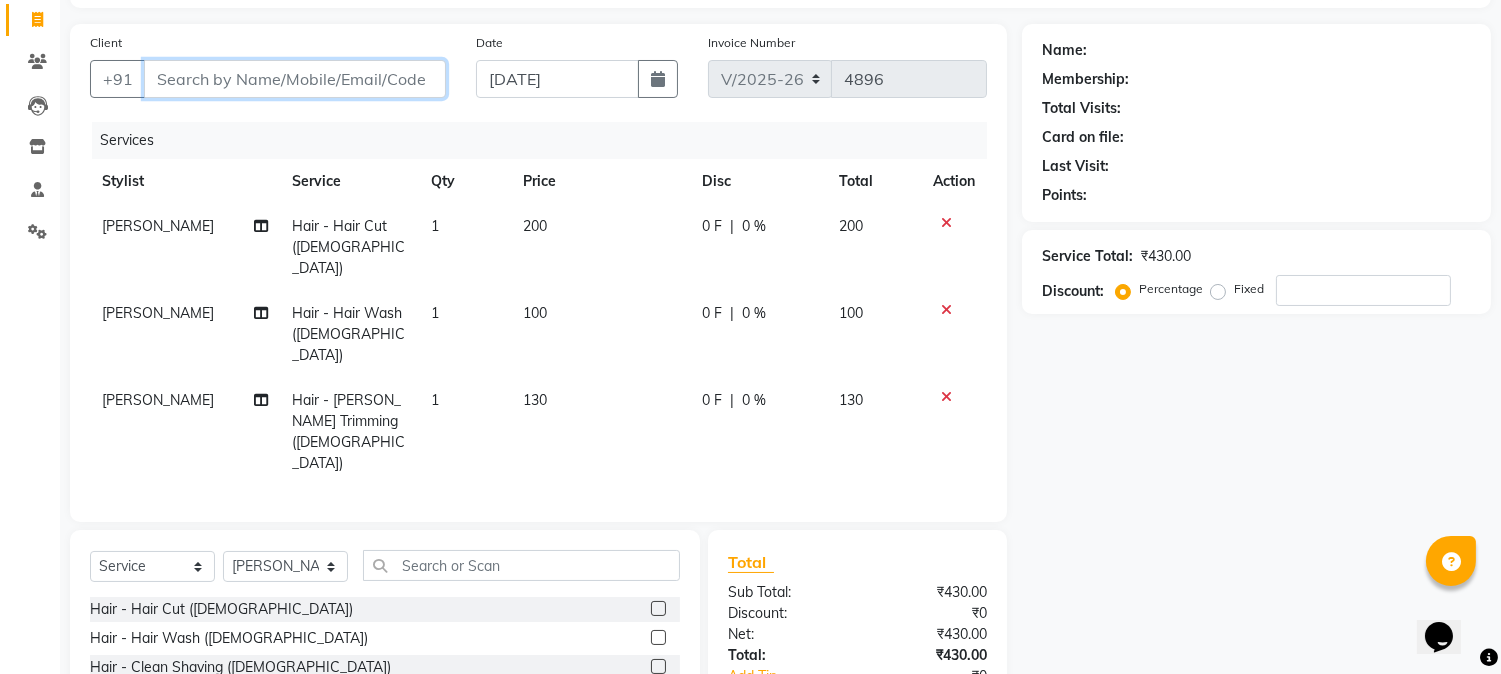 type on "7" 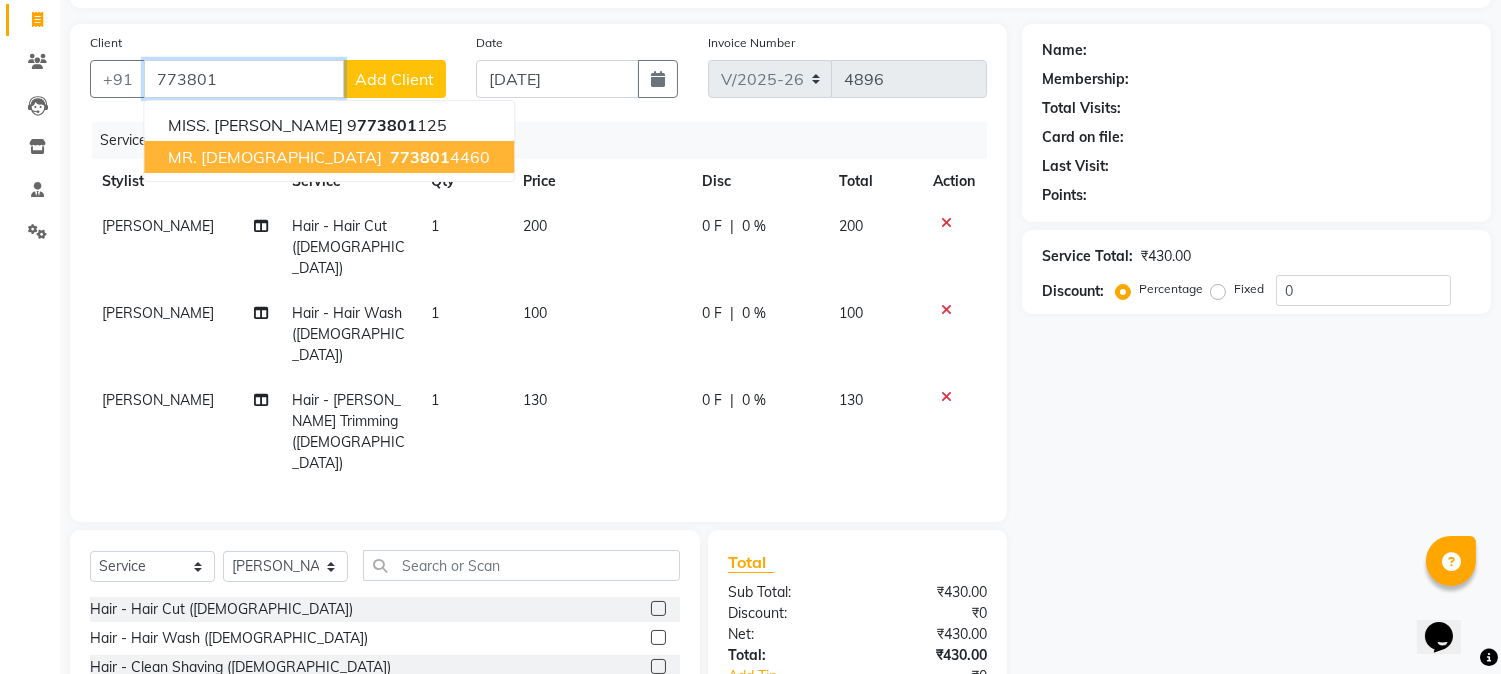 click on "773801 4460" at bounding box center (438, 157) 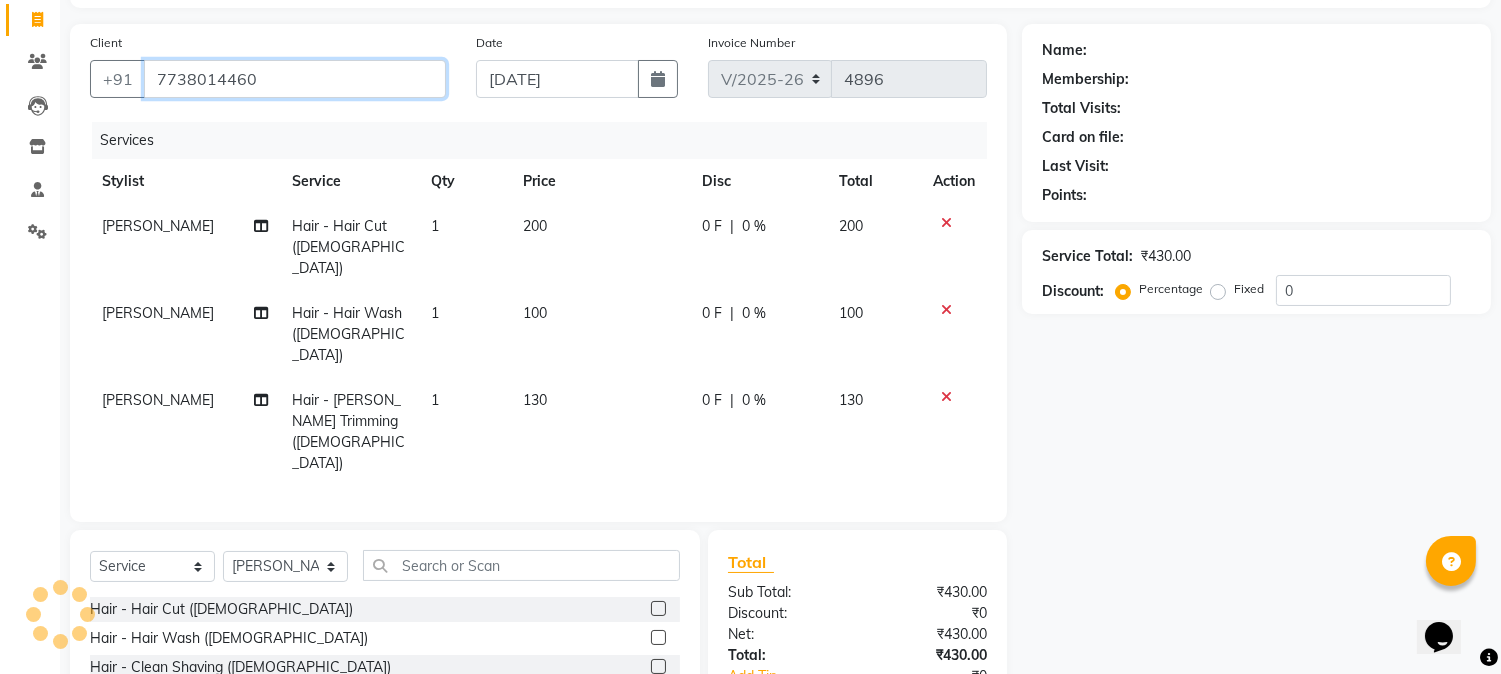 type on "7738014460" 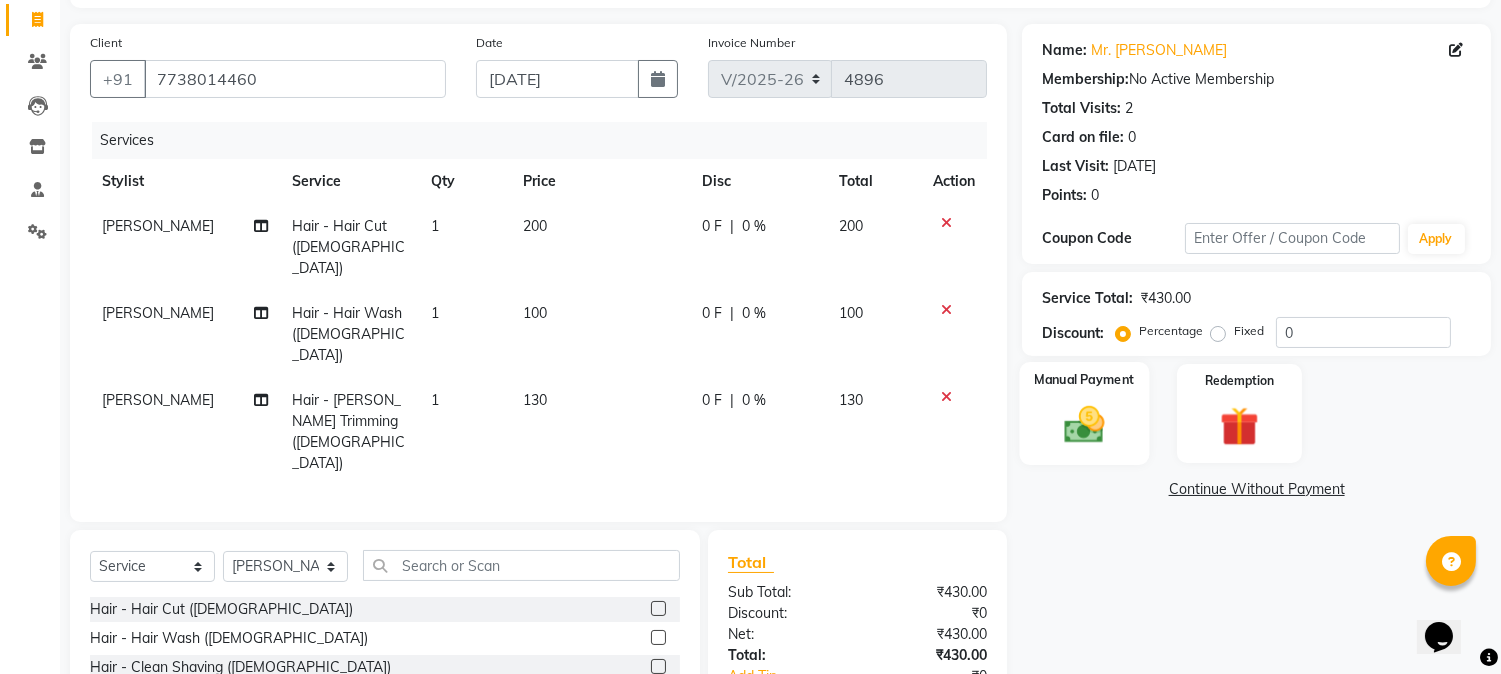 click 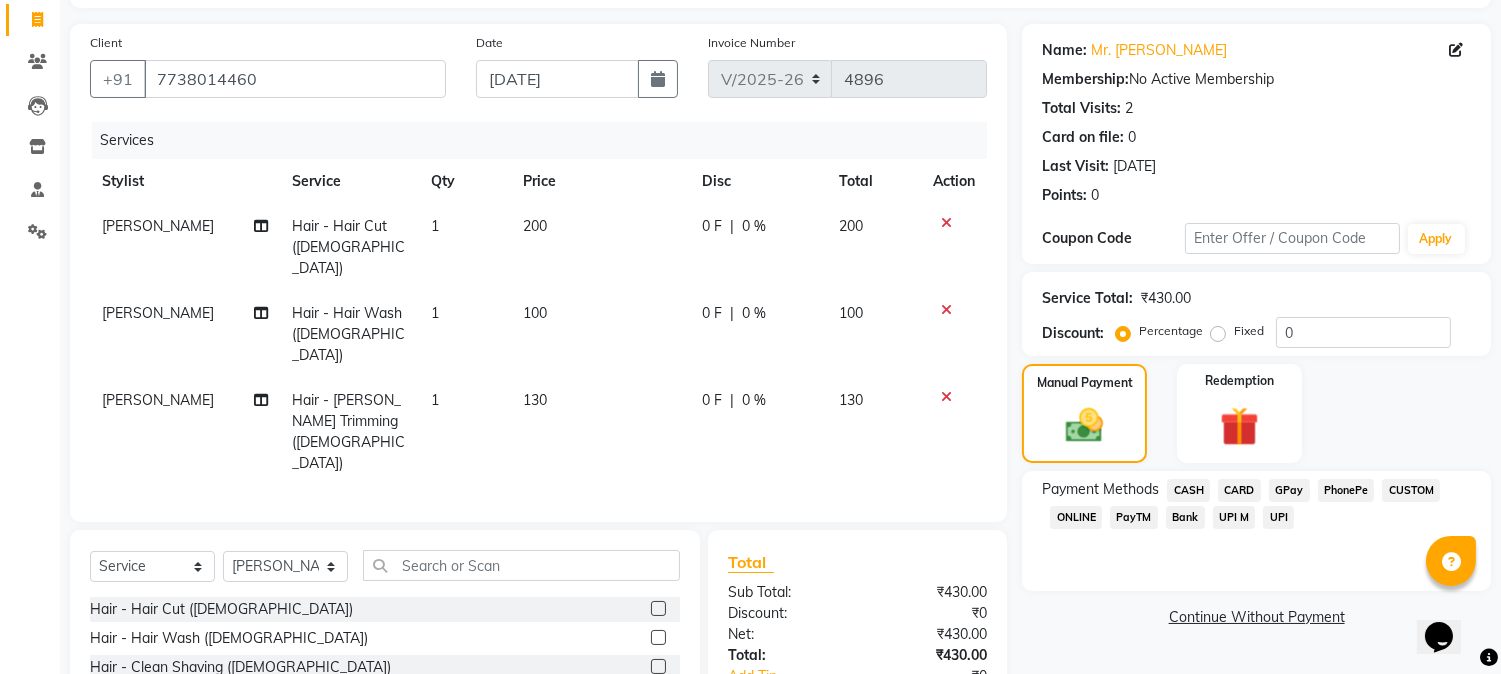click on "CASH" 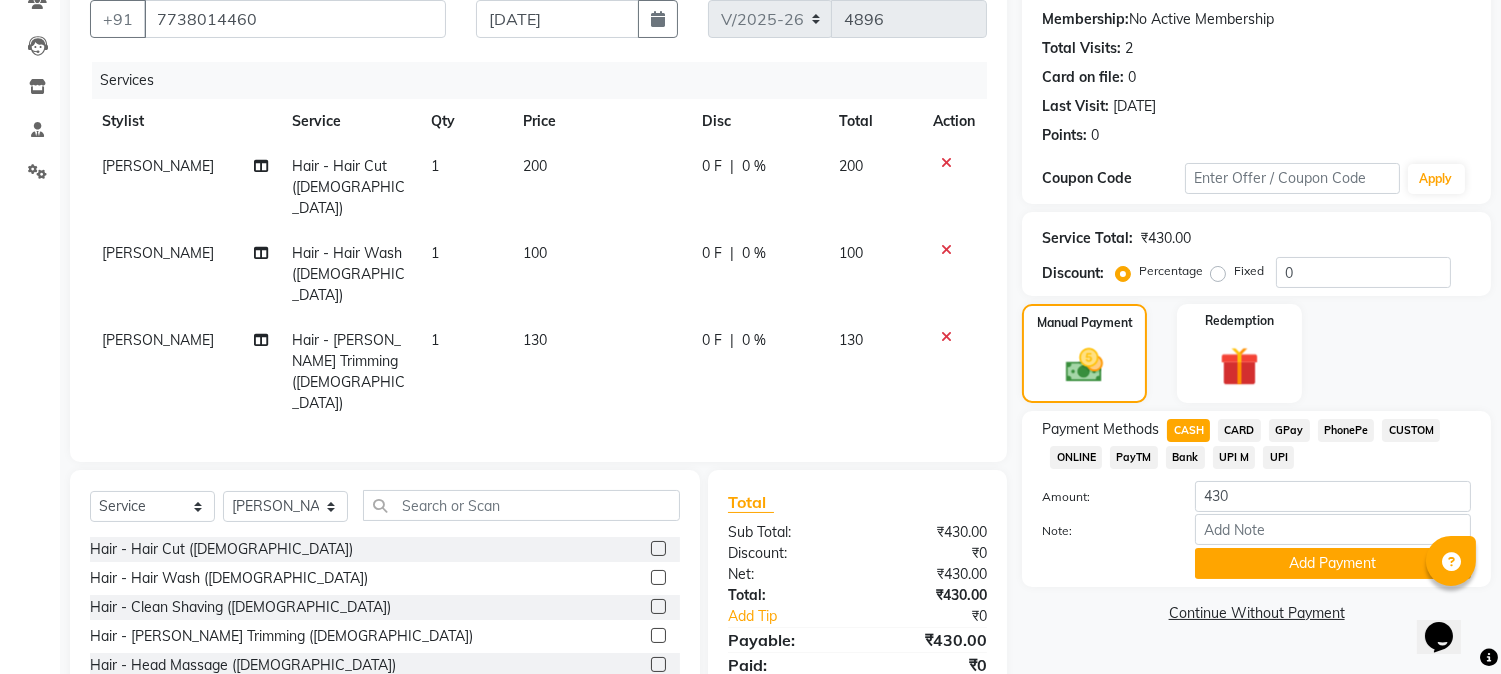 scroll, scrollTop: 237, scrollLeft: 0, axis: vertical 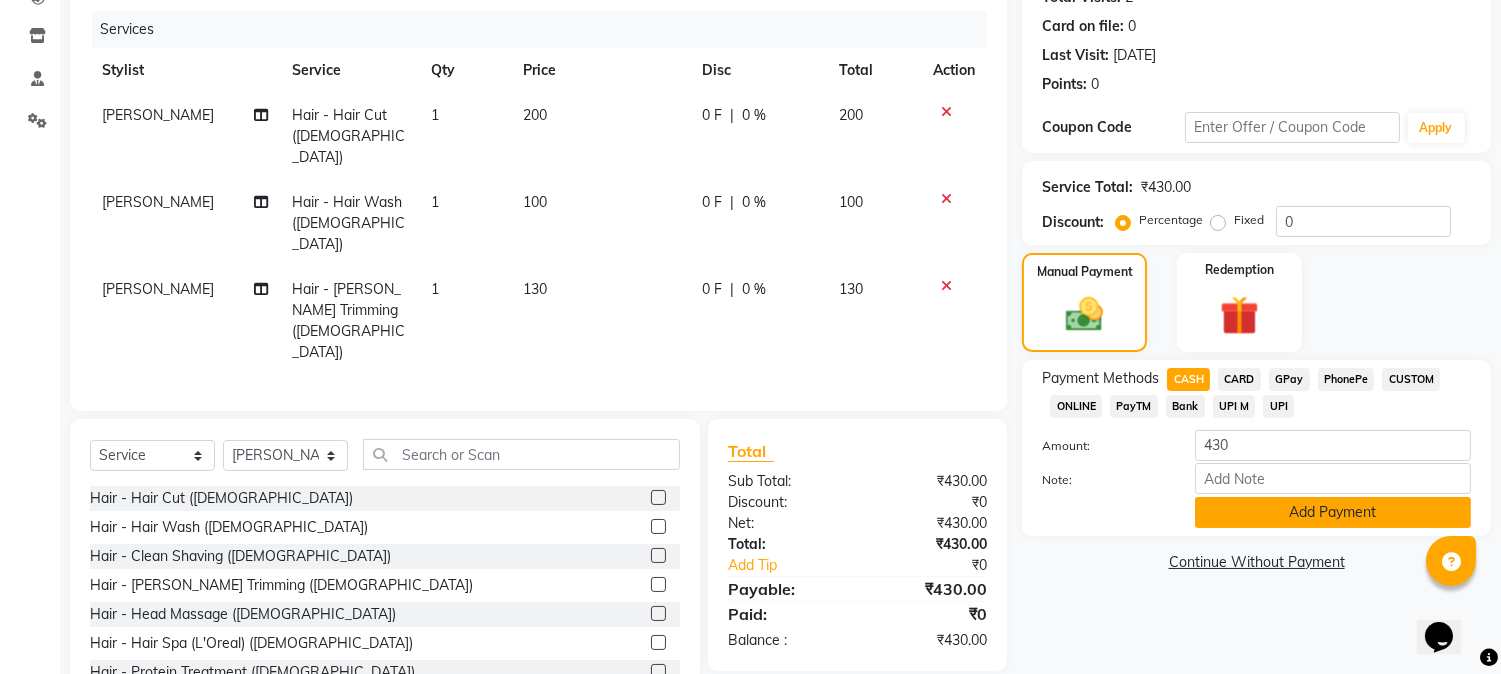 click on "Add Payment" 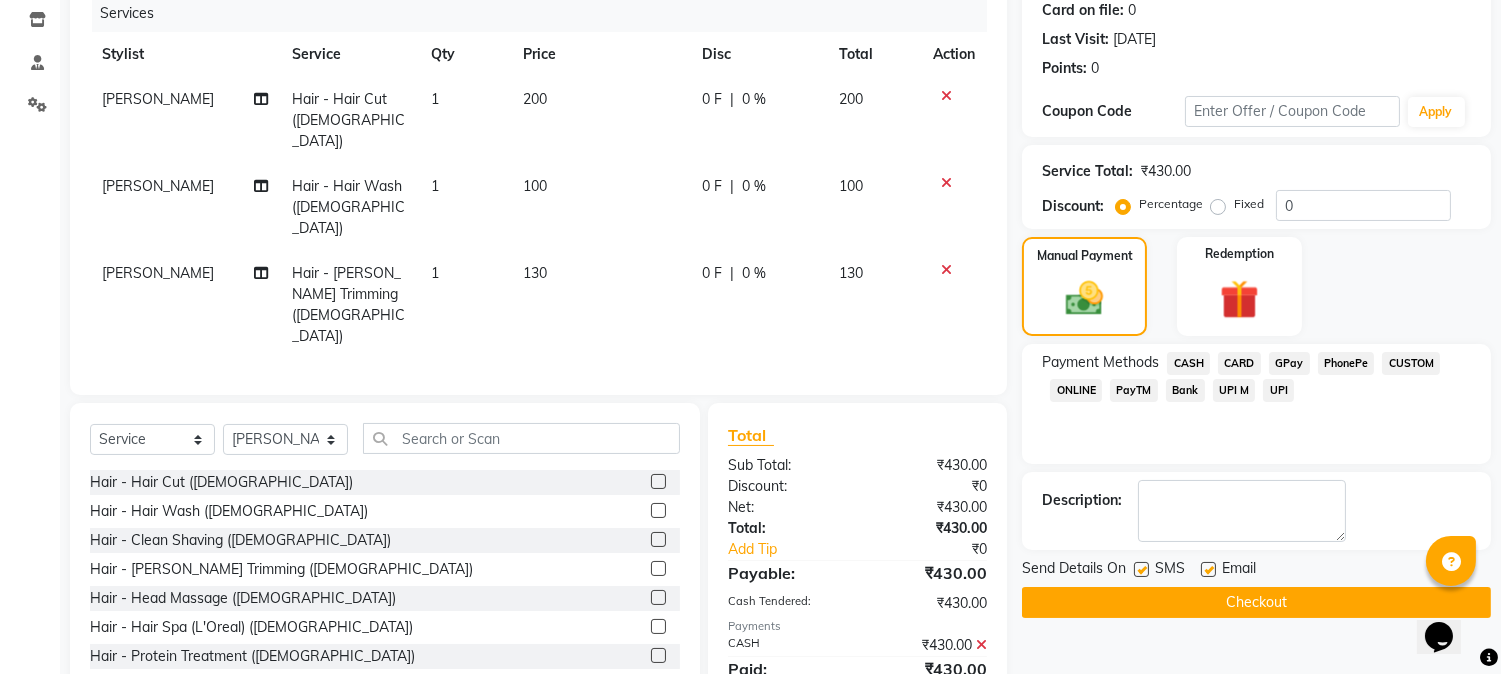 scroll, scrollTop: 267, scrollLeft: 0, axis: vertical 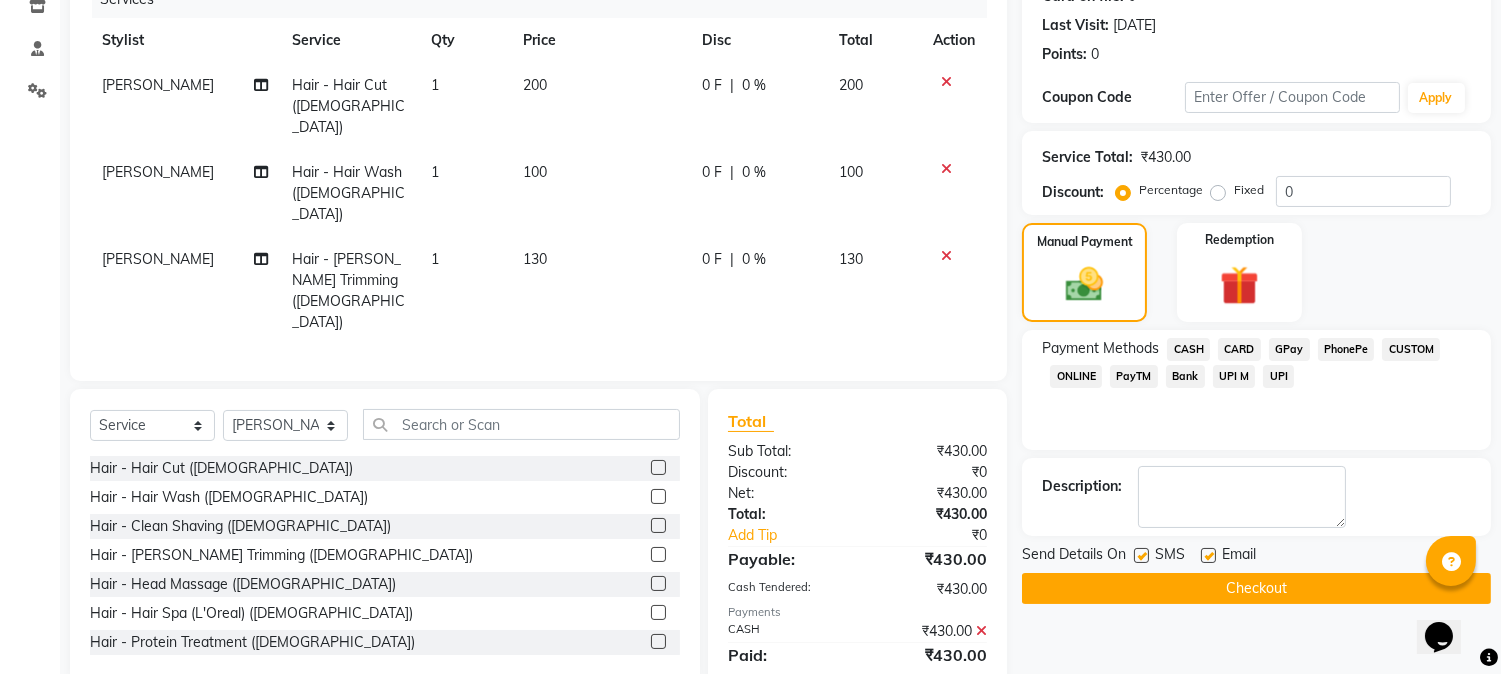 click on "Checkout" 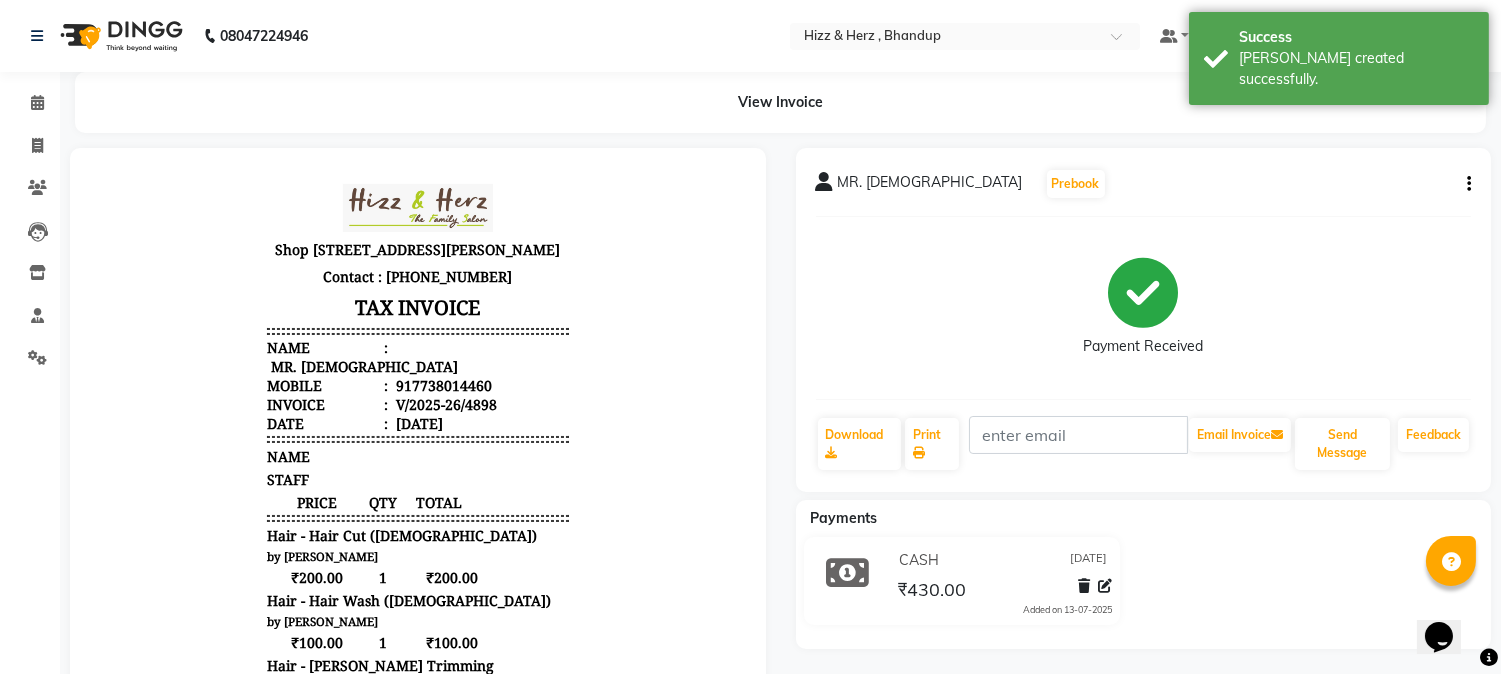 scroll, scrollTop: 0, scrollLeft: 0, axis: both 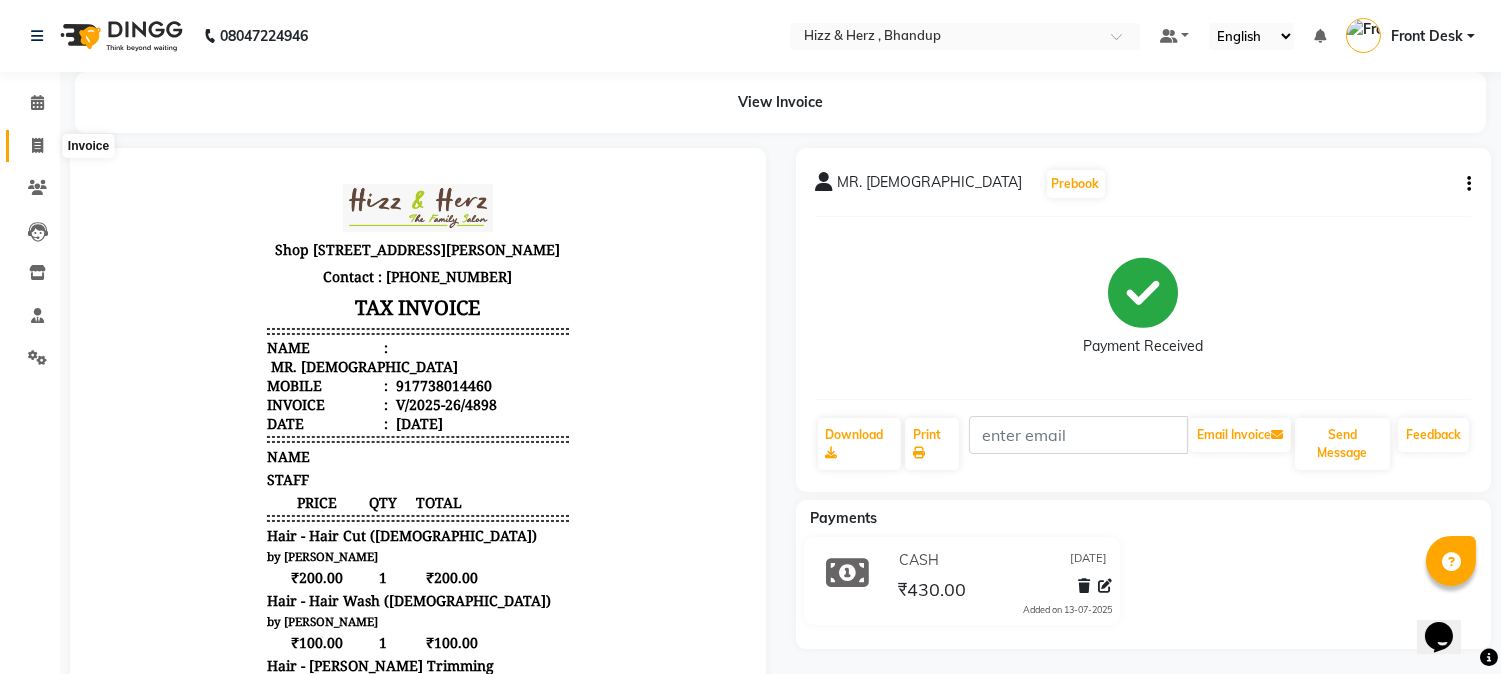 click 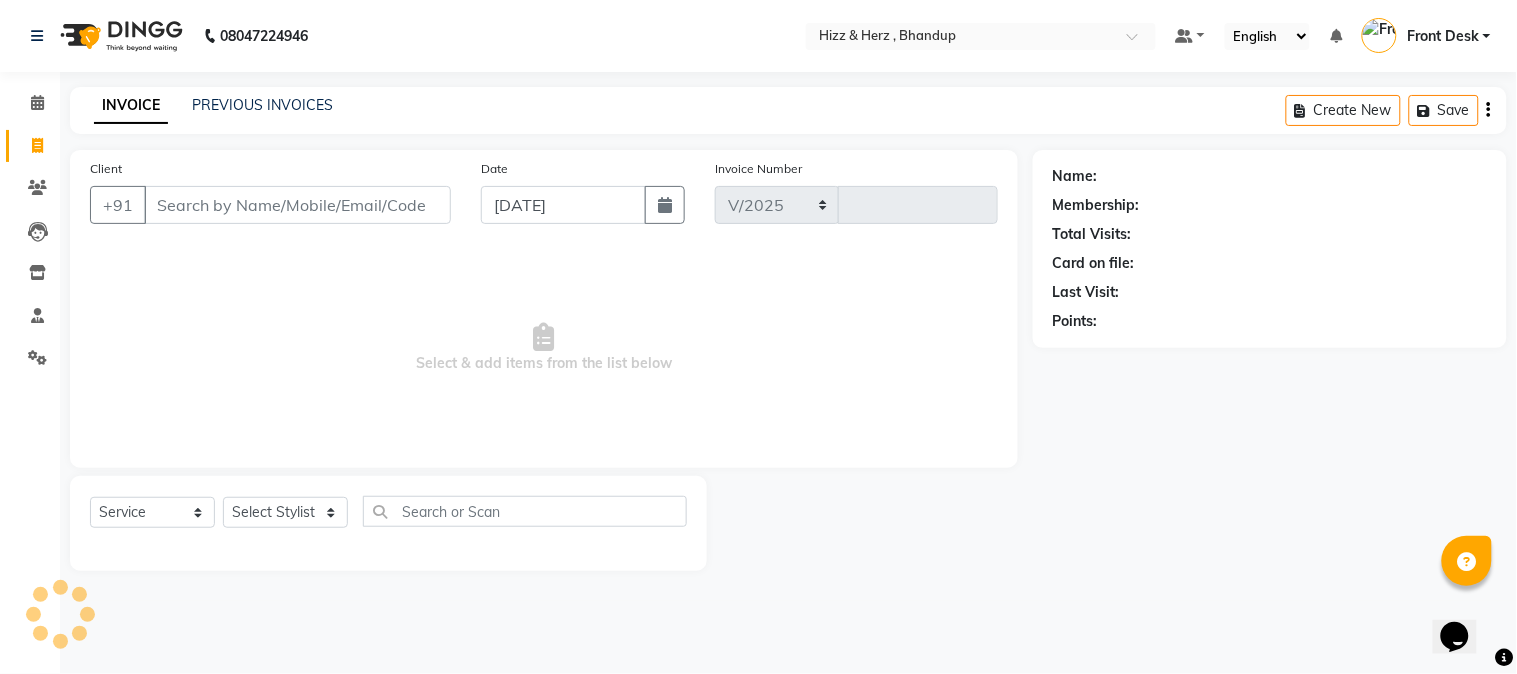 select on "629" 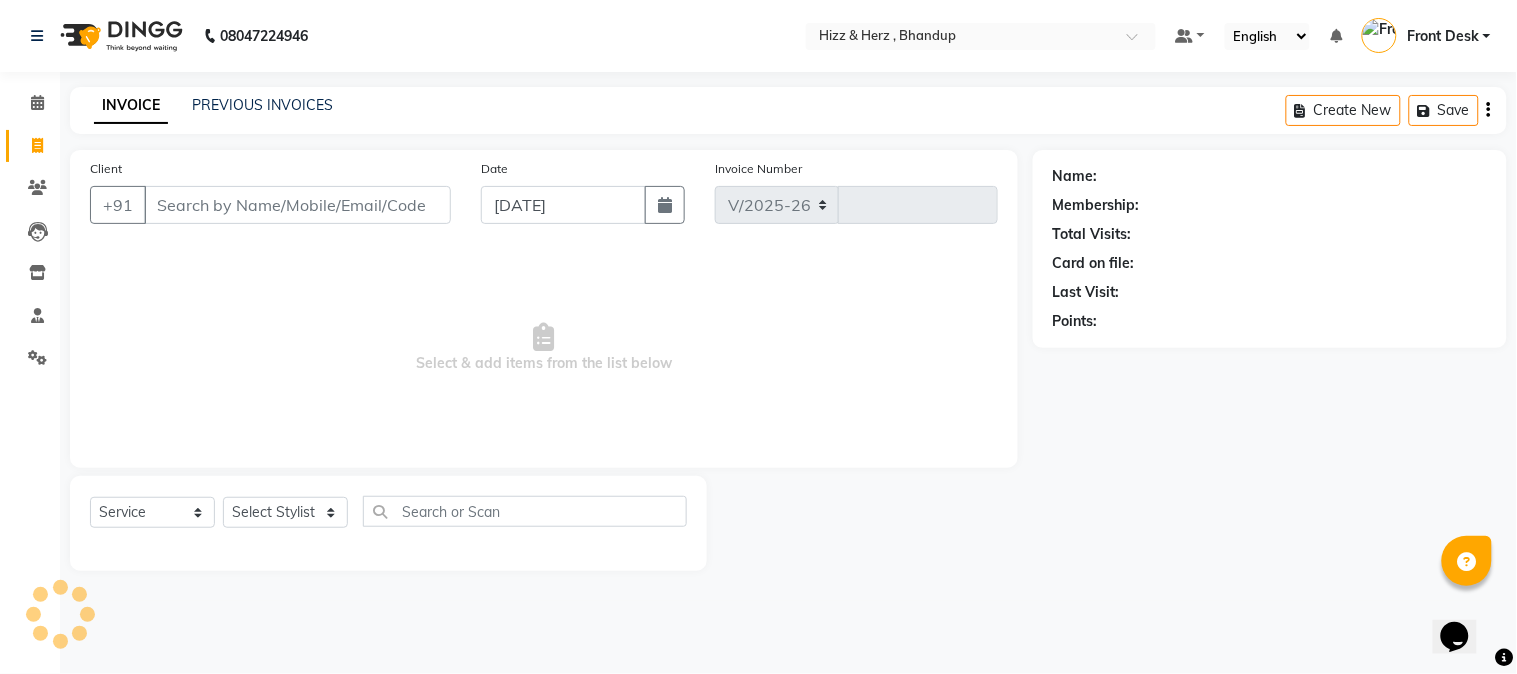type on "4899" 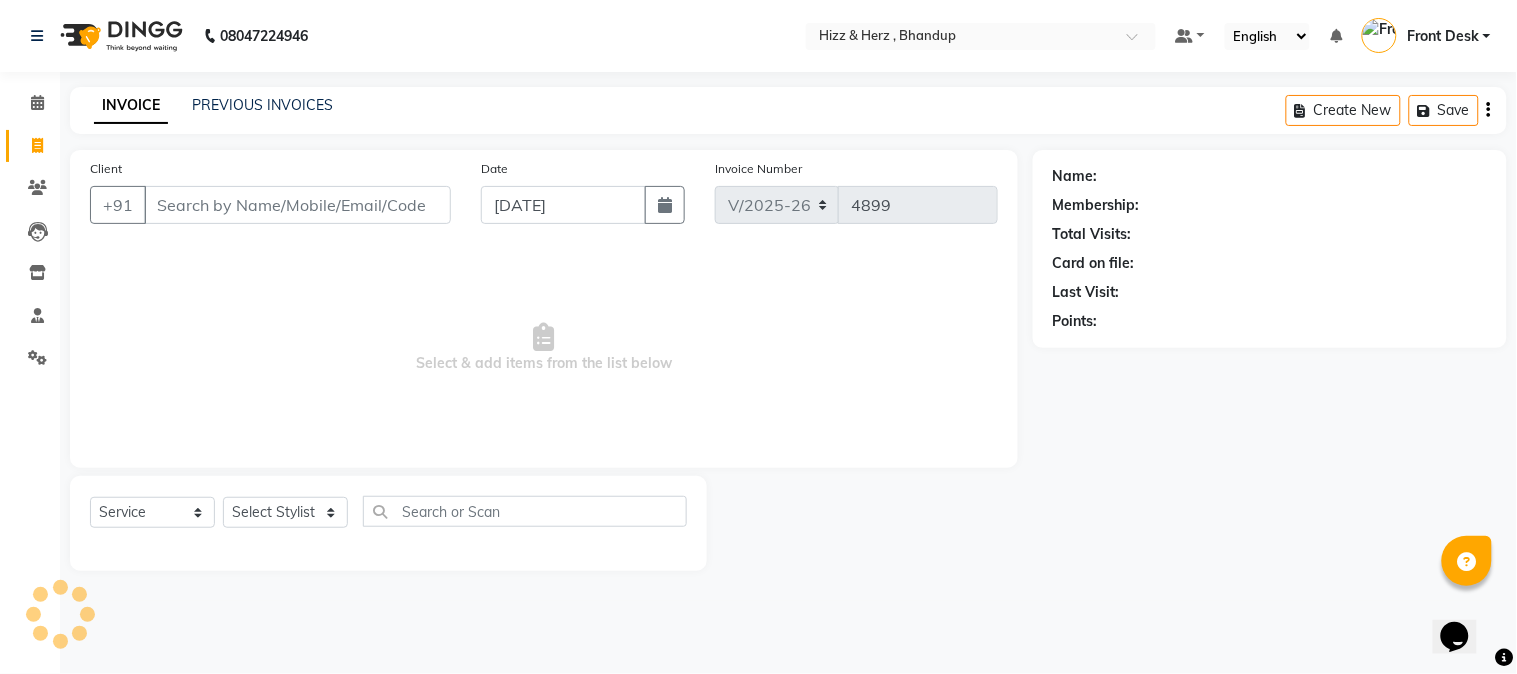 click on "Client" at bounding box center (297, 205) 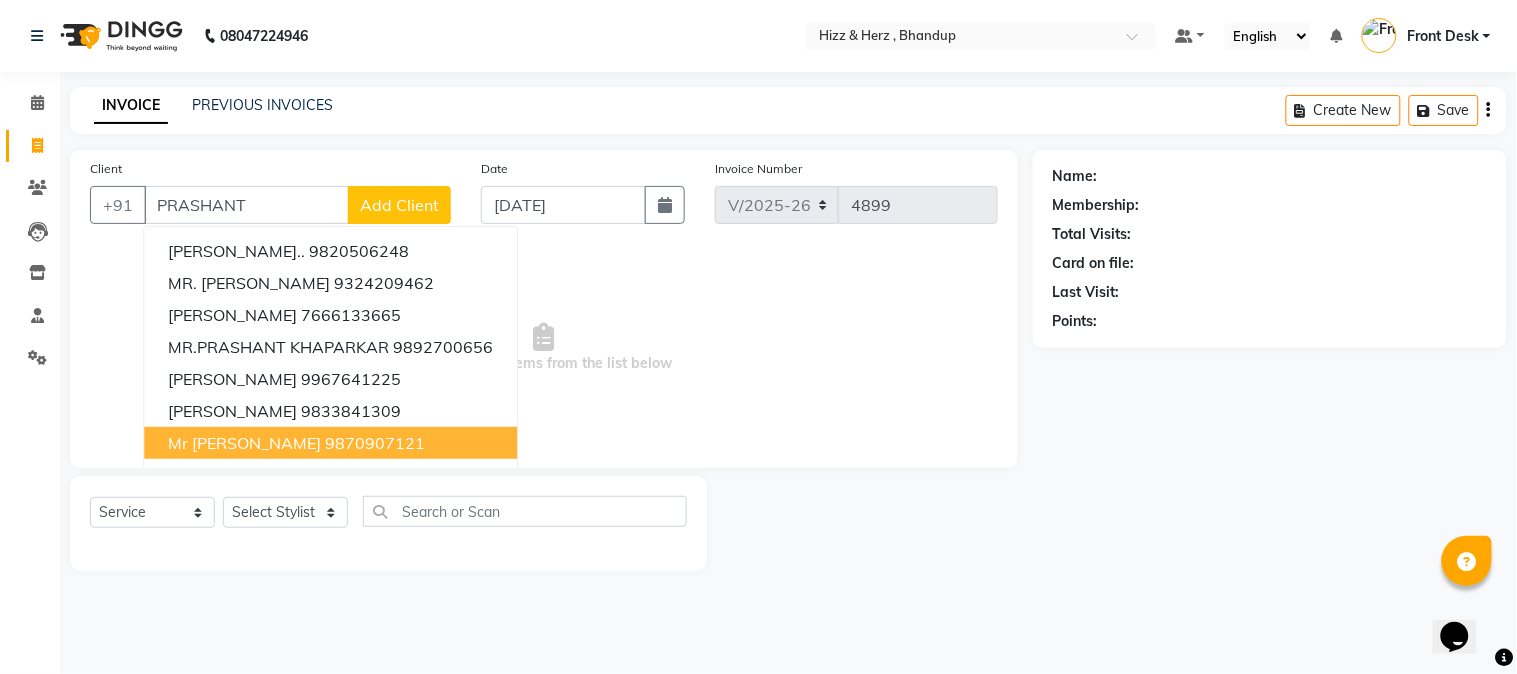 click on "9870907121" at bounding box center [375, 443] 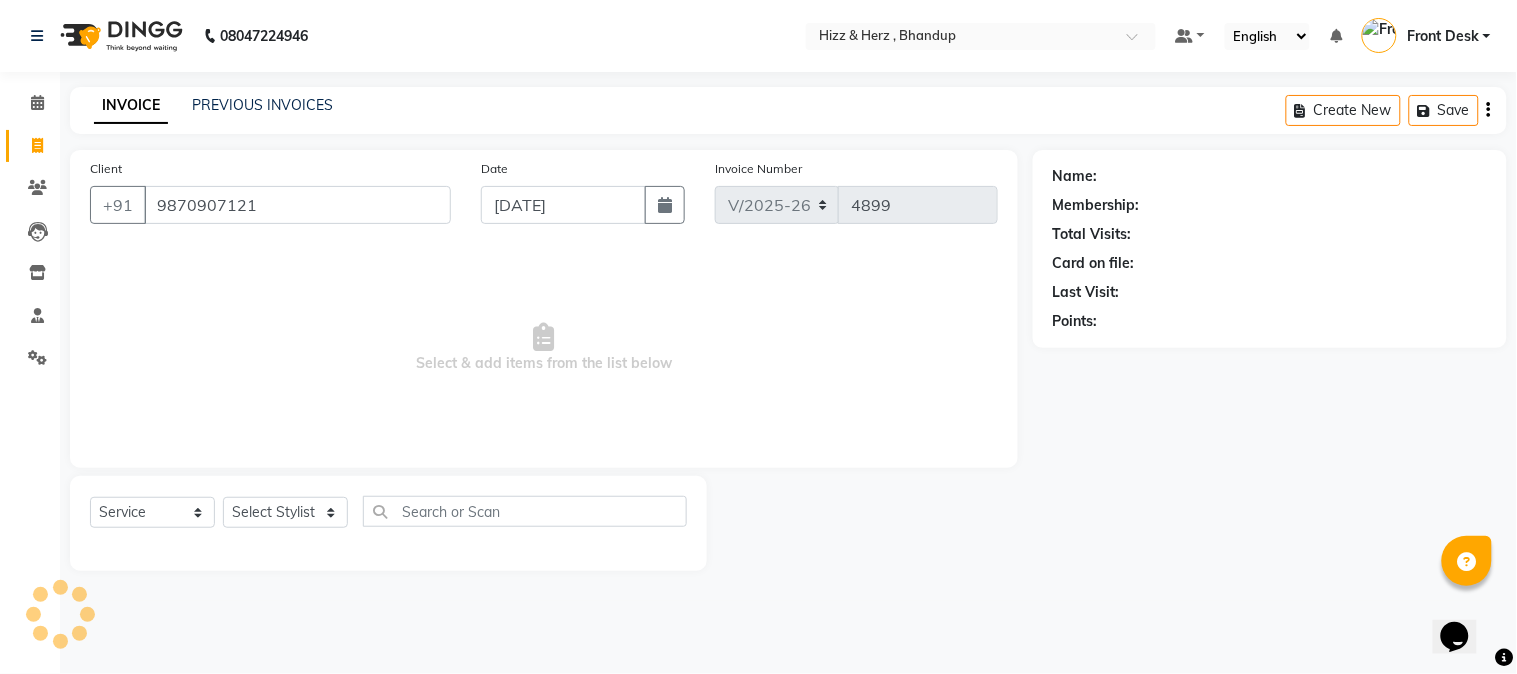 type on "9870907121" 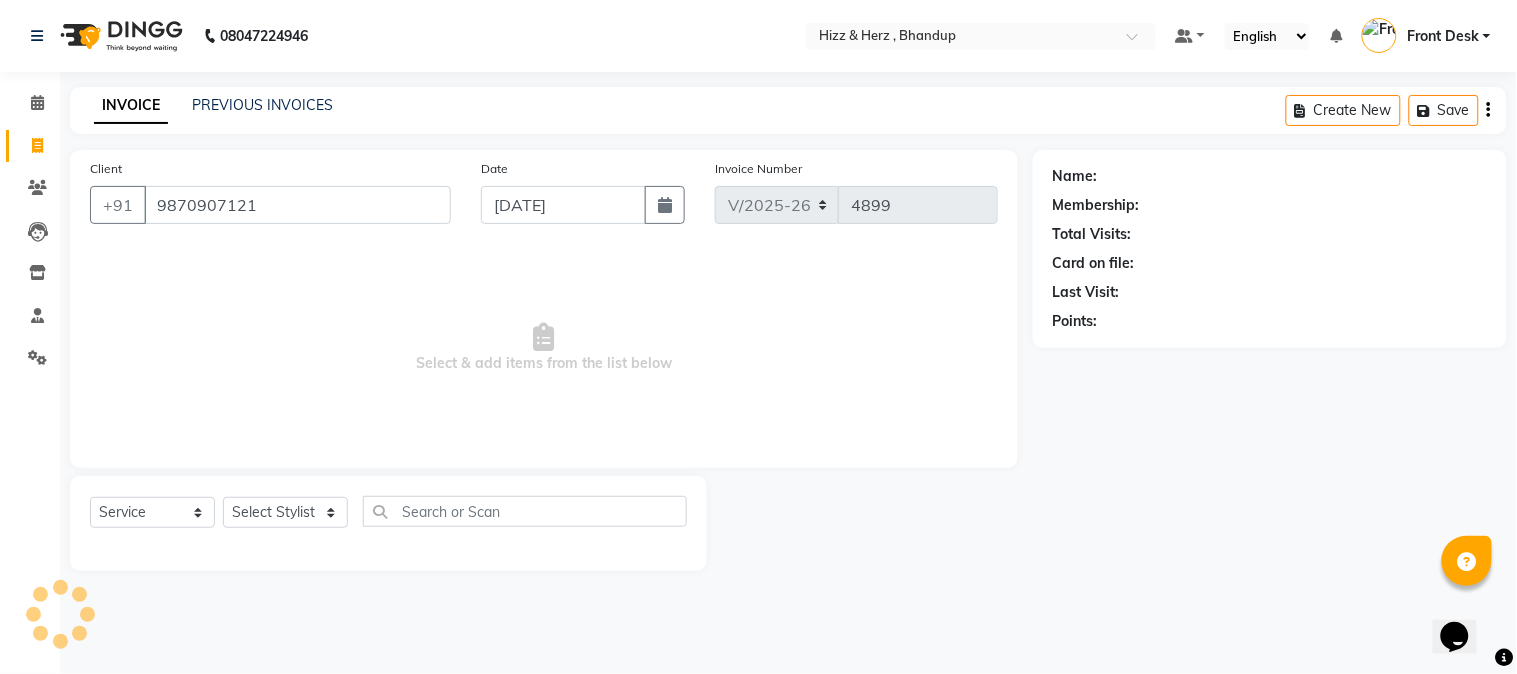 select on "1: Object" 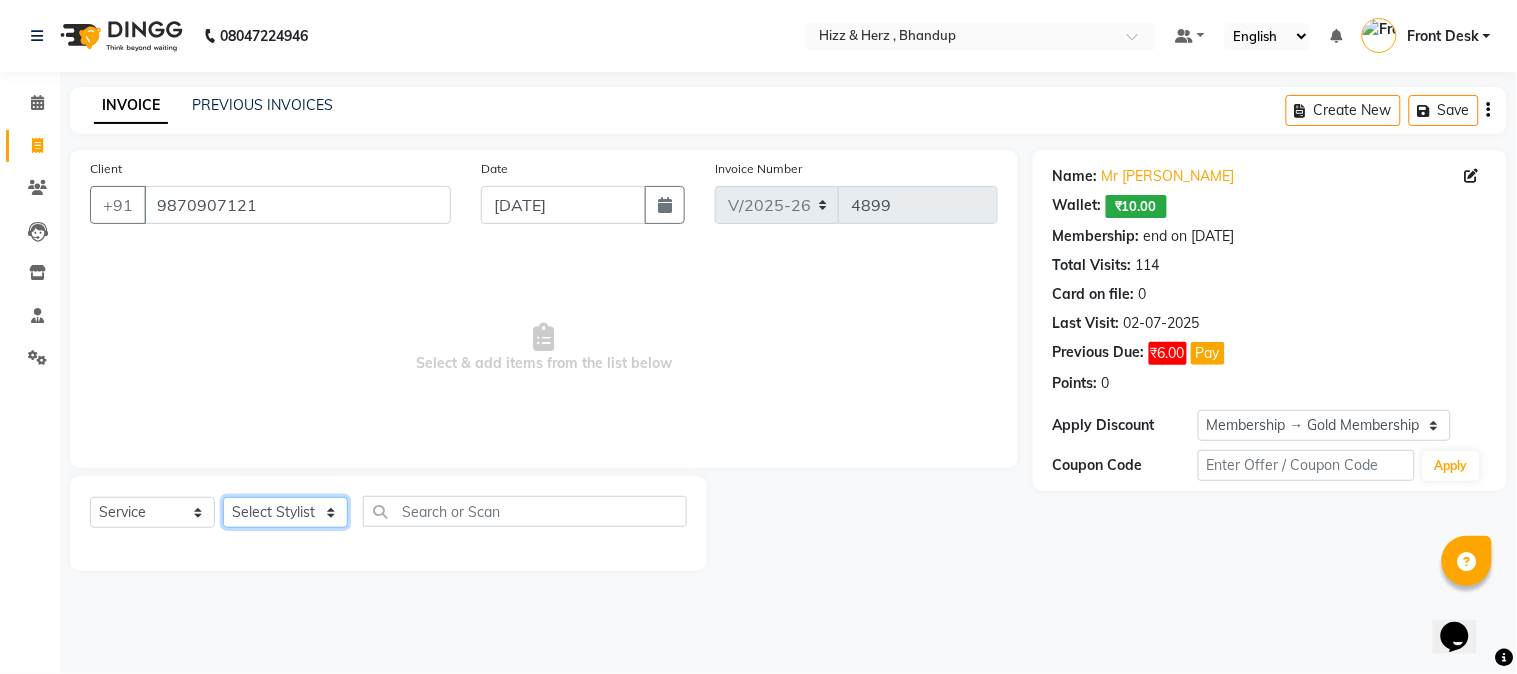 click on "Select Stylist Front Desk [PERSON_NAME] HIZZ & HERZ 2 [PERSON_NAME] [PERSON_NAME] [PERSON_NAME] [PERSON_NAME] MOHD [PERSON_NAME] [PERSON_NAME] [PERSON_NAME]  [PERSON_NAME]" 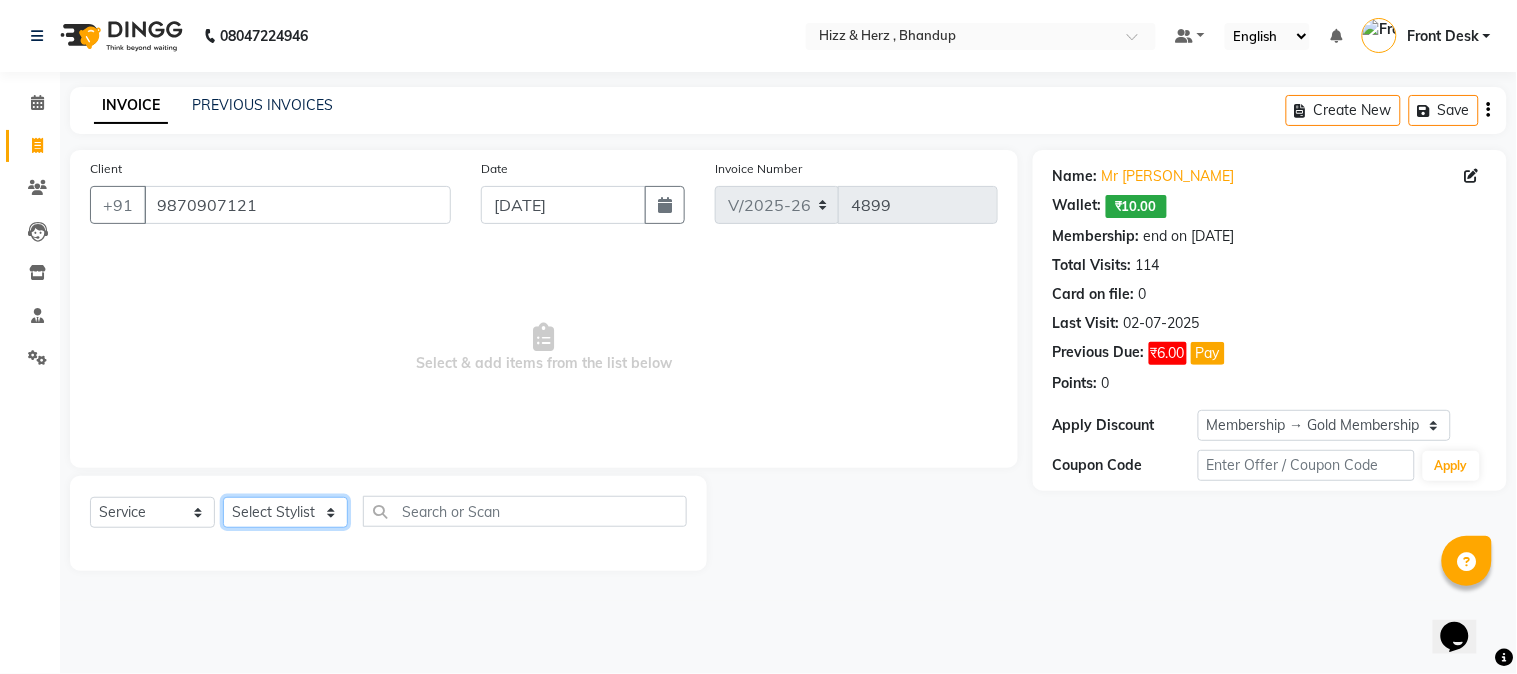 select on "11514" 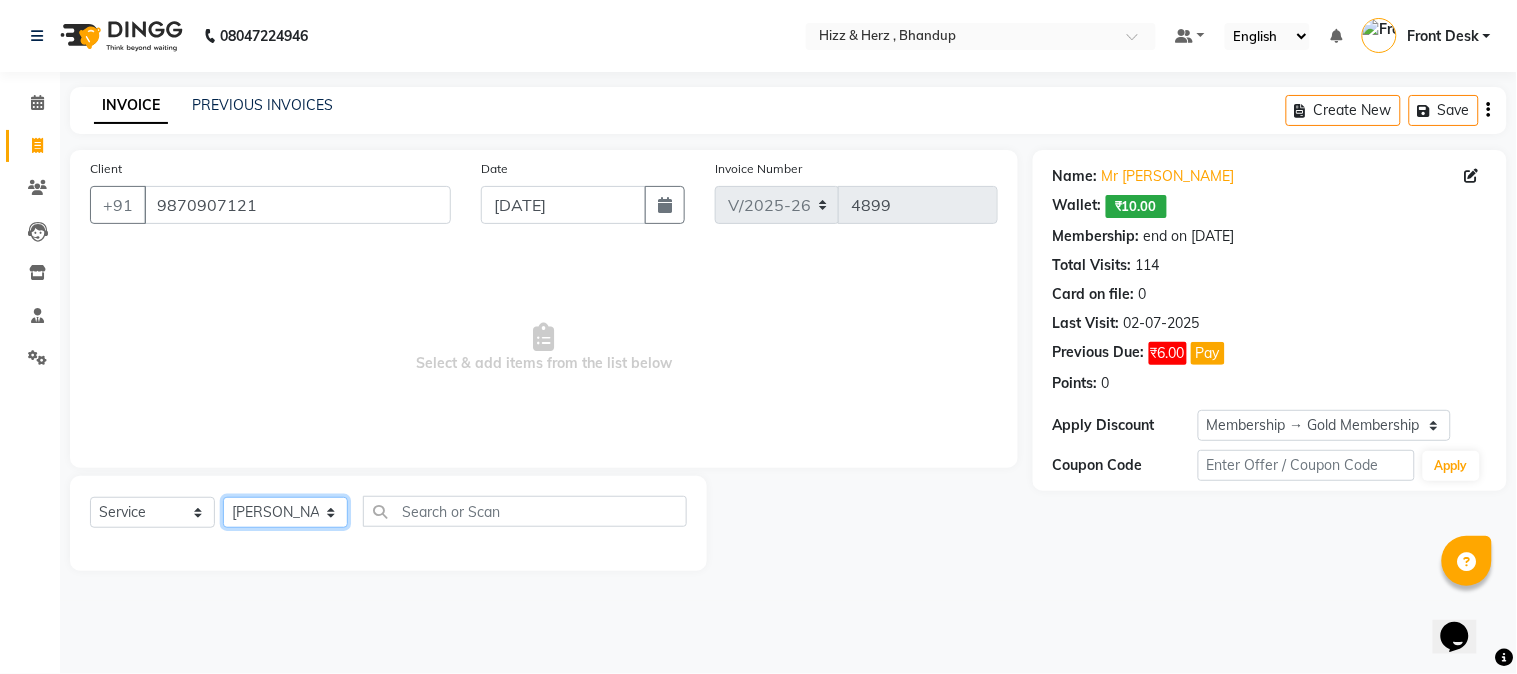 click on "Select Stylist Front Desk [PERSON_NAME] HIZZ & HERZ 2 [PERSON_NAME] [PERSON_NAME] [PERSON_NAME] [PERSON_NAME] MOHD [PERSON_NAME] [PERSON_NAME] [PERSON_NAME]  [PERSON_NAME]" 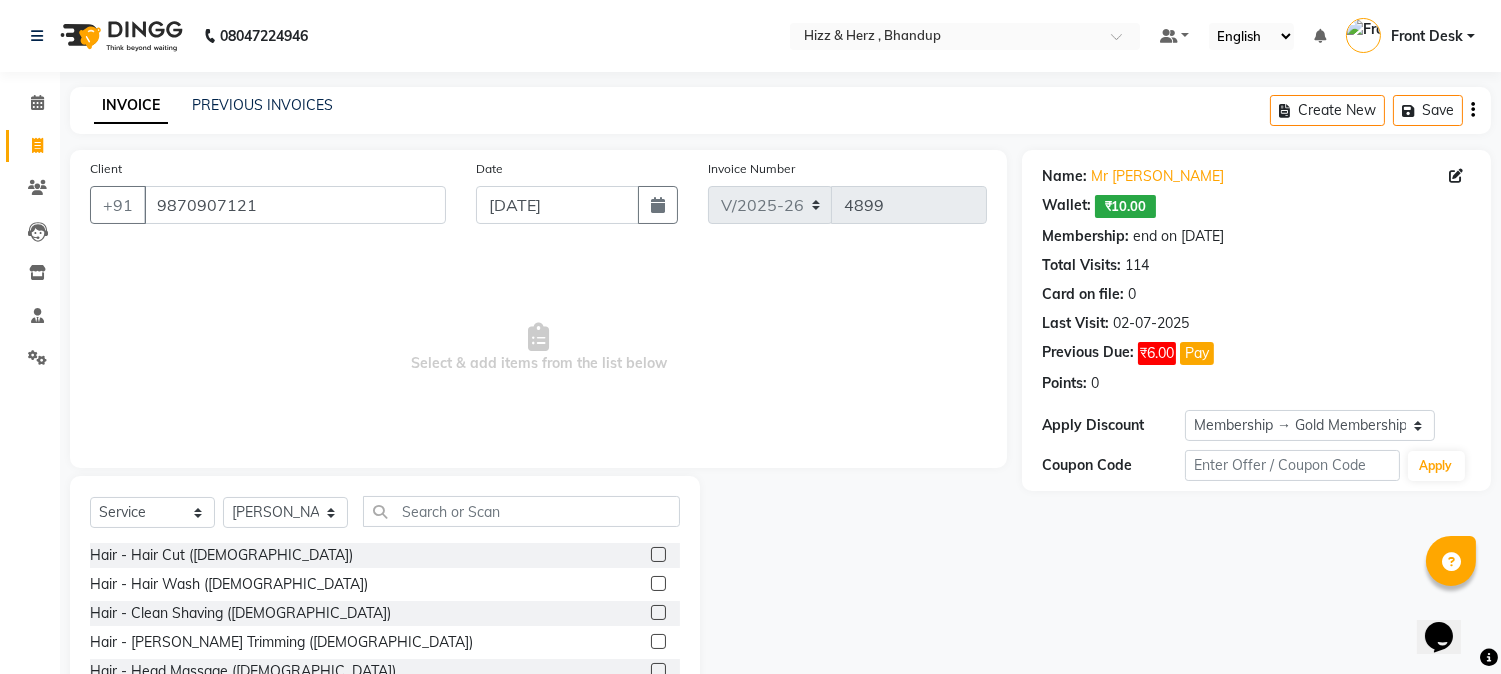 click 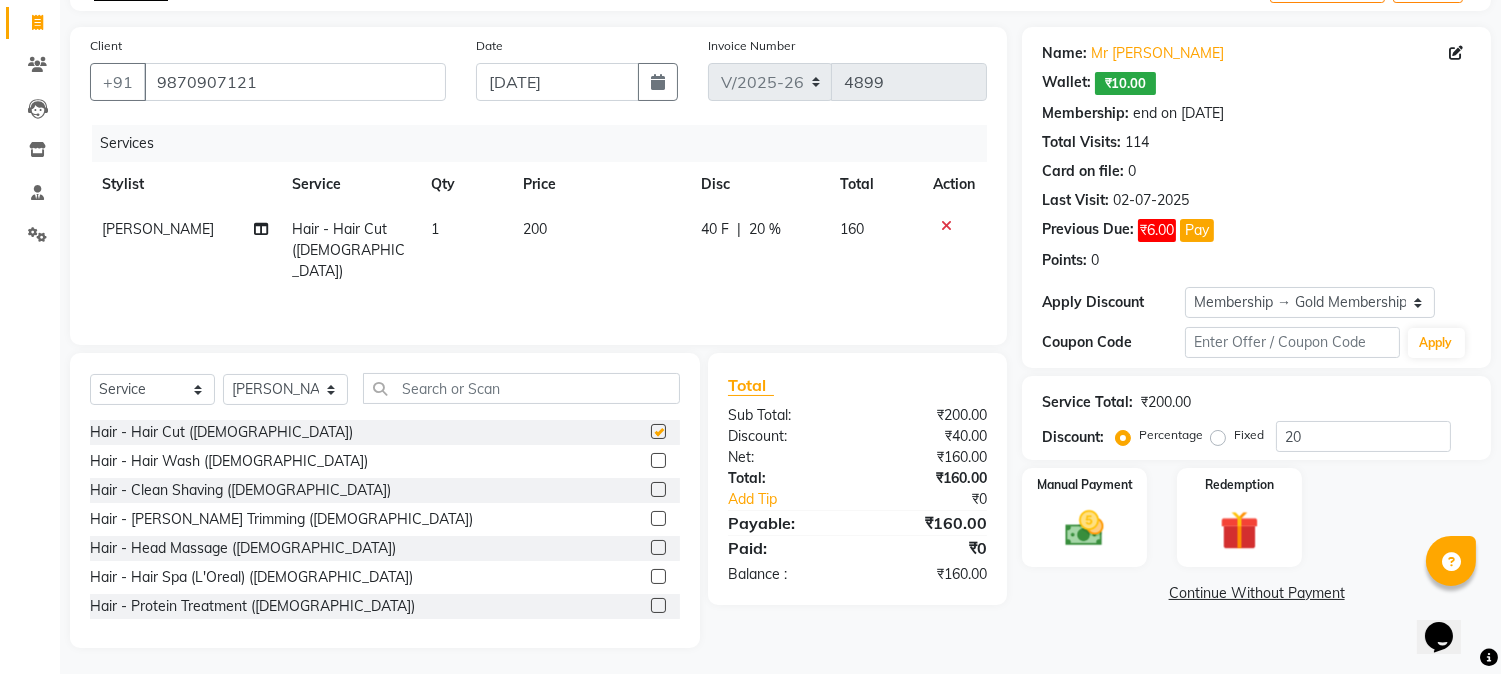 checkbox on "false" 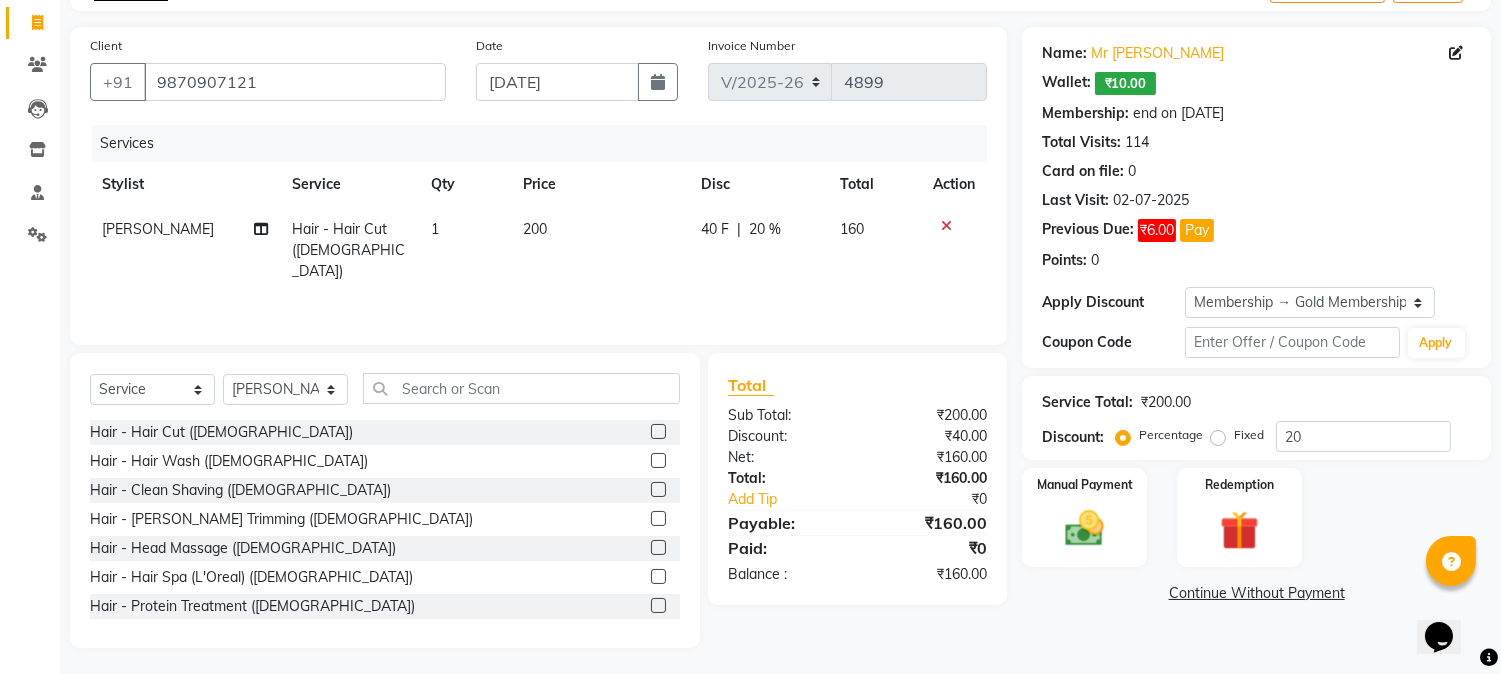 scroll, scrollTop: 126, scrollLeft: 0, axis: vertical 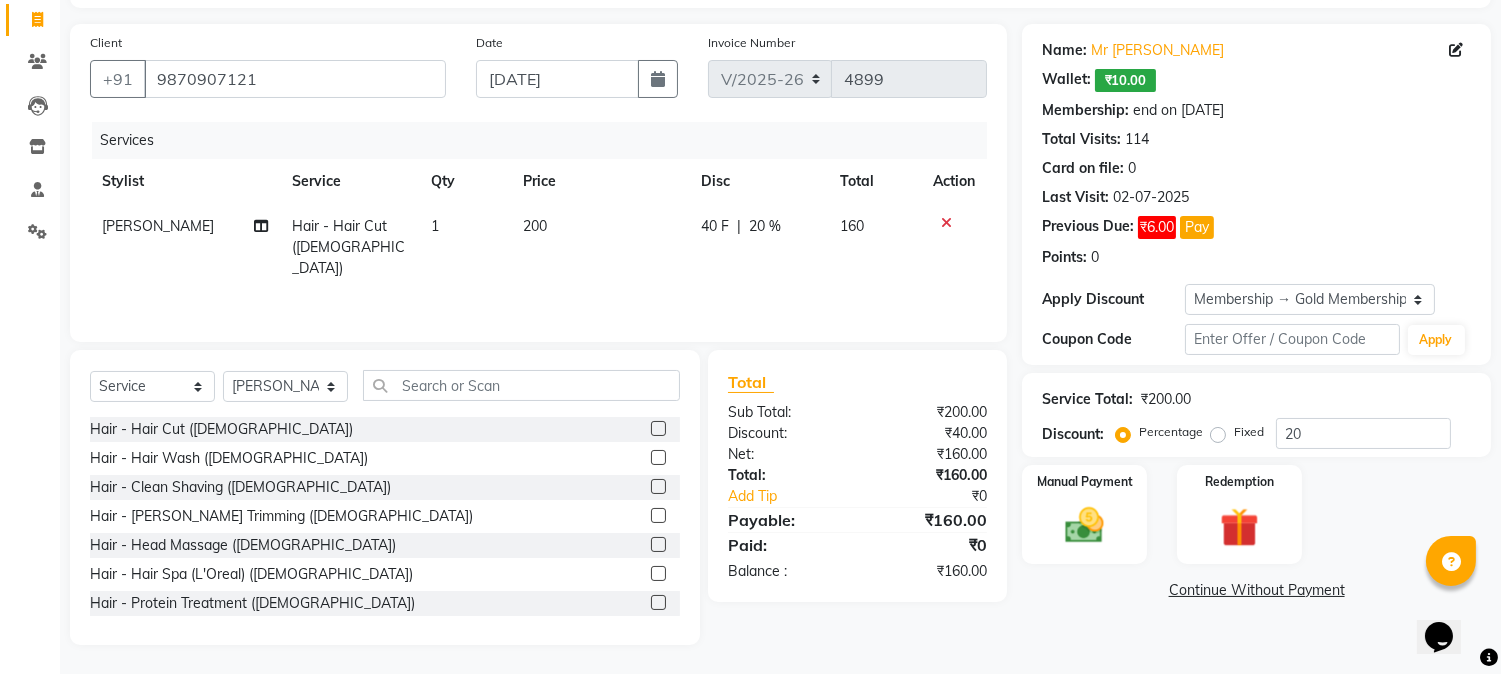 click 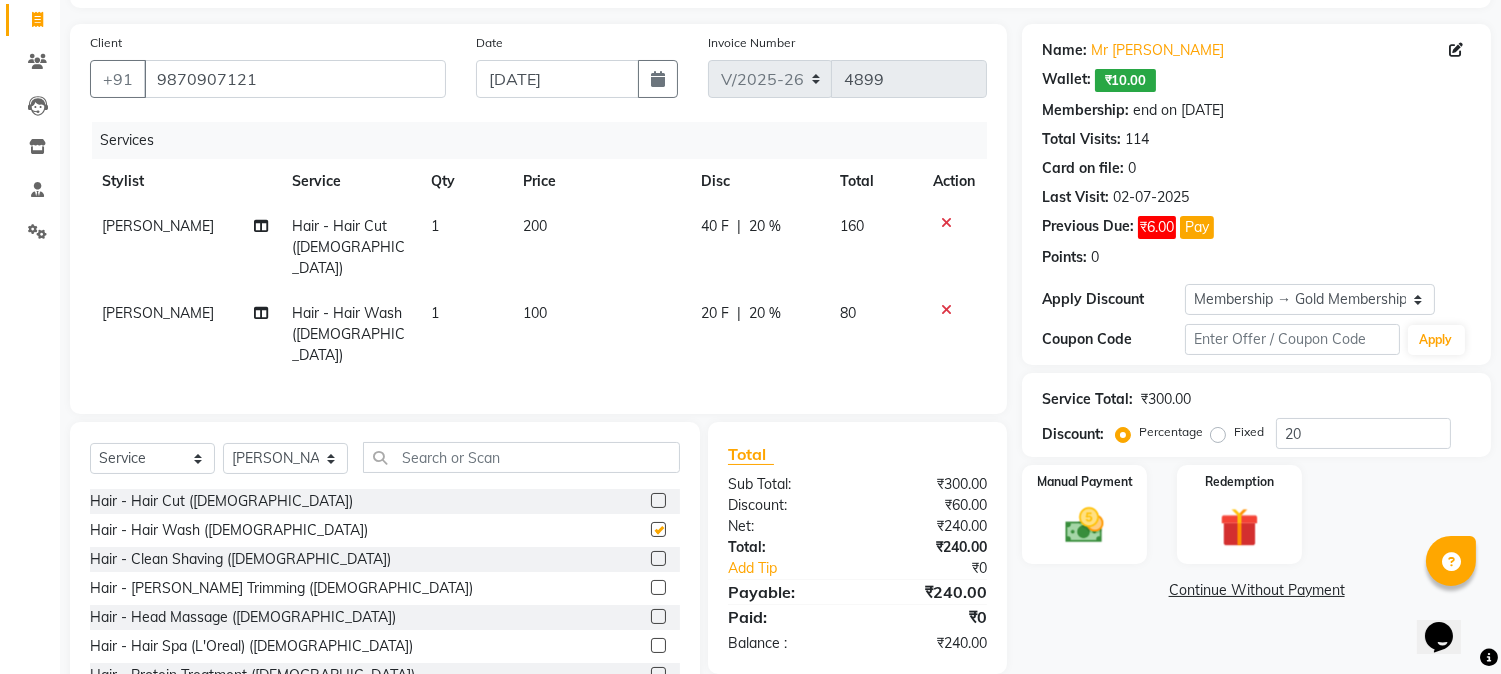 scroll, scrollTop: 173, scrollLeft: 0, axis: vertical 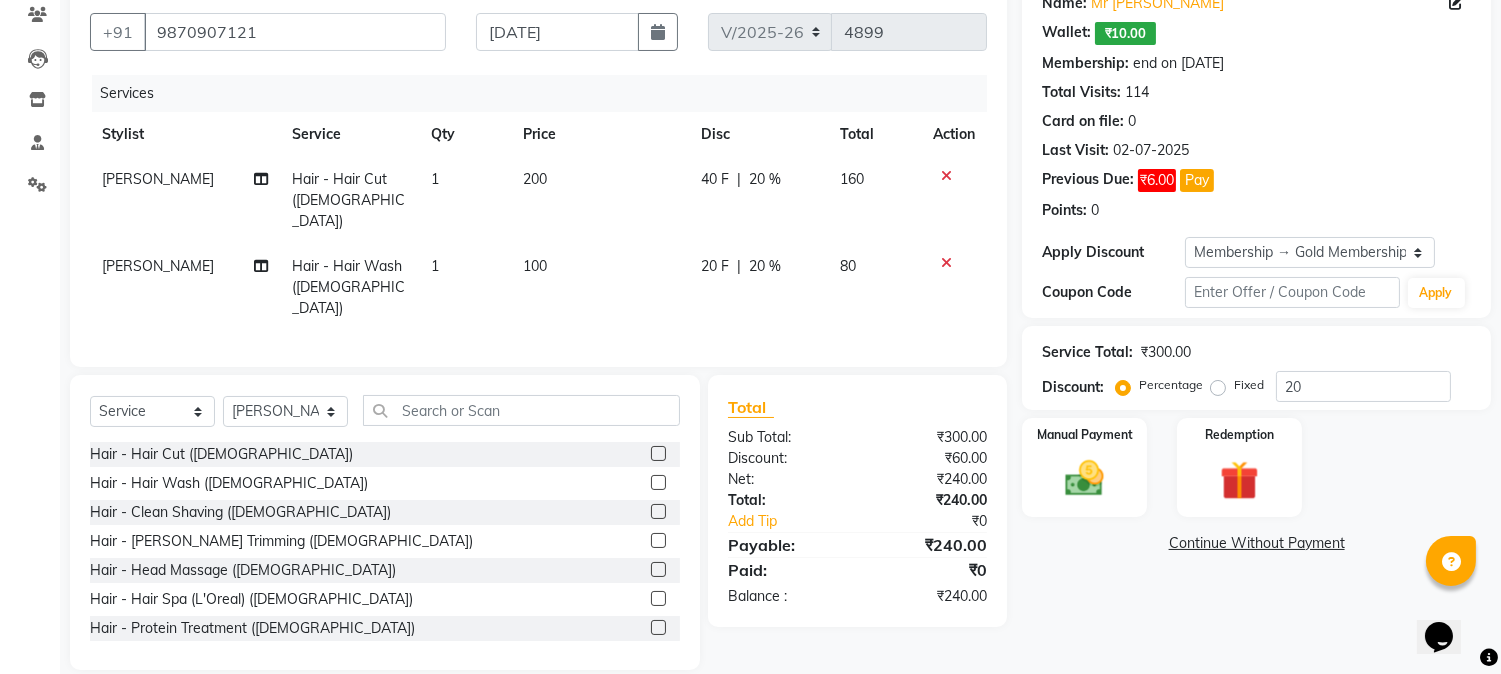 checkbox on "false" 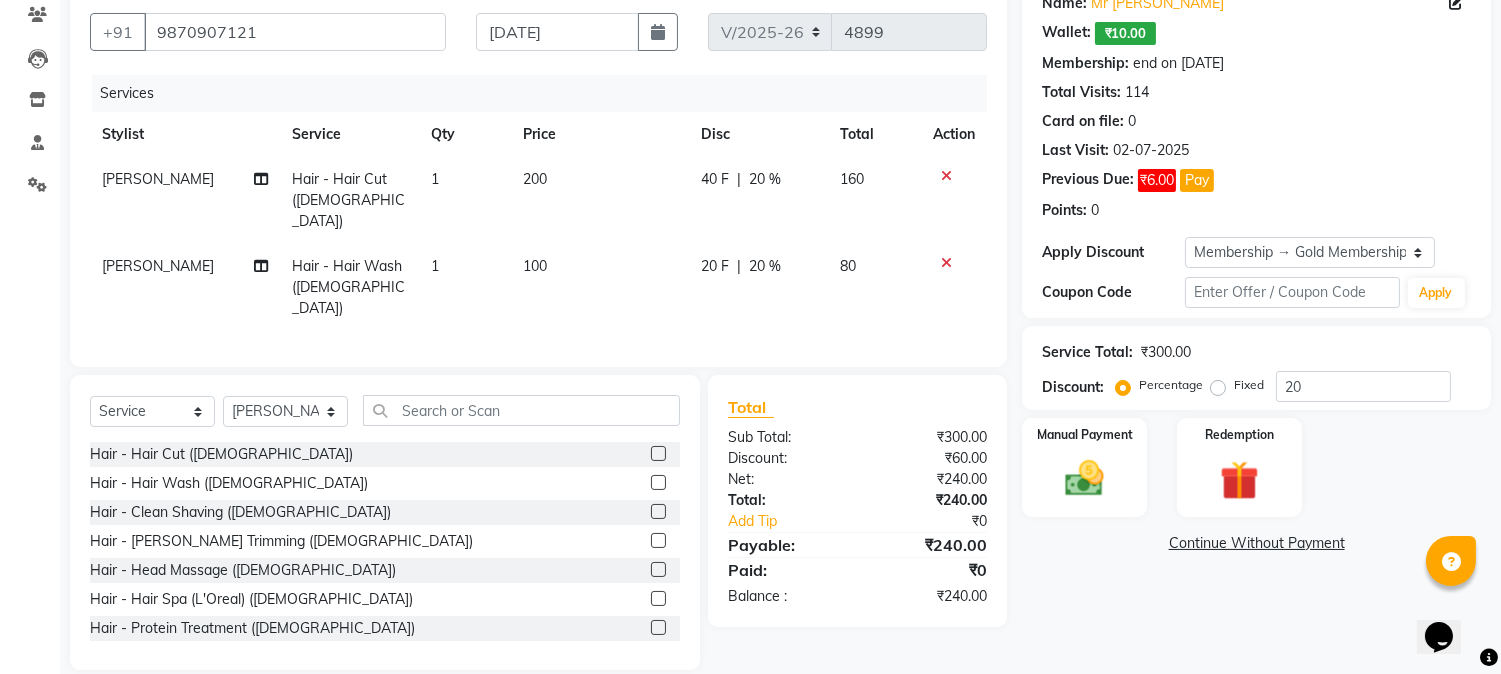 click 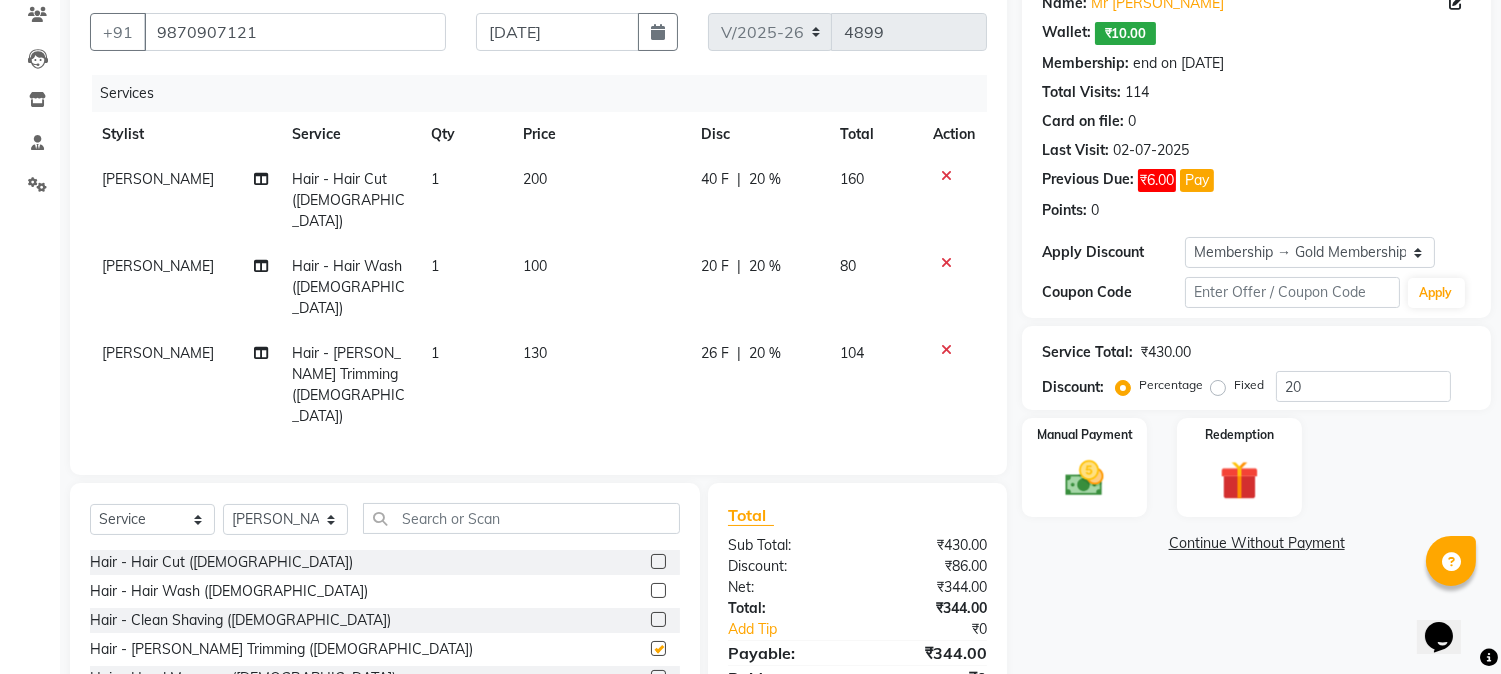checkbox on "false" 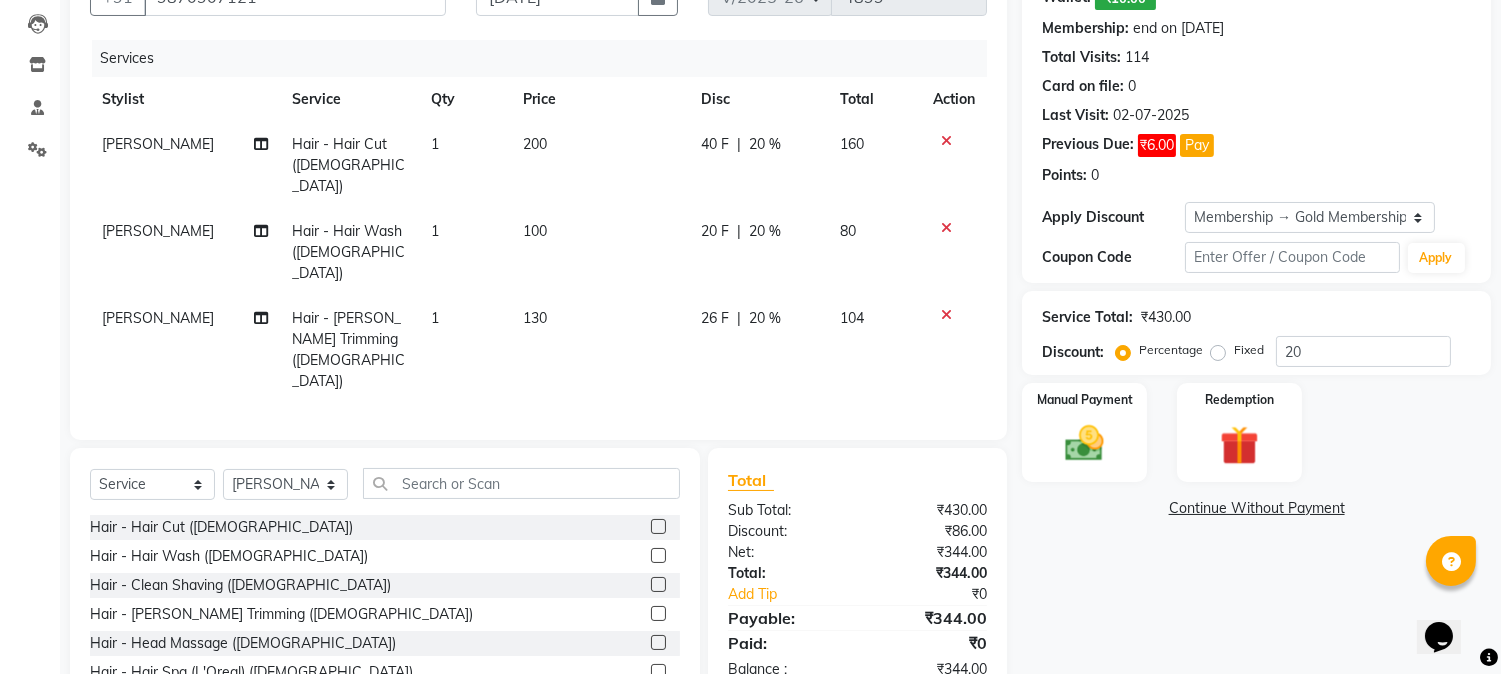 scroll, scrollTop: 238, scrollLeft: 0, axis: vertical 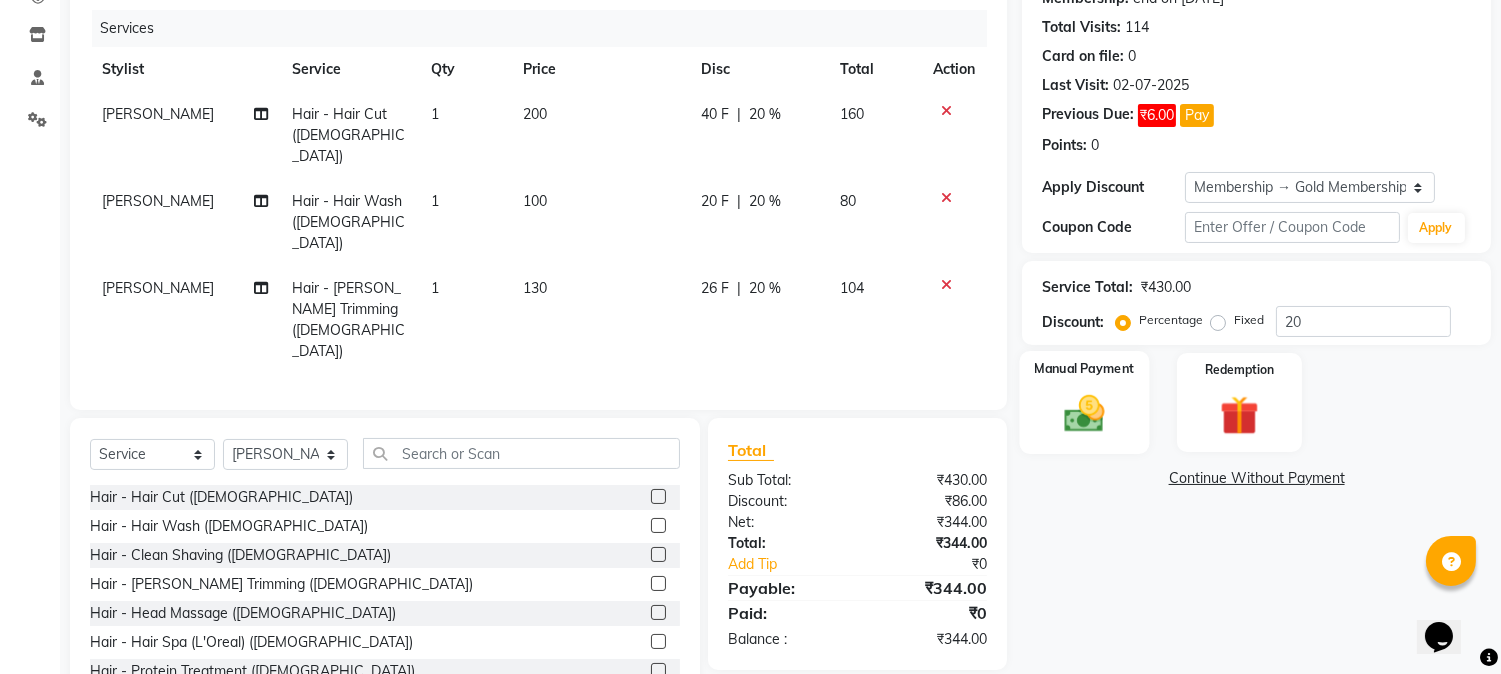 click 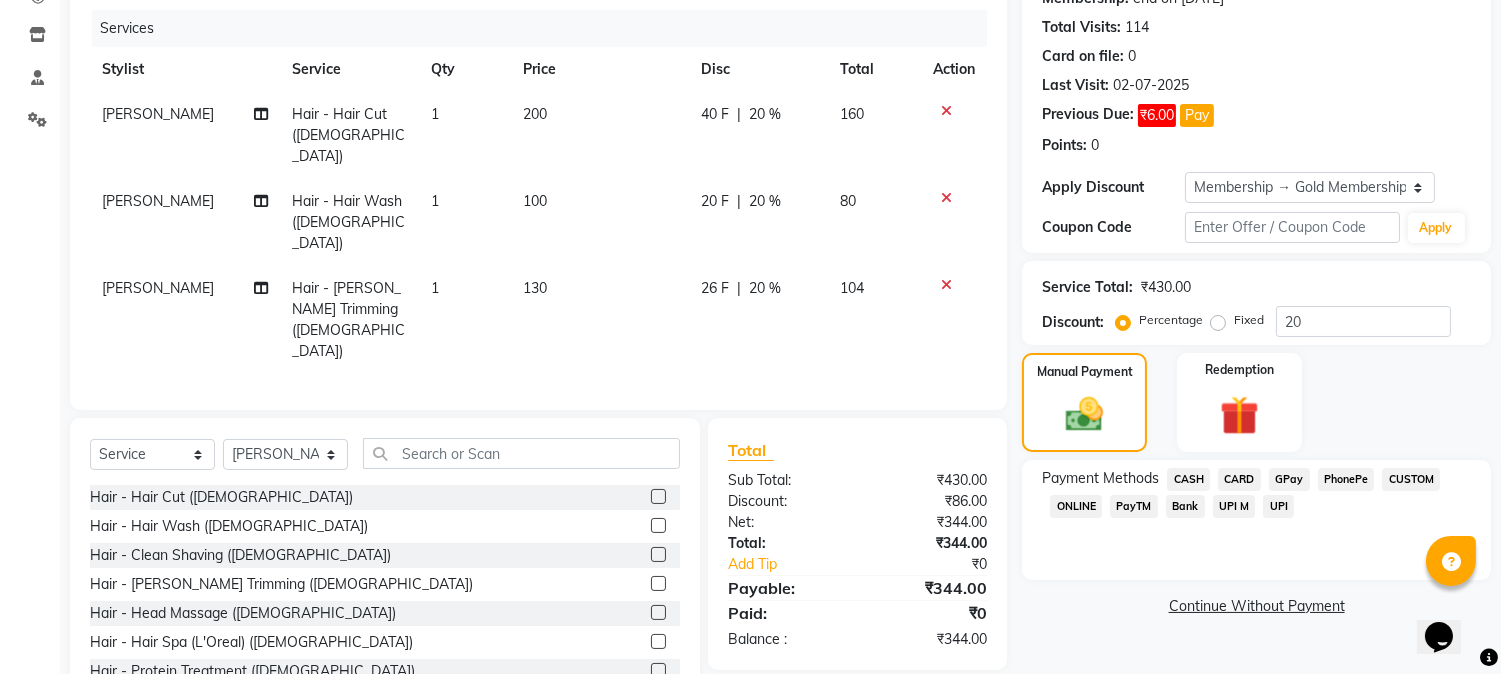 click on "GPay" 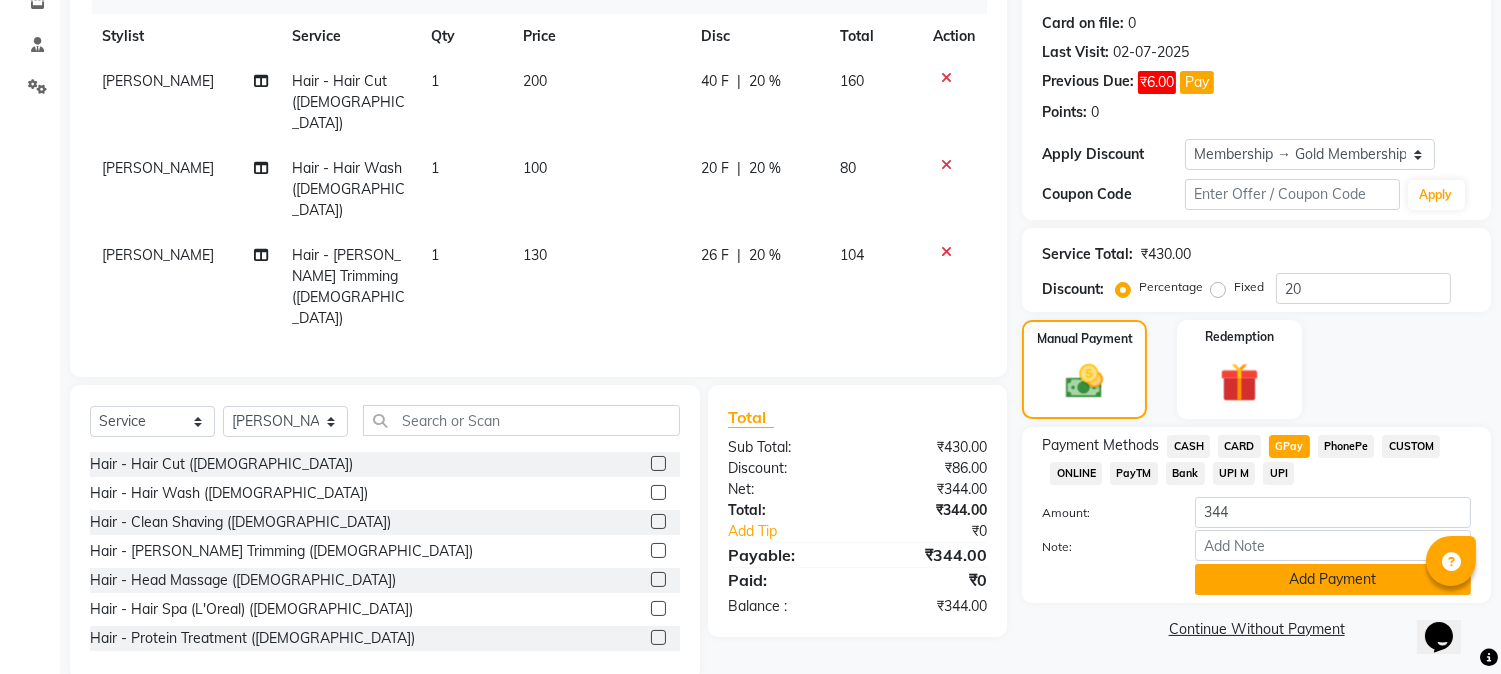 click on "Add Payment" 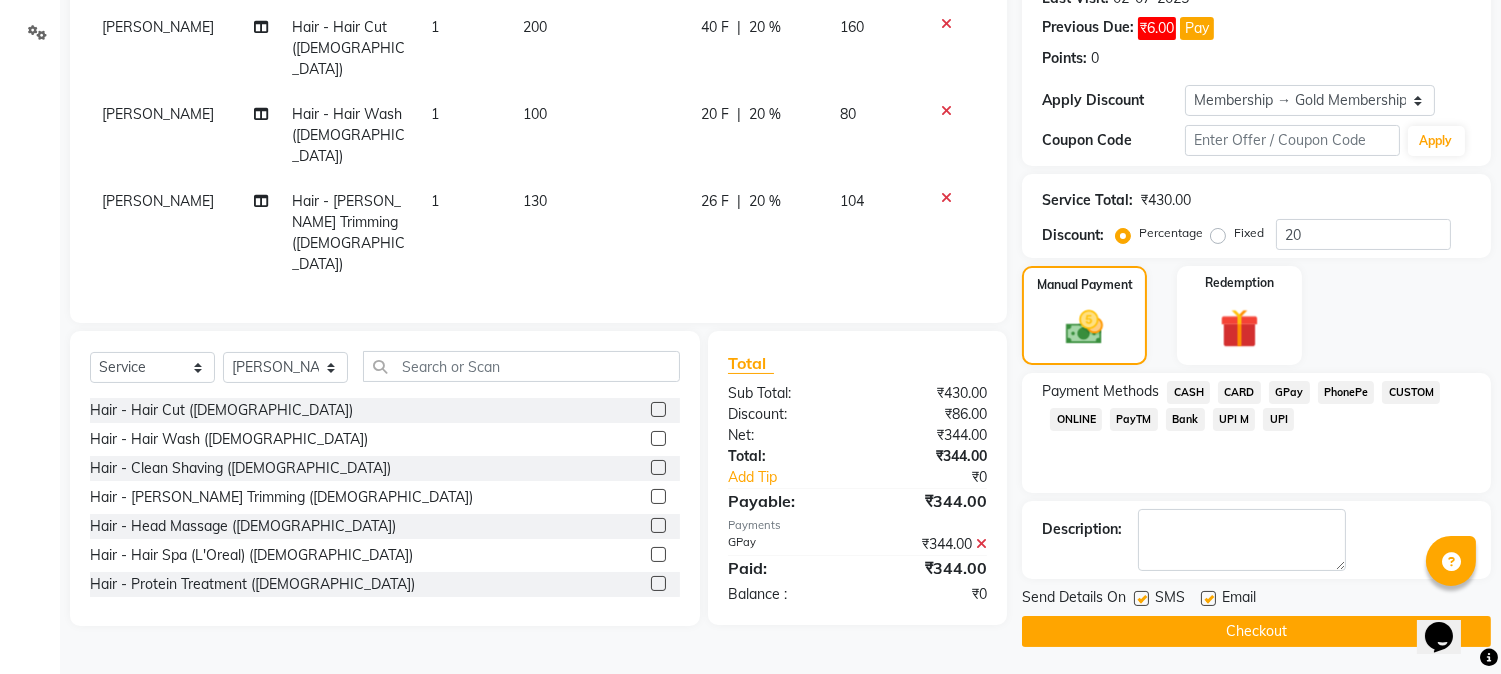 scroll, scrollTop: 327, scrollLeft: 0, axis: vertical 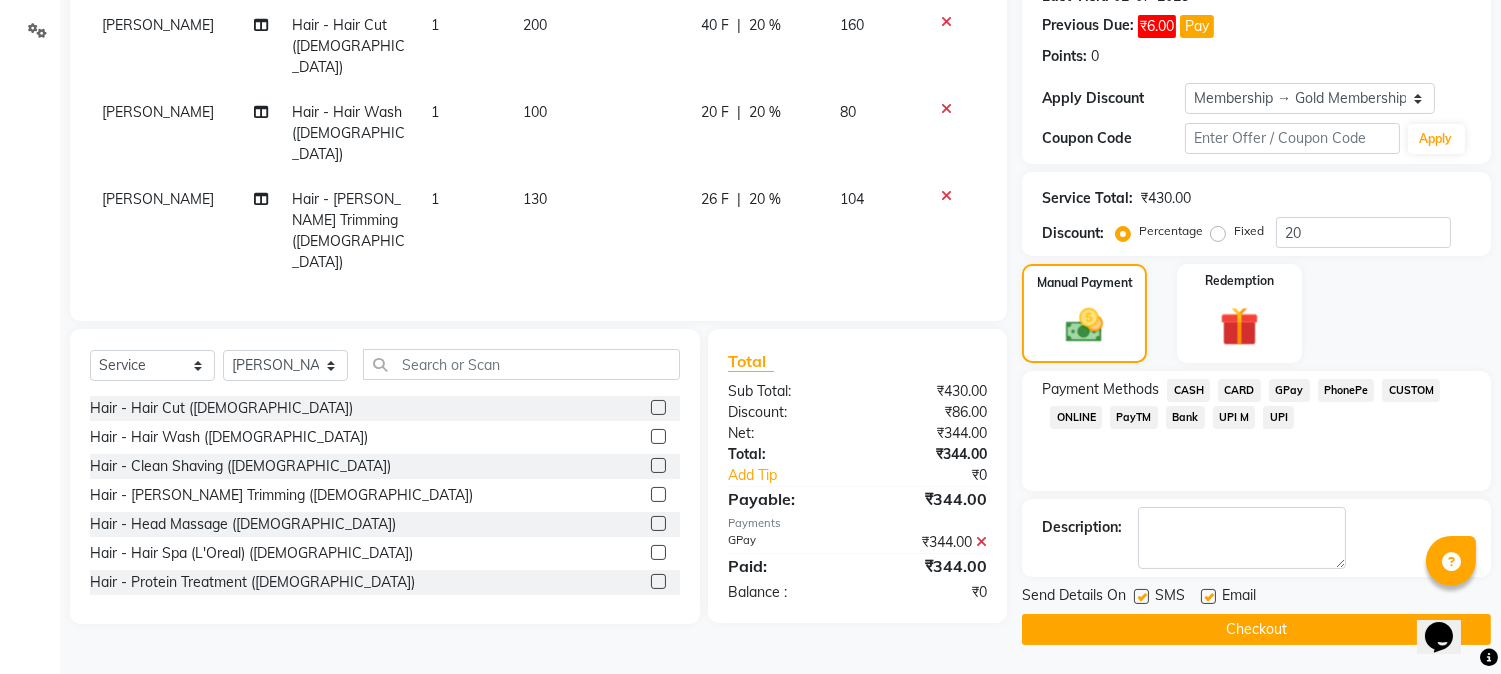 click on "Checkout" 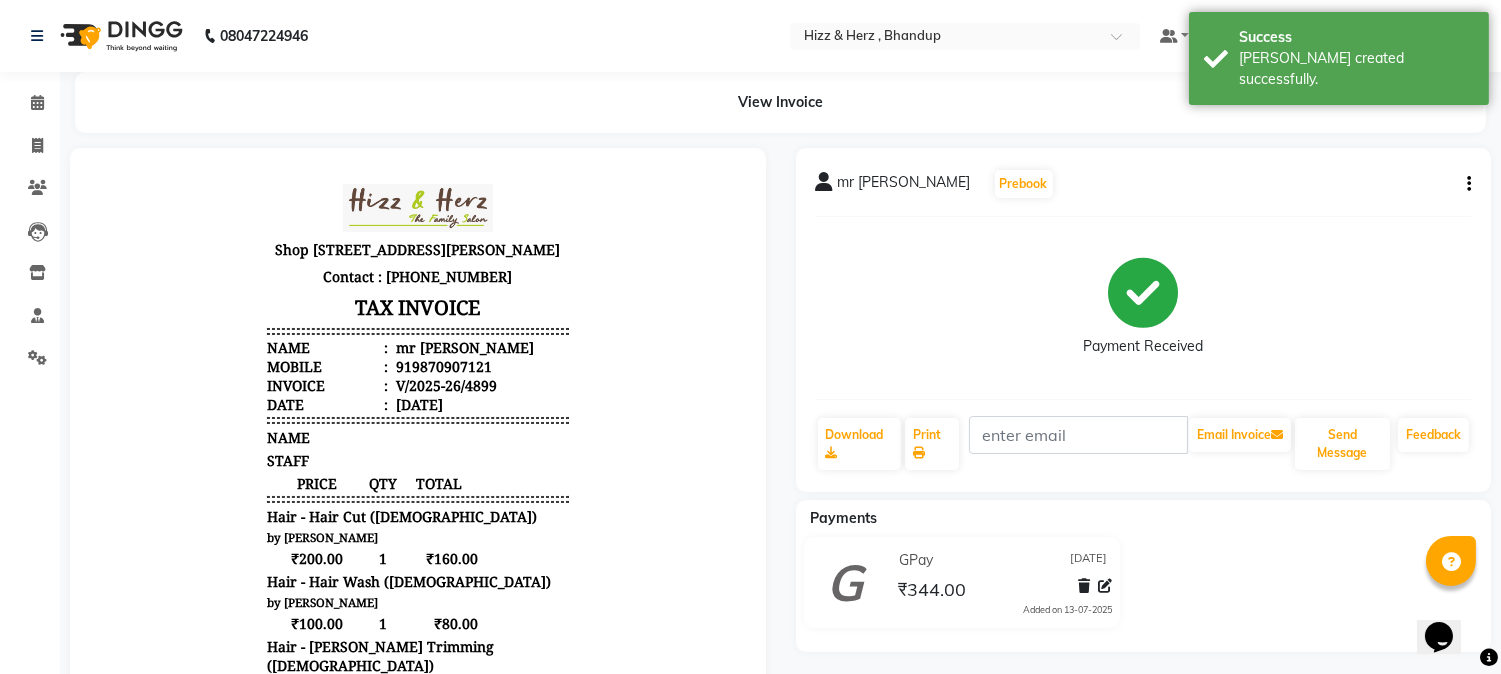 scroll, scrollTop: 0, scrollLeft: 0, axis: both 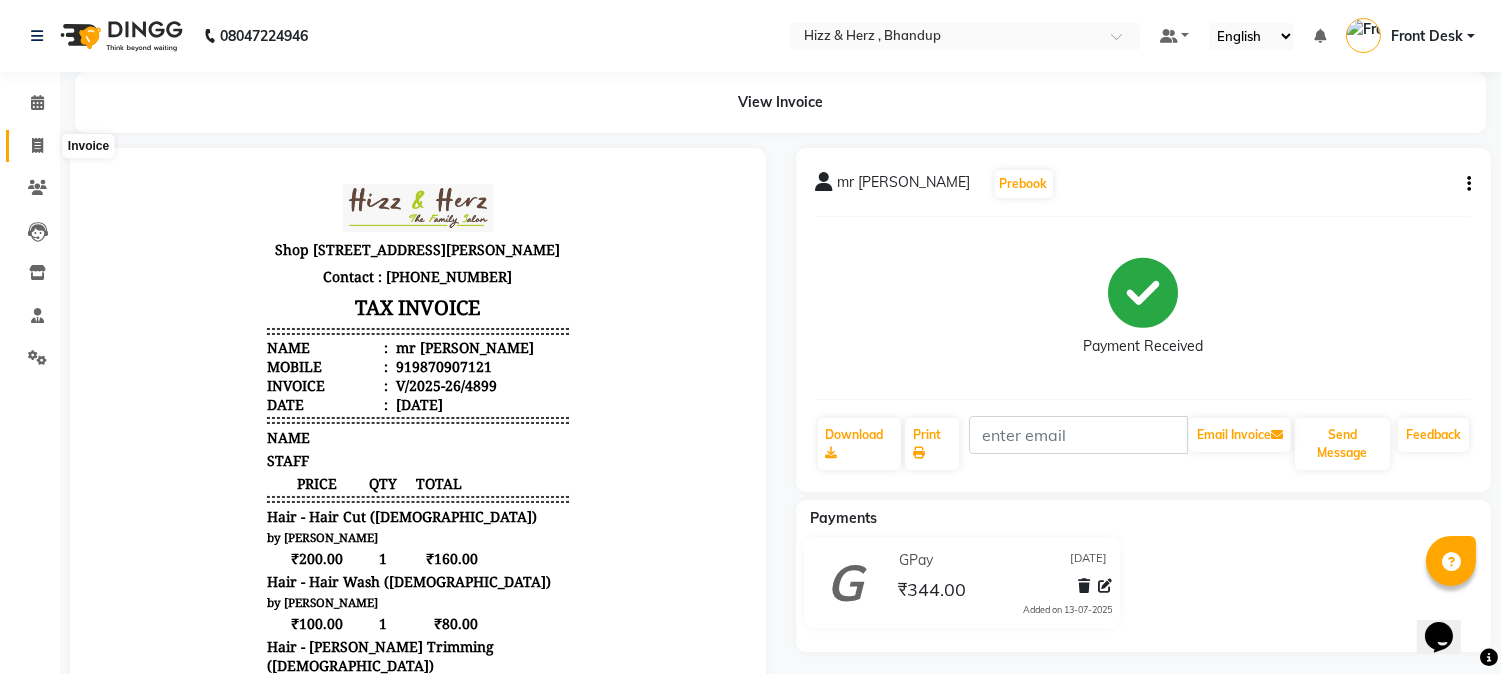 click 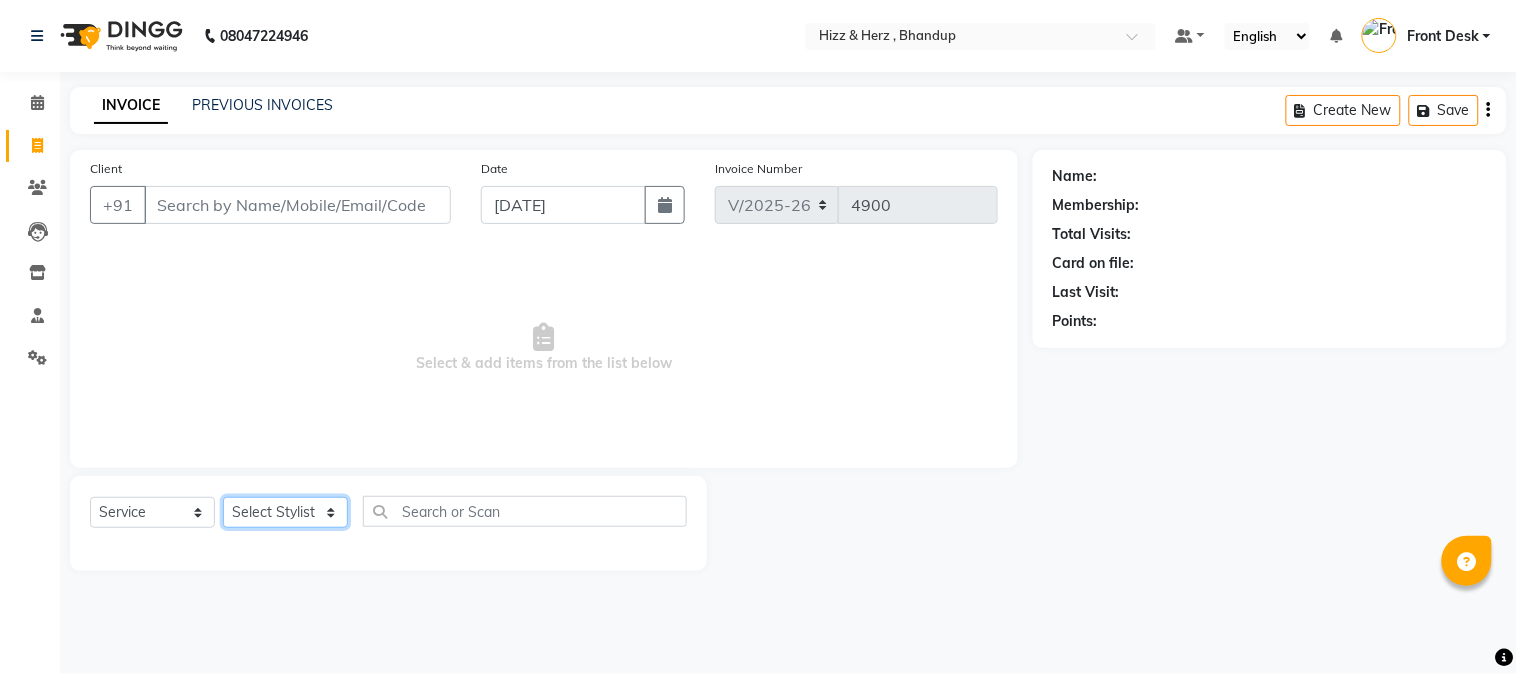 click on "Select Stylist Front Desk [PERSON_NAME] HIZZ & HERZ 2 [PERSON_NAME] [PERSON_NAME] [PERSON_NAME] [PERSON_NAME] MOHD [PERSON_NAME] [PERSON_NAME] [PERSON_NAME]  [PERSON_NAME]" 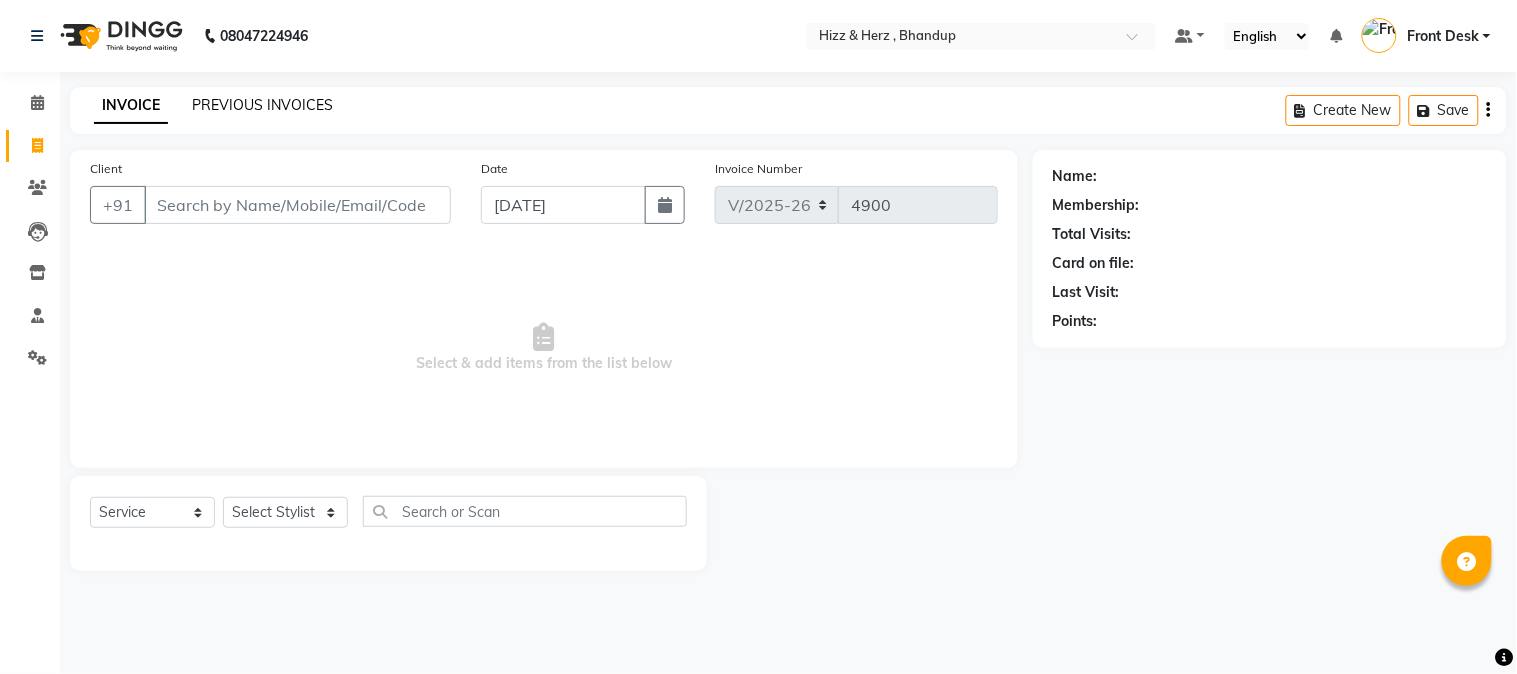 click on "PREVIOUS INVOICES" 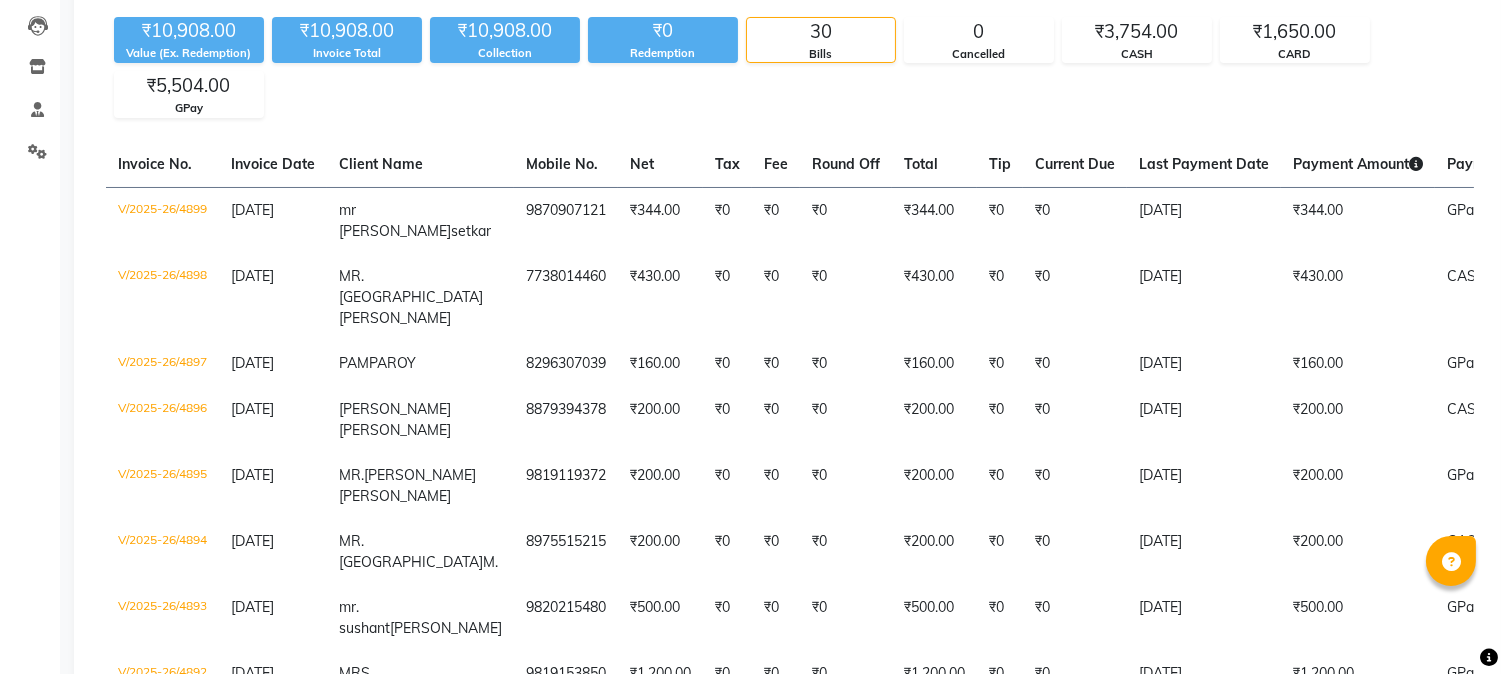 scroll, scrollTop: 0, scrollLeft: 0, axis: both 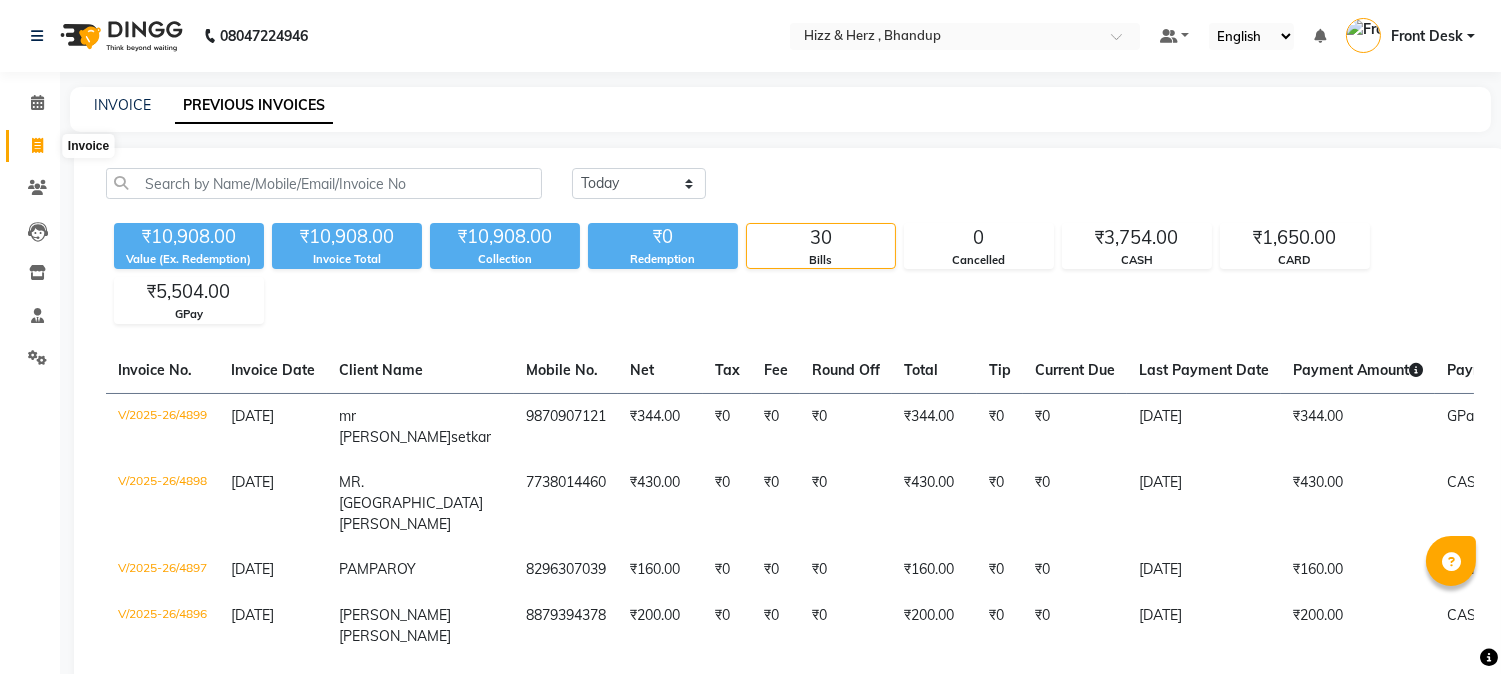 click 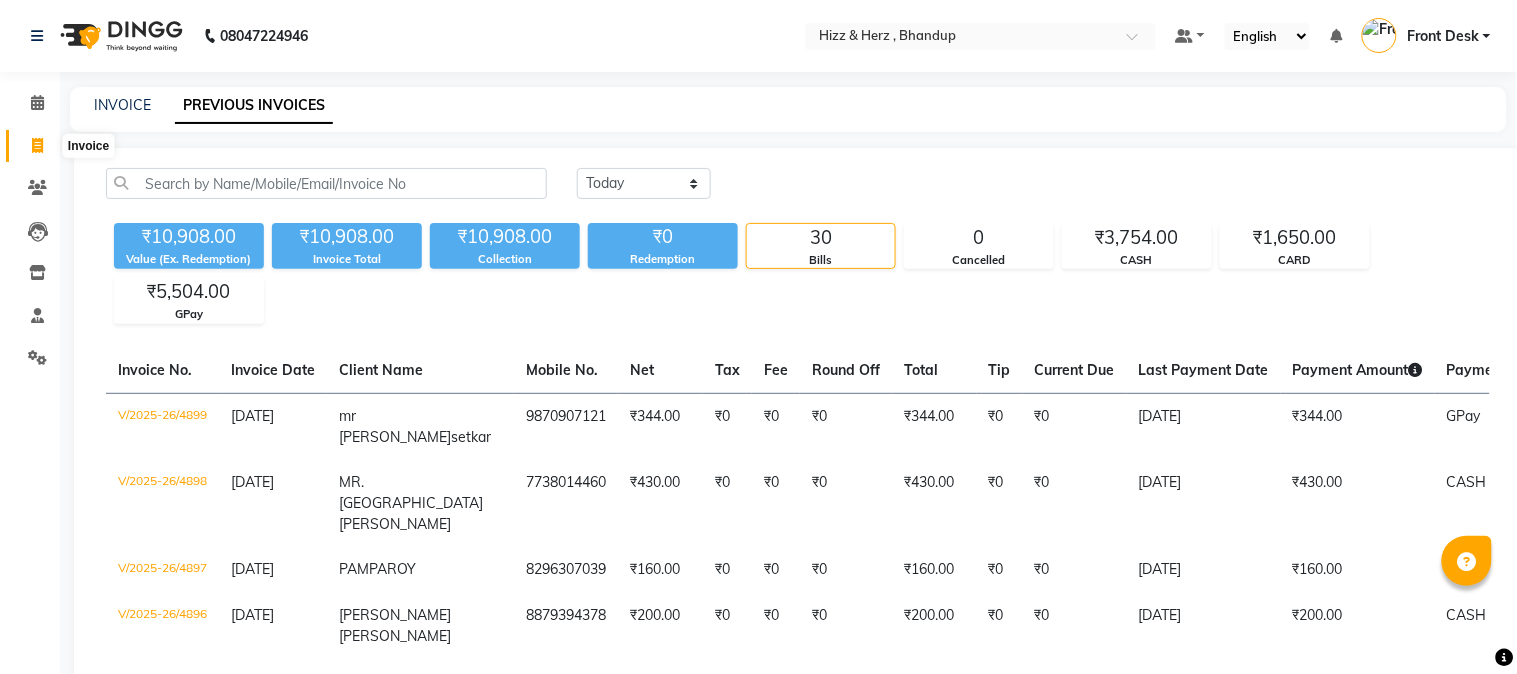 select on "629" 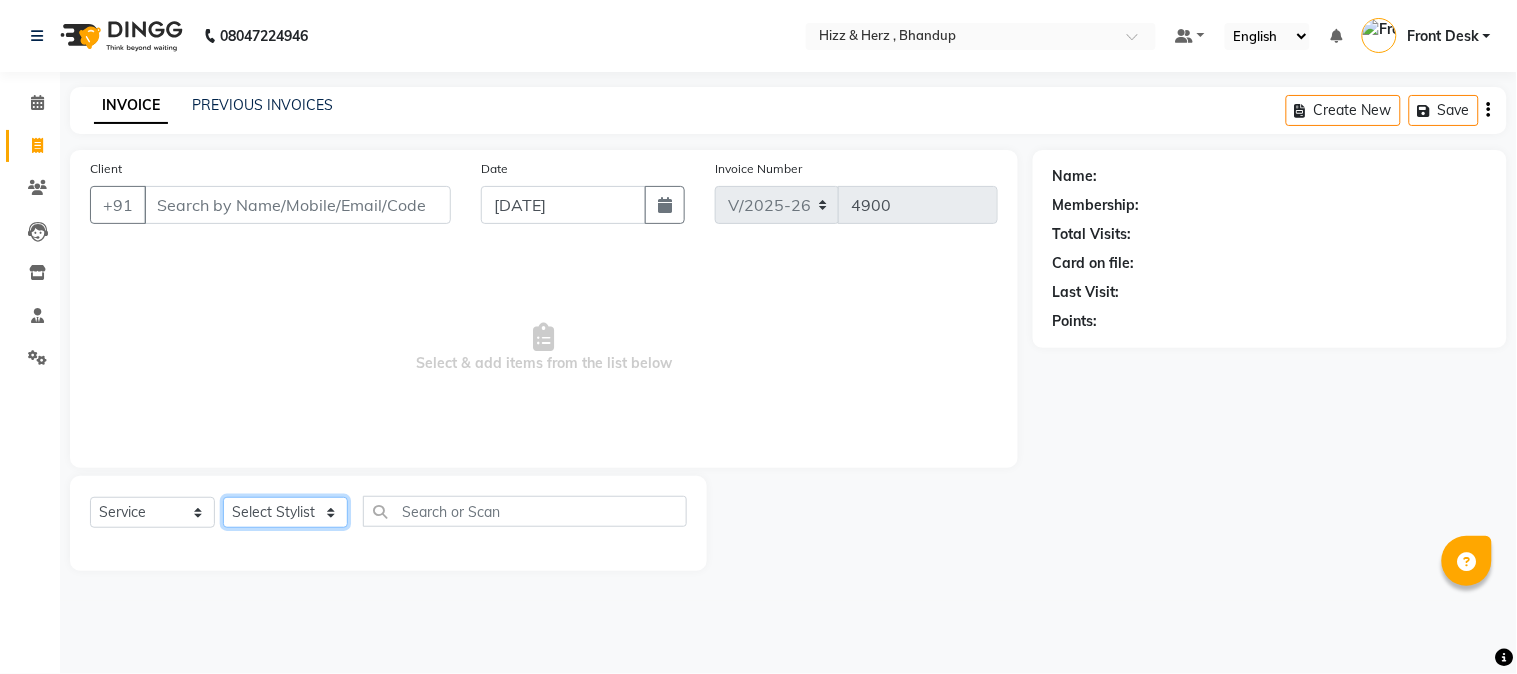 click on "Select Stylist Front Desk [PERSON_NAME] HIZZ & HERZ 2 [PERSON_NAME] [PERSON_NAME] [PERSON_NAME] [PERSON_NAME] MOHD [PERSON_NAME] [PERSON_NAME] [PERSON_NAME]  [PERSON_NAME]" 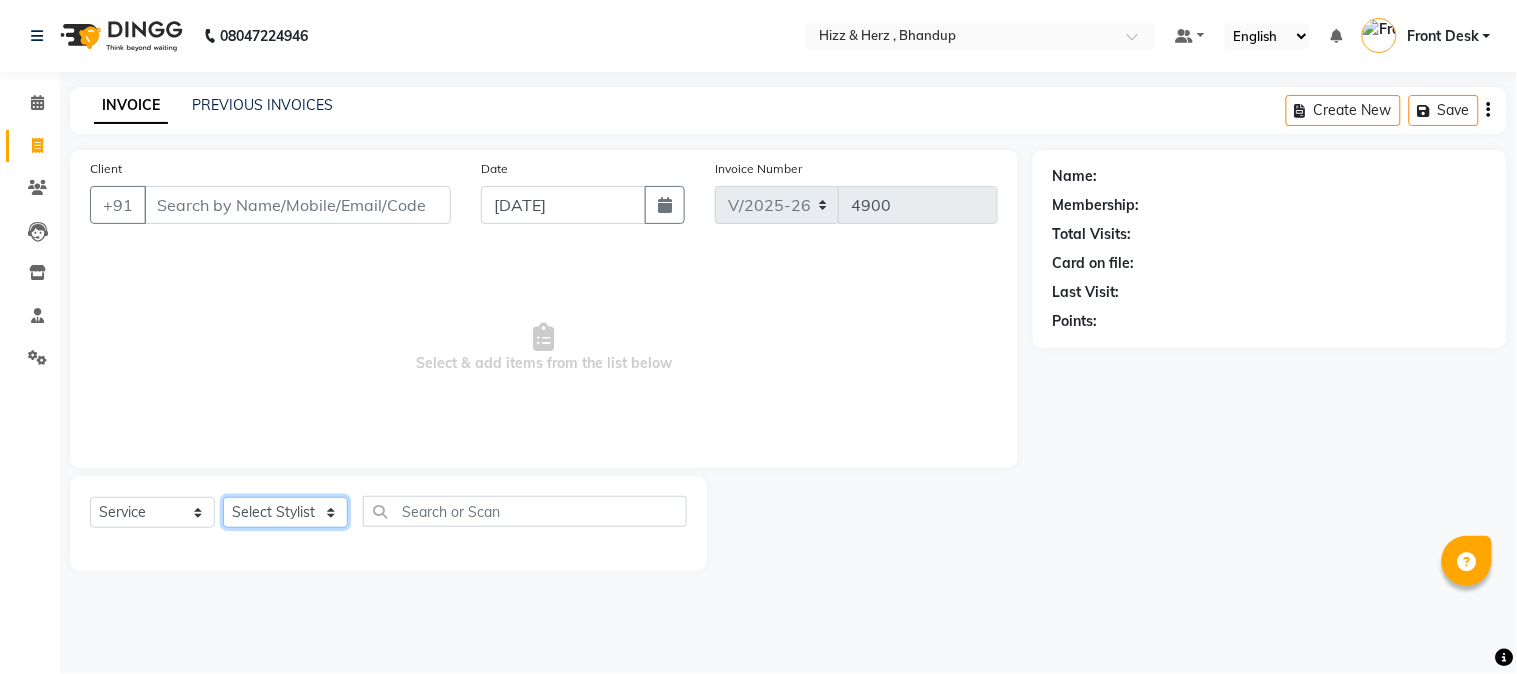 select on "9146" 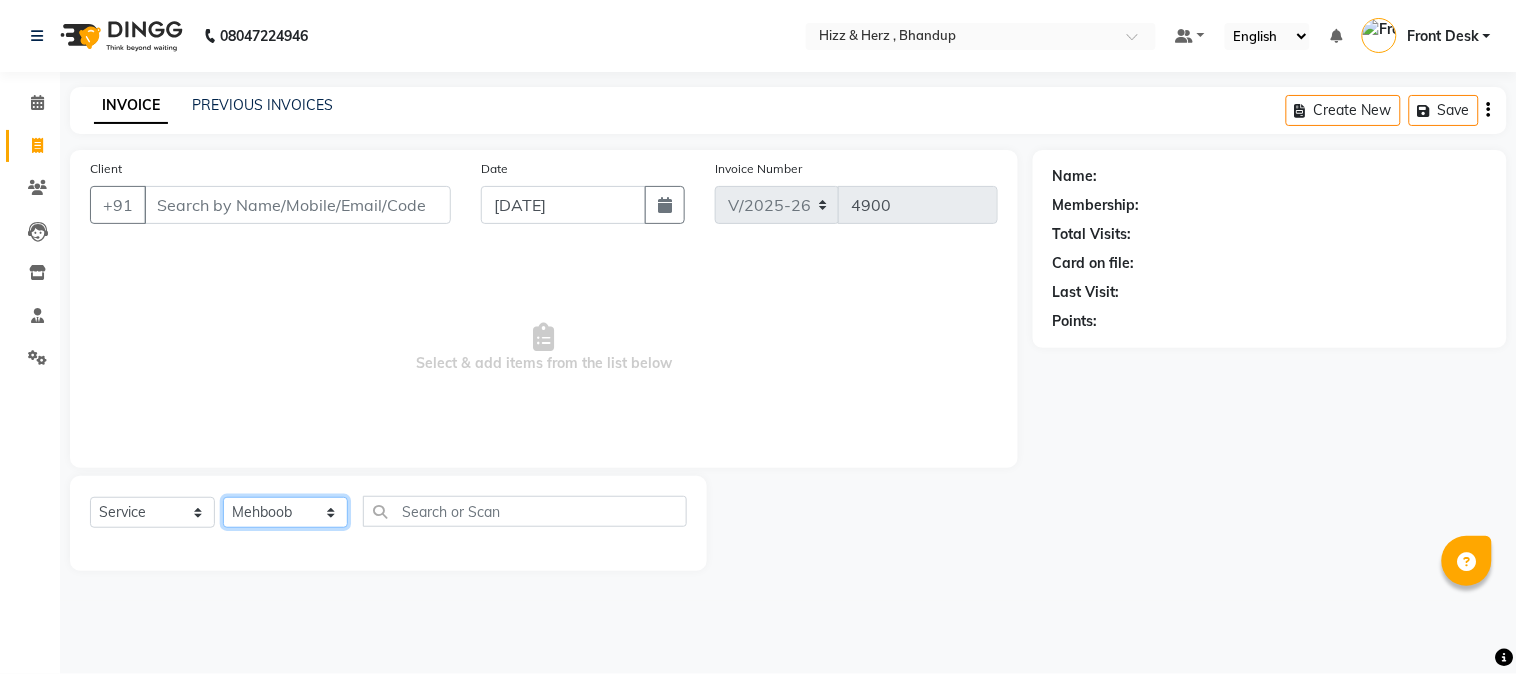 click on "Select Stylist Front Desk Gaurav Sharma HIZZ & HERZ 2 IRFAN AHMAD Jigna Goswami KHALID AHMAD Laxmi Mehboob MOHD PARVEJ NIZAM Salman Sangeeta  SUMITA  VEERENDRA SHARMA" 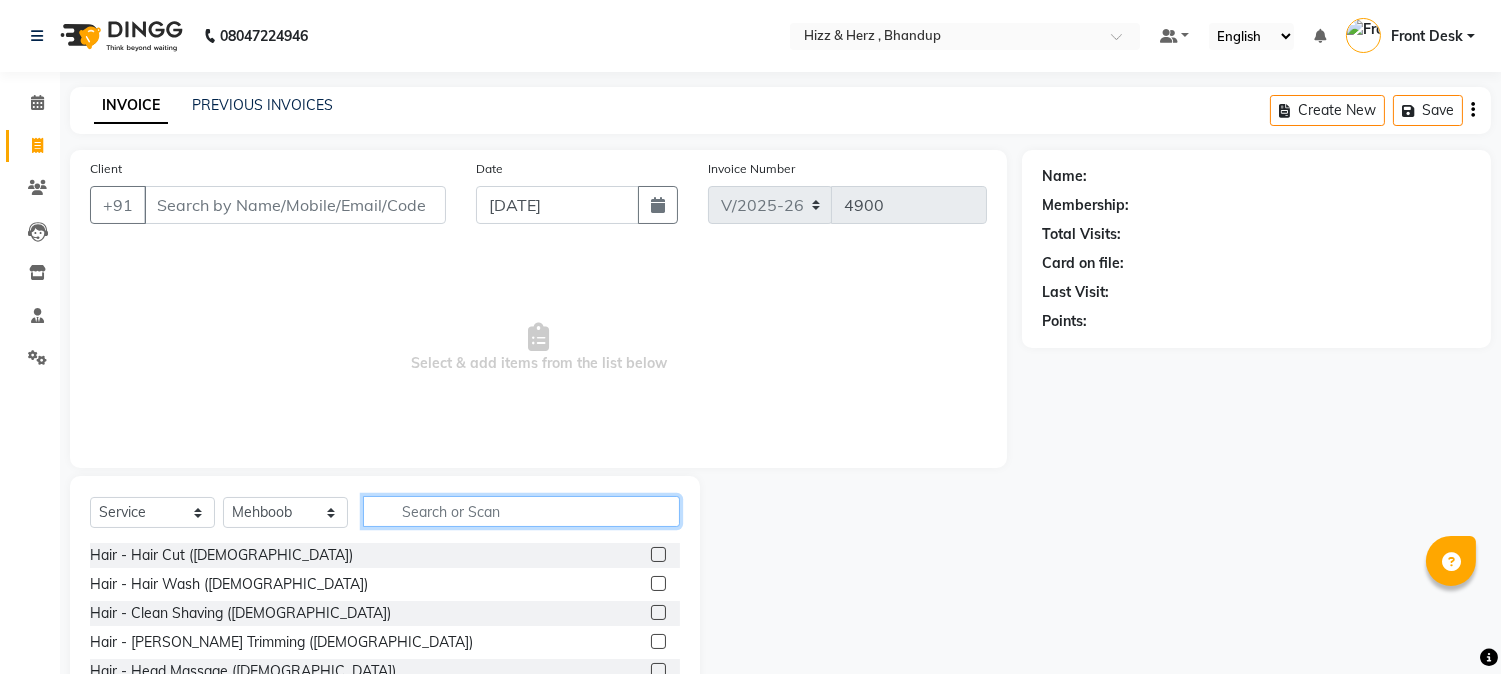 click 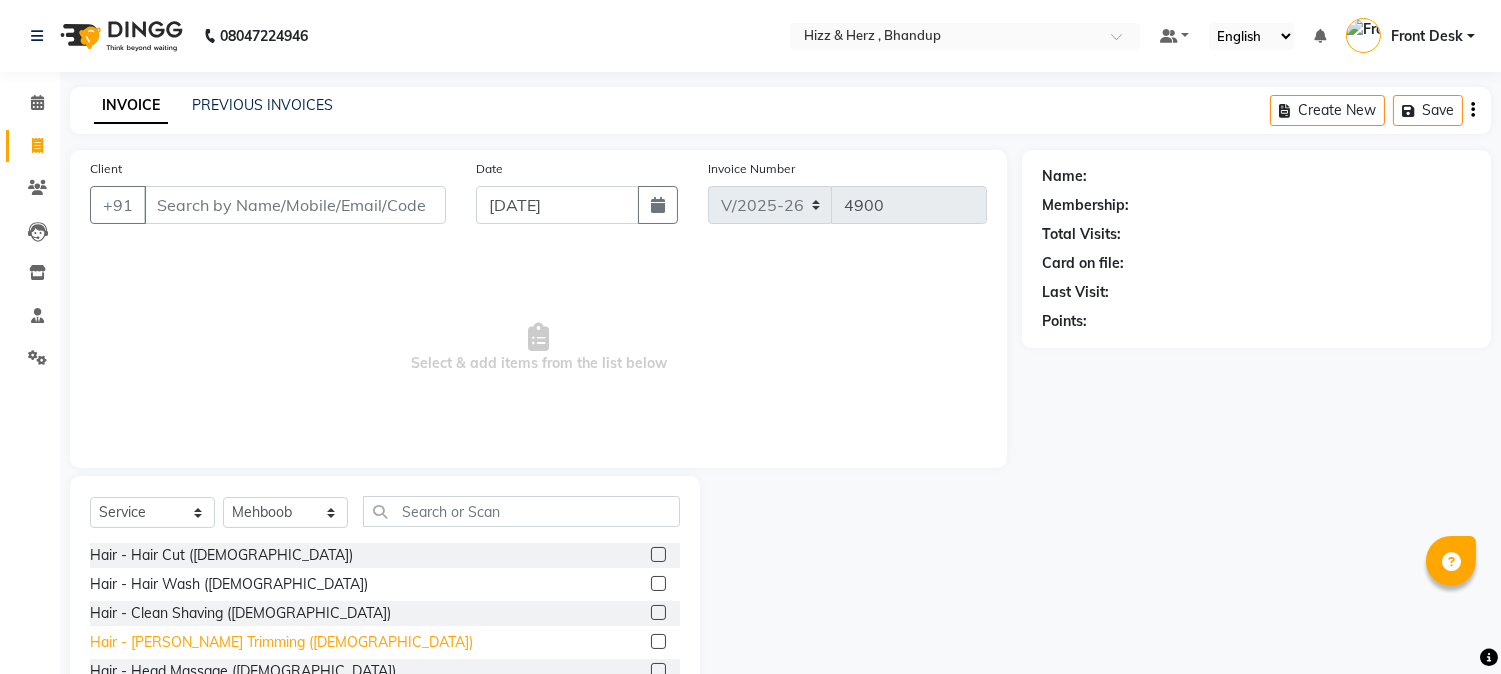 click on "Hair - Beard Trimming (Male)" 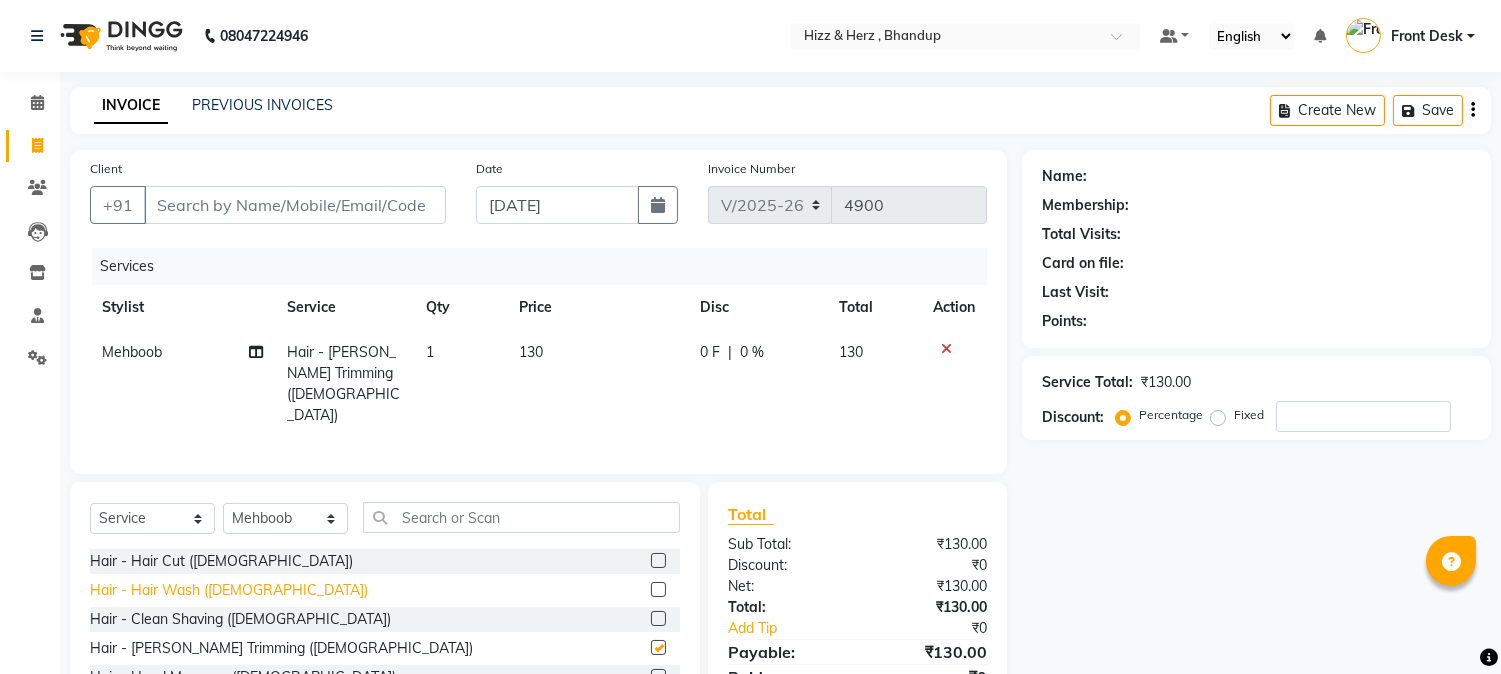 checkbox on "false" 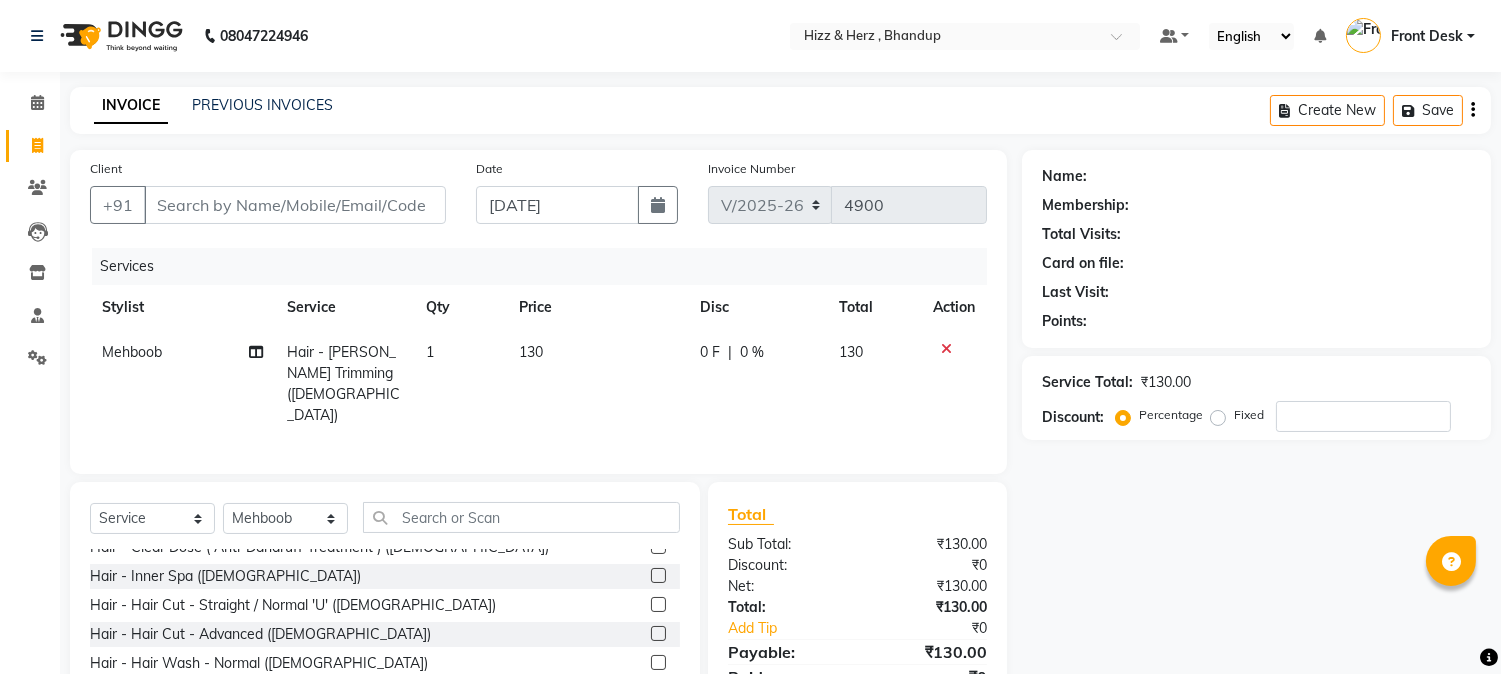 scroll, scrollTop: 222, scrollLeft: 0, axis: vertical 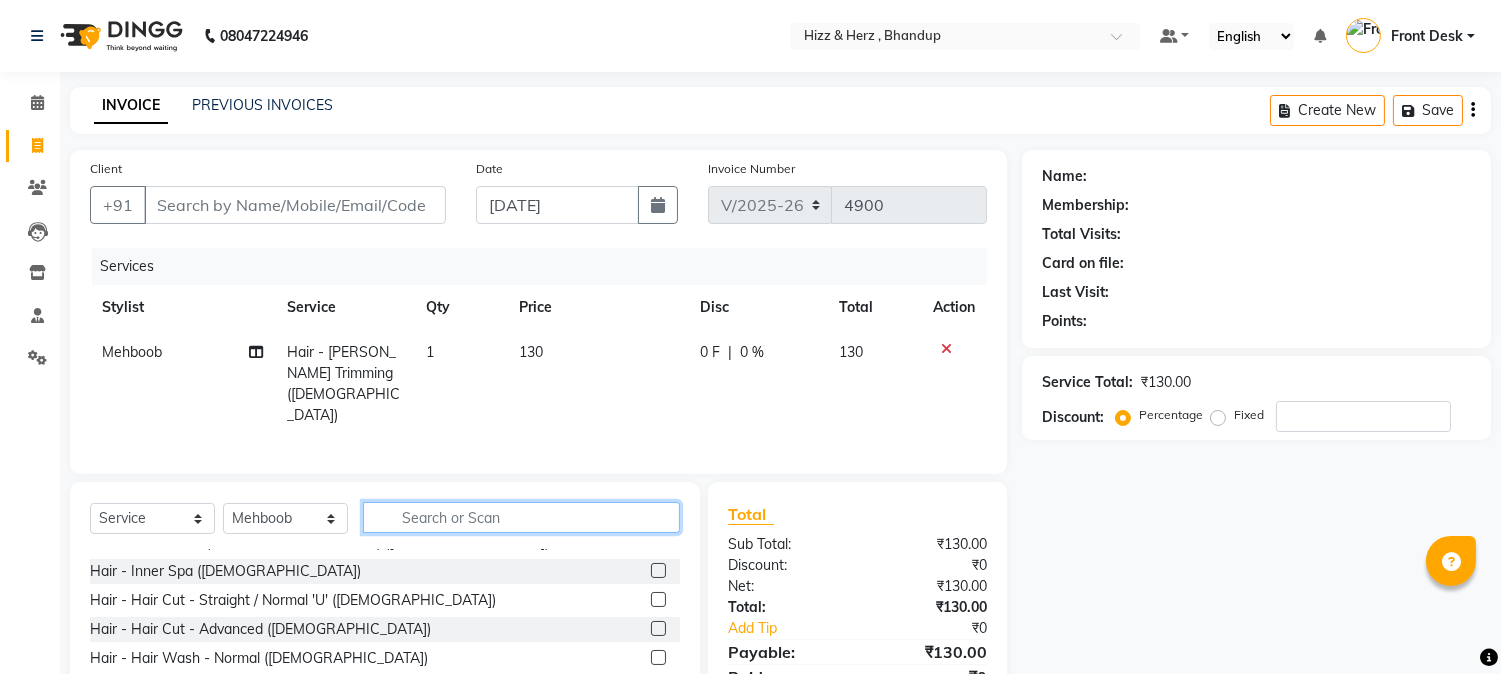 click 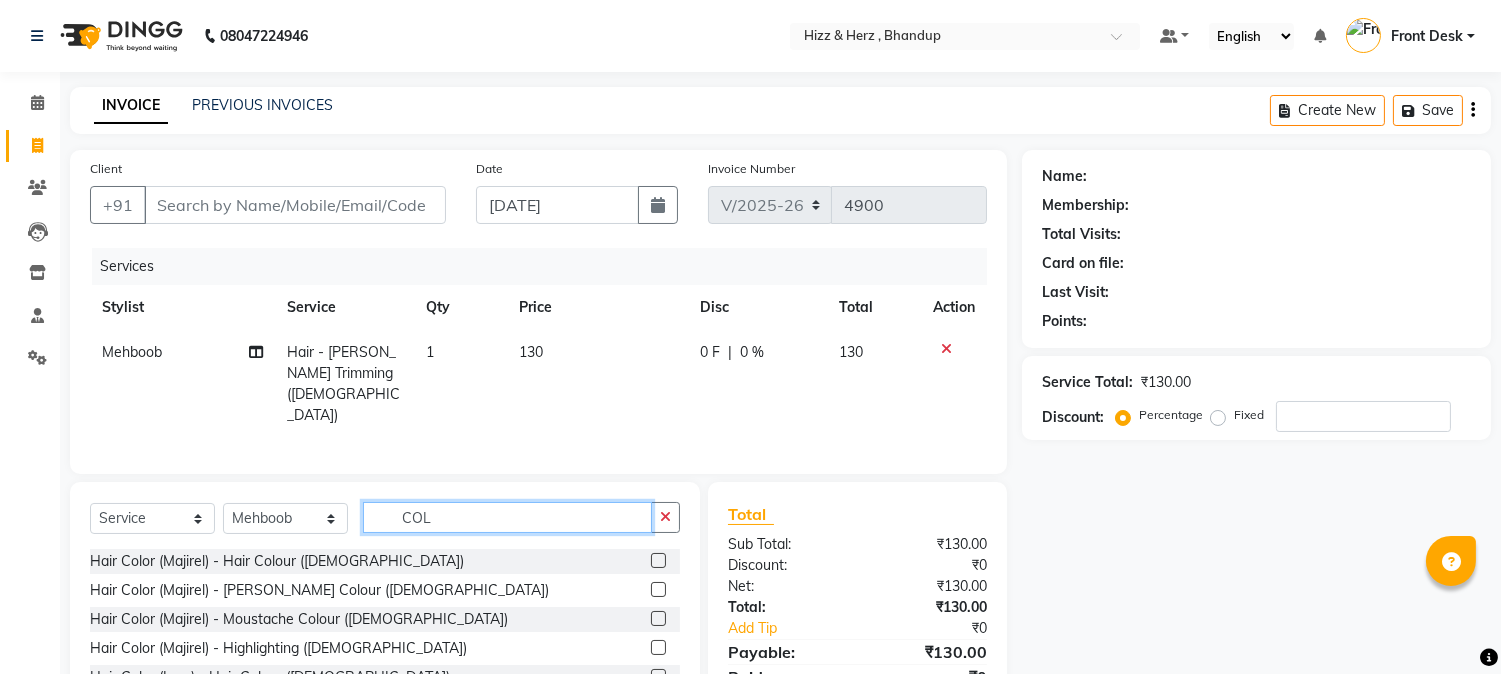 scroll, scrollTop: 111, scrollLeft: 0, axis: vertical 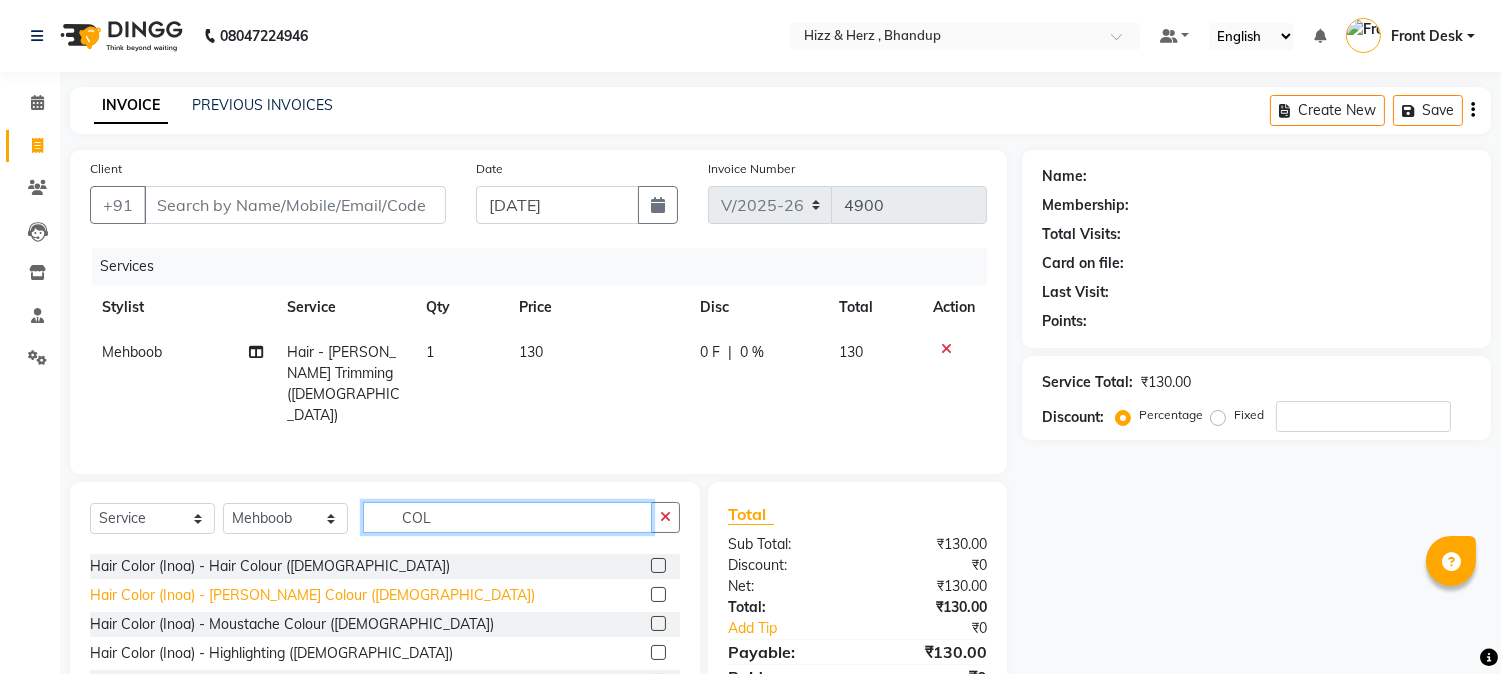 type on "COL" 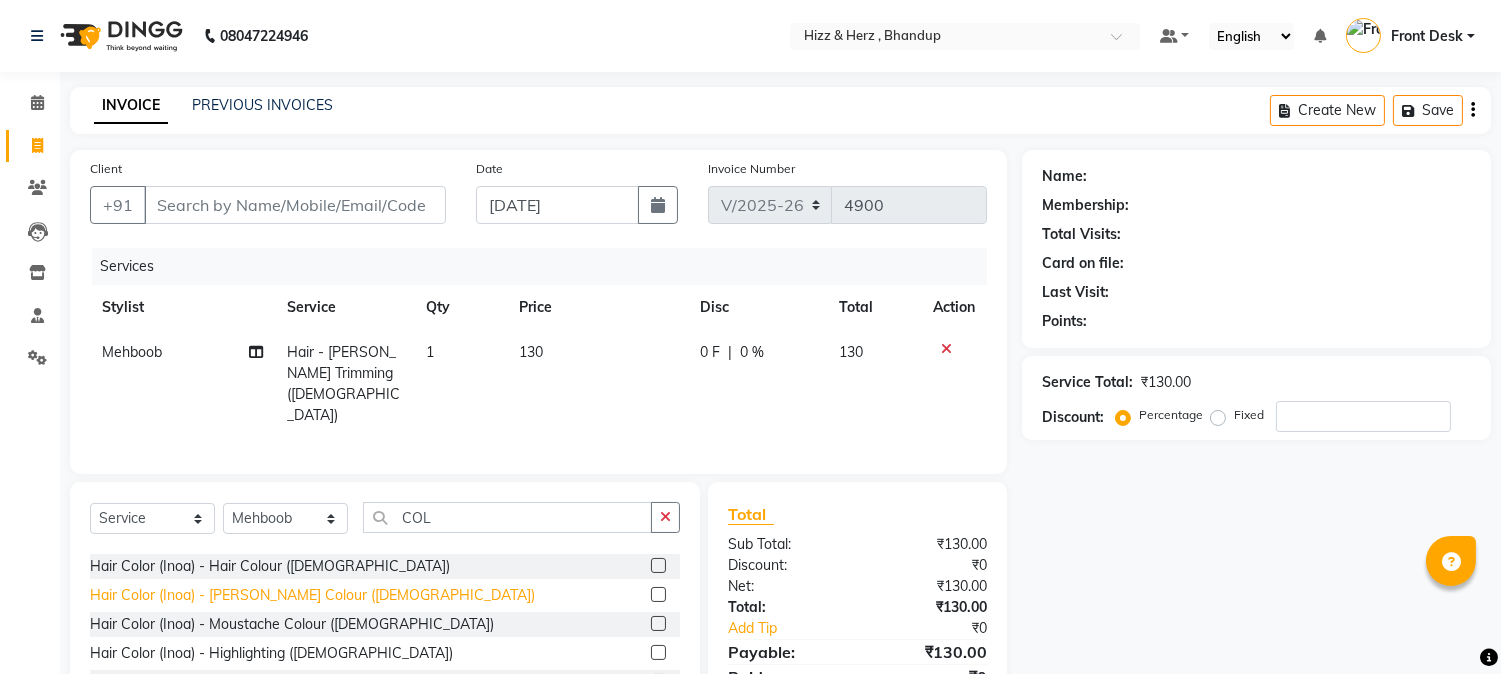 click on "Hair Color (Inoa) - Beard Colour (Male)" 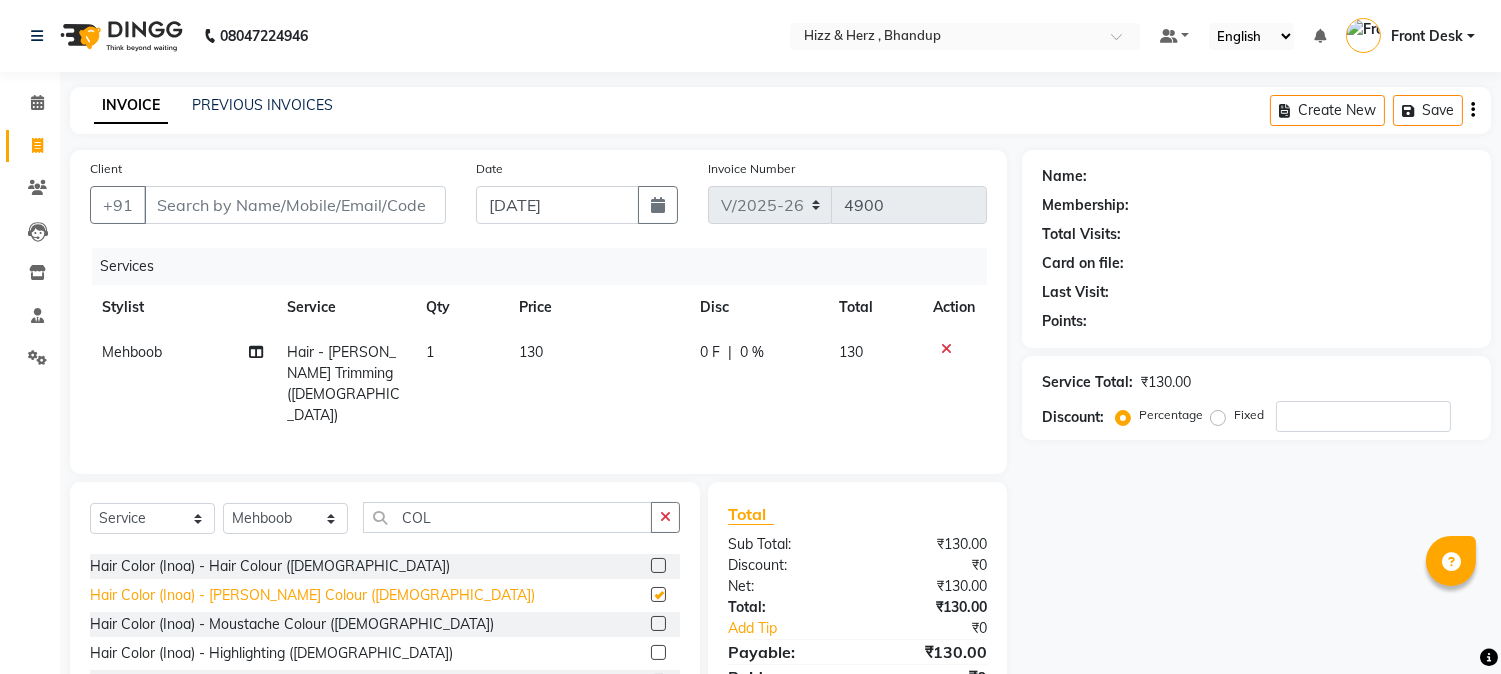 checkbox on "false" 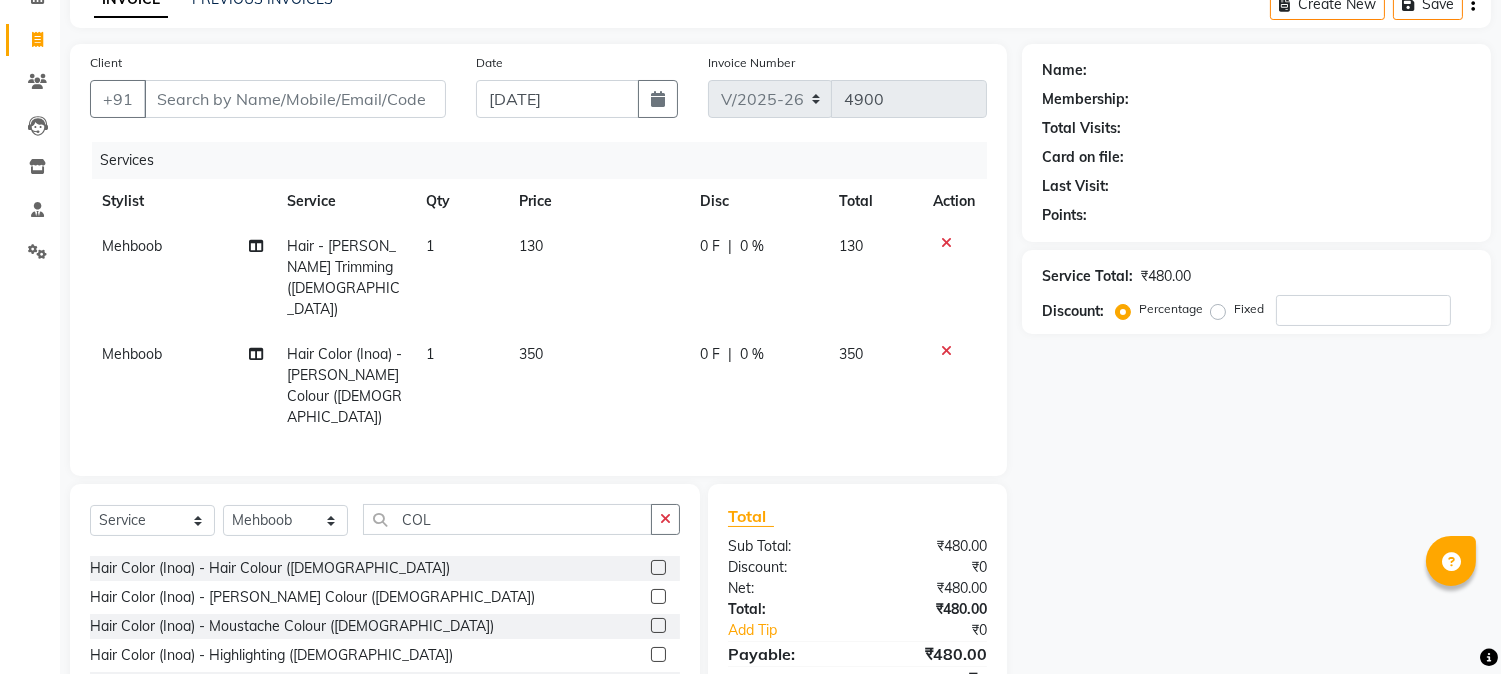 scroll, scrollTop: 0, scrollLeft: 0, axis: both 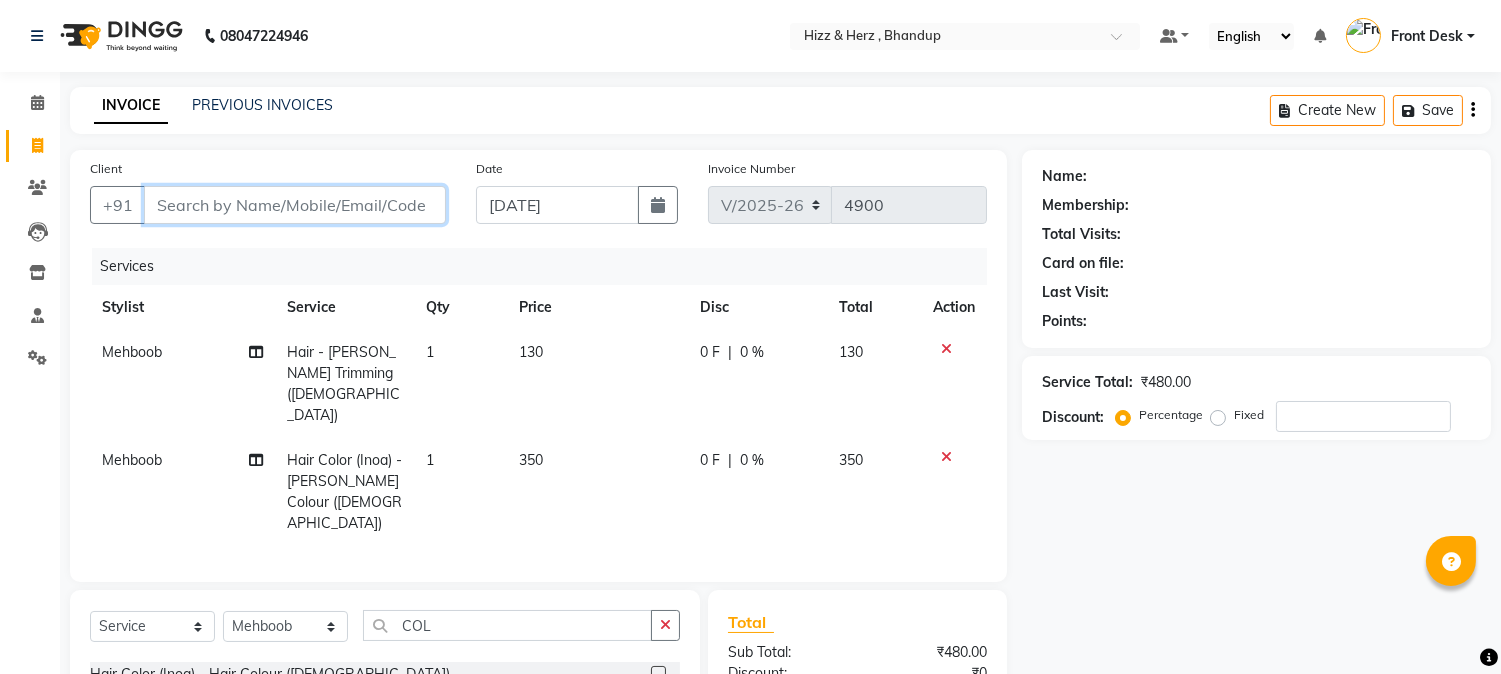 click on "Client" at bounding box center [295, 205] 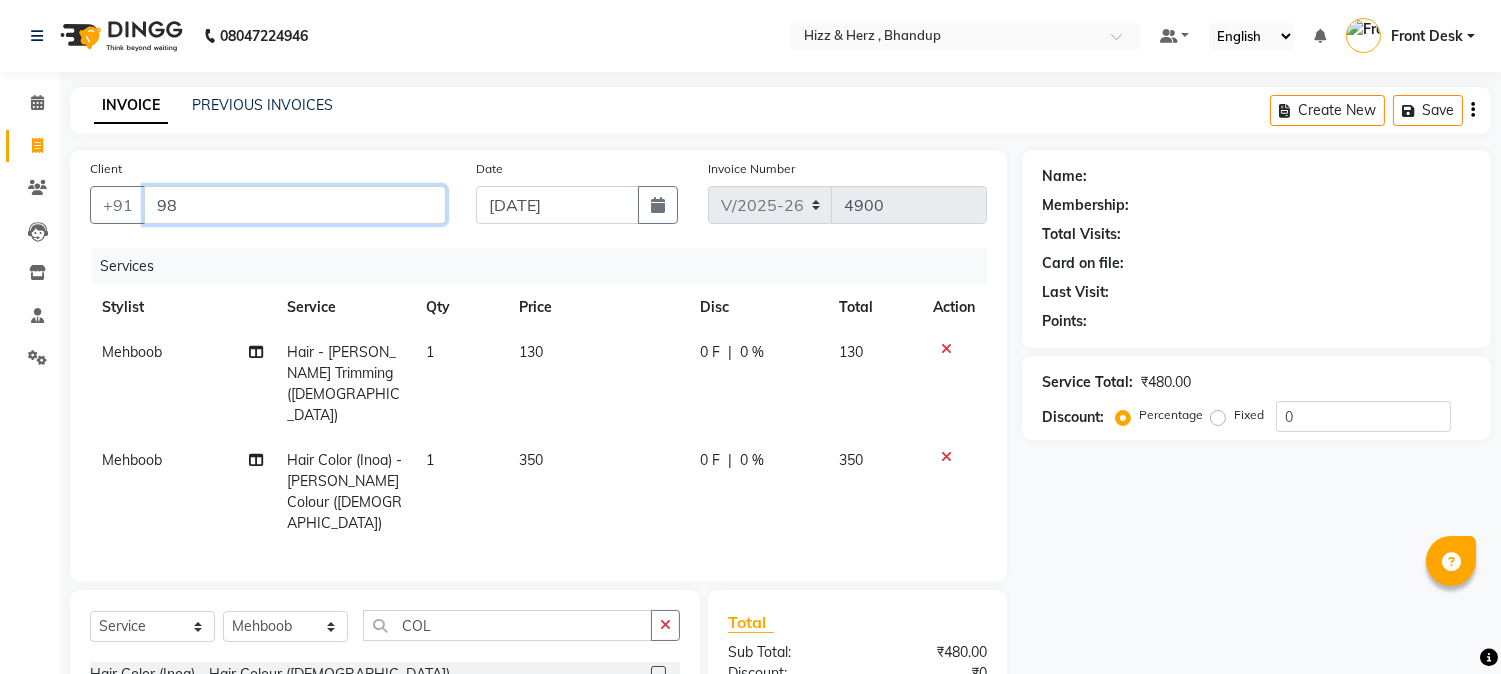 type on "9" 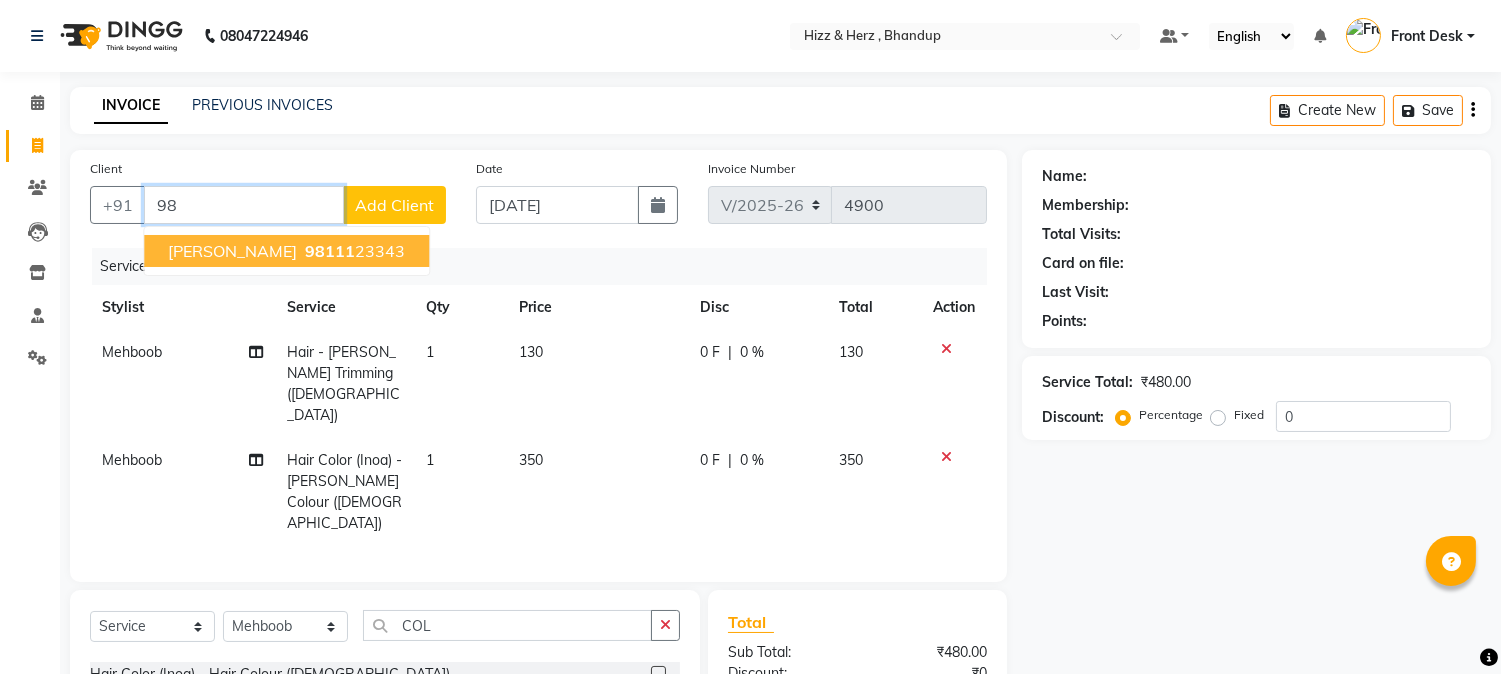 type on "9" 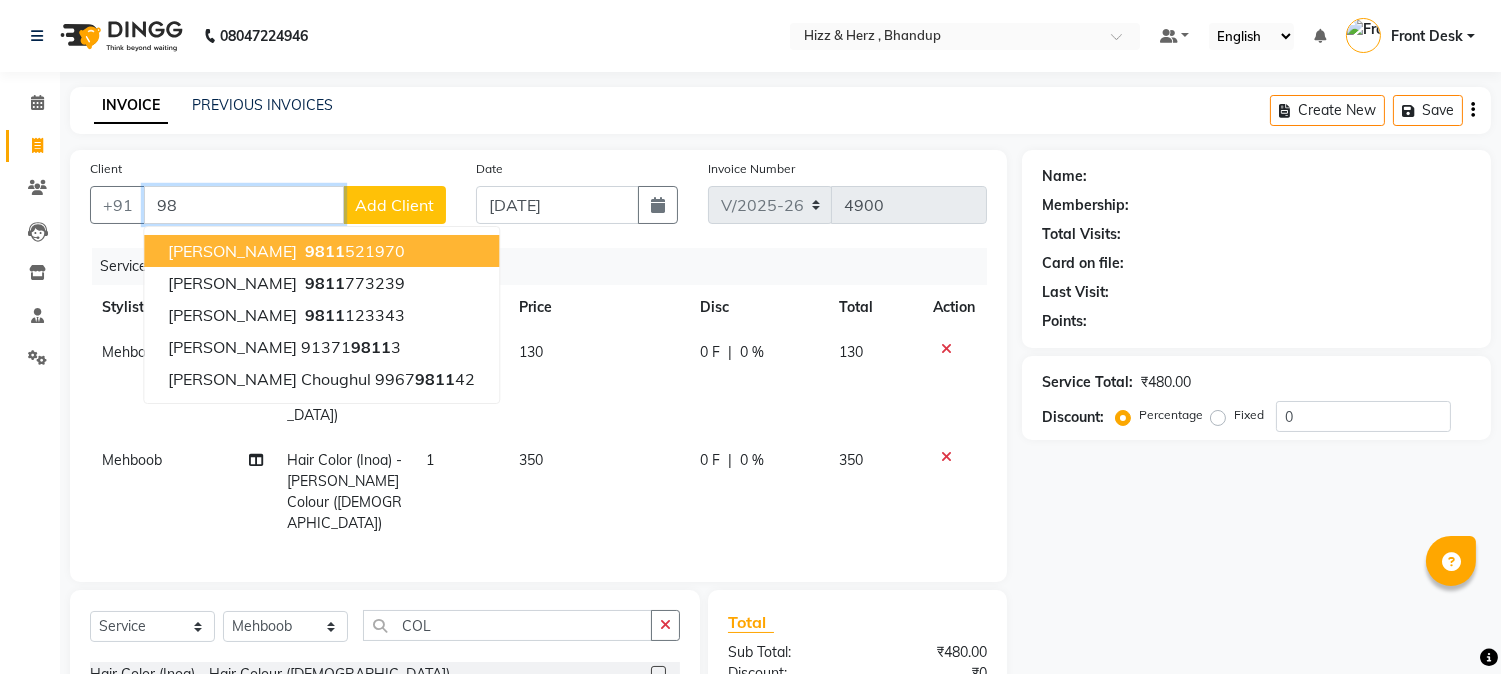 type on "9" 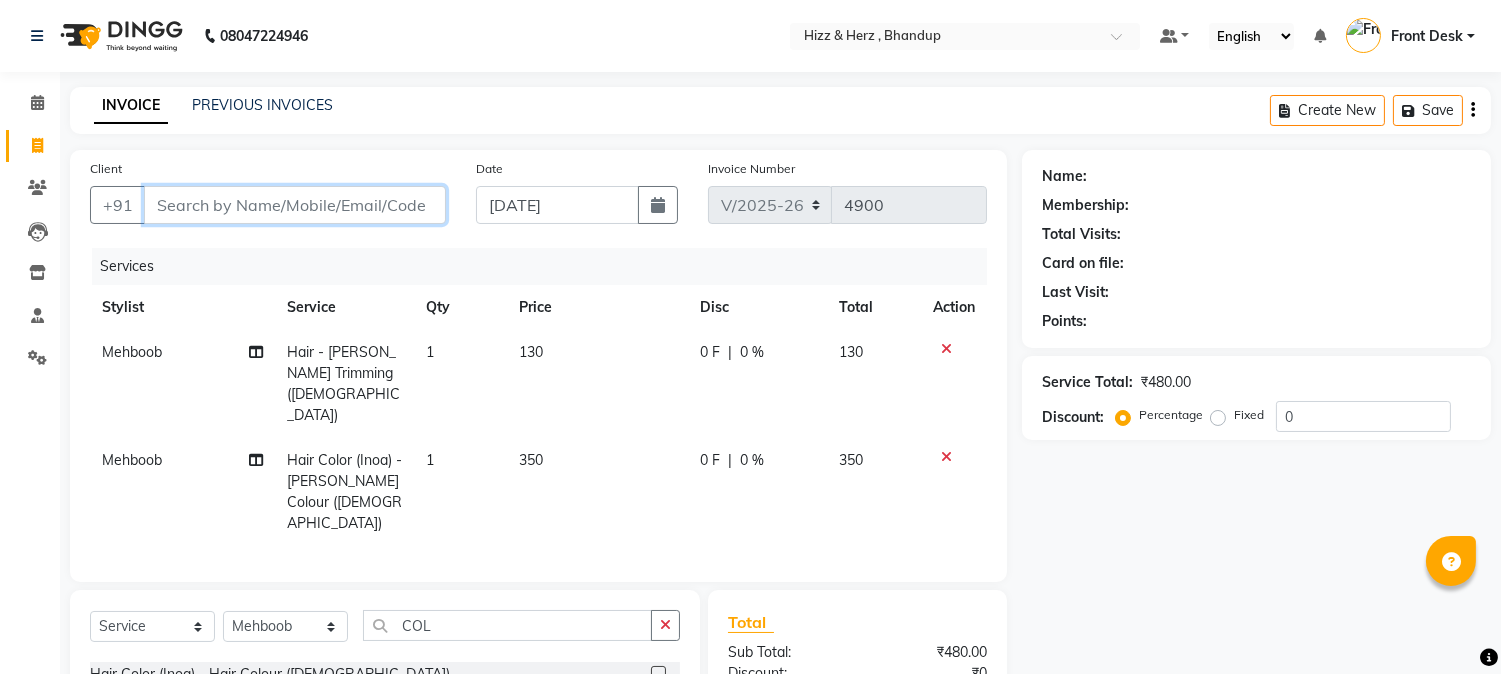 type on "8" 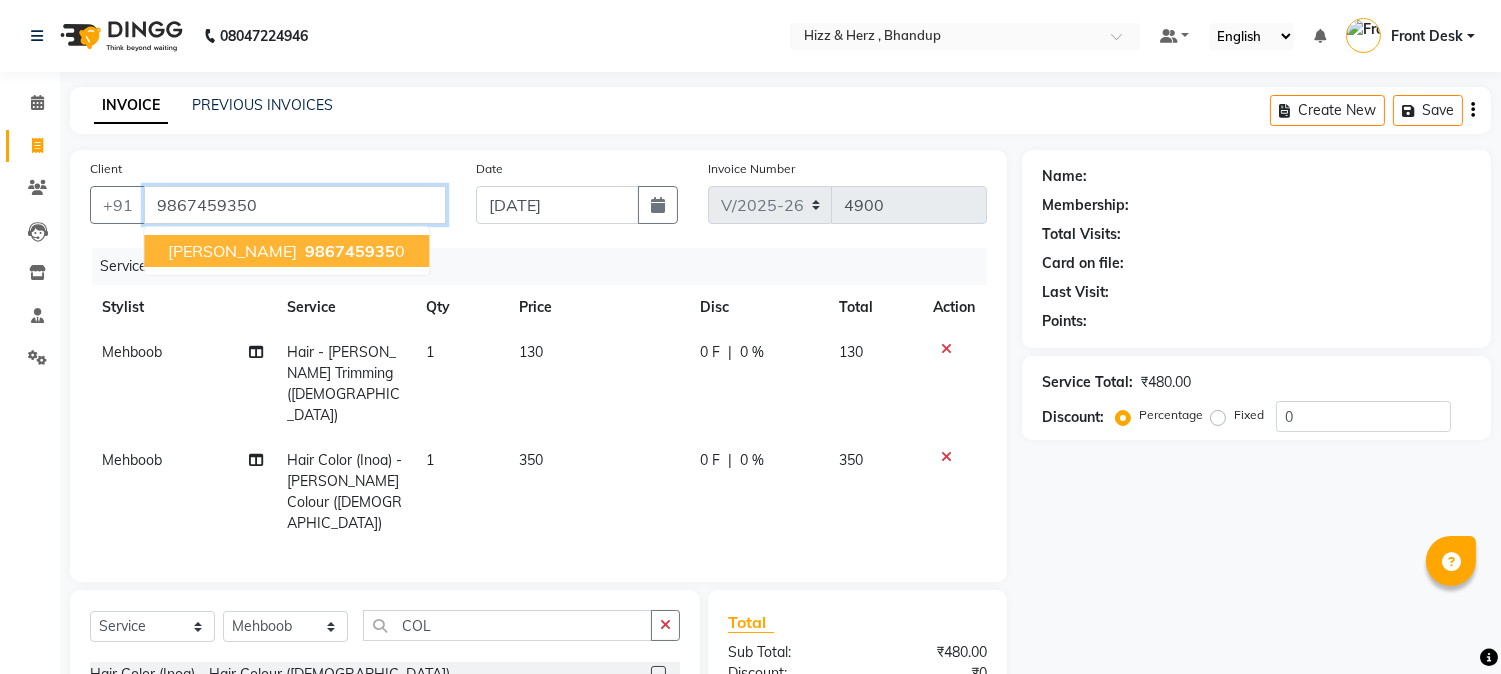 type on "9867459350" 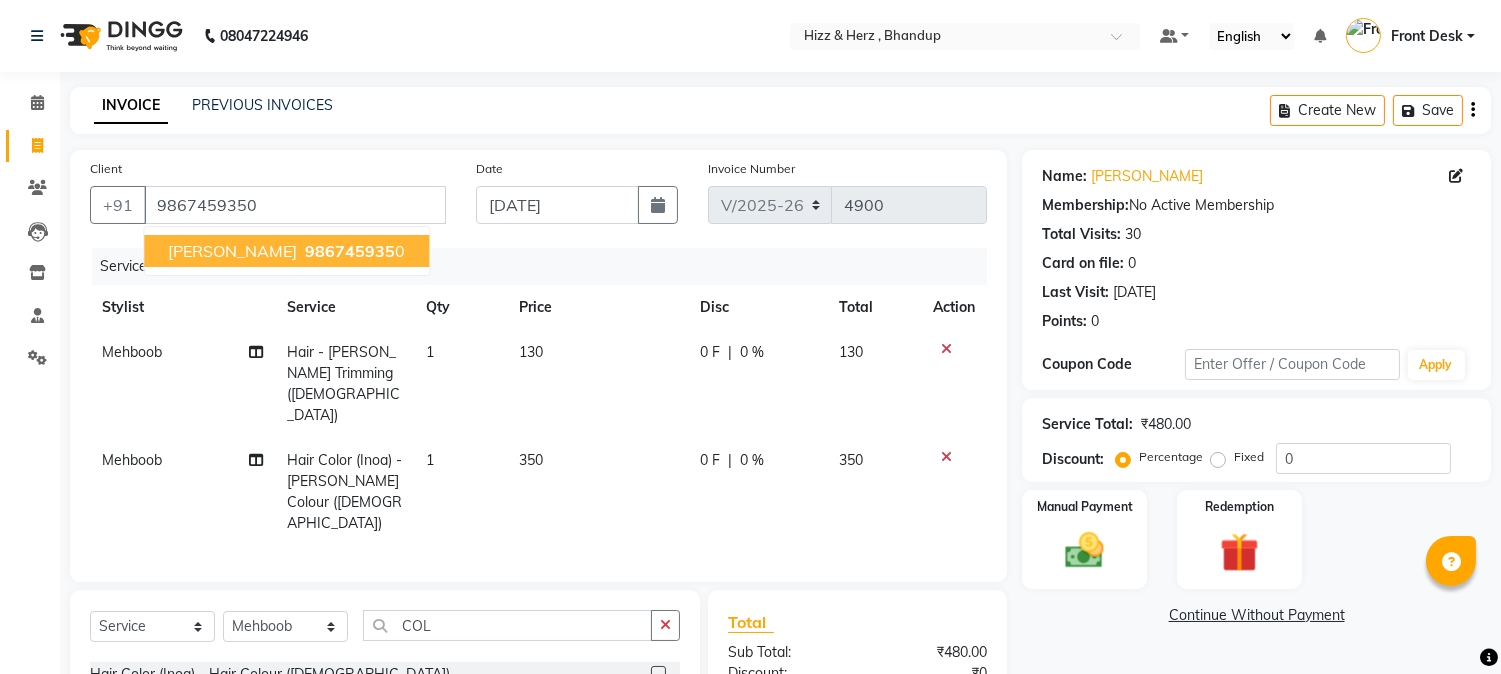 click on "MR.MANISH GOSWAMI" at bounding box center (232, 251) 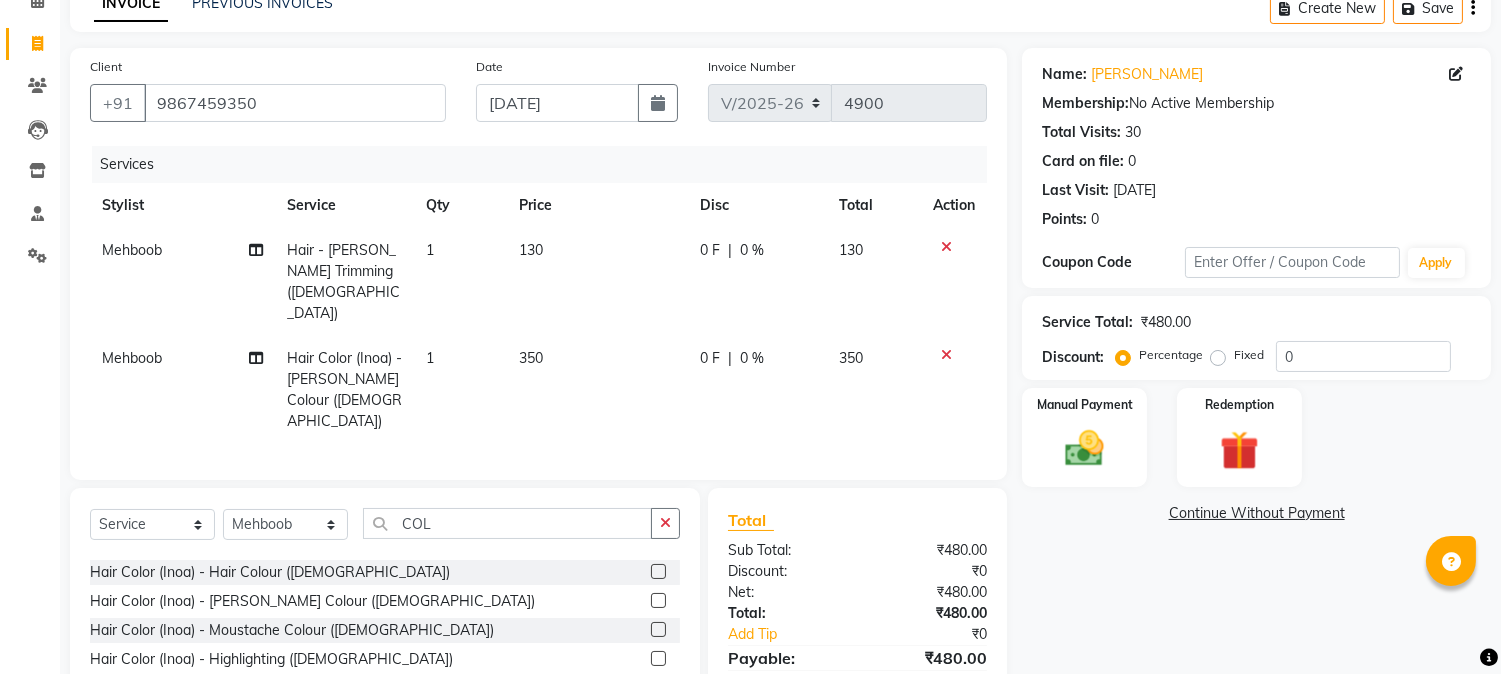 scroll, scrollTop: 194, scrollLeft: 0, axis: vertical 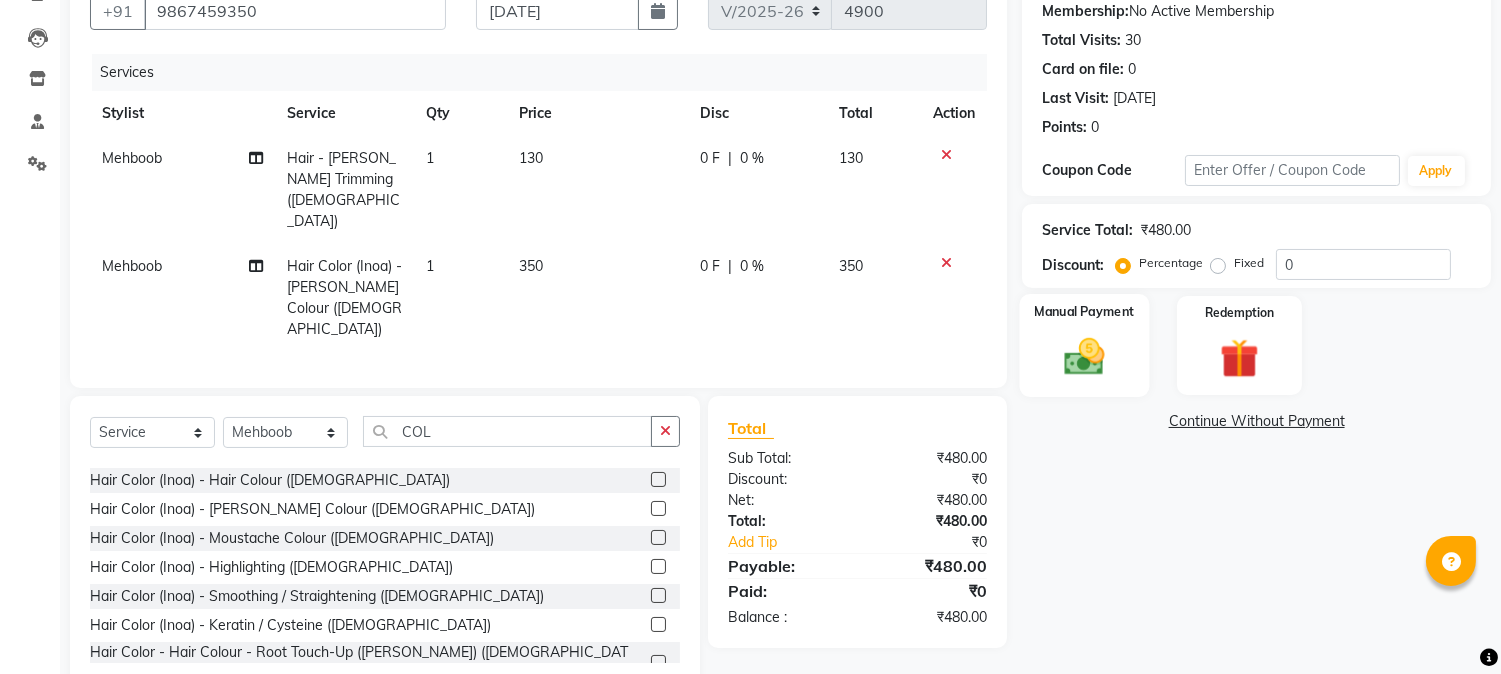 click 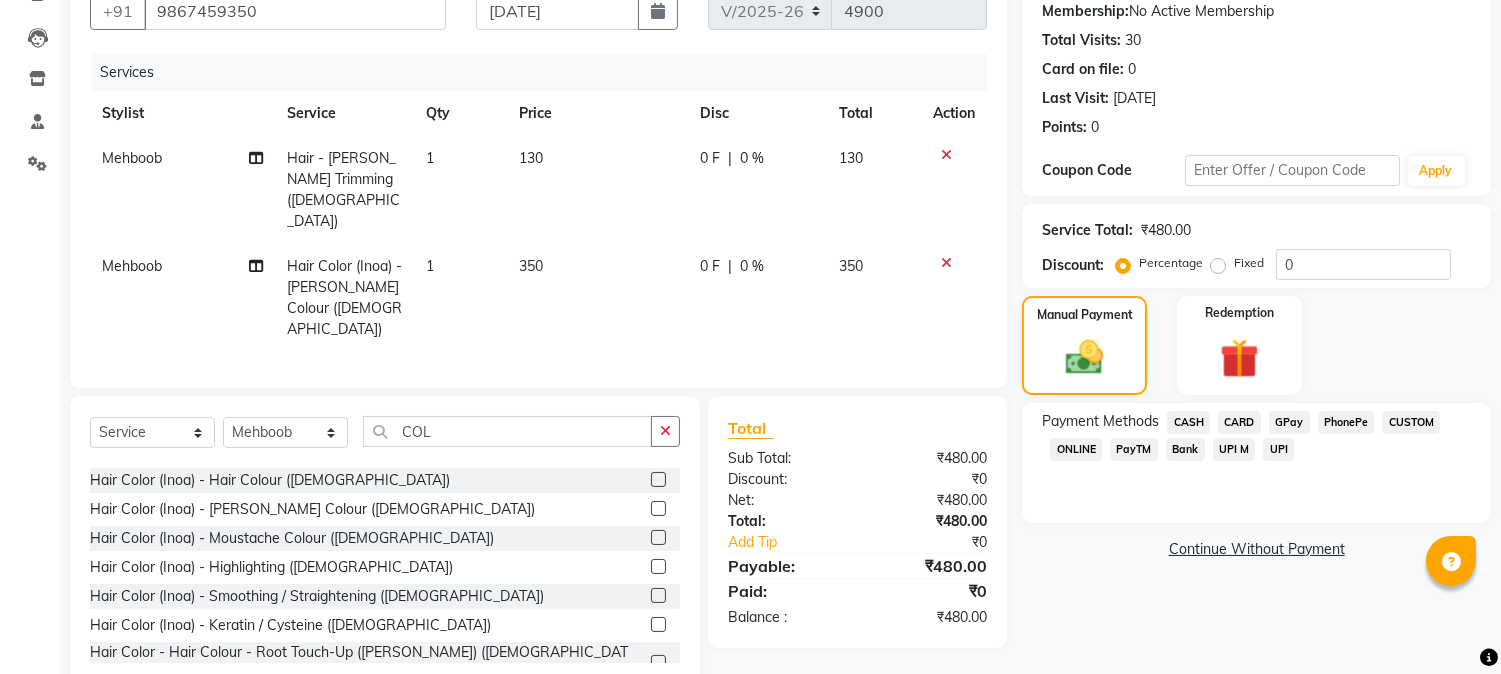 click on "GPay" 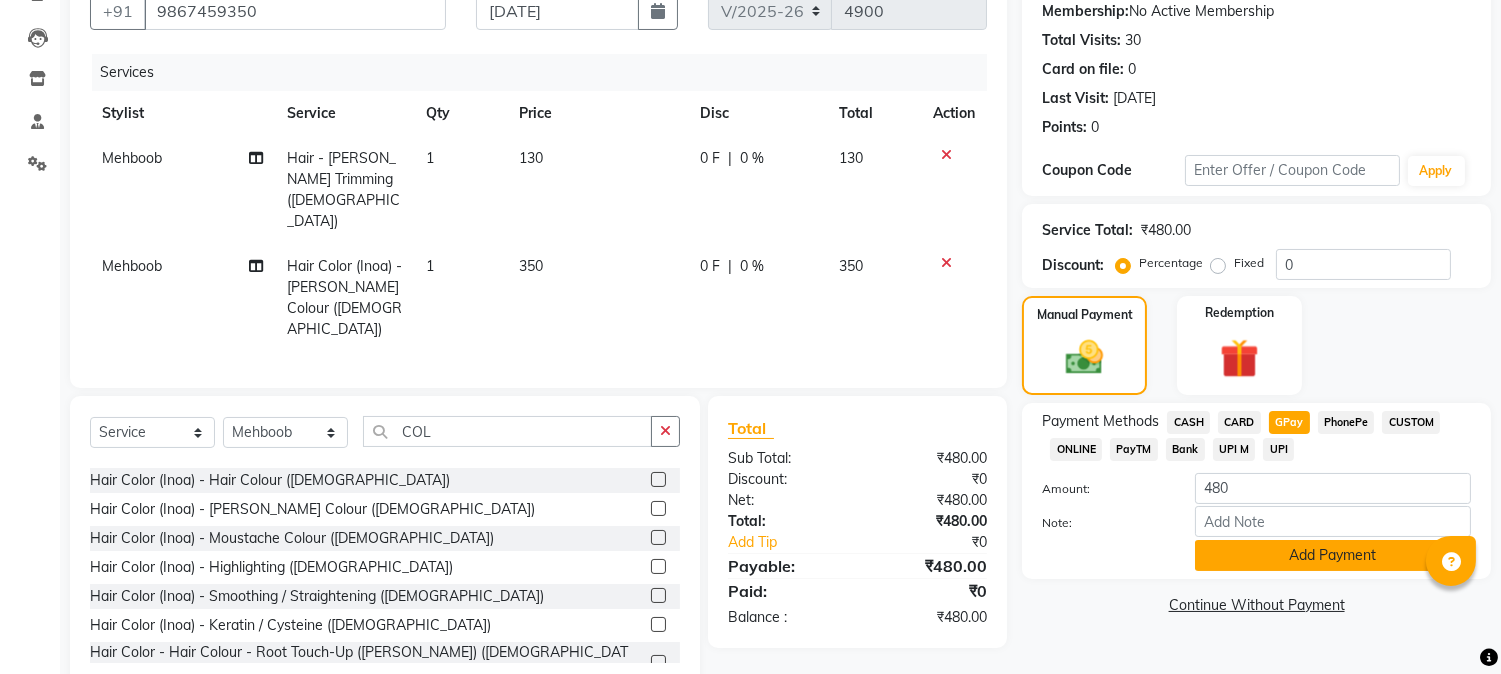 click on "Add Payment" 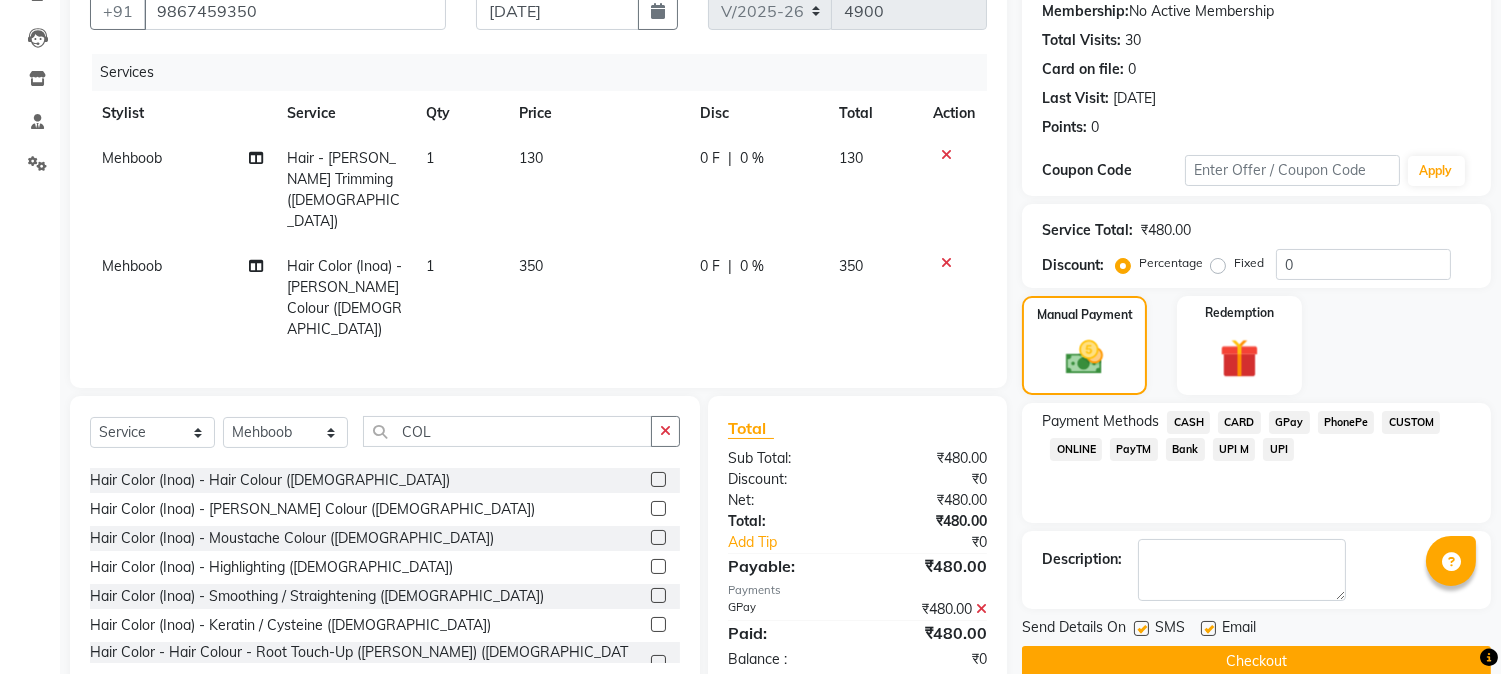 scroll, scrollTop: 225, scrollLeft: 0, axis: vertical 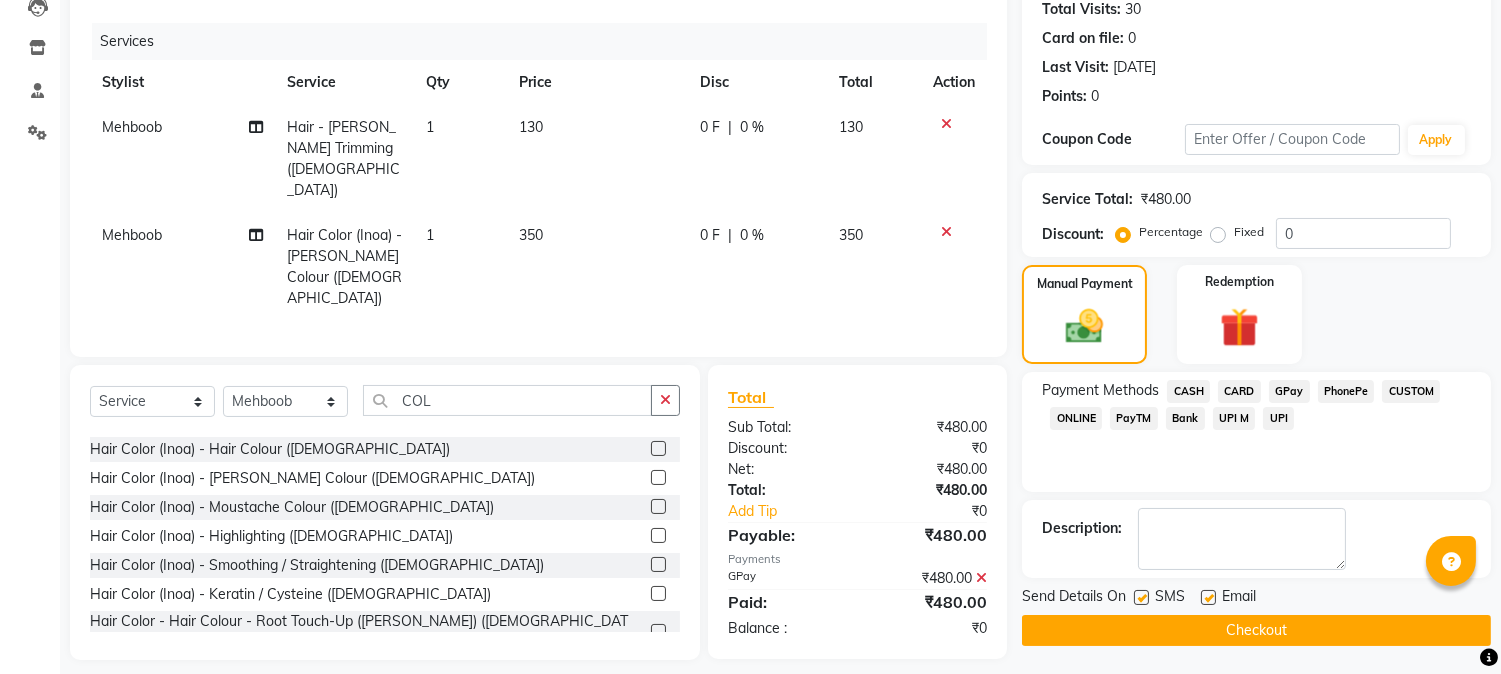 click on "Checkout" 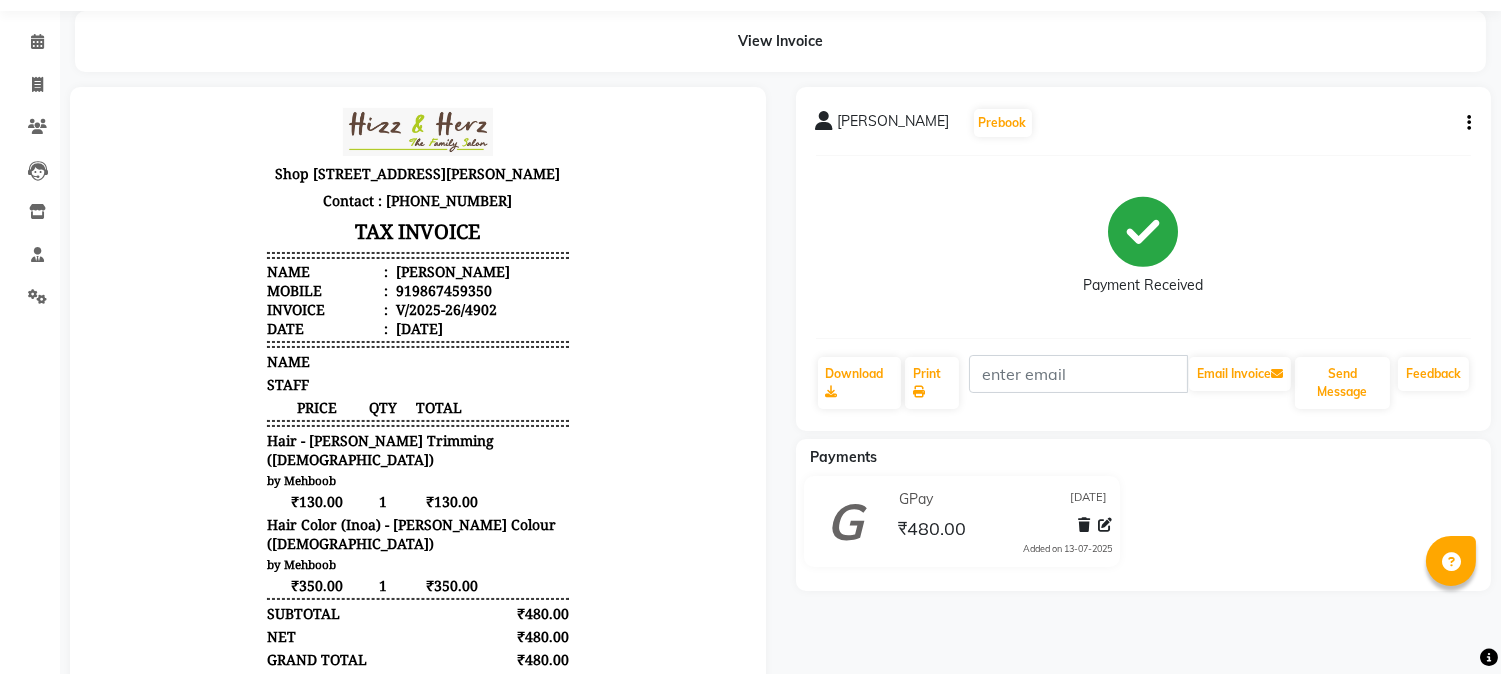 scroll, scrollTop: 111, scrollLeft: 0, axis: vertical 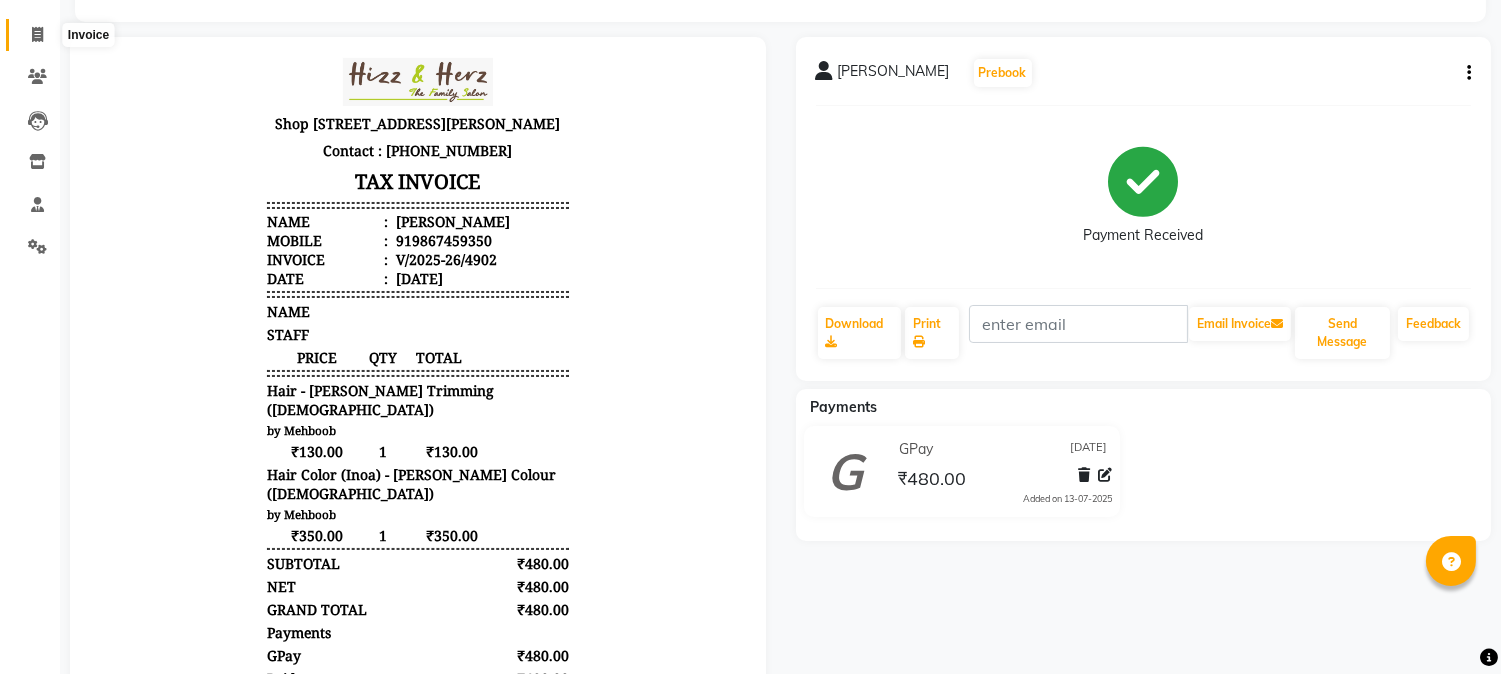 click 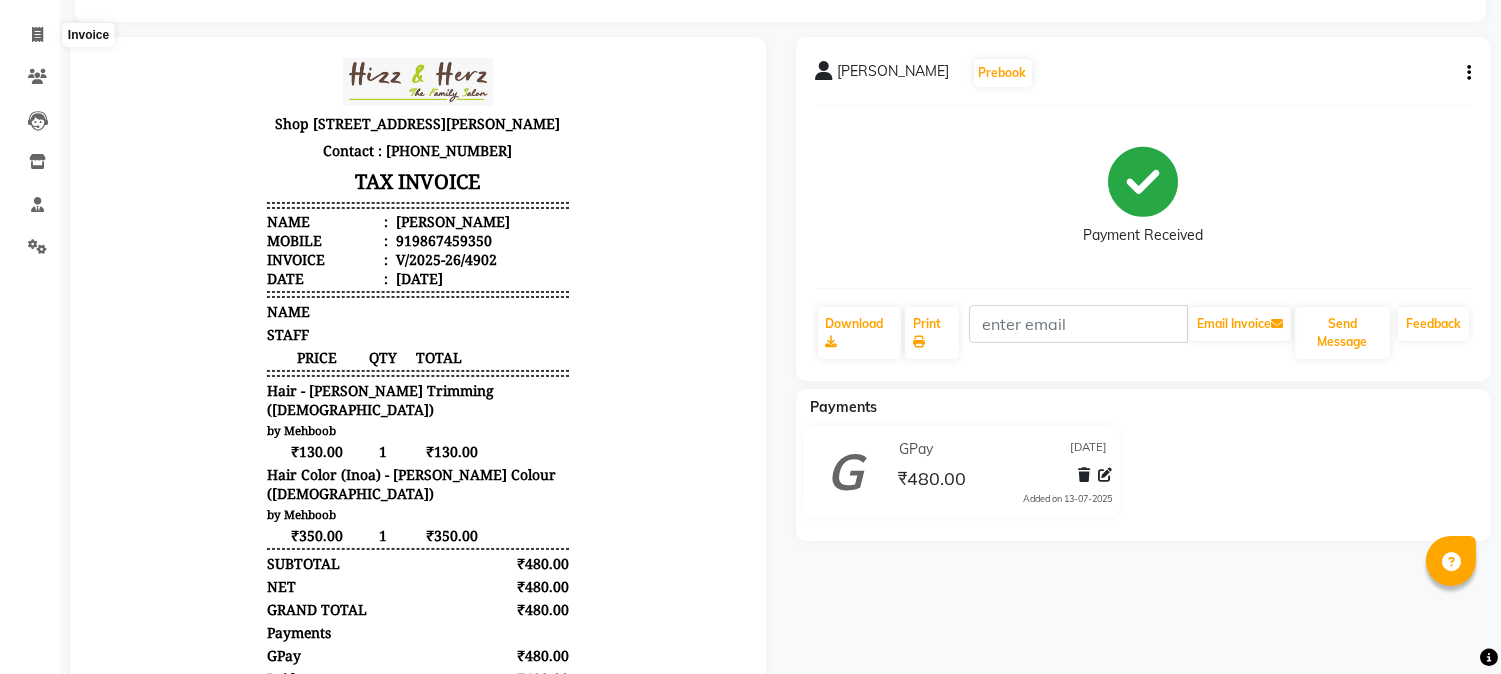 select on "629" 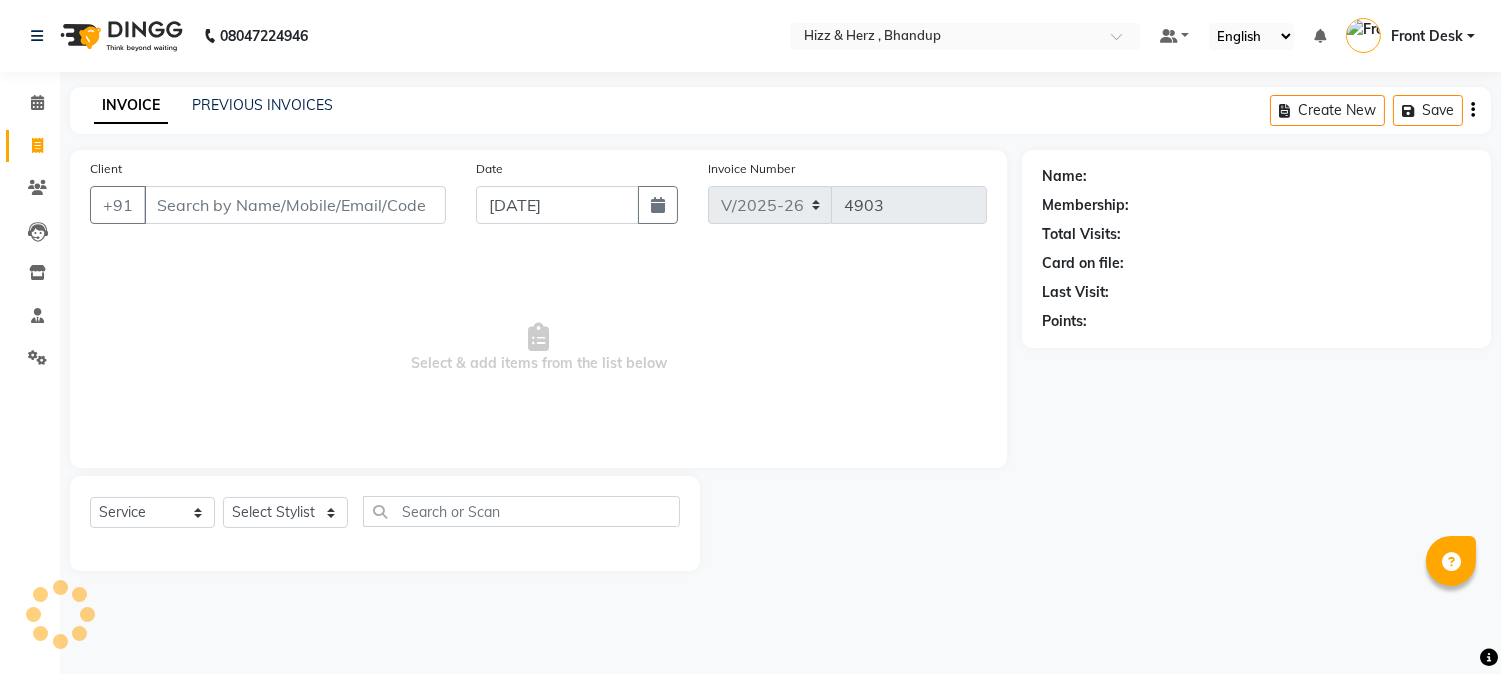 scroll, scrollTop: 0, scrollLeft: 0, axis: both 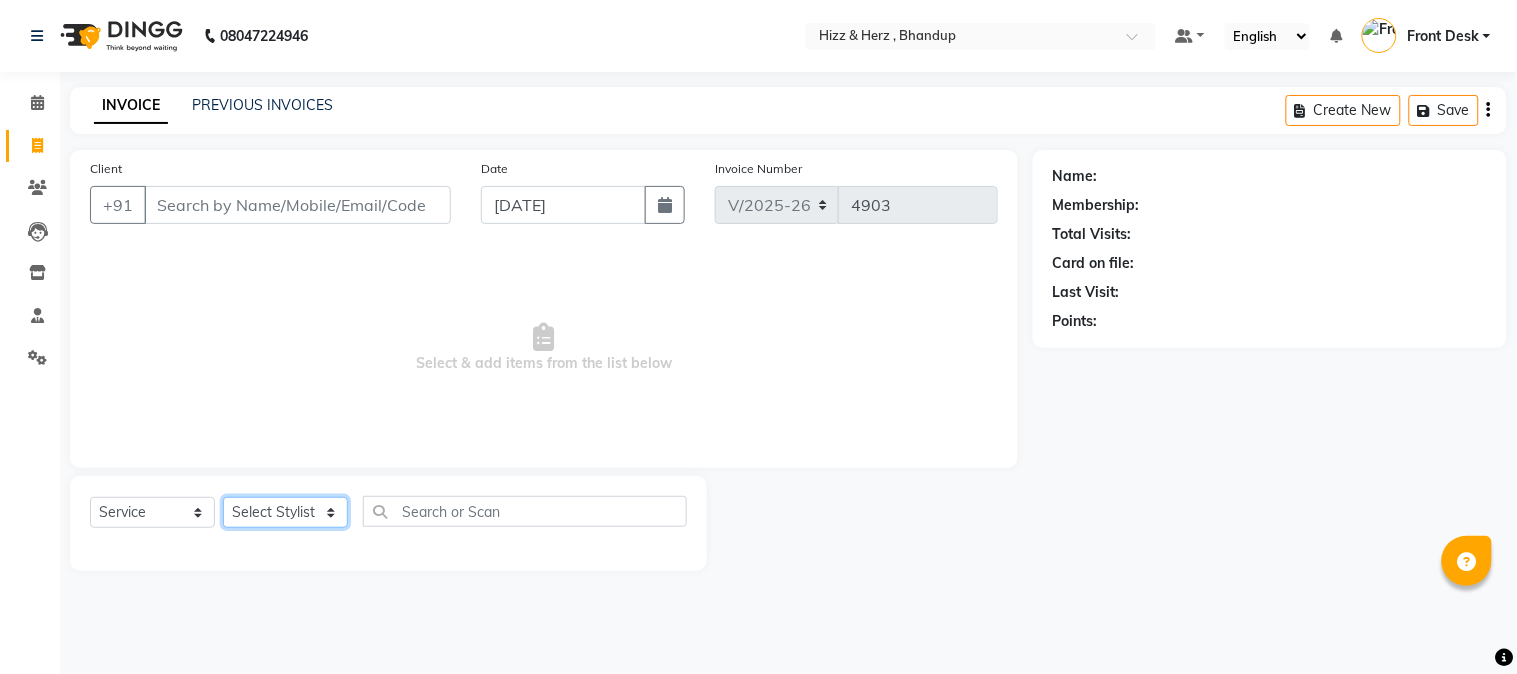 click on "Select Stylist Front Desk [PERSON_NAME] HIZZ & HERZ 2 [PERSON_NAME] [PERSON_NAME] [PERSON_NAME] [PERSON_NAME] MOHD [PERSON_NAME] [PERSON_NAME] [PERSON_NAME]  [PERSON_NAME]" 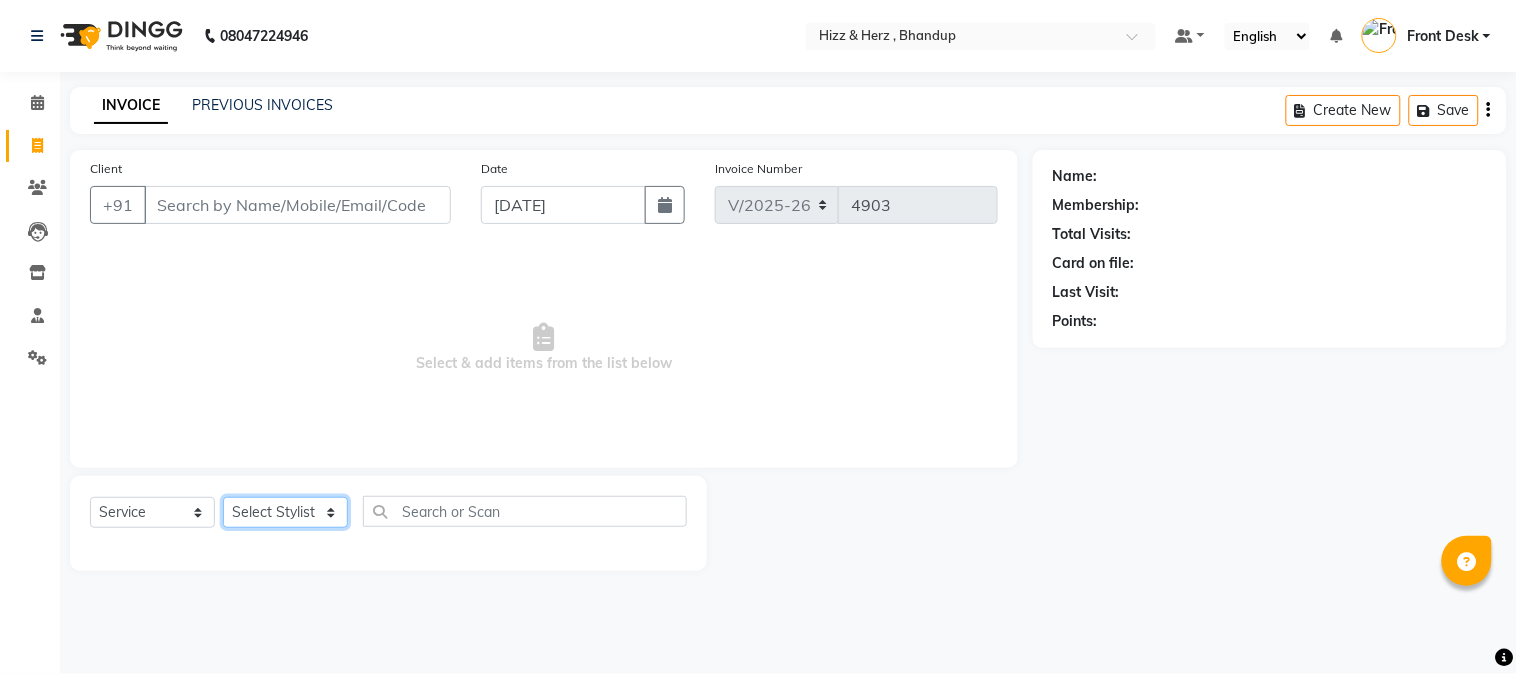 select on "26430" 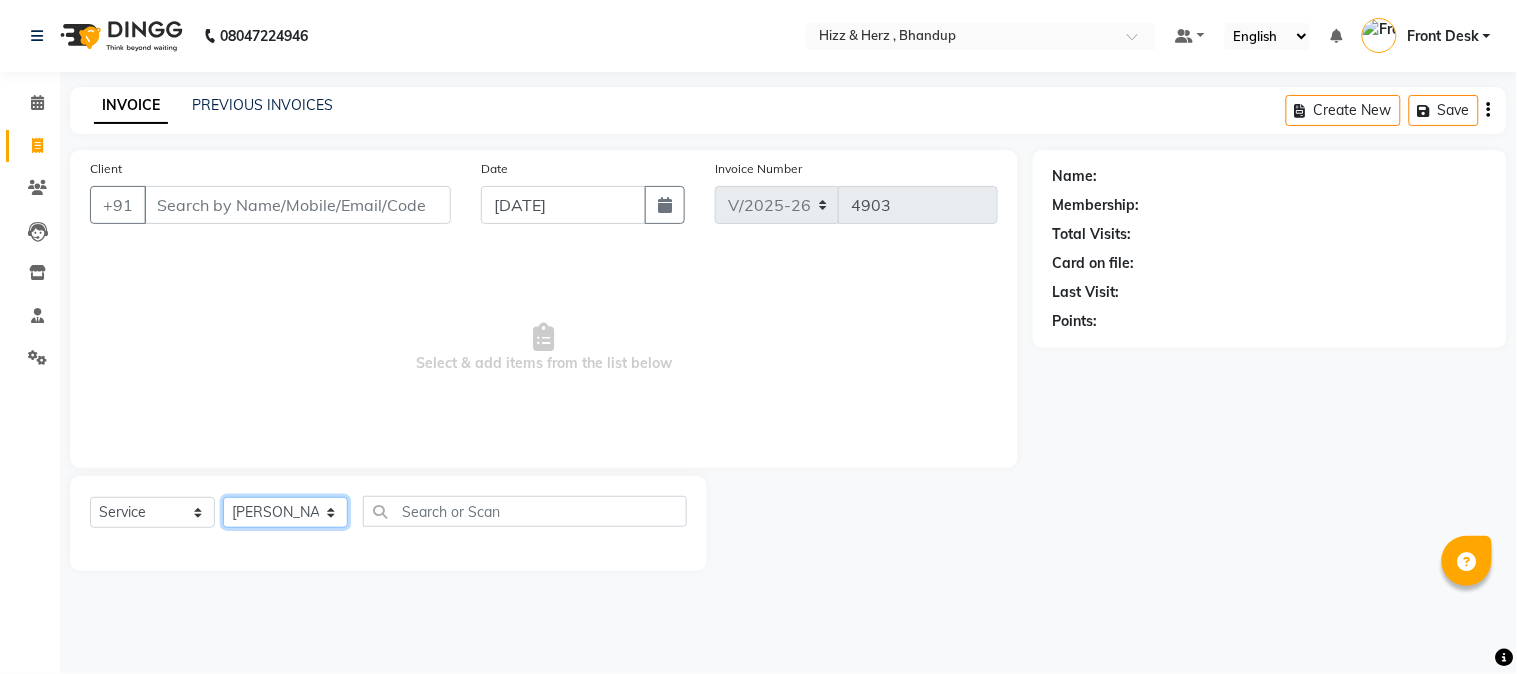 click on "Select Stylist Front Desk [PERSON_NAME] HIZZ & HERZ 2 [PERSON_NAME] [PERSON_NAME] [PERSON_NAME] [PERSON_NAME] MOHD [PERSON_NAME] [PERSON_NAME] [PERSON_NAME]  [PERSON_NAME]" 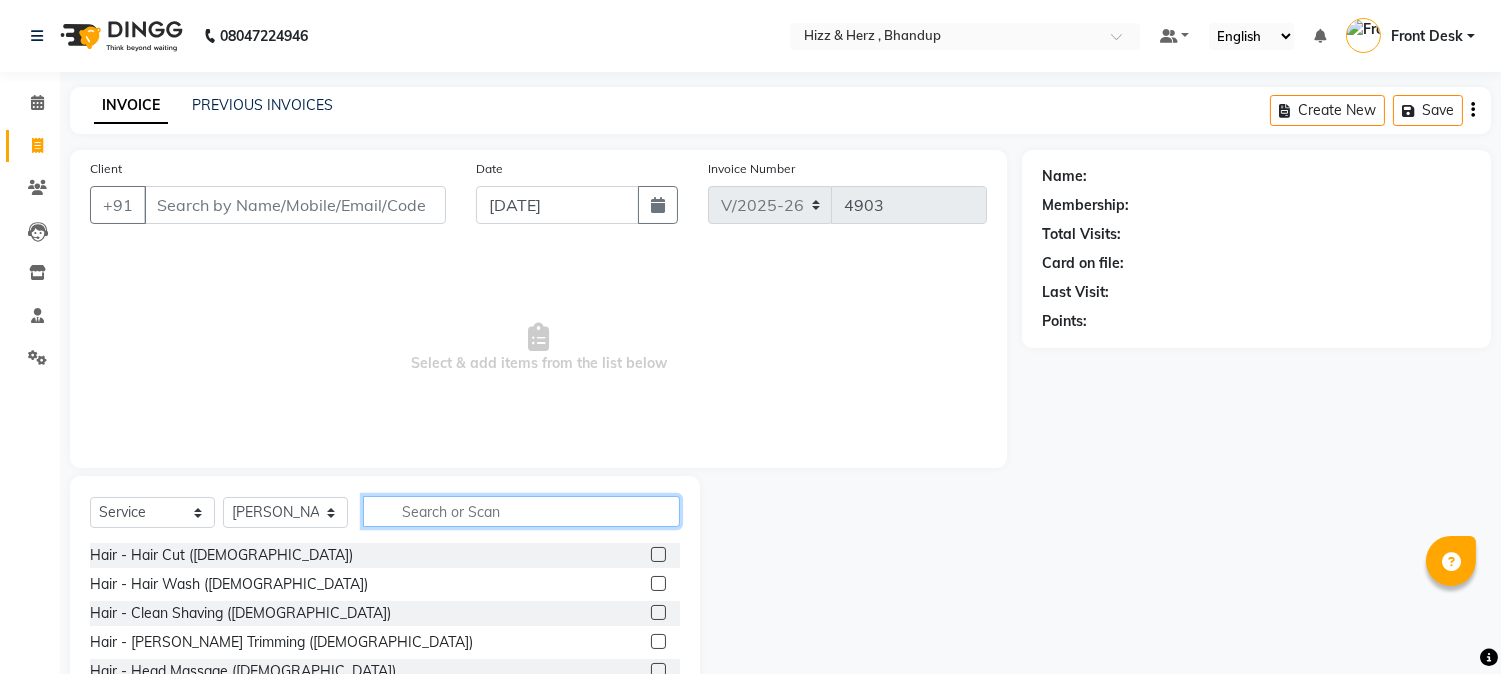 click 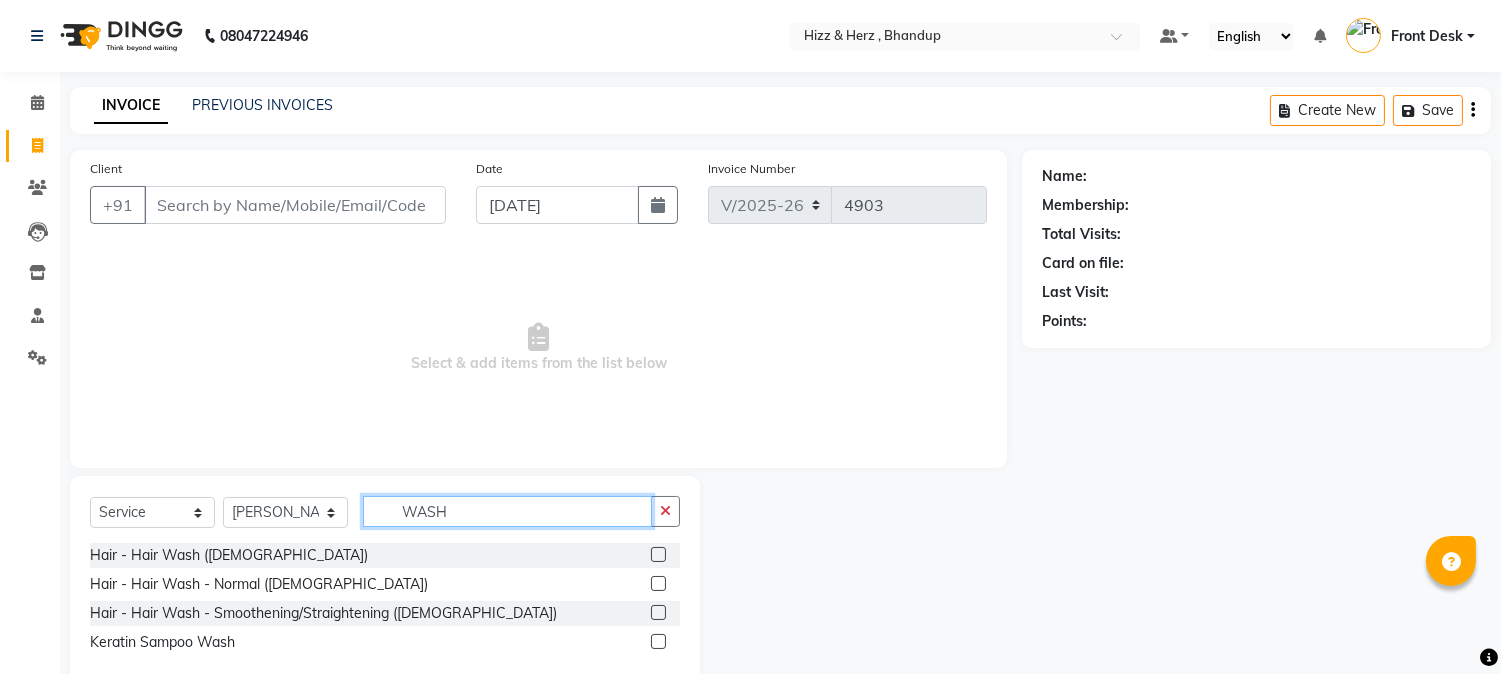 type on "WASH" 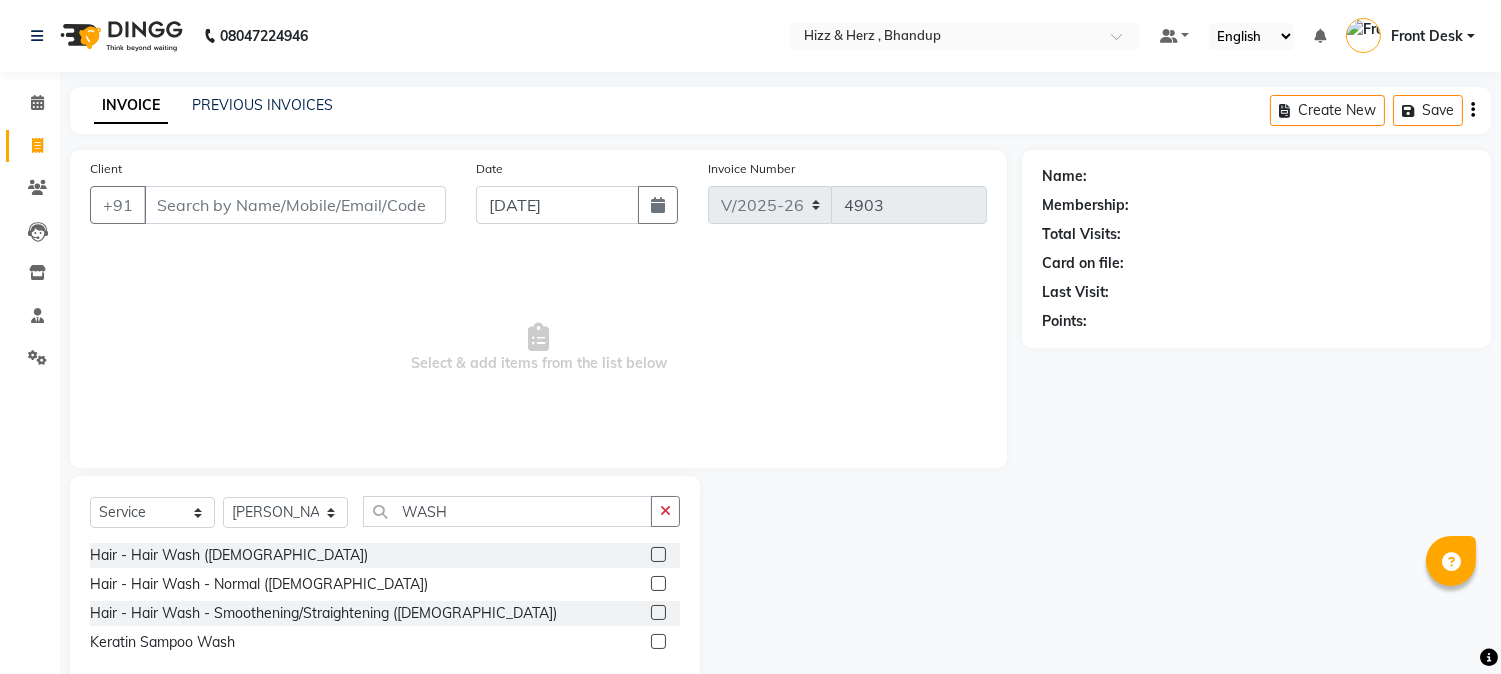 click 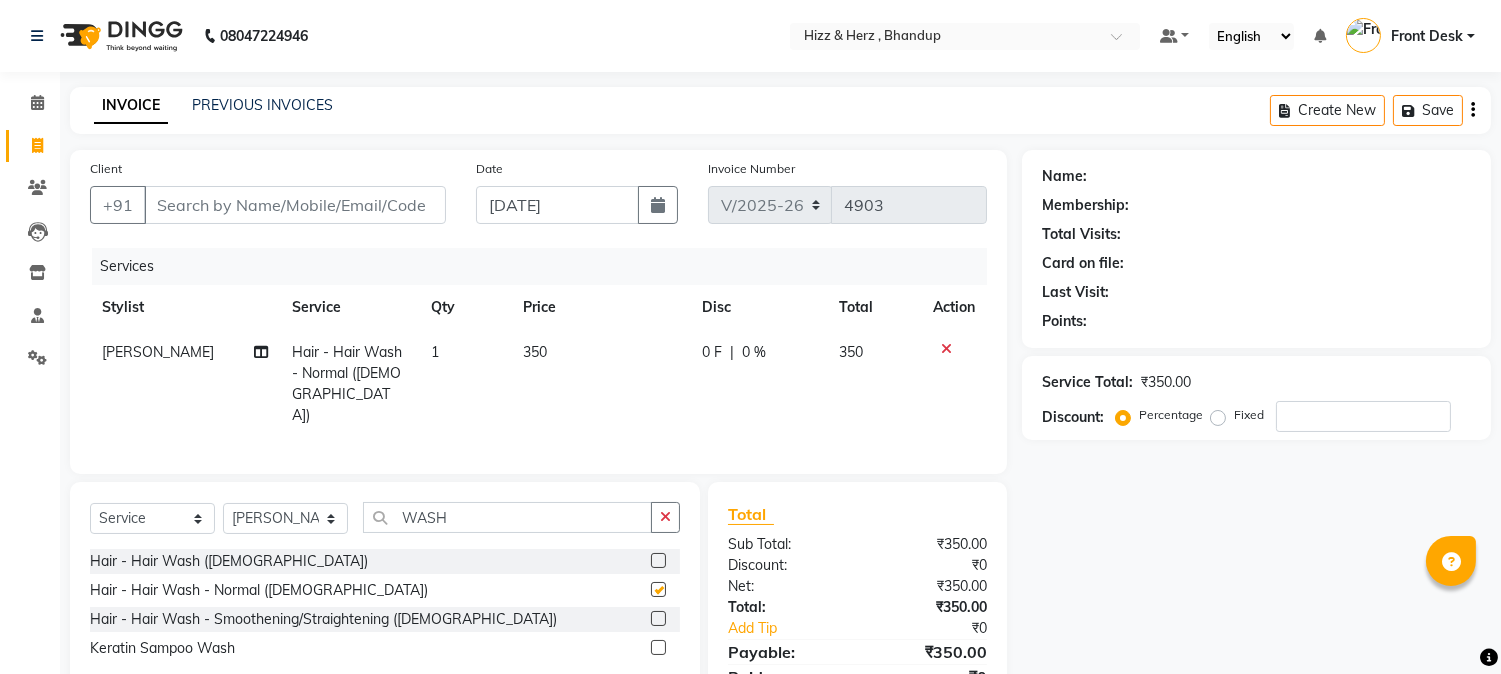 checkbox on "false" 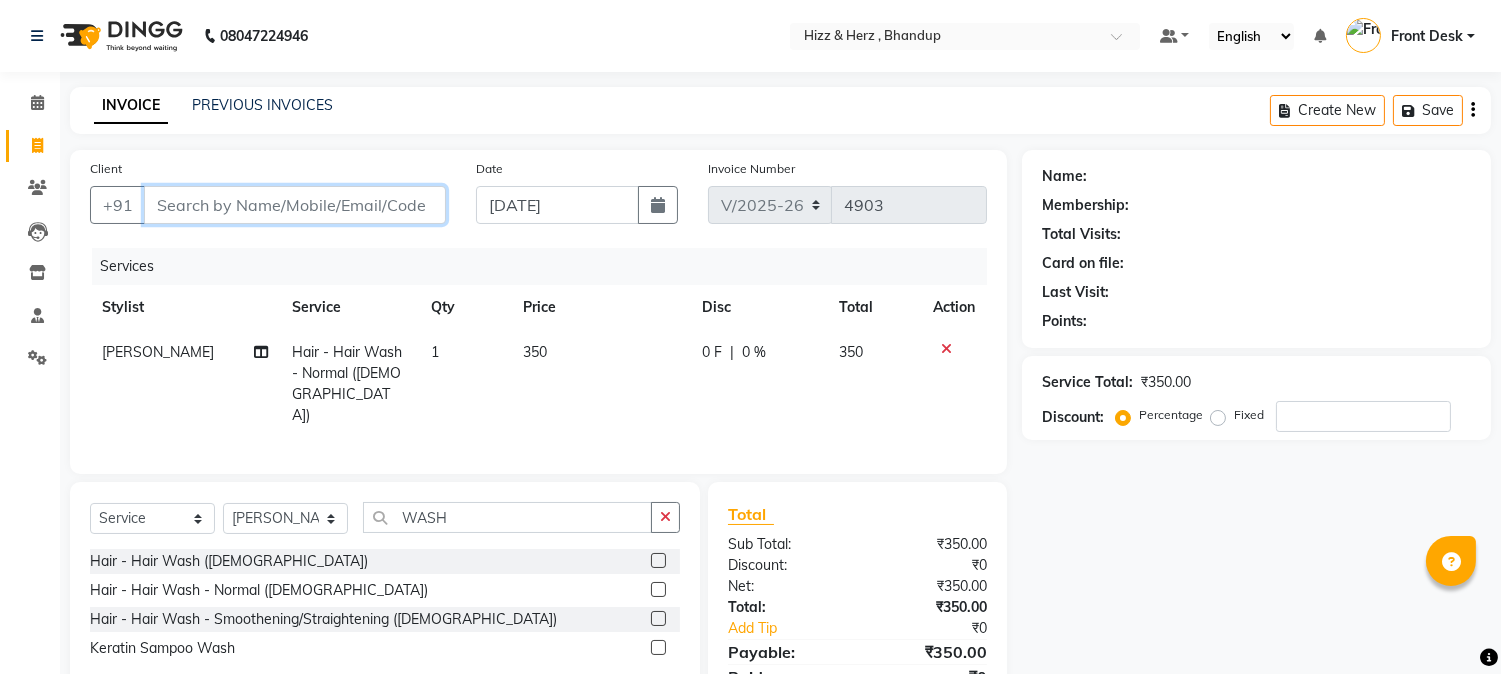 click on "Client" at bounding box center [295, 205] 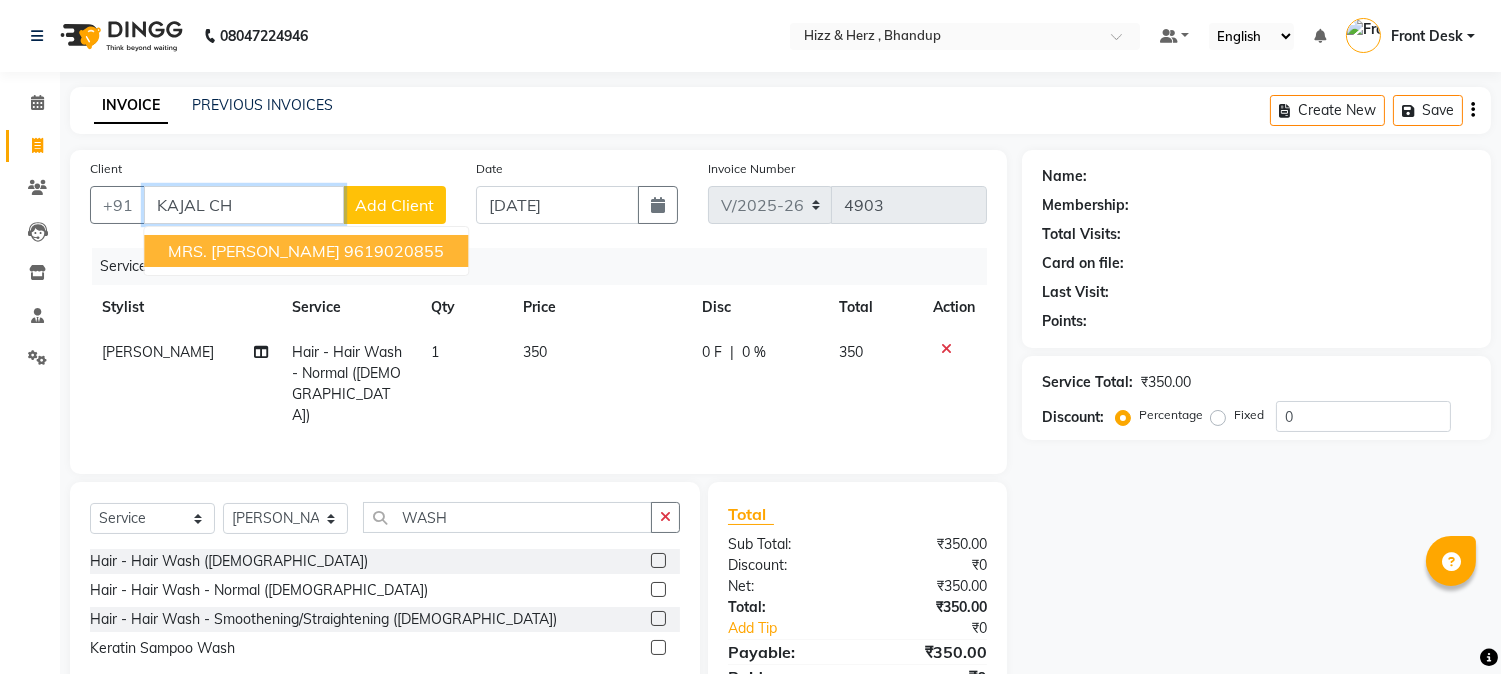 click on "9619020855" at bounding box center [394, 251] 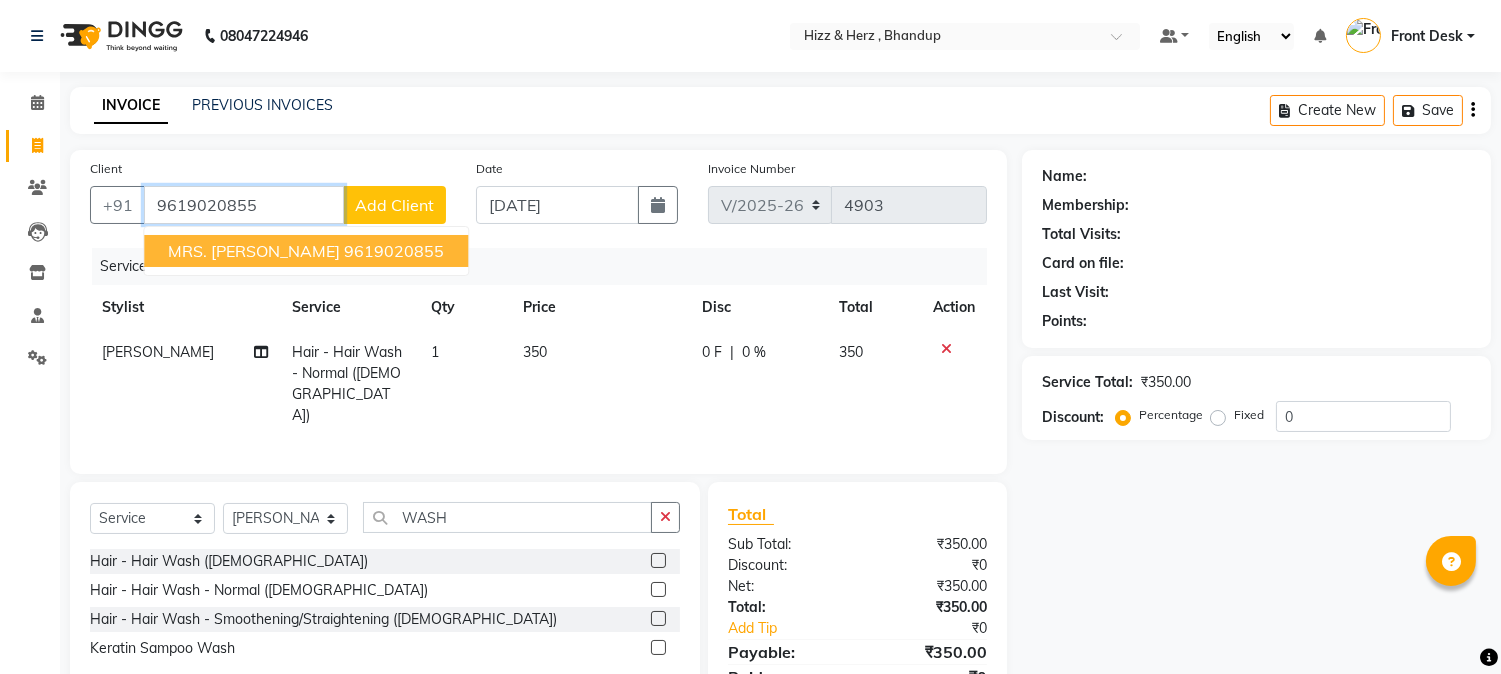 type on "9619020855" 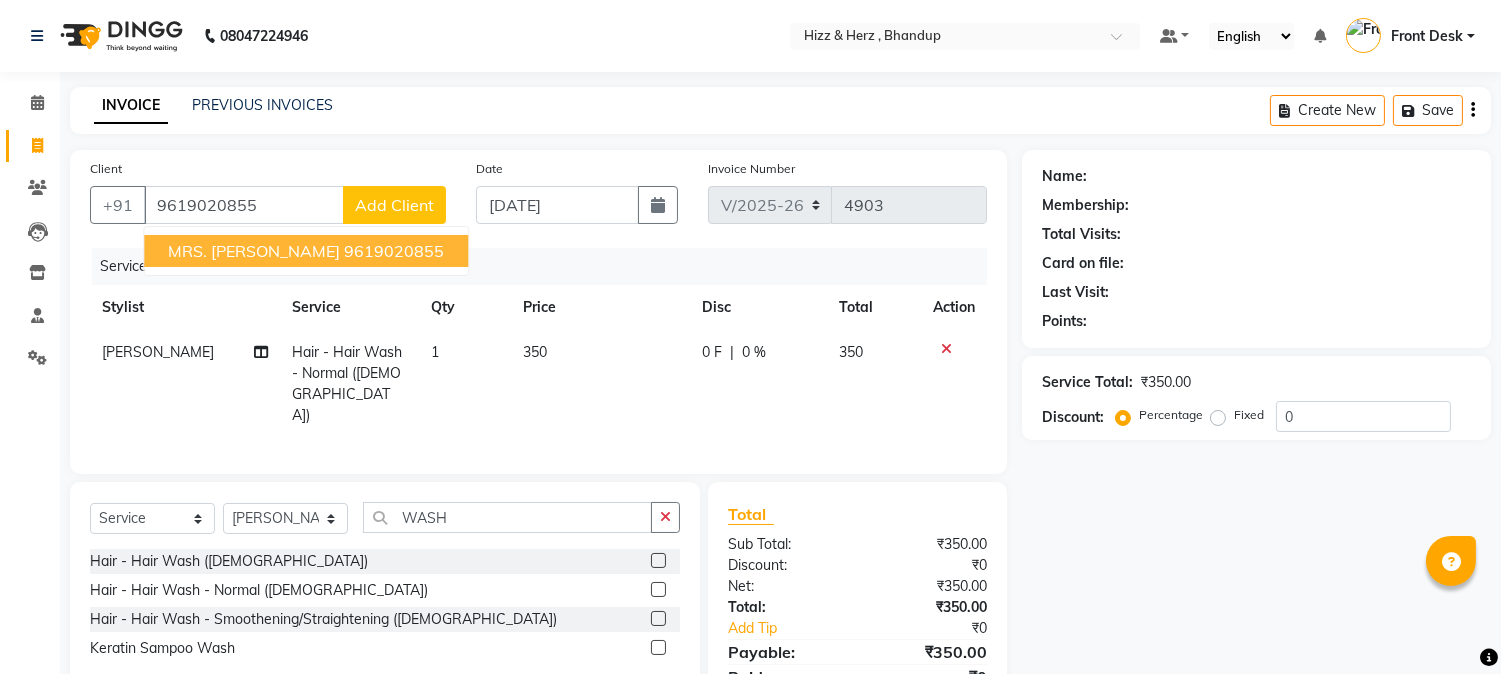 select on "1: Object" 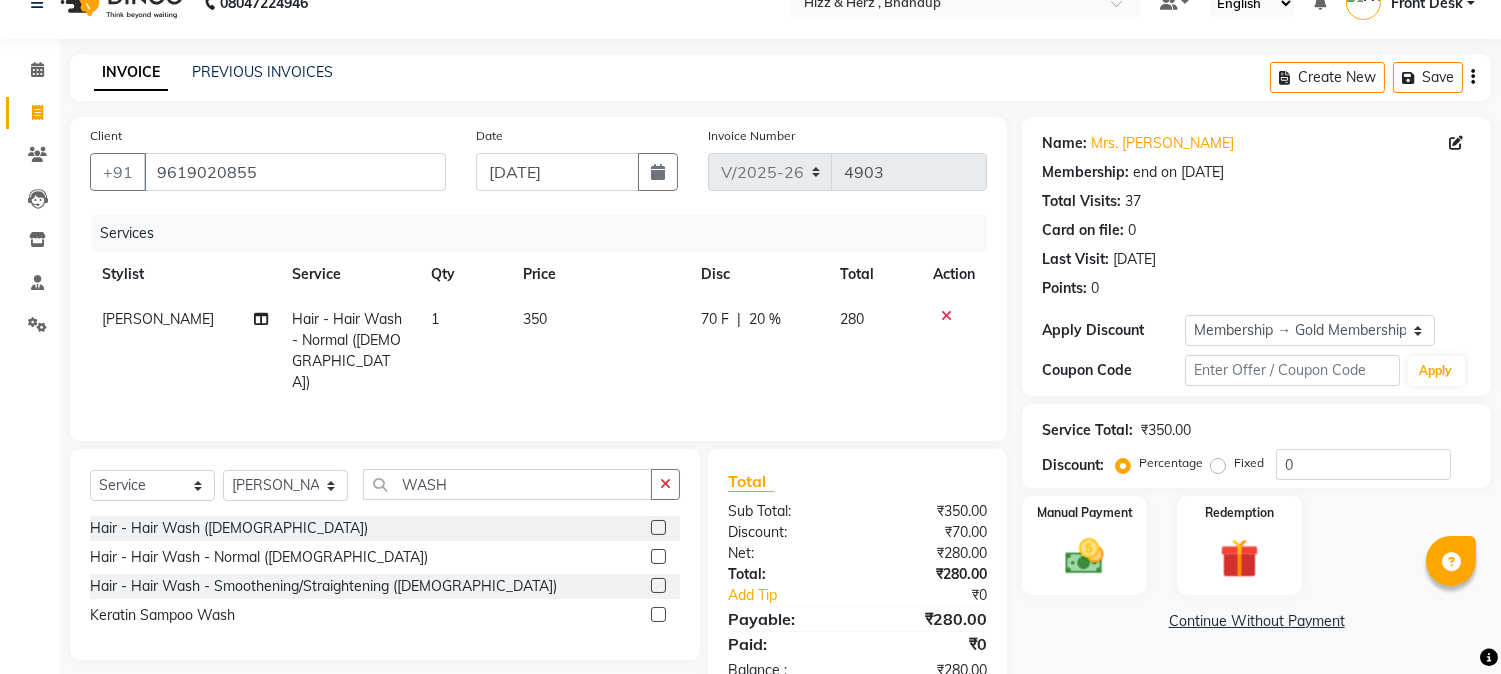 type on "20" 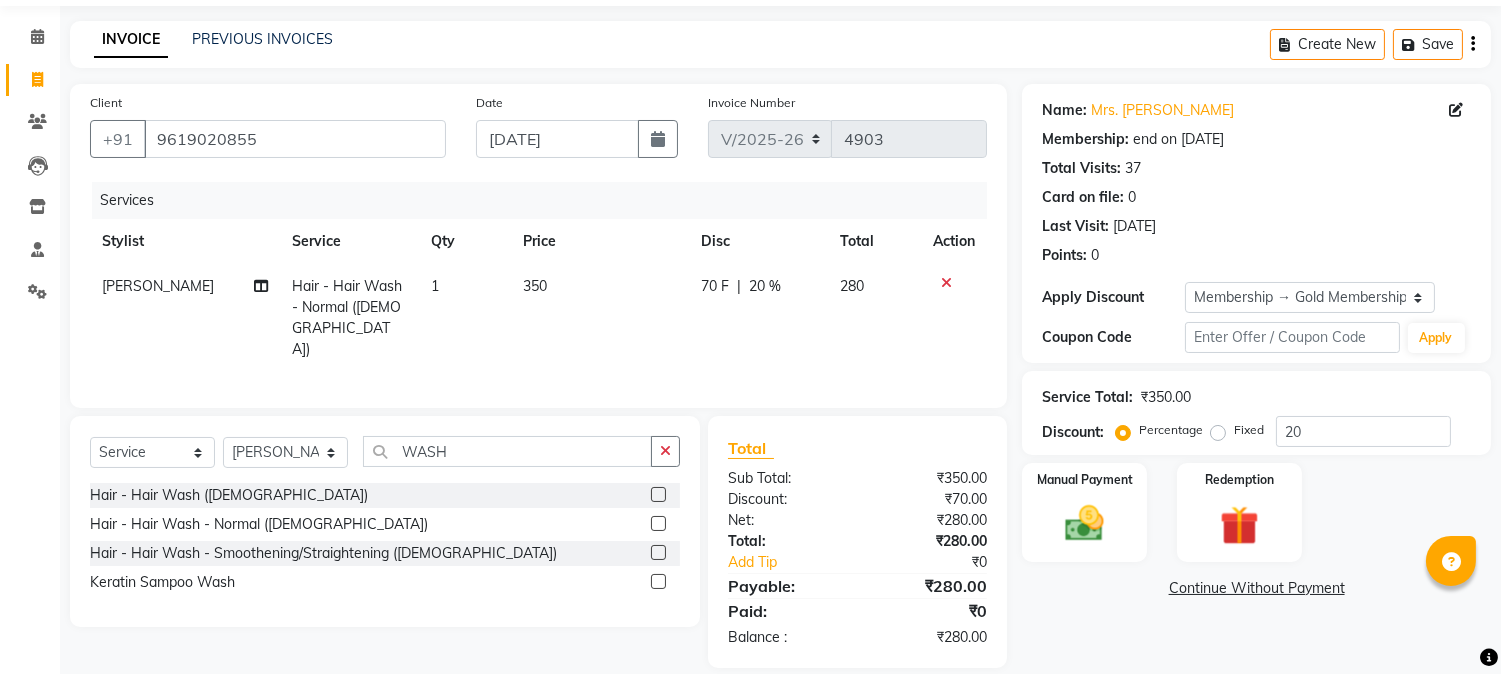 scroll, scrollTop: 85, scrollLeft: 0, axis: vertical 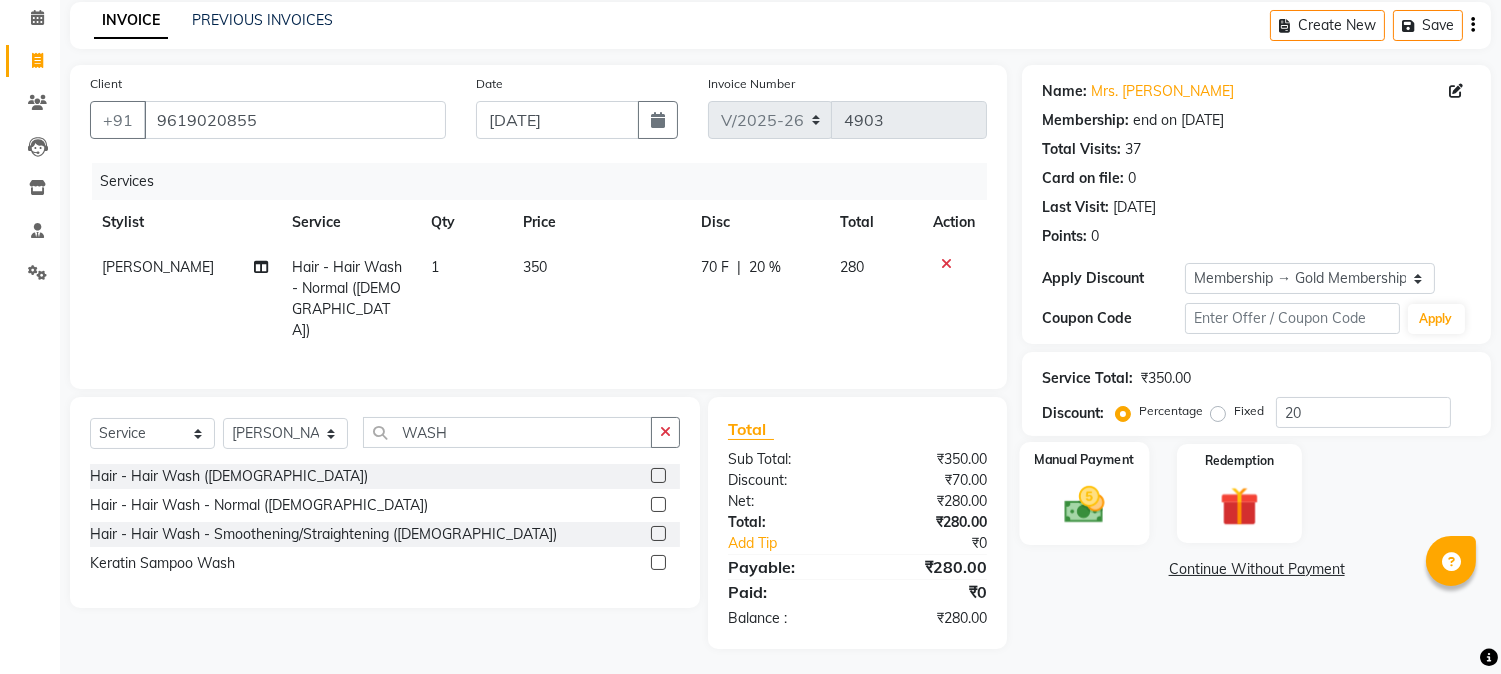 click 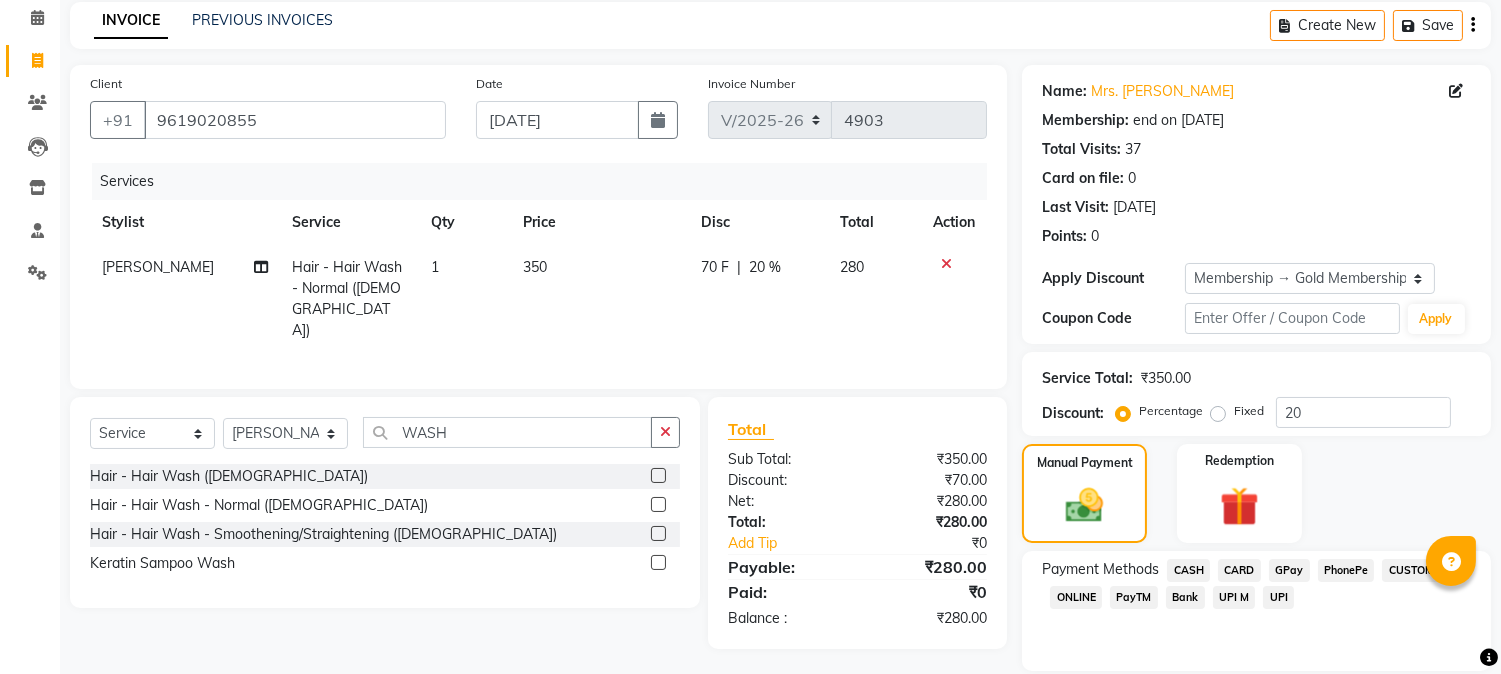 click on "GPay" 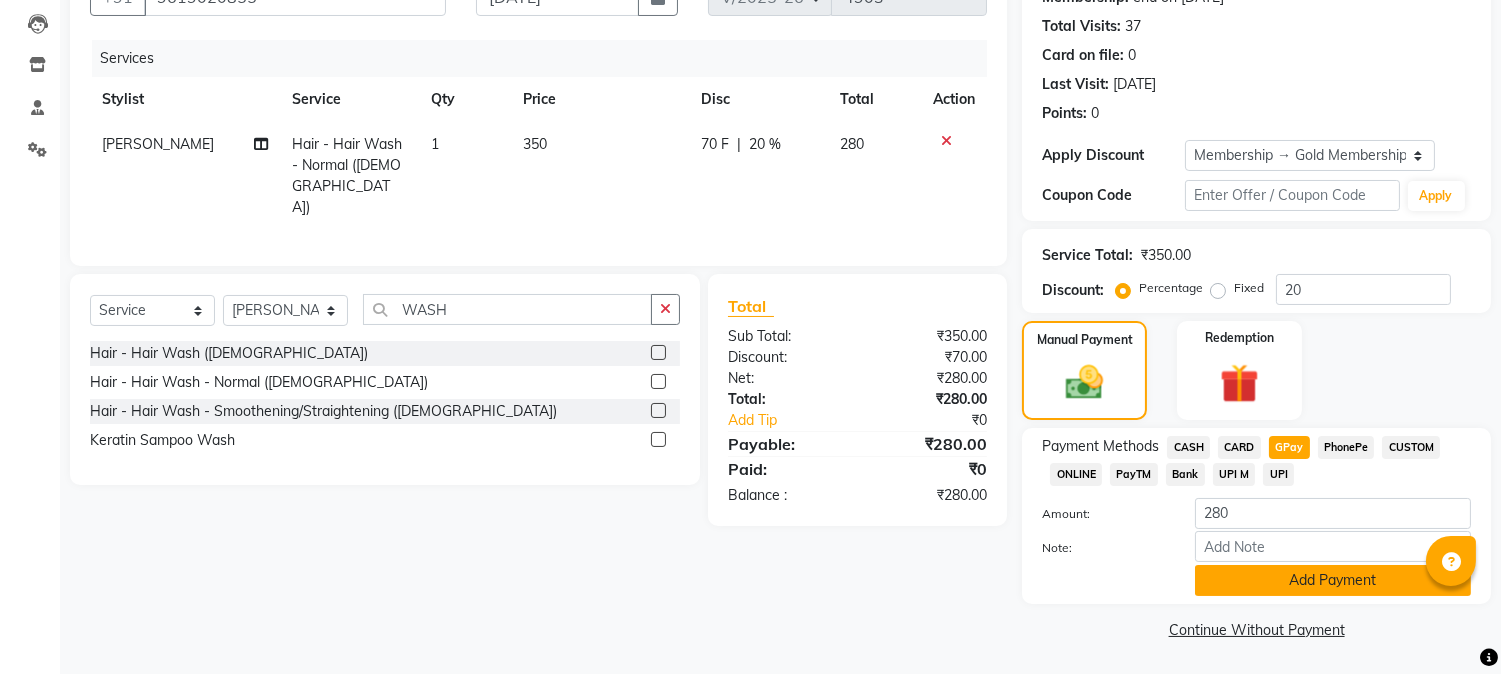 click on "Add Payment" 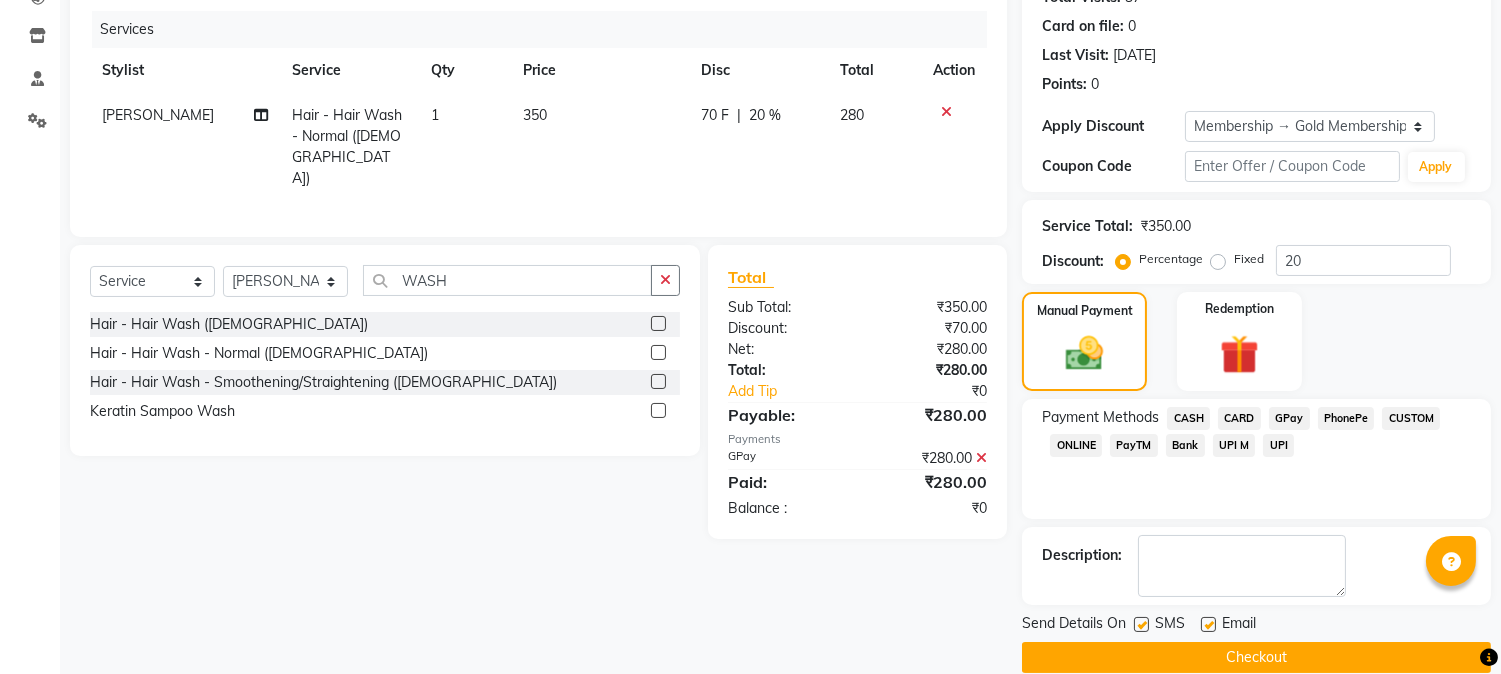 scroll, scrollTop: 265, scrollLeft: 0, axis: vertical 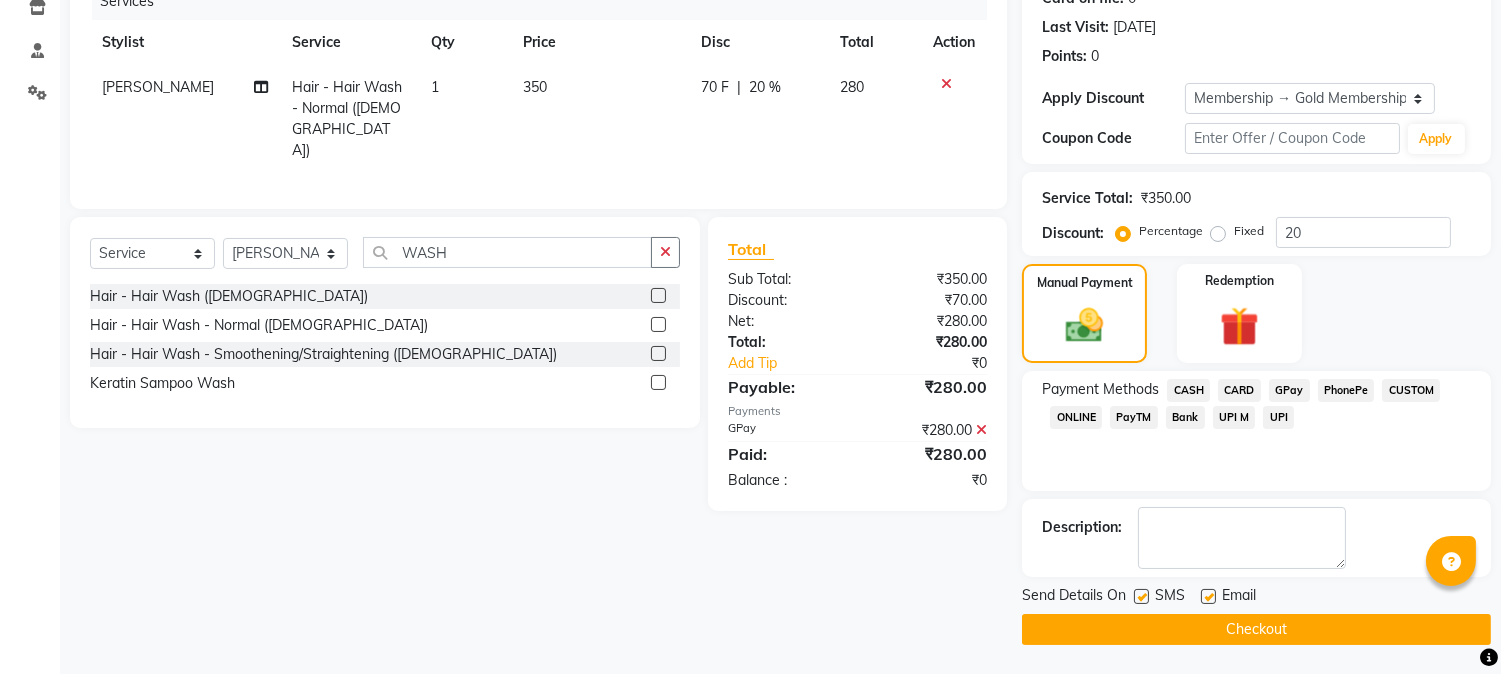 click on "Checkout" 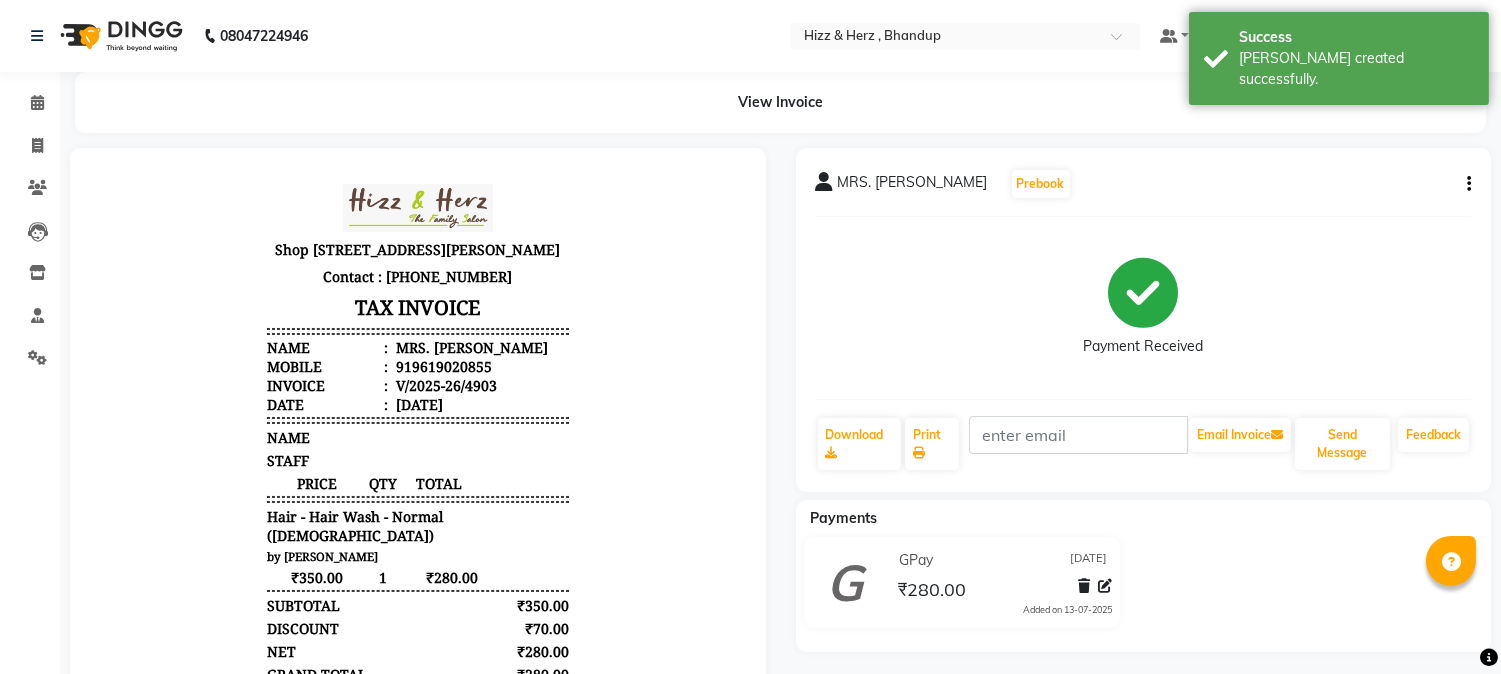 scroll, scrollTop: 0, scrollLeft: 0, axis: both 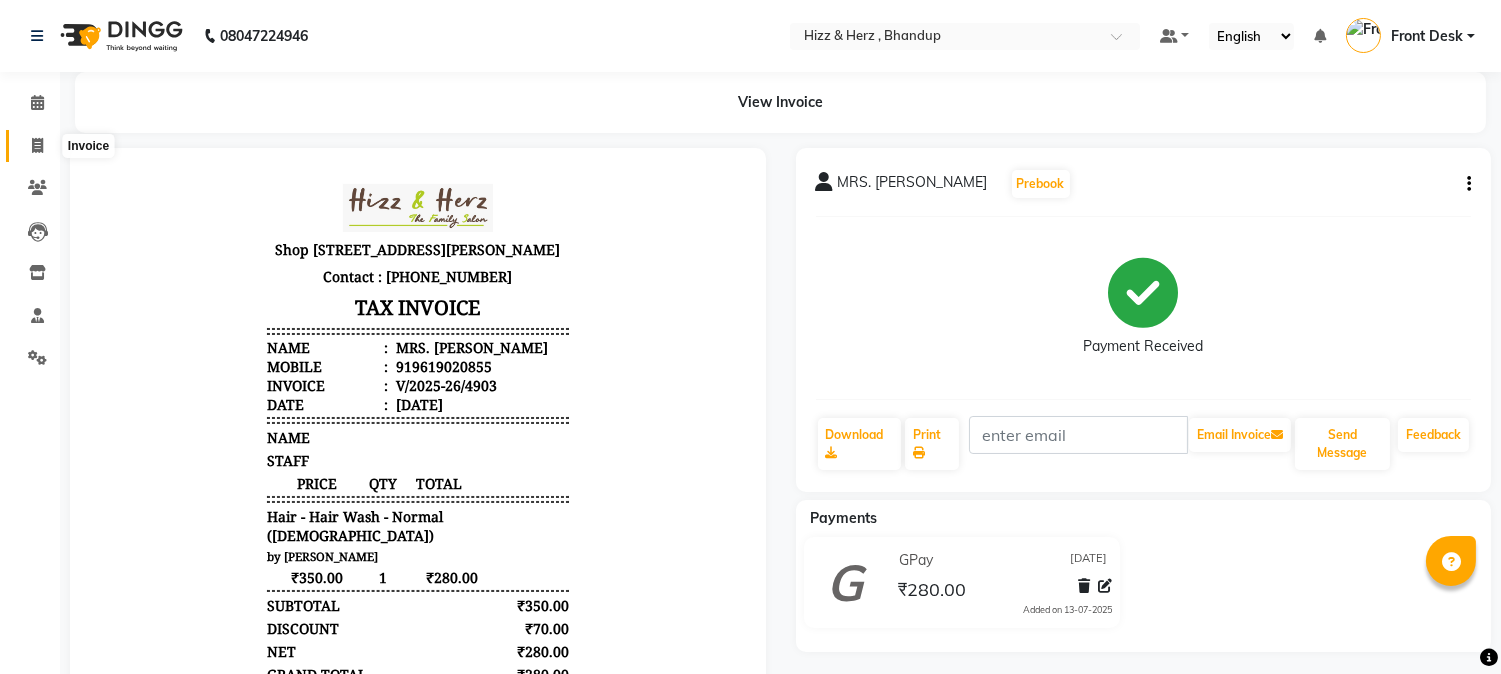 click 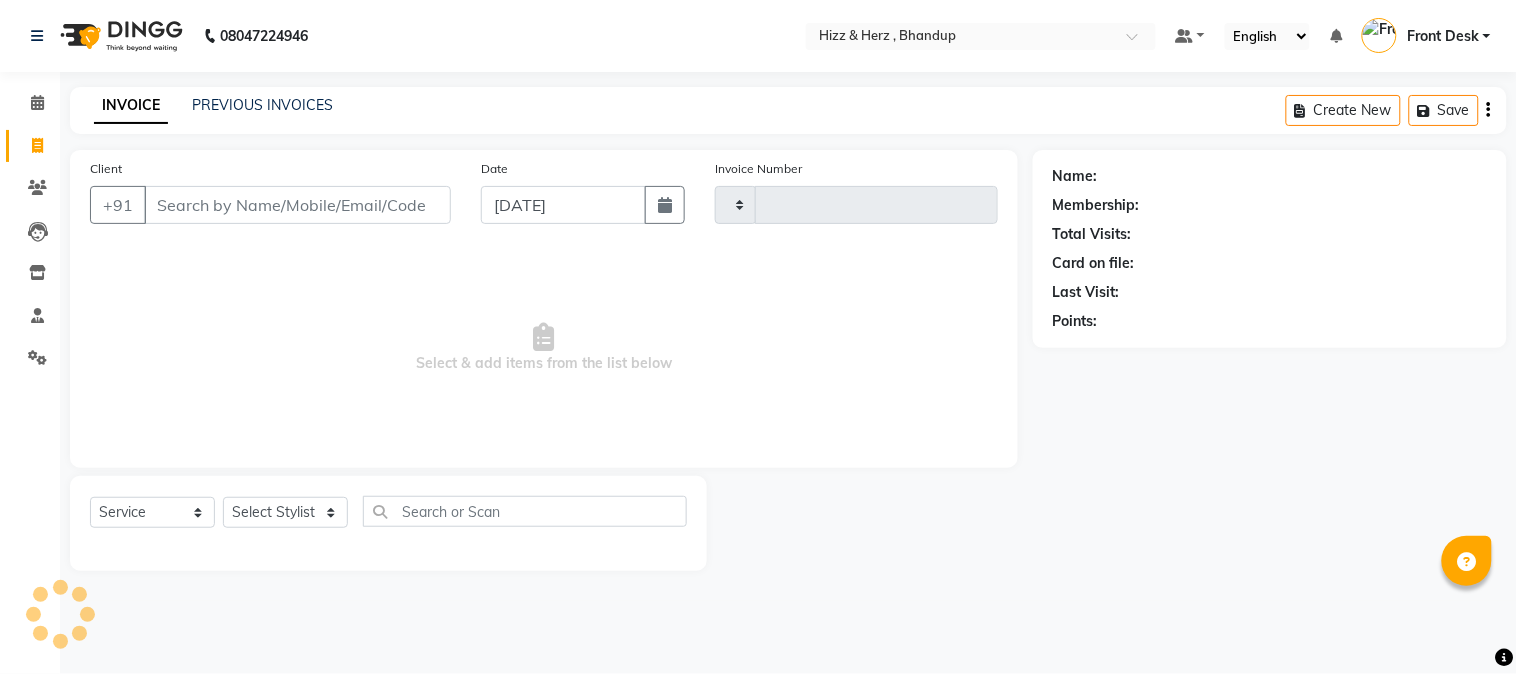 type on "4906" 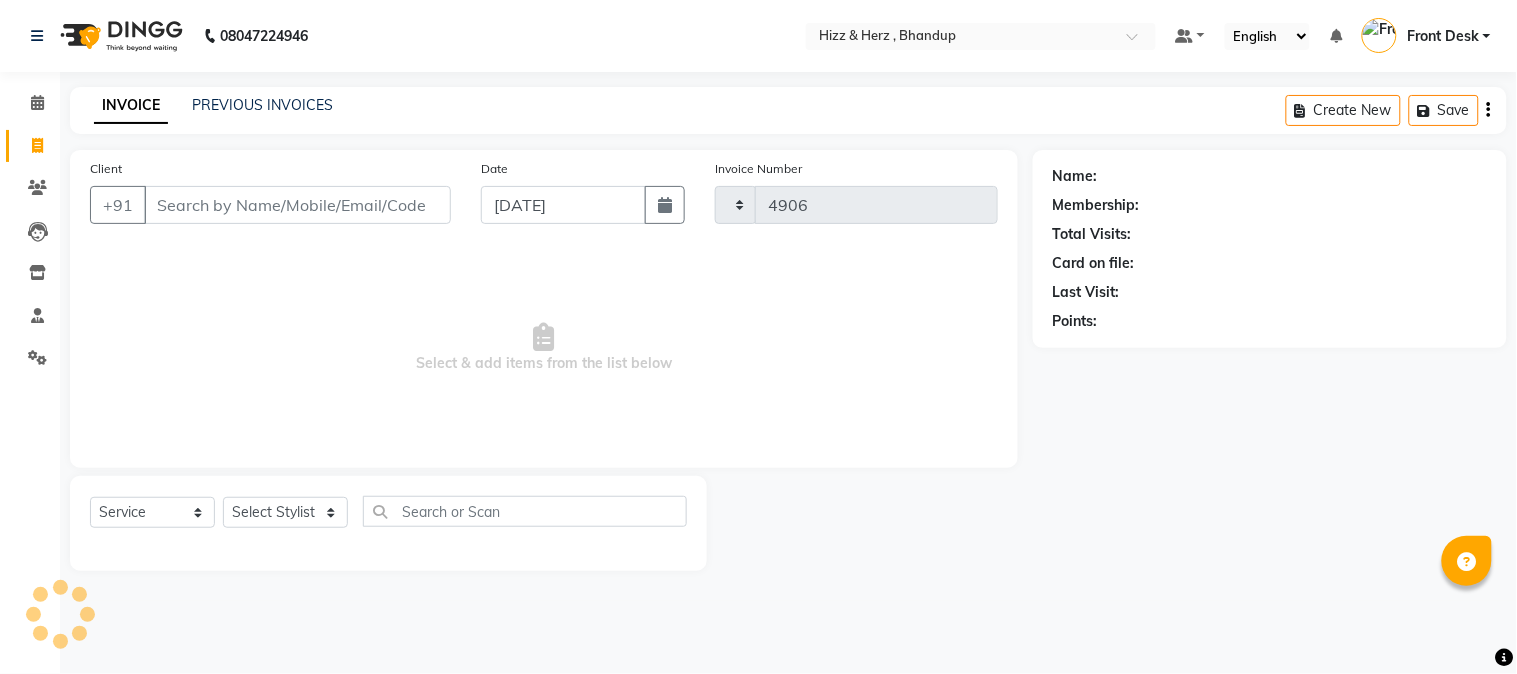 select on "629" 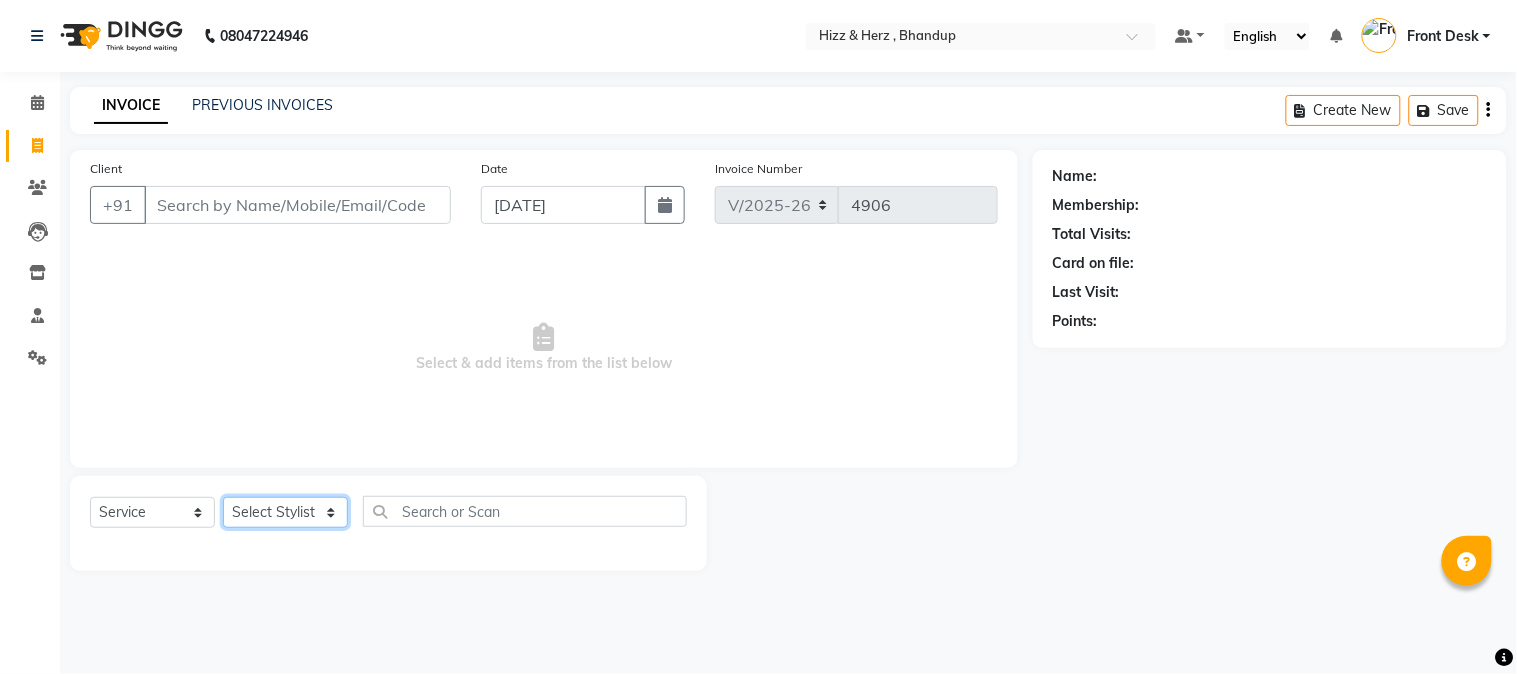 click on "Select Stylist" 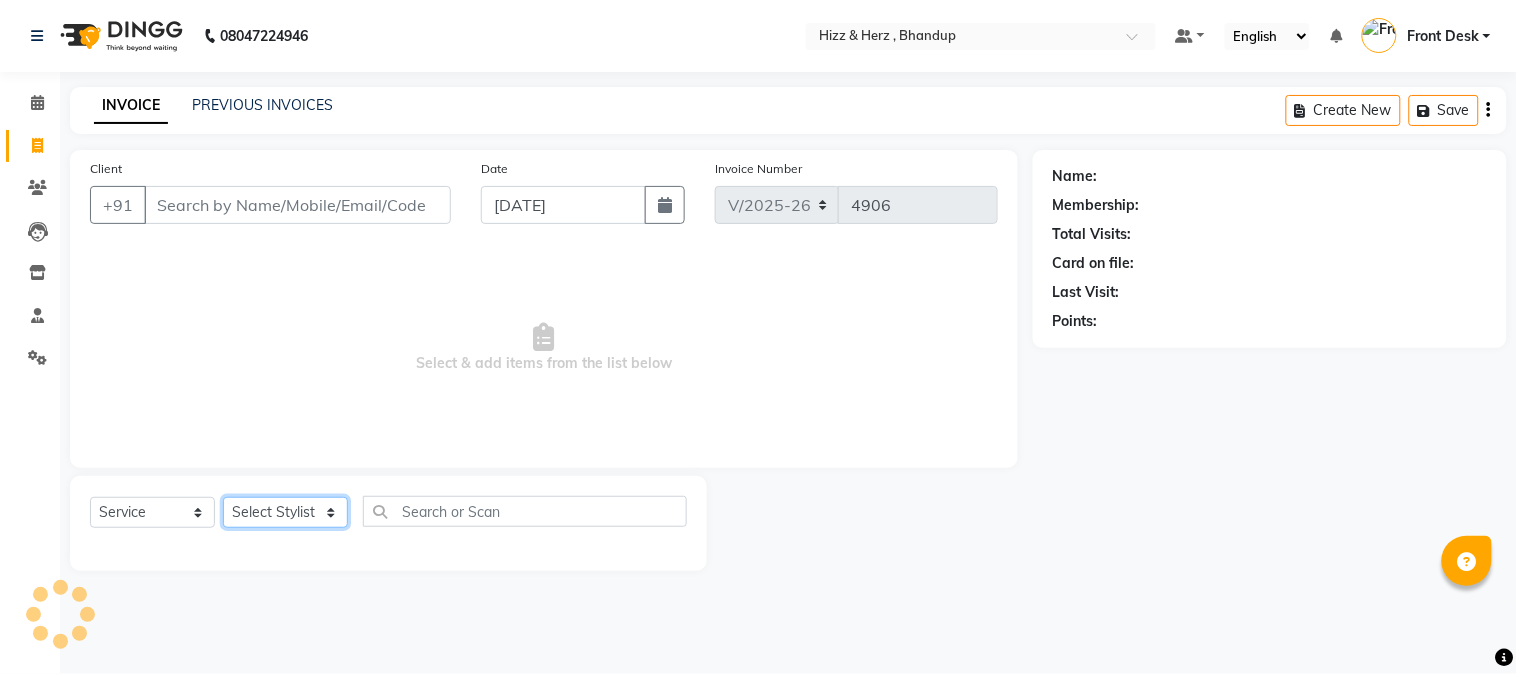 click on "Select Stylist" 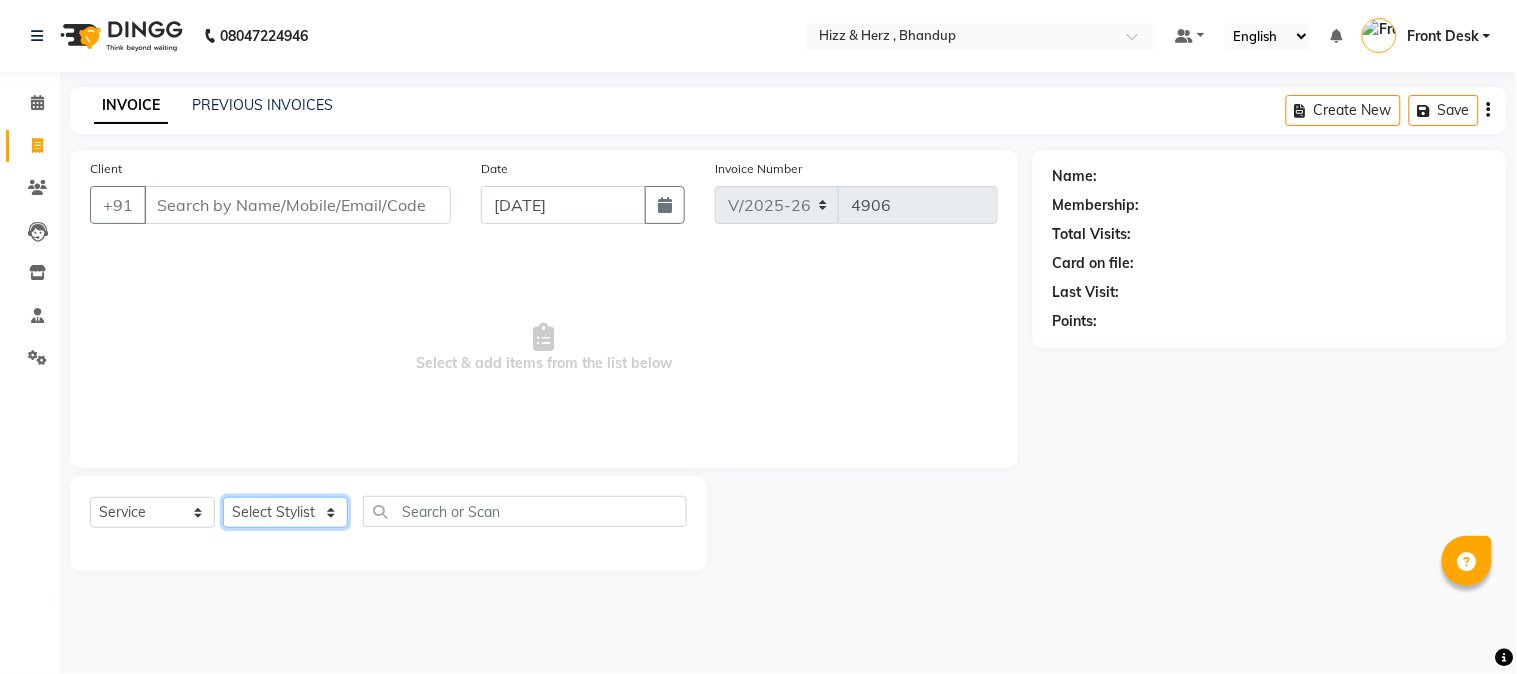 click on "Select Stylist" 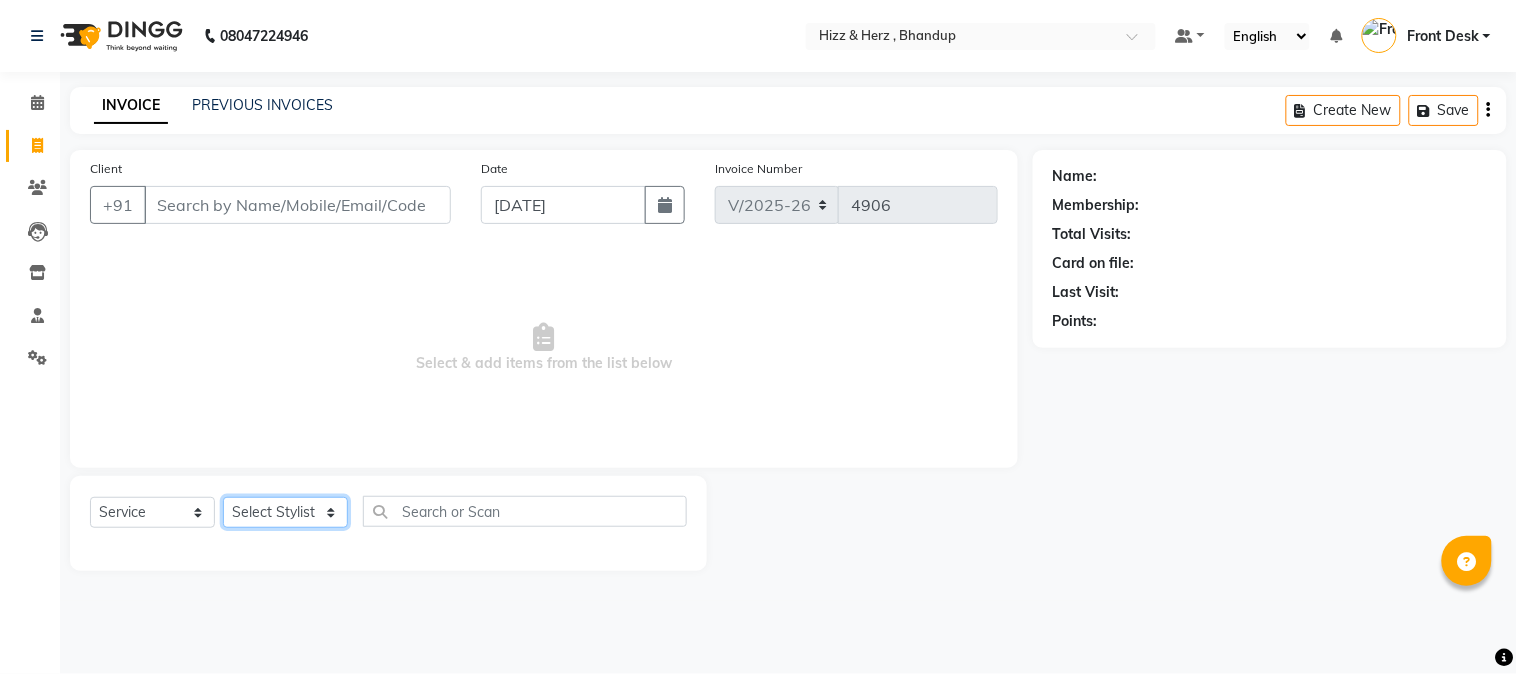 select on "24394" 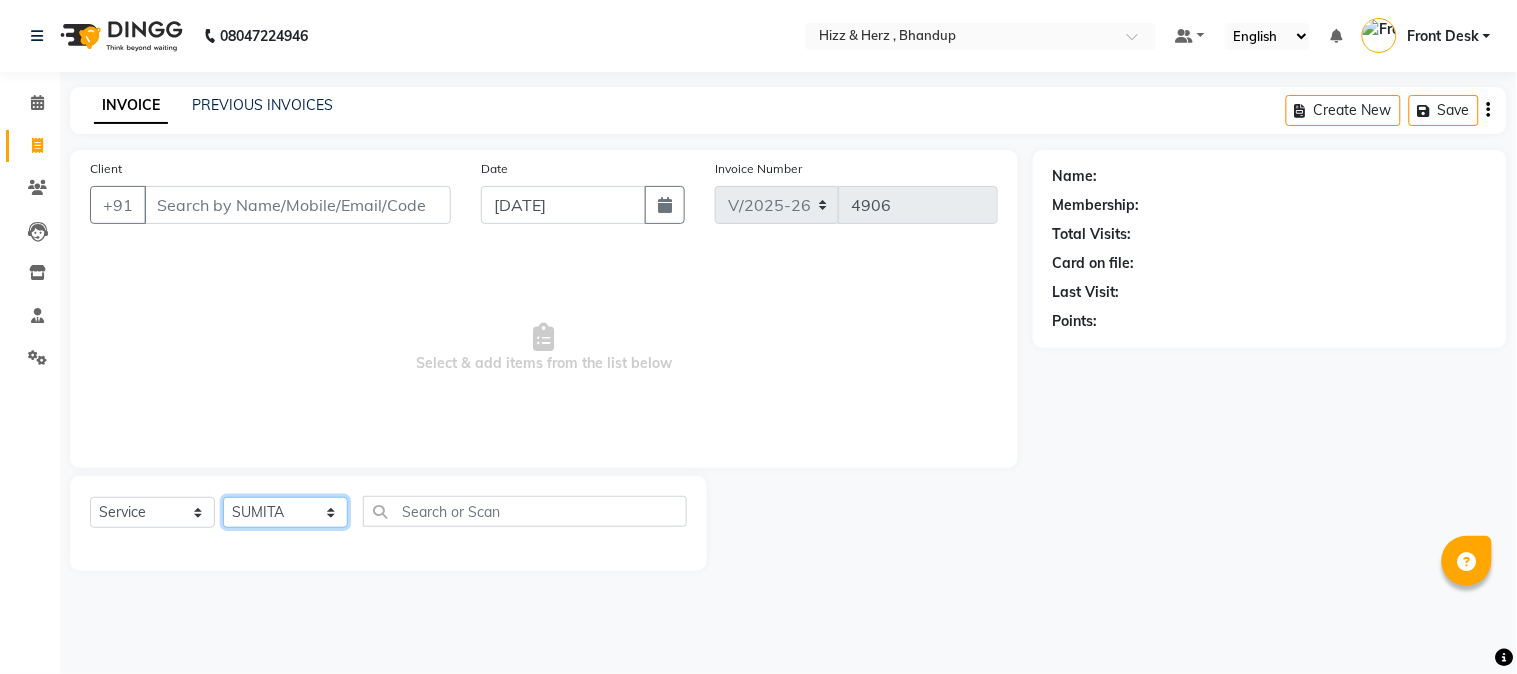 click on "Select Stylist Front Desk [PERSON_NAME] HIZZ & HERZ 2 [PERSON_NAME] [PERSON_NAME] [PERSON_NAME] [PERSON_NAME] MOHD [PERSON_NAME] [PERSON_NAME] [PERSON_NAME]  [PERSON_NAME]" 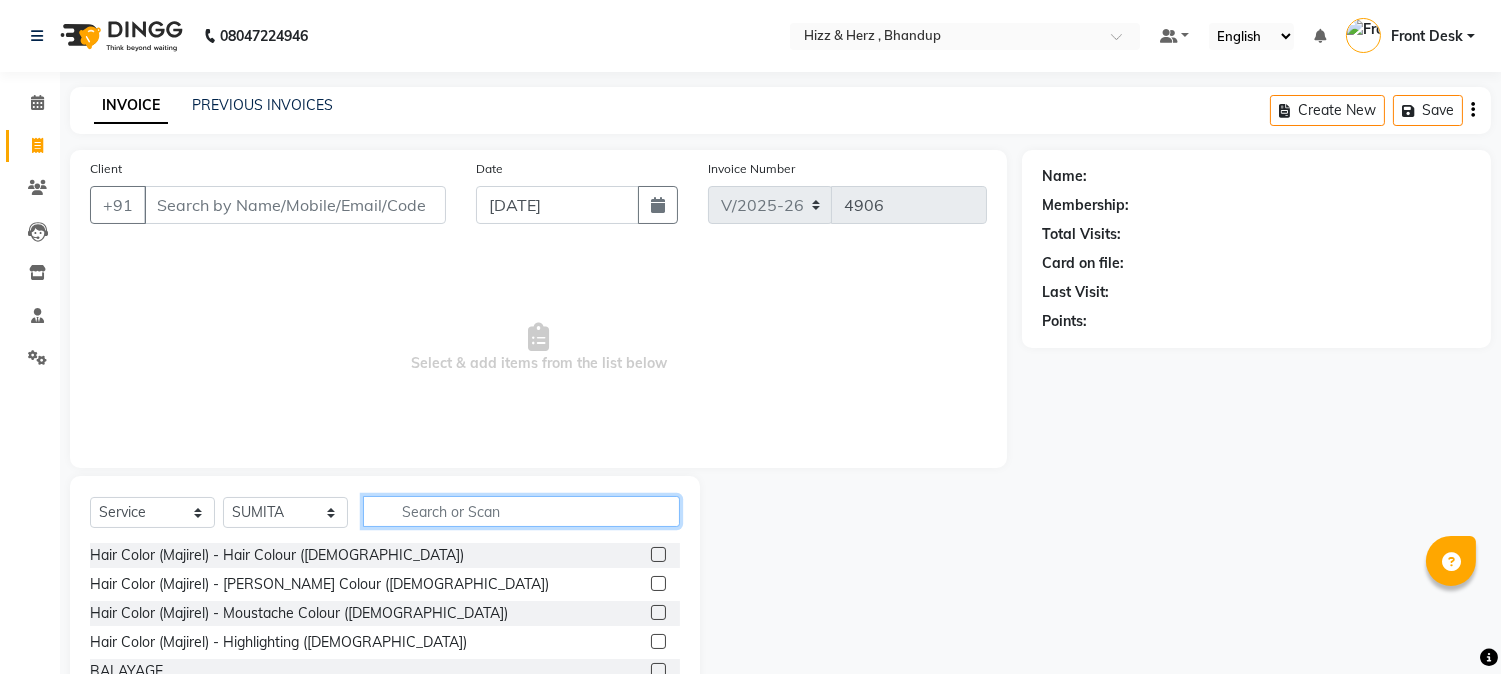 click 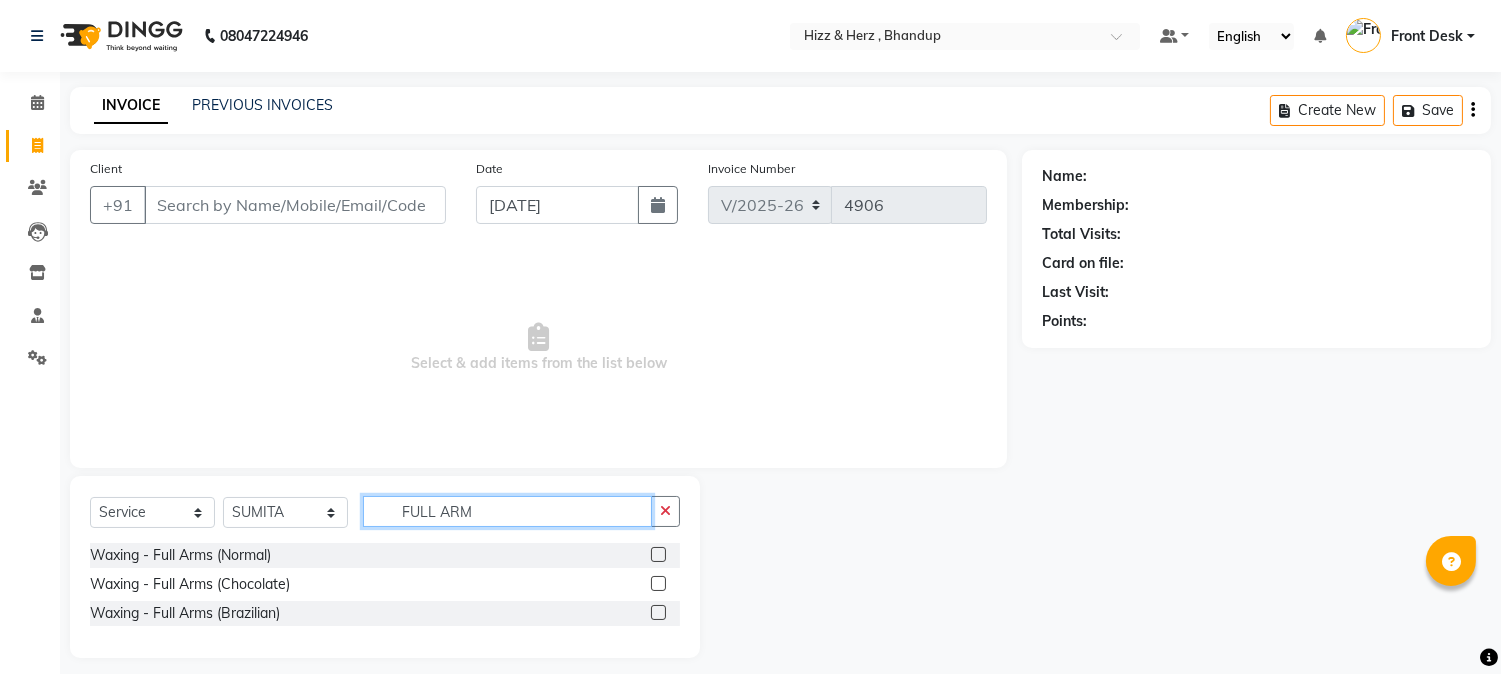 type on "FULL ARM" 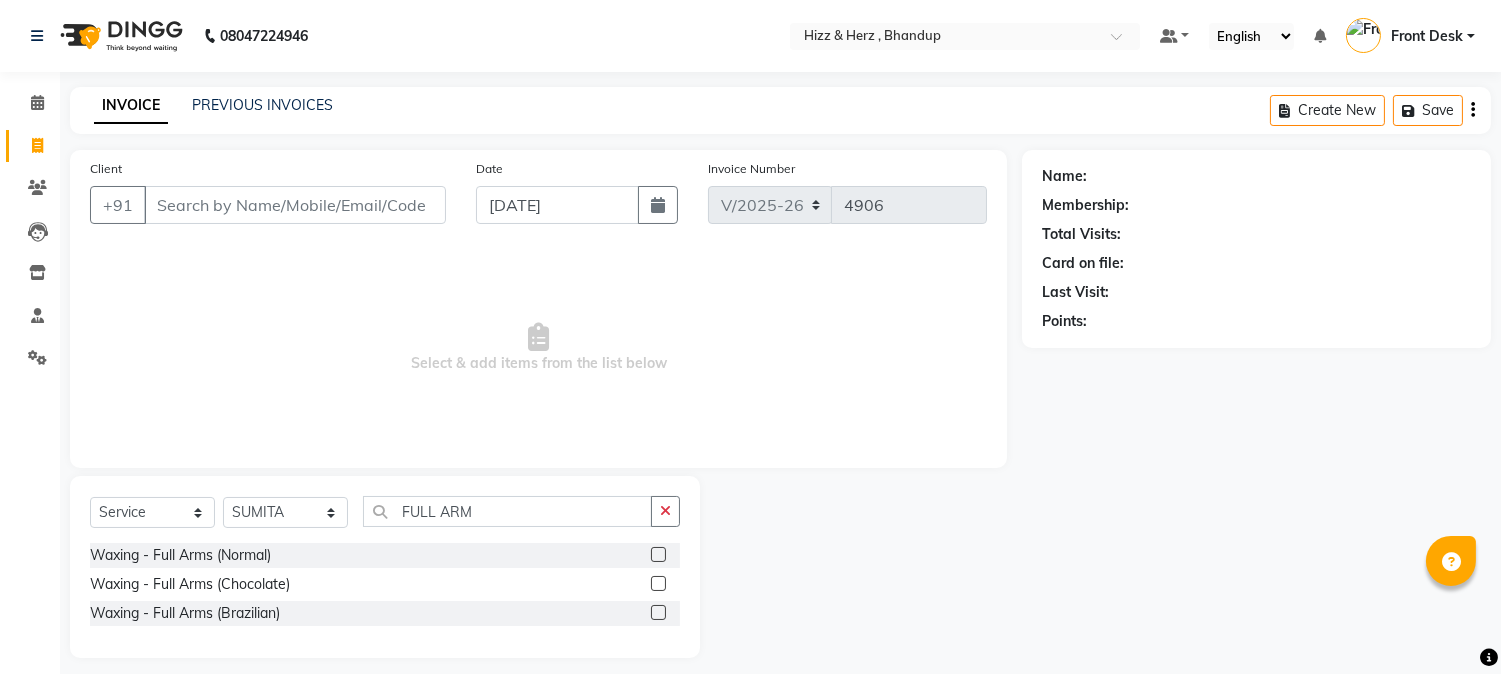 click 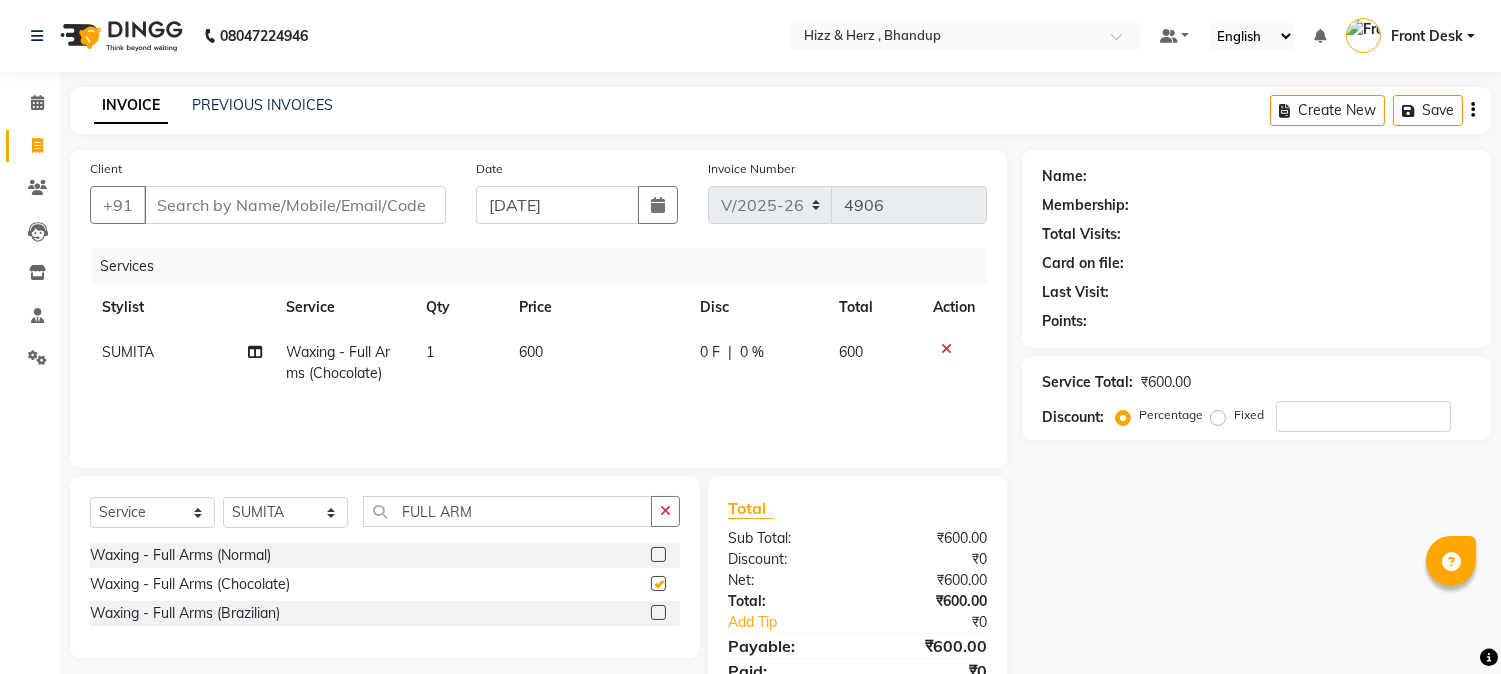 checkbox on "false" 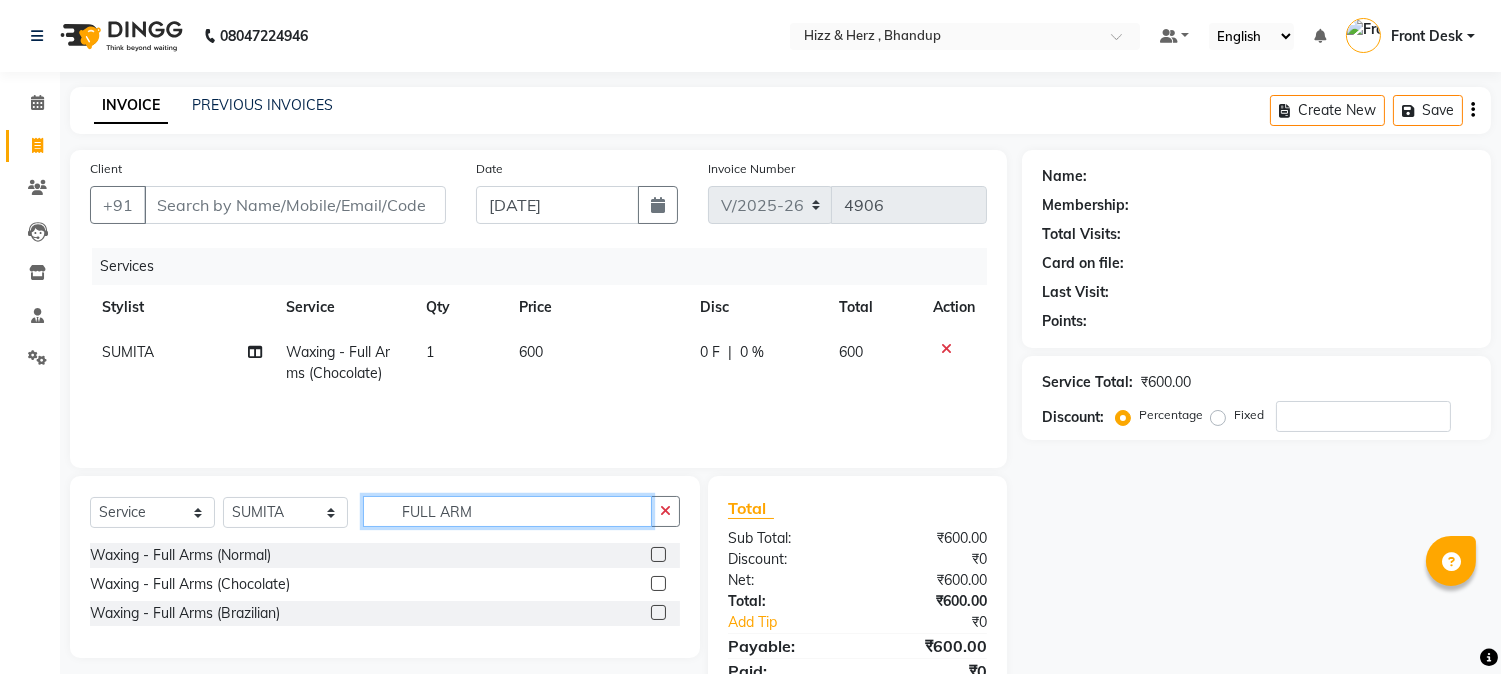 click on "FULL ARM" 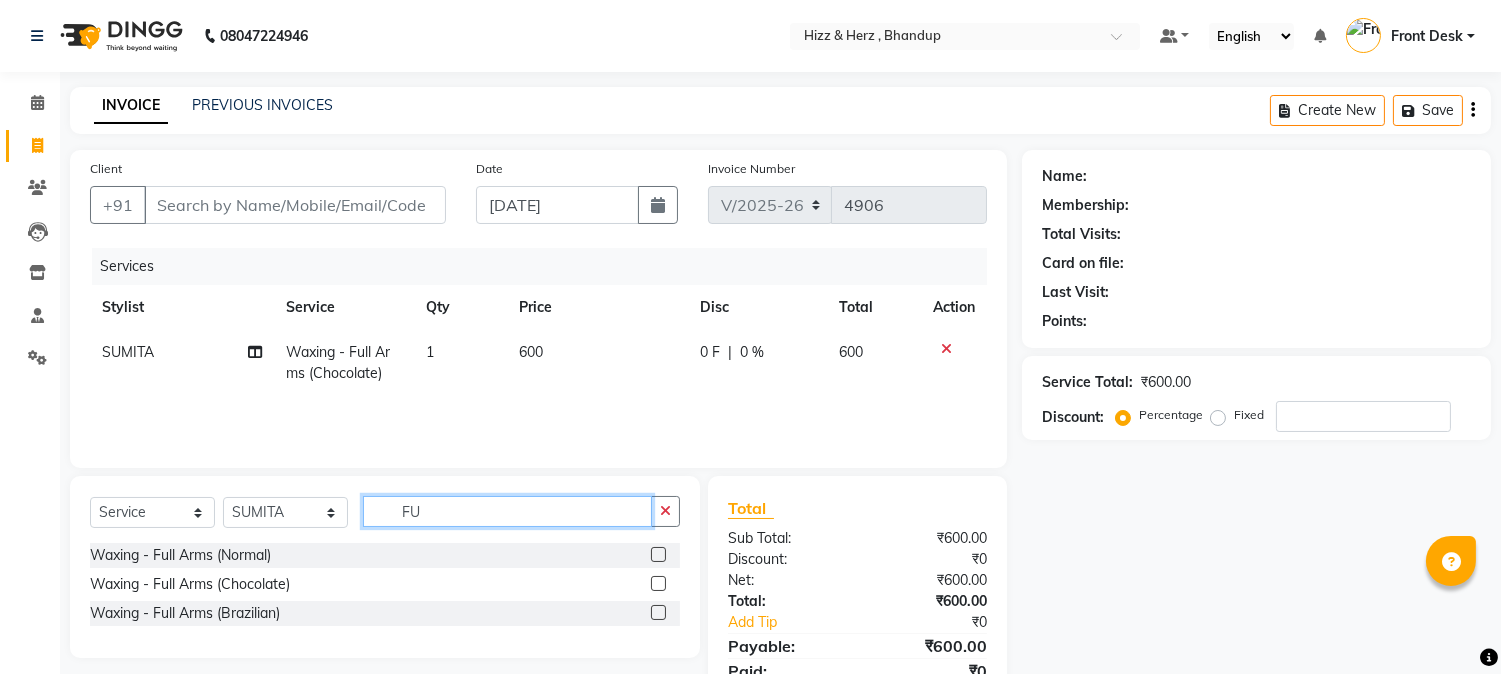 type on "F" 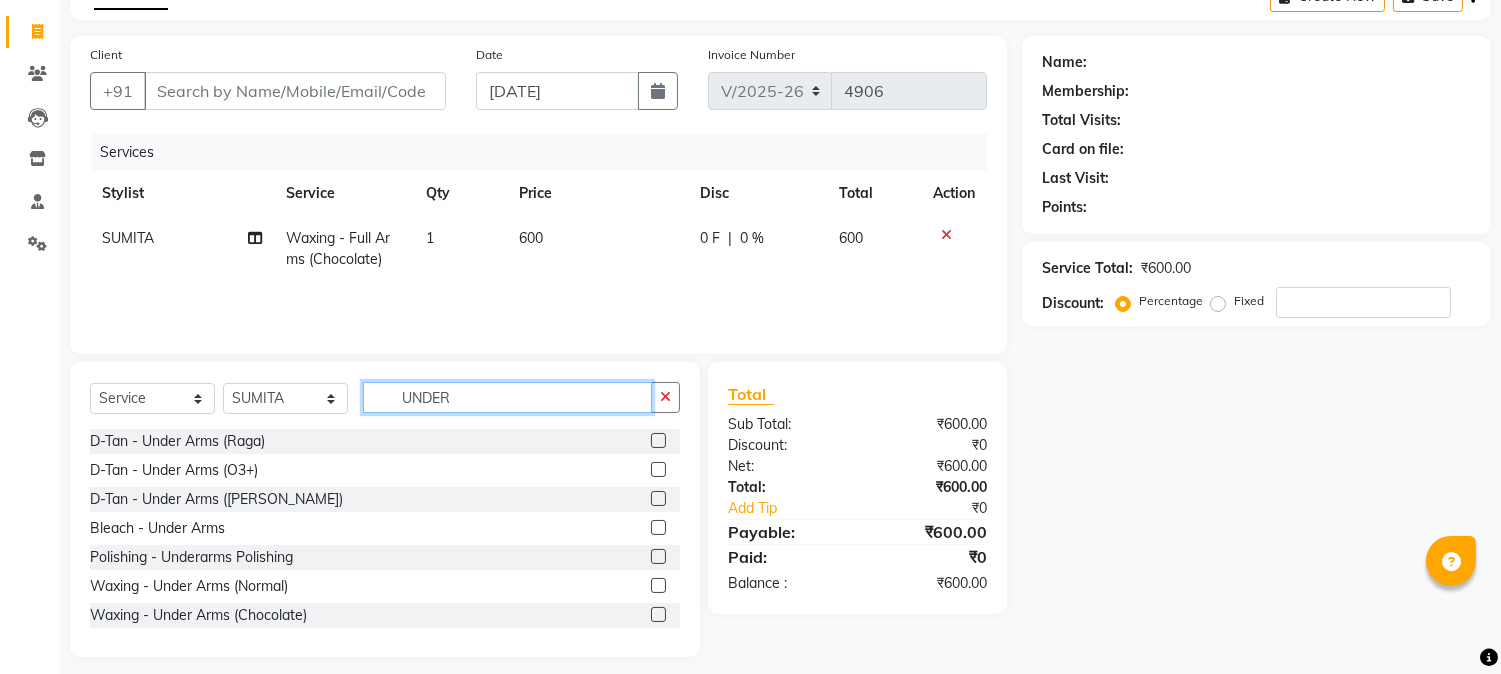 scroll, scrollTop: 126, scrollLeft: 0, axis: vertical 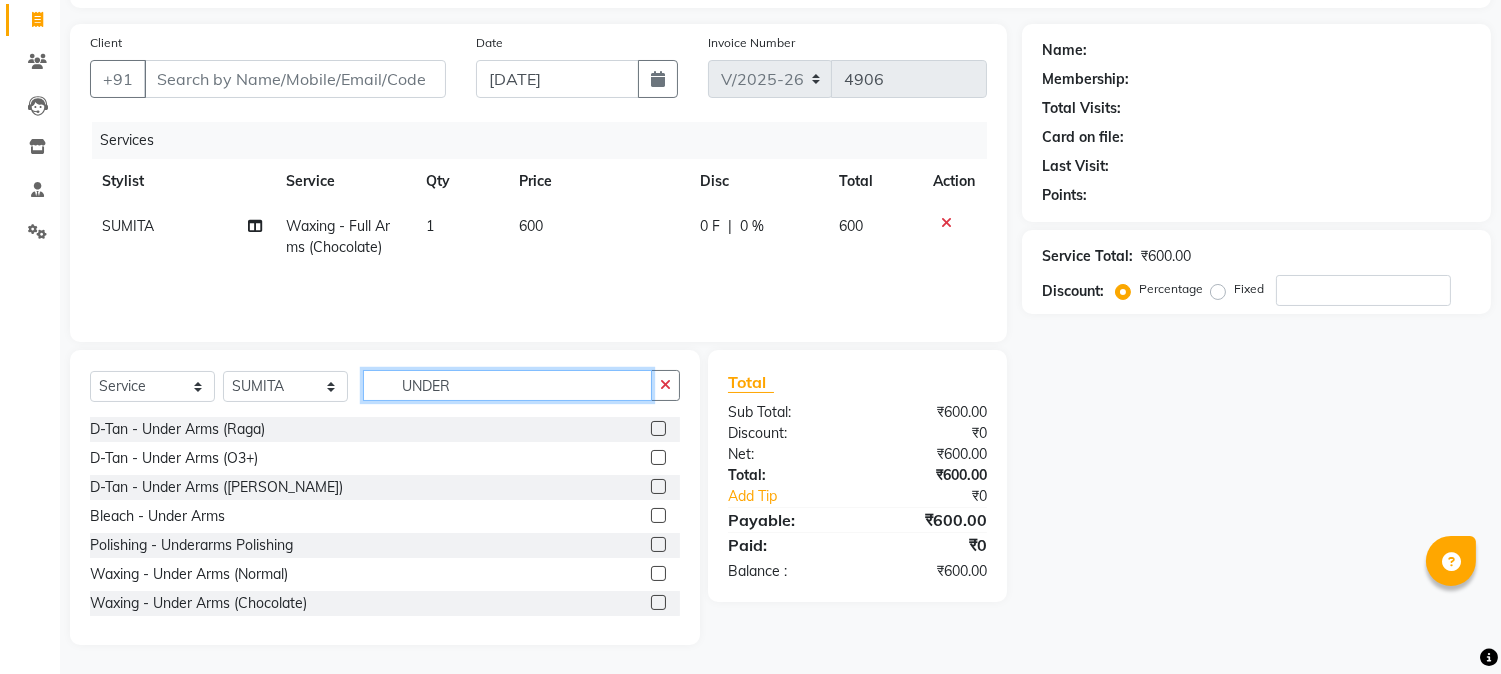type on "UNDER" 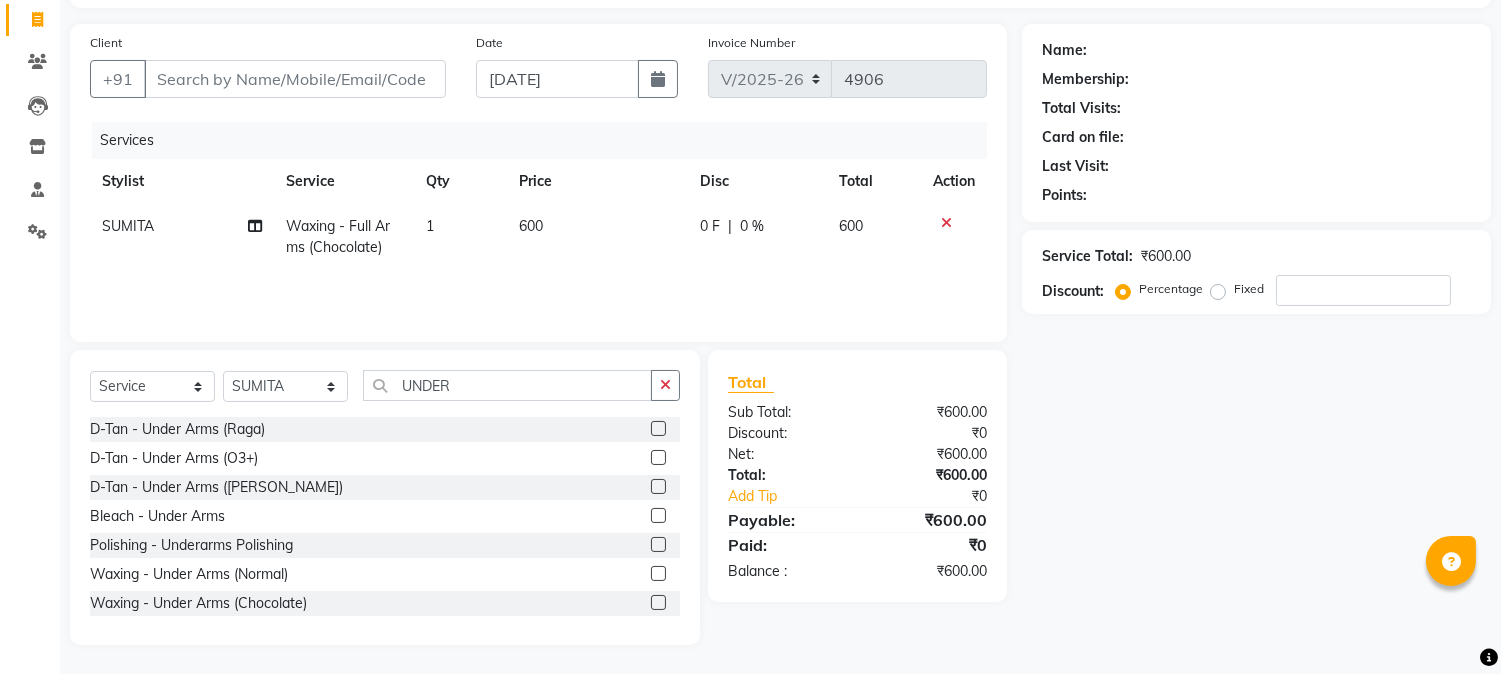 click 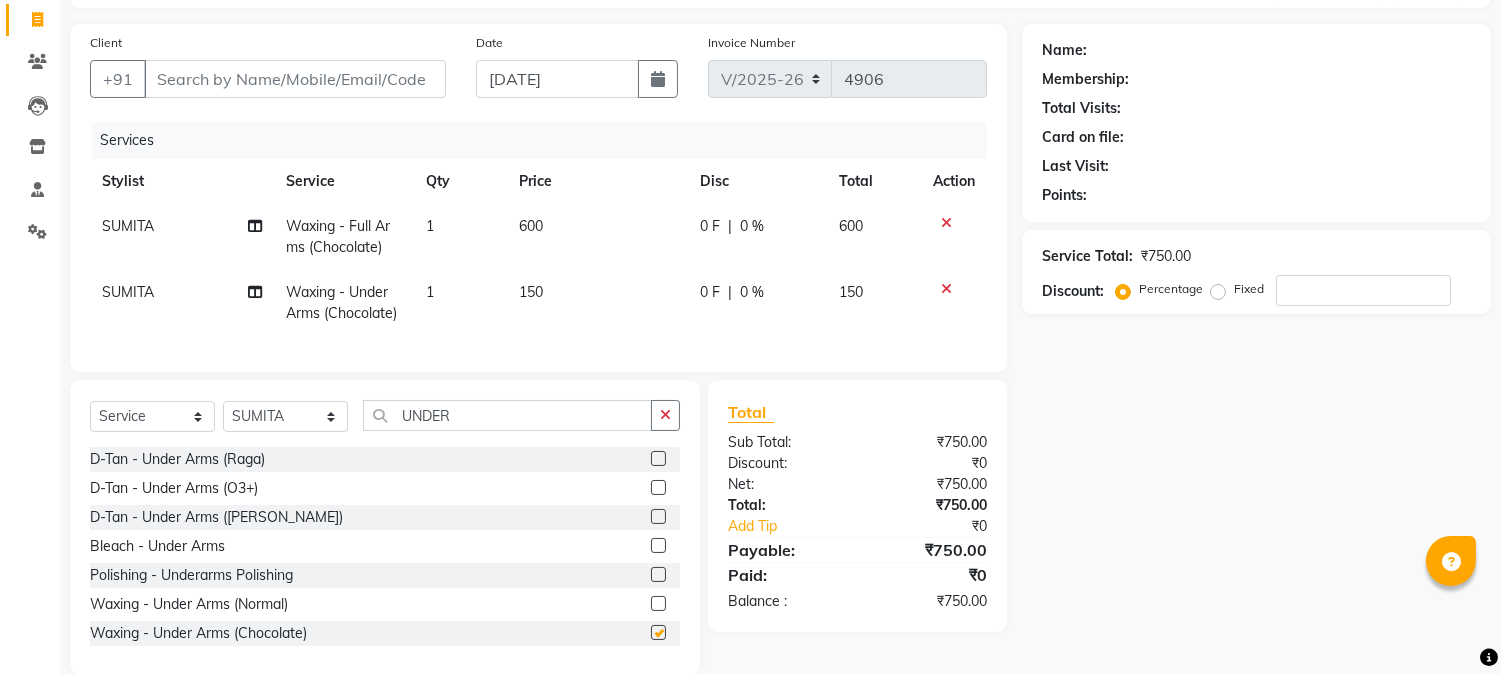 checkbox on "false" 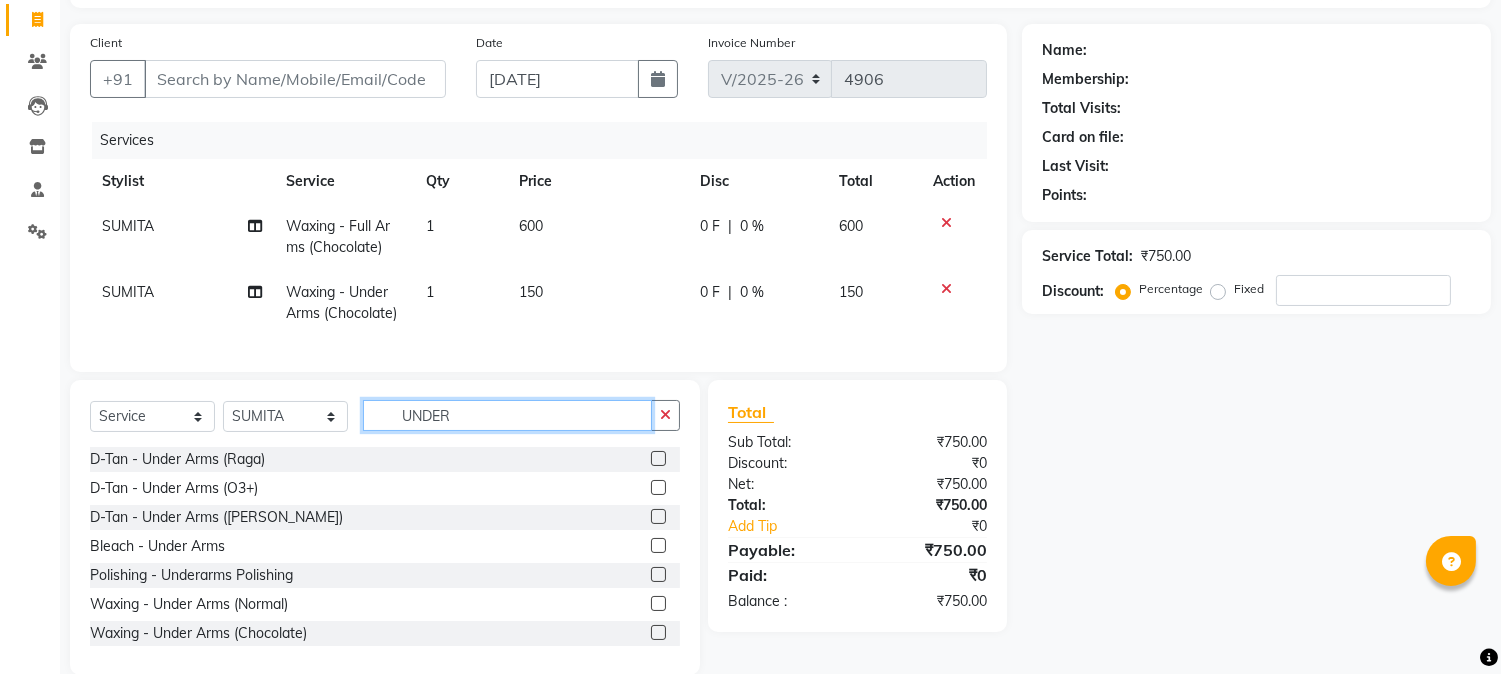 click on "UNDER" 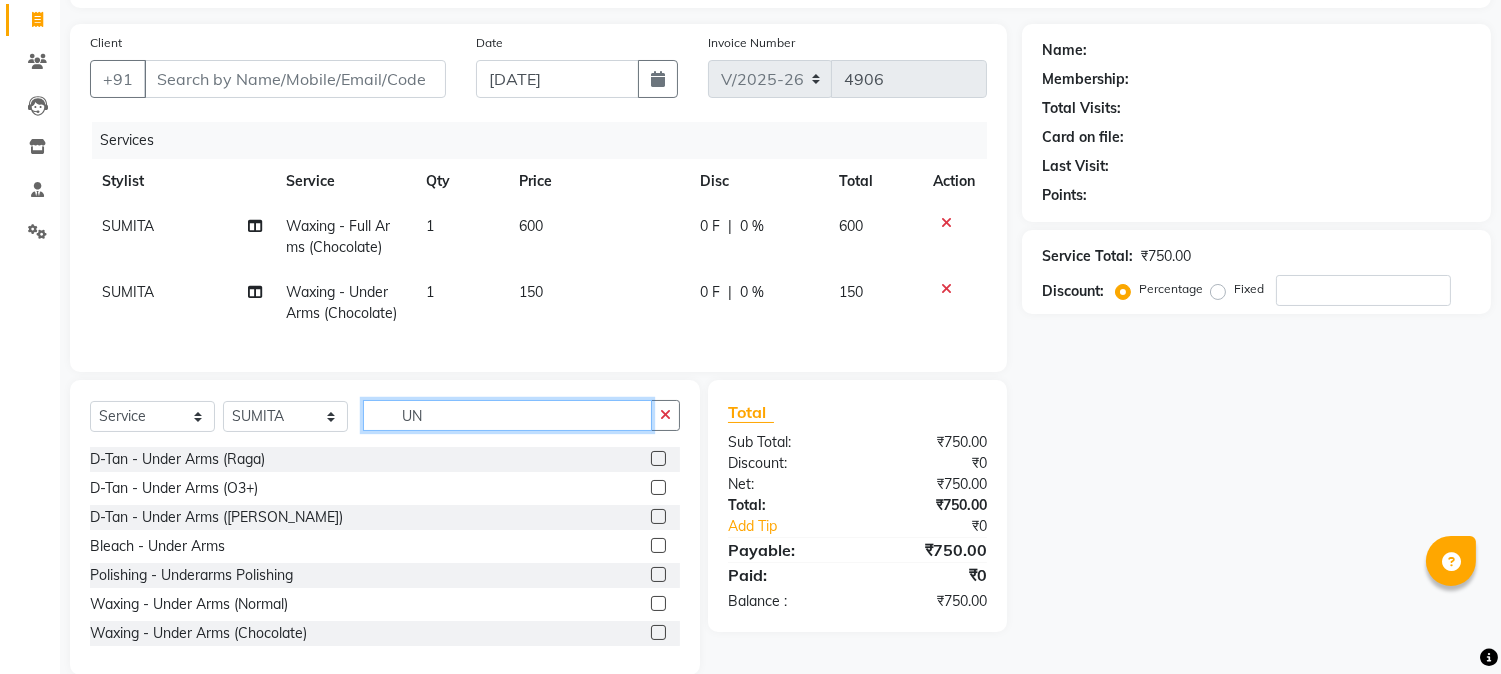 type on "U" 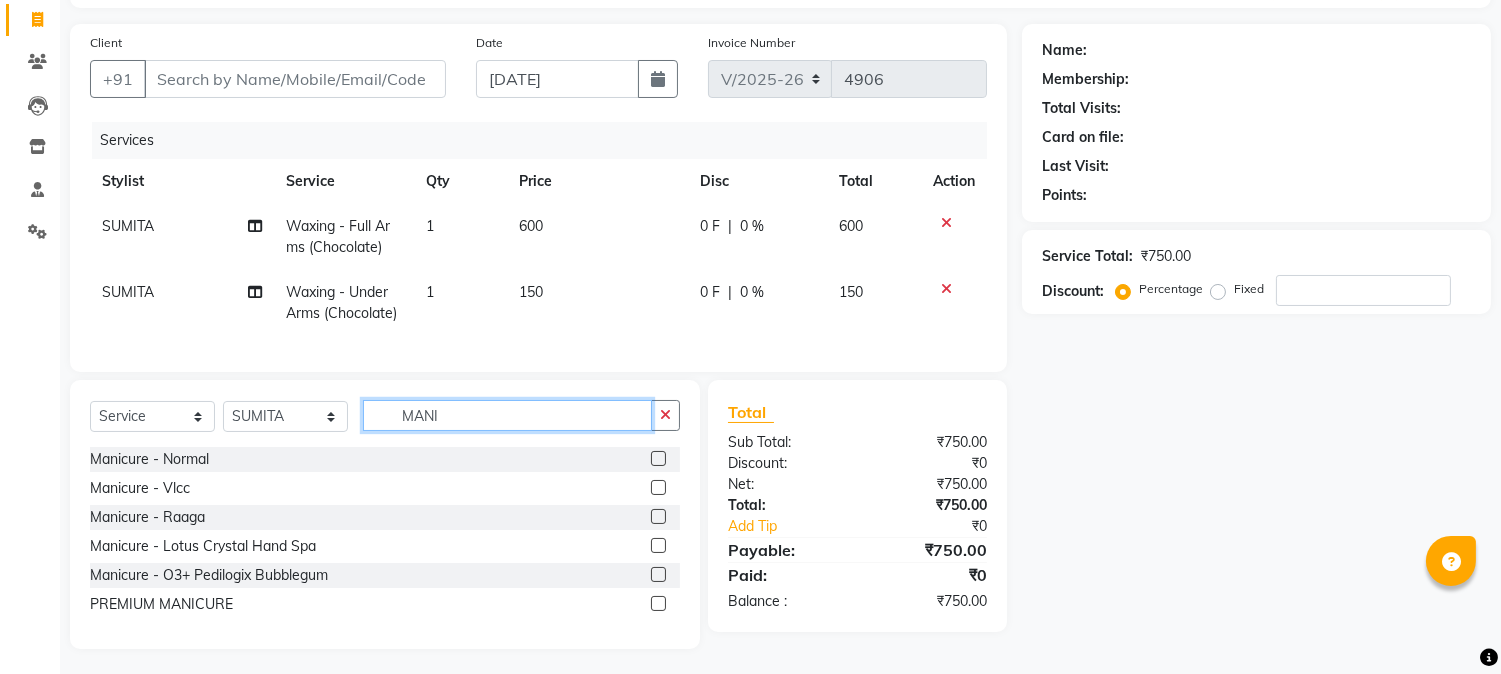 type on "MANI" 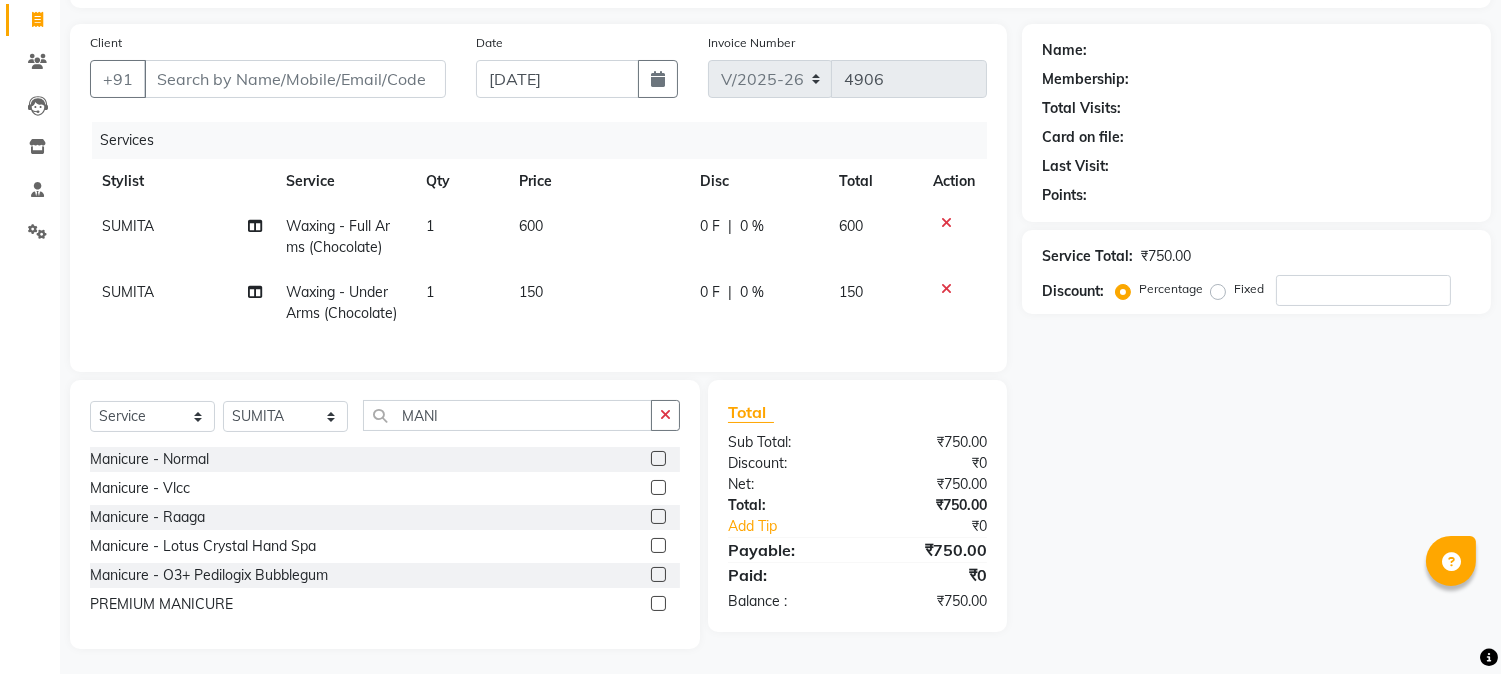 click 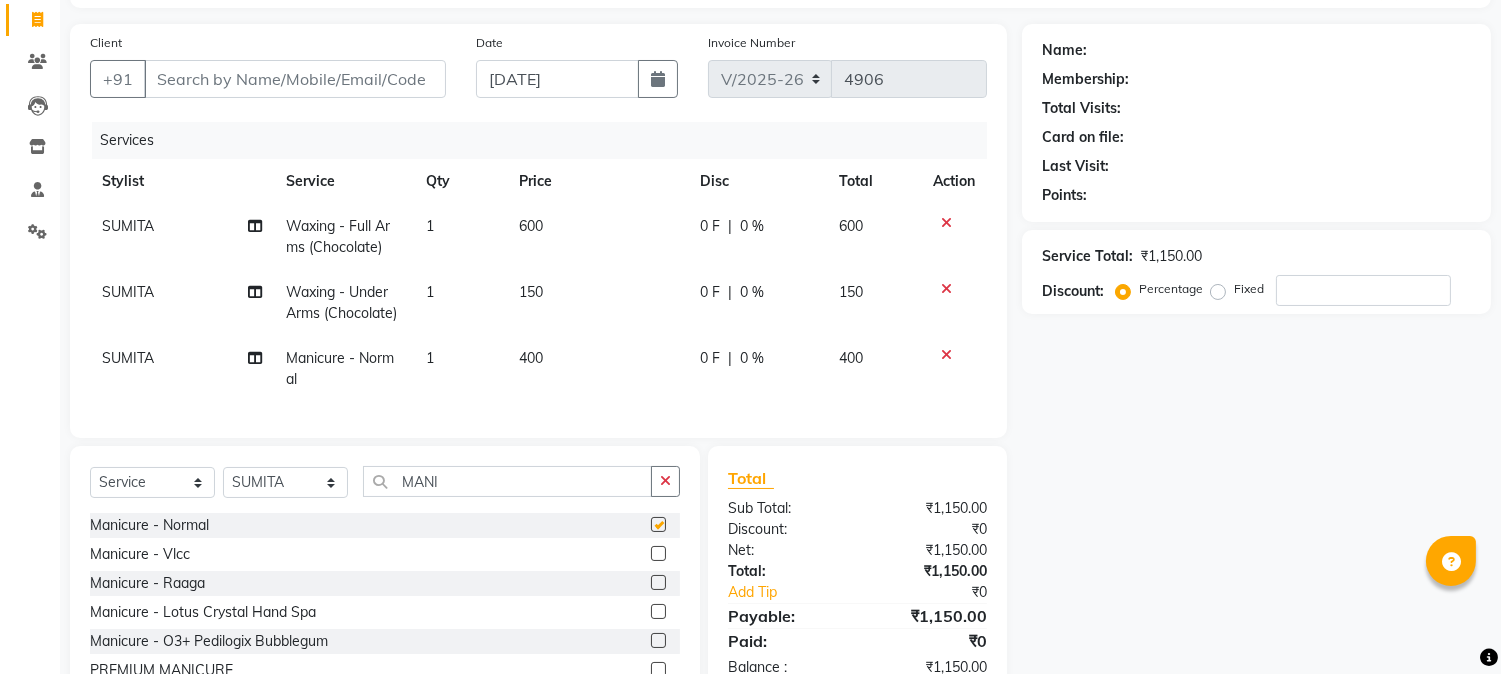checkbox on "false" 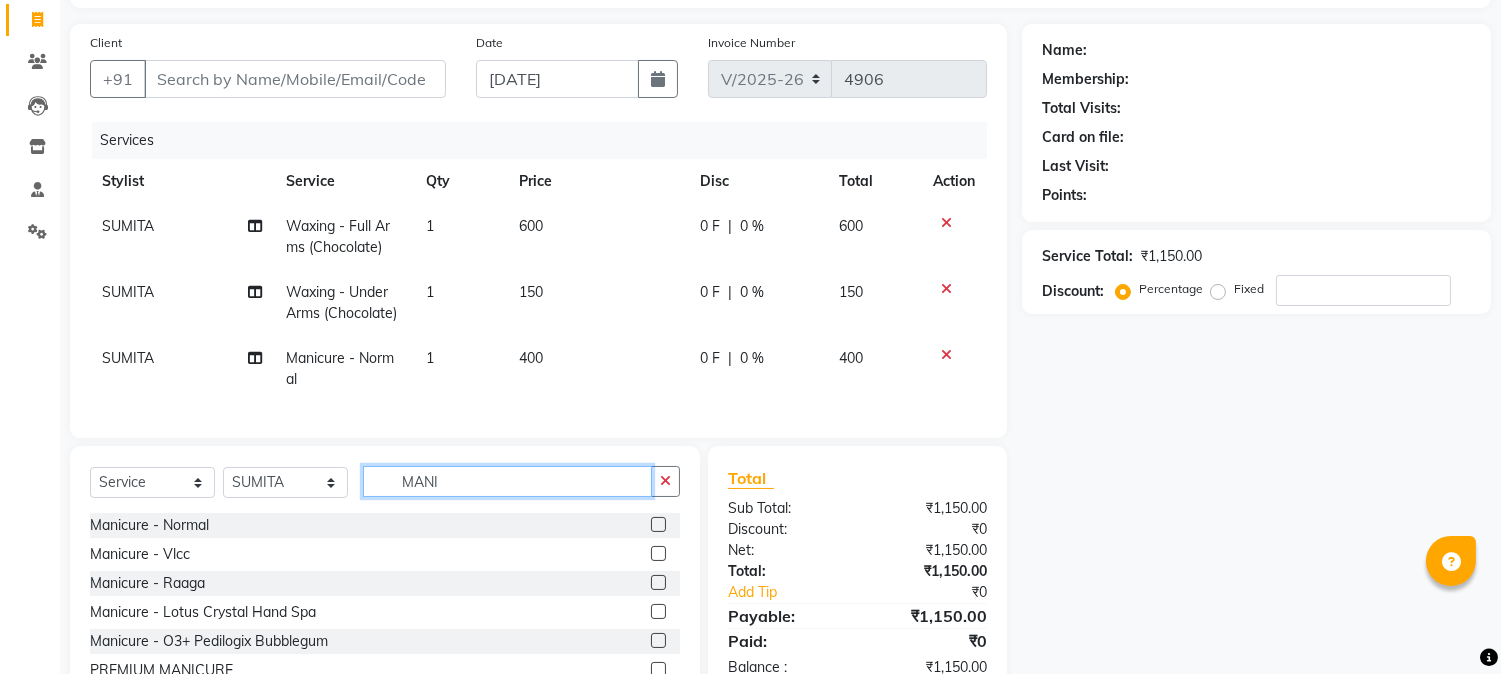 click on "MANI" 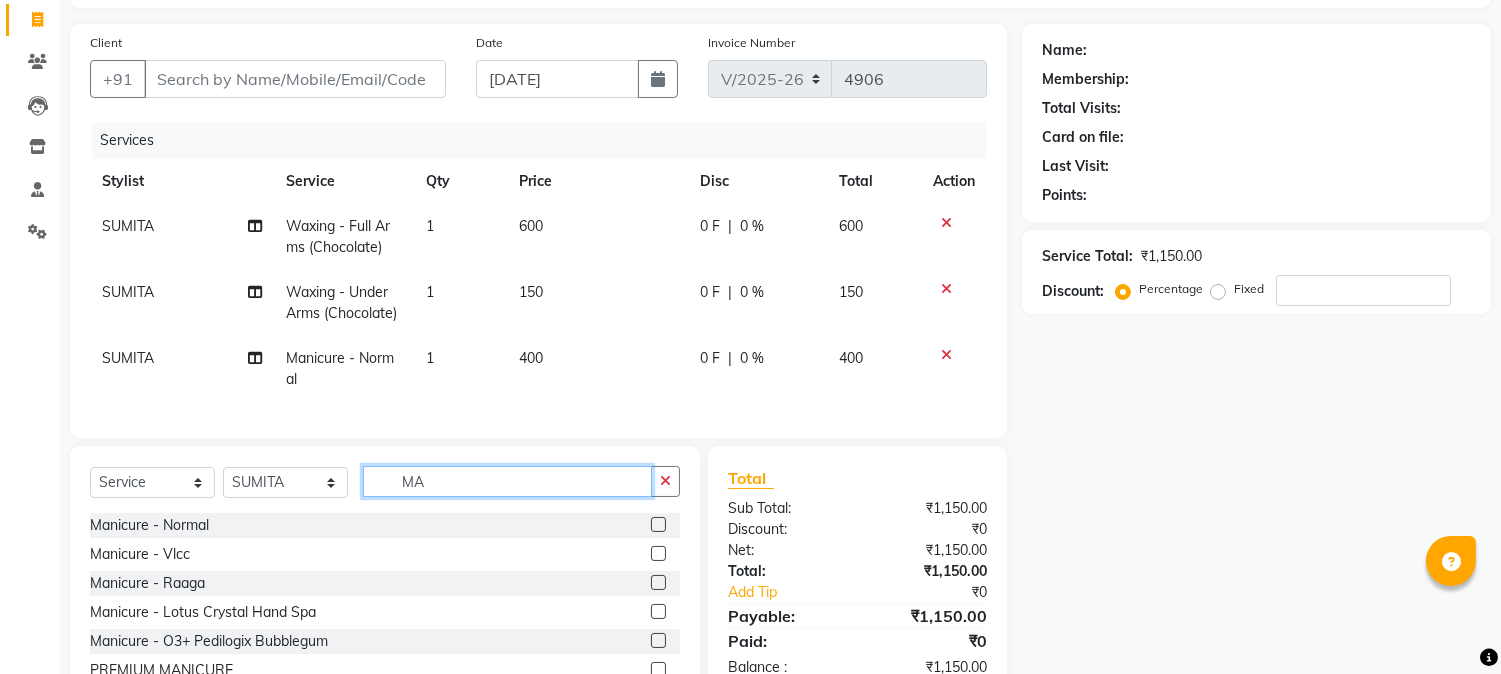 type on "M" 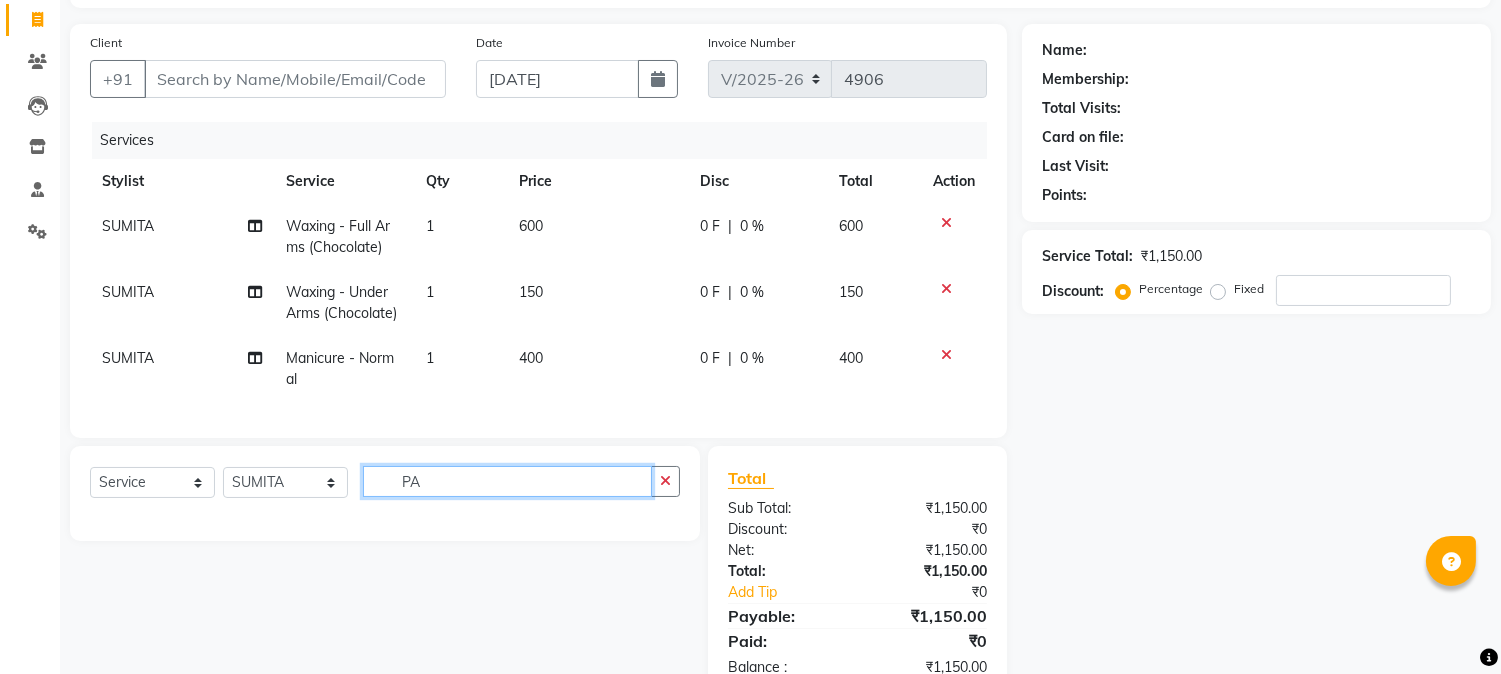 type on "P" 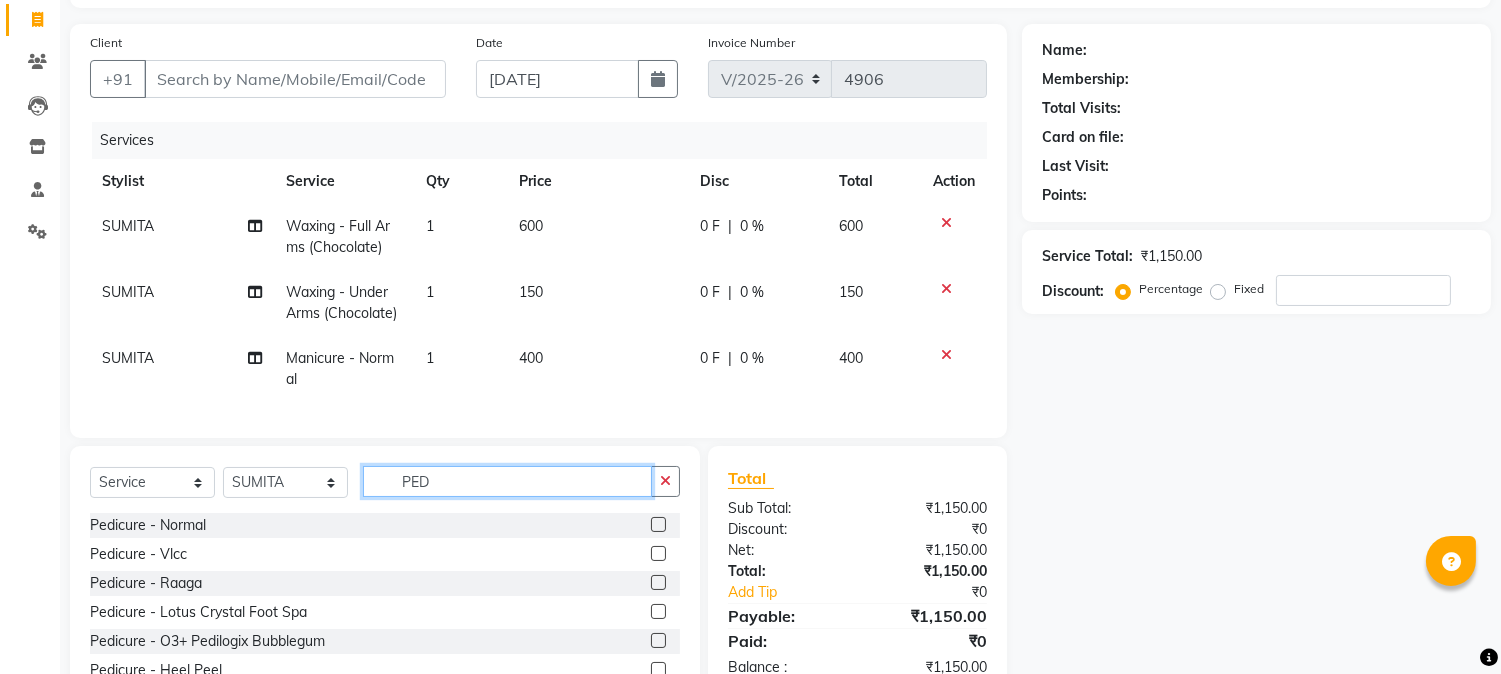 type on "PED" 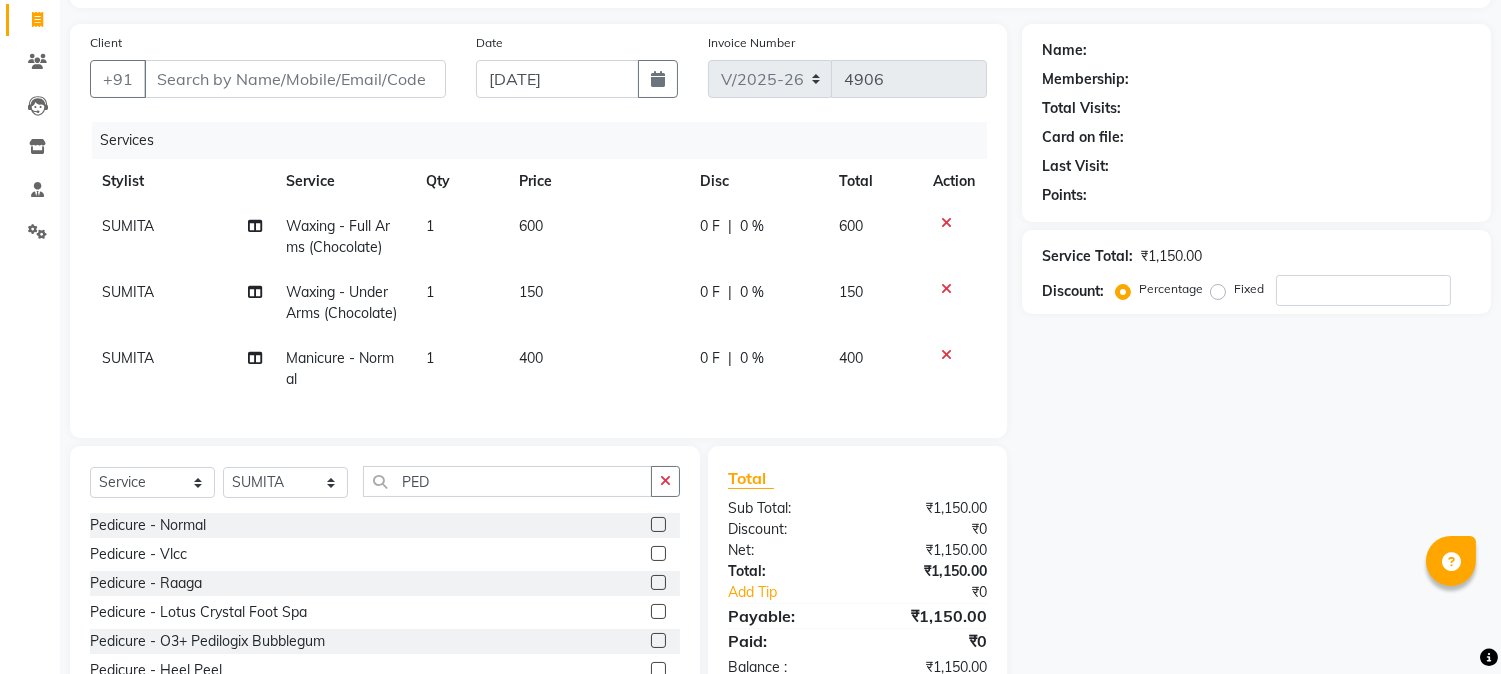 click 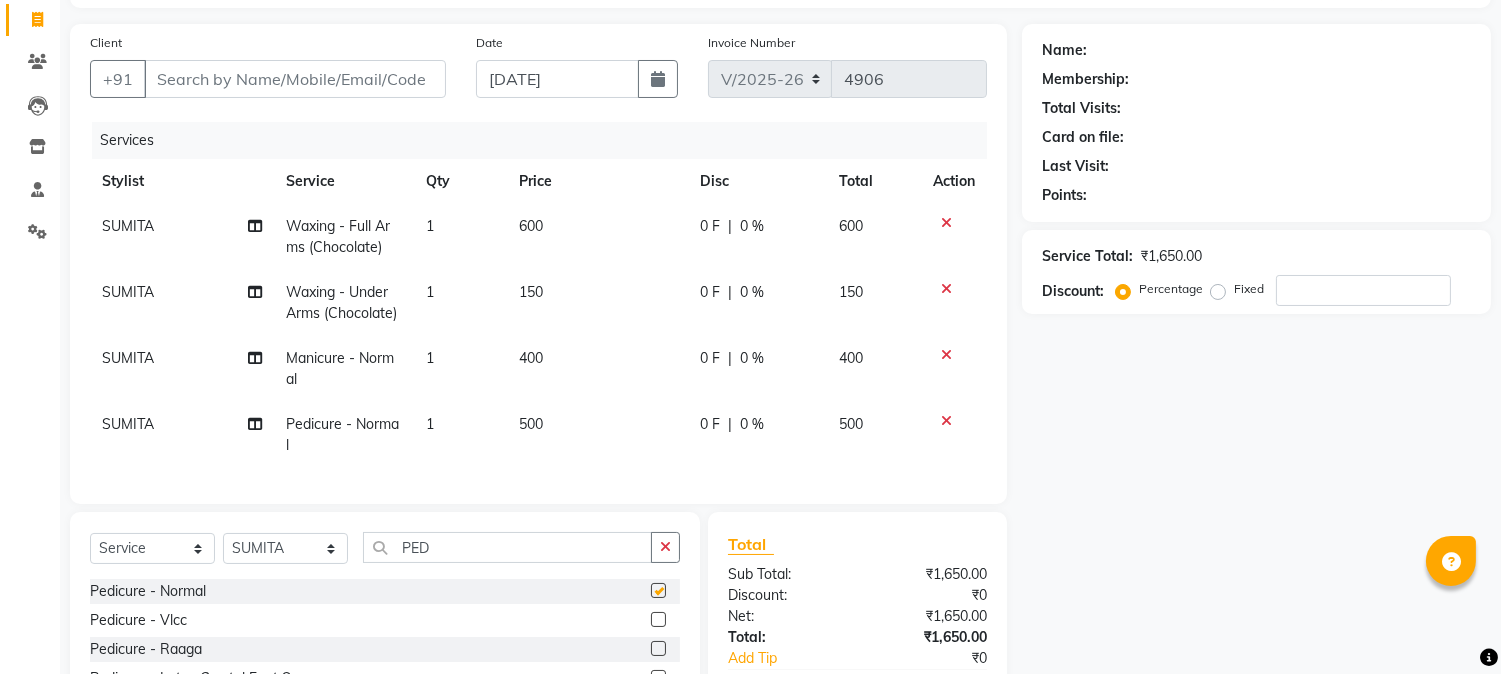 checkbox on "false" 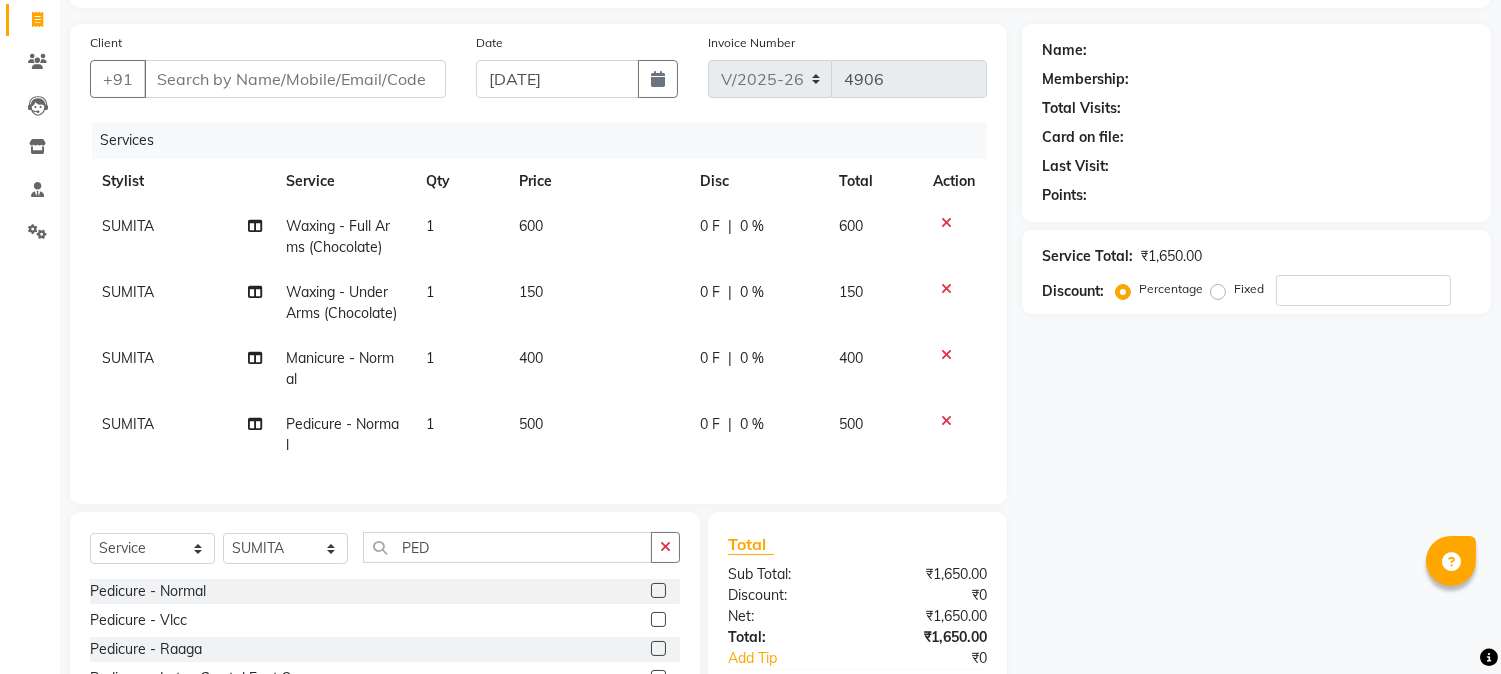 click on "500" 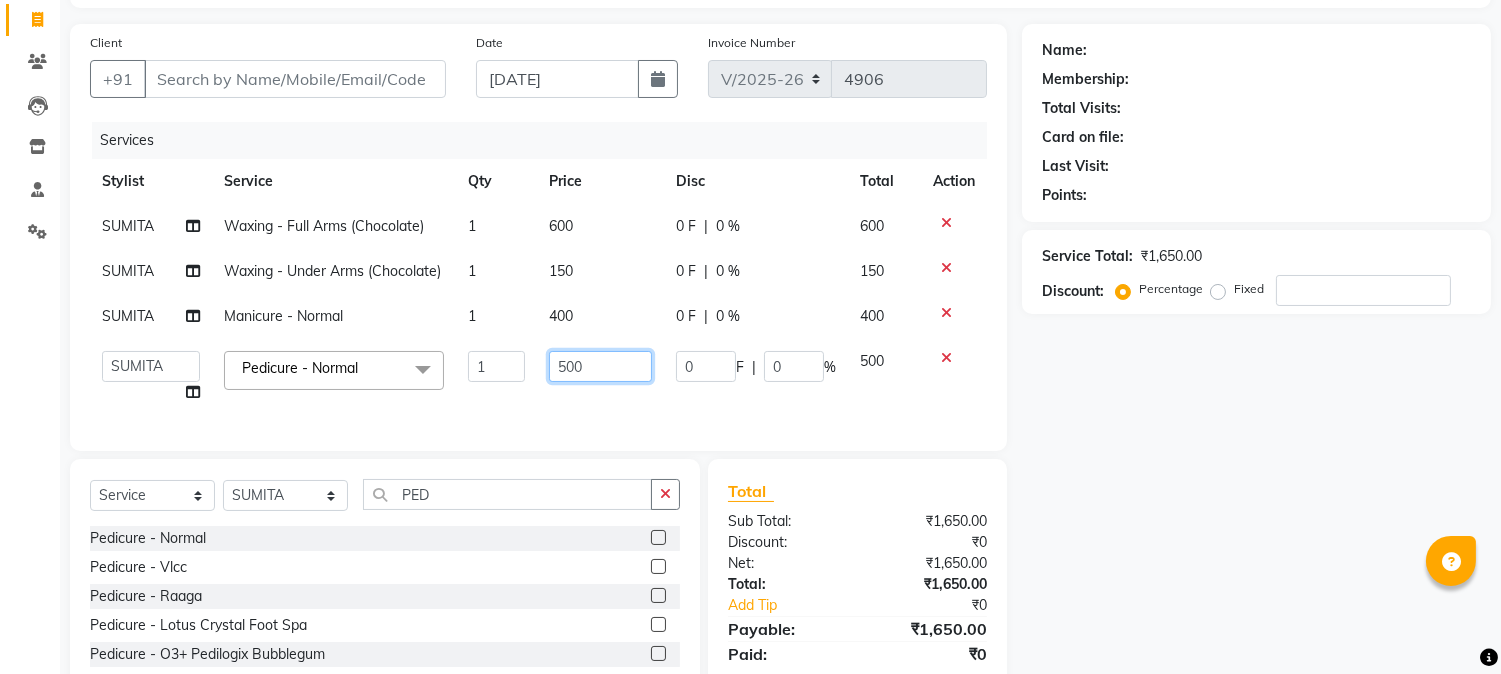 click on "500" 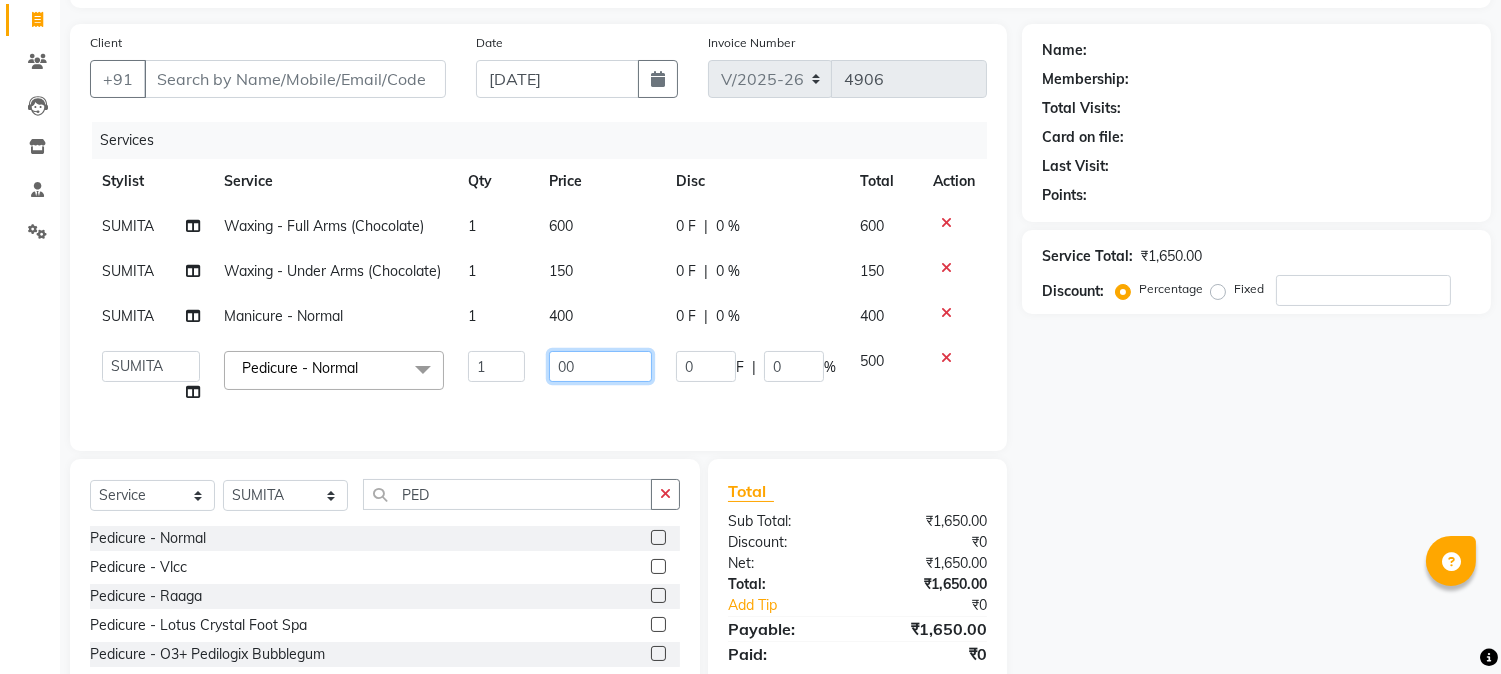 type on "600" 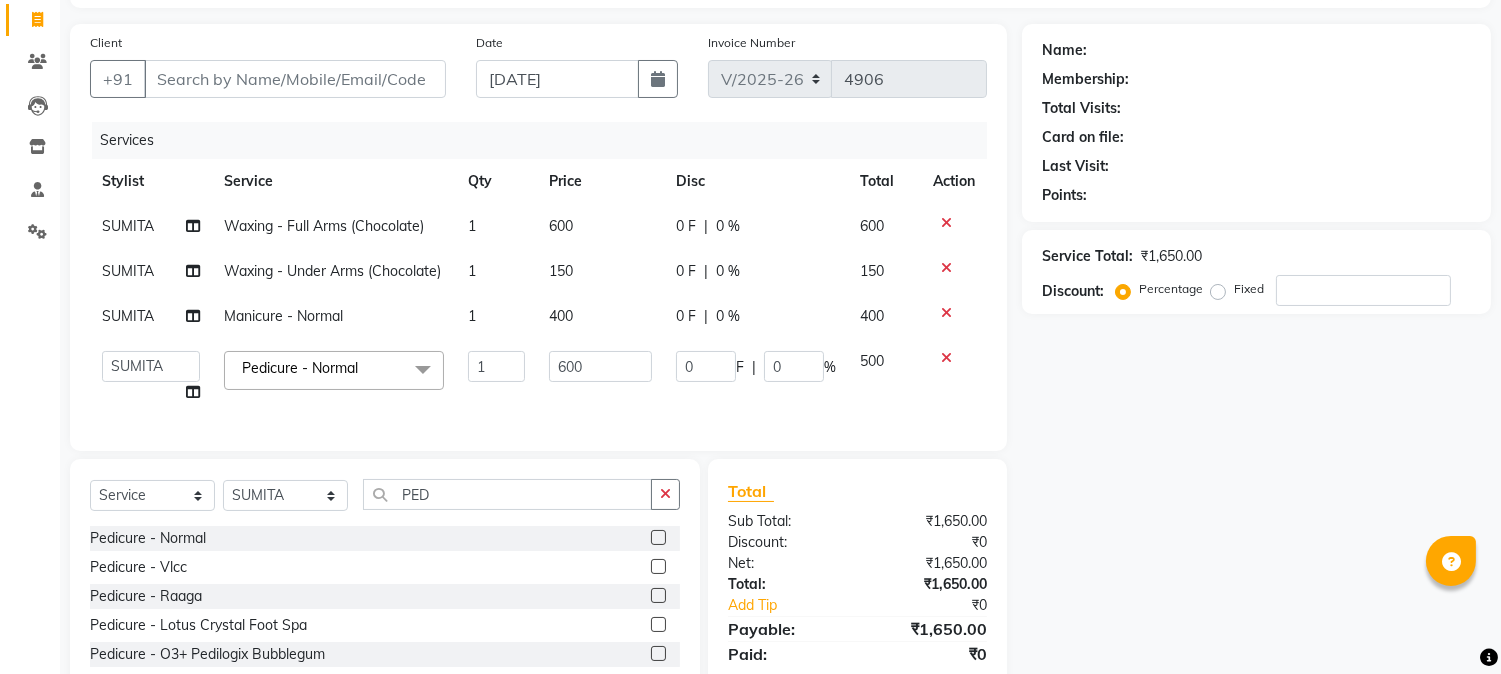 click on "SUMITA  Waxing - Full Arms (Chocolate) 1 600 0 F | 0 % 600 SUMITA  Waxing - Under Arms (Chocolate) 1 150 0 F | 0 % 150 SUMITA  Manicure - Normal 1 400 0 F | 0 % 400  Front Desk   Gaurav Sharma   HIZZ & HERZ 2   IRFAN AHMAD   Jigna Goswami   KHALID AHMAD   Laxmi   Mehboob   MOHD PARVEJ   NIZAM   Salman   Sangeeta    SUMITA    VEERENDRA SHARMA  Pedicure - Normal  x Hair Color (Majirel) - Hair Colour (Male) Hair Color (Majirel) - Beard Colour (Male) Hair Color (Majirel) - Moustache Colour (Male) Hair Color (Majirel) - Highlighting (Male) BALAYAGE Hair Color (Inoa) - Hair Colour (Male) Hair Color (Inoa) - Beard Colour (Male) Hair Color (Inoa) - Moustache Colour (Male) Hair Color (Inoa) - Highlighting (Male) Hair Color (Inoa) - Smoothing / Straightening (Male) Hair Color (Inoa) - Keratin / Cysteine  (Male) HAIR STYLE  HAIR STYLE  Facial - Normal Fruits (Male) Facial - Richfeel - Gold (Male) Facial - Oxy-Life (Male) Facial - Cheryls  -  Tan Clear (Male) Facial - Cheryls  - Oxy Blast (Male) FACIAL O3+MELADERM  1 0" 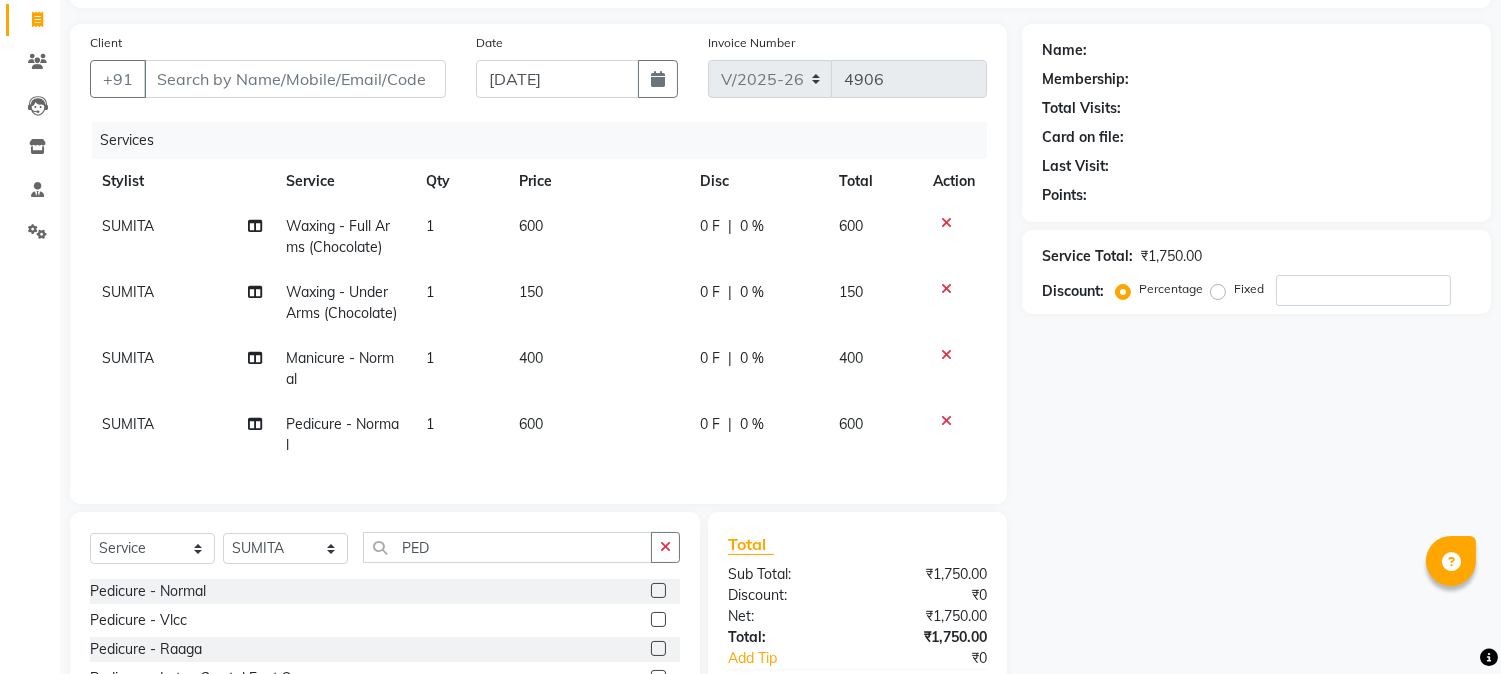 drag, startPoint x: 530, startPoint y: 363, endPoint x: 530, endPoint y: 352, distance: 11 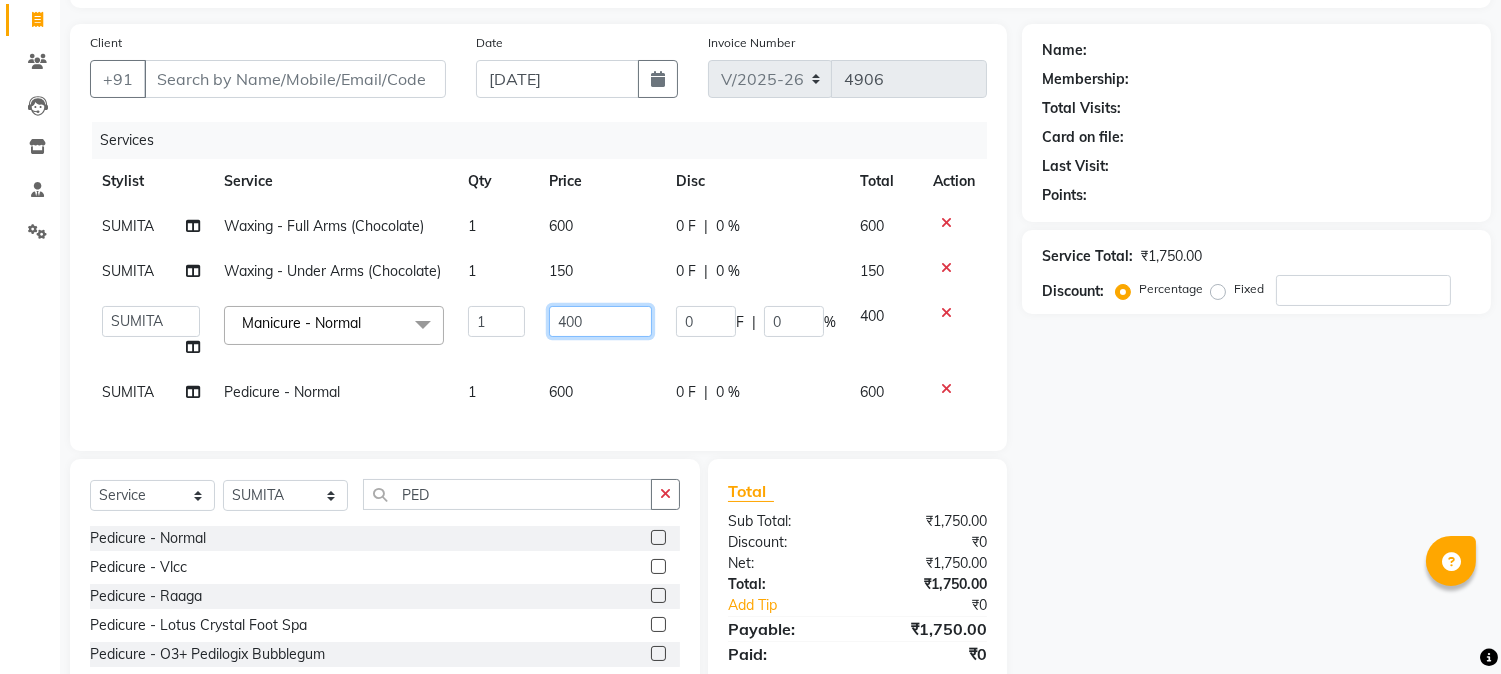 click on "400" 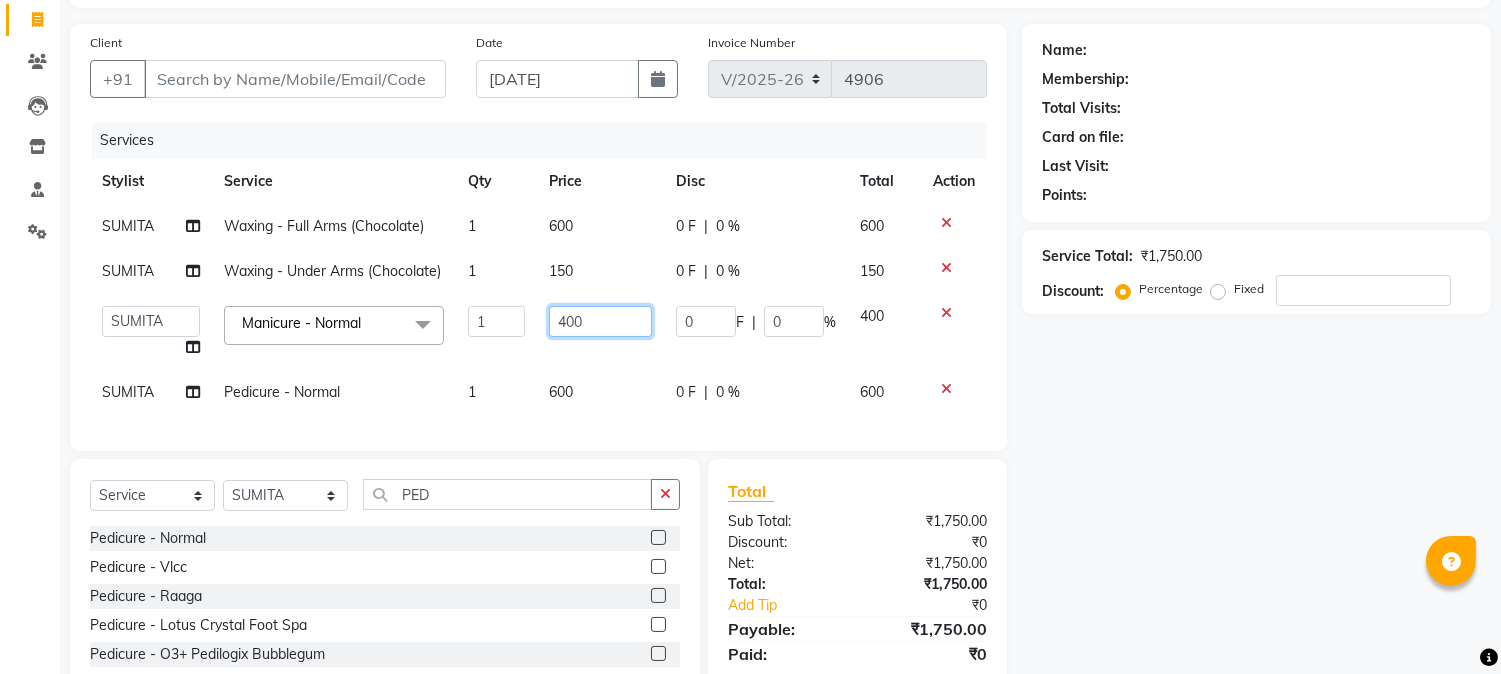 click on "400" 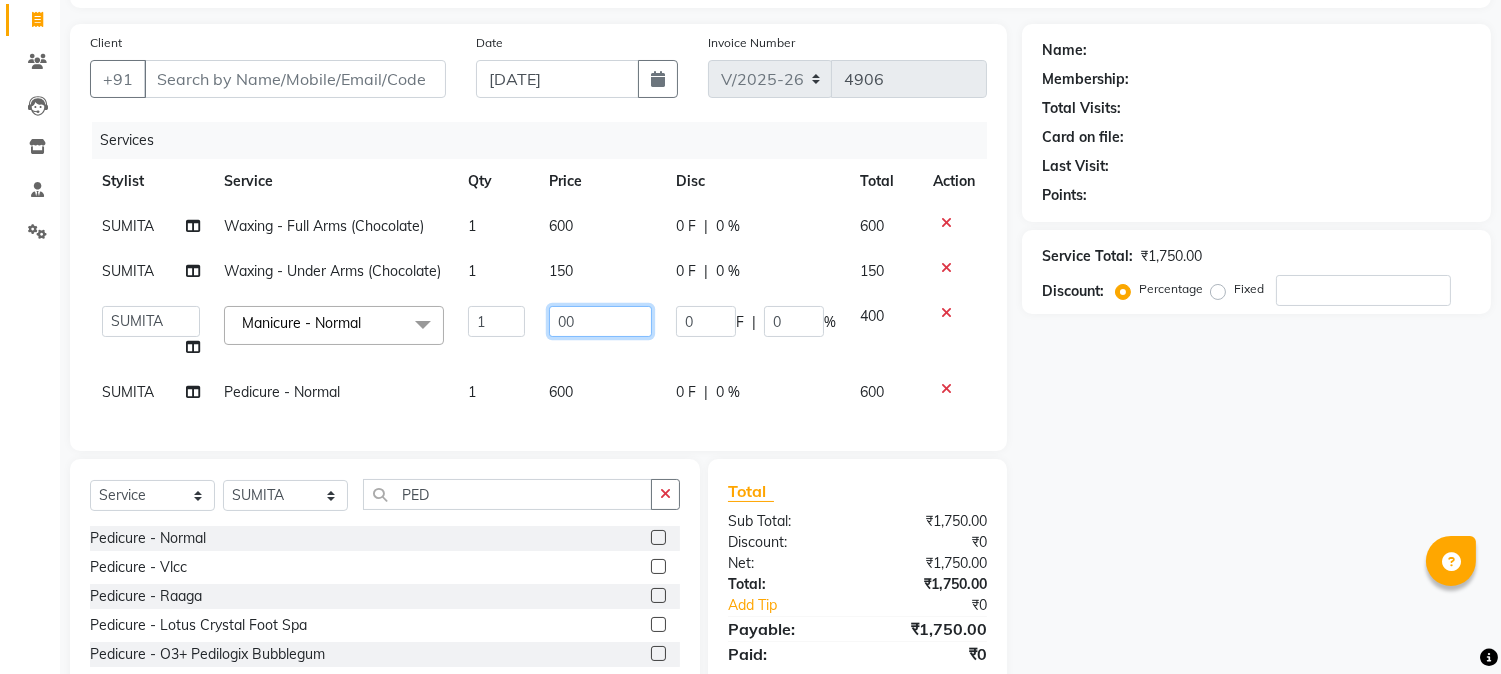 type on "500" 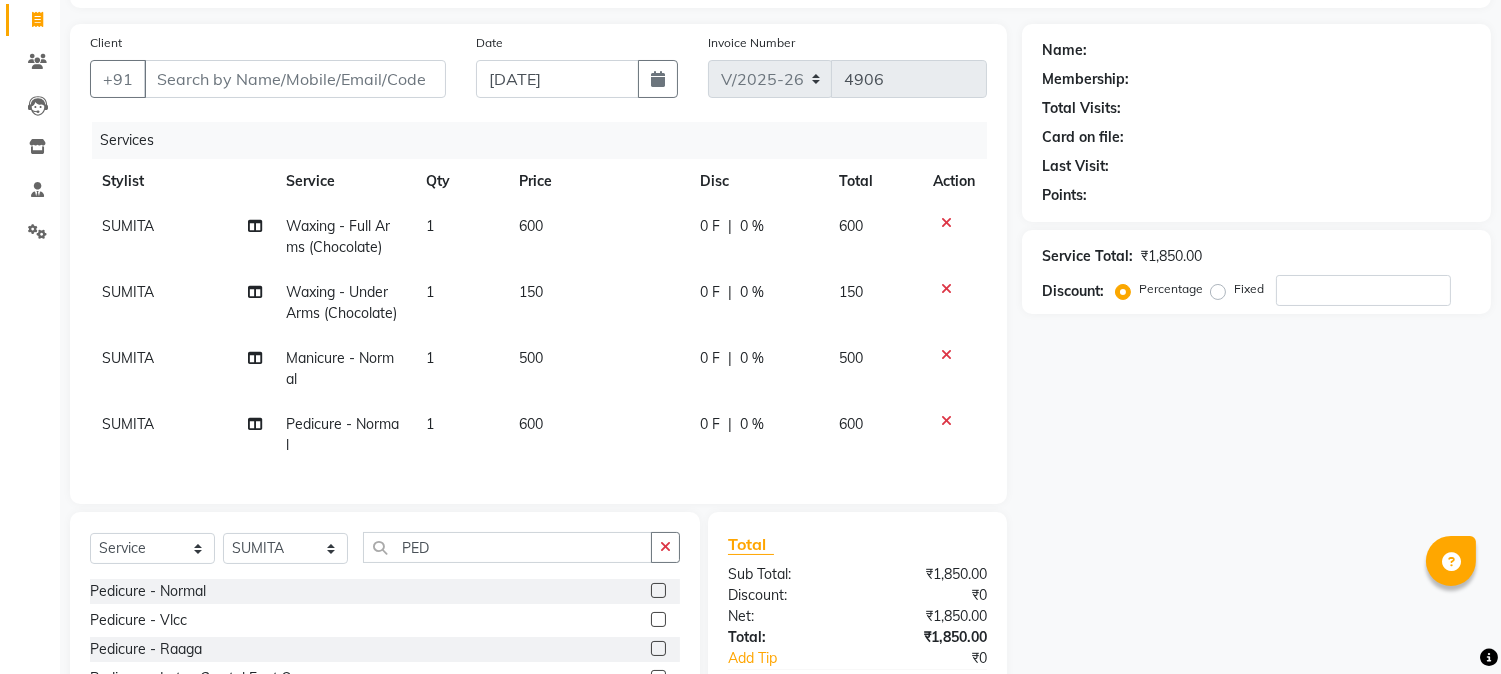 click on "500" 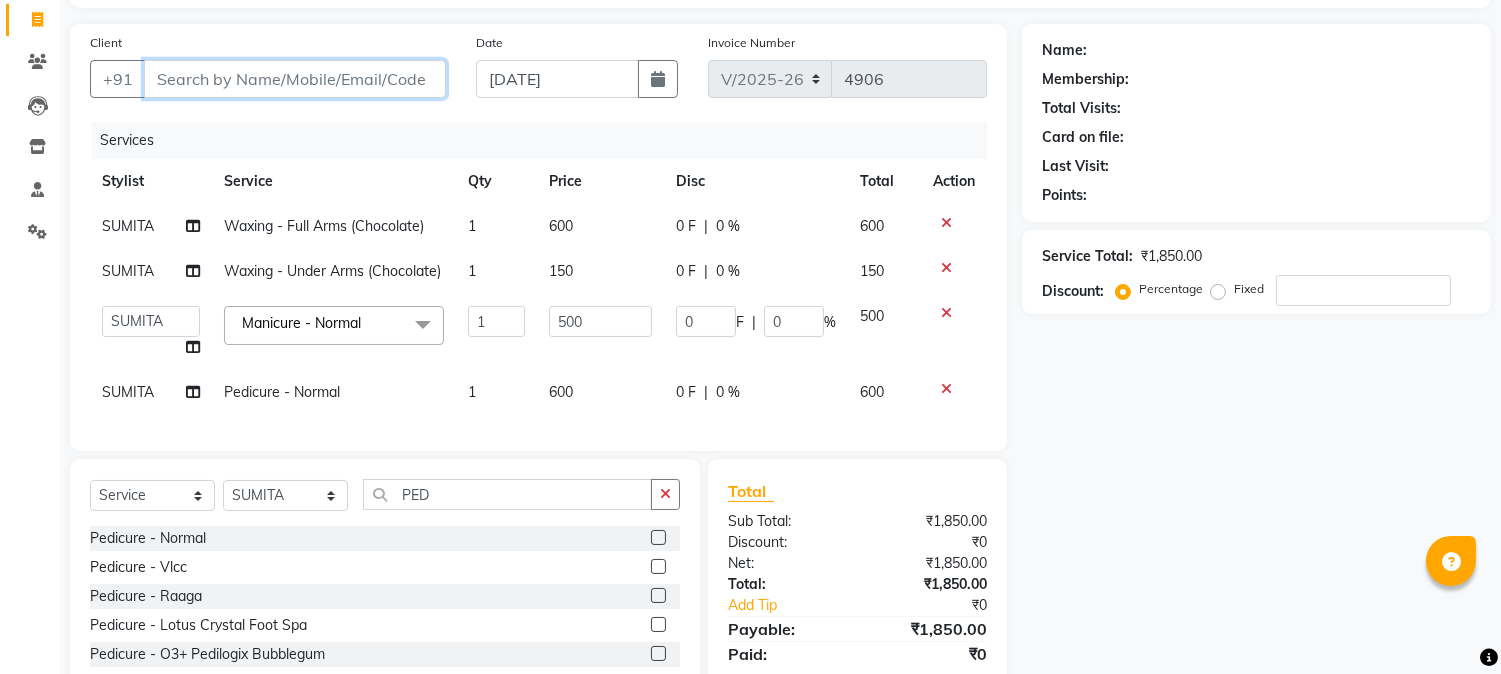 click on "Client" at bounding box center [295, 79] 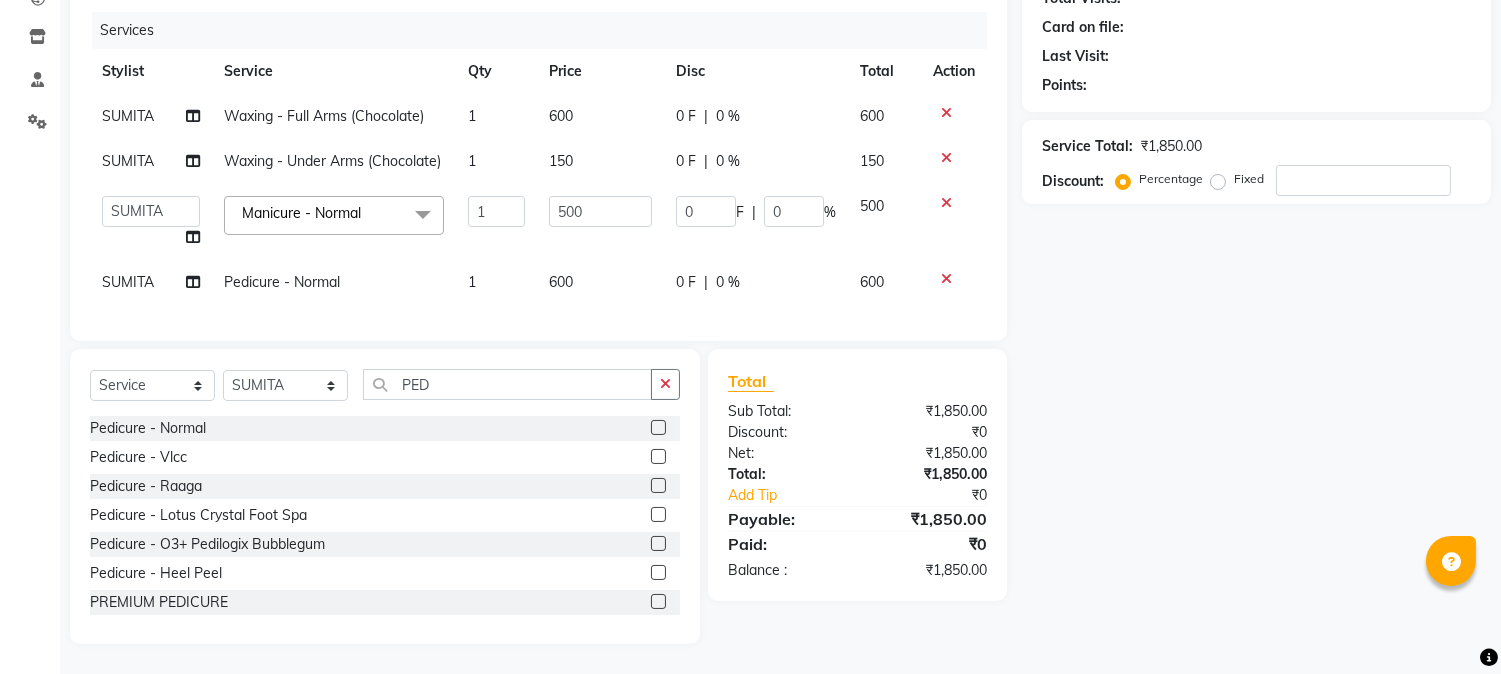 scroll, scrollTop: 252, scrollLeft: 0, axis: vertical 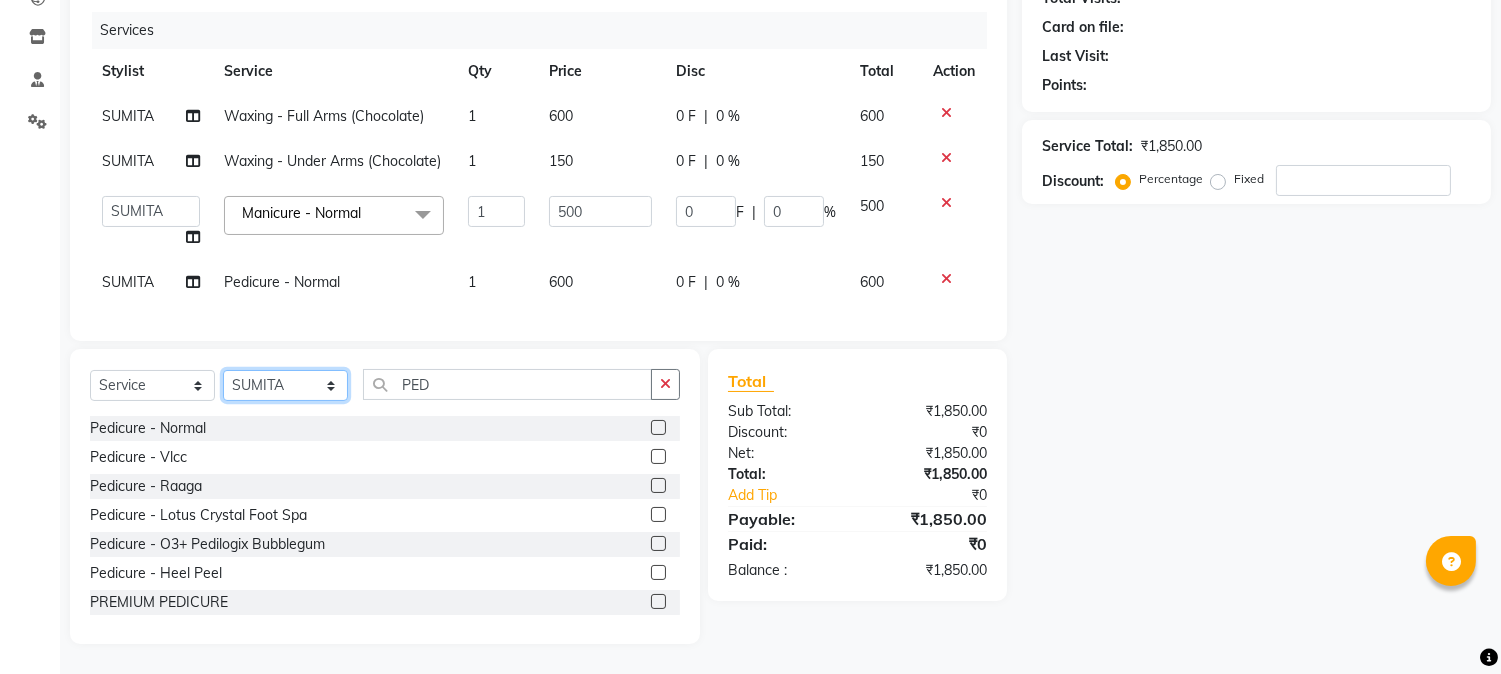 click on "Select Stylist Front Desk [PERSON_NAME] HIZZ & HERZ 2 [PERSON_NAME] [PERSON_NAME] [PERSON_NAME] [PERSON_NAME] MOHD [PERSON_NAME] [PERSON_NAME] [PERSON_NAME]  [PERSON_NAME]" 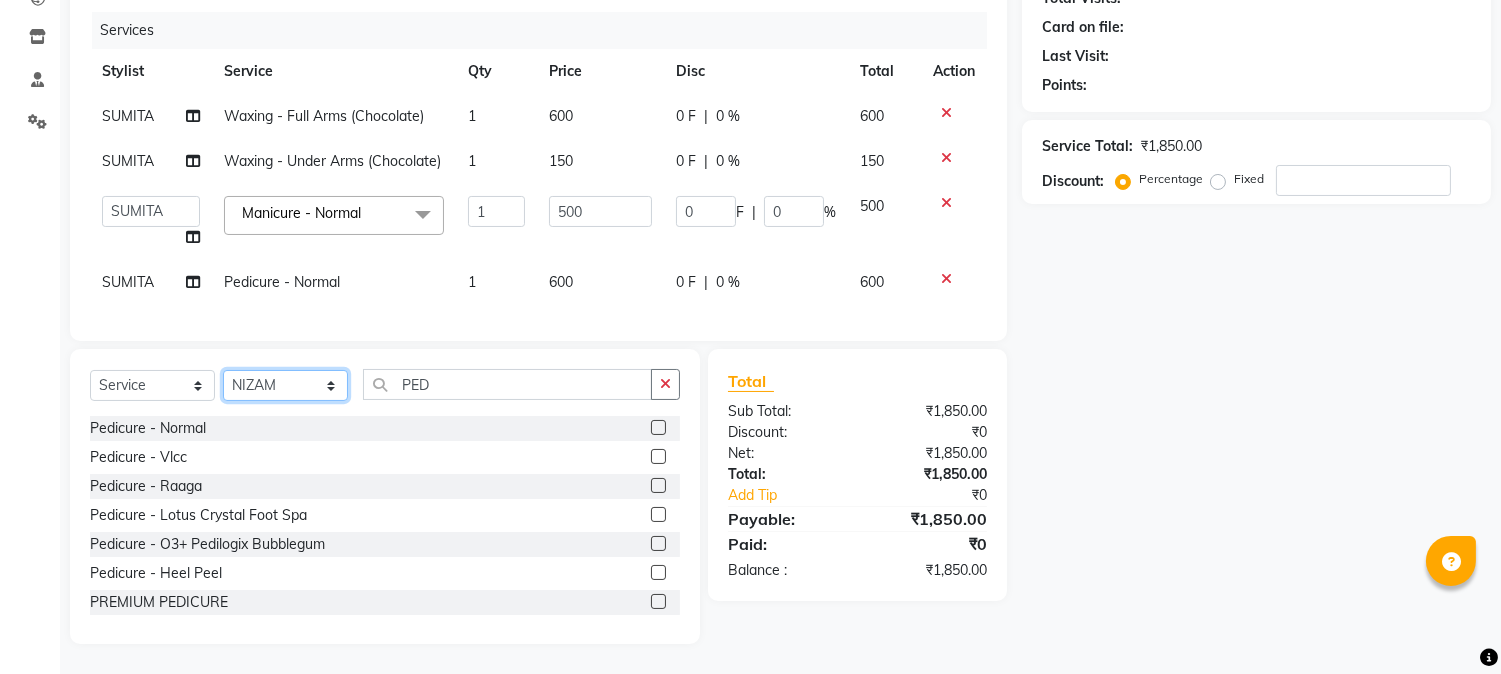click on "Select Stylist Front Desk [PERSON_NAME] HIZZ & HERZ 2 [PERSON_NAME] [PERSON_NAME] [PERSON_NAME] [PERSON_NAME] MOHD [PERSON_NAME] [PERSON_NAME] [PERSON_NAME]  [PERSON_NAME]" 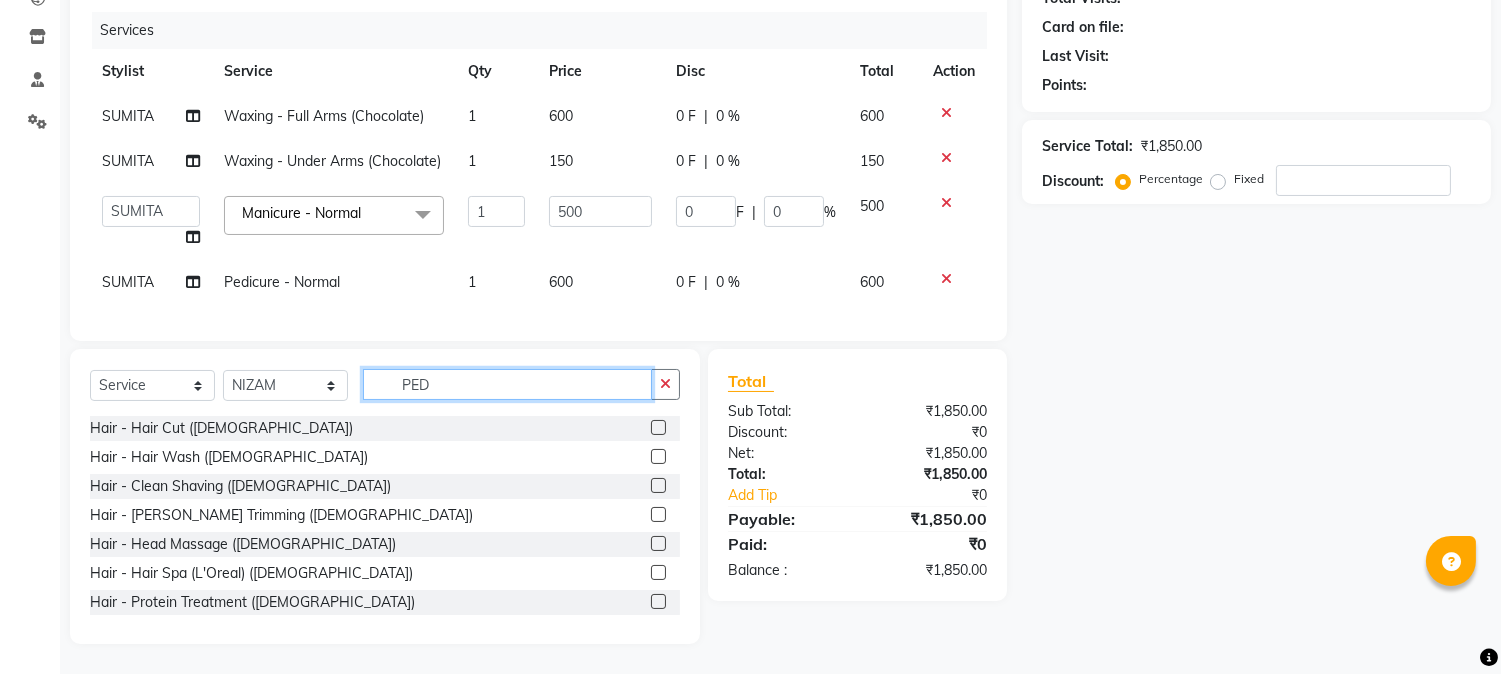 click on "PED" 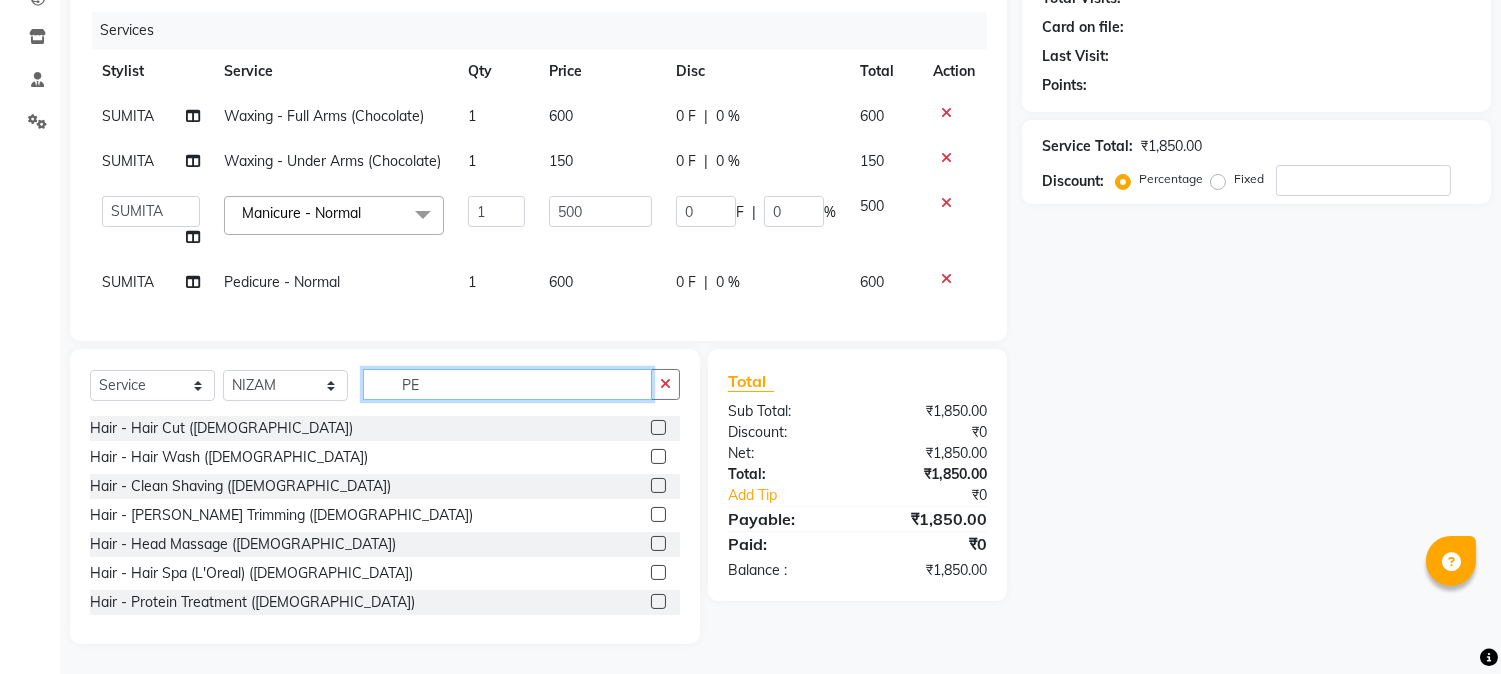 type on "P" 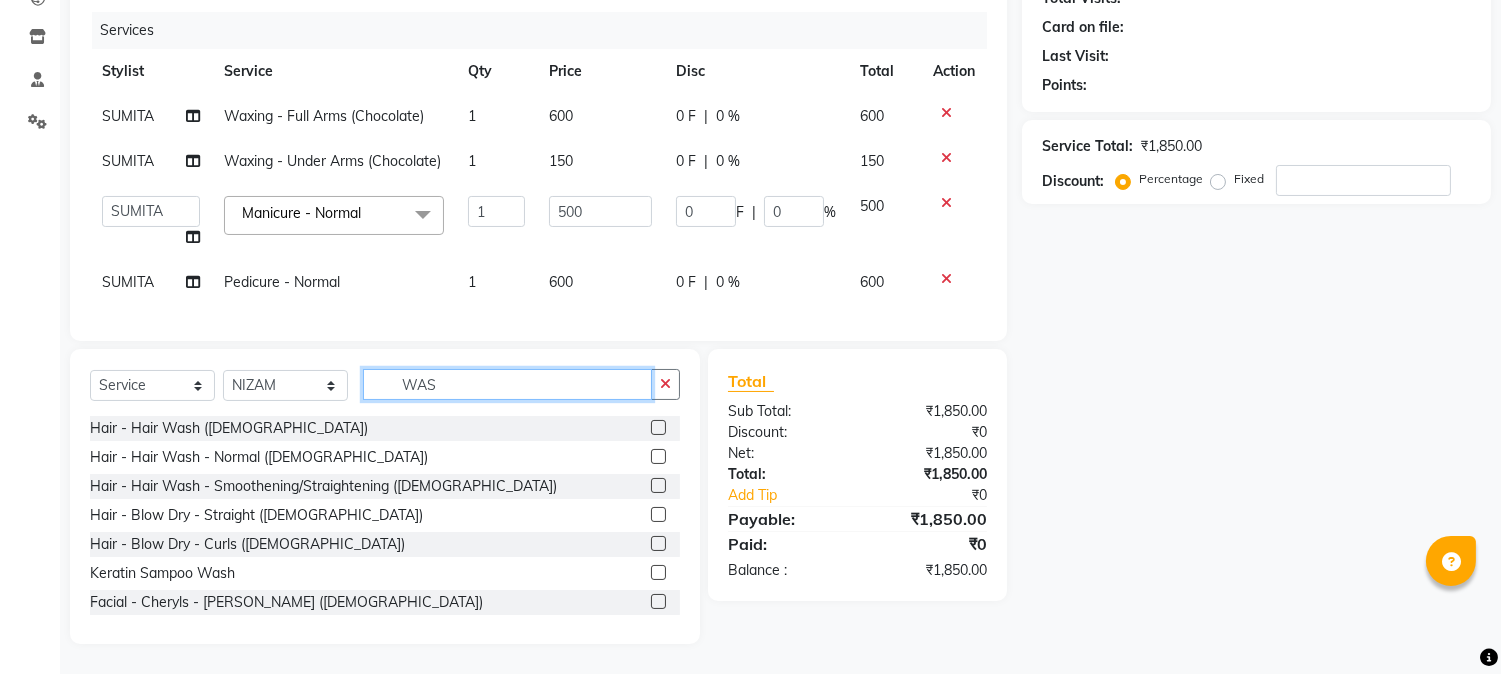 scroll, scrollTop: 210, scrollLeft: 0, axis: vertical 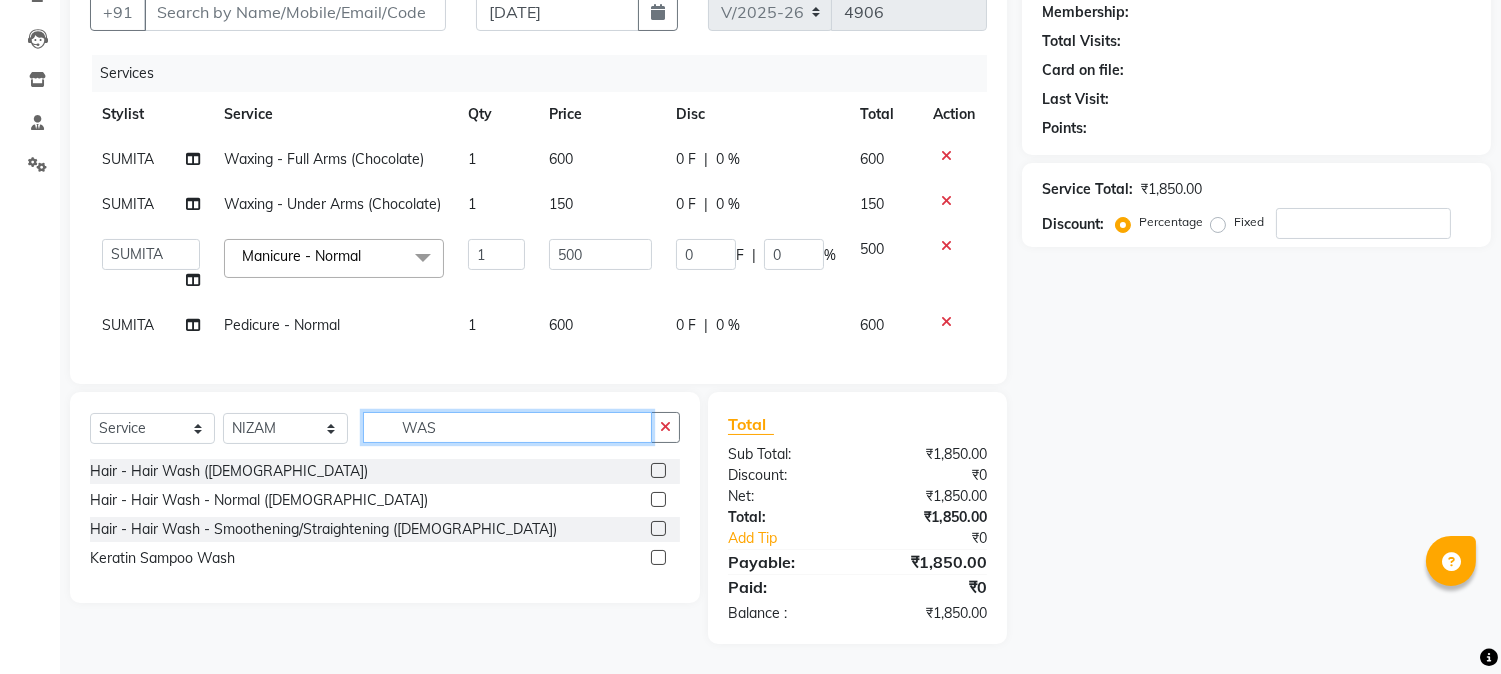 type on "WAS" 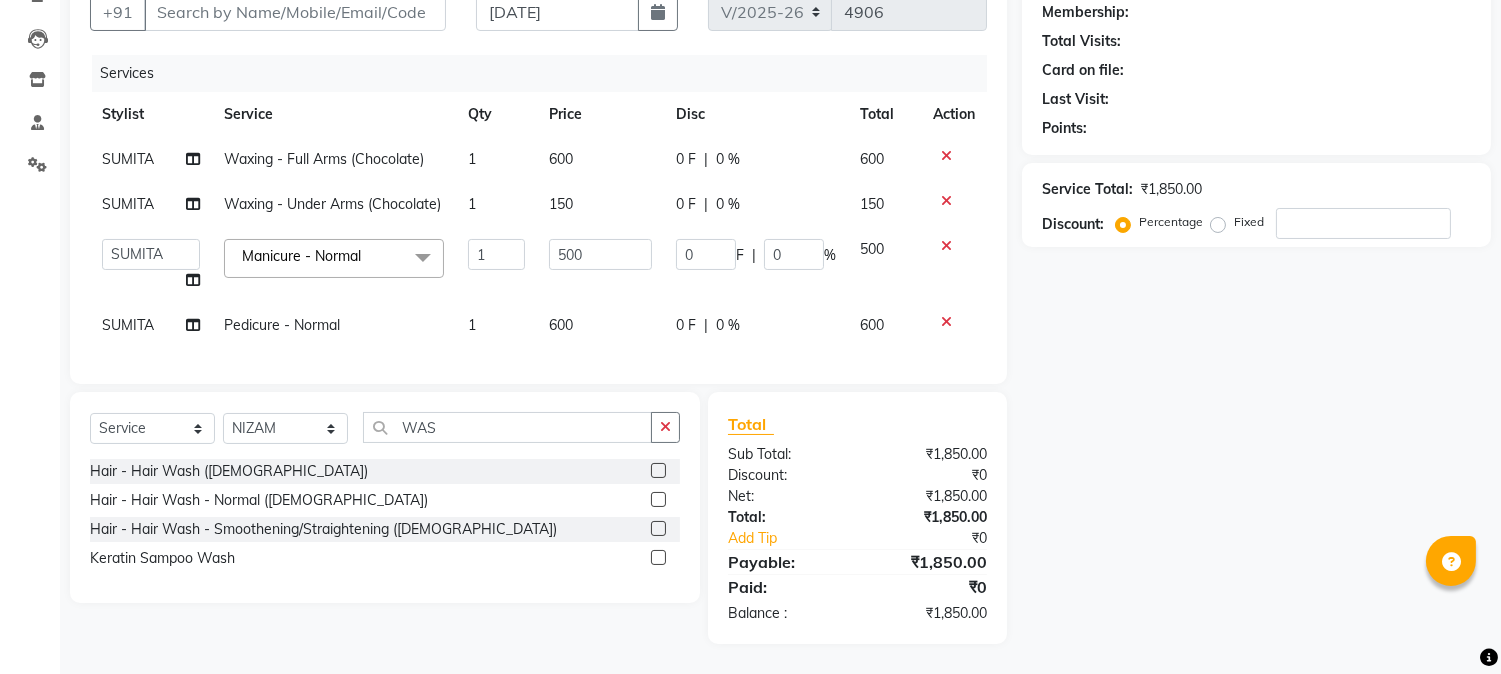 click 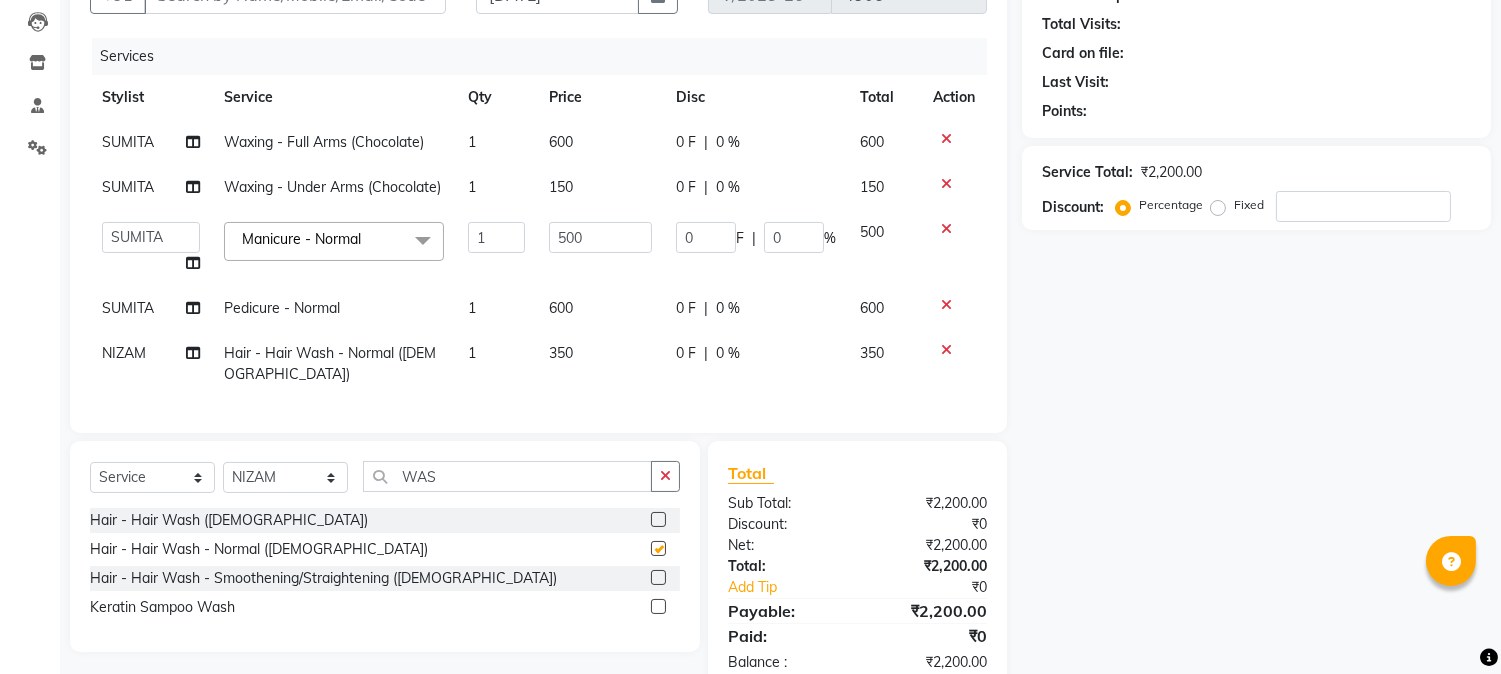 checkbox on "false" 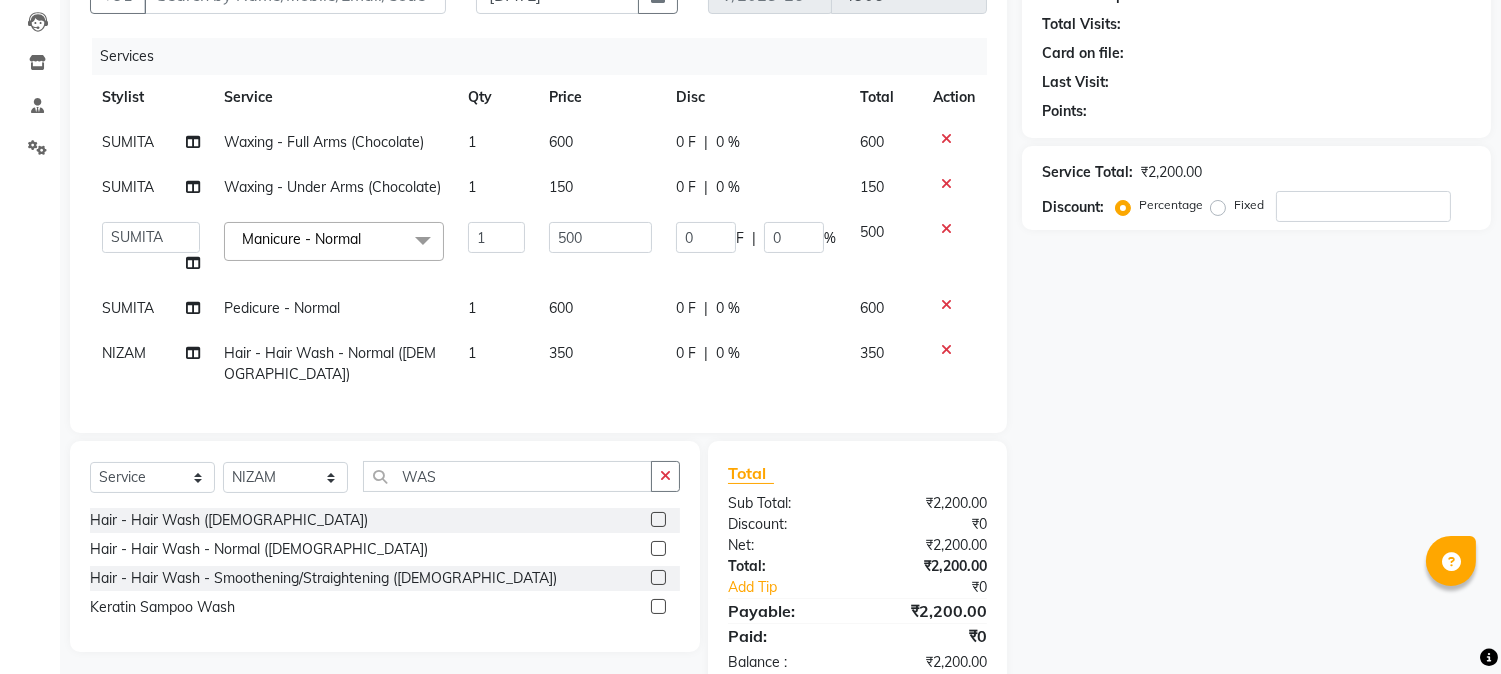 click 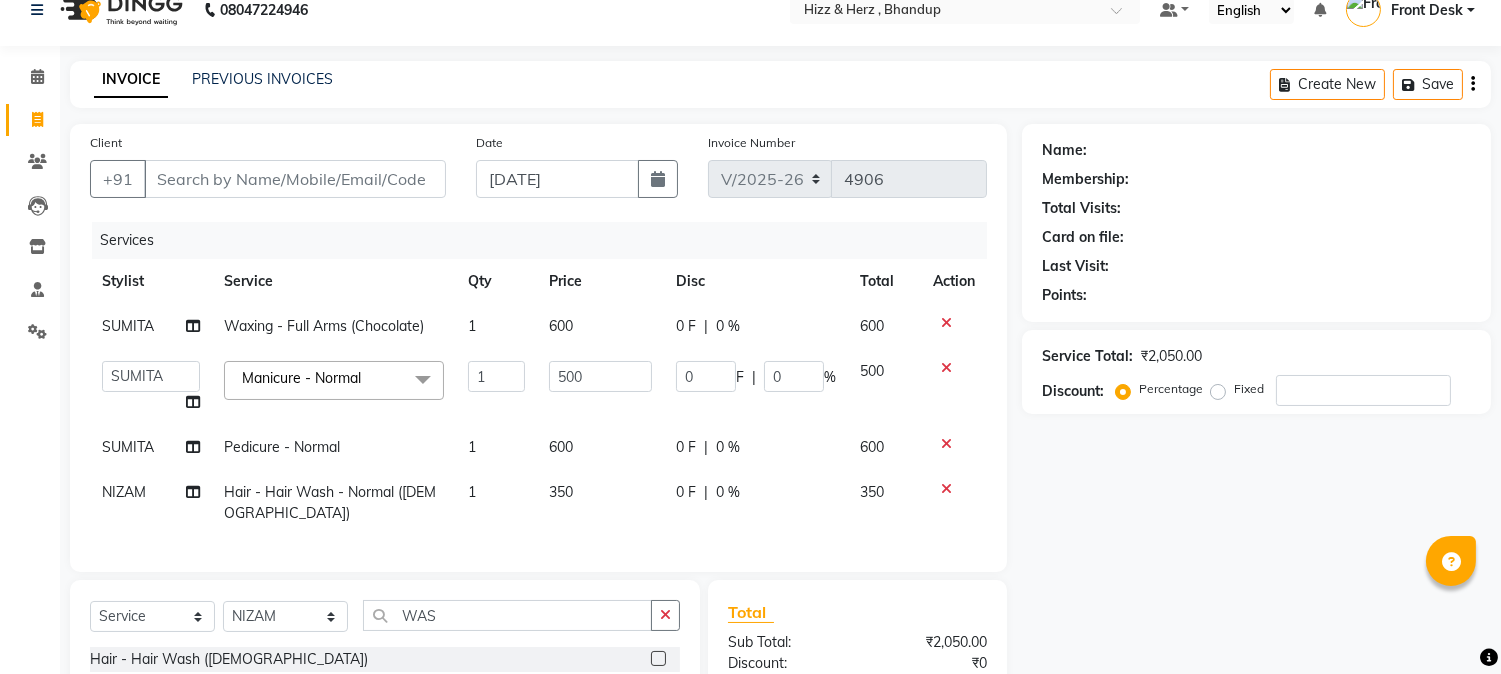 scroll, scrollTop: 7, scrollLeft: 0, axis: vertical 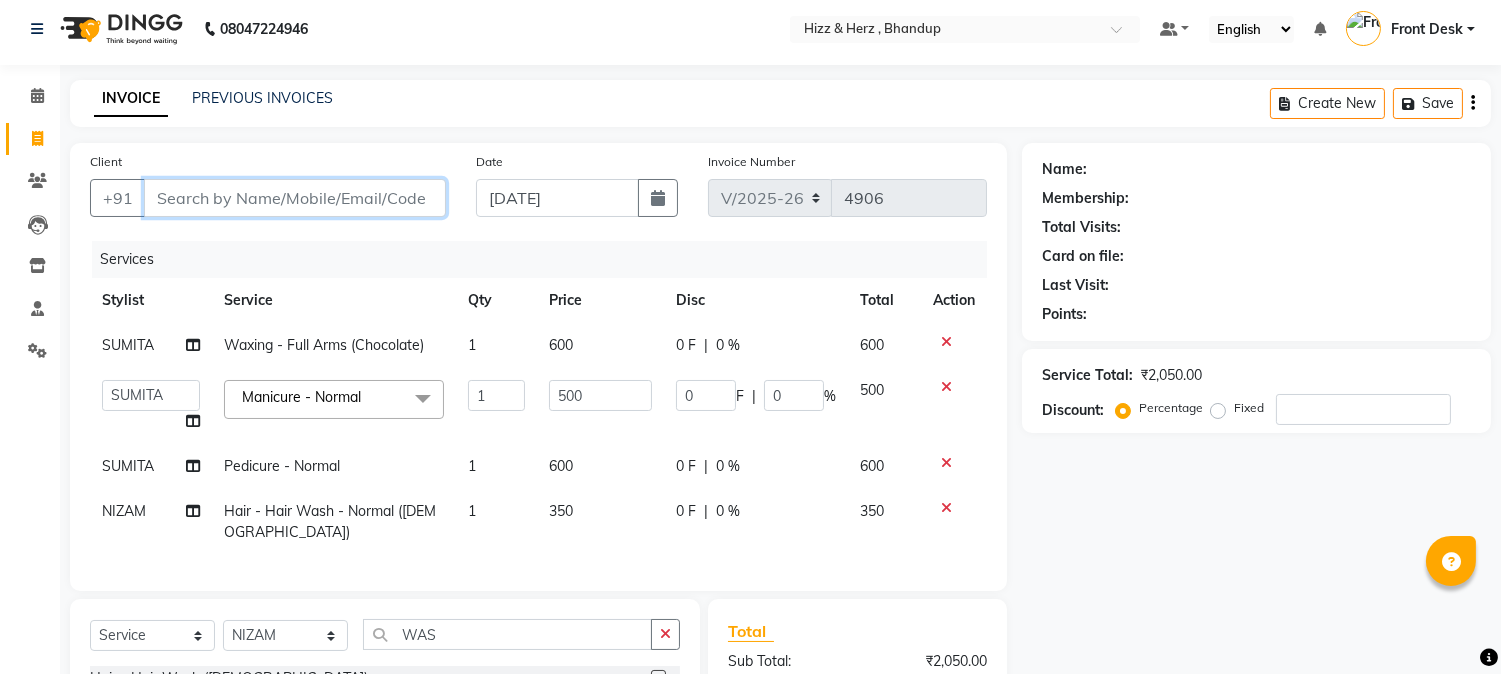 click on "Client" at bounding box center (295, 198) 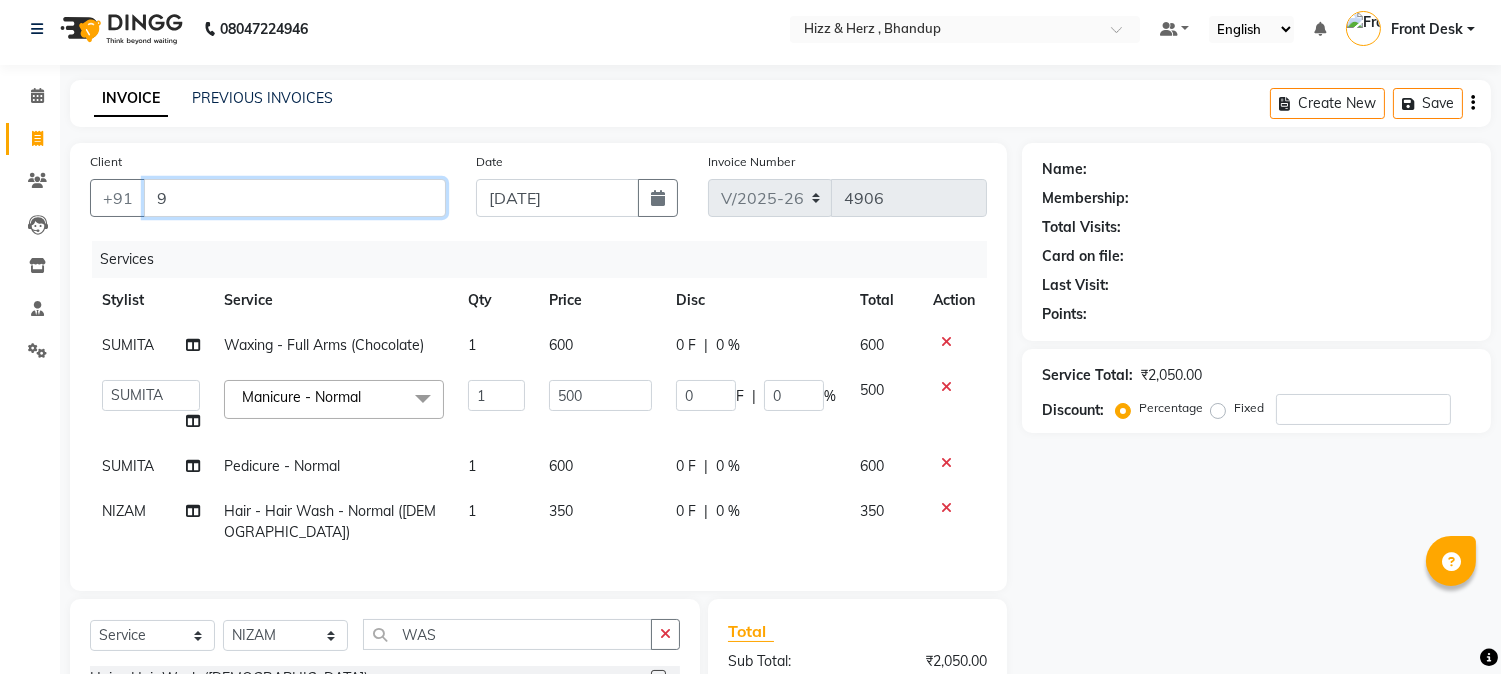 type on "0" 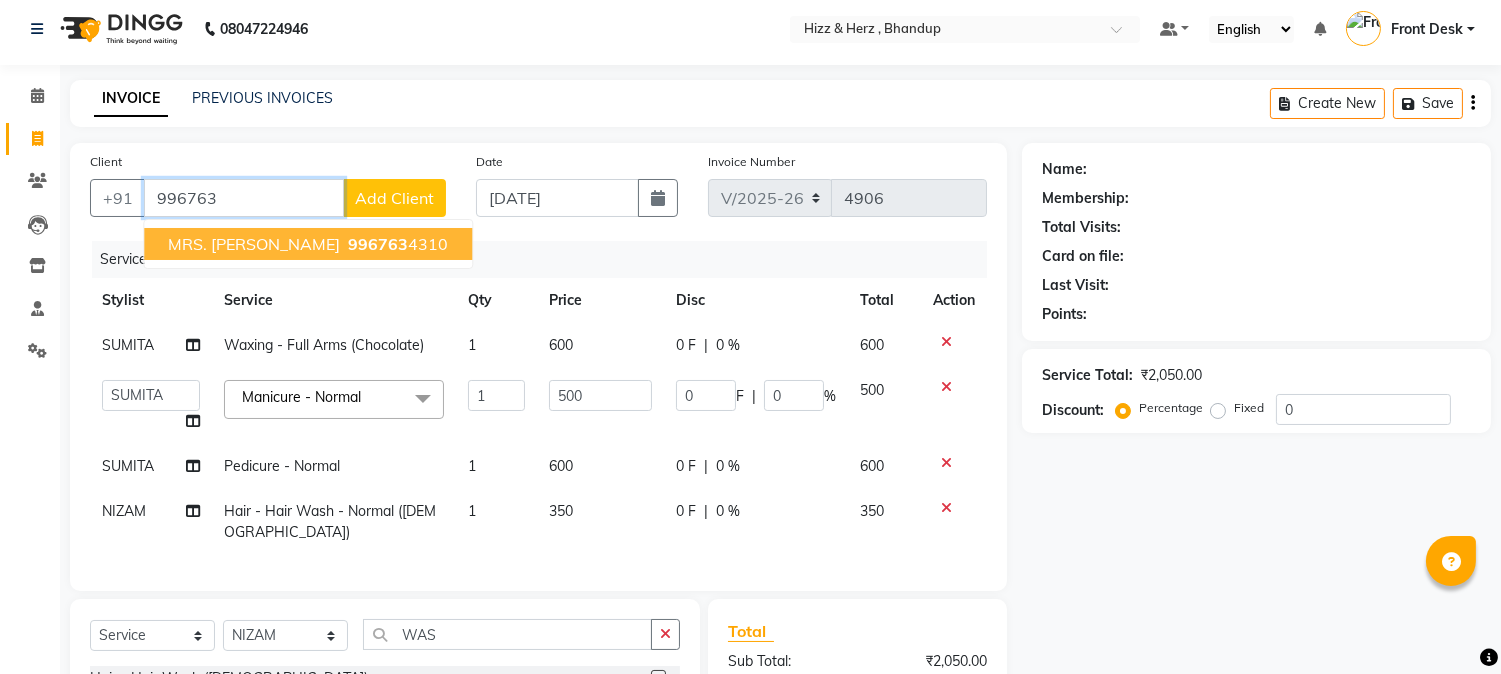 click on "996763" at bounding box center (378, 244) 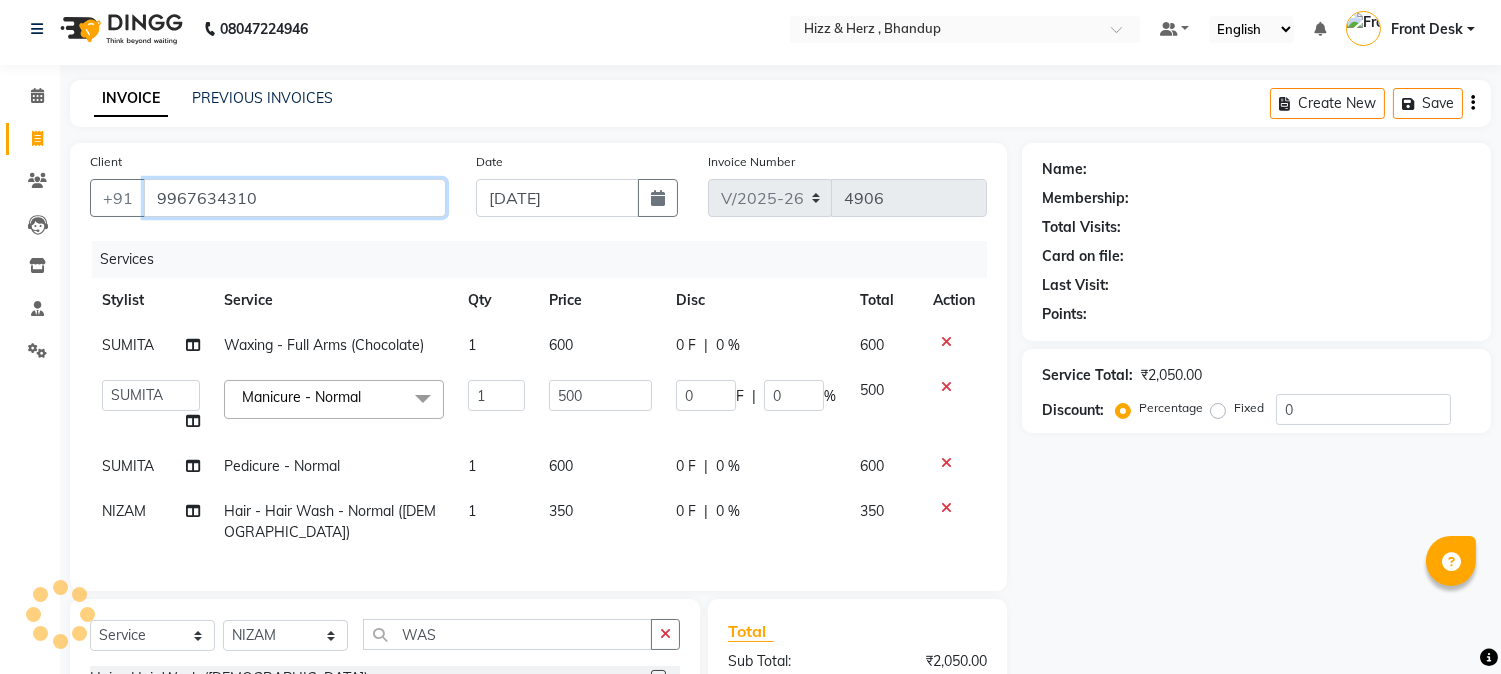 type on "9967634310" 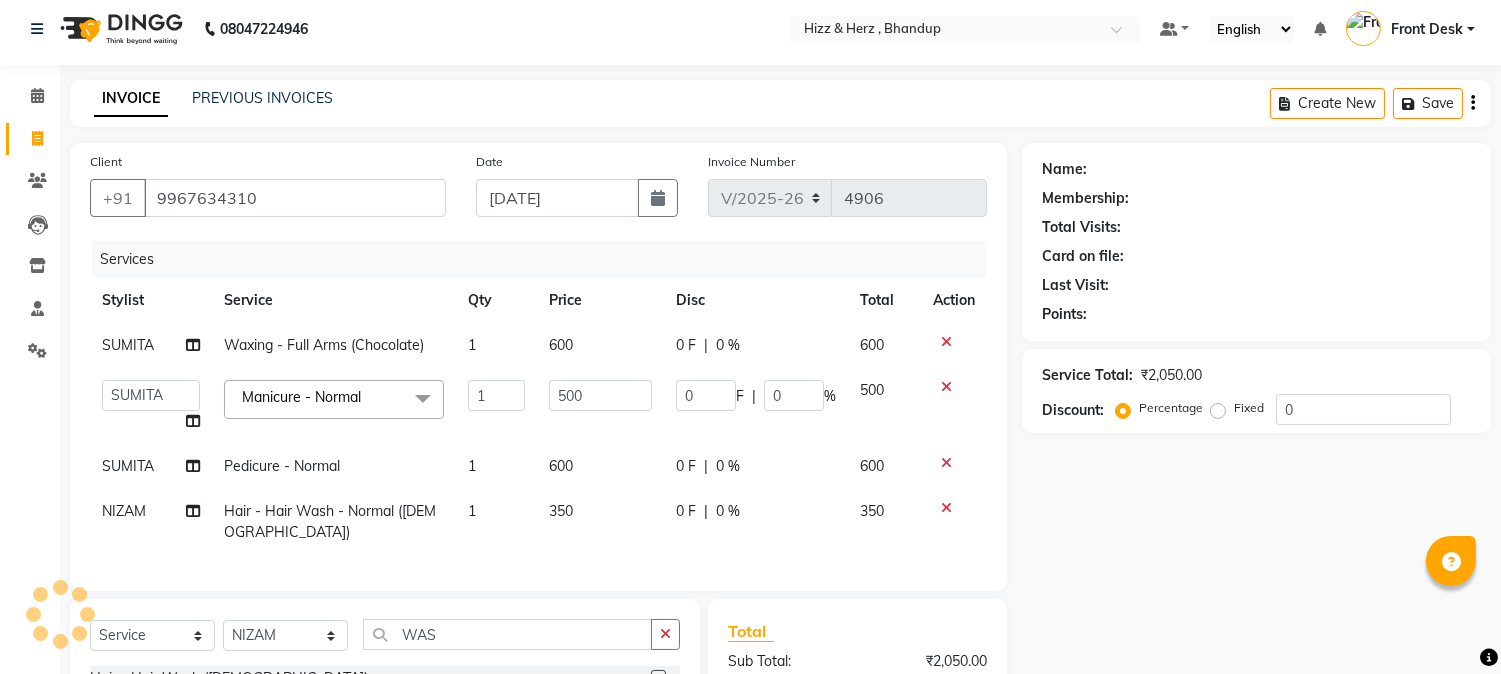 type on "100" 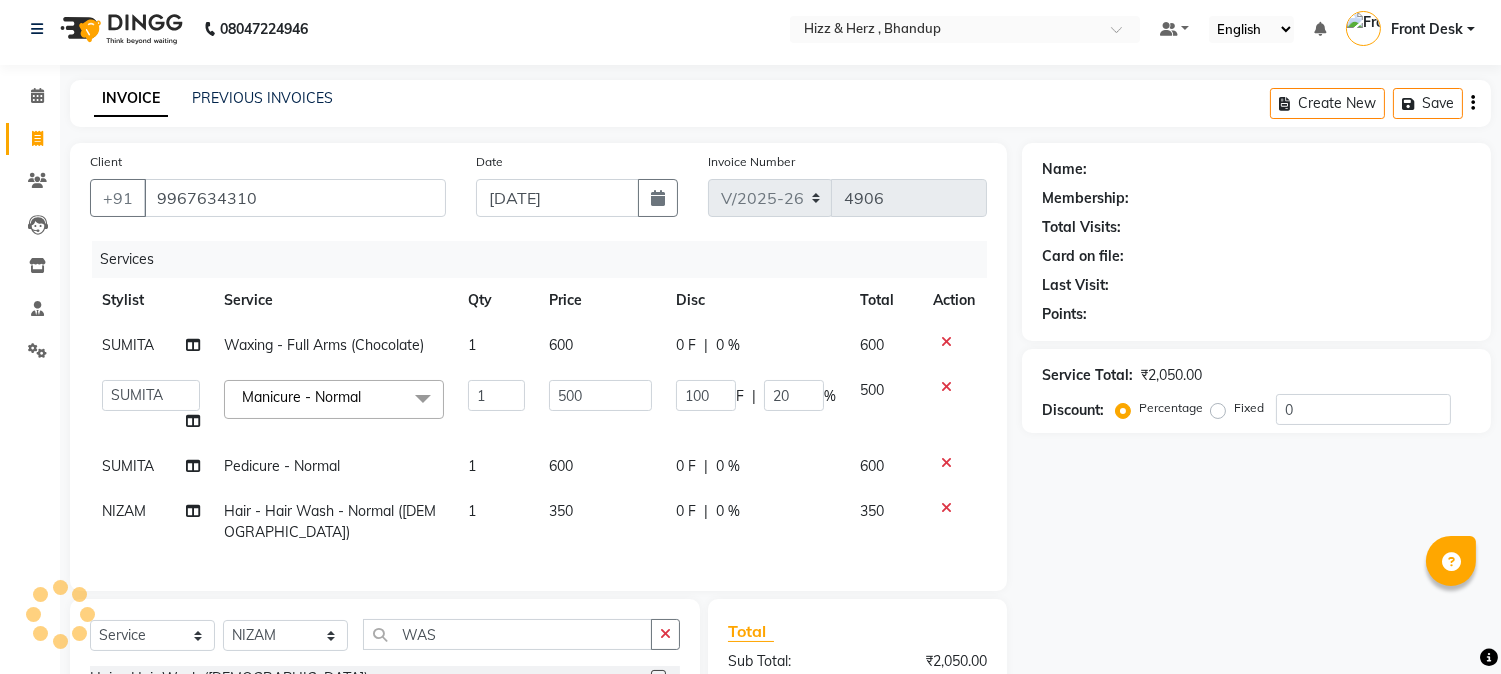 select on "1: Object" 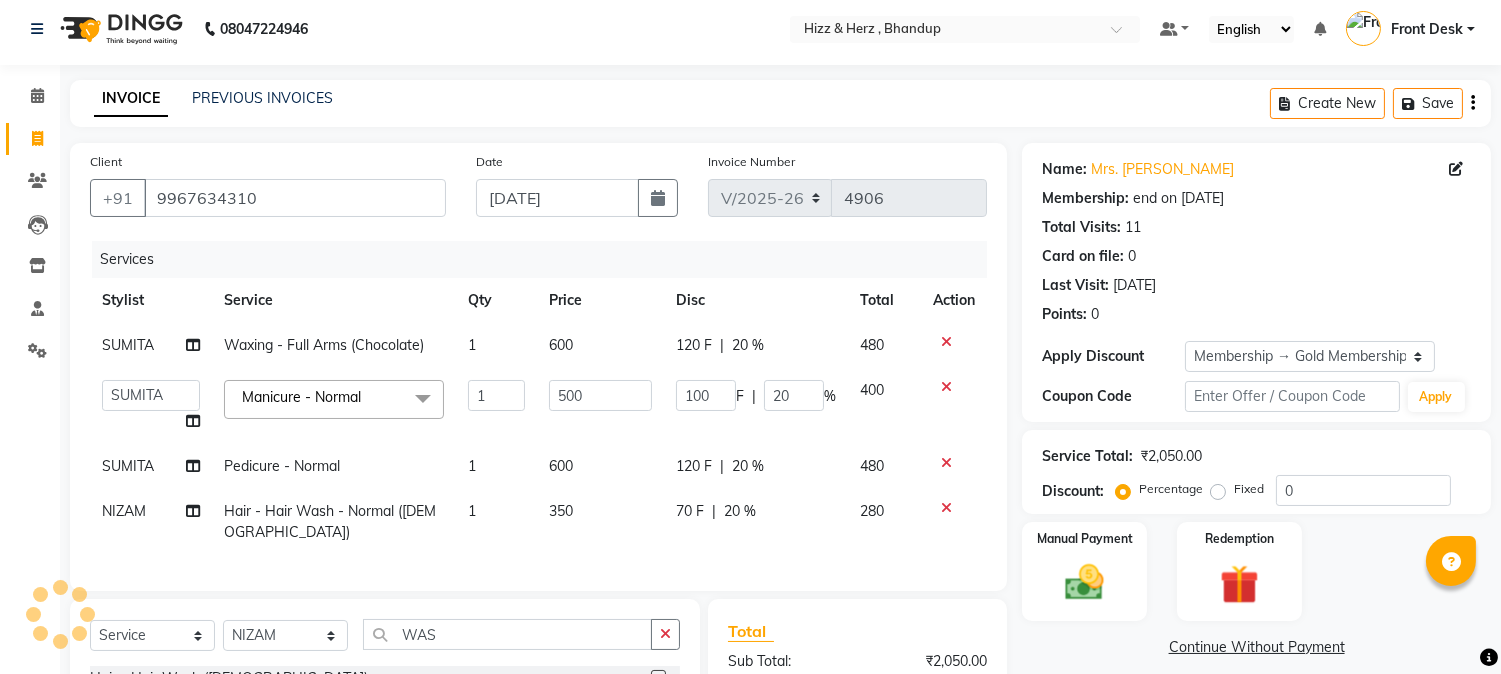 type on "20" 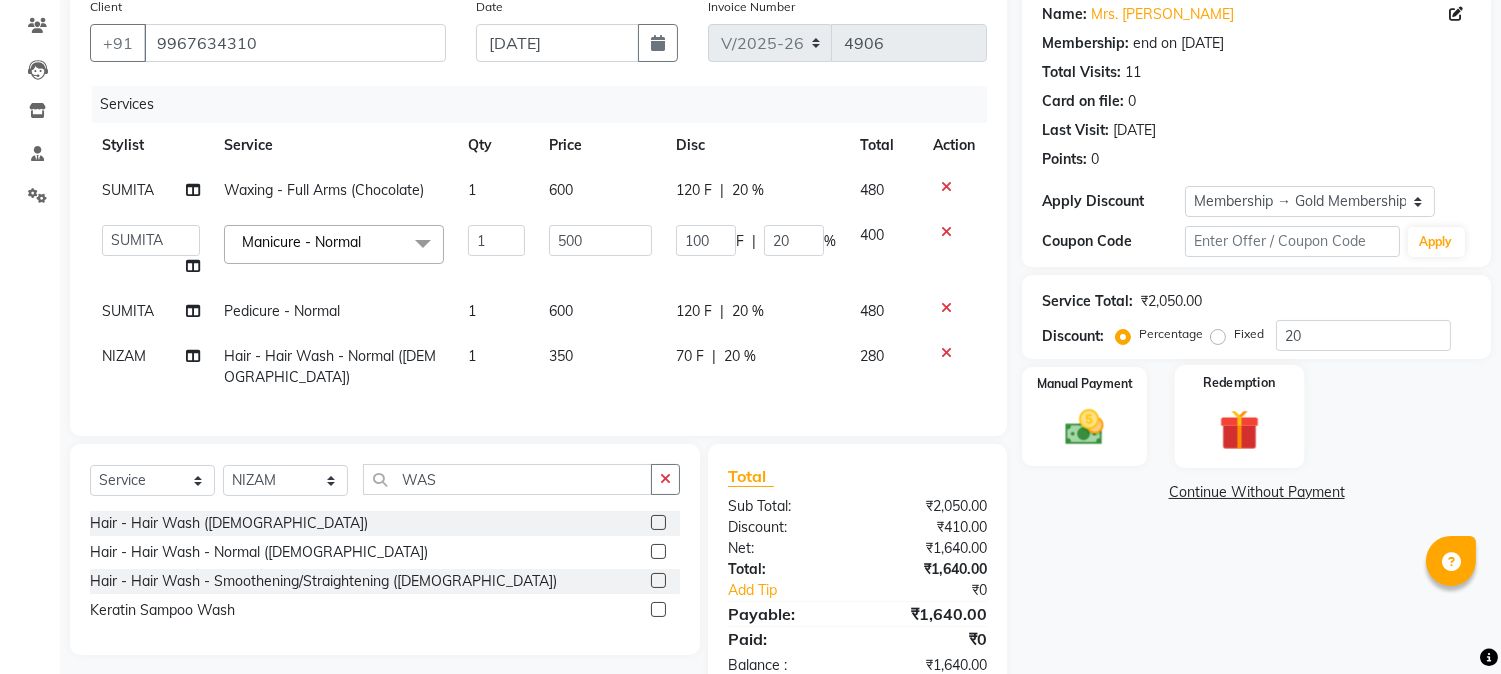 scroll, scrollTop: 230, scrollLeft: 0, axis: vertical 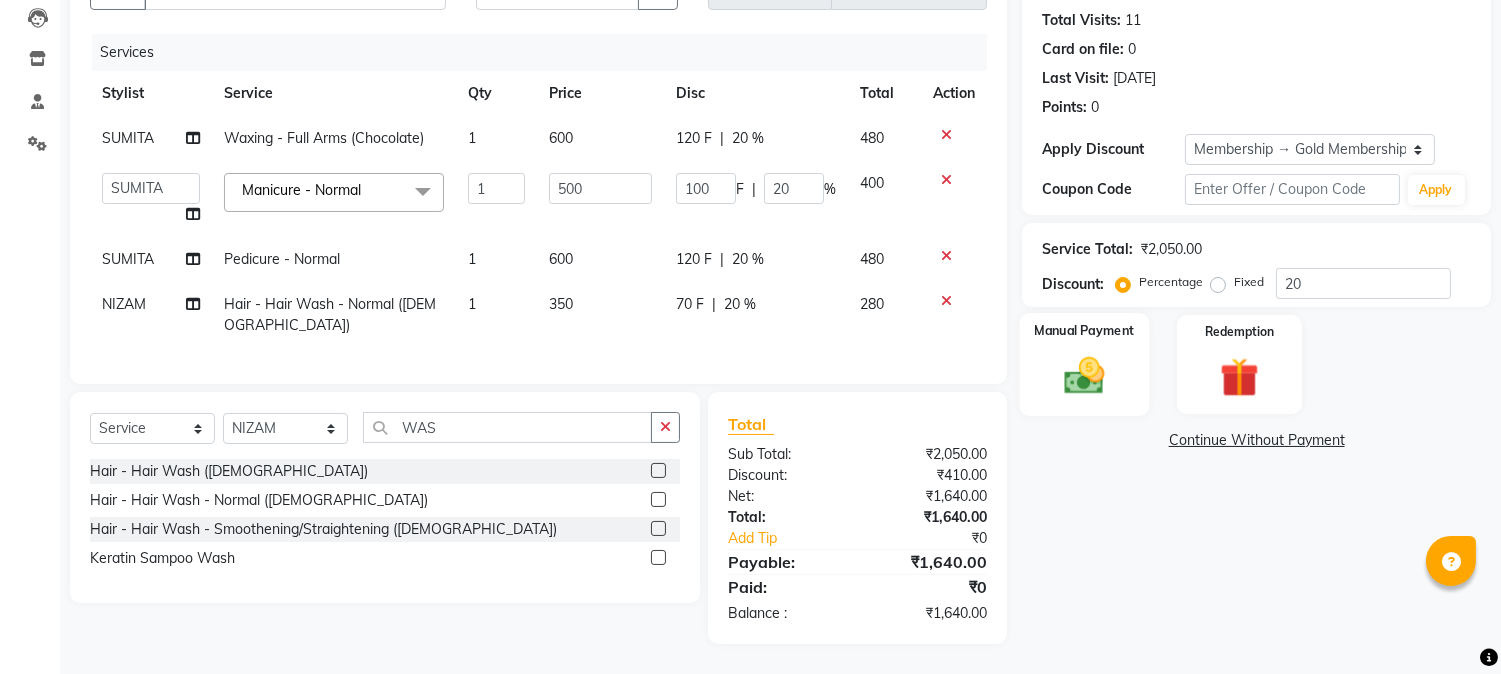 click 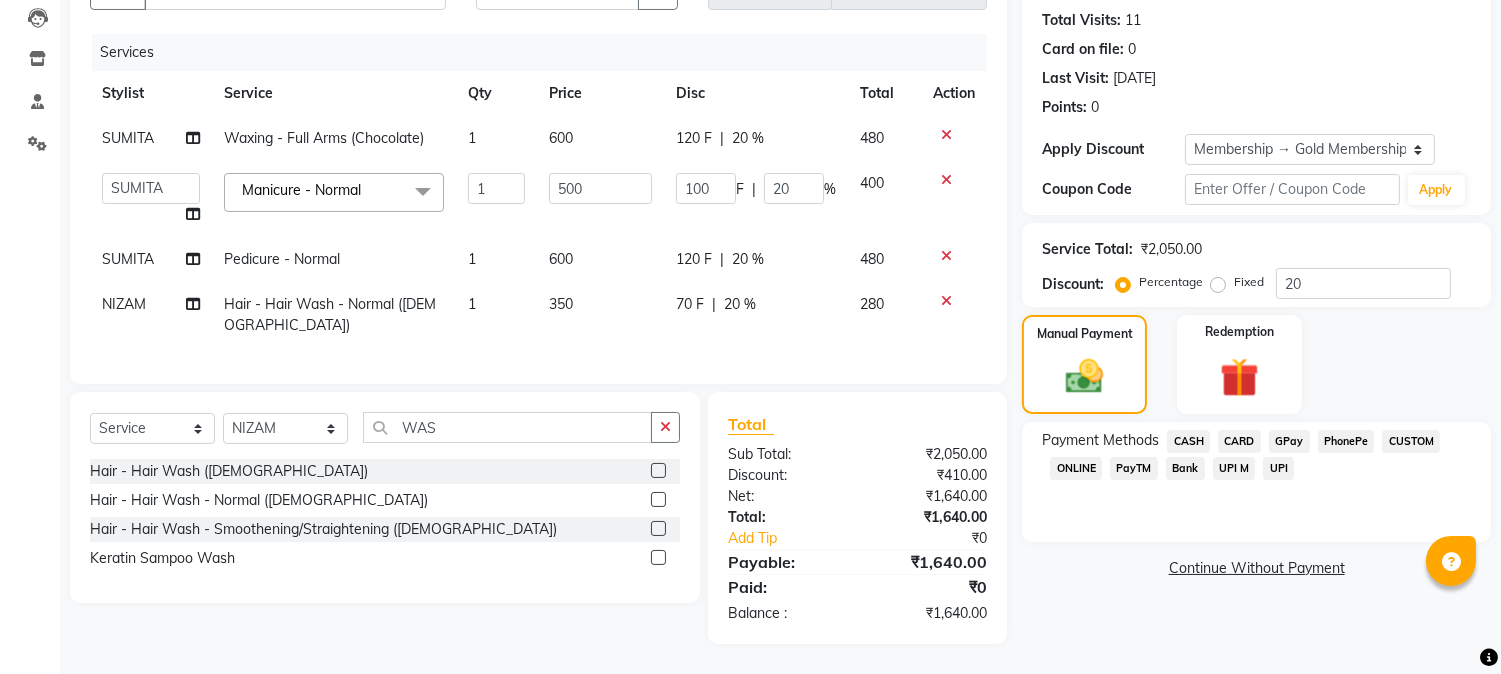 click on "GPay" 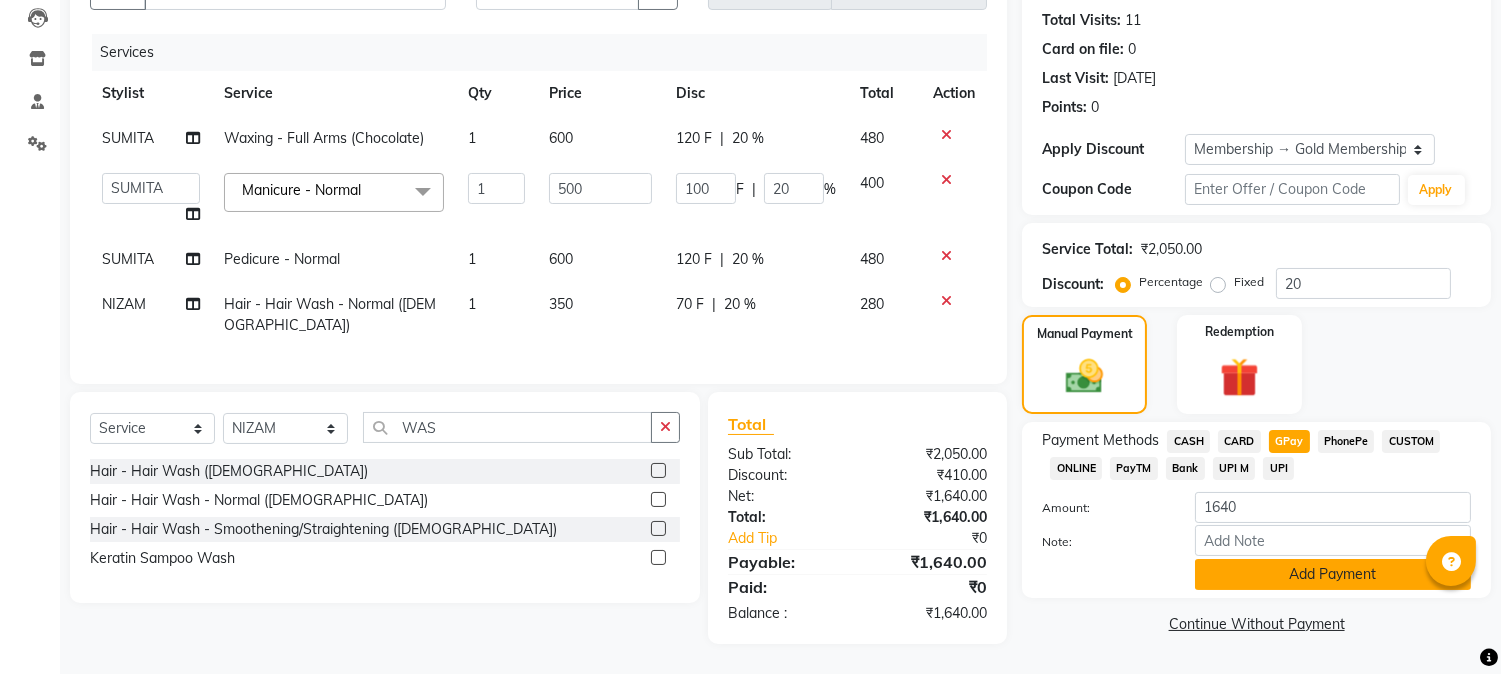 click on "Add Payment" 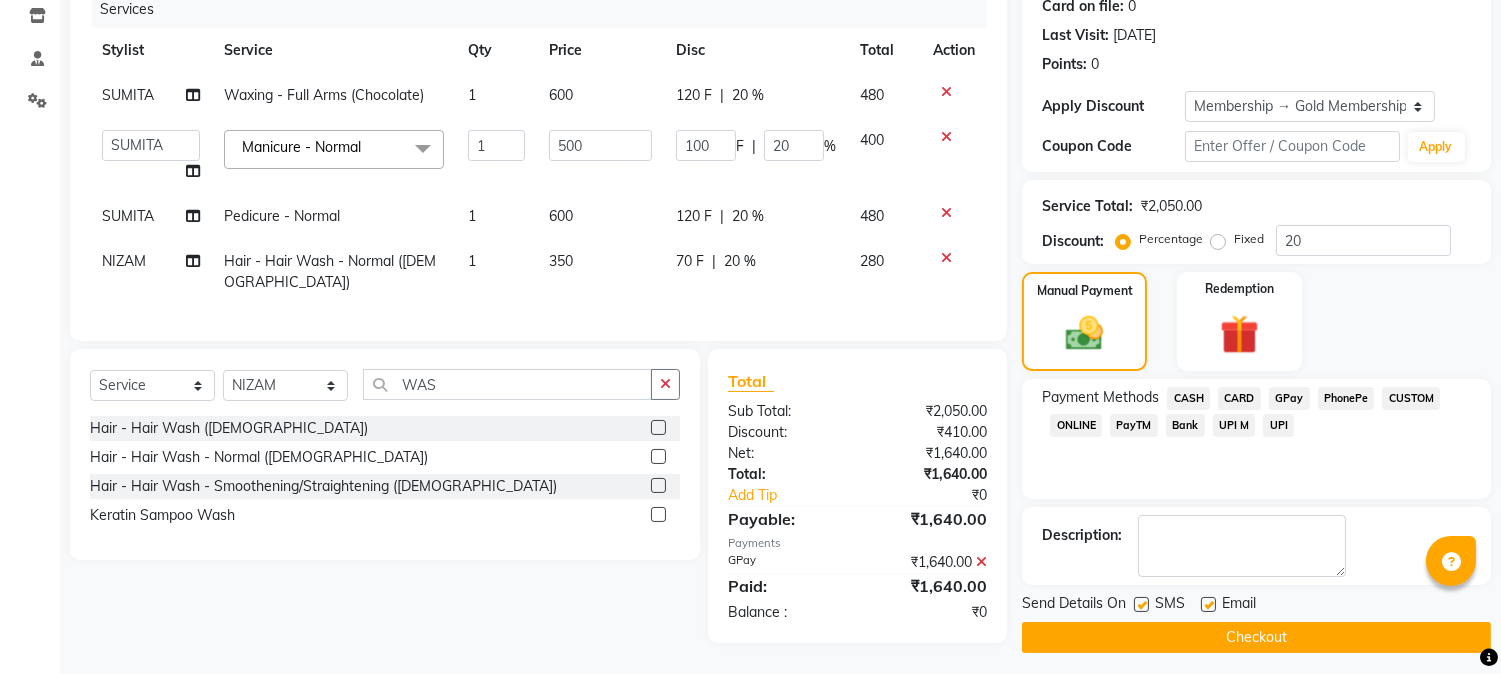 scroll, scrollTop: 272, scrollLeft: 0, axis: vertical 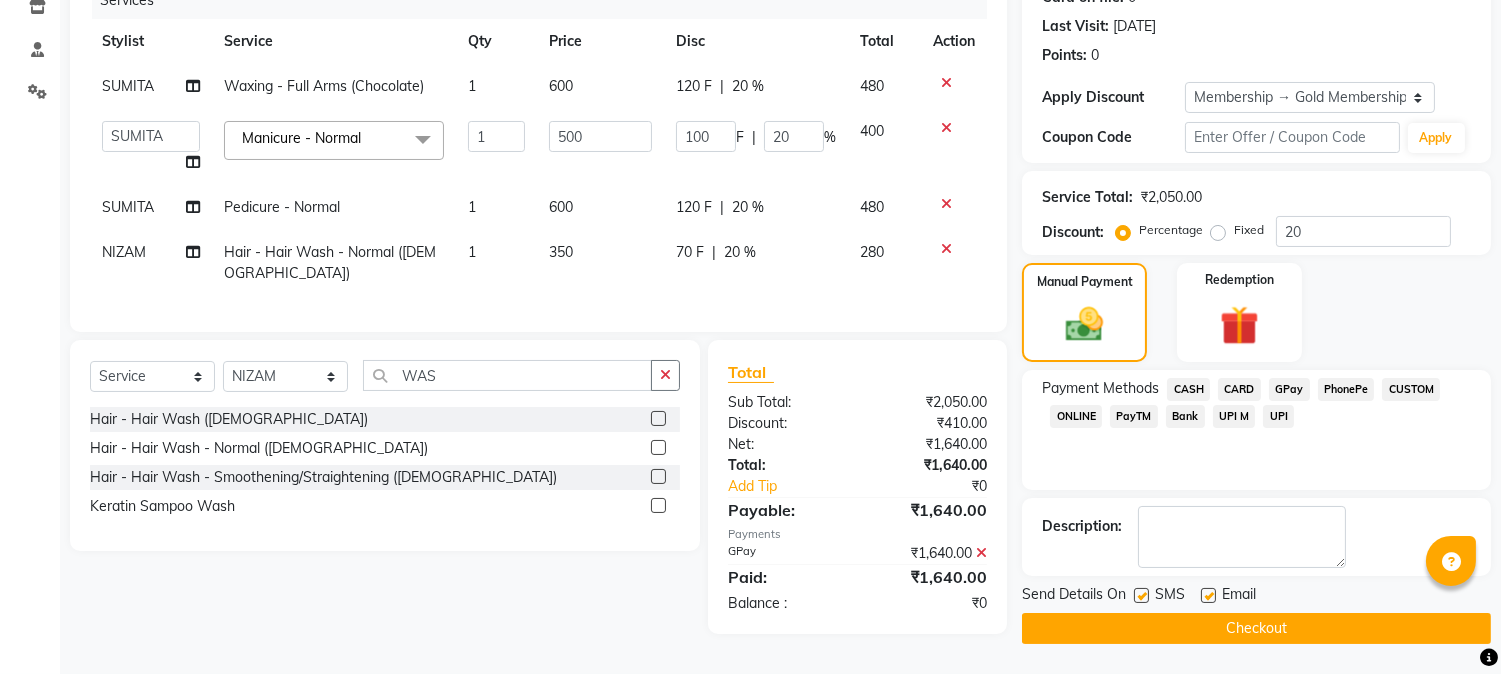 click on "Checkout" 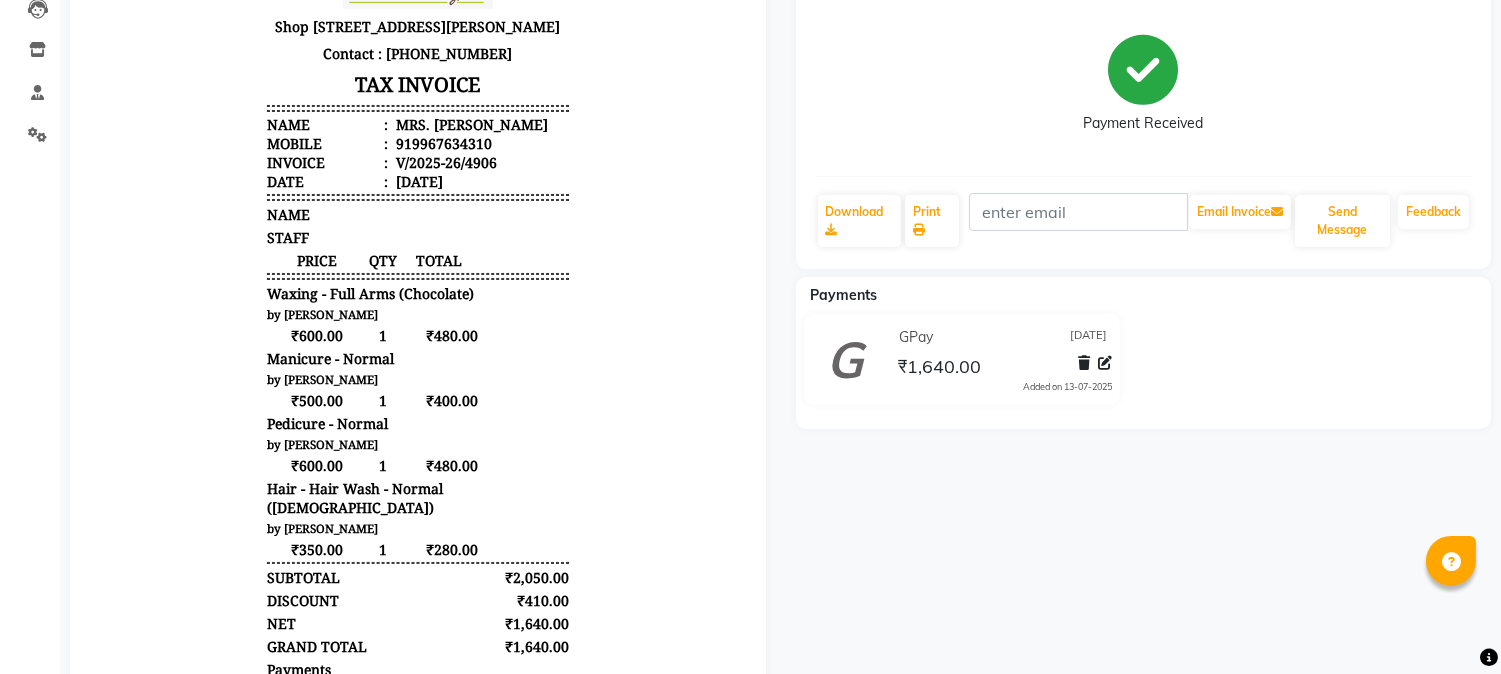 scroll, scrollTop: 0, scrollLeft: 0, axis: both 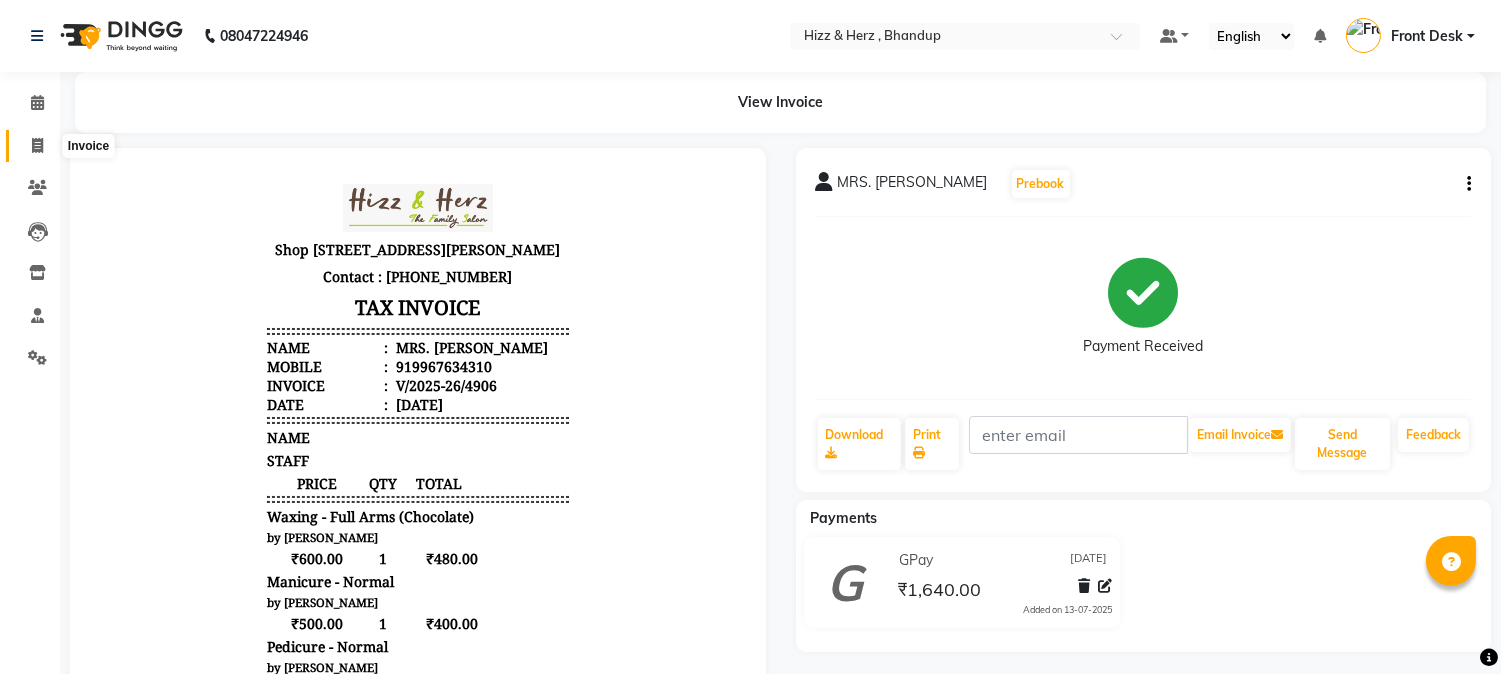 click 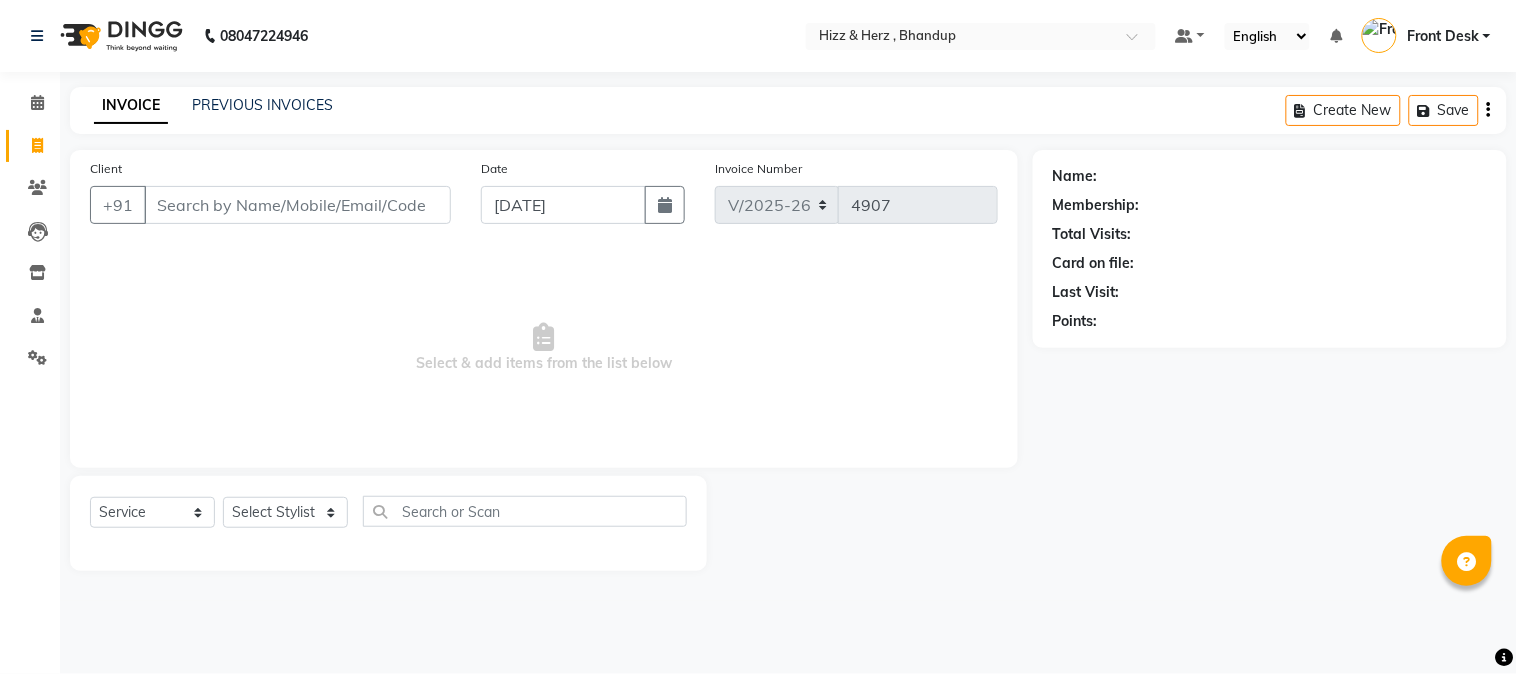 click on "Client" at bounding box center [297, 205] 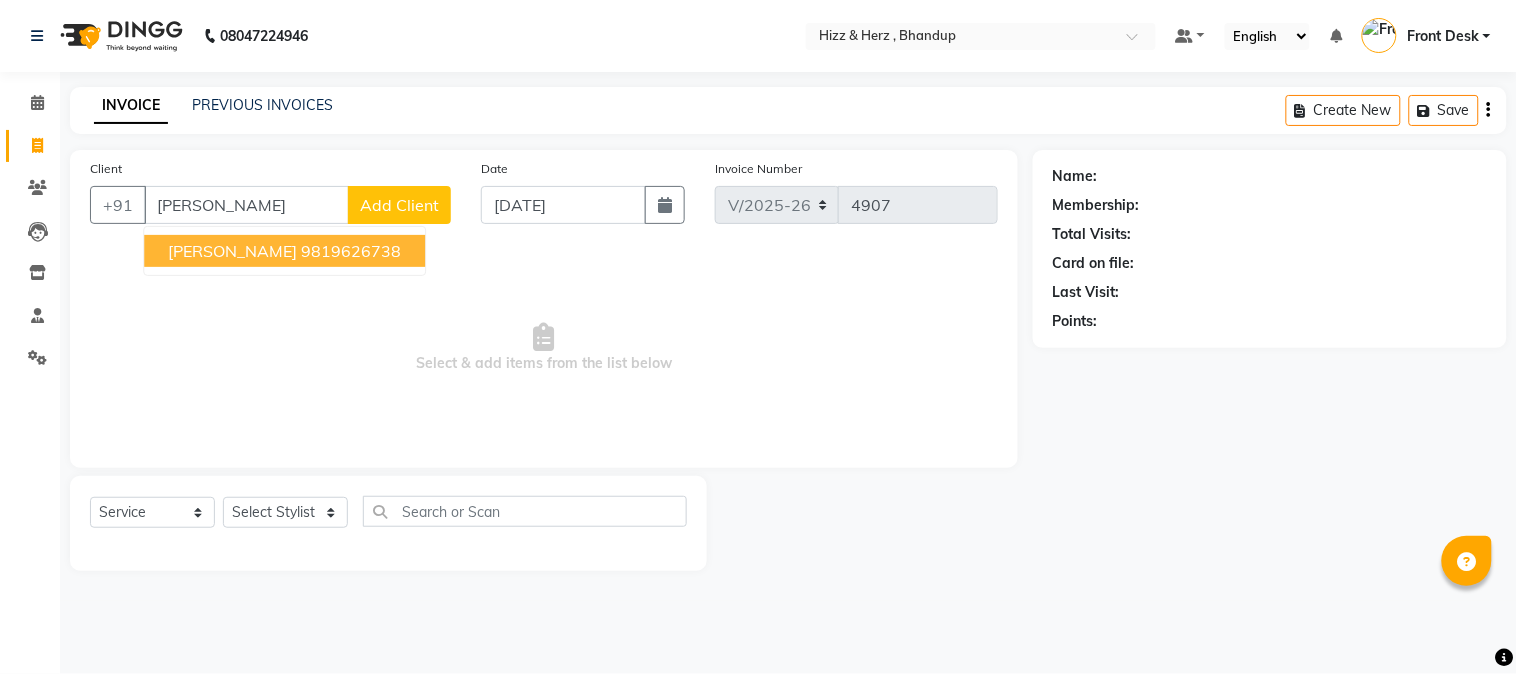 click on "9819626738" at bounding box center [351, 251] 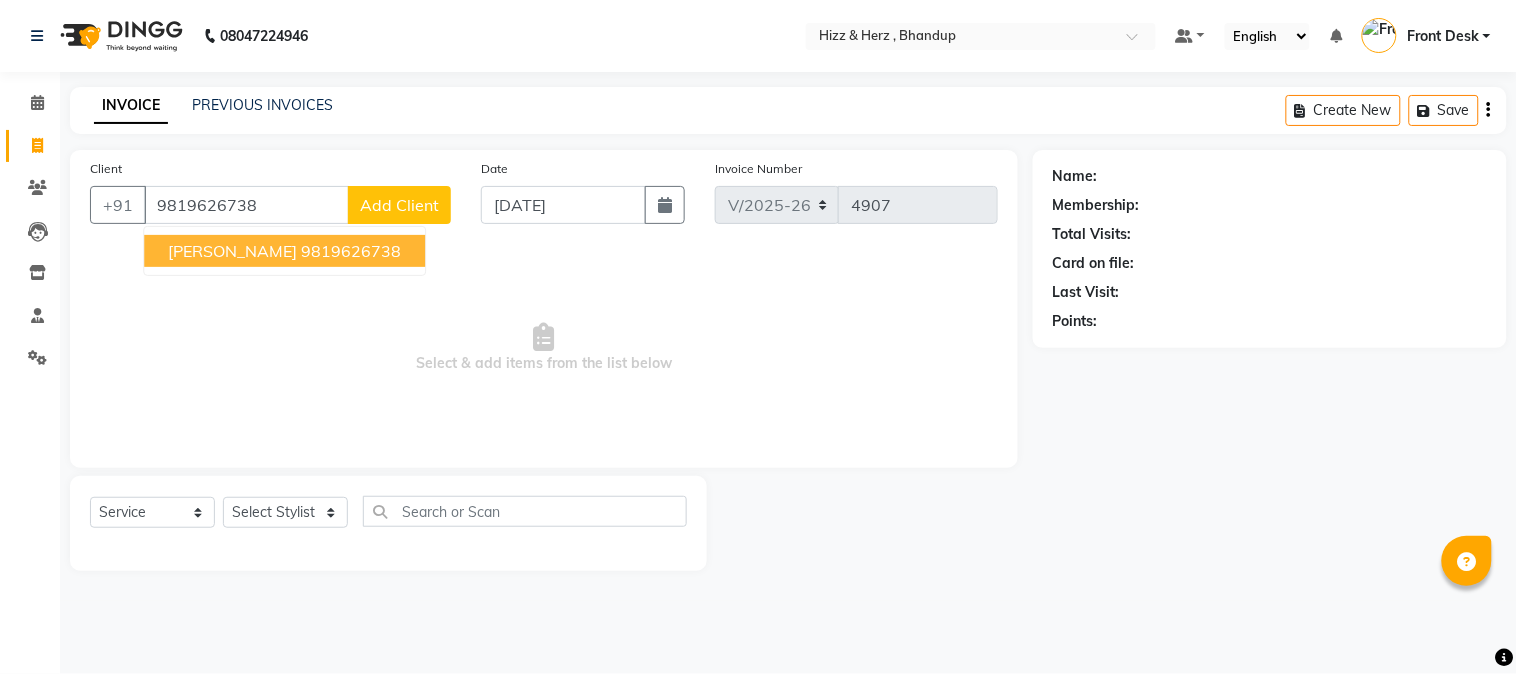 type on "9819626738" 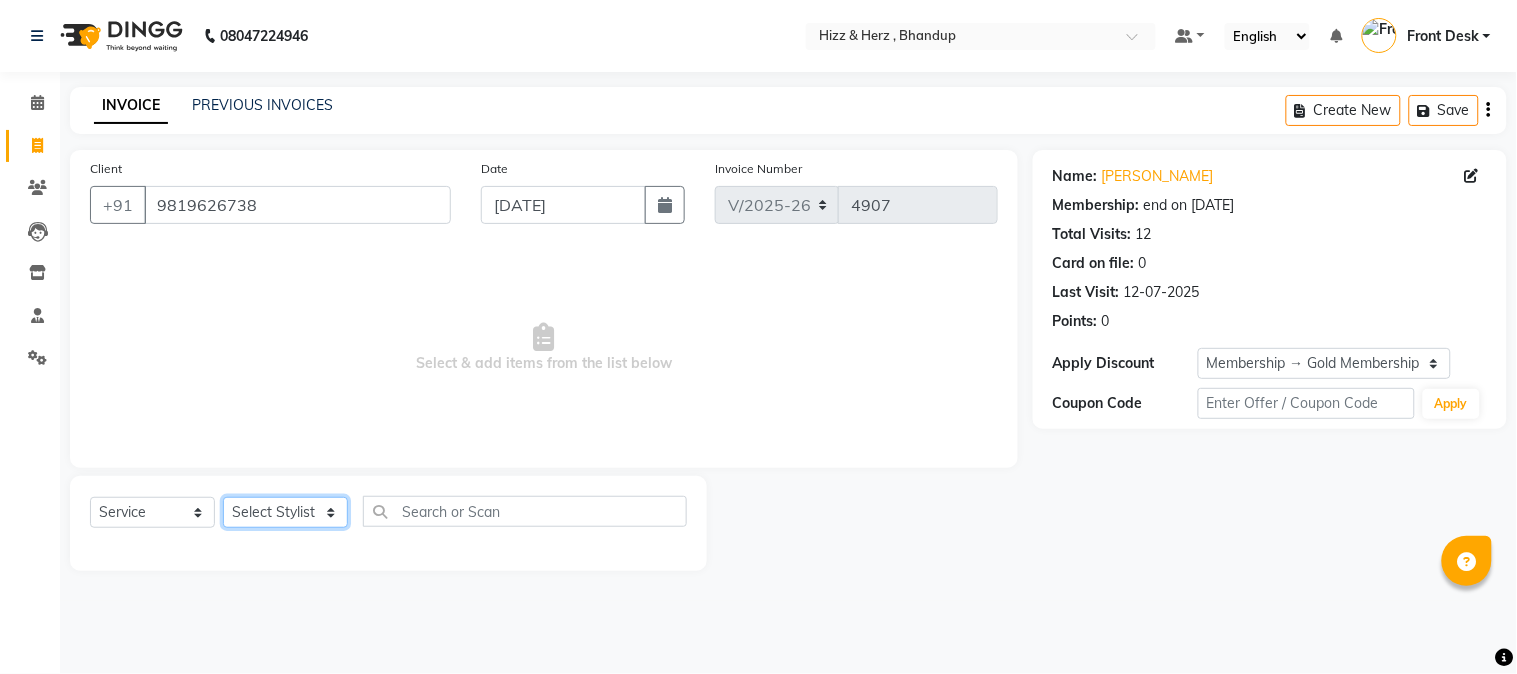click on "Select Stylist Front Desk [PERSON_NAME] HIZZ & HERZ 2 [PERSON_NAME] [PERSON_NAME] [PERSON_NAME] [PERSON_NAME] MOHD [PERSON_NAME] [PERSON_NAME] [PERSON_NAME]  [PERSON_NAME]" 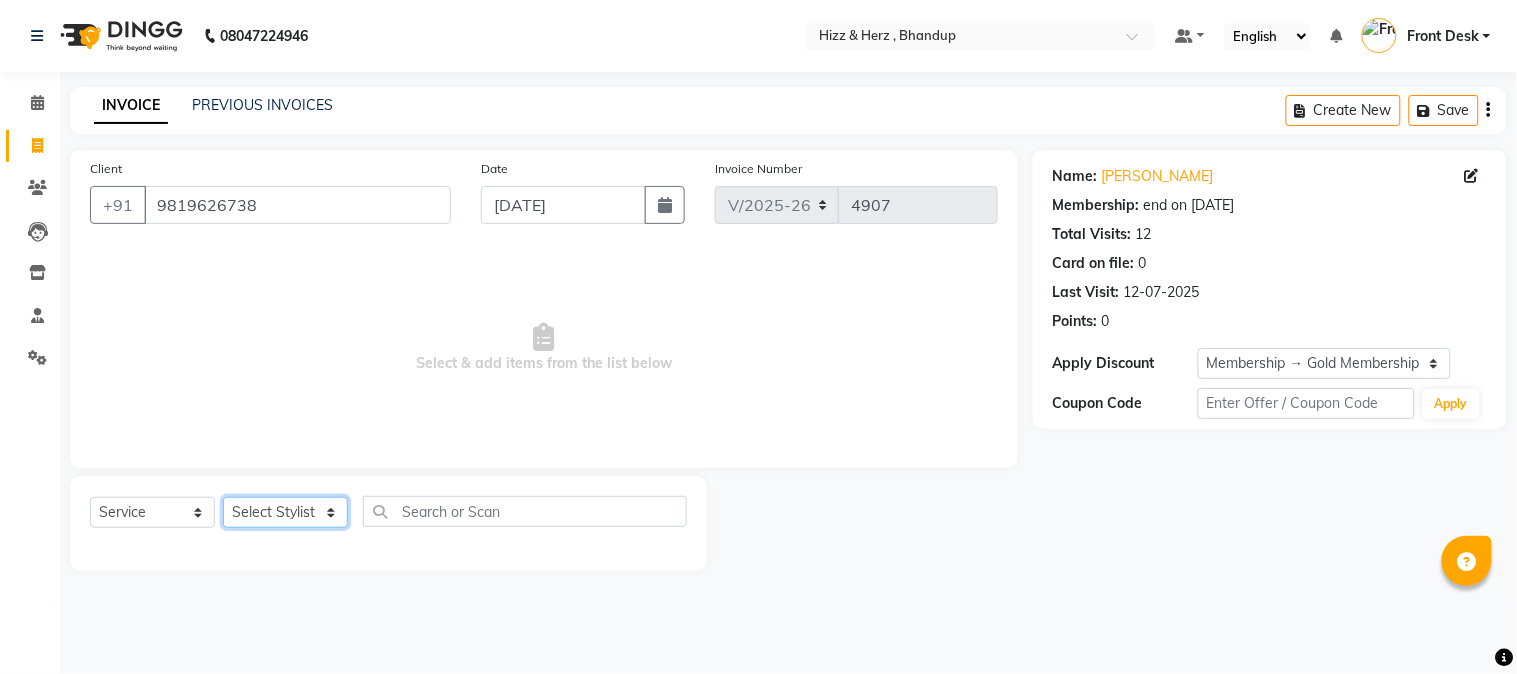 select on "24395" 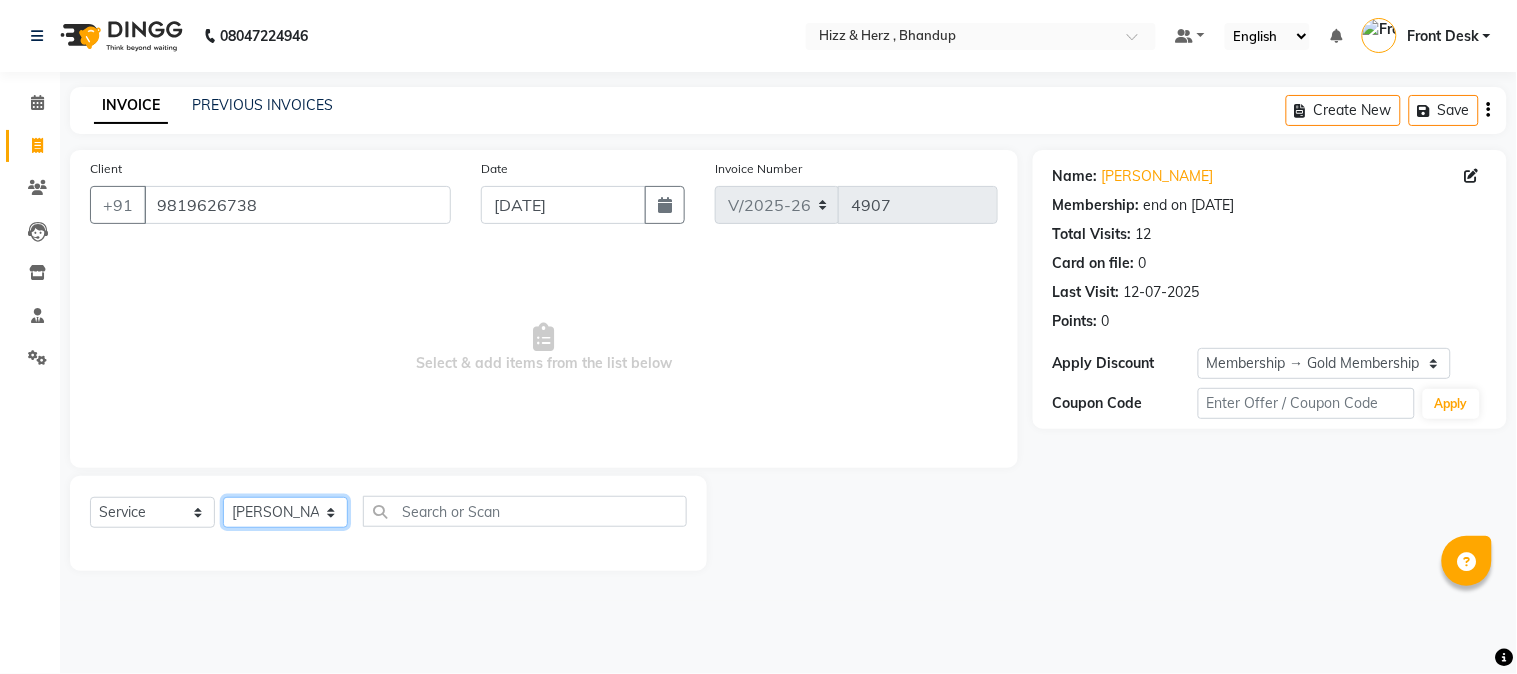 click on "Select Stylist Front Desk [PERSON_NAME] HIZZ & HERZ 2 [PERSON_NAME] [PERSON_NAME] [PERSON_NAME] [PERSON_NAME] MOHD [PERSON_NAME] [PERSON_NAME] [PERSON_NAME]  [PERSON_NAME]" 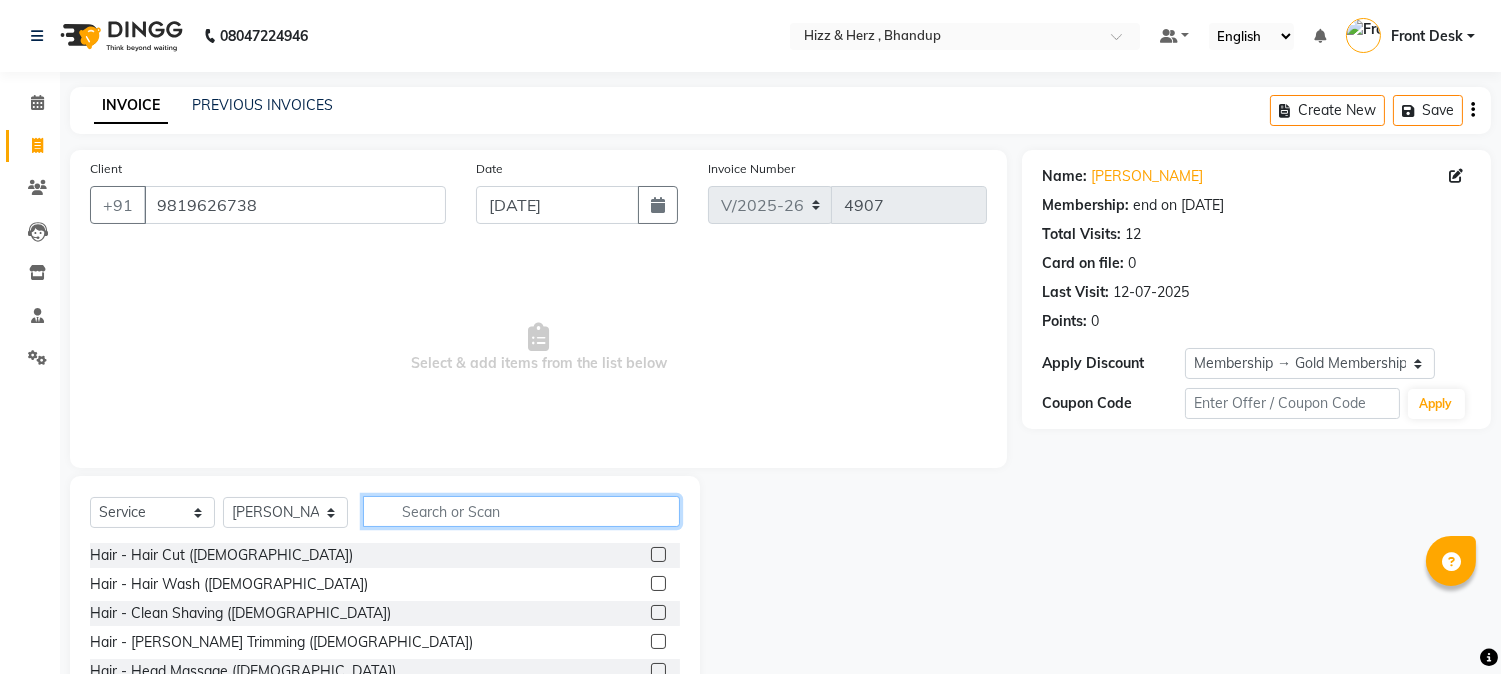 click 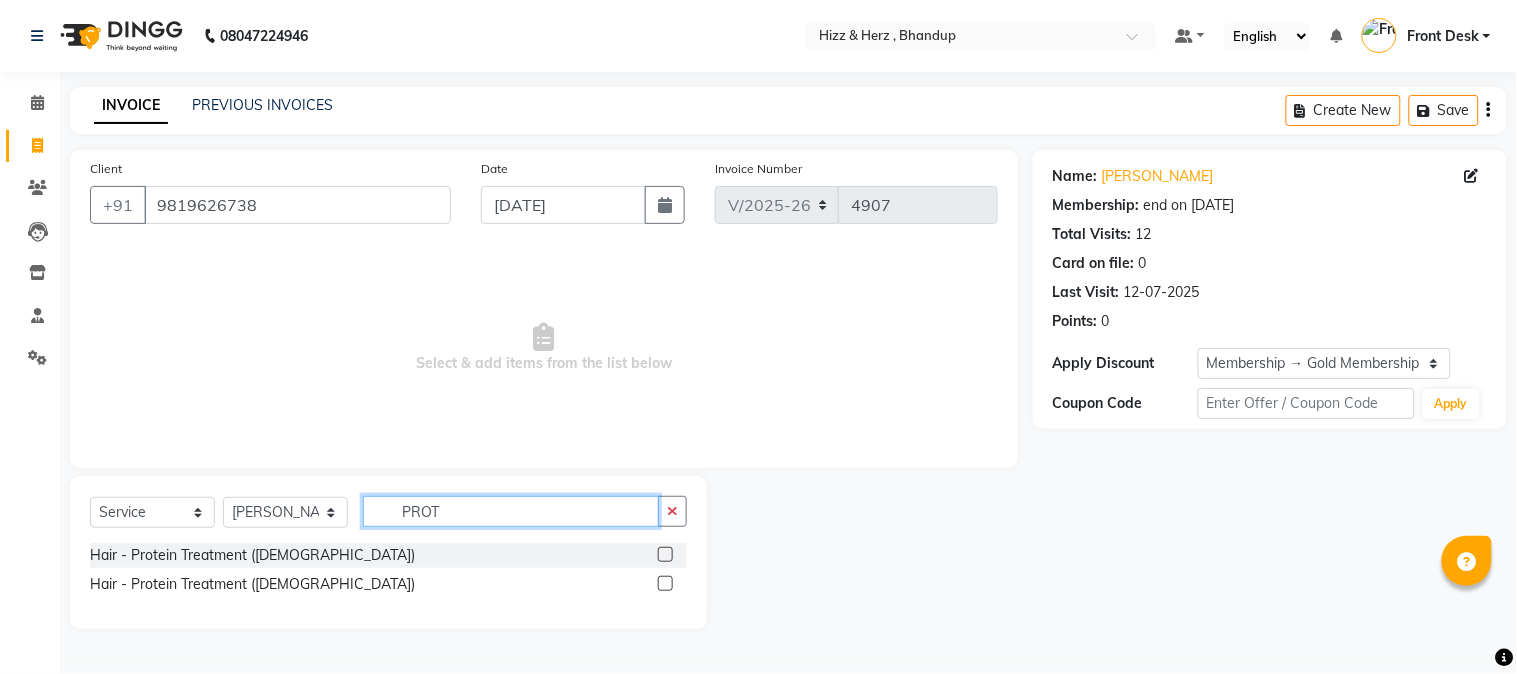 type on "PROT" 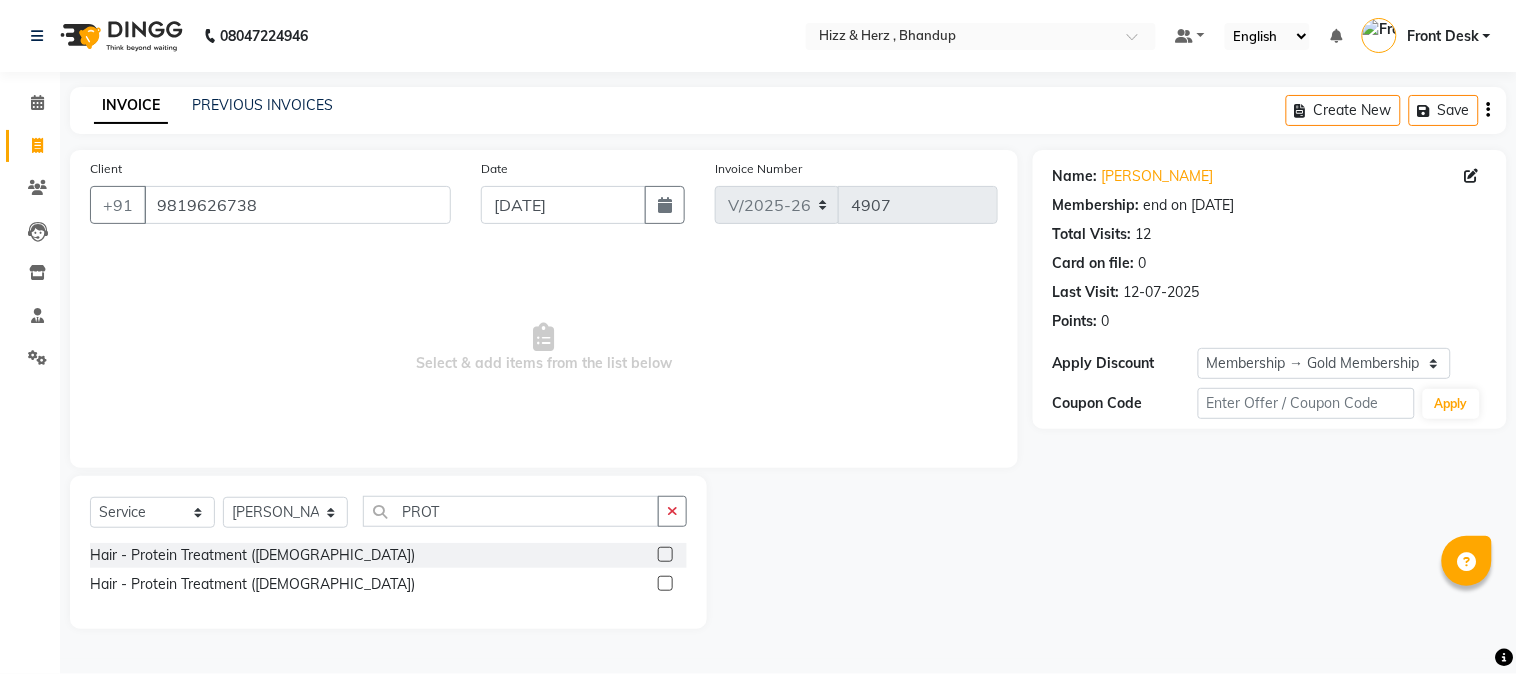 click 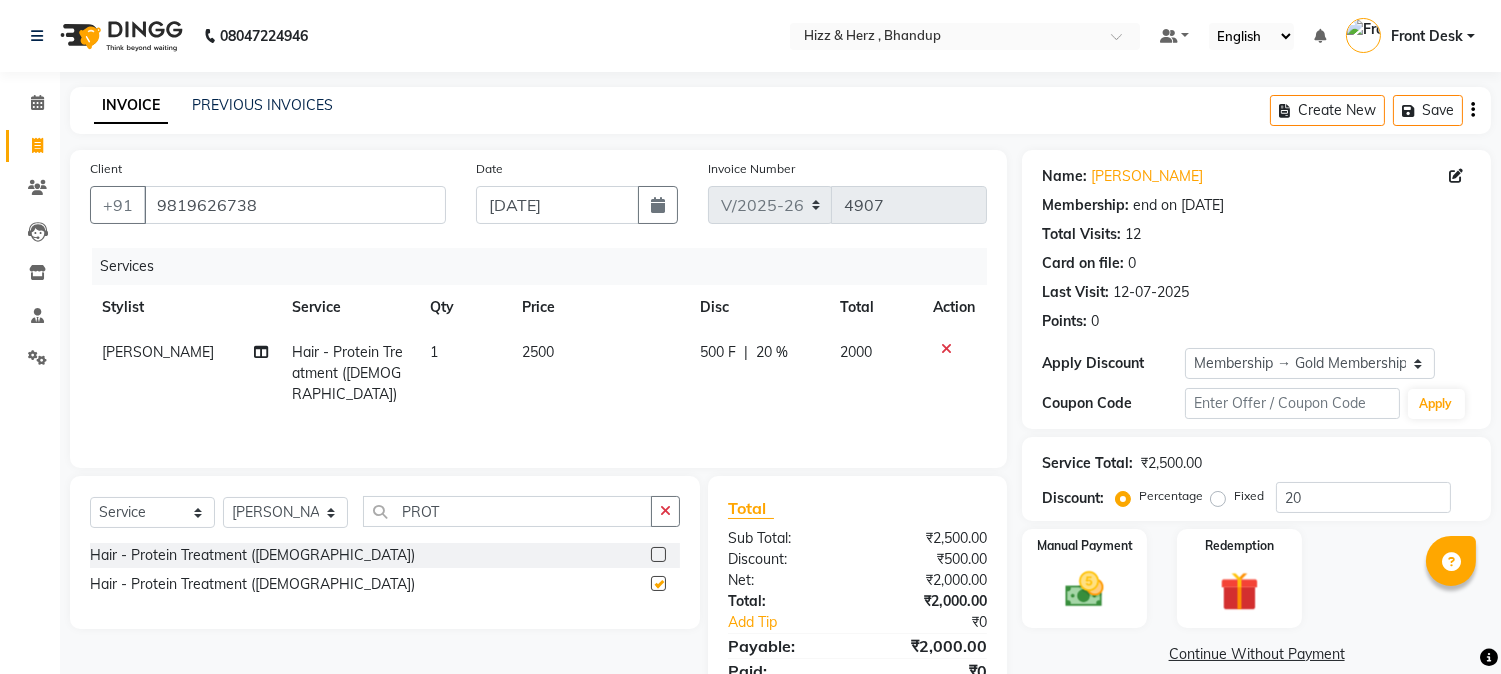 checkbox on "false" 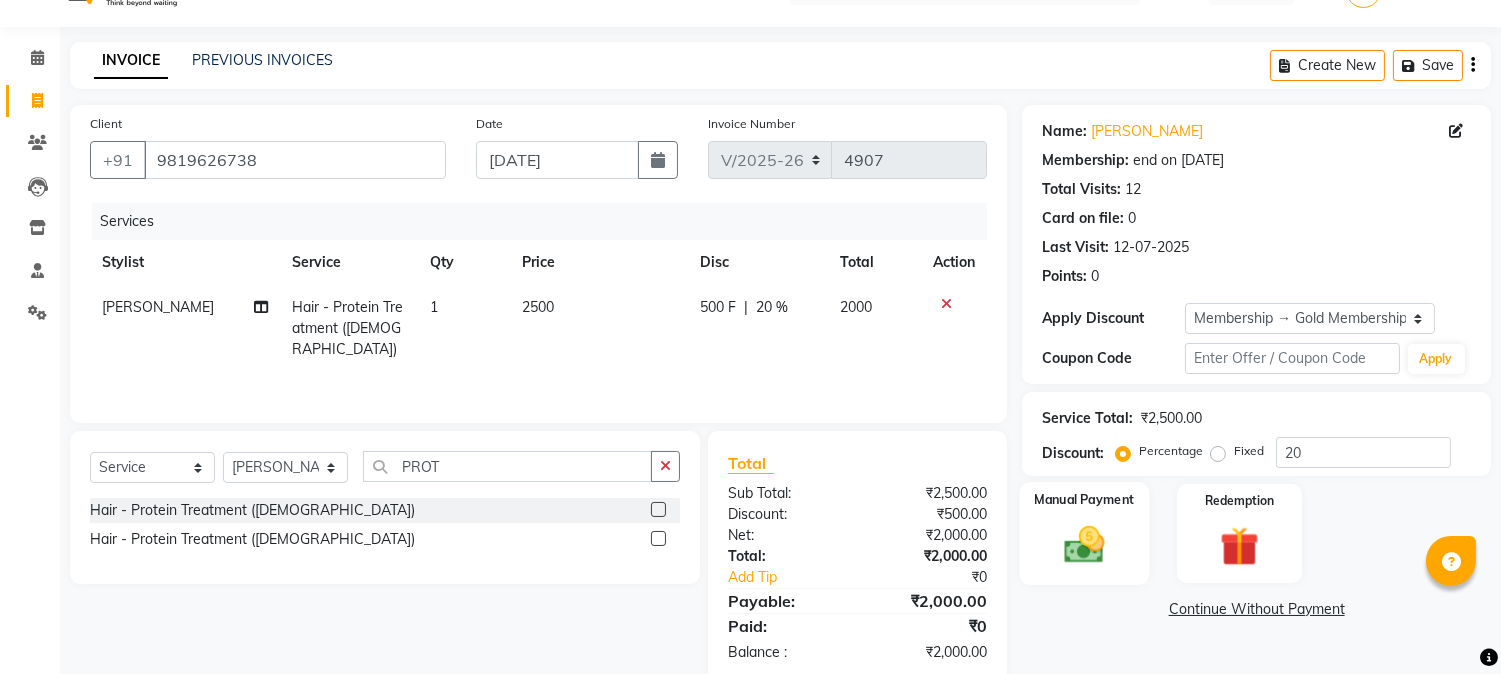 scroll, scrollTop: 84, scrollLeft: 0, axis: vertical 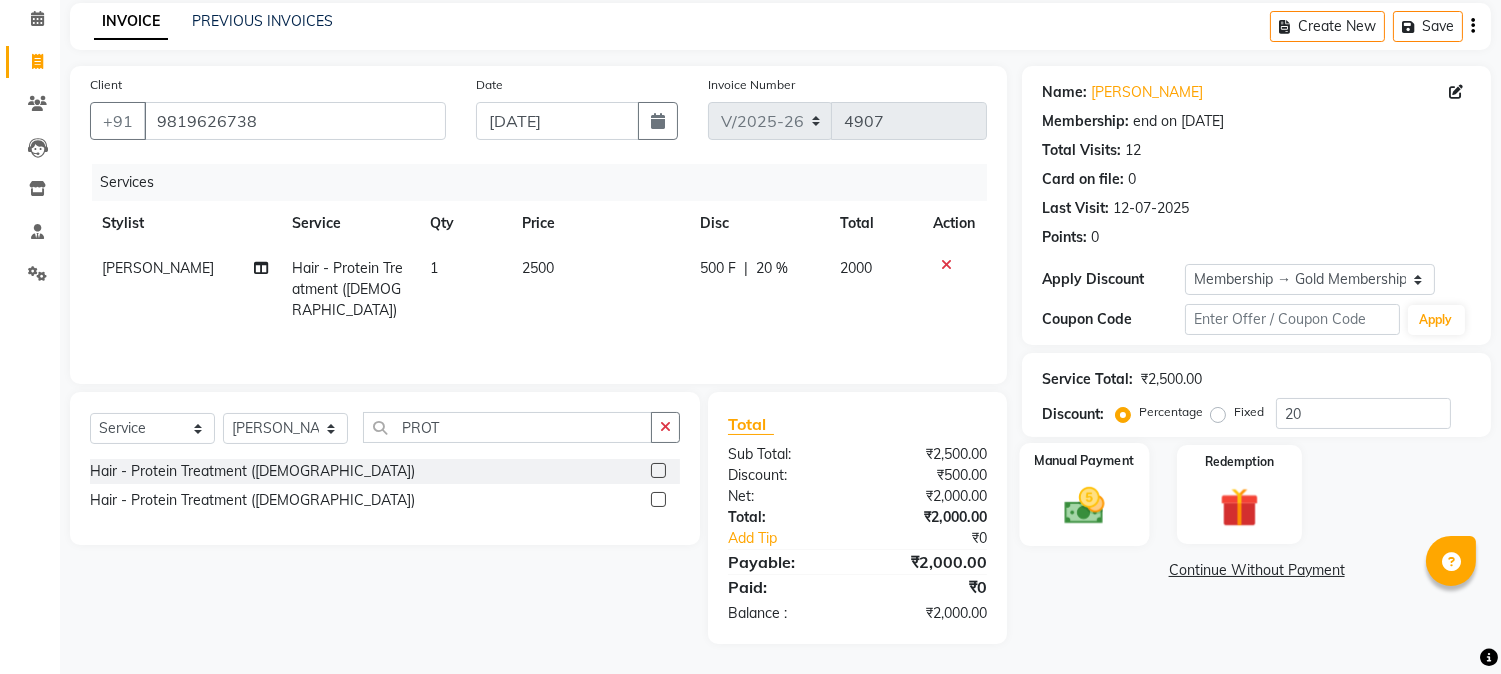 click 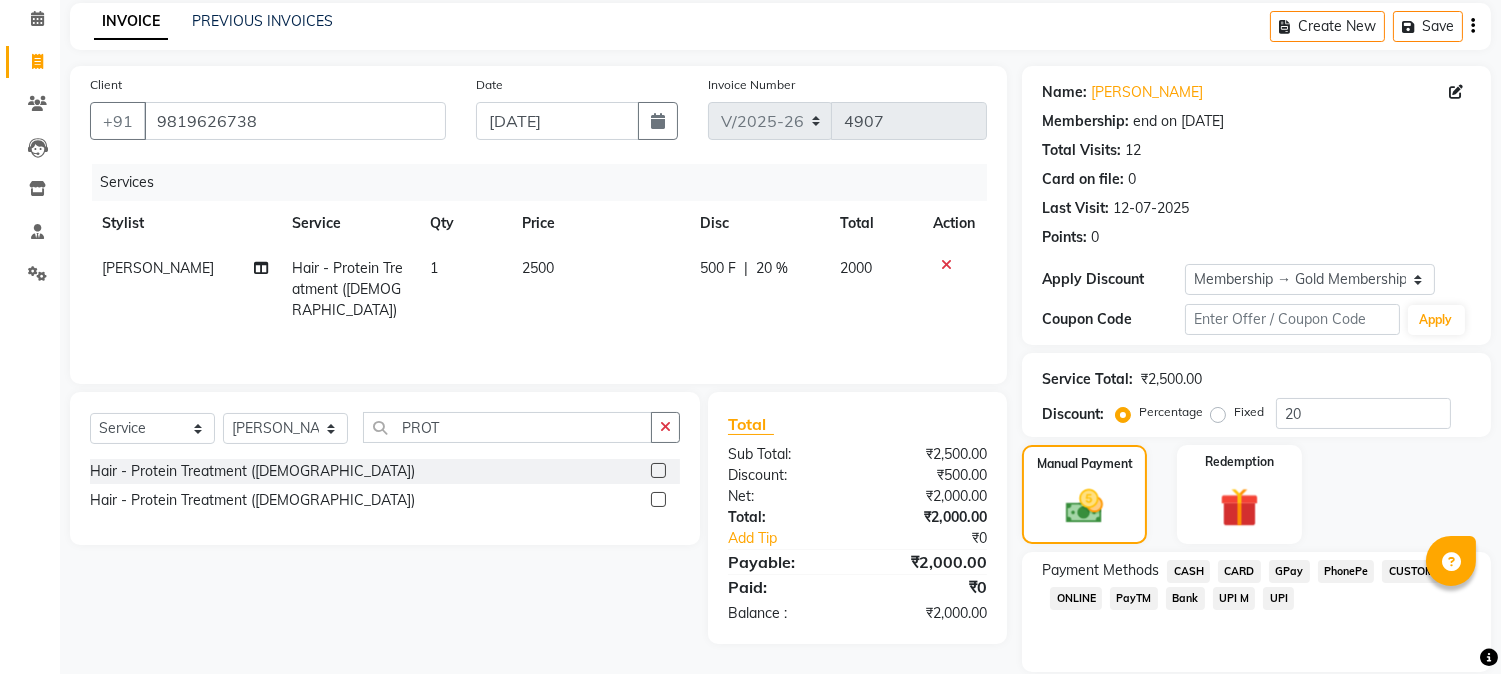 click on "GPay" 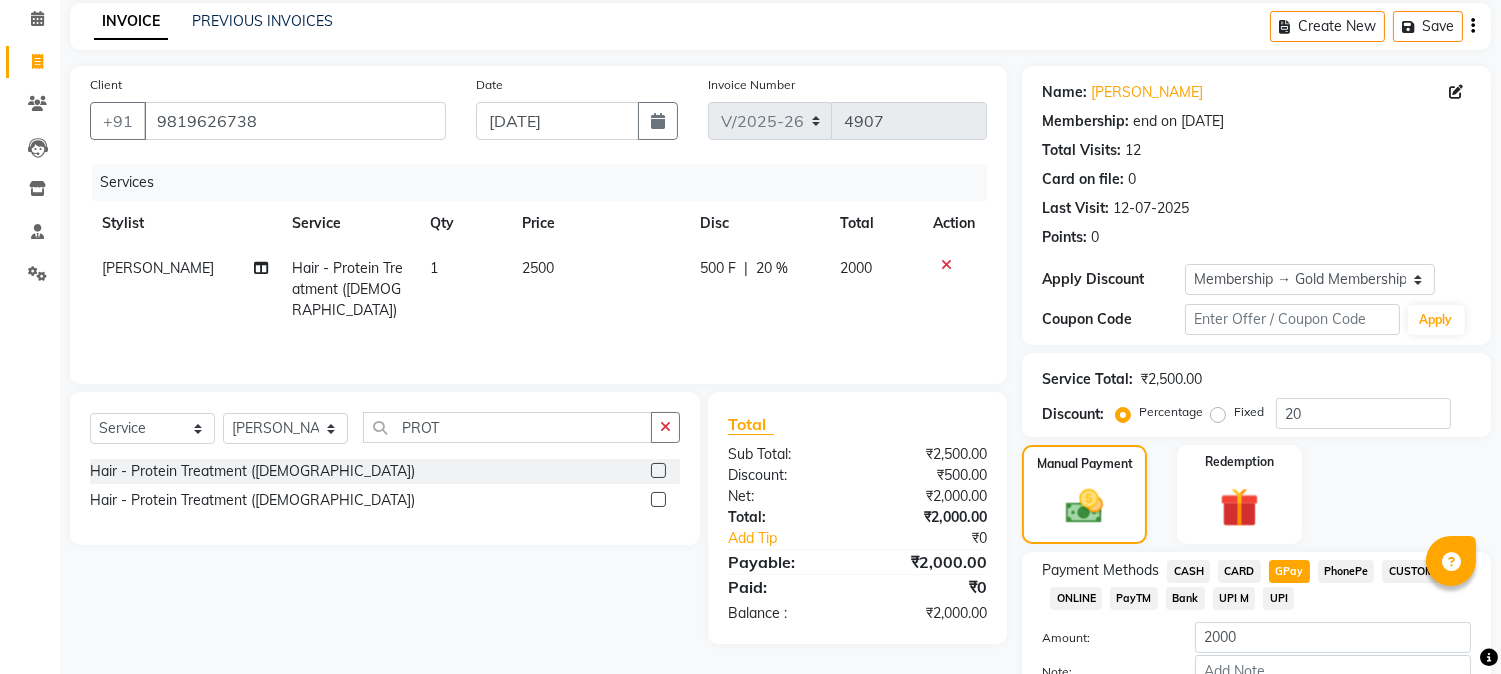 scroll, scrollTop: 208, scrollLeft: 0, axis: vertical 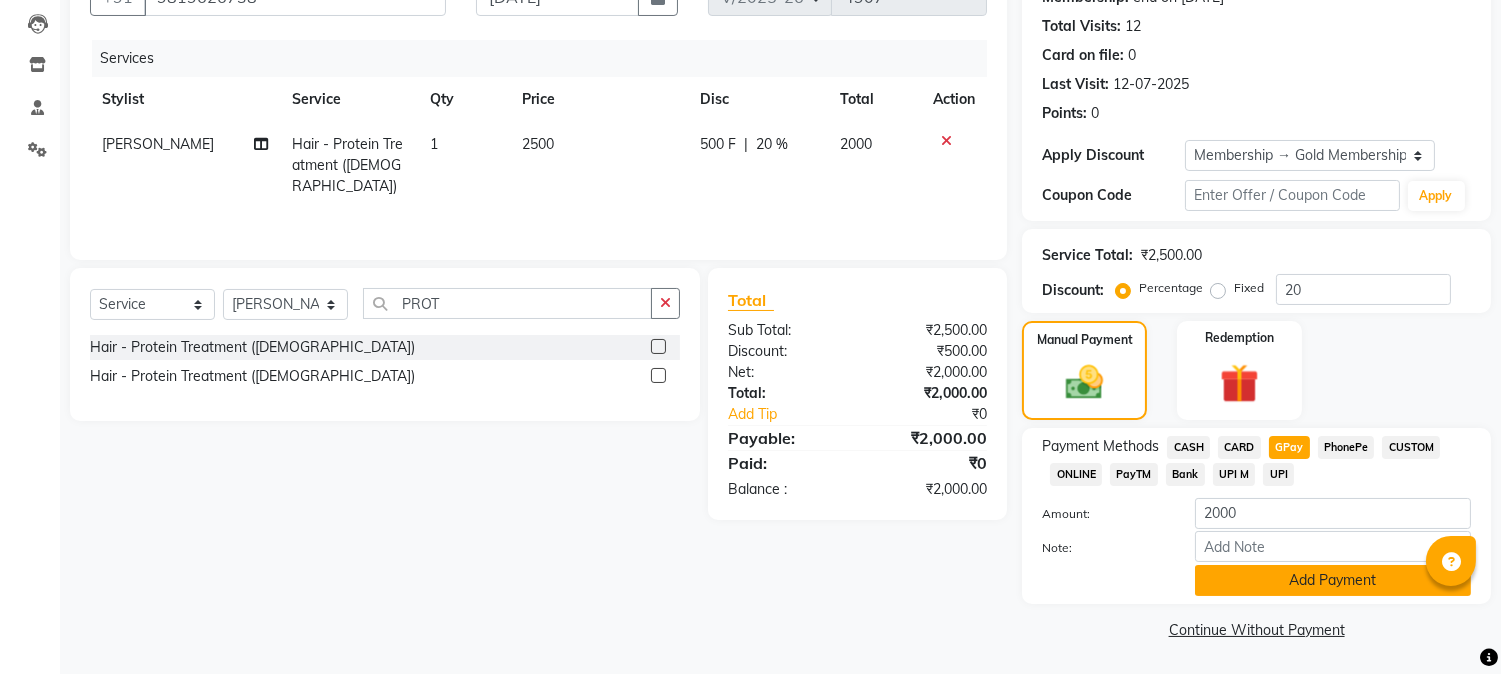 click on "Add Payment" 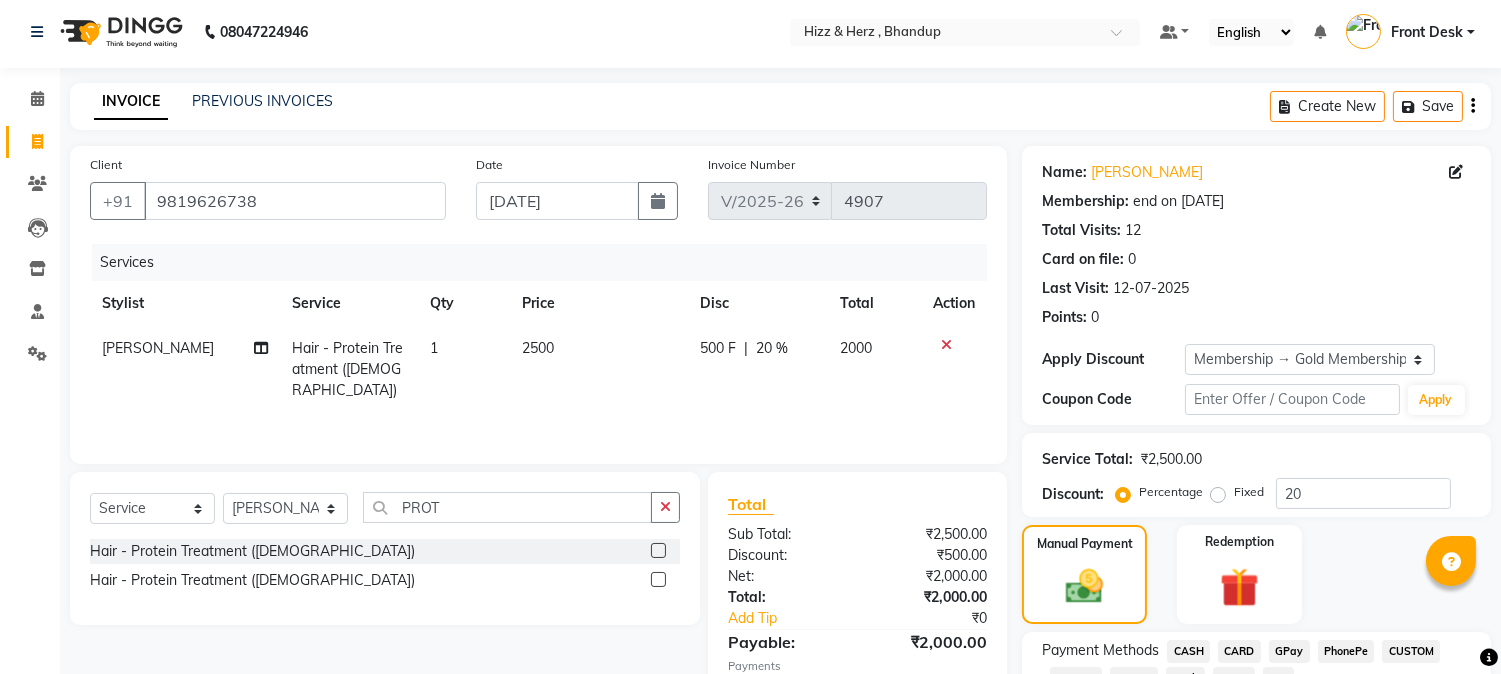 scroll, scrollTop: 0, scrollLeft: 0, axis: both 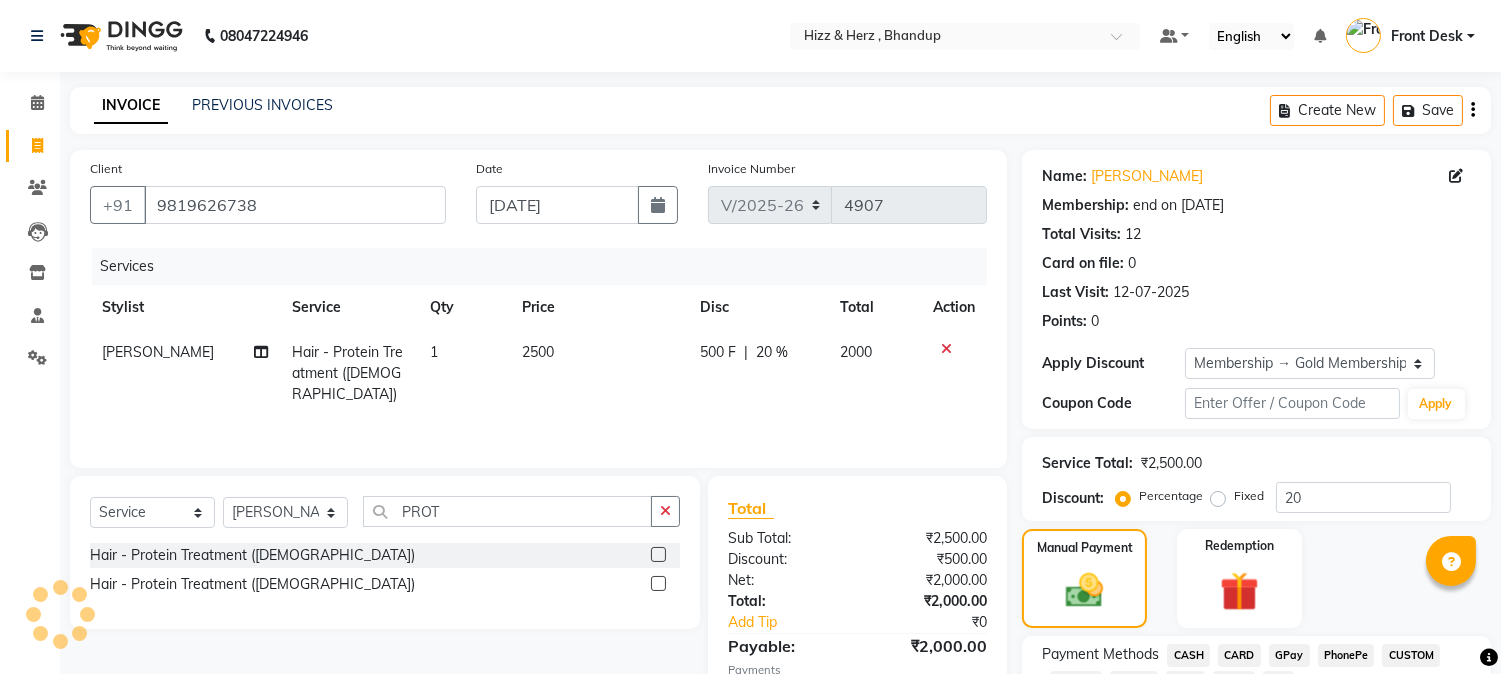 click 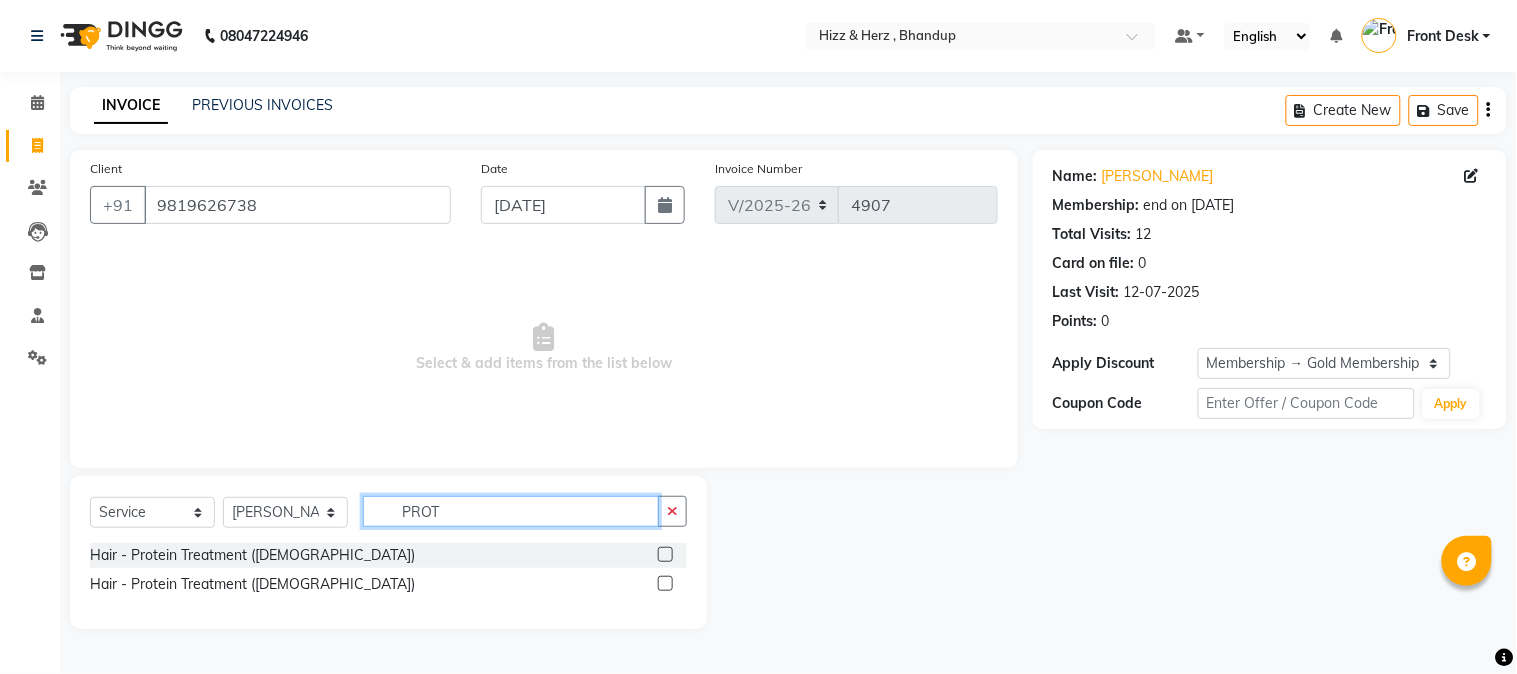 click on "PROT" 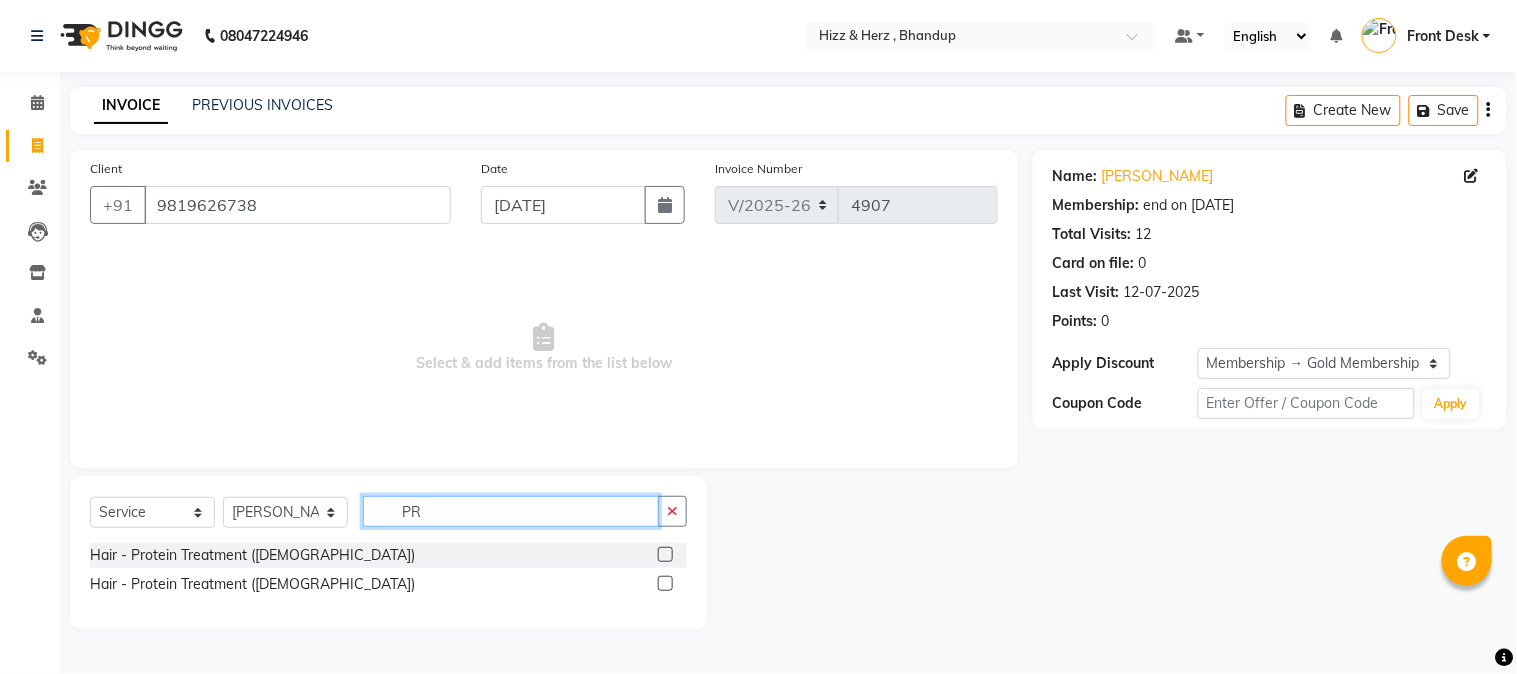 type on "P" 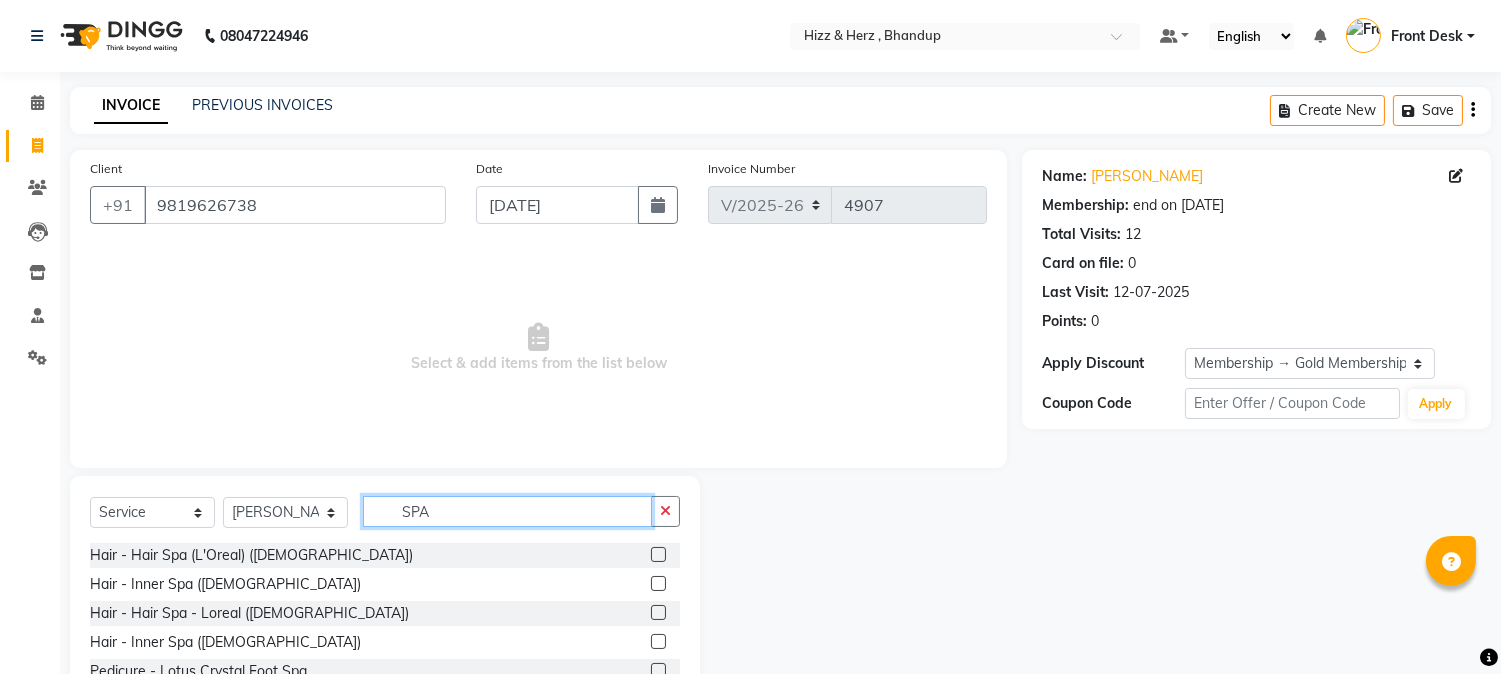 type on "SPA" 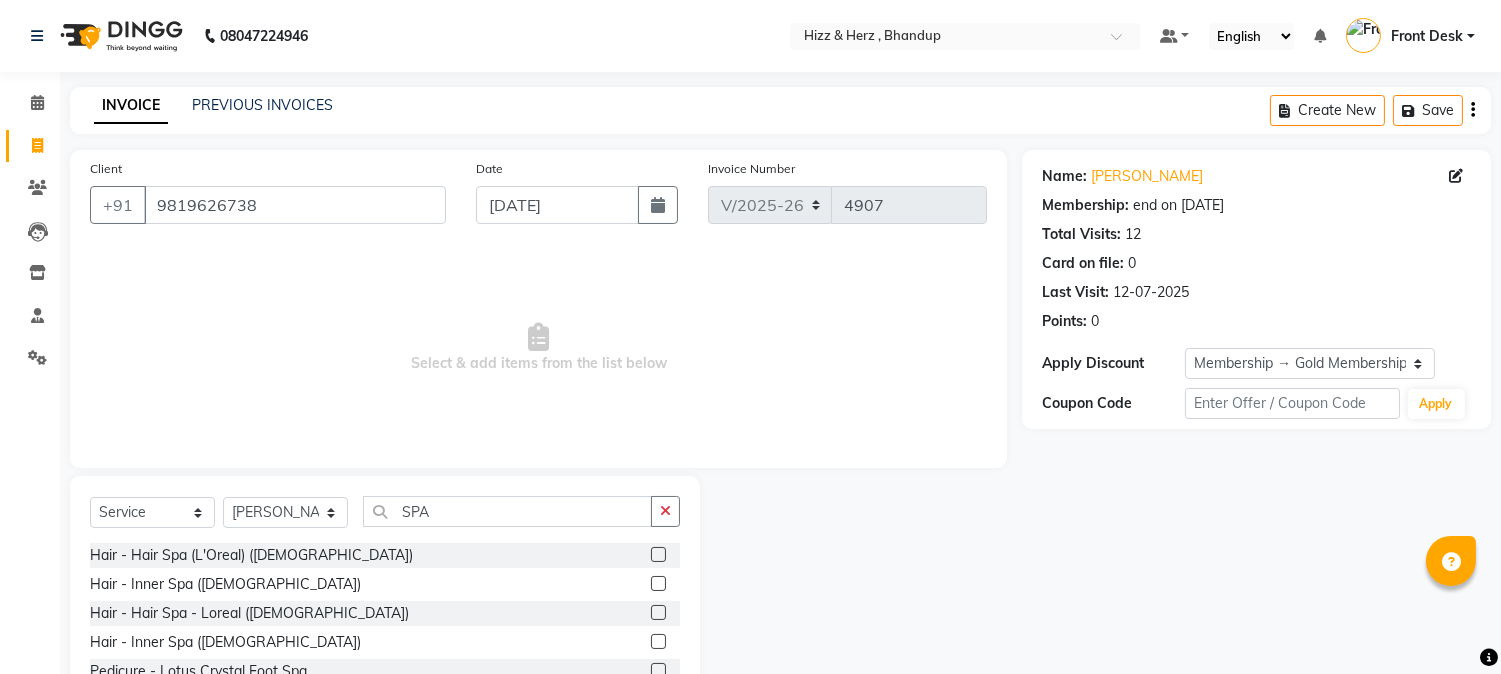 click 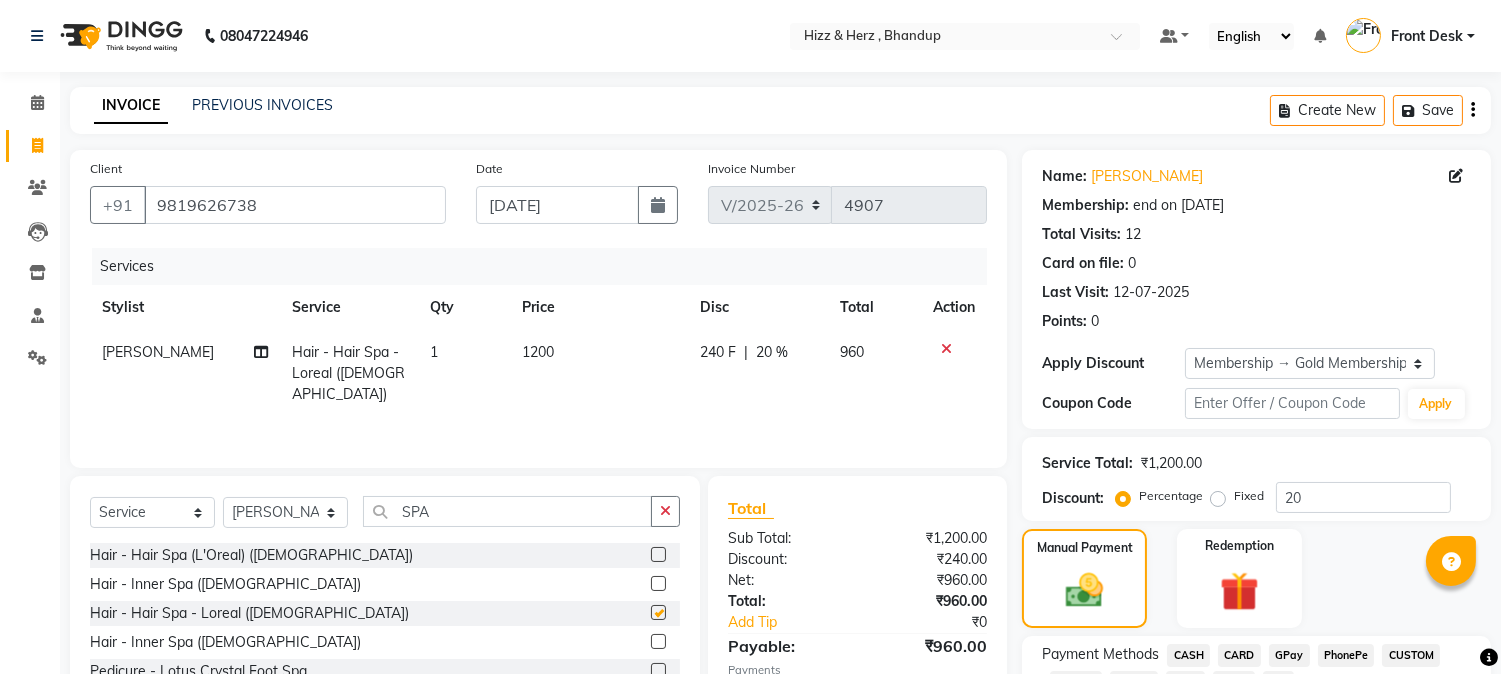 checkbox on "false" 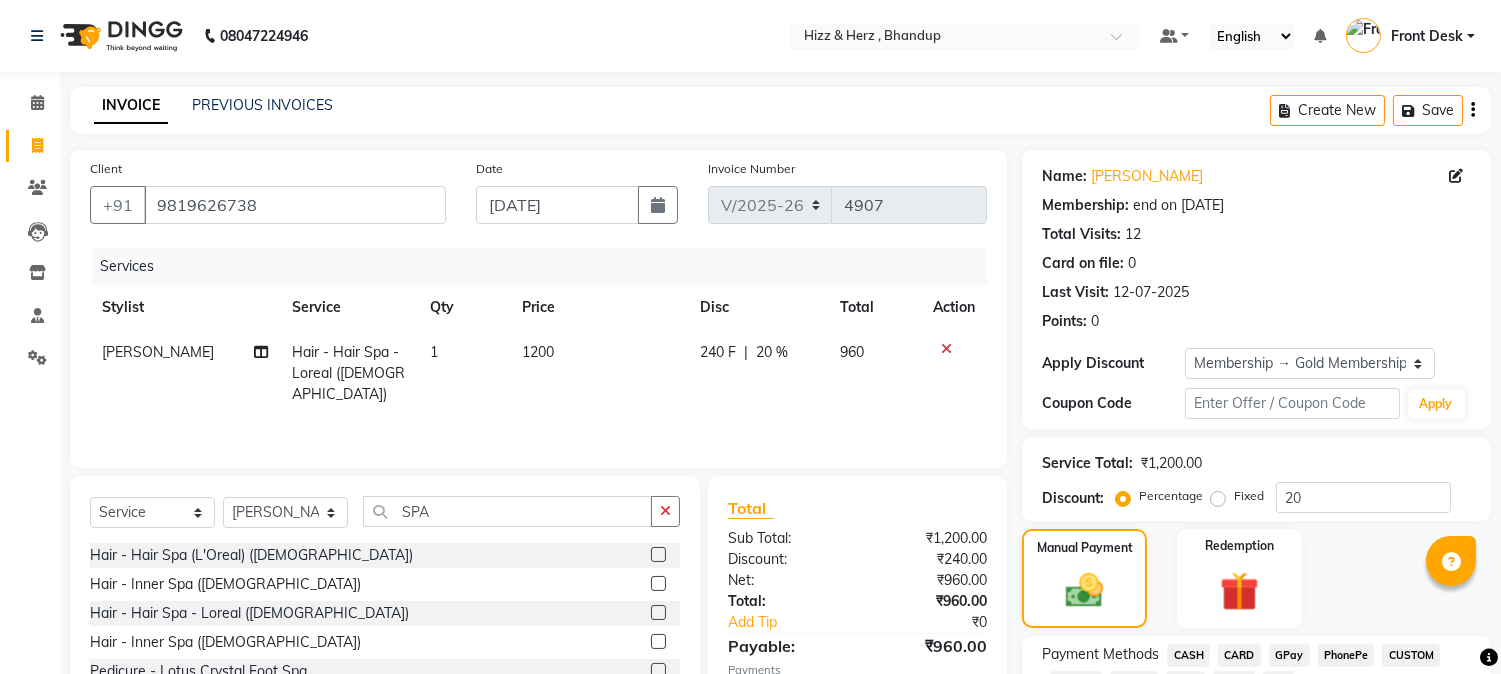 click on "1200" 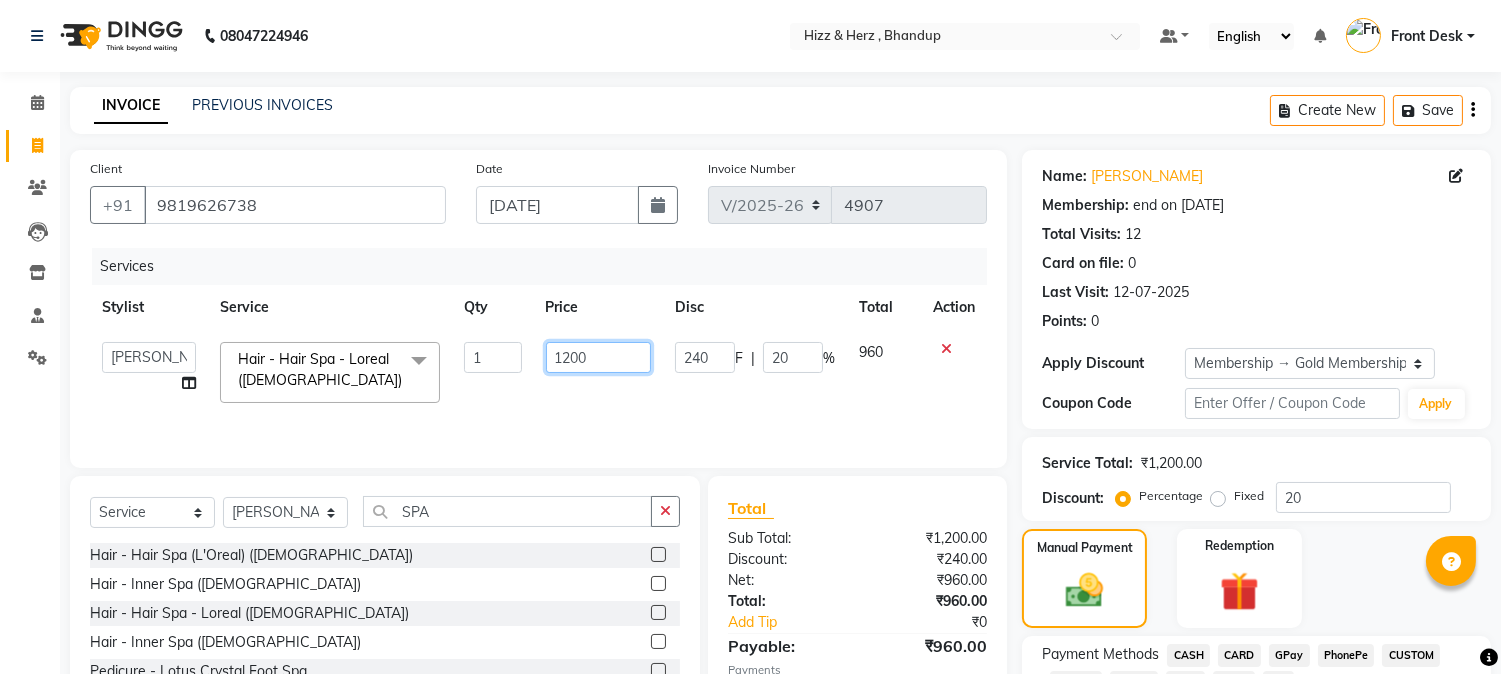 click on "1200" 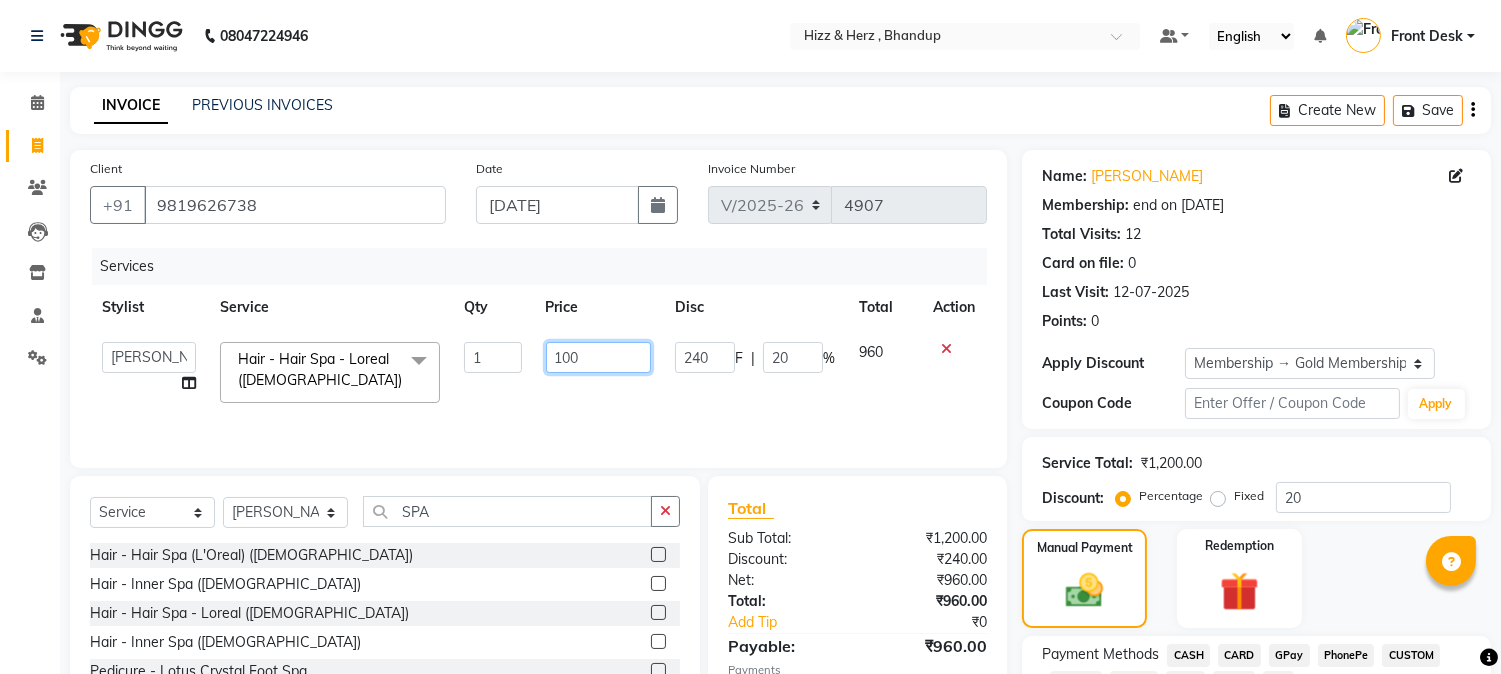 type on "1400" 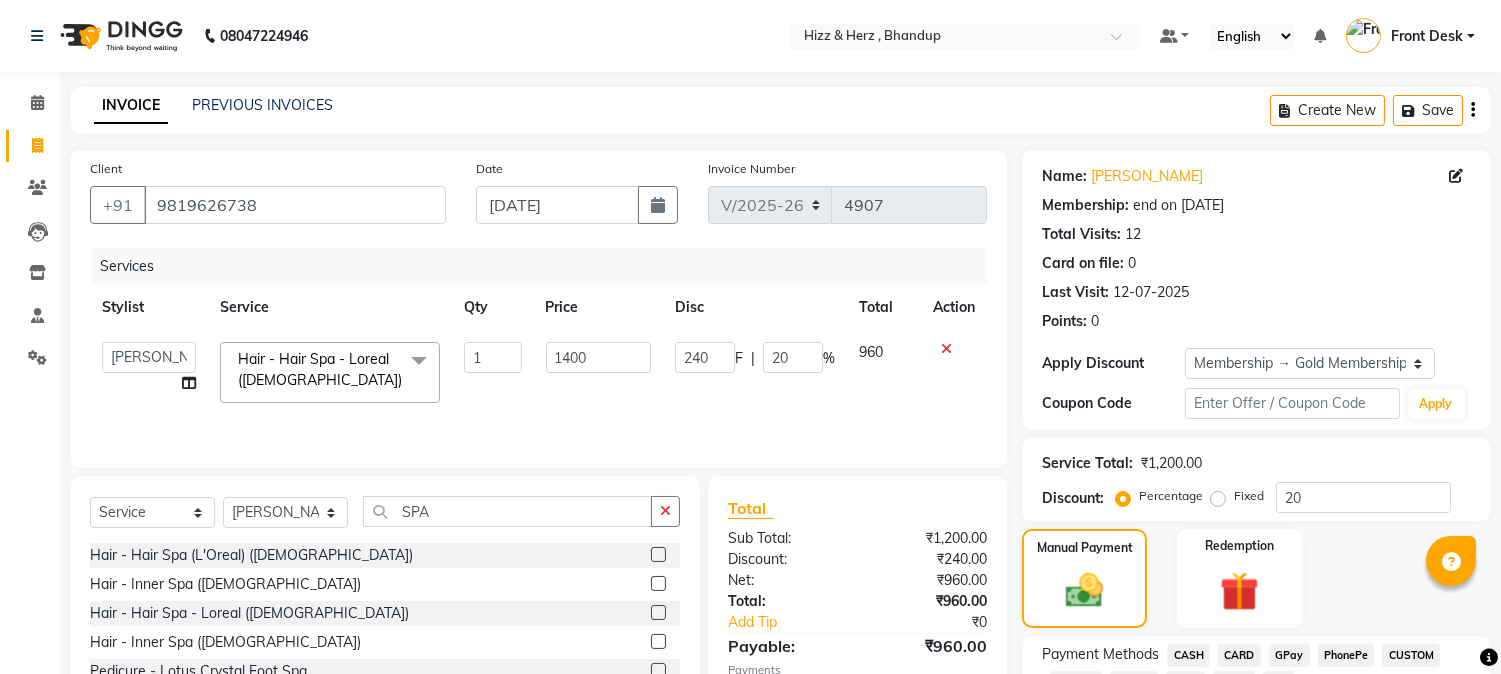 click on "Services Stylist Service Qty Price Disc Total Action  Front Desk   Gaurav Sharma   HIZZ & HERZ 2   IRFAN AHMAD   Jigna Goswami   KHALID AHMAD   Laxmi   Mehboob   MOHD PARVEJ   NIZAM   Salman   Sangeeta    SUMITA    VEERENDRA SHARMA  Hair - Hair Spa - Loreal (Female)  x Hair - Hair Cut (Male) Hair - Hair Wash (Male) Hair - Clean Shaving (Male) Hair - Beard Trimming (Male) Hair - Head Massage (Male) Hair - Hair Spa (L'Oreal) (Male) Hair - Protein Treatment (Male) Hair - Clear Dose ( Anti-Dandruff  Treatment ) (Male) Hair - Inner Spa (Male) Hair - Hair Cut - Straight / Normal 'U' (Female) Hair - Hair Cut - Advanced (Female) Hair - Hair Wash - Normal (Female) Hair - Hair Wash - Smoothening/Straightening (Female) Hair - Blow Dry - Straight (Female) Hair - Blow Dry - Curls (Female) Hair - Ironing - Straight (Female) Hair - Ironing - Curls (Female) Hair - Hair Spa - Loreal (Female) Hair - Clear Dose (Anti-Dandruff Treatment) (Female) Hair - Inner Spa (Female) Hair - Protein Treatment (Female) Sari Deping  Hair Sat" 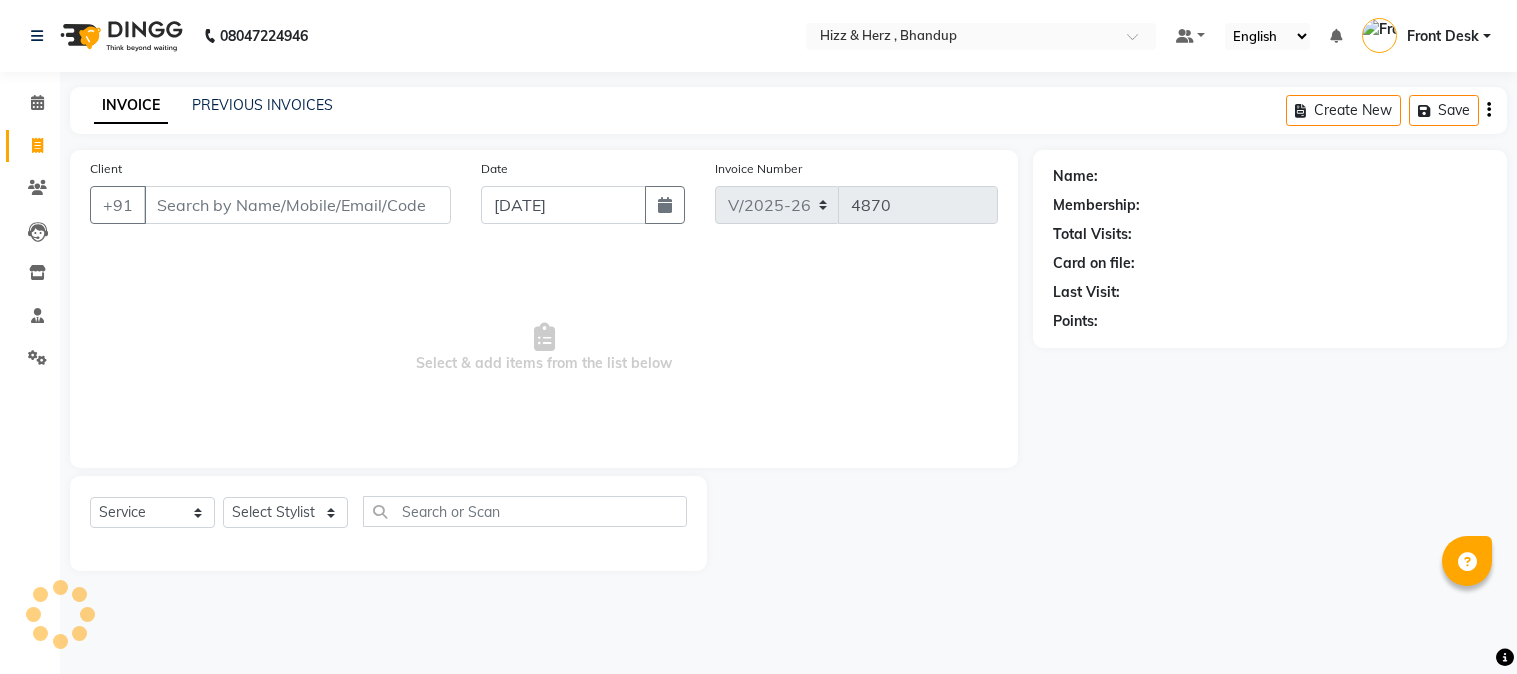 select on "629" 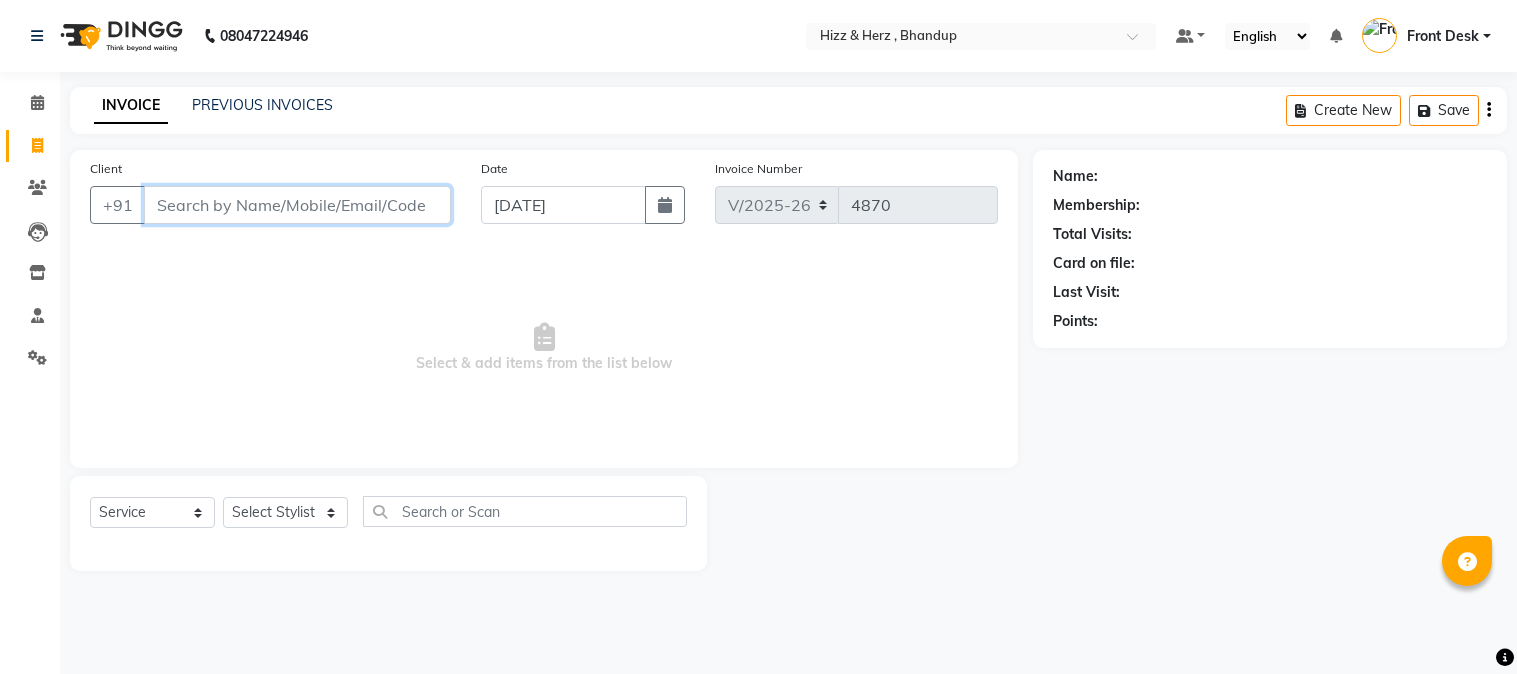 scroll, scrollTop: 0, scrollLeft: 0, axis: both 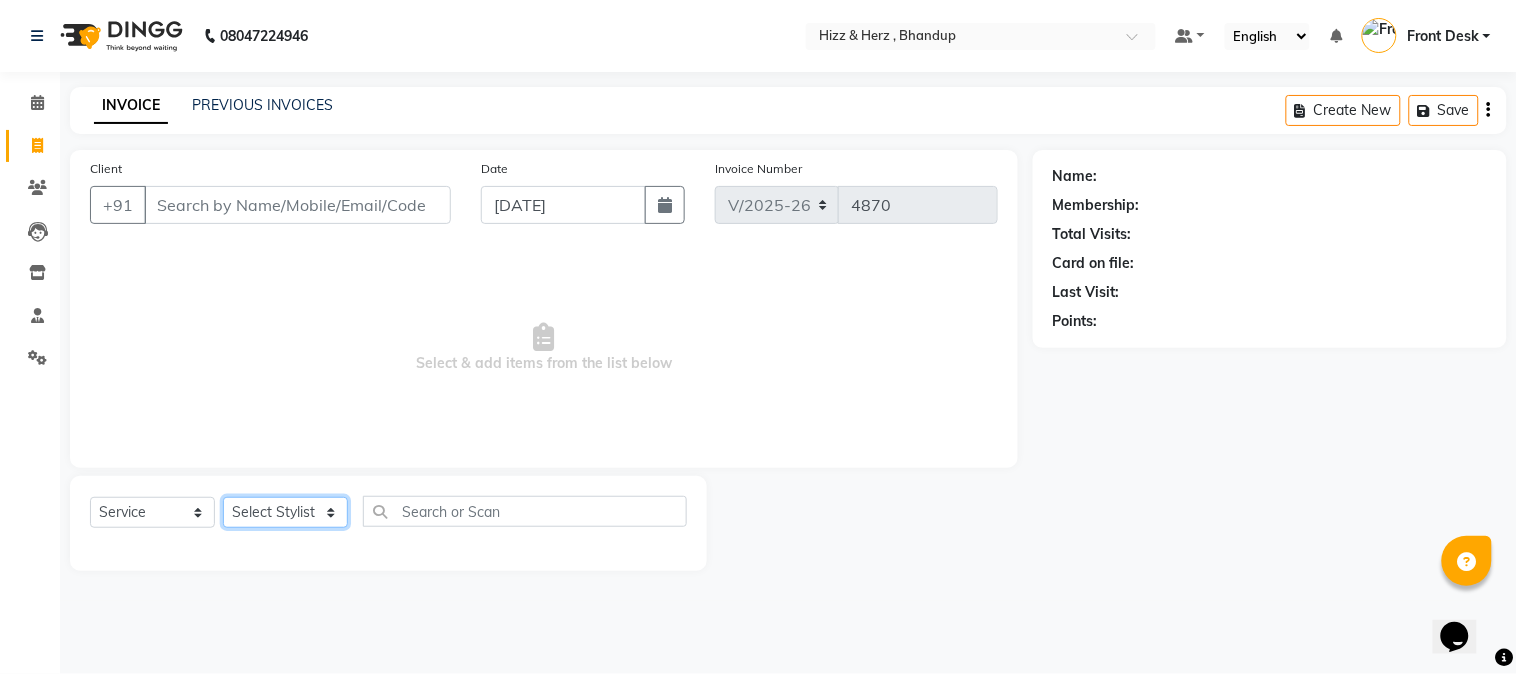 click on "Select Stylist Front Desk [PERSON_NAME] HIZZ & HERZ 2 [PERSON_NAME] [PERSON_NAME] [PERSON_NAME] [PERSON_NAME] MOHD [PERSON_NAME] [PERSON_NAME] [PERSON_NAME]  [PERSON_NAME]" 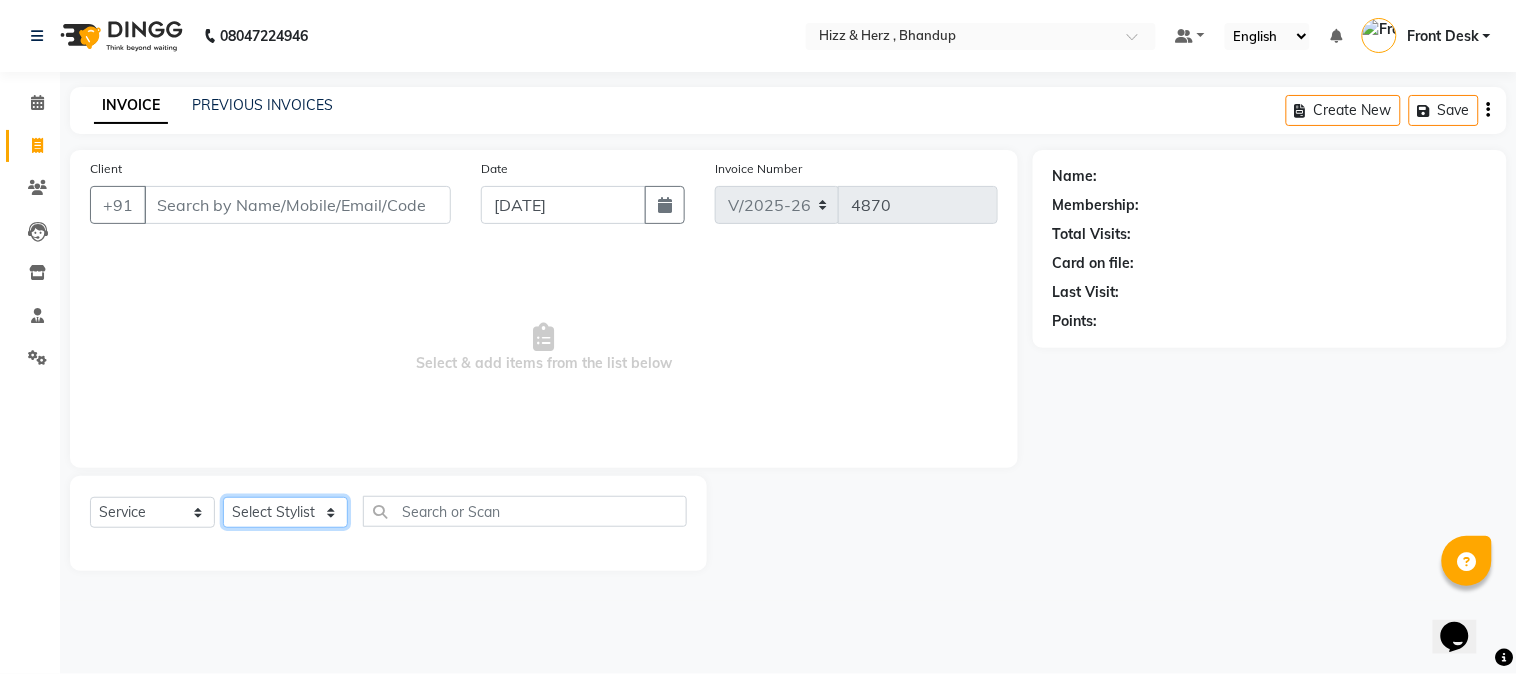 select on "33193" 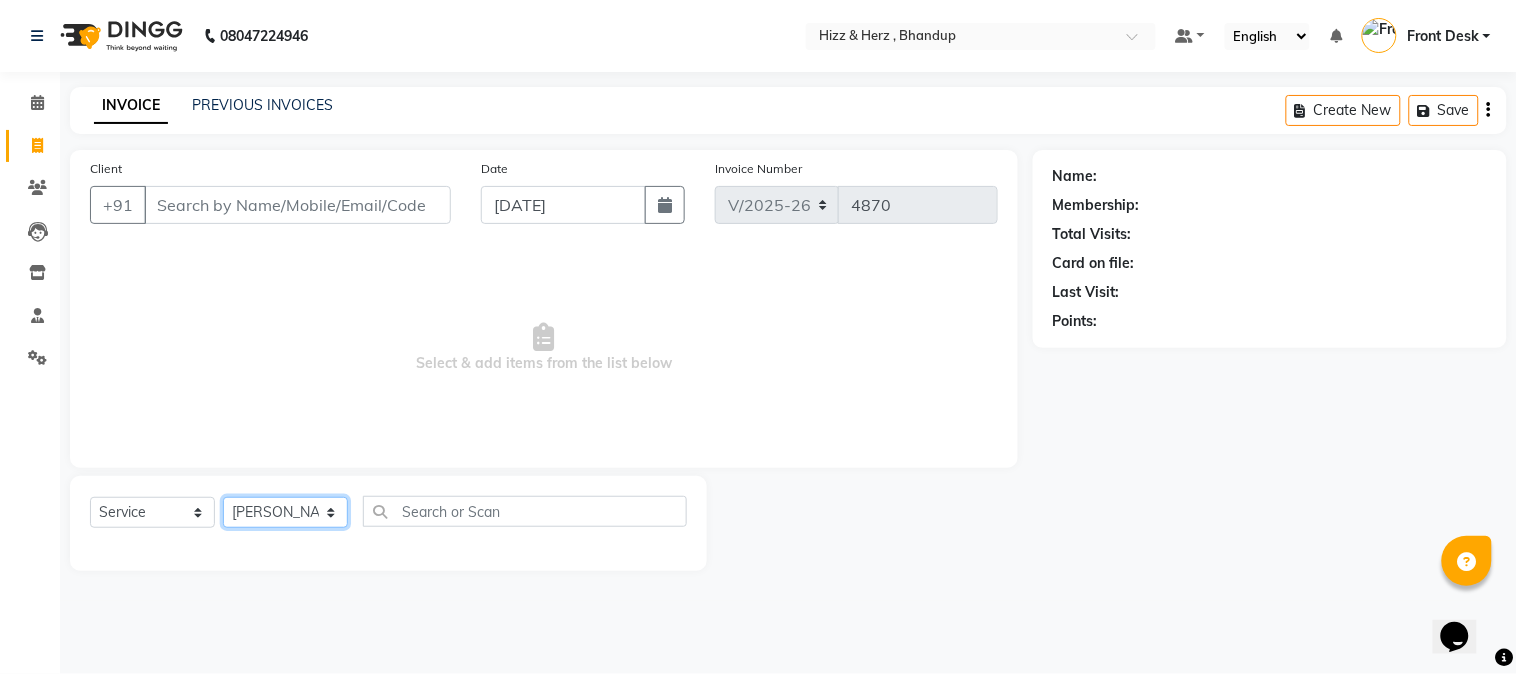 click on "Select Stylist Front Desk [PERSON_NAME] HIZZ & HERZ 2 [PERSON_NAME] [PERSON_NAME] [PERSON_NAME] [PERSON_NAME] MOHD [PERSON_NAME] [PERSON_NAME] [PERSON_NAME]  [PERSON_NAME]" 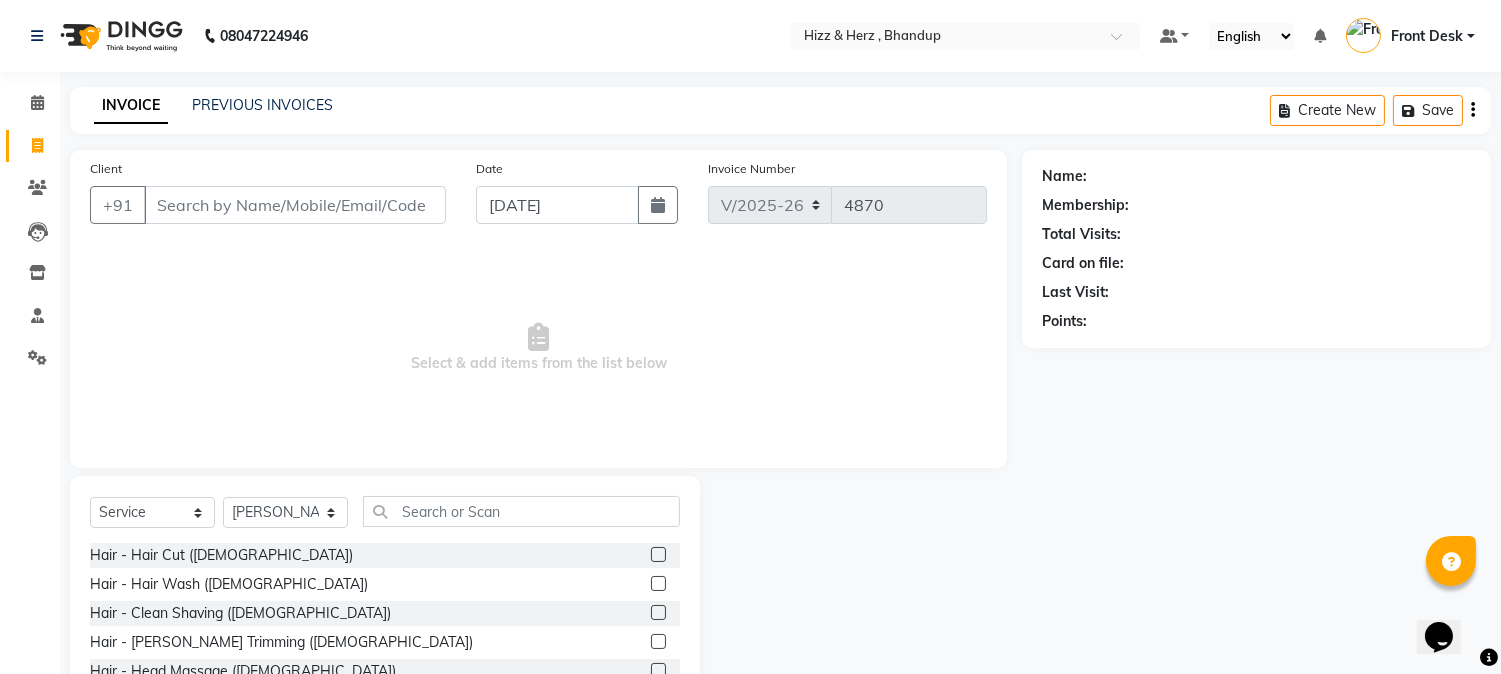 click 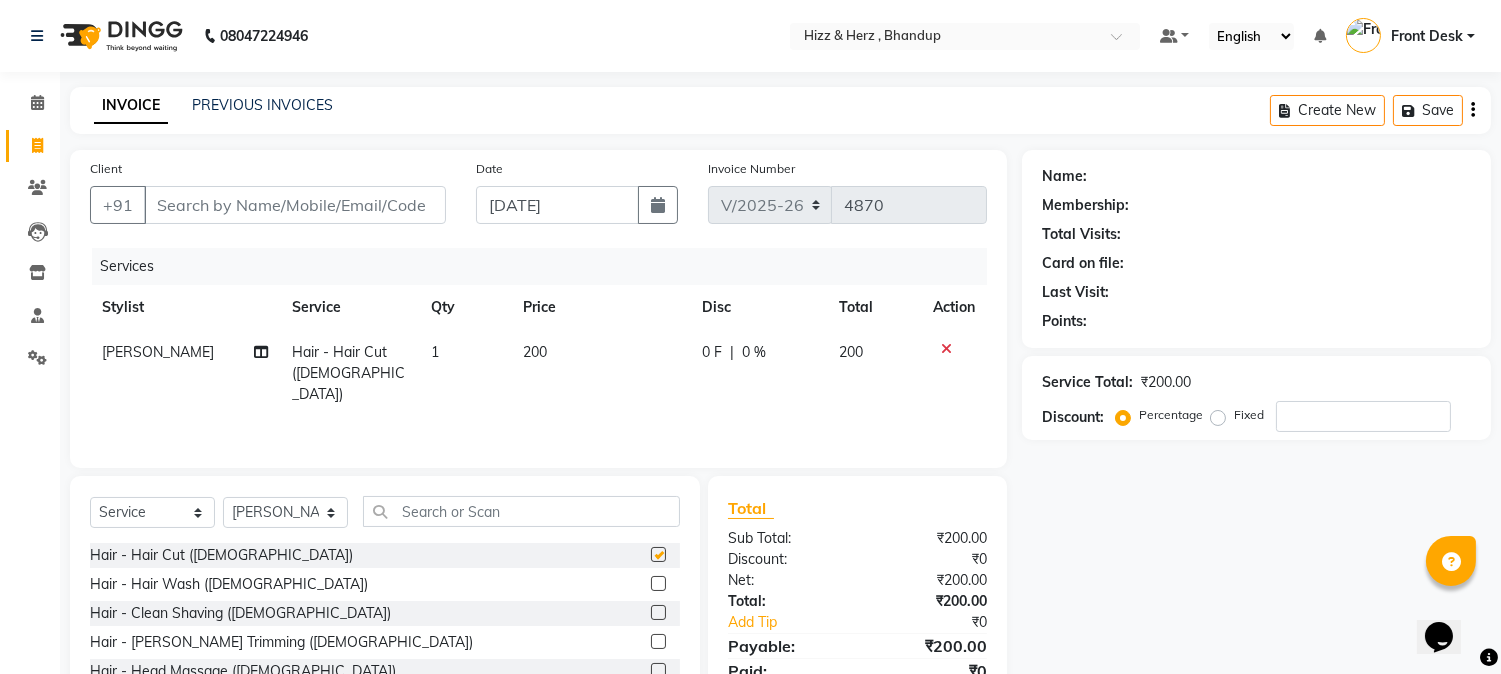 checkbox on "false" 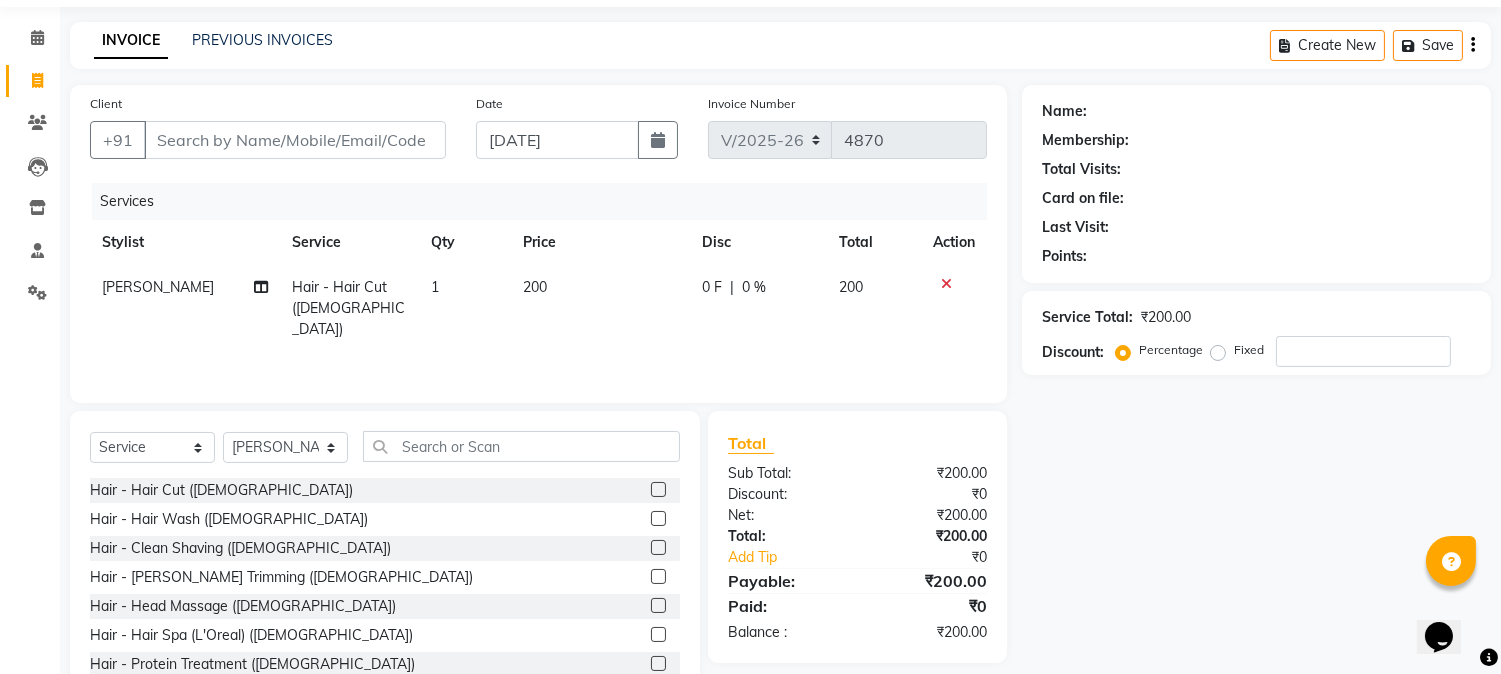 scroll, scrollTop: 126, scrollLeft: 0, axis: vertical 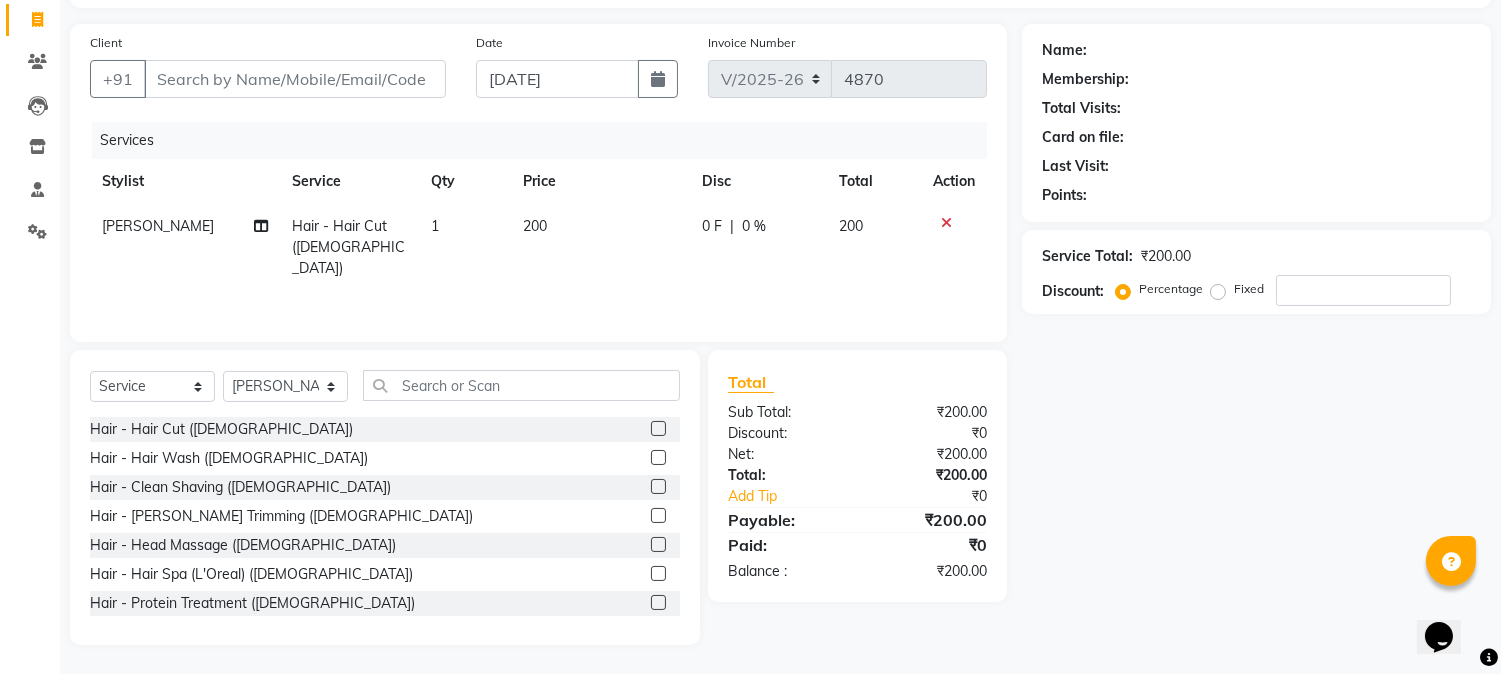 click 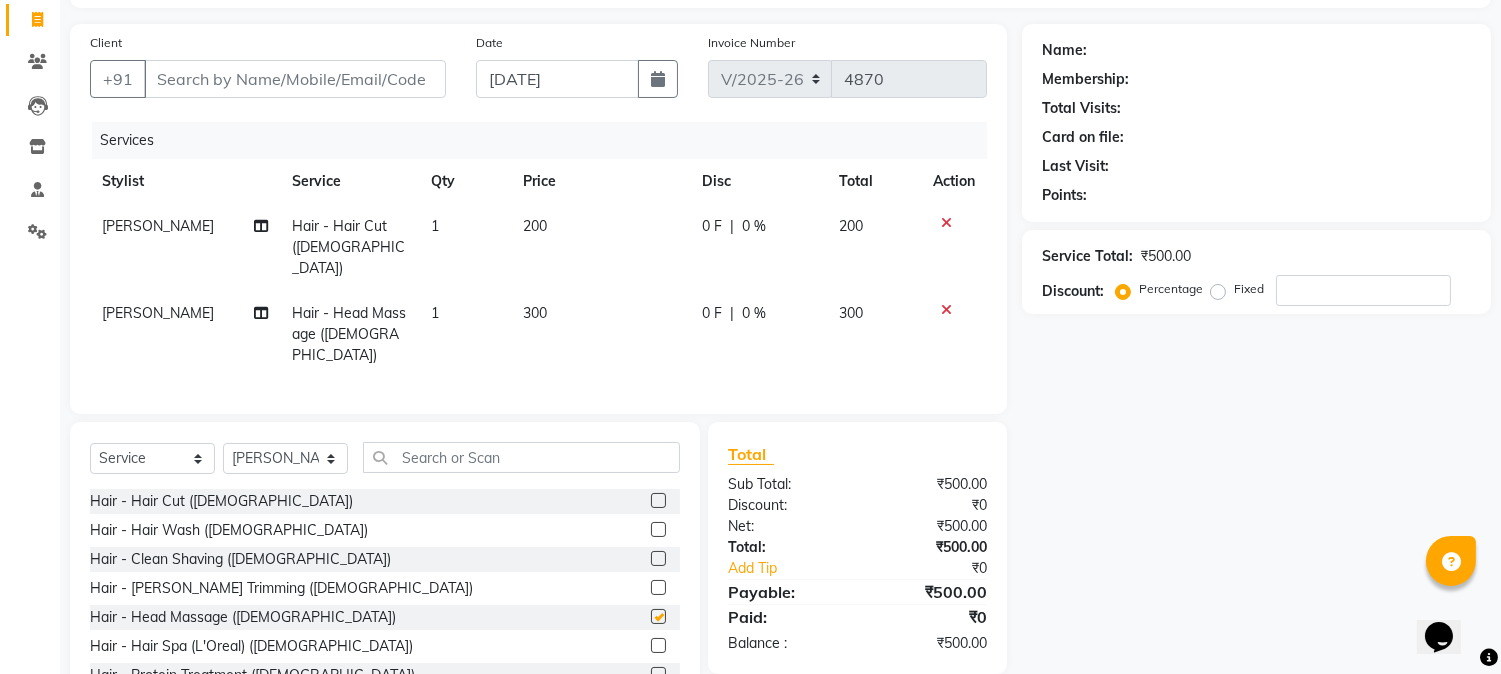 checkbox on "false" 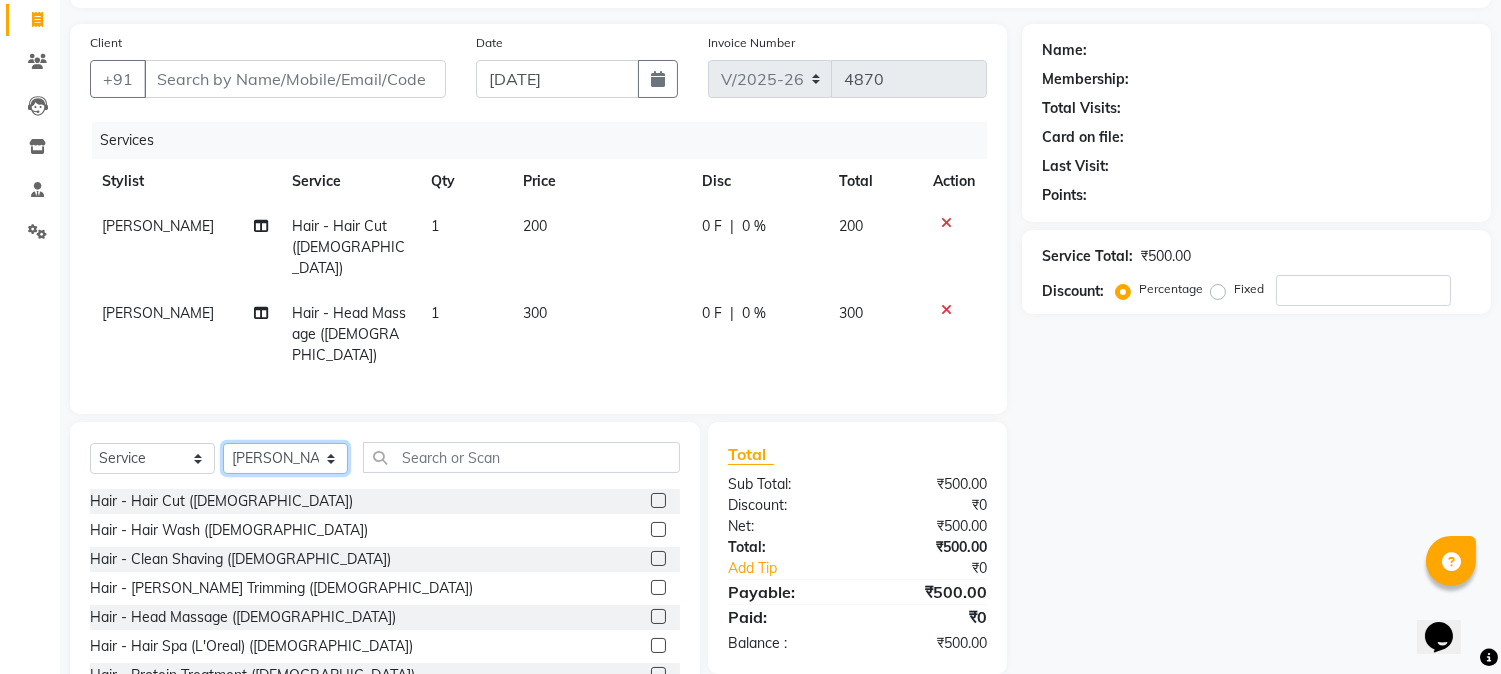 click on "Select Stylist Front Desk [PERSON_NAME] HIZZ & HERZ 2 [PERSON_NAME] [PERSON_NAME] [PERSON_NAME] [PERSON_NAME] MOHD [PERSON_NAME] [PERSON_NAME] [PERSON_NAME]  [PERSON_NAME]" 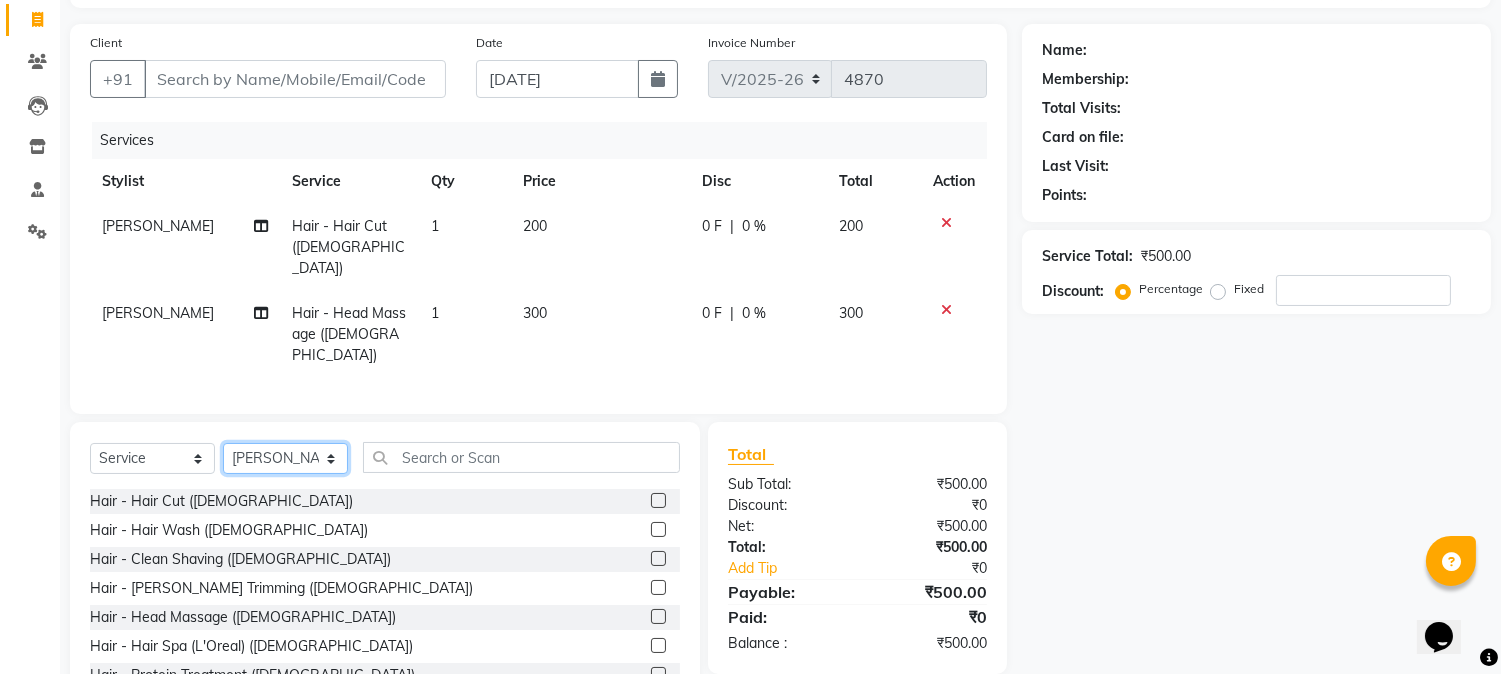 select on "26430" 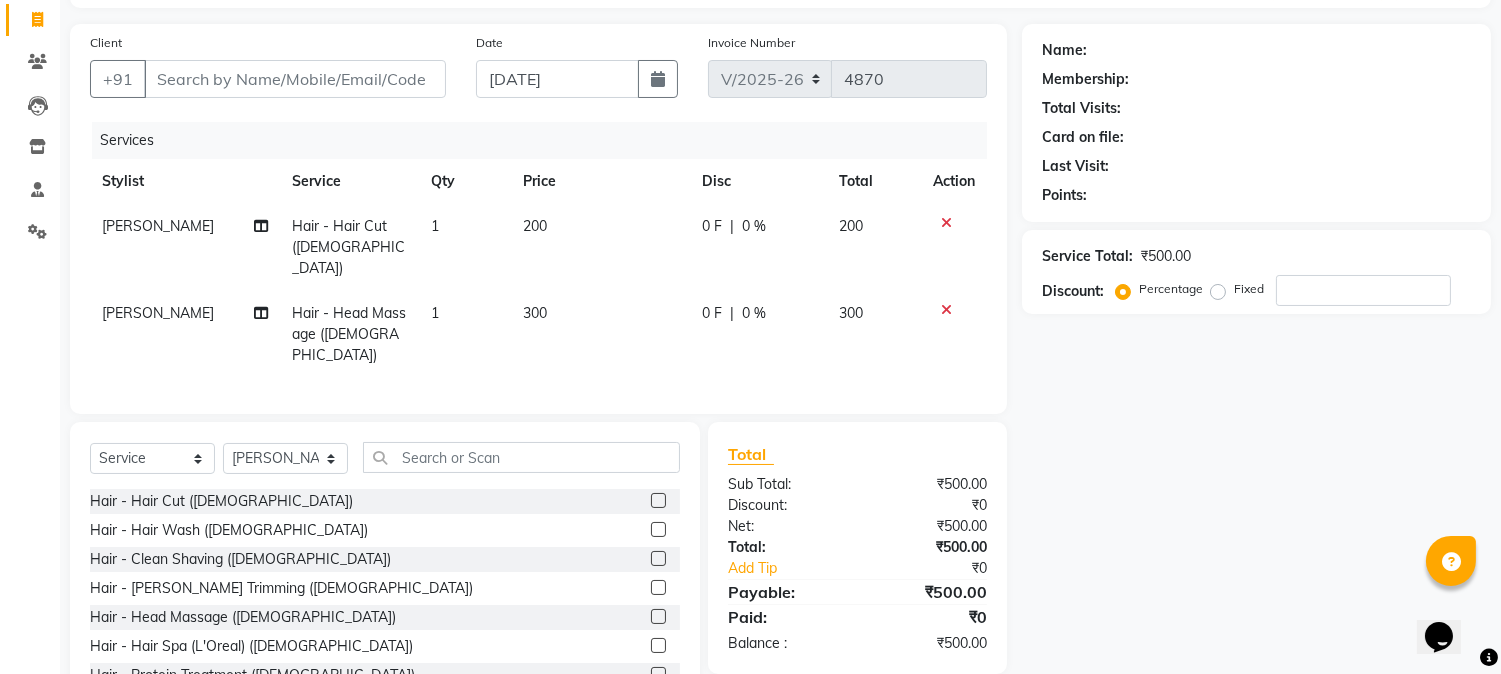 click 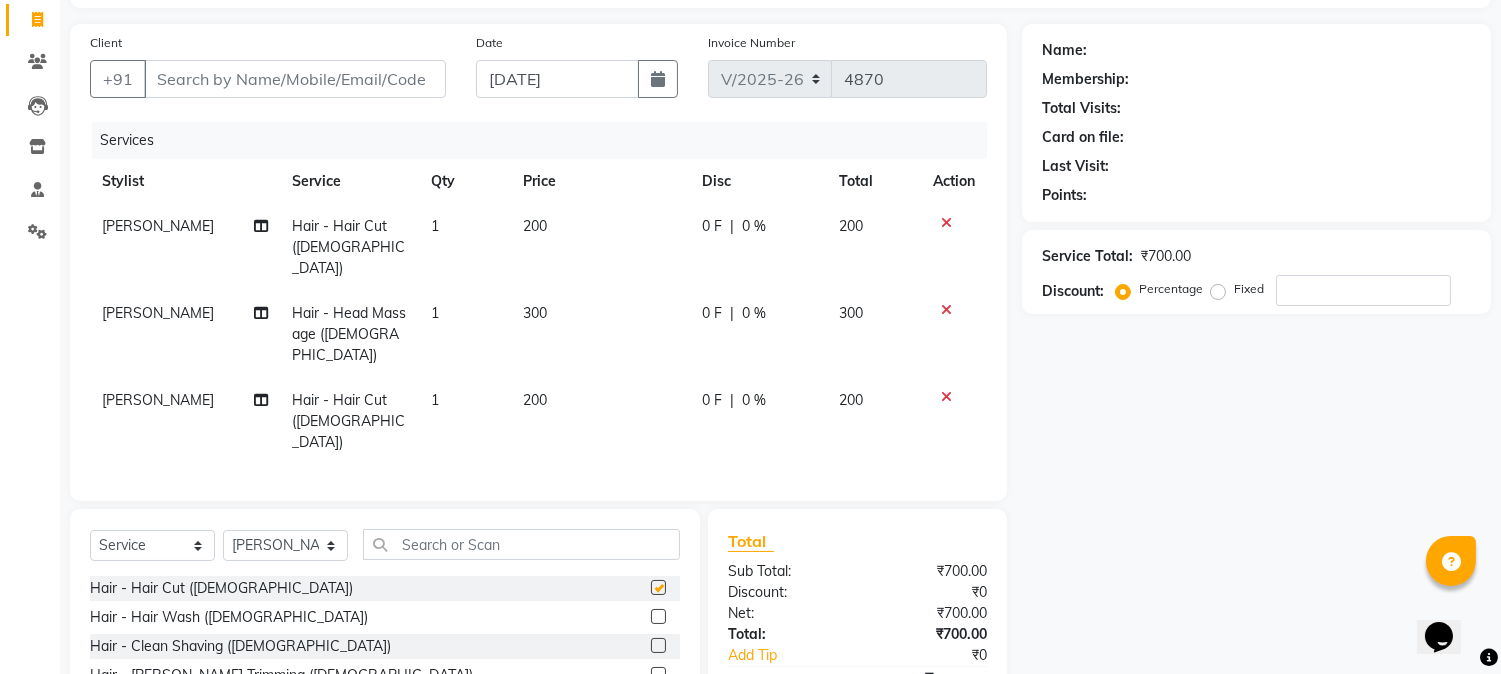 checkbox on "false" 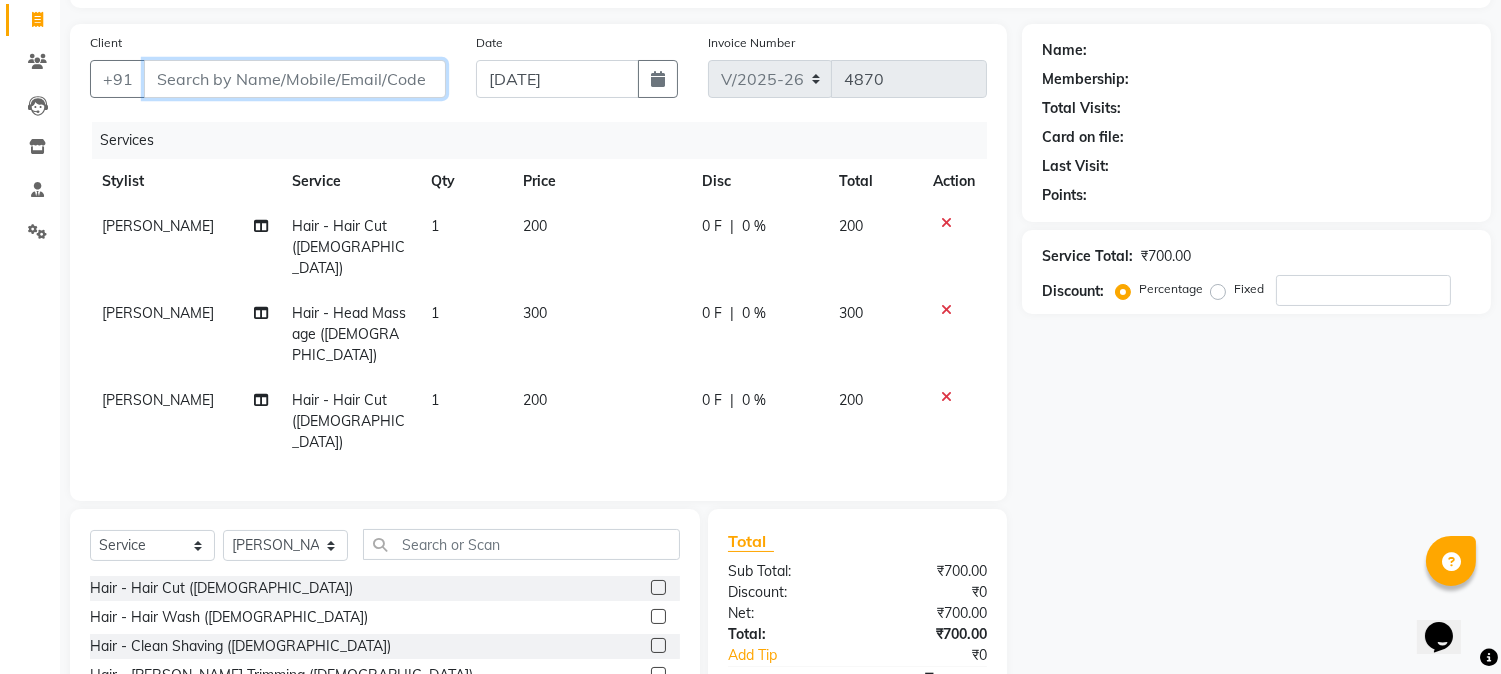 click on "Client" at bounding box center (295, 79) 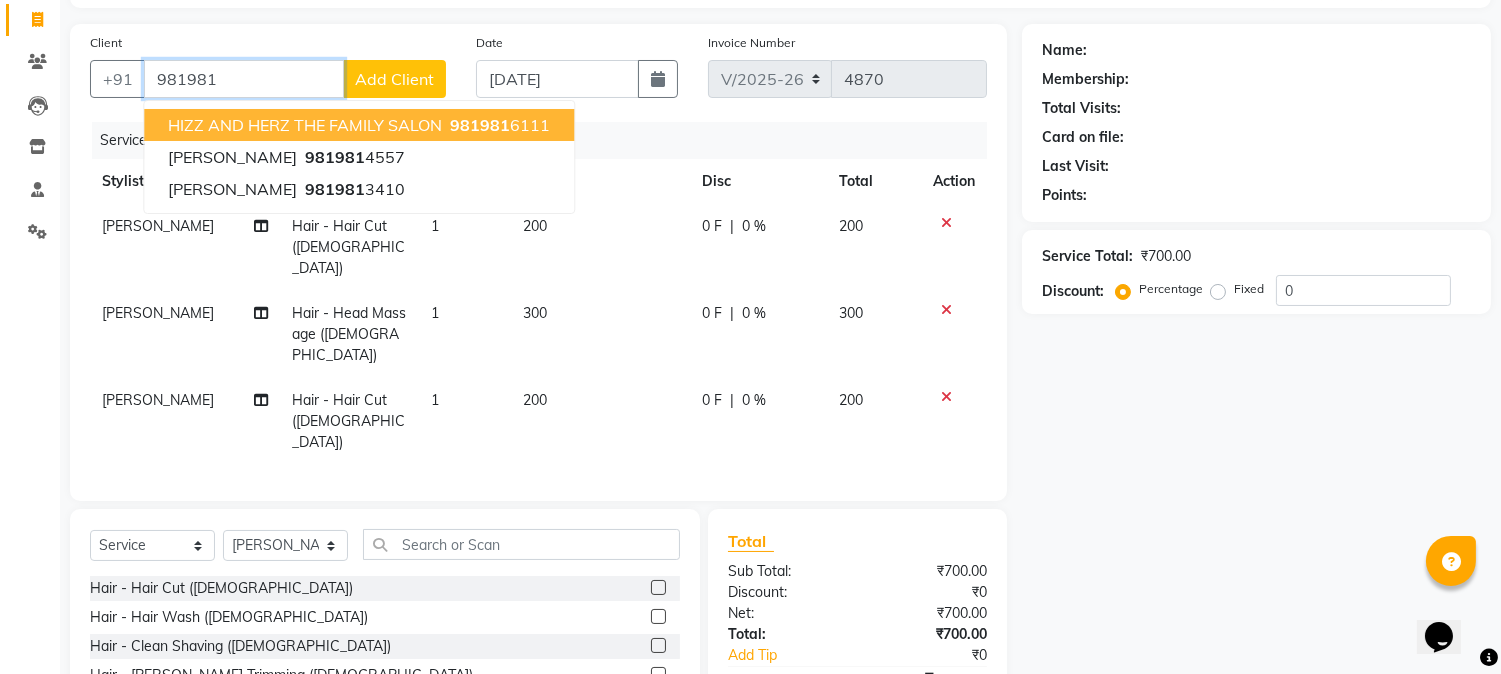 click on "HIZZ AND HERZ THE FAMILY SALON" at bounding box center (305, 125) 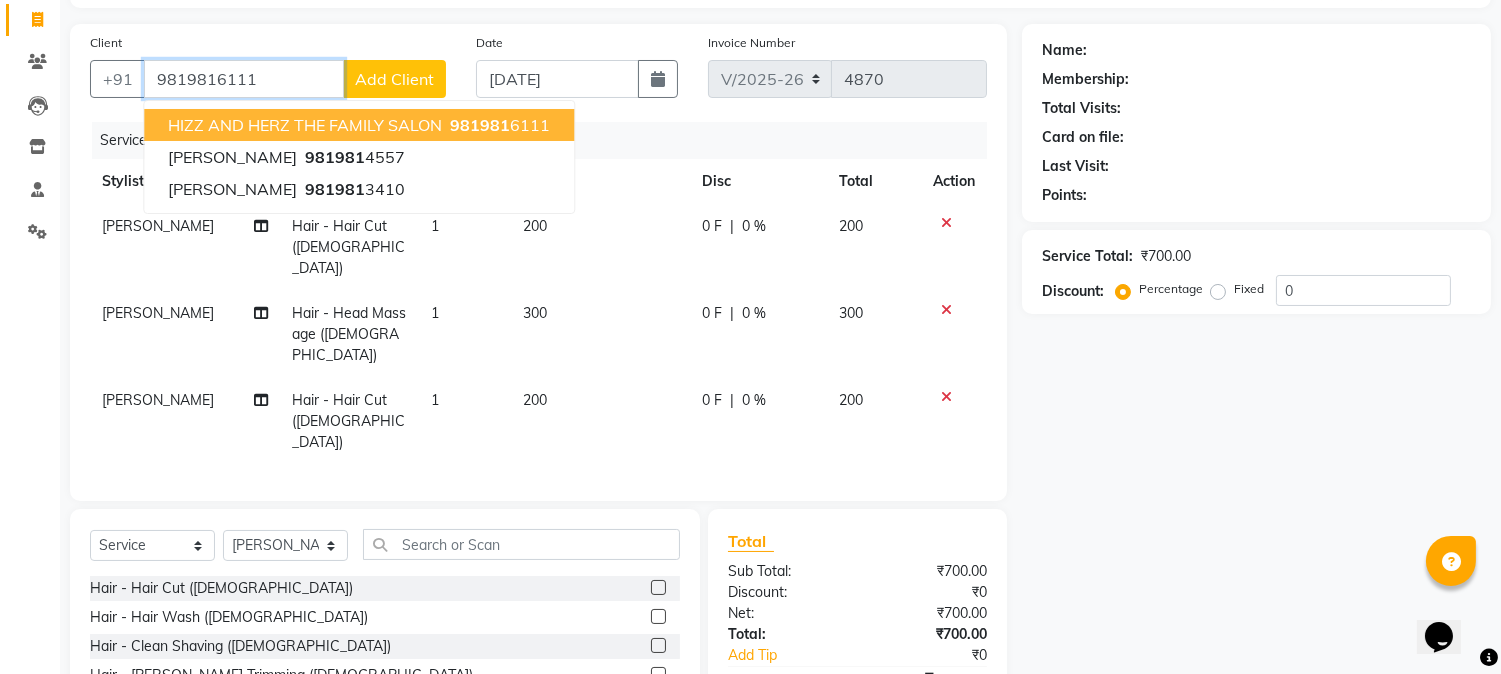 type on "9819816111" 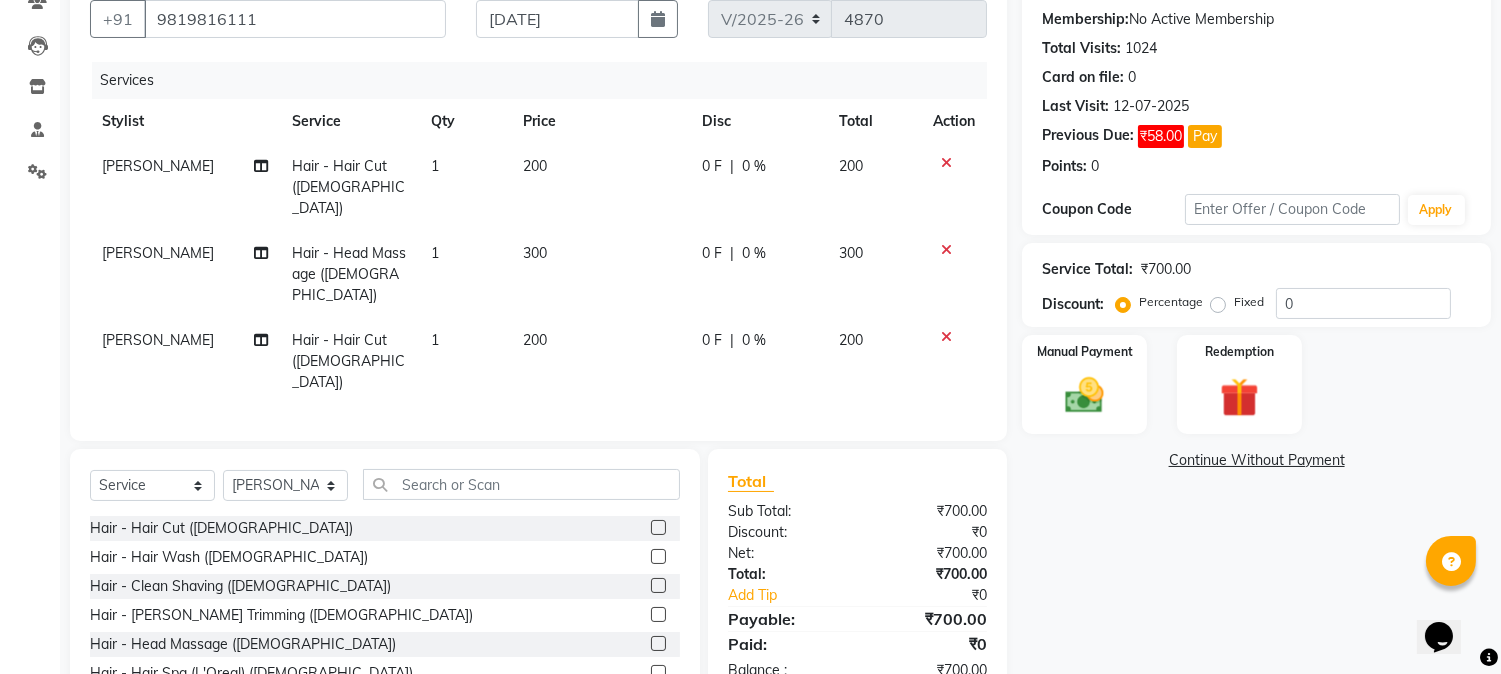 scroll, scrollTop: 238, scrollLeft: 0, axis: vertical 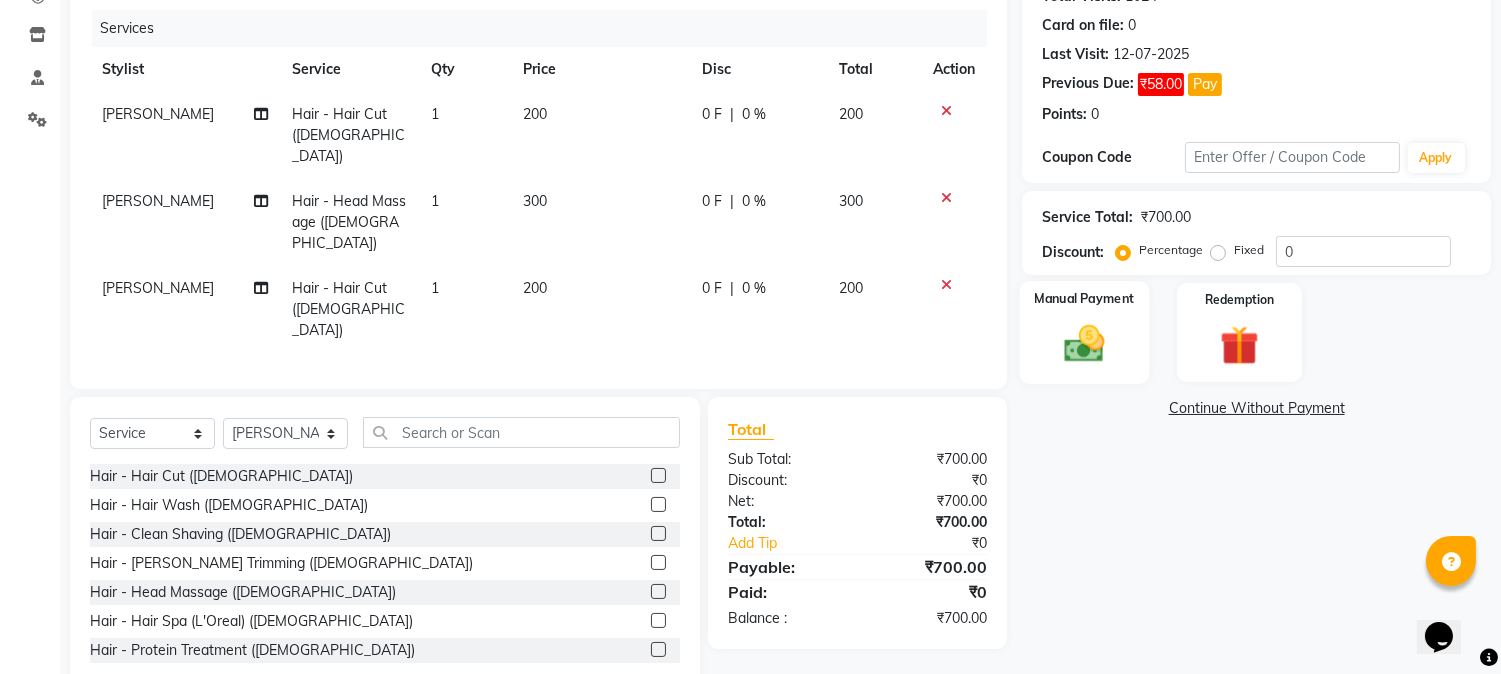 click 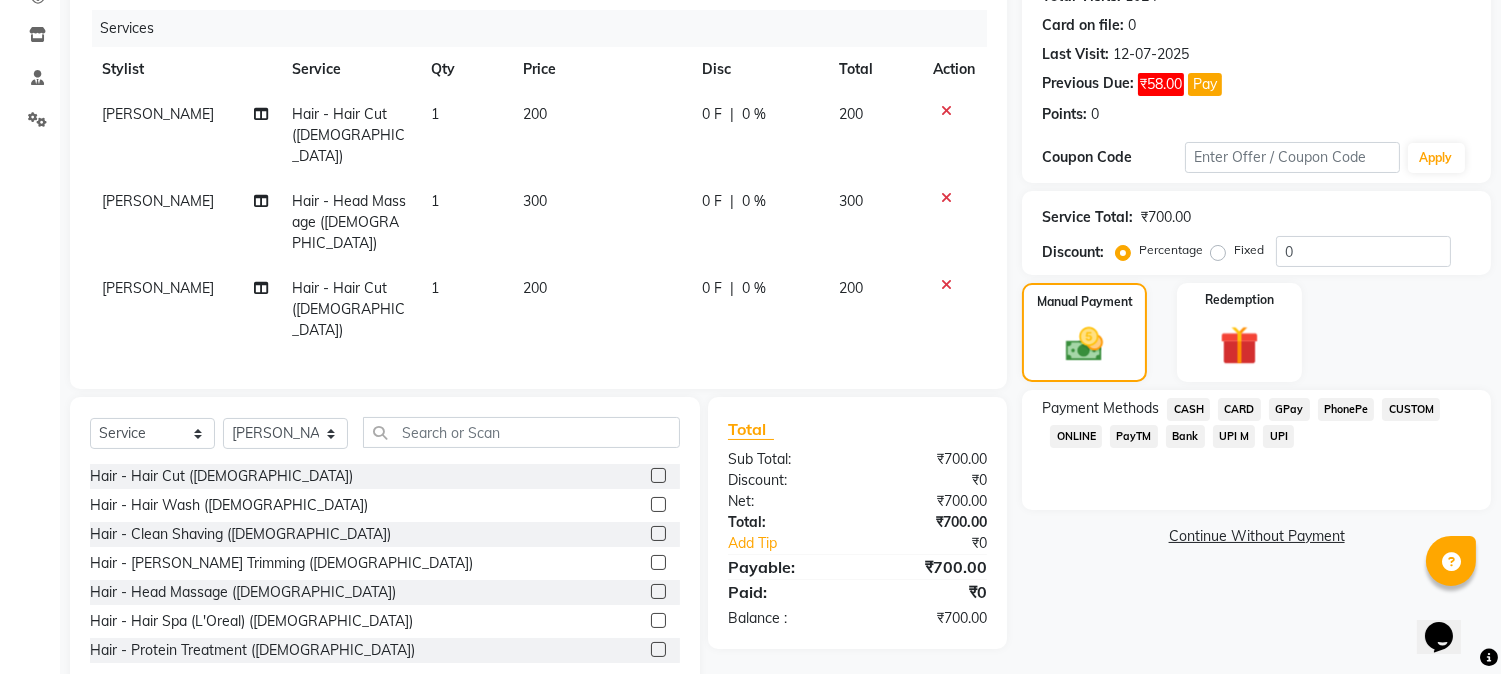 click on "GPay" 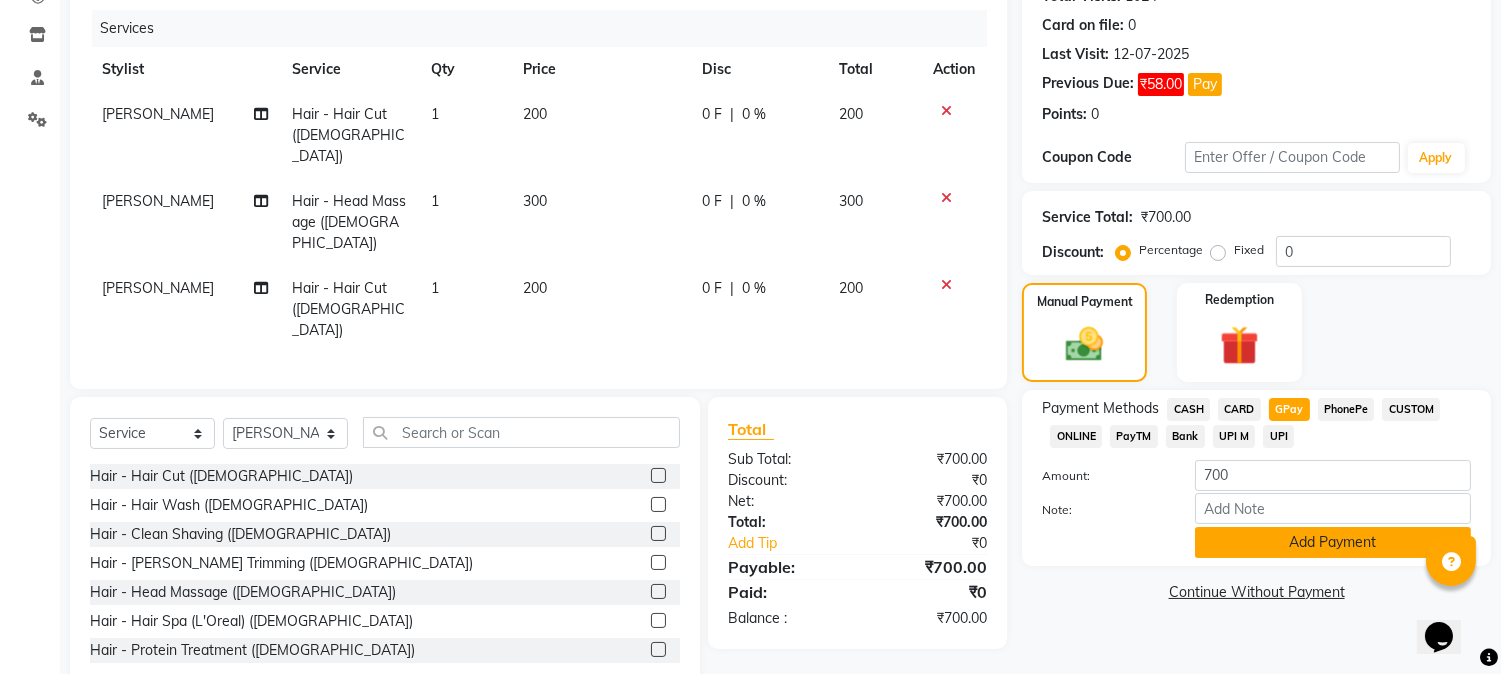 click on "Add Payment" 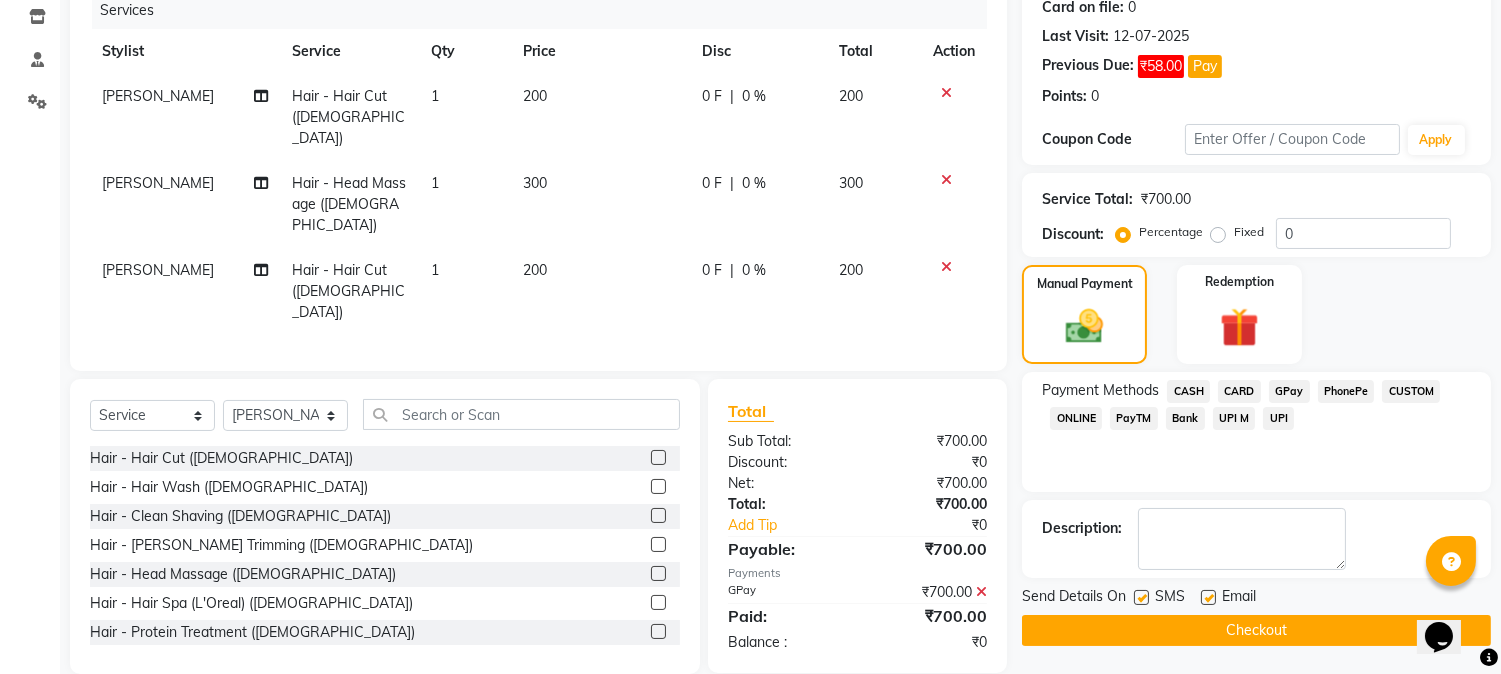 scroll, scrollTop: 257, scrollLeft: 0, axis: vertical 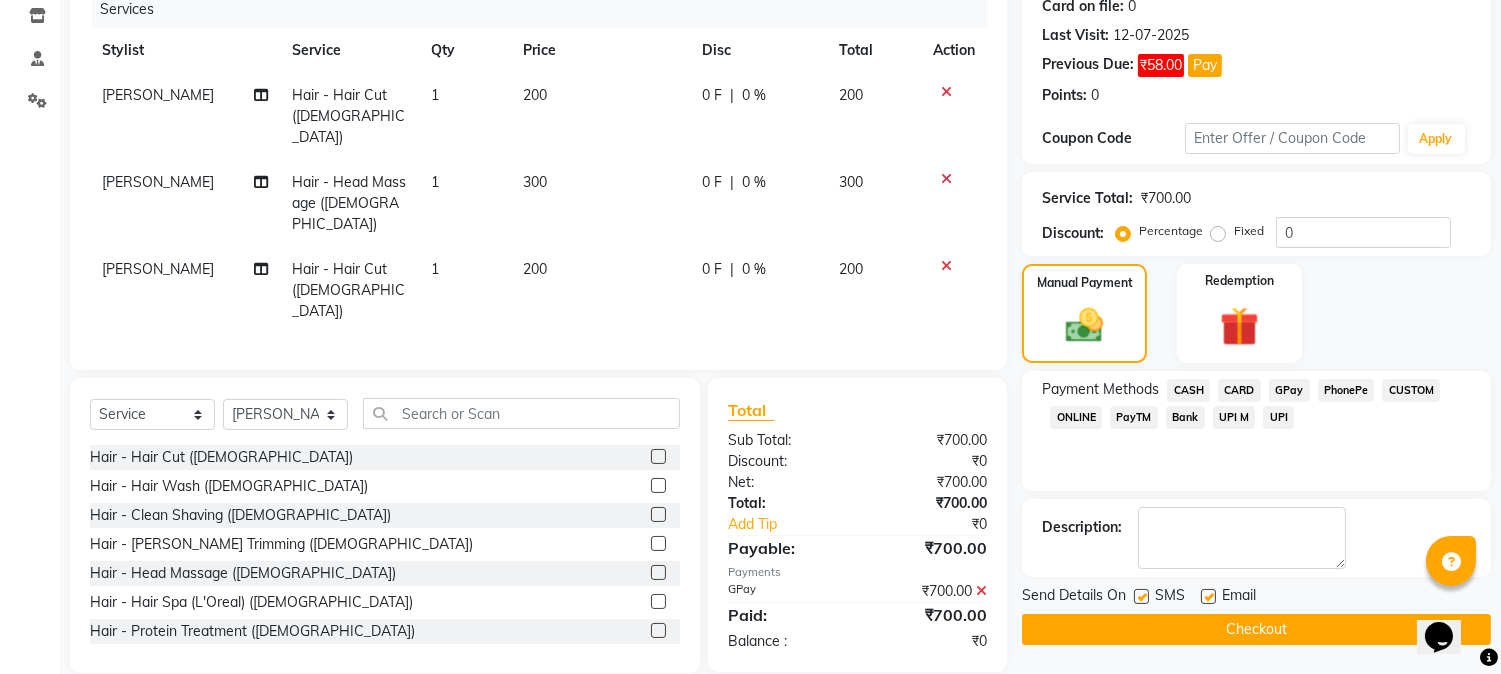 click on "Checkout" 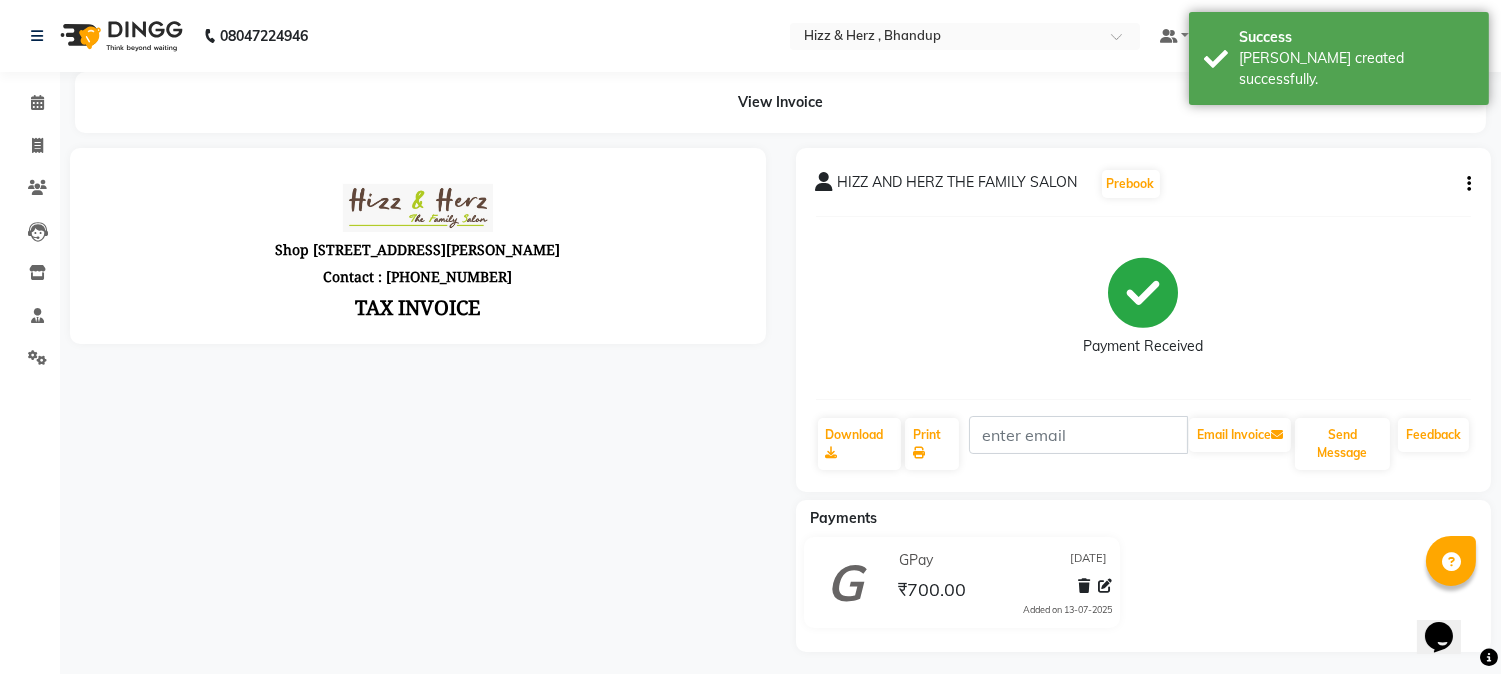 scroll, scrollTop: 0, scrollLeft: 0, axis: both 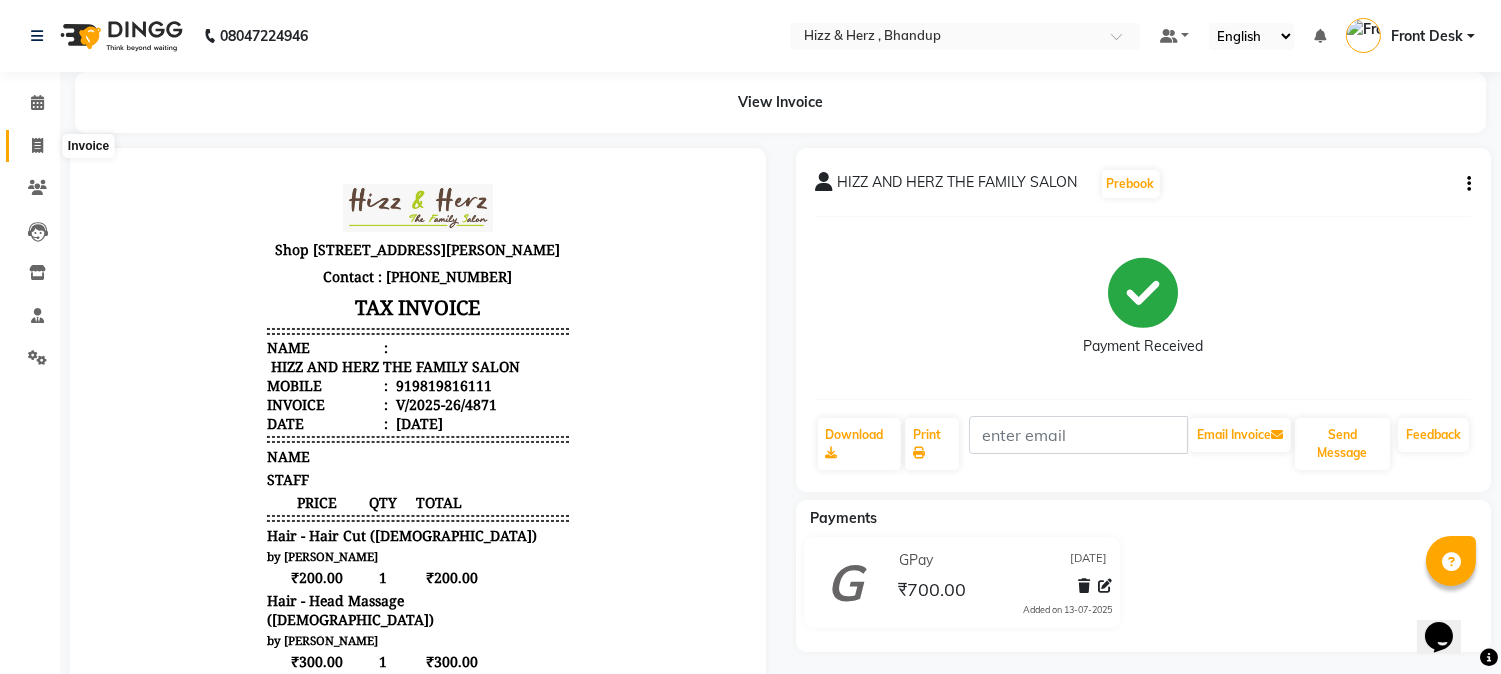click 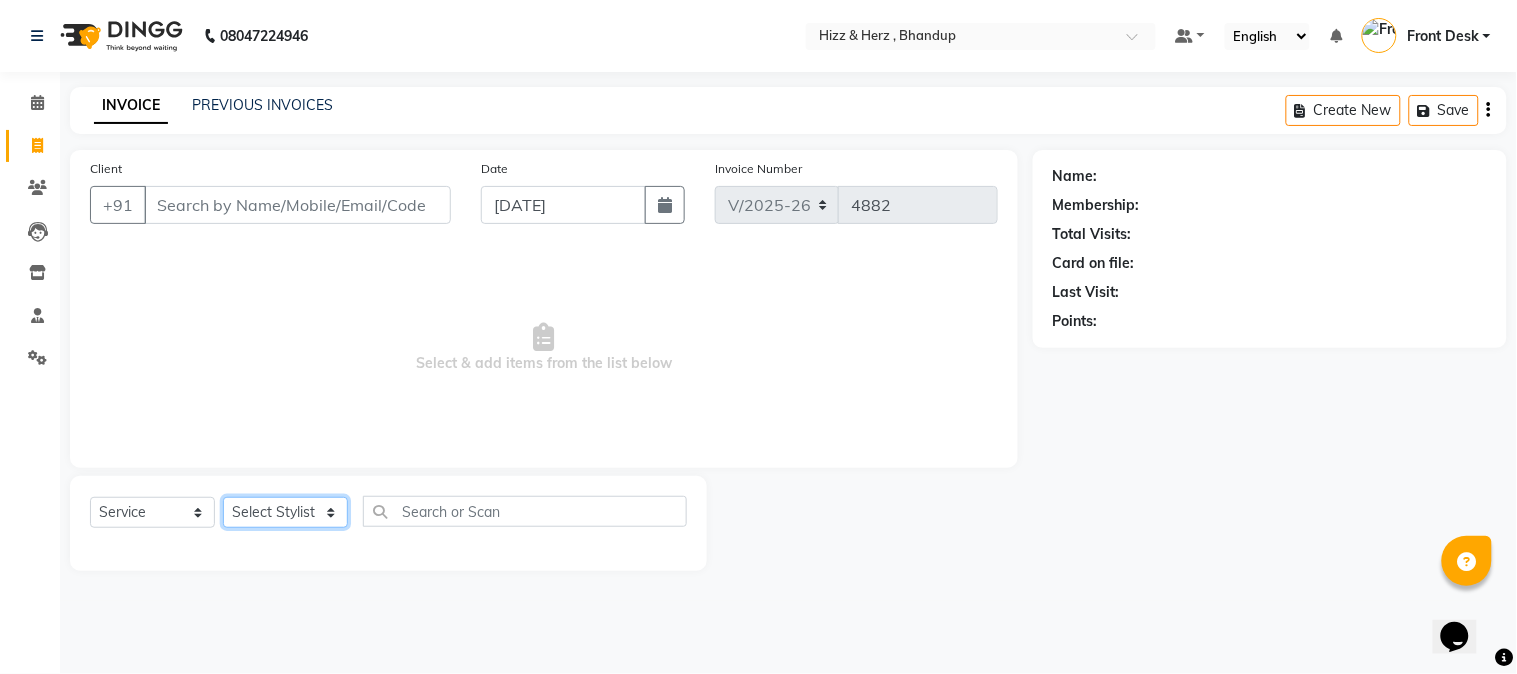 click on "Select Stylist Front Desk Gaurav Sharma HIZZ & HERZ 2 IRFAN AHMAD Jigna Goswami KHALID AHMAD Laxmi Mehboob MOHD PARVEJ NIZAM Salman Sangeeta  SUMITA  VEERENDRA SHARMA" 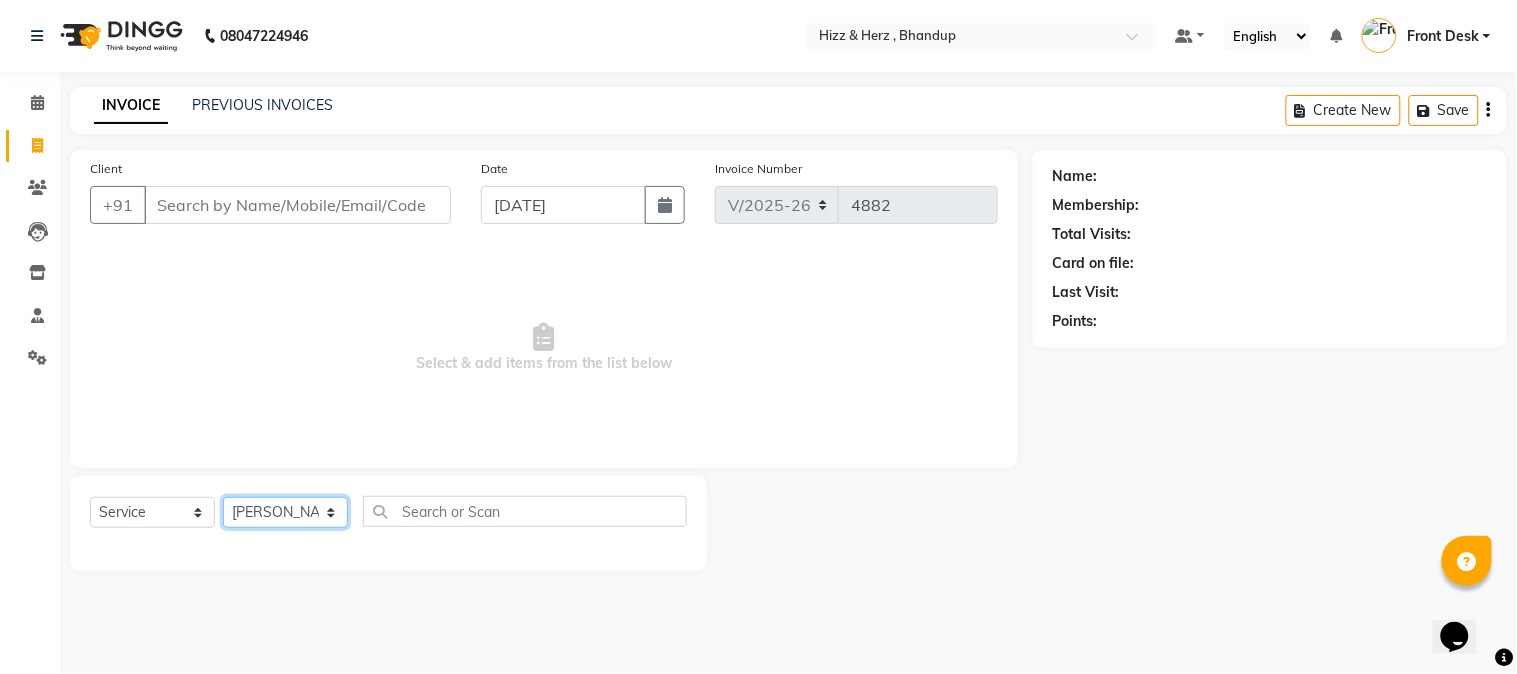 click on "Select Stylist Front Desk Gaurav Sharma HIZZ & HERZ 2 IRFAN AHMAD Jigna Goswami KHALID AHMAD Laxmi Mehboob MOHD PARVEJ NIZAM Salman Sangeeta  SUMITA  VEERENDRA SHARMA" 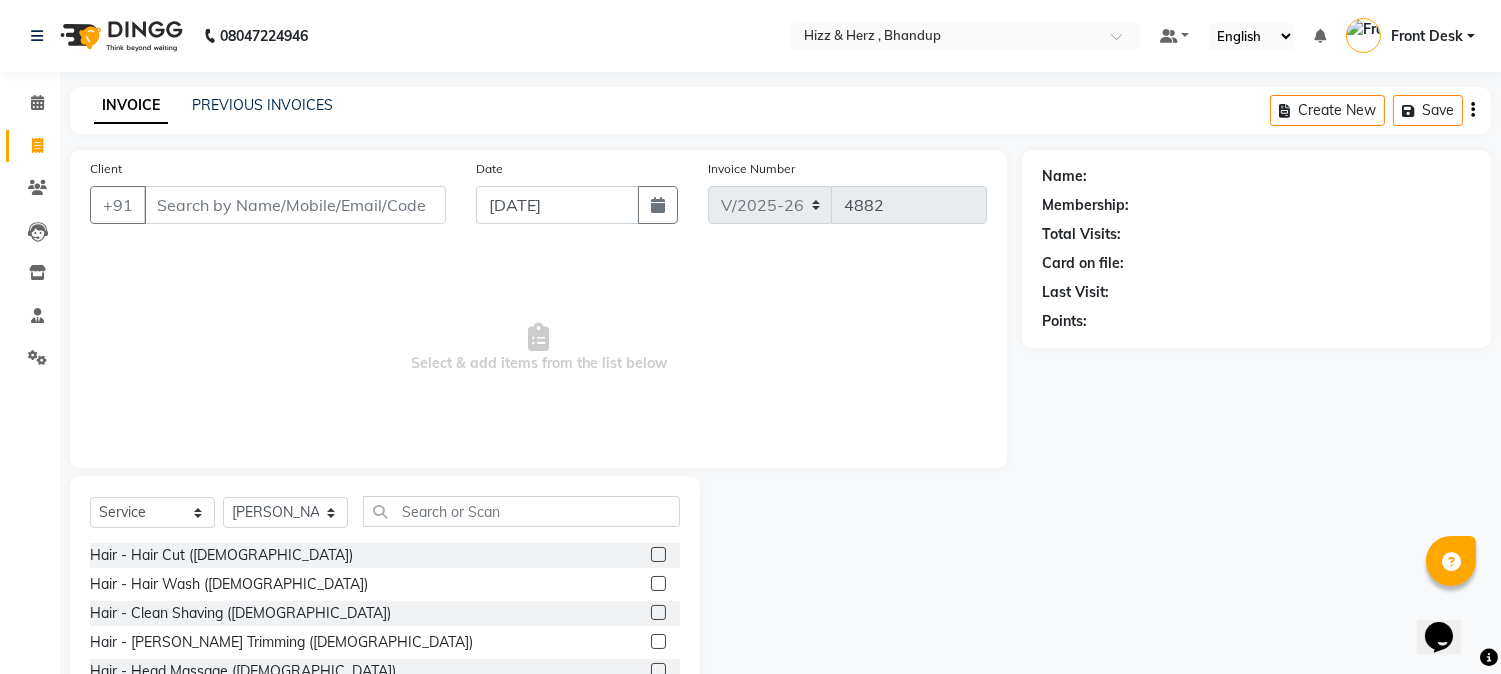 click 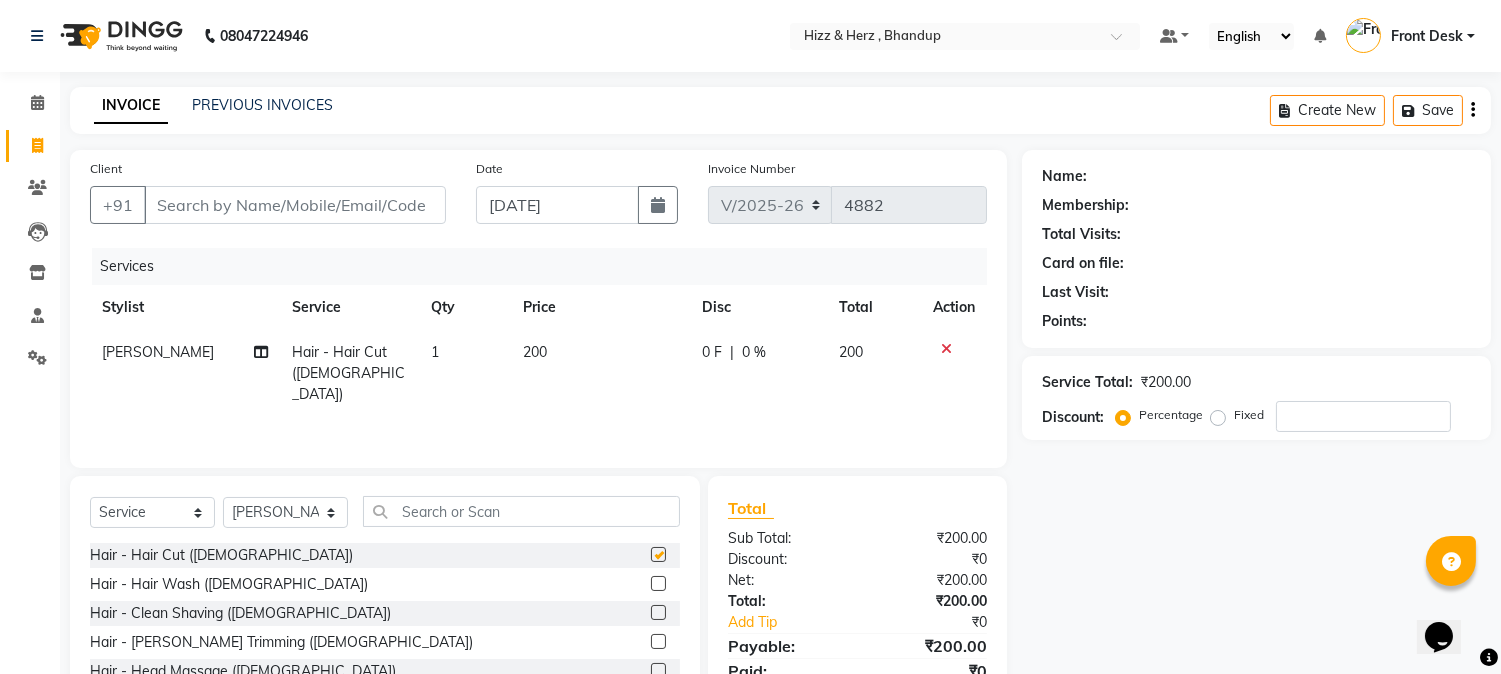 checkbox on "false" 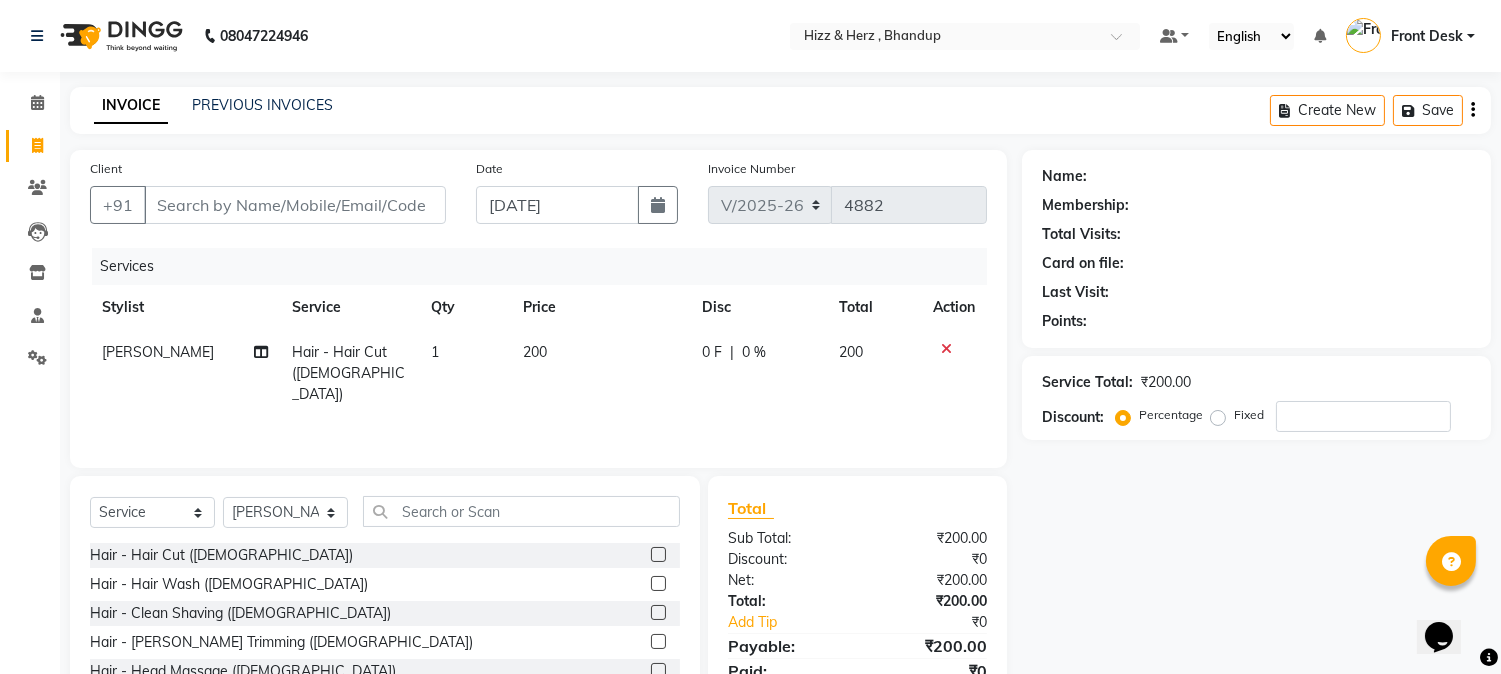 click 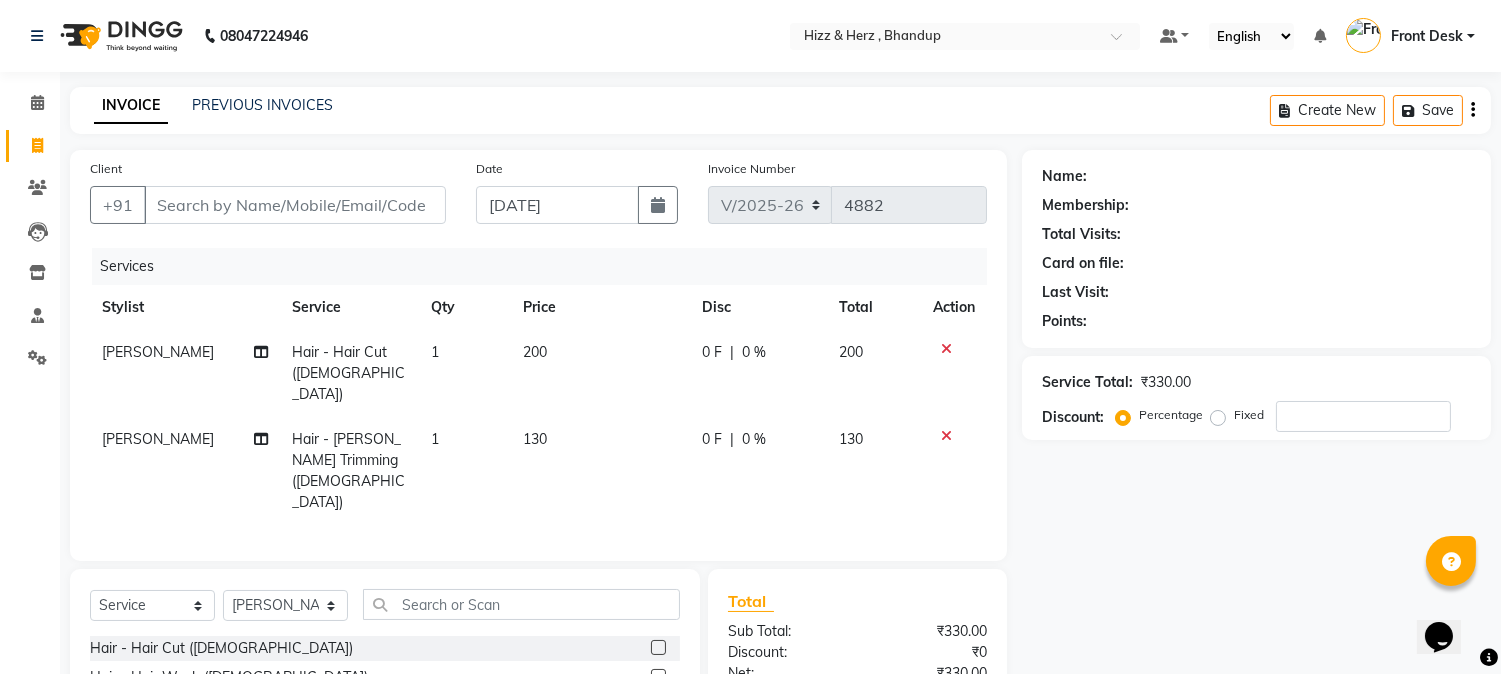 checkbox on "false" 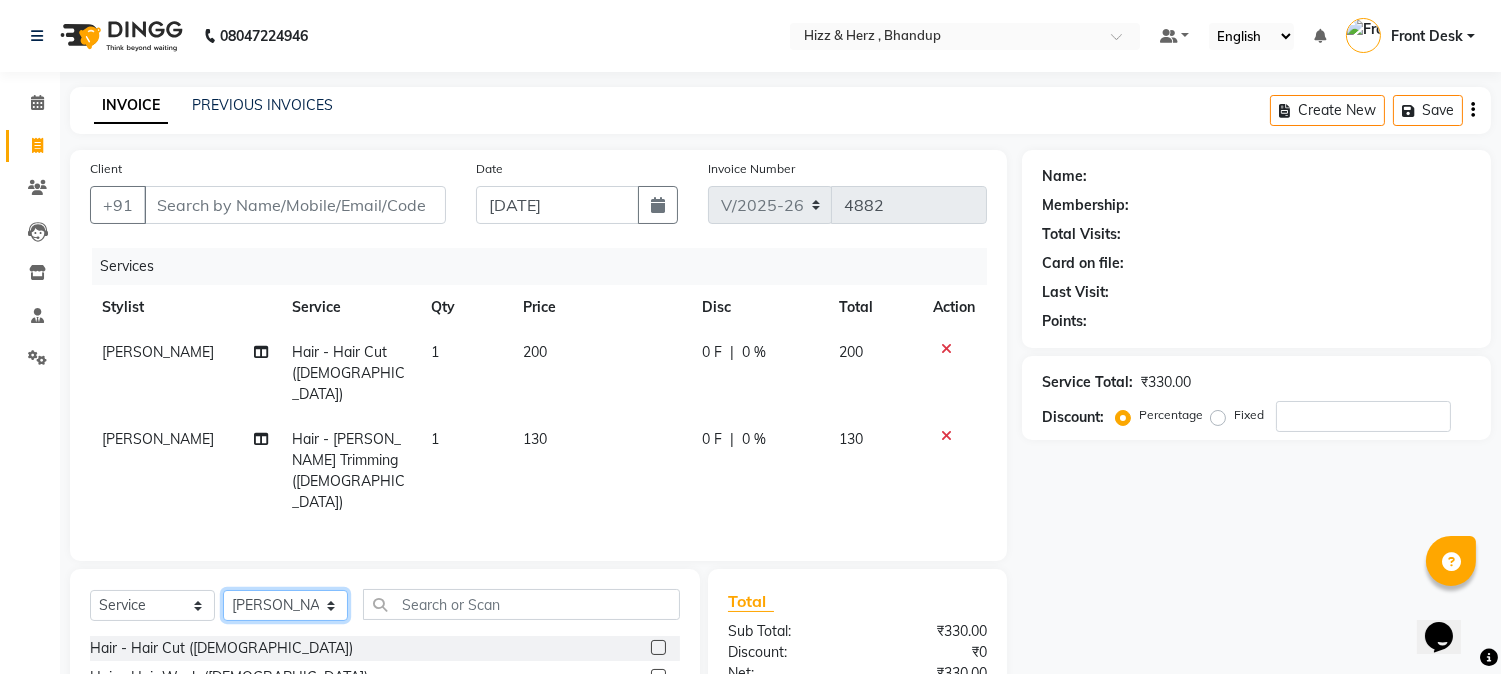 click on "Select Stylist Front Desk Gaurav Sharma HIZZ & HERZ 2 IRFAN AHMAD Jigna Goswami KHALID AHMAD Laxmi Mehboob MOHD PARVEJ NIZAM Salman Sangeeta  SUMITA  VEERENDRA SHARMA" 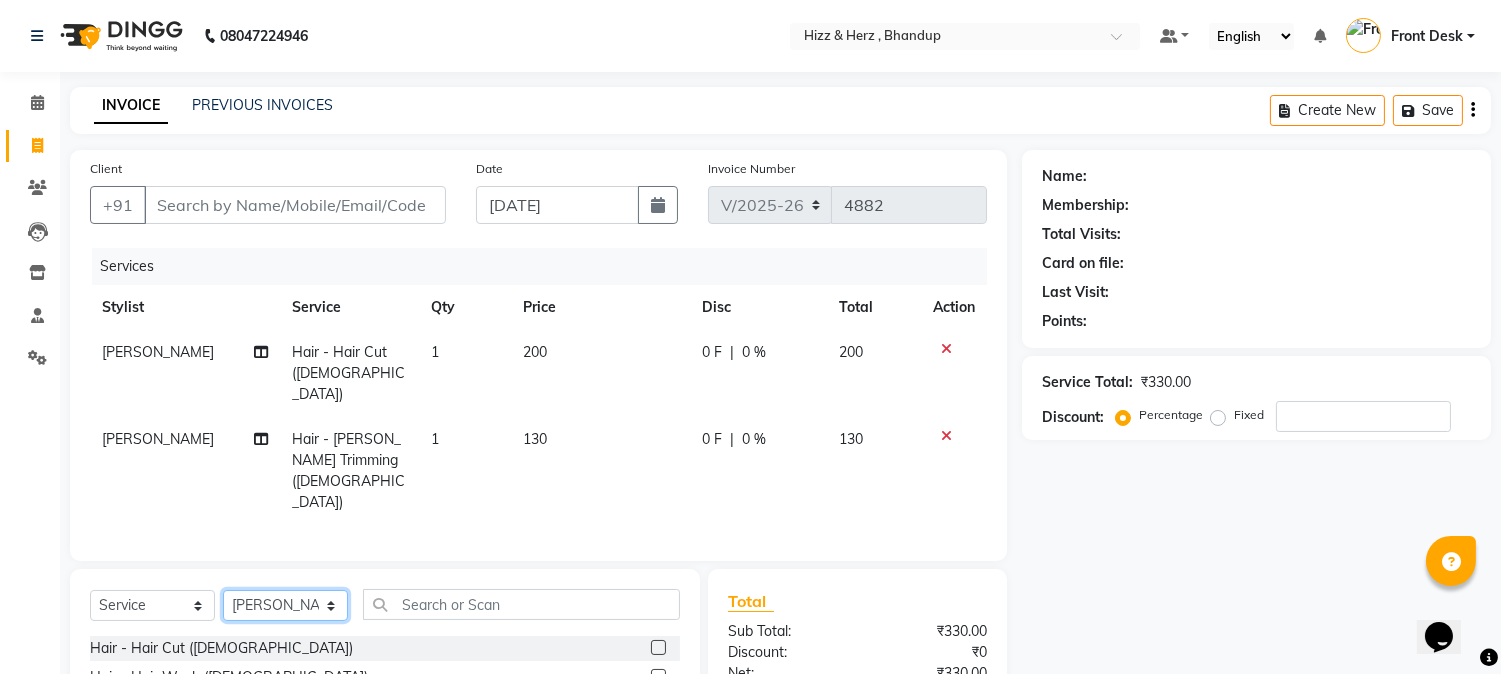 select on "11514" 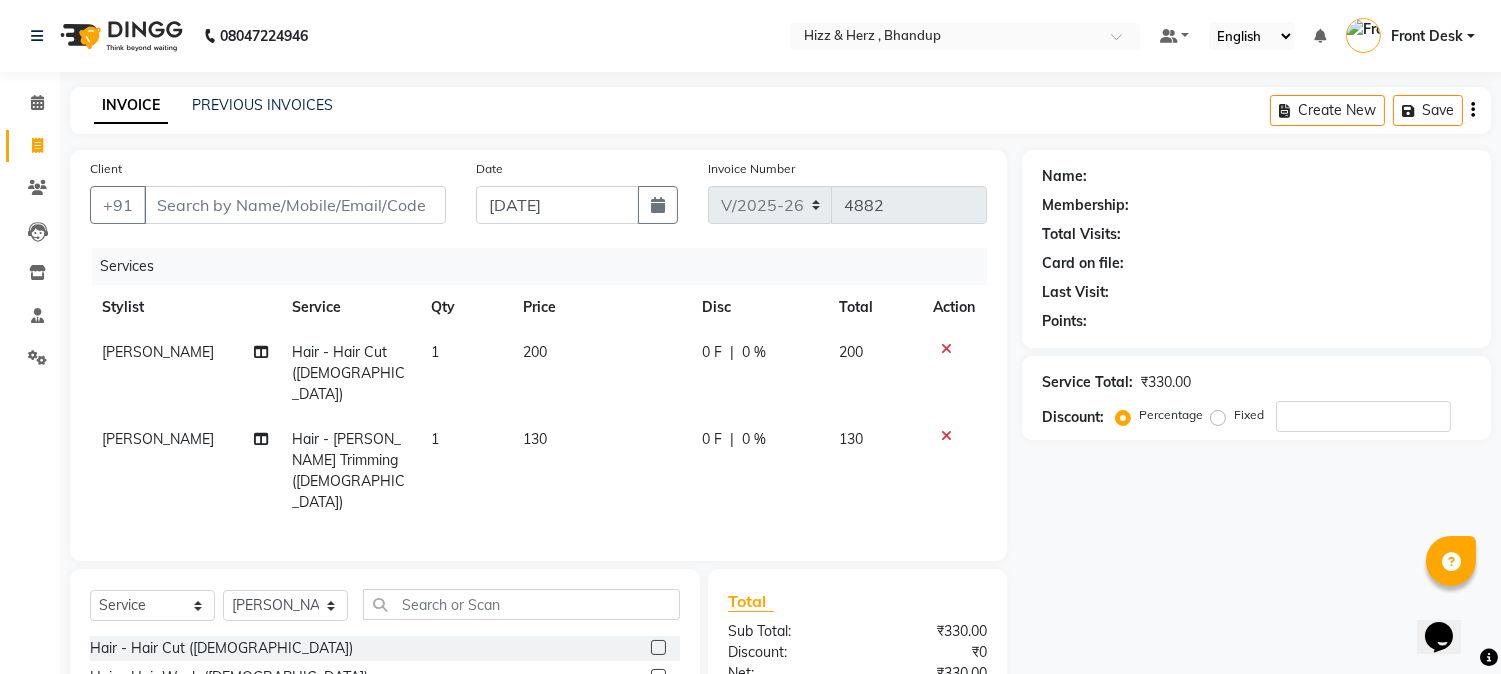 click 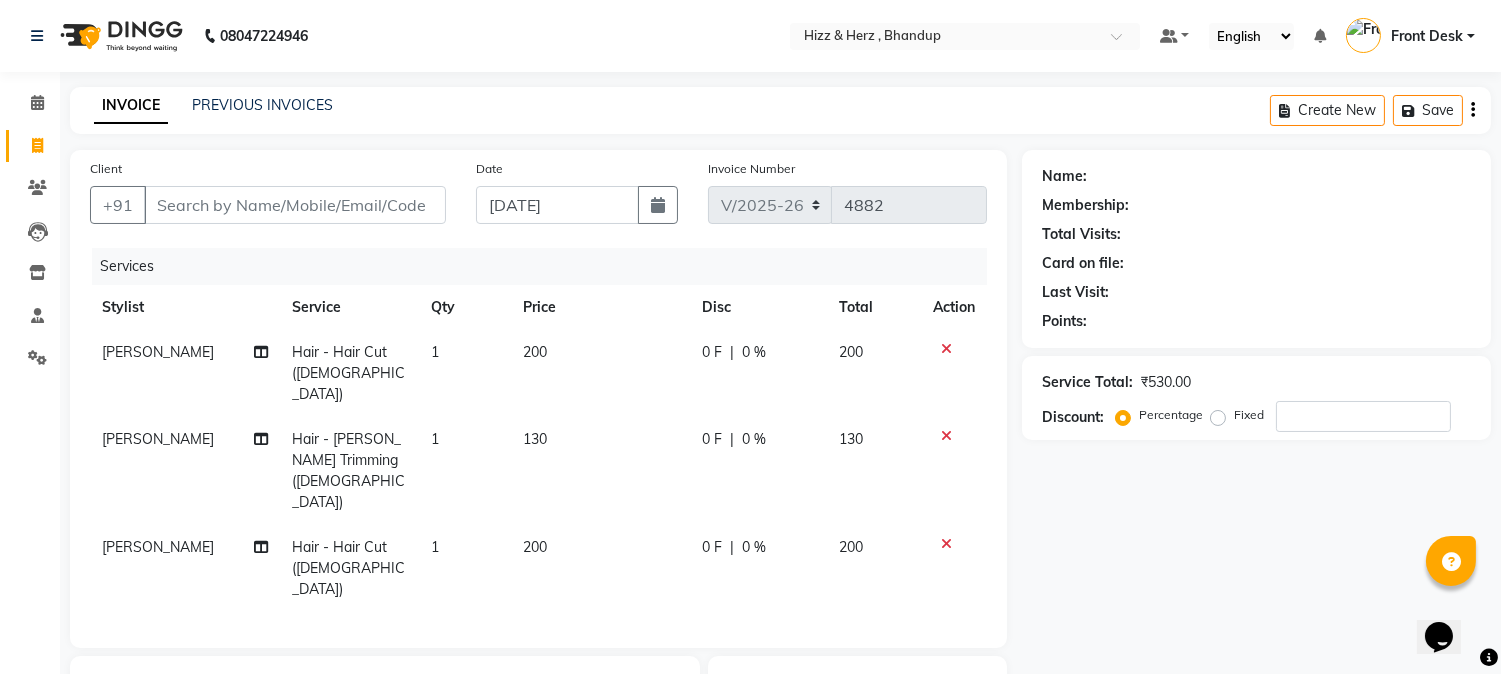 checkbox on "false" 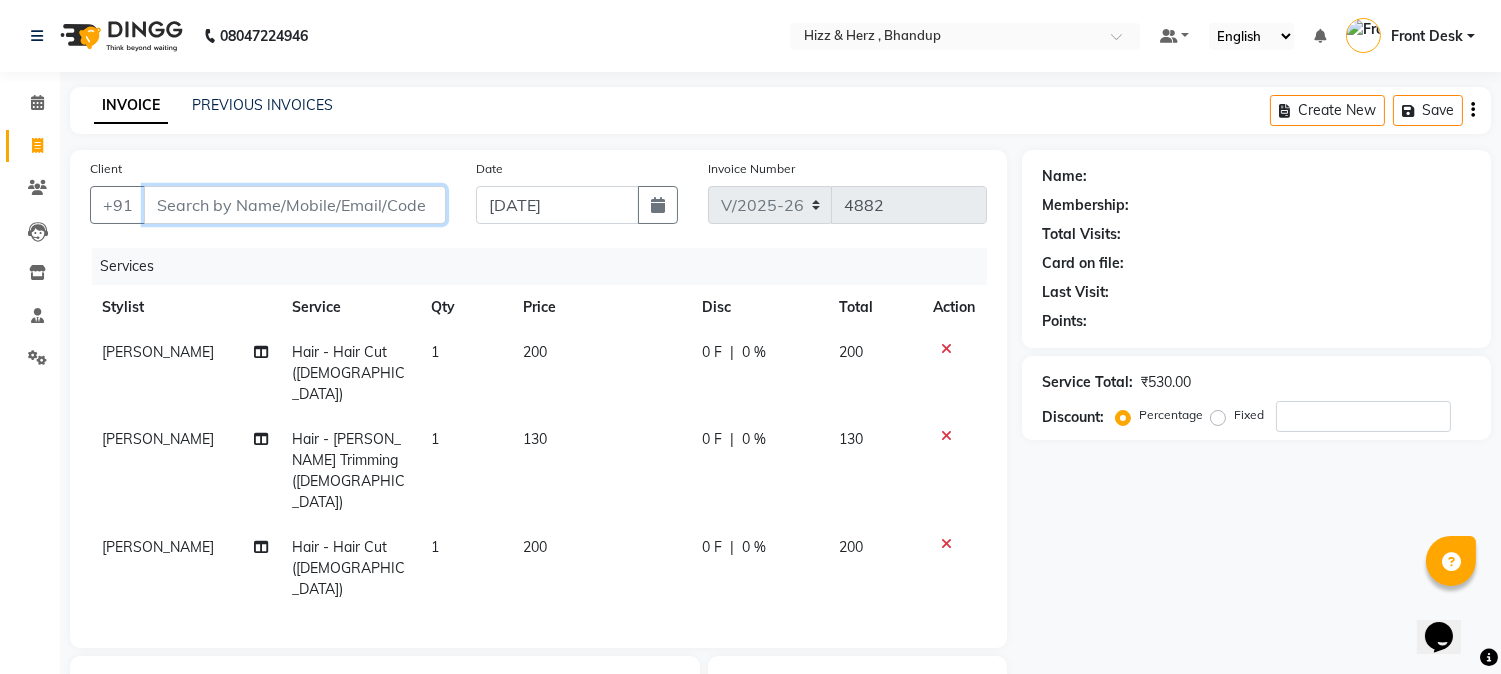 click on "Client" at bounding box center (295, 205) 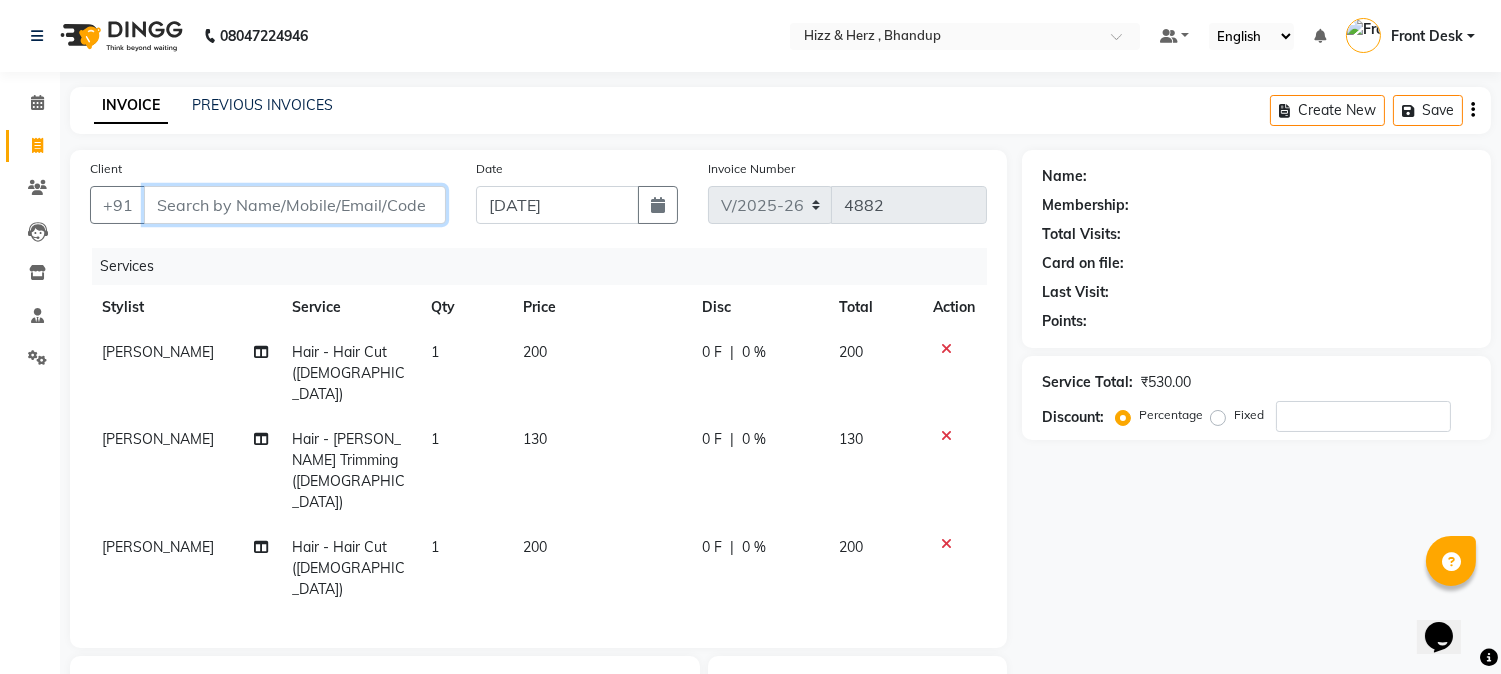 type on "9" 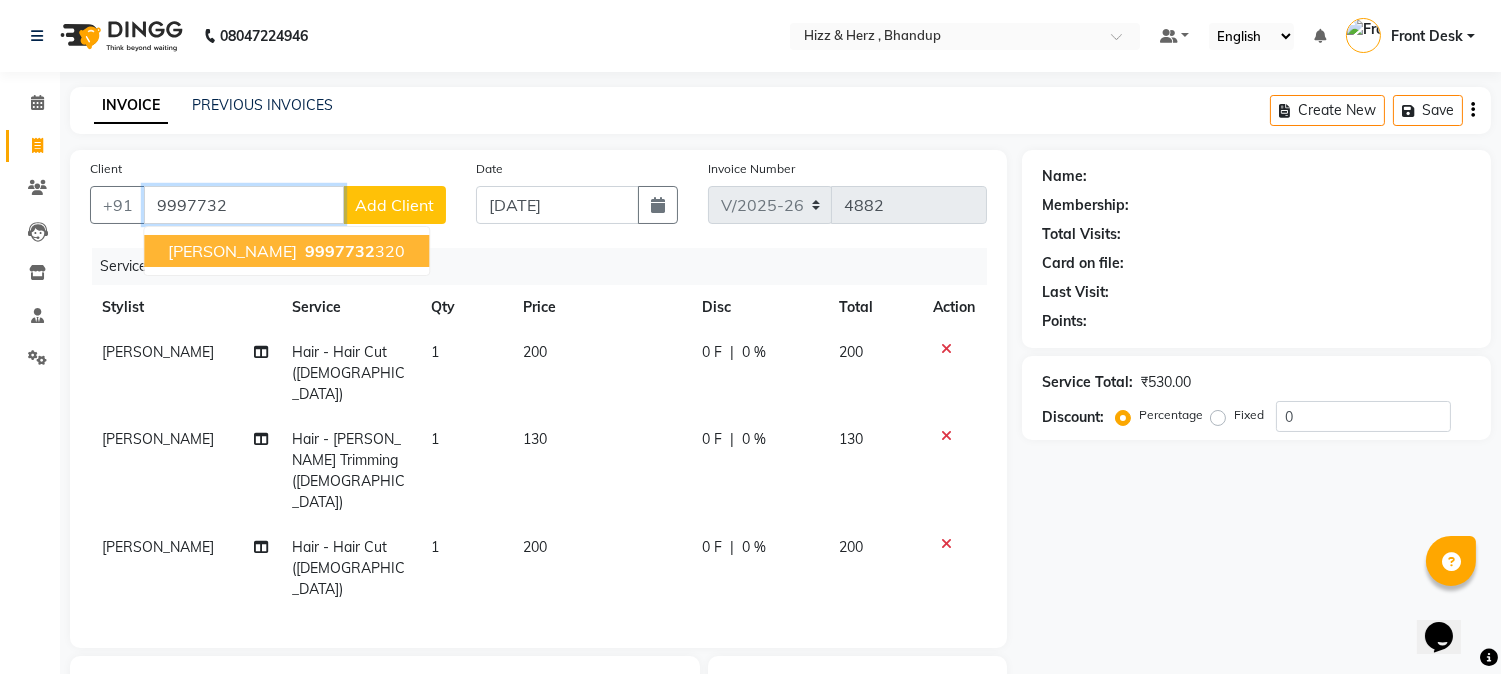 click on "9997732" at bounding box center (340, 251) 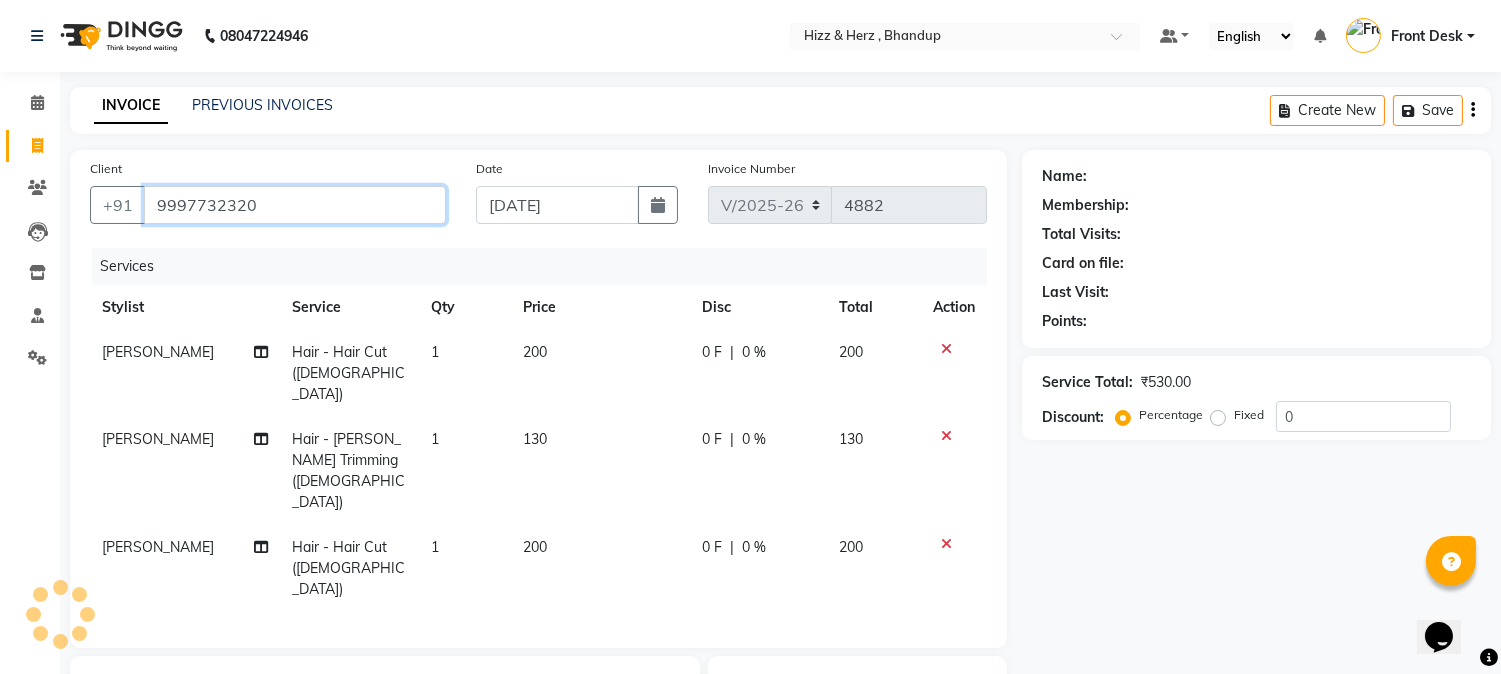 type on "9997732320" 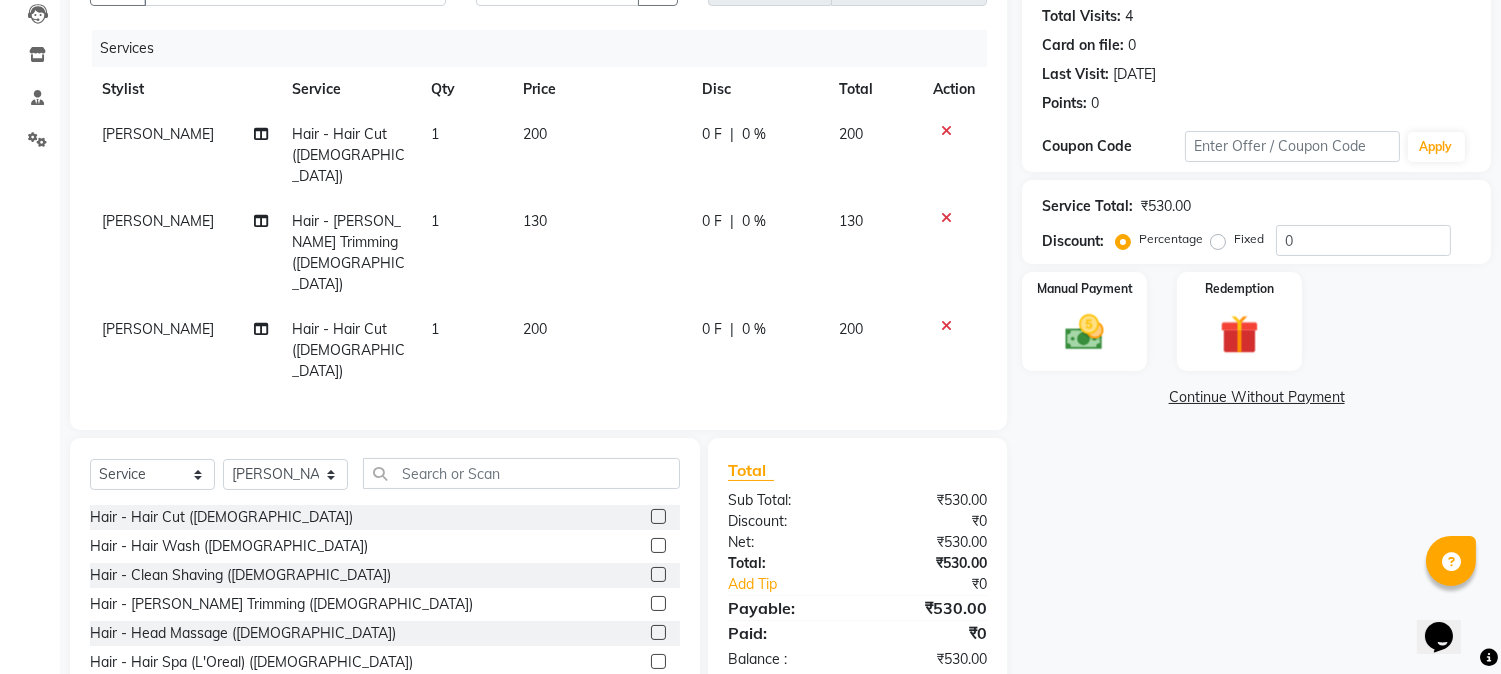 scroll, scrollTop: 238, scrollLeft: 0, axis: vertical 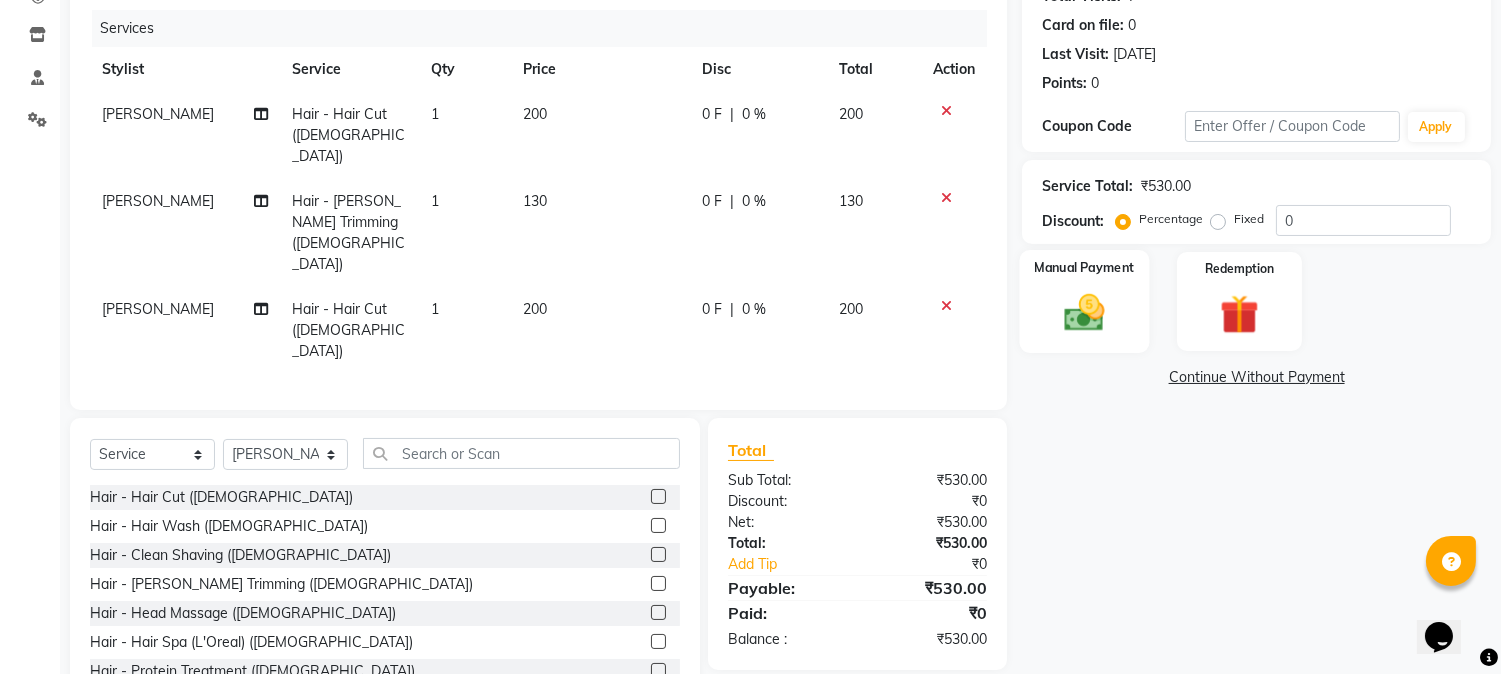 click 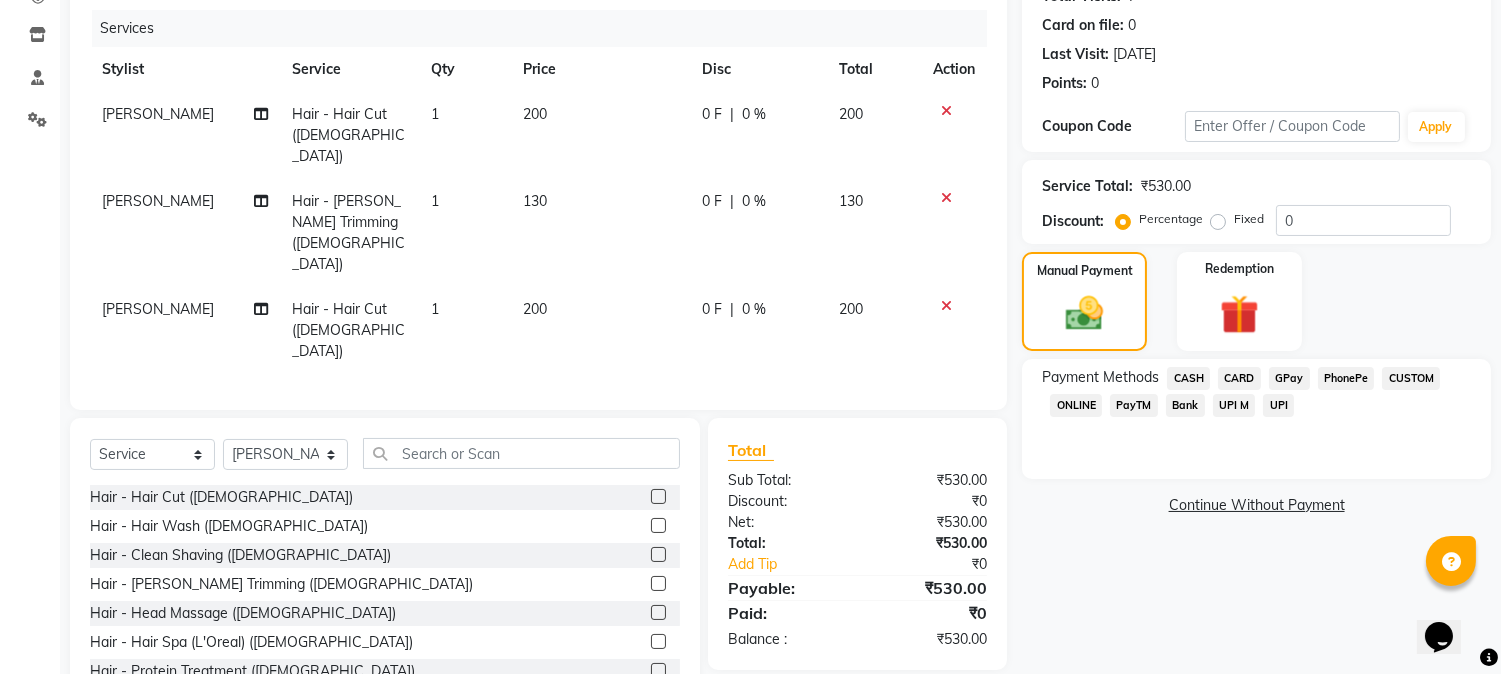 click on "CASH" 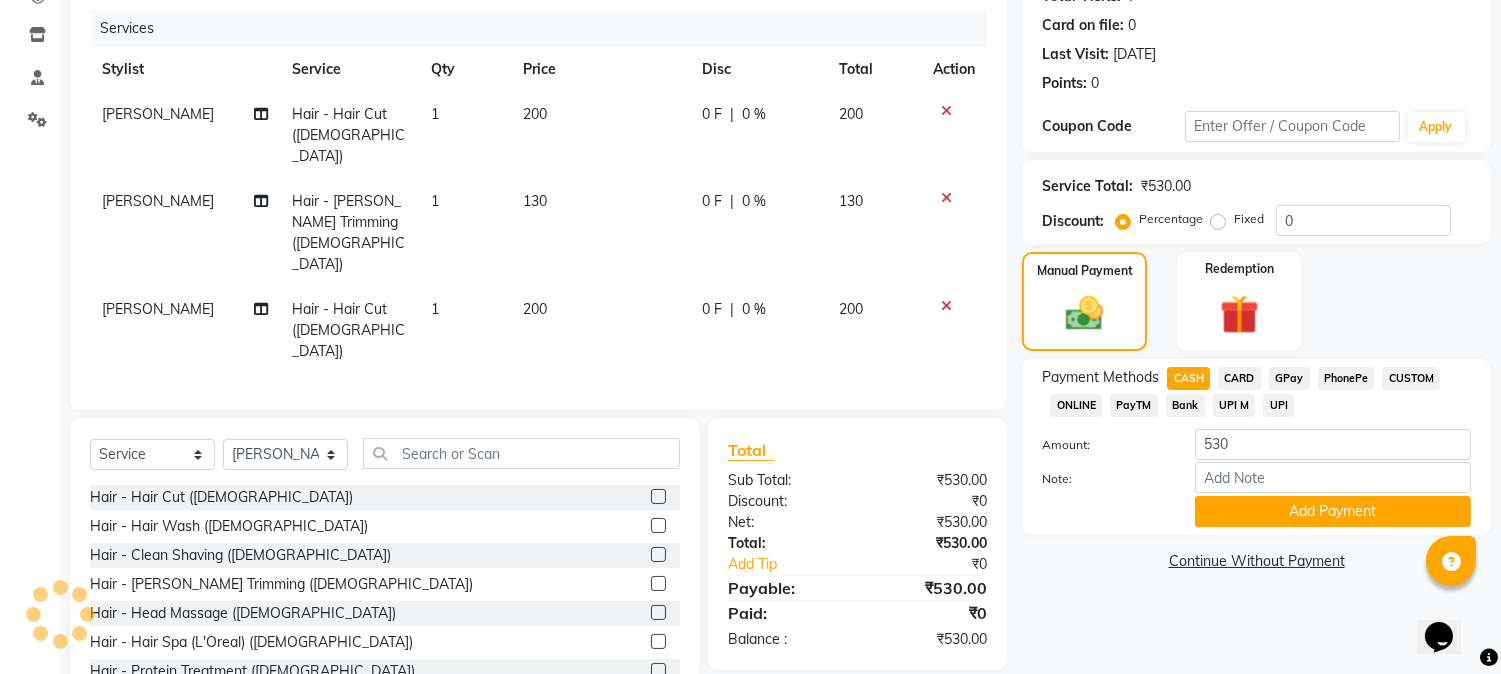 click on "CARD" 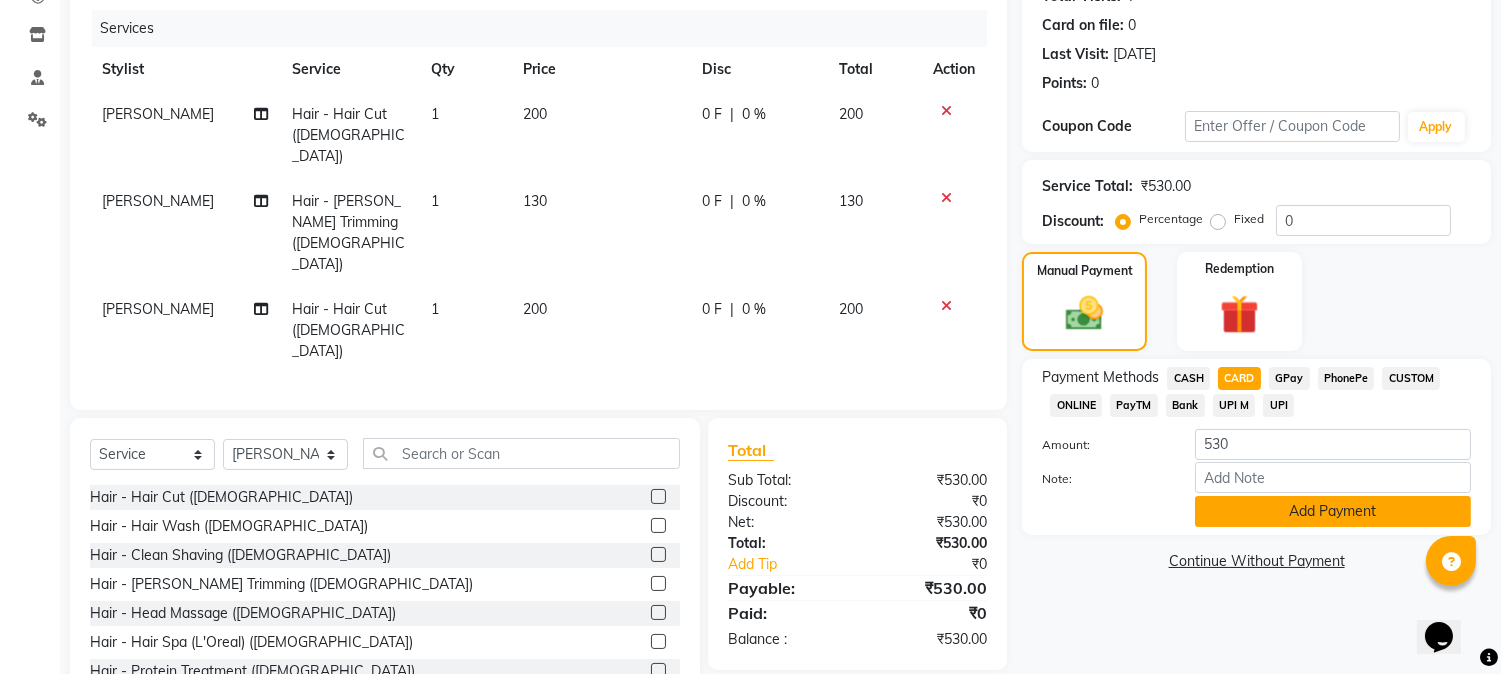 click on "Add Payment" 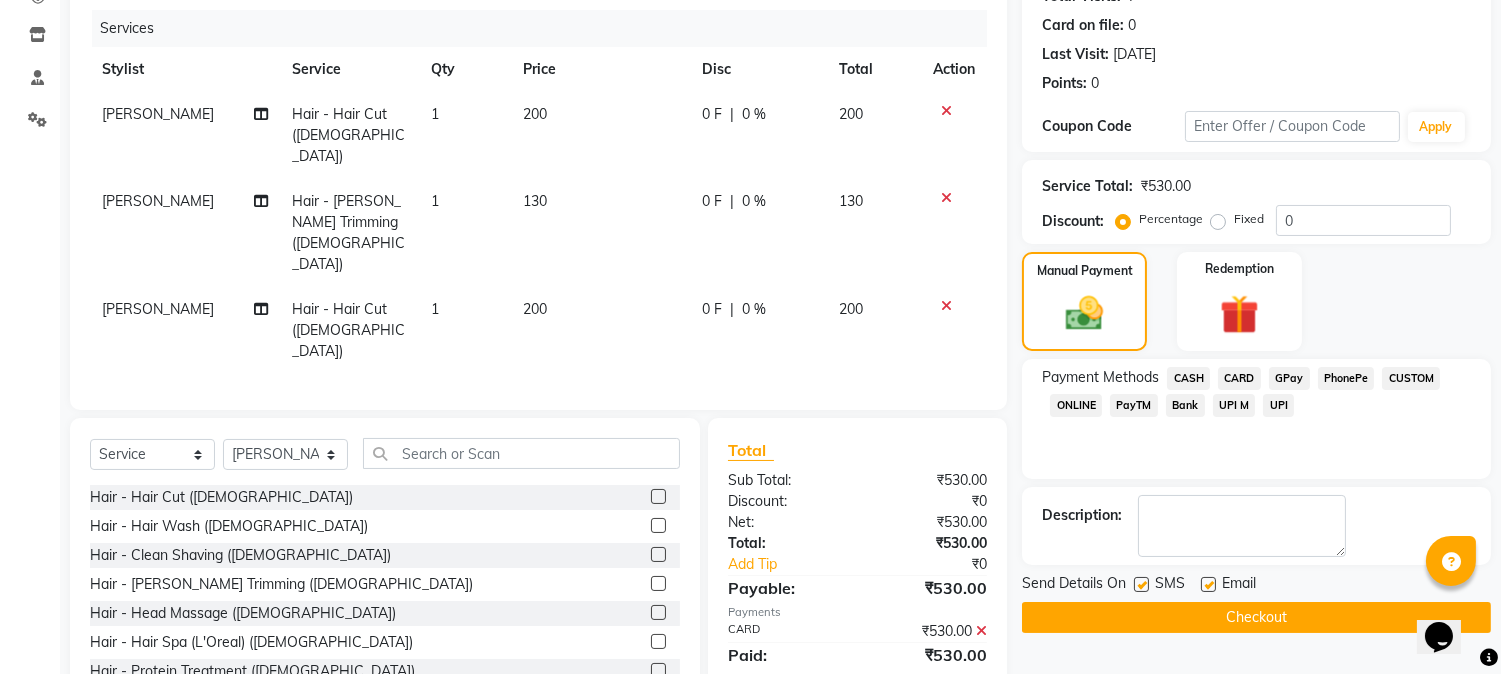 click on "Checkout" 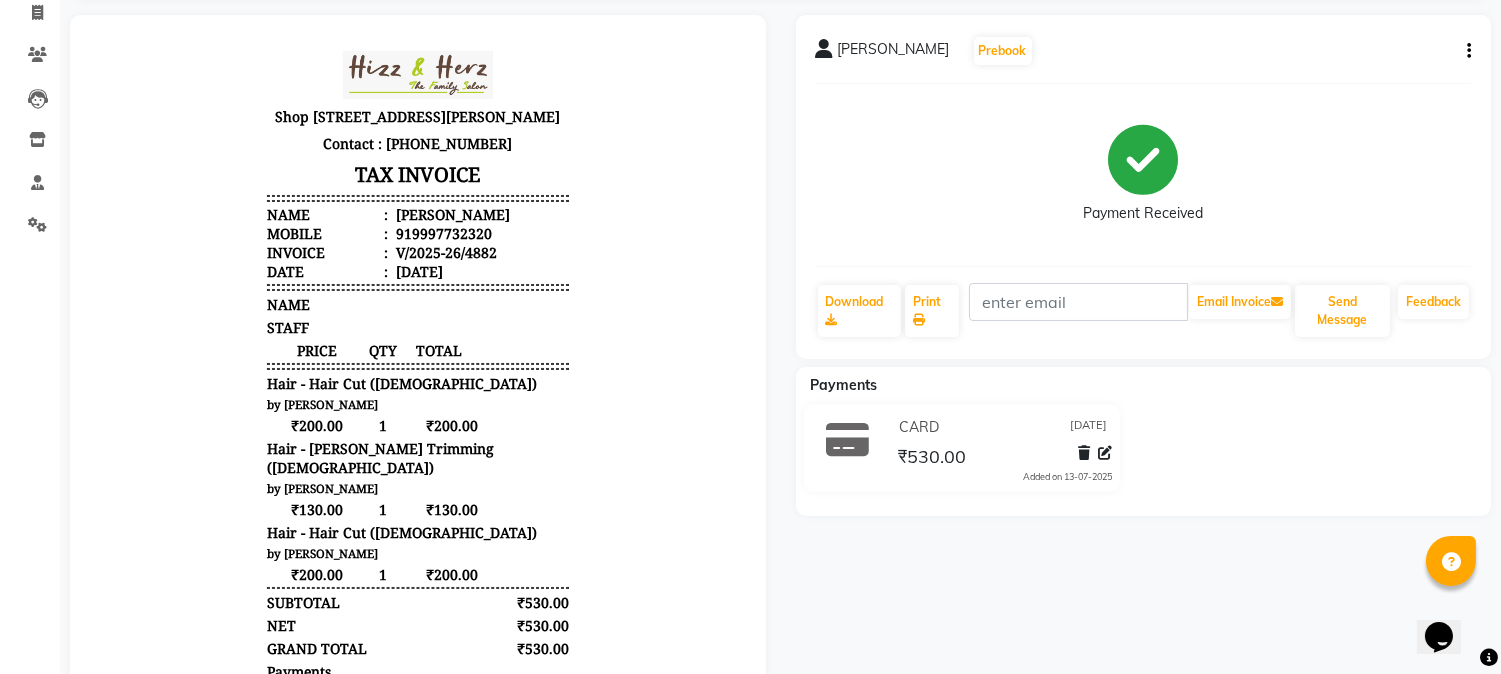 scroll, scrollTop: 0, scrollLeft: 0, axis: both 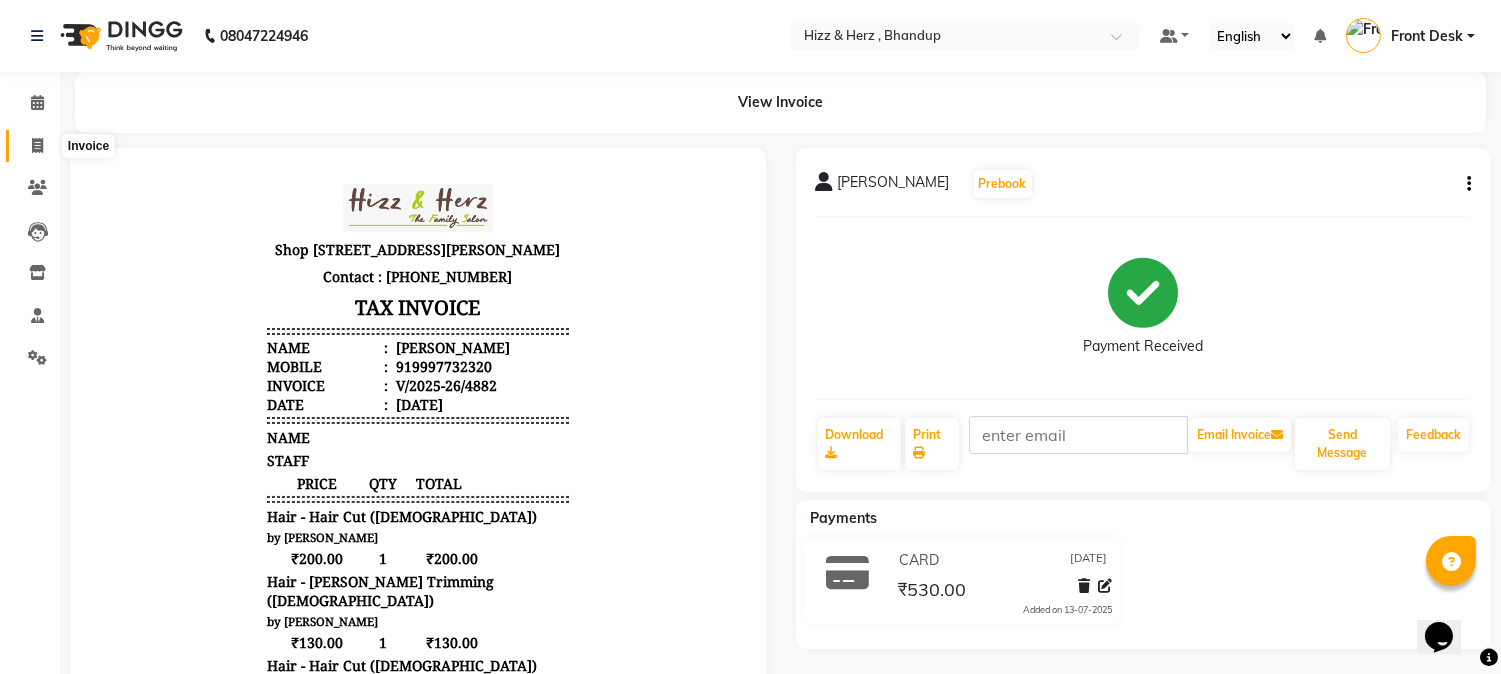 click 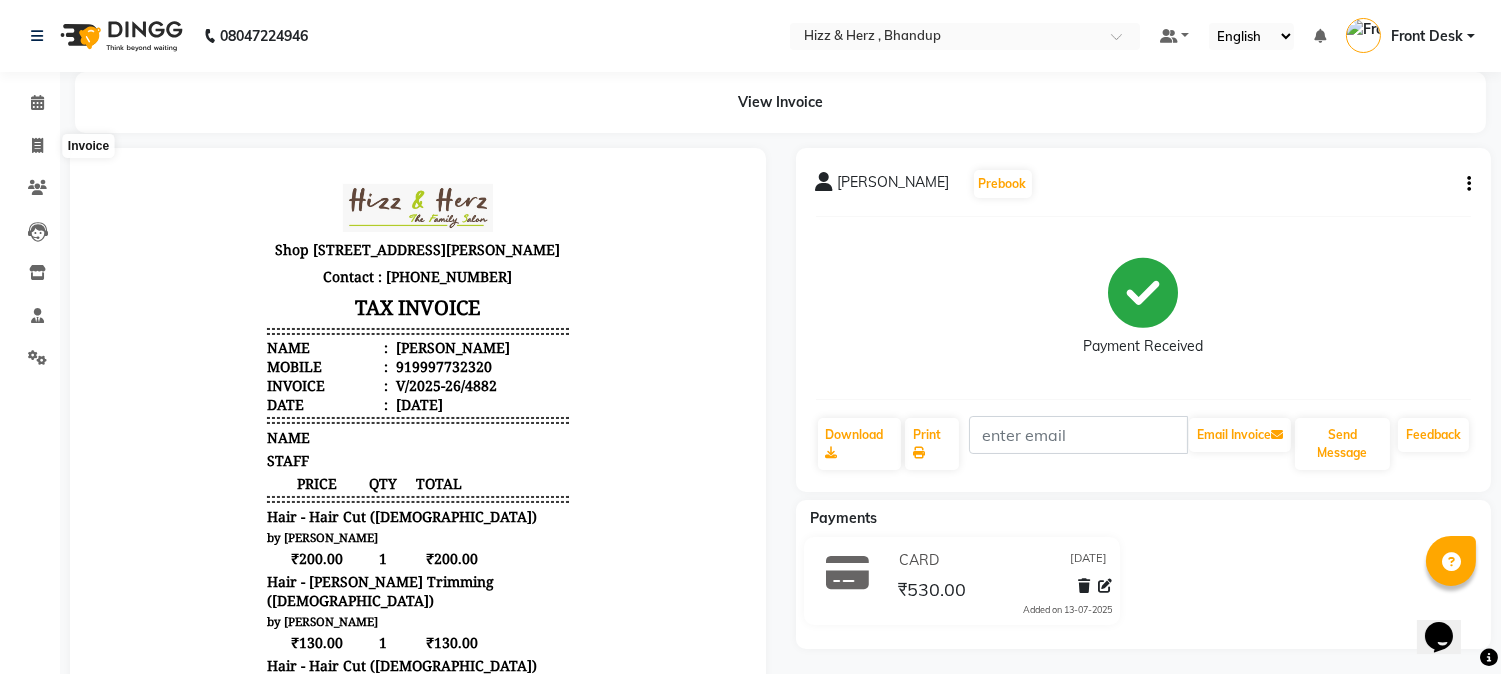 select on "629" 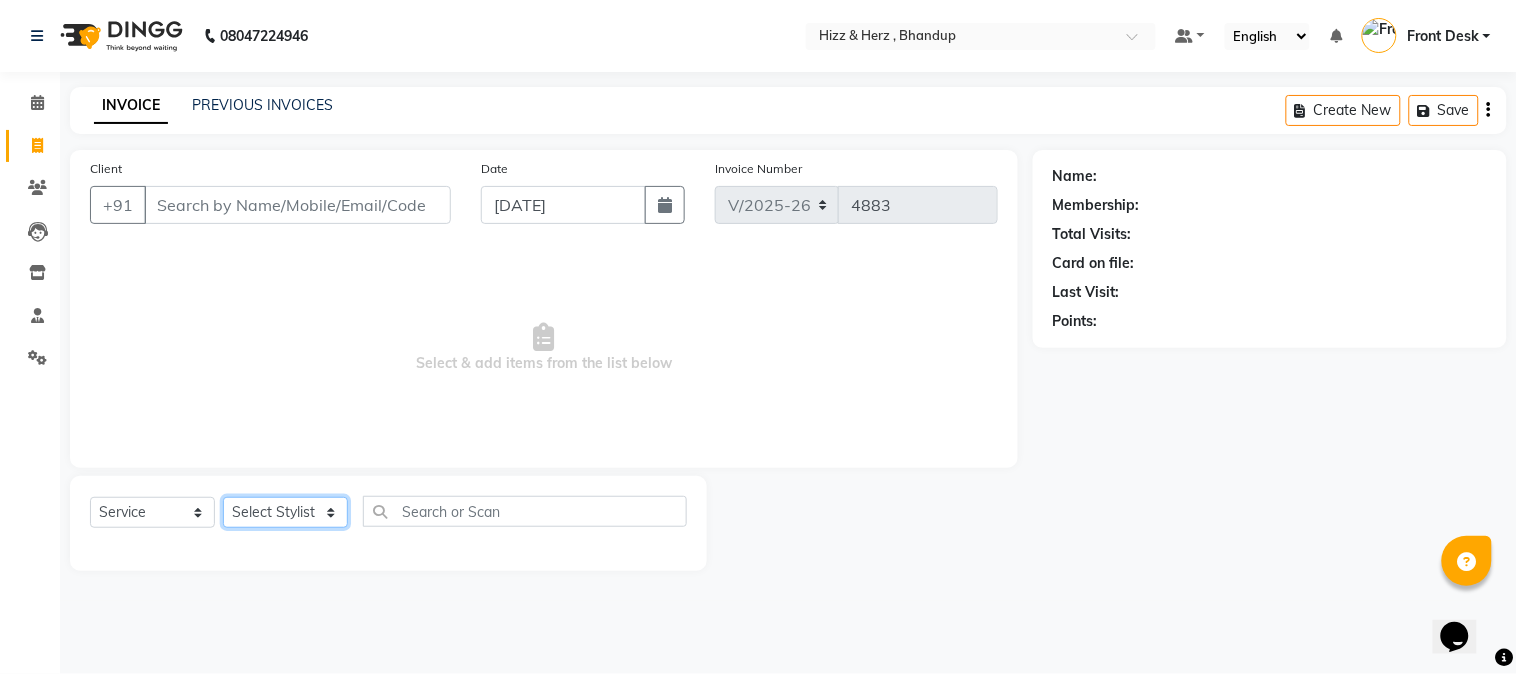click on "Select Stylist Front Desk [PERSON_NAME] HIZZ & HERZ 2 [PERSON_NAME] [PERSON_NAME] [PERSON_NAME] [PERSON_NAME] MOHD [PERSON_NAME] [PERSON_NAME] [PERSON_NAME]  [PERSON_NAME]" 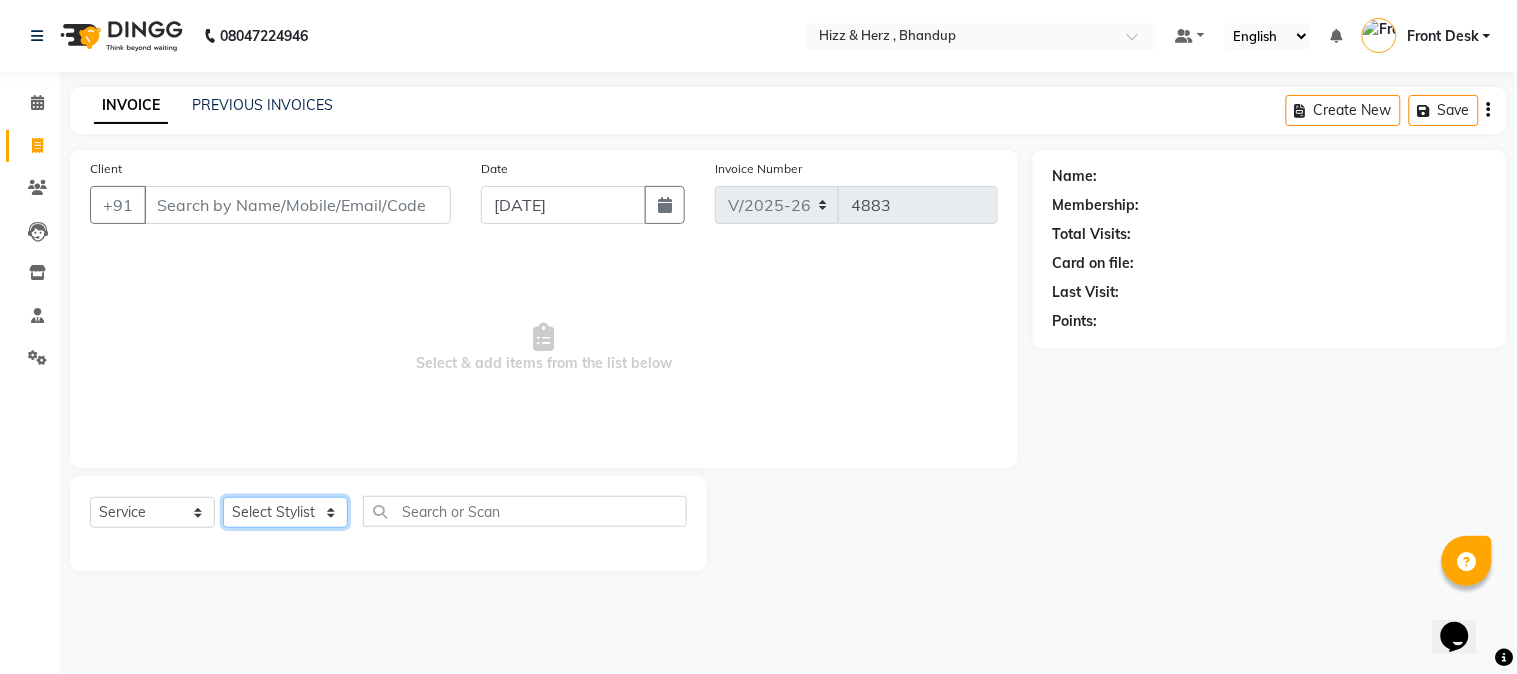 select on "33193" 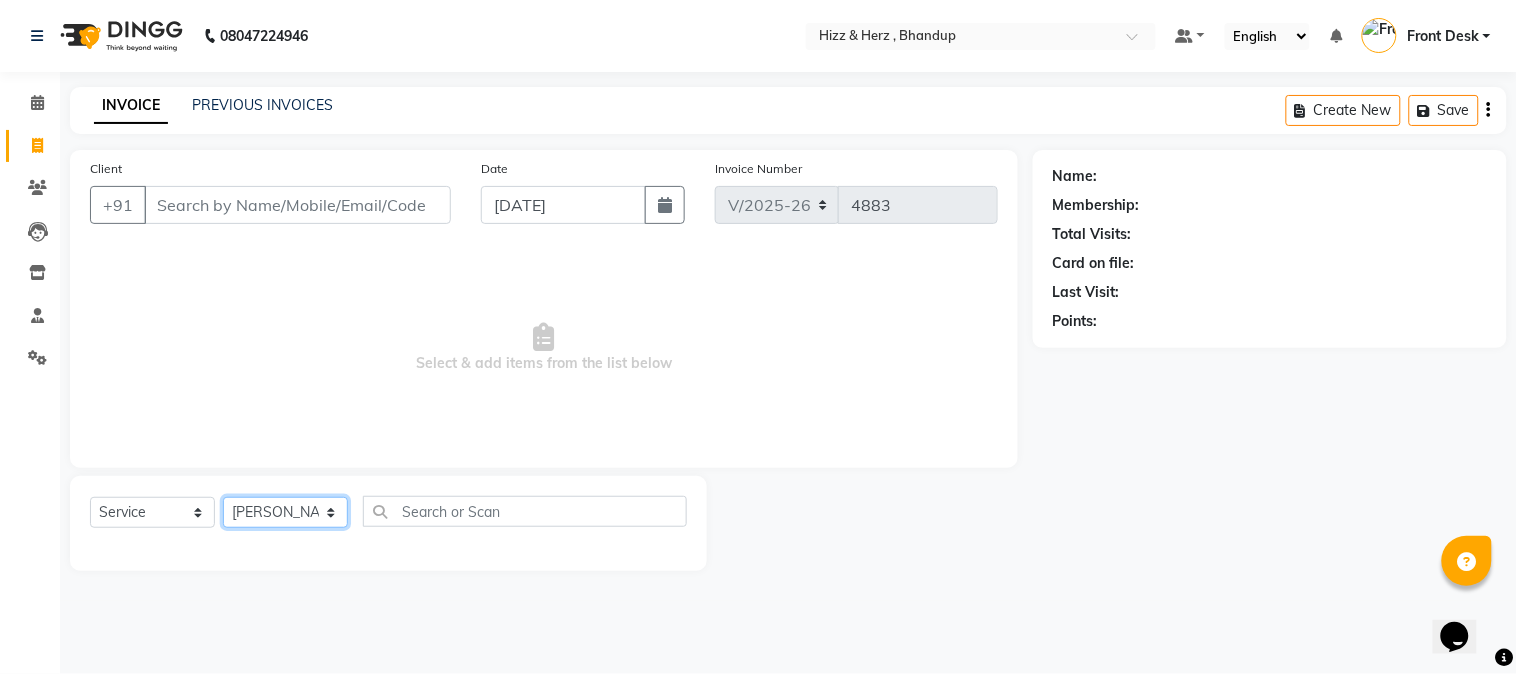 click on "Select Stylist Front Desk [PERSON_NAME] HIZZ & HERZ 2 [PERSON_NAME] [PERSON_NAME] [PERSON_NAME] [PERSON_NAME] MOHD [PERSON_NAME] [PERSON_NAME] [PERSON_NAME]  [PERSON_NAME]" 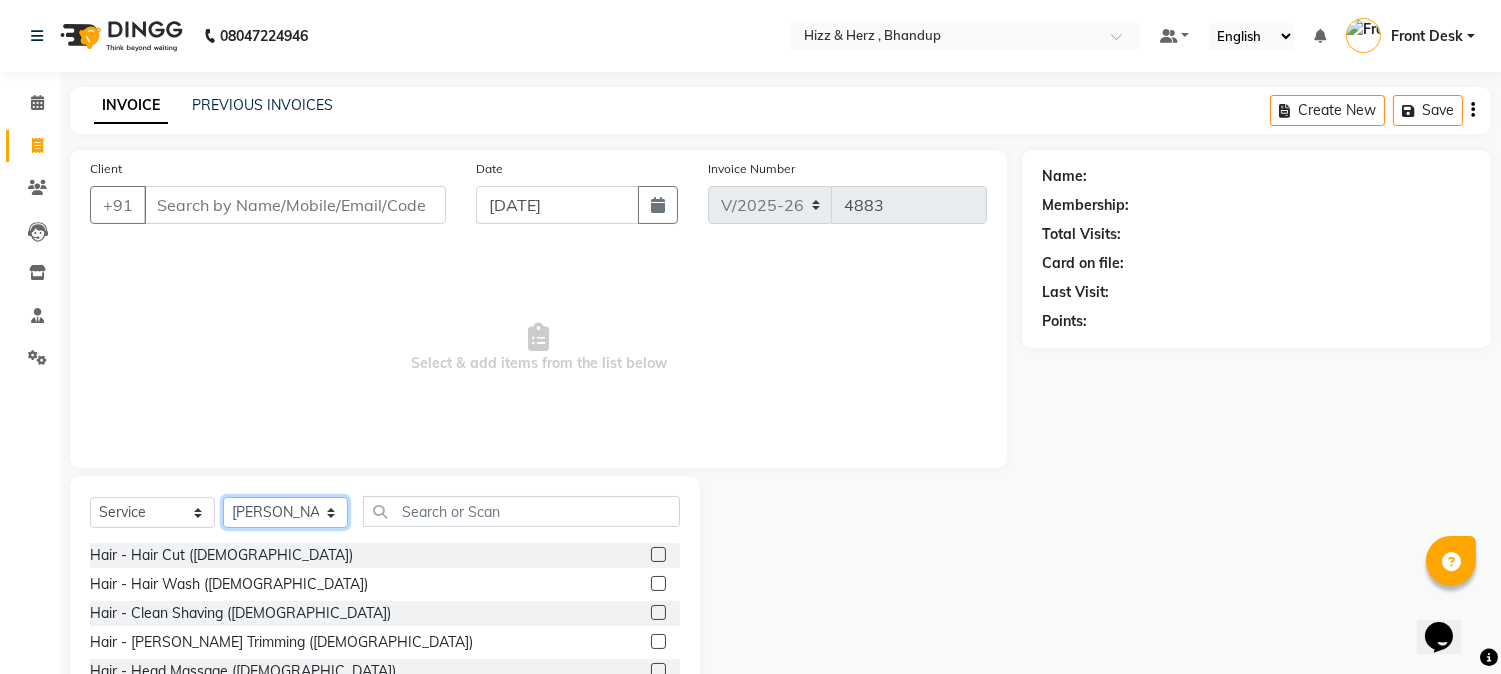 click on "Select Stylist Front Desk [PERSON_NAME] HIZZ & HERZ 2 [PERSON_NAME] [PERSON_NAME] [PERSON_NAME] [PERSON_NAME] MOHD [PERSON_NAME] [PERSON_NAME] [PERSON_NAME]  [PERSON_NAME]" 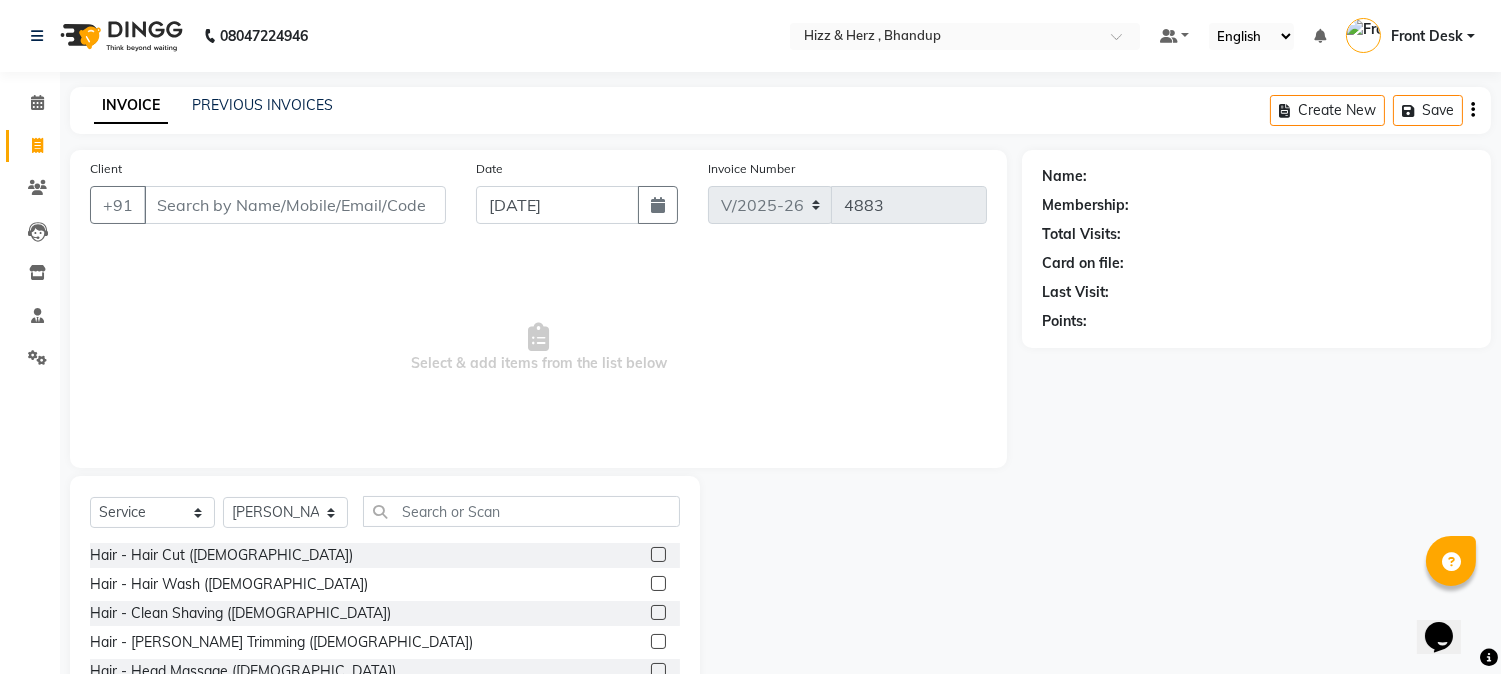 click 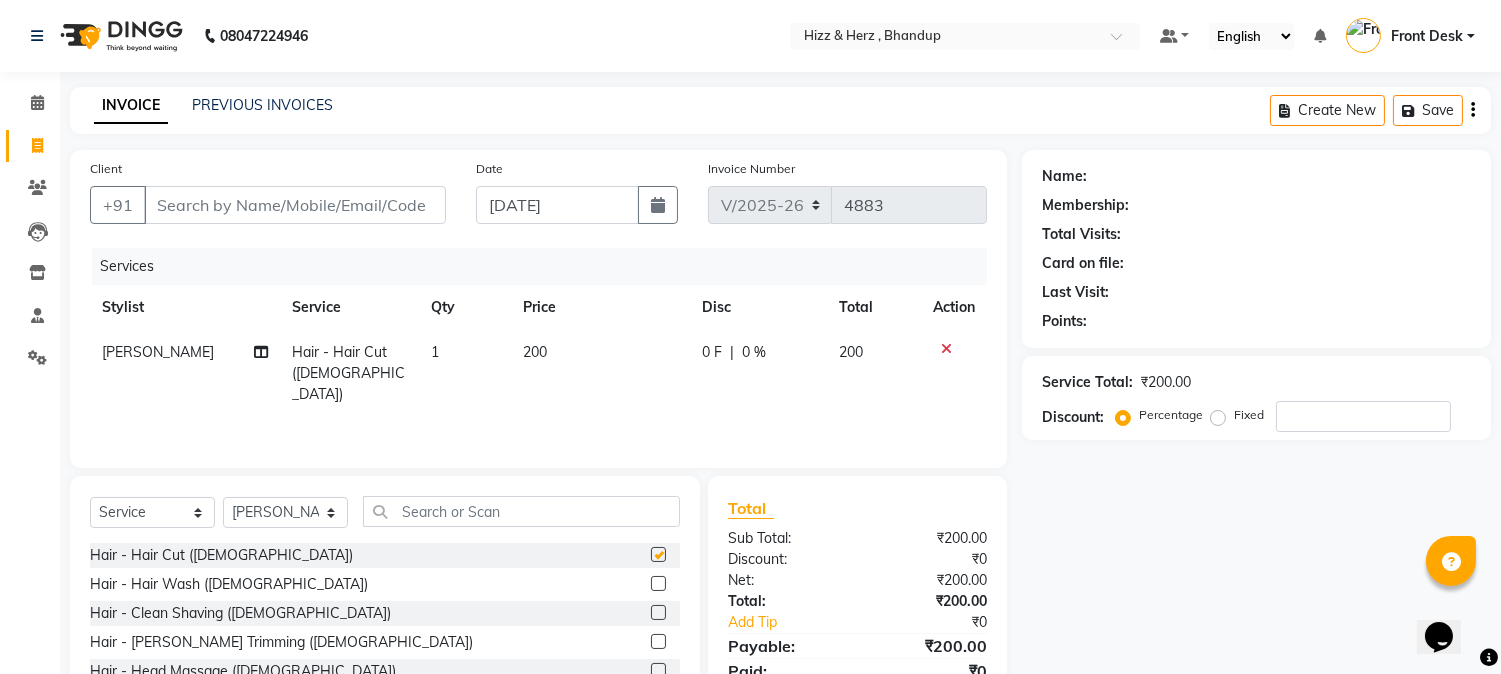 checkbox on "false" 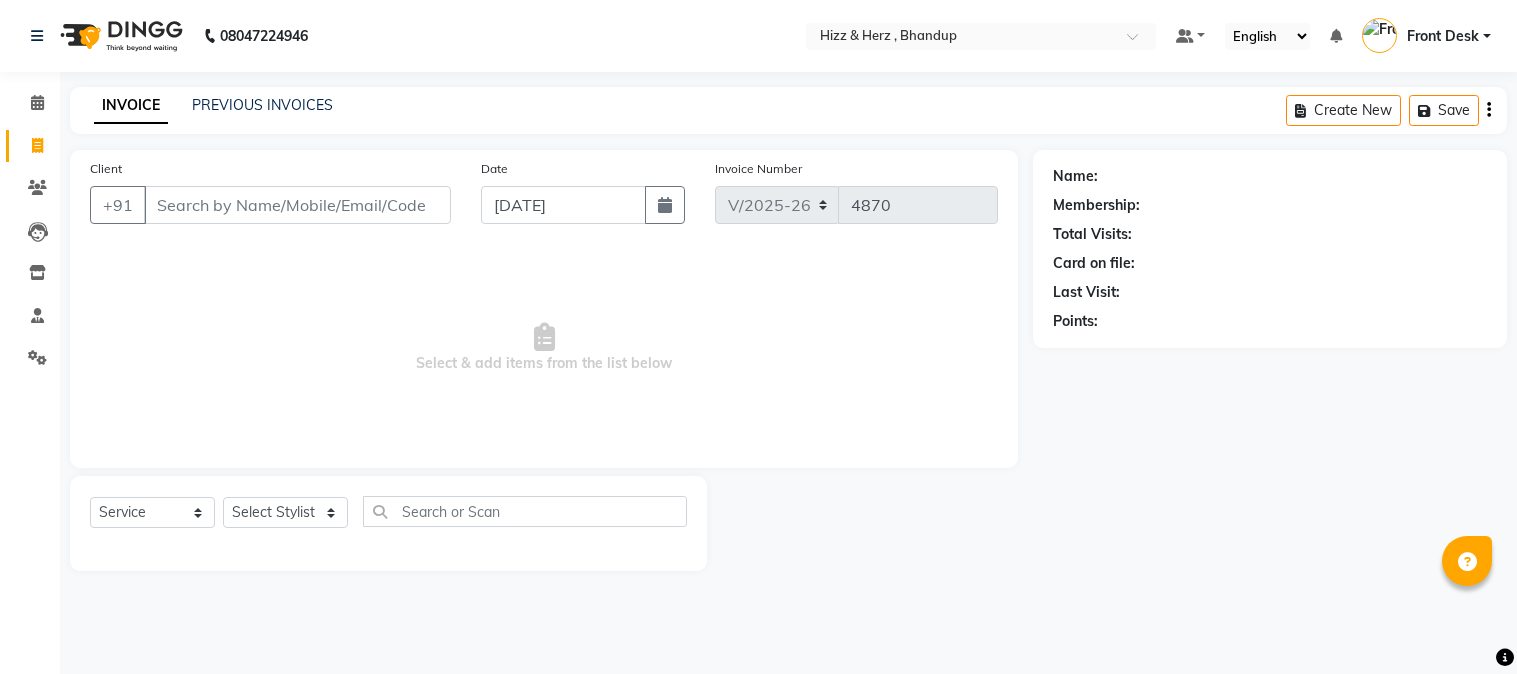 select on "629" 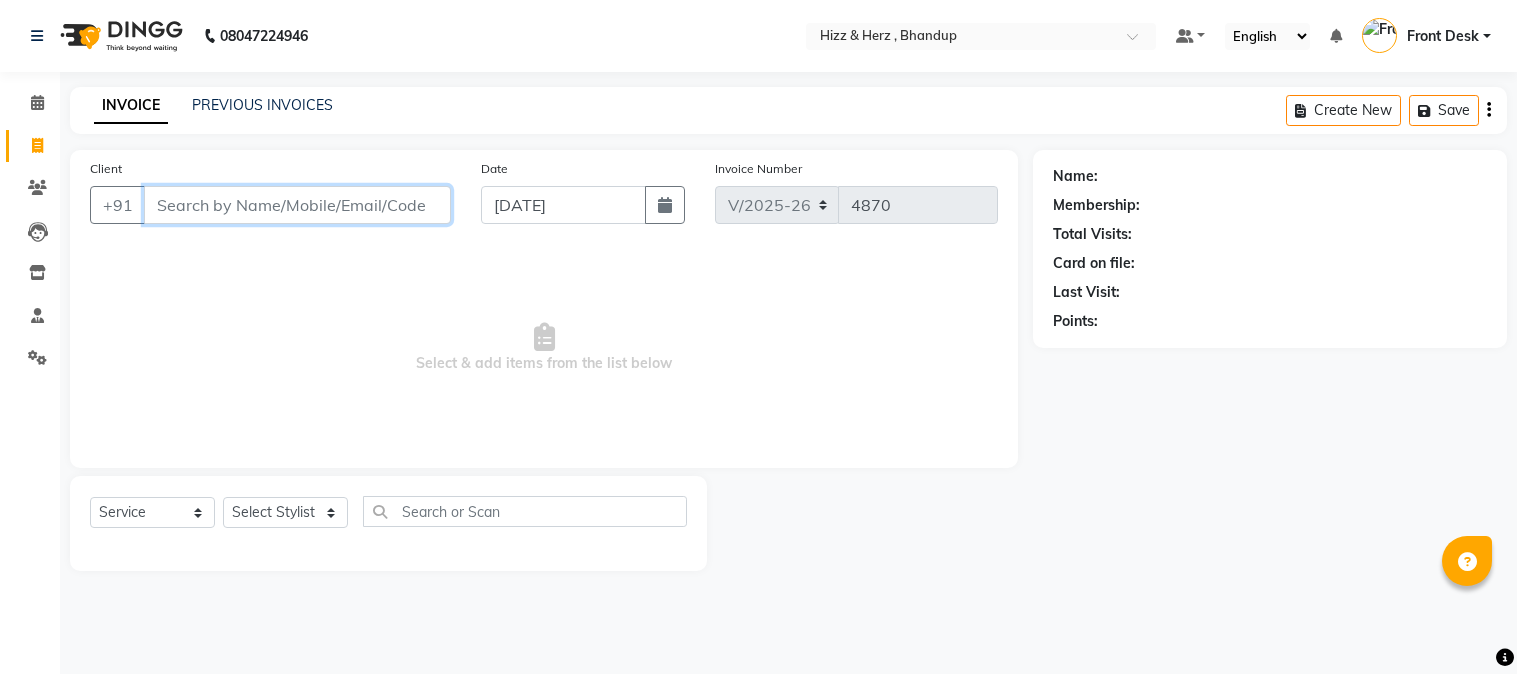 scroll, scrollTop: 0, scrollLeft: 0, axis: both 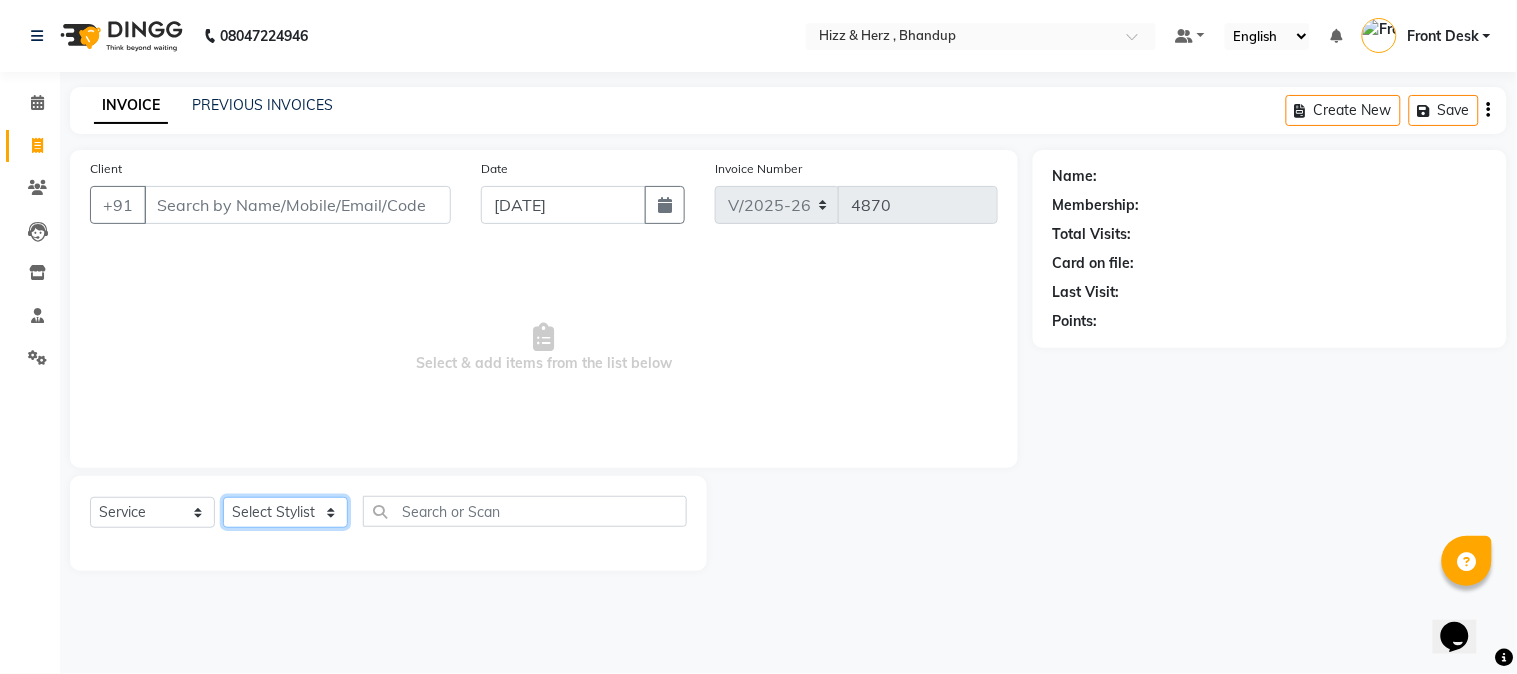 click on "Select Stylist Front Desk [PERSON_NAME] HIZZ & HERZ 2 [PERSON_NAME] [PERSON_NAME] [PERSON_NAME] [PERSON_NAME] MOHD [PERSON_NAME] [PERSON_NAME] [PERSON_NAME]  [PERSON_NAME]" 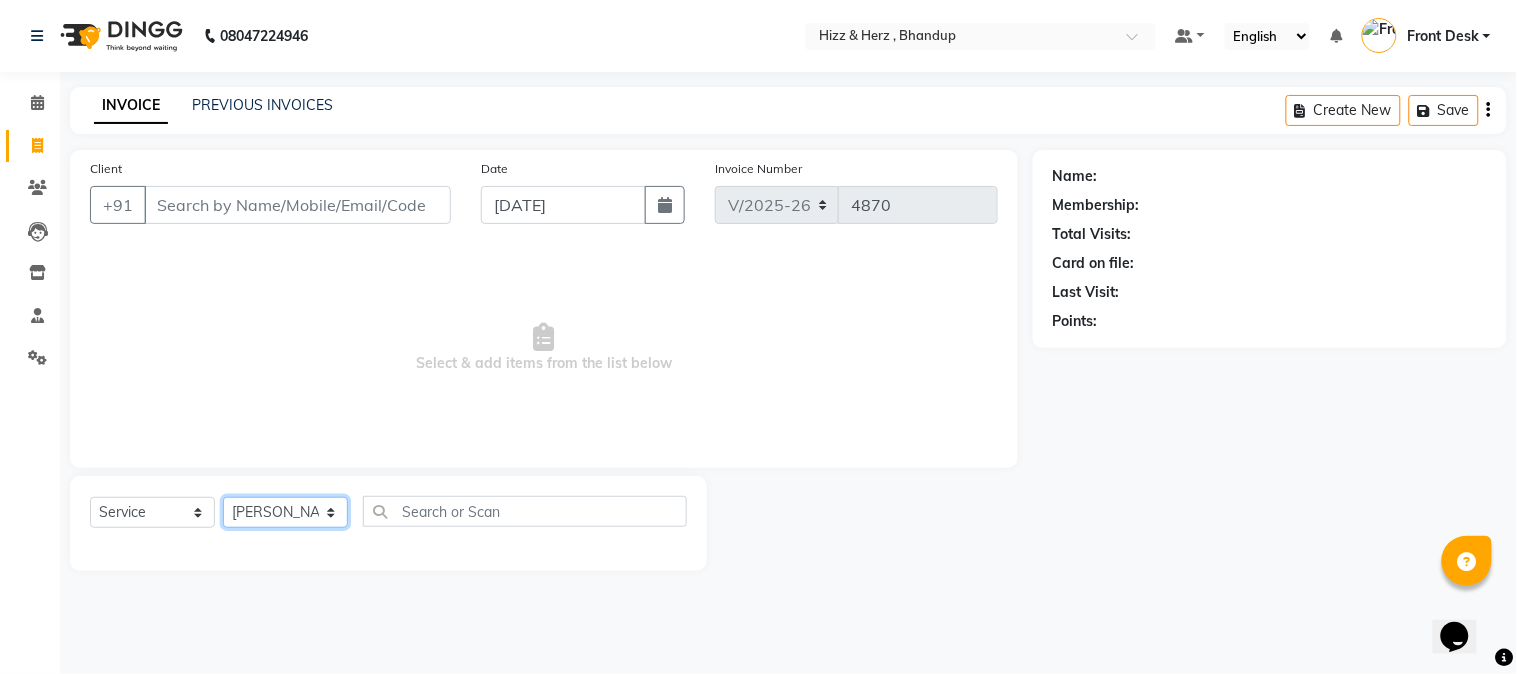 click on "Select Stylist Front Desk [PERSON_NAME] HIZZ & HERZ 2 [PERSON_NAME] [PERSON_NAME] [PERSON_NAME] [PERSON_NAME] MOHD [PERSON_NAME] [PERSON_NAME] [PERSON_NAME]  [PERSON_NAME]" 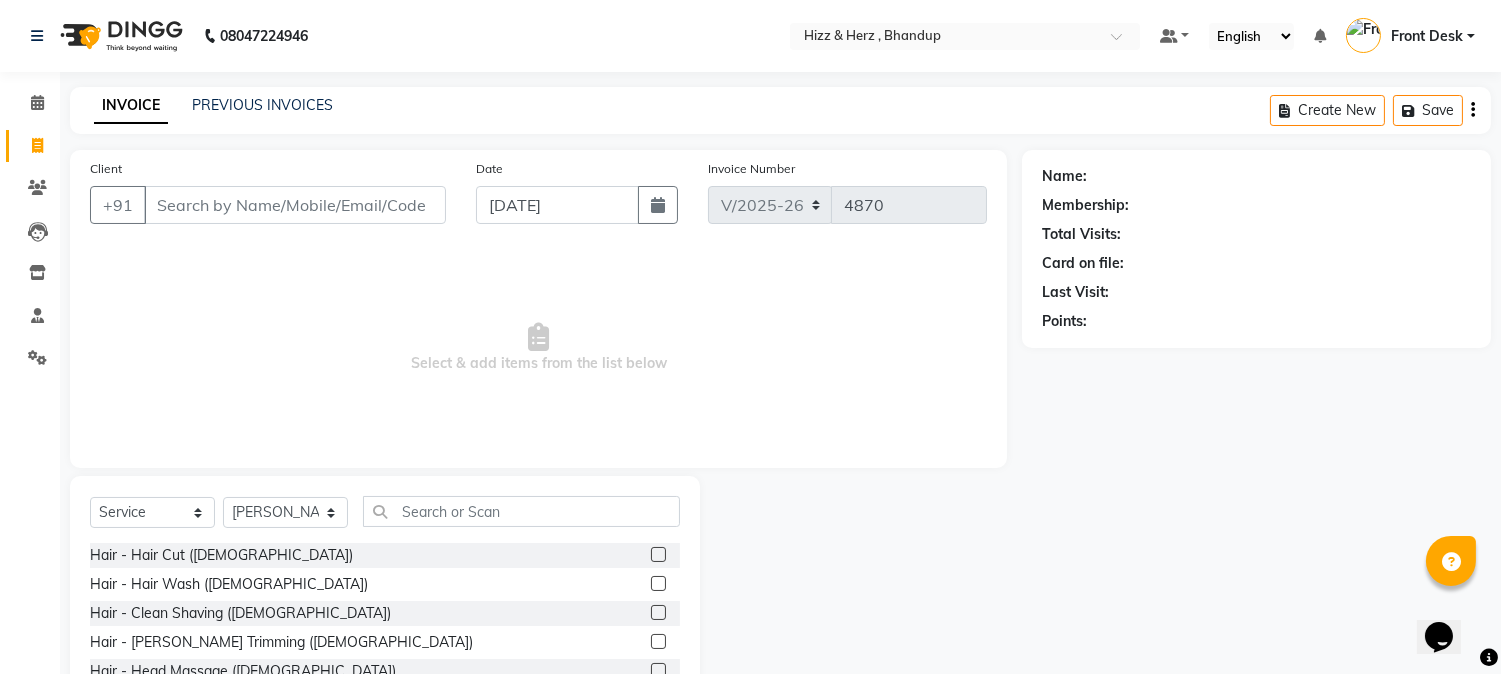 click 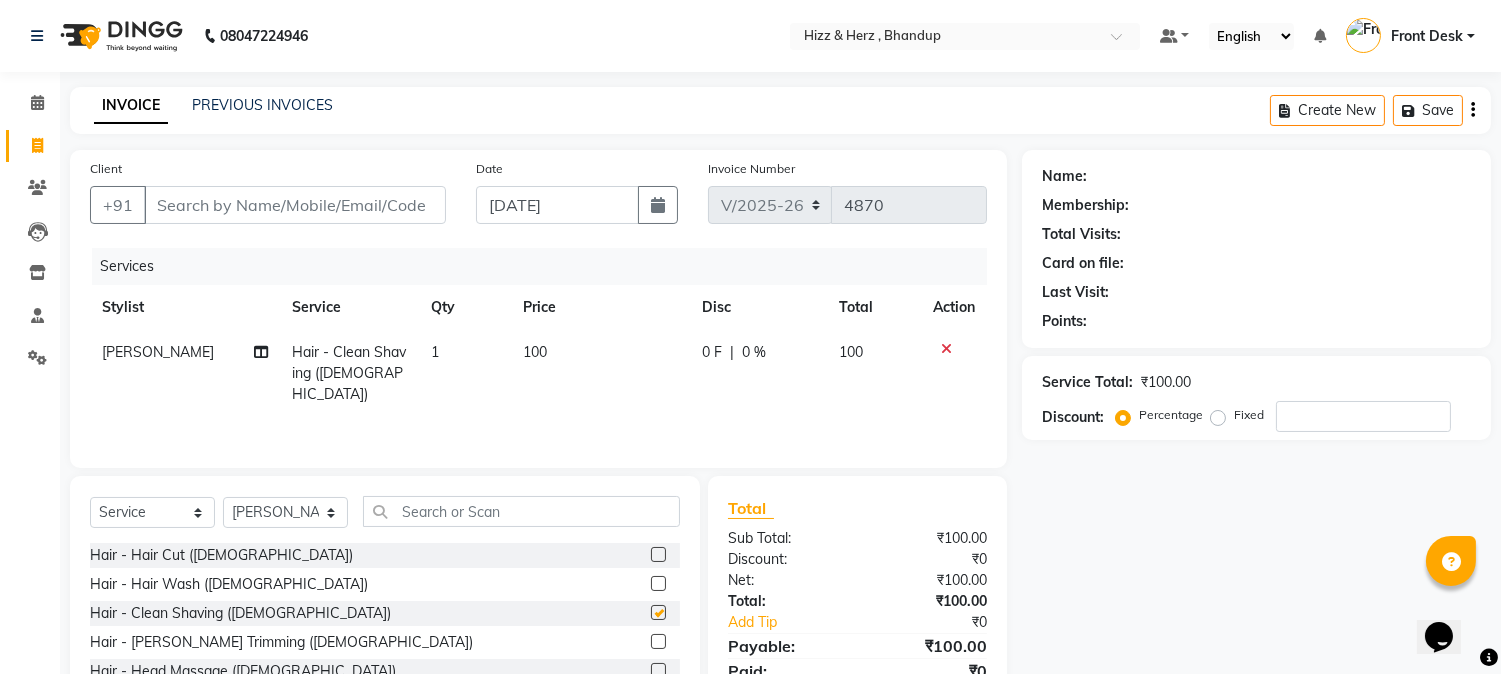checkbox on "false" 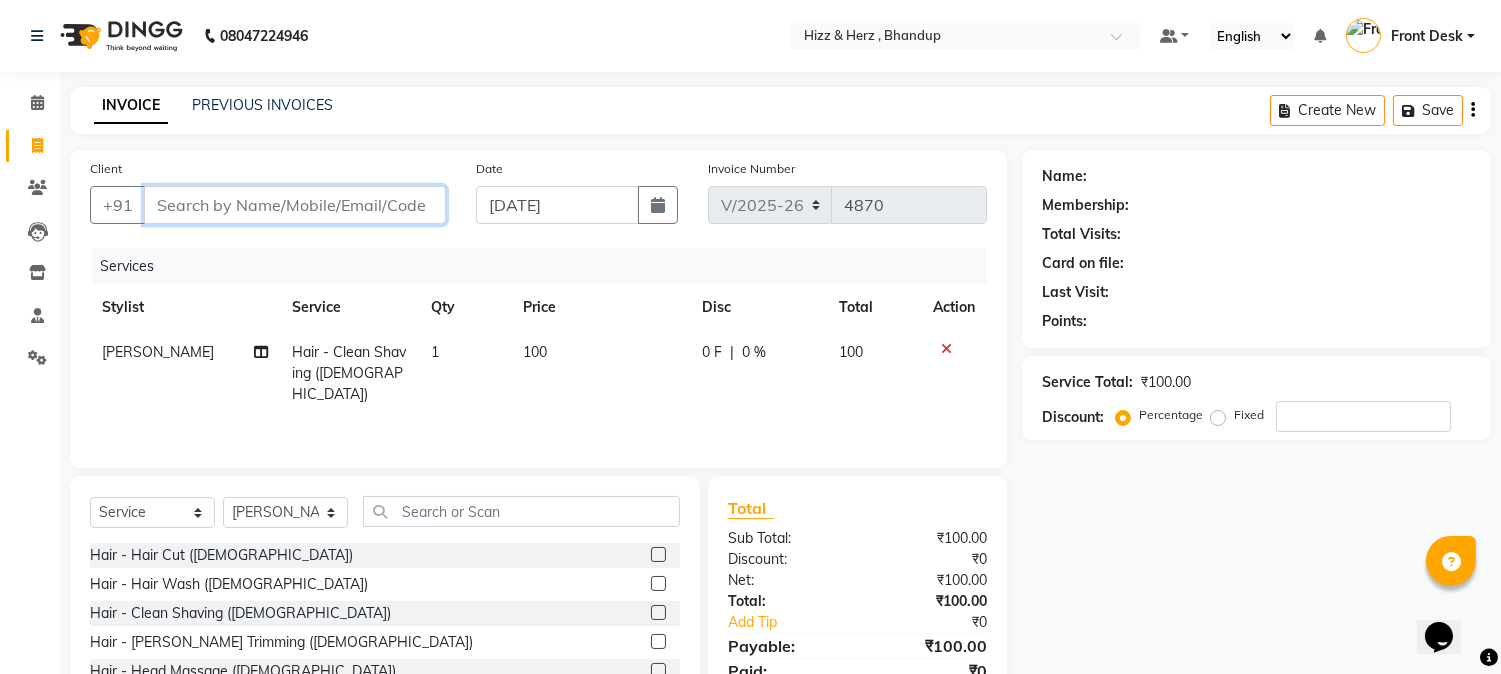 click on "Client" at bounding box center (295, 205) 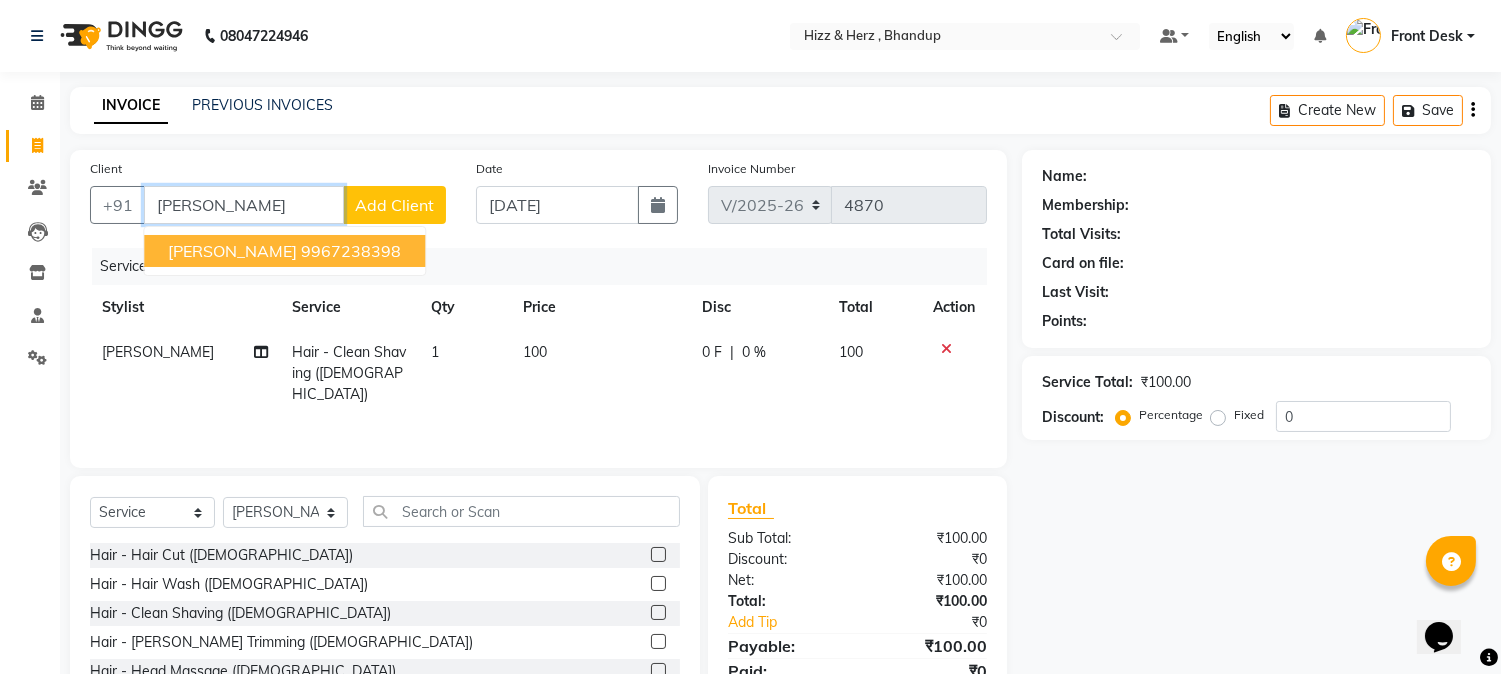 click on "9967238398" at bounding box center (351, 251) 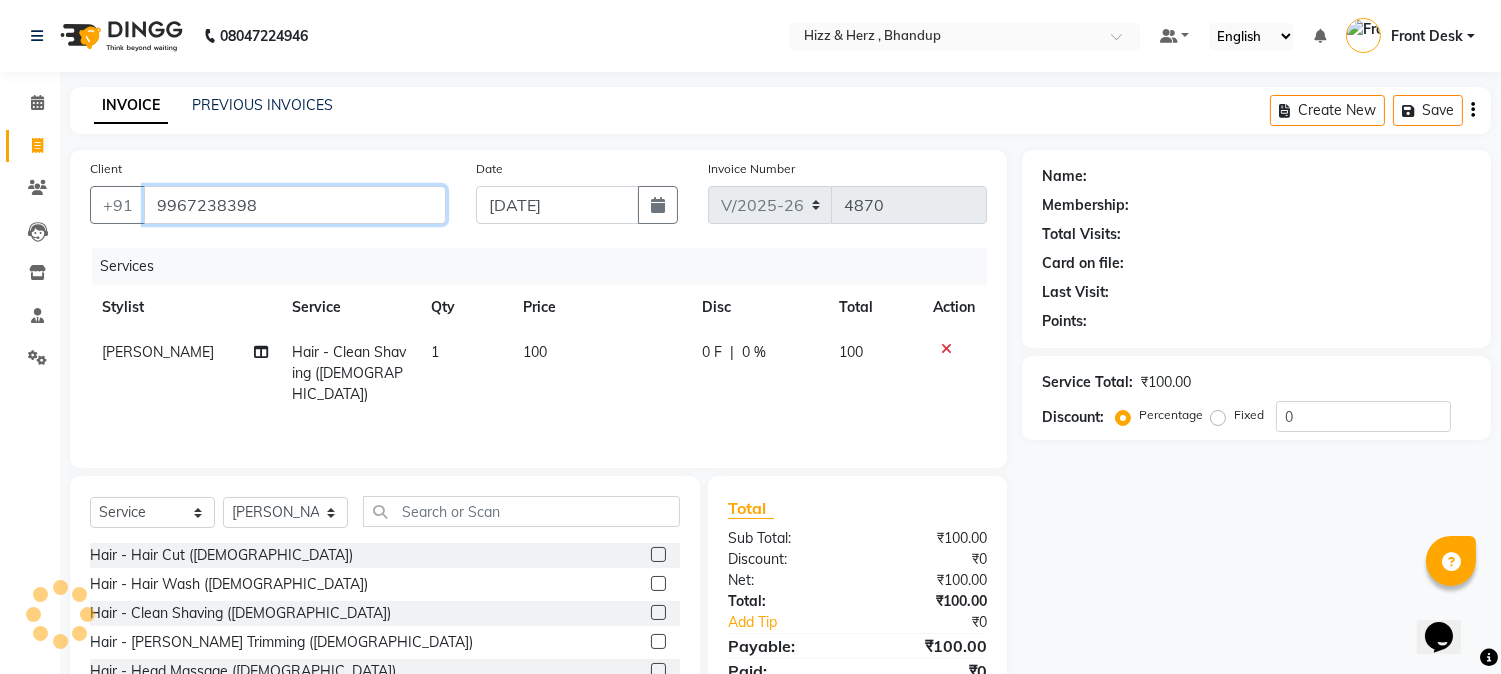 type on "9967238398" 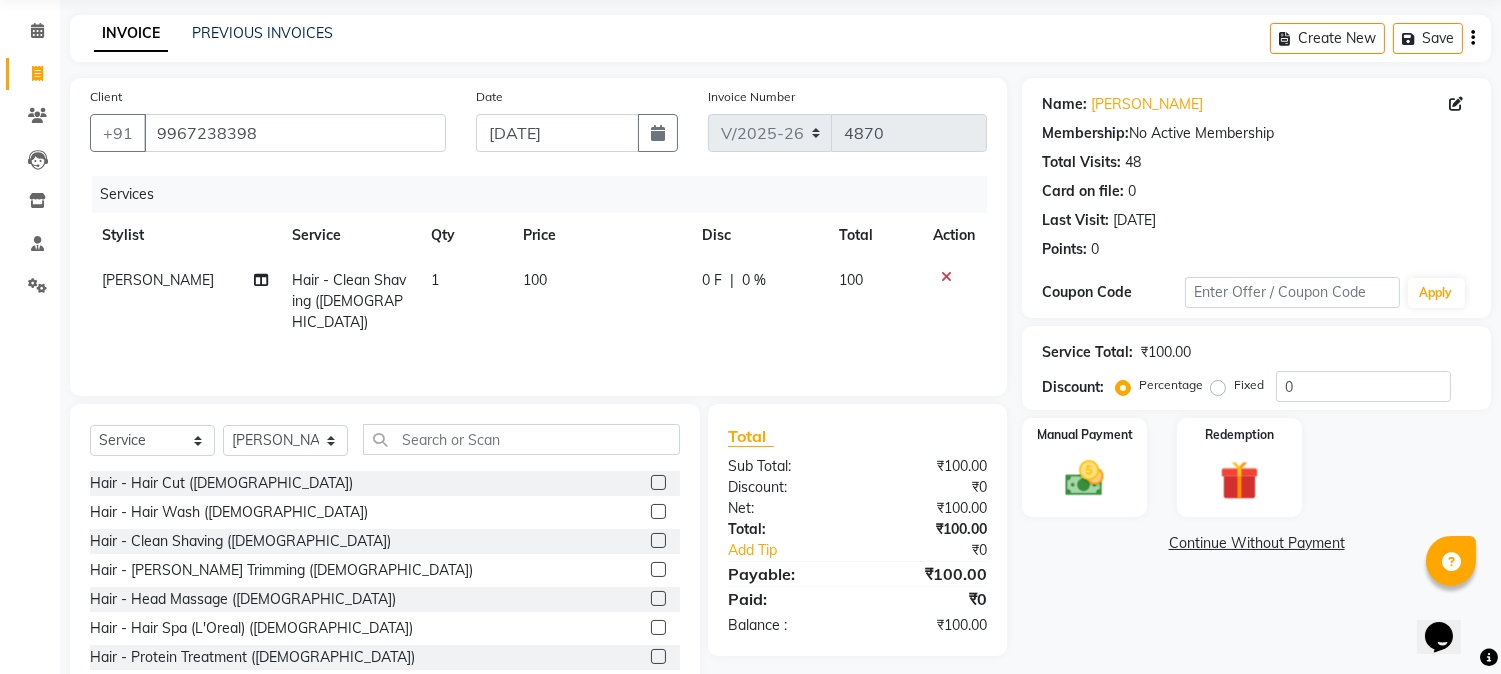 scroll, scrollTop: 111, scrollLeft: 0, axis: vertical 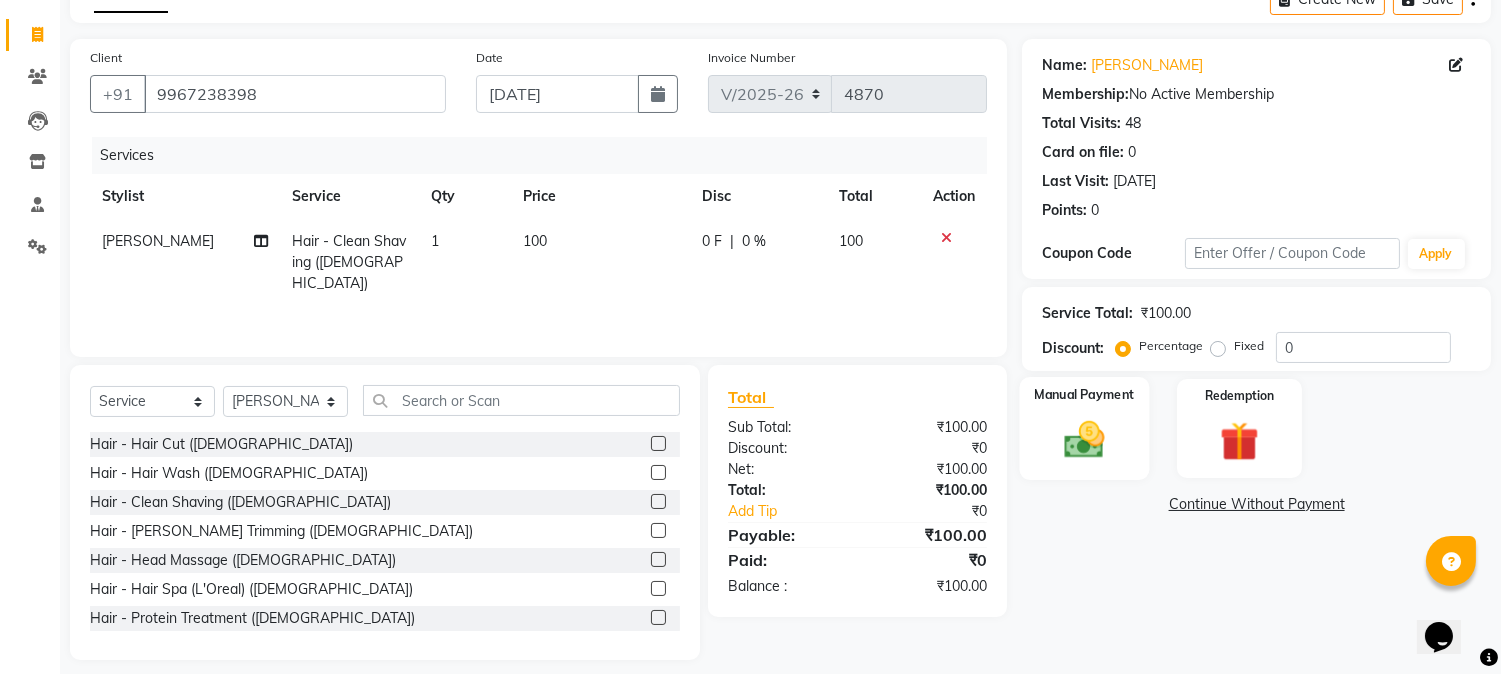 click 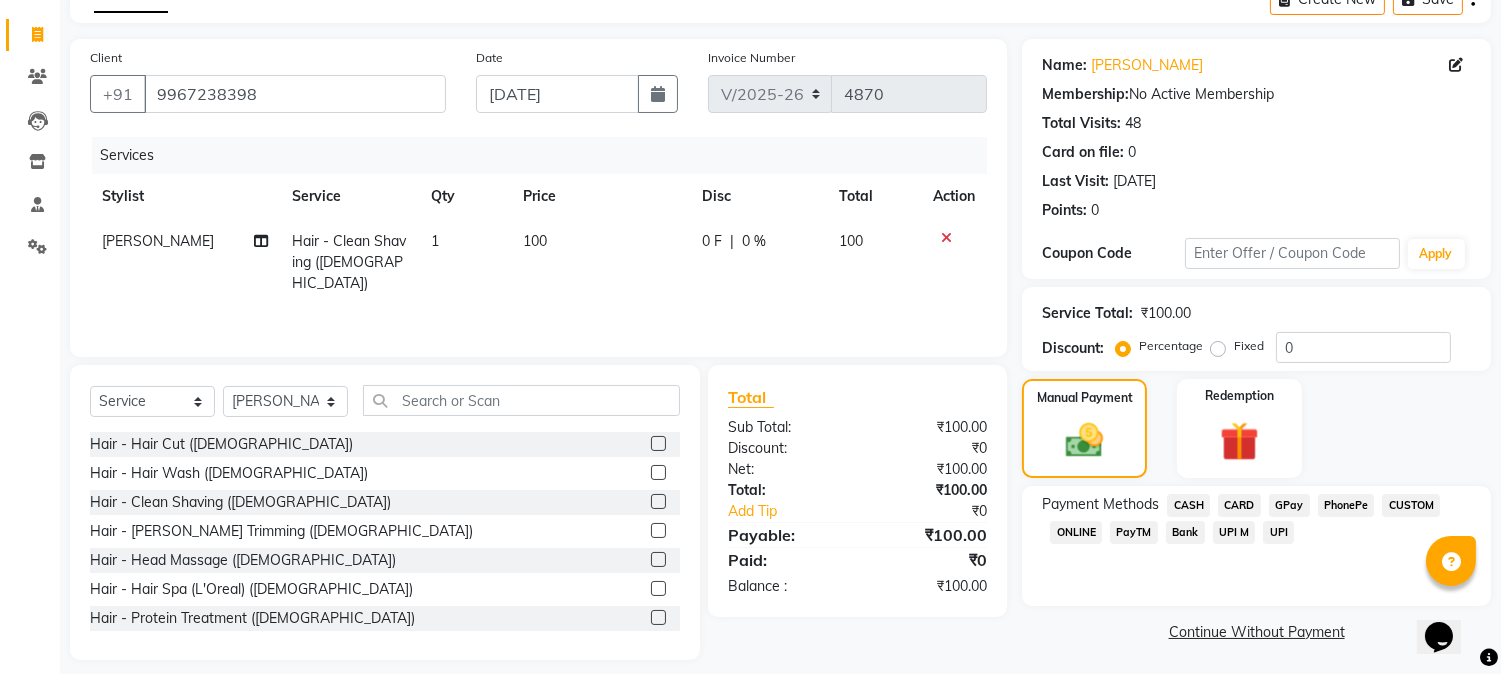 click on "GPay" 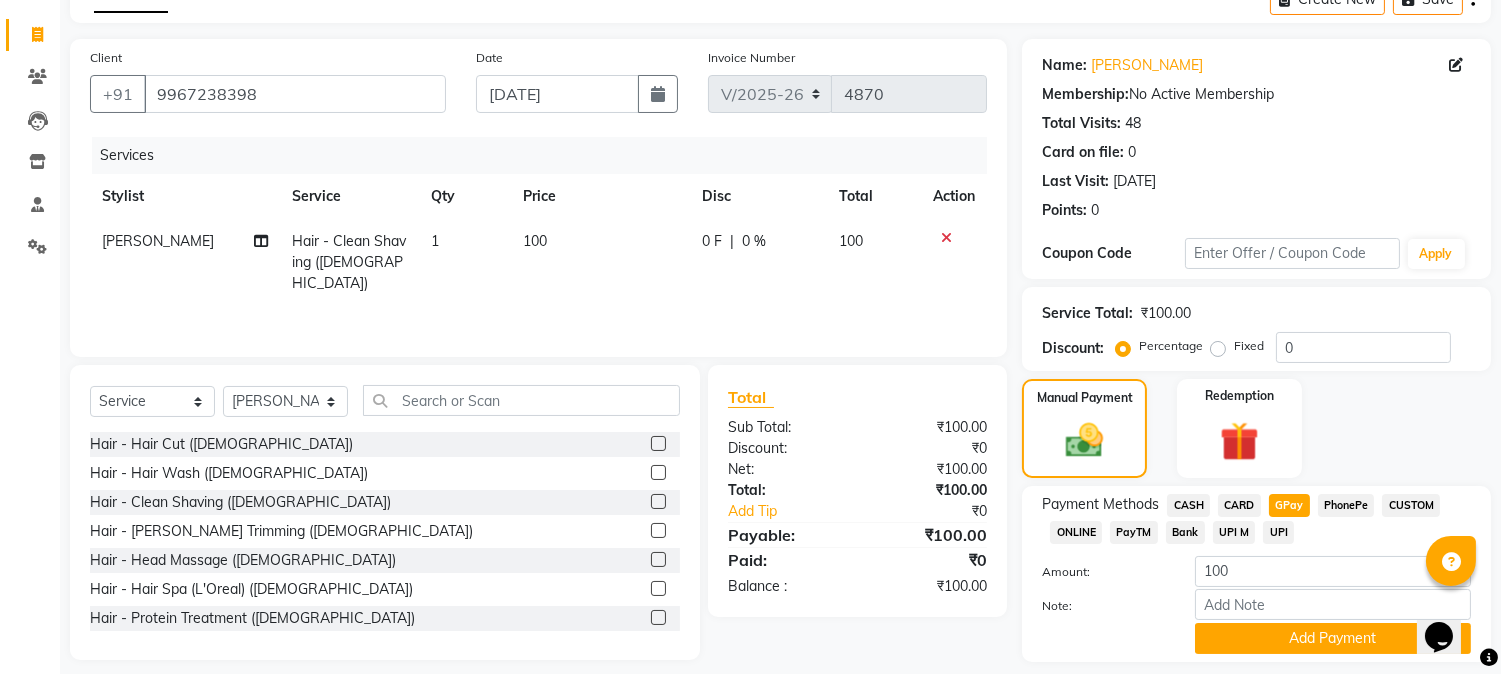 click on "CASH" 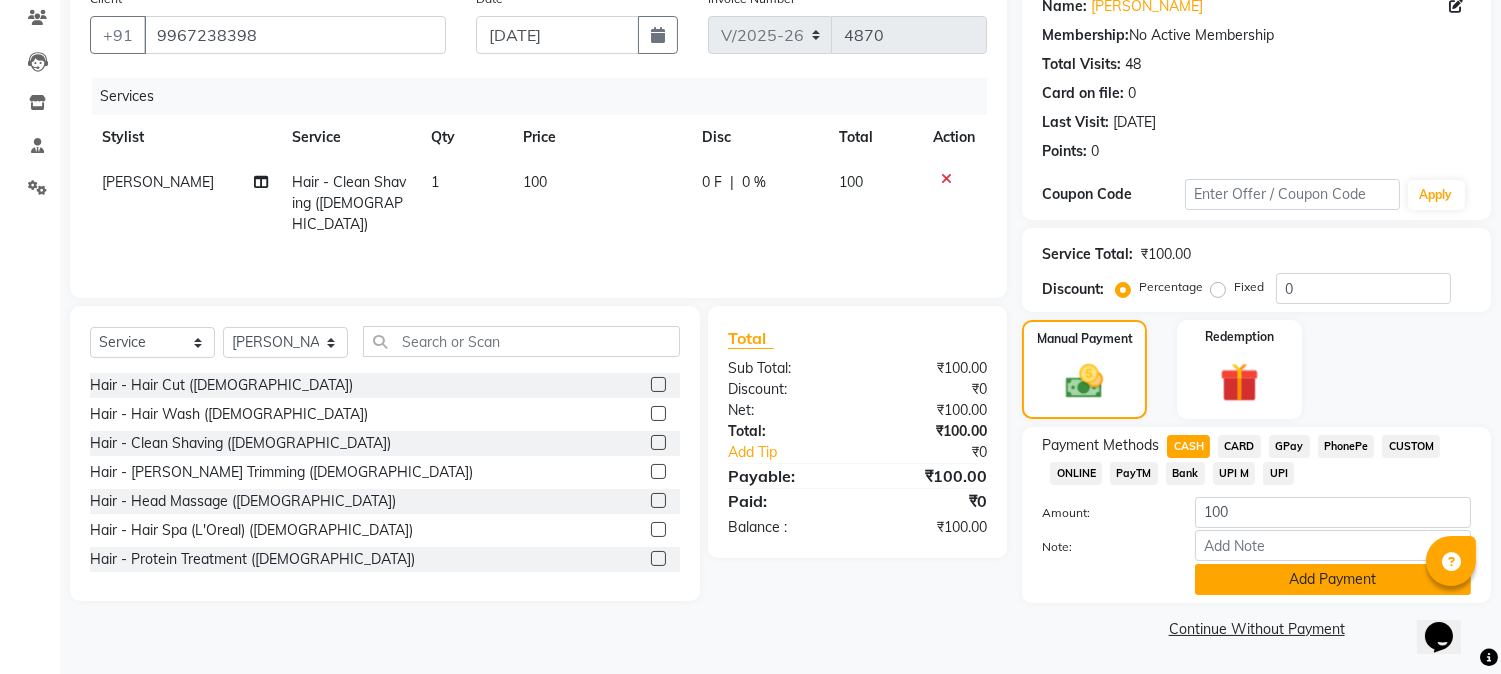 click on "Add Payment" 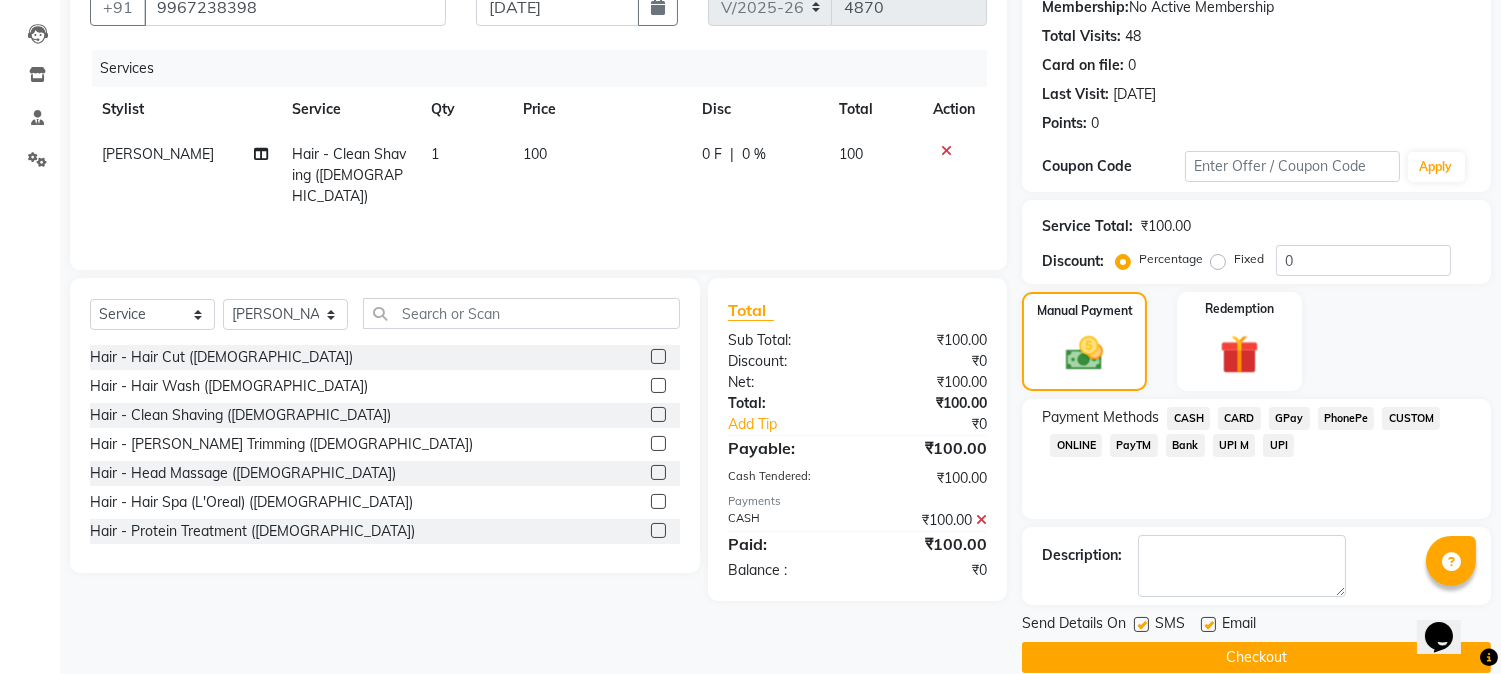 scroll, scrollTop: 225, scrollLeft: 0, axis: vertical 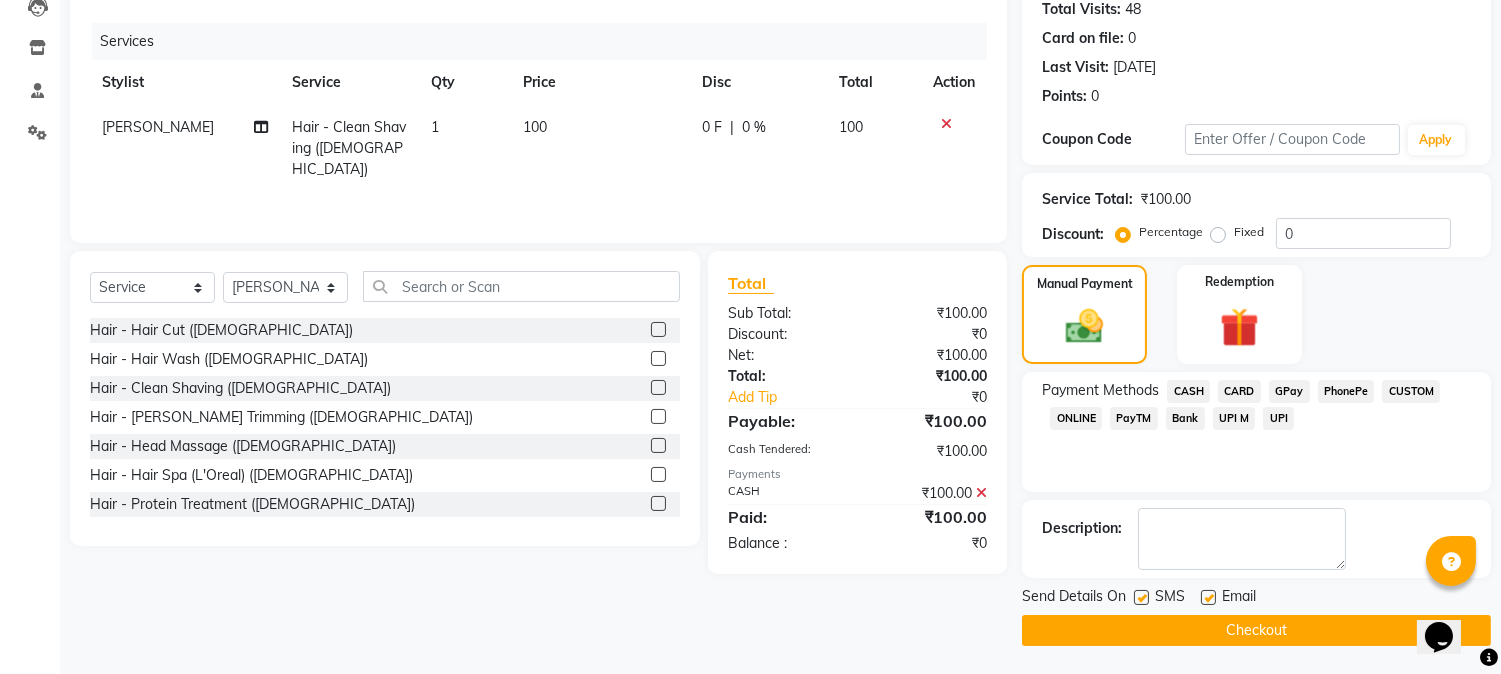 click on "Checkout" 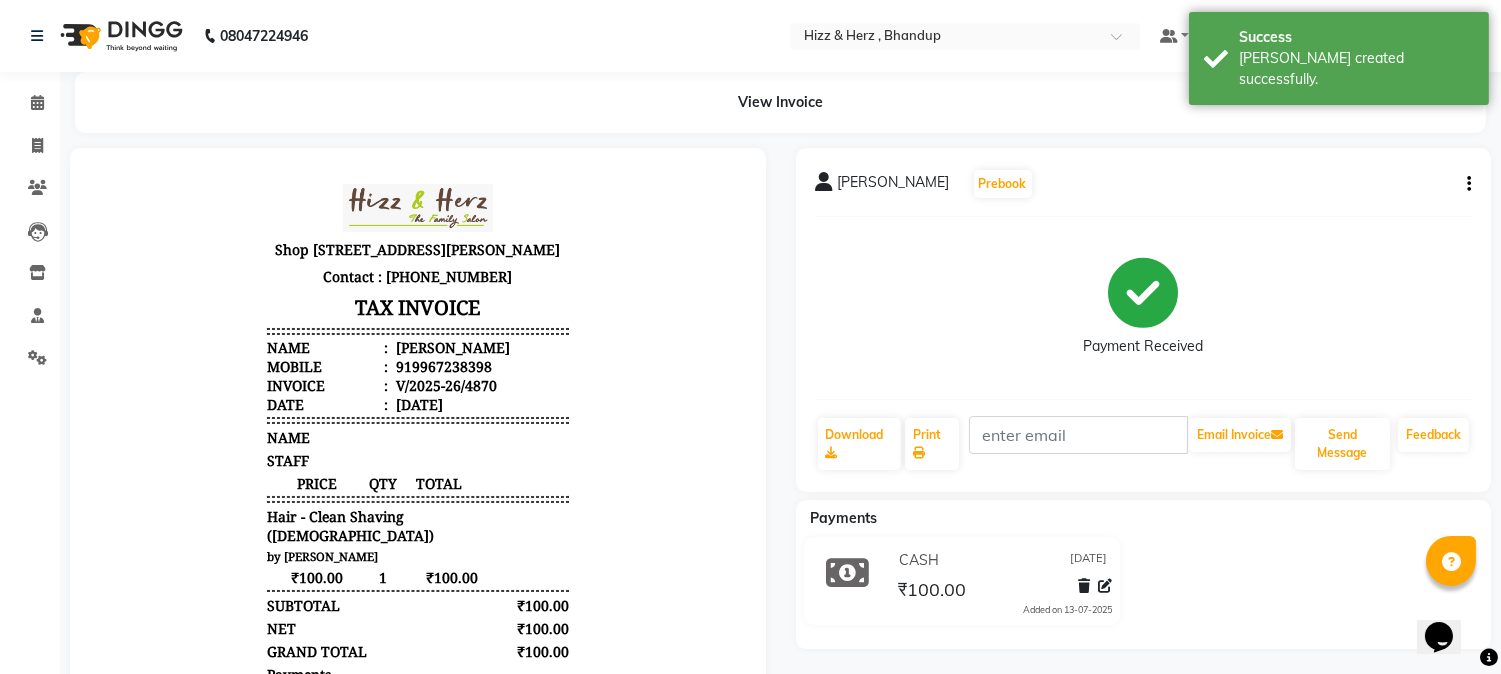 scroll, scrollTop: 213, scrollLeft: 0, axis: vertical 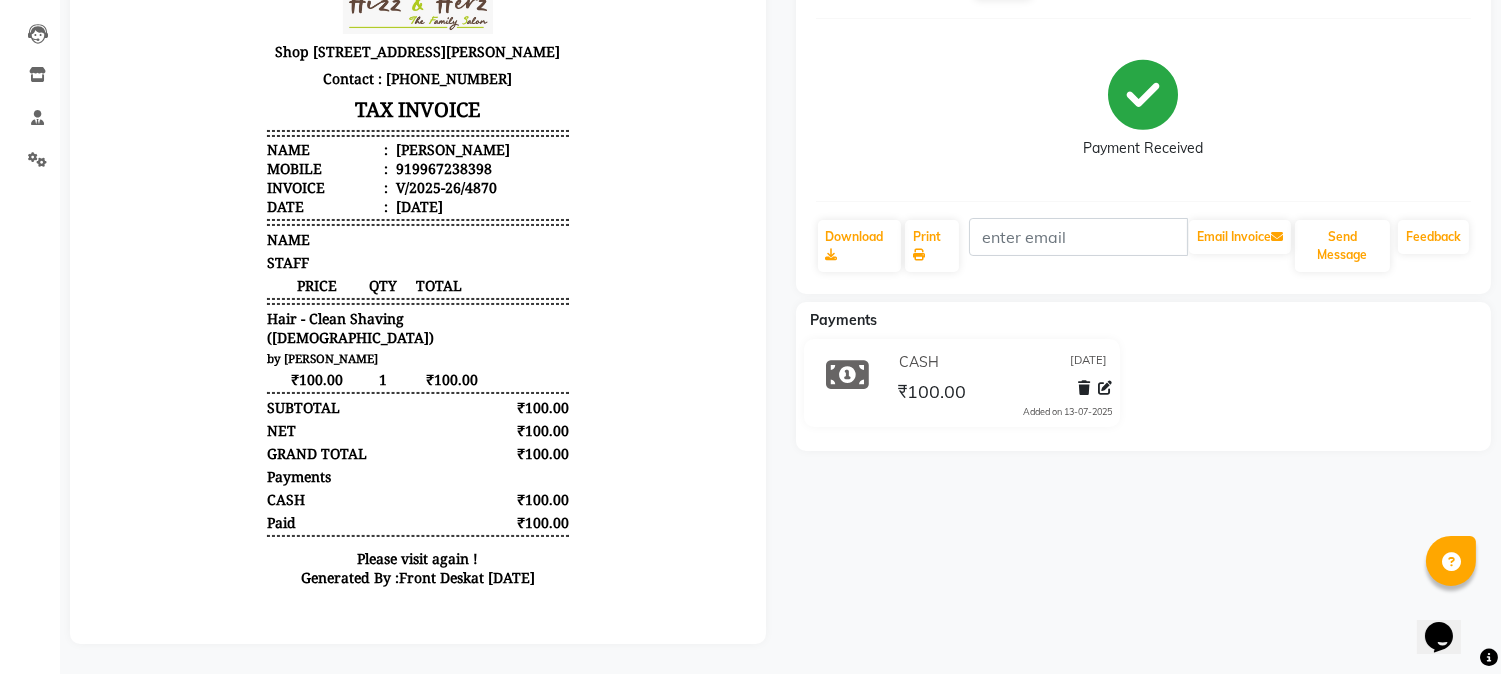 click on "Settings" 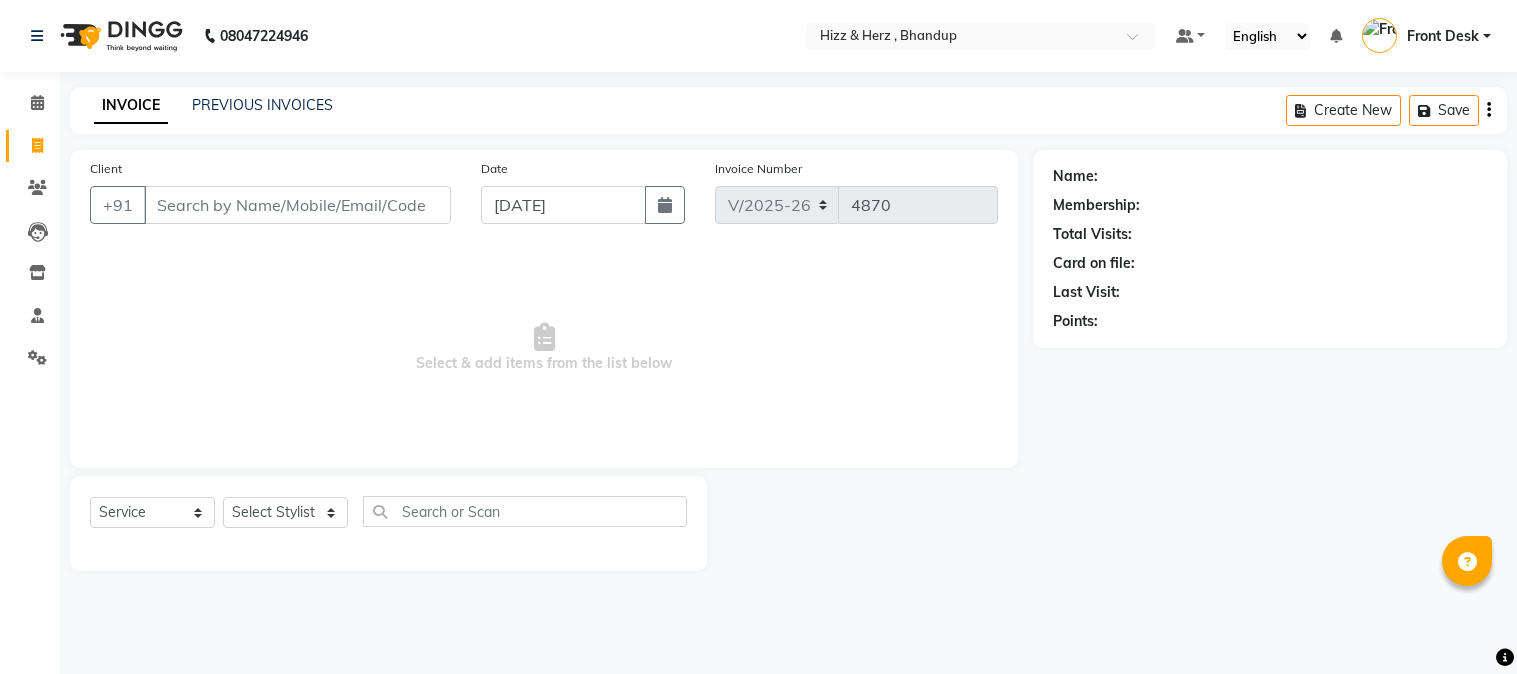 select on "629" 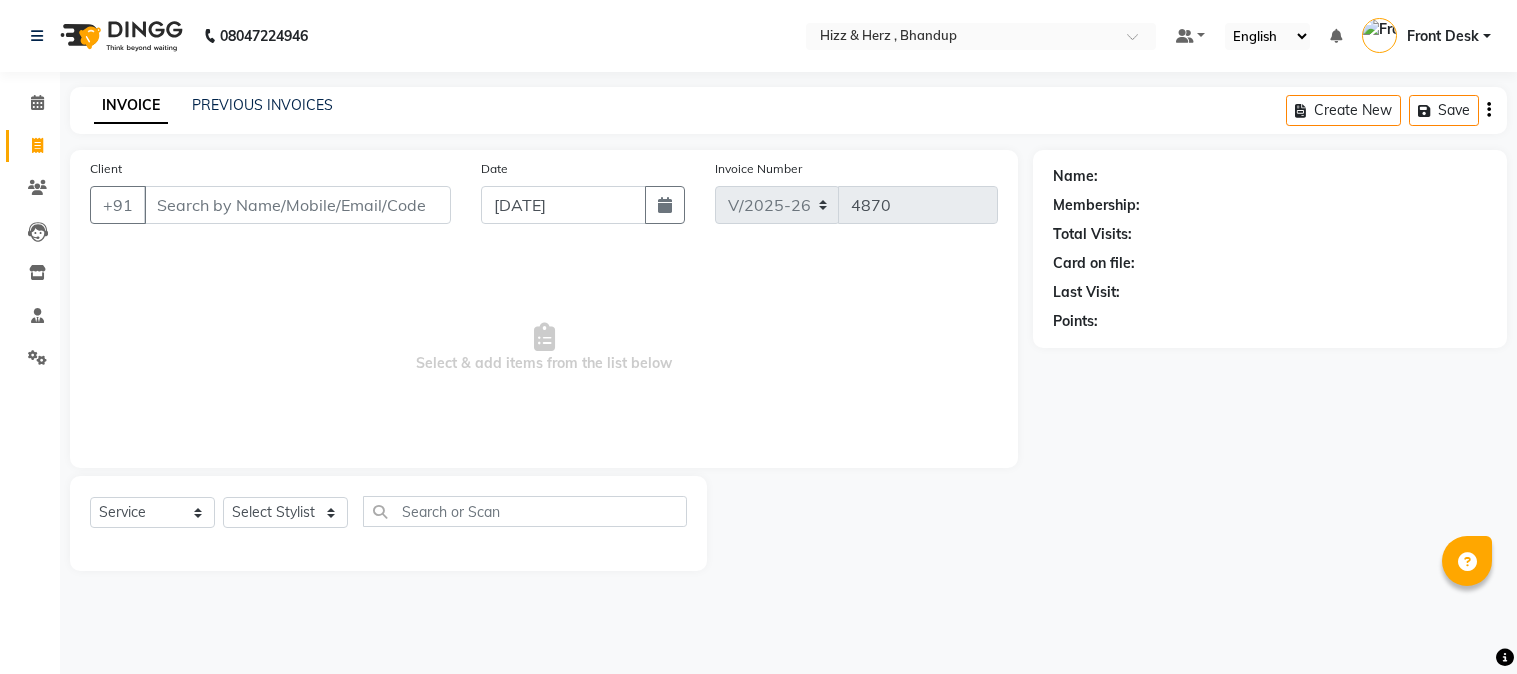 scroll, scrollTop: 0, scrollLeft: 0, axis: both 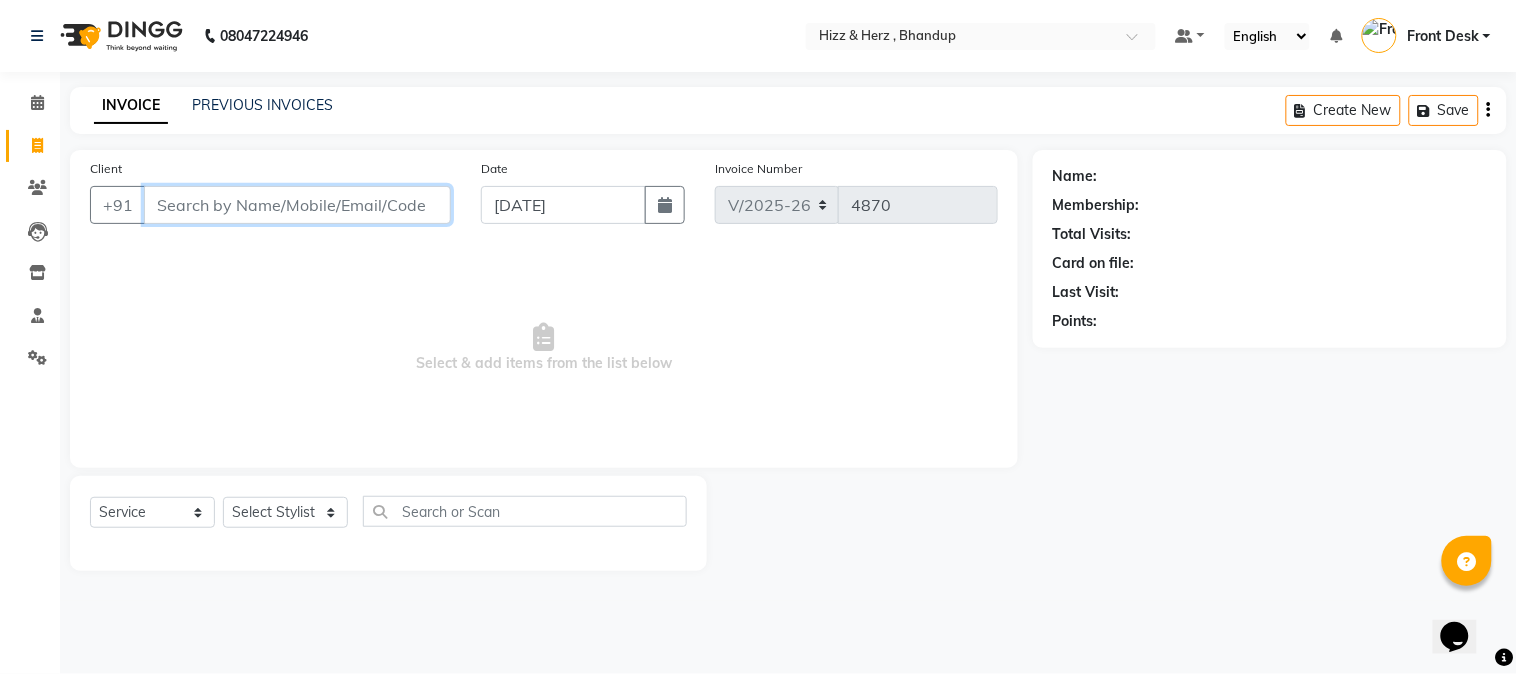 click on "Client" at bounding box center [297, 205] 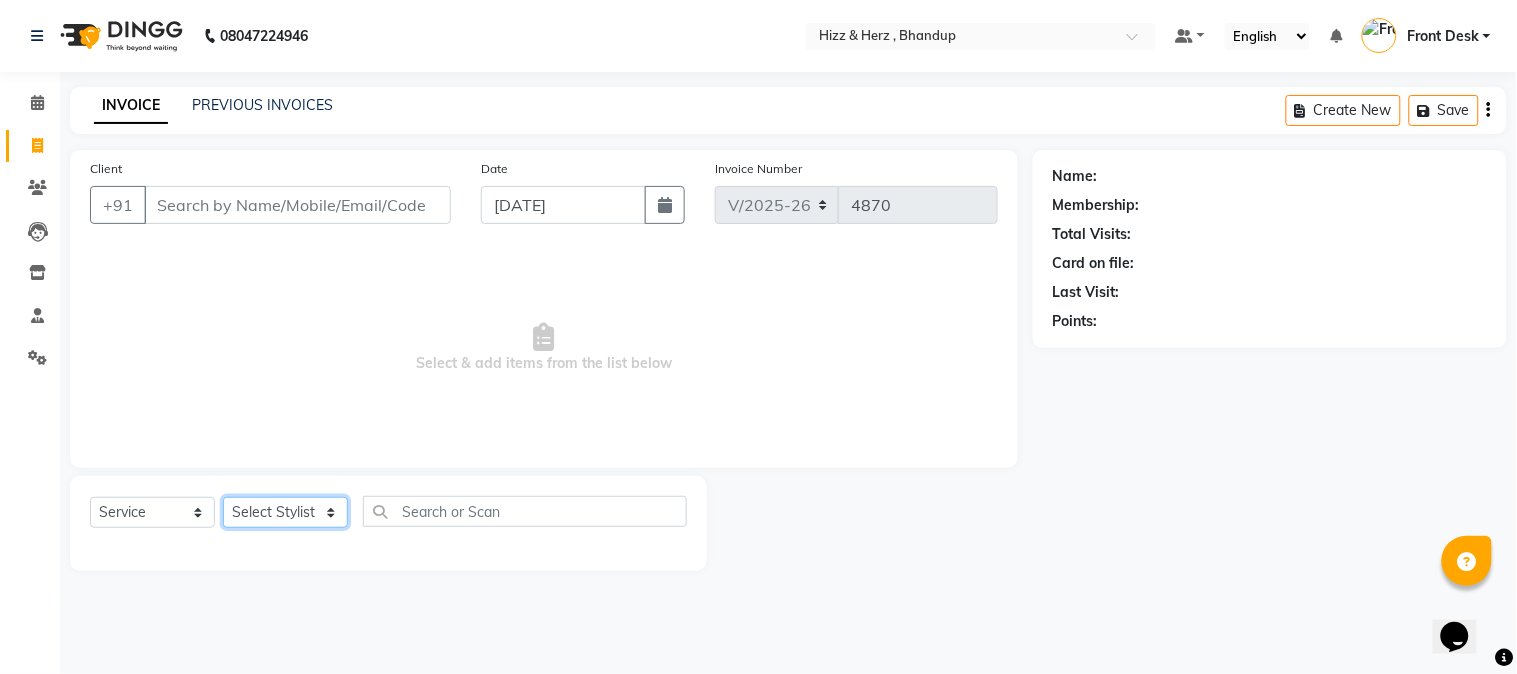 click on "Select Stylist Front Desk [PERSON_NAME] HIZZ & HERZ 2 [PERSON_NAME] [PERSON_NAME] [PERSON_NAME] [PERSON_NAME] MOHD [PERSON_NAME] [PERSON_NAME] [PERSON_NAME]  [PERSON_NAME]" 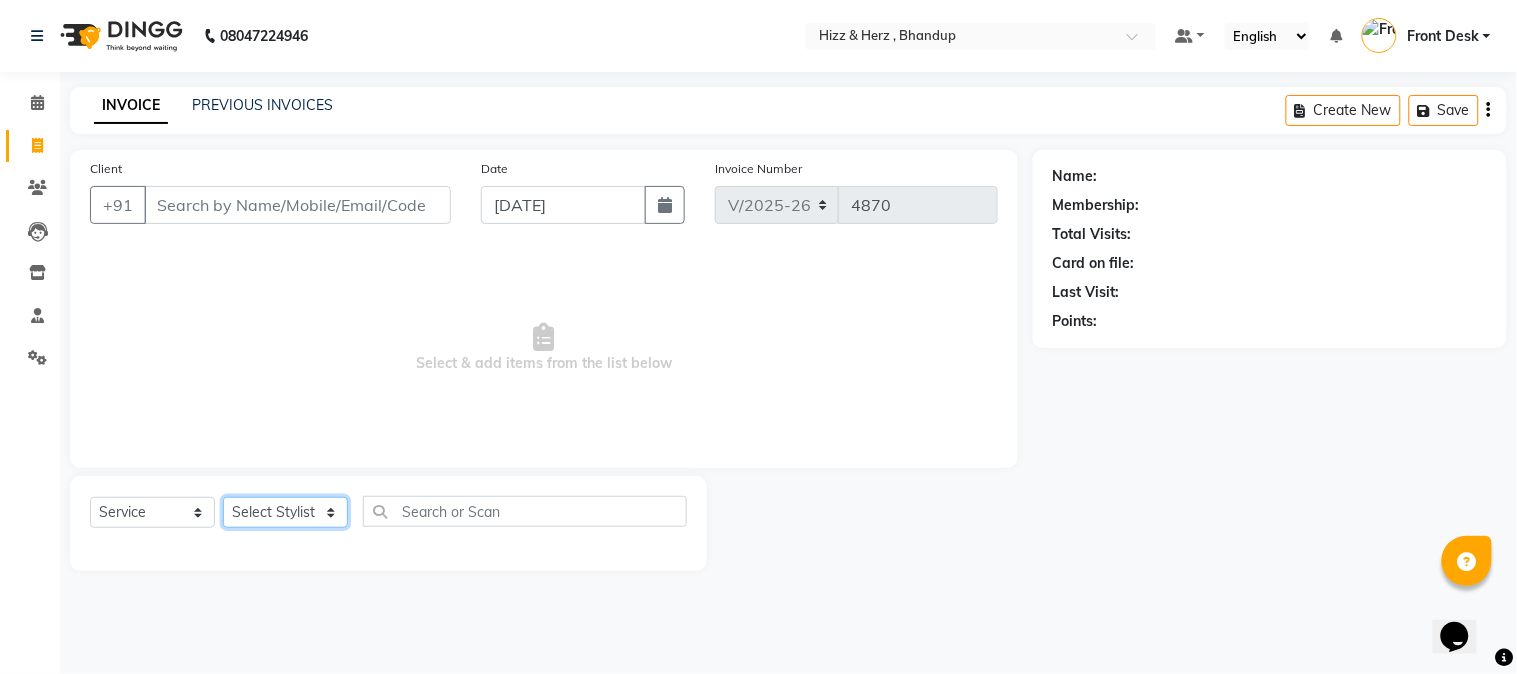 select on "11514" 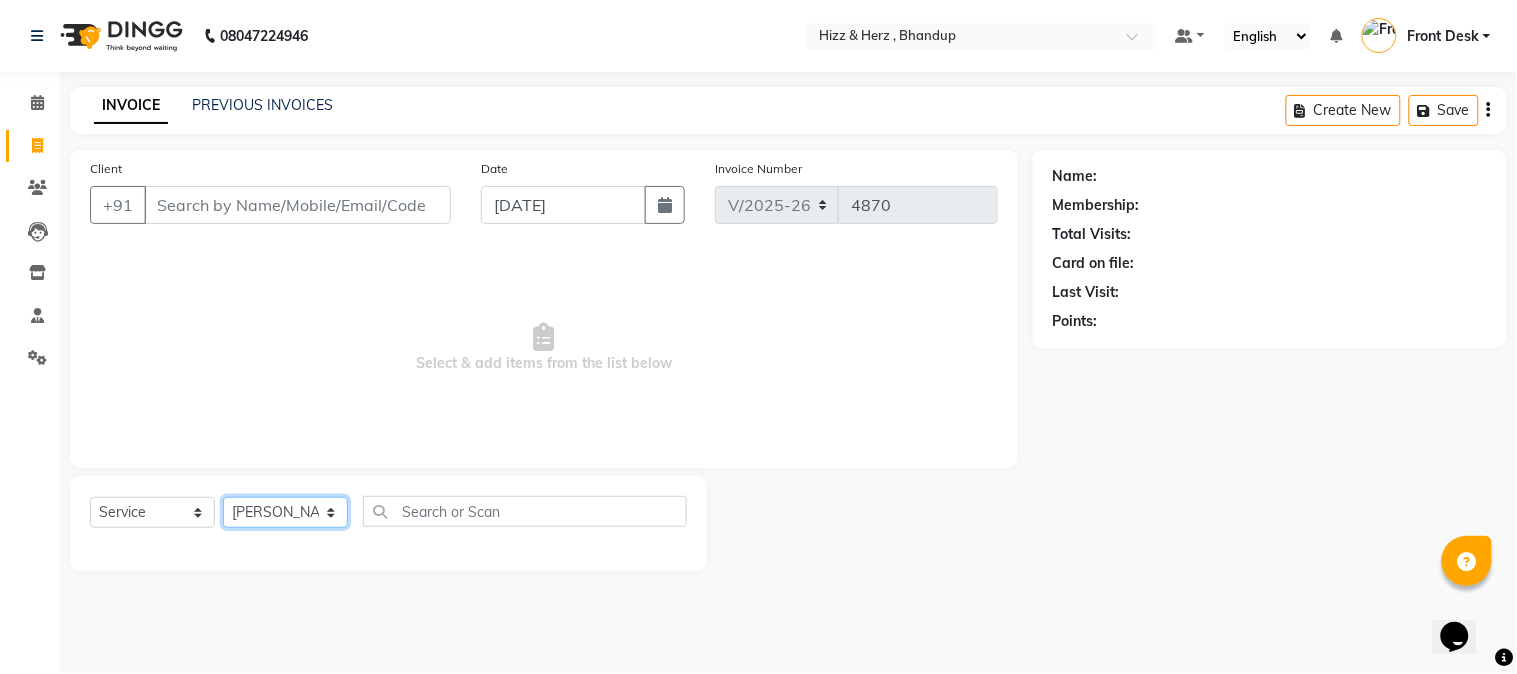 click on "Select Stylist Front Desk [PERSON_NAME] HIZZ & HERZ 2 [PERSON_NAME] [PERSON_NAME] [PERSON_NAME] [PERSON_NAME] MOHD [PERSON_NAME] [PERSON_NAME] [PERSON_NAME]  [PERSON_NAME]" 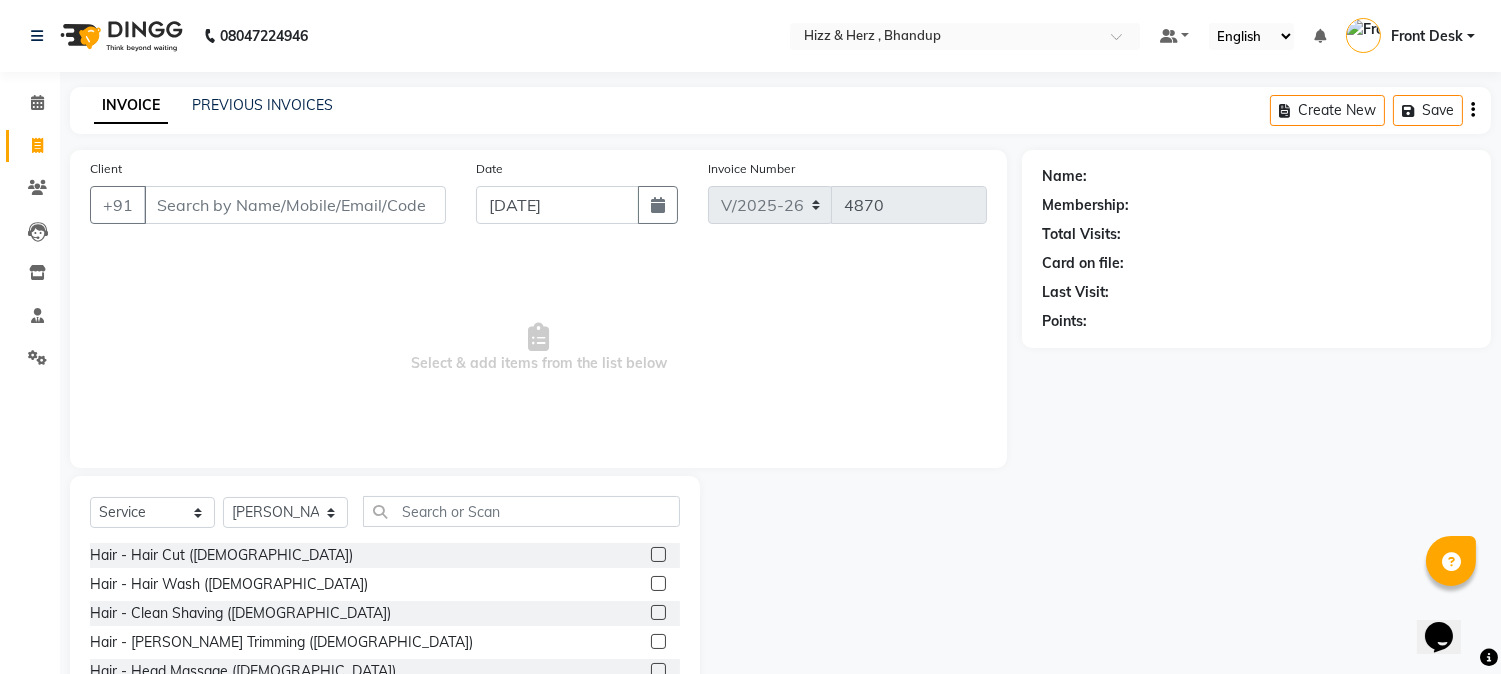 click 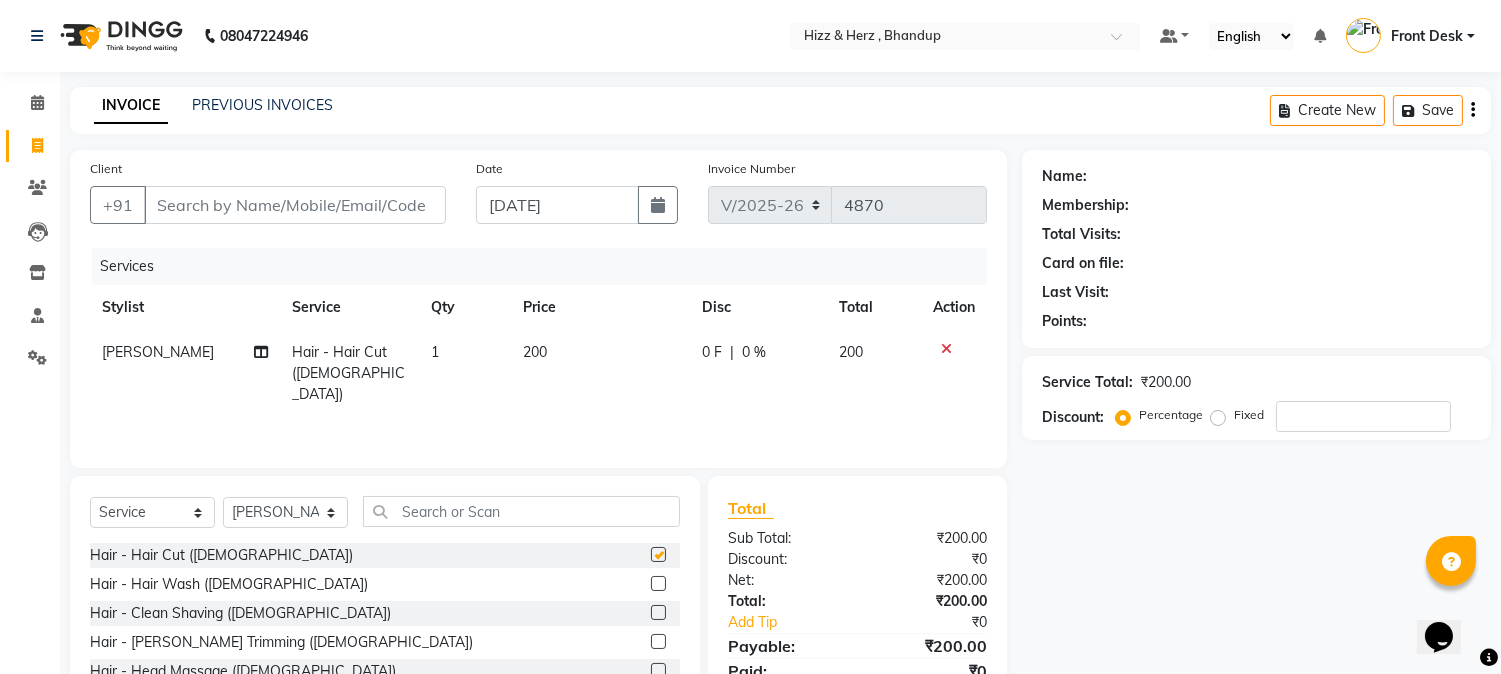 checkbox on "false" 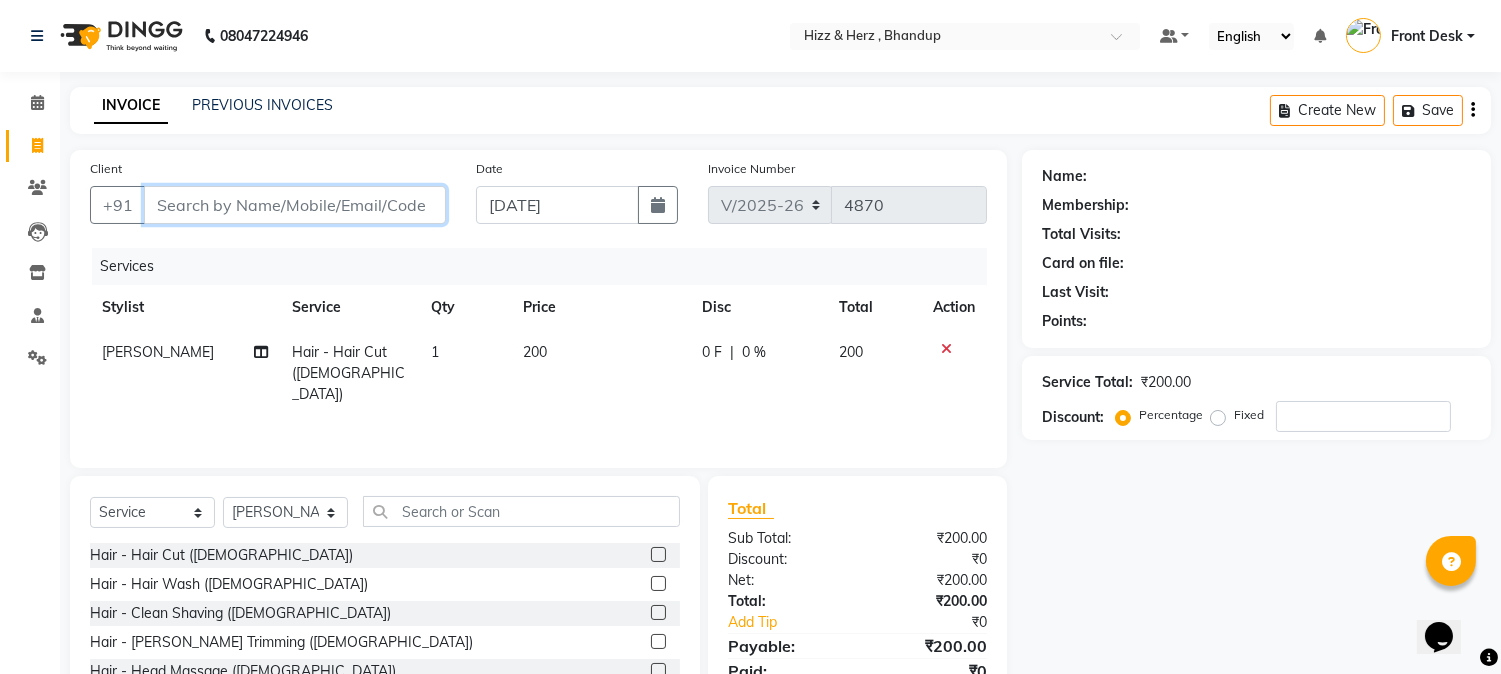 click on "Client" at bounding box center [295, 205] 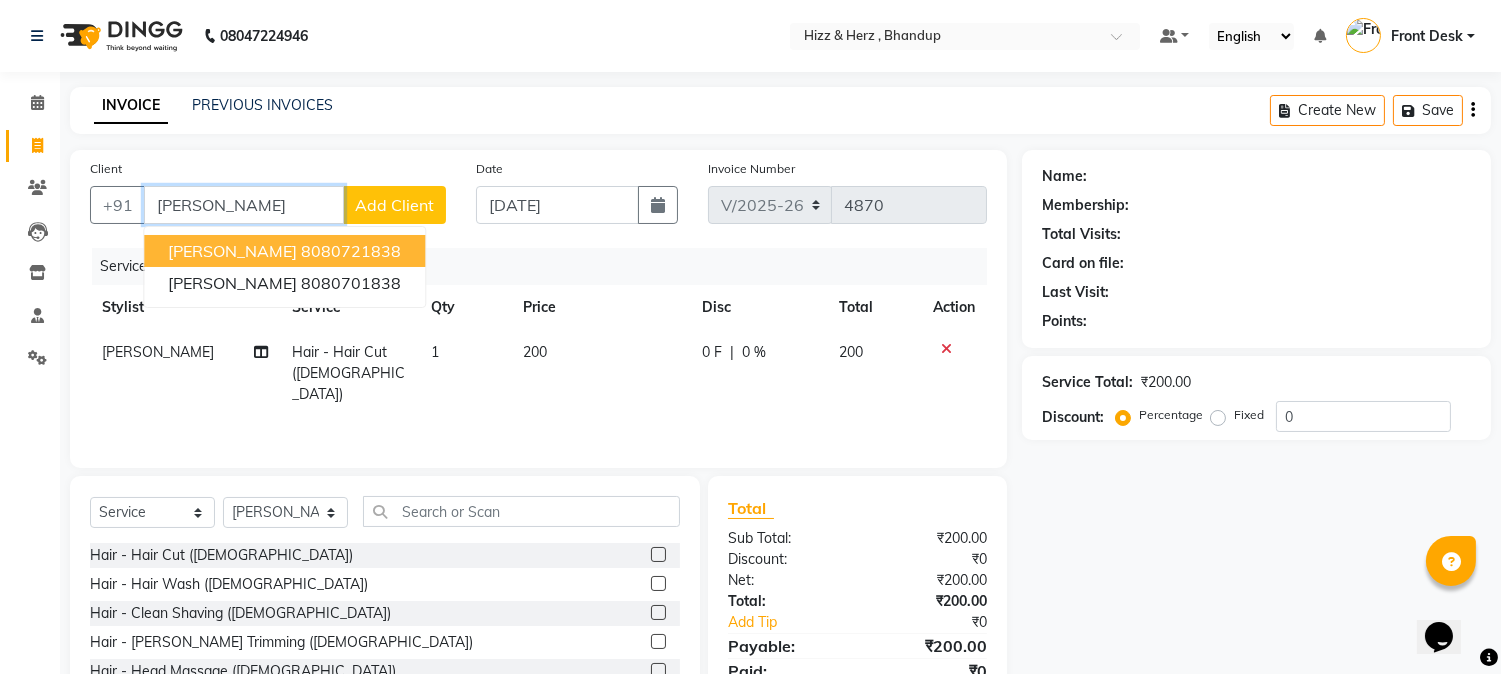 click on "[PERSON_NAME]" at bounding box center [244, 205] 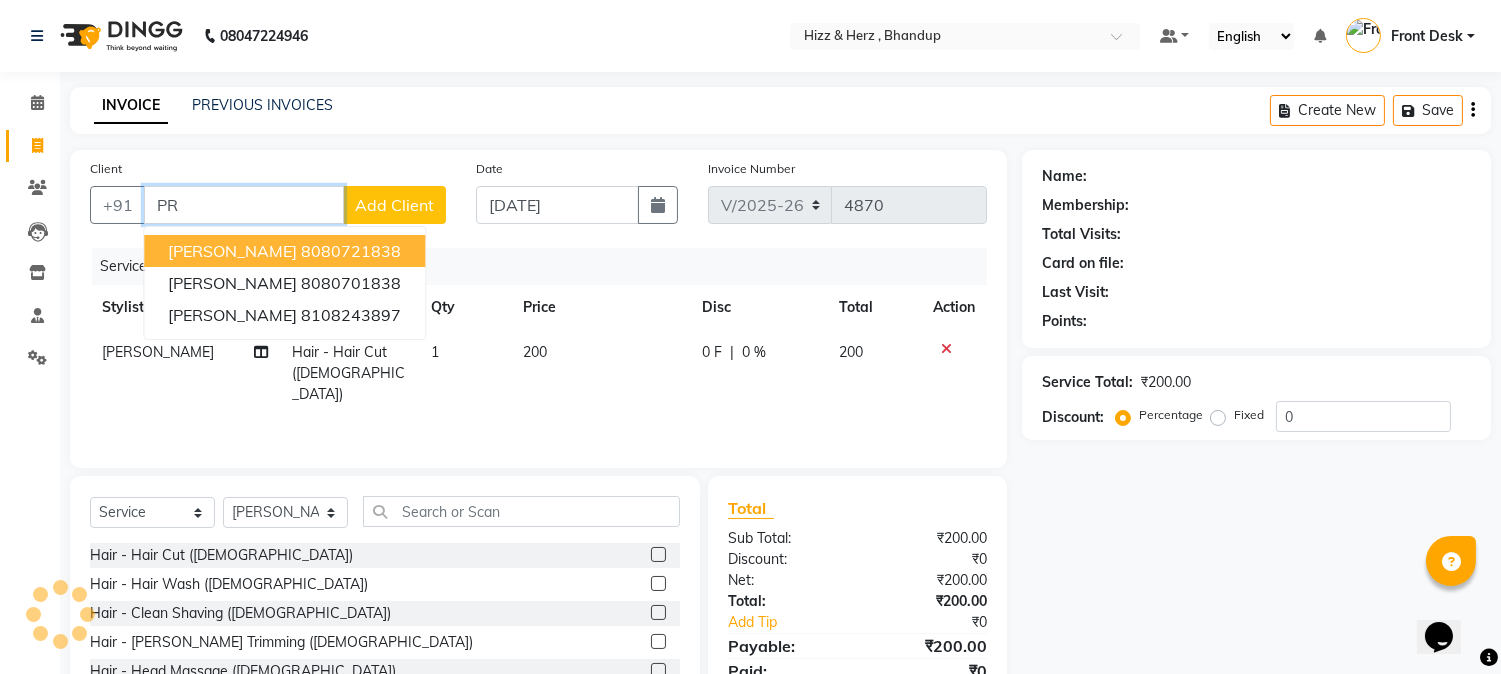 type on "P" 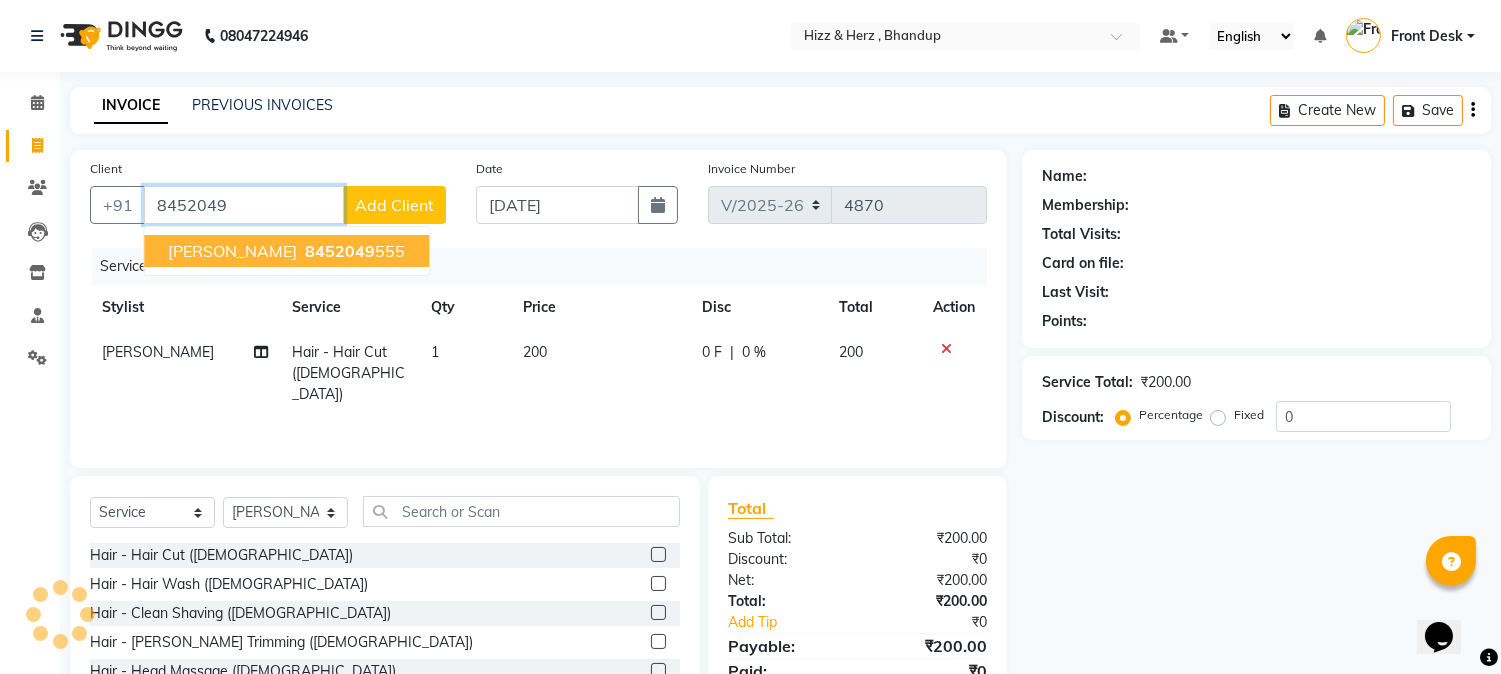 click on "[PERSON_NAME]" at bounding box center (232, 251) 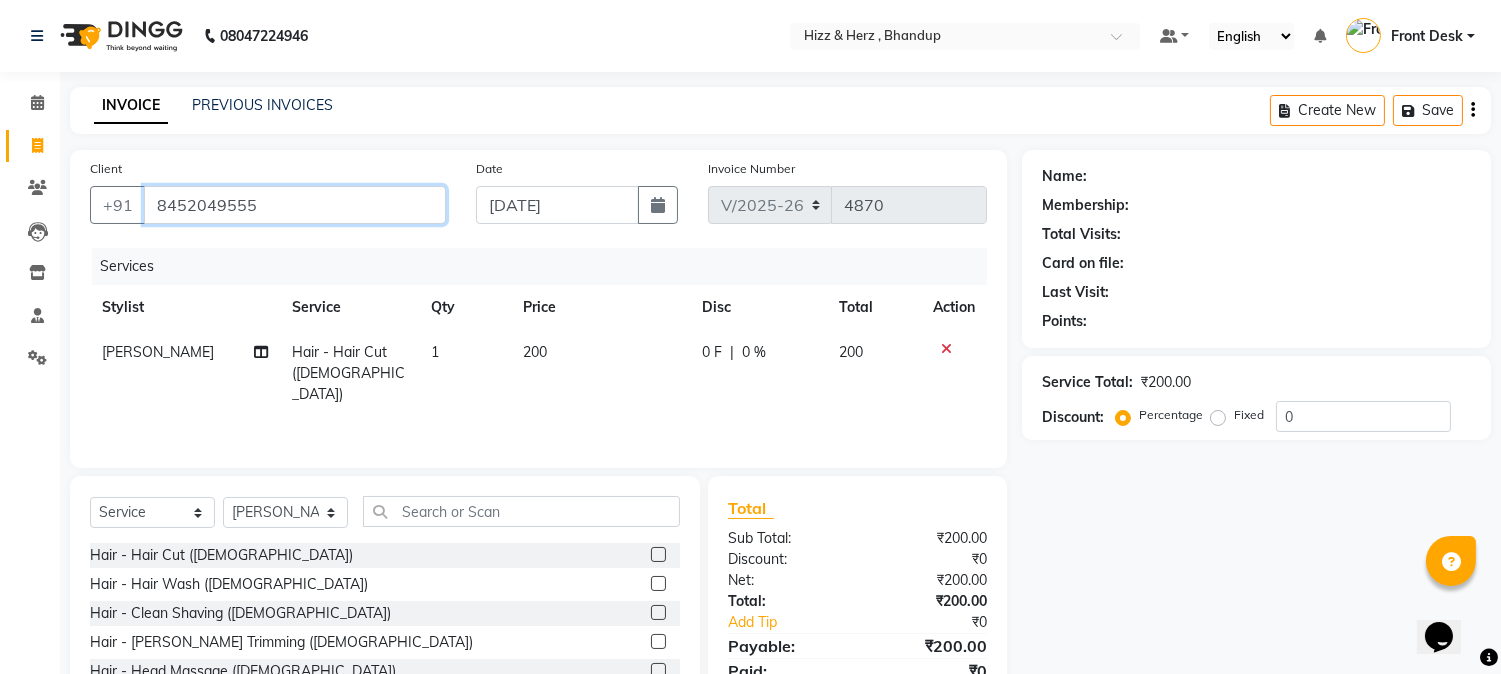 type on "8452049555" 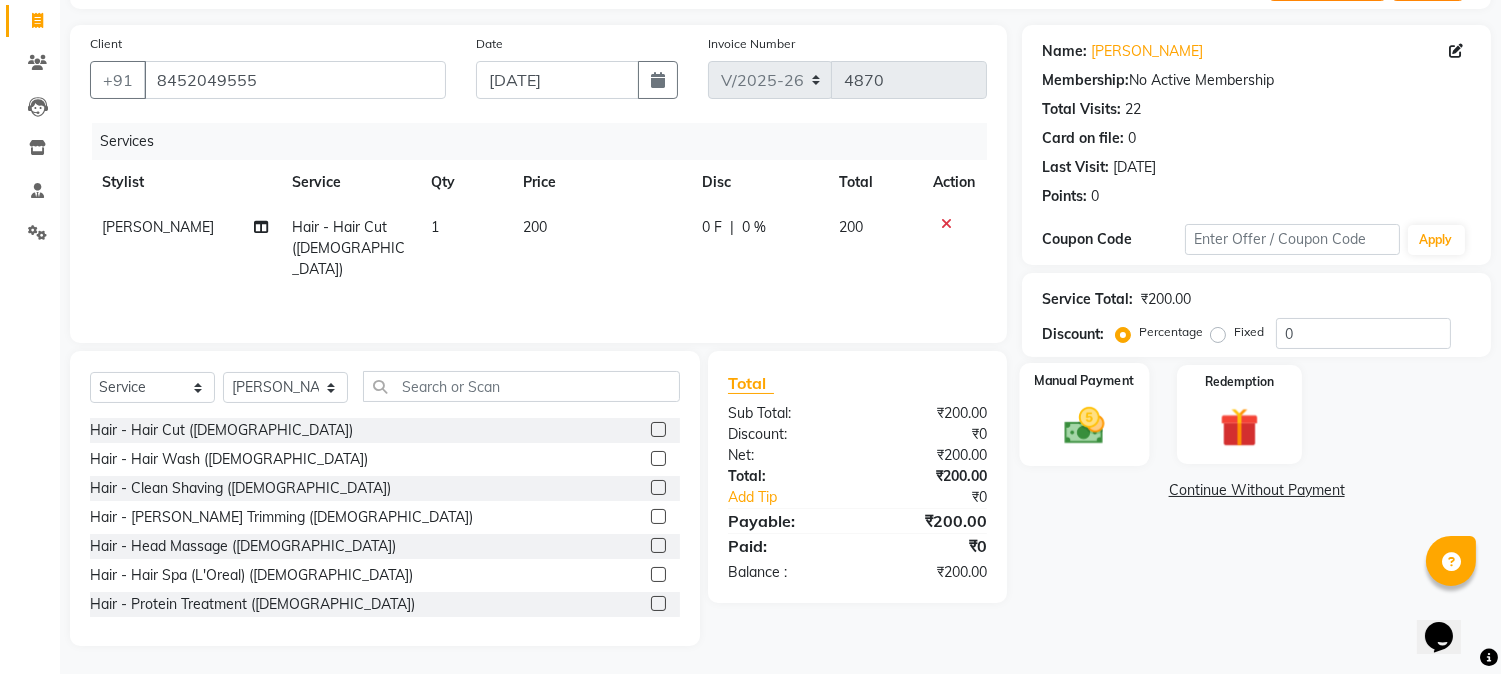 scroll, scrollTop: 126, scrollLeft: 0, axis: vertical 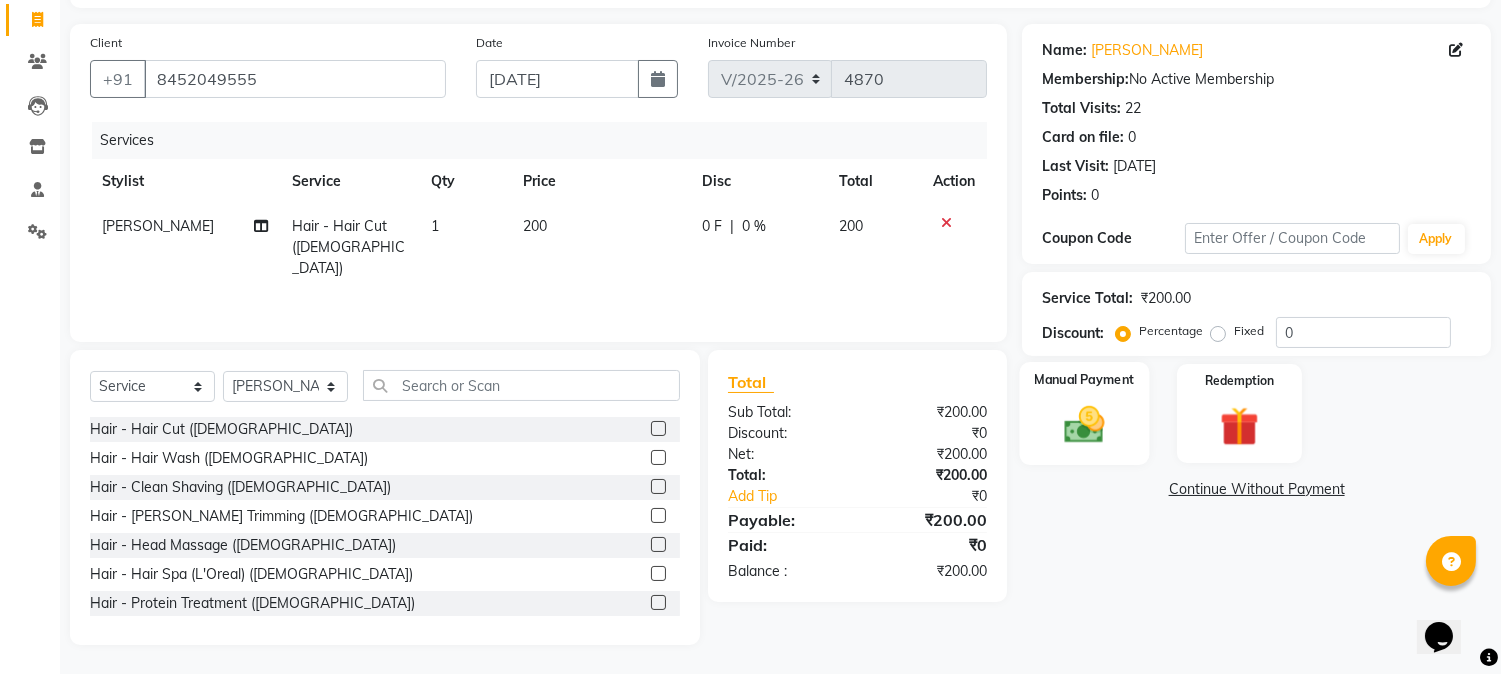 click 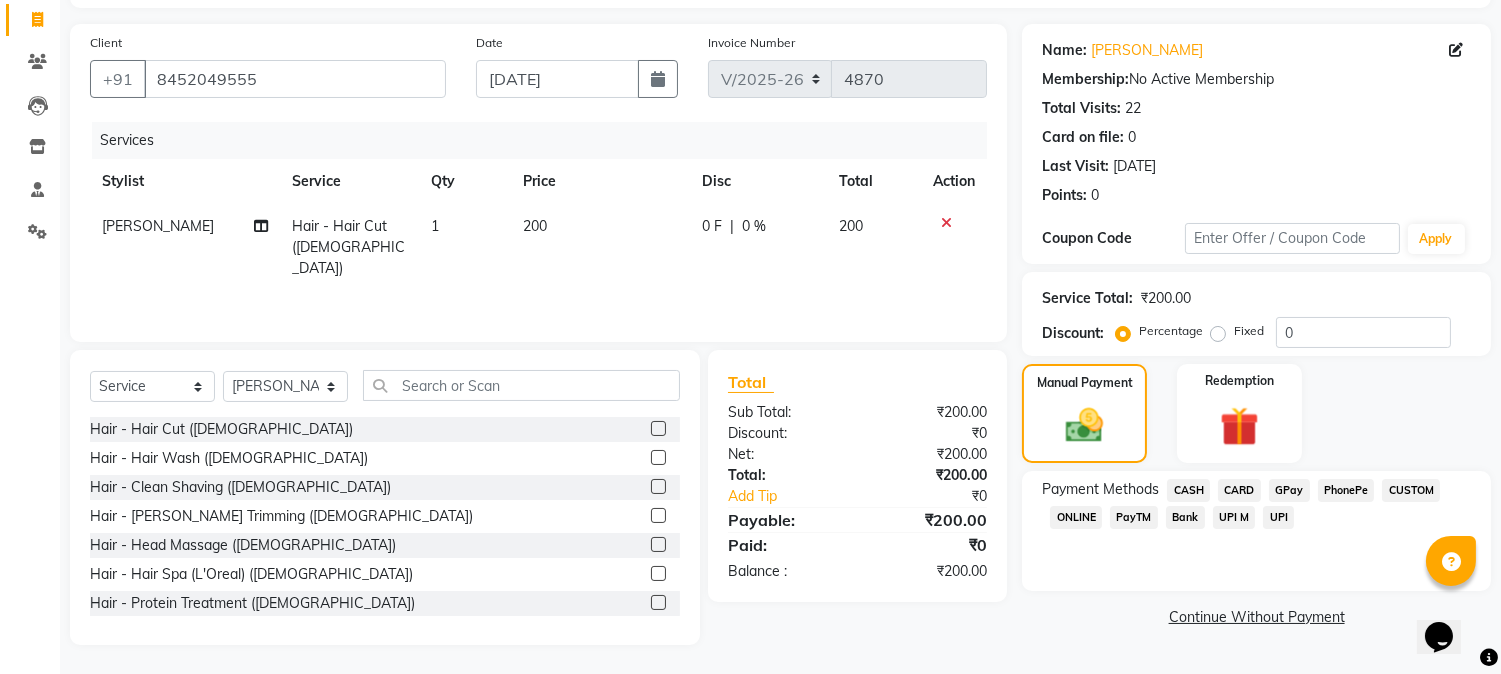 click on "GPay" 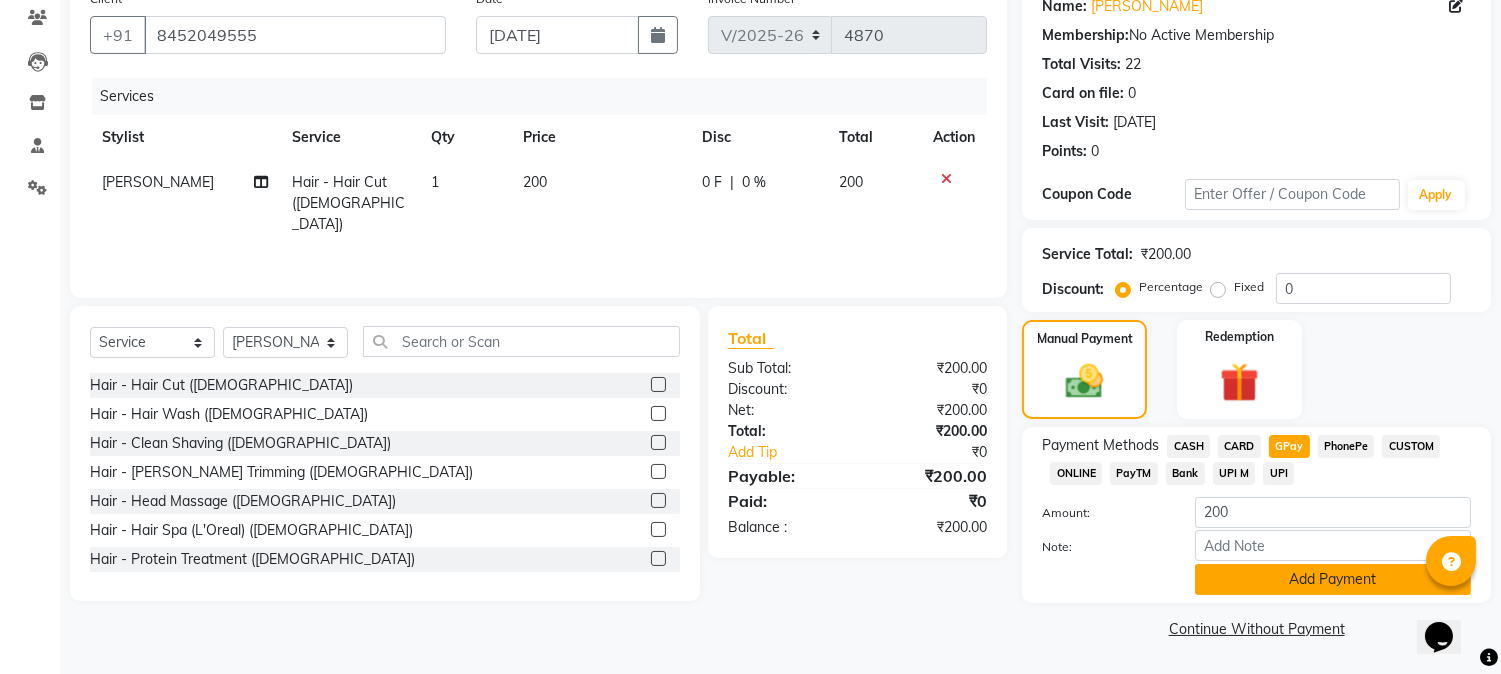 click on "Add Payment" 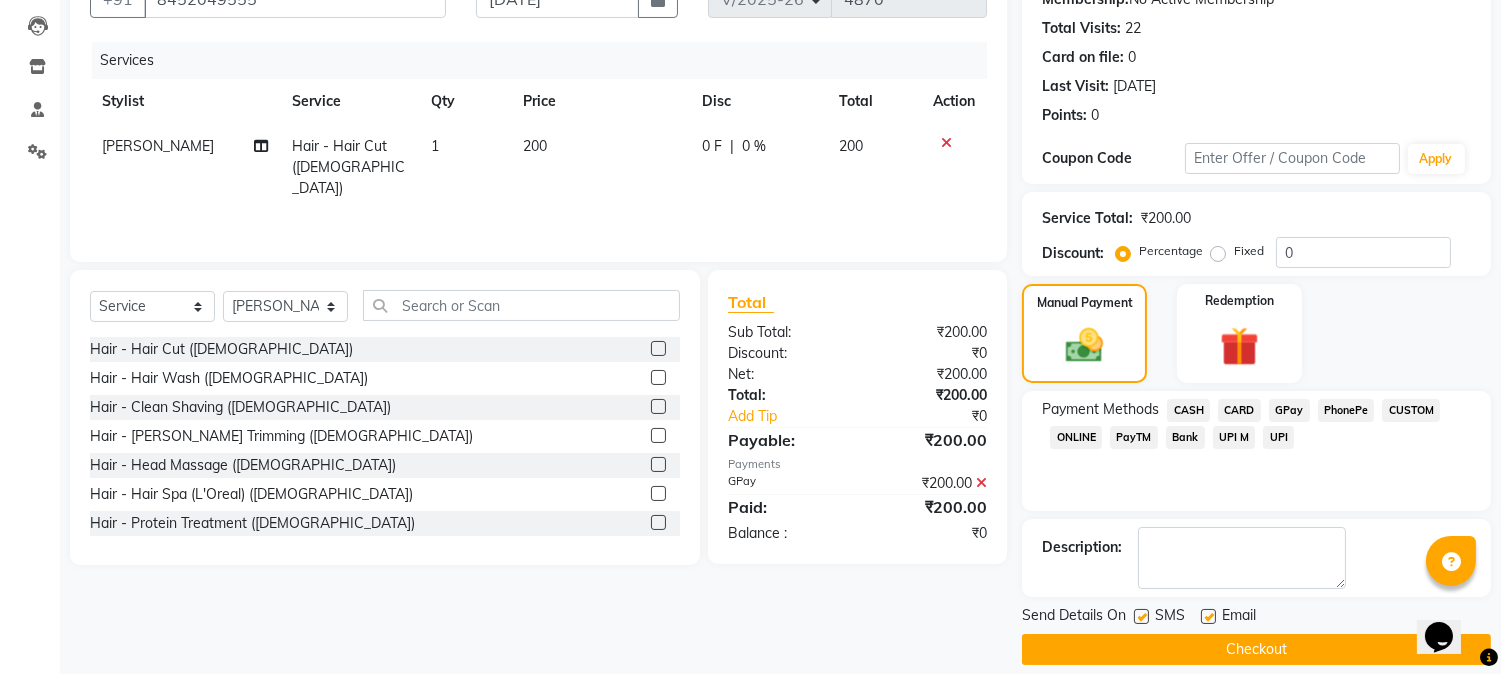 scroll, scrollTop: 225, scrollLeft: 0, axis: vertical 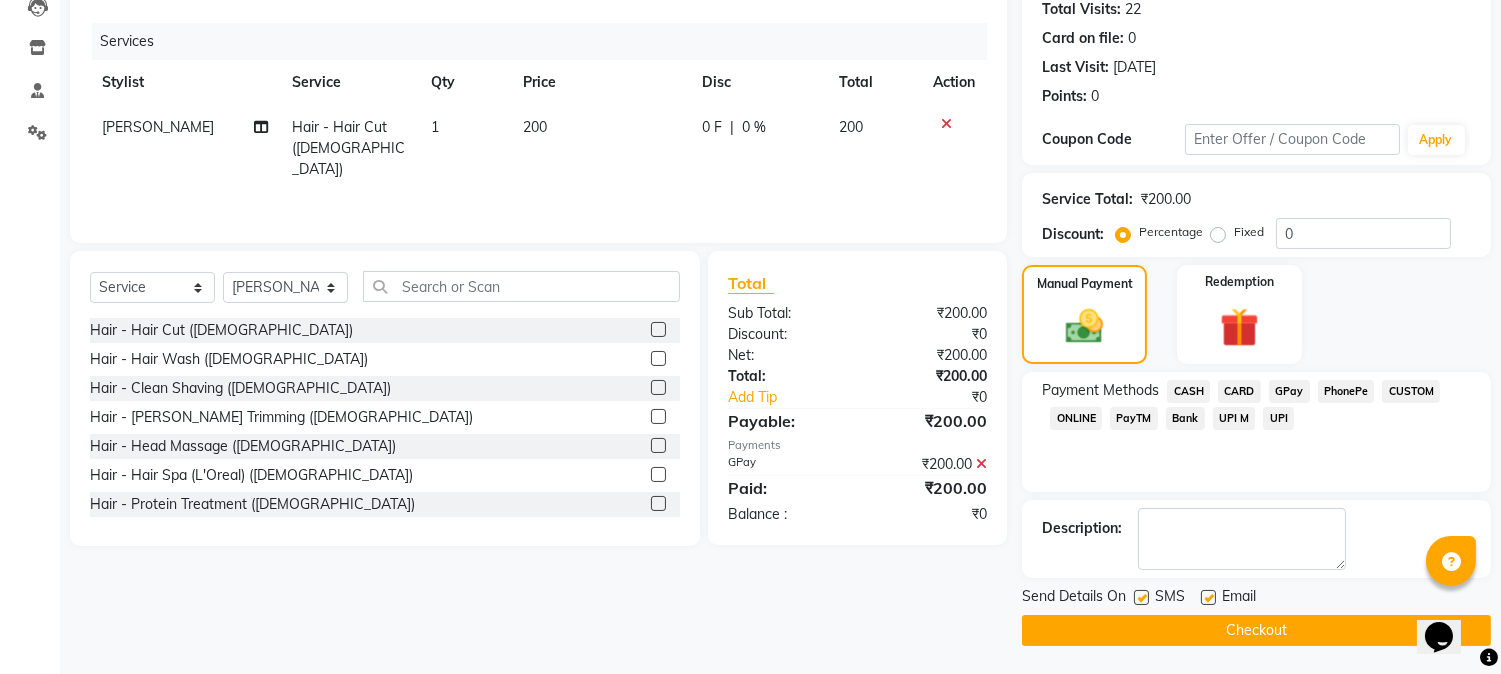click on "Checkout" 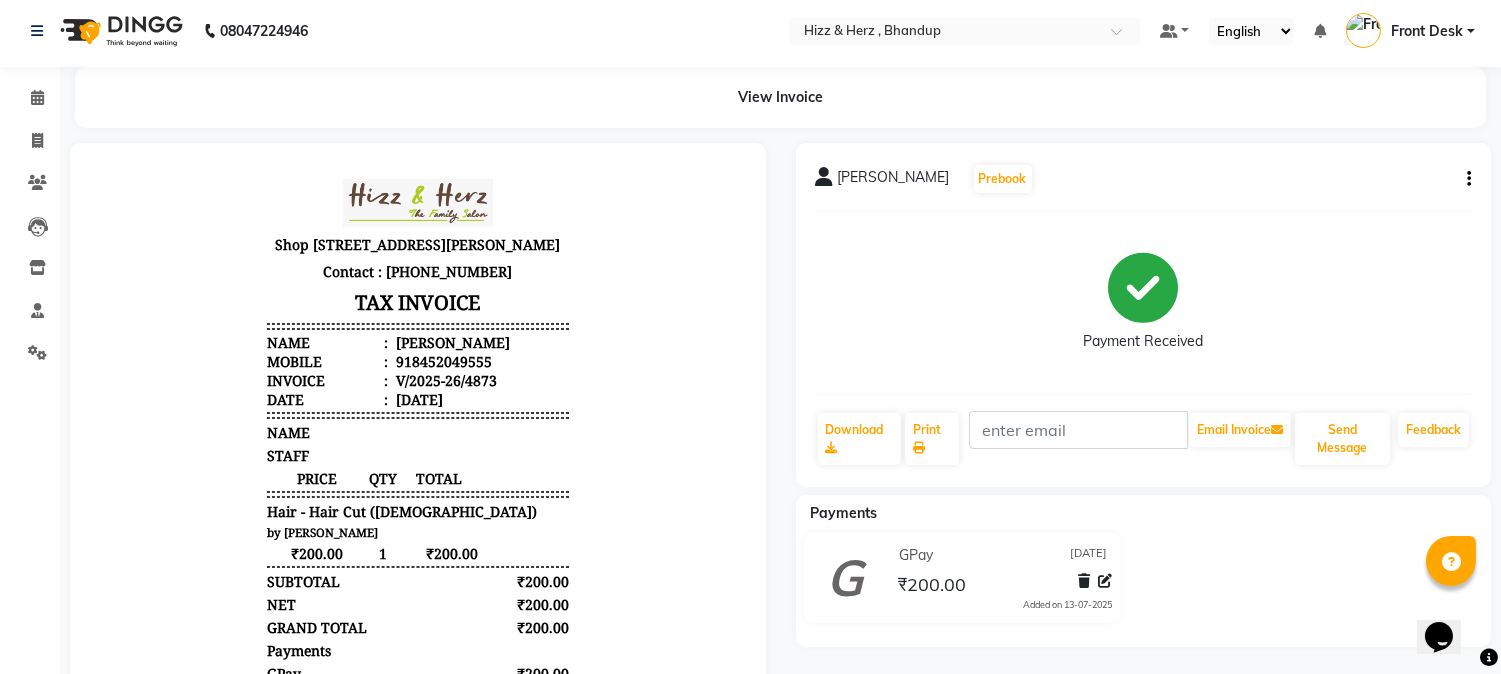 scroll, scrollTop: 0, scrollLeft: 0, axis: both 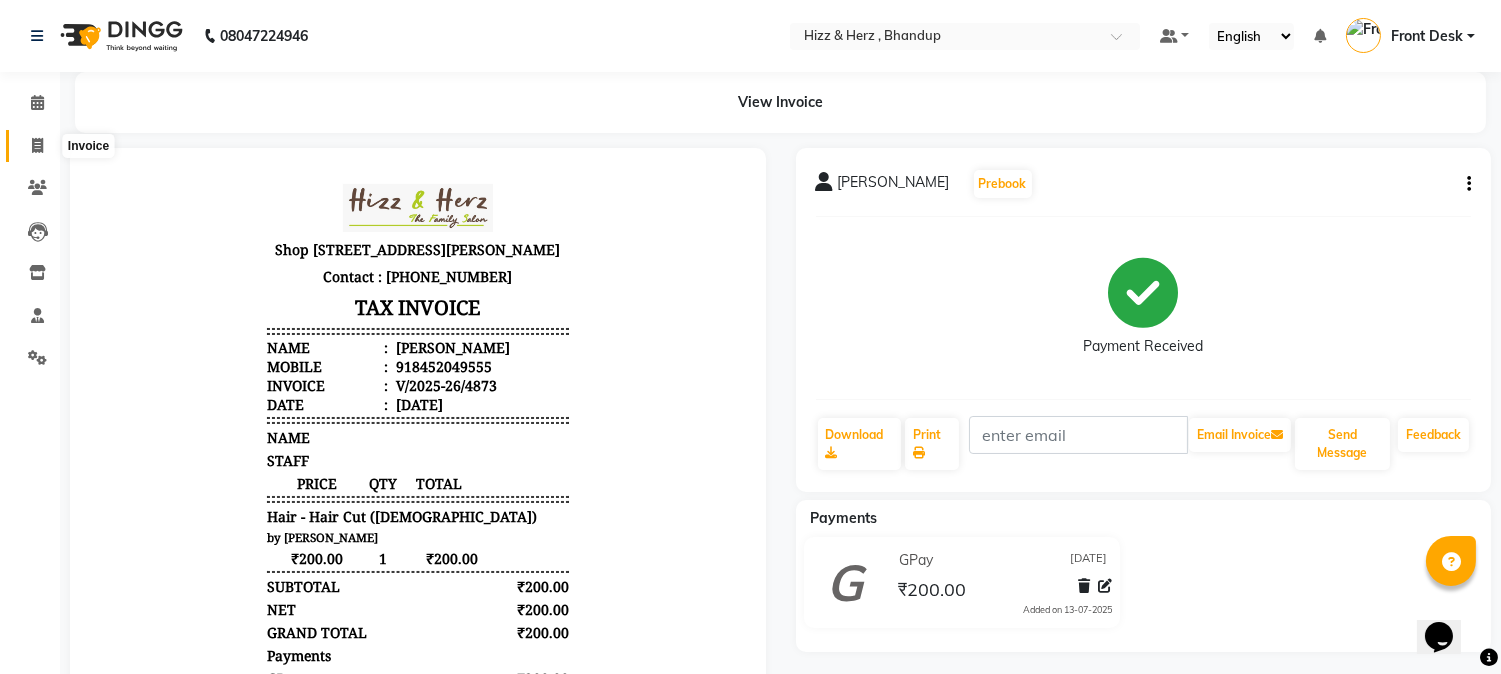click 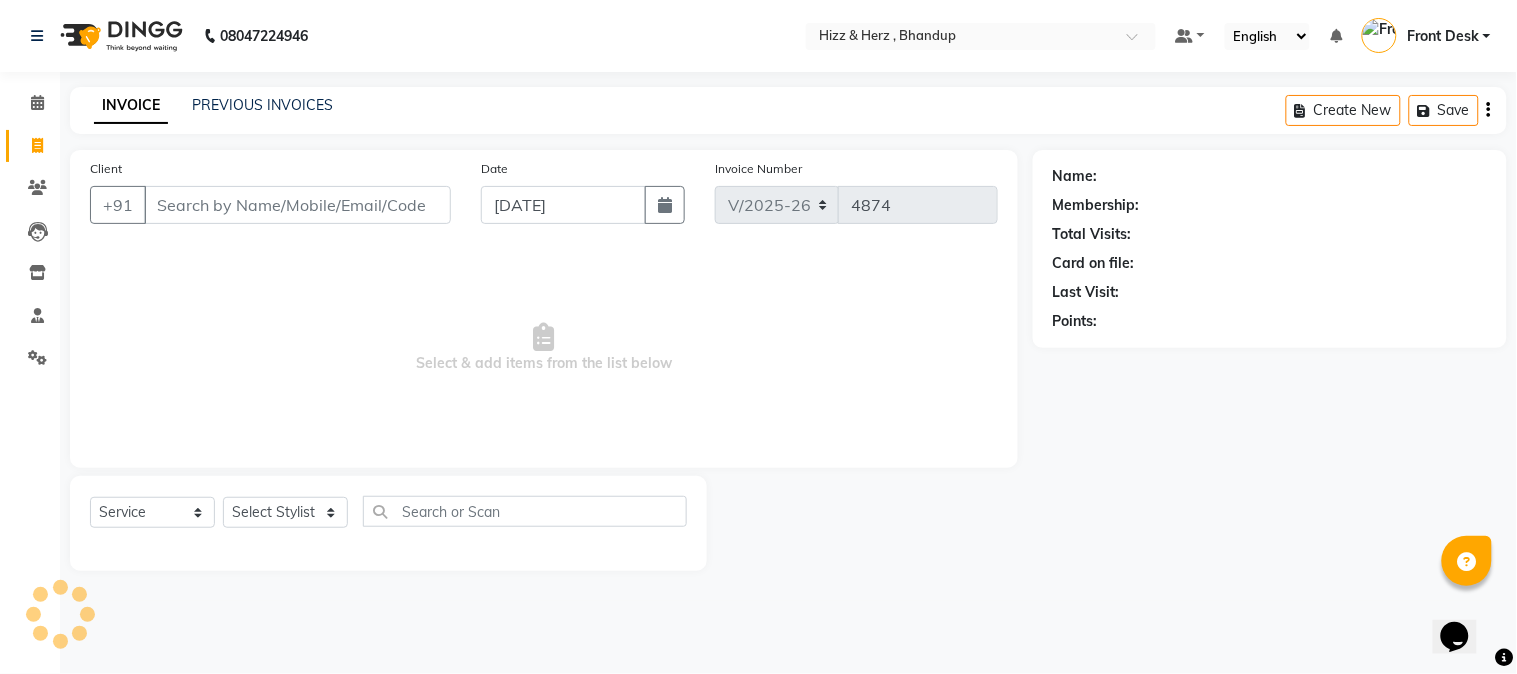 click on "Client" at bounding box center (297, 205) 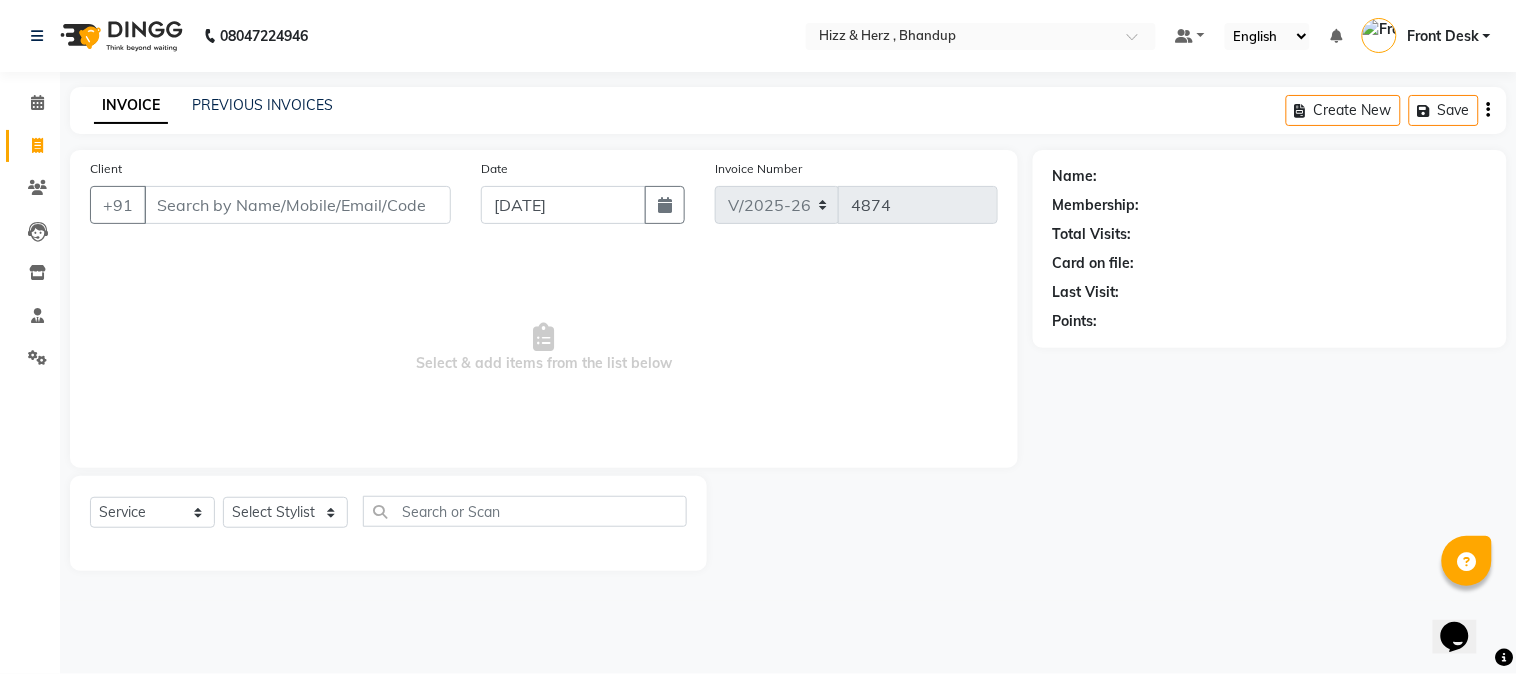 click on "Client" at bounding box center (297, 205) 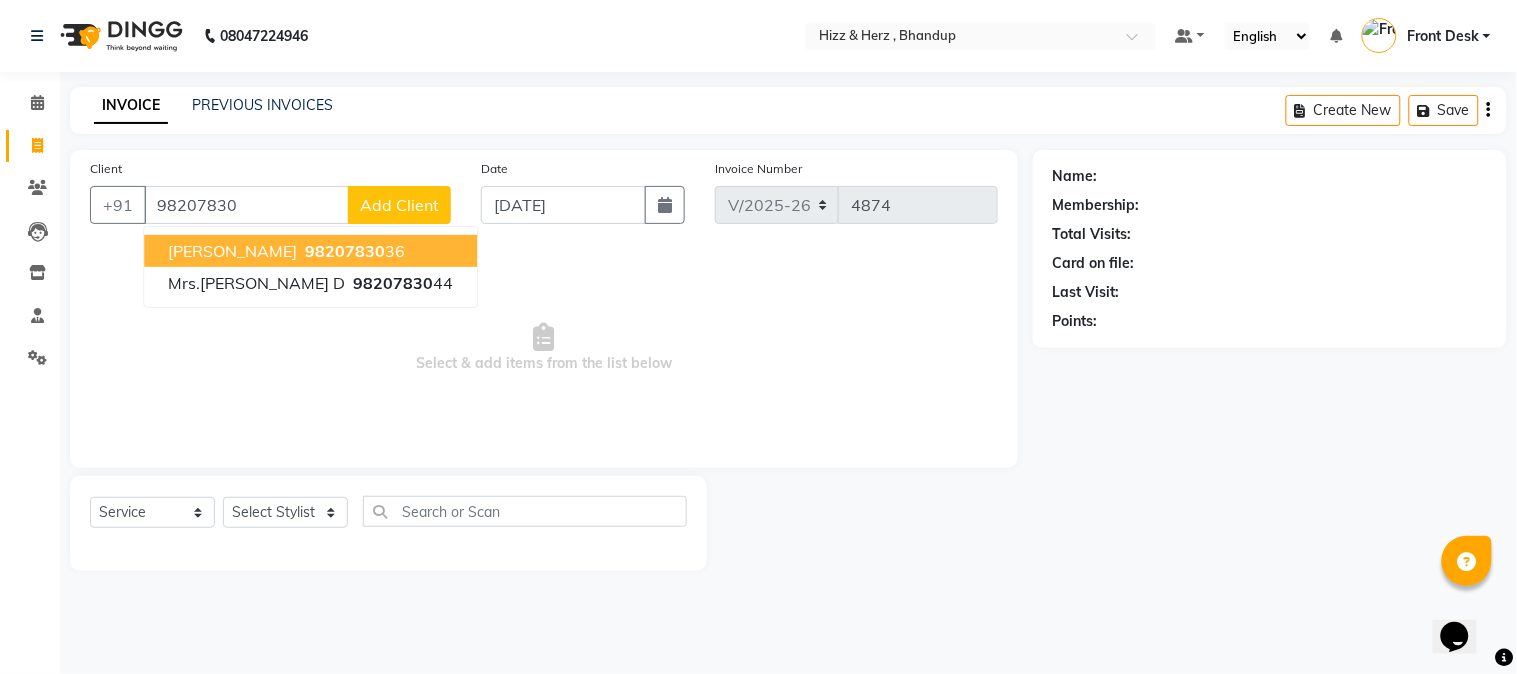 click on "98207830 36" at bounding box center (353, 251) 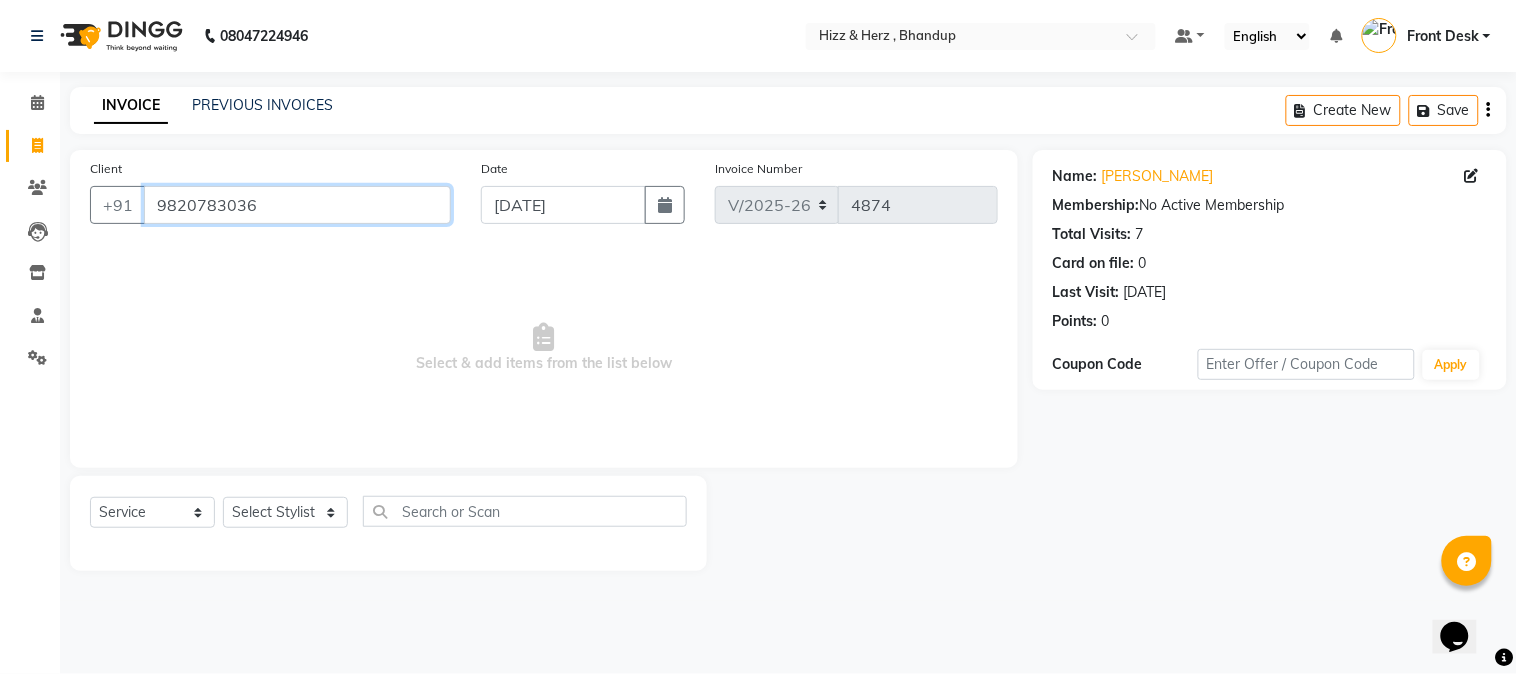 click on "9820783036" at bounding box center (297, 205) 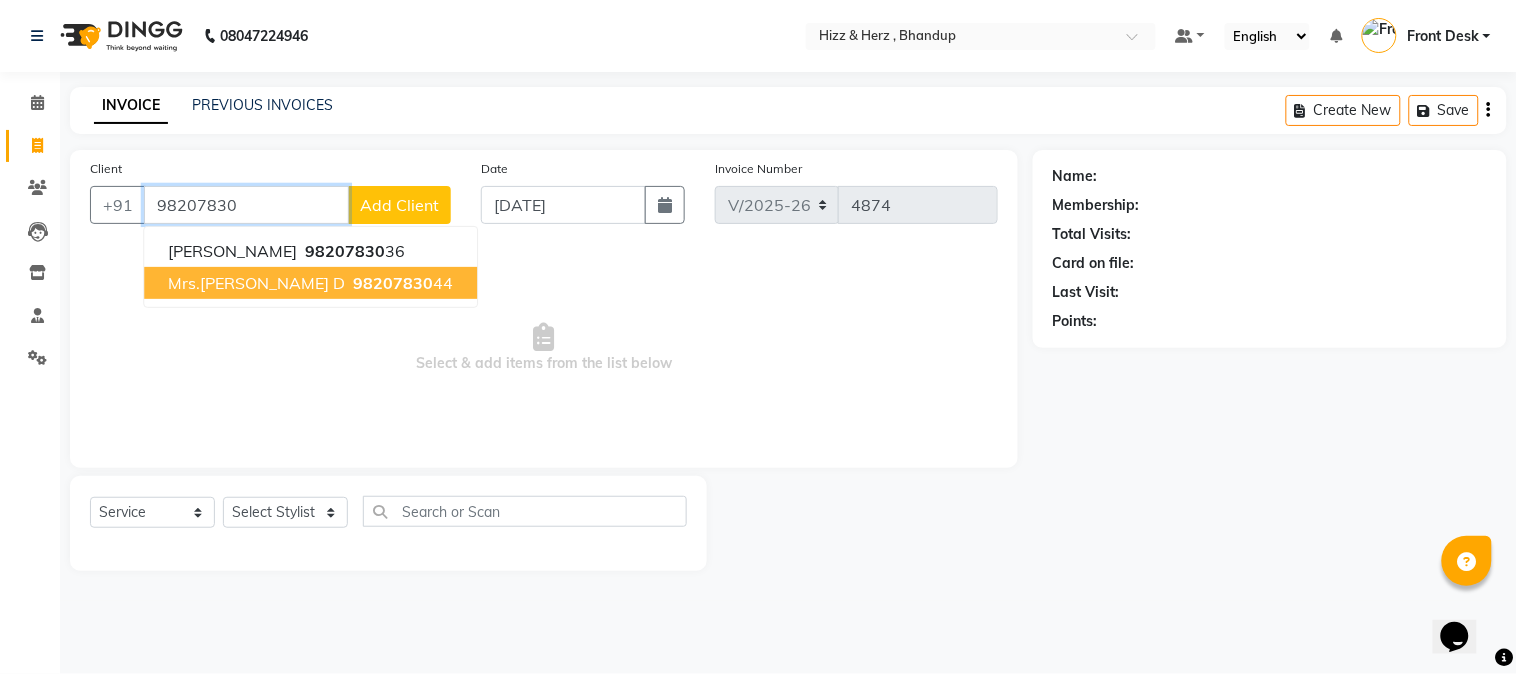 click on "98207830" at bounding box center (393, 283) 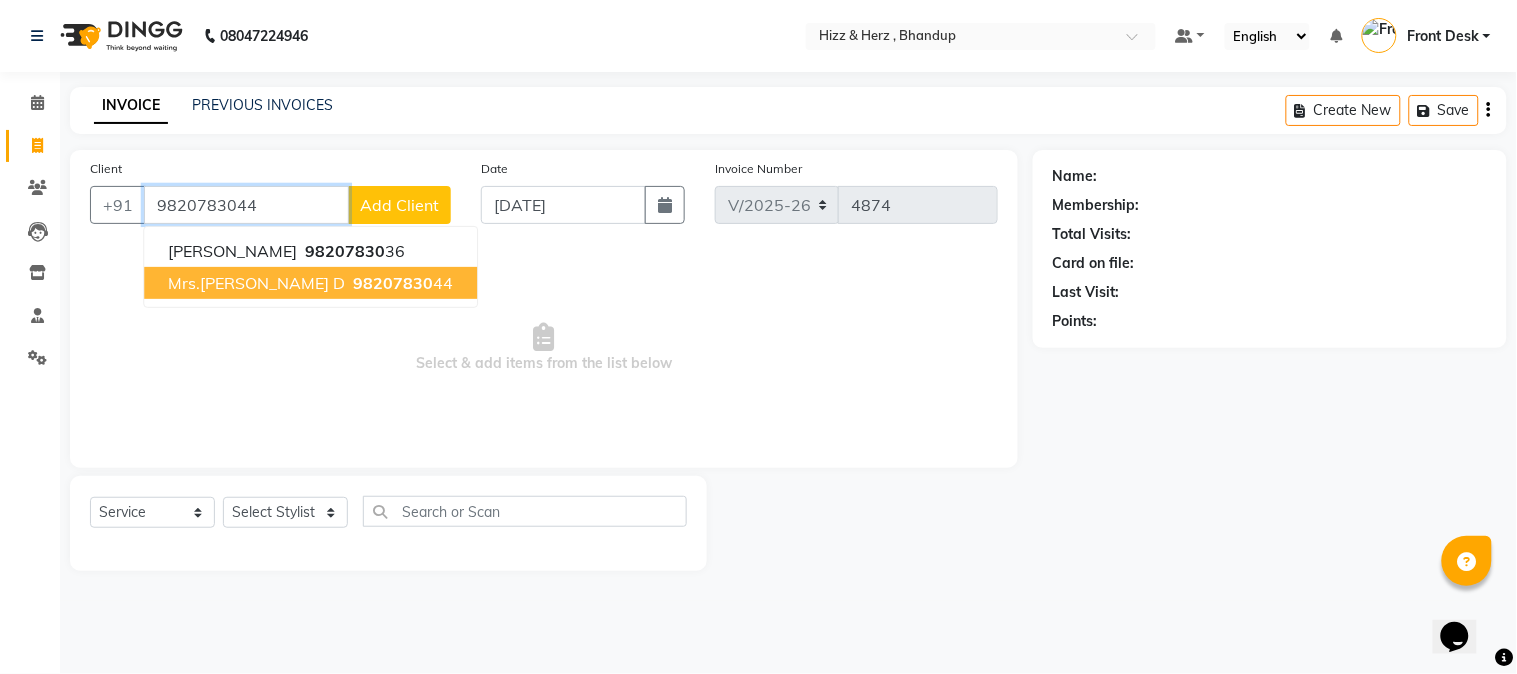 type on "9820783044" 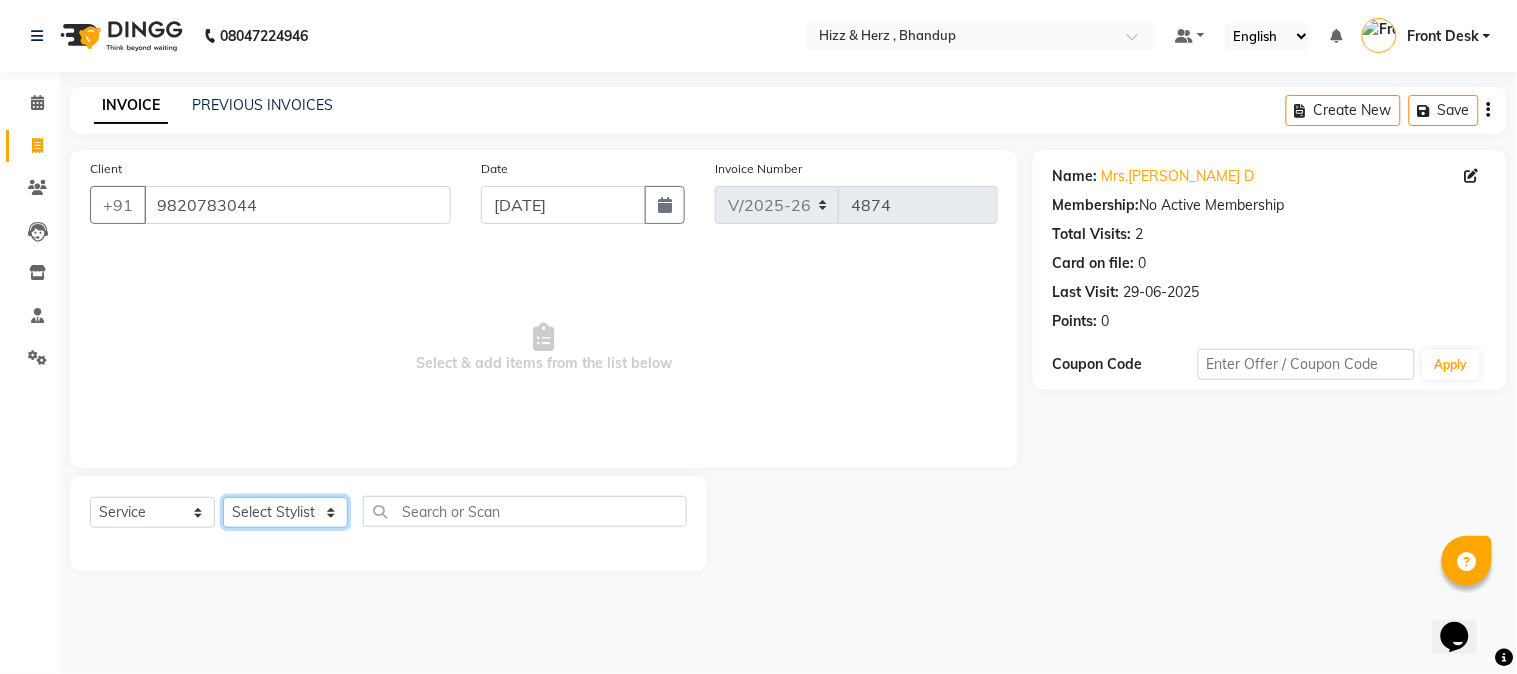 click on "Select Stylist Front Desk Gaurav Sharma HIZZ & HERZ 2 IRFAN AHMAD Jigna Goswami KHALID AHMAD Laxmi Mehboob MOHD PARVEJ NIZAM Salman Sangeeta  SUMITA  VEERENDRA SHARMA" 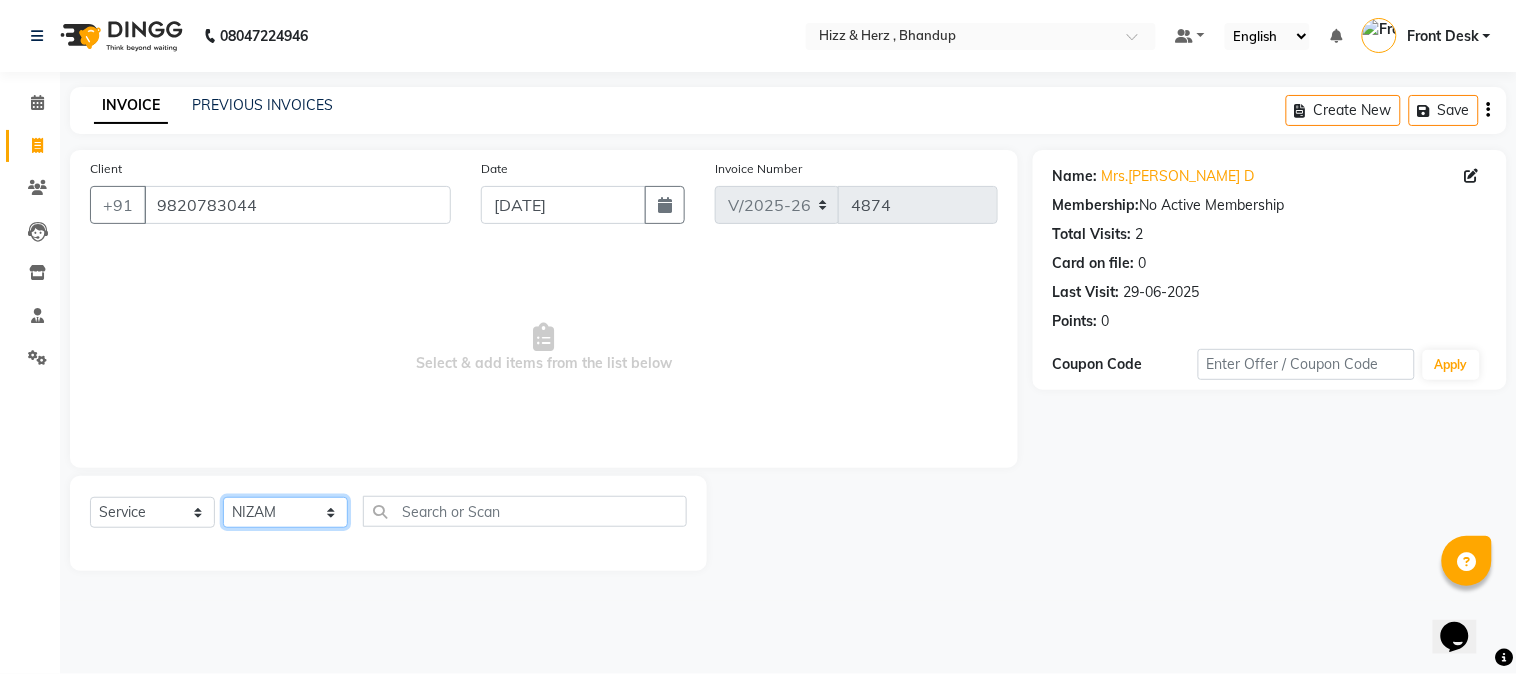 click on "Select Stylist Front Desk Gaurav Sharma HIZZ & HERZ 2 IRFAN AHMAD Jigna Goswami KHALID AHMAD Laxmi Mehboob MOHD PARVEJ NIZAM Salman Sangeeta  SUMITA  VEERENDRA SHARMA" 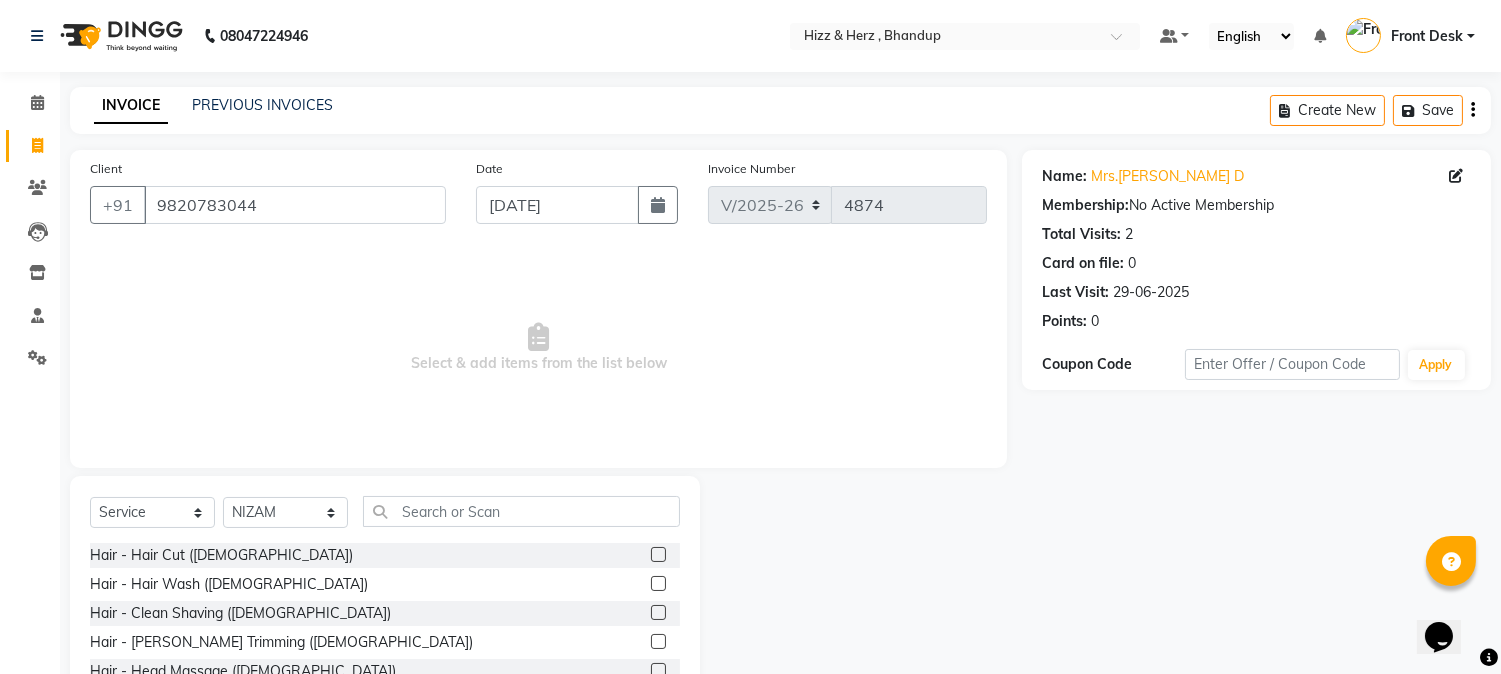 click 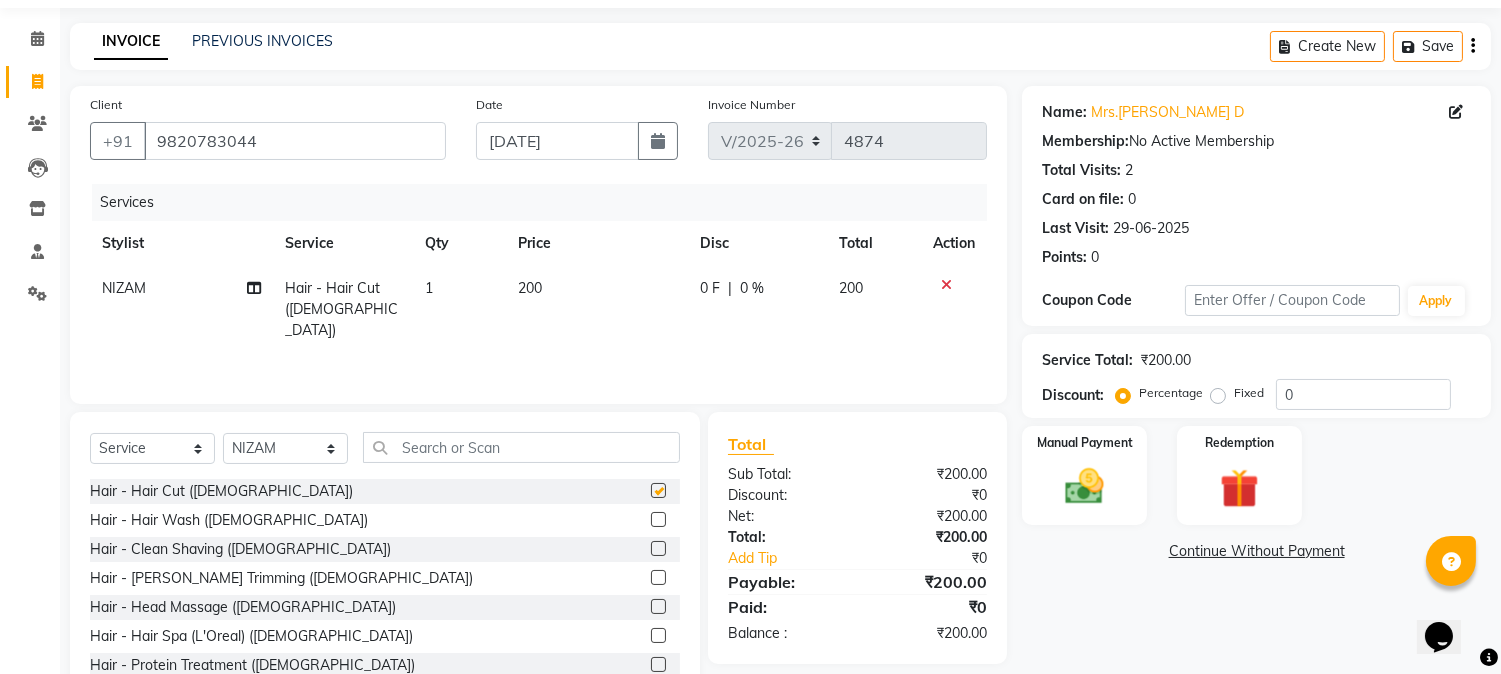 checkbox on "false" 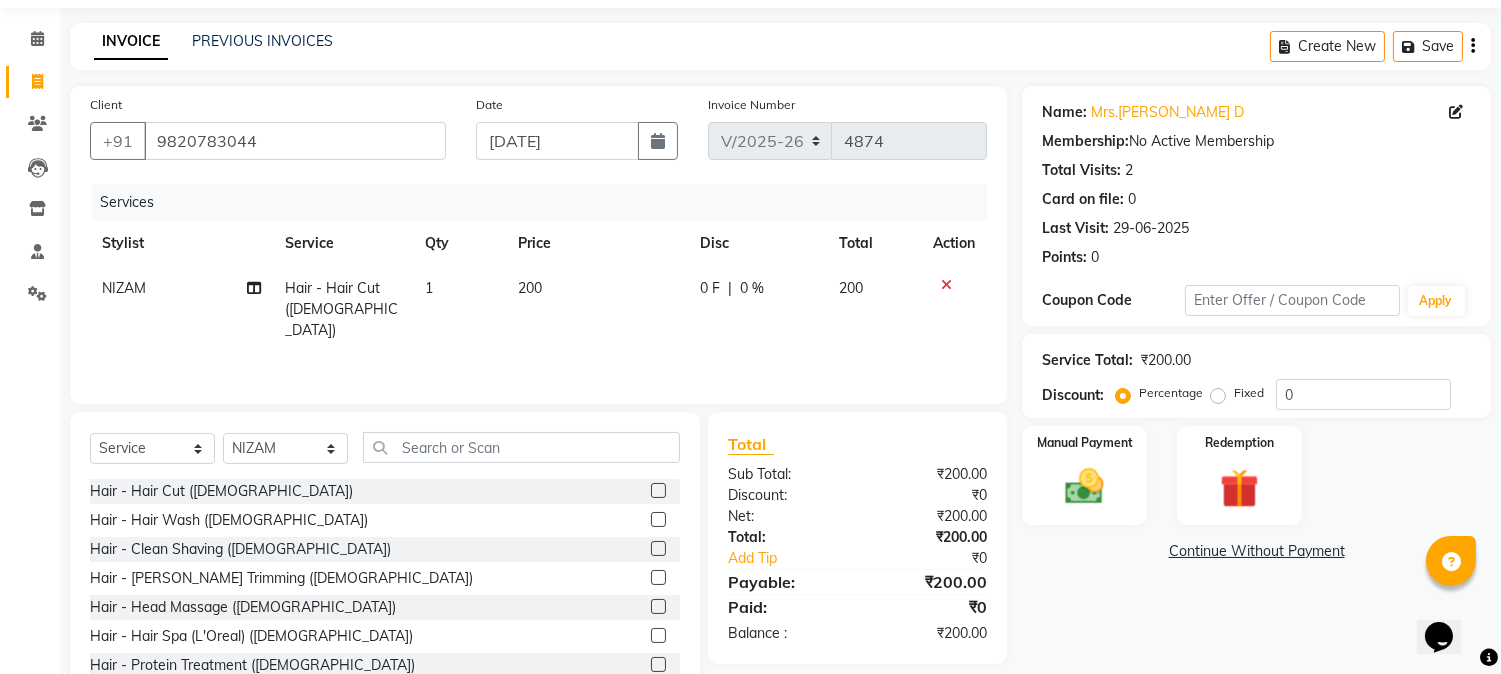 scroll, scrollTop: 126, scrollLeft: 0, axis: vertical 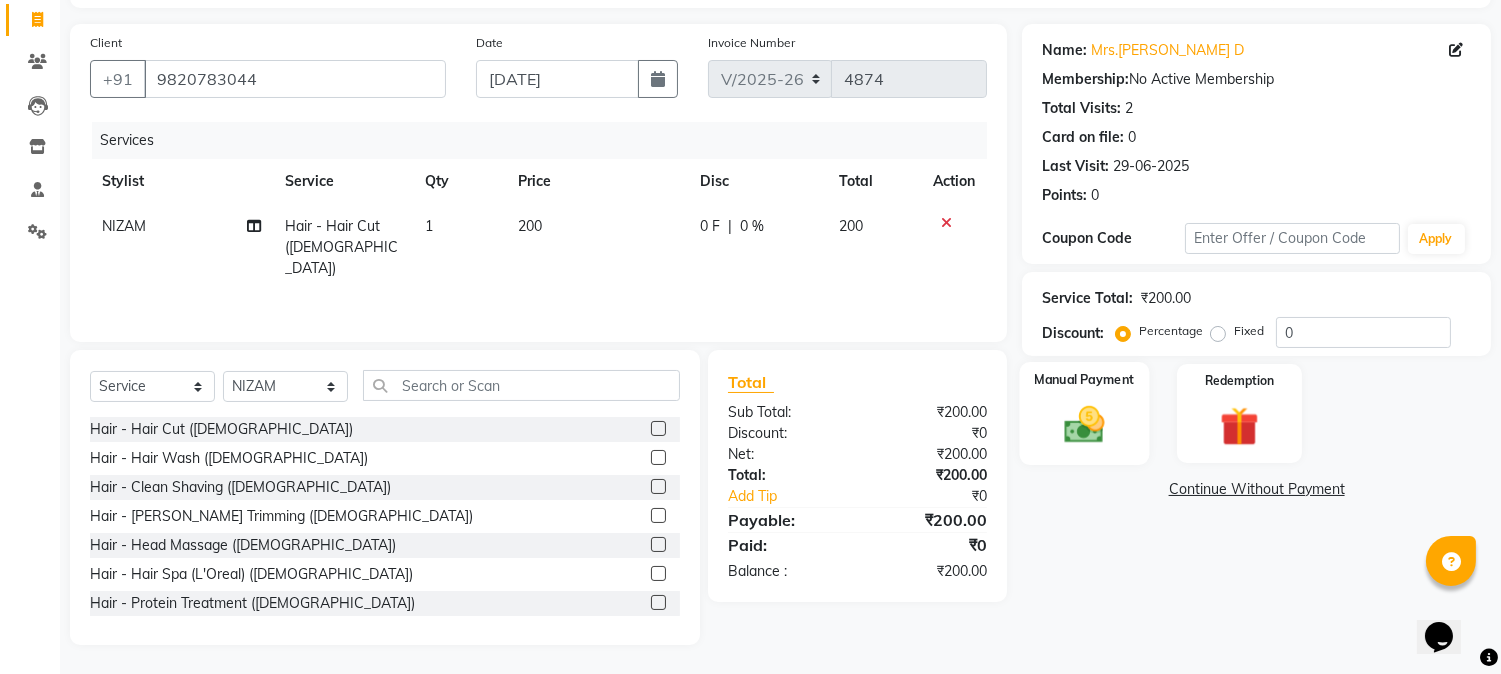 click 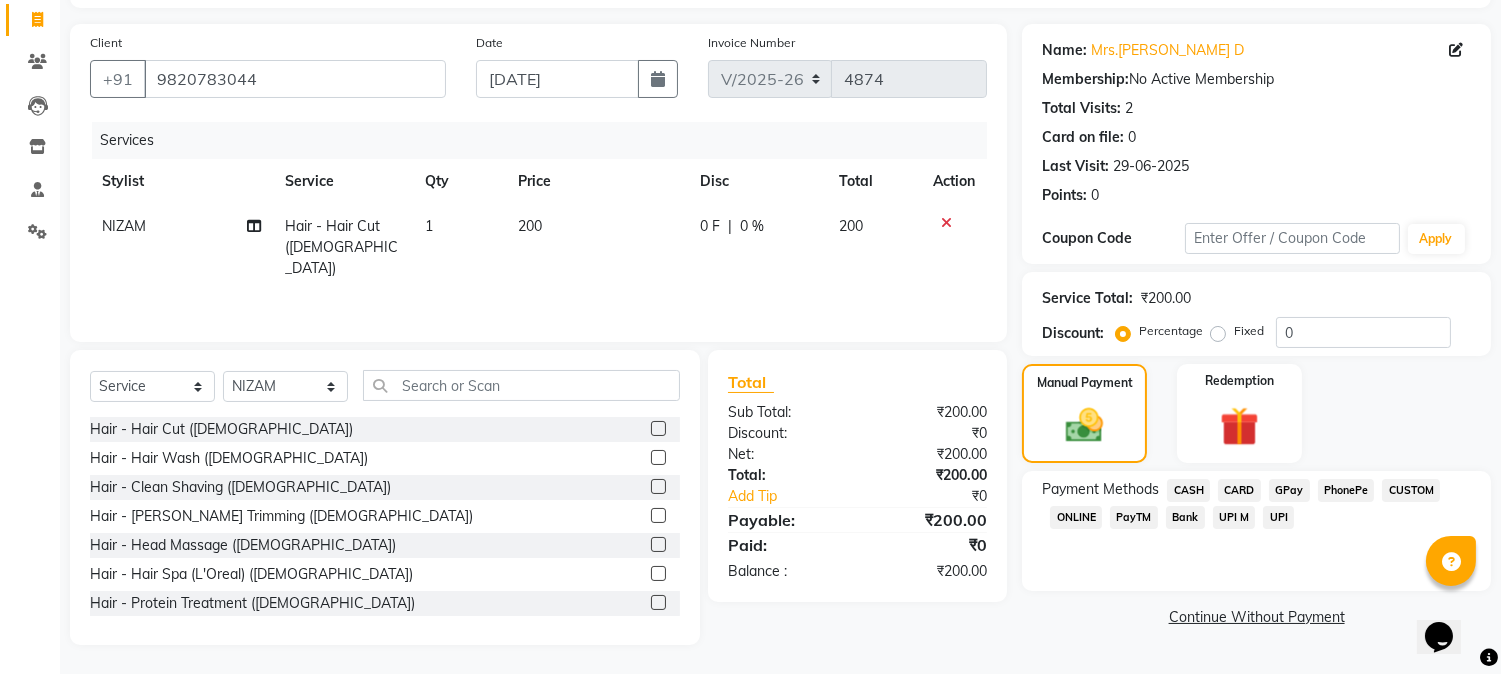 click on "CASH" 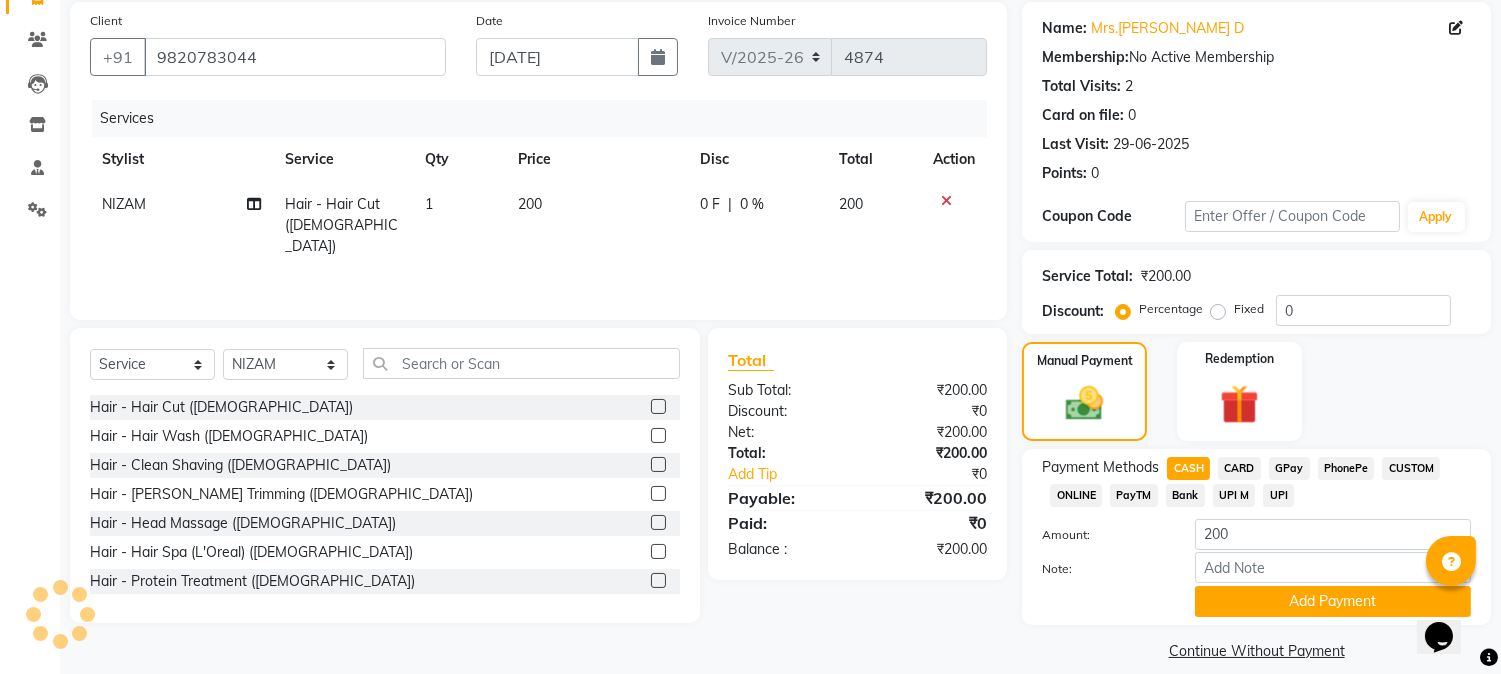 scroll, scrollTop: 170, scrollLeft: 0, axis: vertical 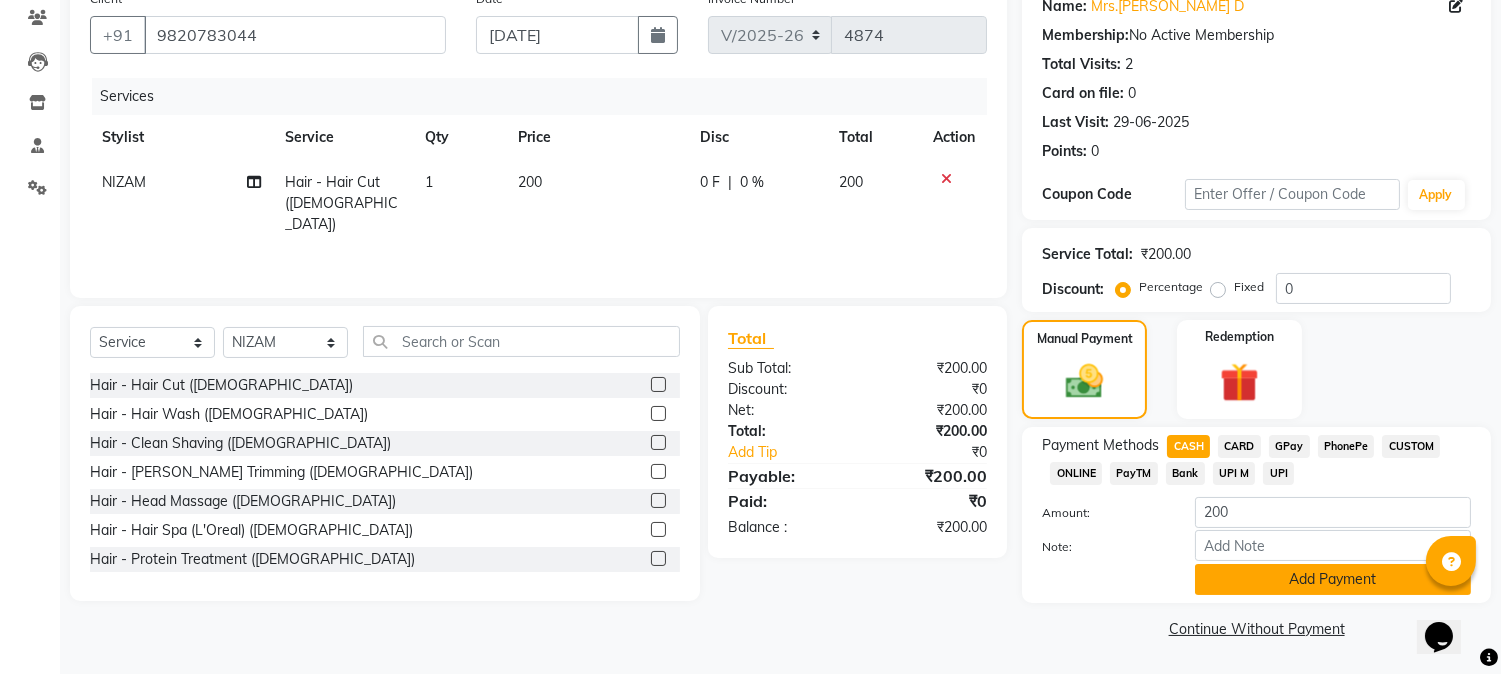 click on "Add Payment" 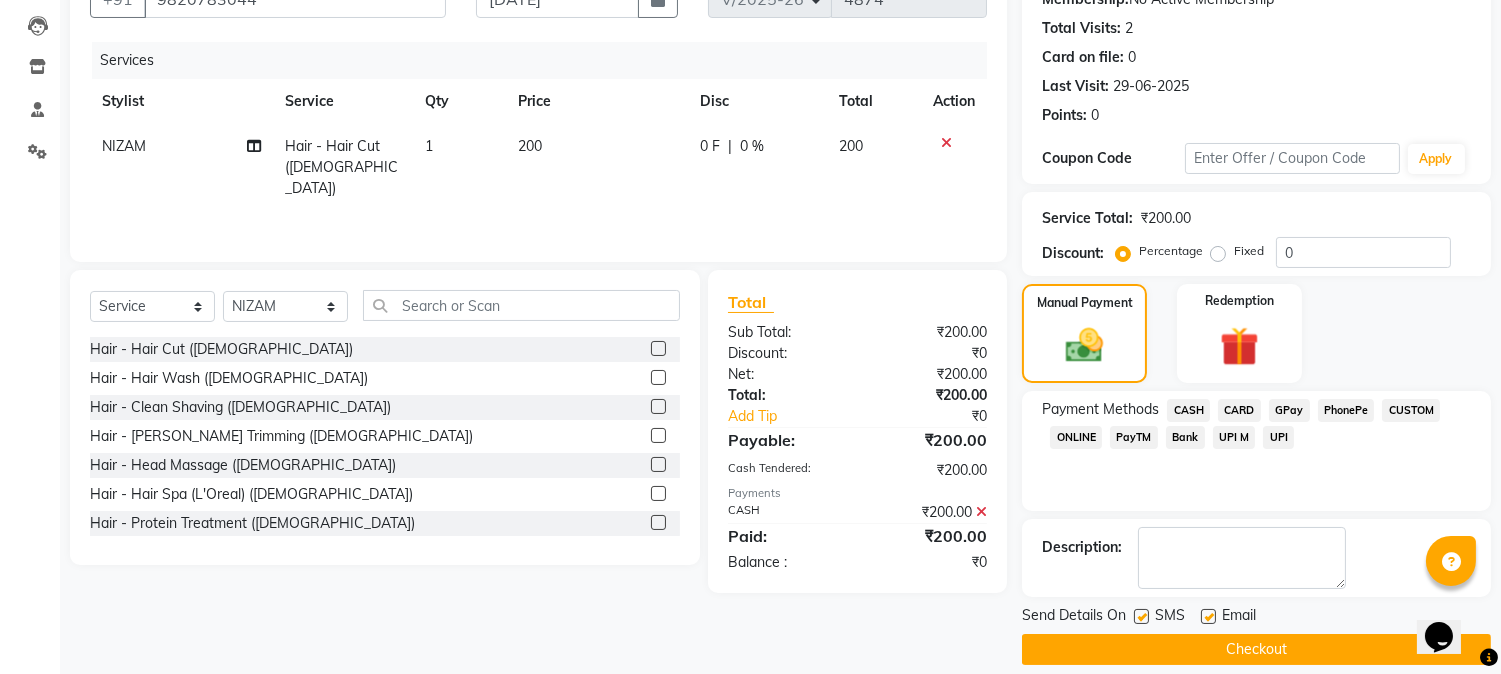 scroll, scrollTop: 225, scrollLeft: 0, axis: vertical 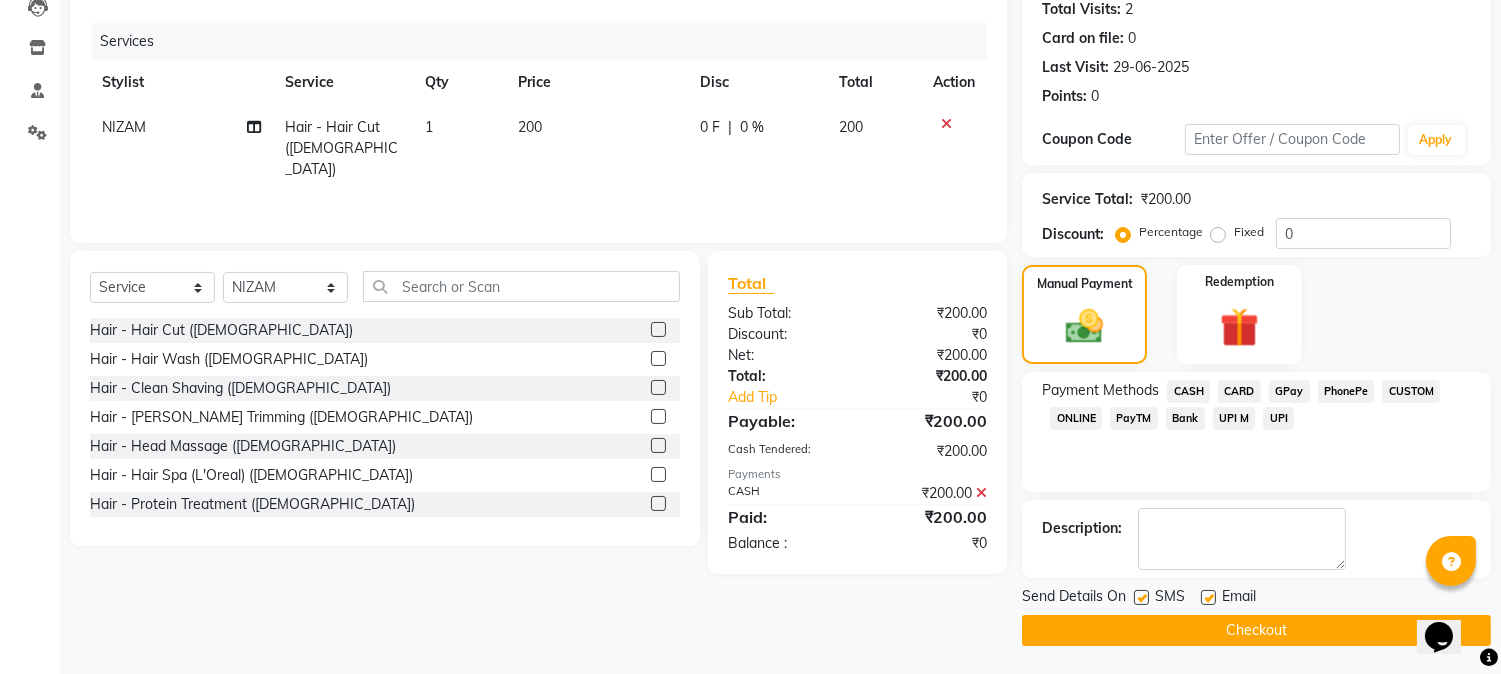 click on "Checkout" 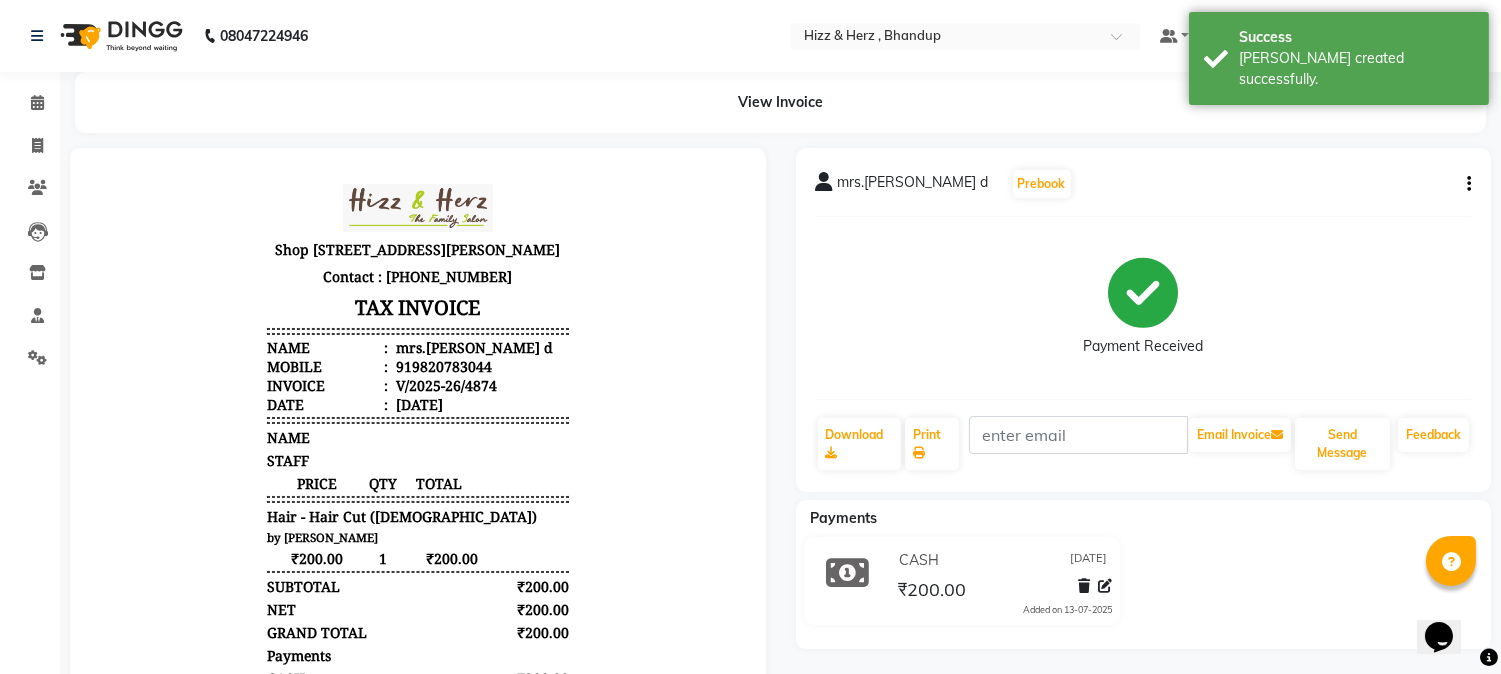 scroll, scrollTop: 0, scrollLeft: 0, axis: both 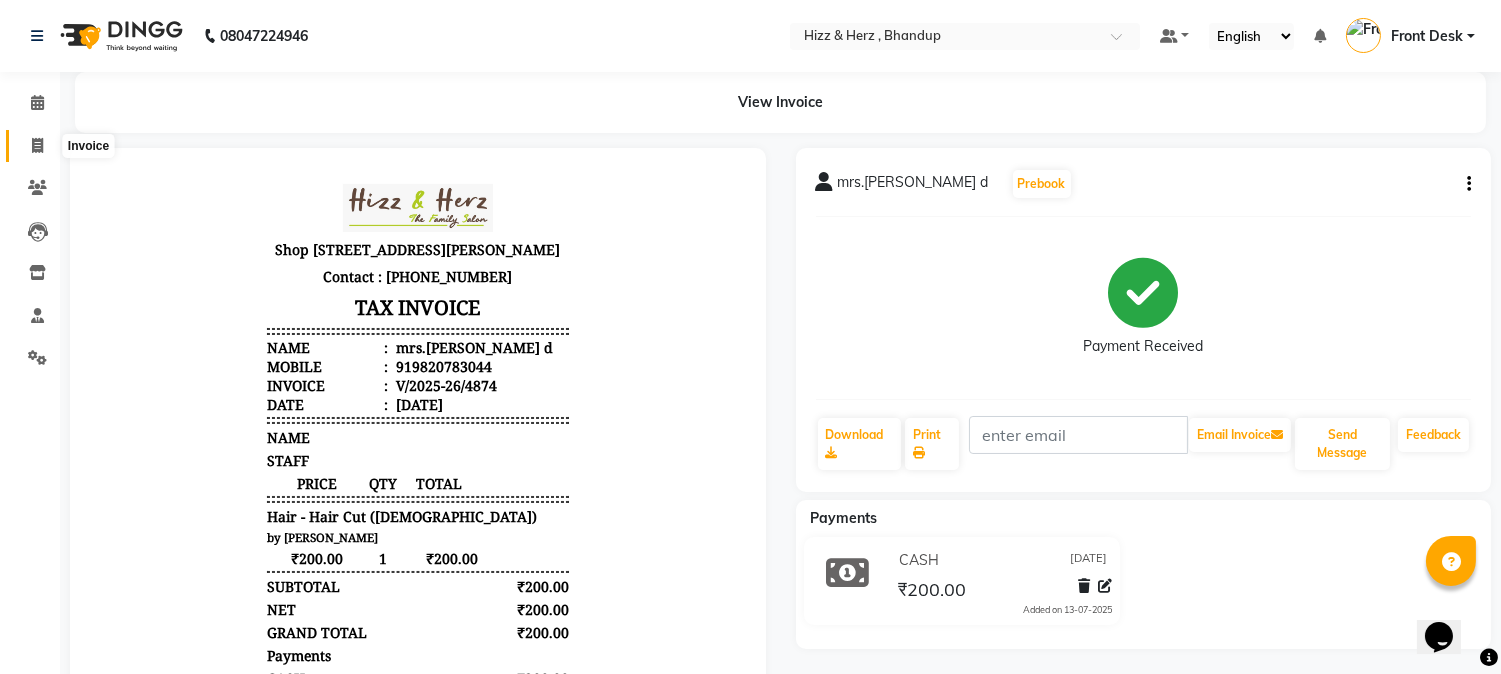 click 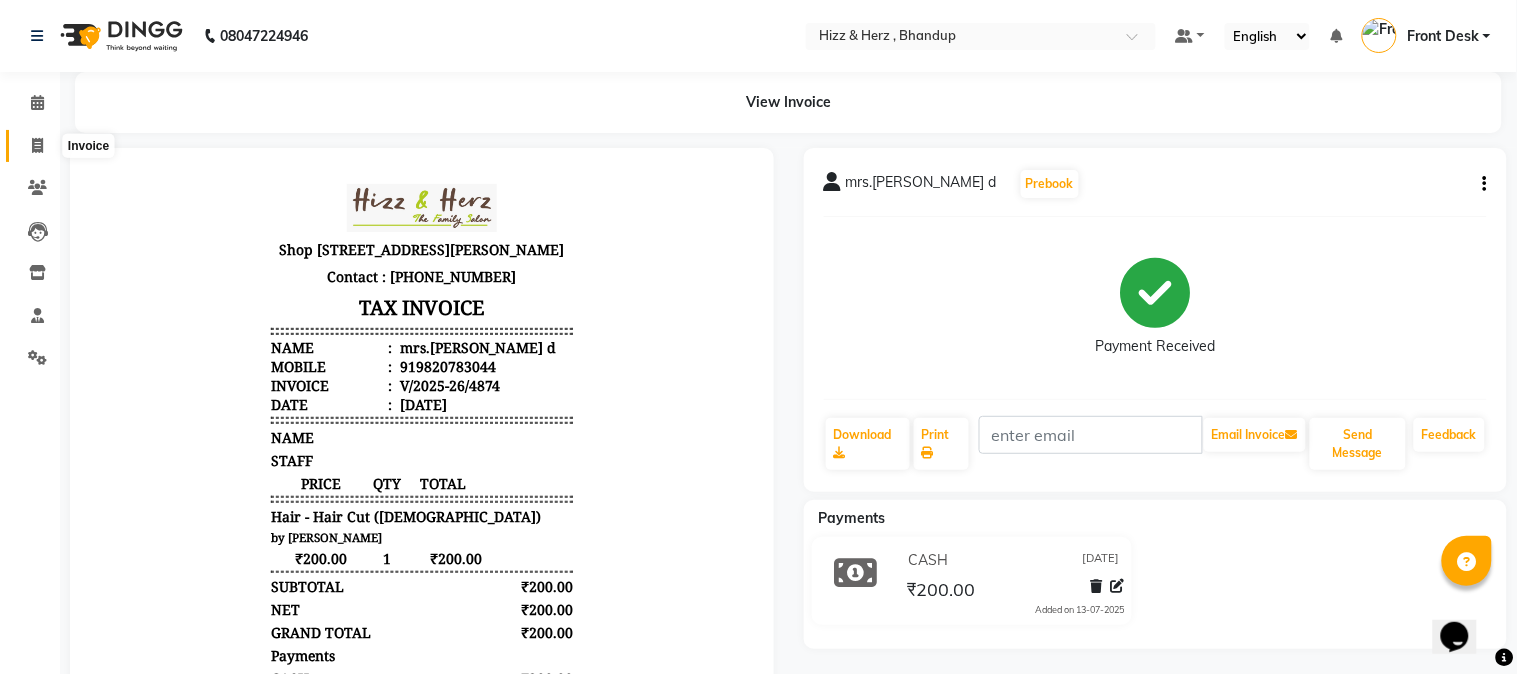 select on "629" 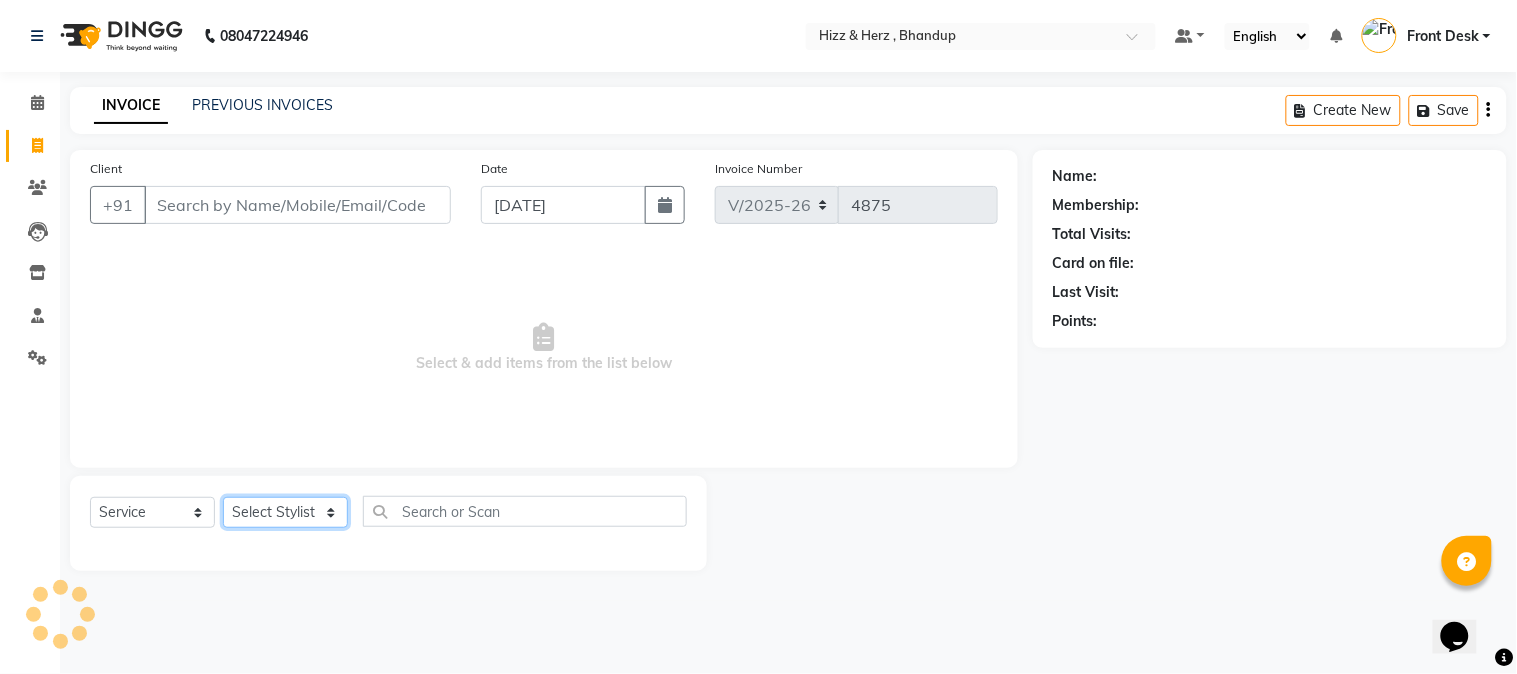 click on "Select Stylist Front Desk [PERSON_NAME] HIZZ & HERZ 2 [PERSON_NAME] [PERSON_NAME] [PERSON_NAME] [PERSON_NAME] MOHD [PERSON_NAME] [PERSON_NAME] [PERSON_NAME]  [PERSON_NAME]" 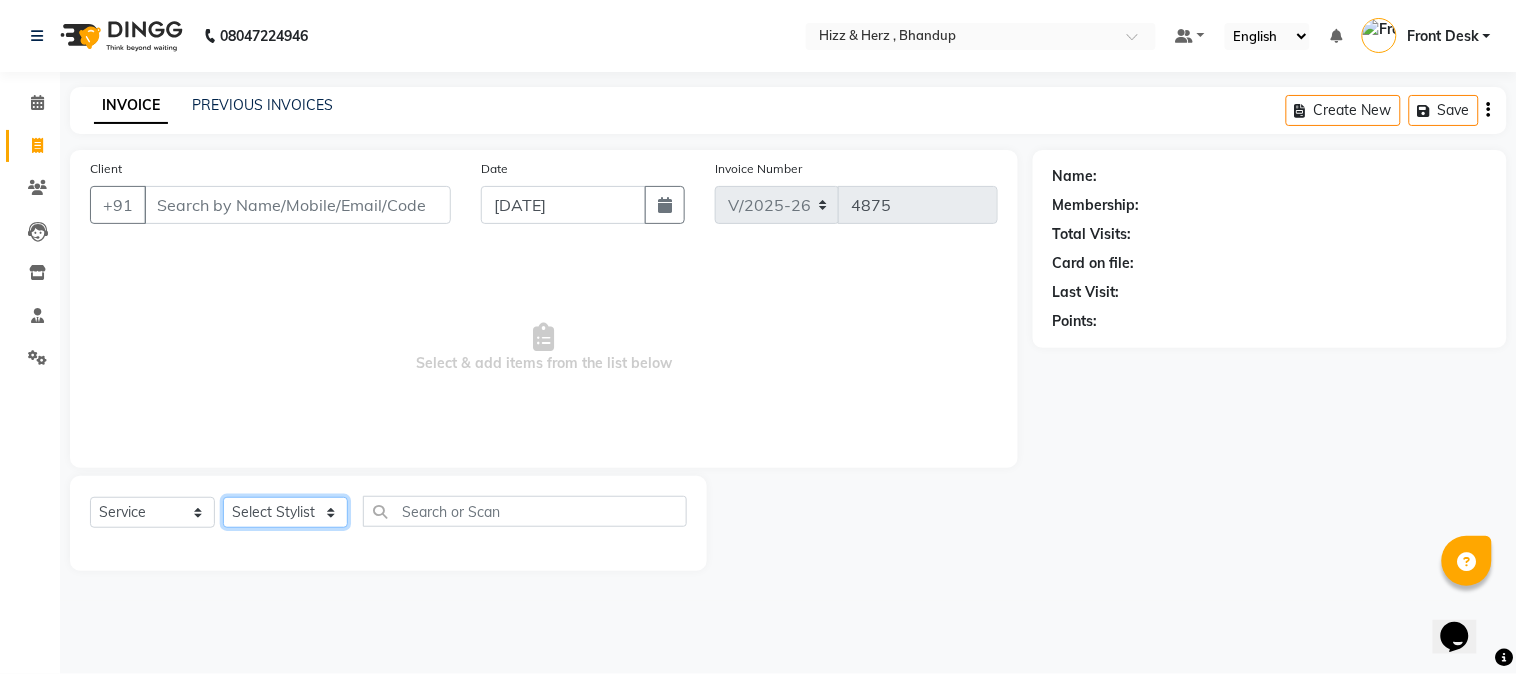 select on "82789" 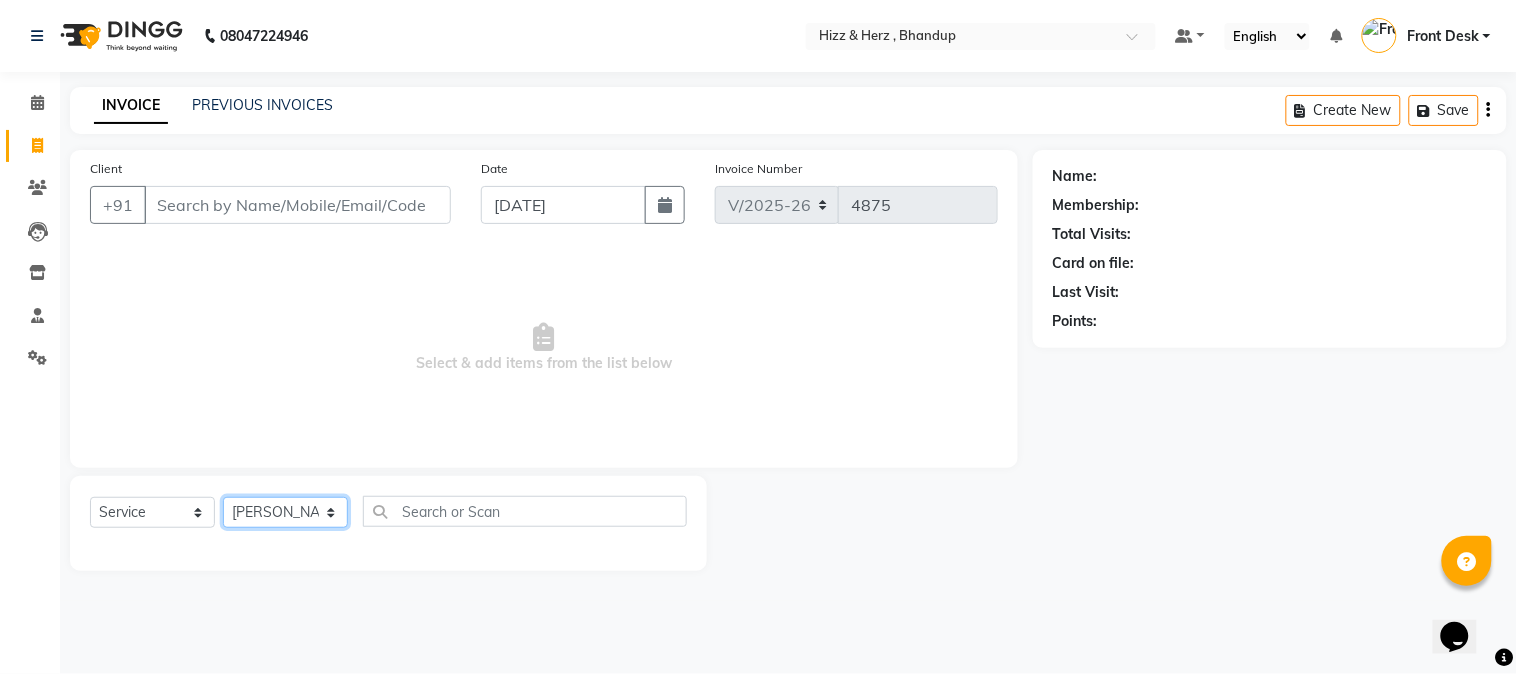 click on "Select Stylist Front Desk [PERSON_NAME] HIZZ & HERZ 2 [PERSON_NAME] [PERSON_NAME] [PERSON_NAME] [PERSON_NAME] MOHD [PERSON_NAME] [PERSON_NAME] [PERSON_NAME]  [PERSON_NAME]" 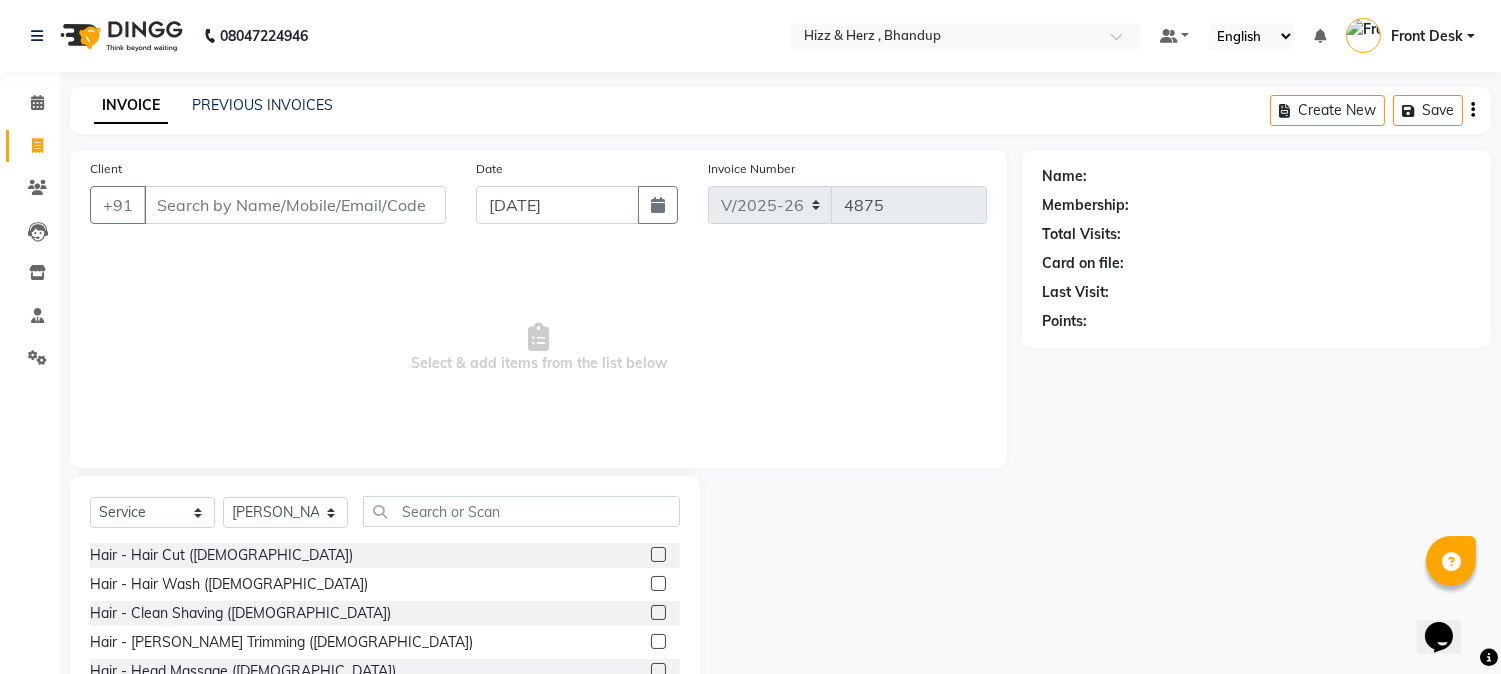 click 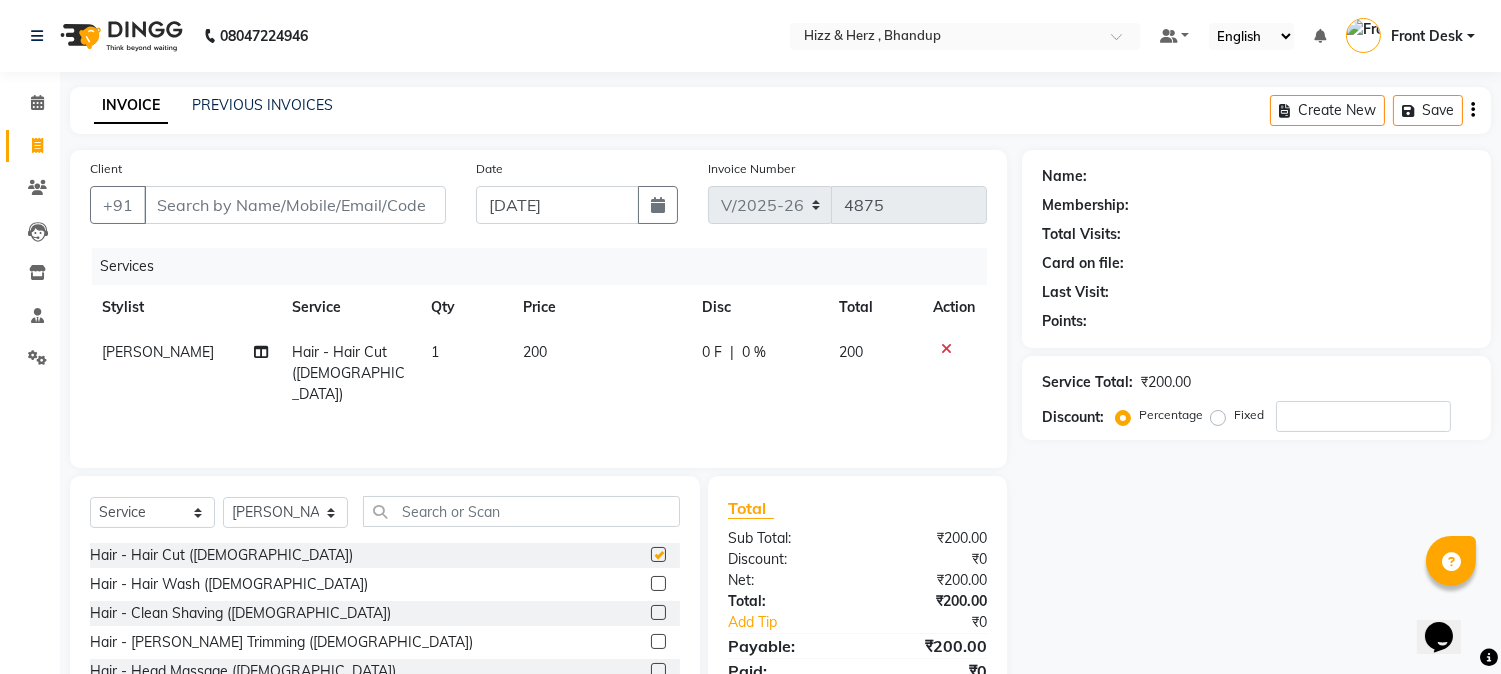 checkbox on "false" 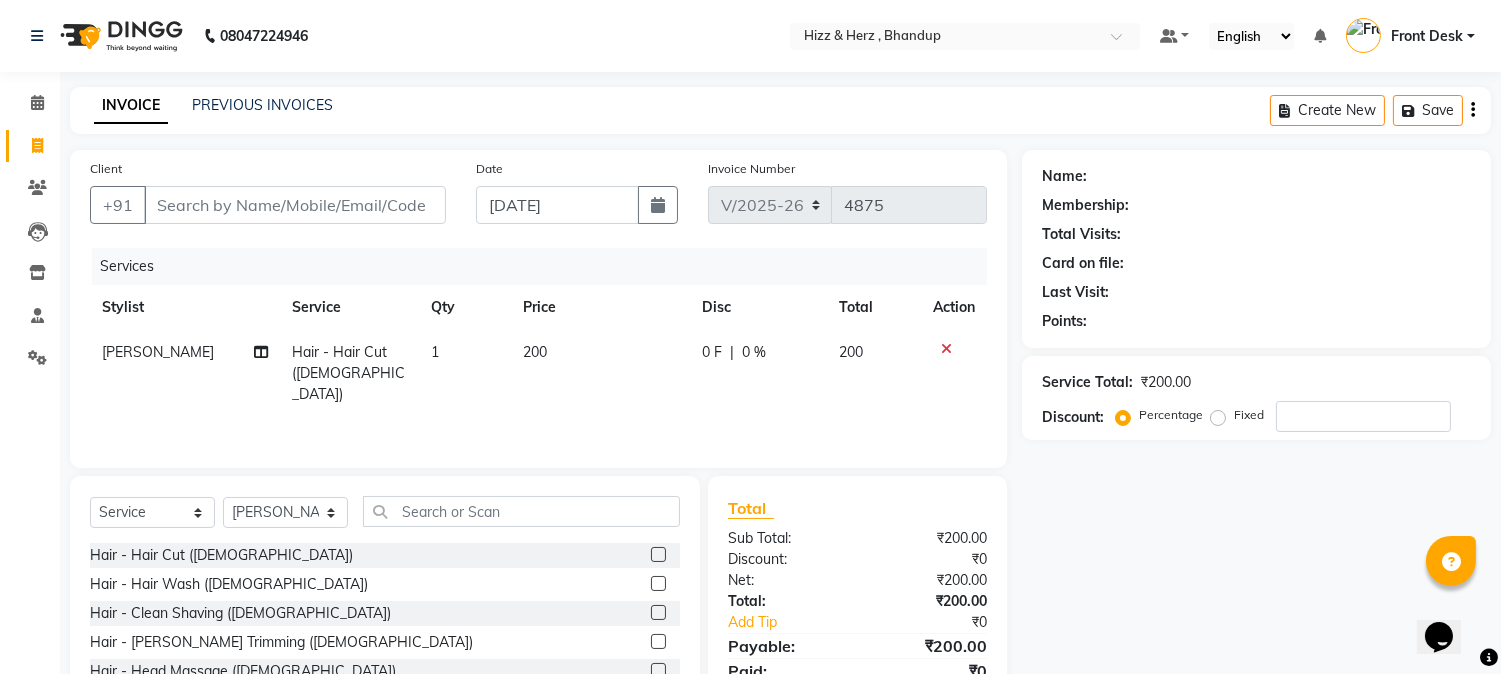 click 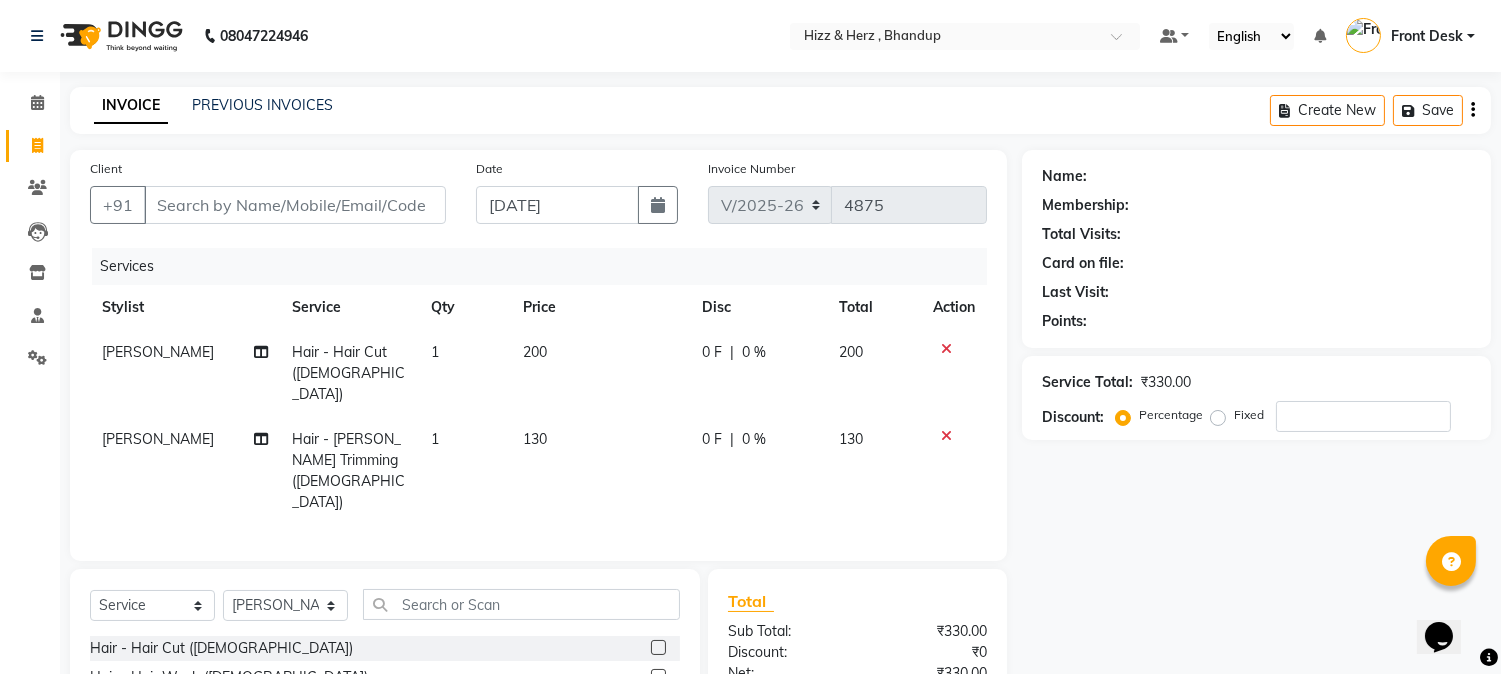 checkbox on "false" 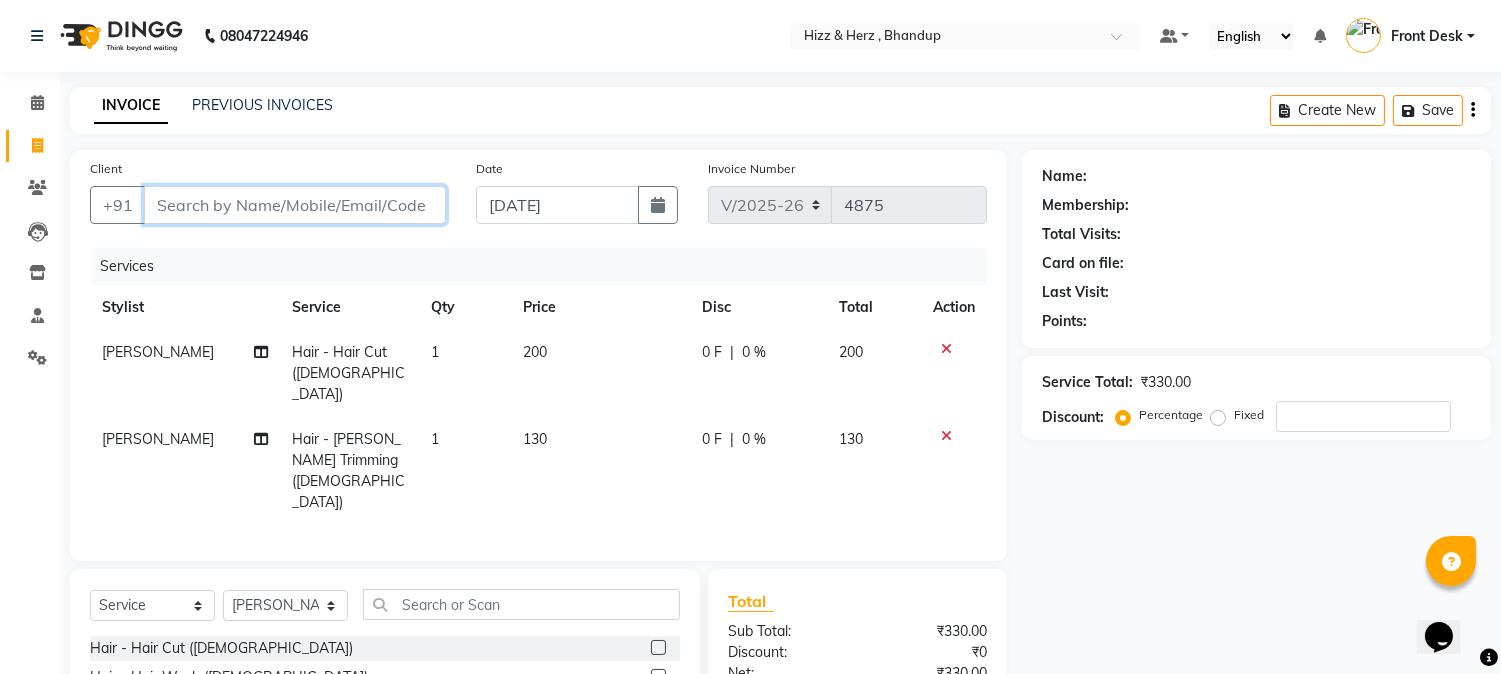 click on "Client" at bounding box center [295, 205] 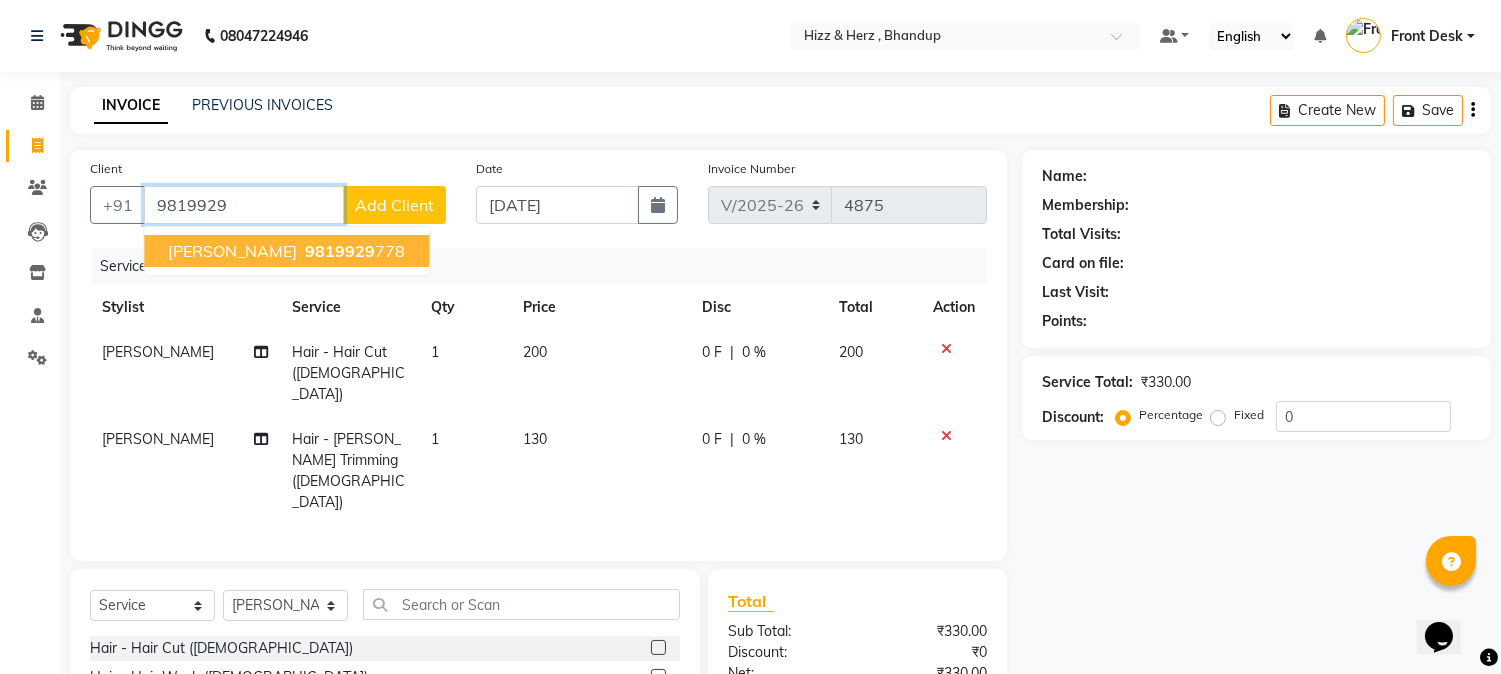 click on "9819929 778" at bounding box center (353, 251) 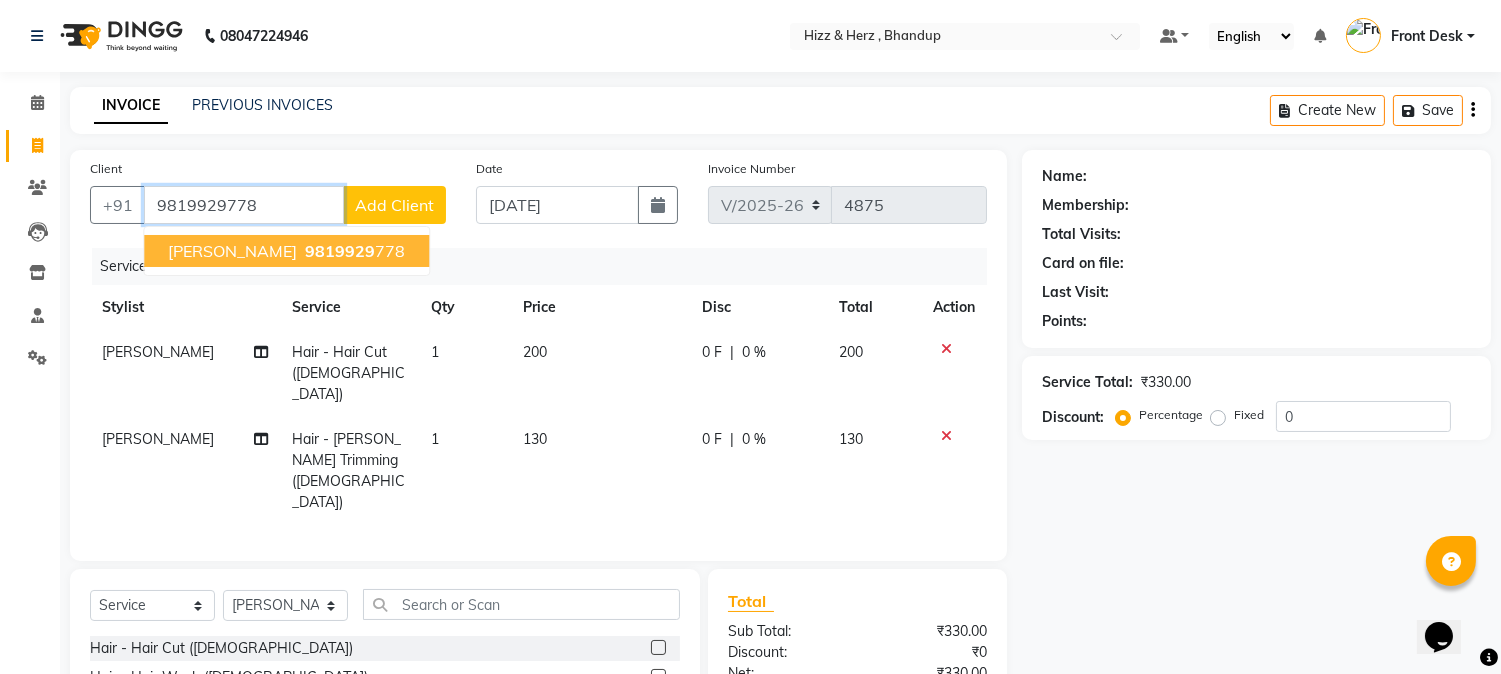 type on "9819929778" 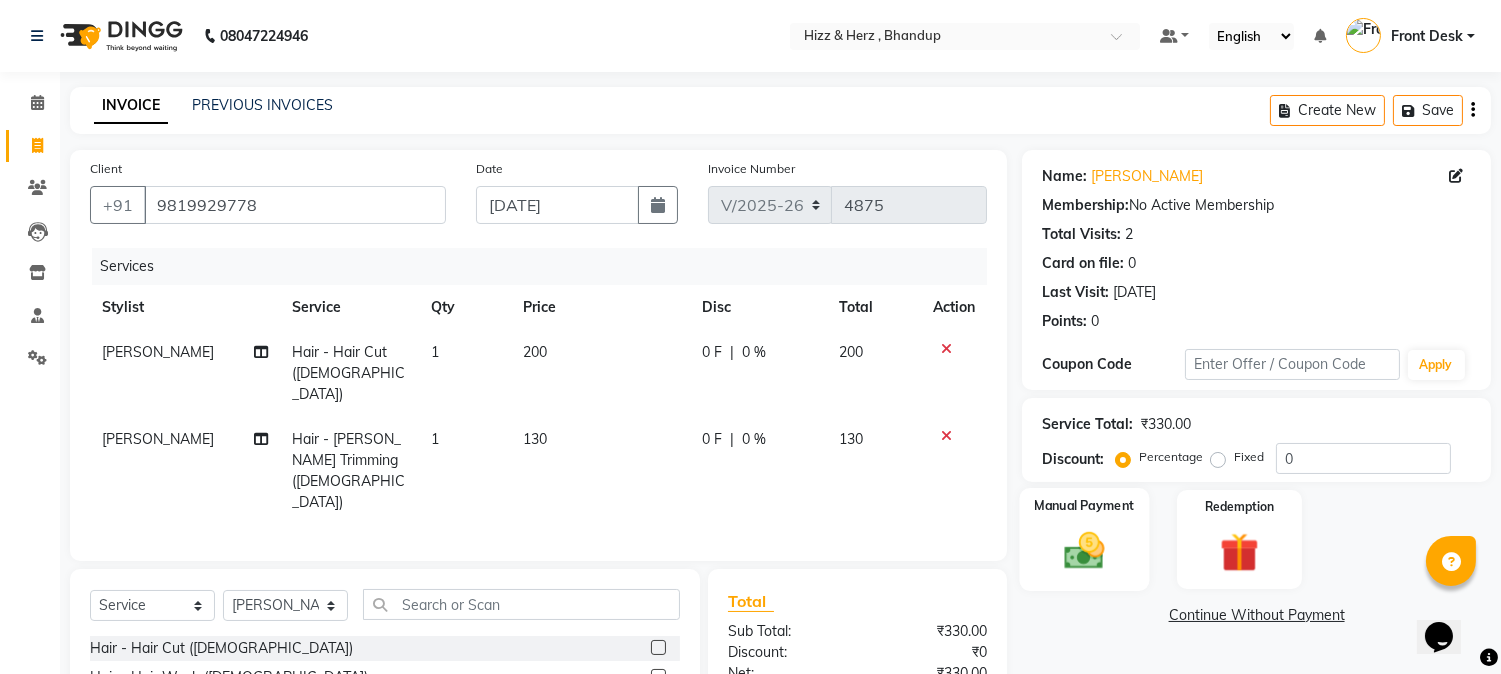 click 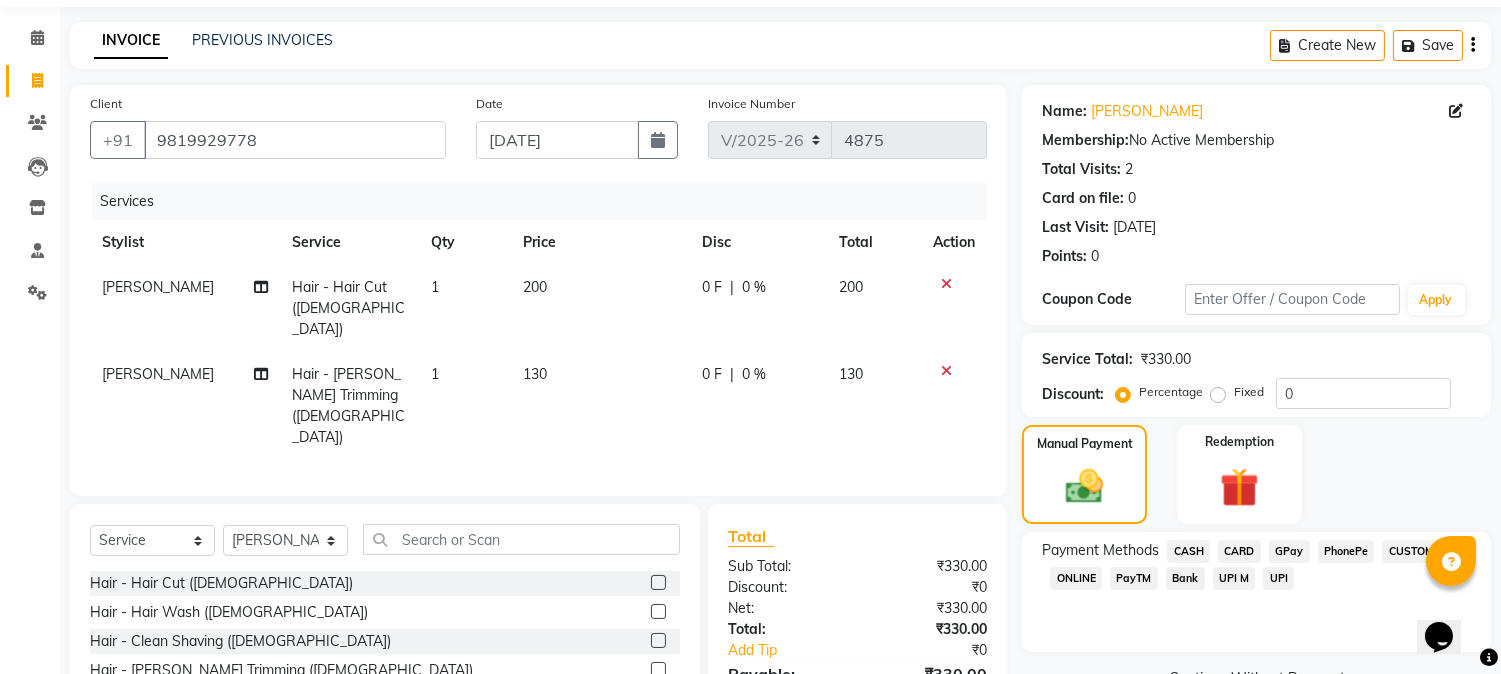 scroll, scrollTop: 173, scrollLeft: 0, axis: vertical 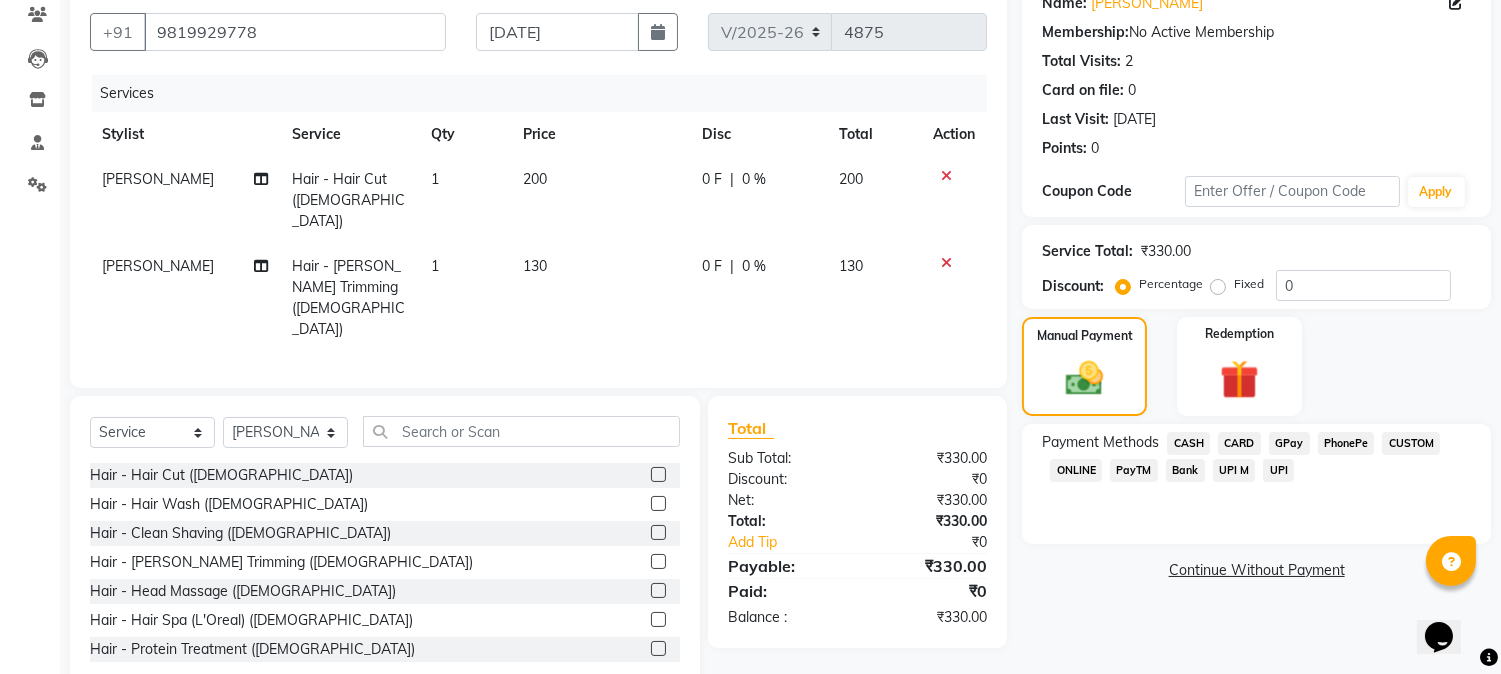 click on "GPay" 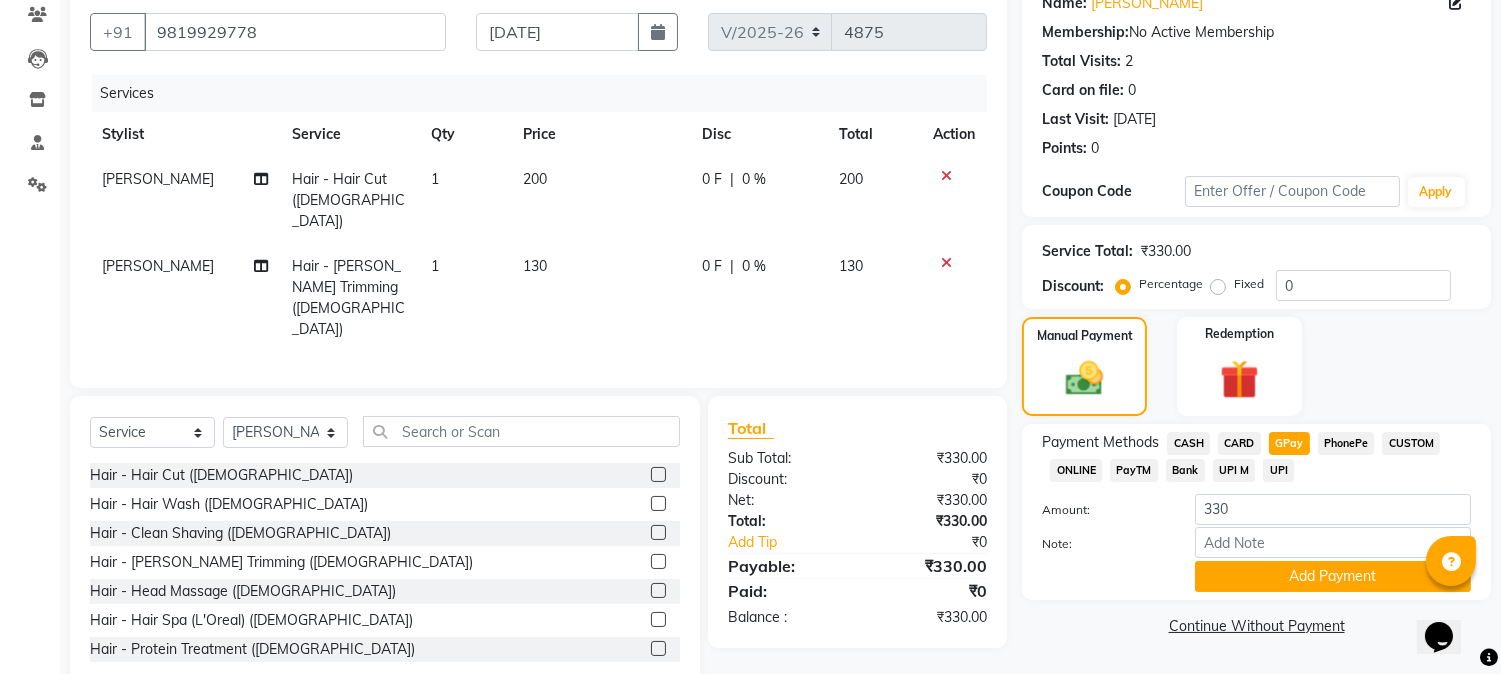 click on "CASH" 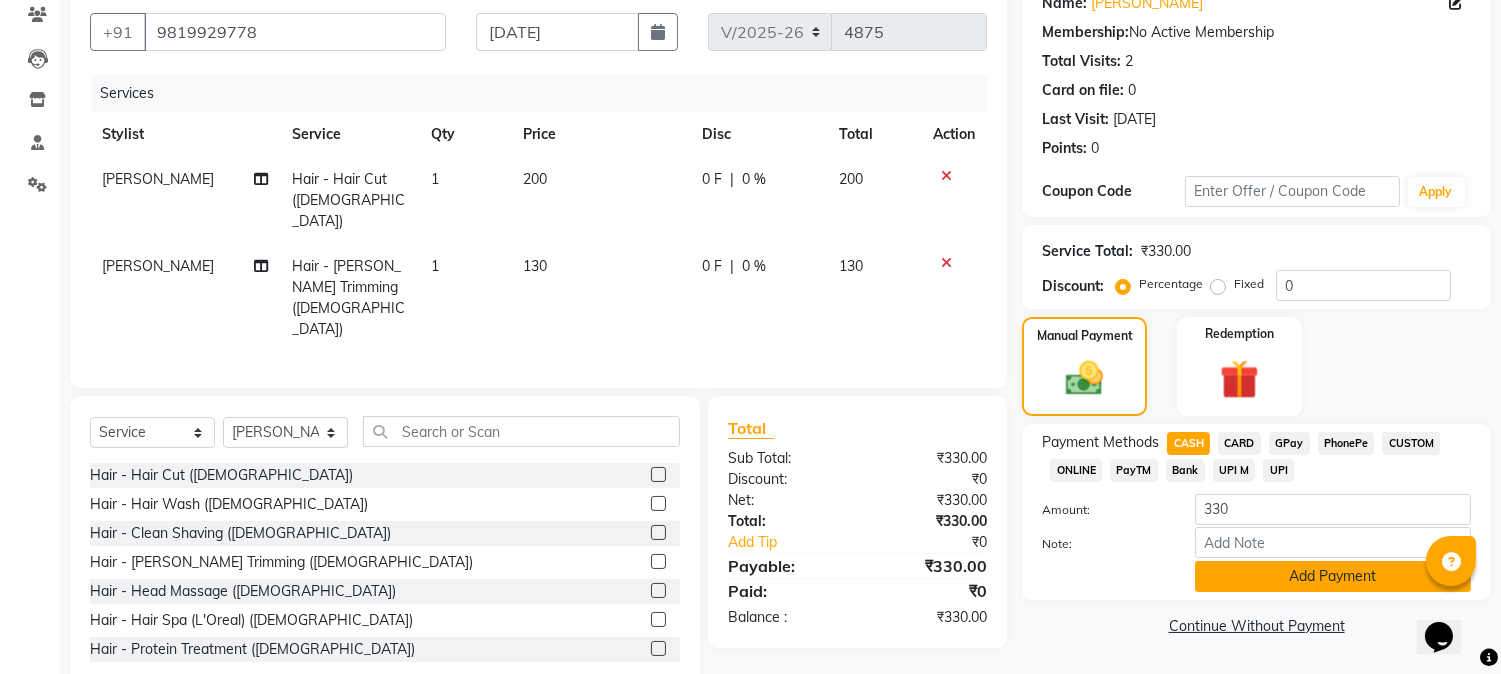 click on "Add Payment" 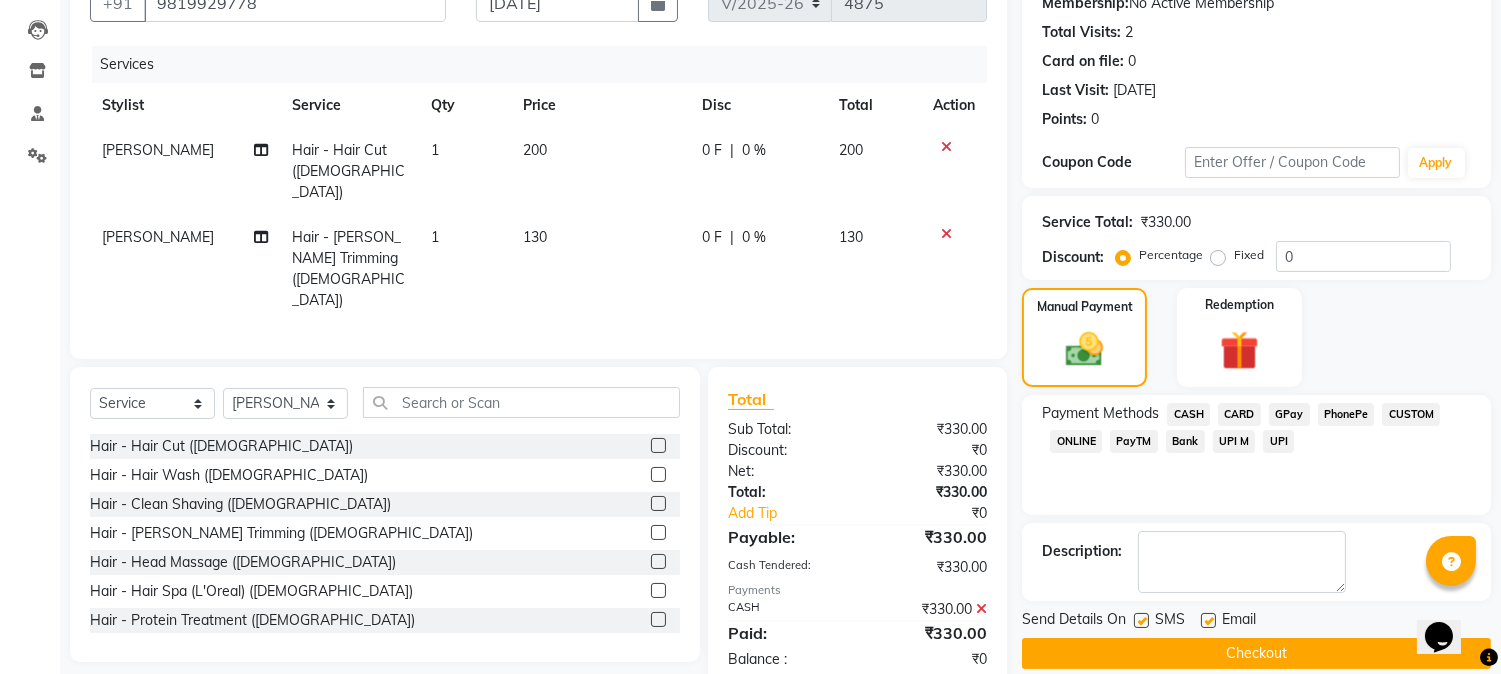 scroll, scrollTop: 225, scrollLeft: 0, axis: vertical 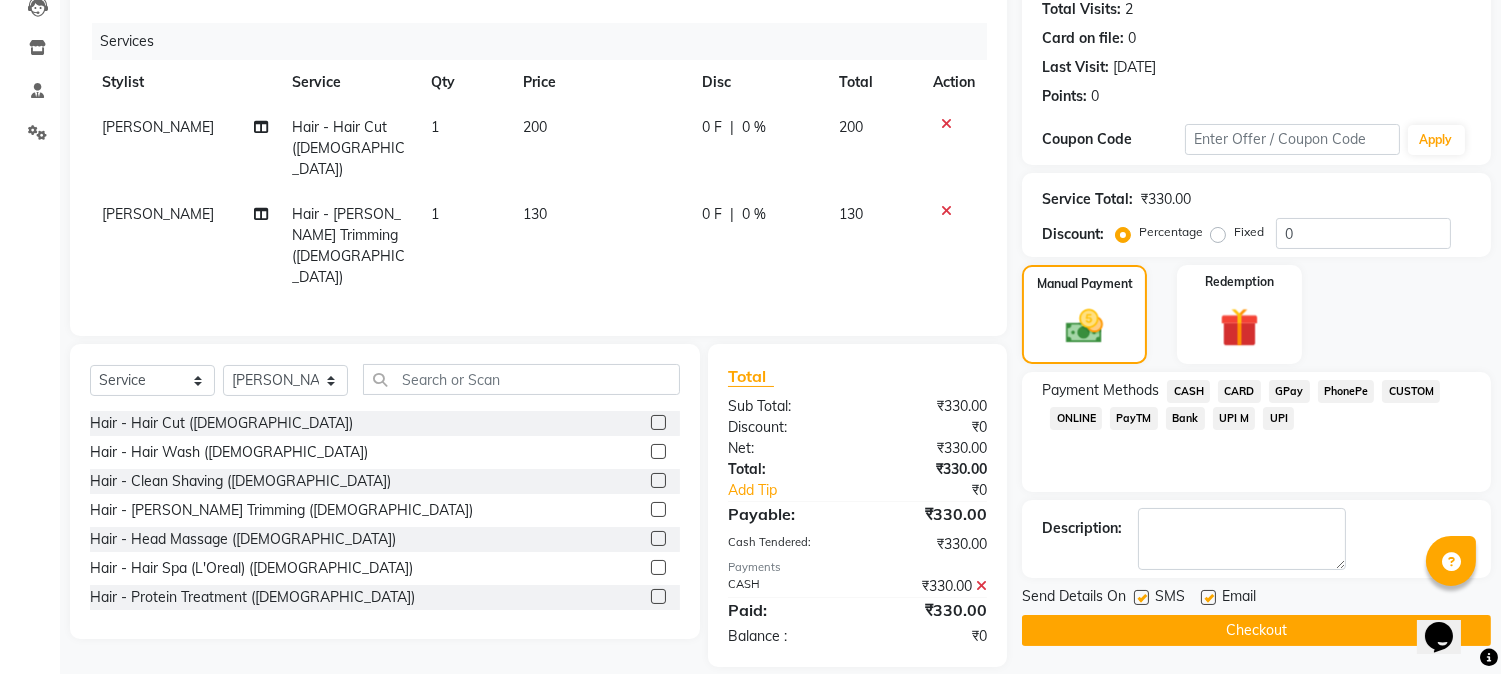 click on "Checkout" 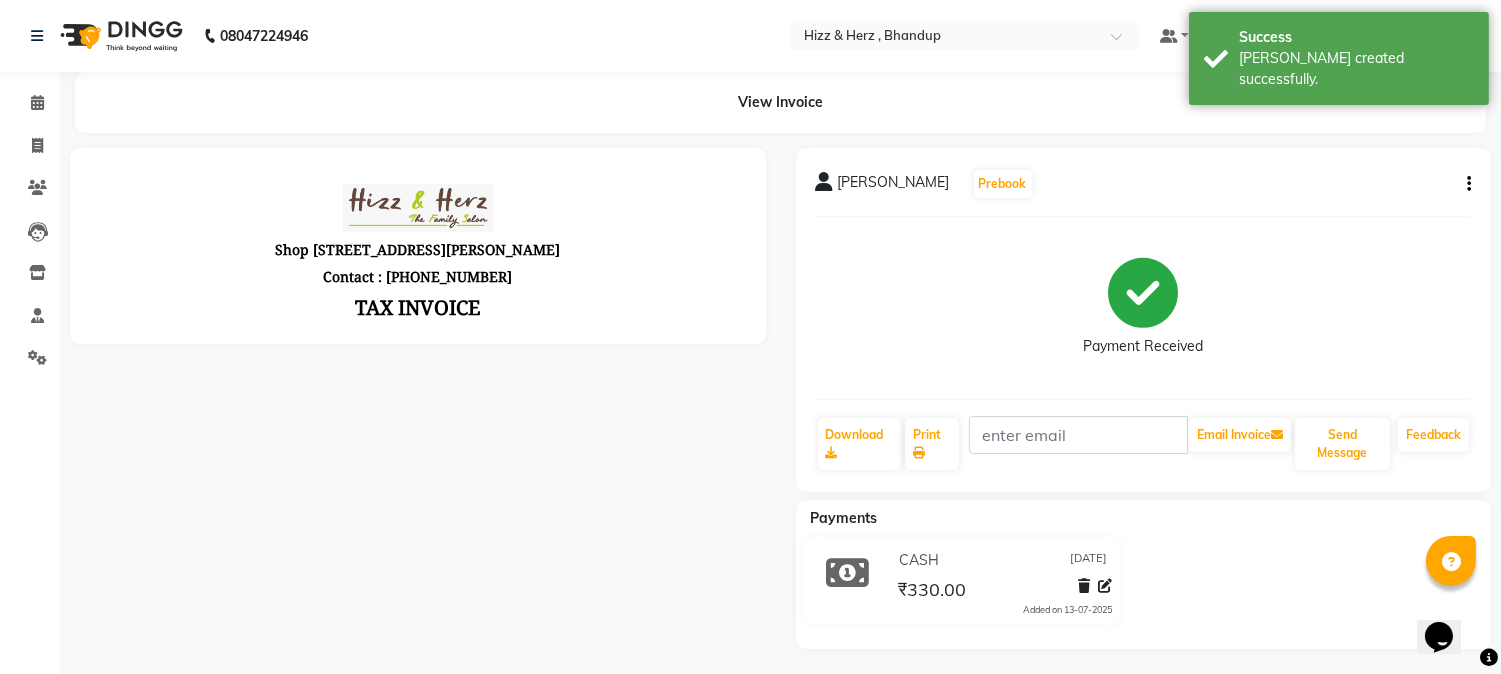 scroll, scrollTop: 0, scrollLeft: 0, axis: both 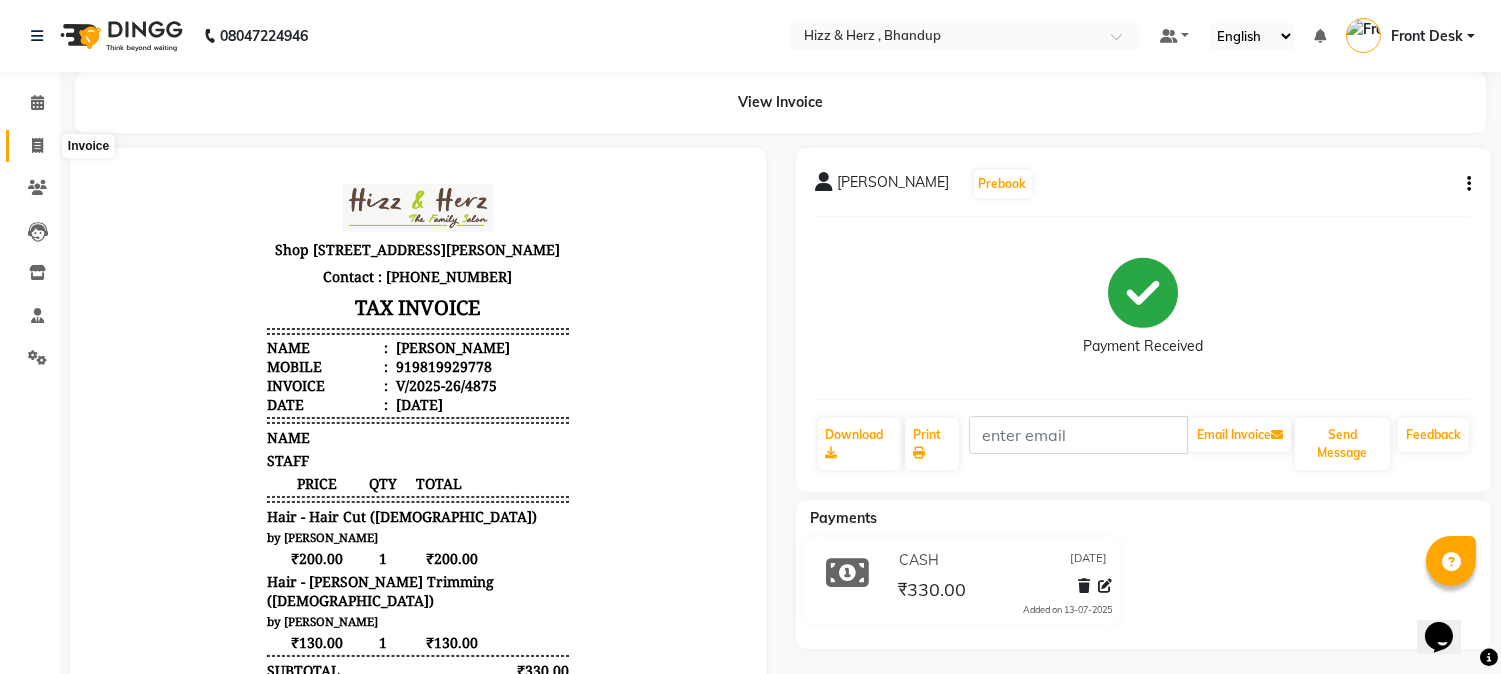 click 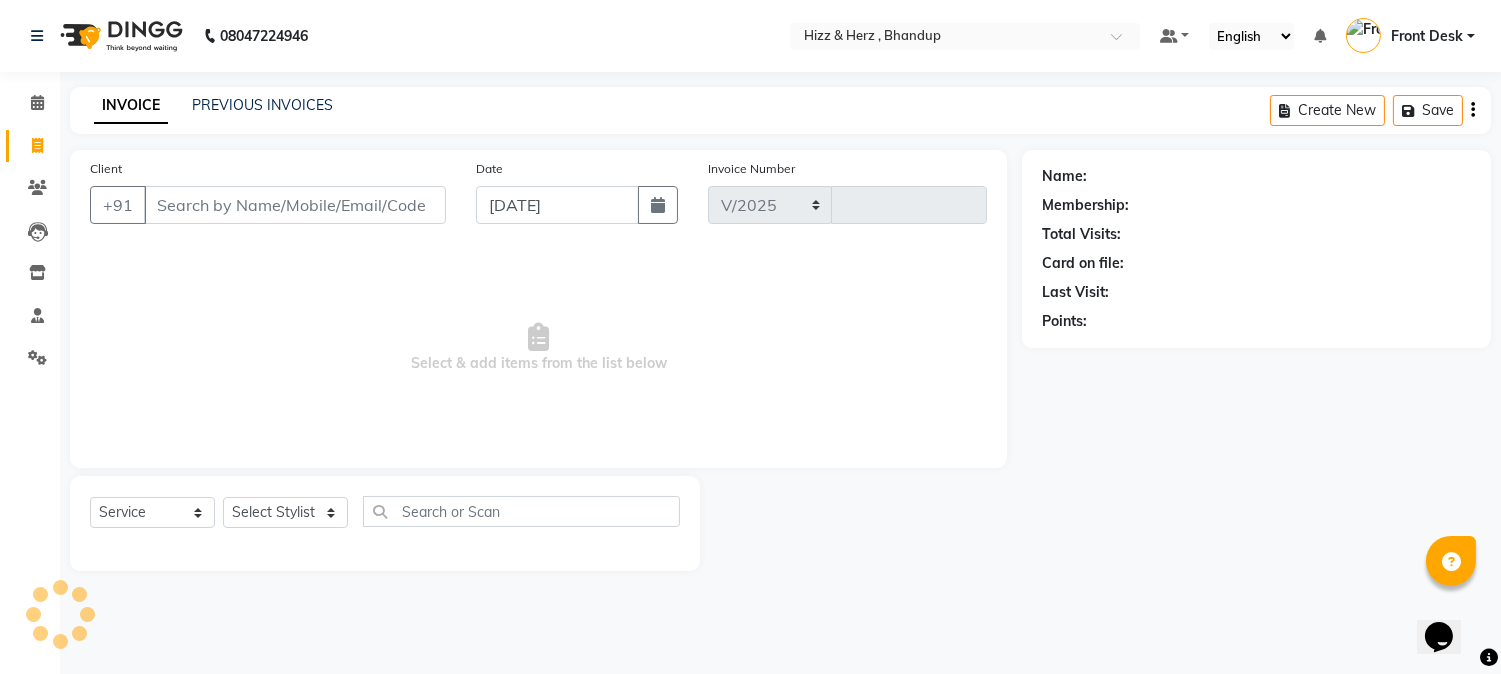 select on "629" 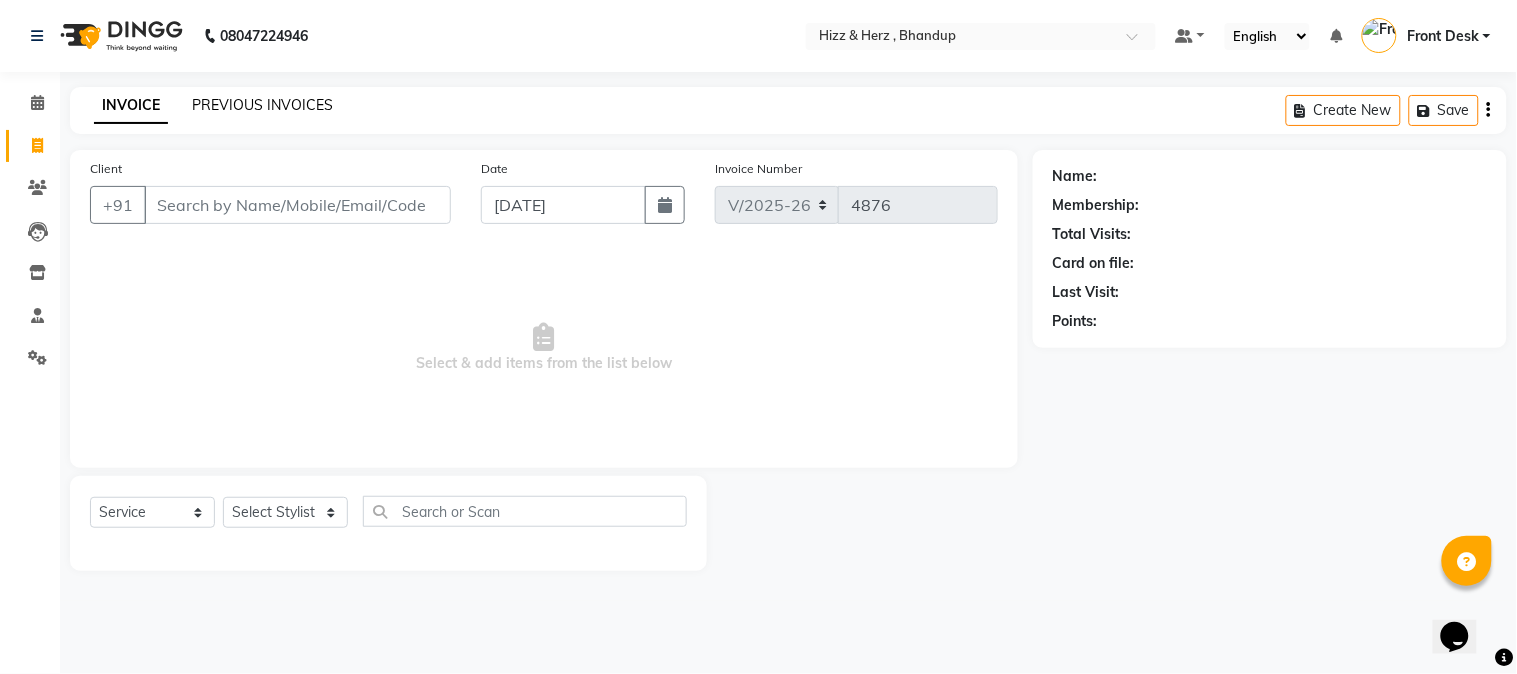 click on "PREVIOUS INVOICES" 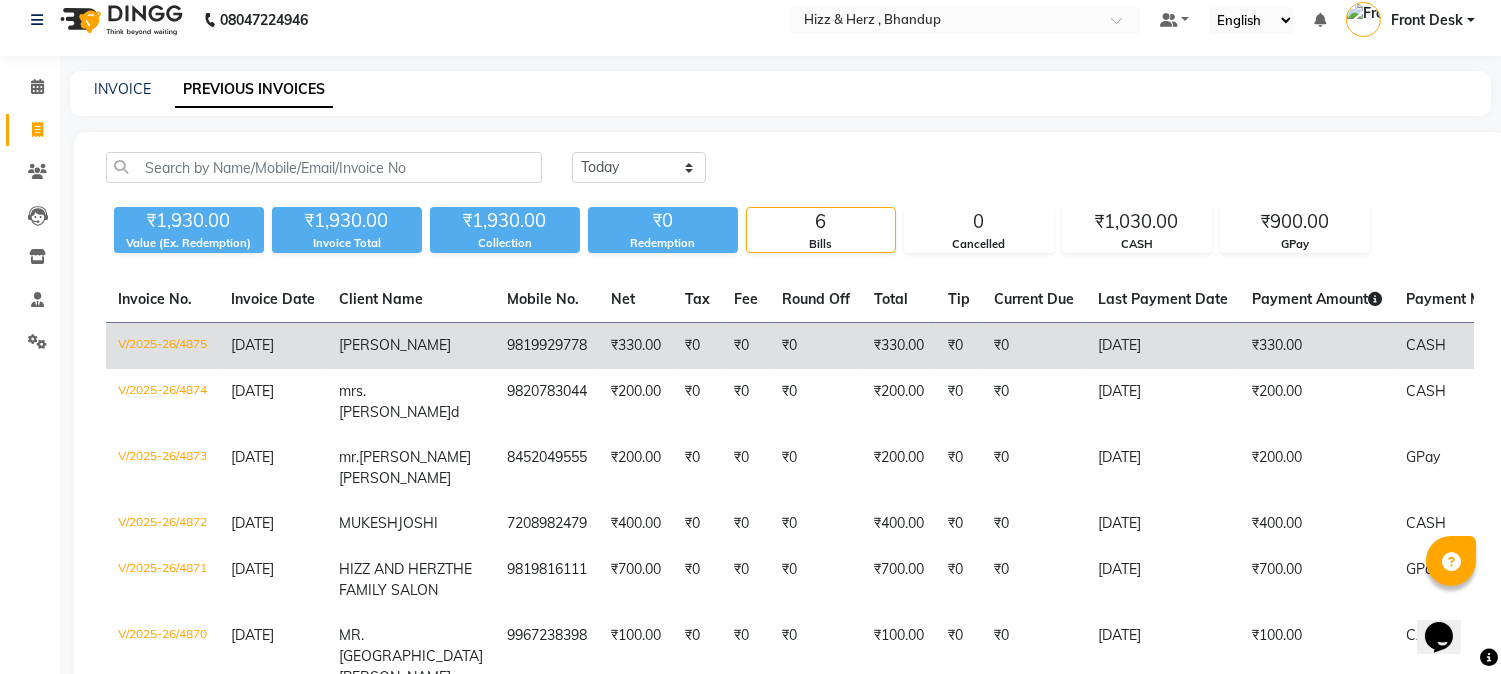 scroll, scrollTop: 0, scrollLeft: 0, axis: both 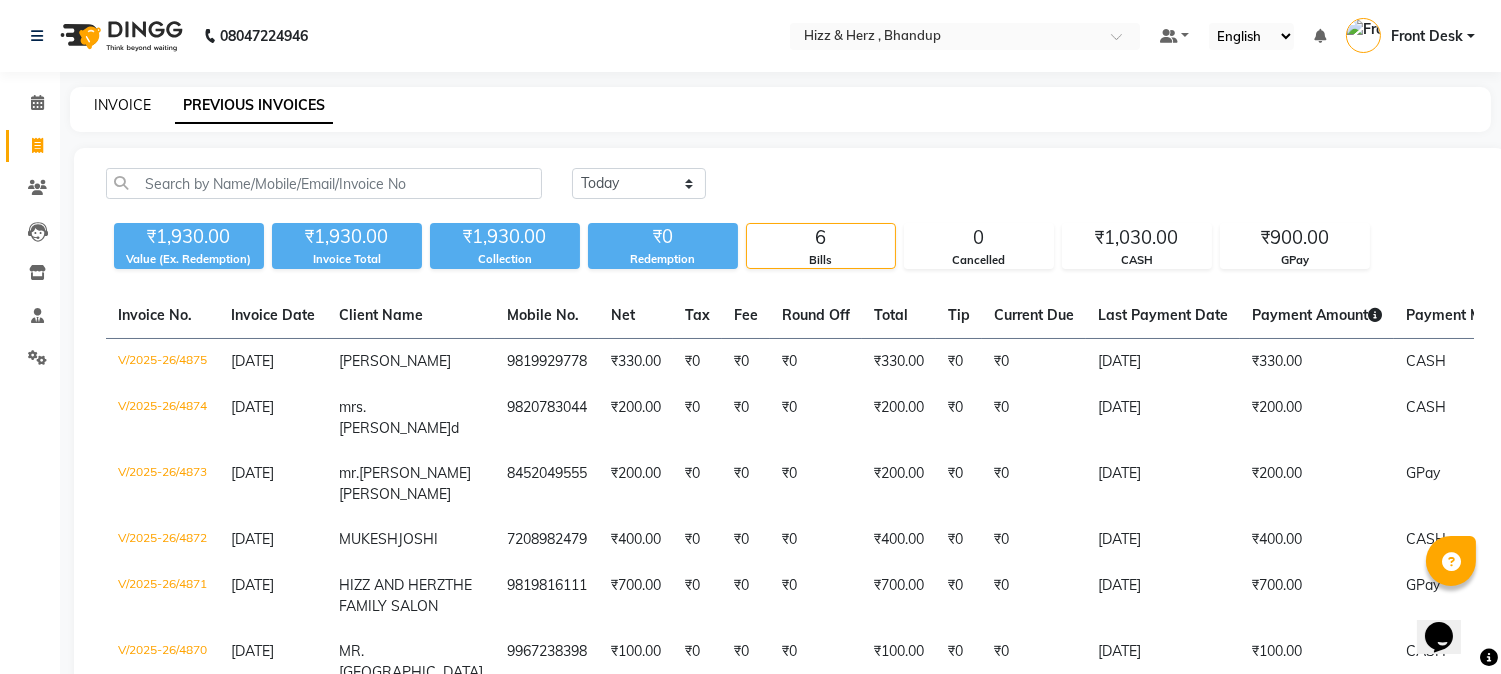click on "INVOICE" 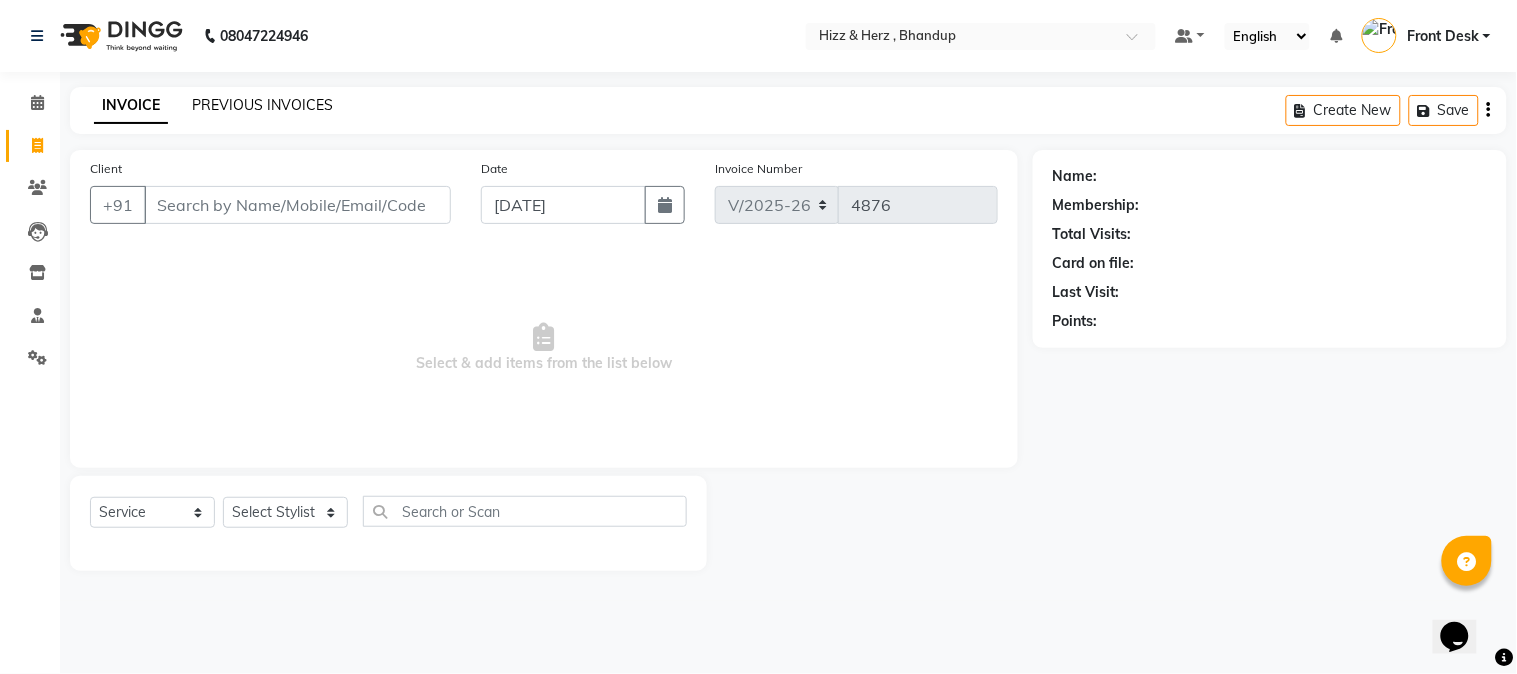 click on "PREVIOUS INVOICES" 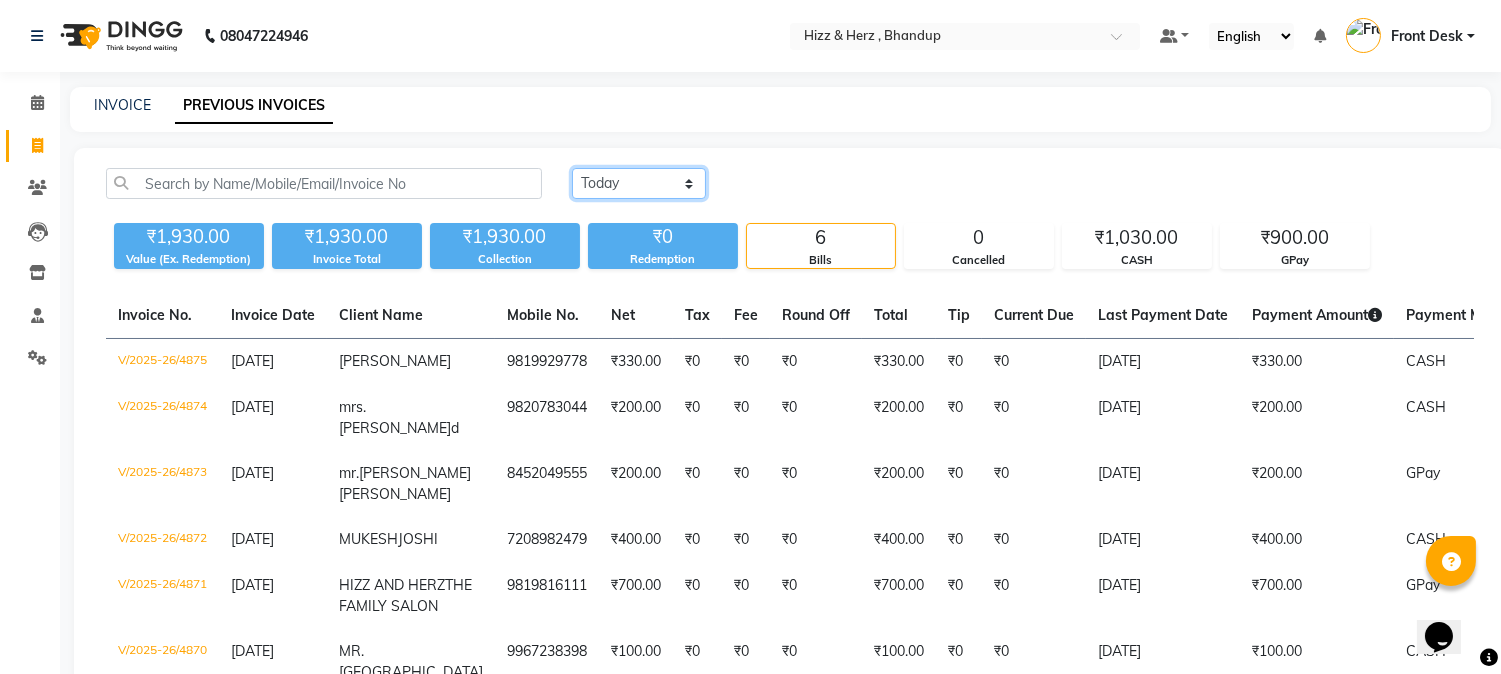 click on "Today Yesterday Custom Range" 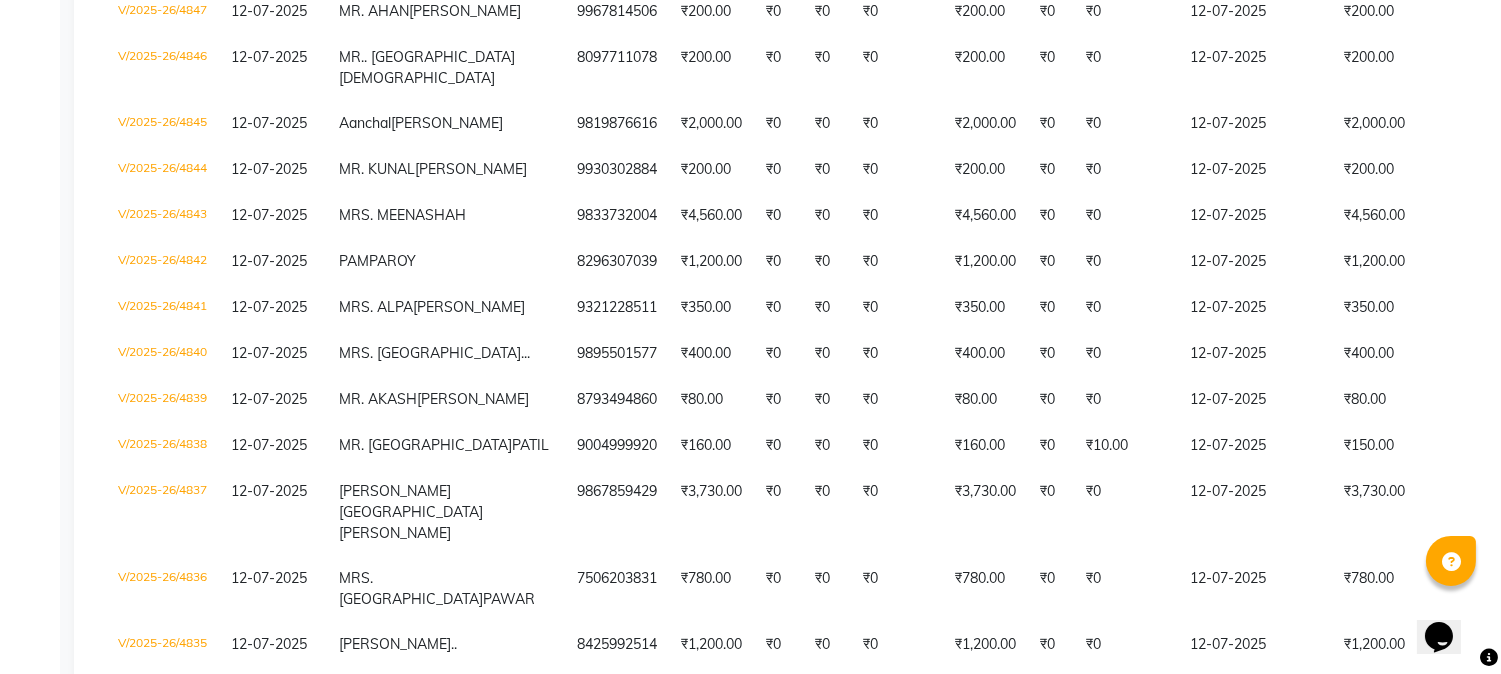 scroll, scrollTop: 1666, scrollLeft: 0, axis: vertical 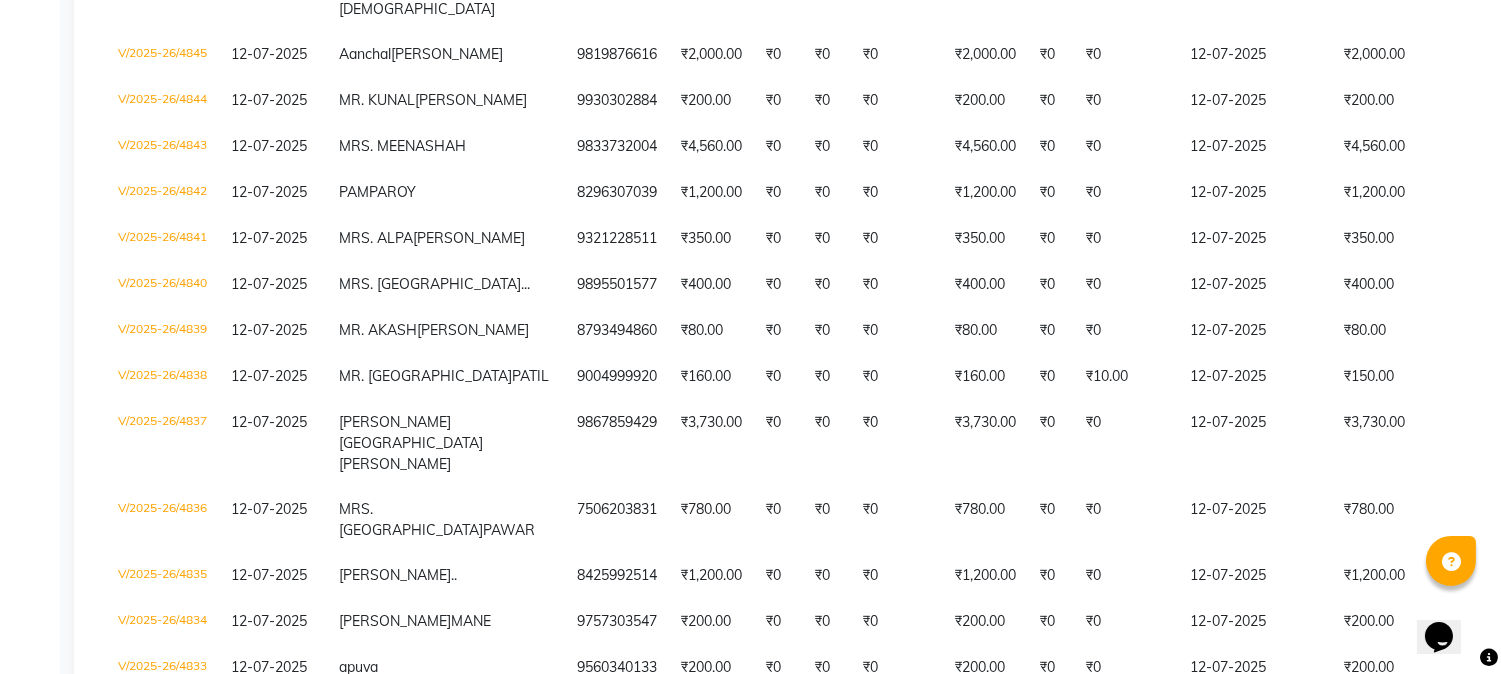 click on "₹0" 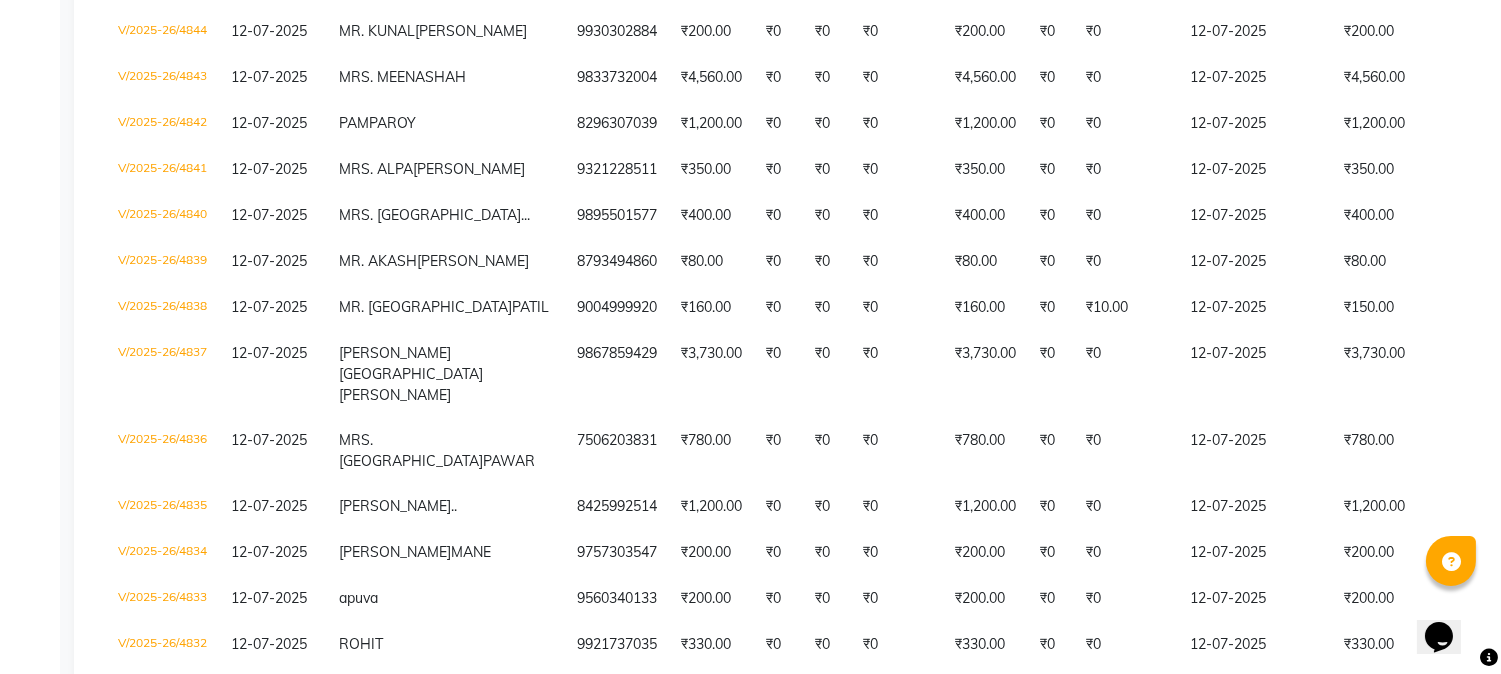 scroll, scrollTop: 1777, scrollLeft: 0, axis: vertical 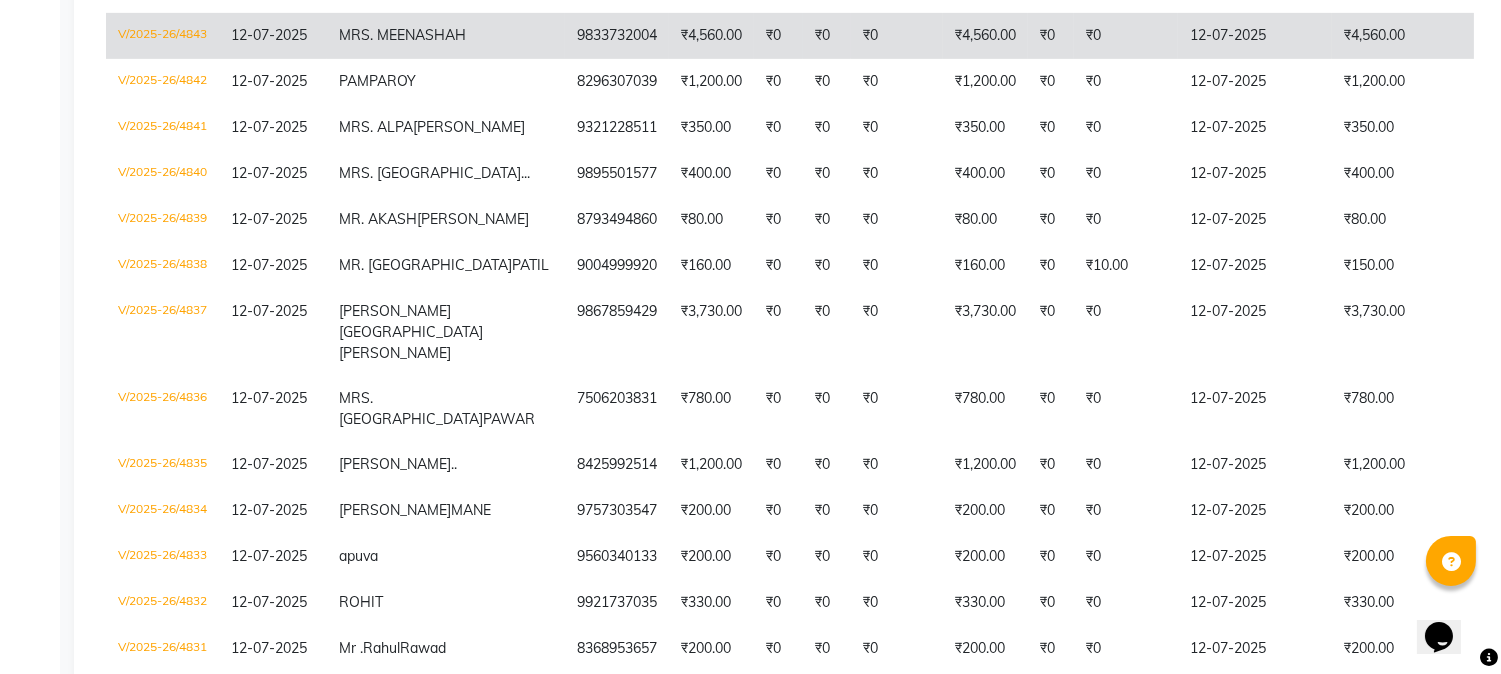 click on "₹4,560.00" 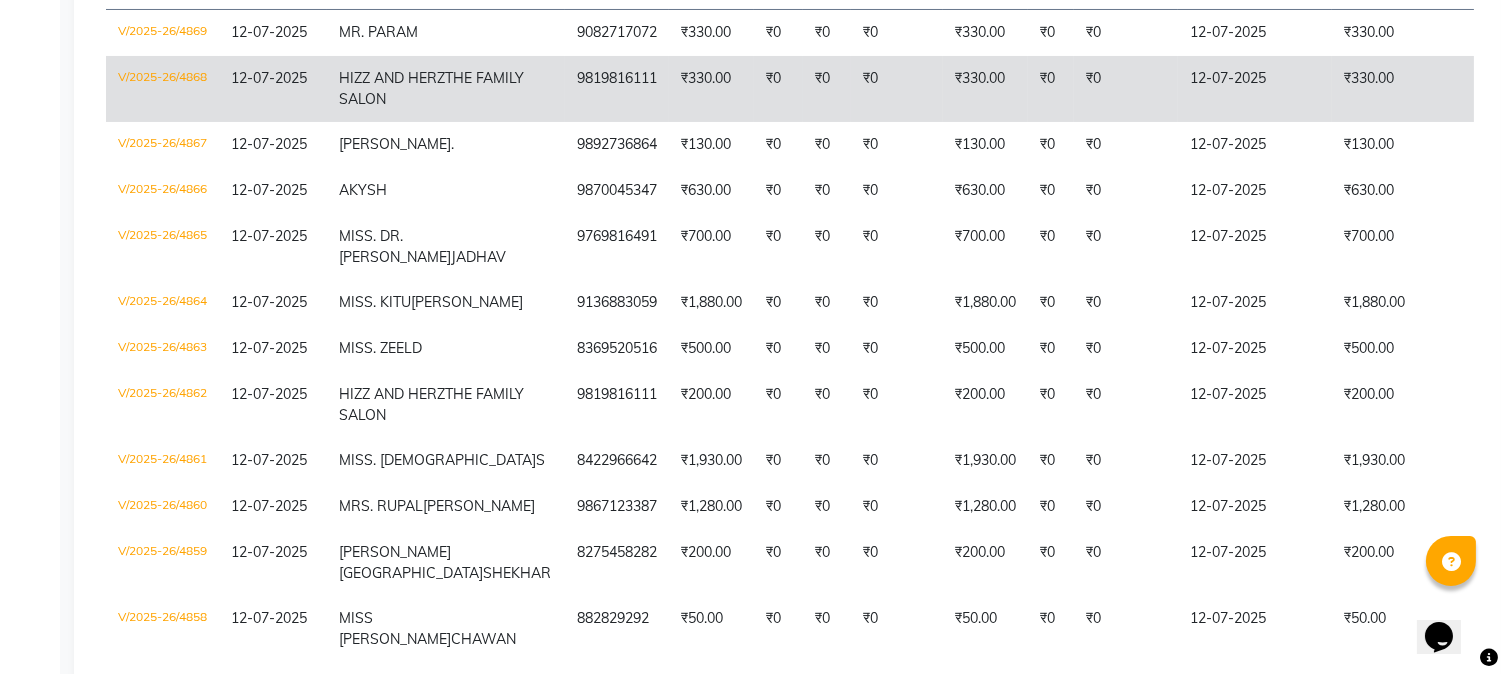 scroll, scrollTop: 444, scrollLeft: 0, axis: vertical 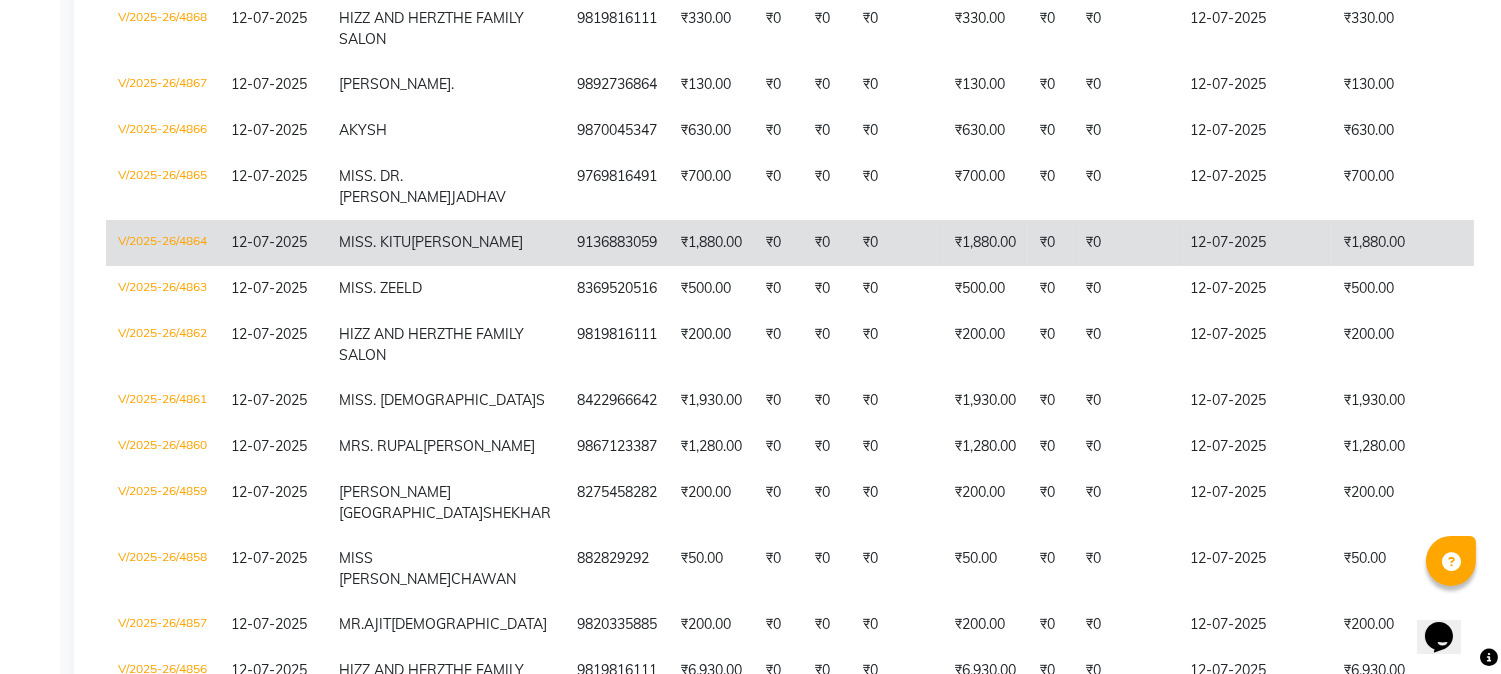 click on "₹1,880.00" 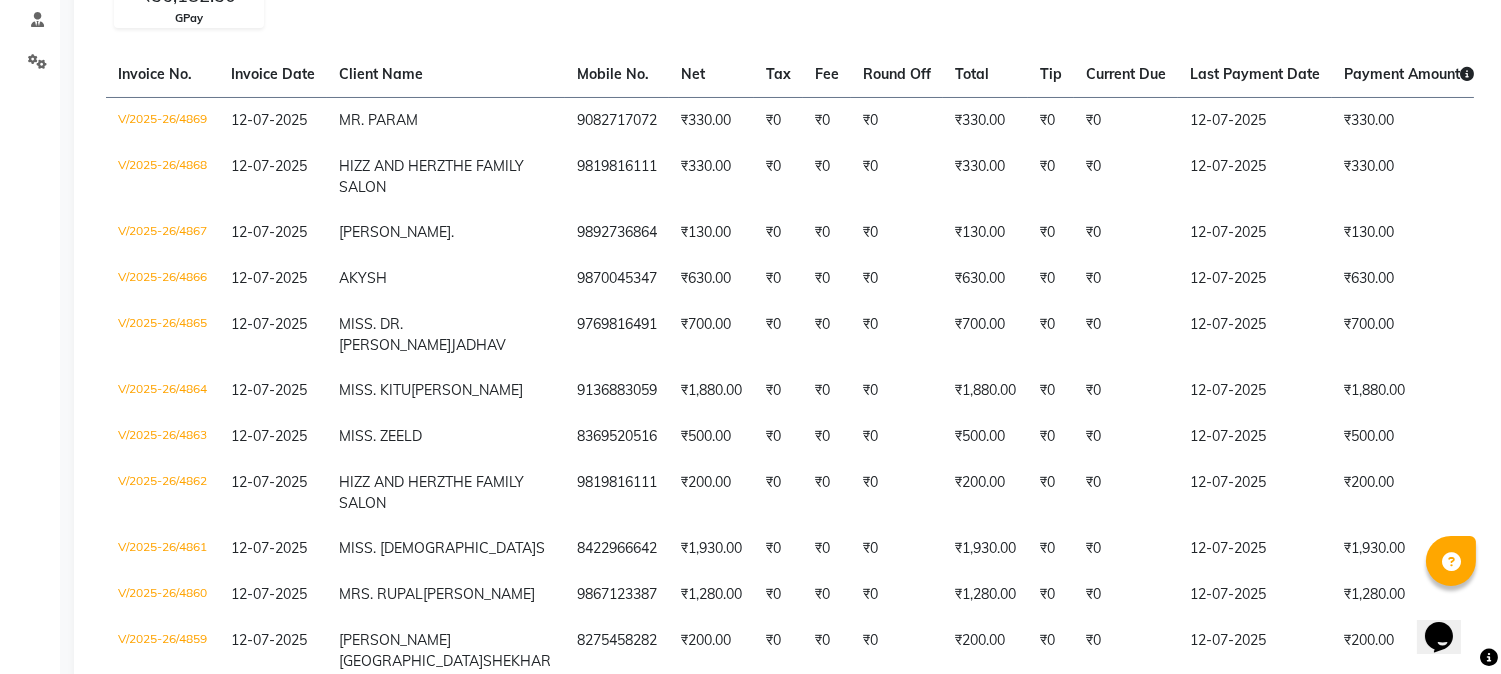 scroll, scrollTop: 0, scrollLeft: 0, axis: both 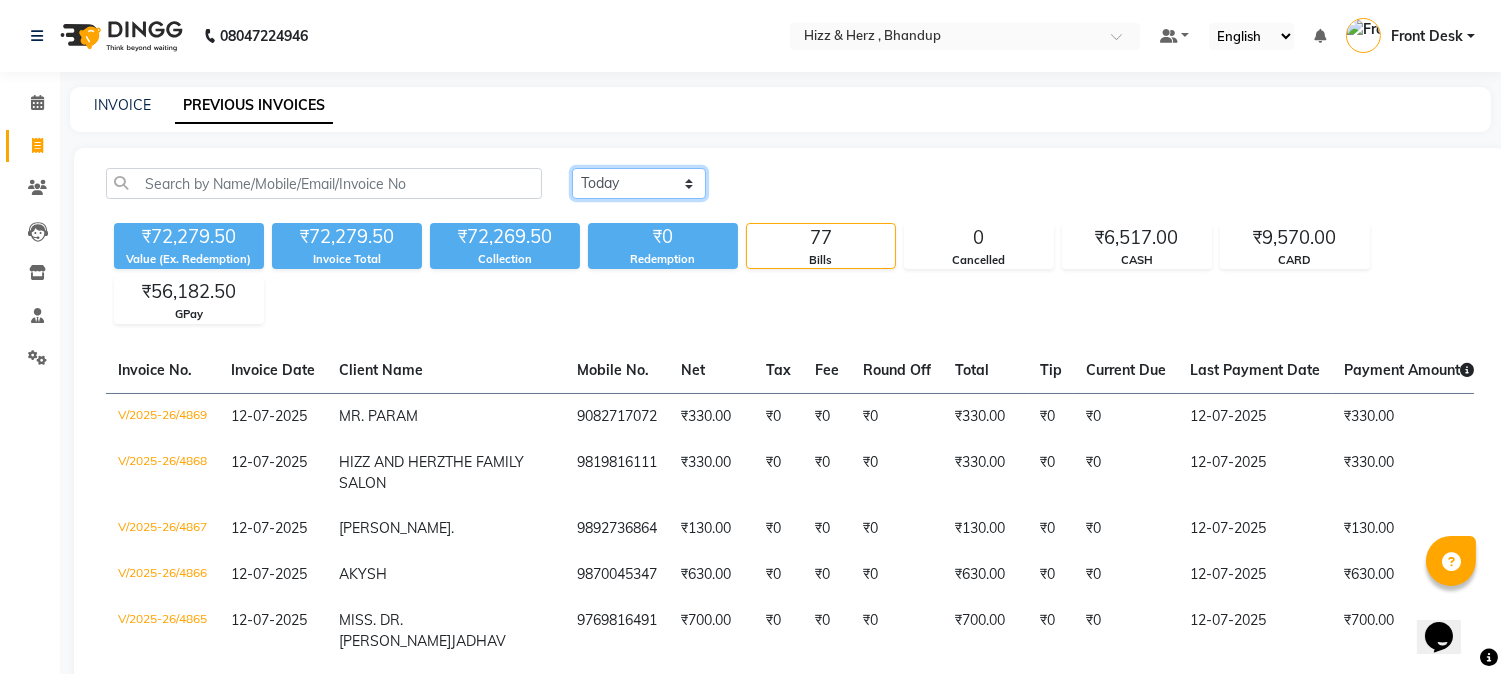 click on "Today Yesterday Custom Range" 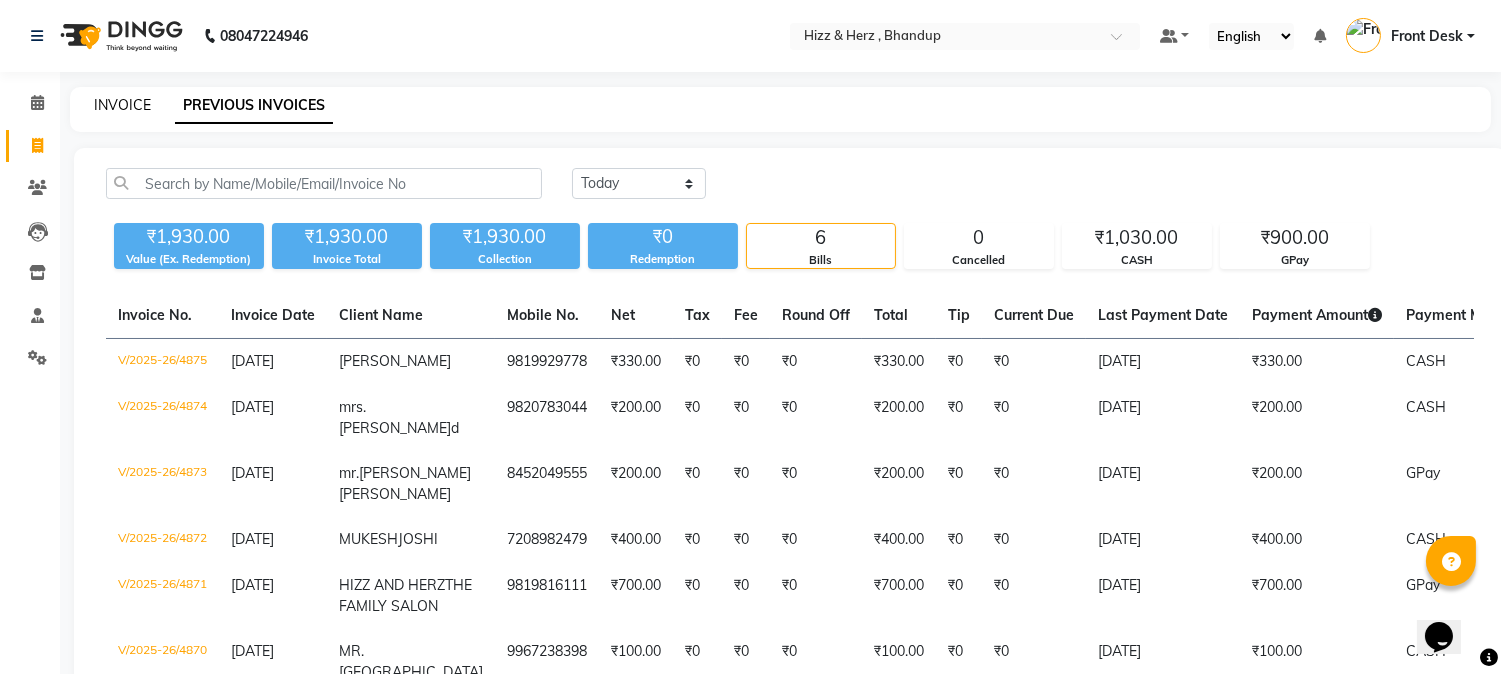 click on "INVOICE" 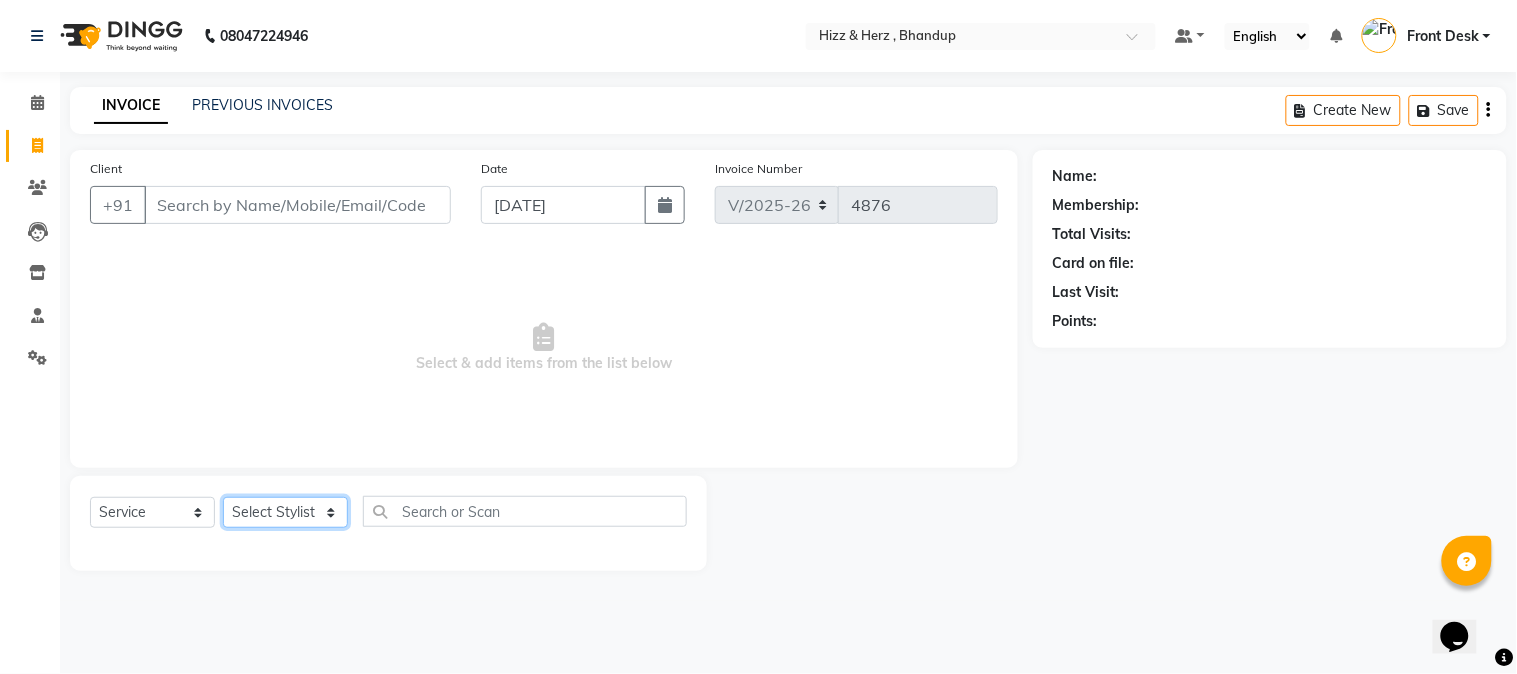 click on "Select Stylist Front Desk Gaurav Sharma HIZZ & HERZ 2 IRFAN AHMAD Jigna Goswami KHALID AHMAD Laxmi Mehboob MOHD PARVEJ NIZAM Salman Sangeeta  SUMITA  VEERENDRA SHARMA" 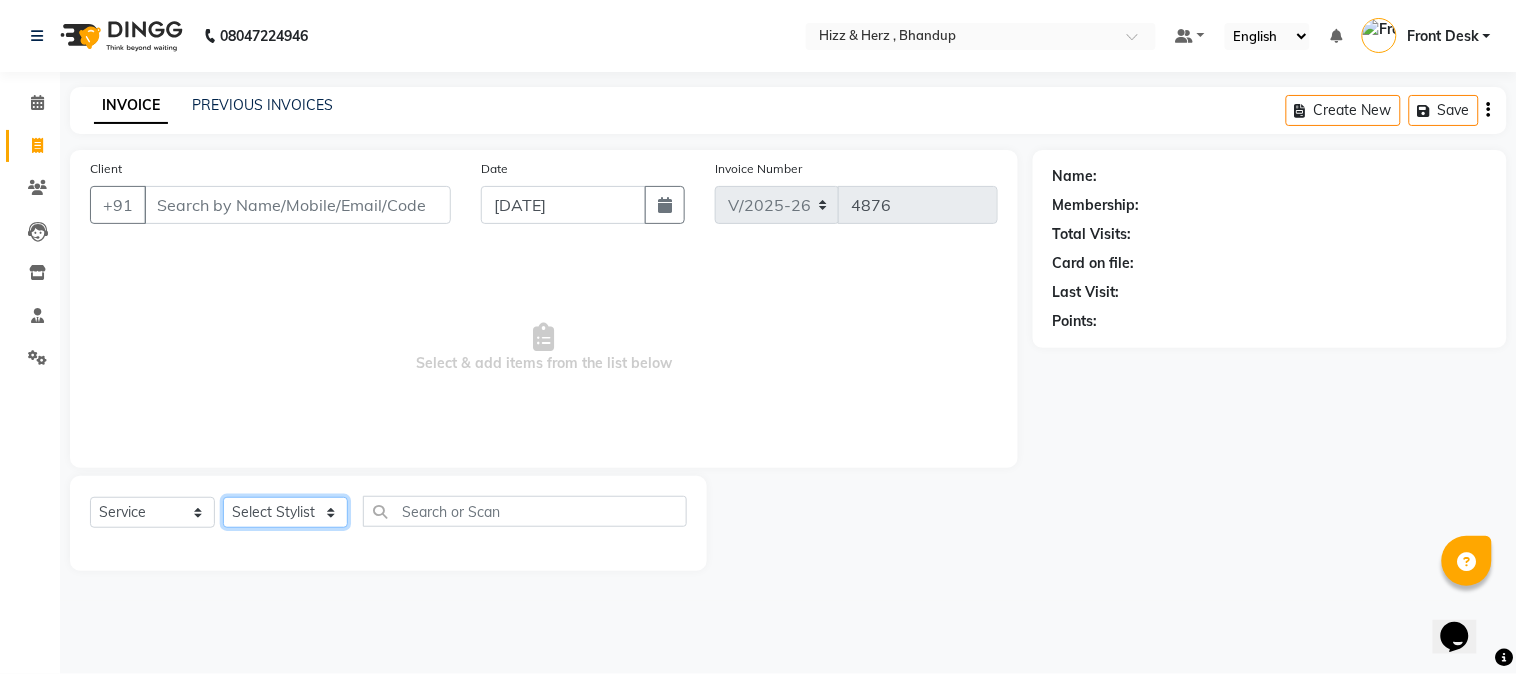 select on "26430" 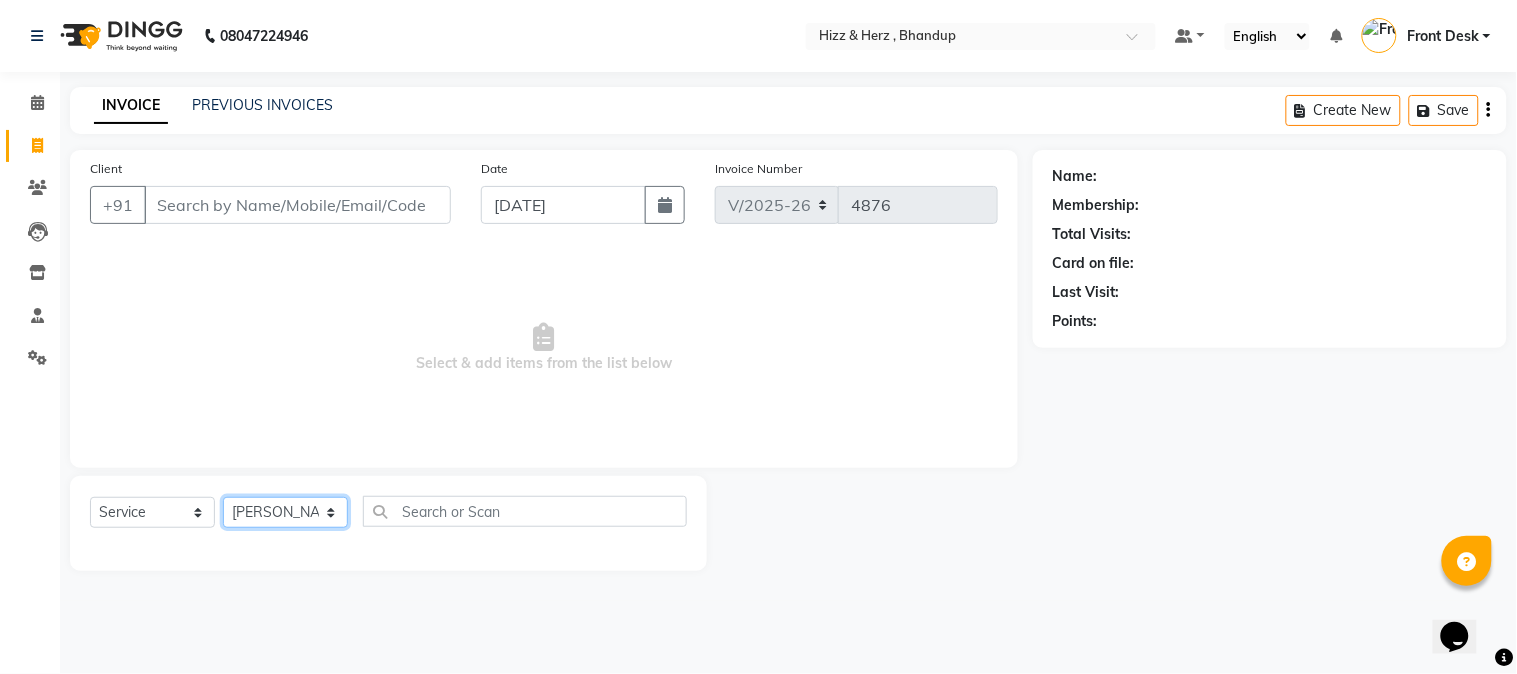 click on "Select Stylist Front Desk Gaurav Sharma HIZZ & HERZ 2 IRFAN AHMAD Jigna Goswami KHALID AHMAD Laxmi Mehboob MOHD PARVEJ NIZAM Salman Sangeeta  SUMITA  VEERENDRA SHARMA" 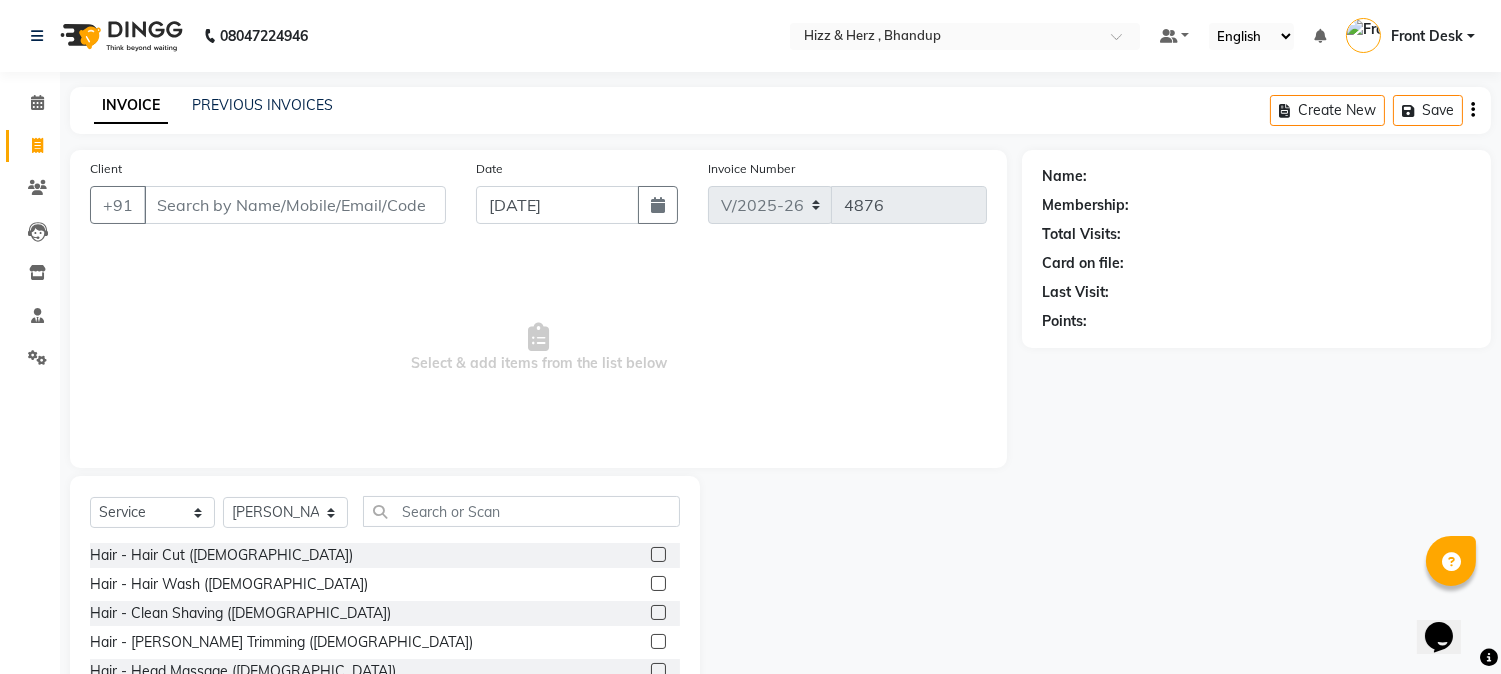 click 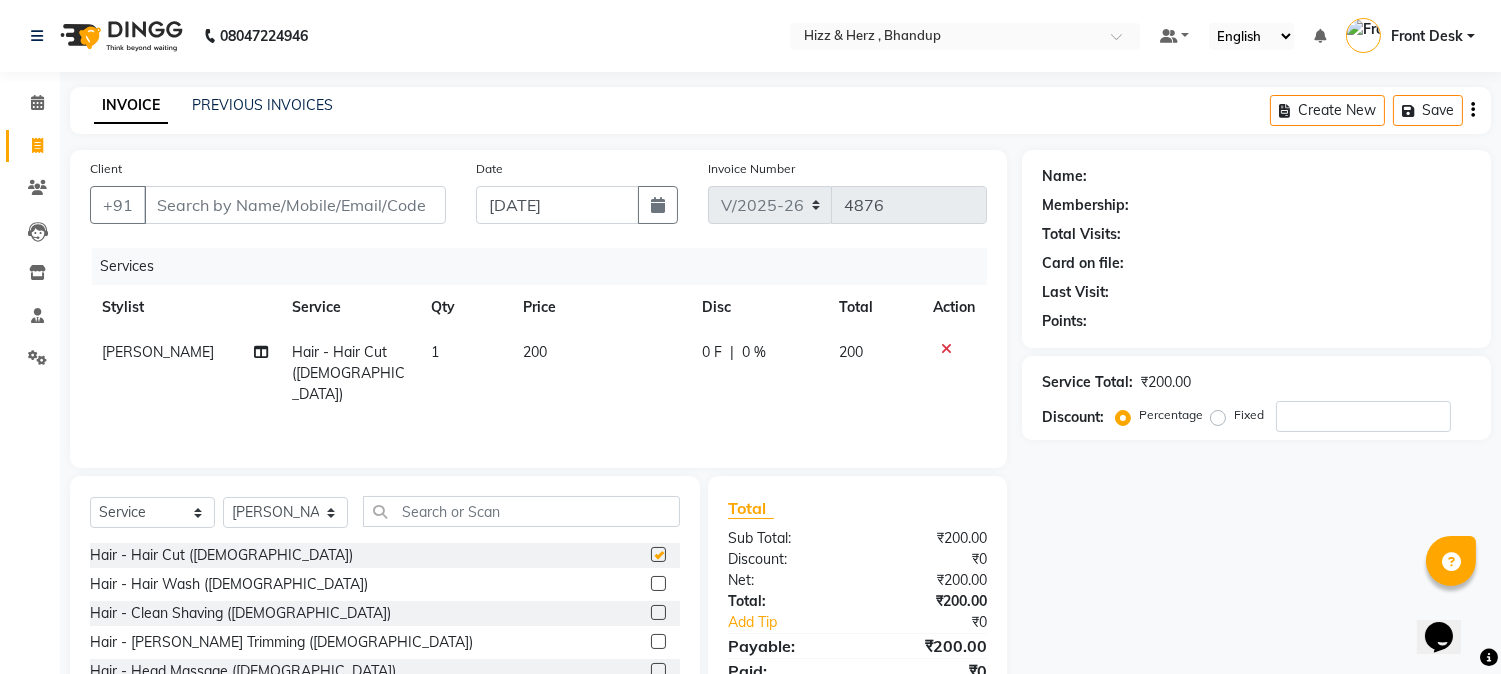 checkbox on "false" 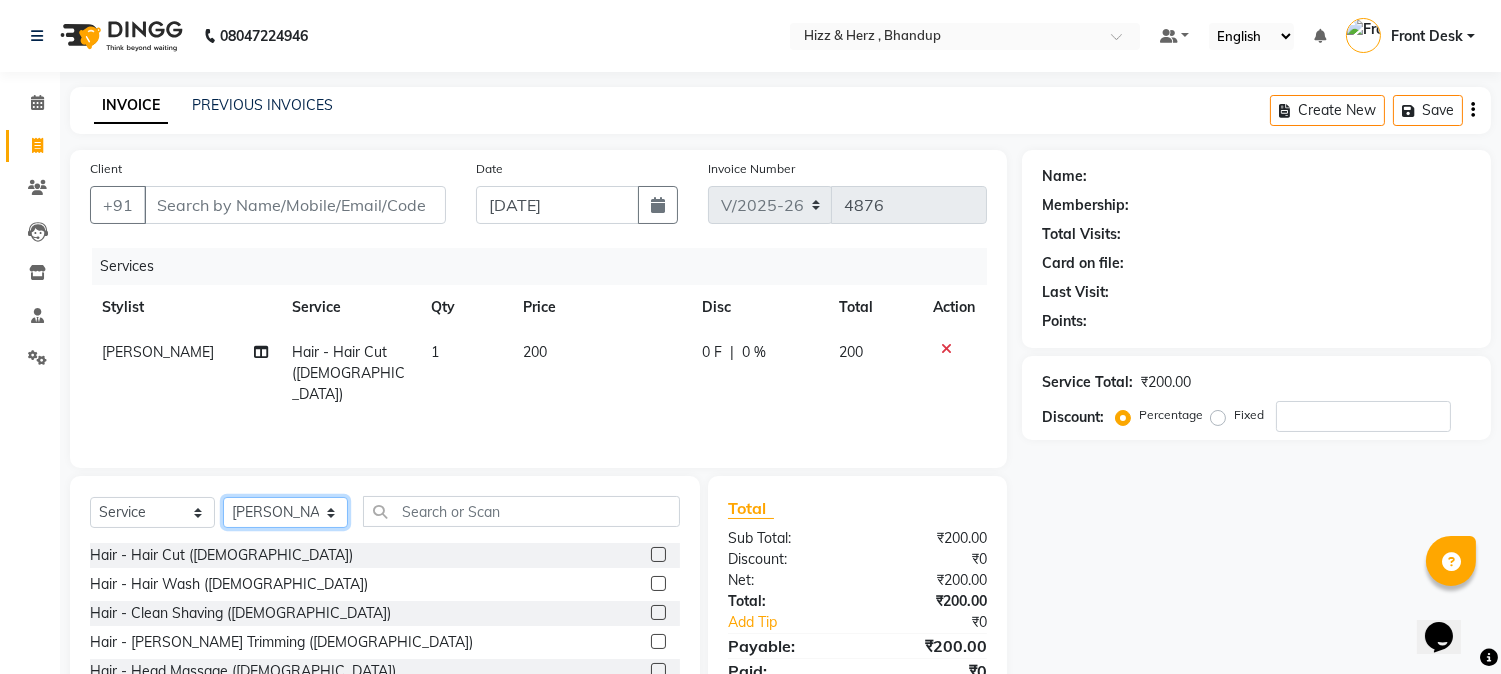 click on "Select Stylist Front Desk Gaurav Sharma HIZZ & HERZ 2 IRFAN AHMAD Jigna Goswami KHALID AHMAD Laxmi Mehboob MOHD PARVEJ NIZAM Salman Sangeeta  SUMITA  VEERENDRA SHARMA" 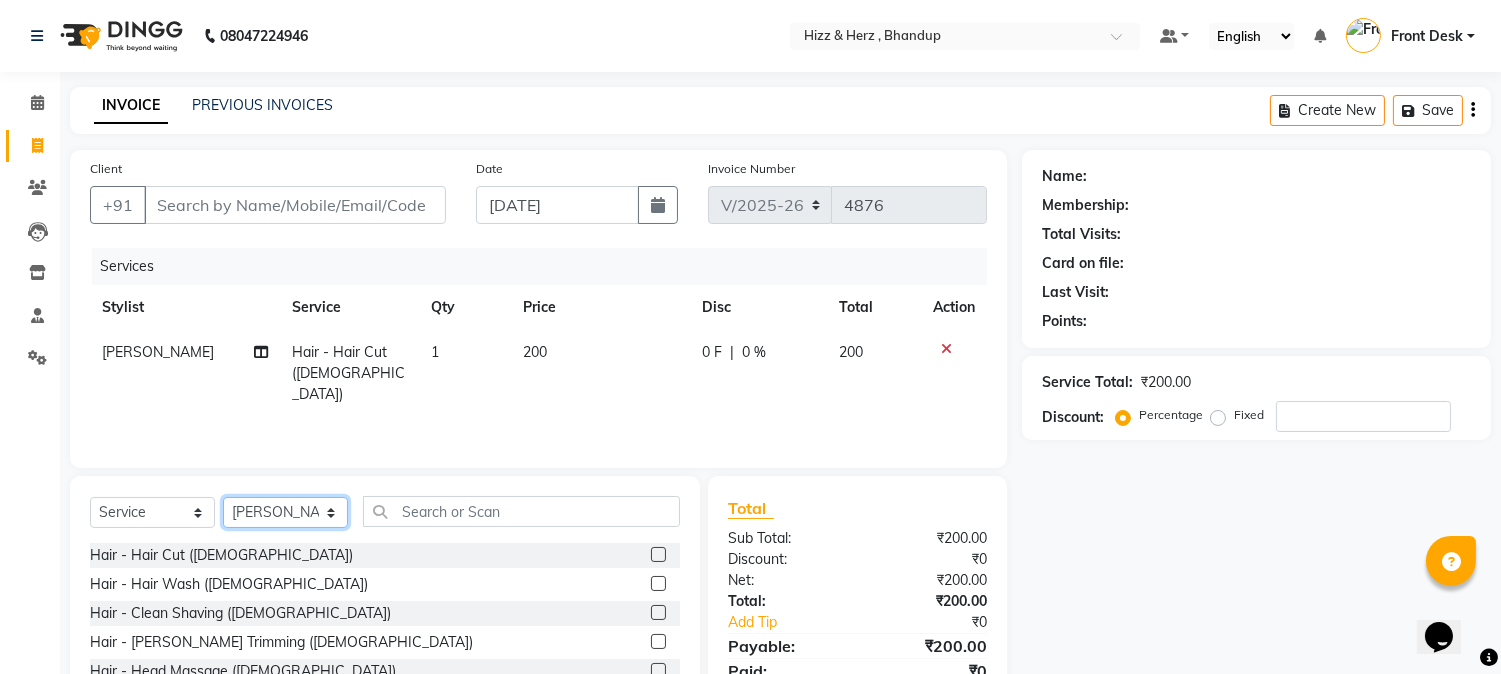 select on "24395" 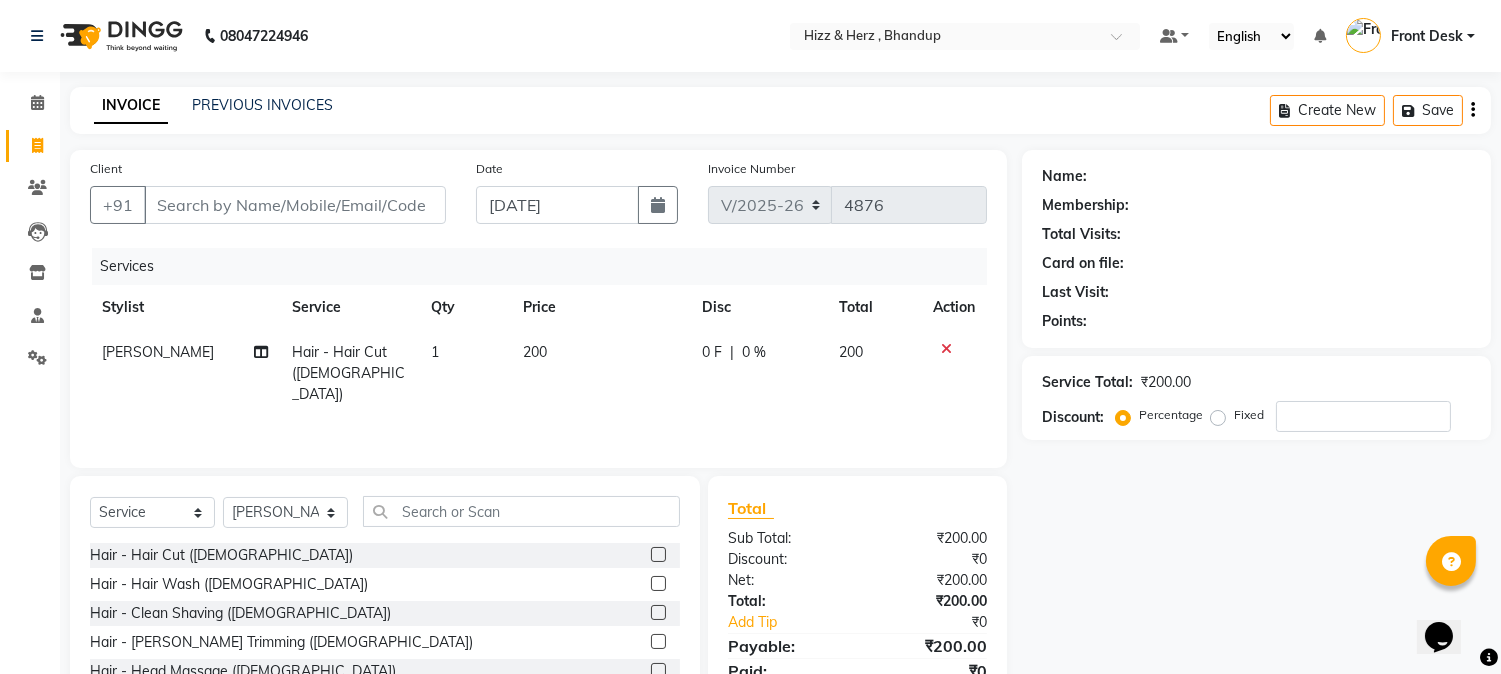 click 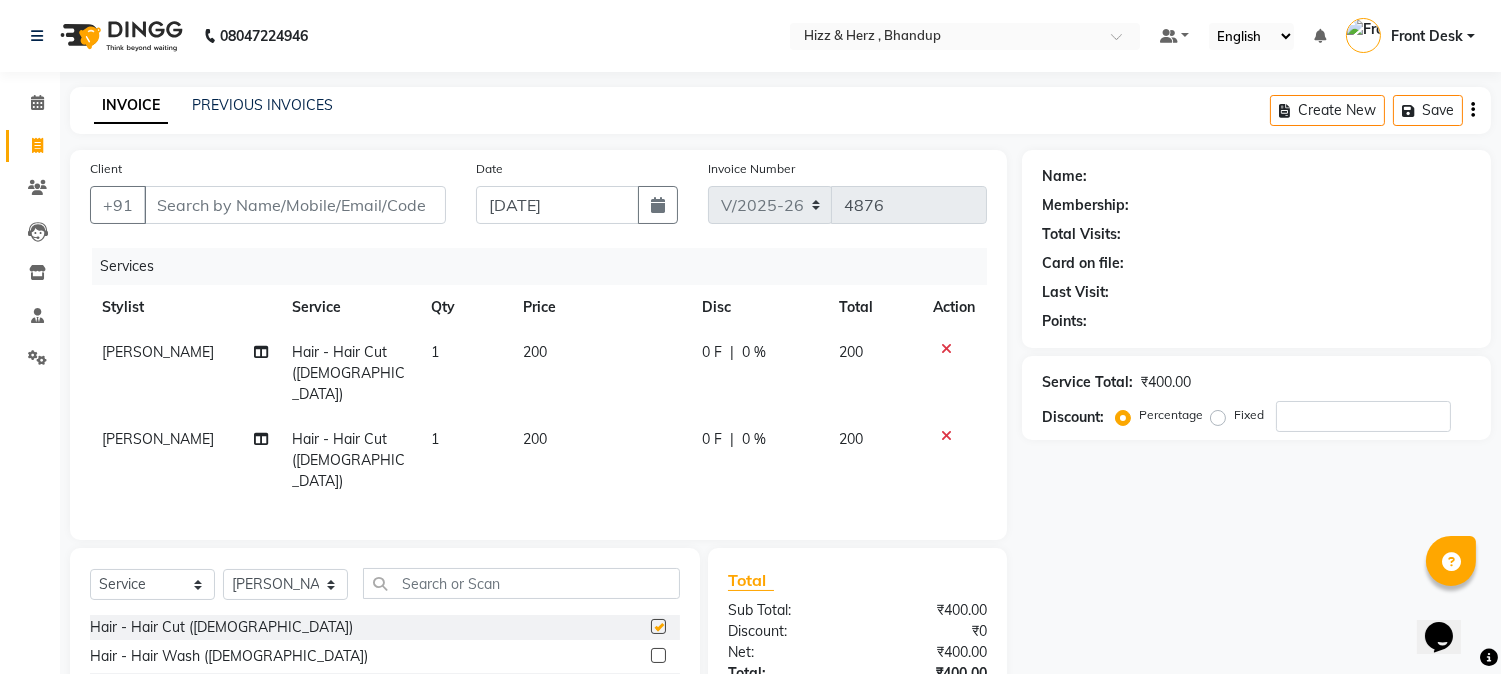 checkbox on "false" 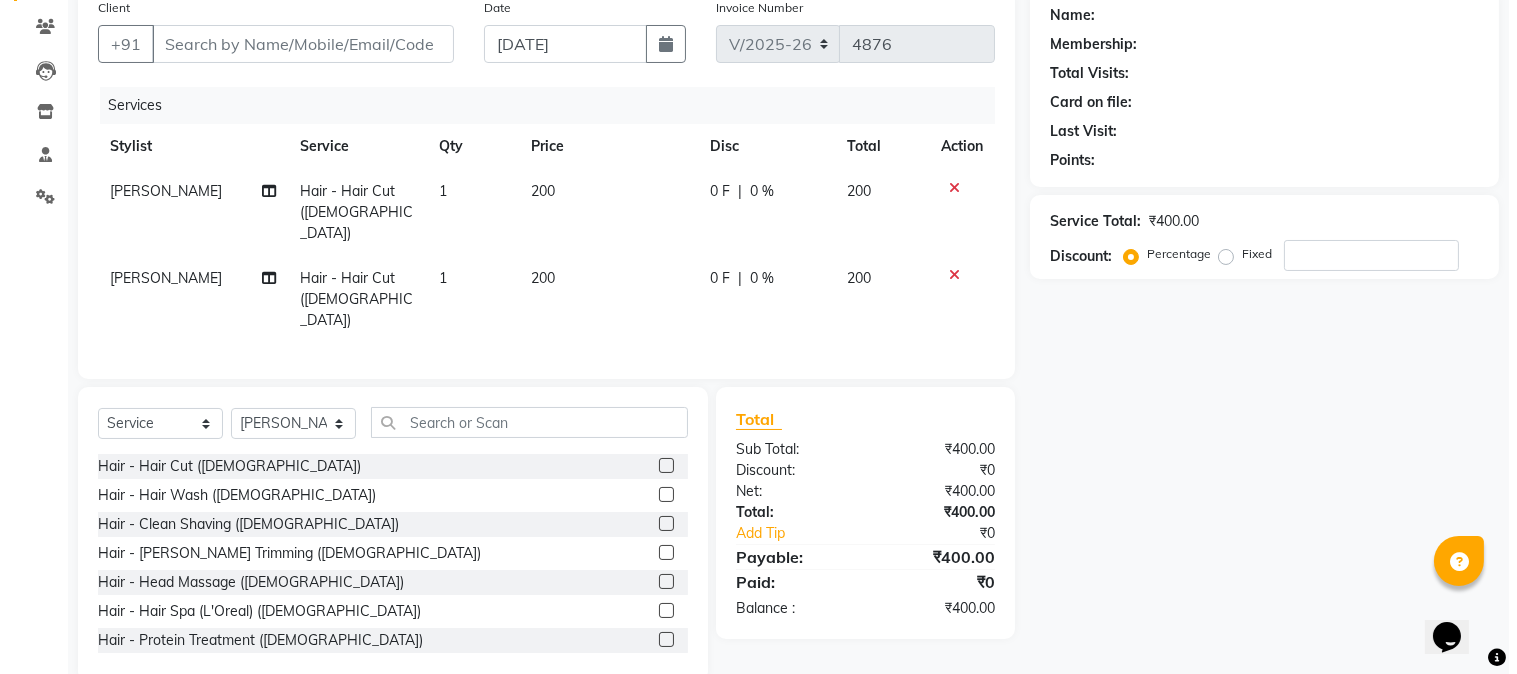scroll, scrollTop: 173, scrollLeft: 0, axis: vertical 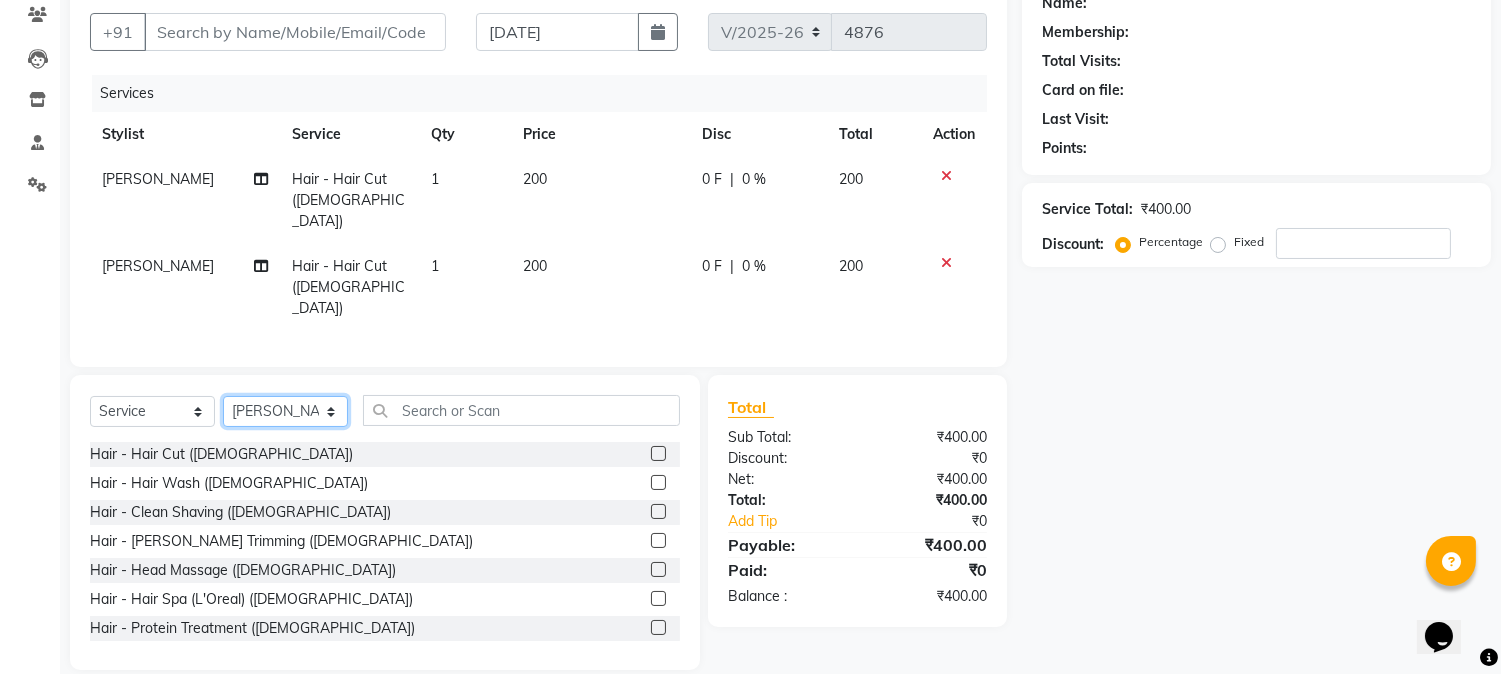 click on "Select Stylist Front Desk [PERSON_NAME] HIZZ & HERZ 2 [PERSON_NAME] [PERSON_NAME] [PERSON_NAME] [PERSON_NAME] MOHD [PERSON_NAME] [PERSON_NAME] [PERSON_NAME]  [PERSON_NAME]" 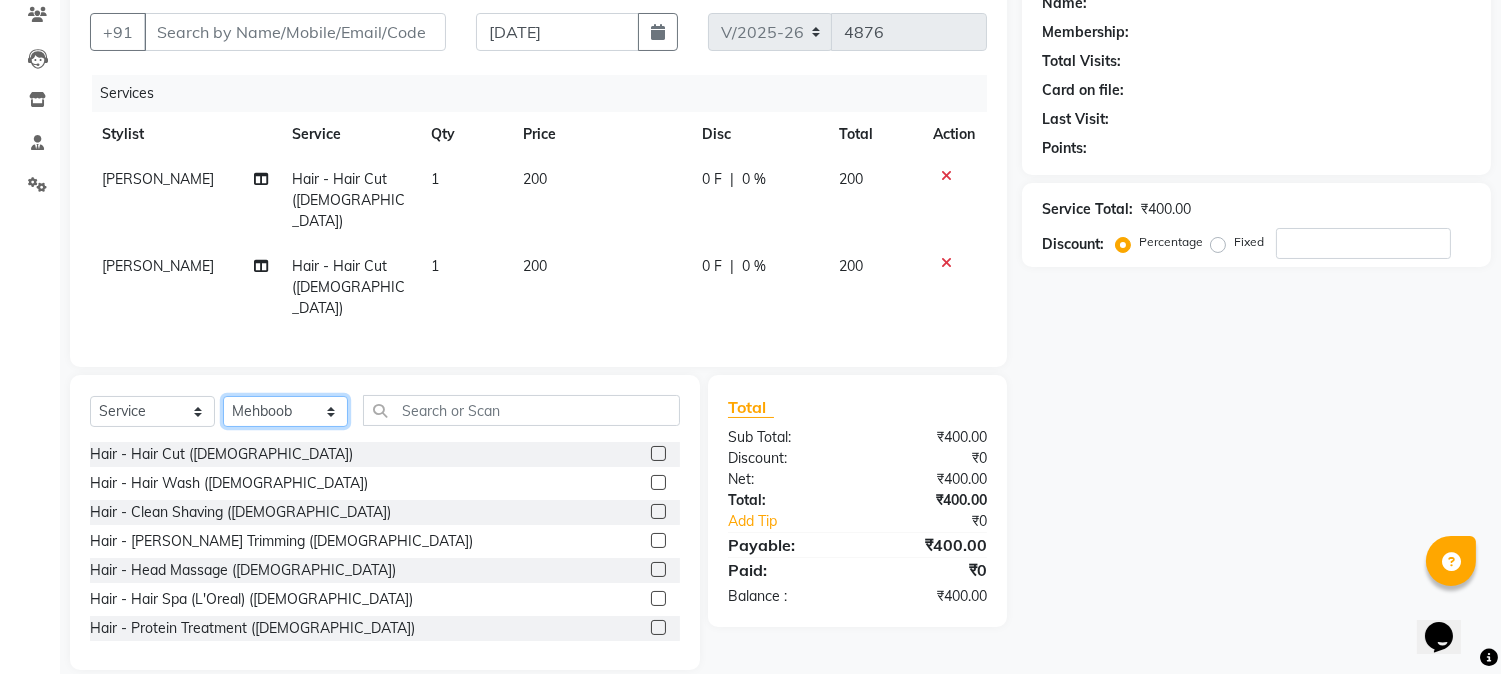 click on "Select Stylist Front Desk [PERSON_NAME] HIZZ & HERZ 2 [PERSON_NAME] [PERSON_NAME] [PERSON_NAME] [PERSON_NAME] MOHD [PERSON_NAME] [PERSON_NAME] [PERSON_NAME]  [PERSON_NAME]" 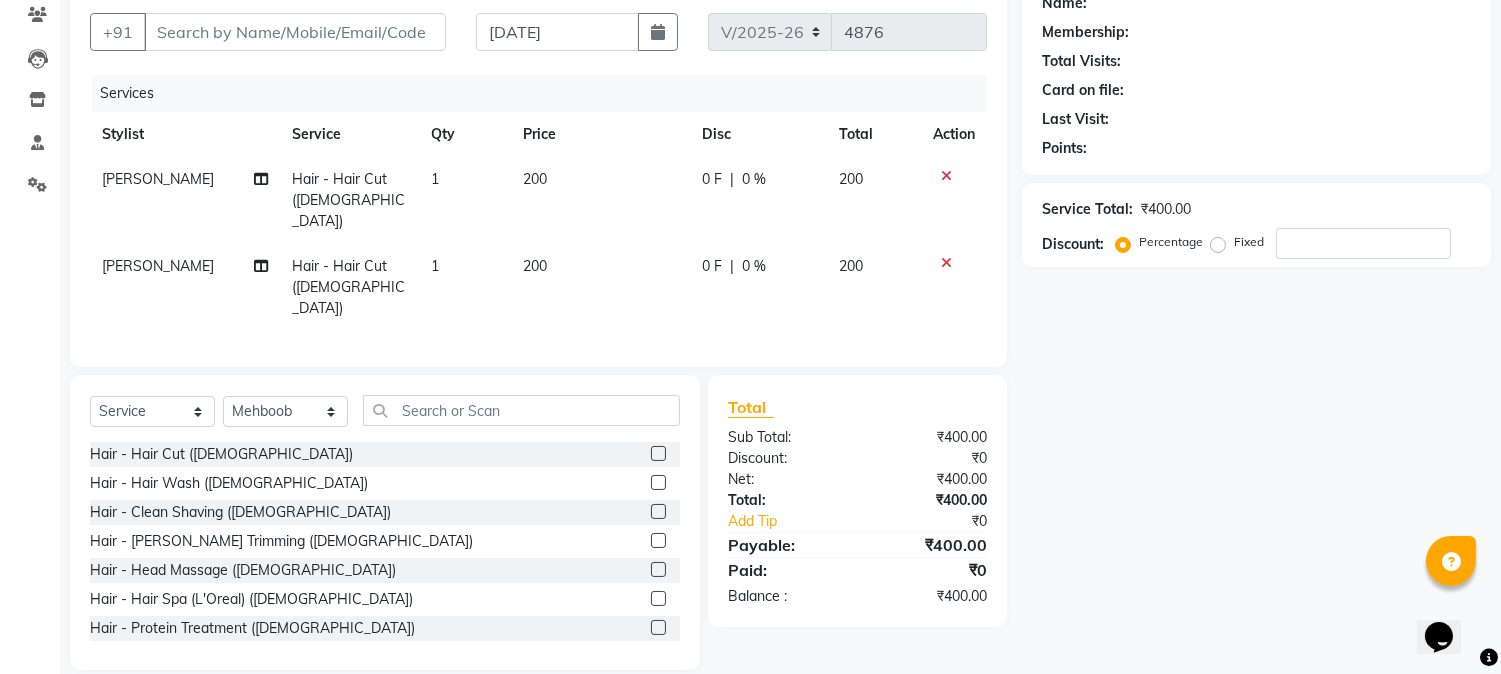 click 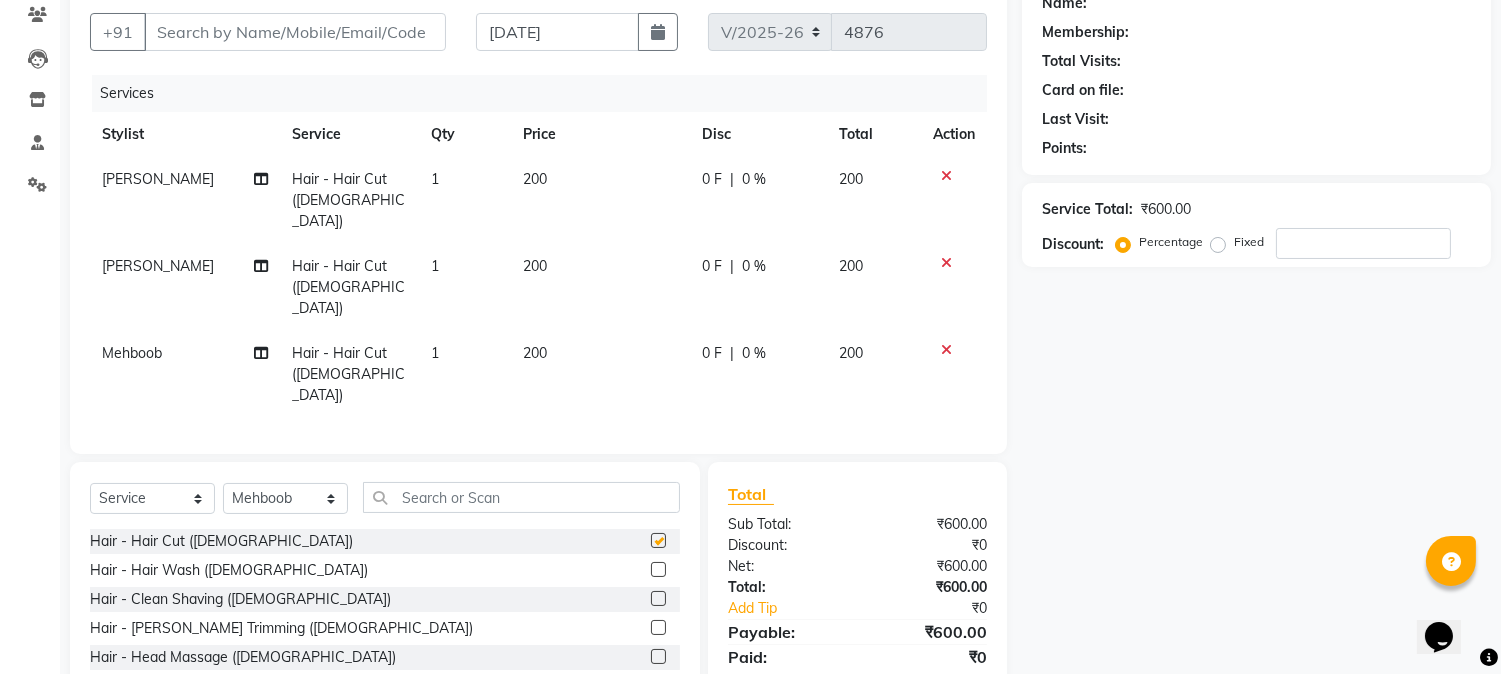 checkbox on "false" 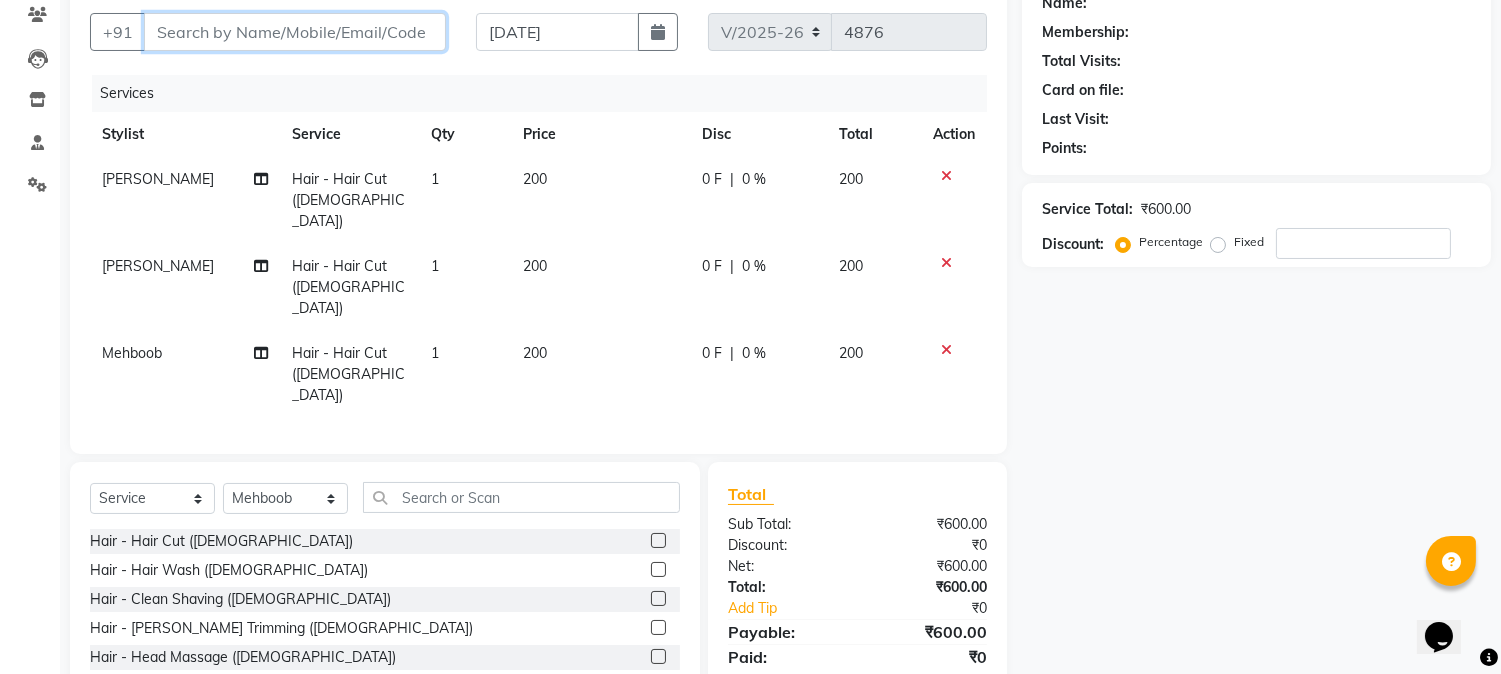 click on "Client" at bounding box center [295, 32] 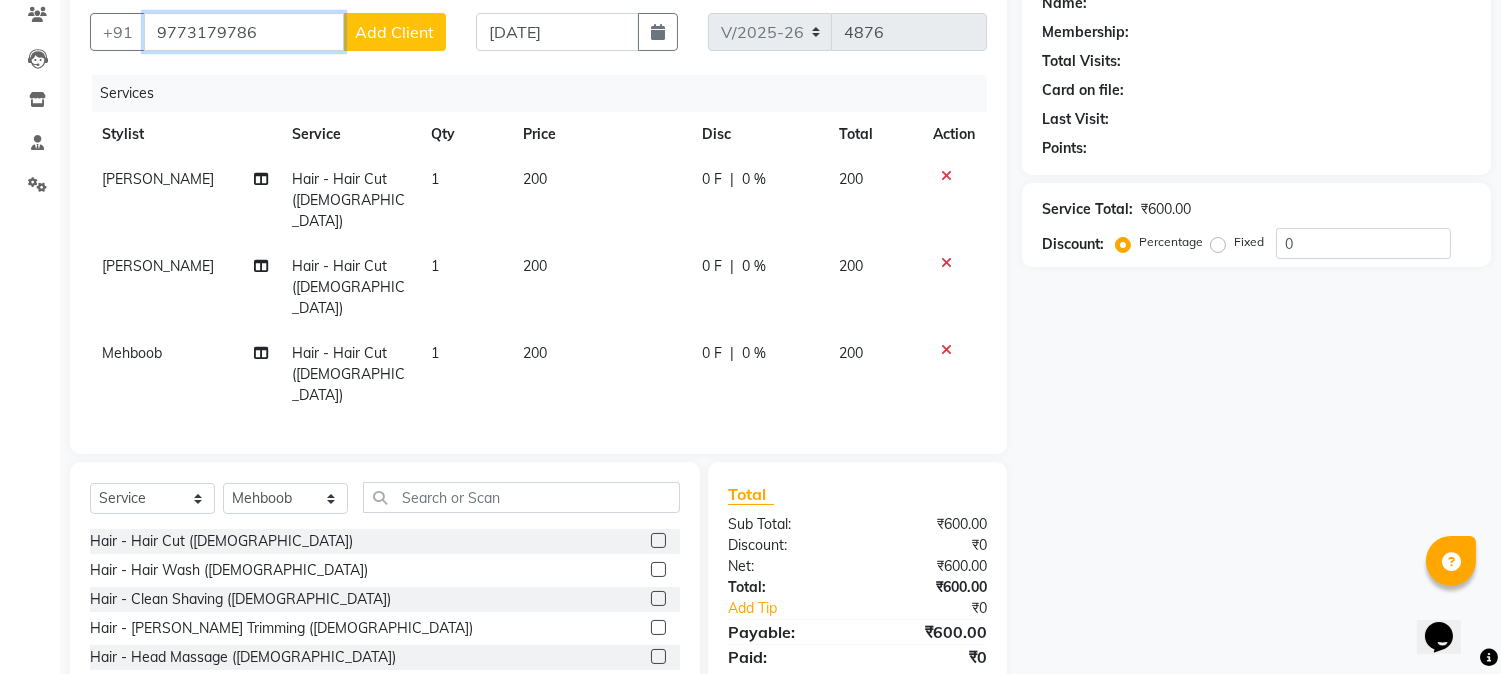 type on "9773179786" 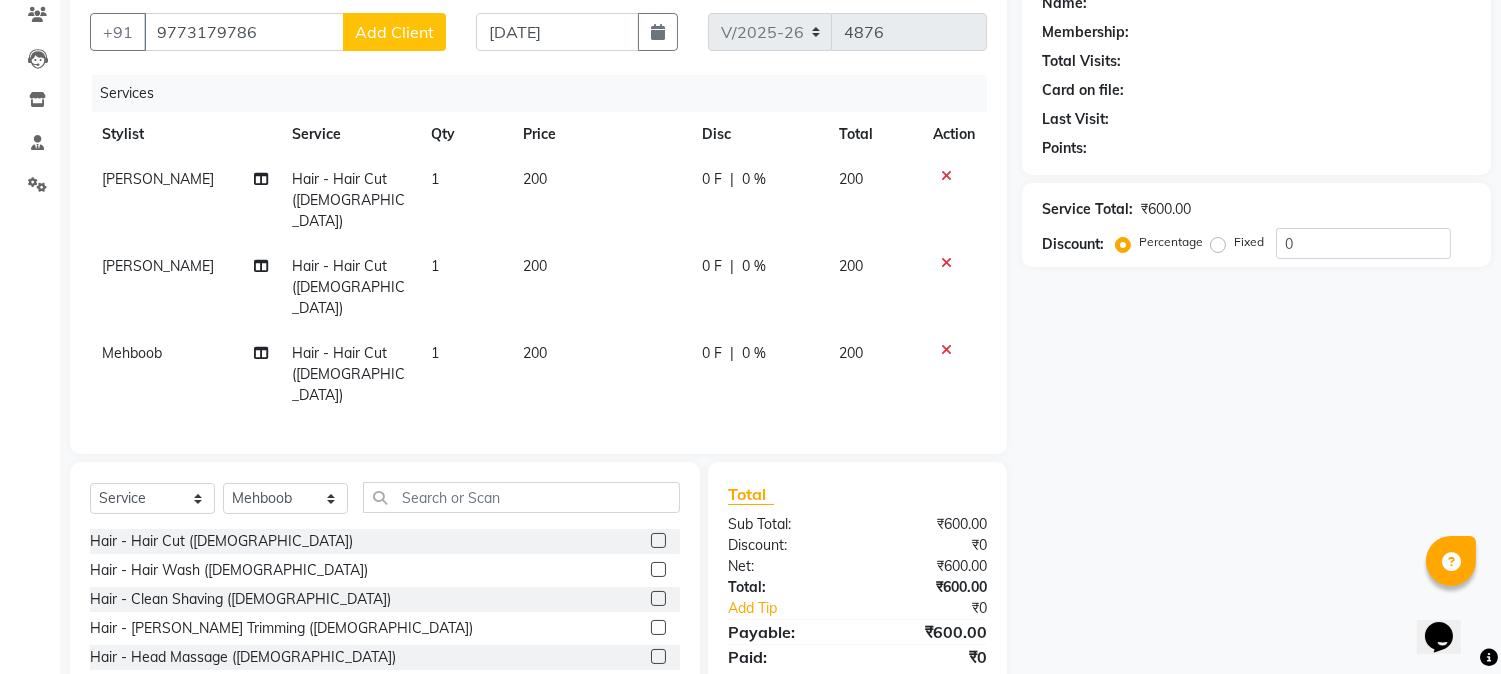 click on "Add Client" 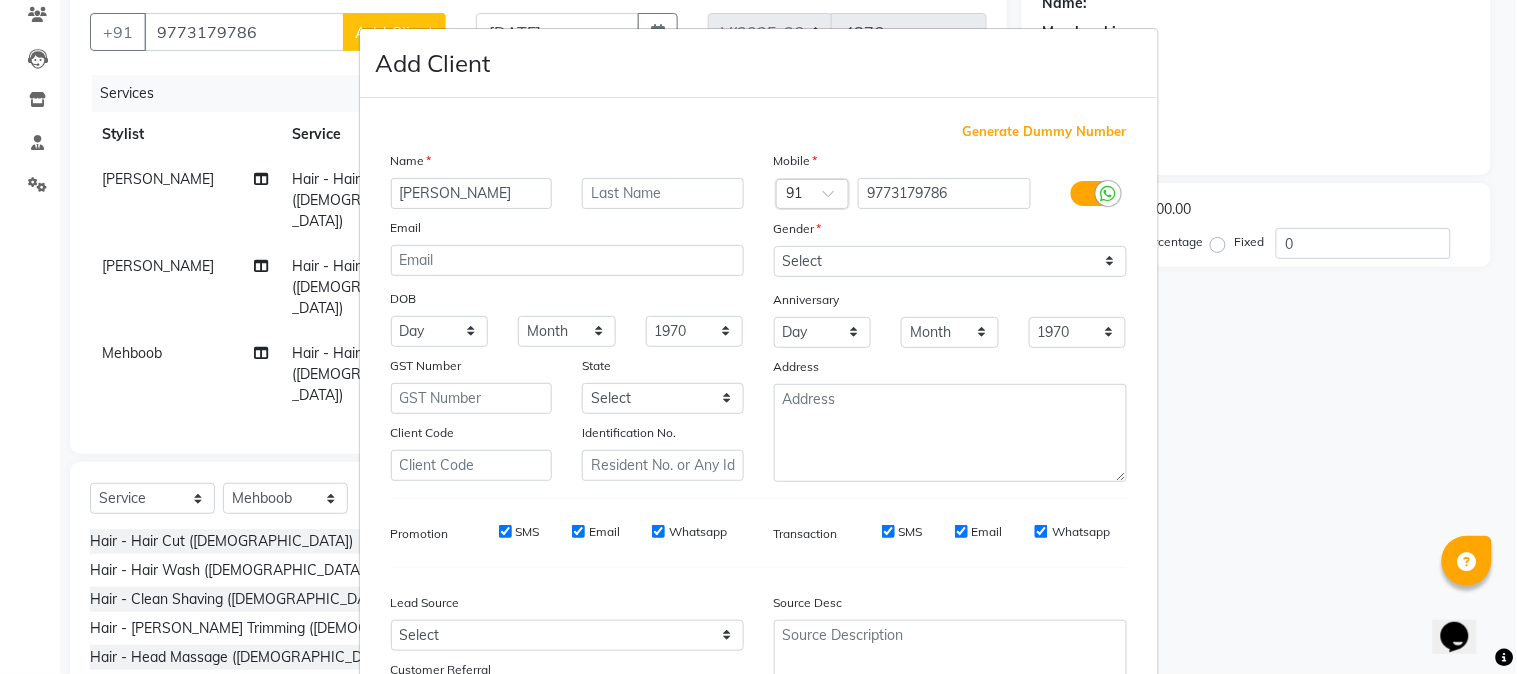 type on "MR.SHREENATH" 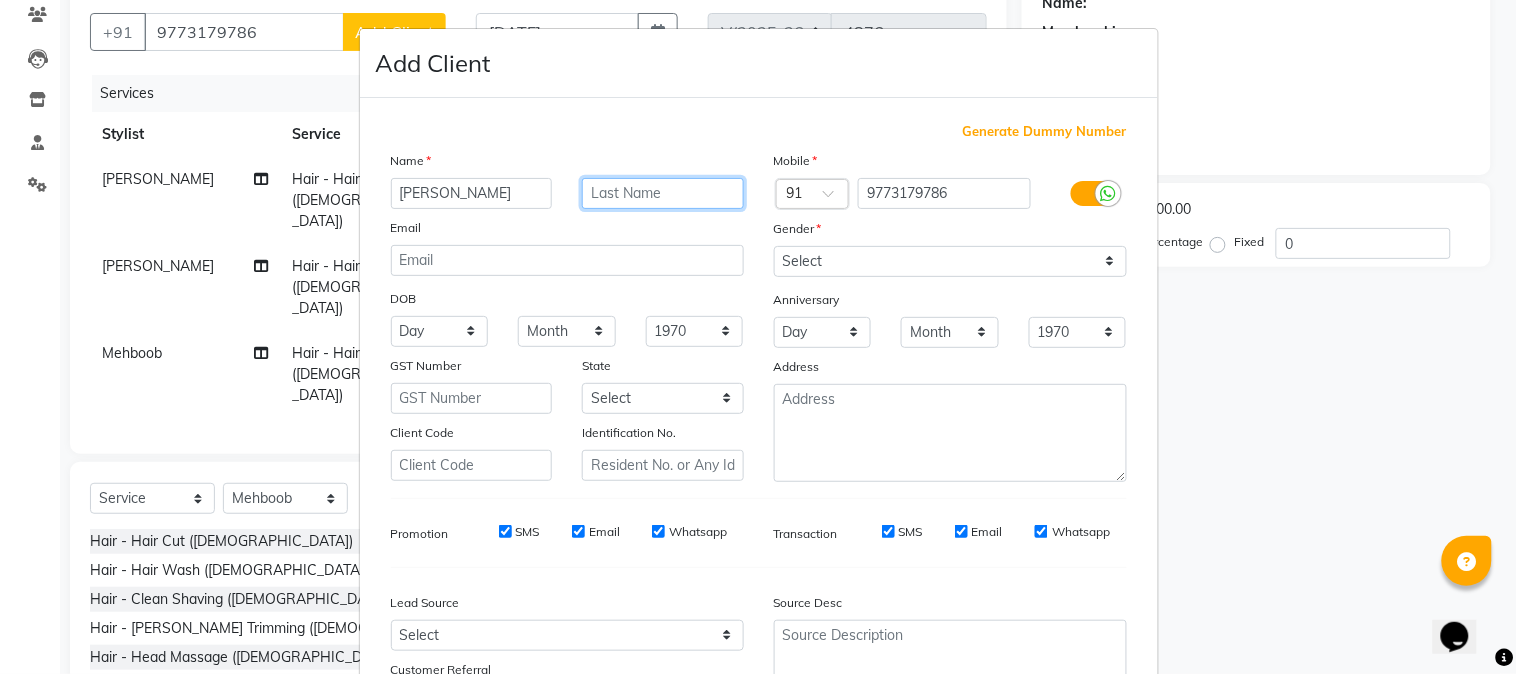 click at bounding box center [663, 193] 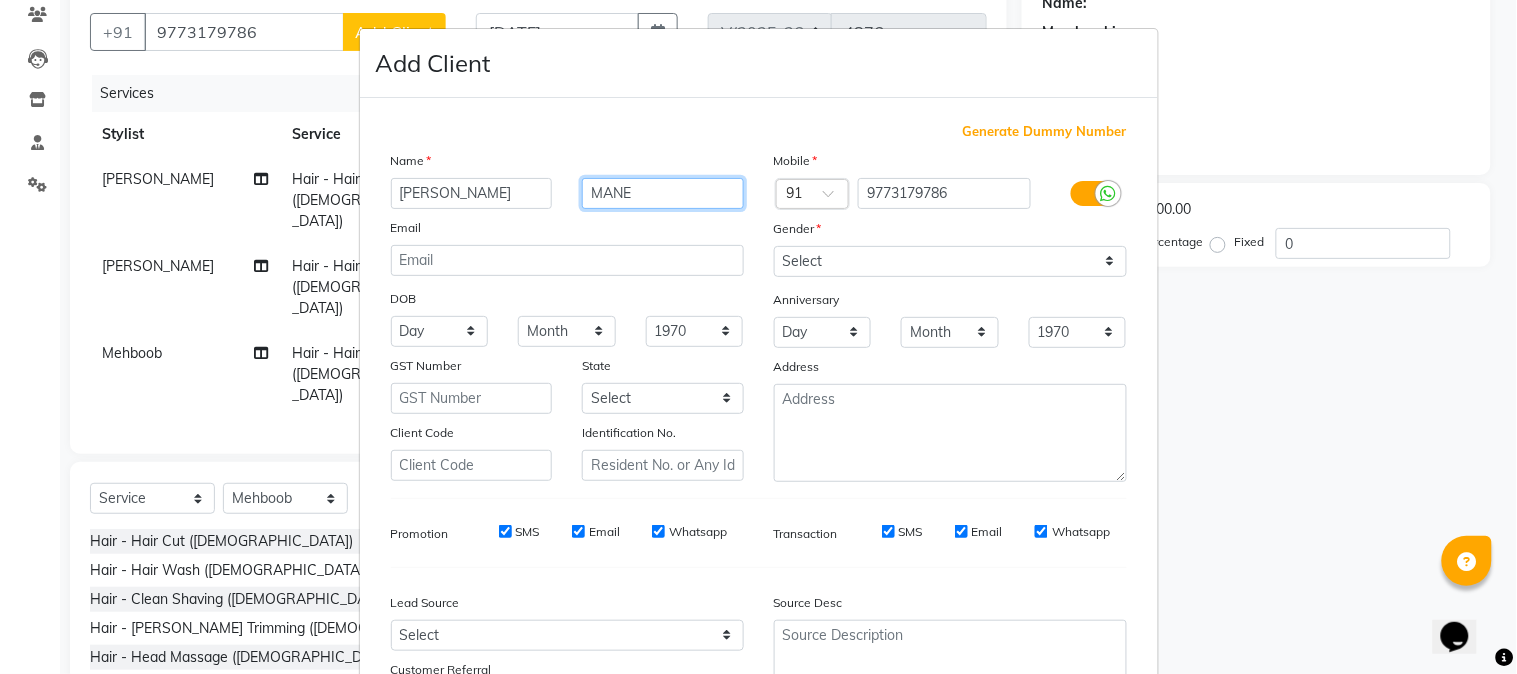 type on "MANE" 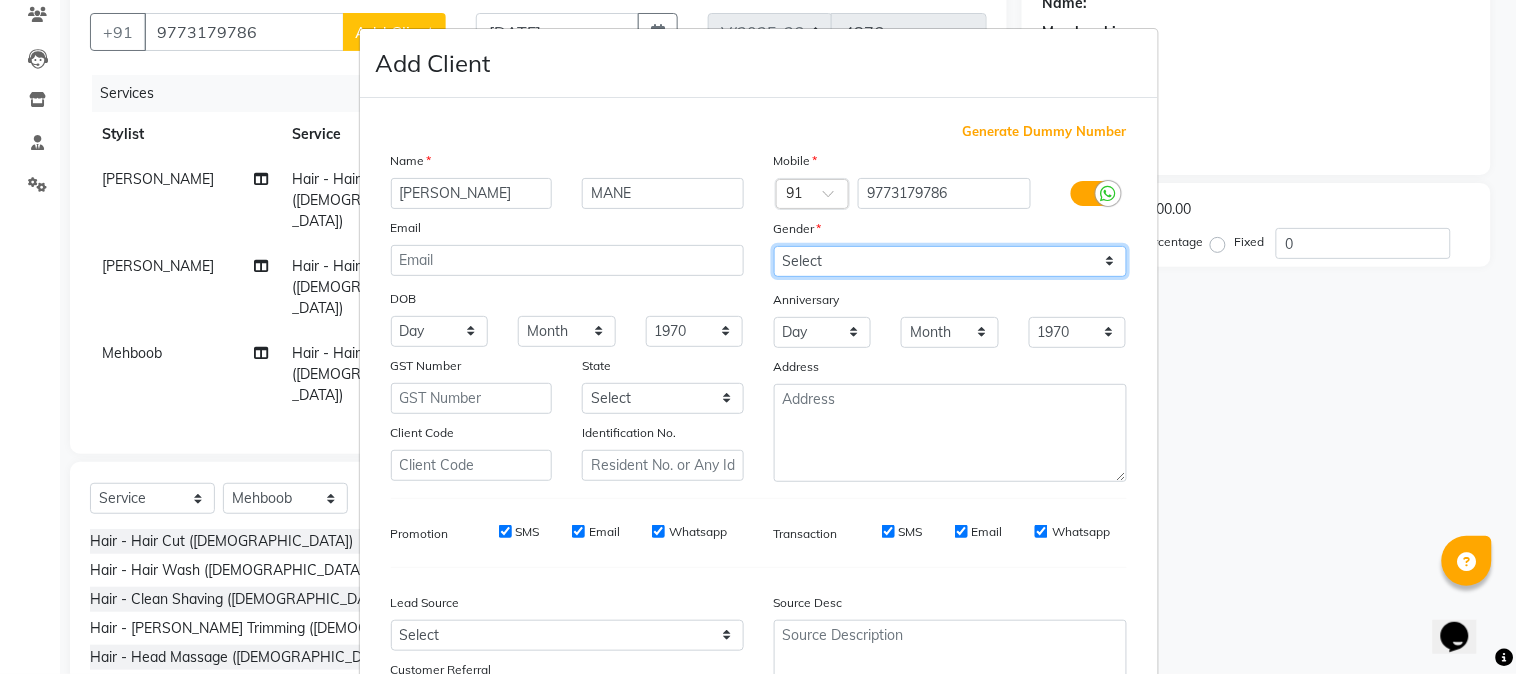 click on "Select [DEMOGRAPHIC_DATA] [DEMOGRAPHIC_DATA] Other Prefer Not To Say" at bounding box center (950, 261) 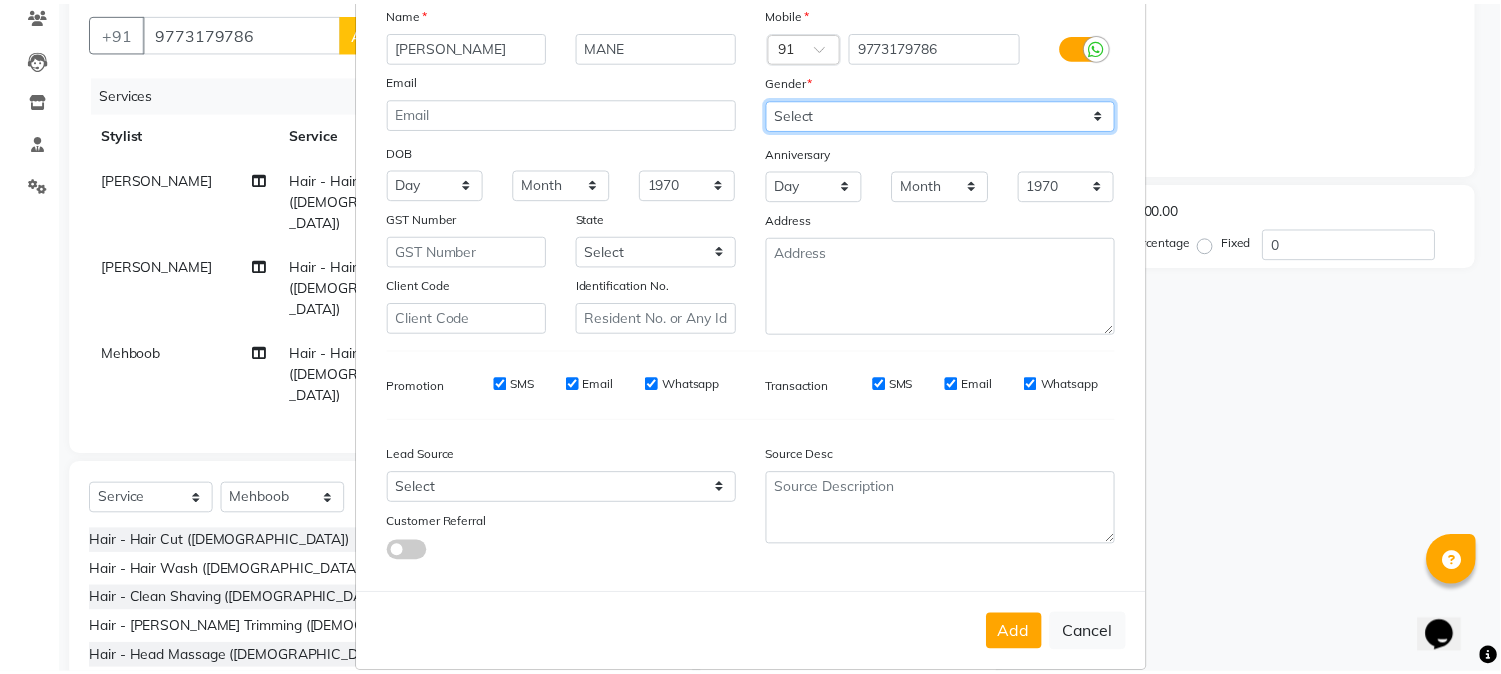 scroll, scrollTop: 176, scrollLeft: 0, axis: vertical 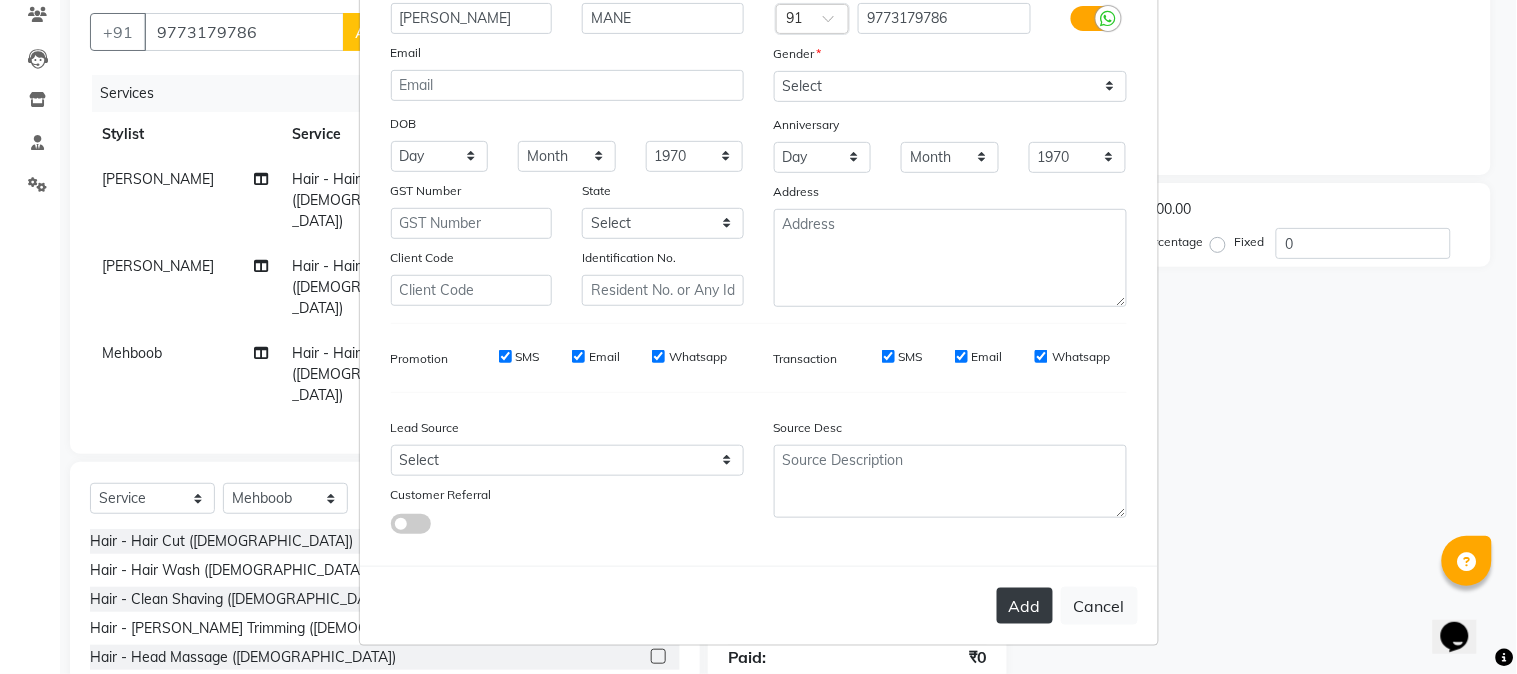 click on "Add" at bounding box center [1025, 606] 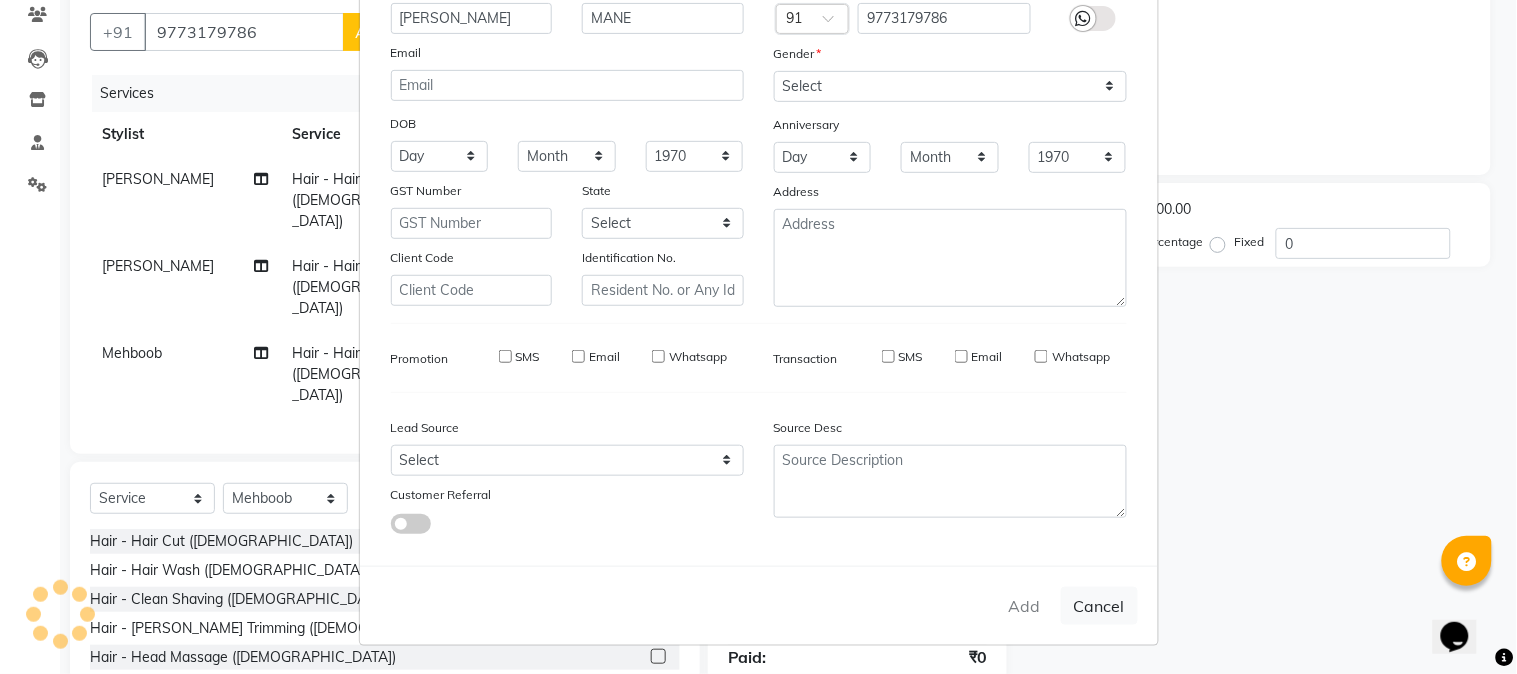 type 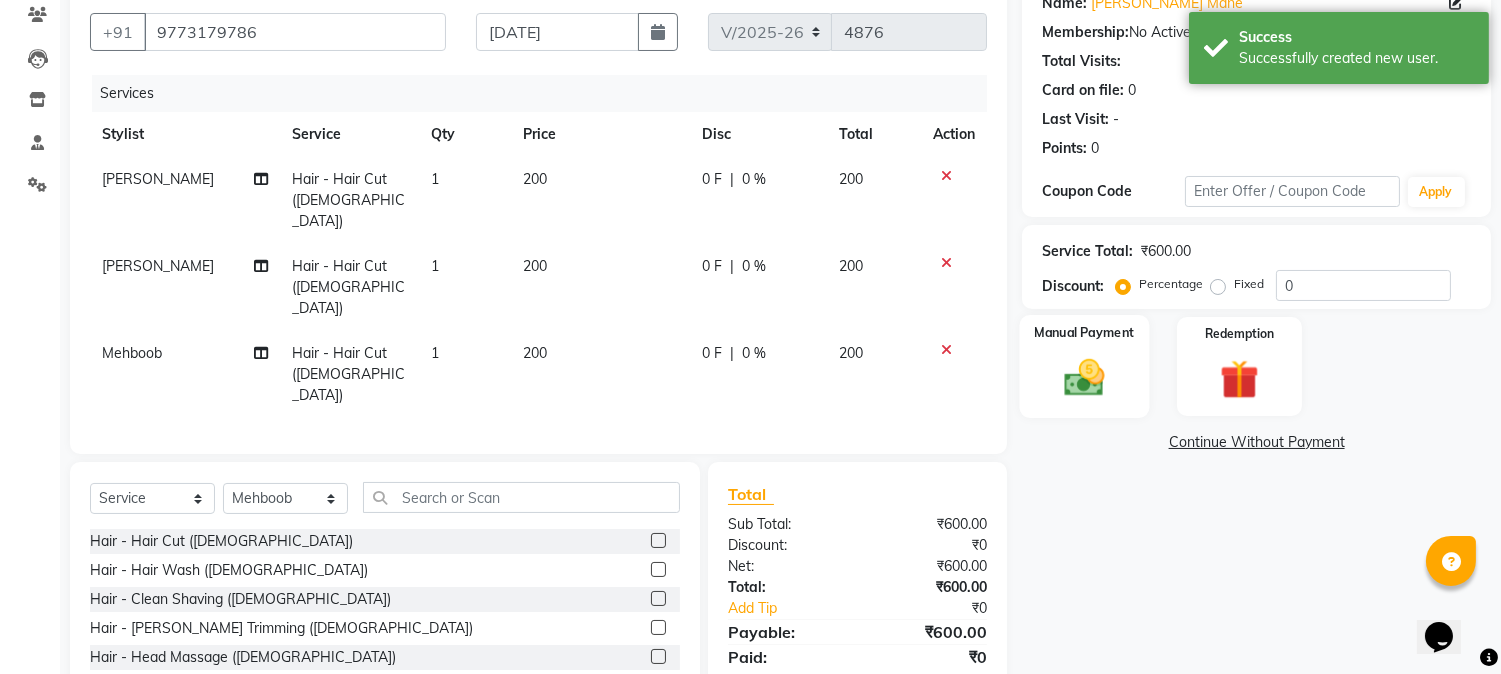 click 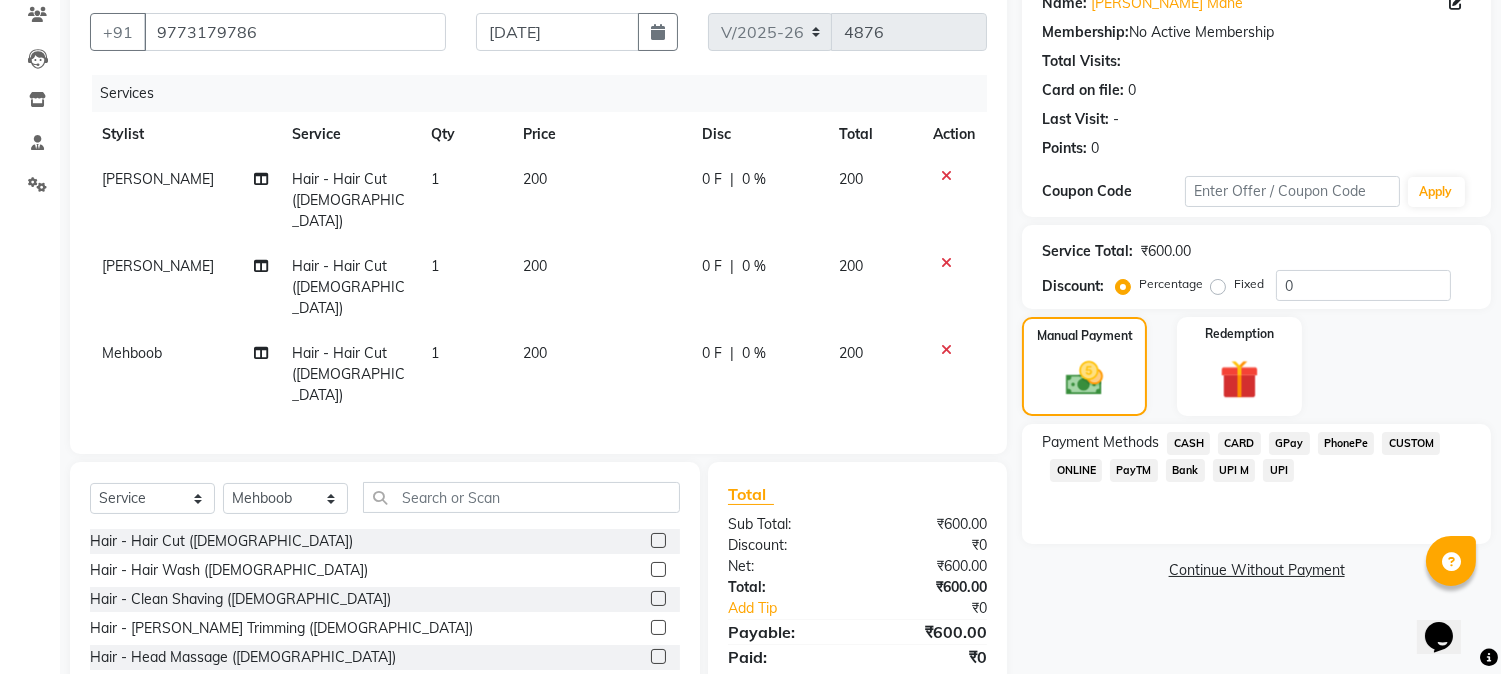 click on "CASH" 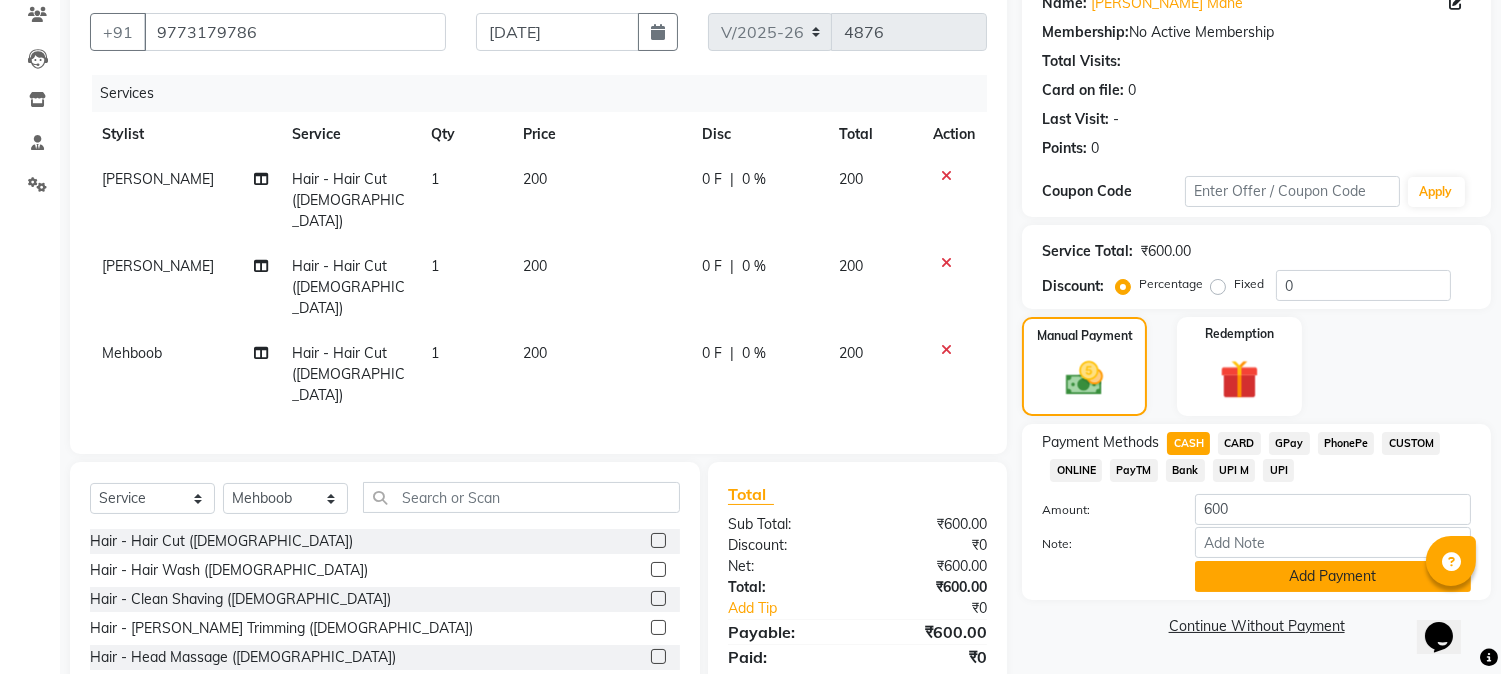 click on "Add Payment" 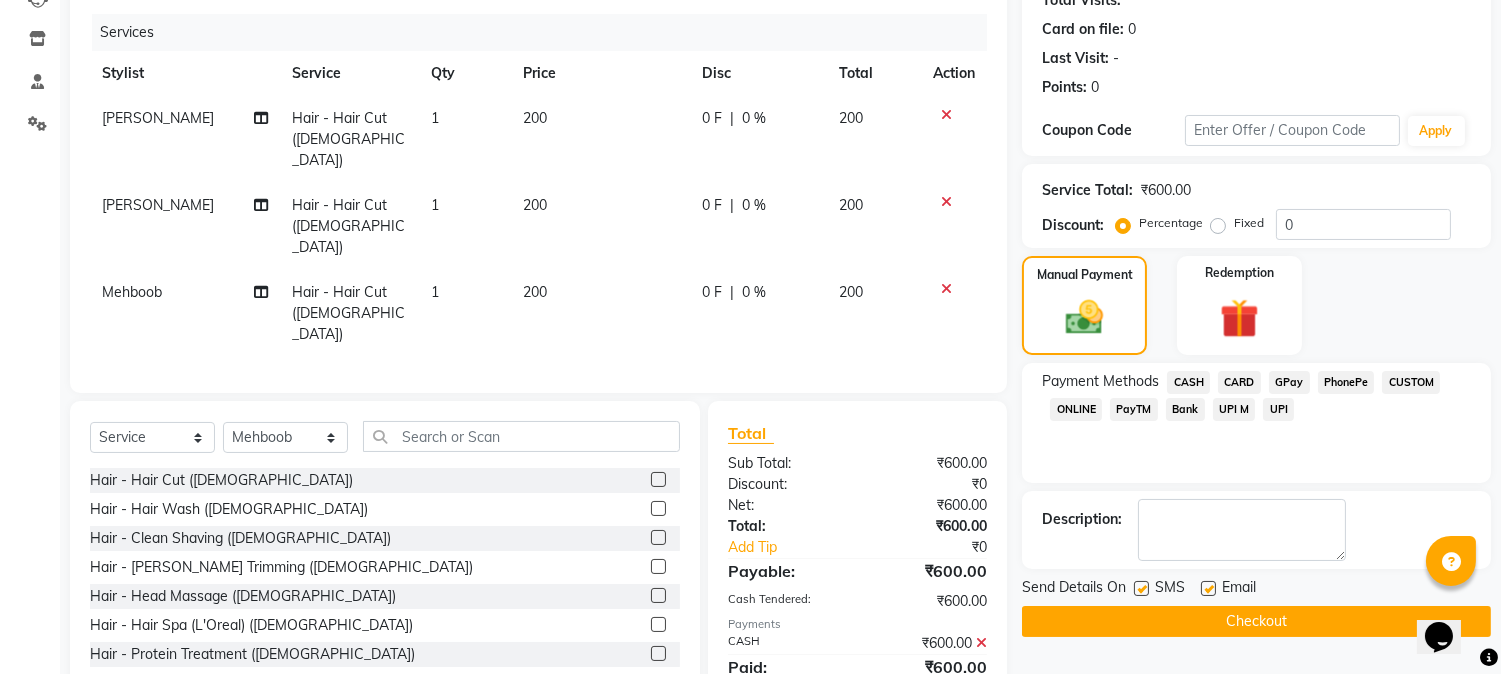 scroll, scrollTop: 267, scrollLeft: 0, axis: vertical 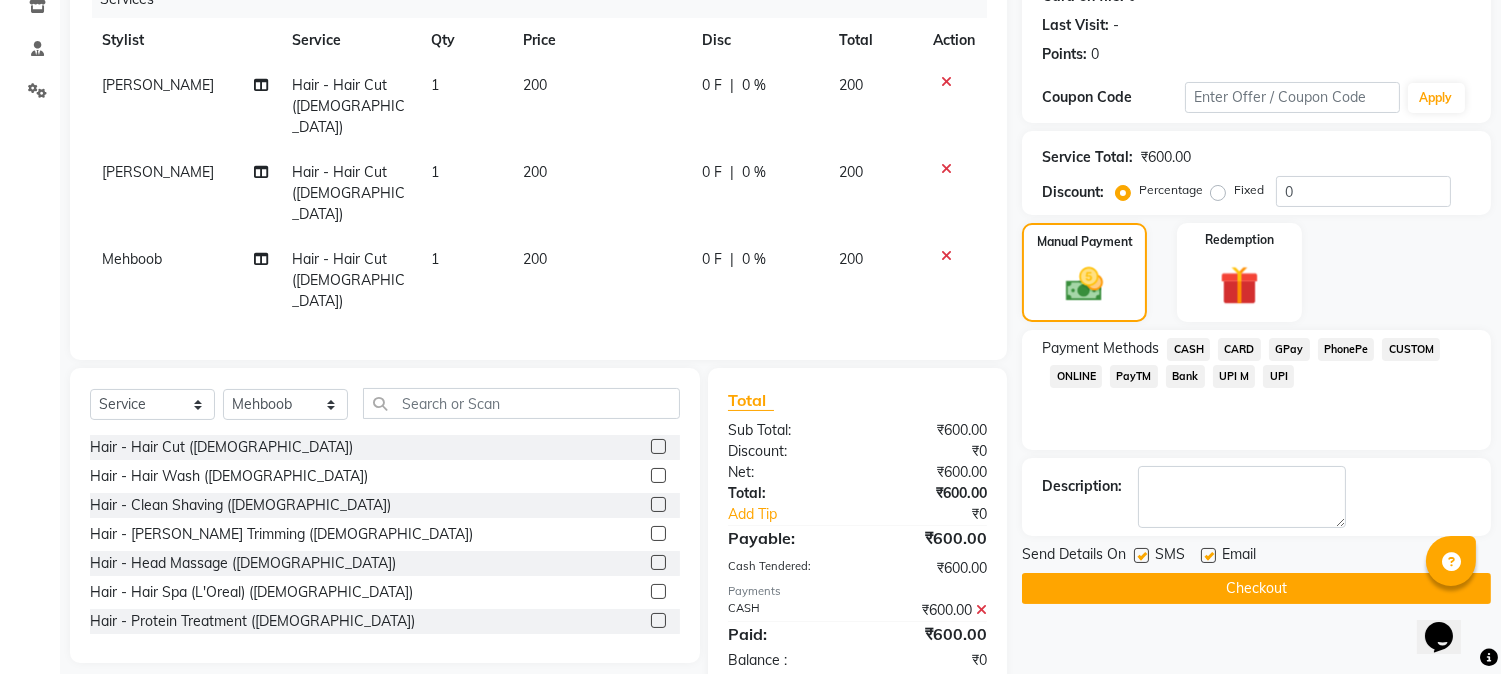 click on "Checkout" 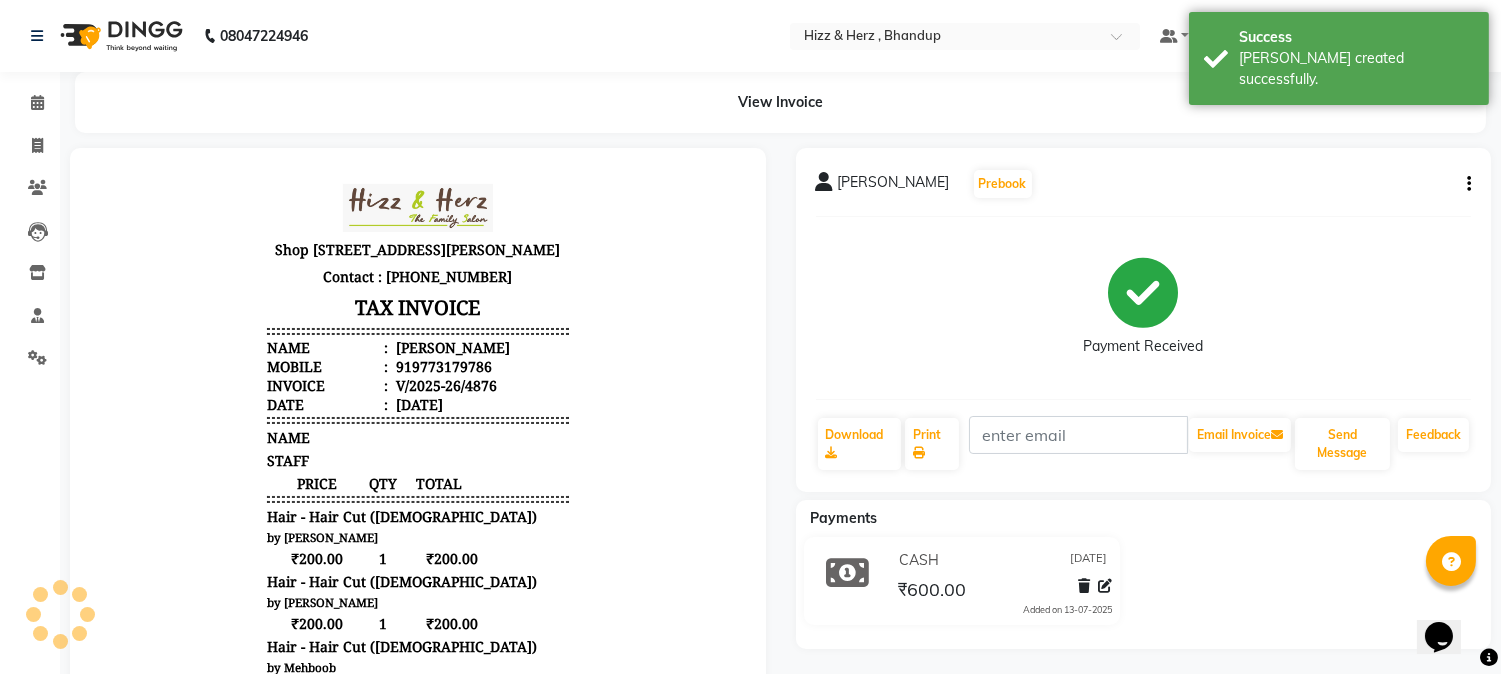 scroll, scrollTop: 0, scrollLeft: 0, axis: both 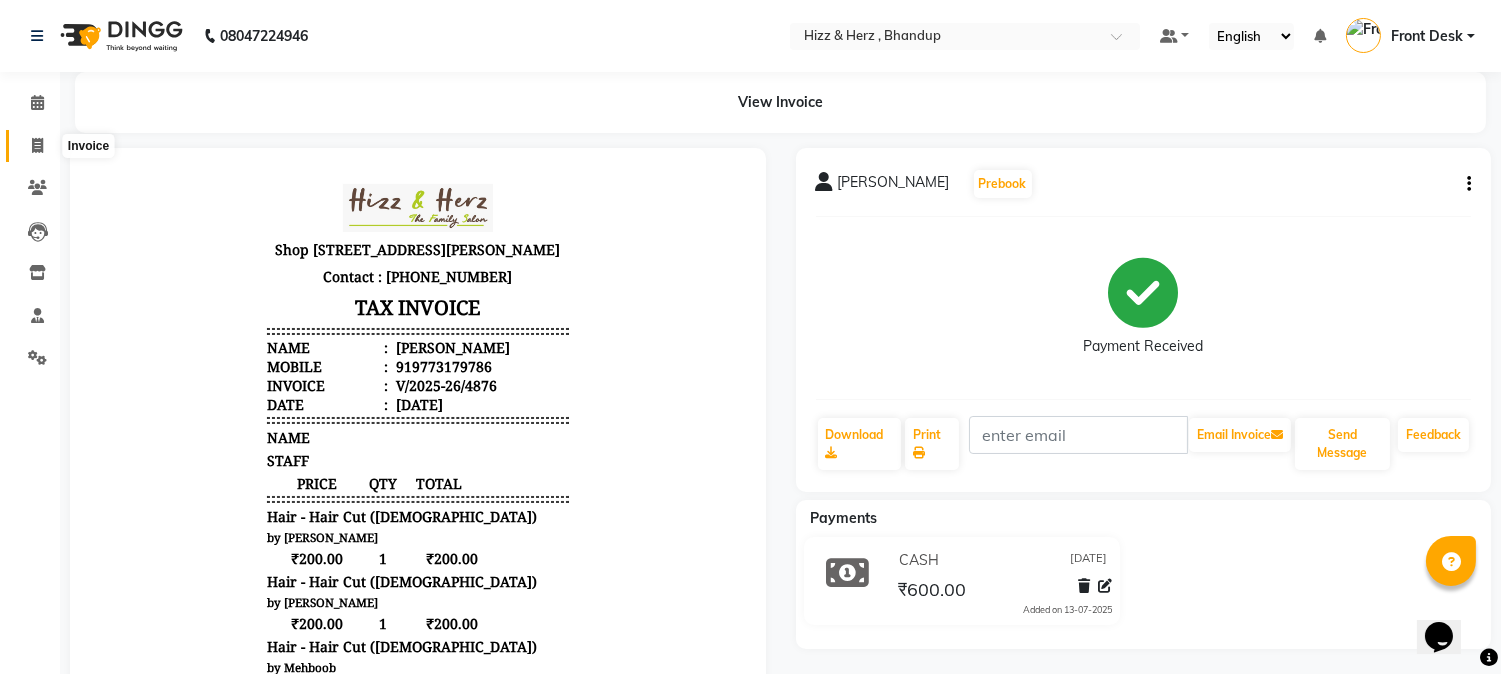 click 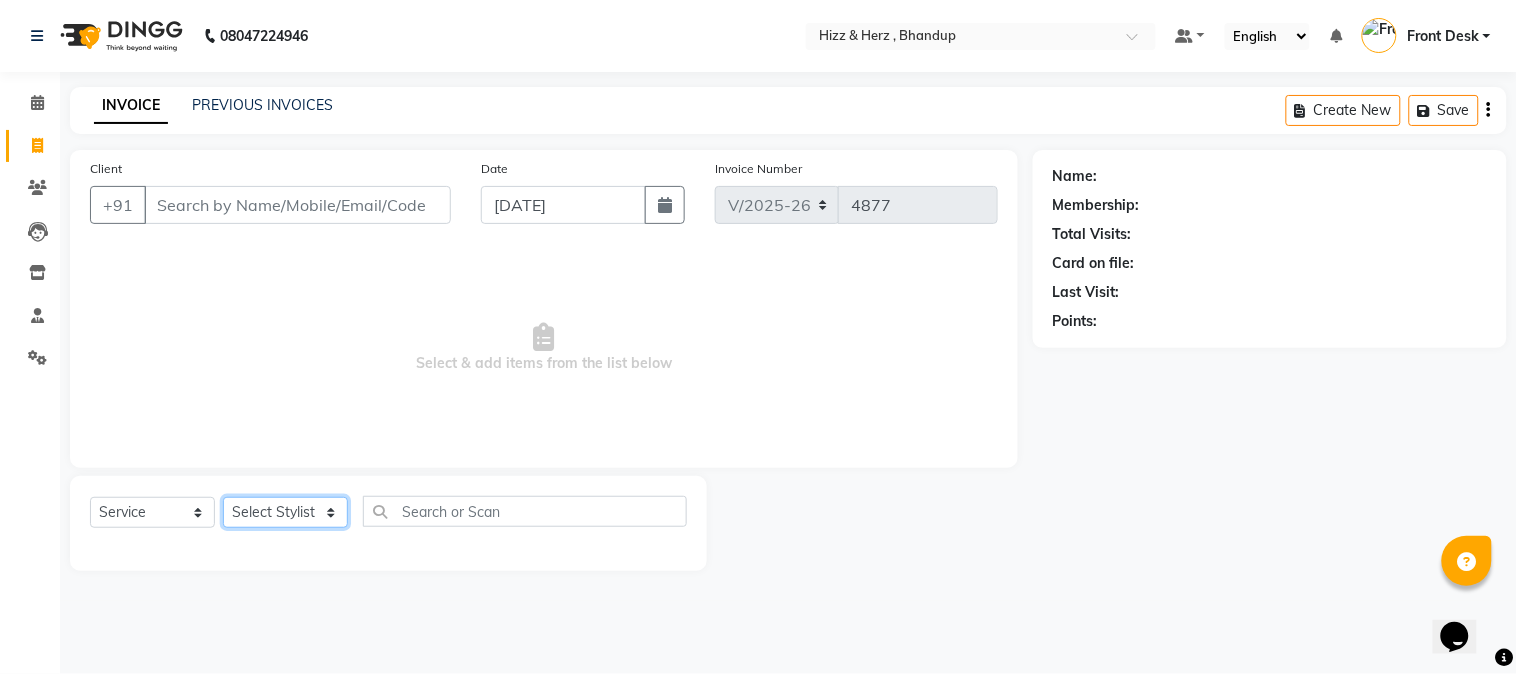 click on "Select Stylist Front Desk Gaurav Sharma HIZZ & HERZ 2 IRFAN AHMAD Jigna Goswami KHALID AHMAD Laxmi Mehboob MOHD PARVEJ NIZAM Salman Sangeeta  SUMITA  VEERENDRA SHARMA" 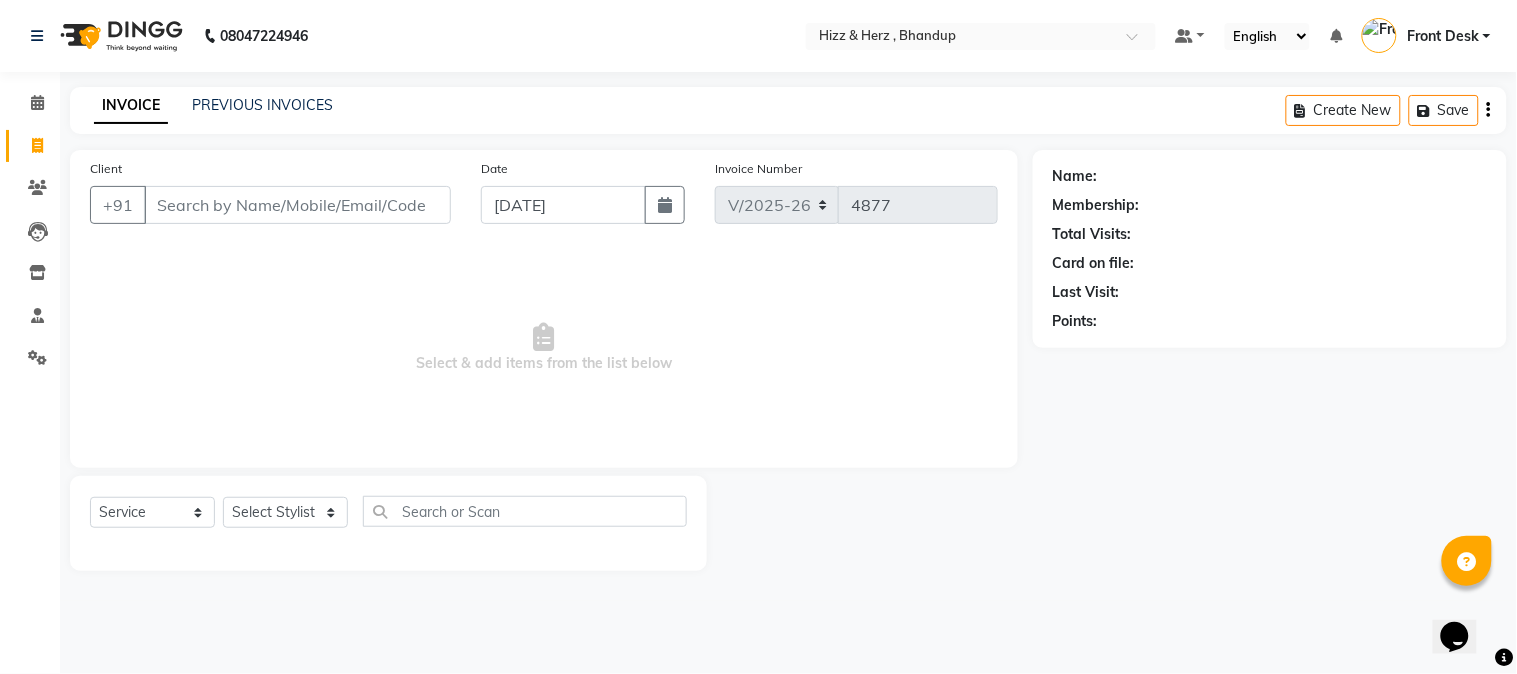 click on "Select & add items from the list below" at bounding box center [544, 348] 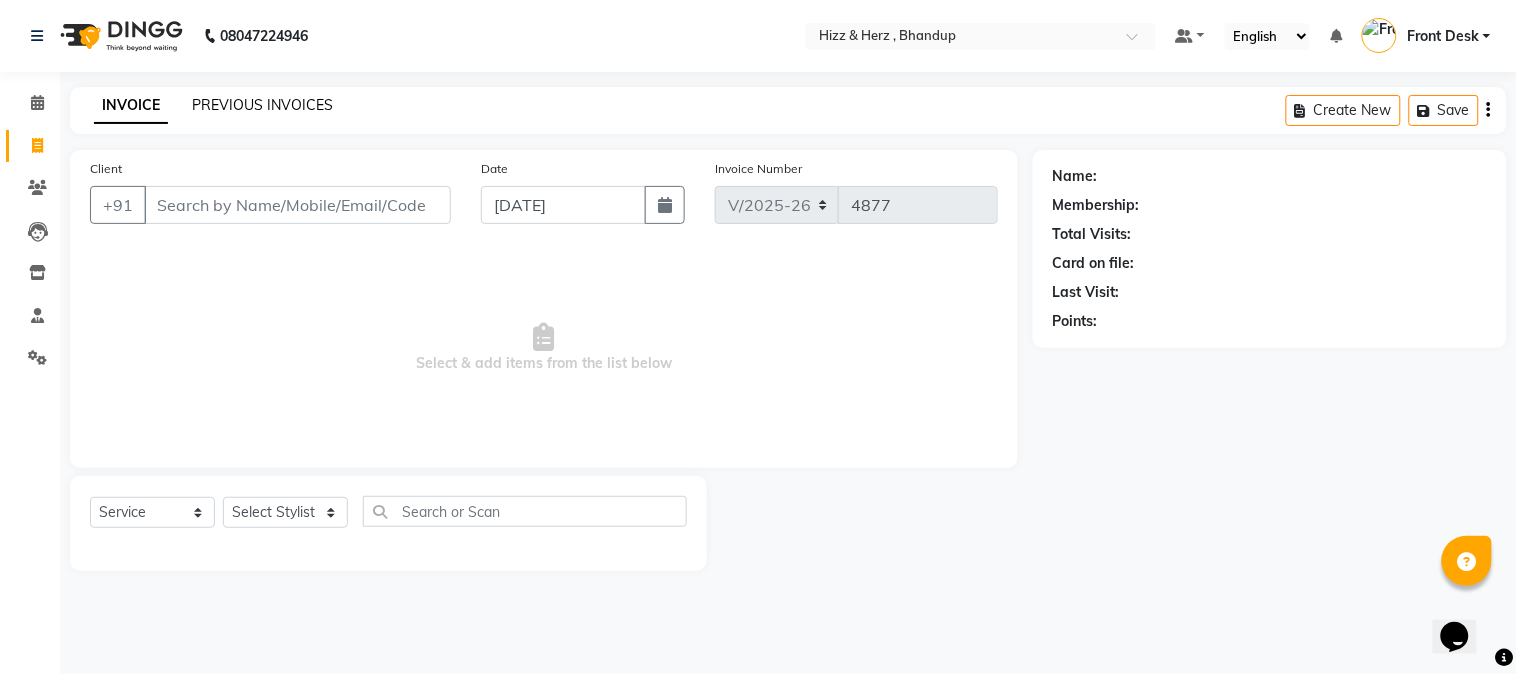 click on "PREVIOUS INVOICES" 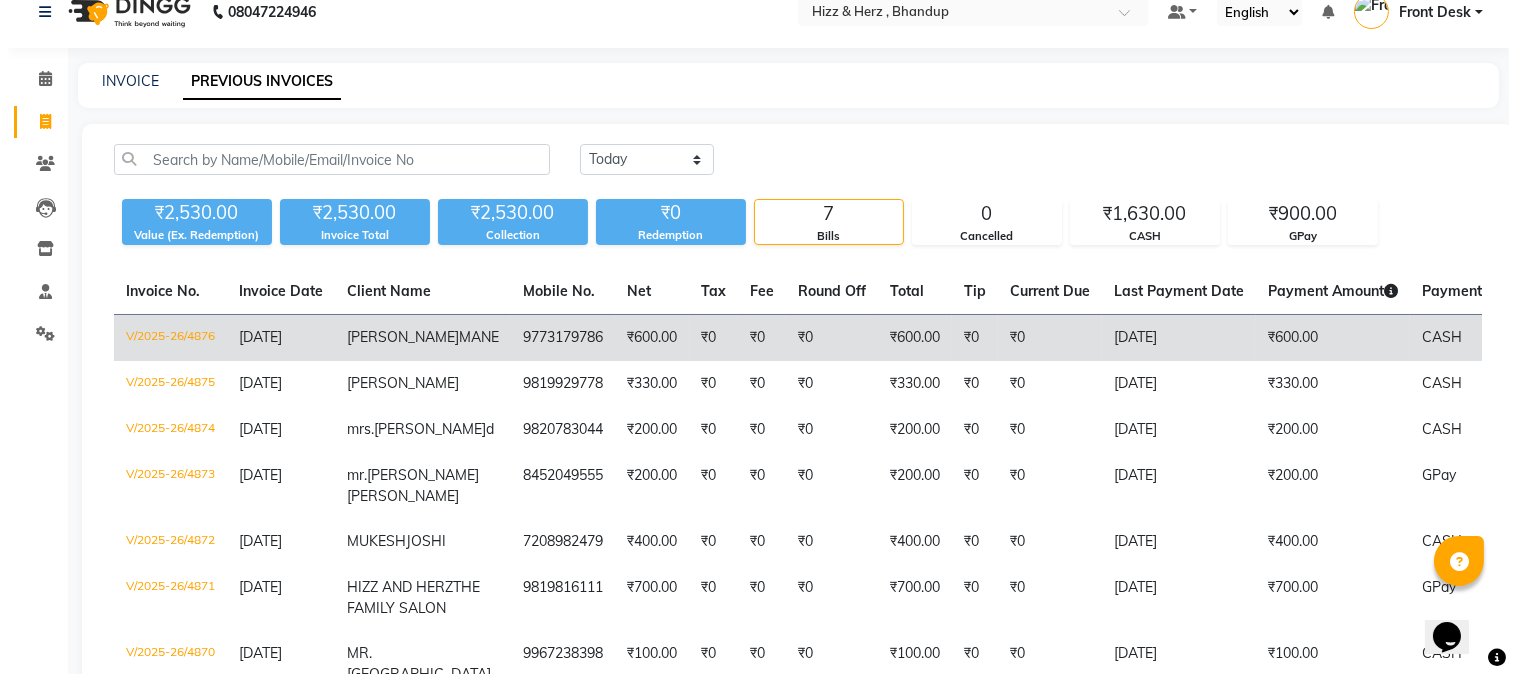 scroll, scrollTop: 0, scrollLeft: 0, axis: both 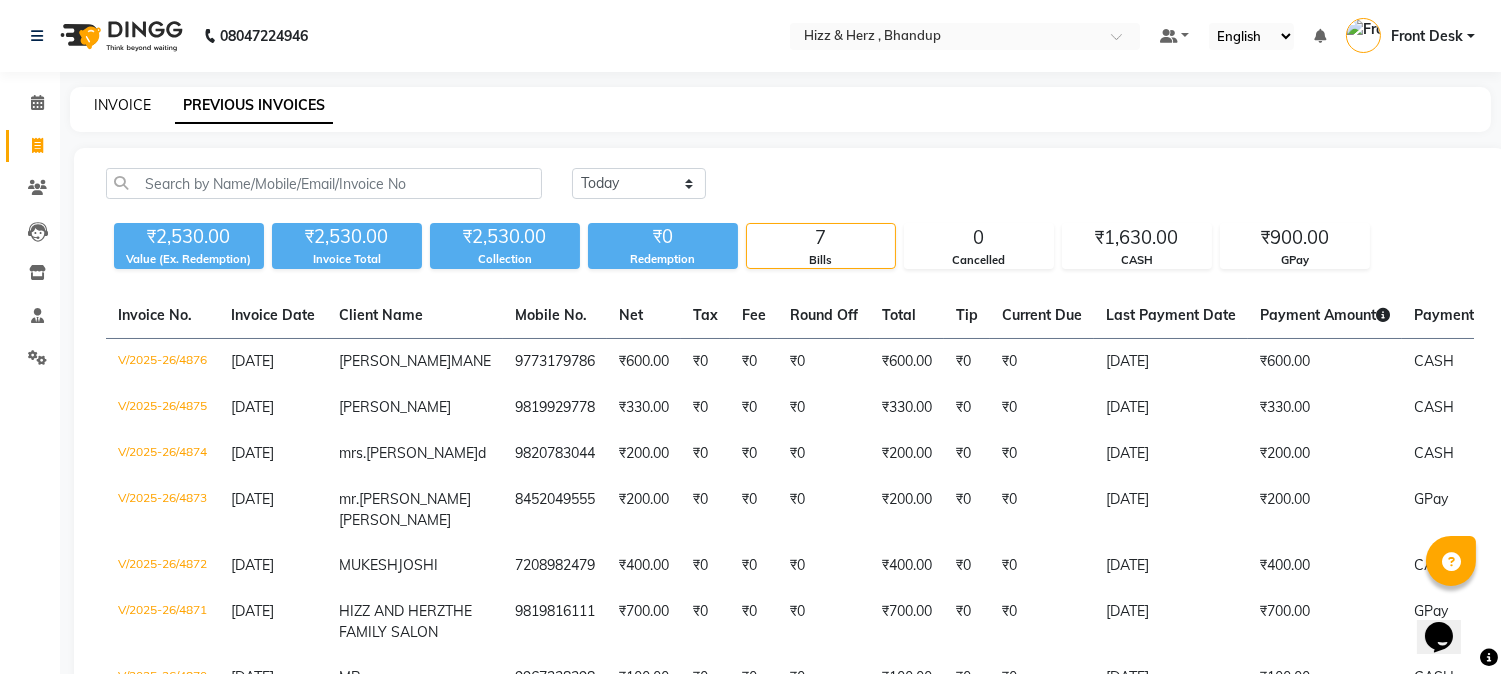 click on "INVOICE" 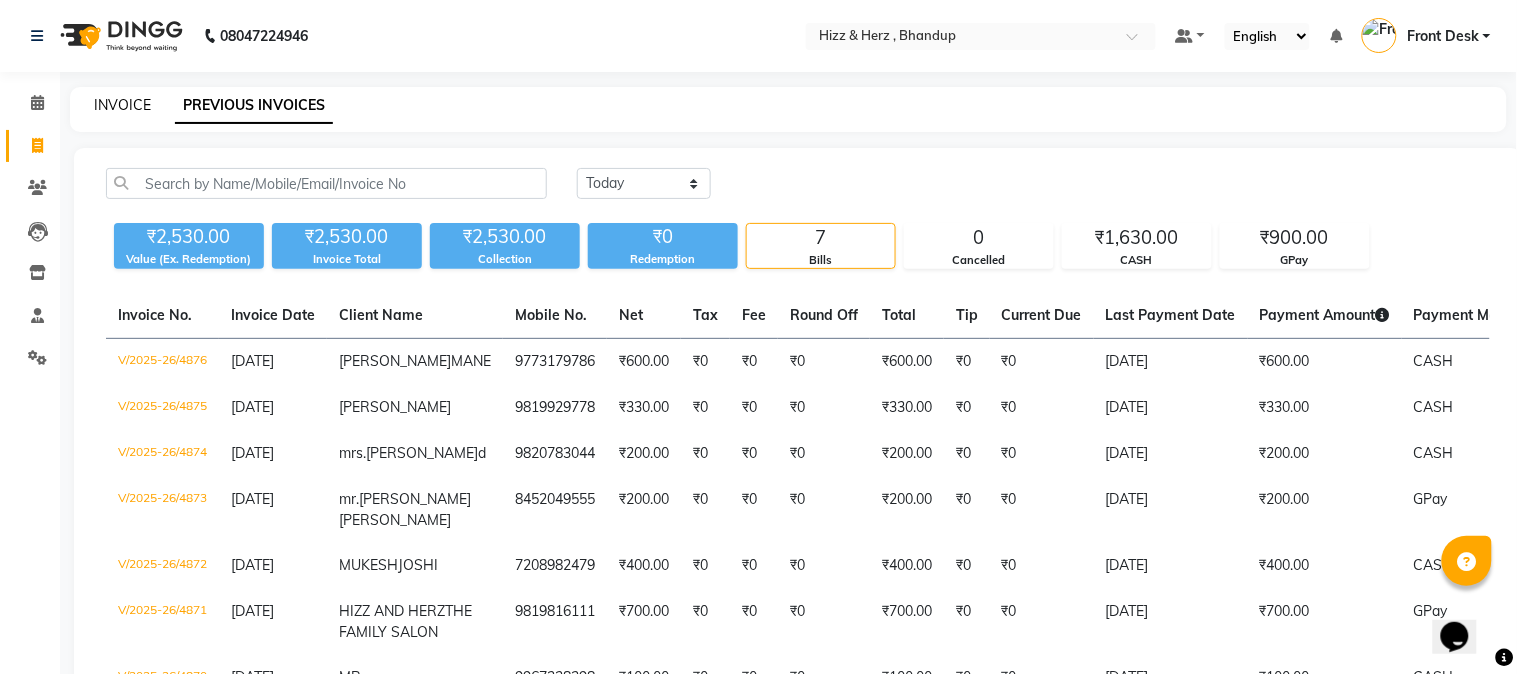 select on "629" 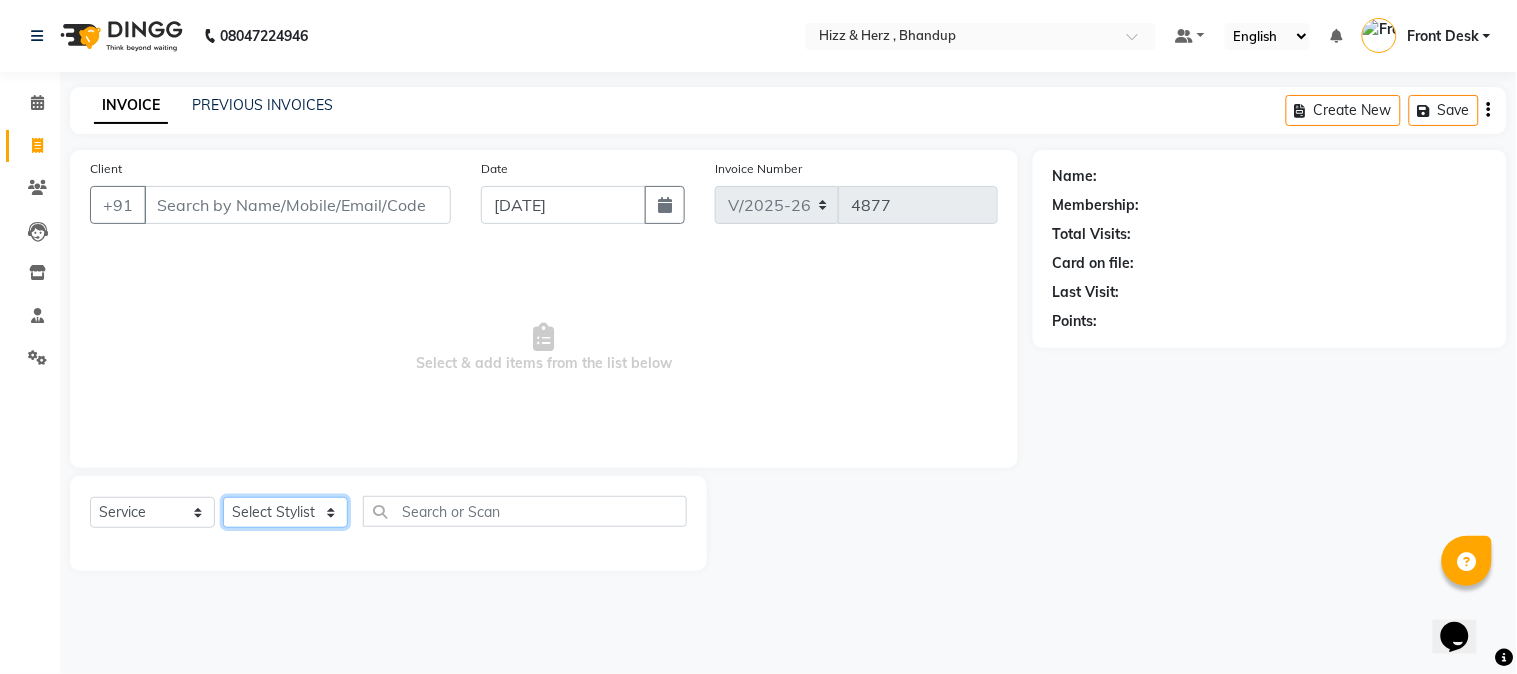 click on "Select Stylist Front Desk Gaurav Sharma HIZZ & HERZ 2 IRFAN AHMAD Jigna Goswami KHALID AHMAD Laxmi Mehboob MOHD PARVEJ NIZAM Salman Sangeeta  SUMITA  VEERENDRA SHARMA" 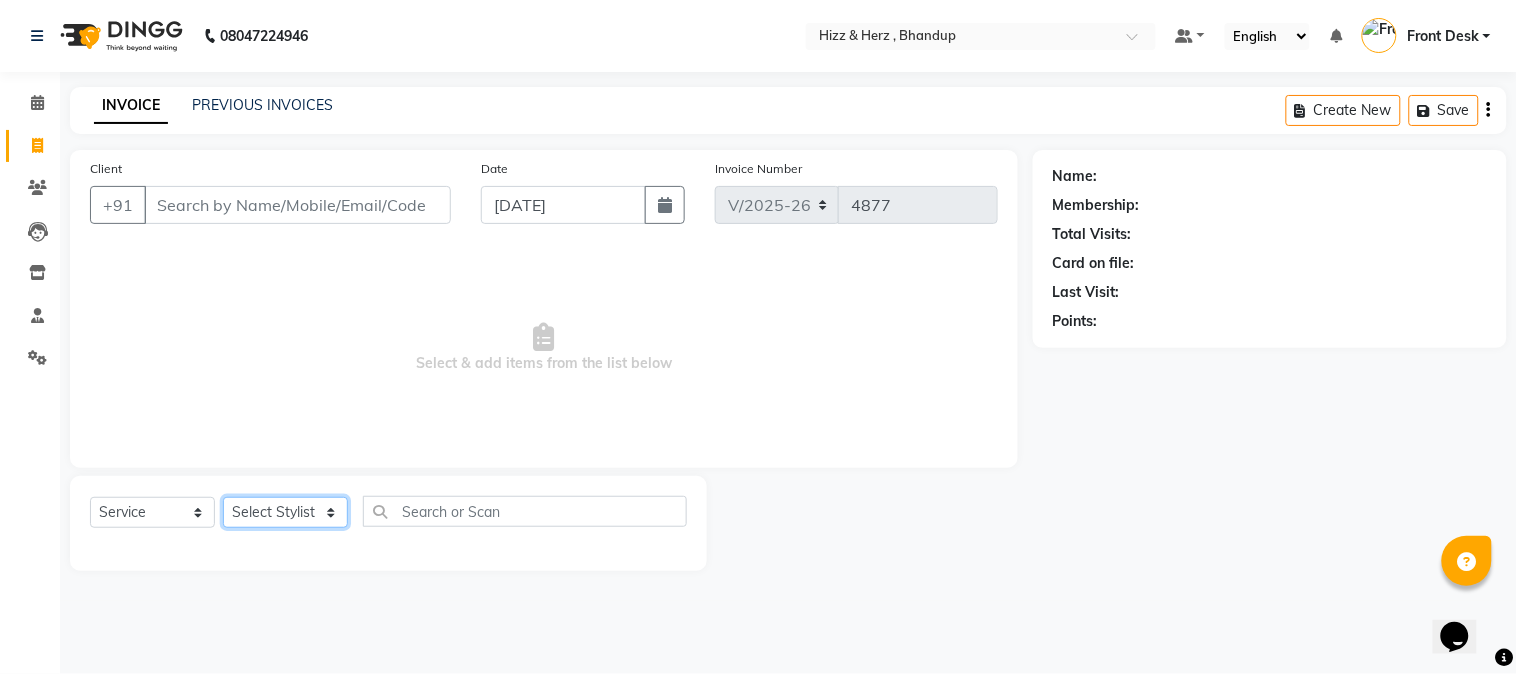 select on "9146" 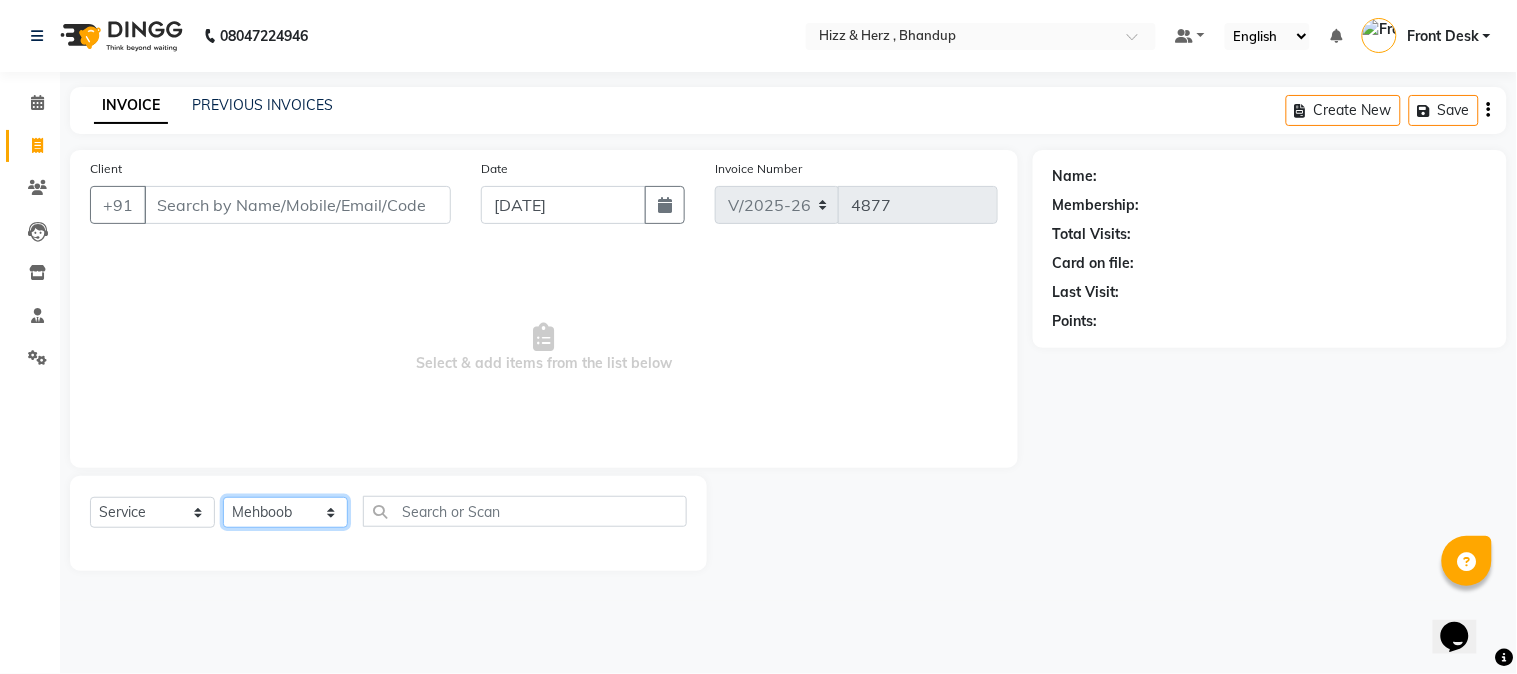 click on "Select Stylist Front Desk Gaurav Sharma HIZZ & HERZ 2 IRFAN AHMAD Jigna Goswami KHALID AHMAD Laxmi Mehboob MOHD PARVEJ NIZAM Salman Sangeeta  SUMITA  VEERENDRA SHARMA" 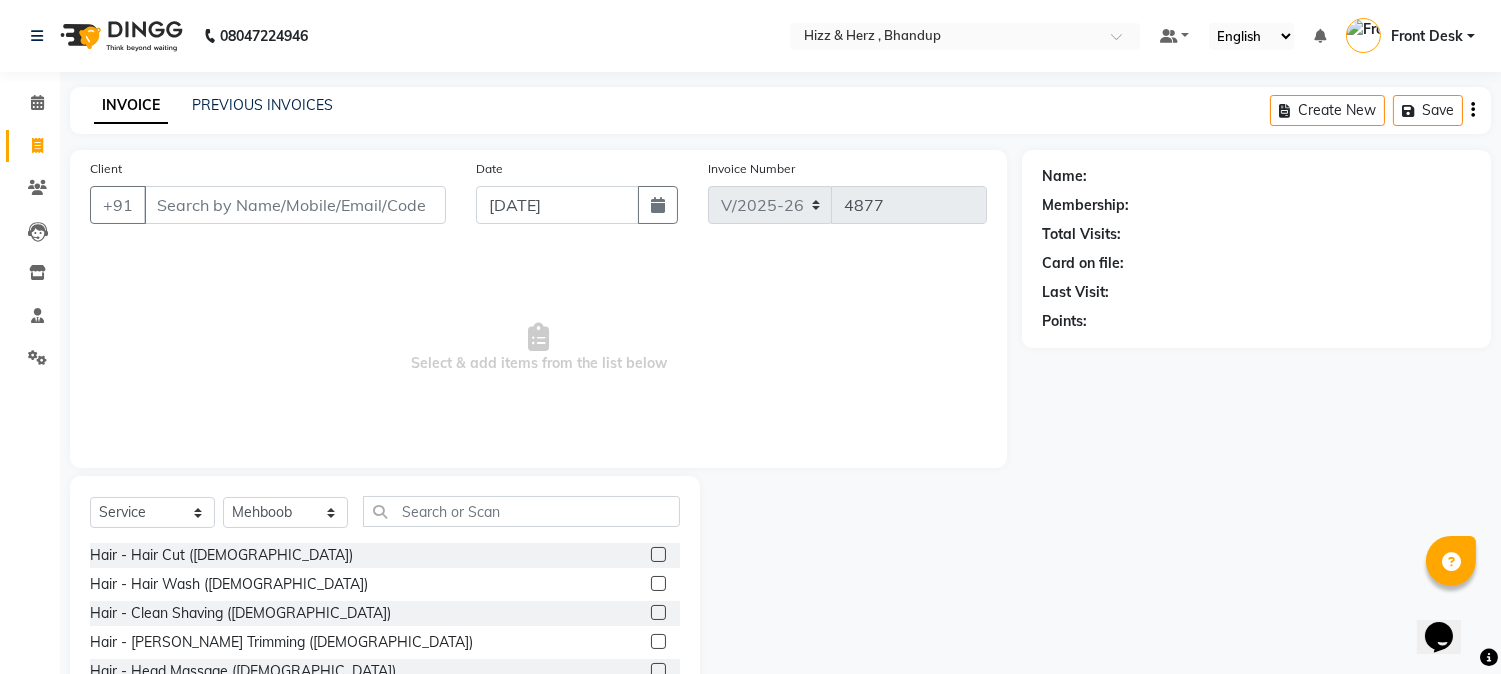 click 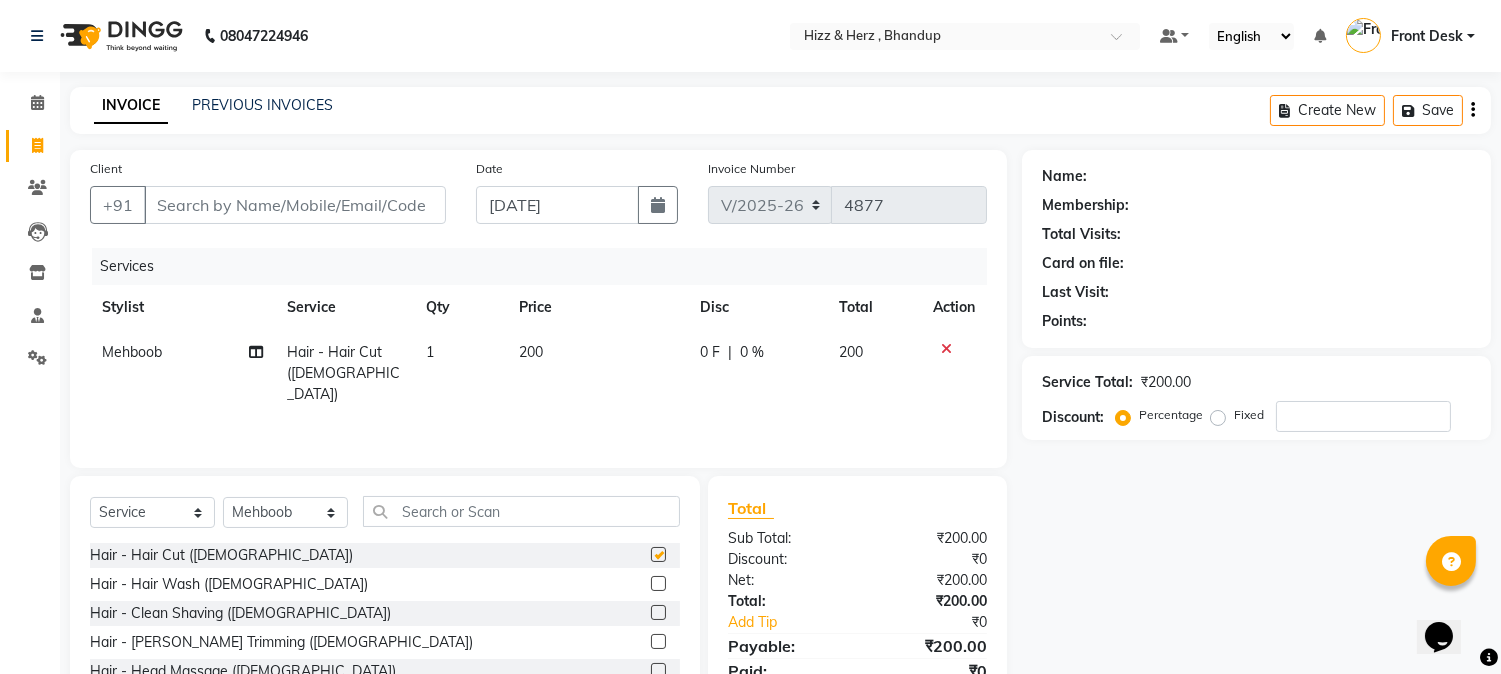 checkbox on "false" 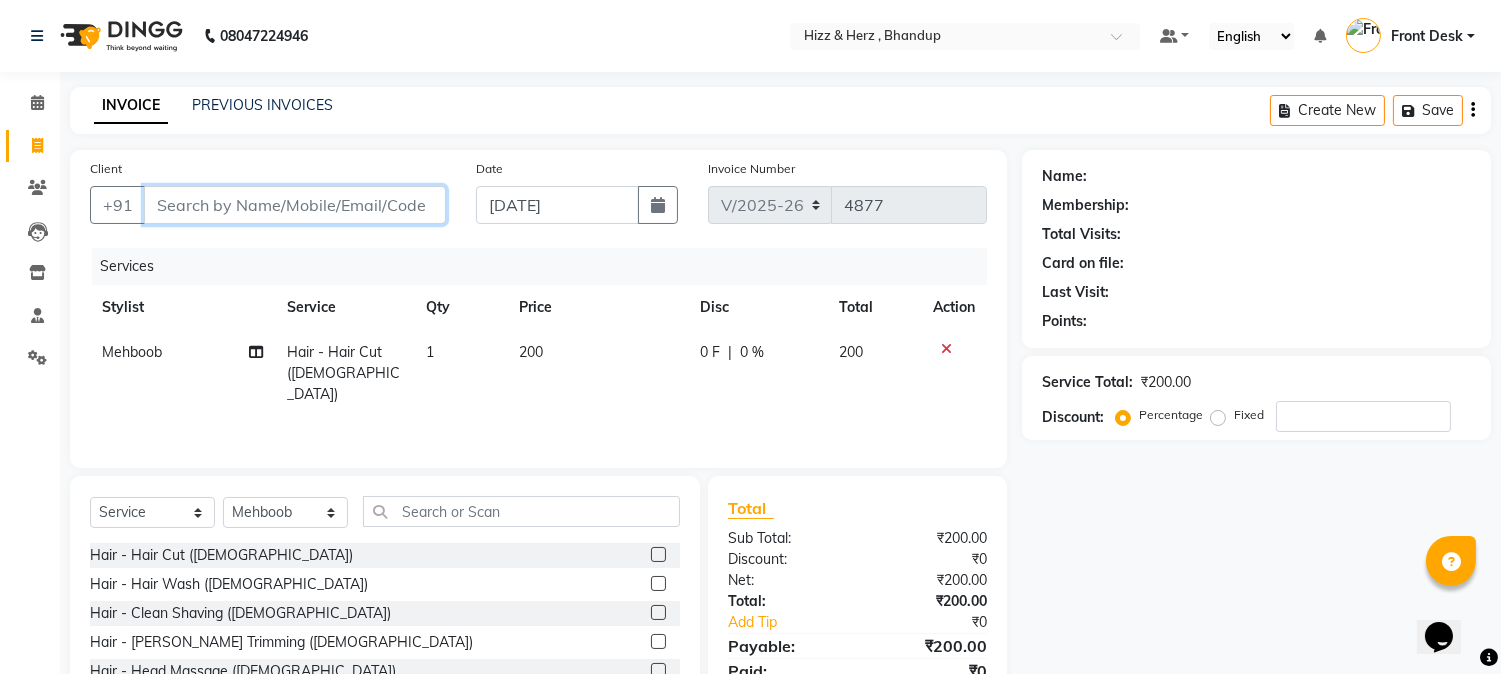click on "Client" at bounding box center [295, 205] 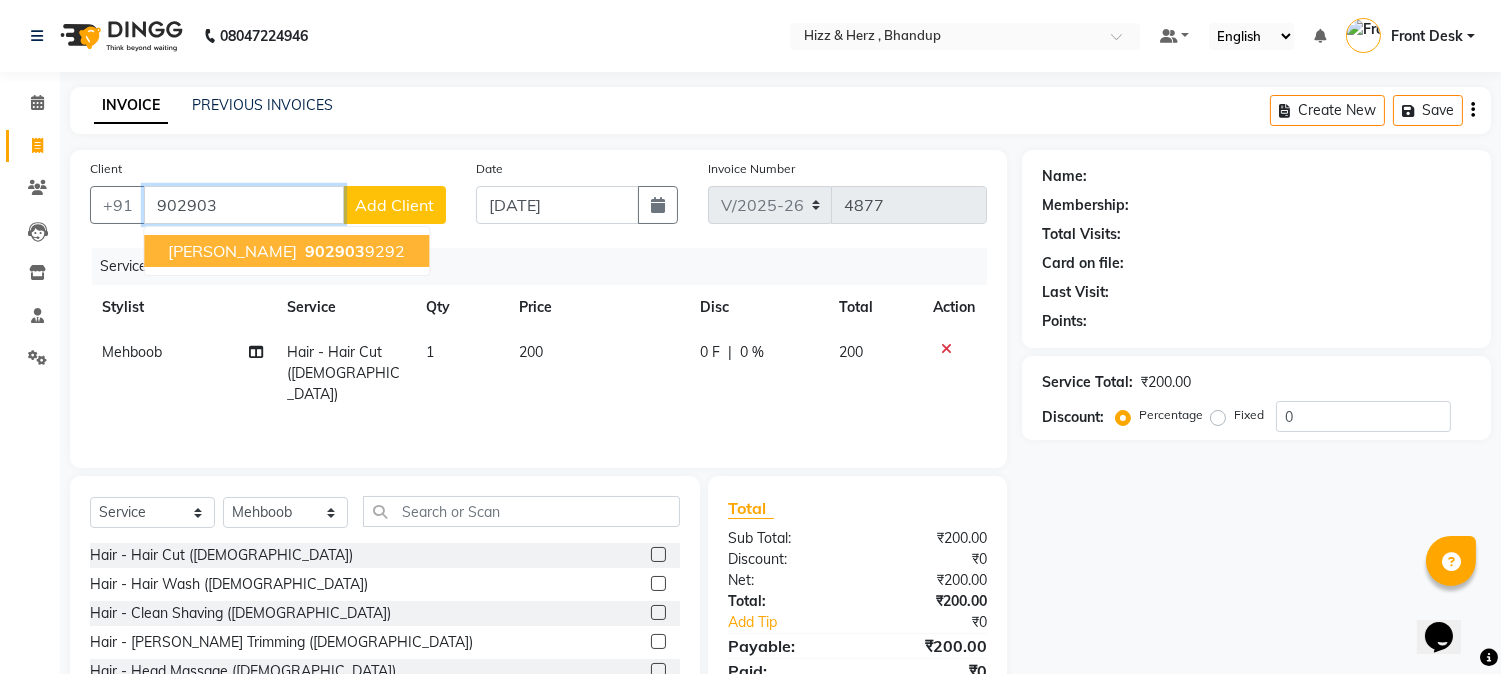click on "902903 9292" at bounding box center (353, 251) 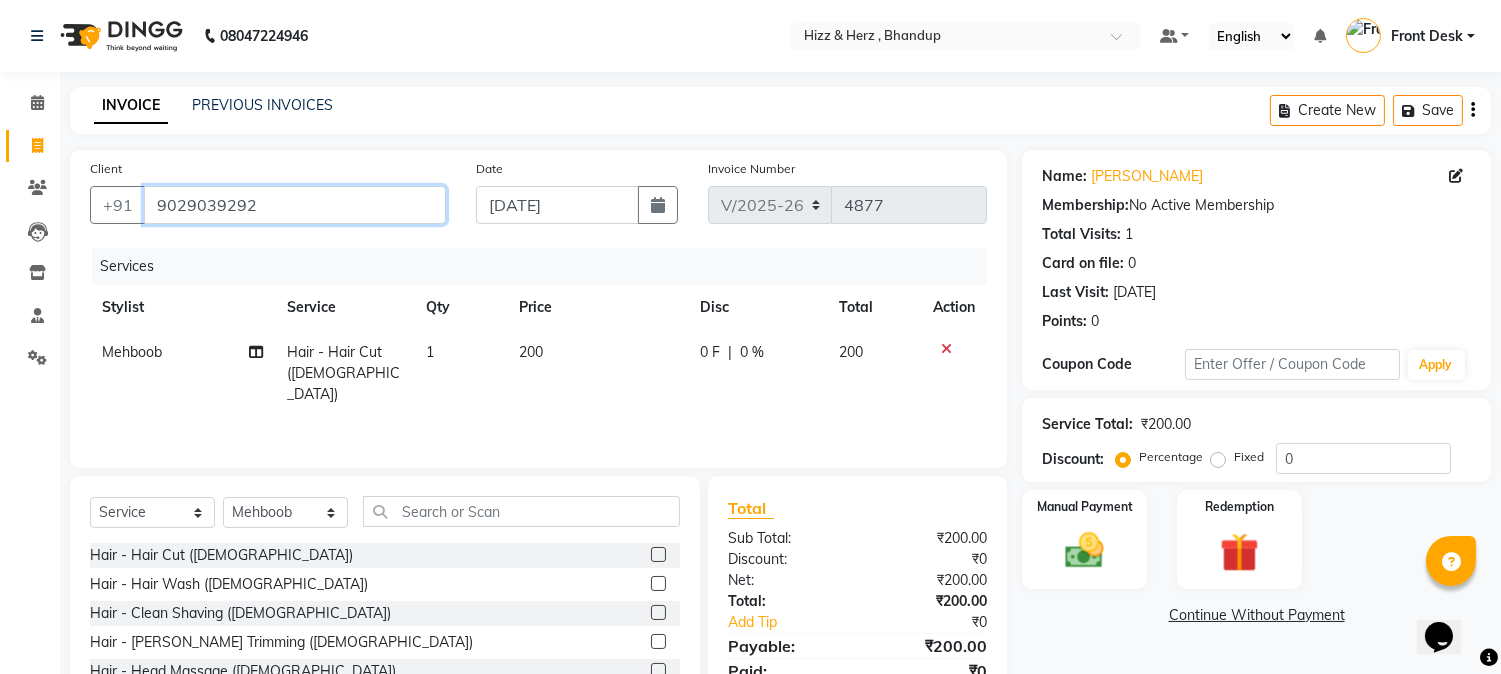 click on "9029039292" at bounding box center (295, 205) 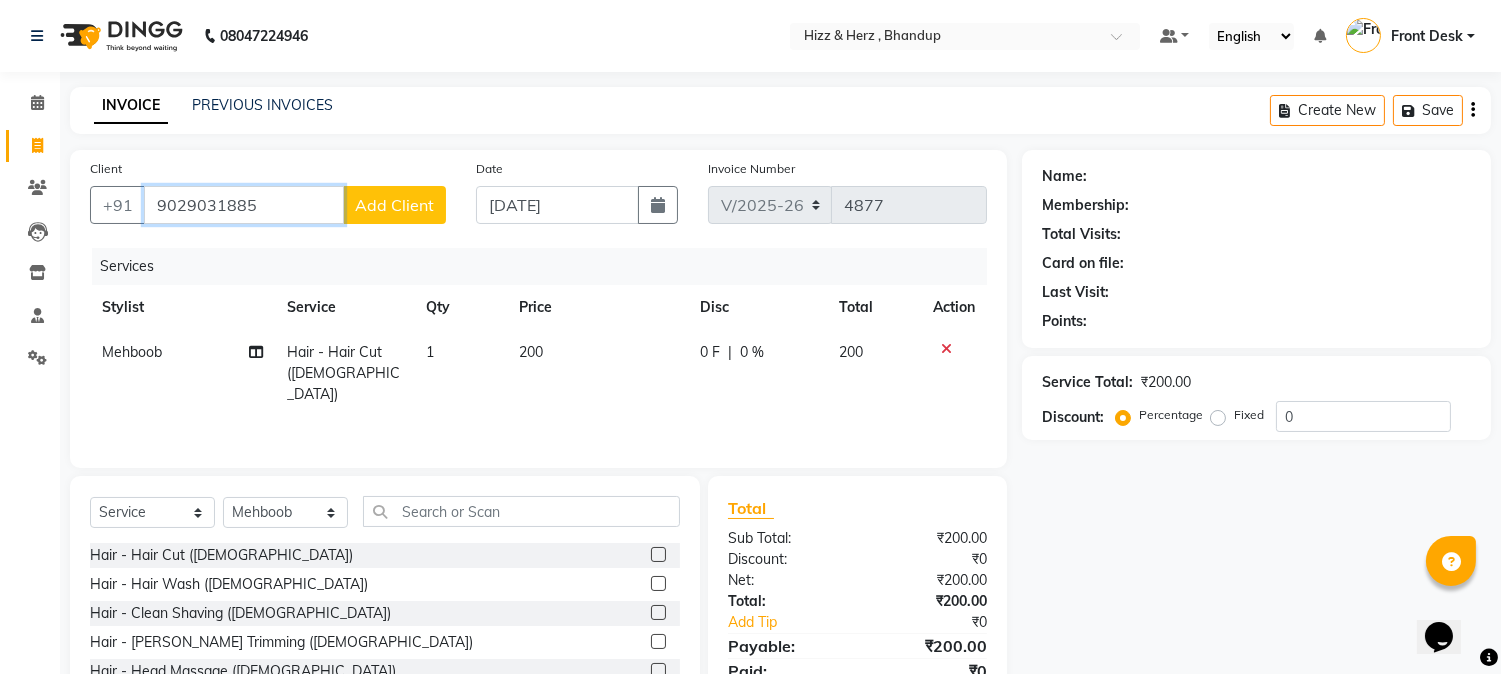 type on "9029031885" 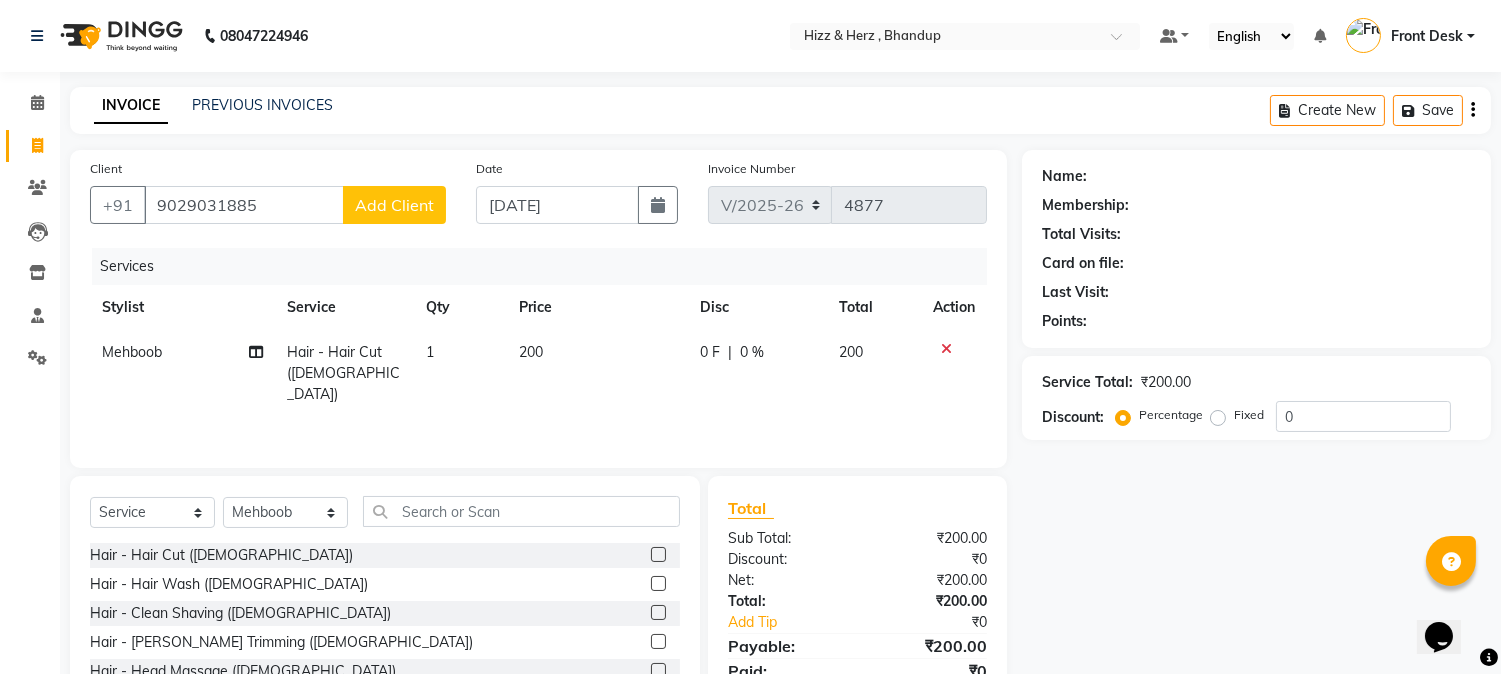 click on "Add Client" 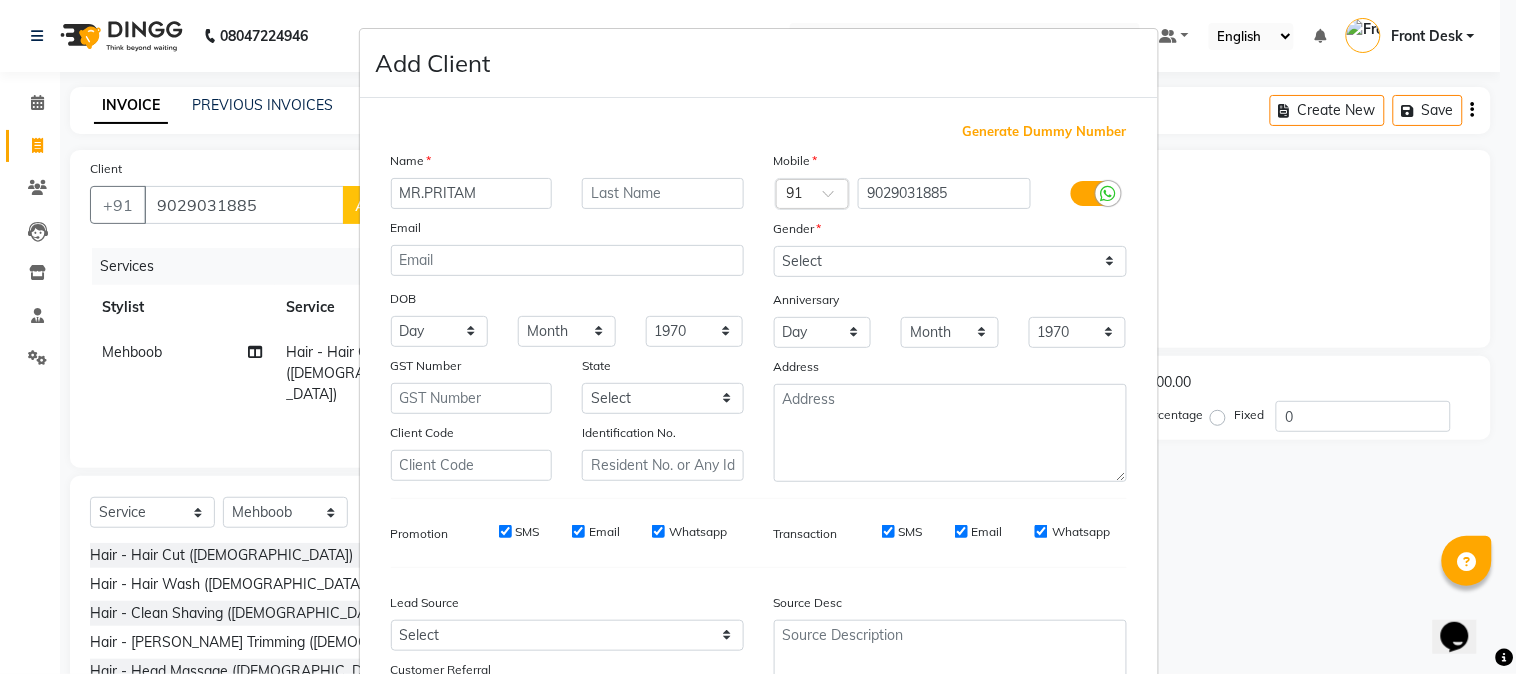 type on "MR.PRITAM" 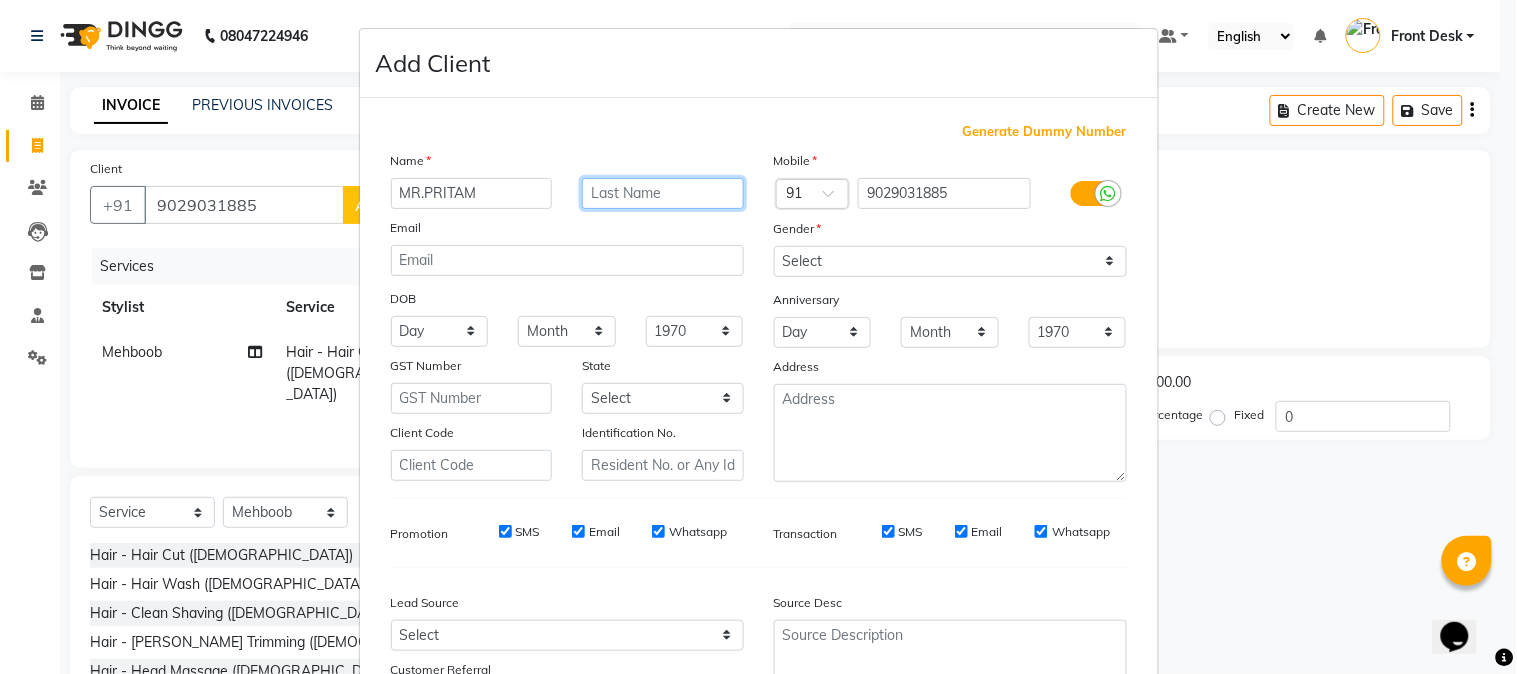 click at bounding box center (663, 193) 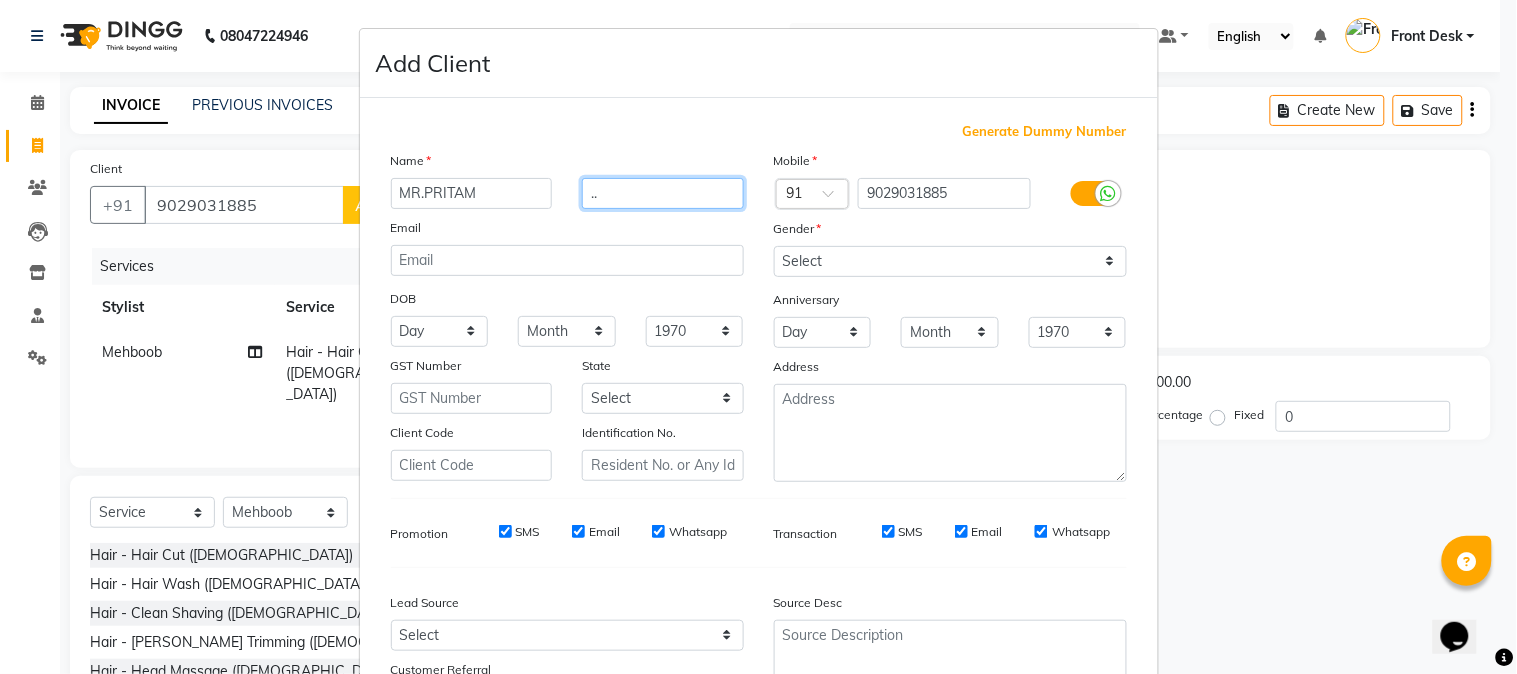 type on ".." 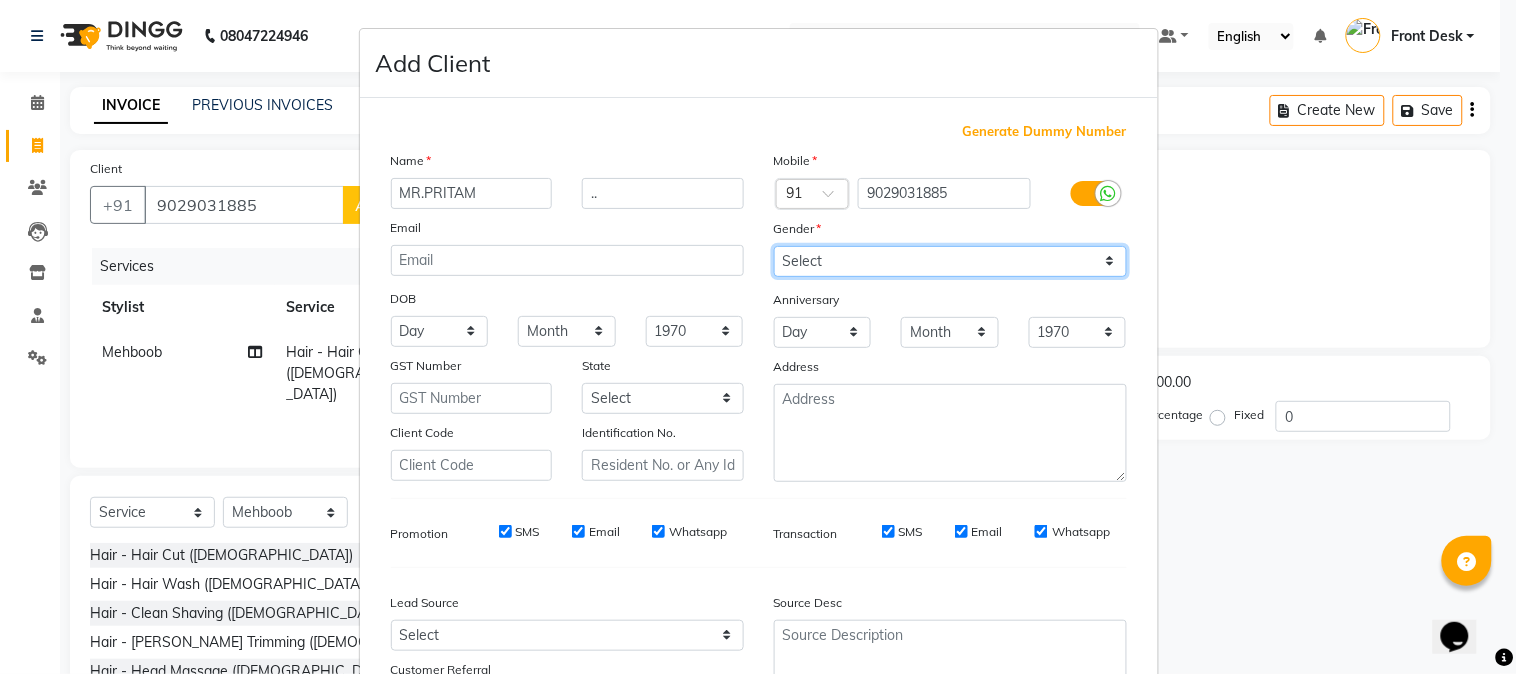 click on "Select Male Female Other Prefer Not To Say" at bounding box center [950, 261] 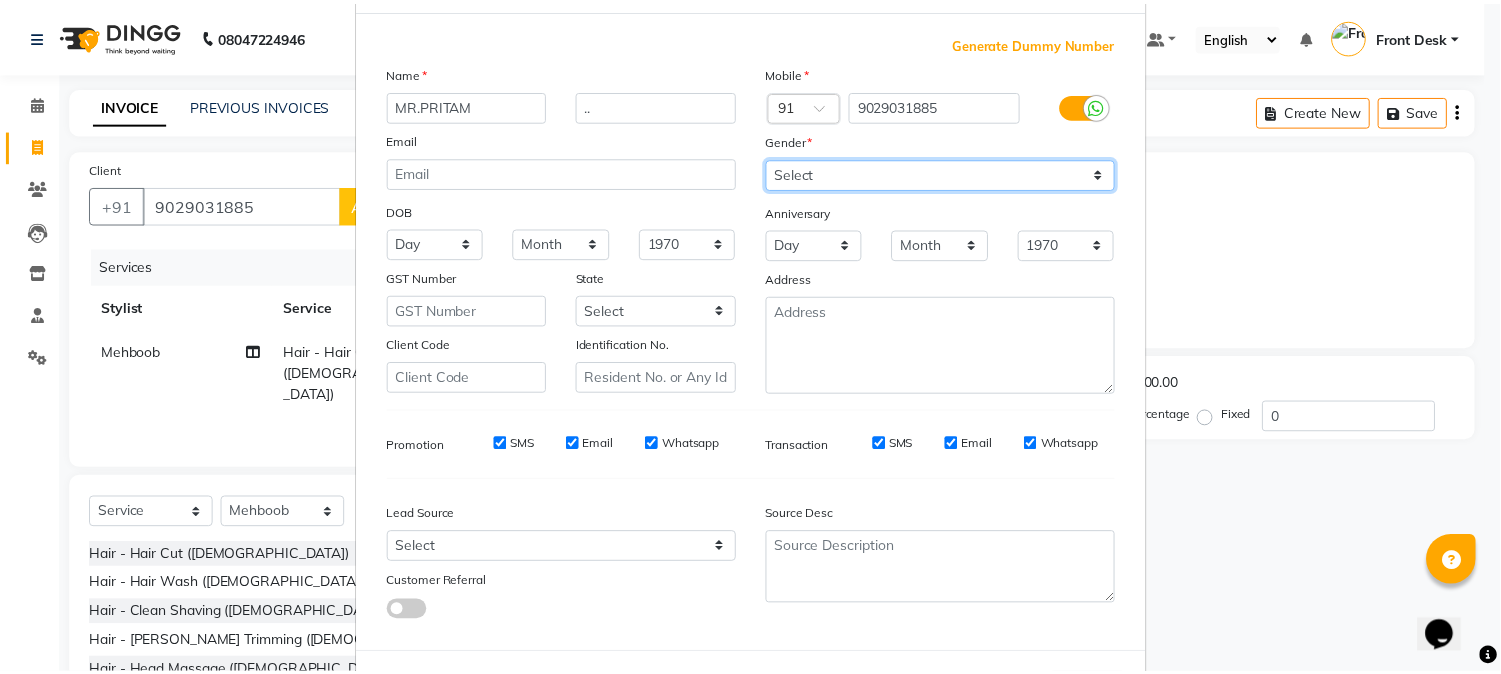scroll, scrollTop: 176, scrollLeft: 0, axis: vertical 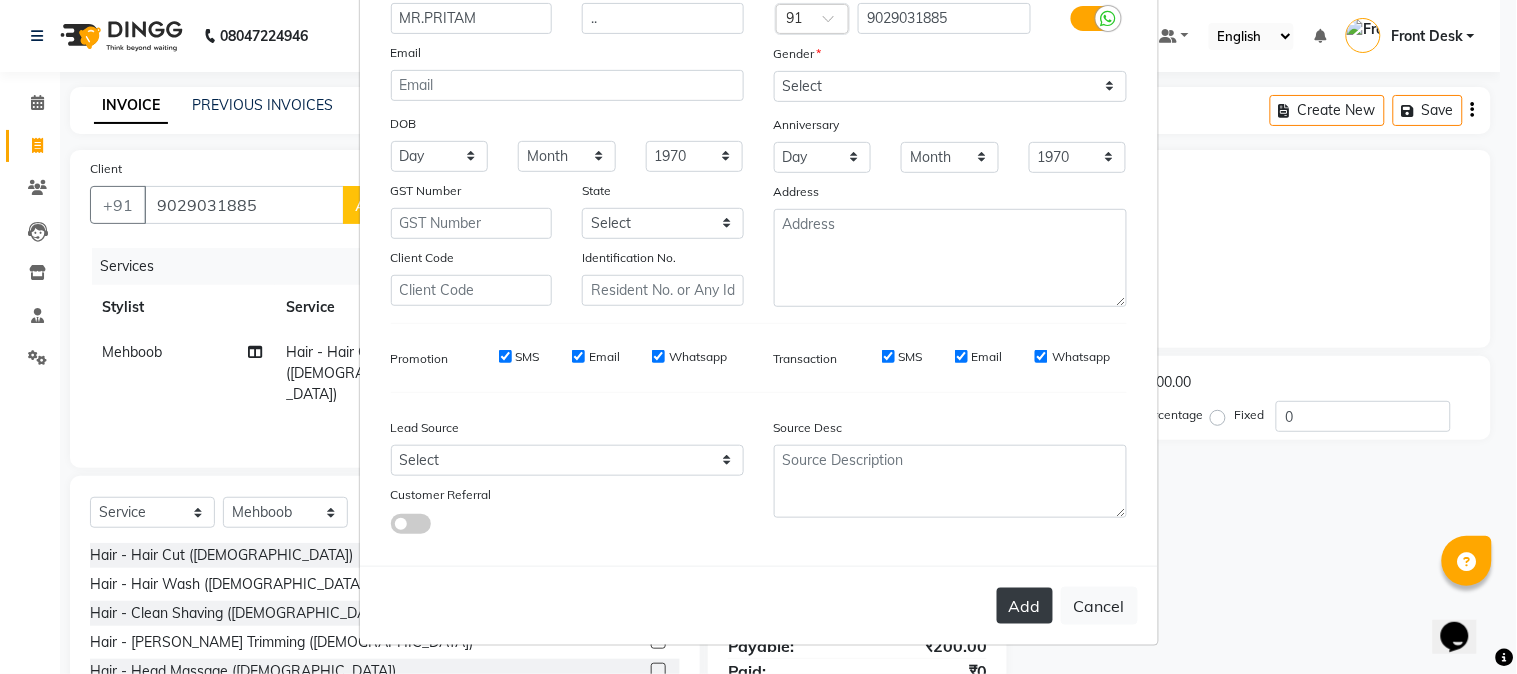 click on "Add" at bounding box center [1025, 606] 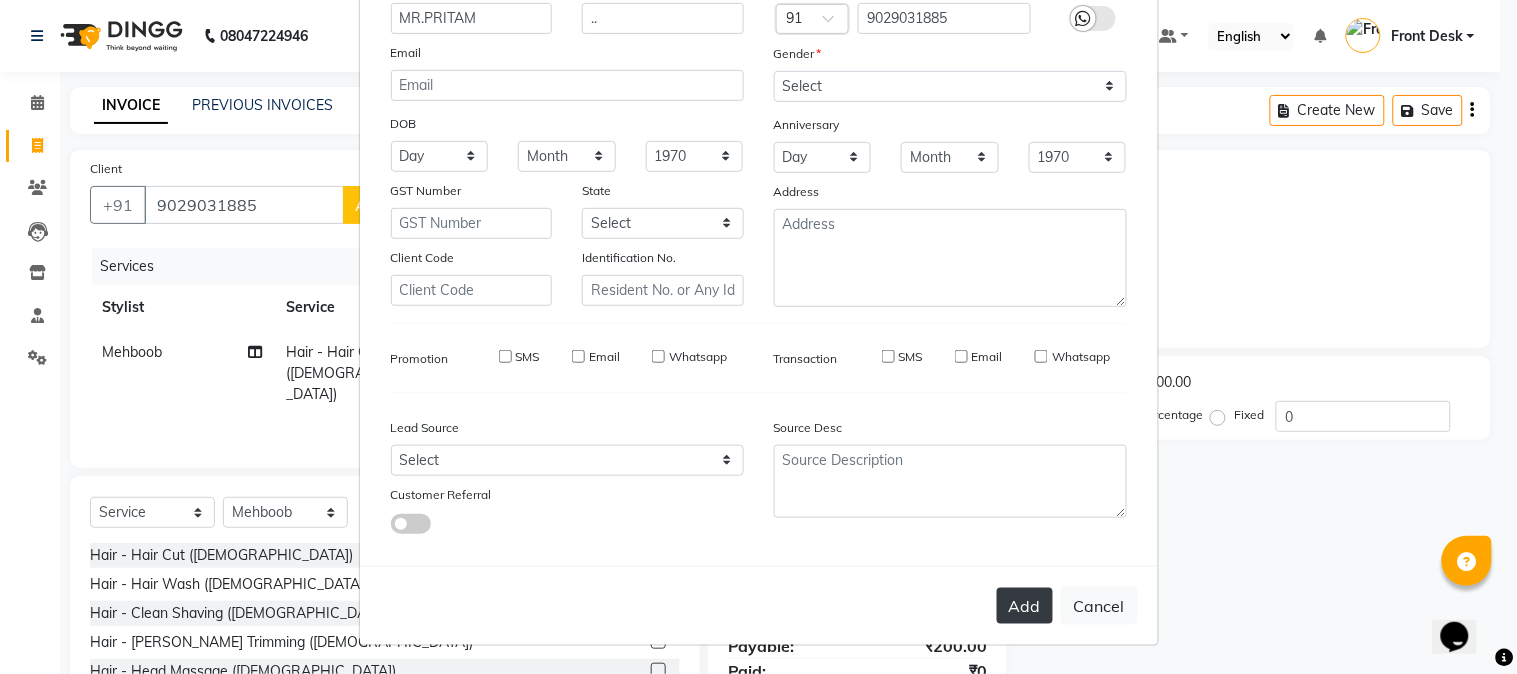 type 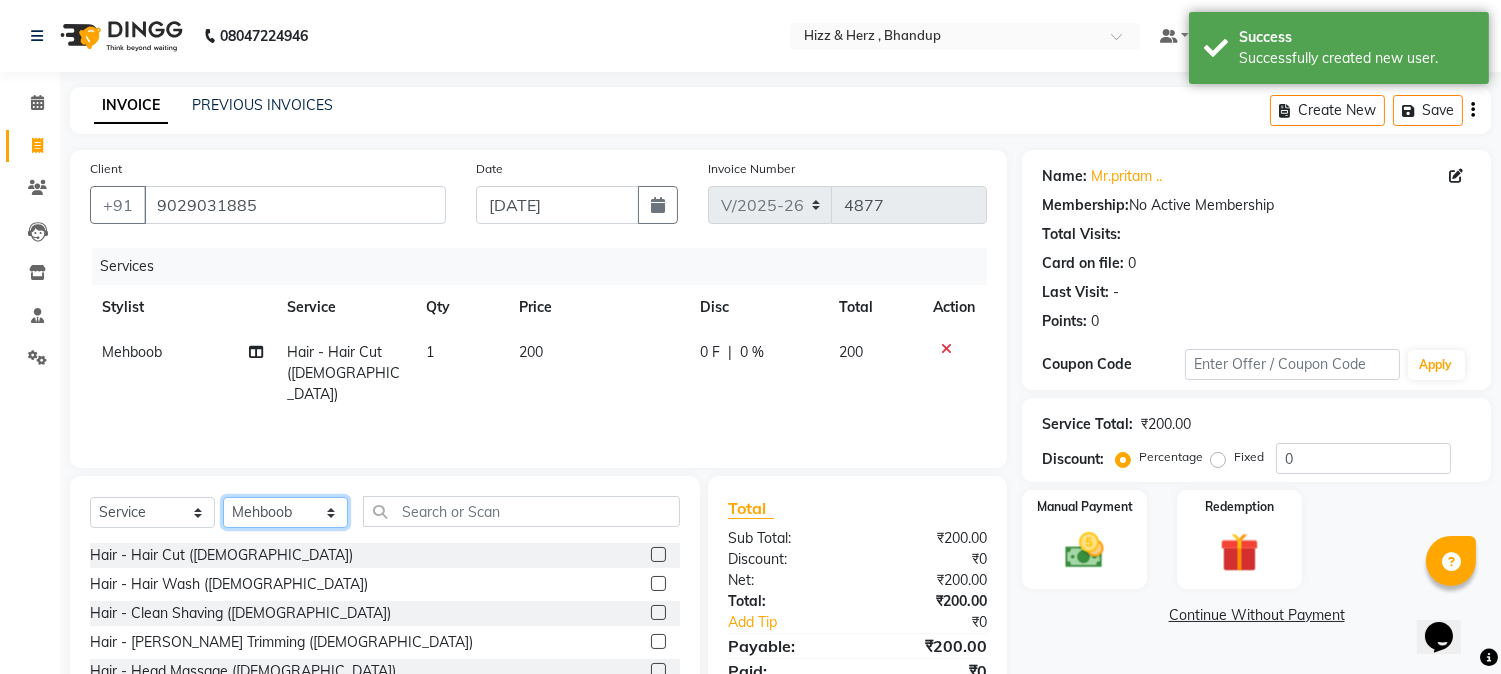 click on "Select Stylist Front Desk [PERSON_NAME] HIZZ & HERZ 2 [PERSON_NAME] [PERSON_NAME] [PERSON_NAME] [PERSON_NAME] MOHD [PERSON_NAME] [PERSON_NAME] [PERSON_NAME]  [PERSON_NAME]" 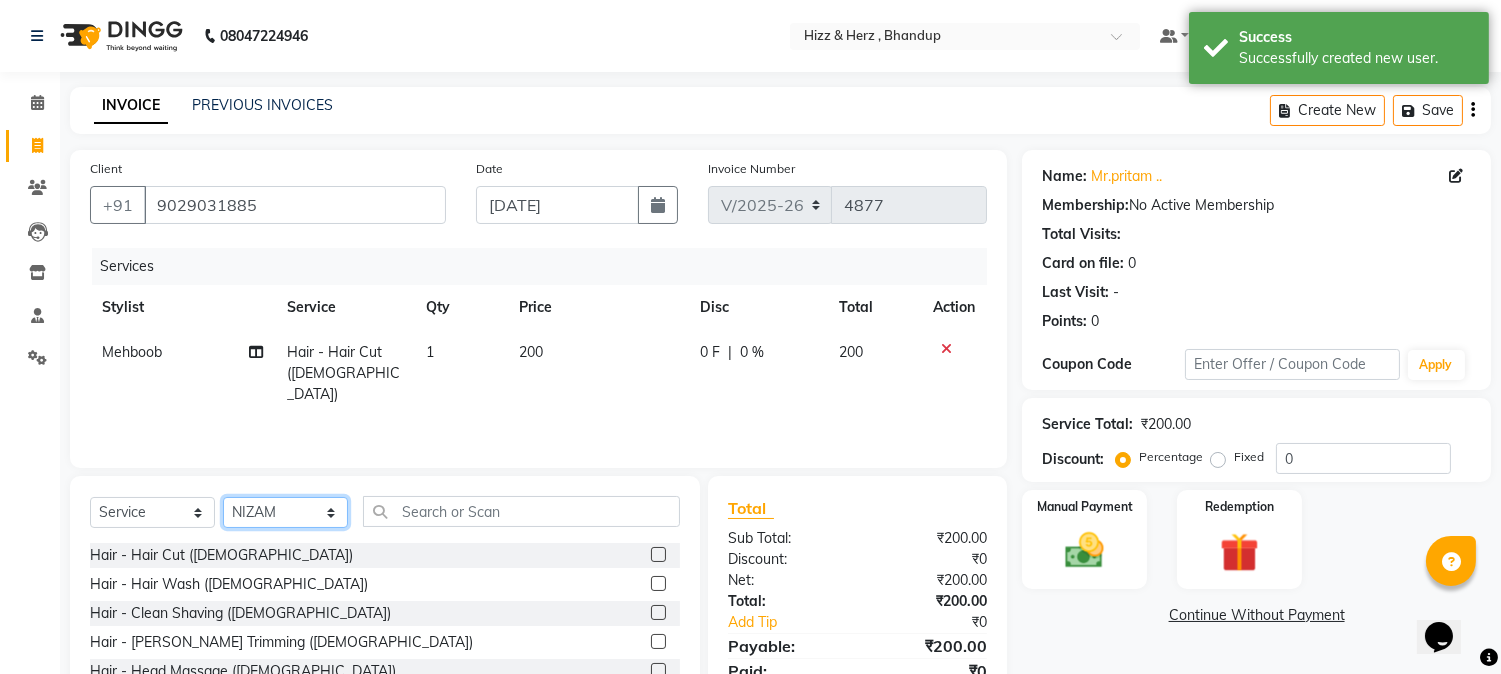 click on "Select Stylist Front Desk [PERSON_NAME] HIZZ & HERZ 2 [PERSON_NAME] [PERSON_NAME] [PERSON_NAME] [PERSON_NAME] MOHD [PERSON_NAME] [PERSON_NAME] [PERSON_NAME]  [PERSON_NAME]" 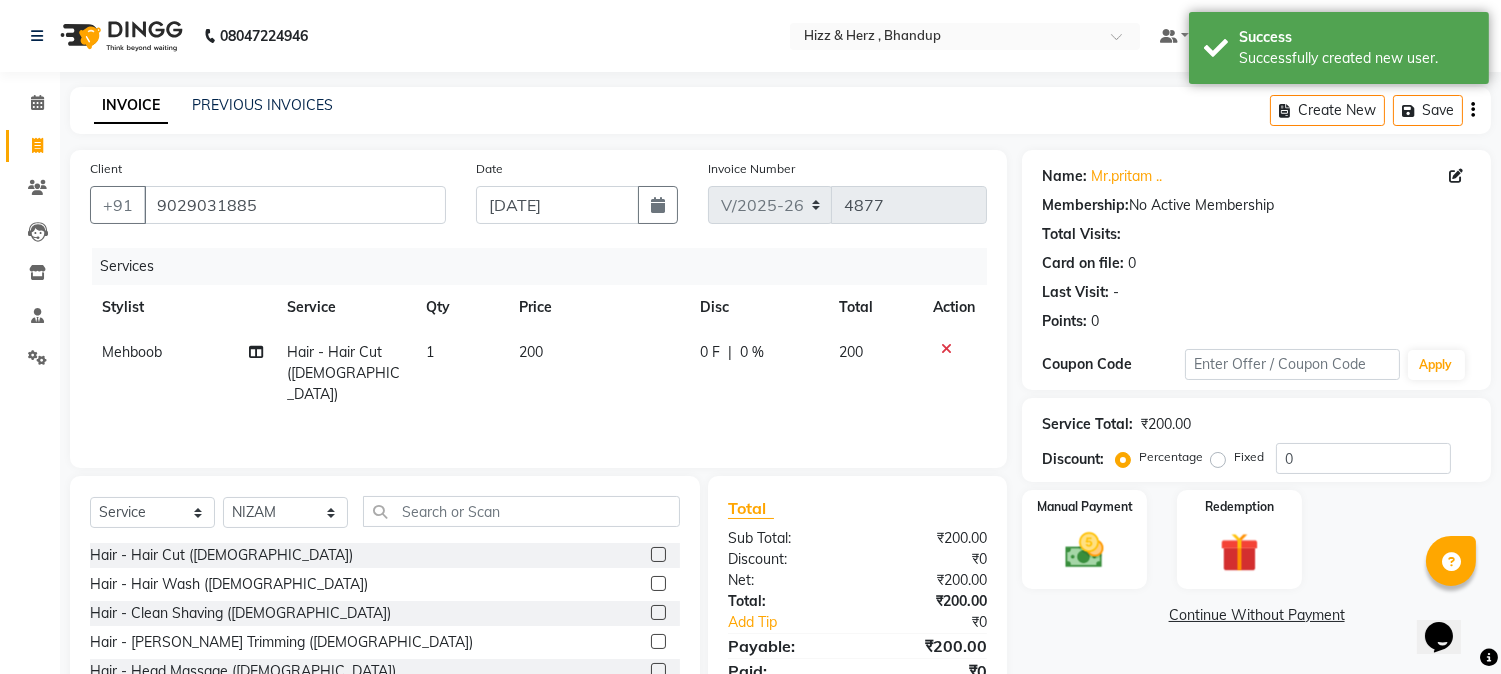 click 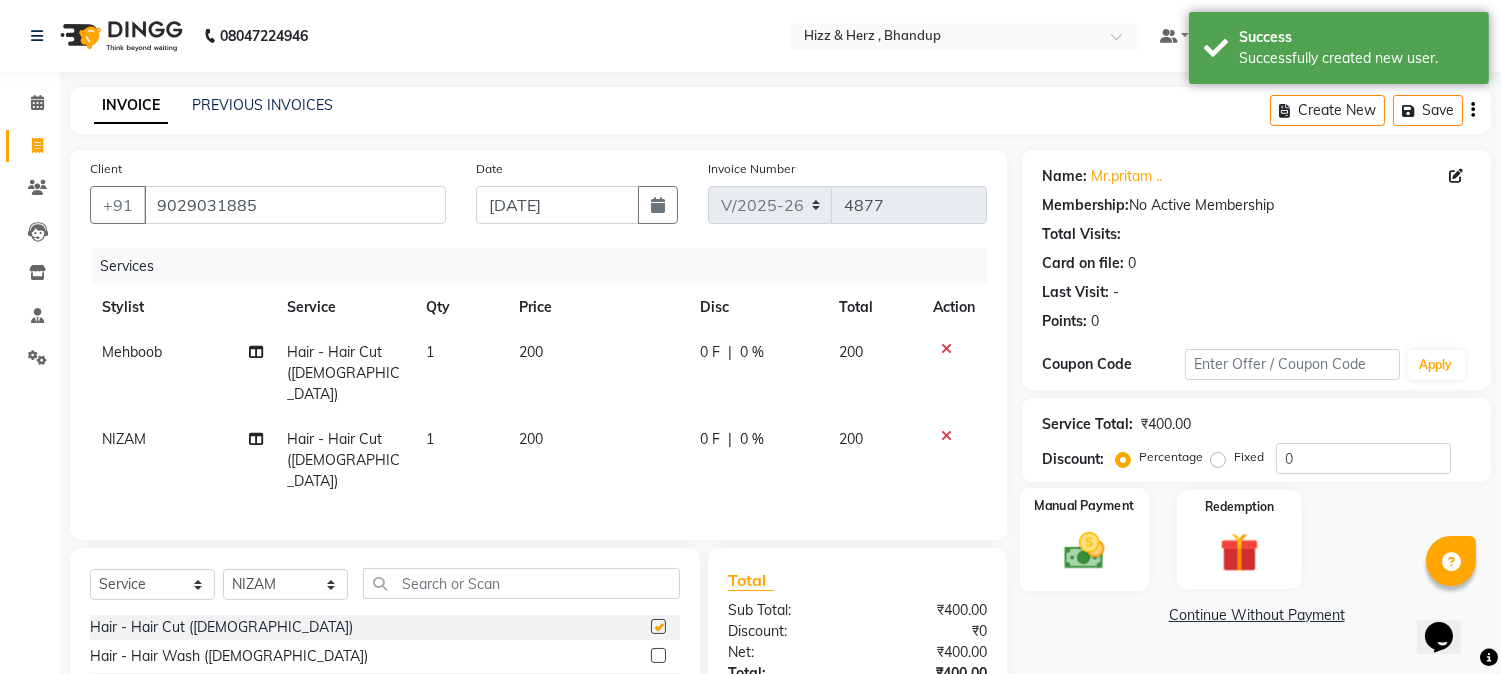 checkbox on "false" 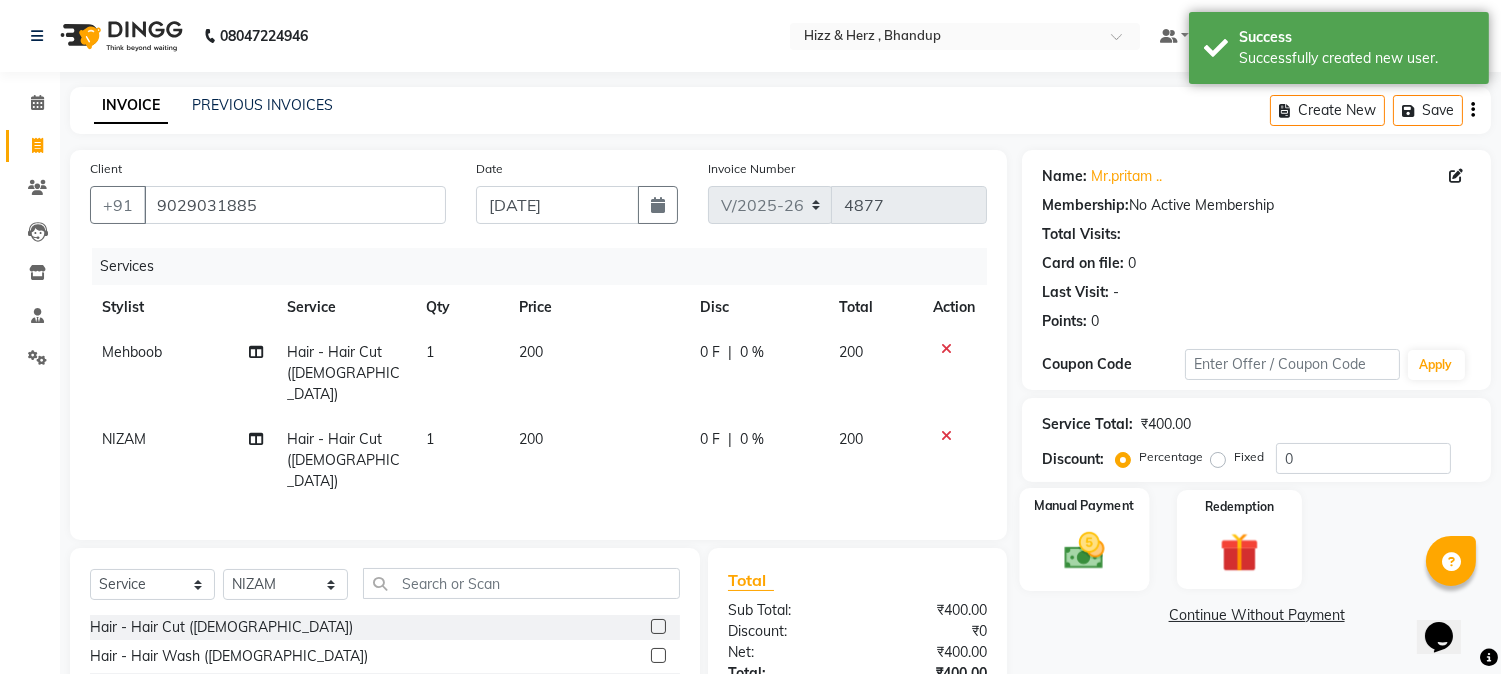 click 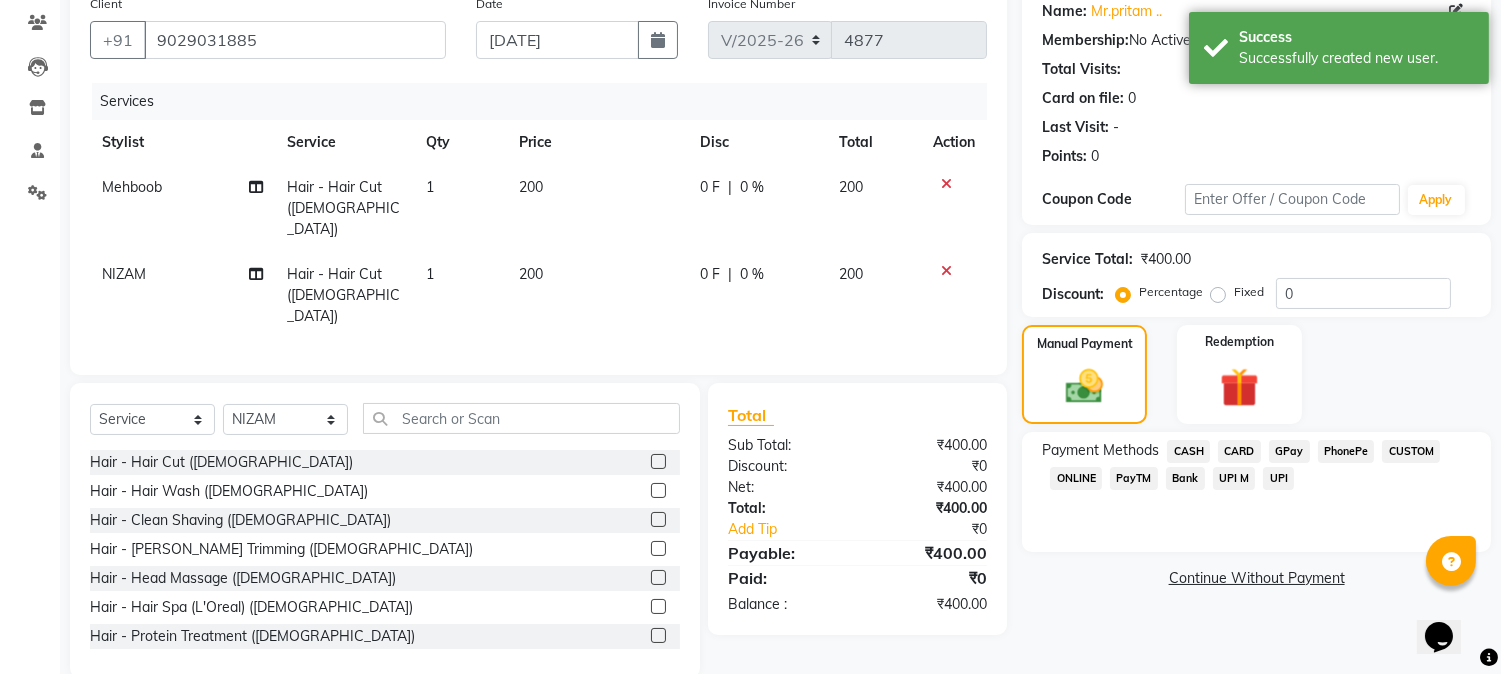 scroll, scrollTop: 173, scrollLeft: 0, axis: vertical 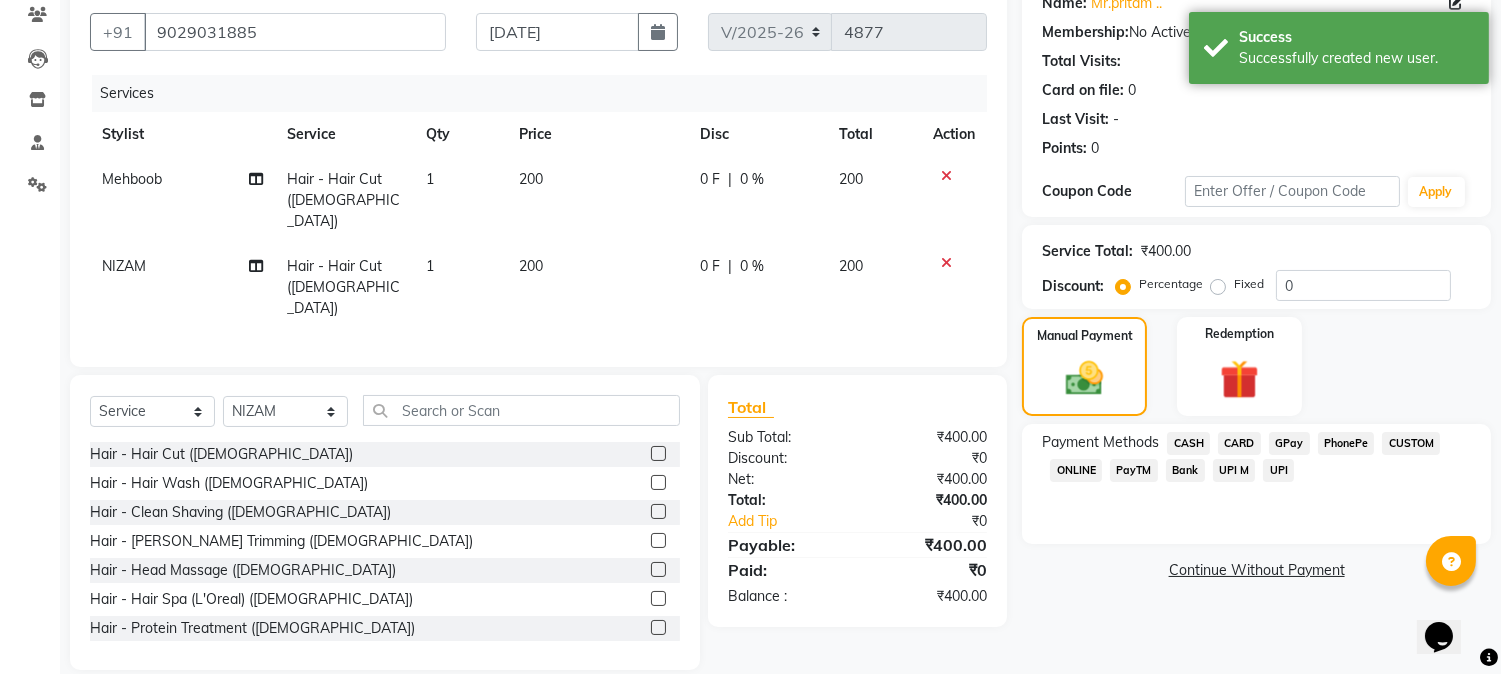click on "GPay" 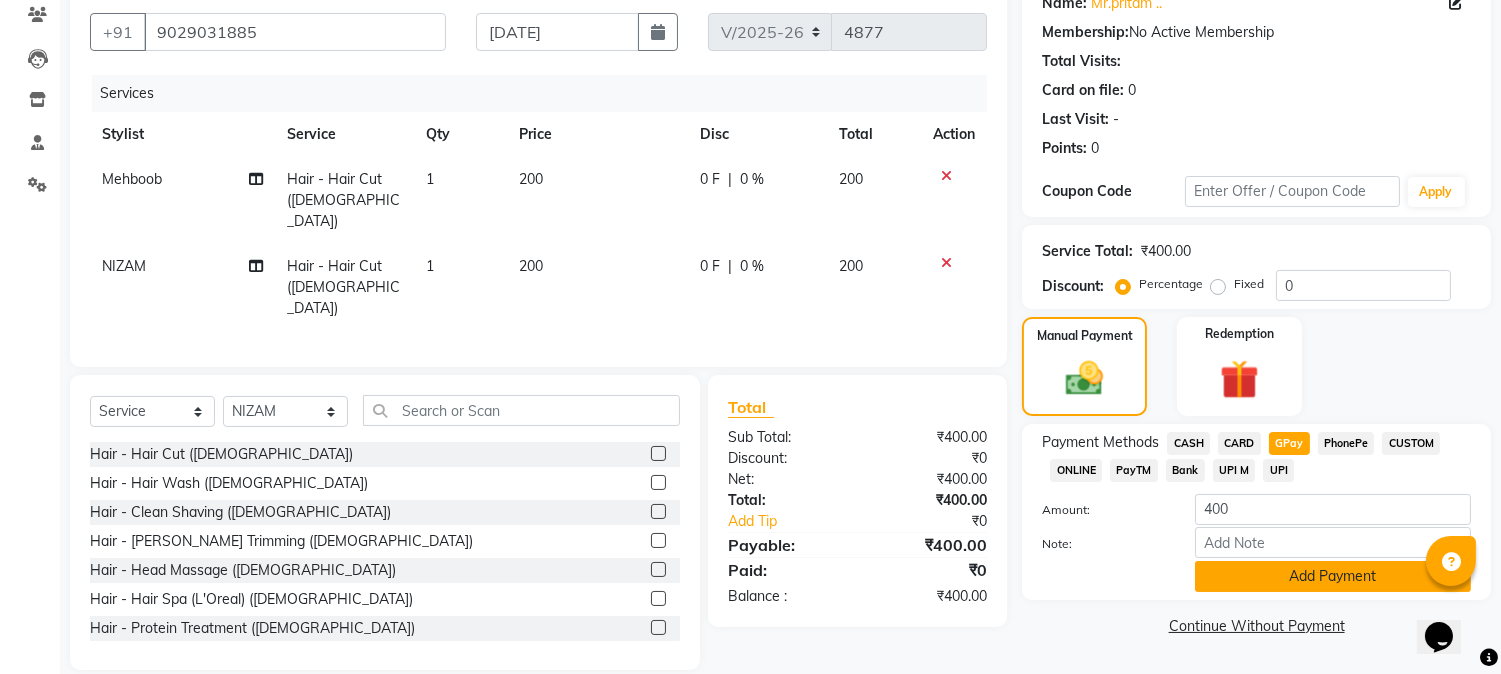 click on "Add Payment" 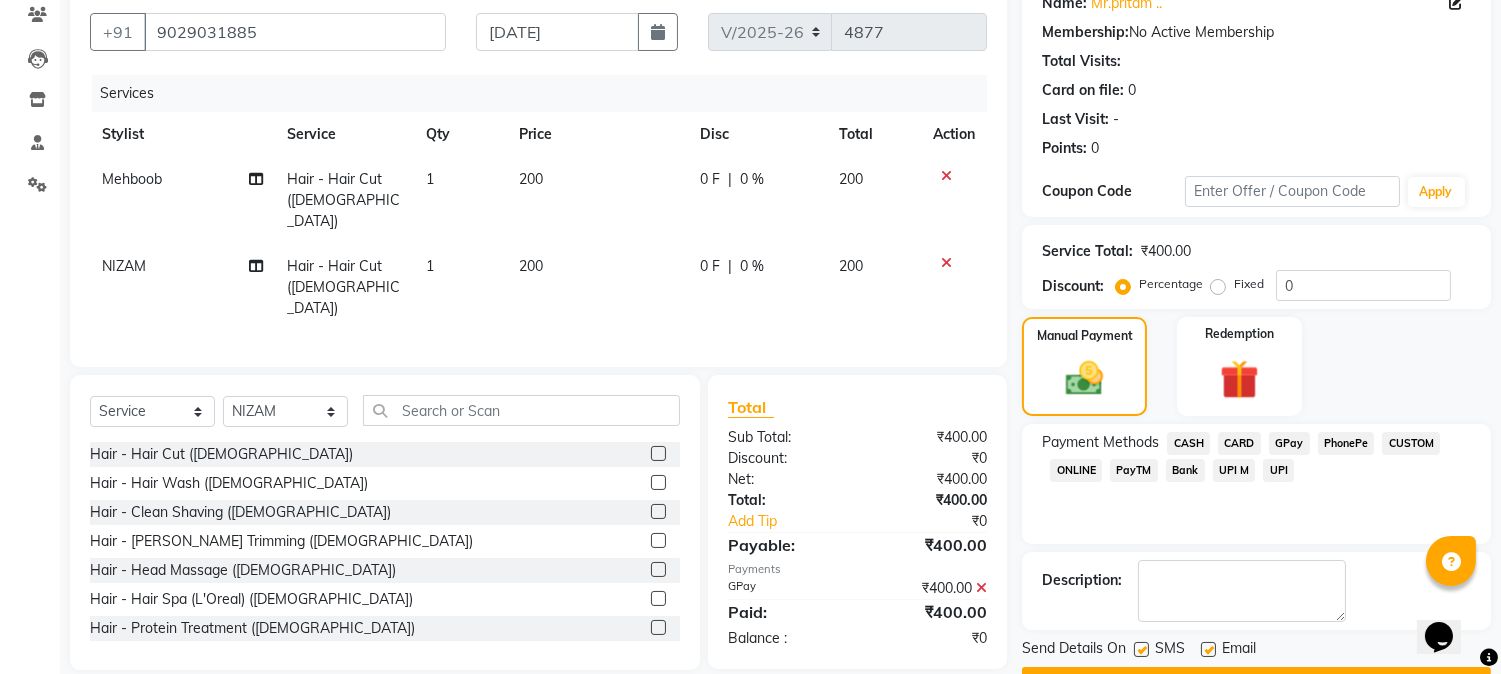 scroll, scrollTop: 225, scrollLeft: 0, axis: vertical 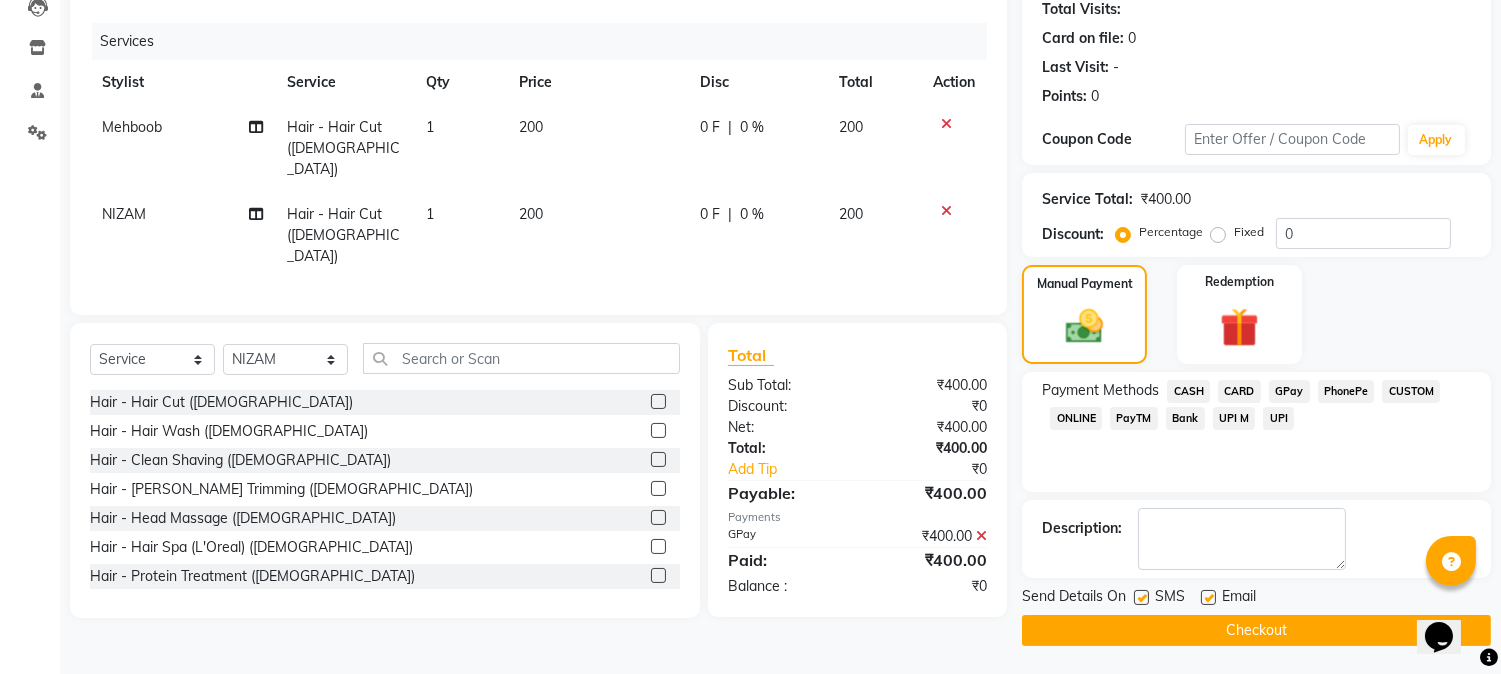 click on "Checkout" 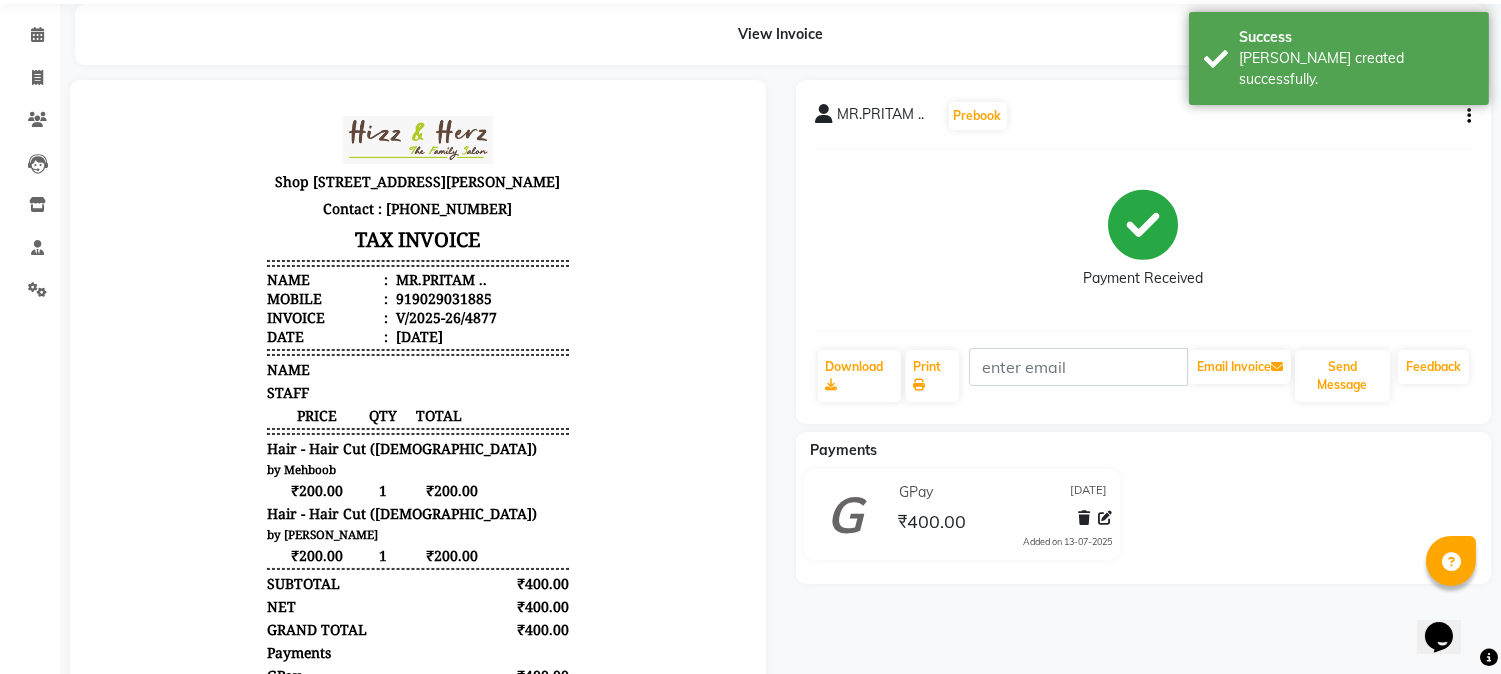 scroll, scrollTop: 111, scrollLeft: 0, axis: vertical 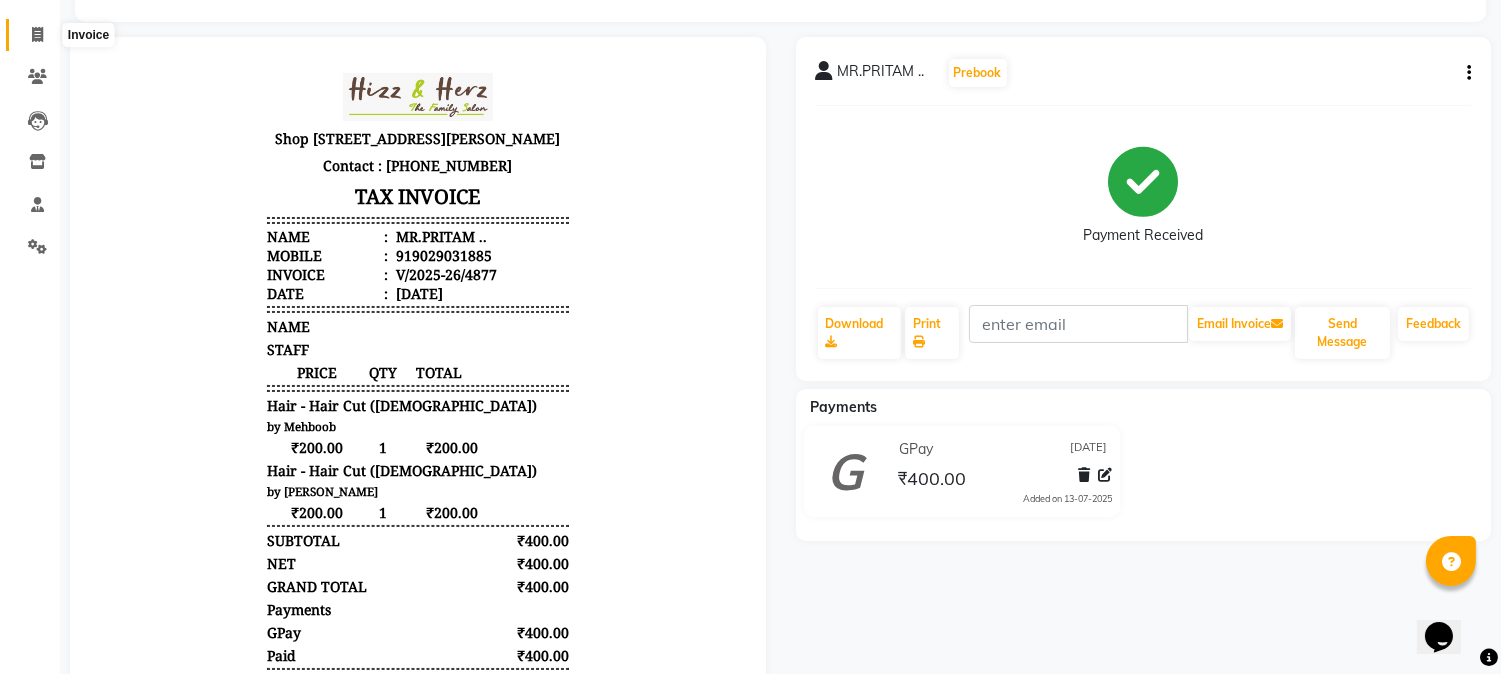 click 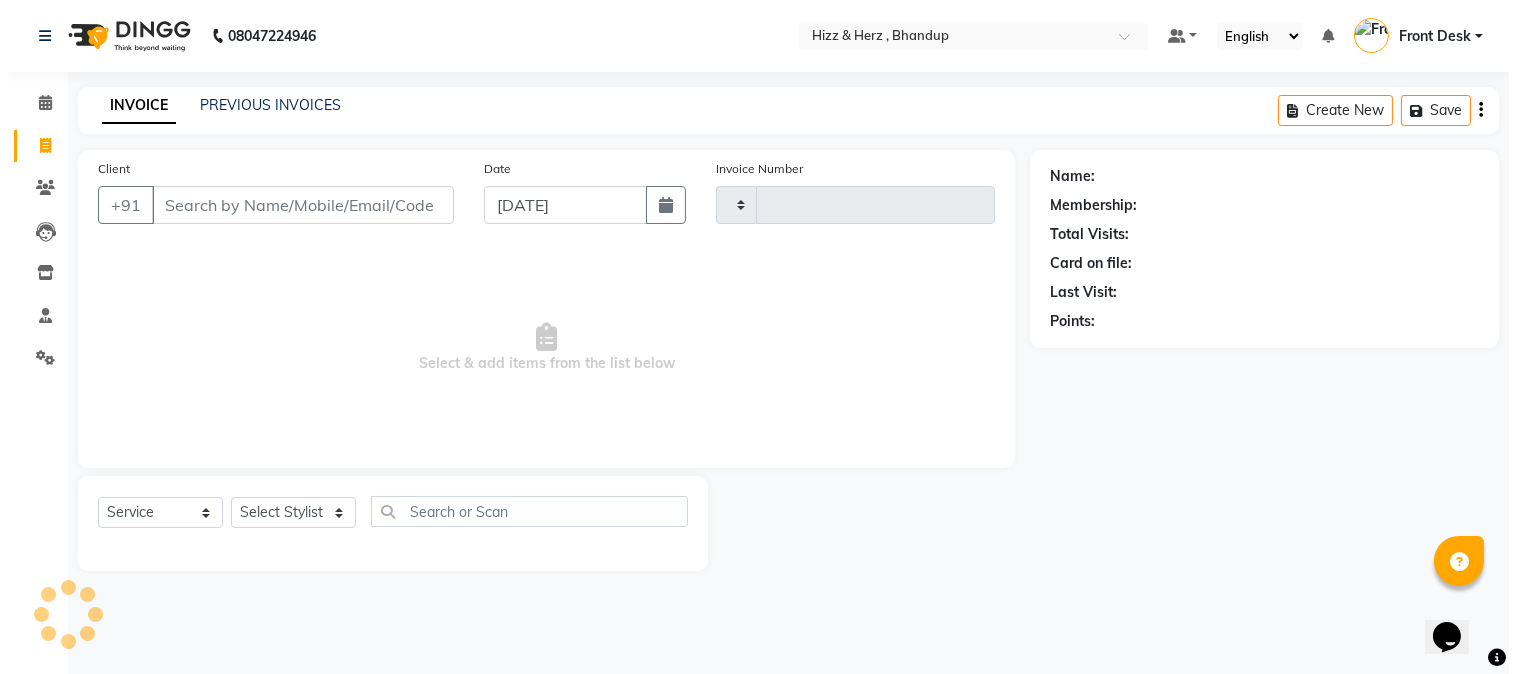 scroll, scrollTop: 0, scrollLeft: 0, axis: both 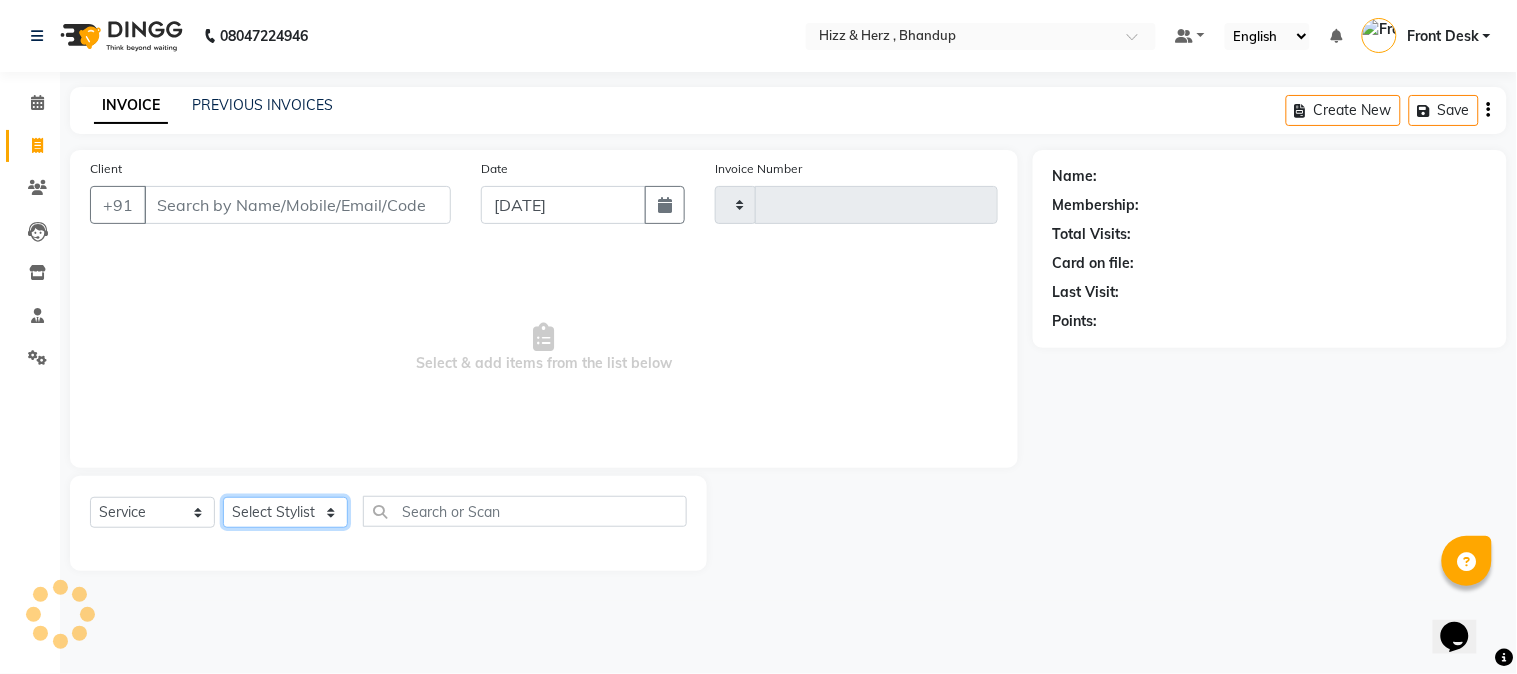 click on "Select Stylist" 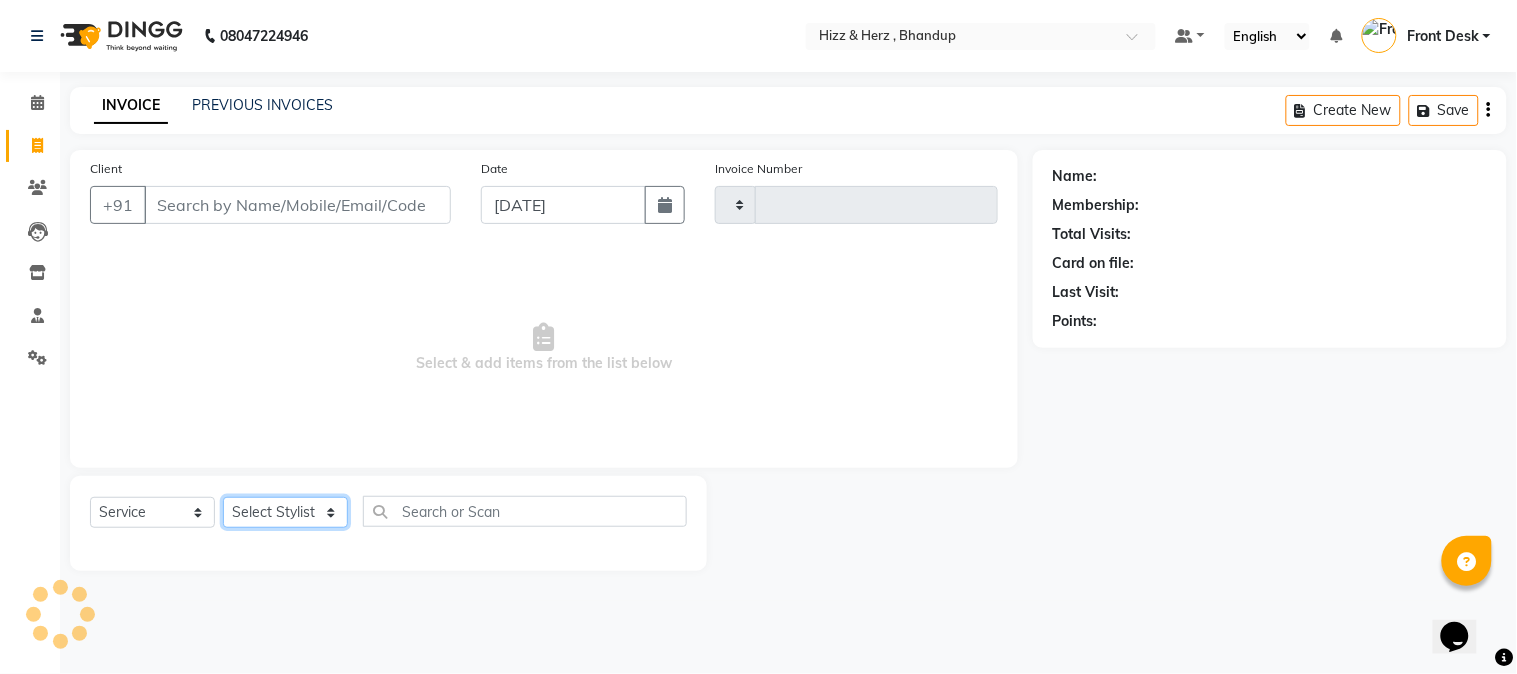 type on "4878" 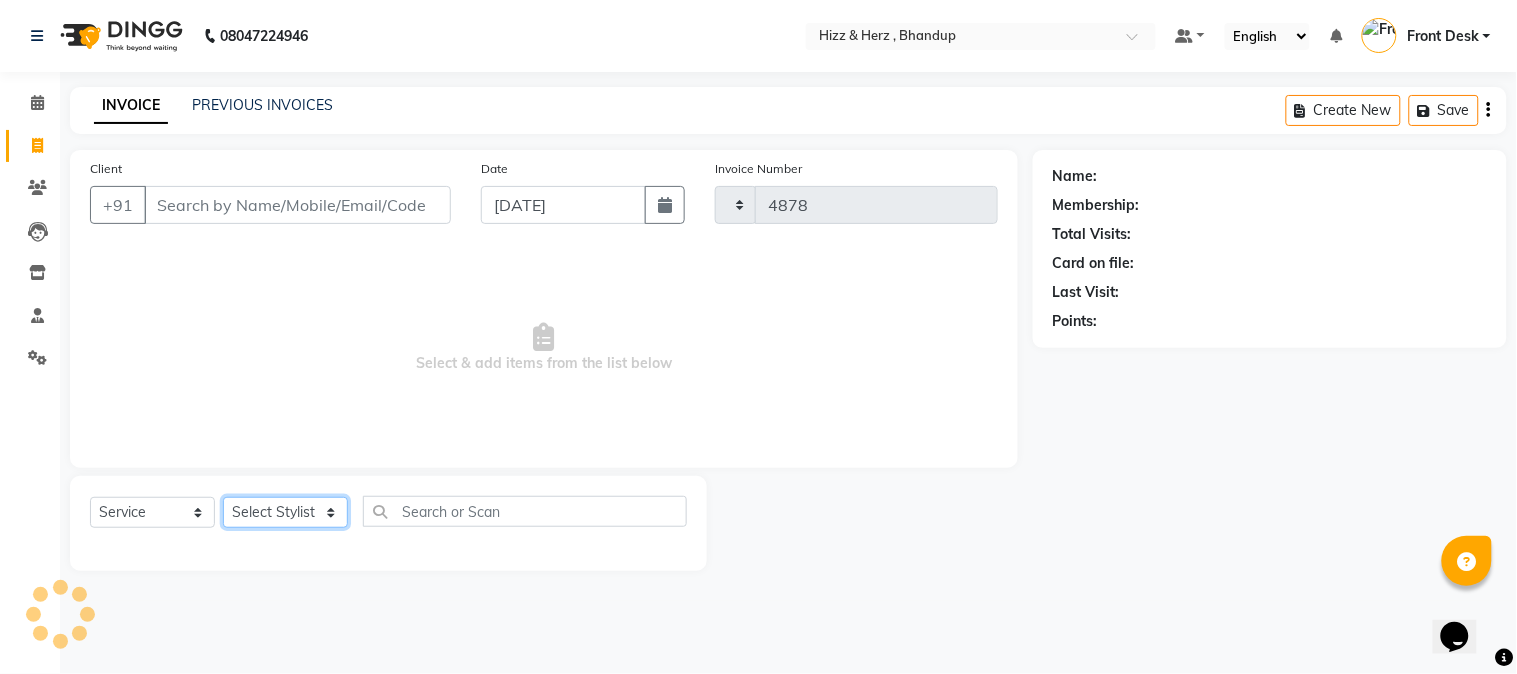 select on "629" 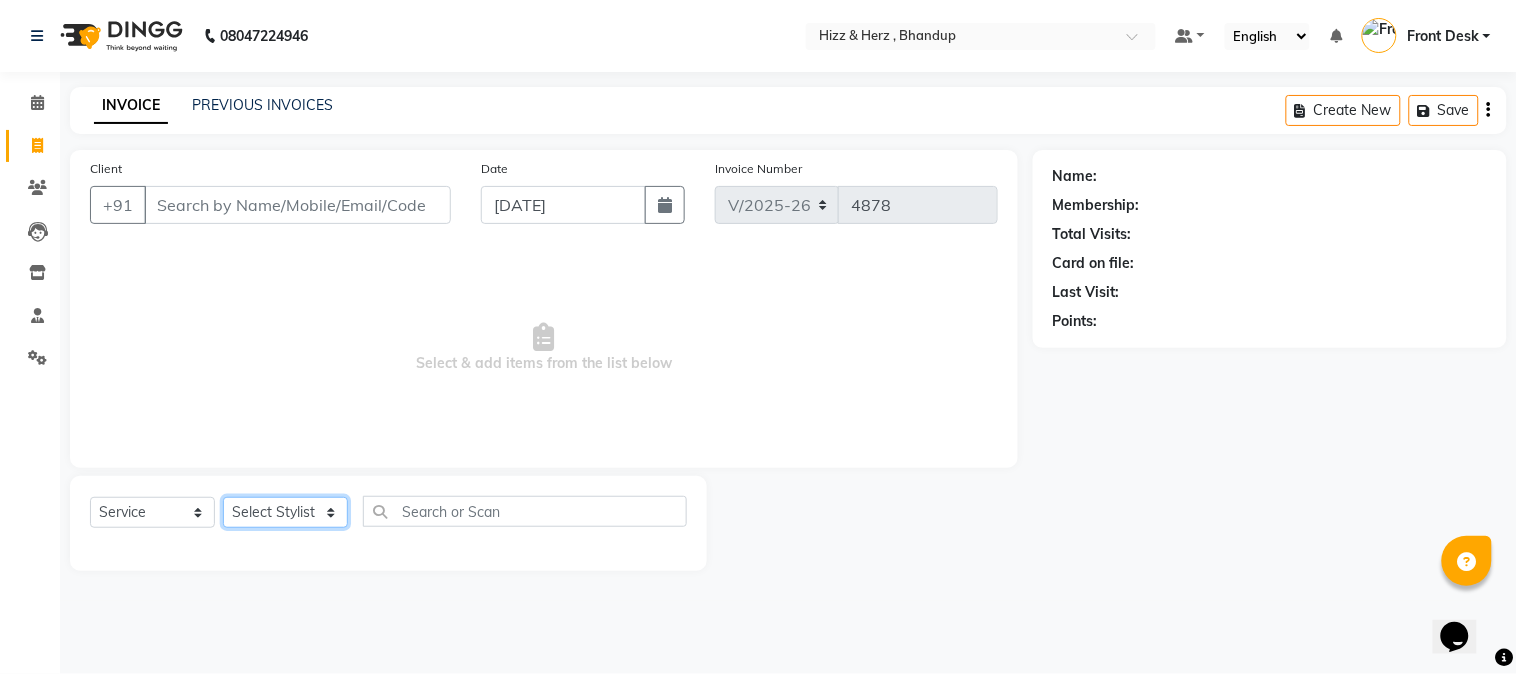 click on "Select Stylist Front Desk [PERSON_NAME] HIZZ & HERZ 2 [PERSON_NAME] [PERSON_NAME] [PERSON_NAME] [PERSON_NAME] MOHD [PERSON_NAME] [PERSON_NAME] [PERSON_NAME]  [PERSON_NAME]" 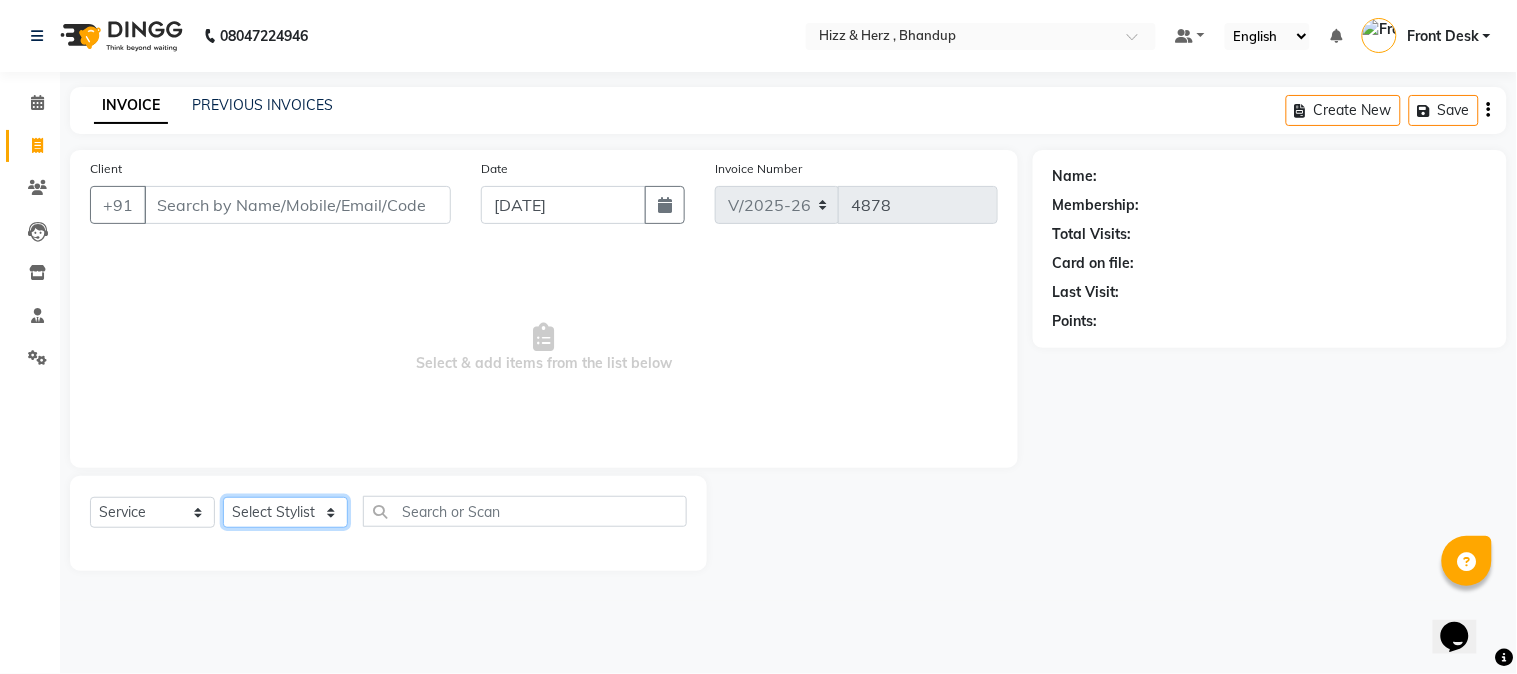 select on "24395" 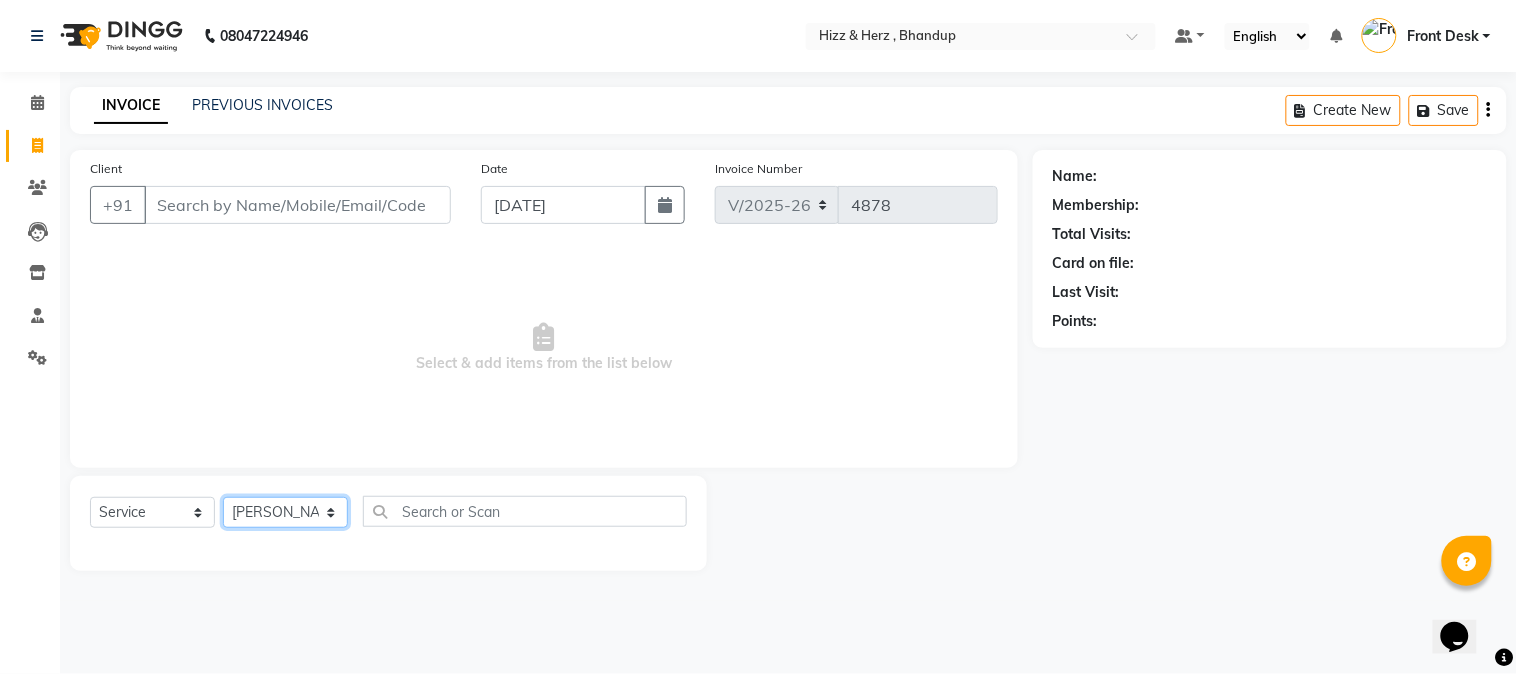 click on "Select Stylist Front Desk [PERSON_NAME] HIZZ & HERZ 2 [PERSON_NAME] [PERSON_NAME] [PERSON_NAME] [PERSON_NAME] MOHD [PERSON_NAME] [PERSON_NAME] [PERSON_NAME]  [PERSON_NAME]" 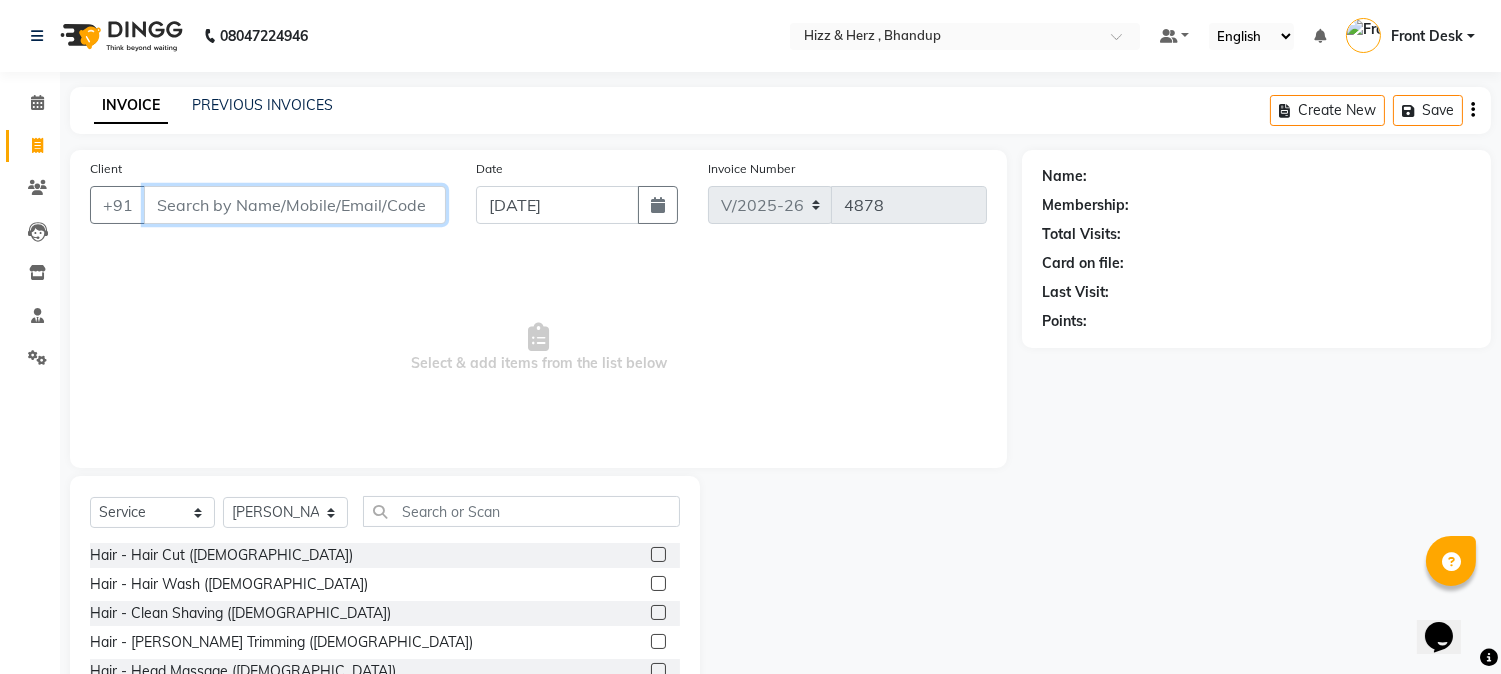 click on "Client" at bounding box center (295, 205) 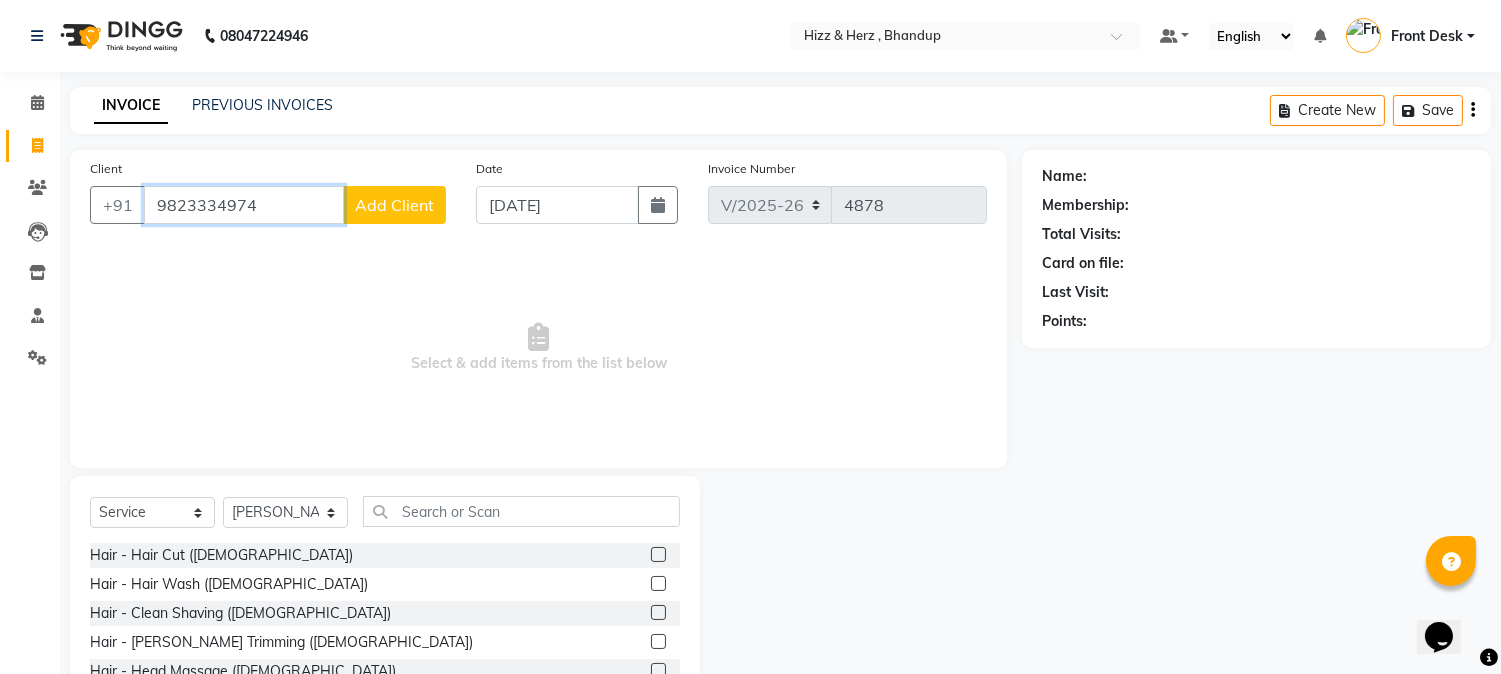 type on "9823334974" 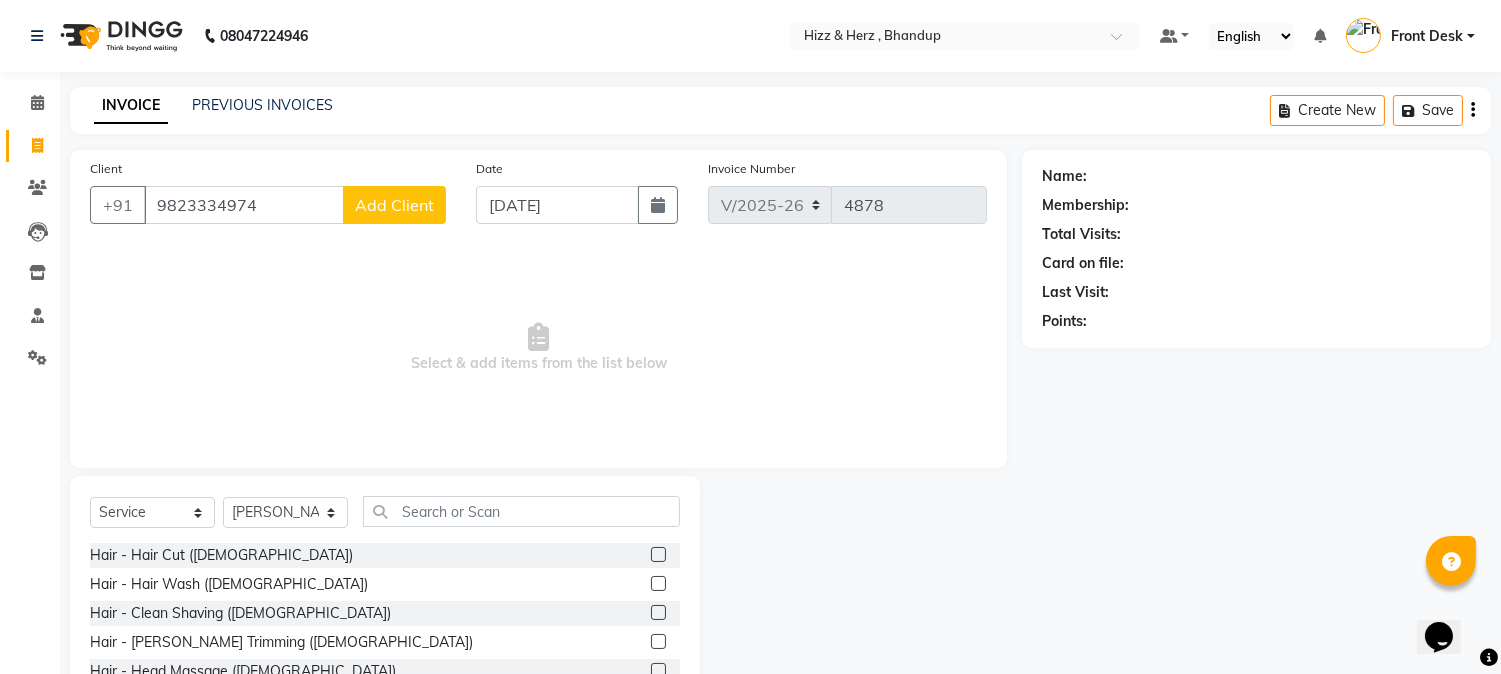 click on "Add Client" 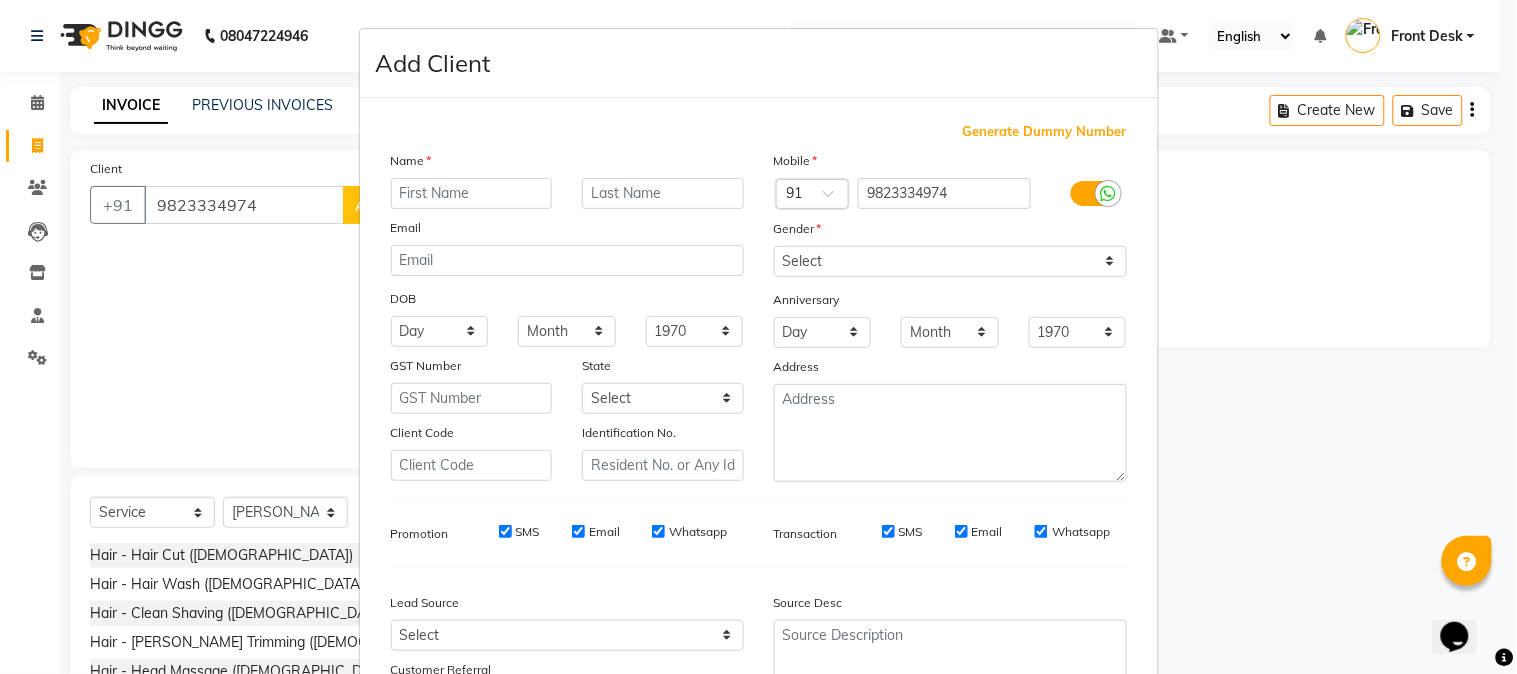 click at bounding box center (472, 193) 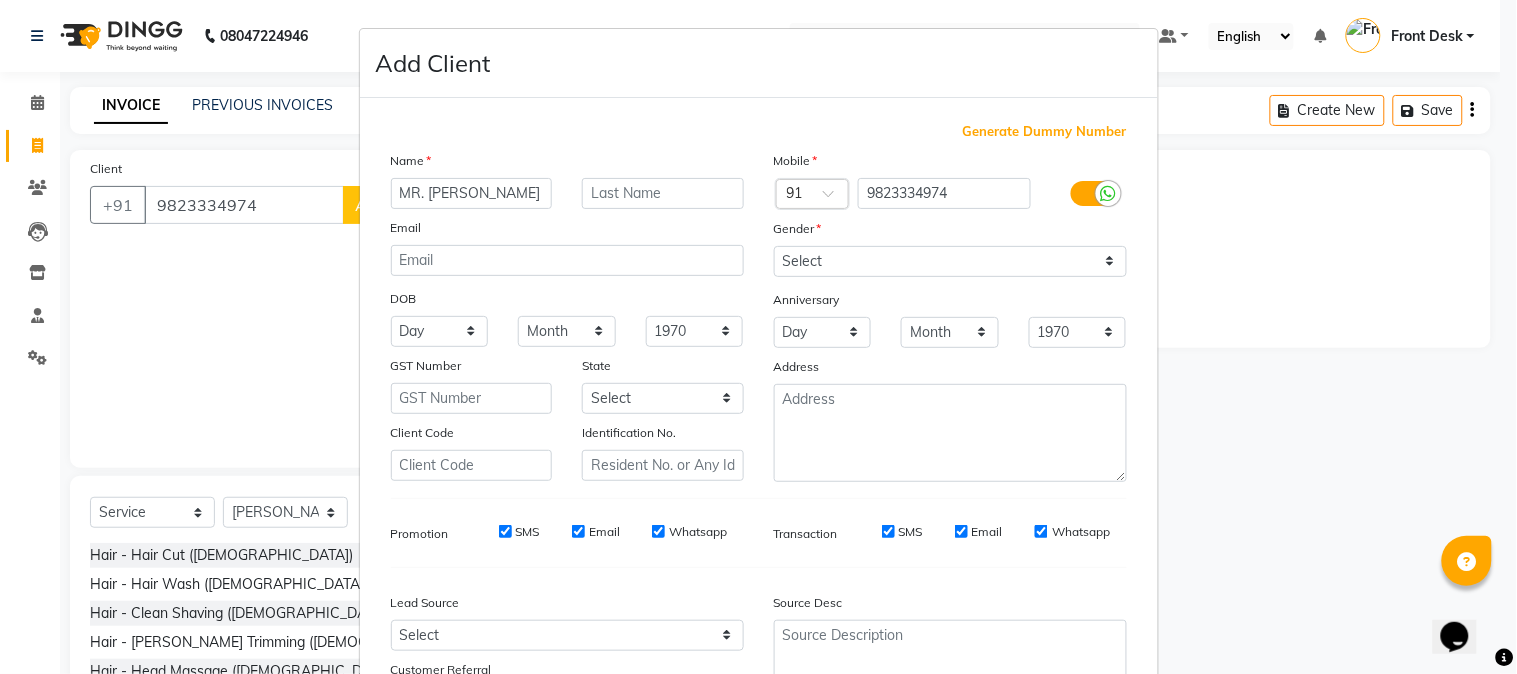 type on "MR. [PERSON_NAME]" 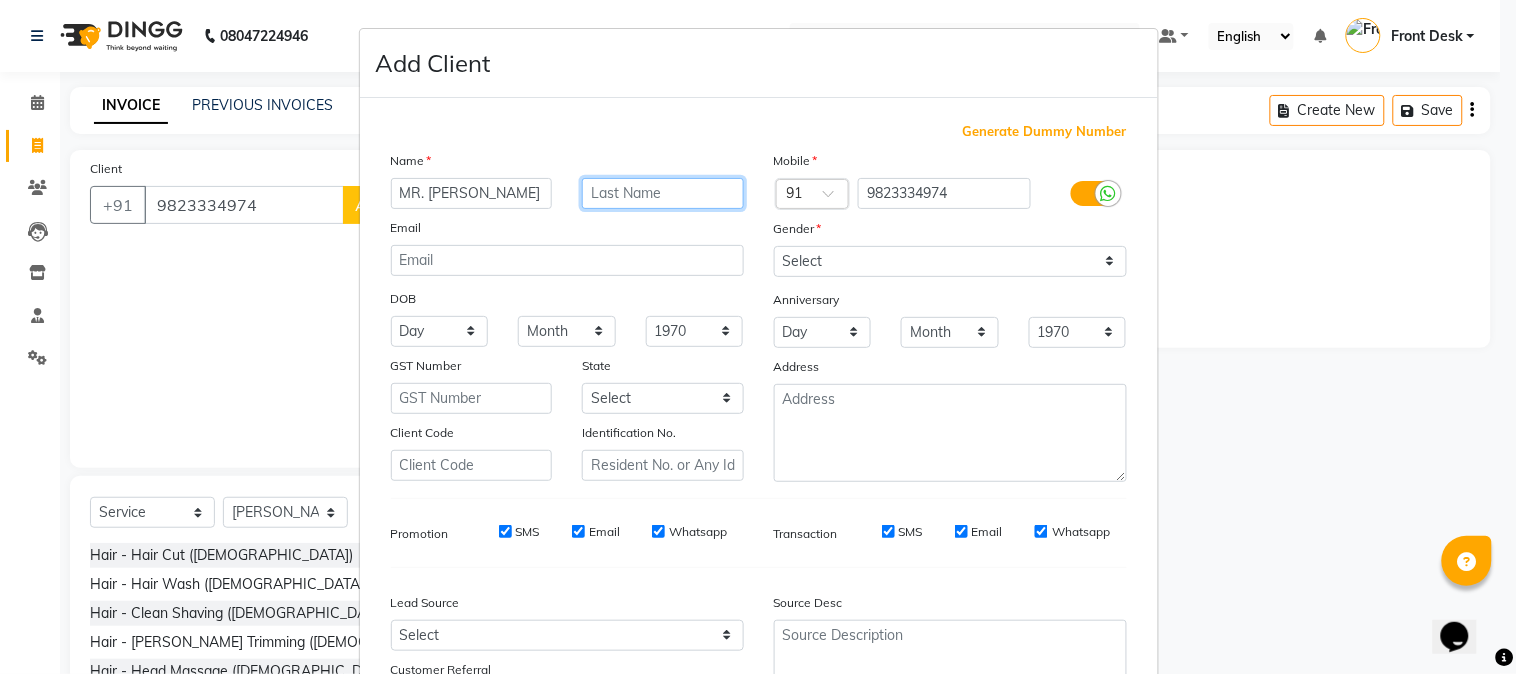 click at bounding box center [663, 193] 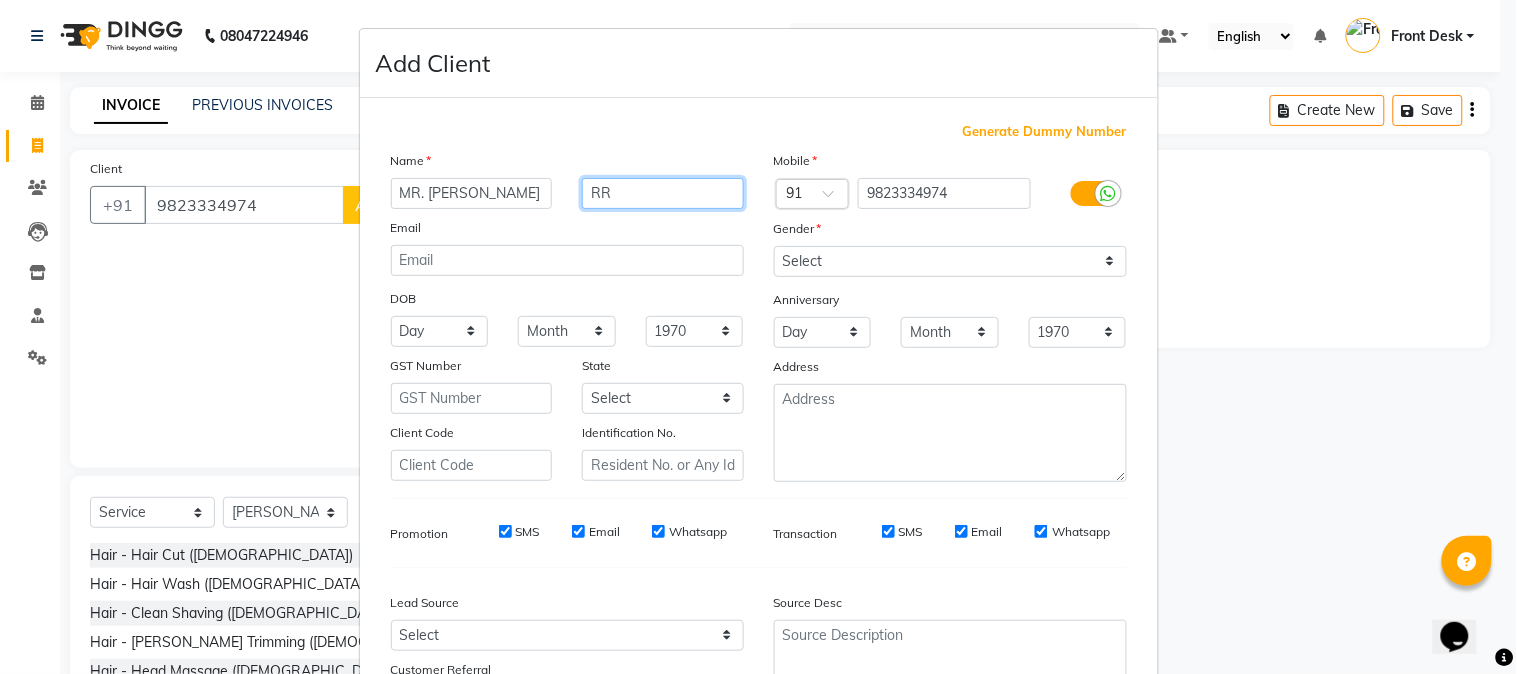 type on "RR" 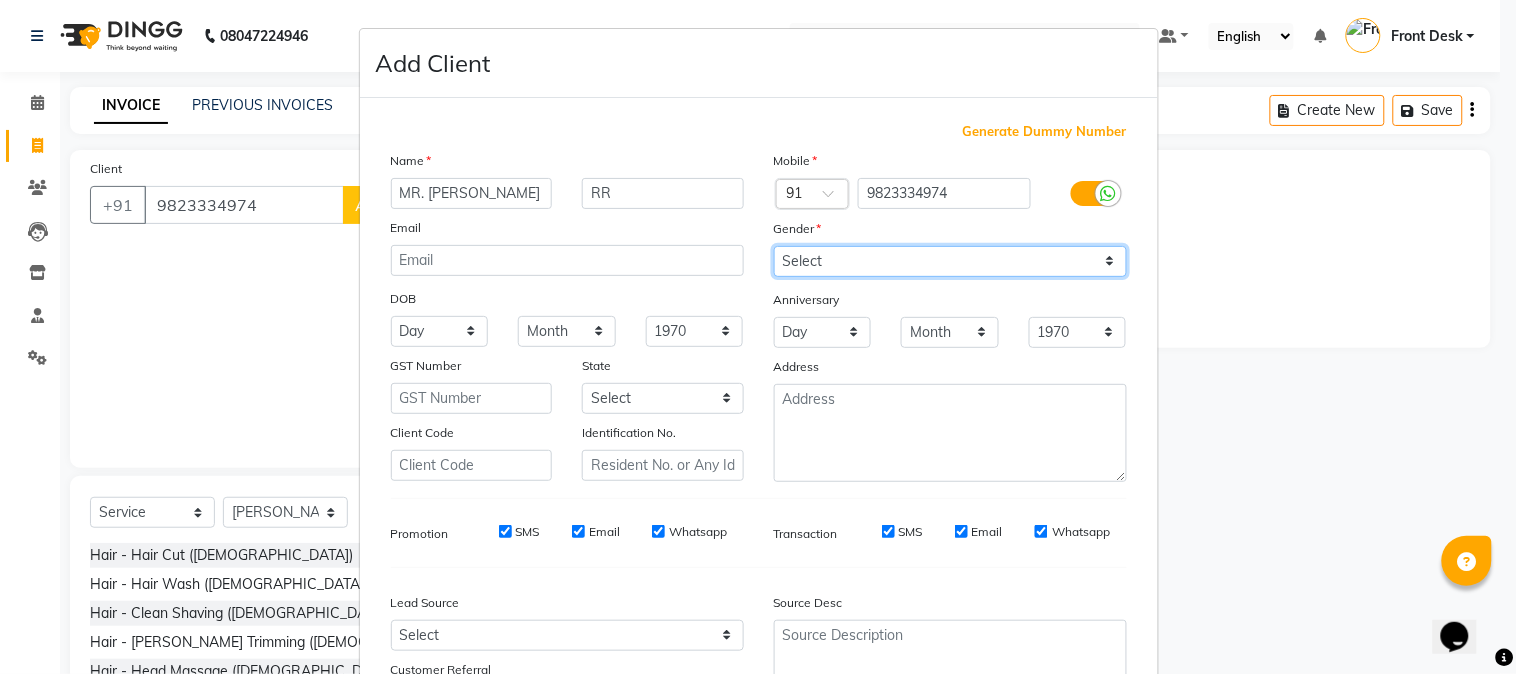 click on "Select Male Female Other Prefer Not To Say" at bounding box center [950, 261] 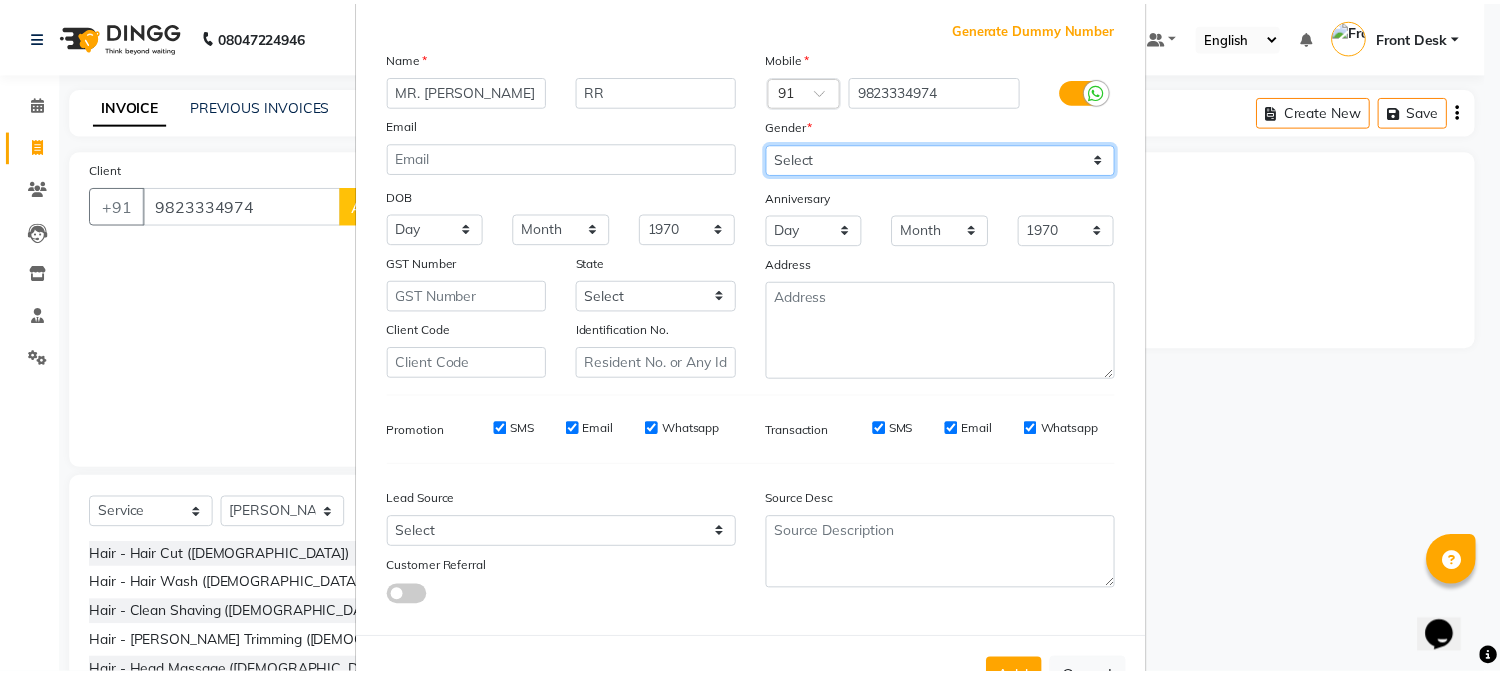 scroll, scrollTop: 176, scrollLeft: 0, axis: vertical 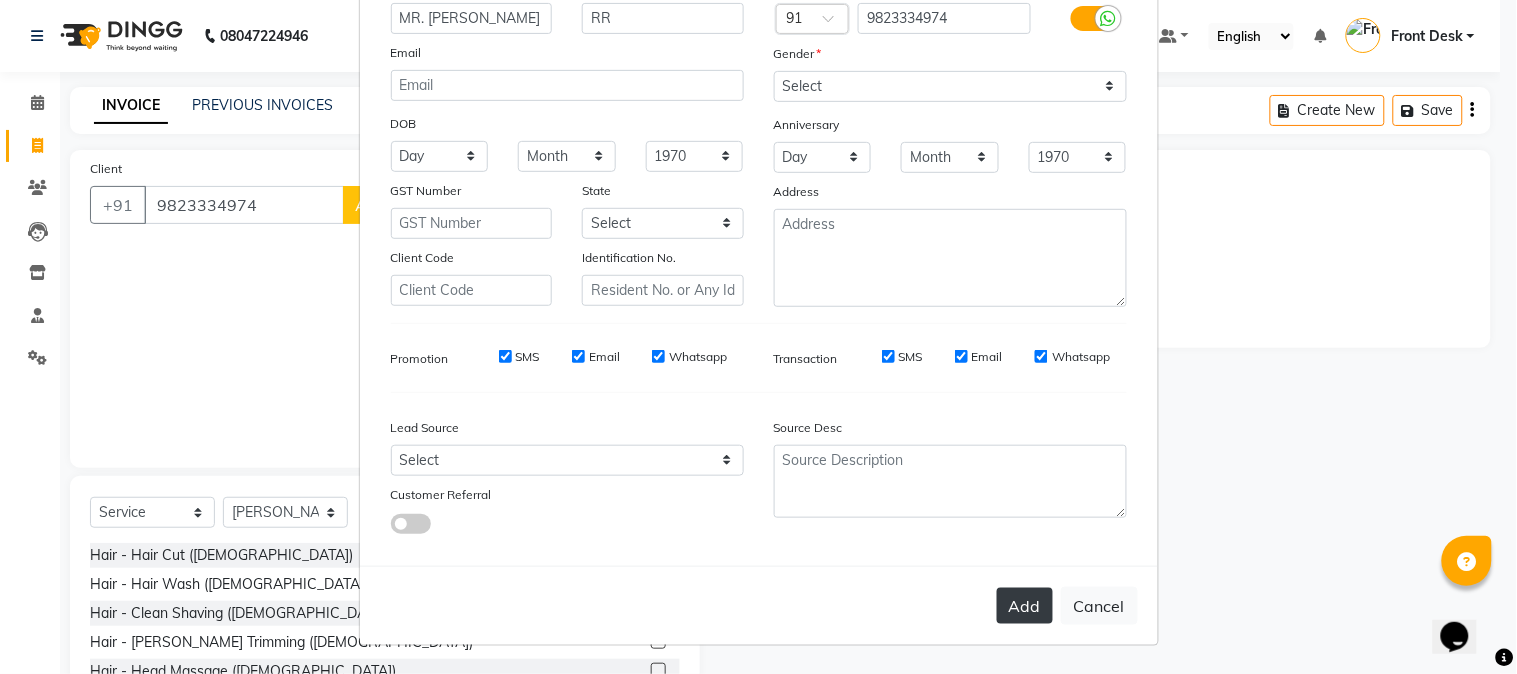 click on "Add" at bounding box center [1025, 606] 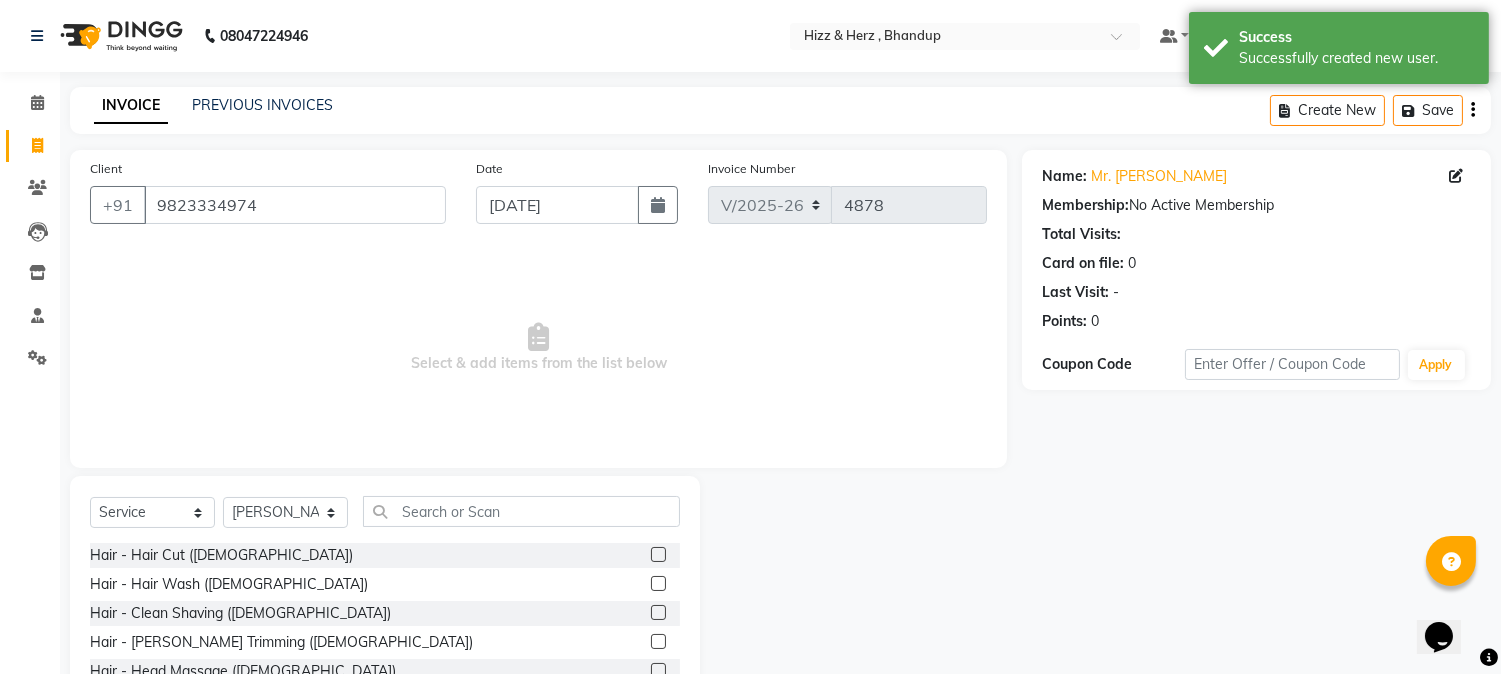 click 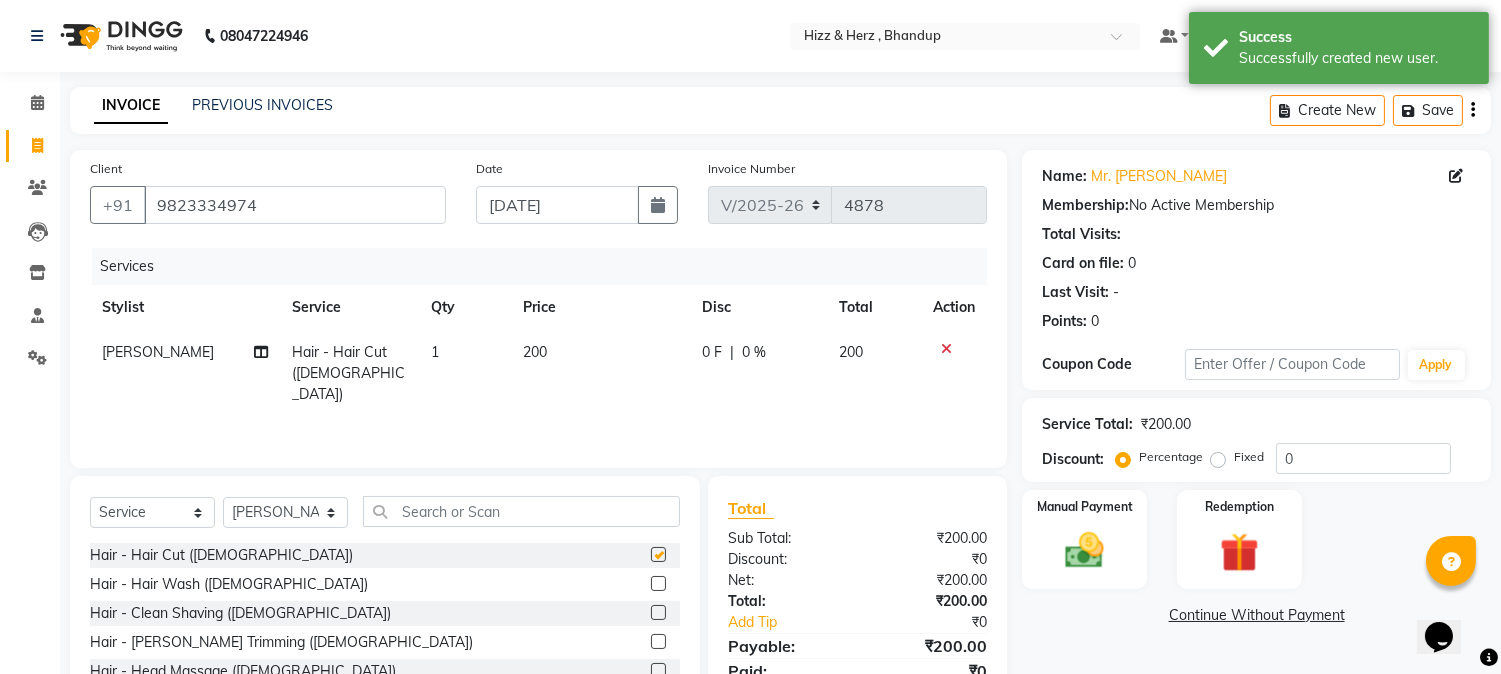 checkbox on "false" 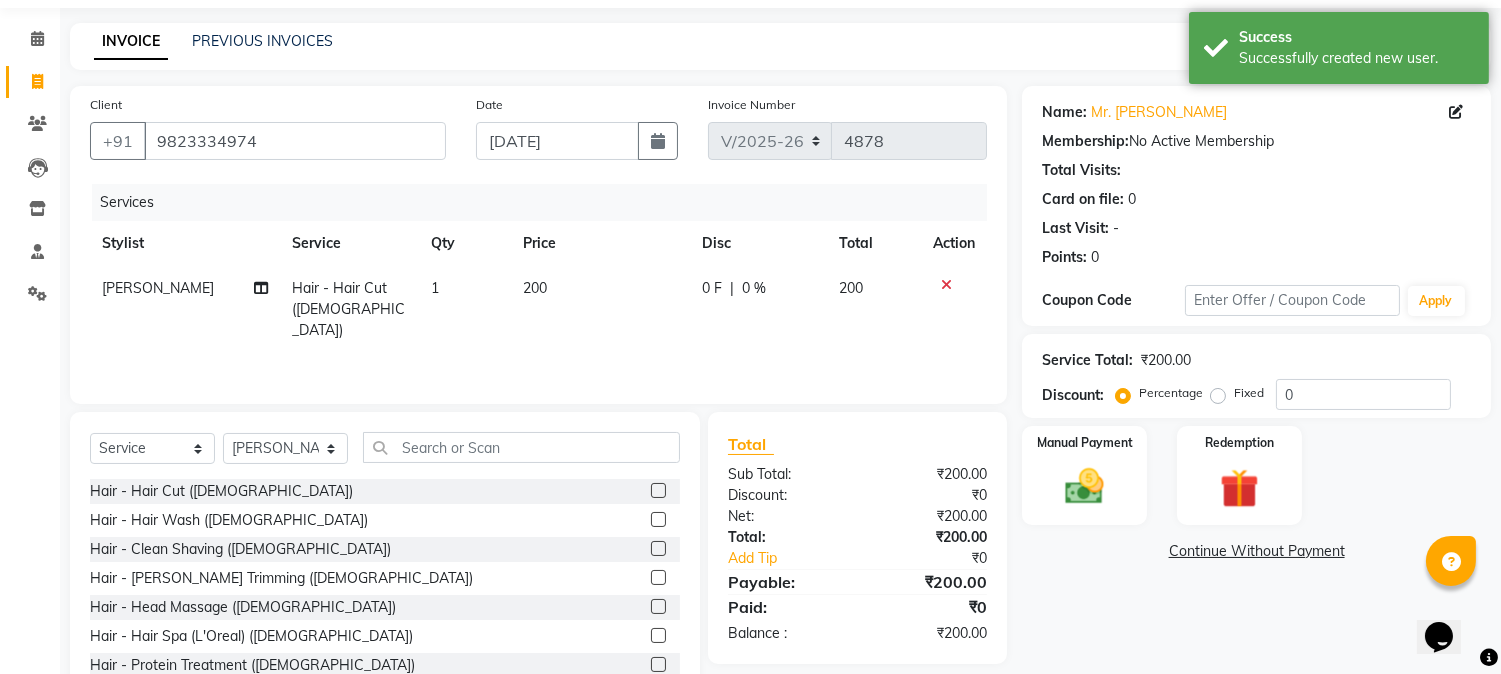 scroll, scrollTop: 126, scrollLeft: 0, axis: vertical 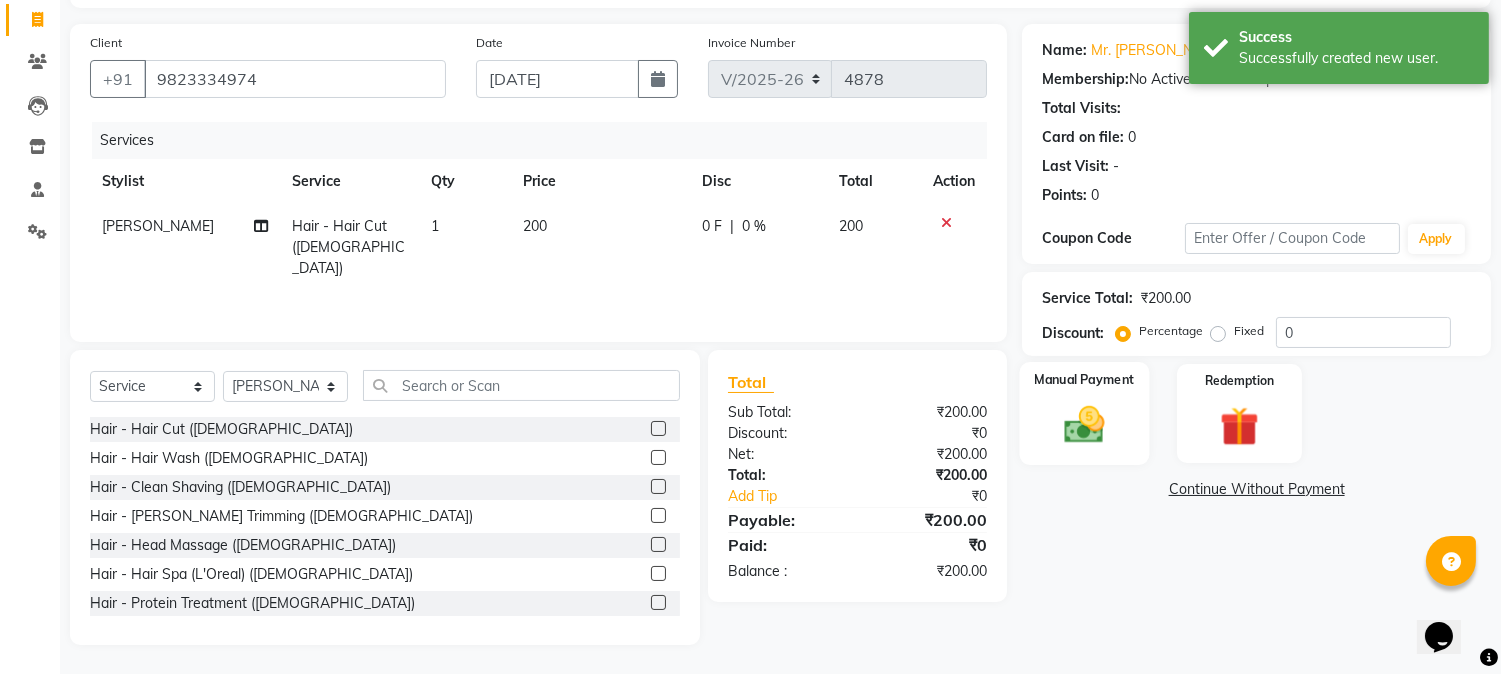 click 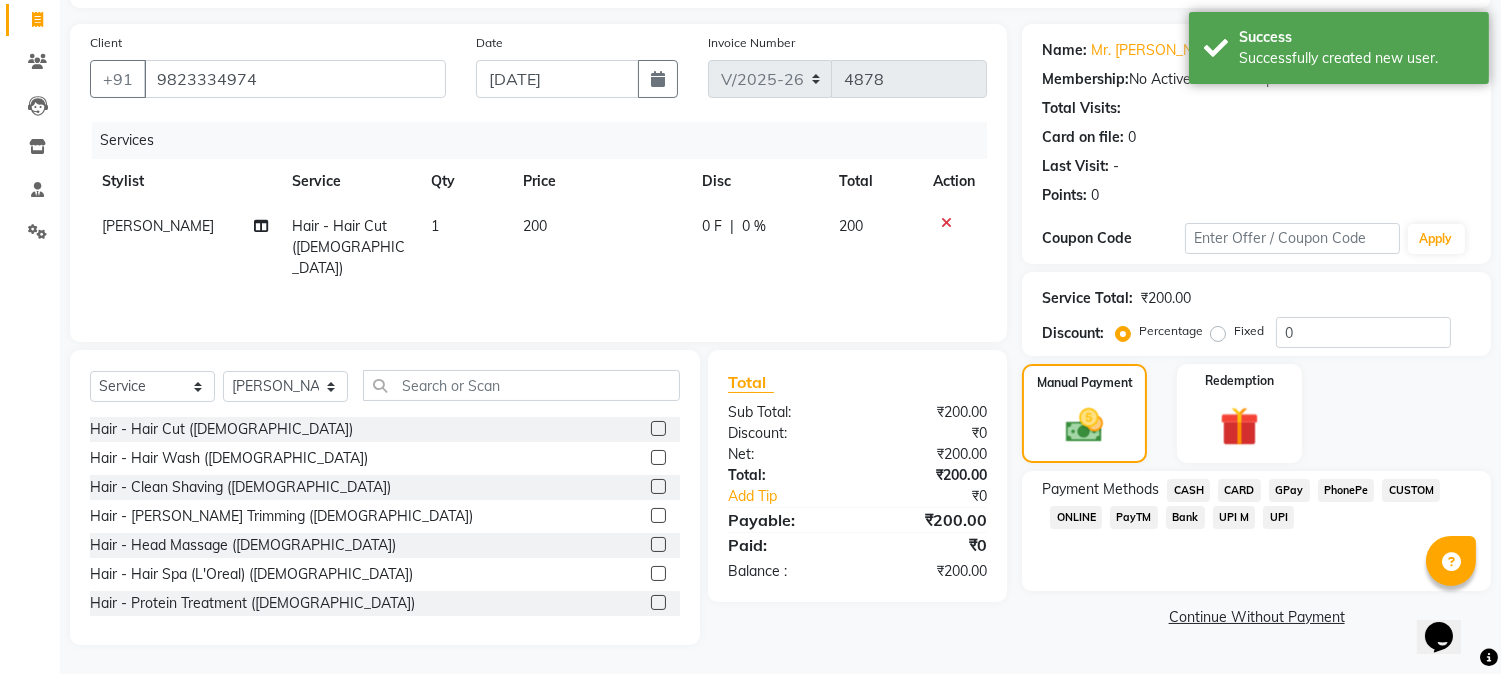 click on "CASH" 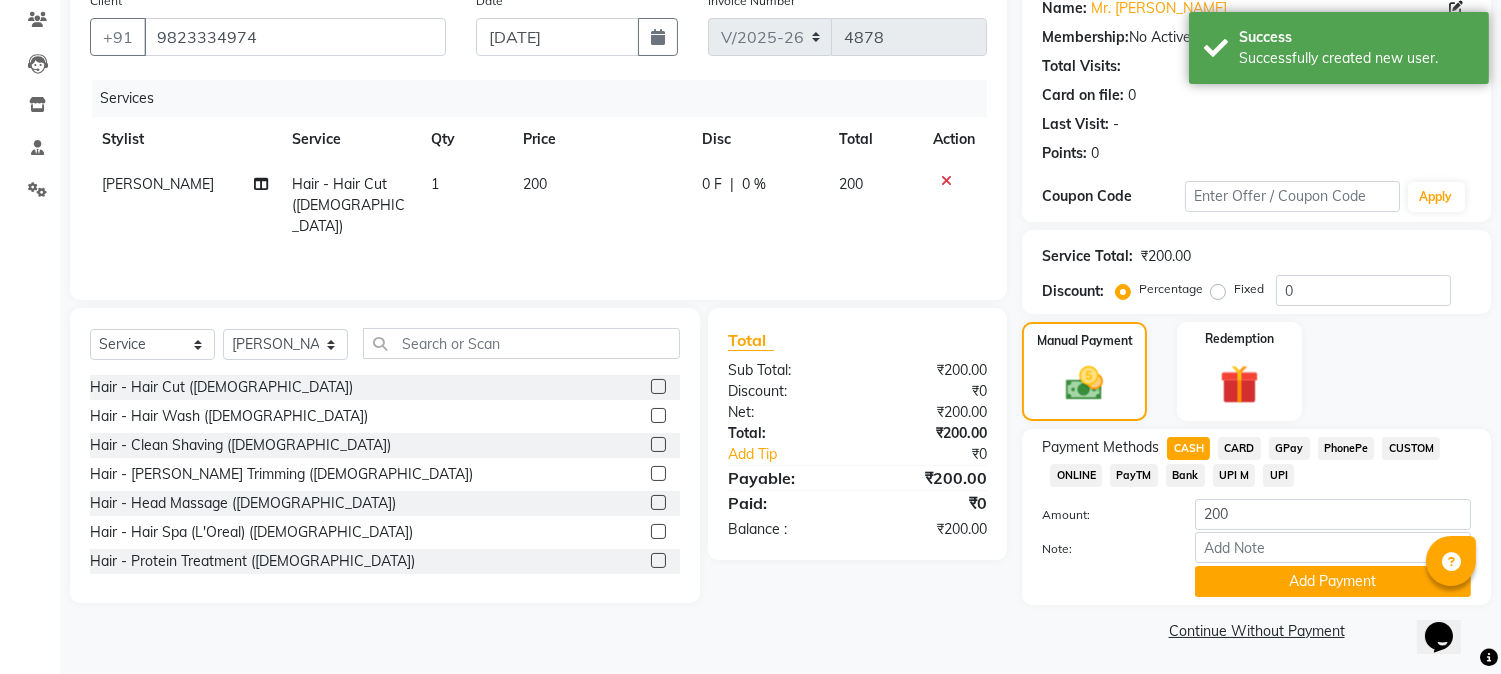 scroll, scrollTop: 170, scrollLeft: 0, axis: vertical 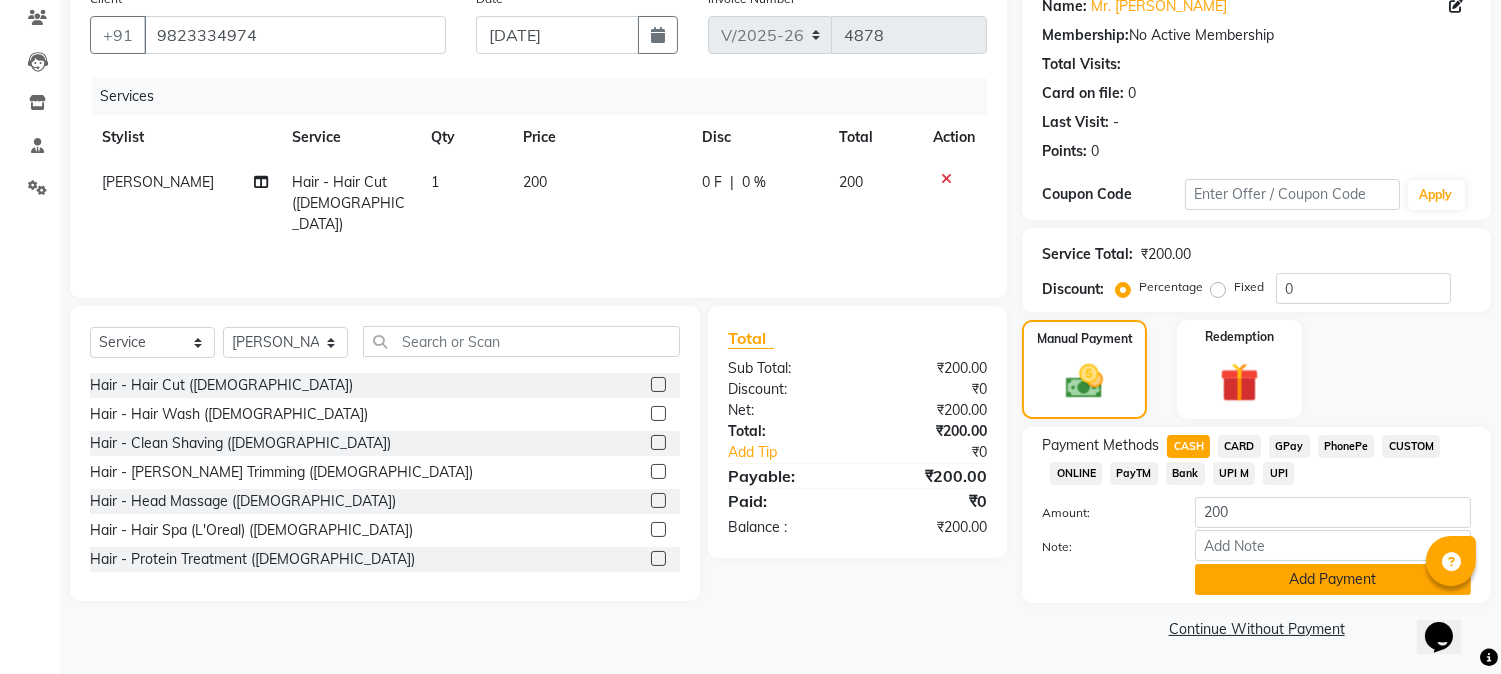 click on "Add Payment" 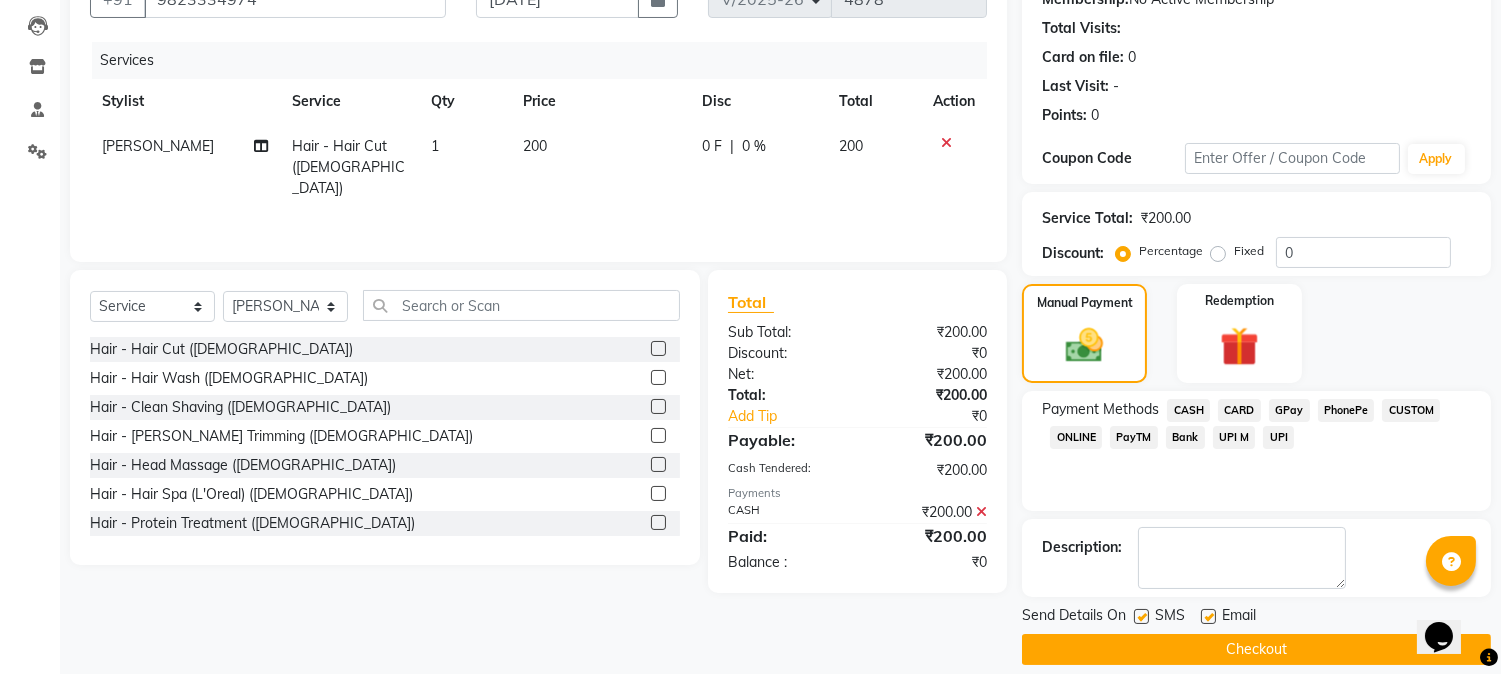 scroll, scrollTop: 225, scrollLeft: 0, axis: vertical 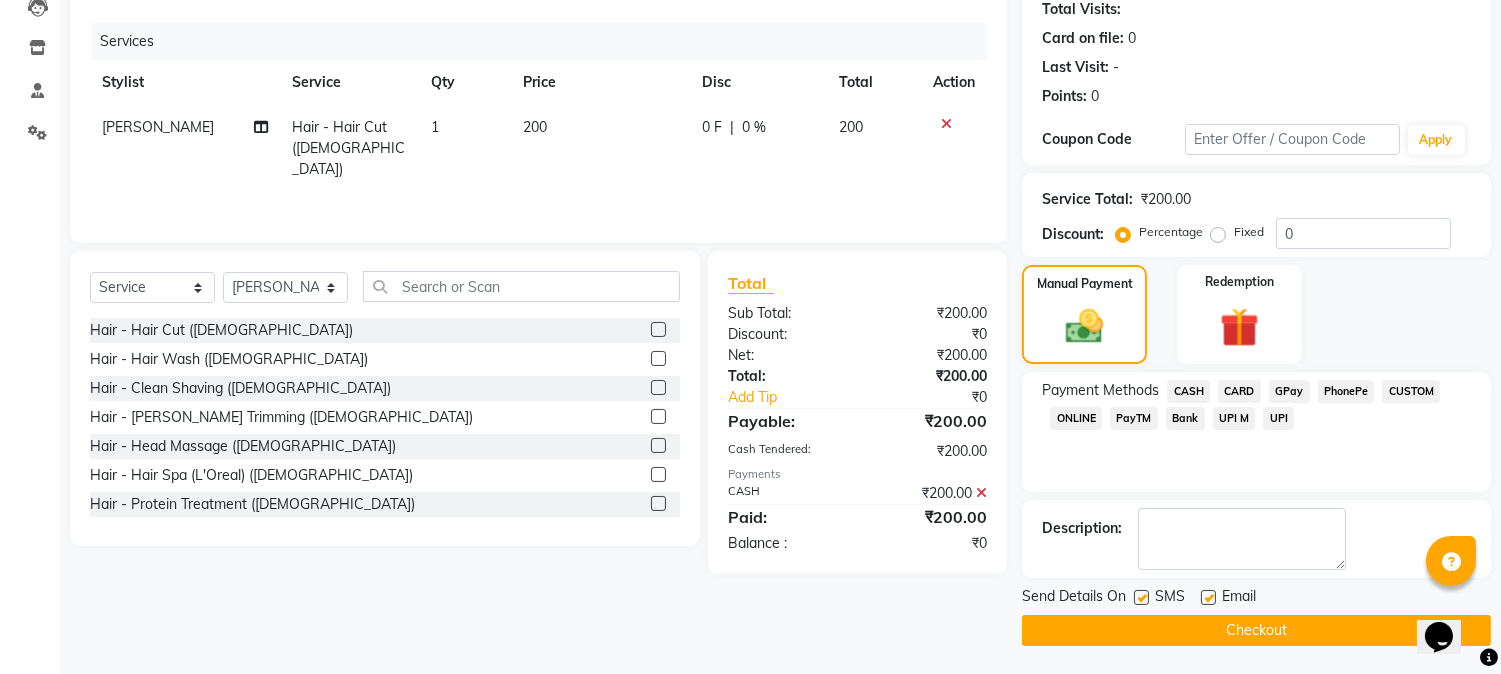 click on "Checkout" 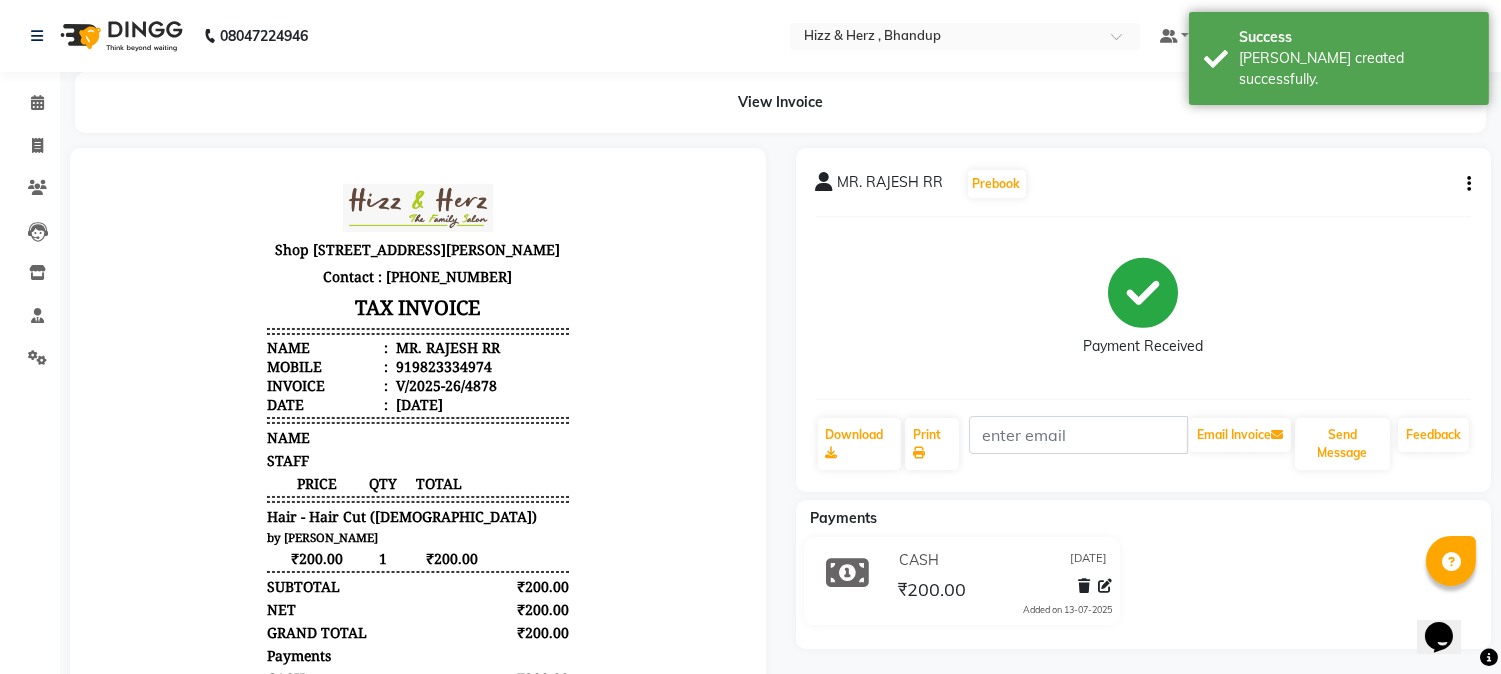scroll, scrollTop: 0, scrollLeft: 0, axis: both 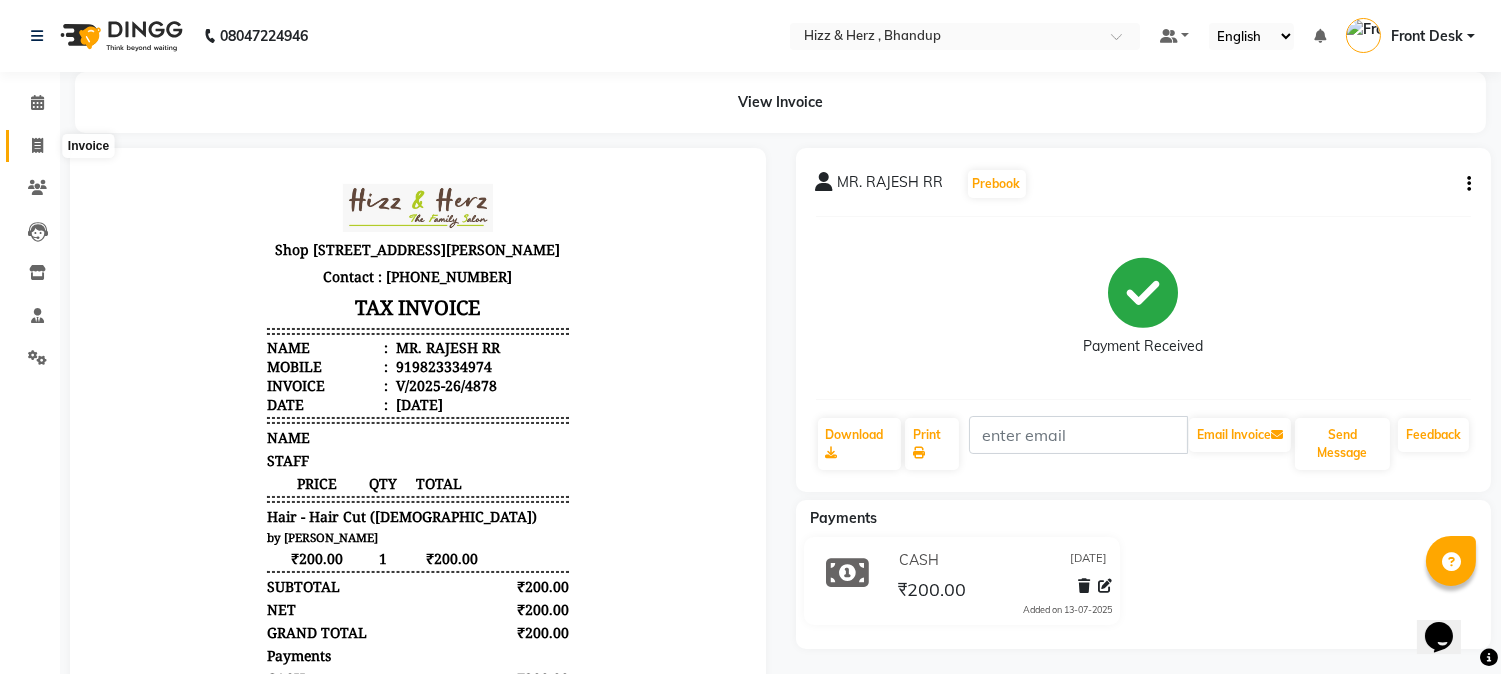 click 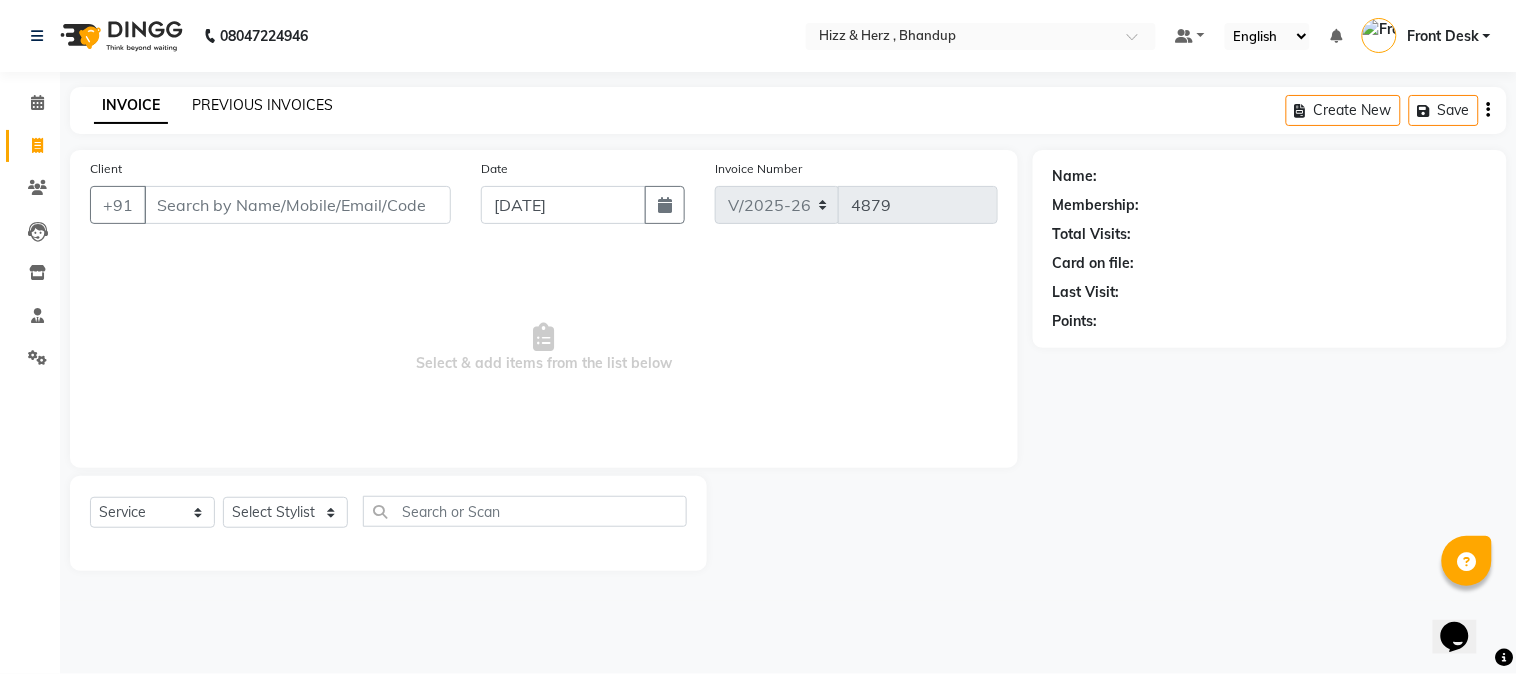 click on "PREVIOUS INVOICES" 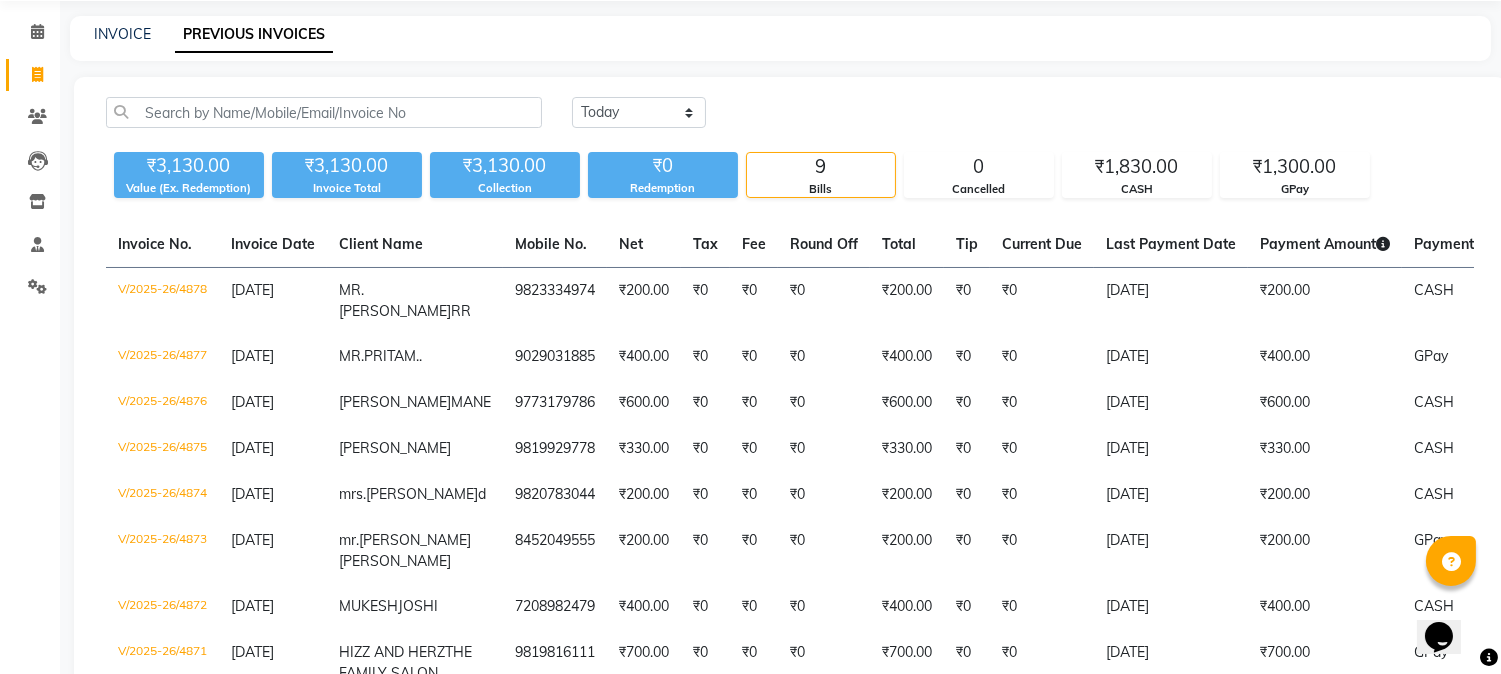 scroll, scrollTop: 111, scrollLeft: 0, axis: vertical 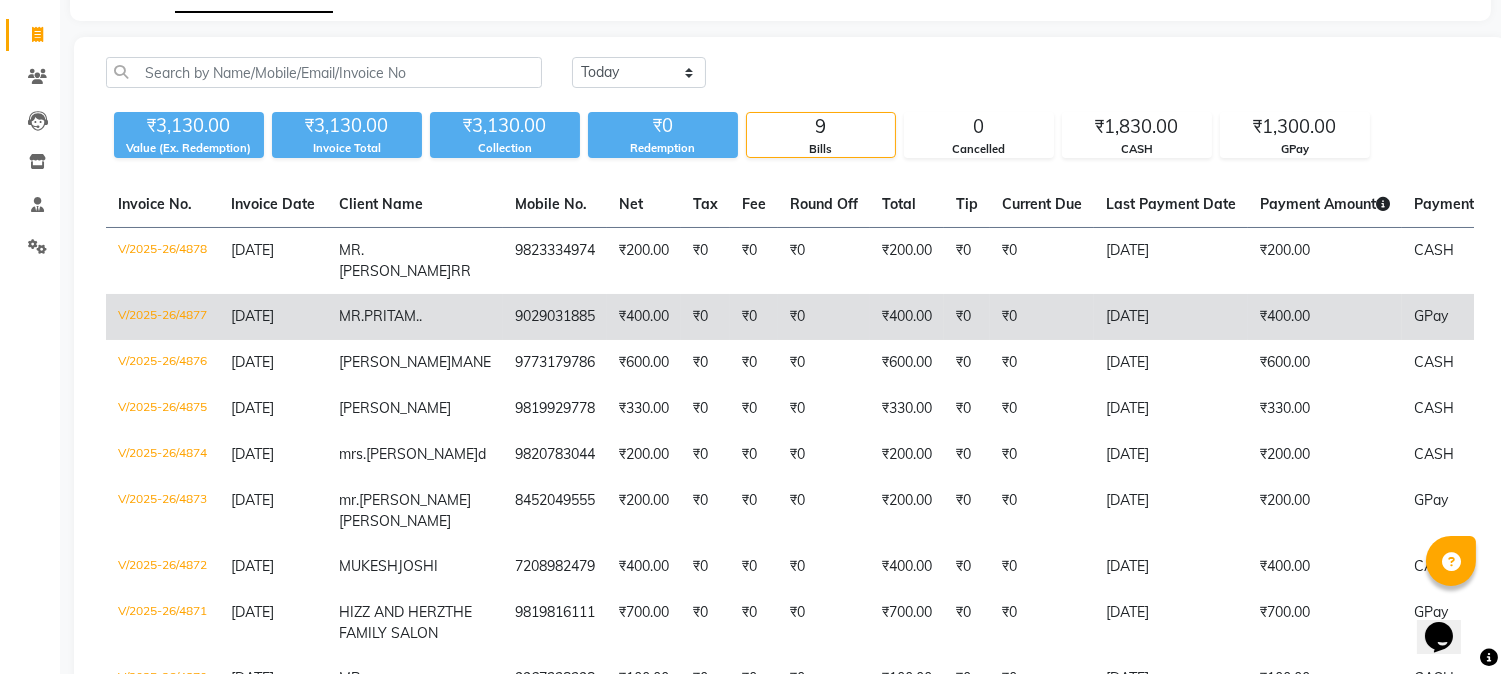 click on "₹400.00" 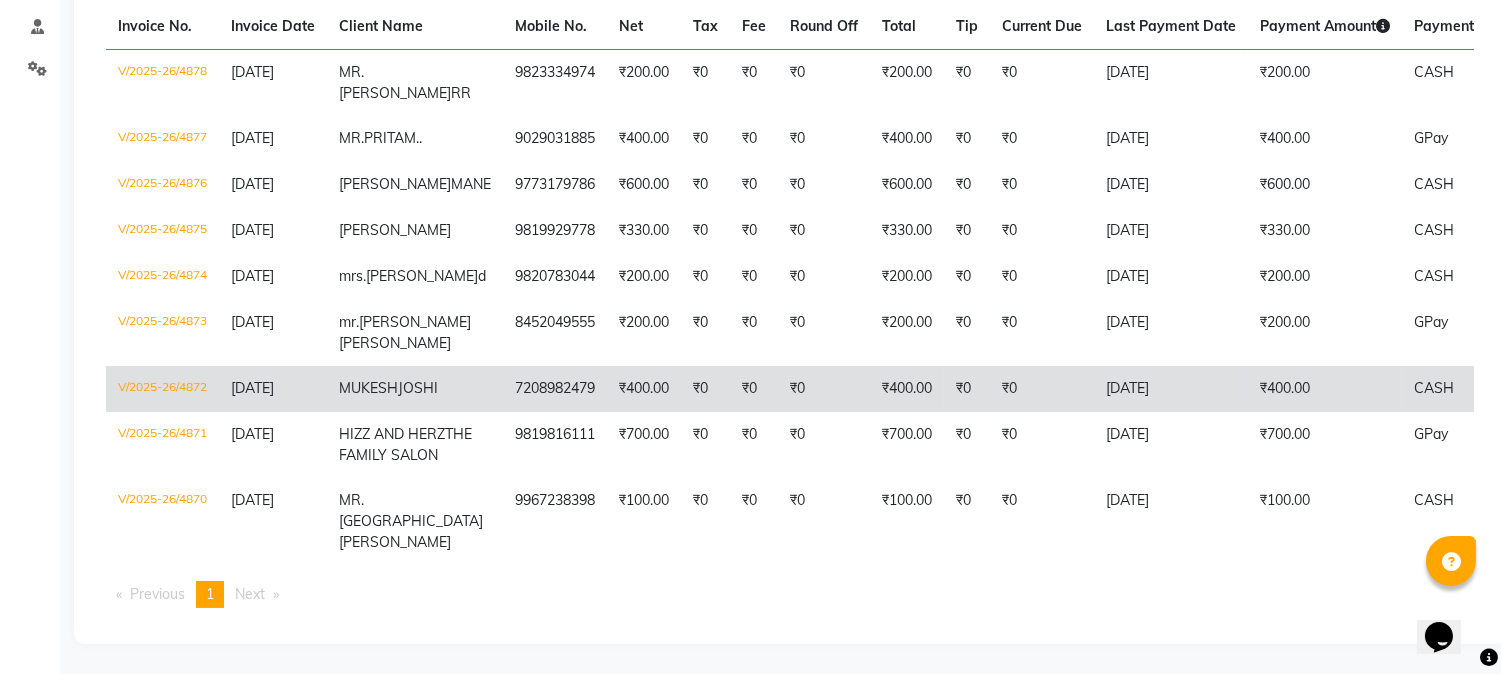 scroll, scrollTop: 304, scrollLeft: 0, axis: vertical 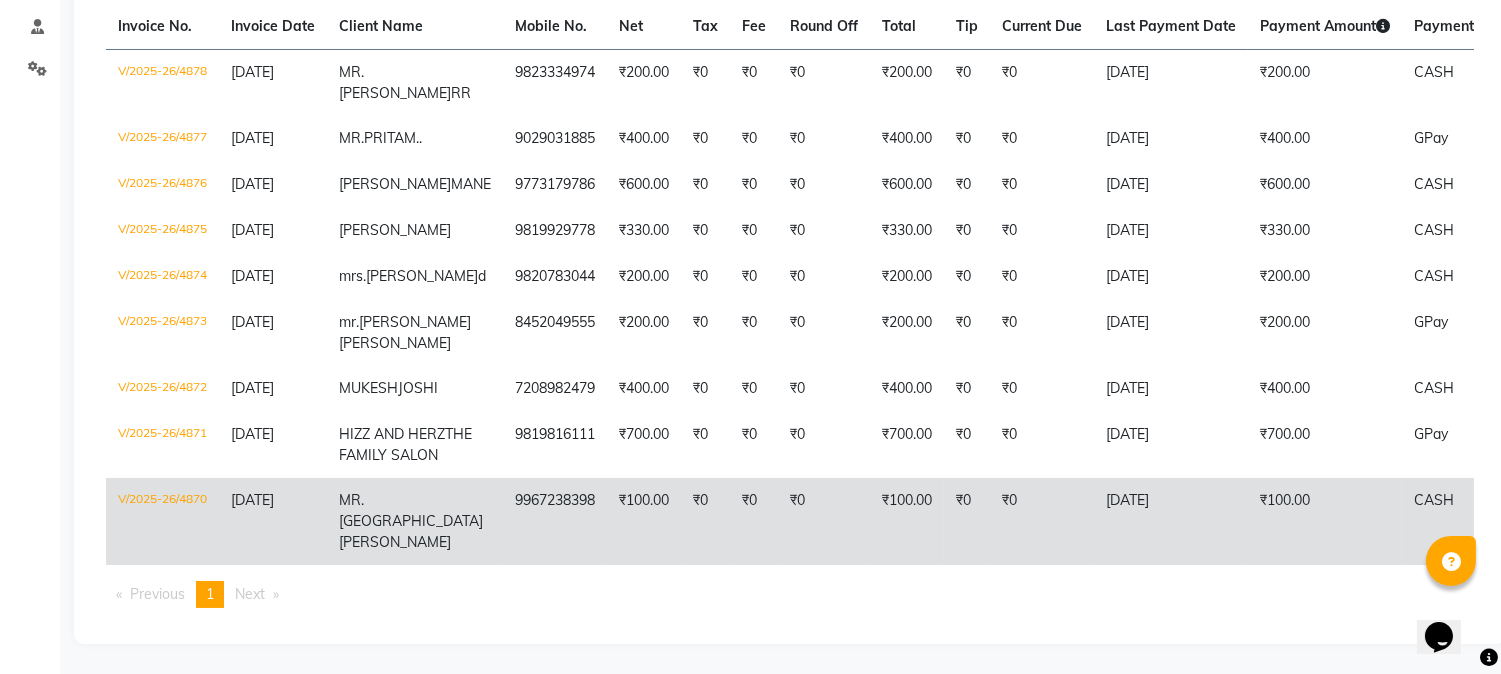 click on "₹0" 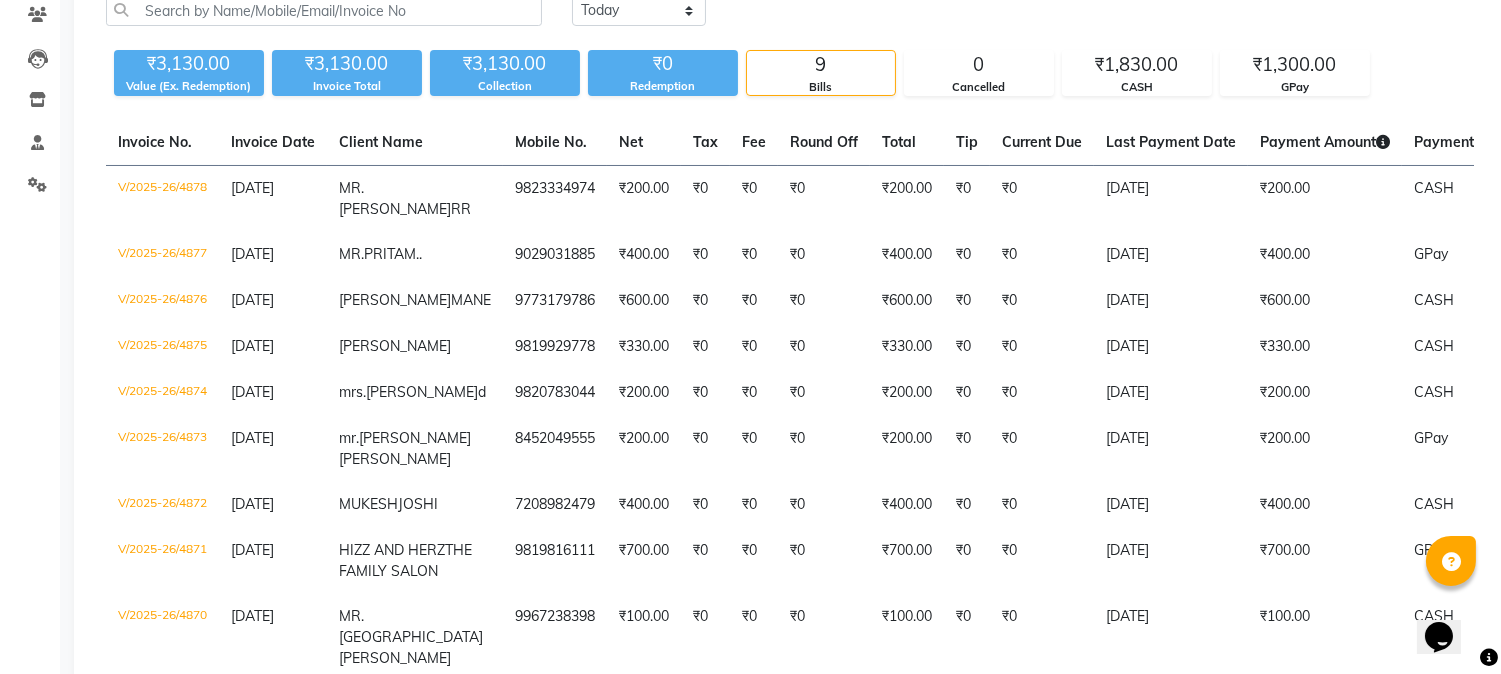 scroll, scrollTop: 0, scrollLeft: 0, axis: both 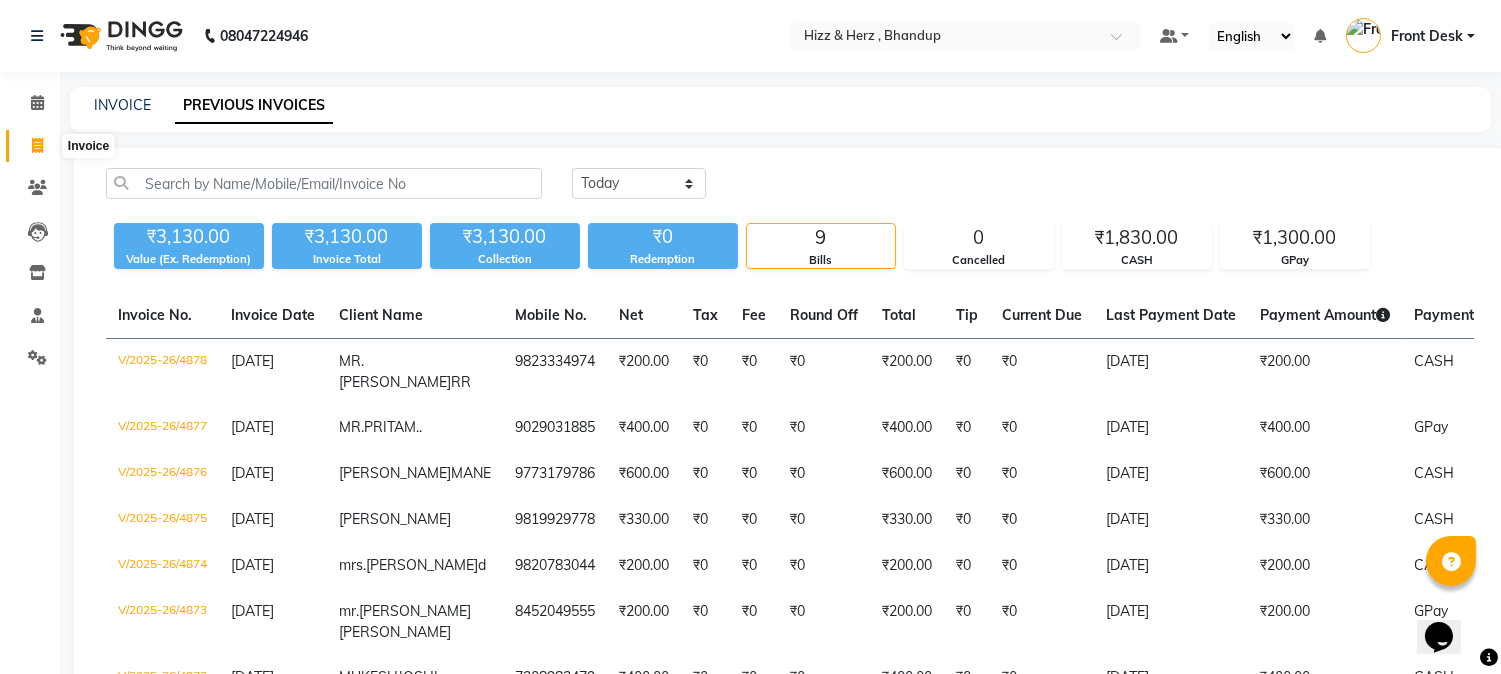 click 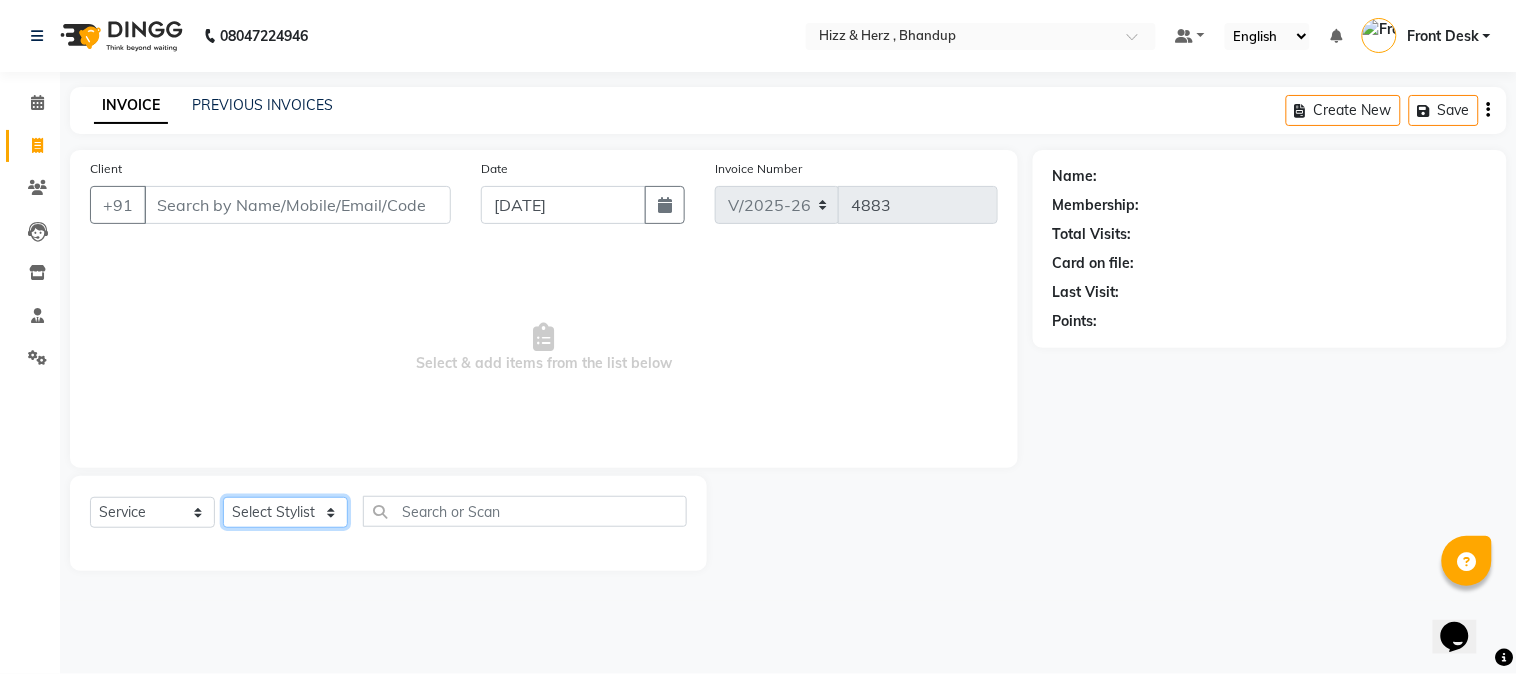 click on "Select Stylist Front Desk Gaurav Sharma HIZZ & HERZ 2 IRFAN AHMAD Jigna Goswami KHALID AHMAD Laxmi Mehboob MOHD PARVEJ NIZAM Salman Sangeeta  SUMITA  VEERENDRA SHARMA" 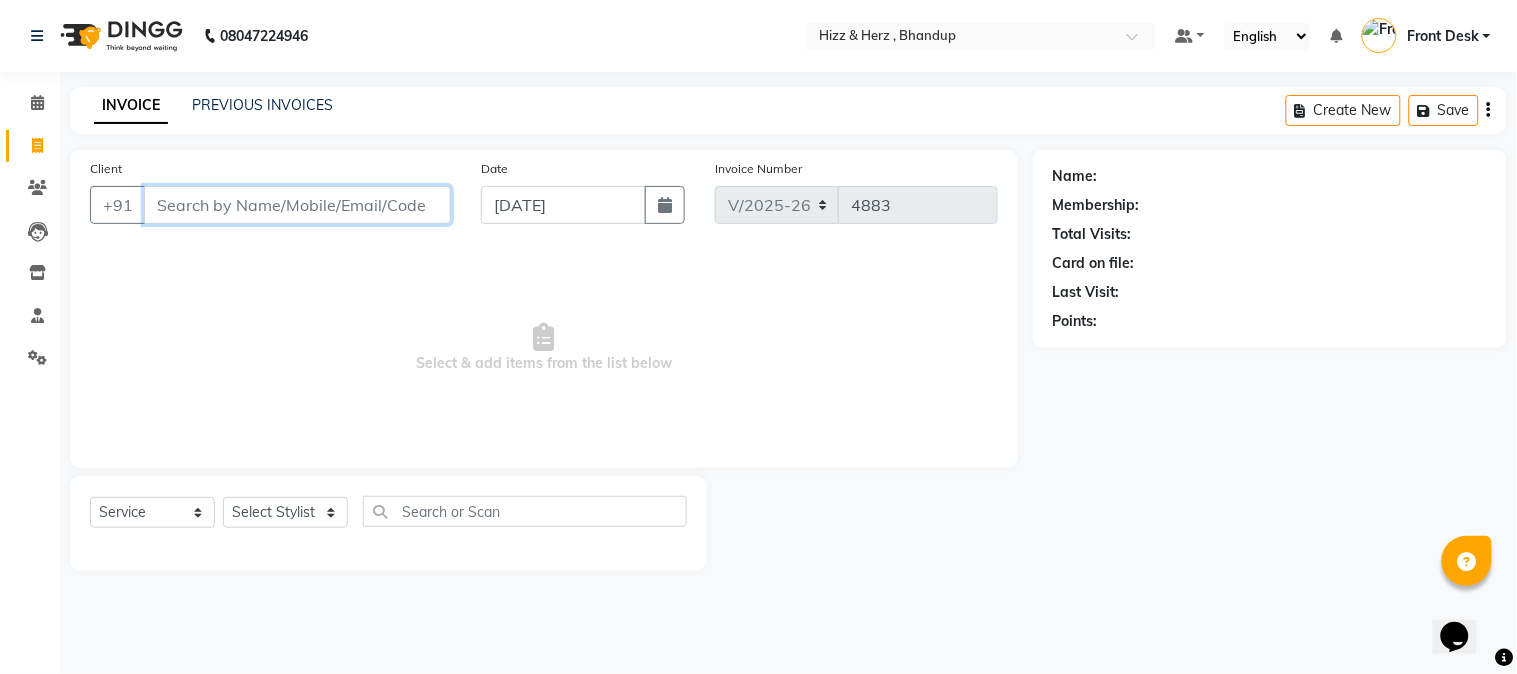 click on "Client" at bounding box center [297, 205] 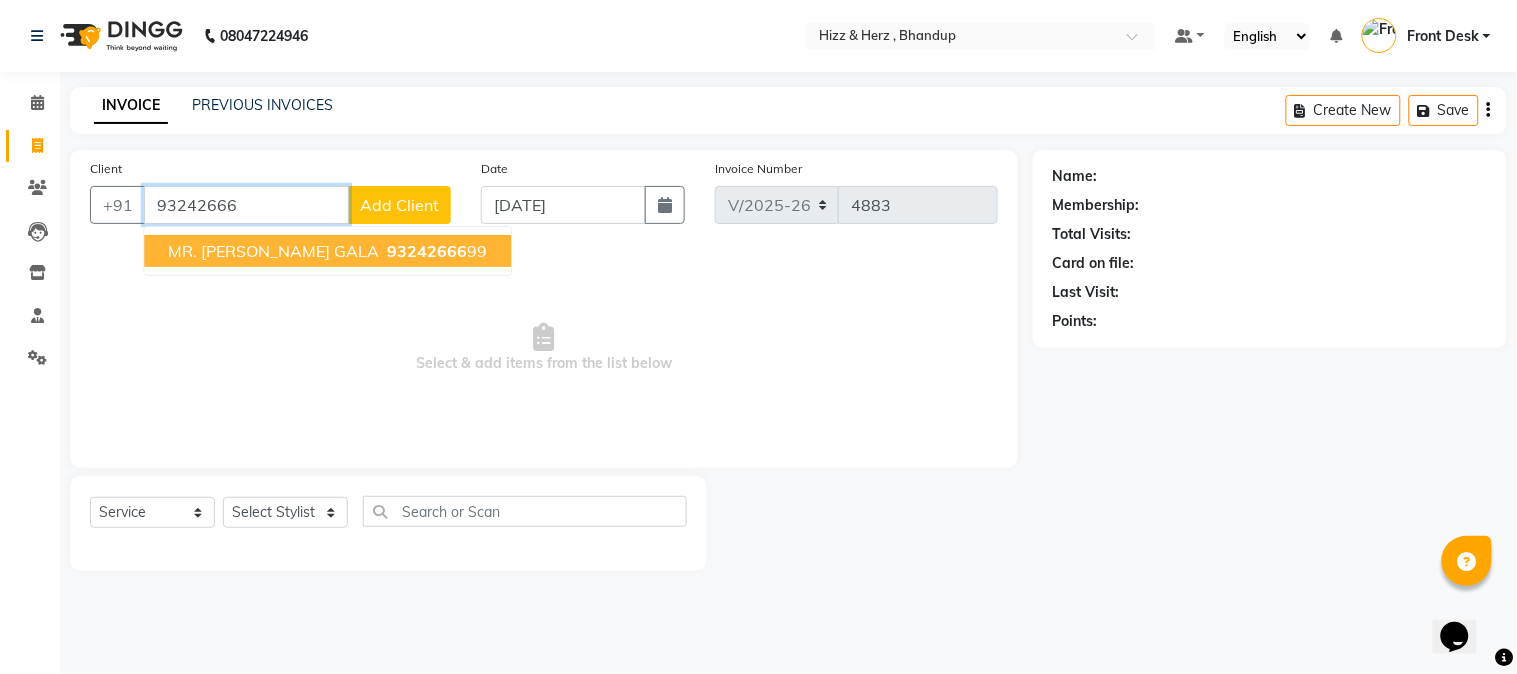 click on "93242666" at bounding box center [427, 251] 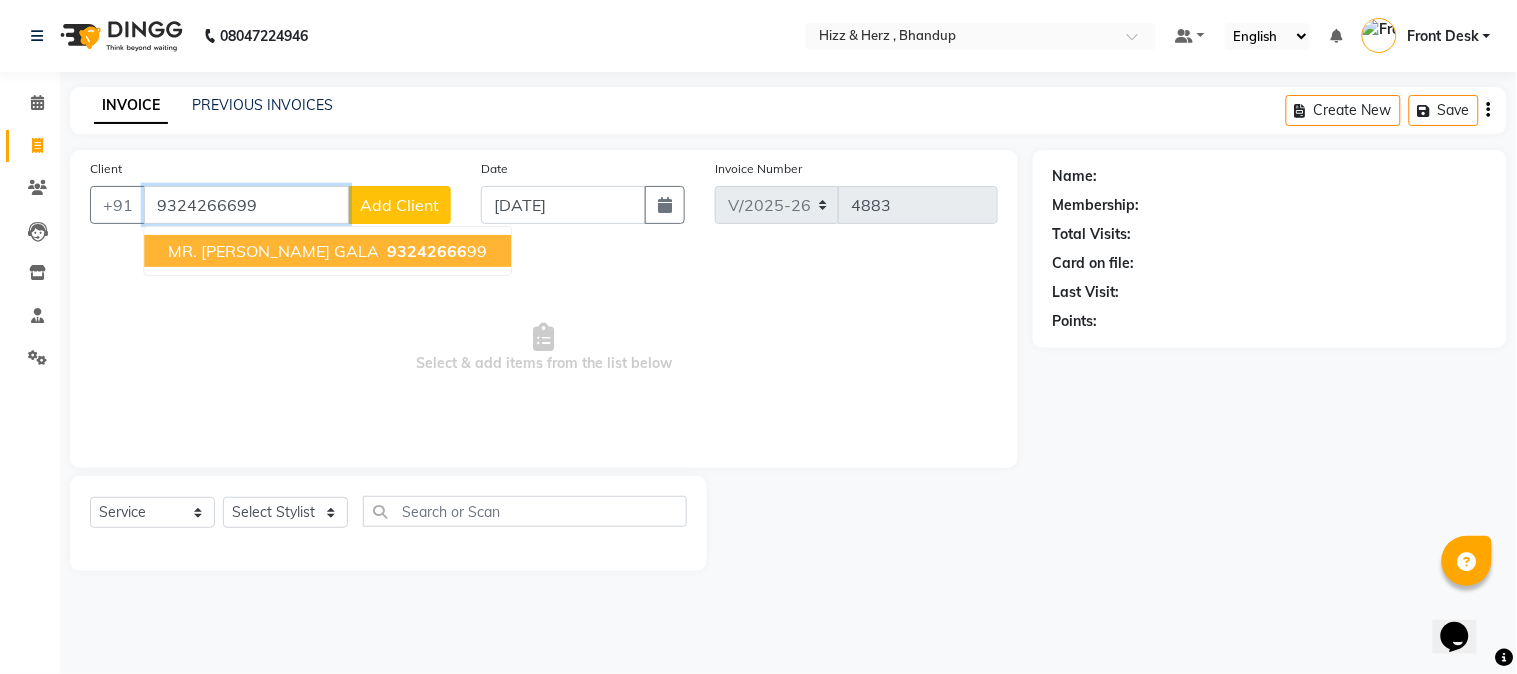 type on "9324266699" 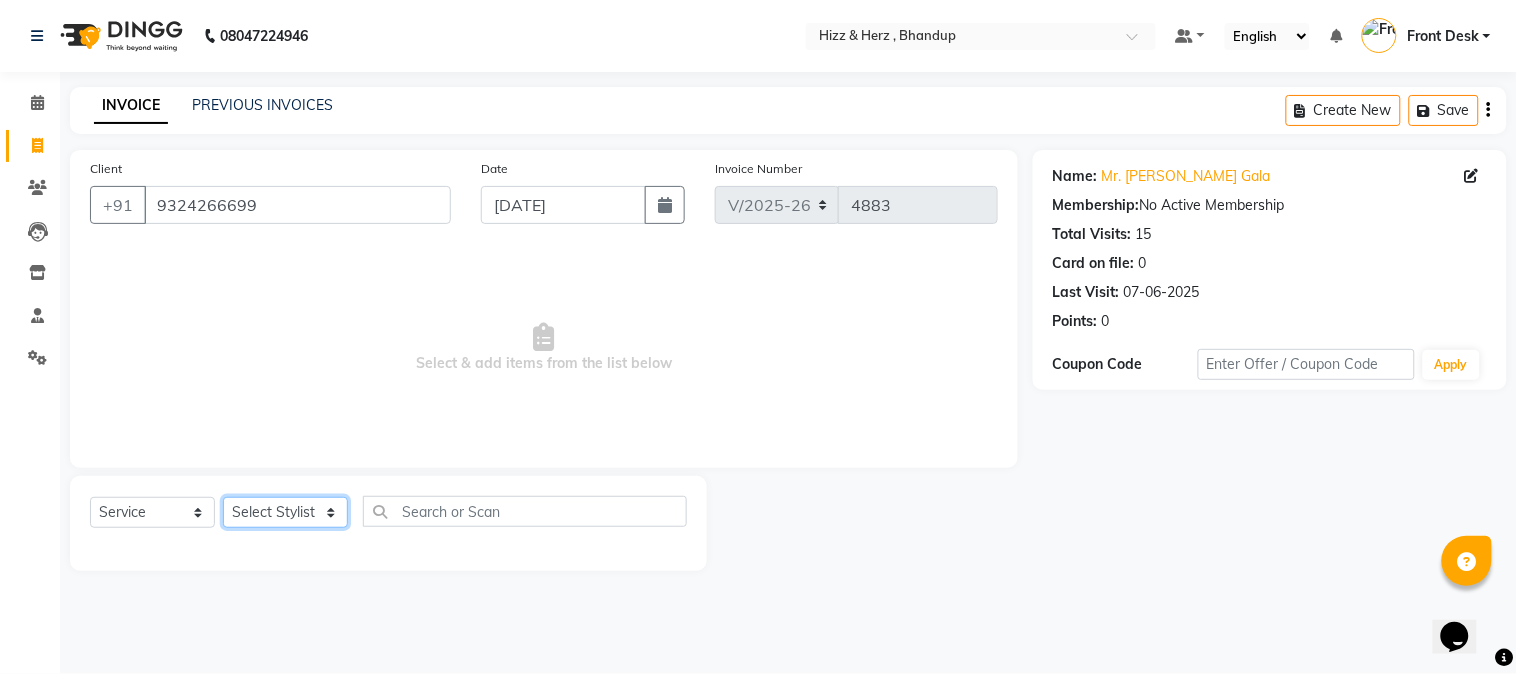 click on "Select Stylist Front Desk Gaurav Sharma HIZZ & HERZ 2 IRFAN AHMAD Jigna Goswami KHALID AHMAD Laxmi Mehboob MOHD PARVEJ NIZAM Salman Sangeeta  SUMITA  VEERENDRA SHARMA" 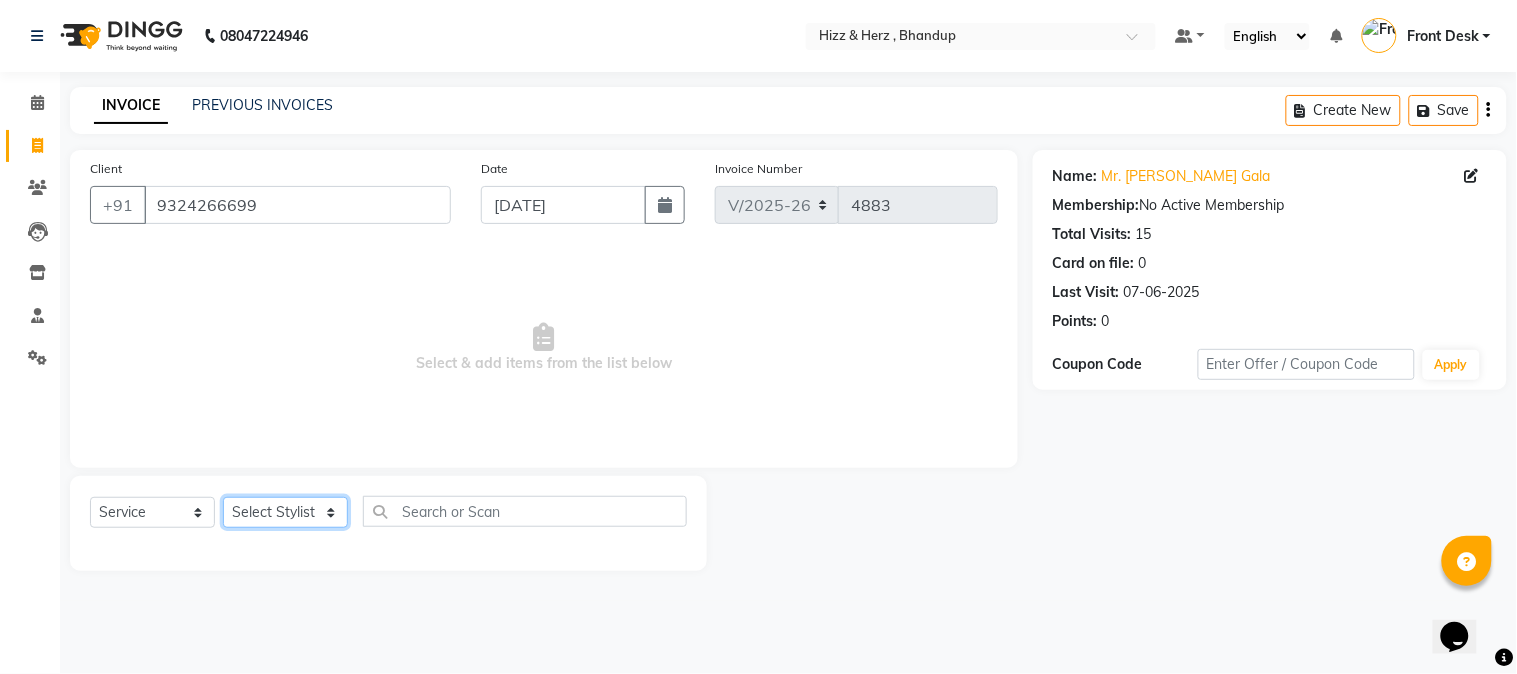 select on "33193" 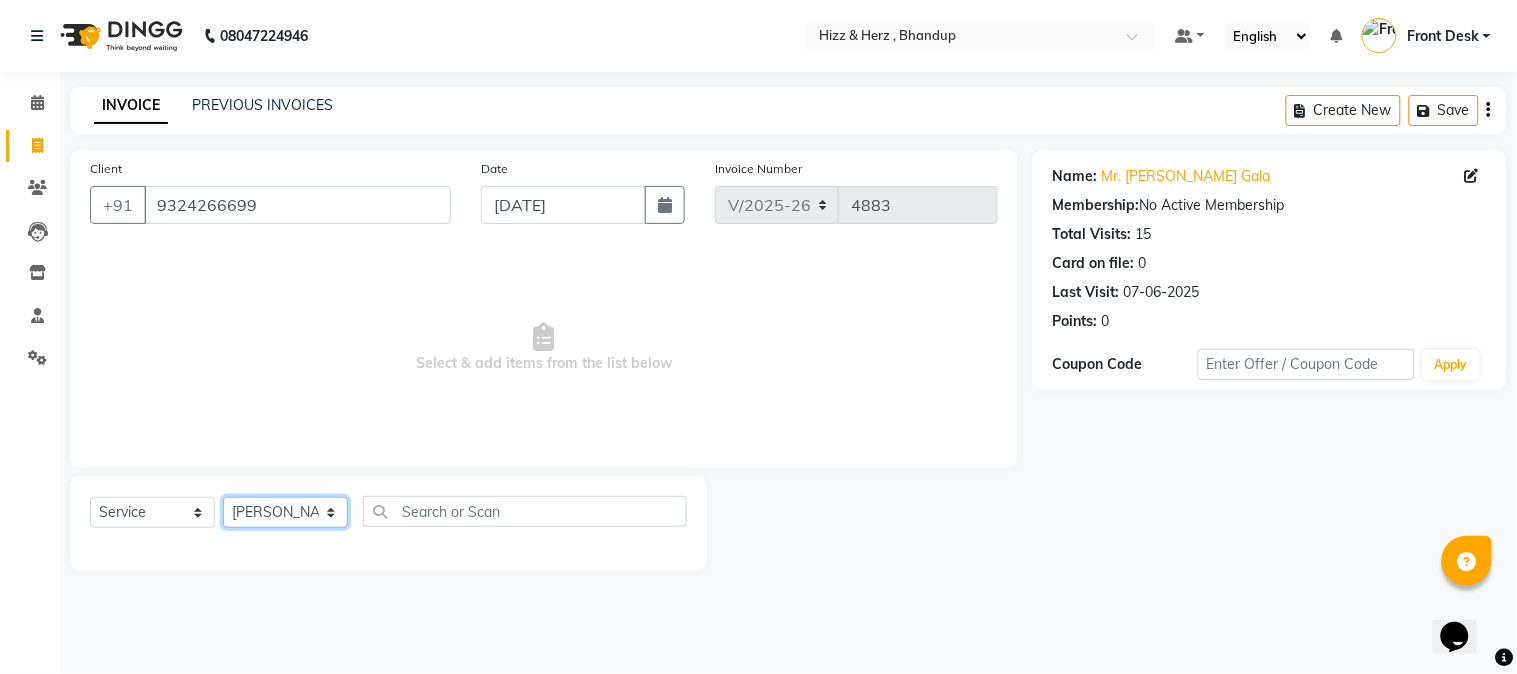 click on "Select Stylist Front Desk Gaurav Sharma HIZZ & HERZ 2 IRFAN AHMAD Jigna Goswami KHALID AHMAD Laxmi Mehboob MOHD PARVEJ NIZAM Salman Sangeeta  SUMITA  VEERENDRA SHARMA" 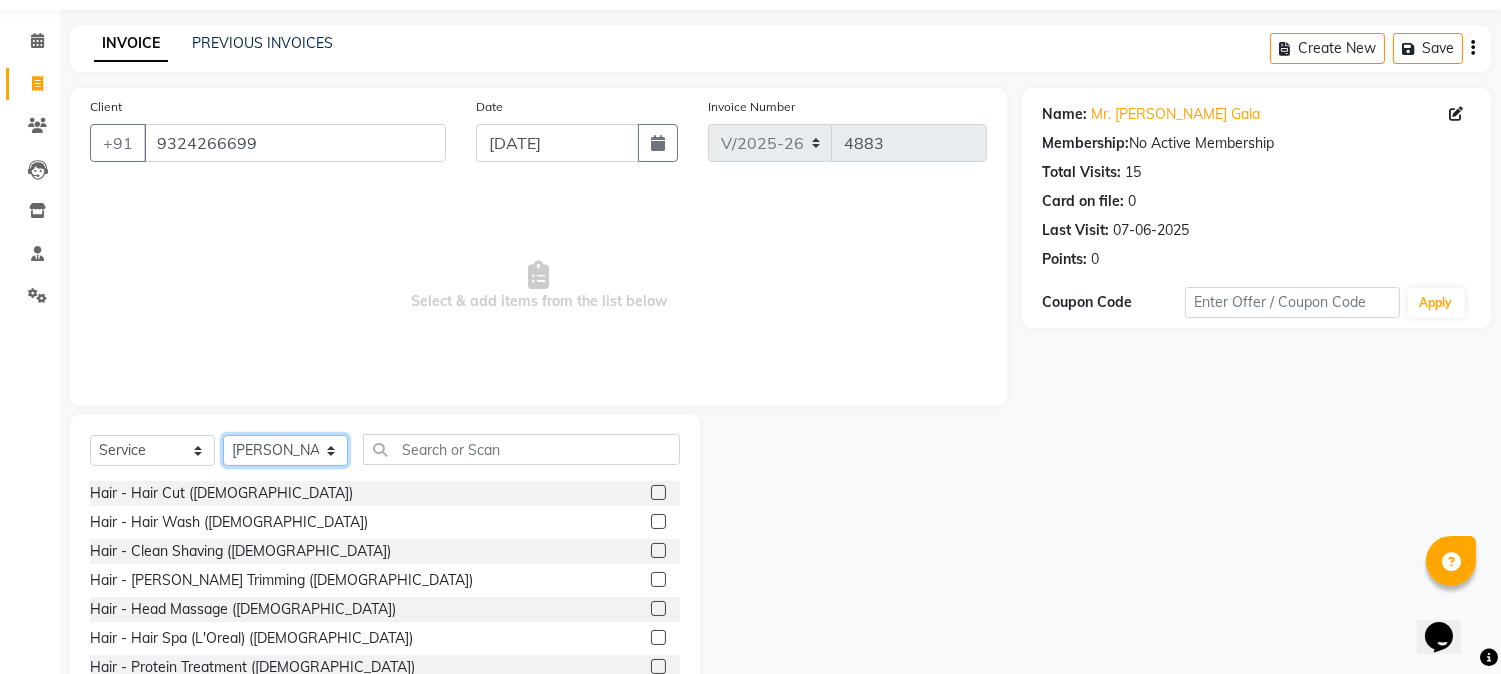 scroll, scrollTop: 111, scrollLeft: 0, axis: vertical 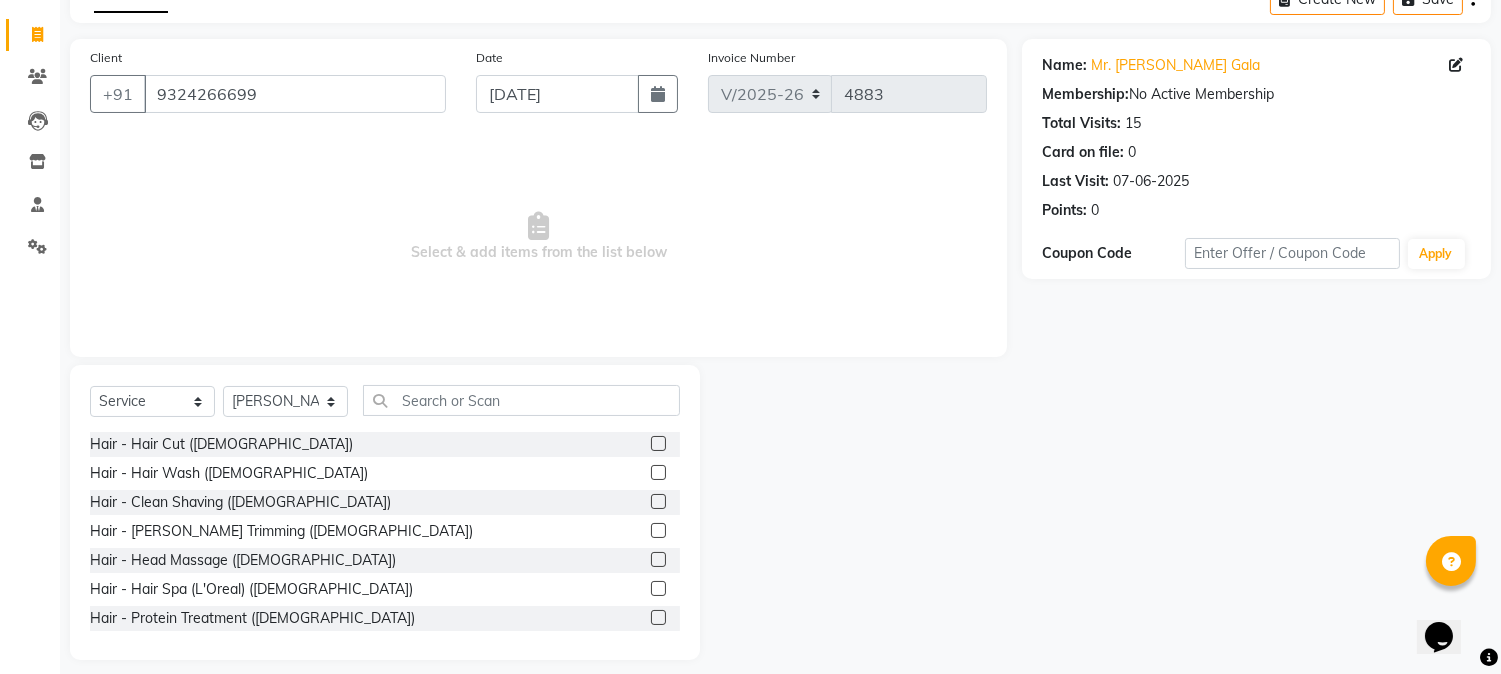 click 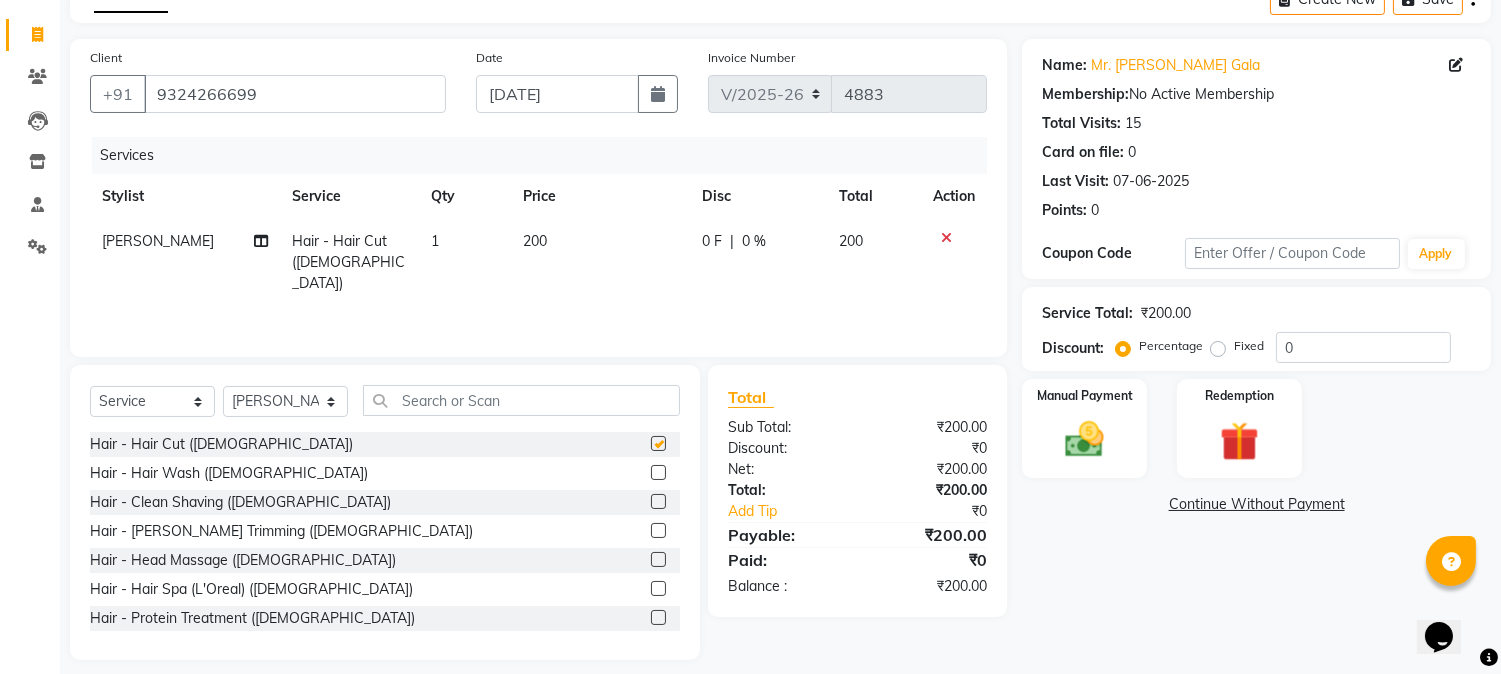 scroll, scrollTop: 126, scrollLeft: 0, axis: vertical 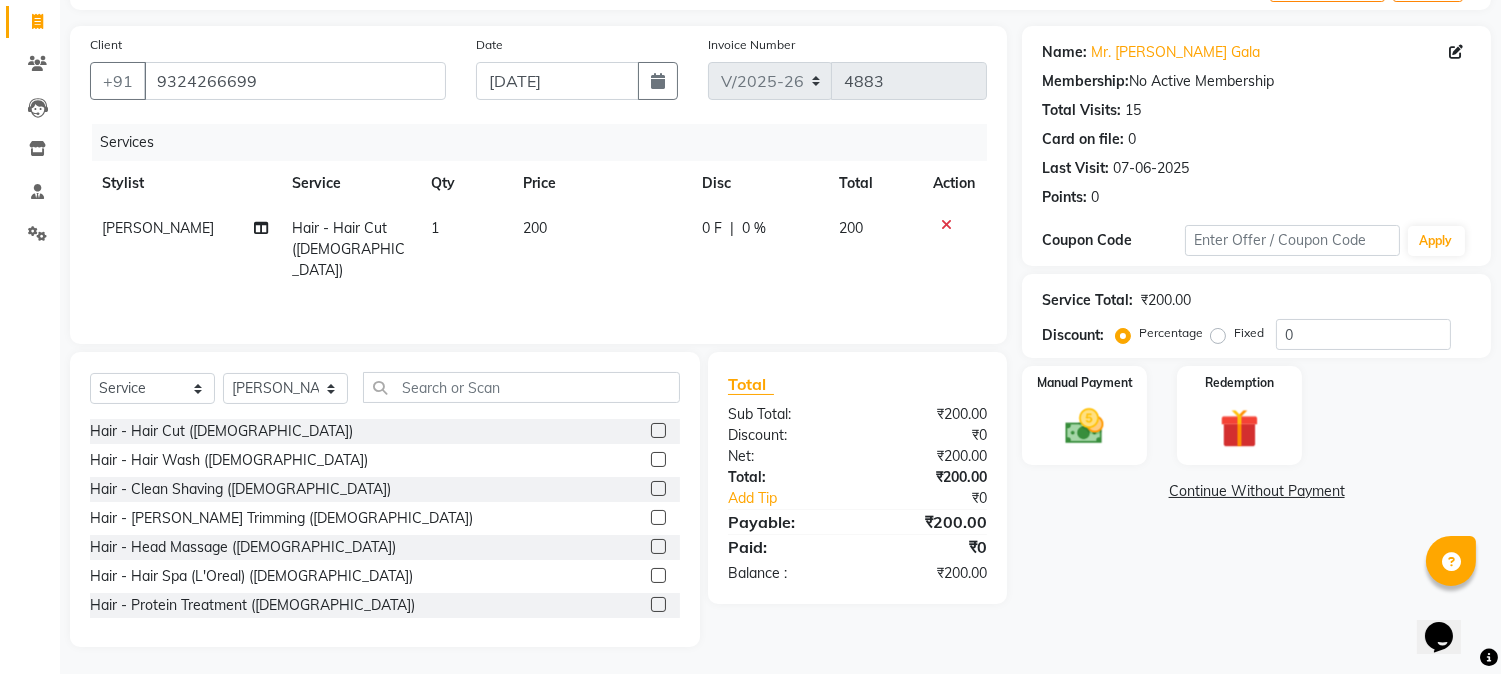 checkbox on "false" 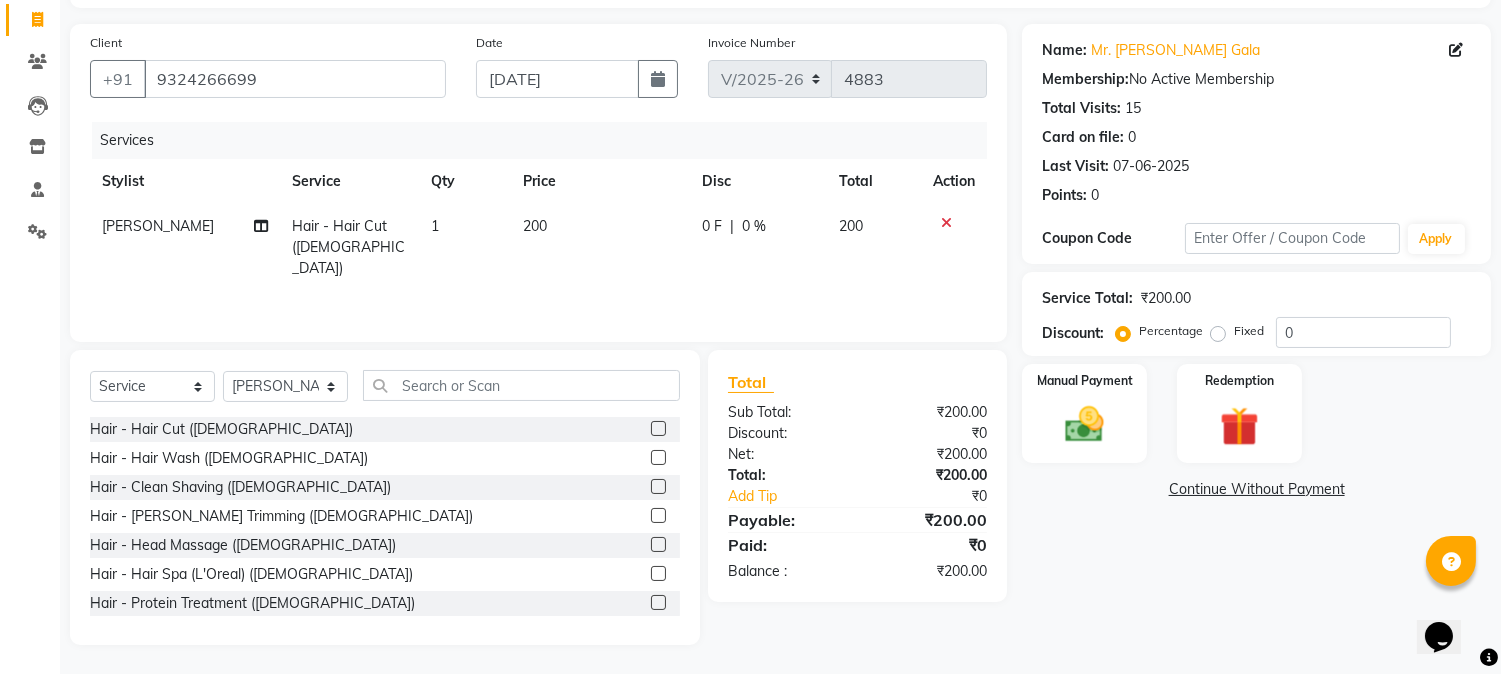 click 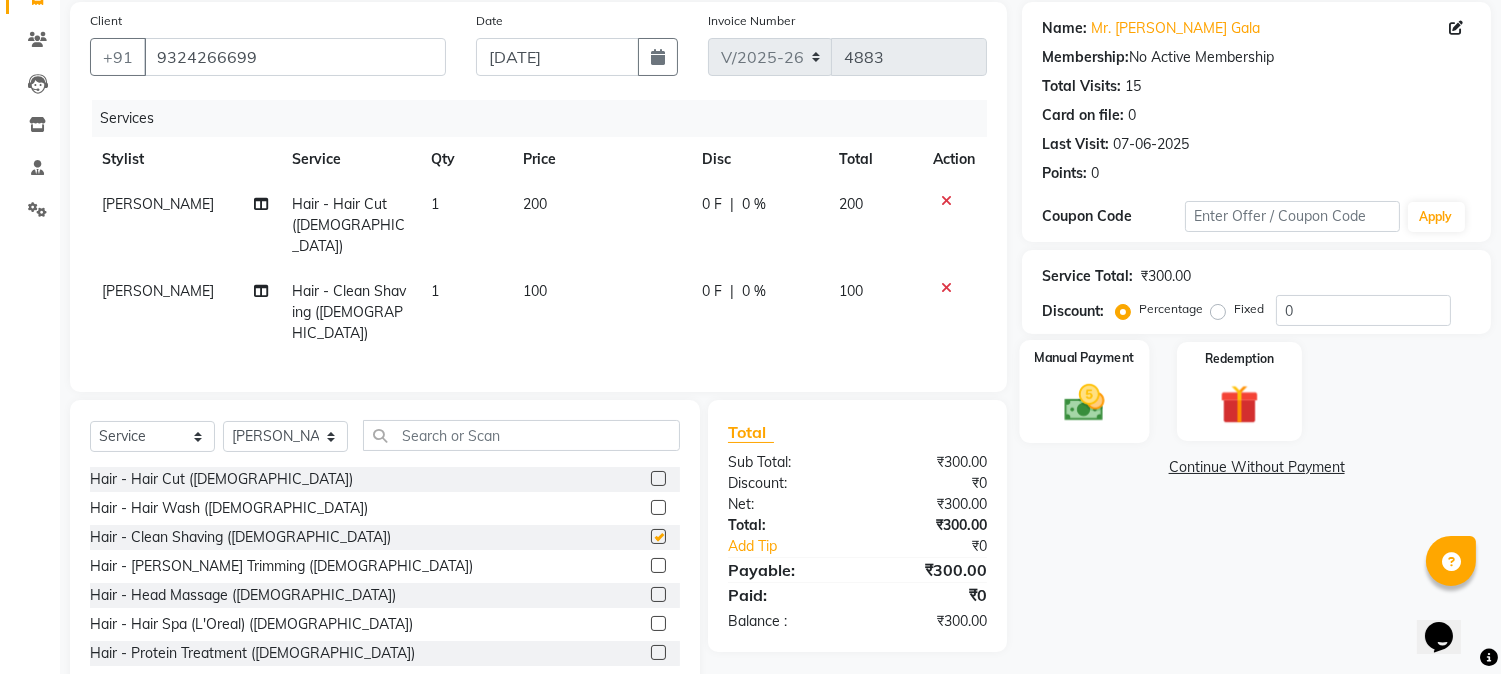 checkbox on "false" 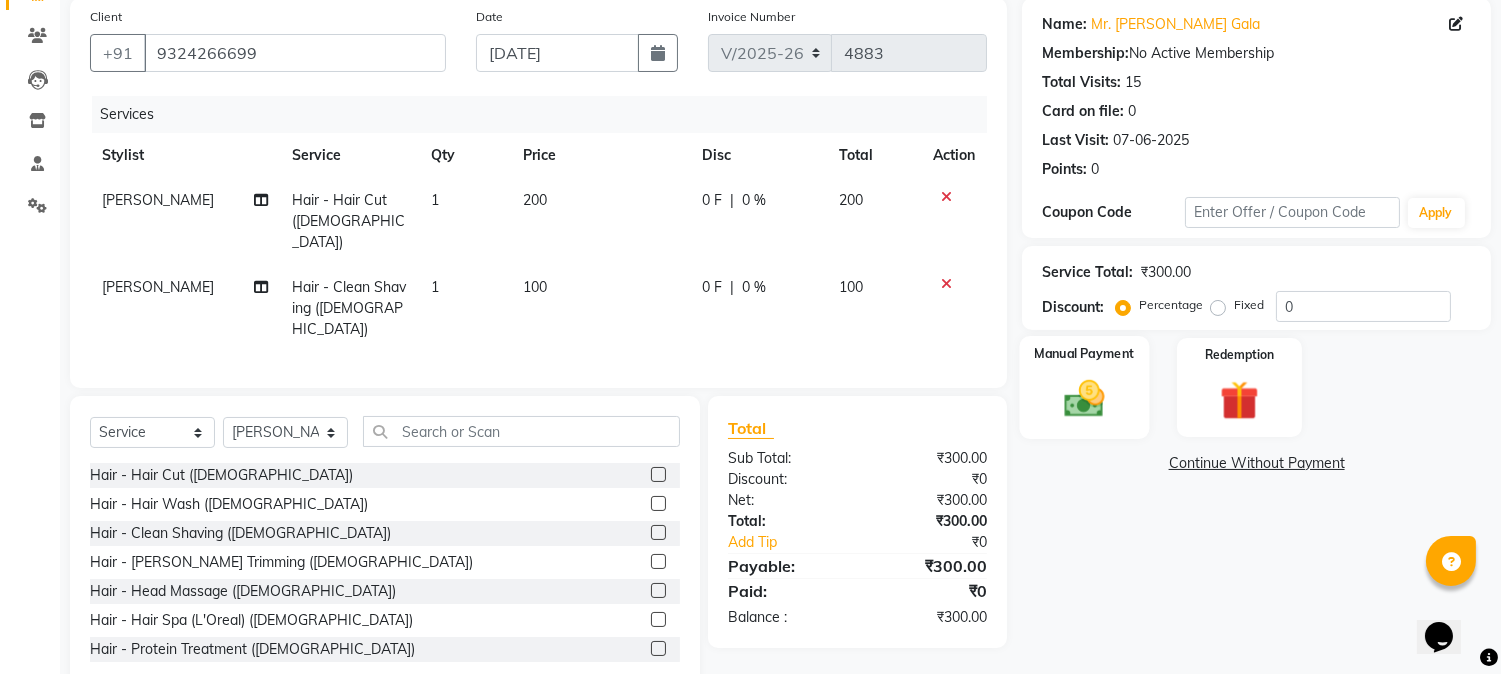 scroll, scrollTop: 173, scrollLeft: 0, axis: vertical 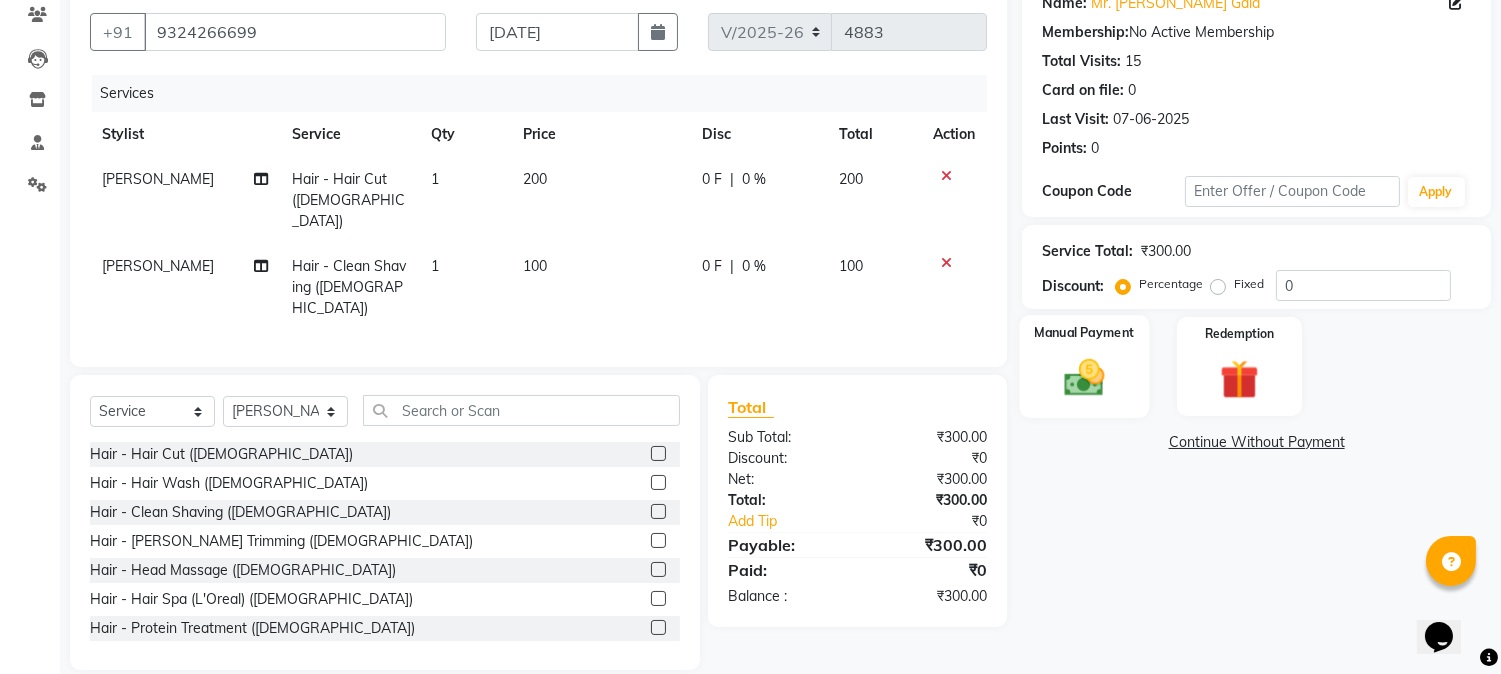 click 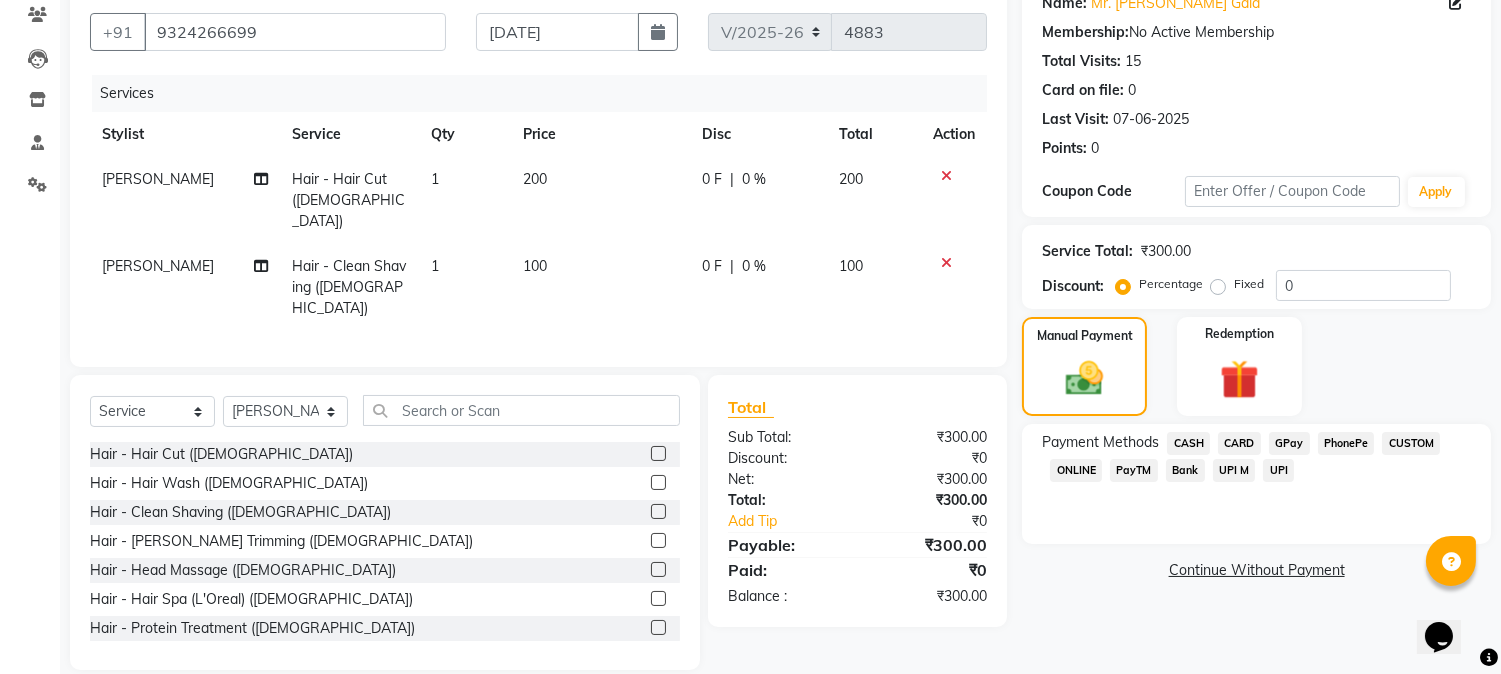 click on "CASH" 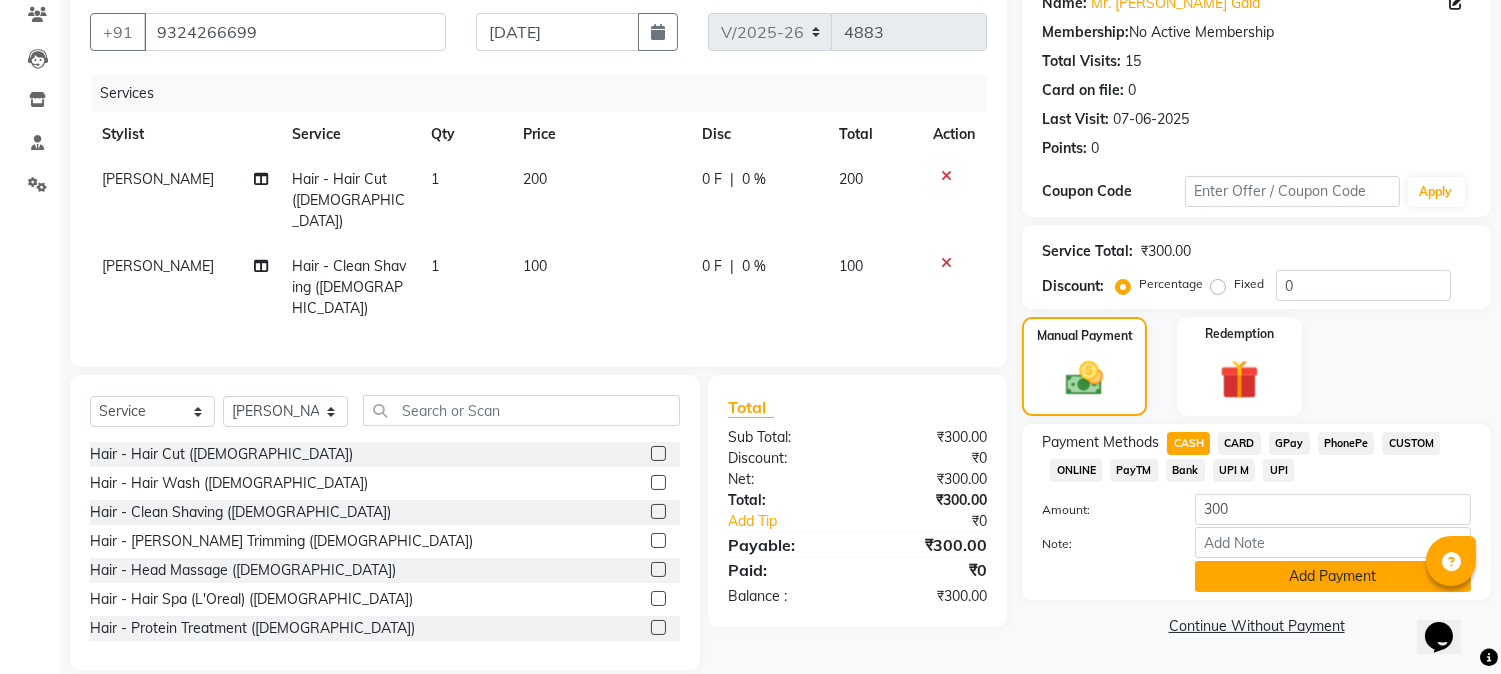 click on "Add Payment" 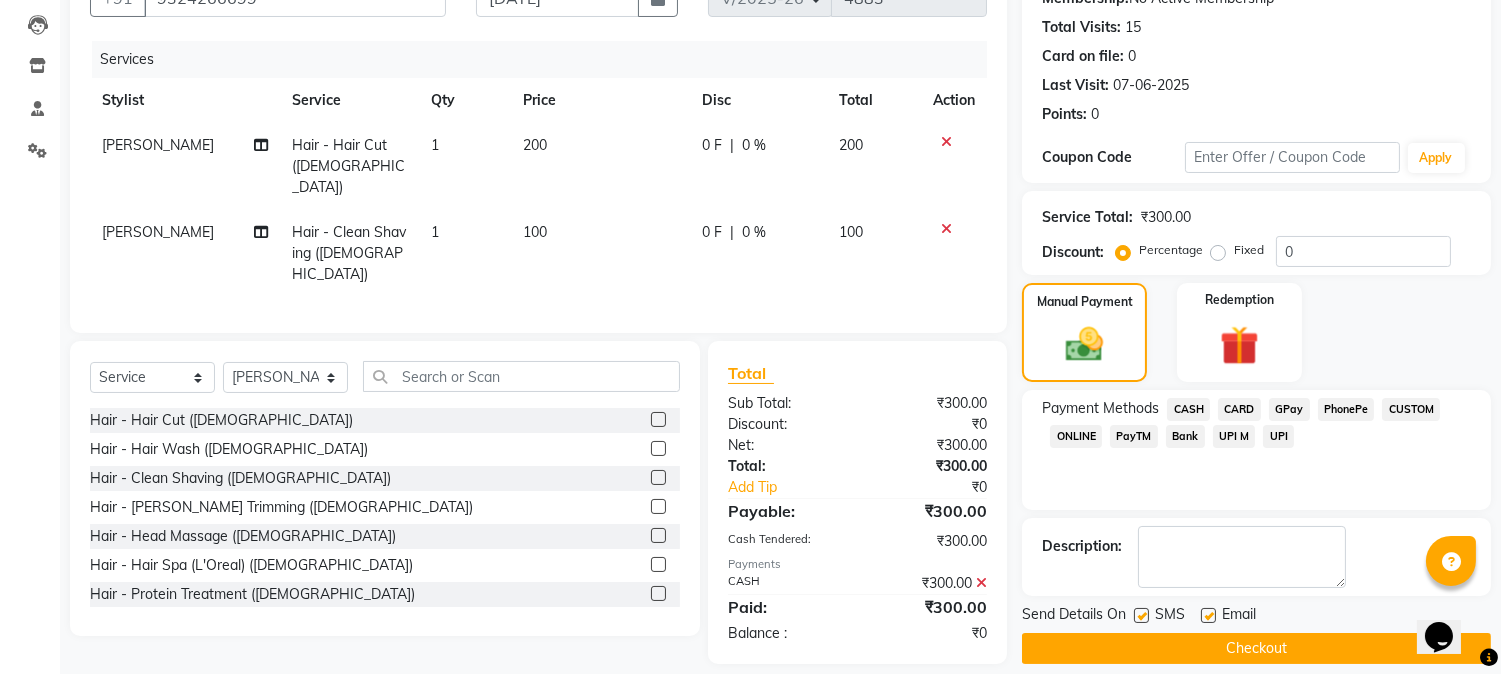 scroll, scrollTop: 225, scrollLeft: 0, axis: vertical 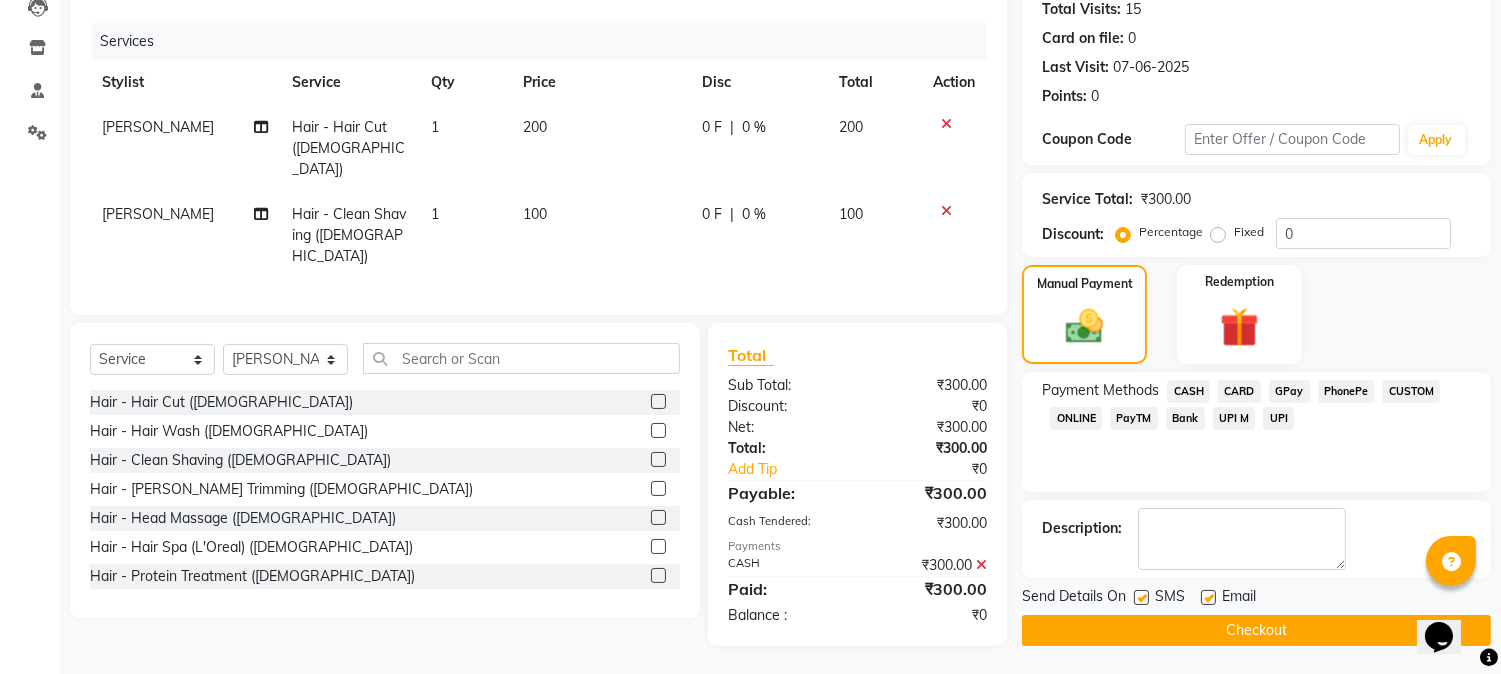 click on "Checkout" 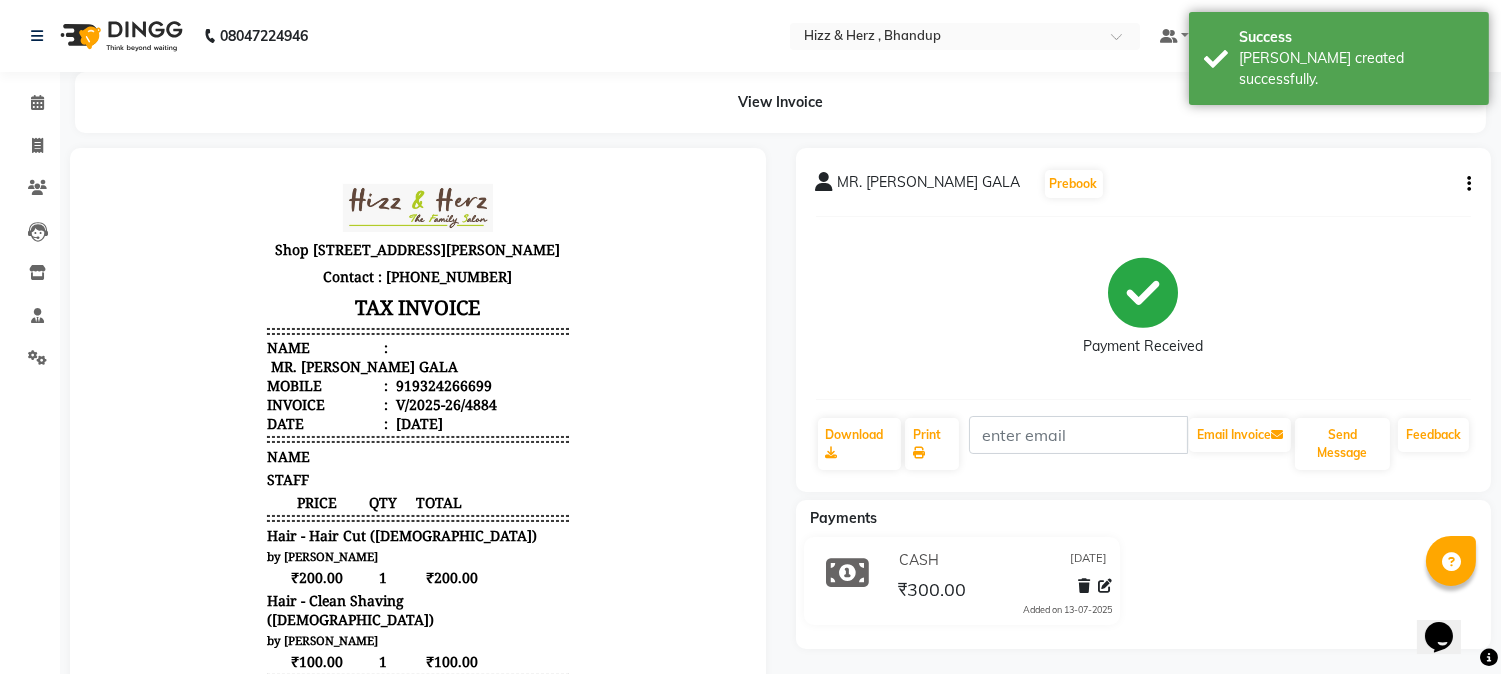 scroll, scrollTop: 0, scrollLeft: 0, axis: both 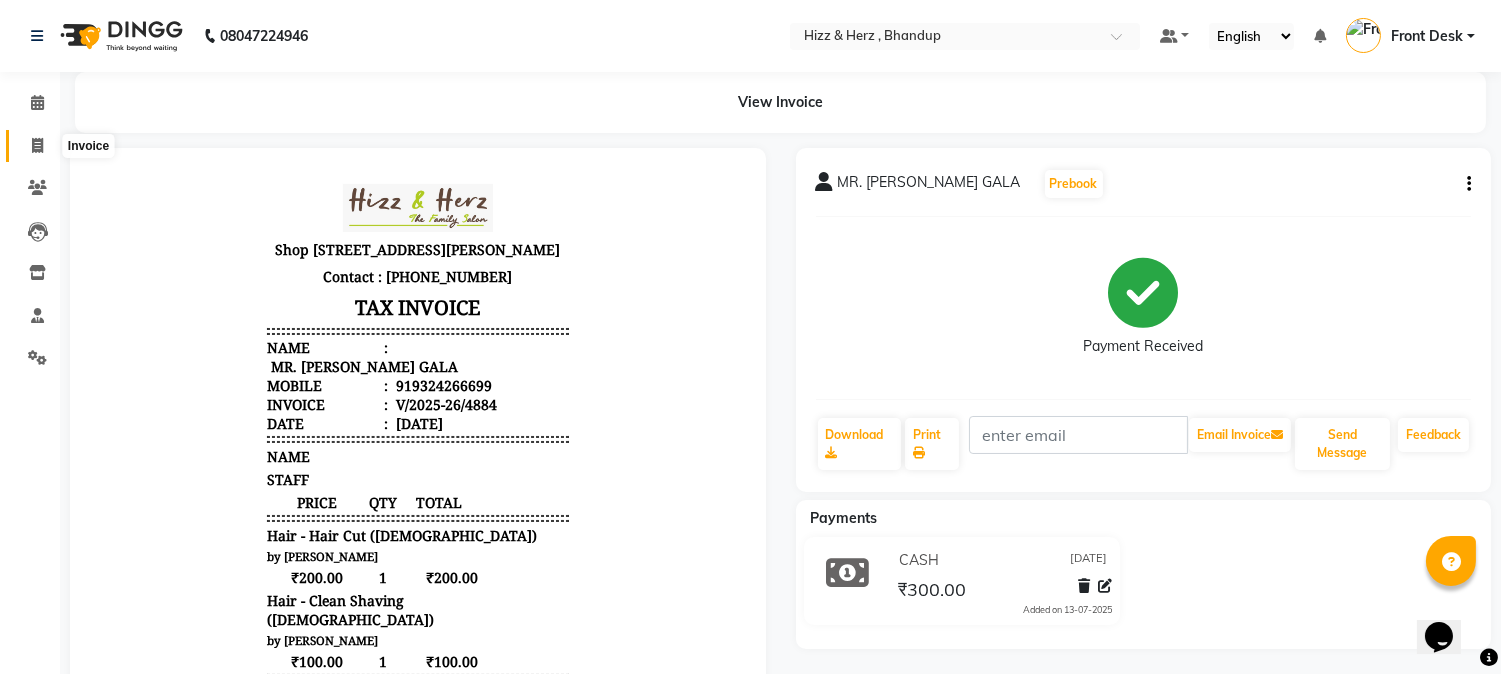 click 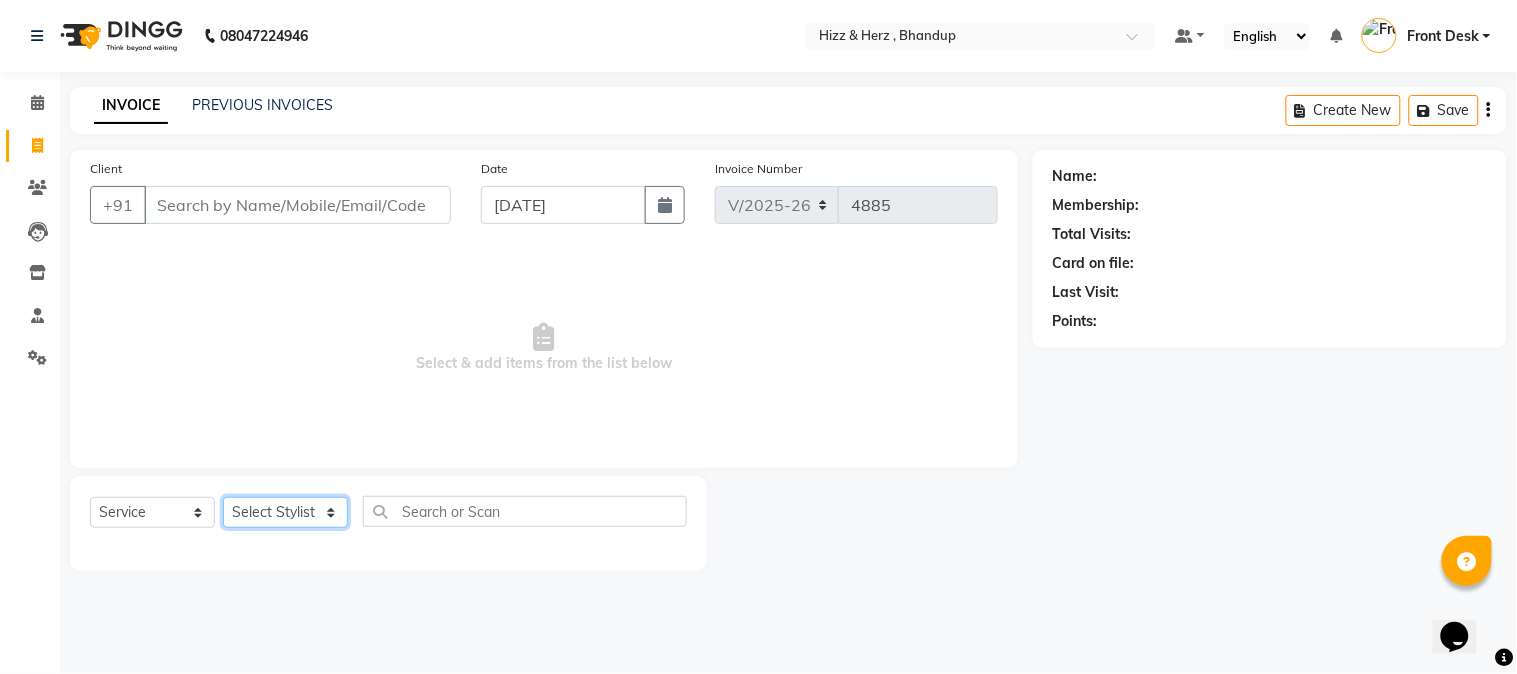 click on "Select Stylist Front Desk Gaurav Sharma HIZZ & HERZ 2 IRFAN AHMAD Jigna Goswami KHALID AHMAD Laxmi Mehboob MOHD PARVEJ NIZAM Salman Sangeeta  SUMITA  VEERENDRA SHARMA" 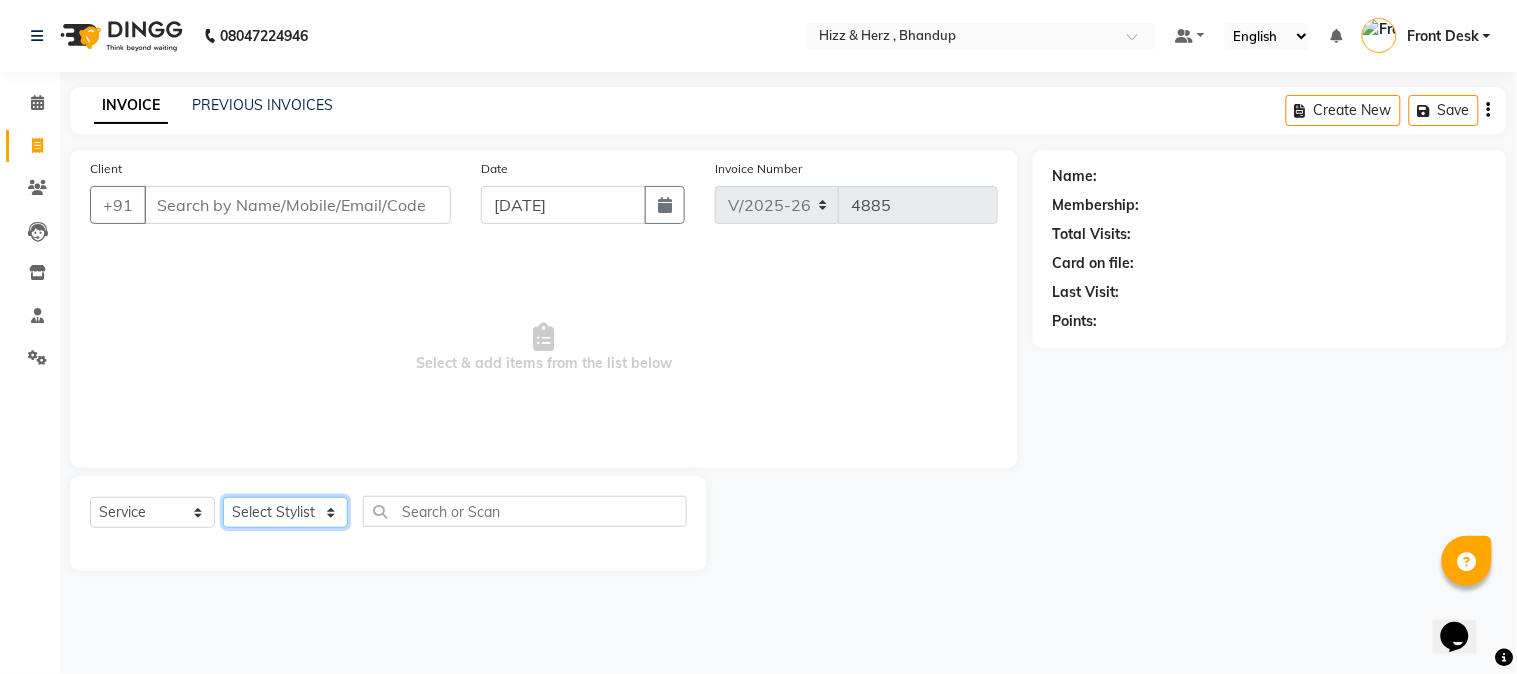 select on "11514" 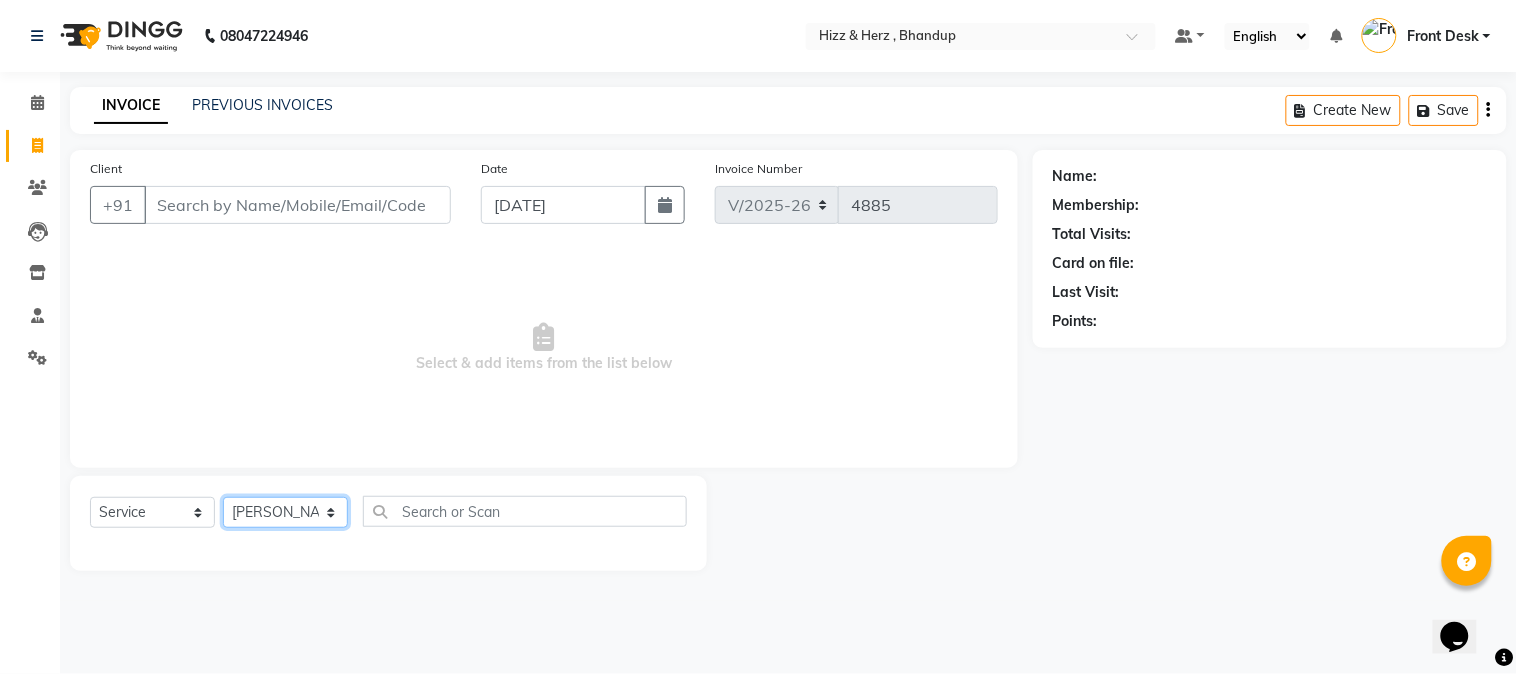 click on "Select Stylist Front Desk Gaurav Sharma HIZZ & HERZ 2 IRFAN AHMAD Jigna Goswami KHALID AHMAD Laxmi Mehboob MOHD PARVEJ NIZAM Salman Sangeeta  SUMITA  VEERENDRA SHARMA" 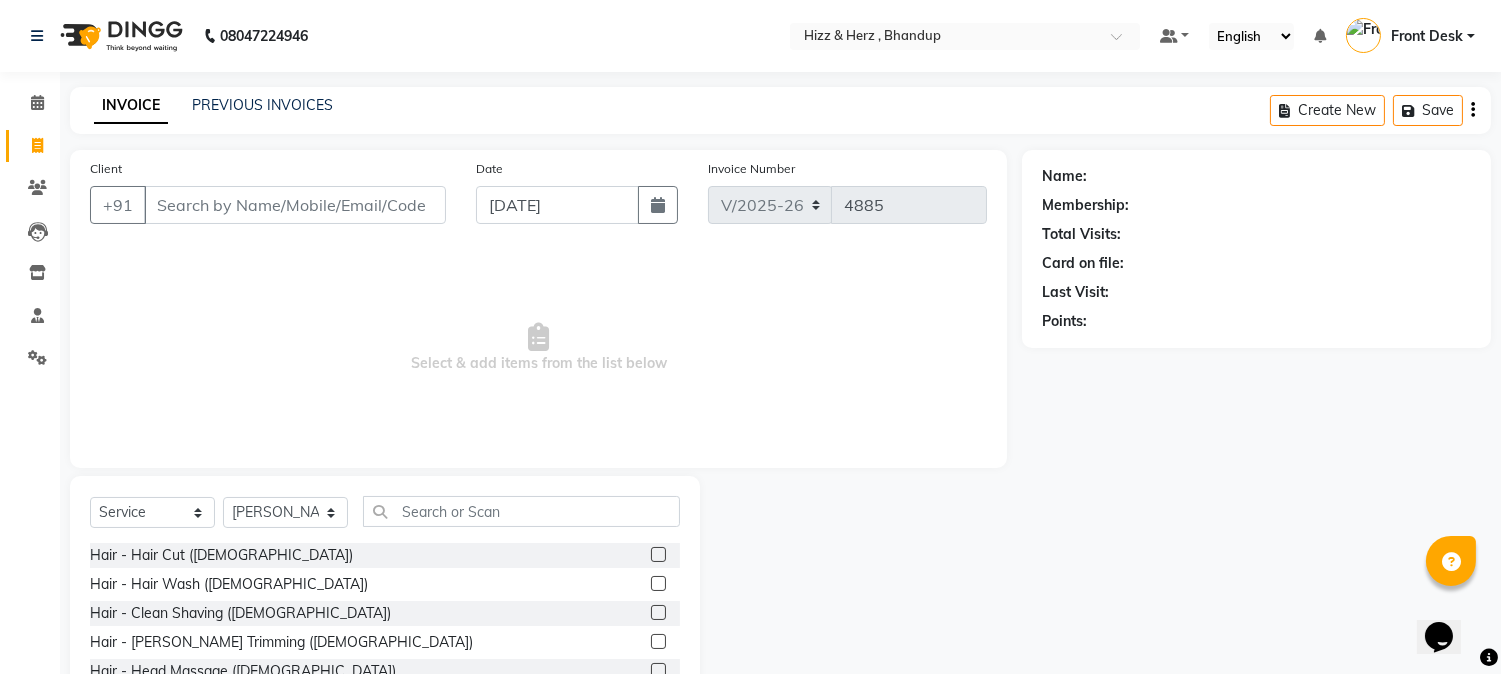 click 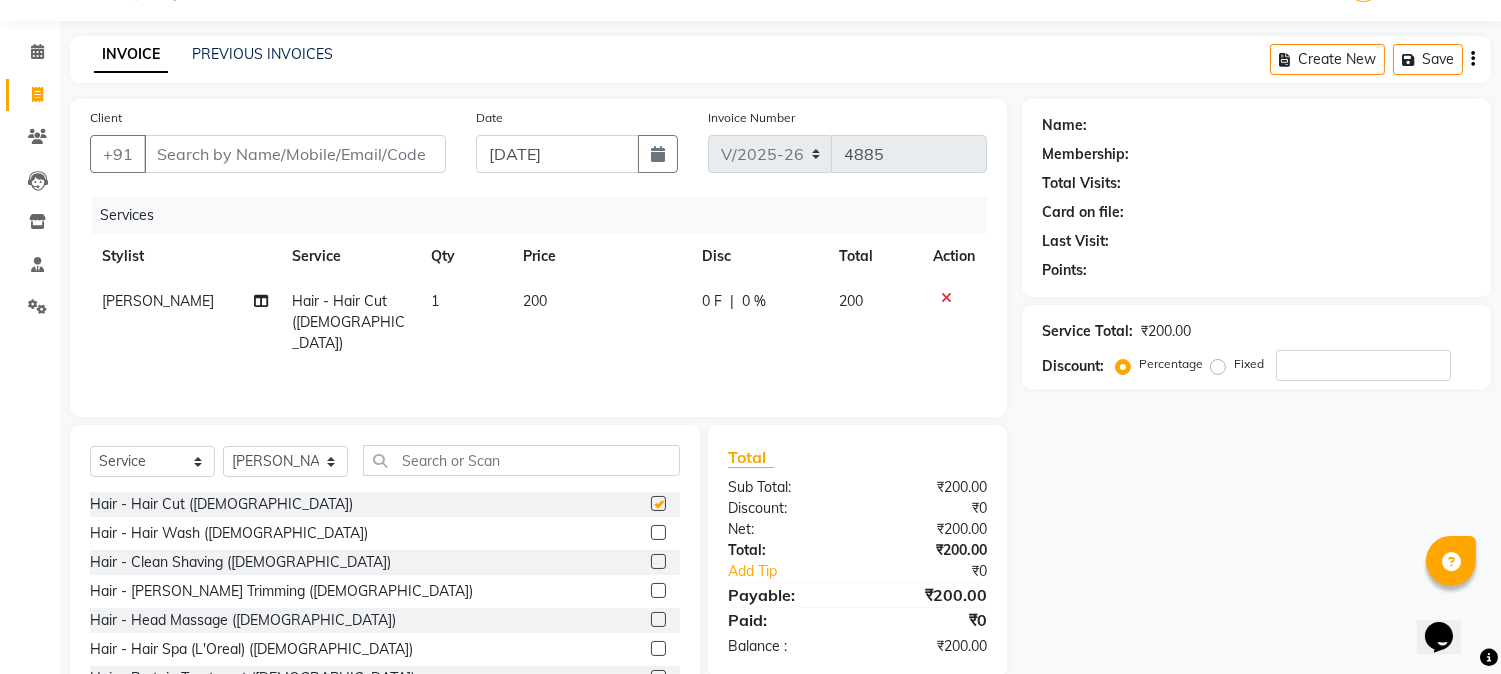 checkbox on "false" 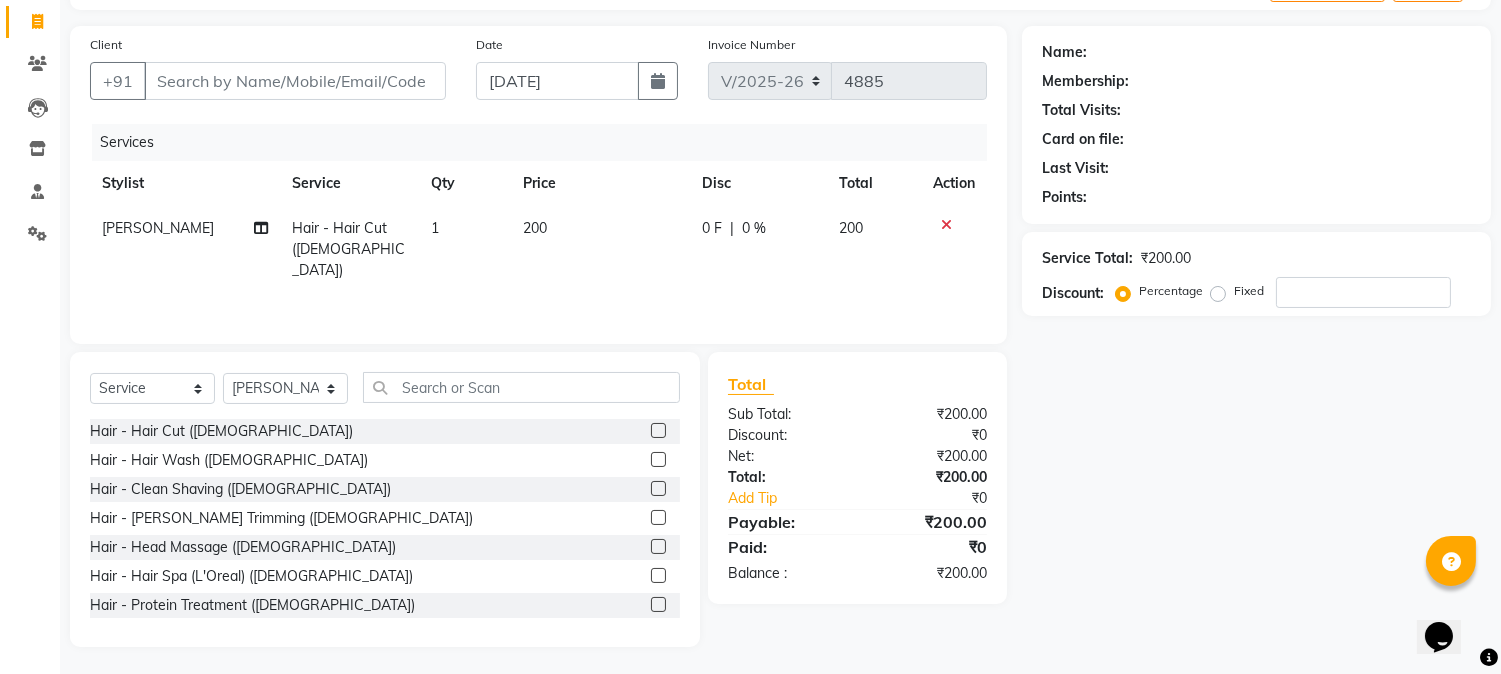scroll, scrollTop: 126, scrollLeft: 0, axis: vertical 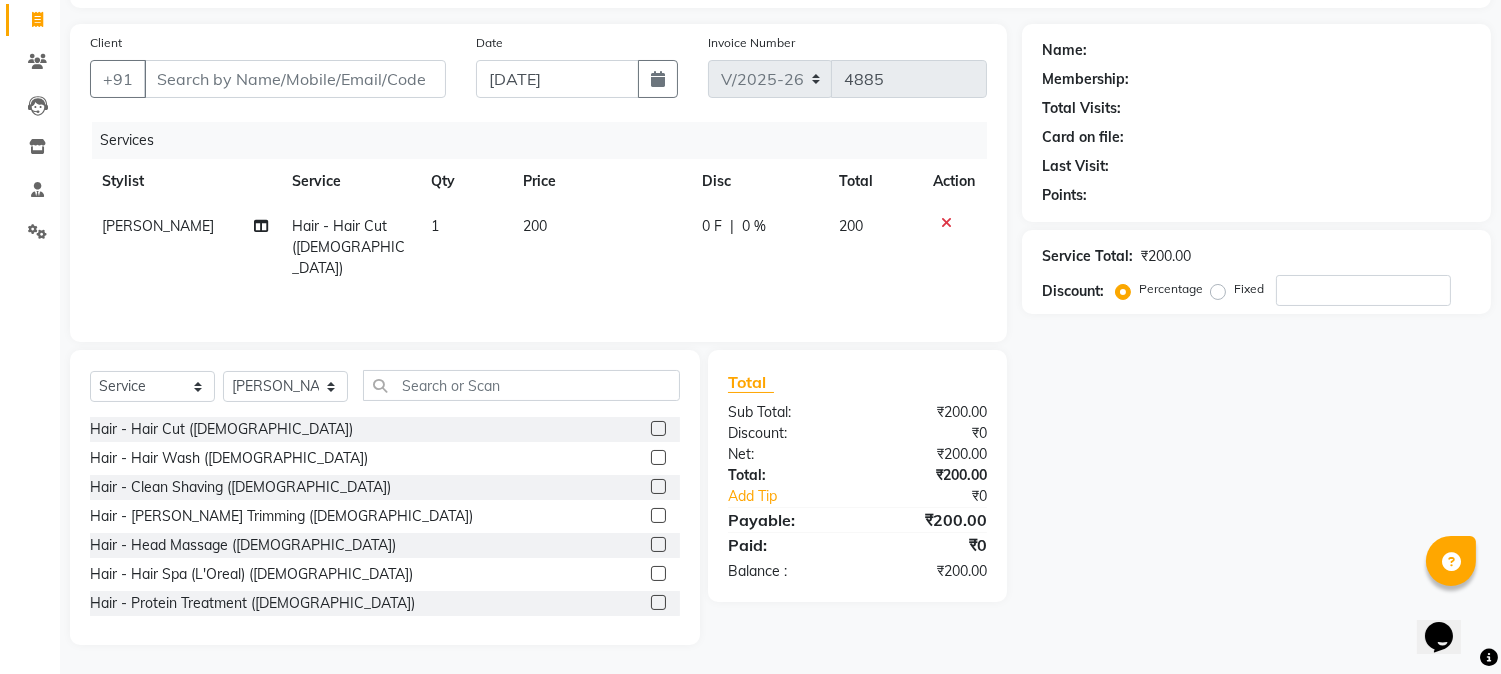 click 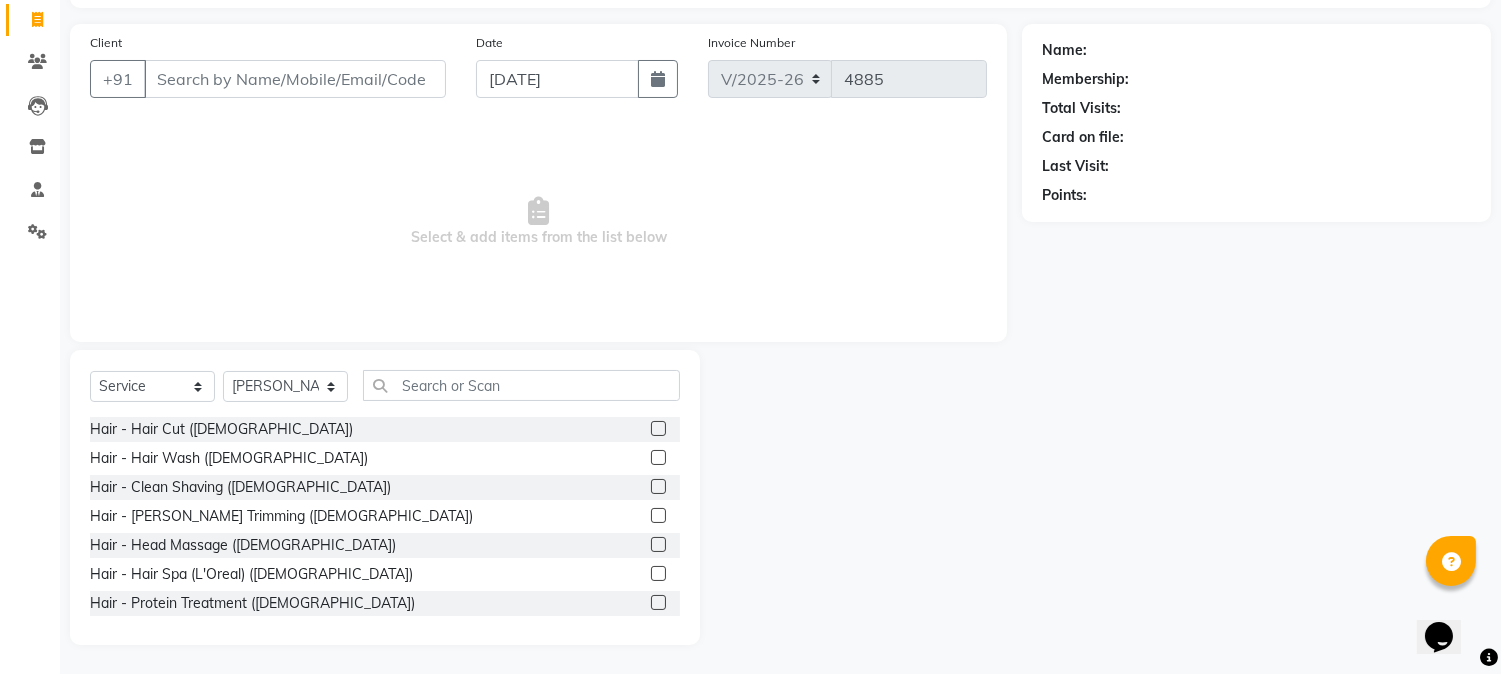 click 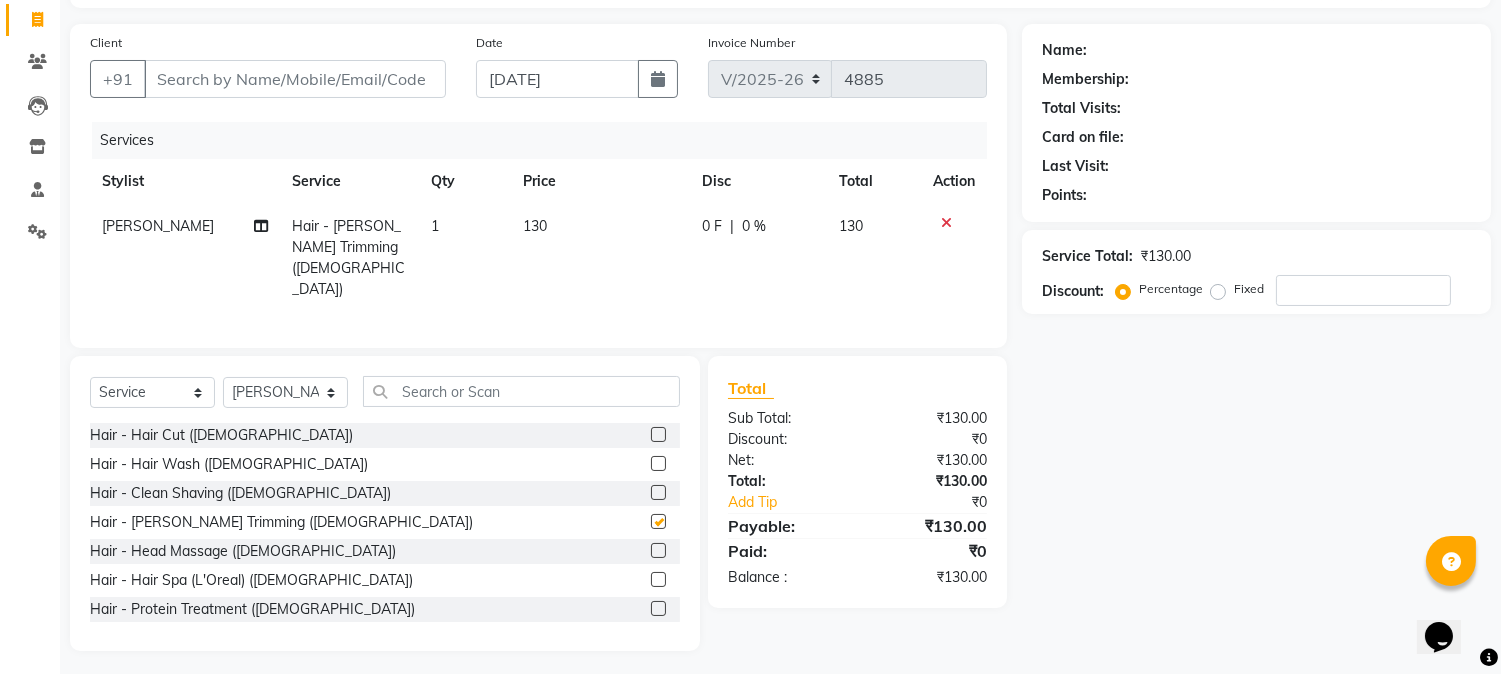 checkbox on "false" 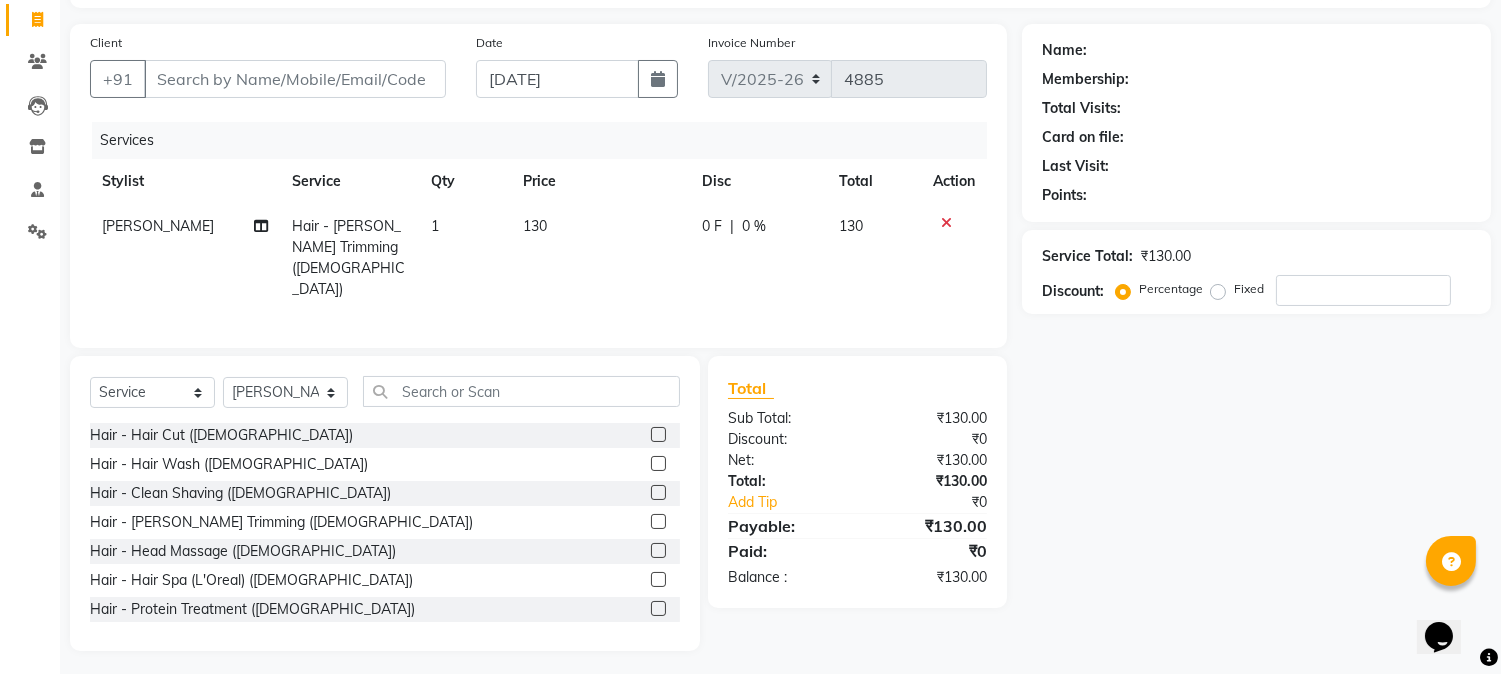 click 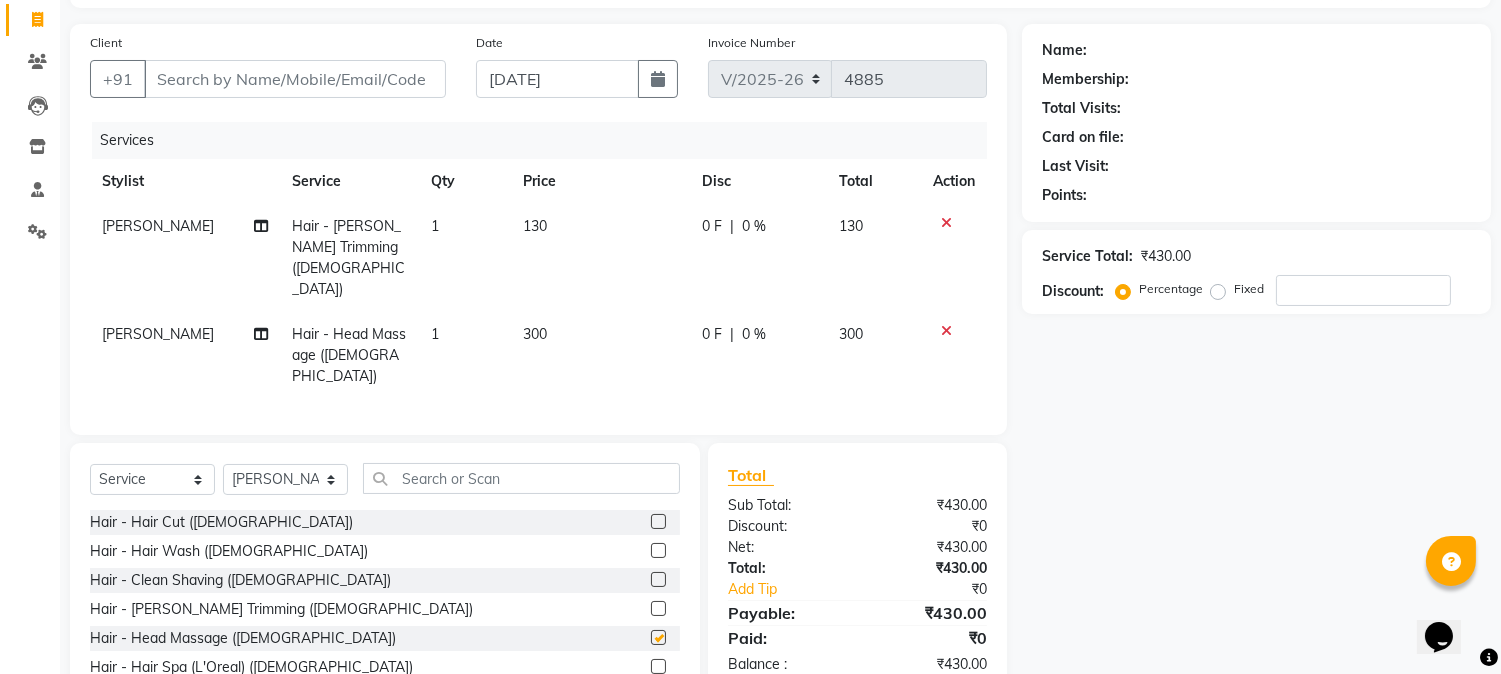 checkbox on "false" 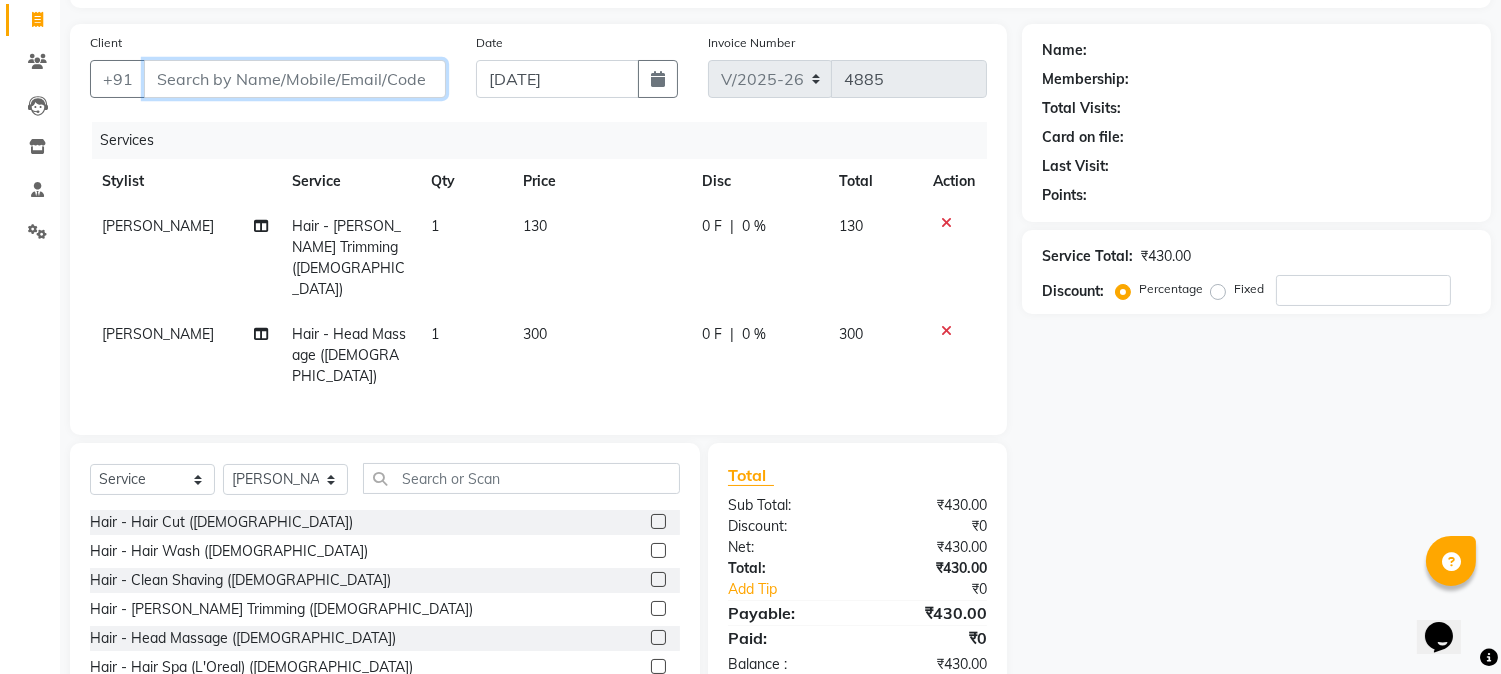 click on "Client" at bounding box center (295, 79) 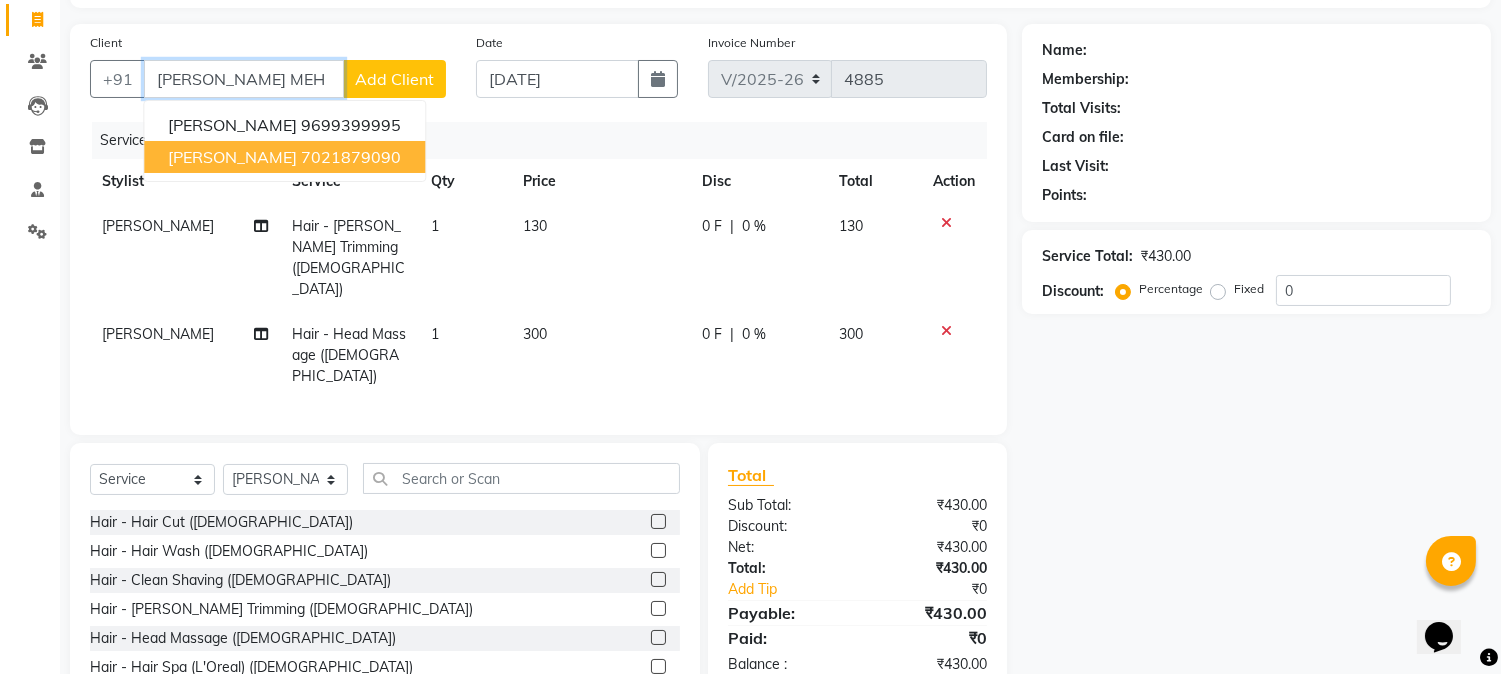 click on "MR. PARTH MEHTA" at bounding box center (232, 157) 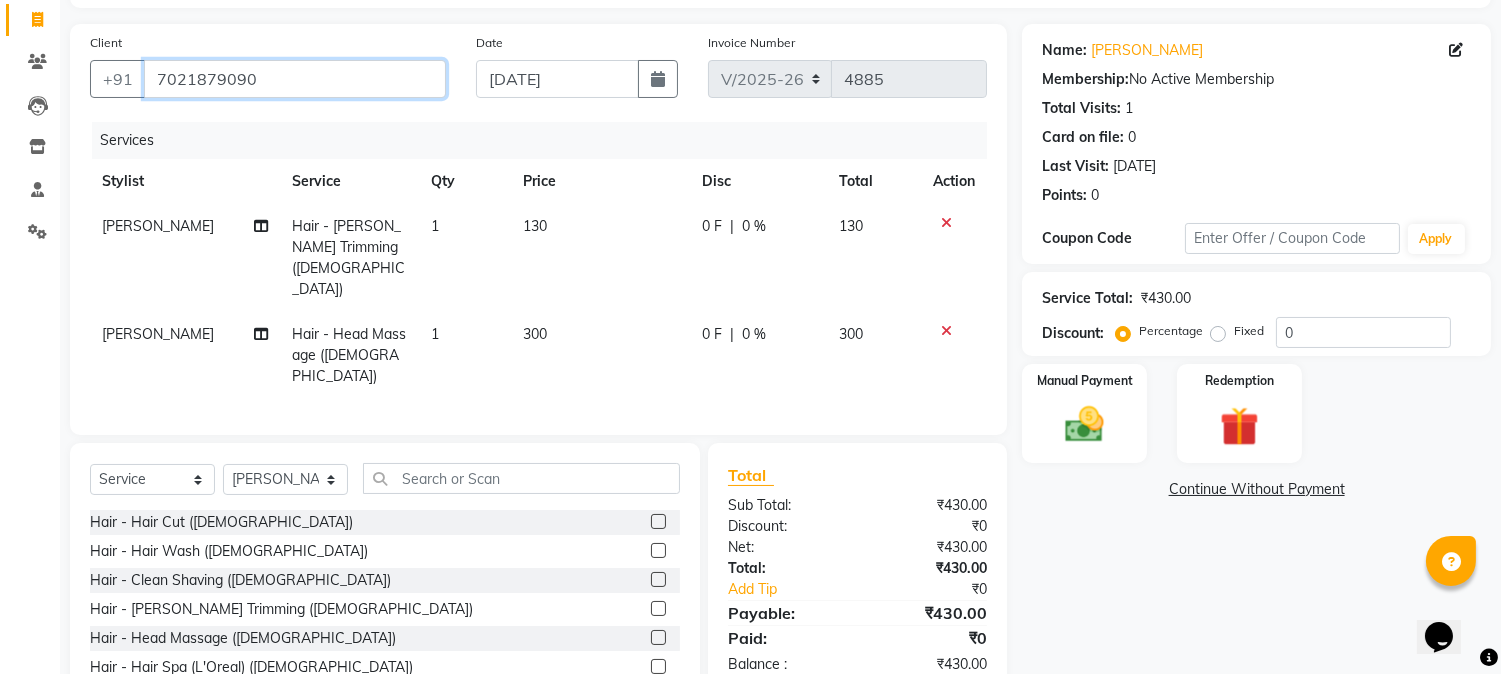click on "7021879090" at bounding box center (295, 79) 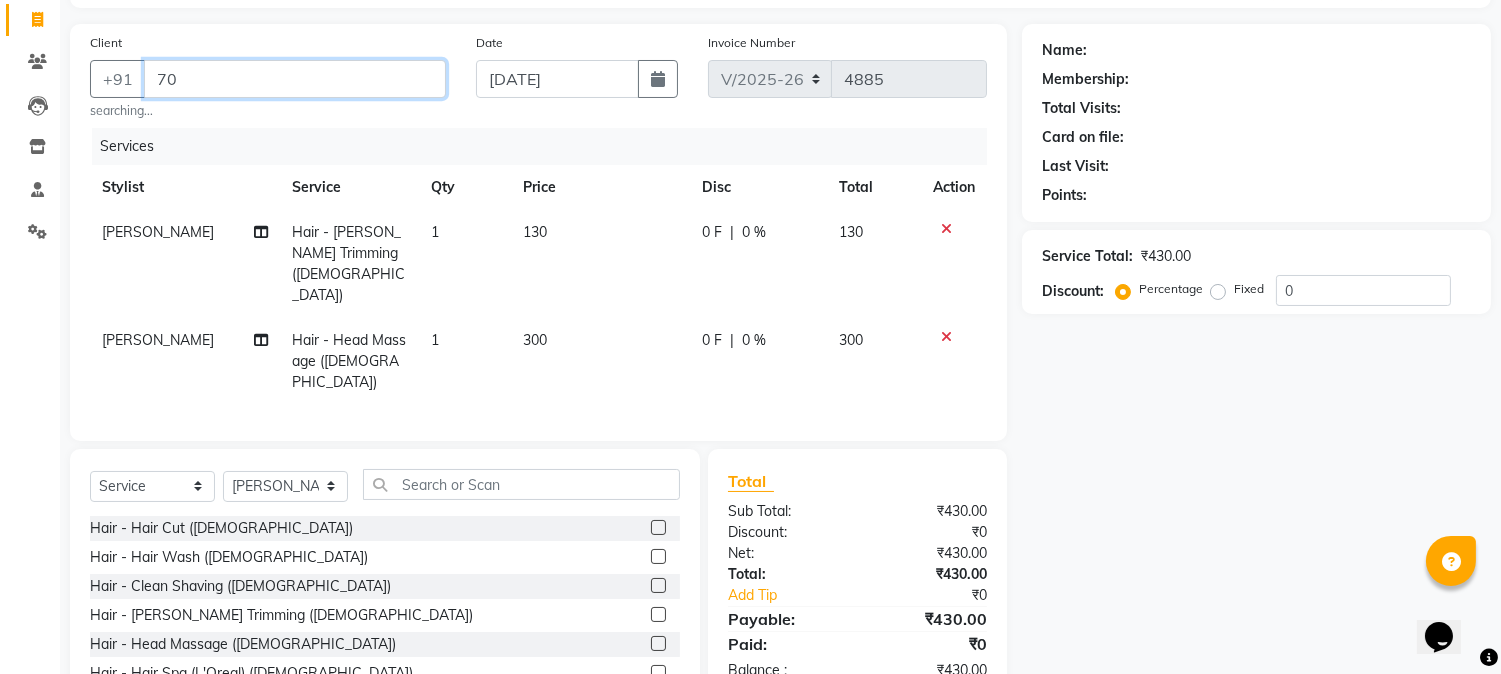type on "7" 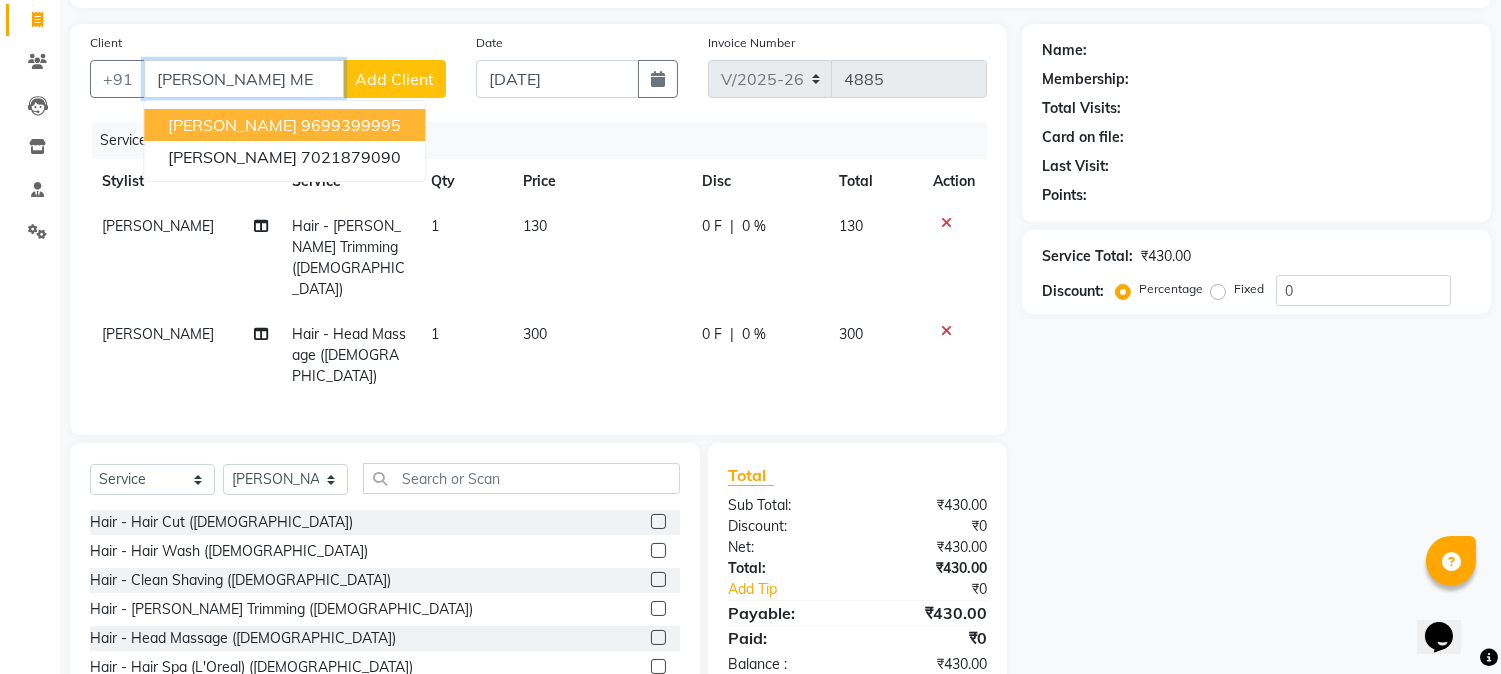 click on "9699399995" at bounding box center [351, 125] 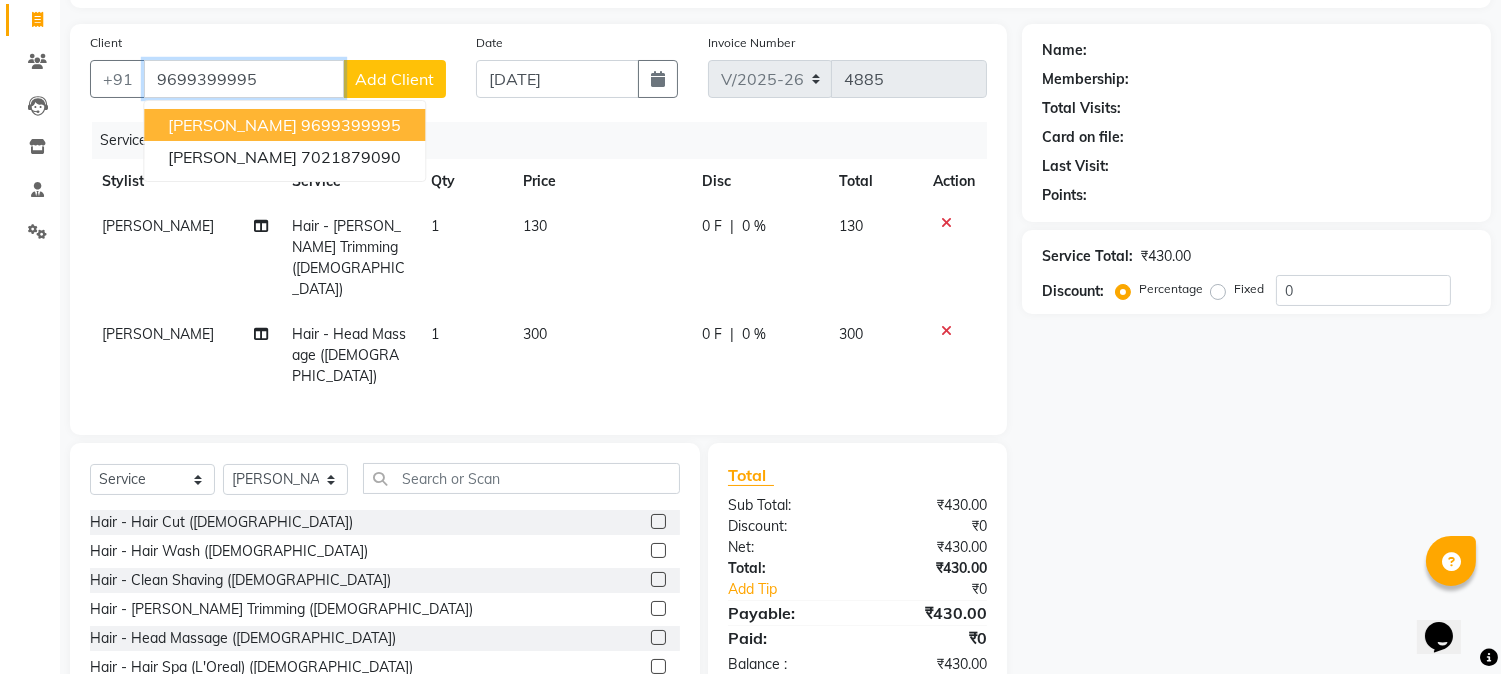 type on "9699399995" 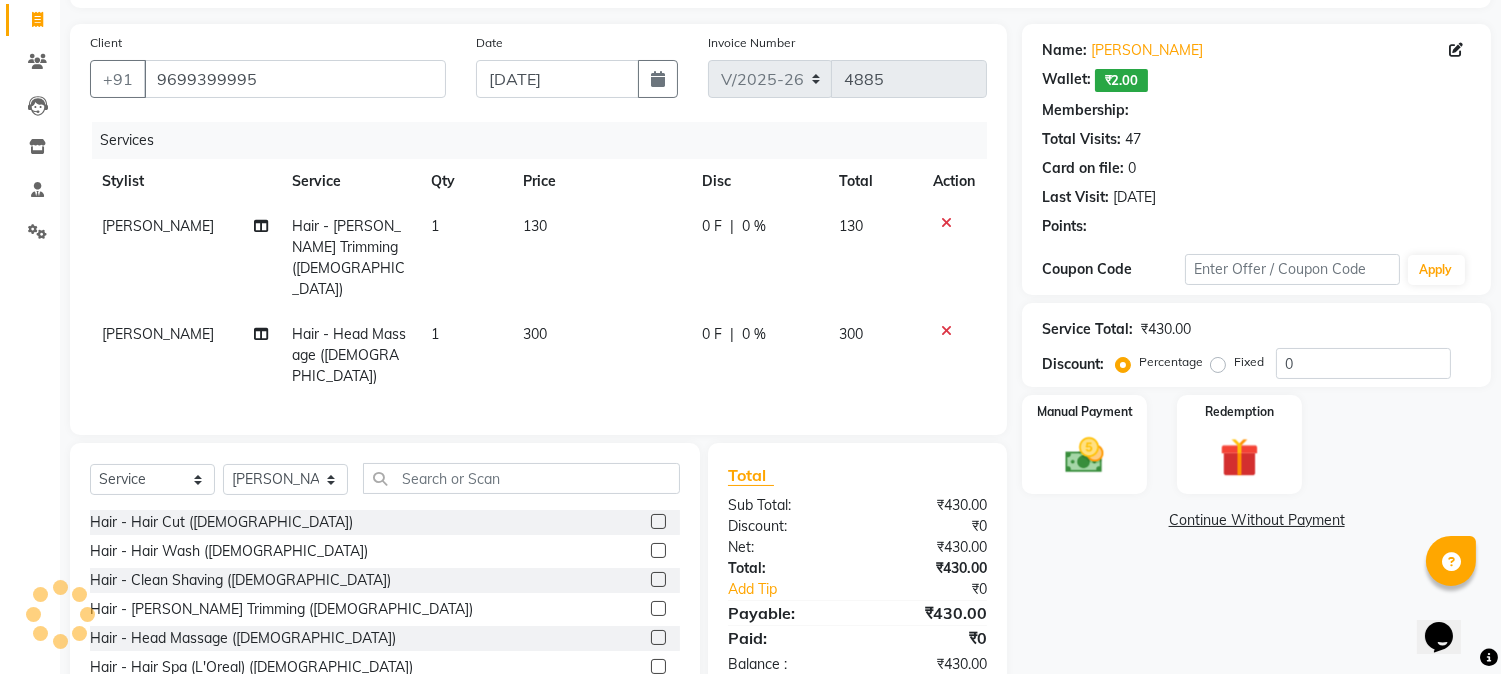 type on "20" 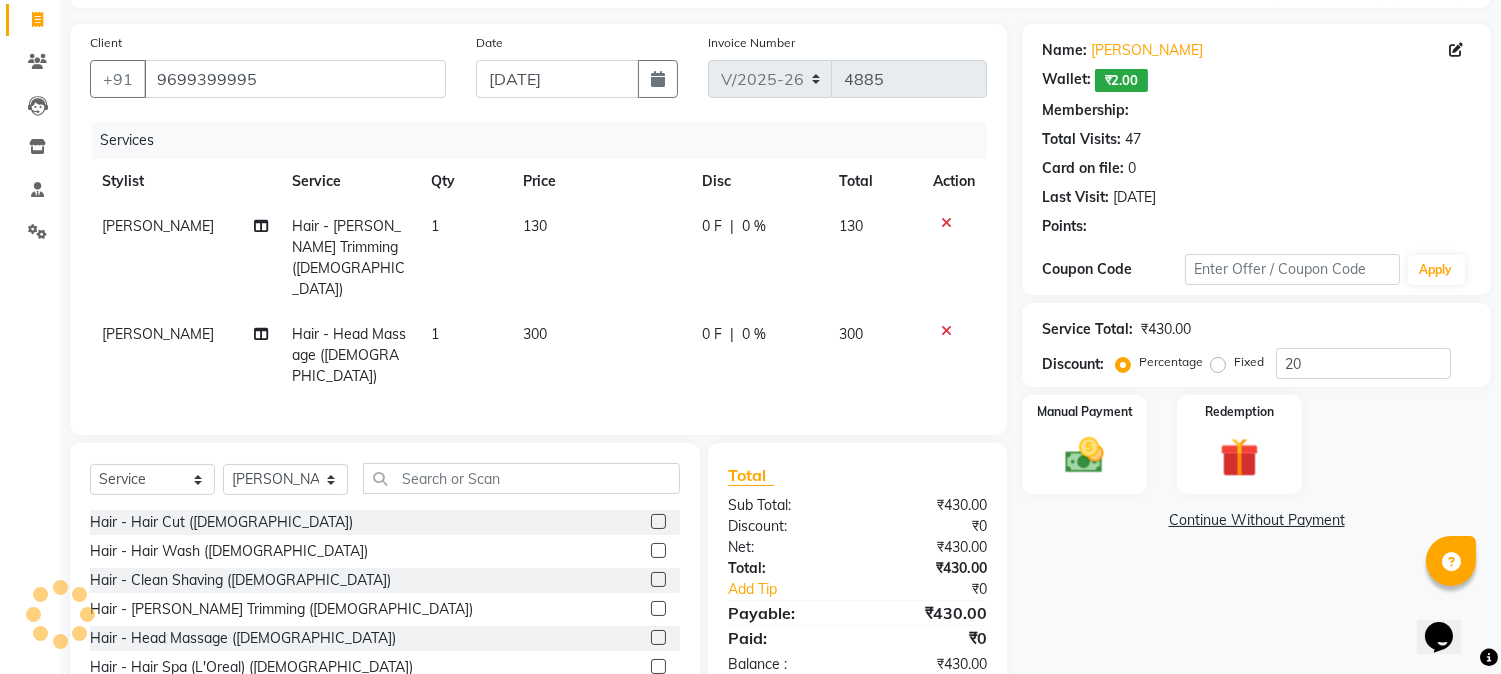 select on "1: Object" 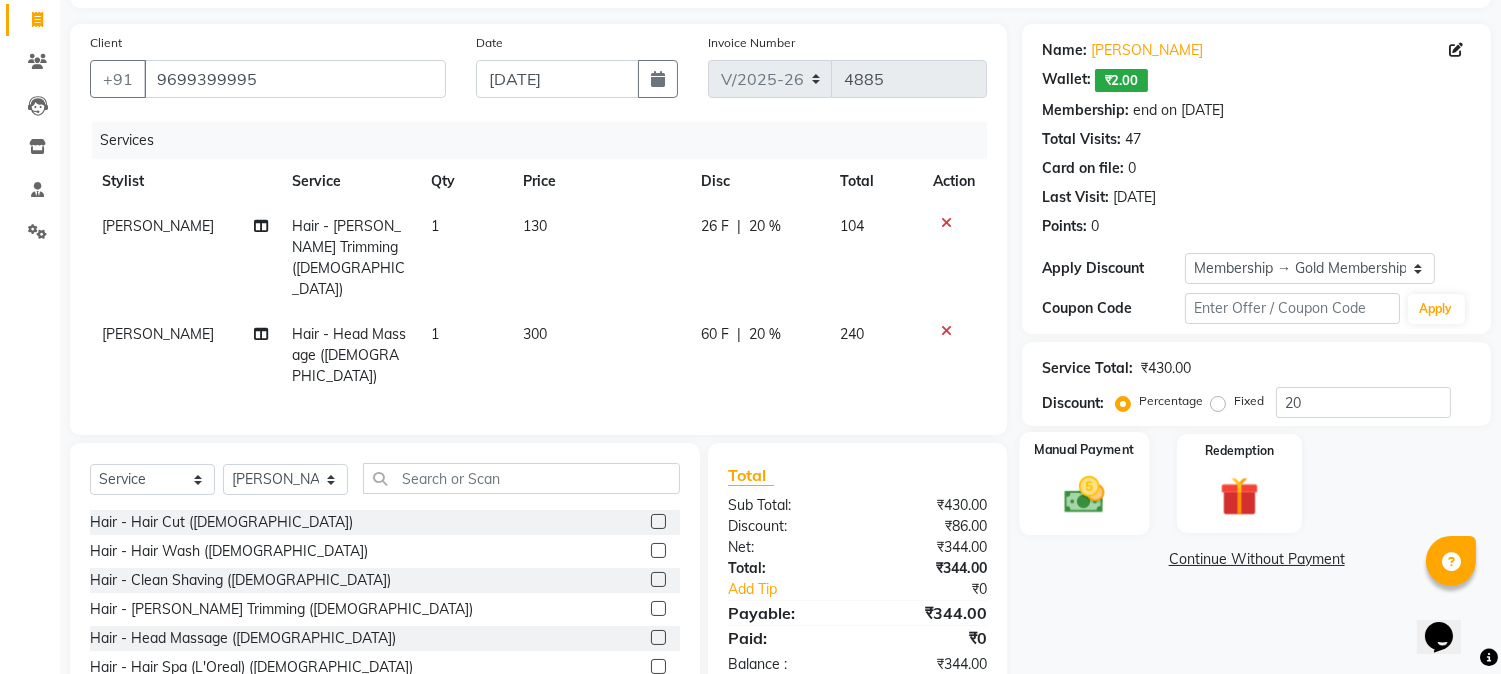click 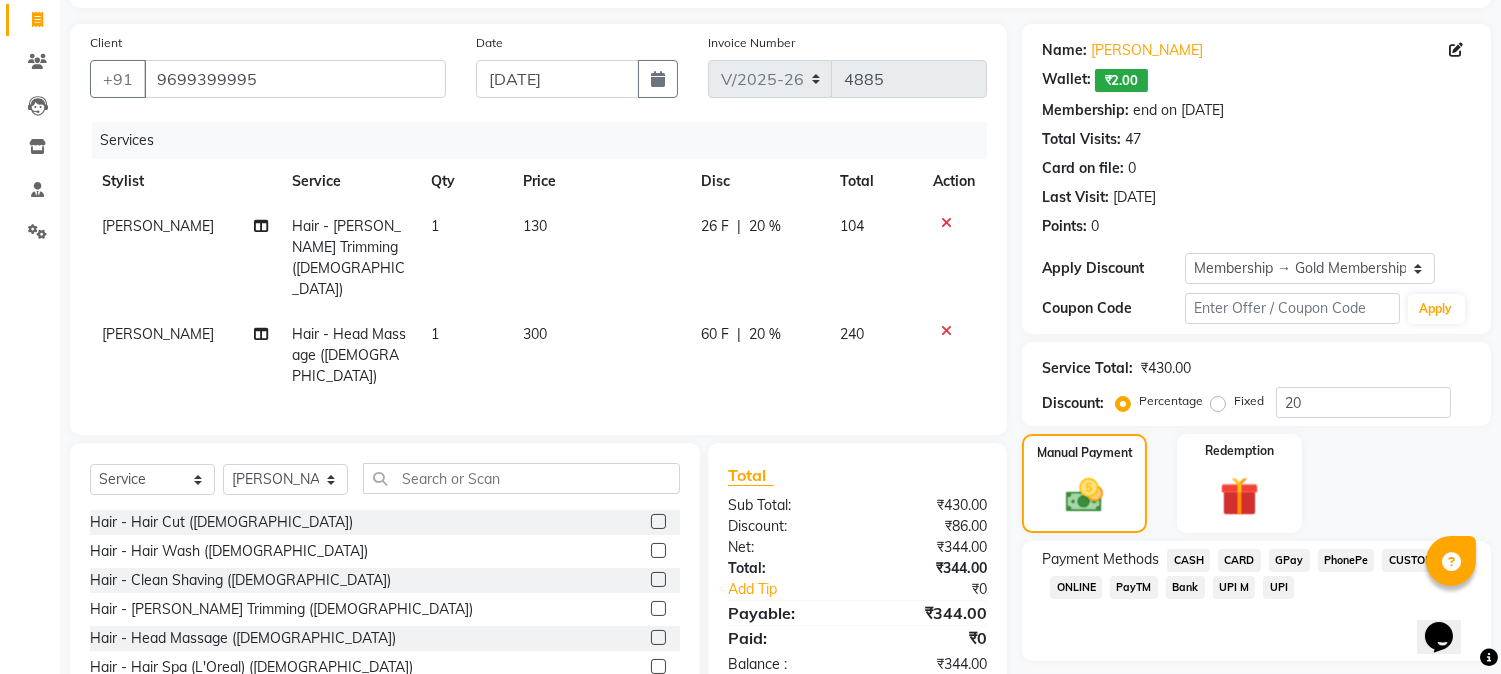 click on "GPay" 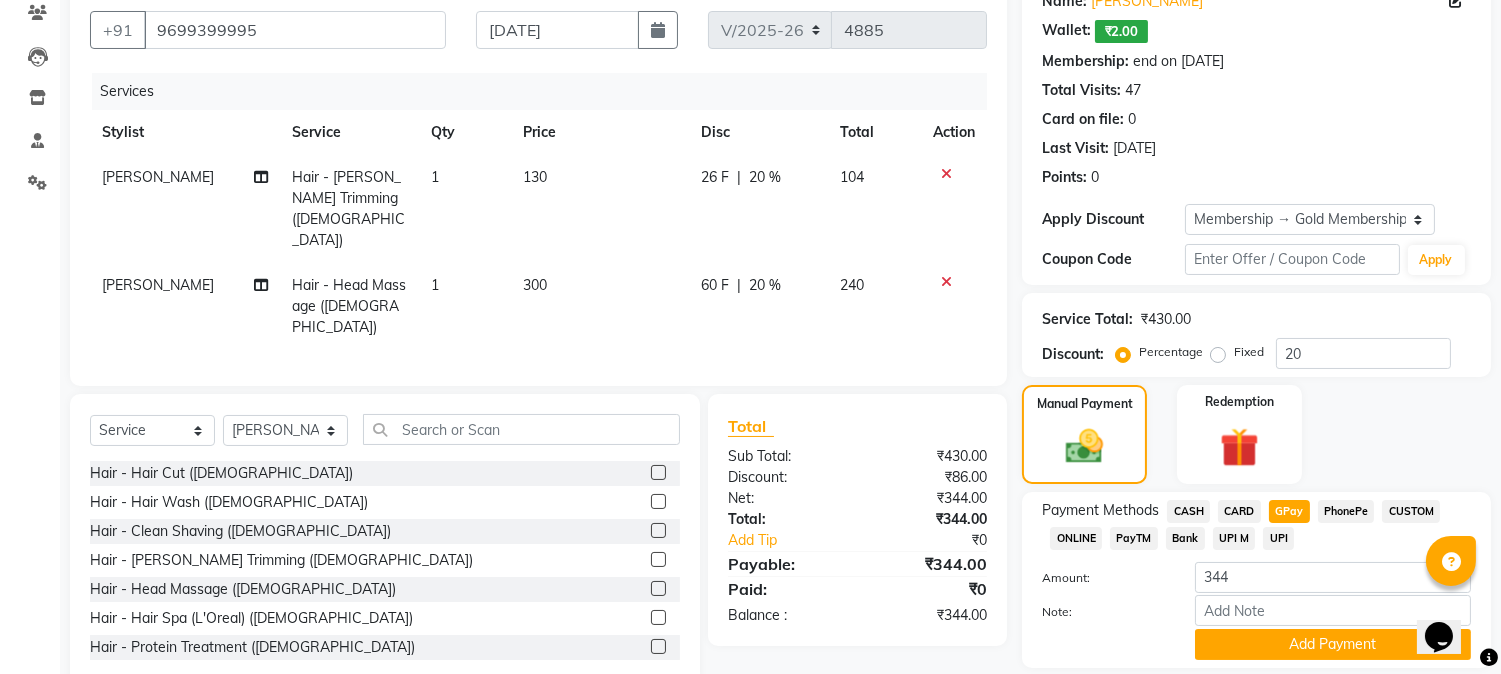 scroll, scrollTop: 240, scrollLeft: 0, axis: vertical 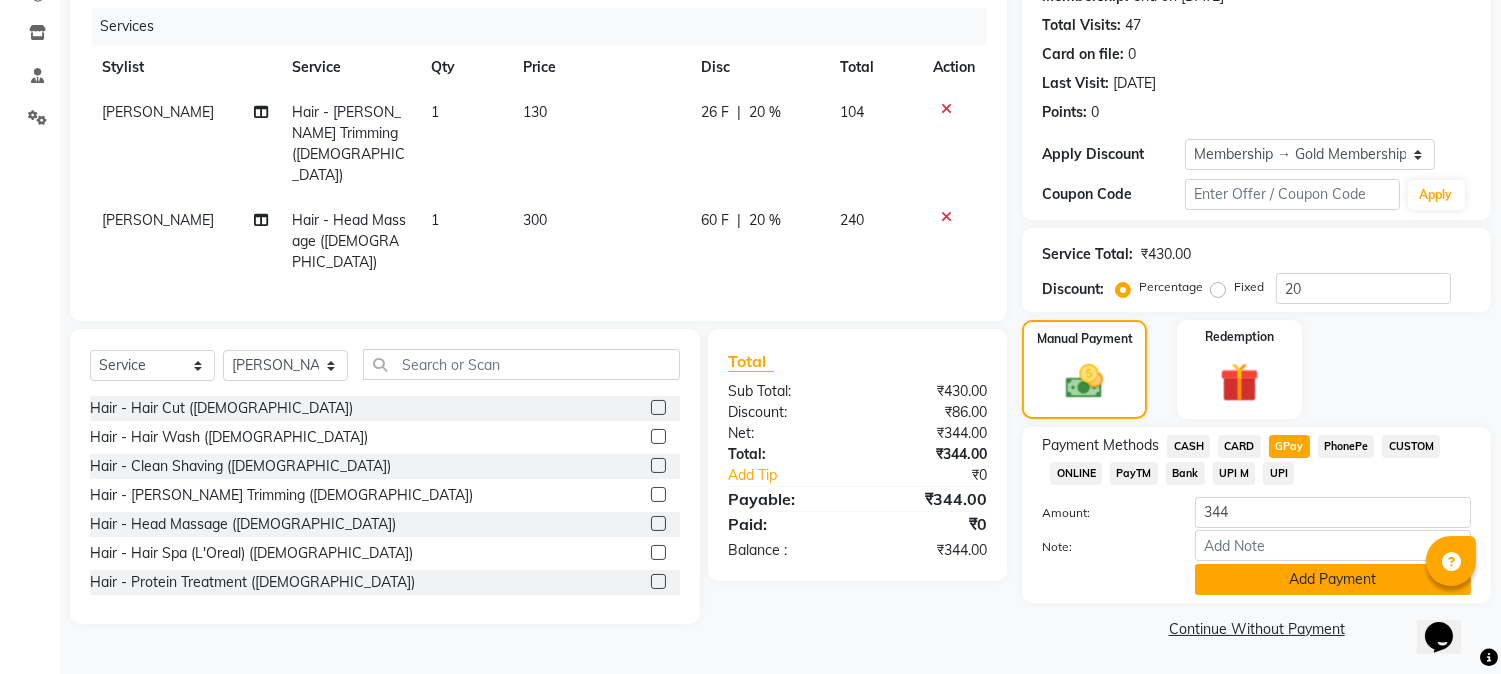 click on "Add Payment" 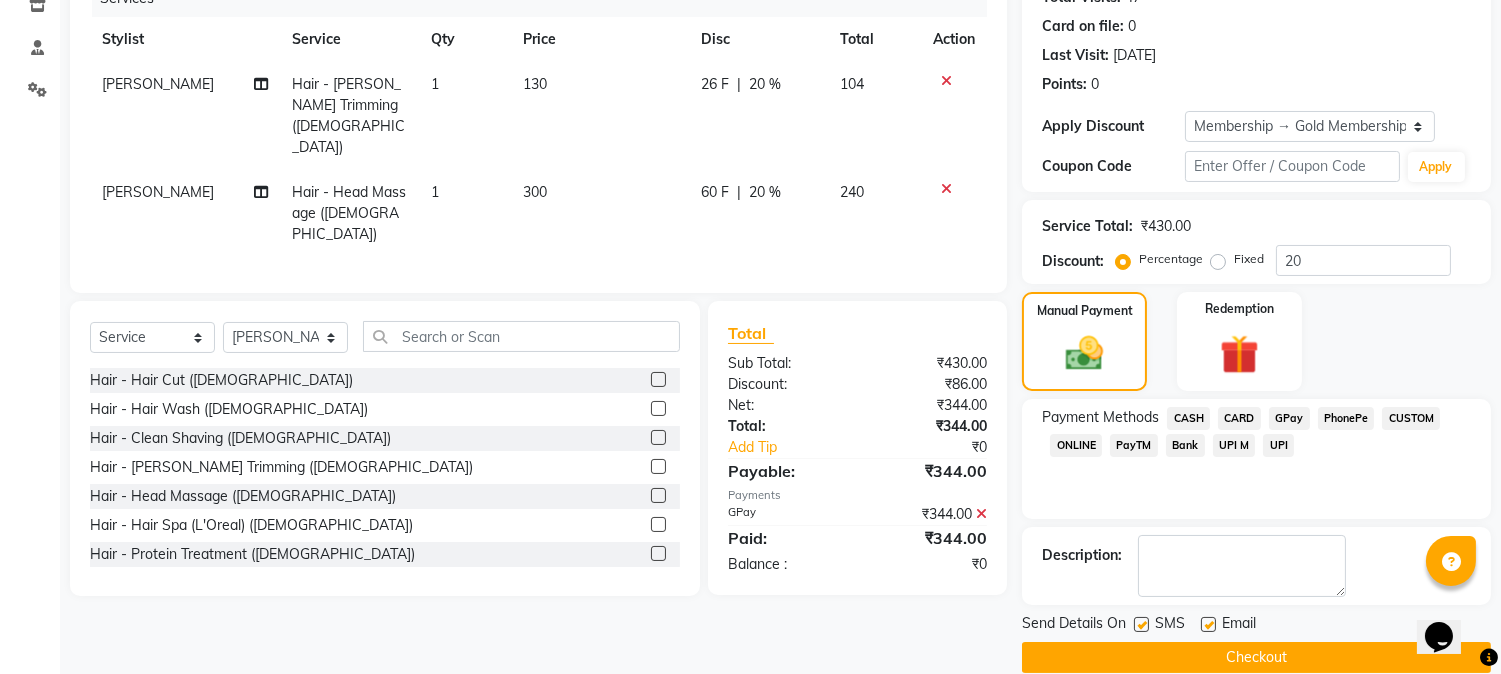 scroll, scrollTop: 295, scrollLeft: 0, axis: vertical 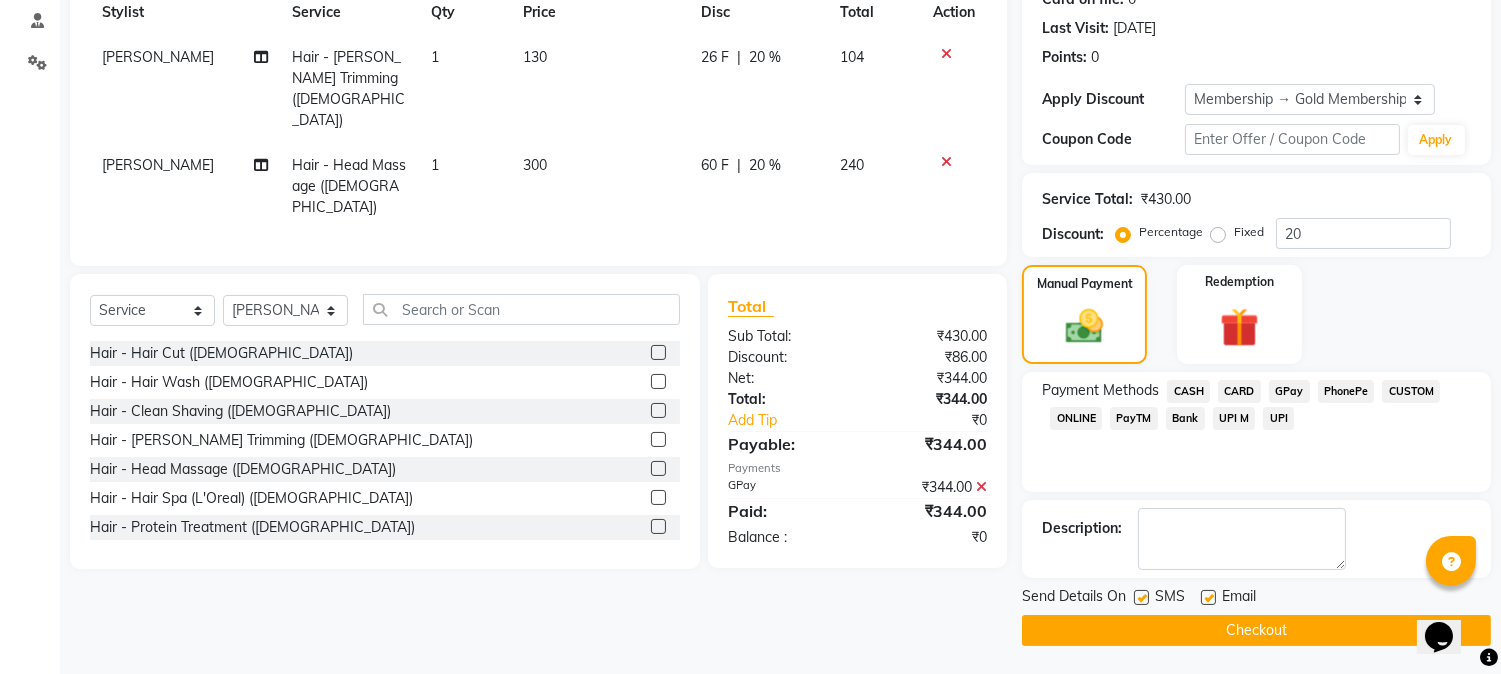 click 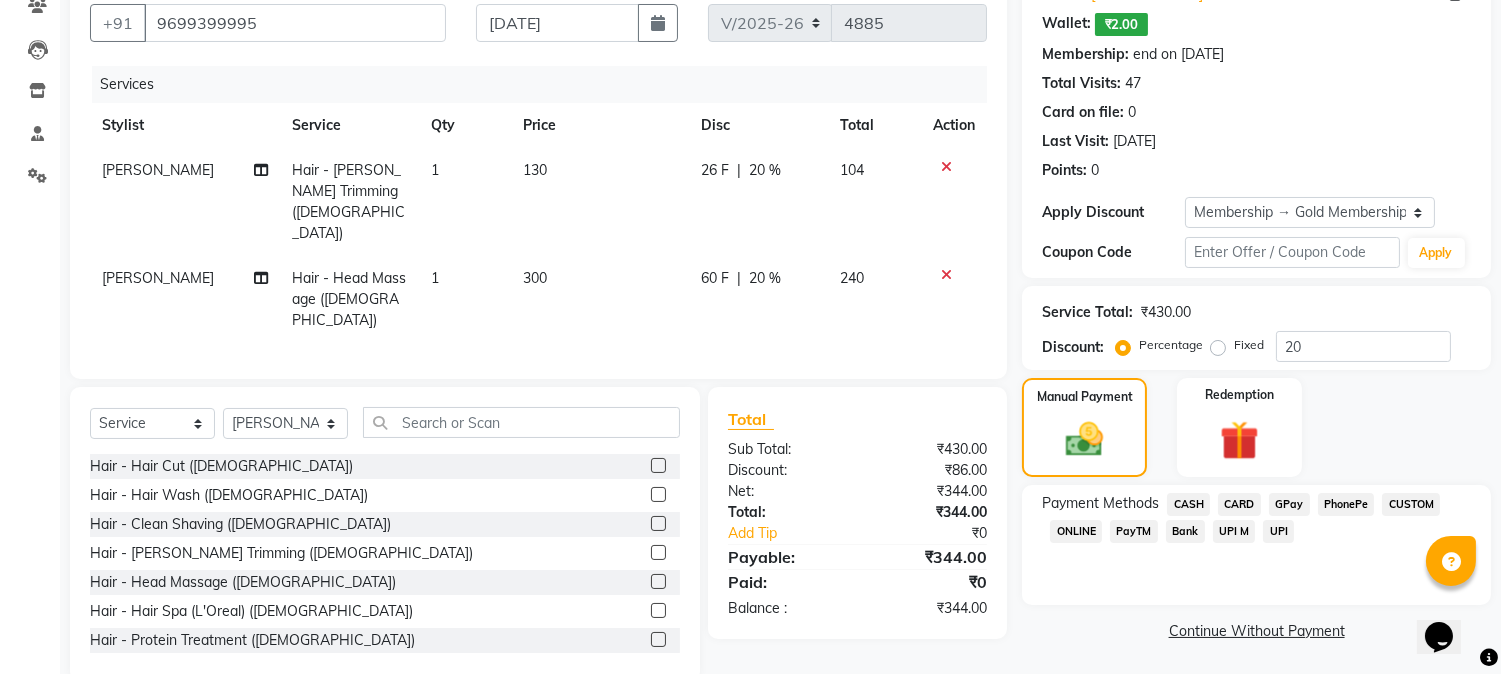 click on "CASH" 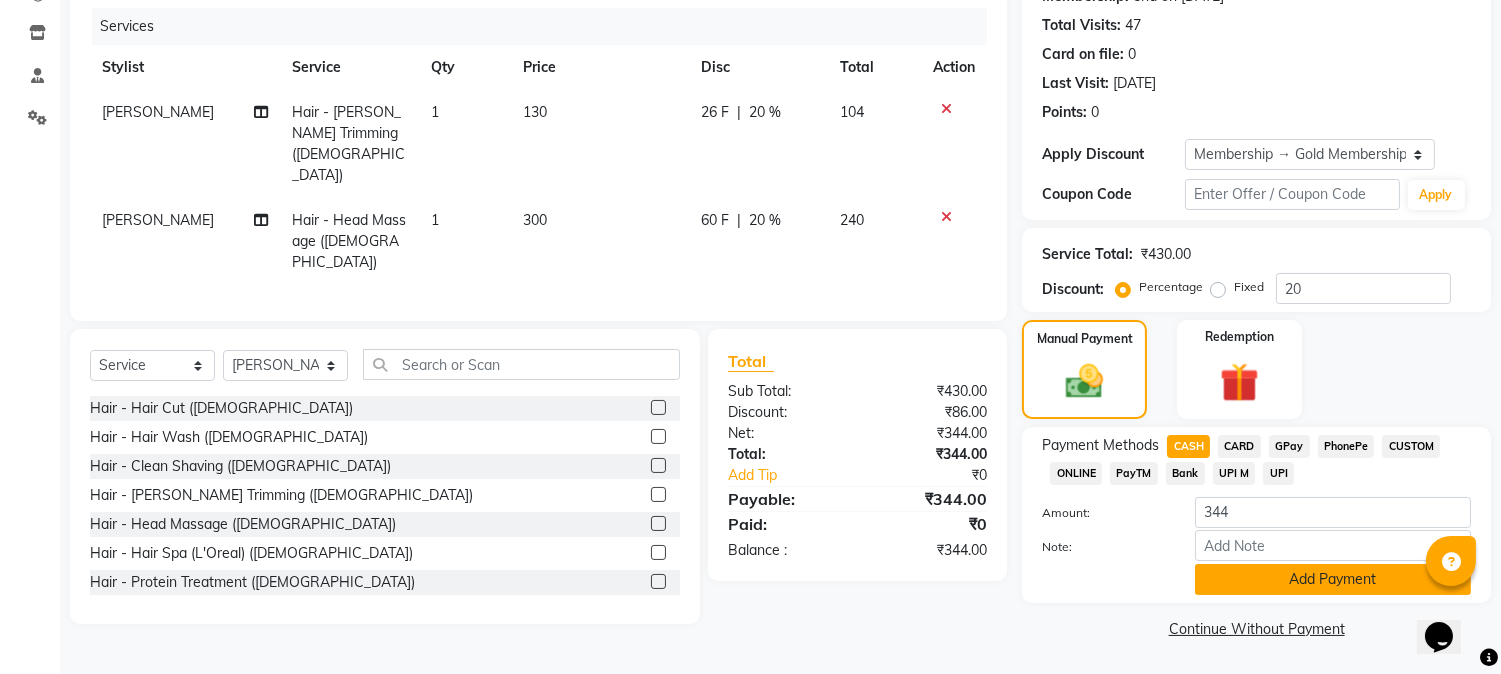 click on "Add Payment" 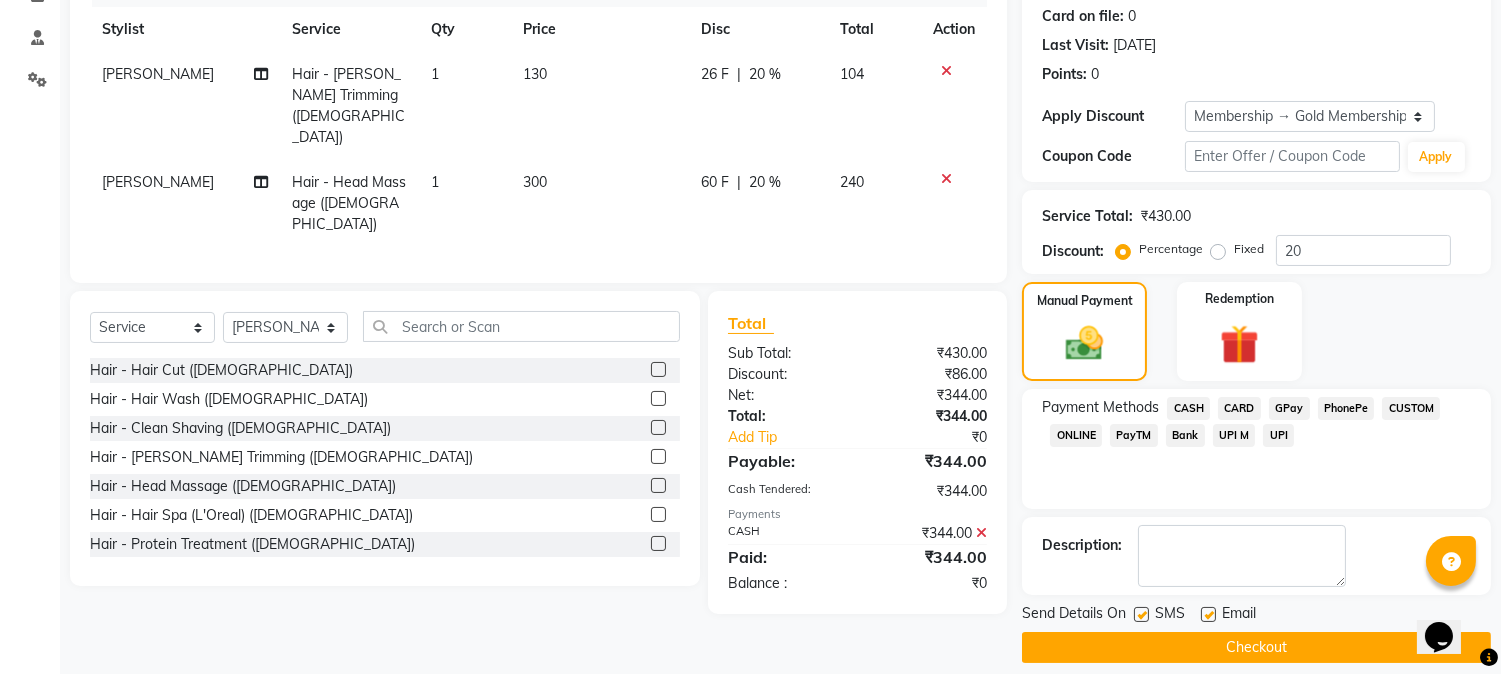 scroll, scrollTop: 295, scrollLeft: 0, axis: vertical 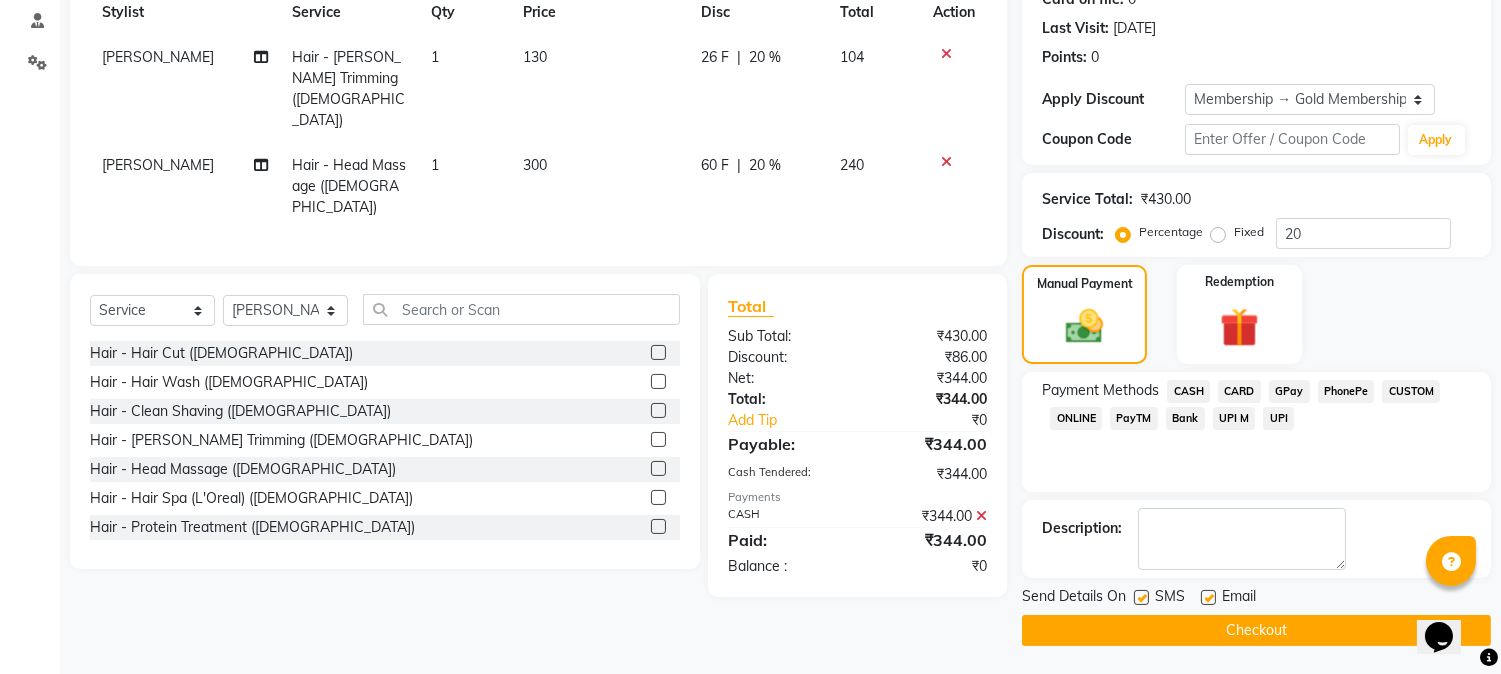click on "Checkout" 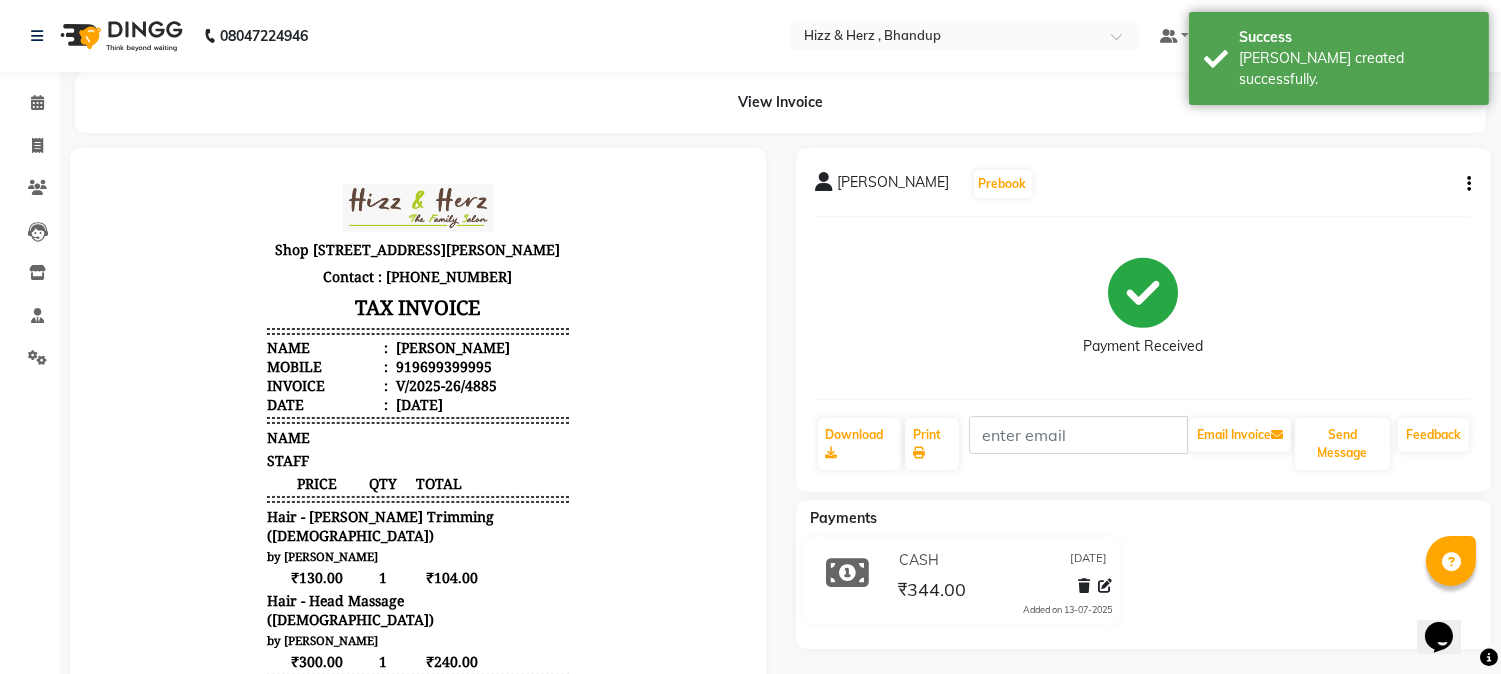 scroll, scrollTop: 0, scrollLeft: 0, axis: both 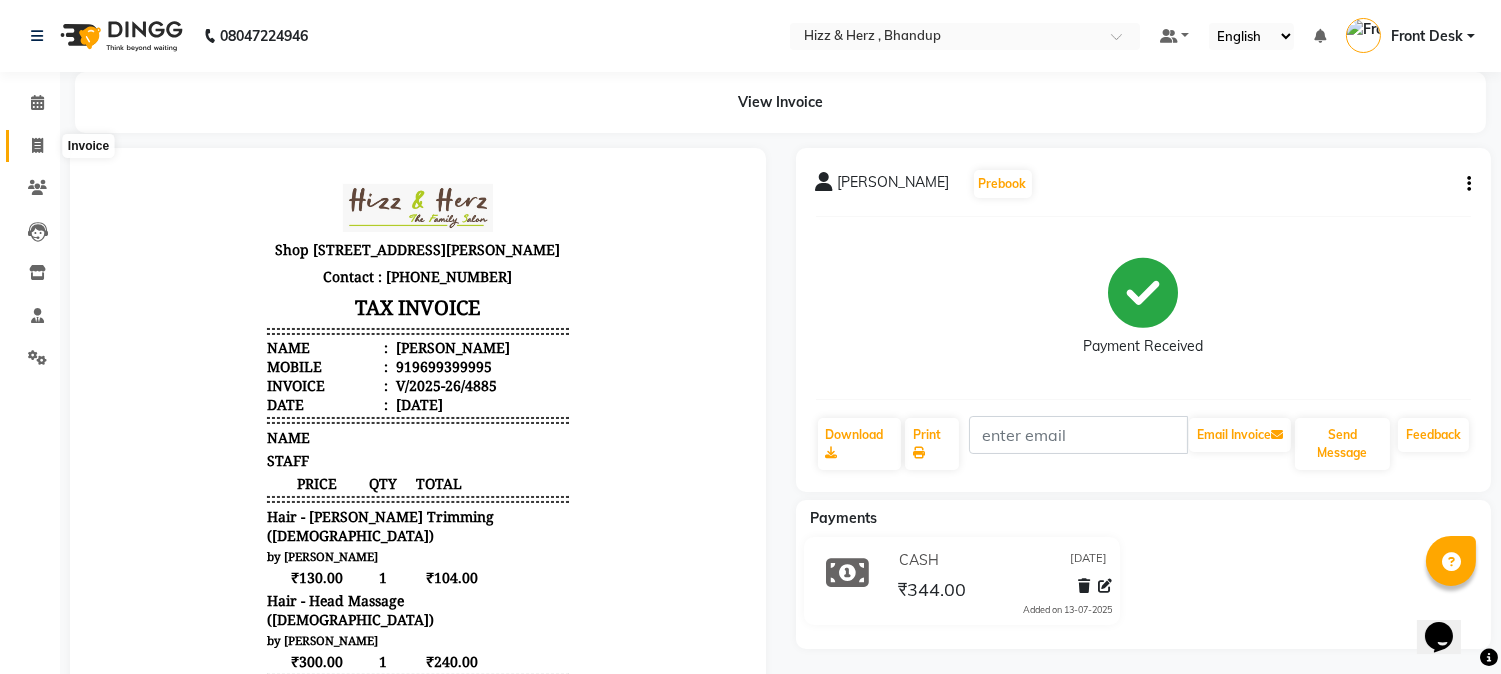 click 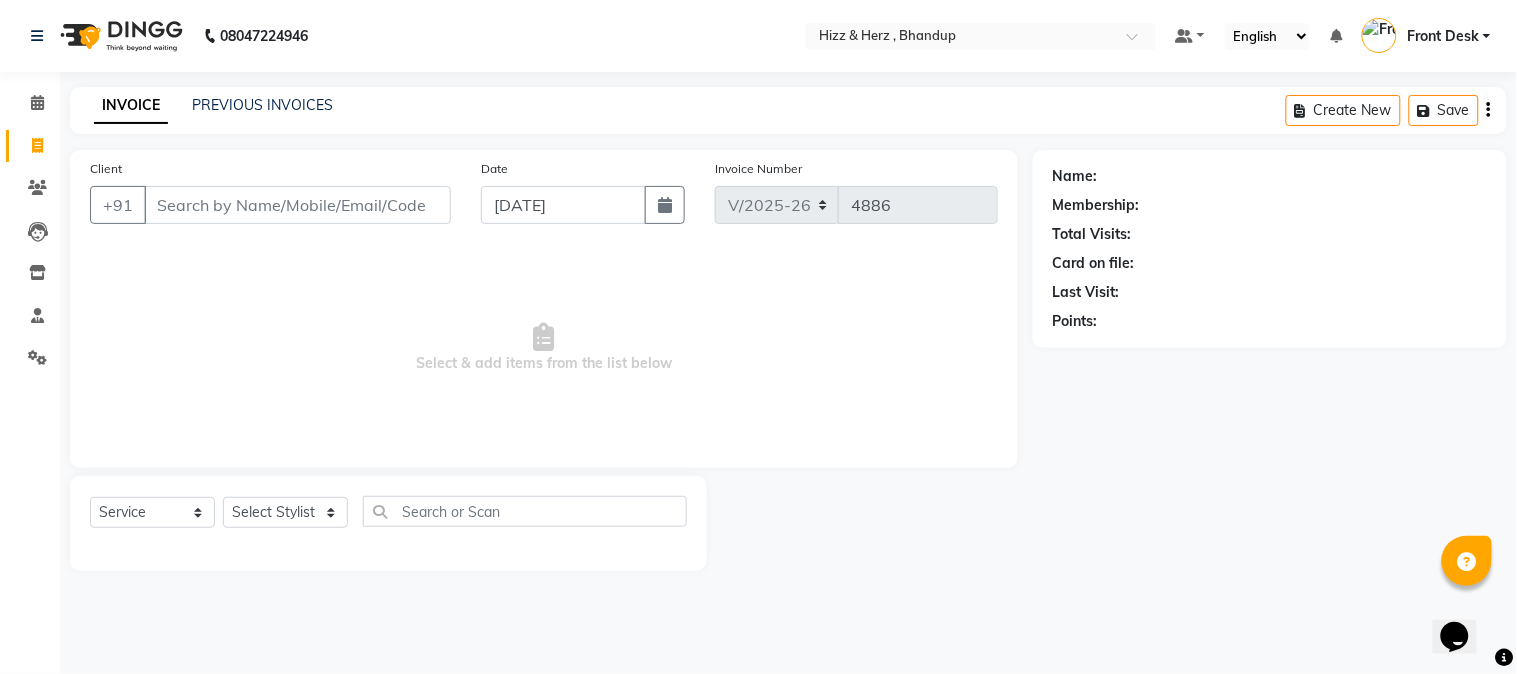 click on "Client" at bounding box center (297, 205) 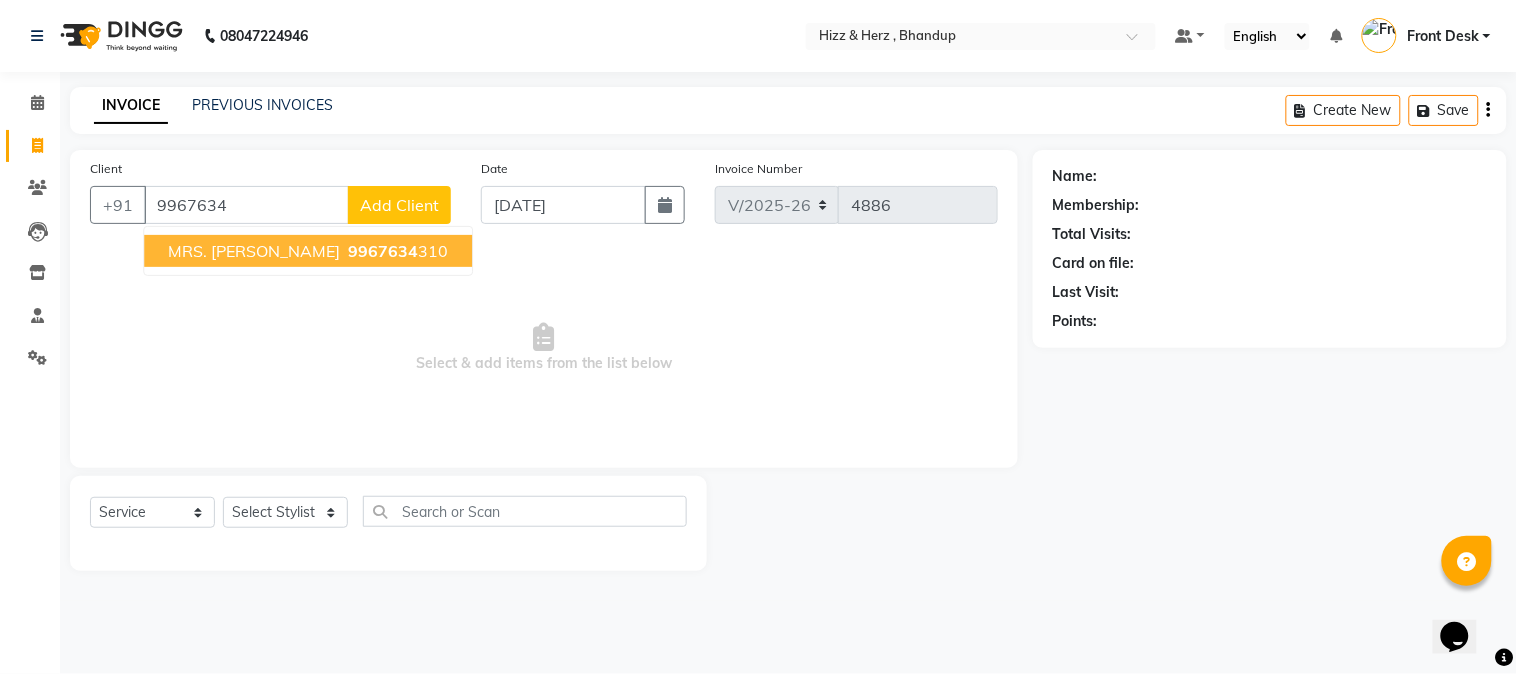 click on "9967634" at bounding box center [383, 251] 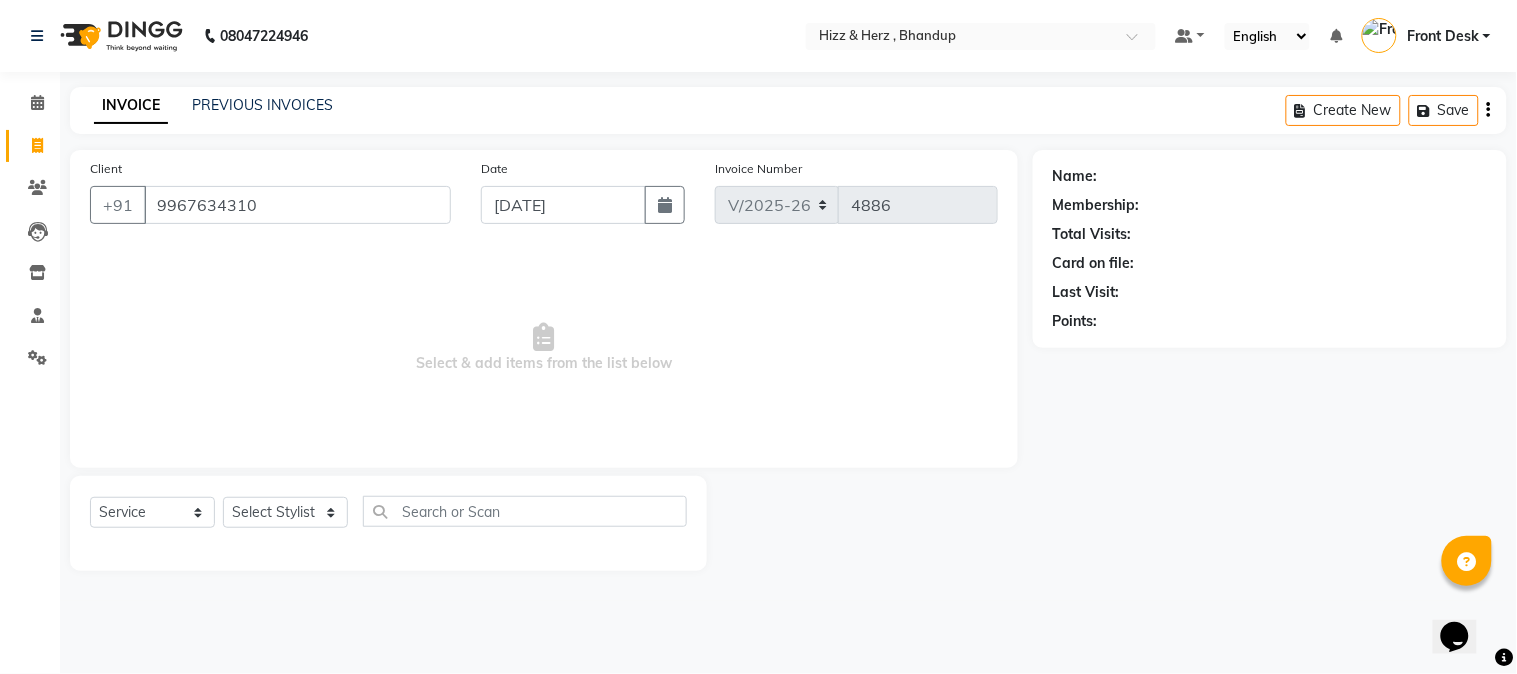 type on "9967634310" 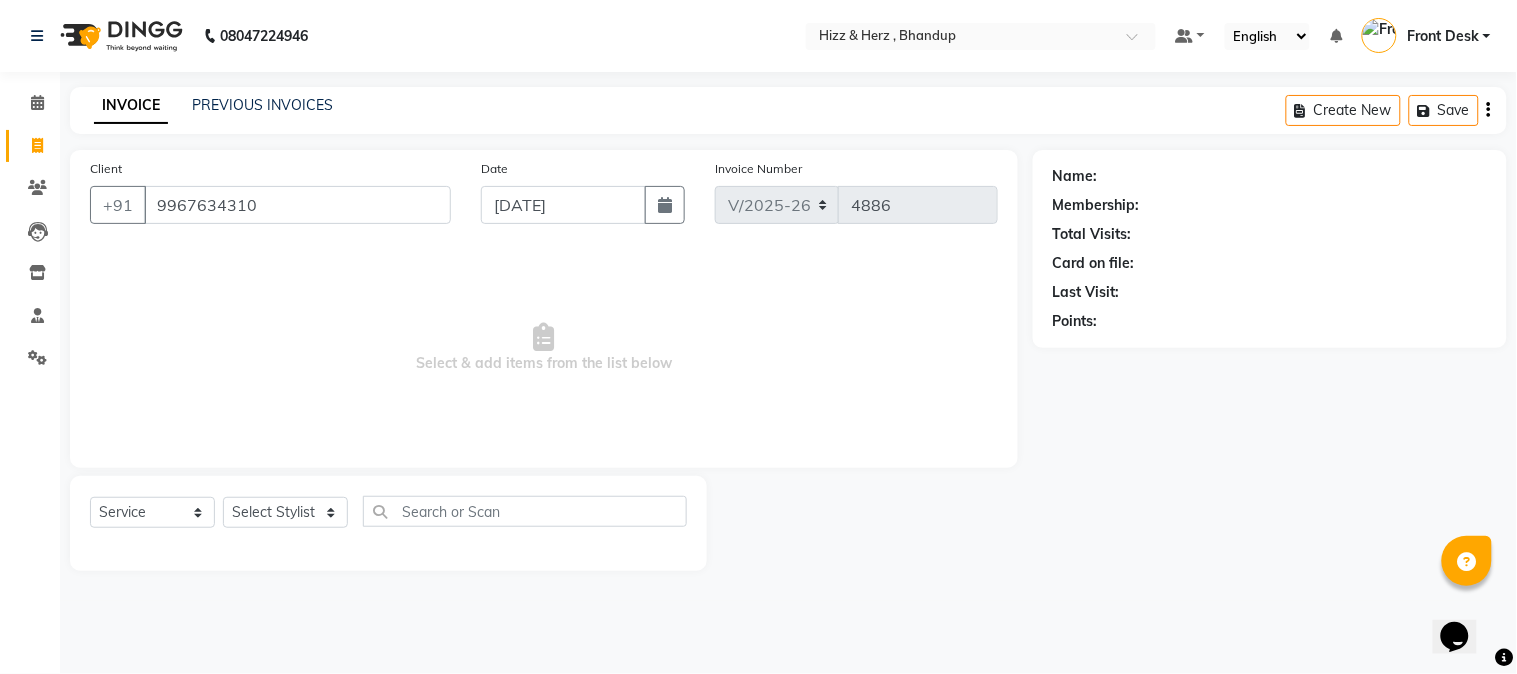 select on "1: Object" 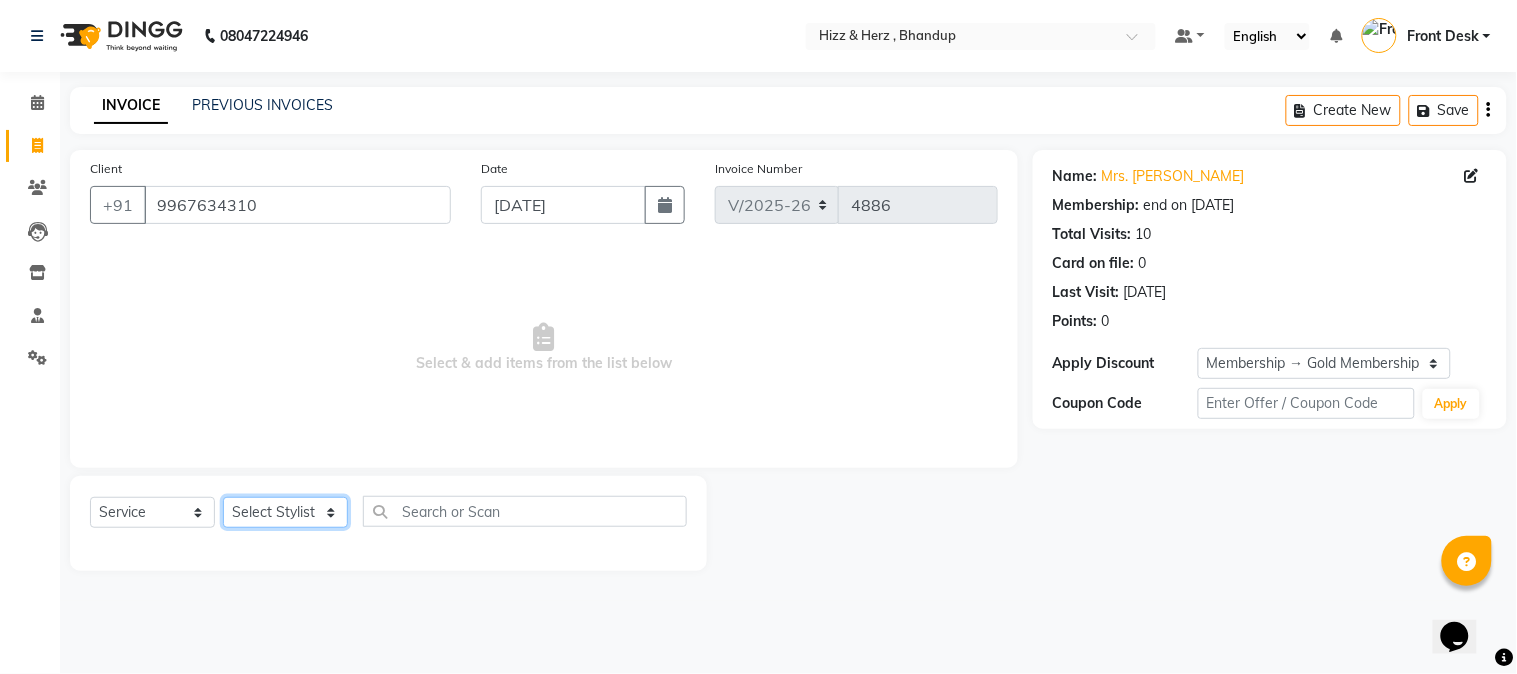 click on "Select Stylist Front Desk Gaurav Sharma HIZZ & HERZ 2 IRFAN AHMAD Jigna Goswami KHALID AHMAD Laxmi Mehboob MOHD PARVEJ NIZAM Salman Sangeeta  SUMITA  VEERENDRA SHARMA" 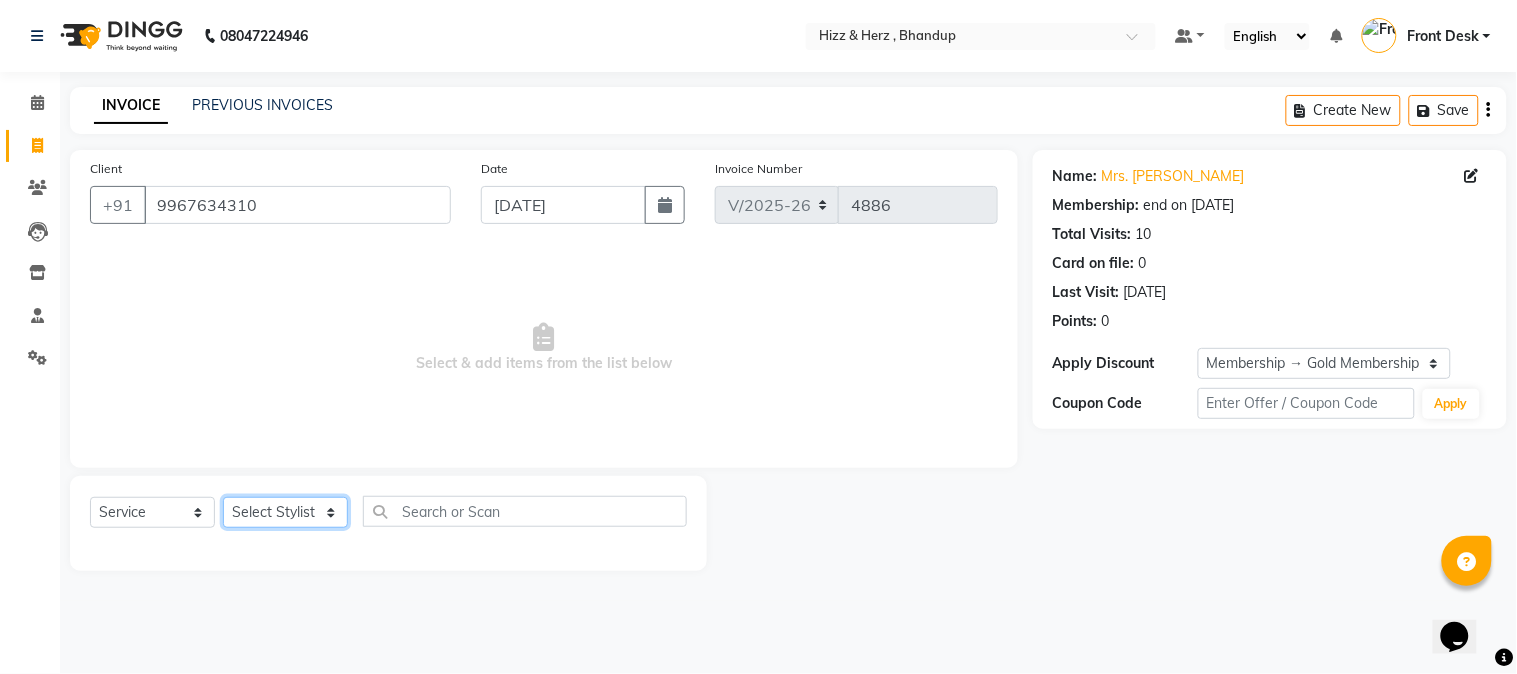 select on "82789" 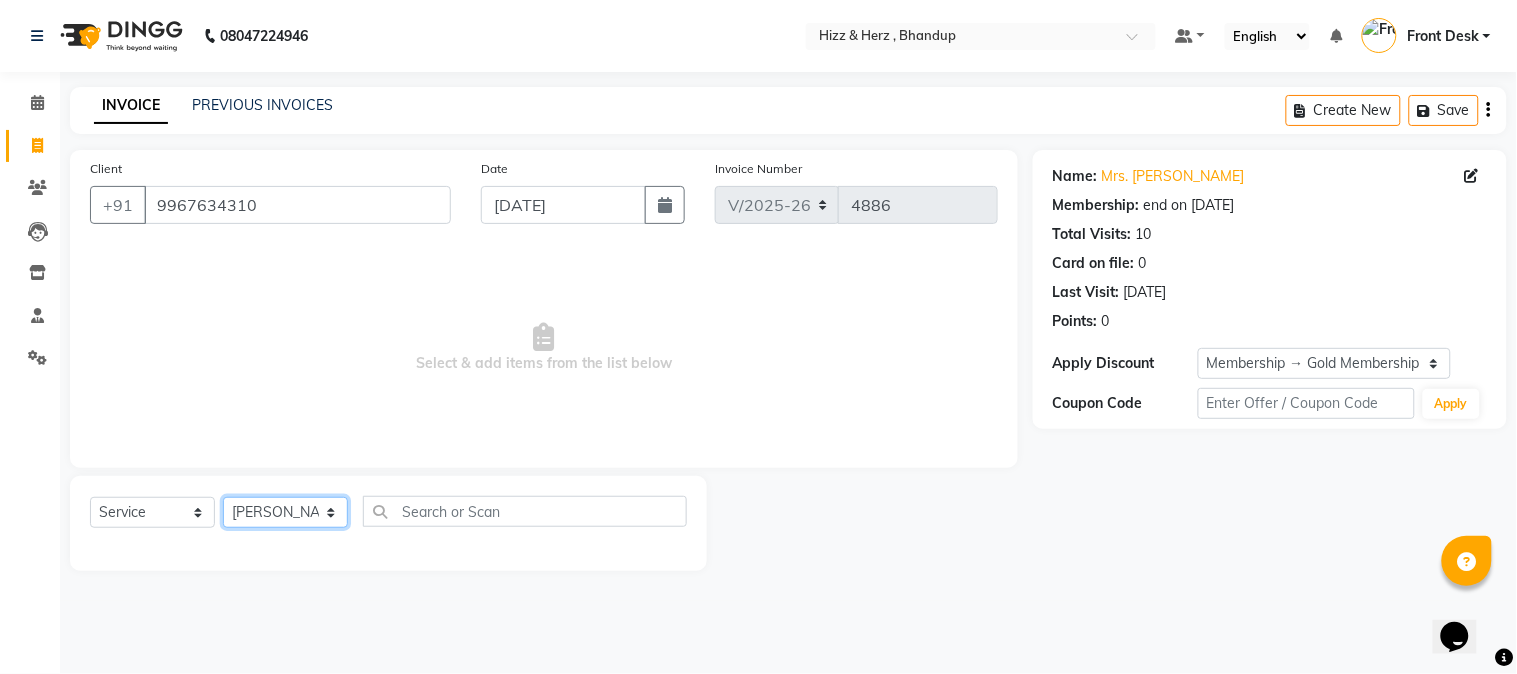 click on "Select Stylist Front Desk Gaurav Sharma HIZZ & HERZ 2 IRFAN AHMAD Jigna Goswami KHALID AHMAD Laxmi Mehboob MOHD PARVEJ NIZAM Salman Sangeeta  SUMITA  VEERENDRA SHARMA" 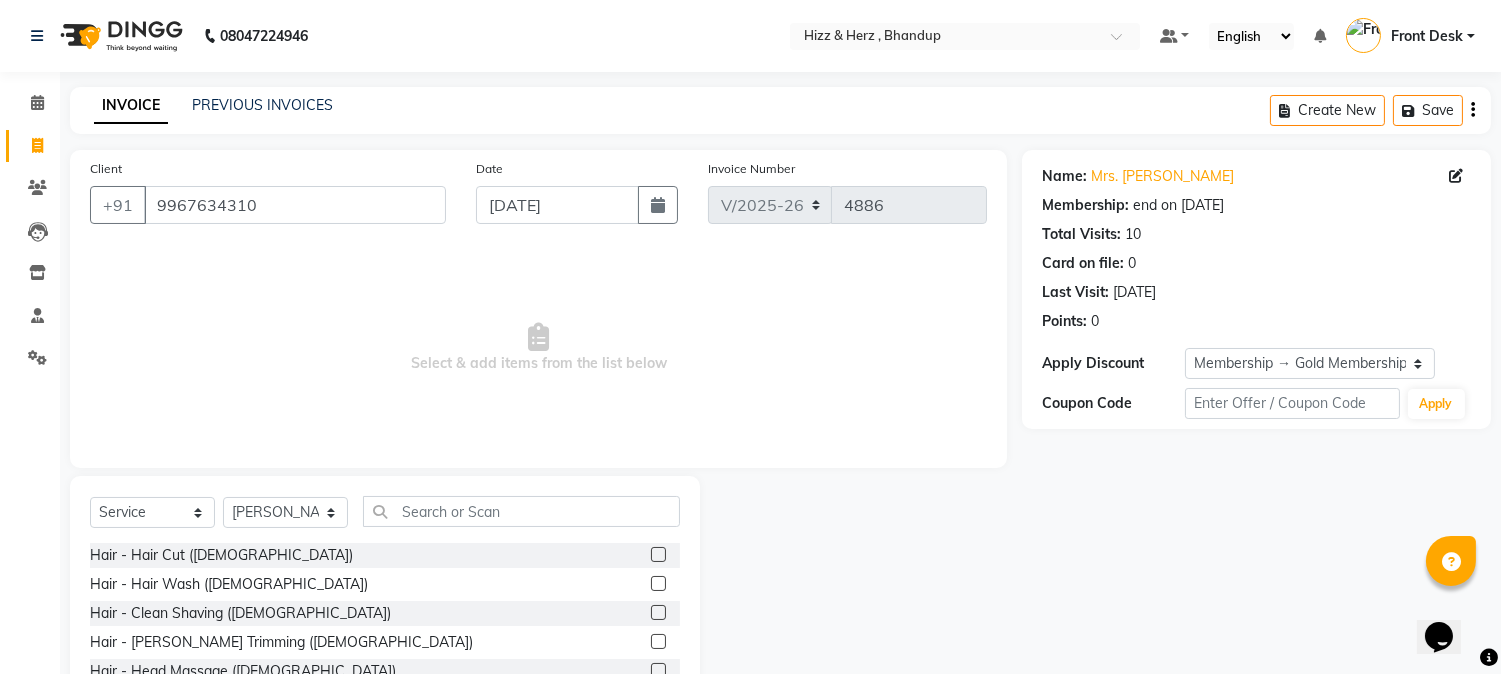 click 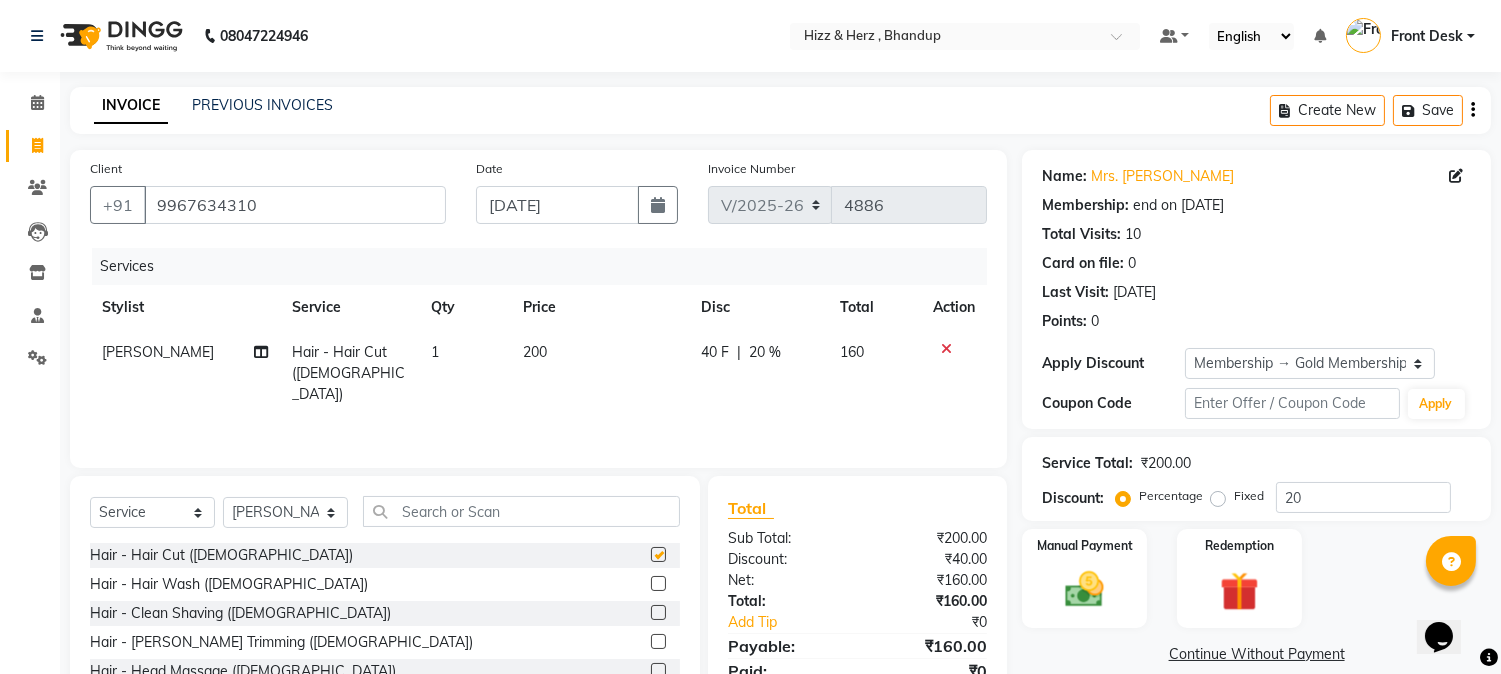 checkbox on "false" 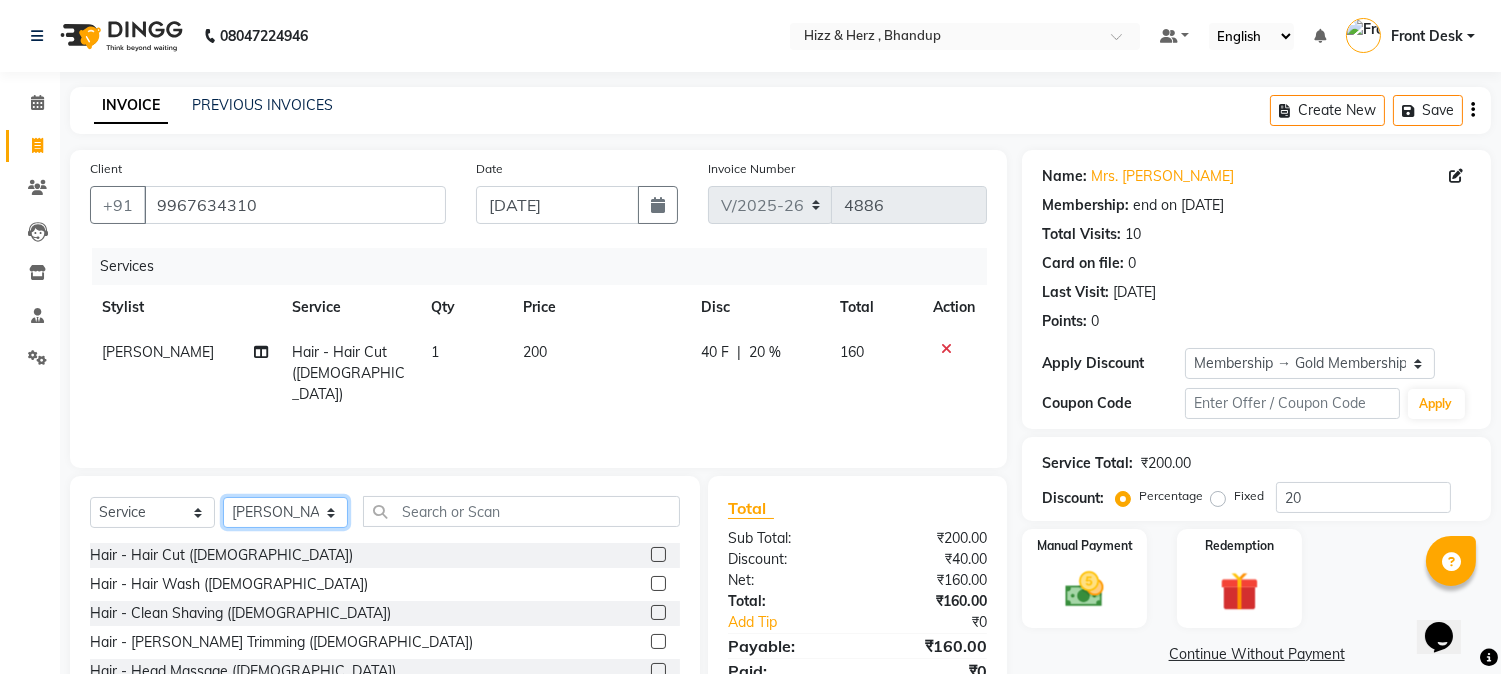 click on "Select Stylist Front Desk Gaurav Sharma HIZZ & HERZ 2 IRFAN AHMAD Jigna Goswami KHALID AHMAD Laxmi Mehboob MOHD PARVEJ NIZAM Salman Sangeeta  SUMITA  VEERENDRA SHARMA" 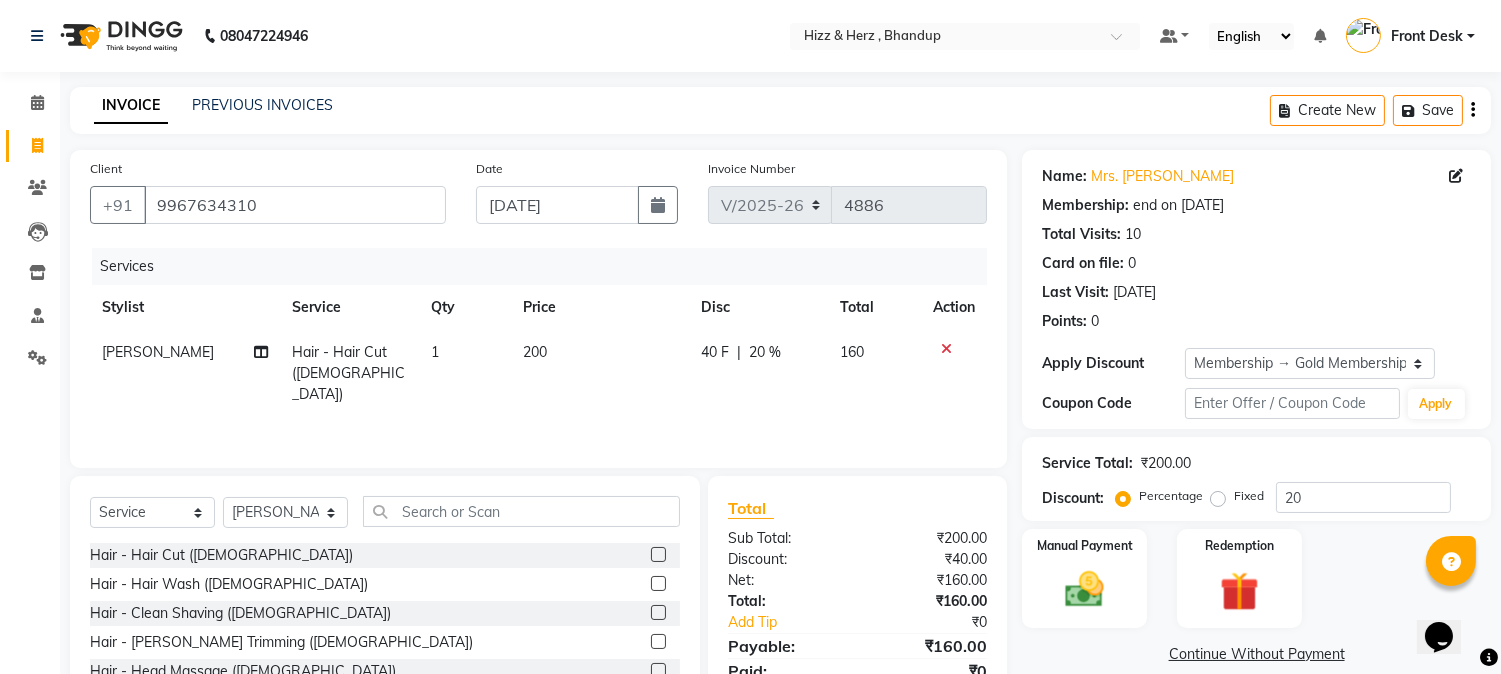 click 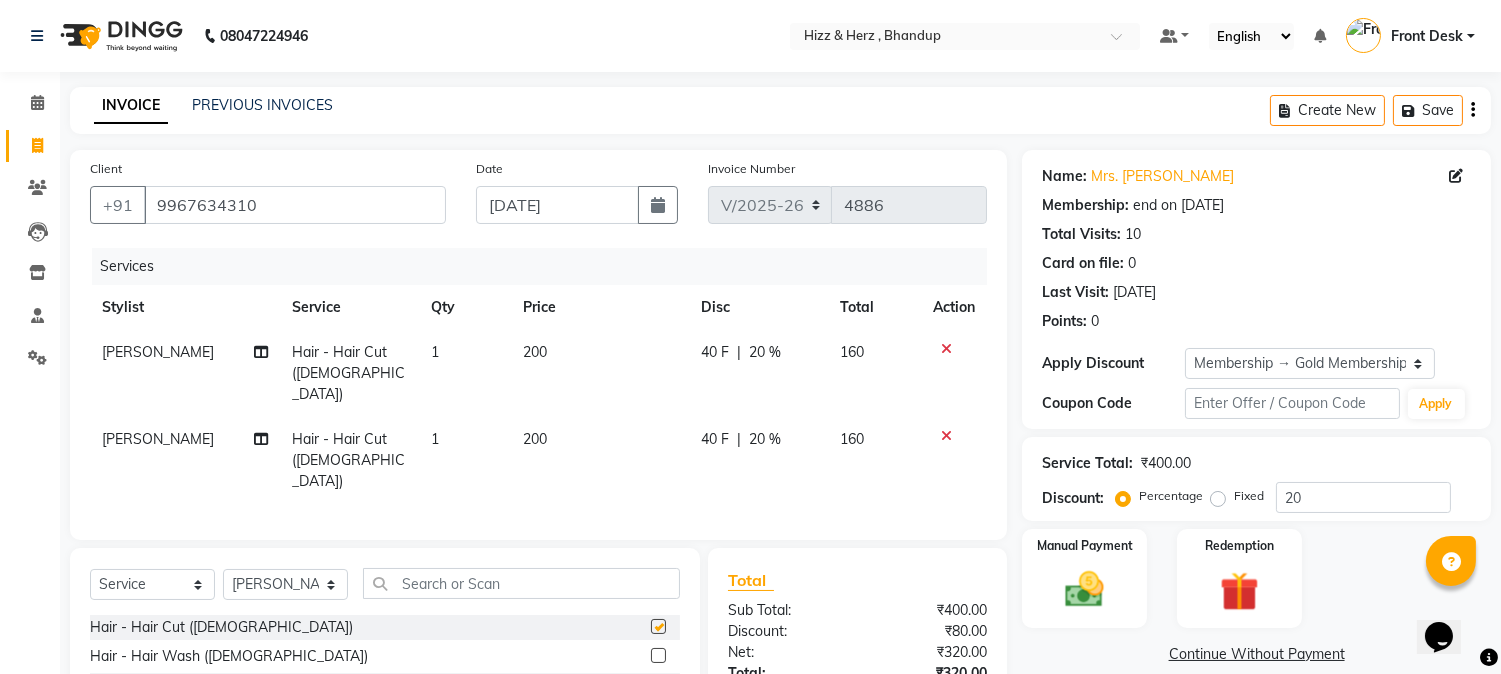 checkbox on "false" 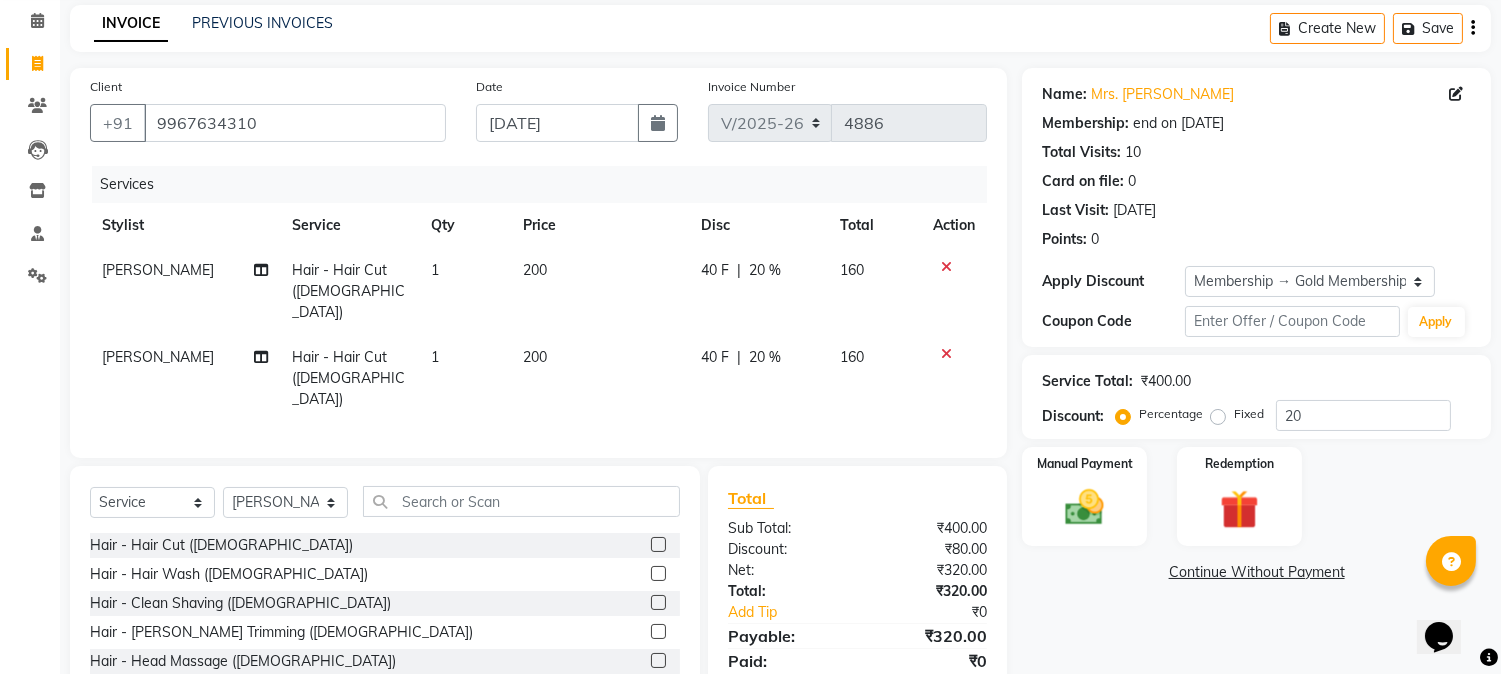 scroll, scrollTop: 173, scrollLeft: 0, axis: vertical 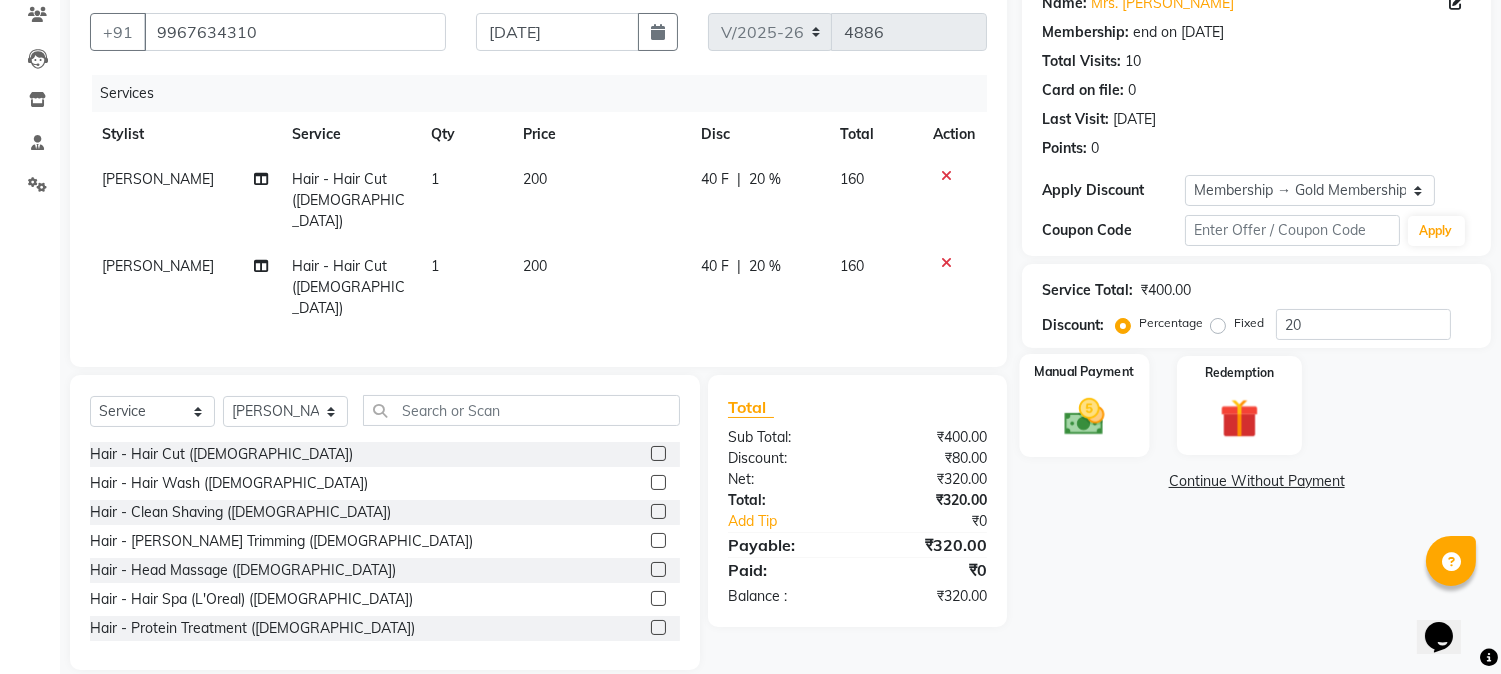 click 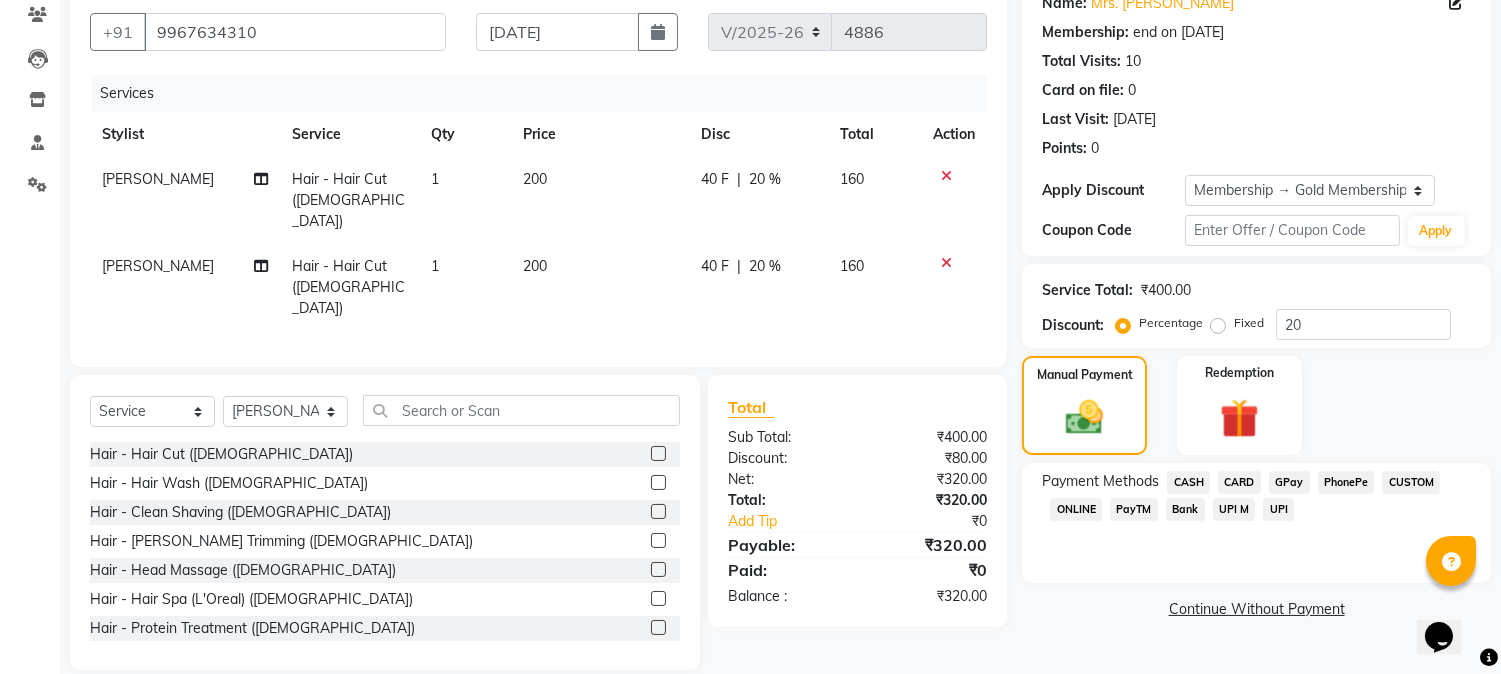 click on "CASH" 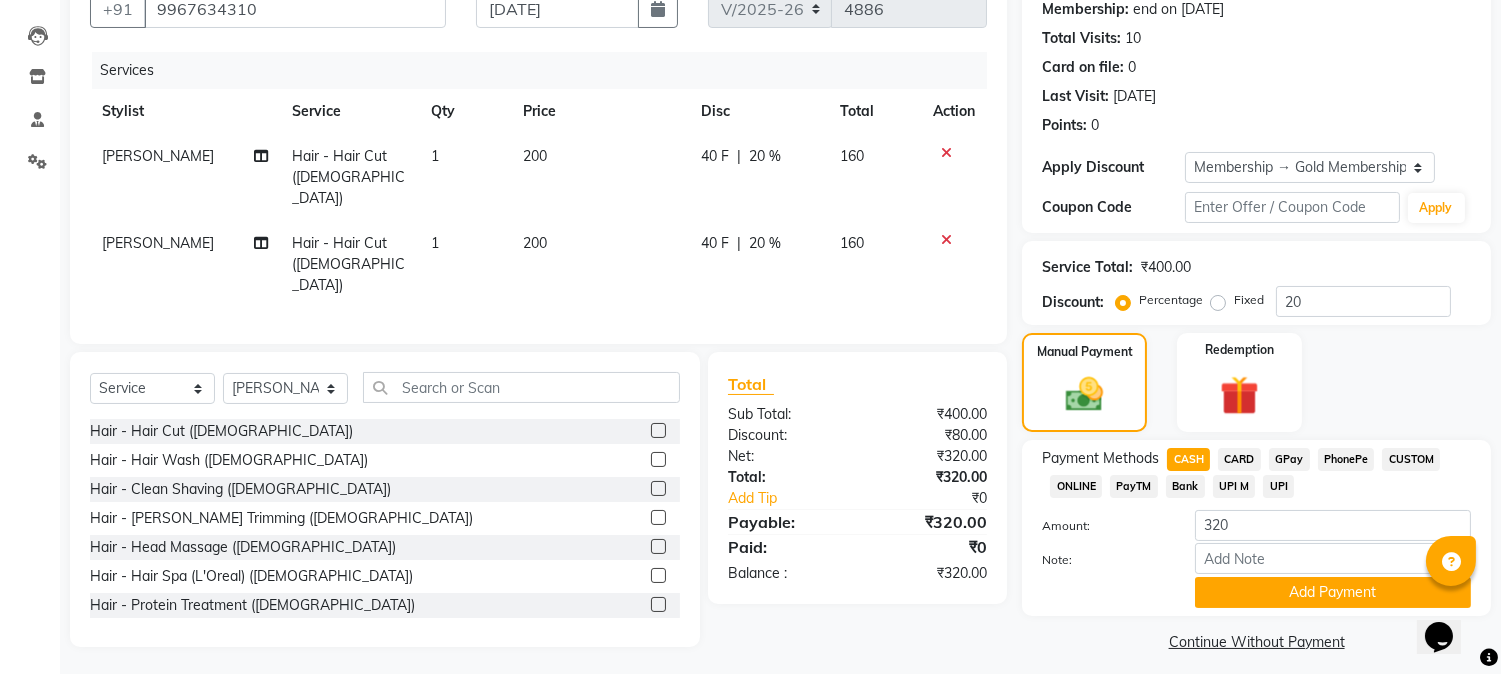scroll, scrollTop: 208, scrollLeft: 0, axis: vertical 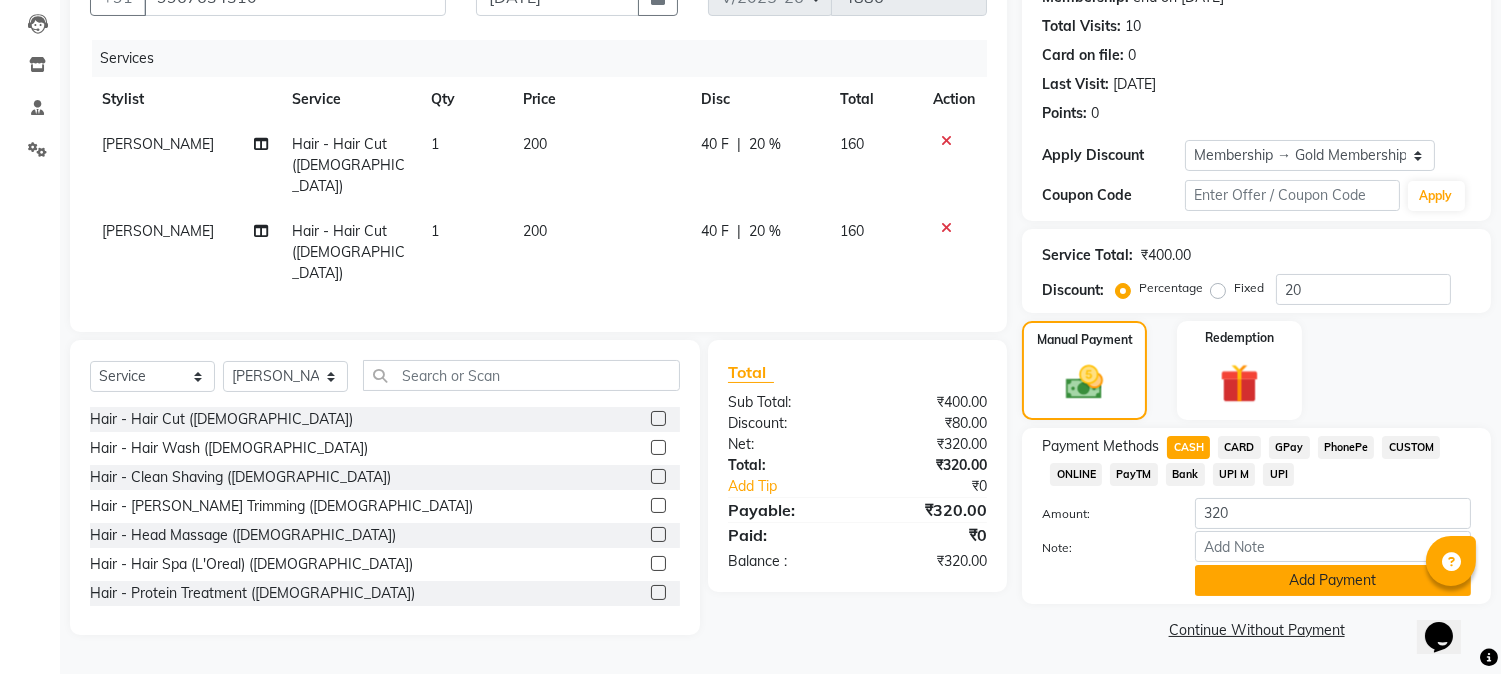 click on "Add Payment" 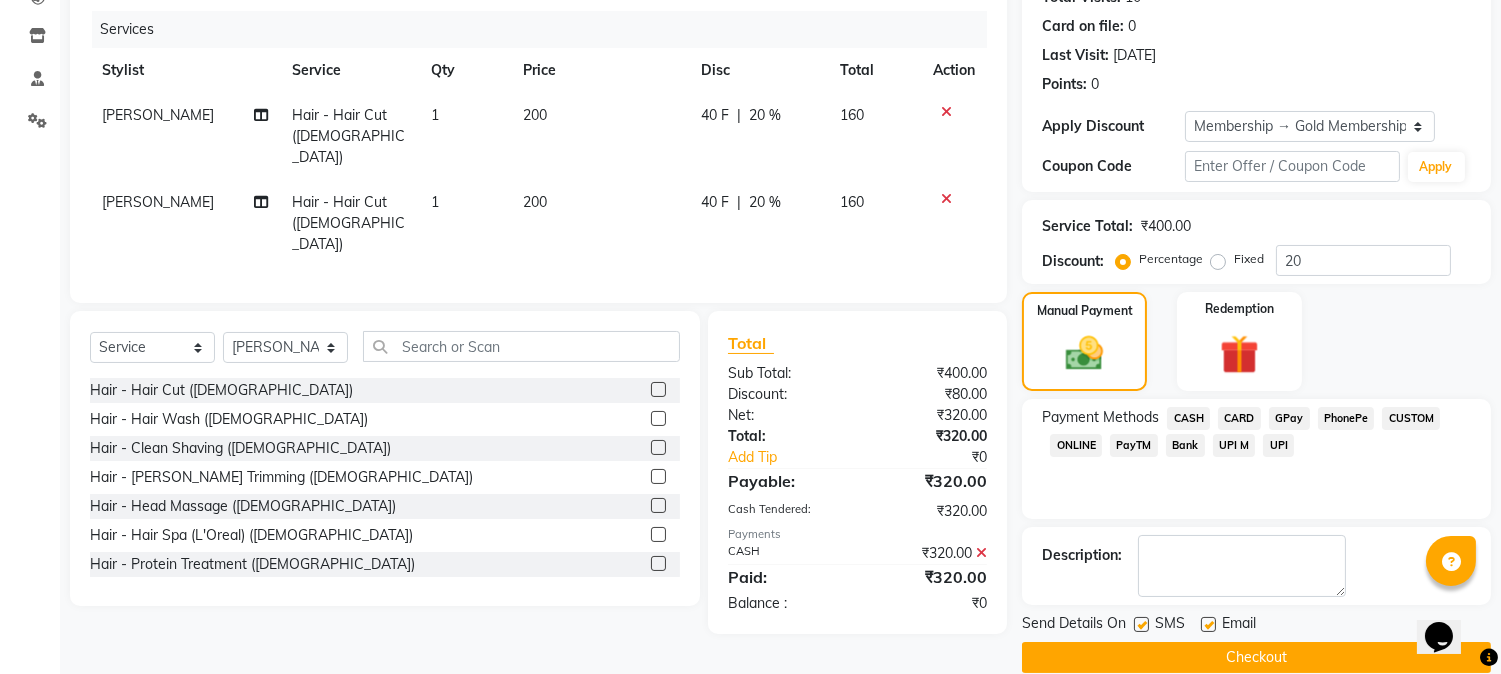 scroll, scrollTop: 265, scrollLeft: 0, axis: vertical 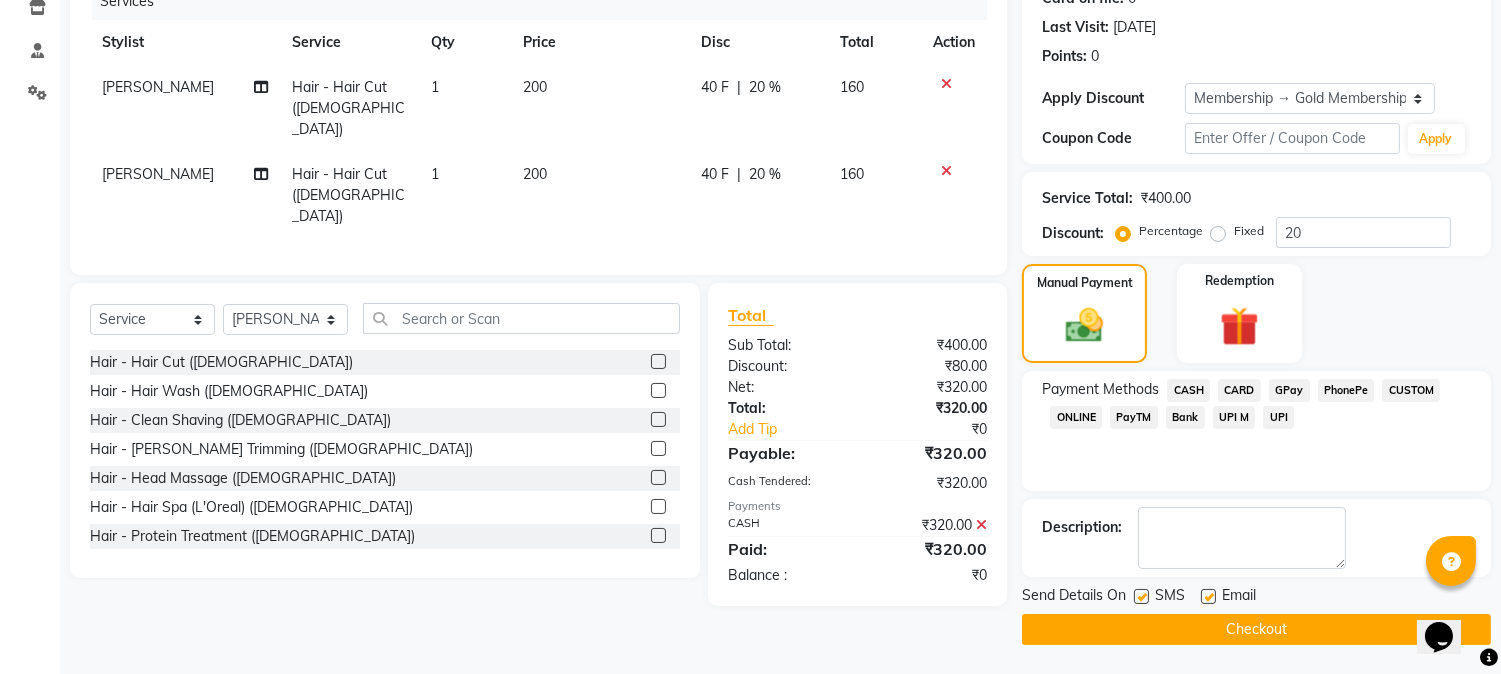click on "Checkout" 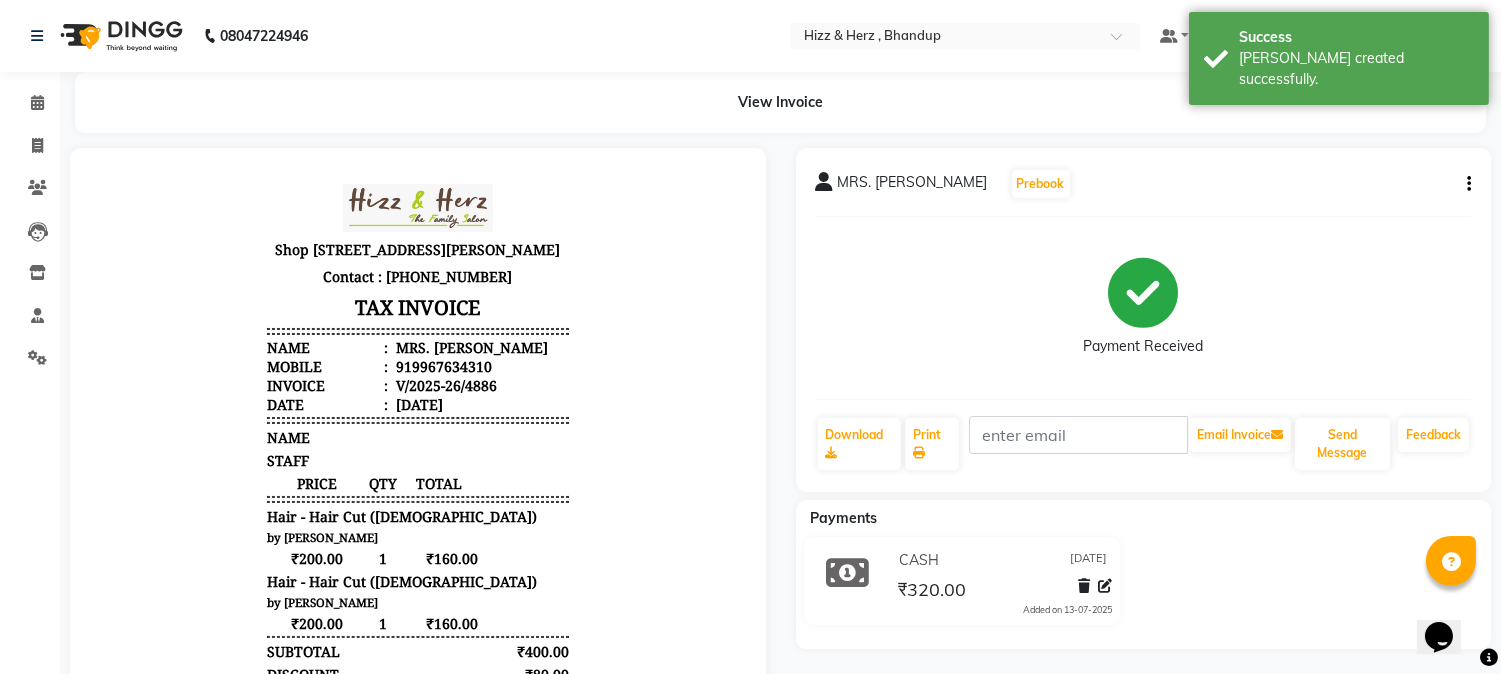 scroll, scrollTop: 0, scrollLeft: 0, axis: both 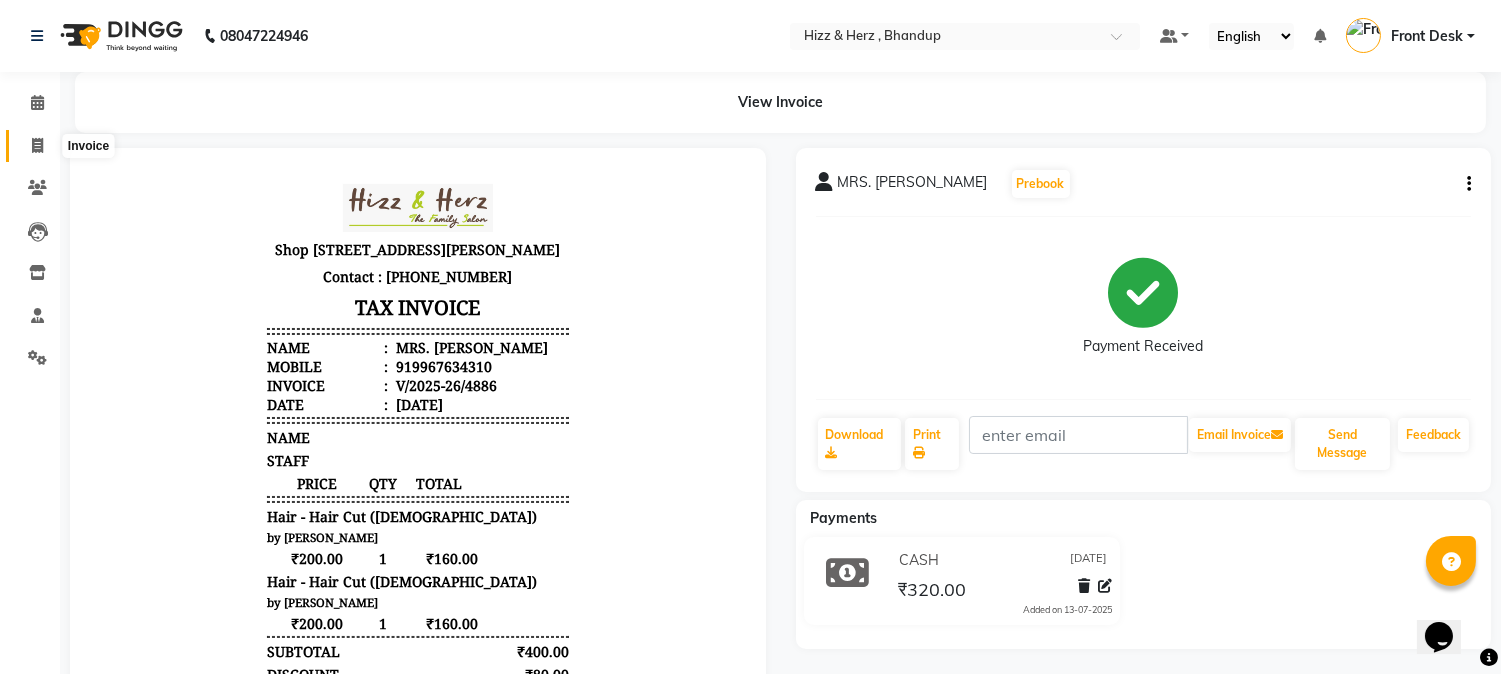 drag, startPoint x: 1190, startPoint y: 503, endPoint x: 104, endPoint y: 132, distance: 1147.6223 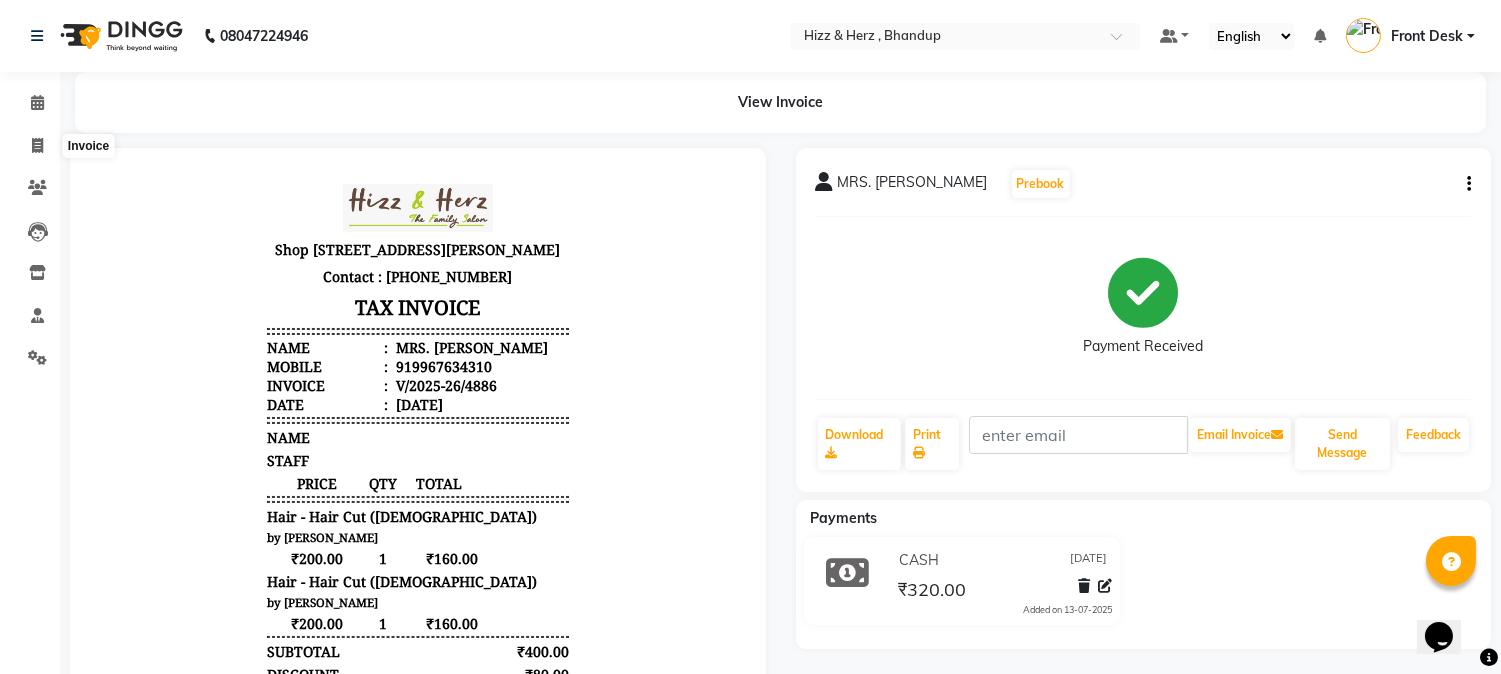 select on "629" 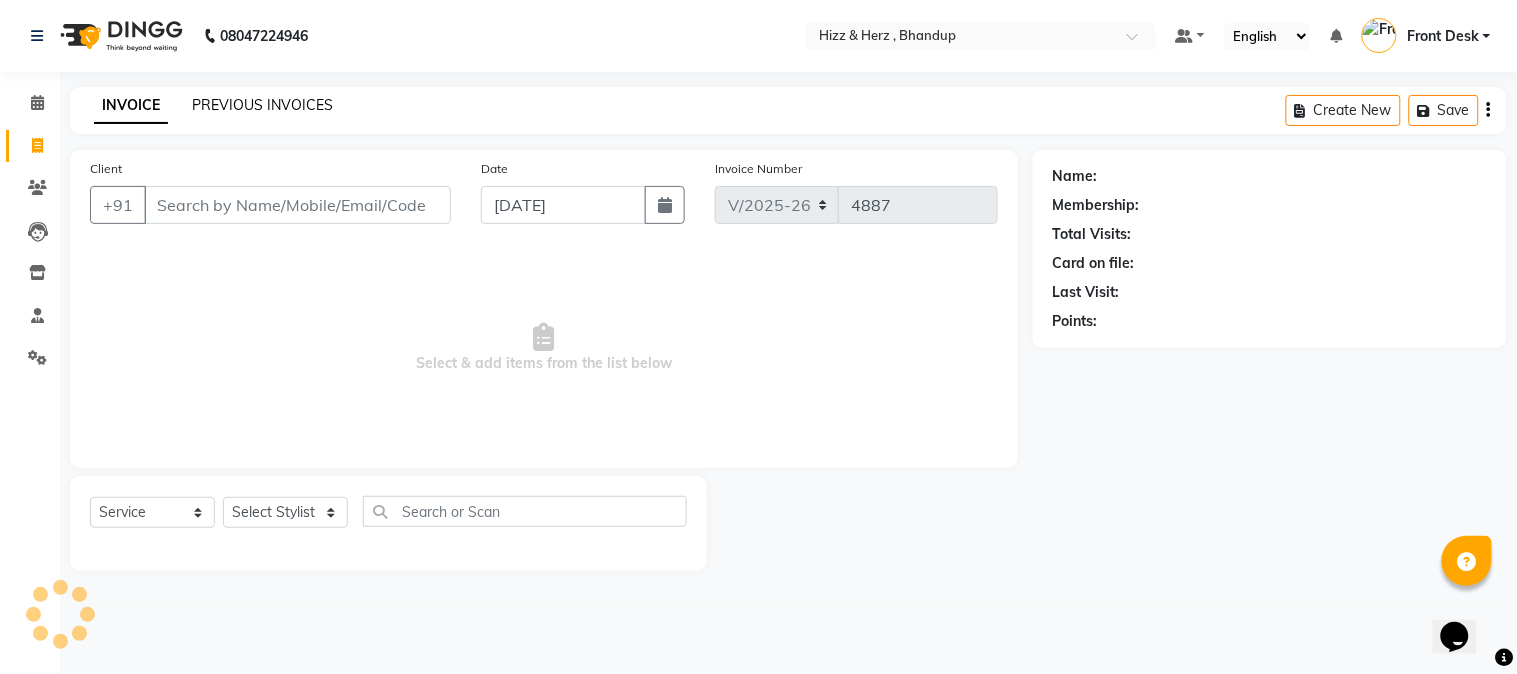 click on "PREVIOUS INVOICES" 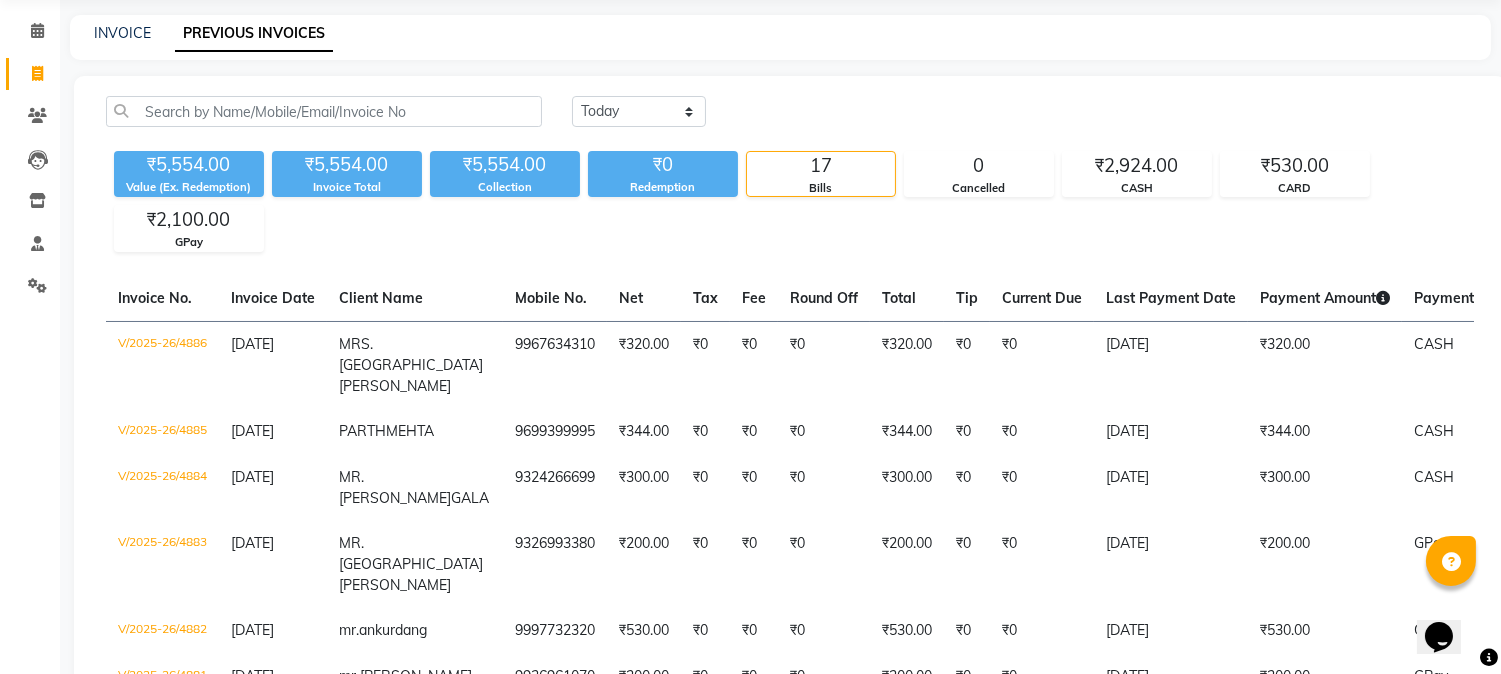 scroll, scrollTop: 111, scrollLeft: 0, axis: vertical 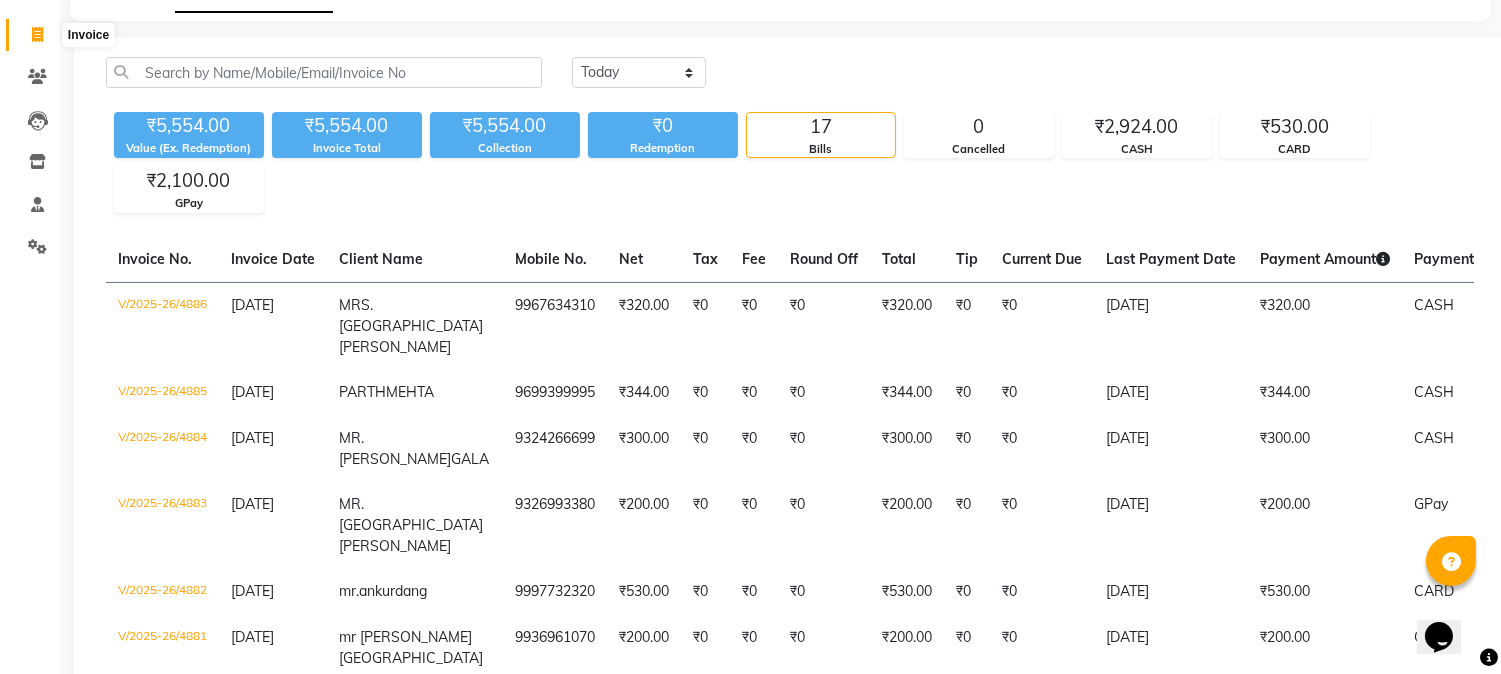 click 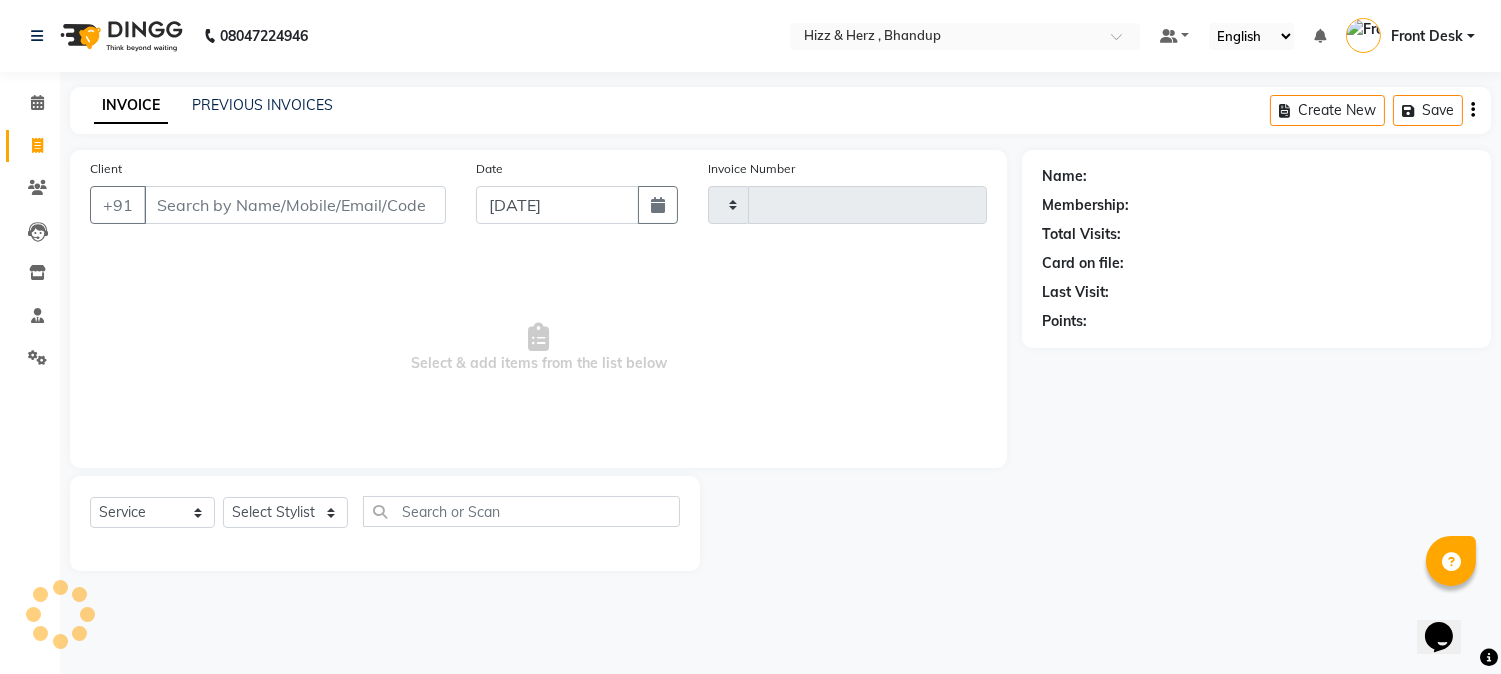scroll, scrollTop: 0, scrollLeft: 0, axis: both 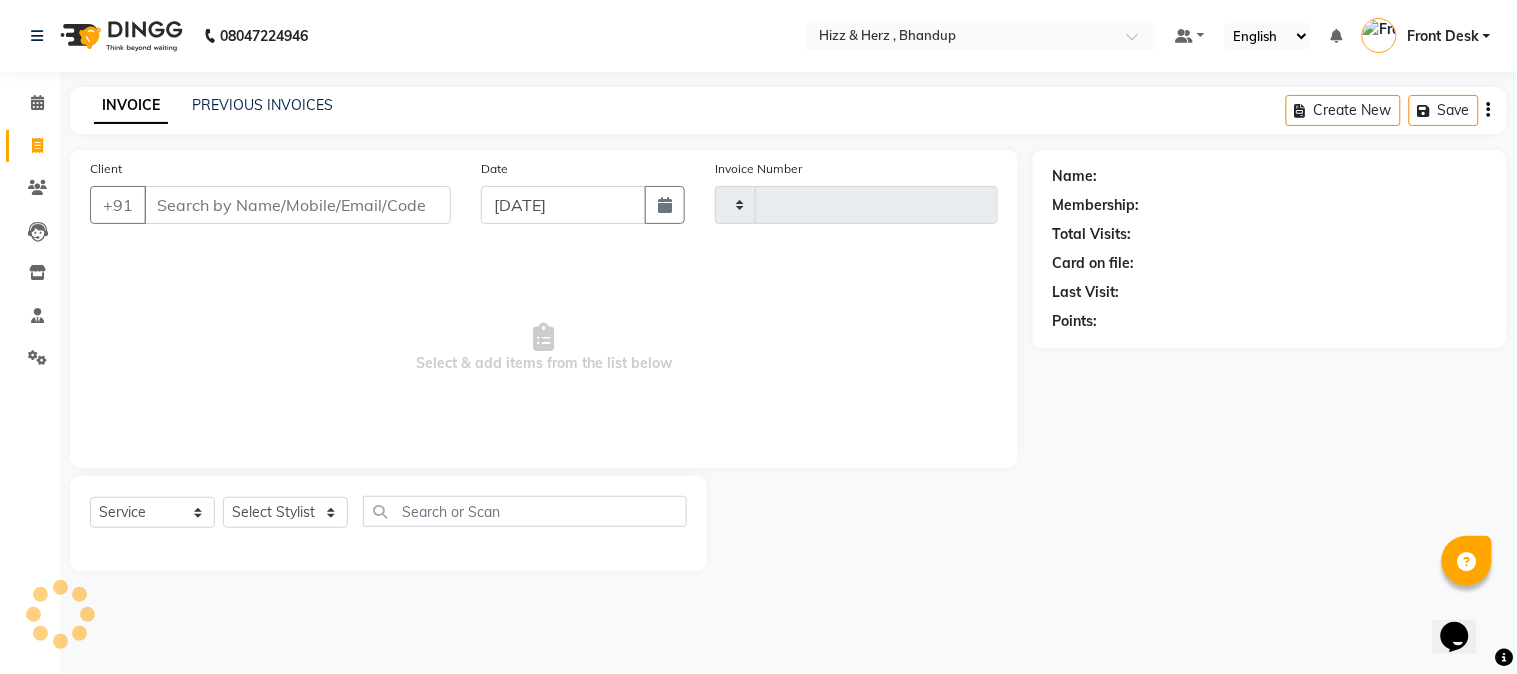 type on "4887" 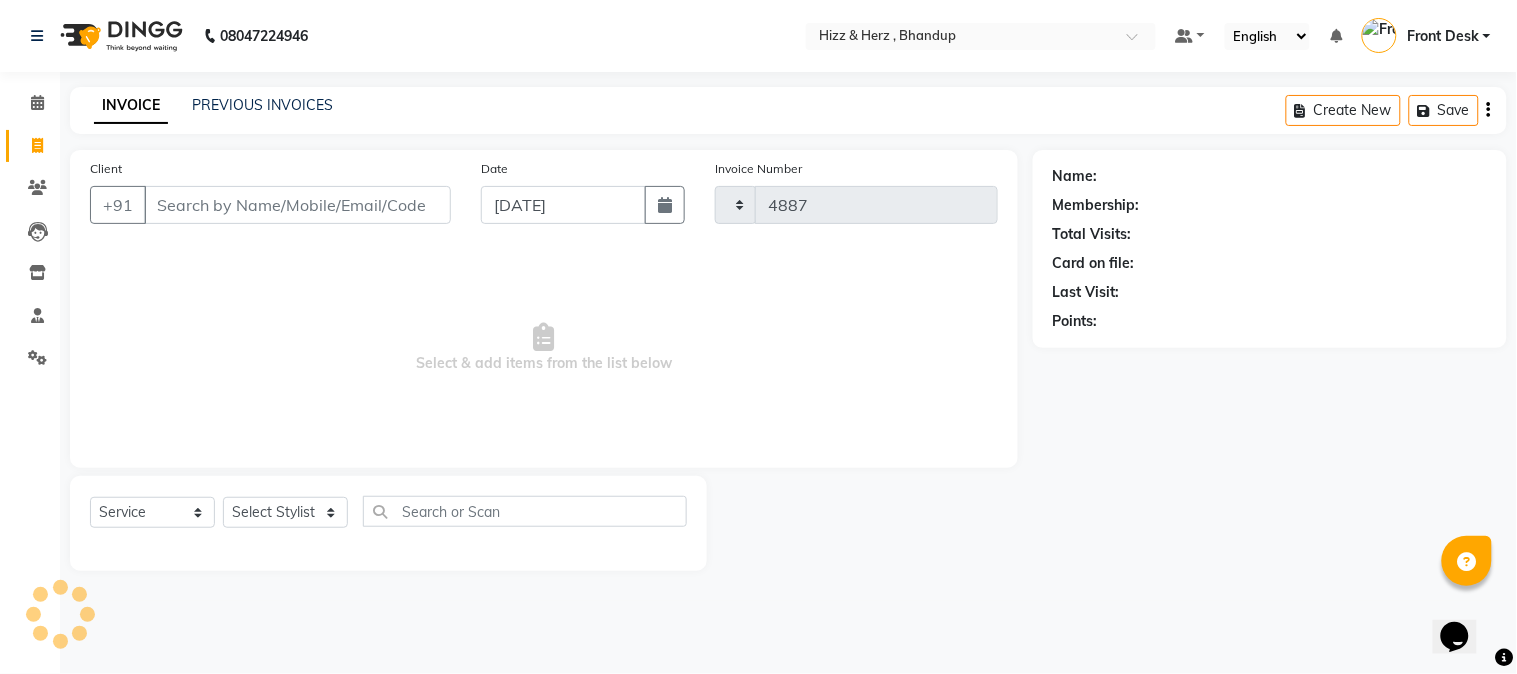 select on "629" 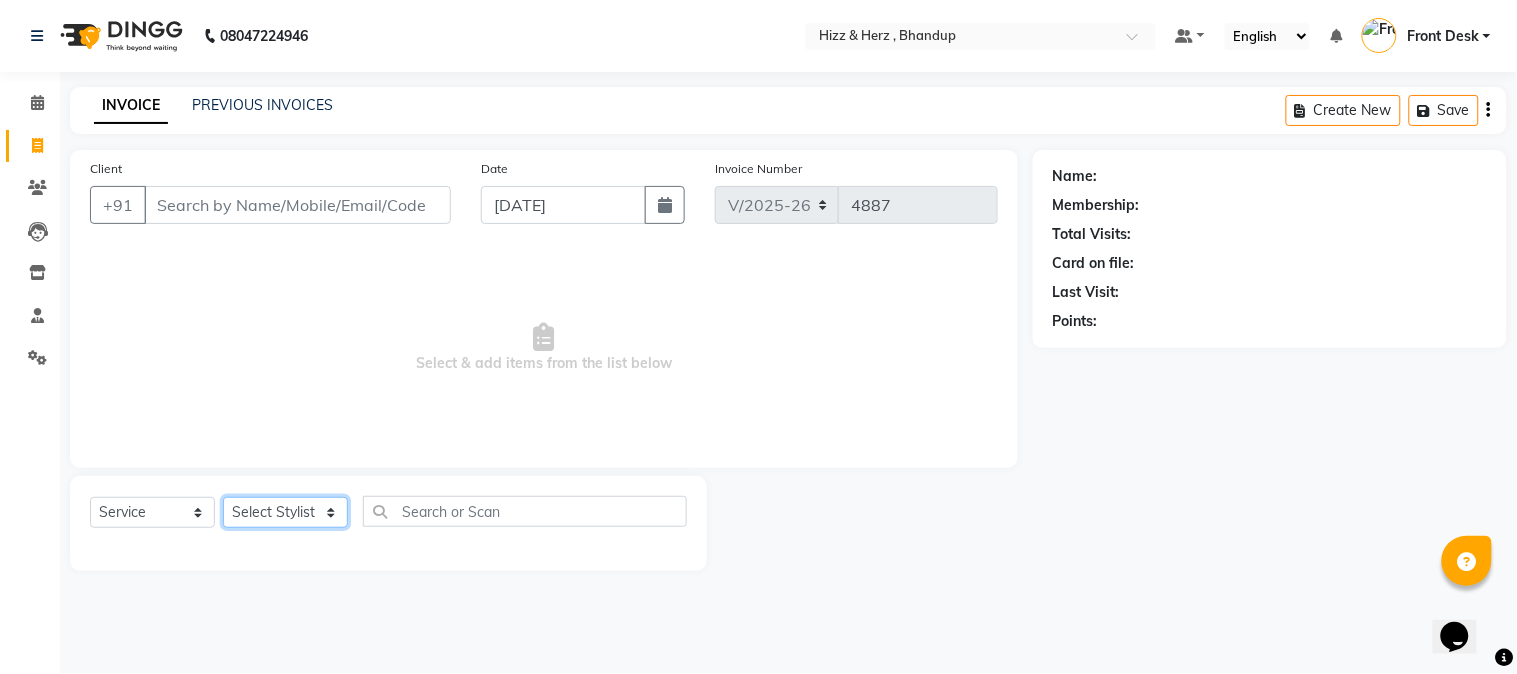 click on "Select Stylist Front Desk Gaurav Sharma HIZZ & HERZ 2 IRFAN AHMAD Jigna Goswami KHALID AHMAD Laxmi Mehboob MOHD PARVEJ NIZAM Salman Sangeeta  SUMITA  VEERENDRA SHARMA" 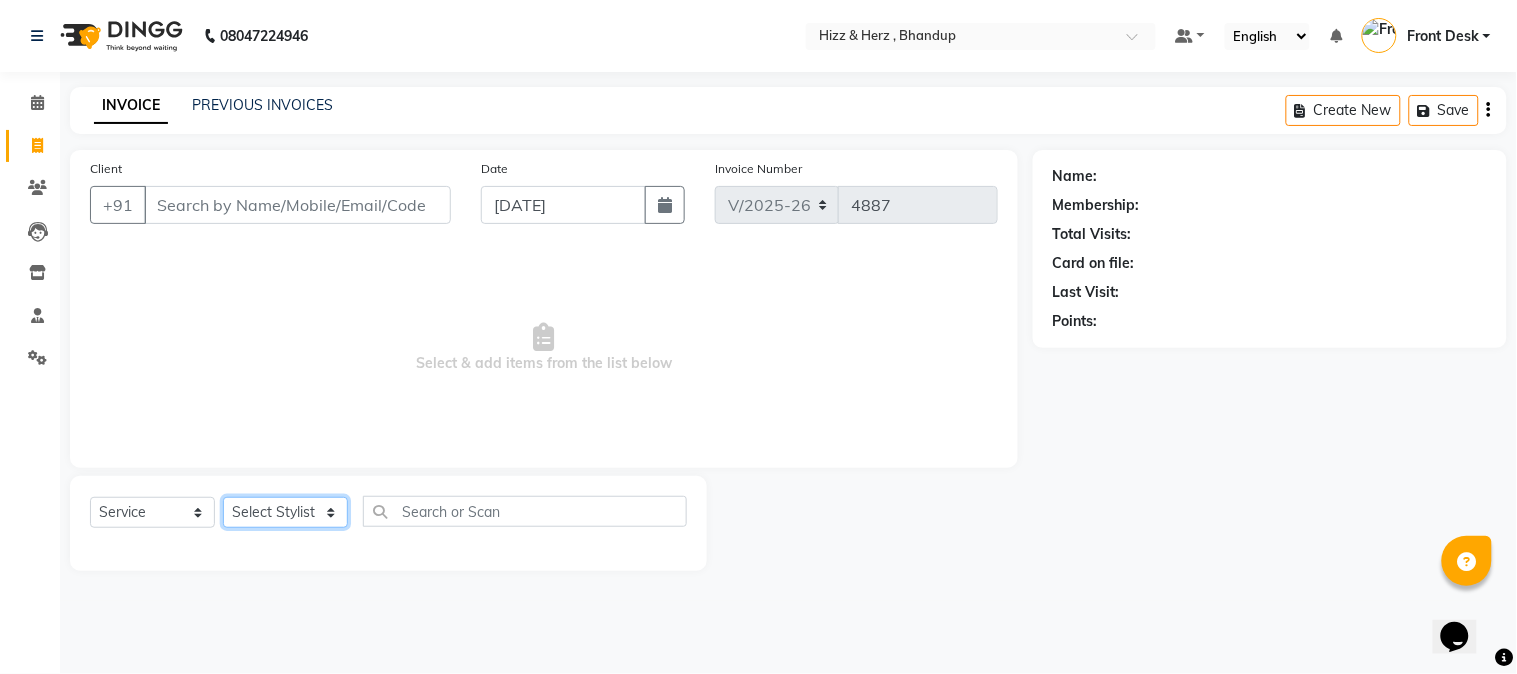 select on "26430" 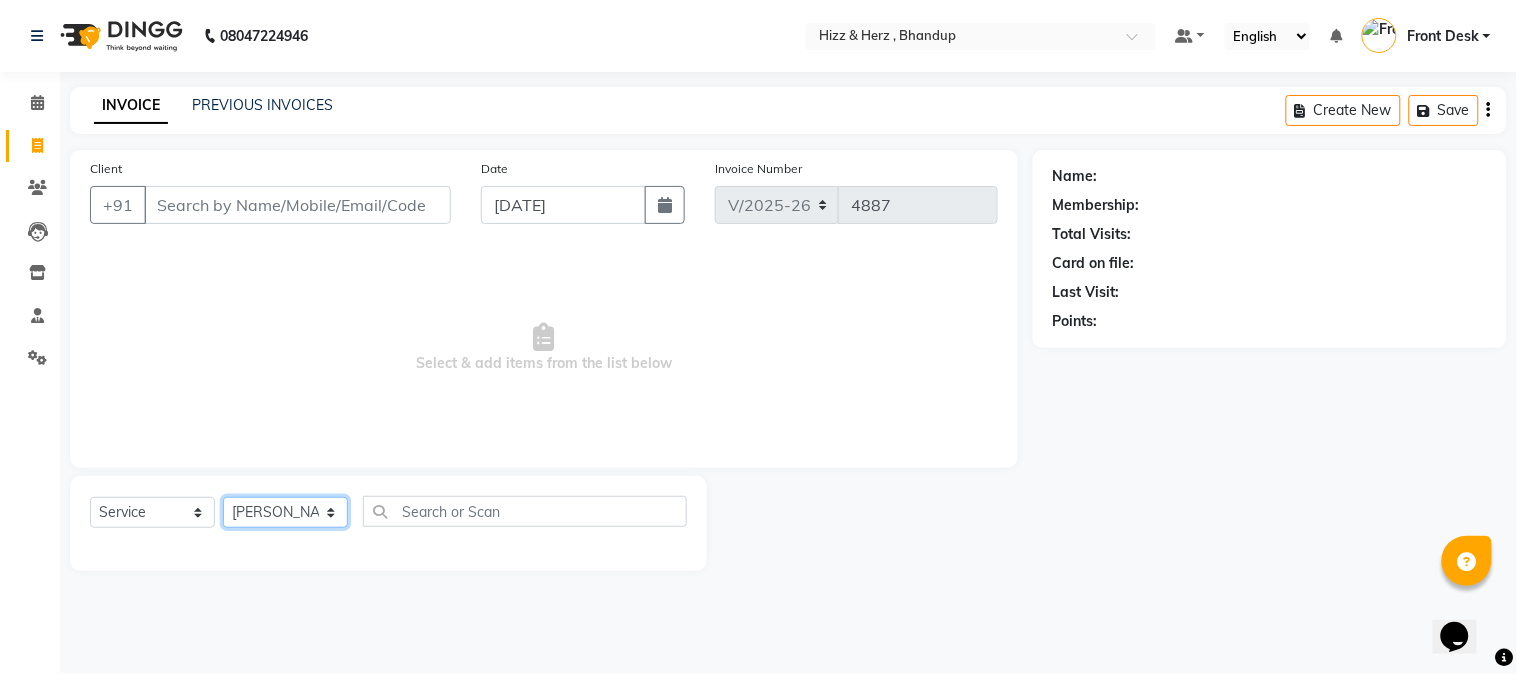 click on "Select Stylist Front Desk Gaurav Sharma HIZZ & HERZ 2 IRFAN AHMAD Jigna Goswami KHALID AHMAD Laxmi Mehboob MOHD PARVEJ NIZAM Salman Sangeeta  SUMITA  VEERENDRA SHARMA" 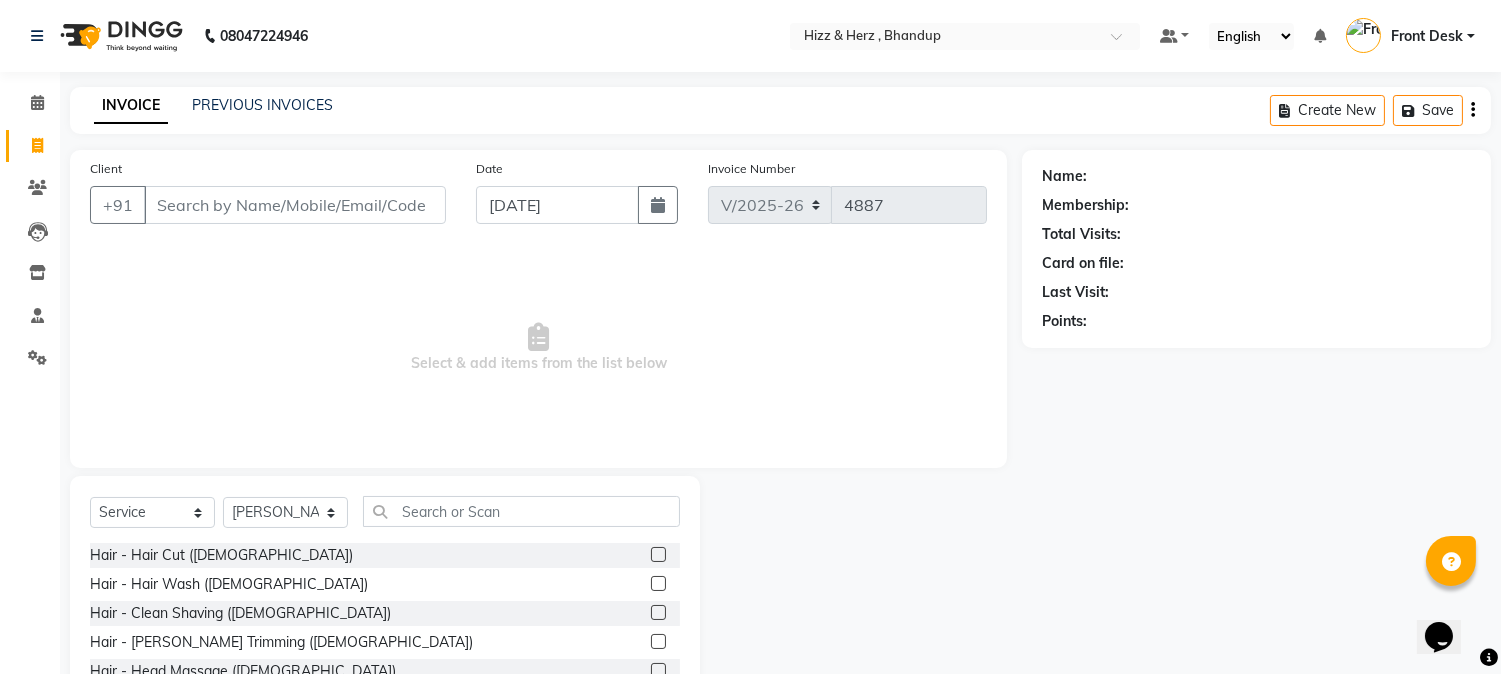 click 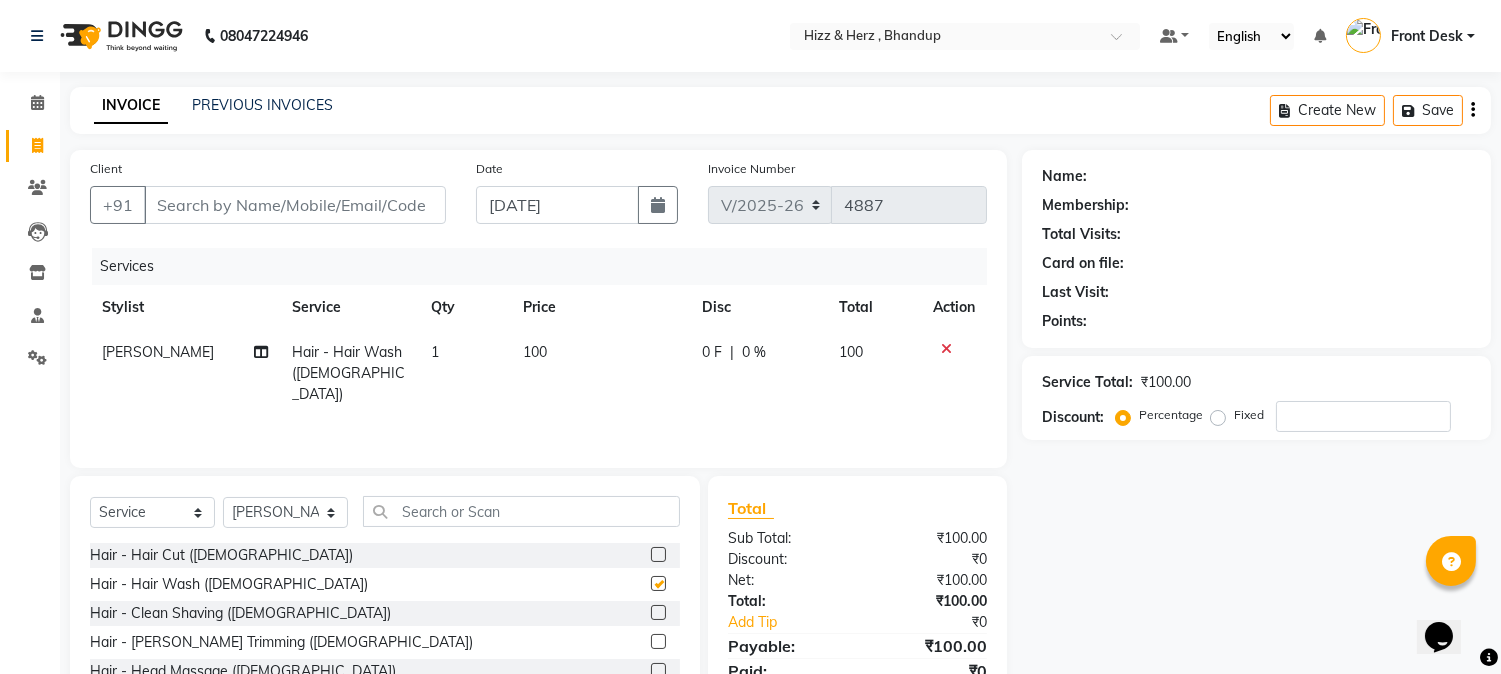 checkbox on "false" 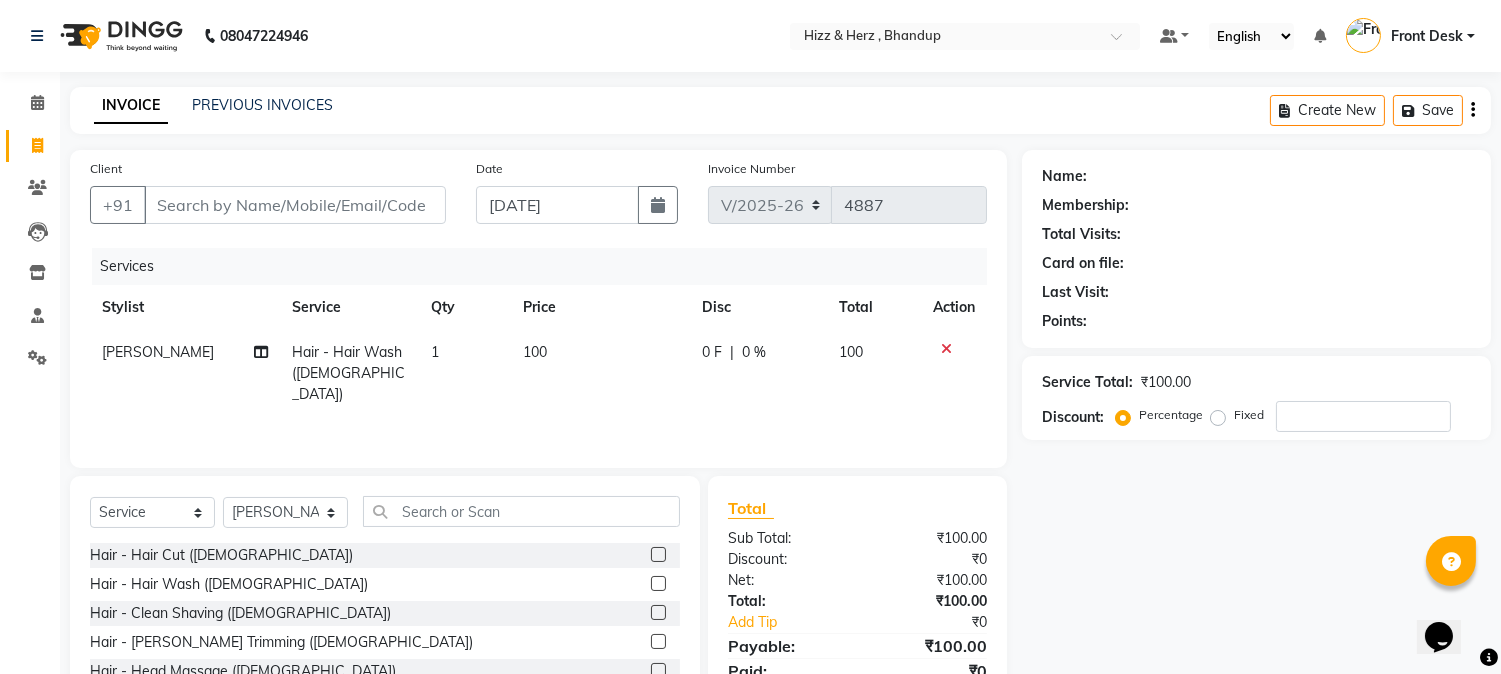 click 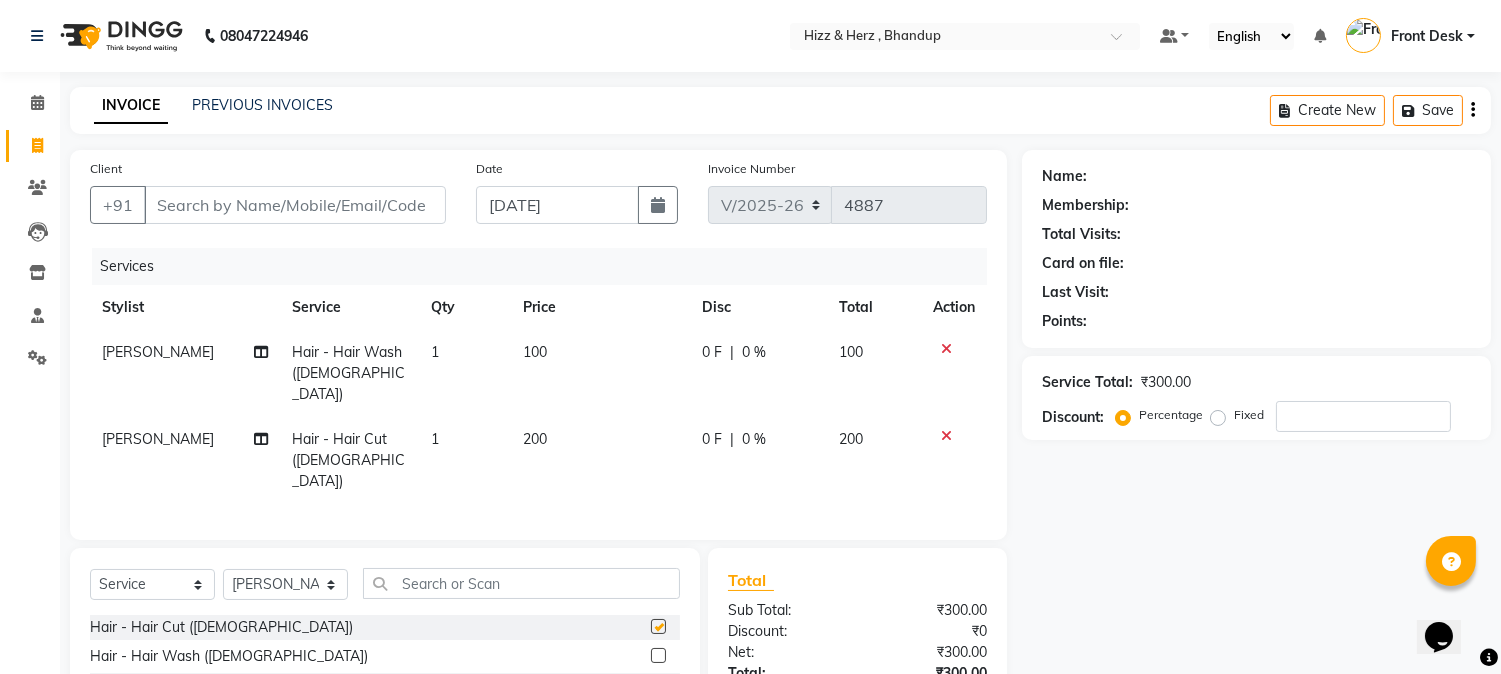 checkbox on "false" 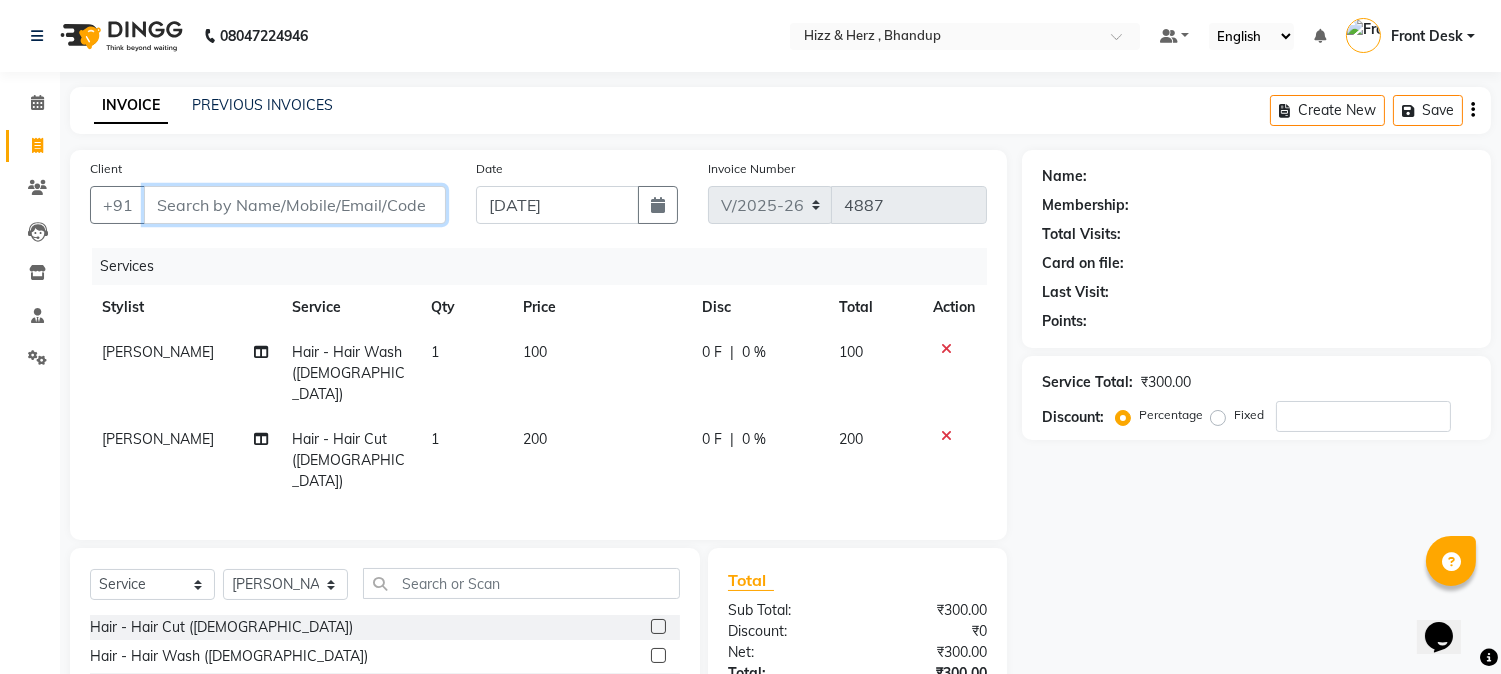 click on "Client" at bounding box center [295, 205] 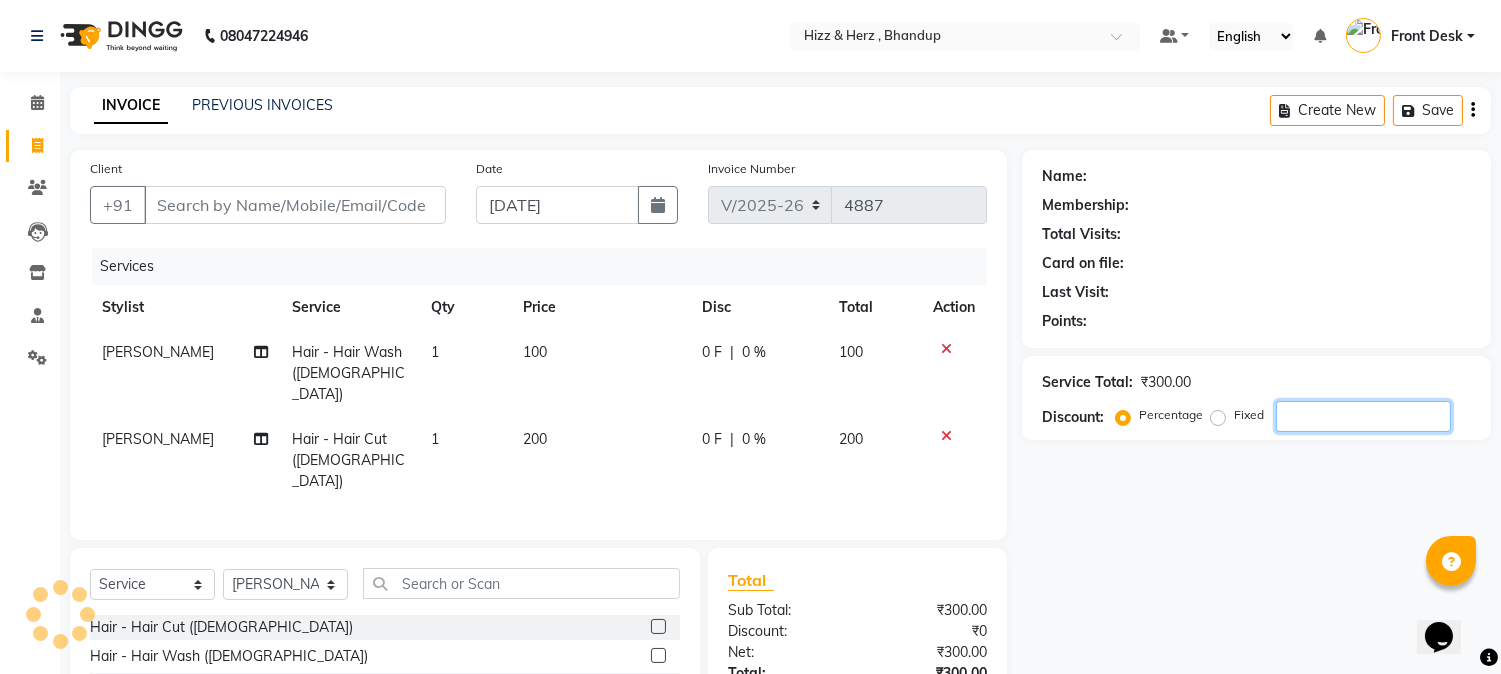 drag, startPoint x: 1377, startPoint y: 512, endPoint x: 1306, endPoint y: 517, distance: 71.17584 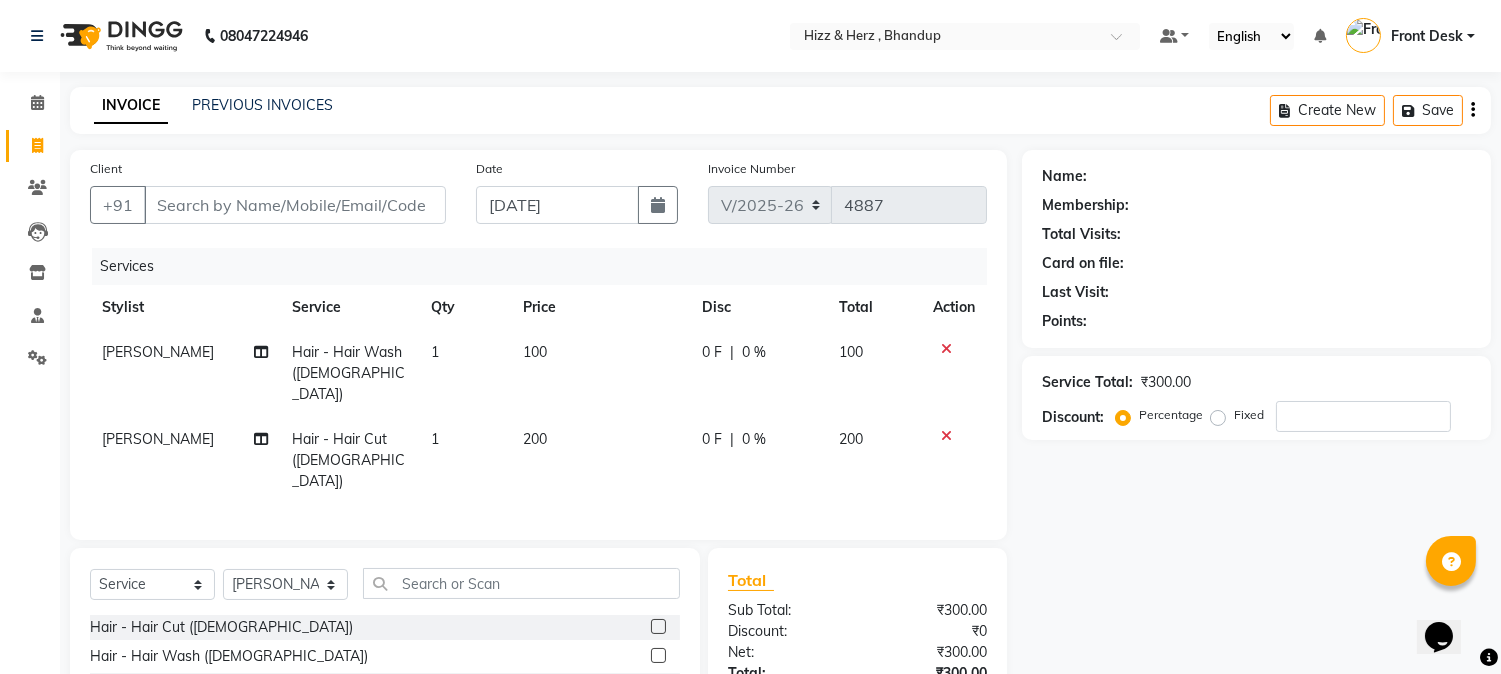 click 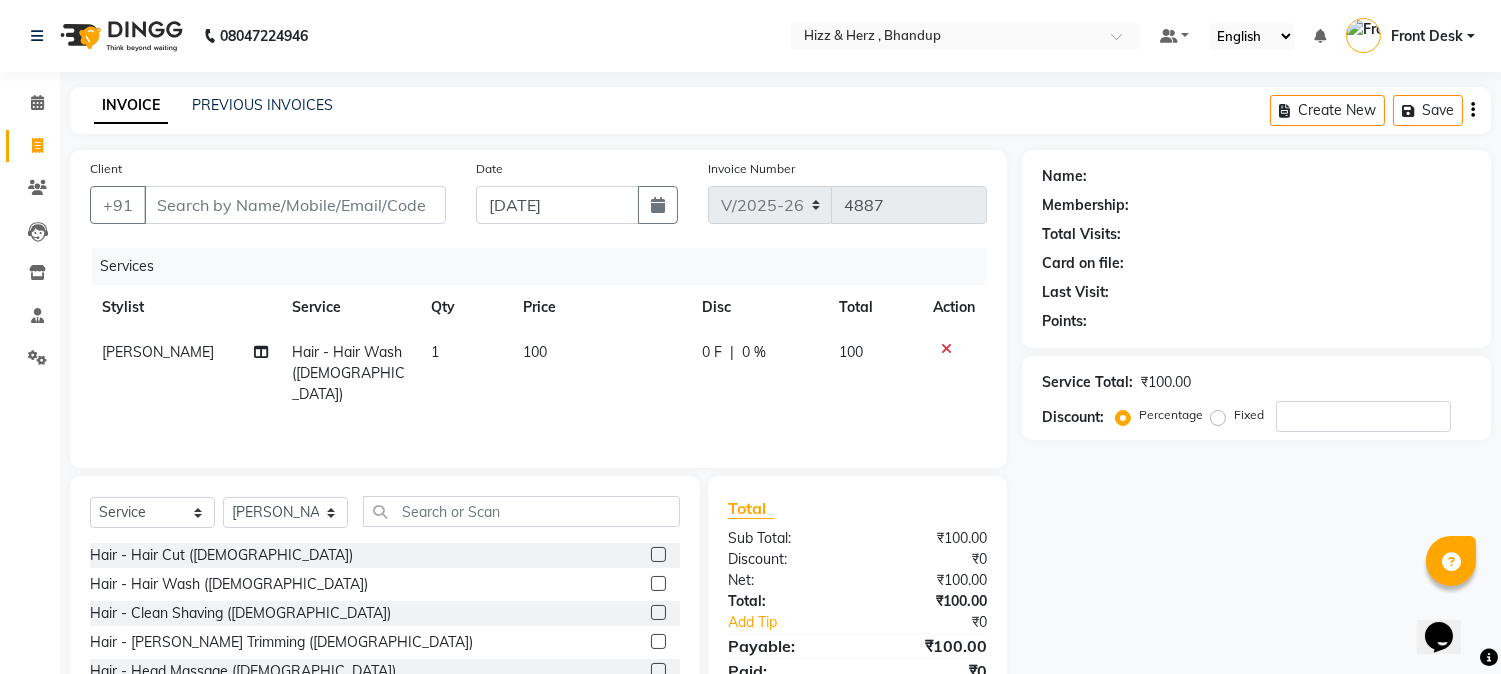 click 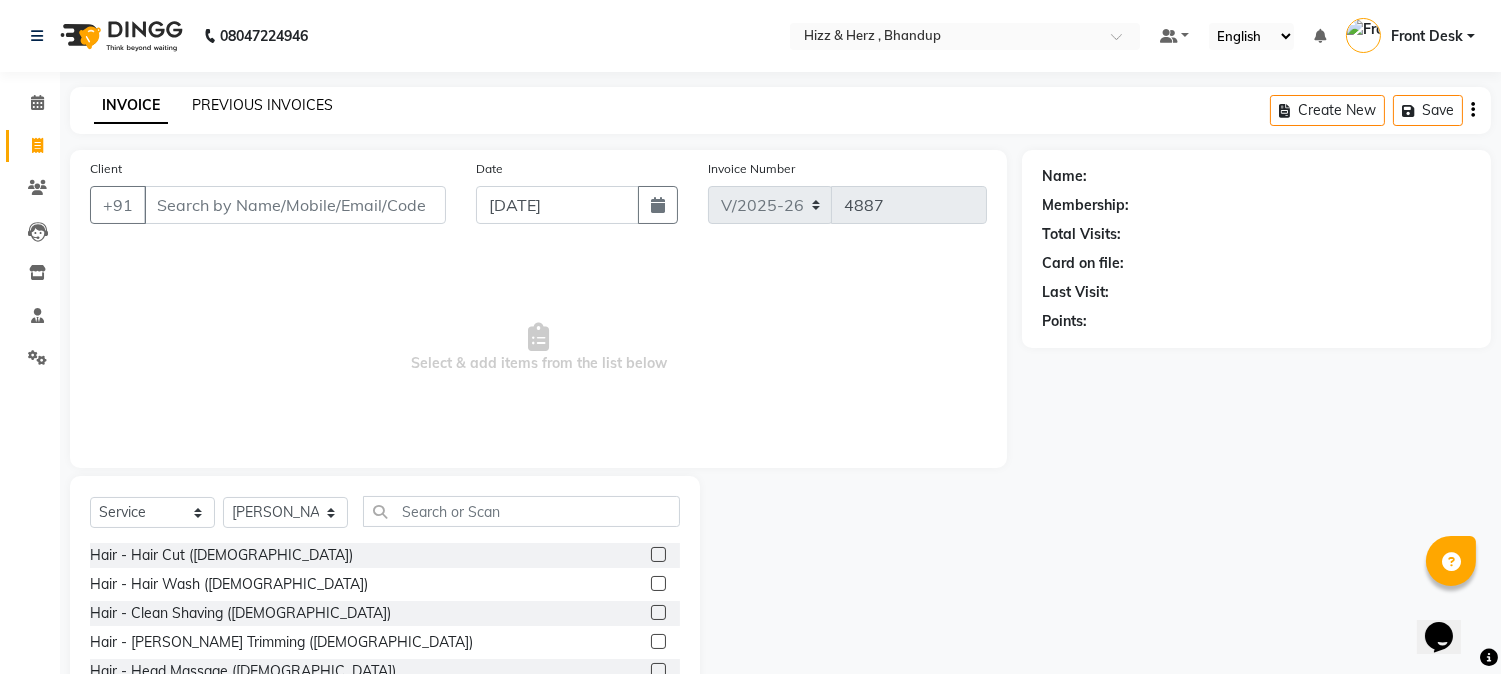 click on "PREVIOUS INVOICES" 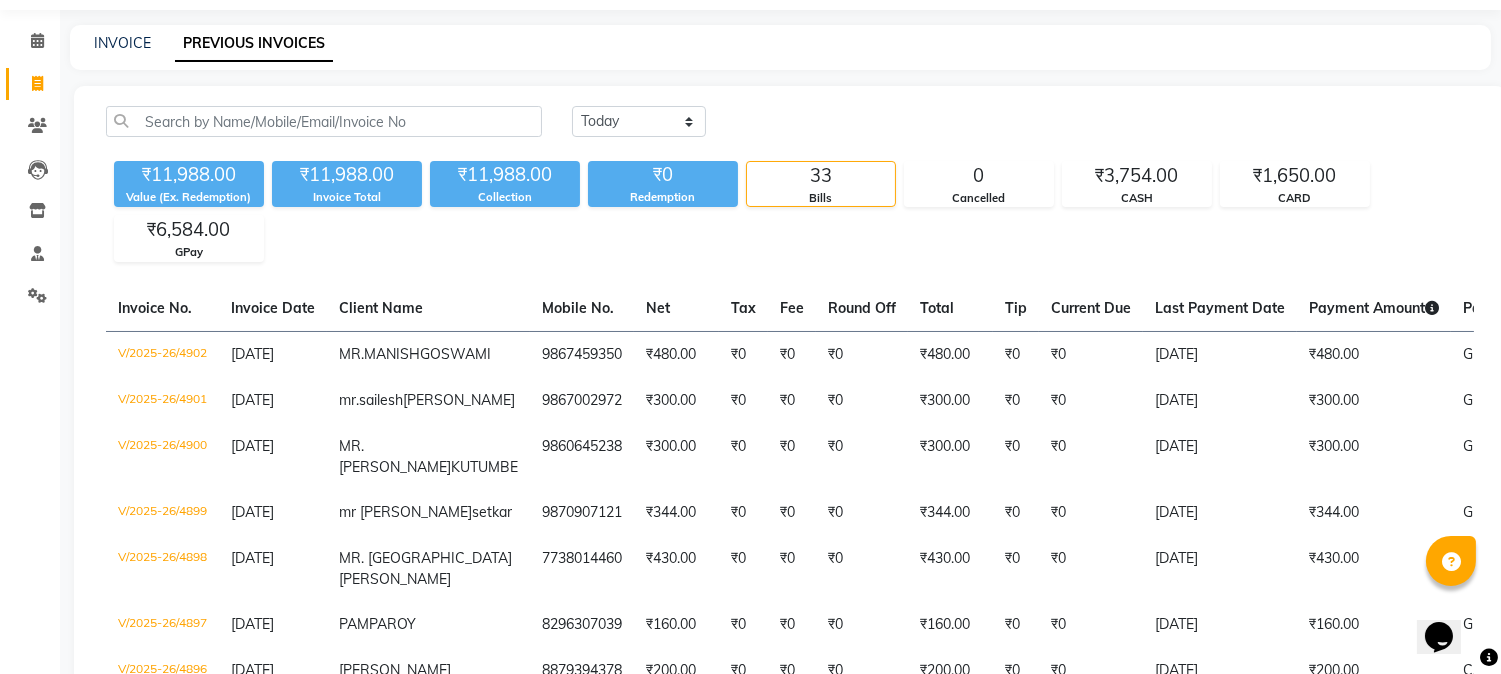 scroll, scrollTop: 111, scrollLeft: 0, axis: vertical 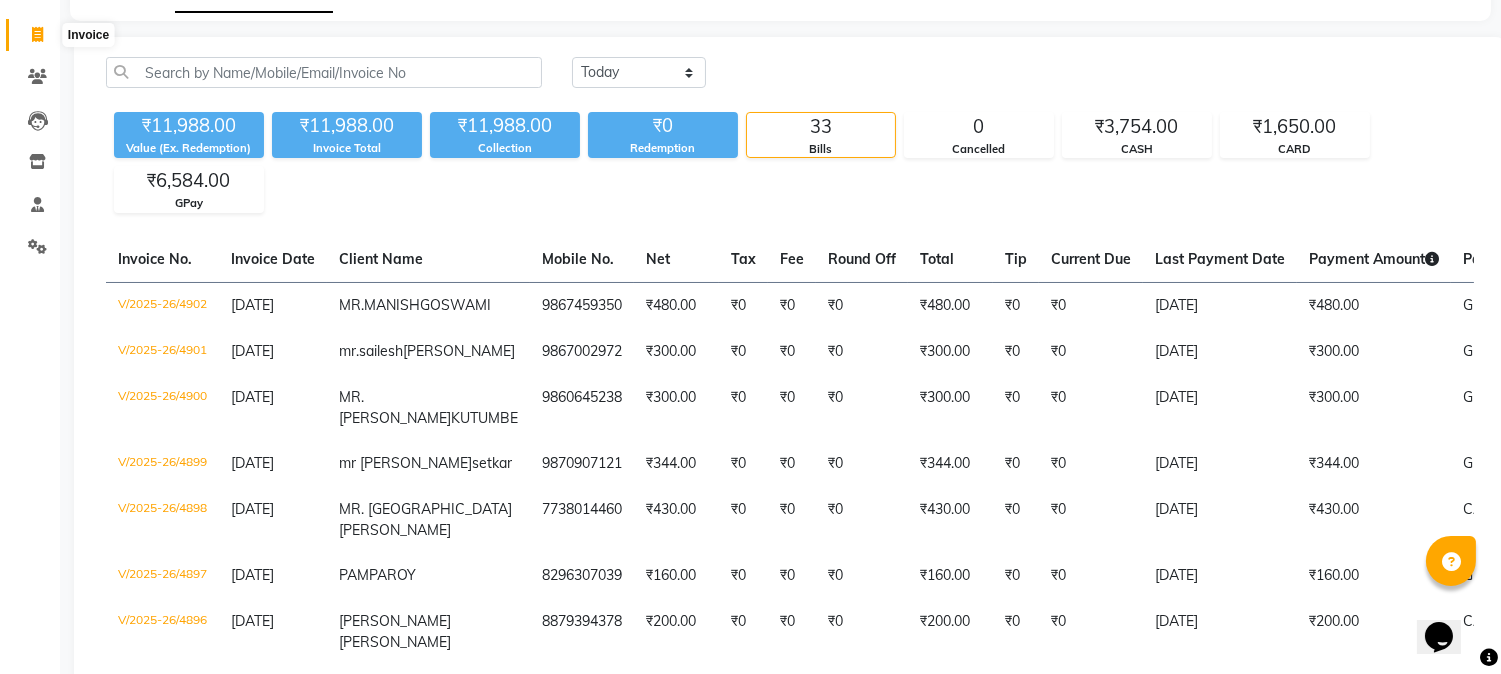 click 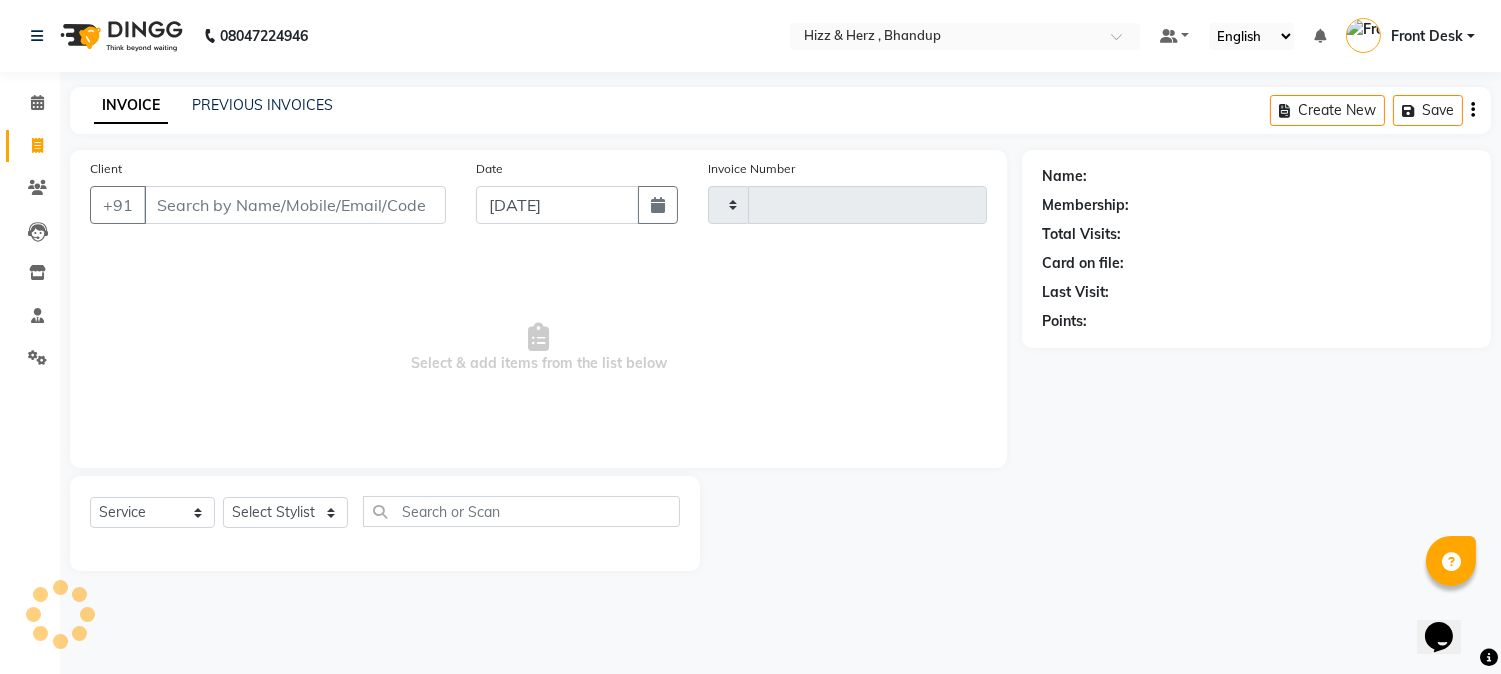 type on "4903" 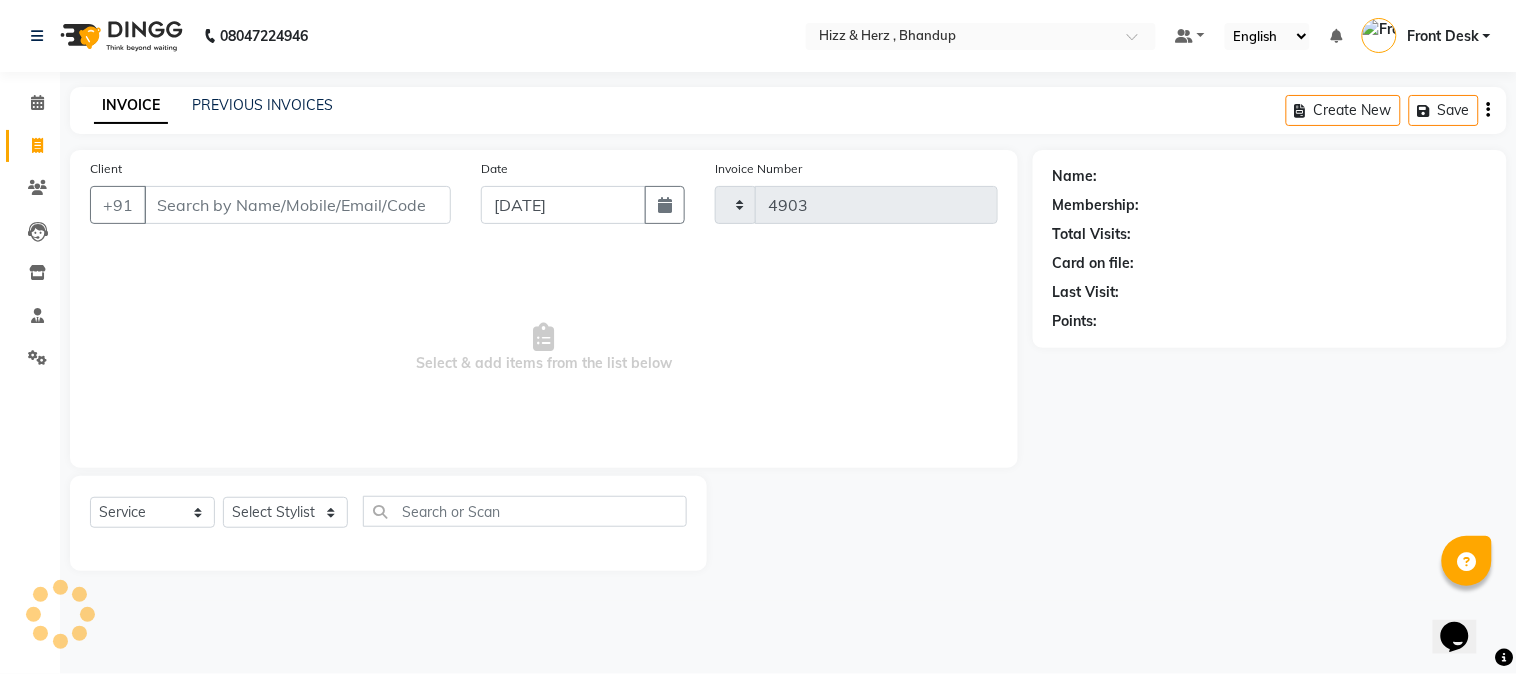 select on "629" 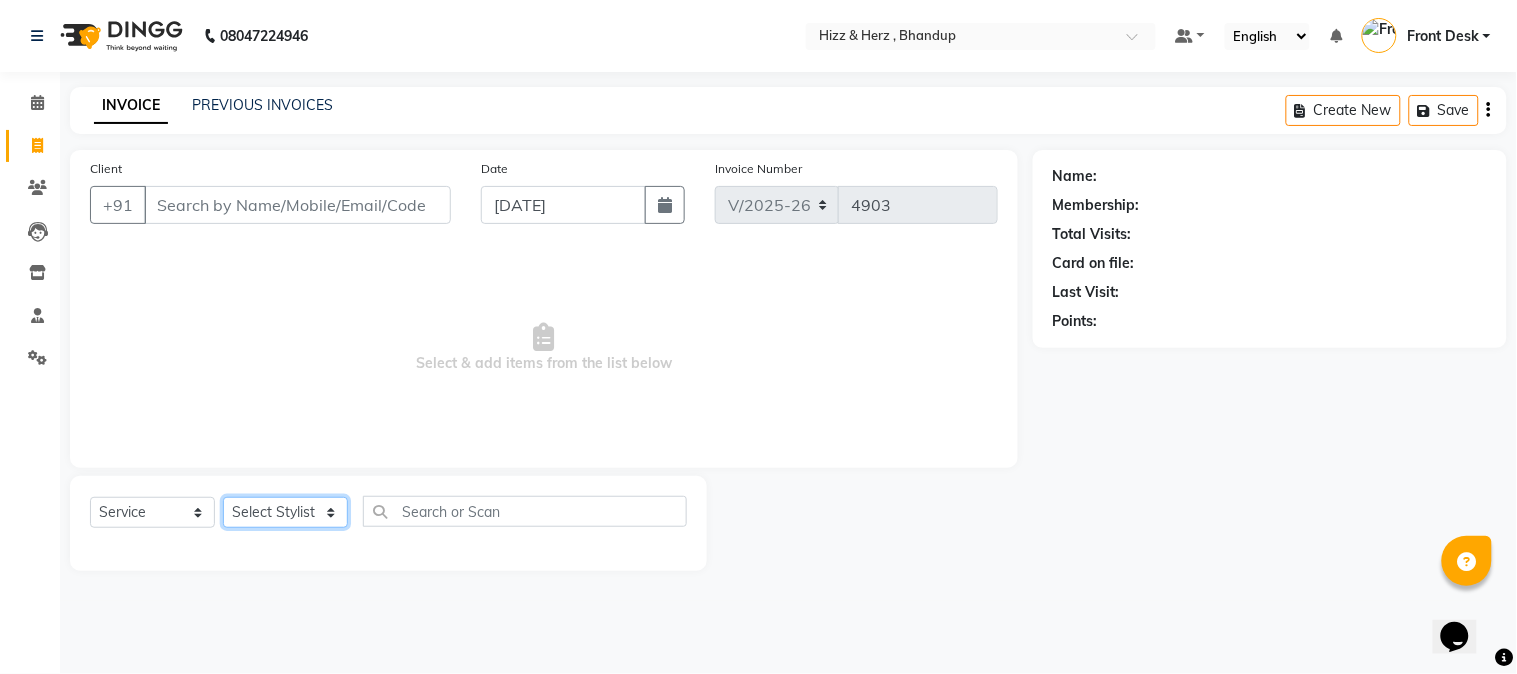 click on "Select Stylist Front Desk Gaurav Sharma HIZZ & HERZ 2 IRFAN AHMAD Jigna Goswami KHALID AHMAD Laxmi Mehboob MOHD PARVEJ NIZAM Salman Sangeeta  SUMITA  VEERENDRA SHARMA" 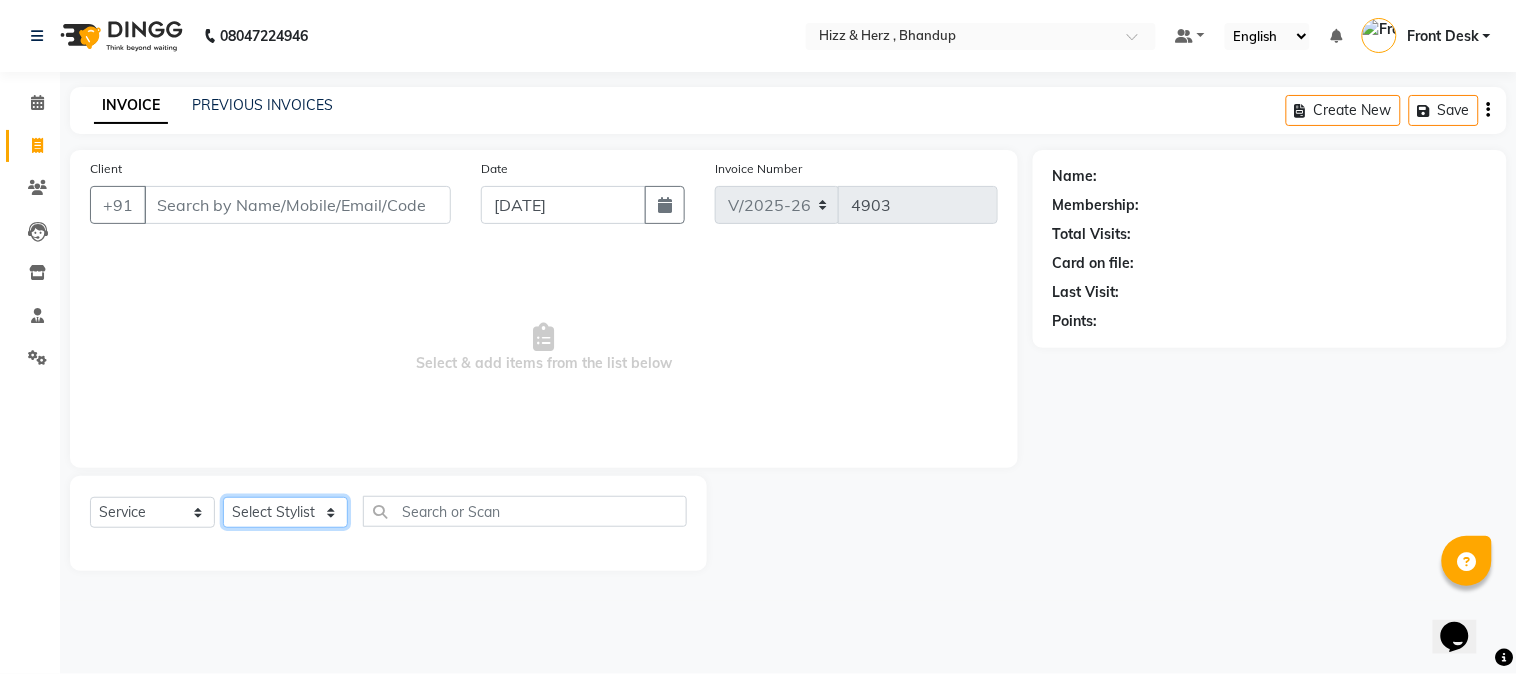 select on "9145" 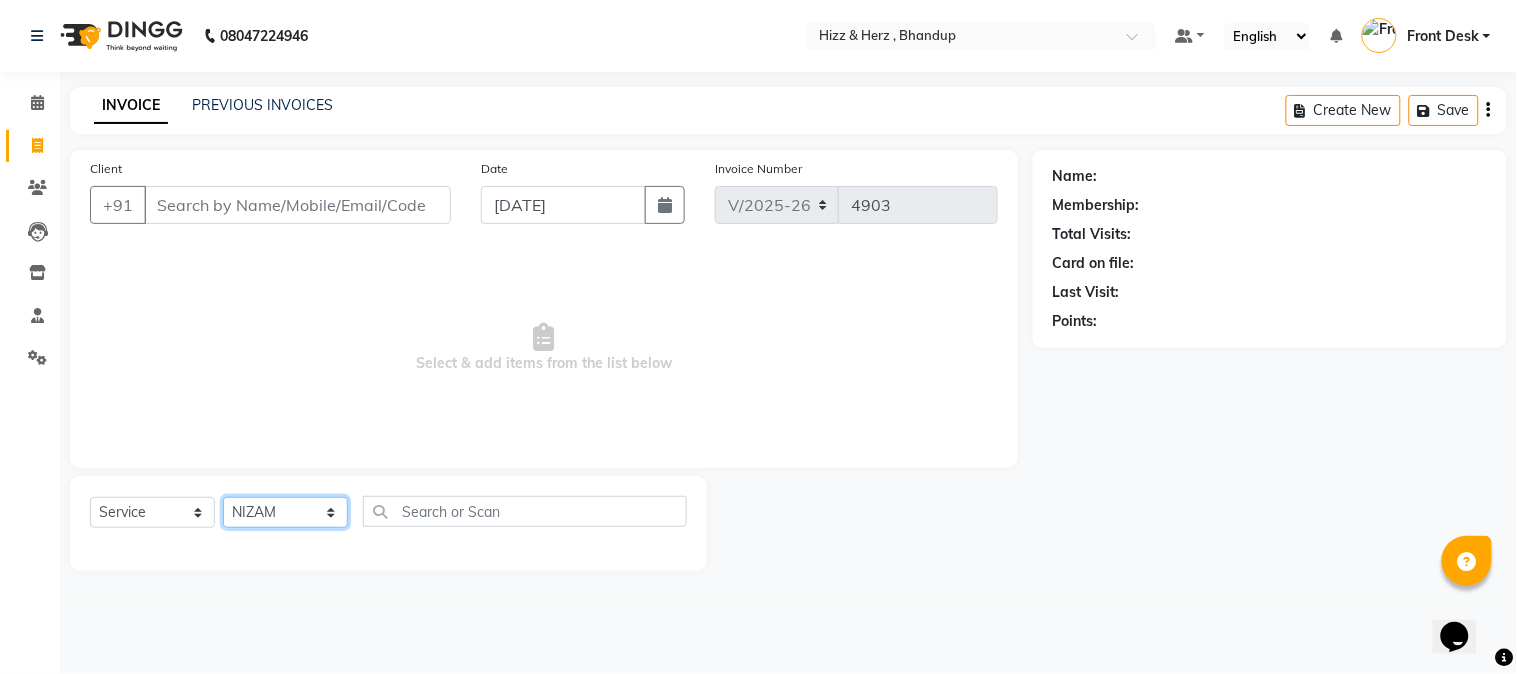 click on "Select Stylist Front Desk Gaurav Sharma HIZZ & HERZ 2 IRFAN AHMAD Jigna Goswami KHALID AHMAD Laxmi Mehboob MOHD PARVEJ NIZAM Salman Sangeeta  SUMITA  VEERENDRA SHARMA" 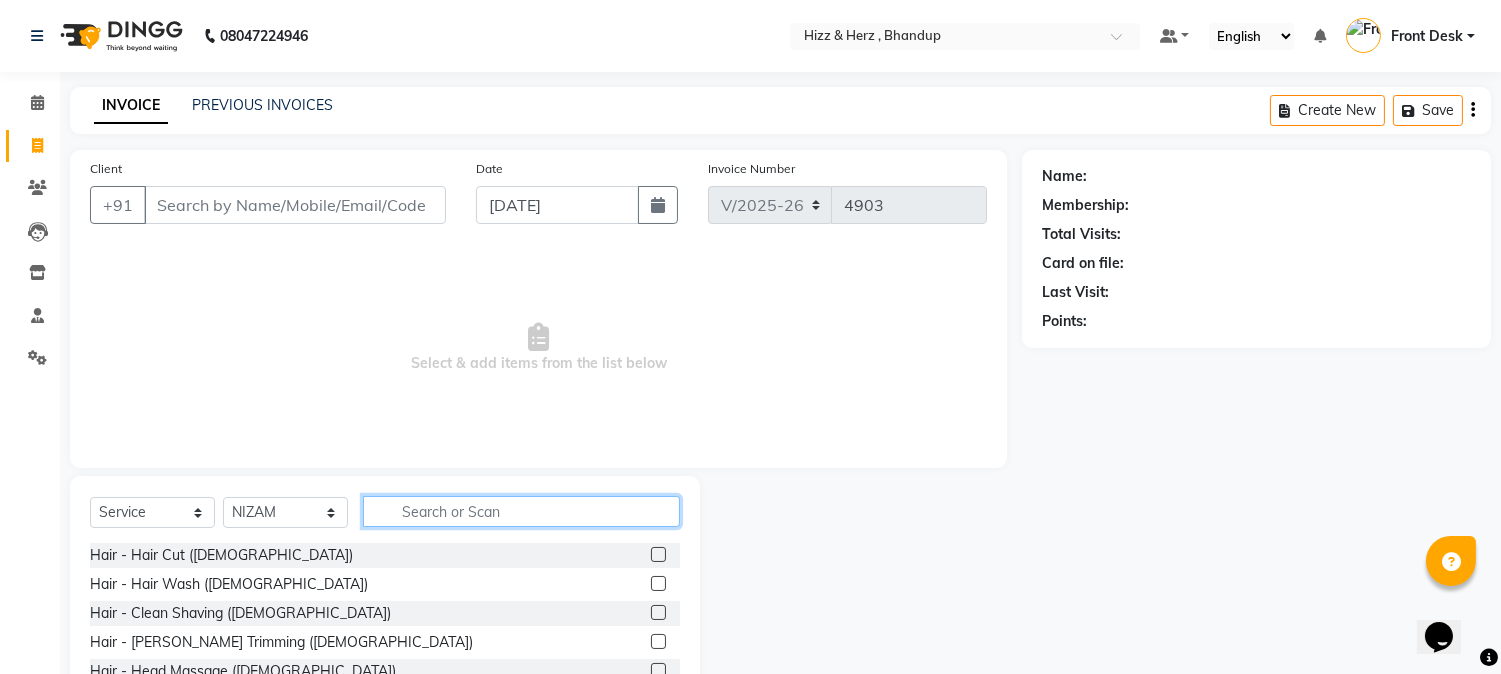 click 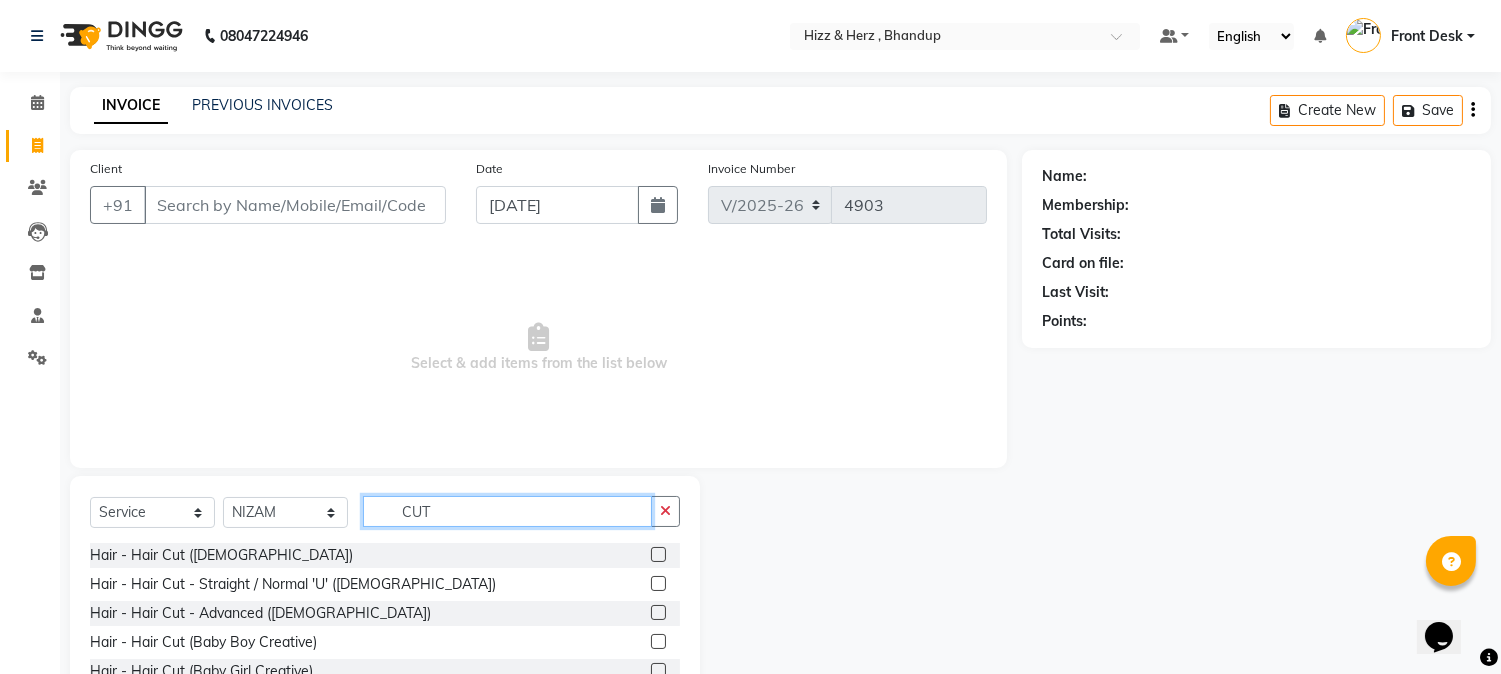 type on "CUT" 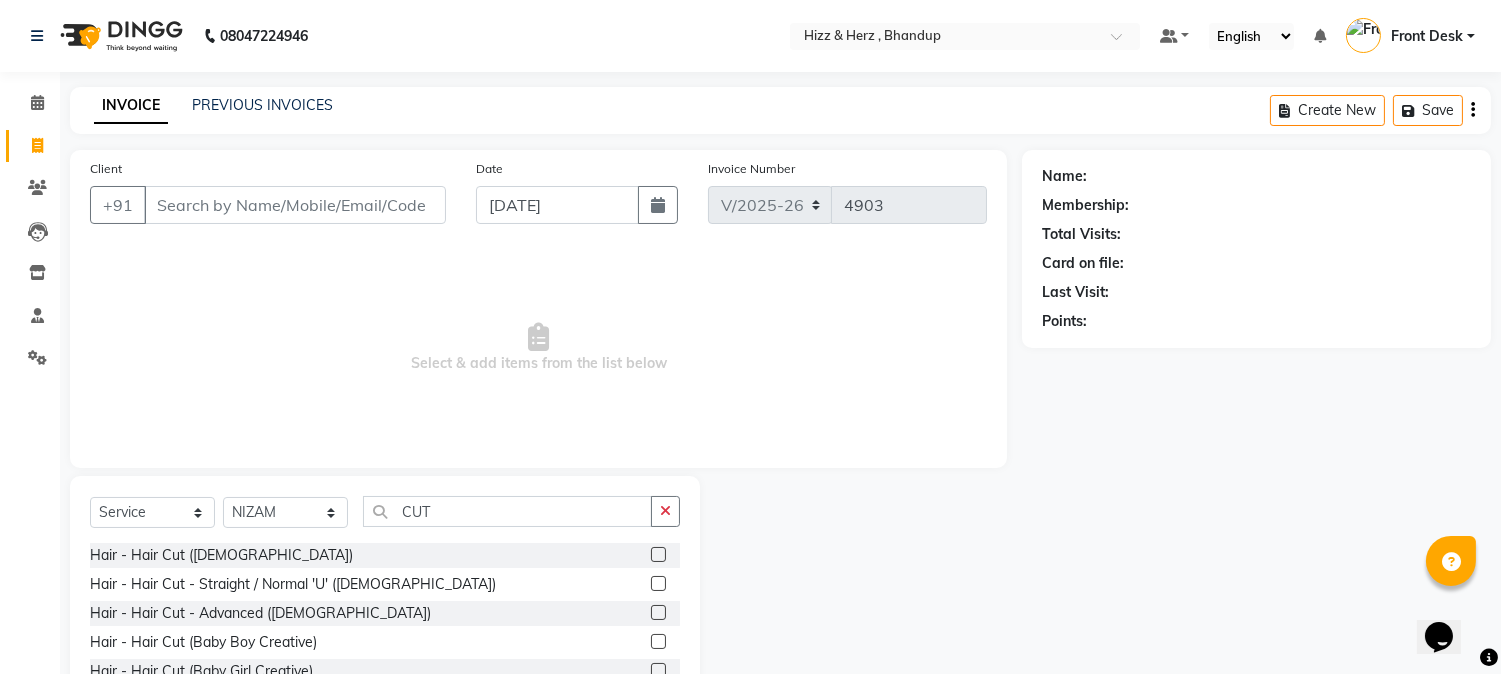 click 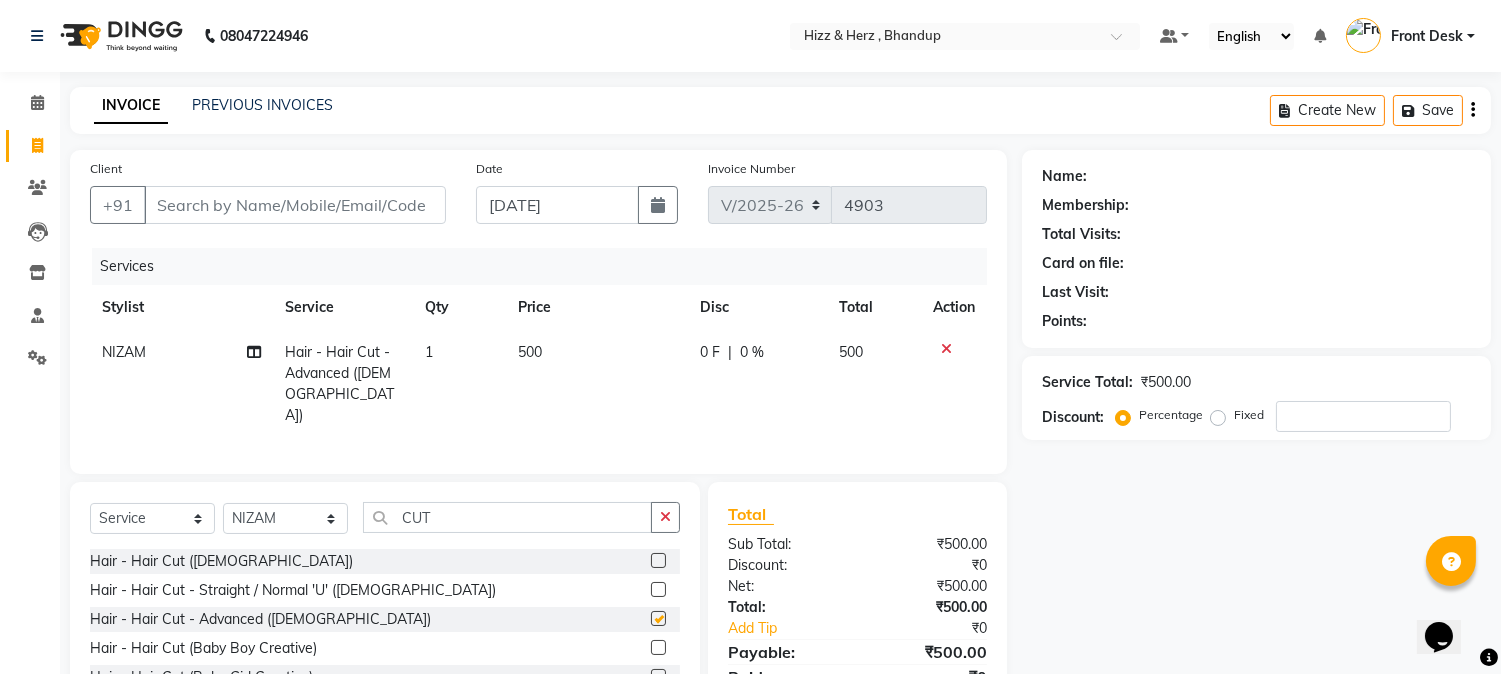 checkbox on "false" 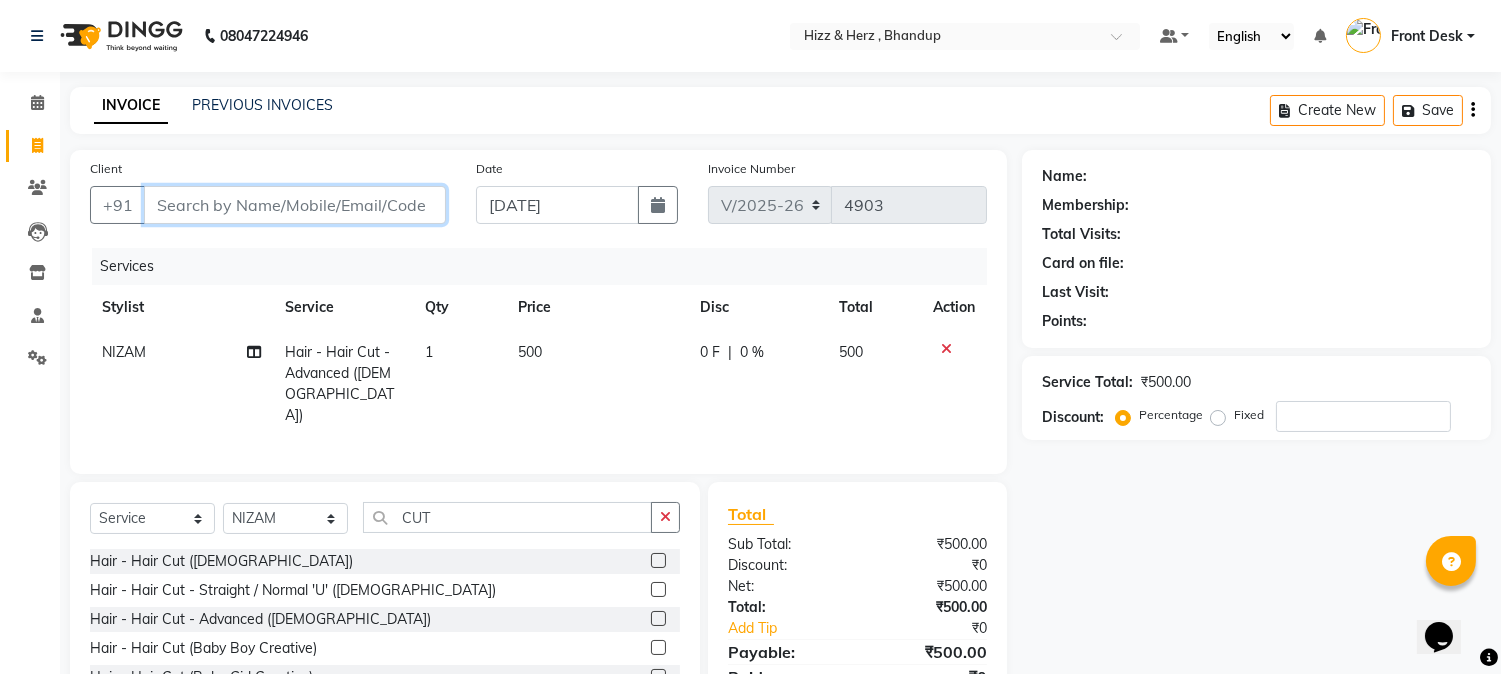 click on "Client" at bounding box center (295, 205) 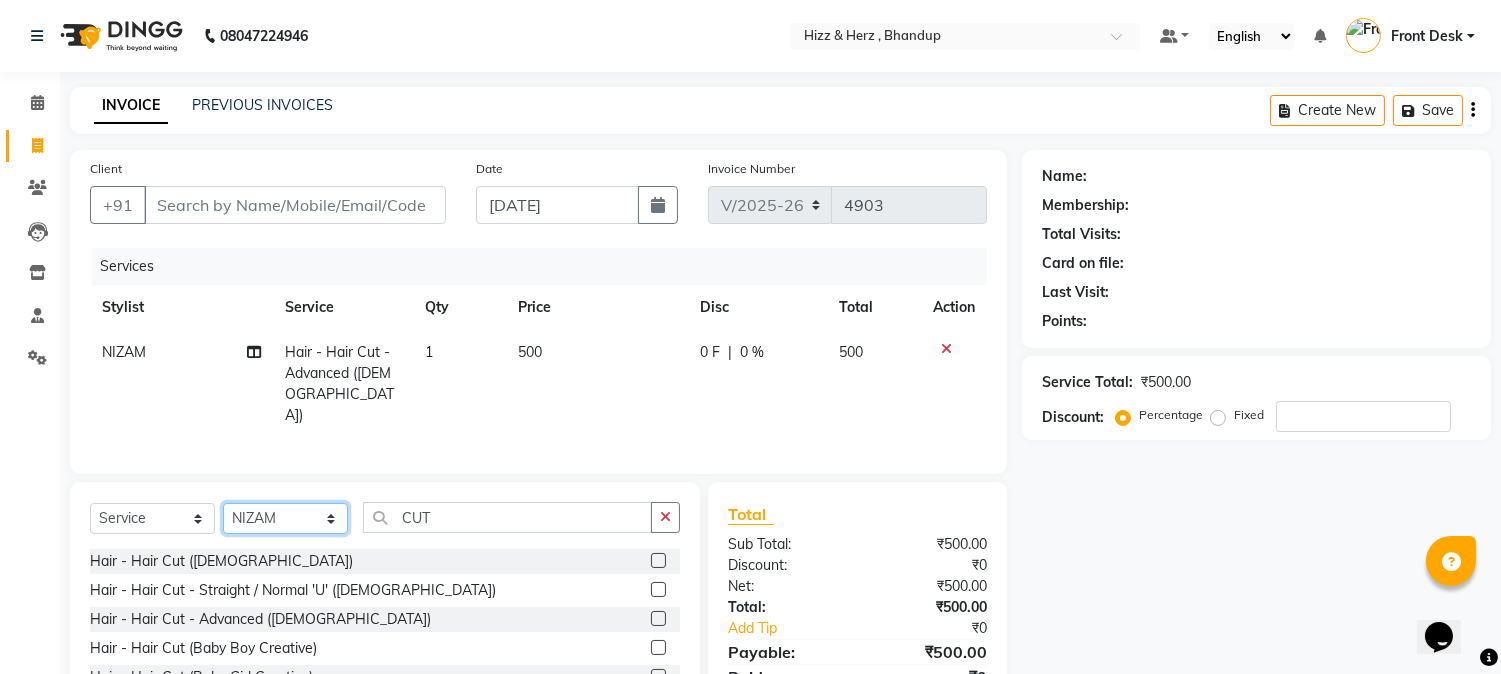 click on "Select Stylist Front Desk Gaurav Sharma HIZZ & HERZ 2 IRFAN AHMAD Jigna Goswami KHALID AHMAD Laxmi Mehboob MOHD PARVEJ NIZAM Salman Sangeeta  SUMITA  VEERENDRA SHARMA" 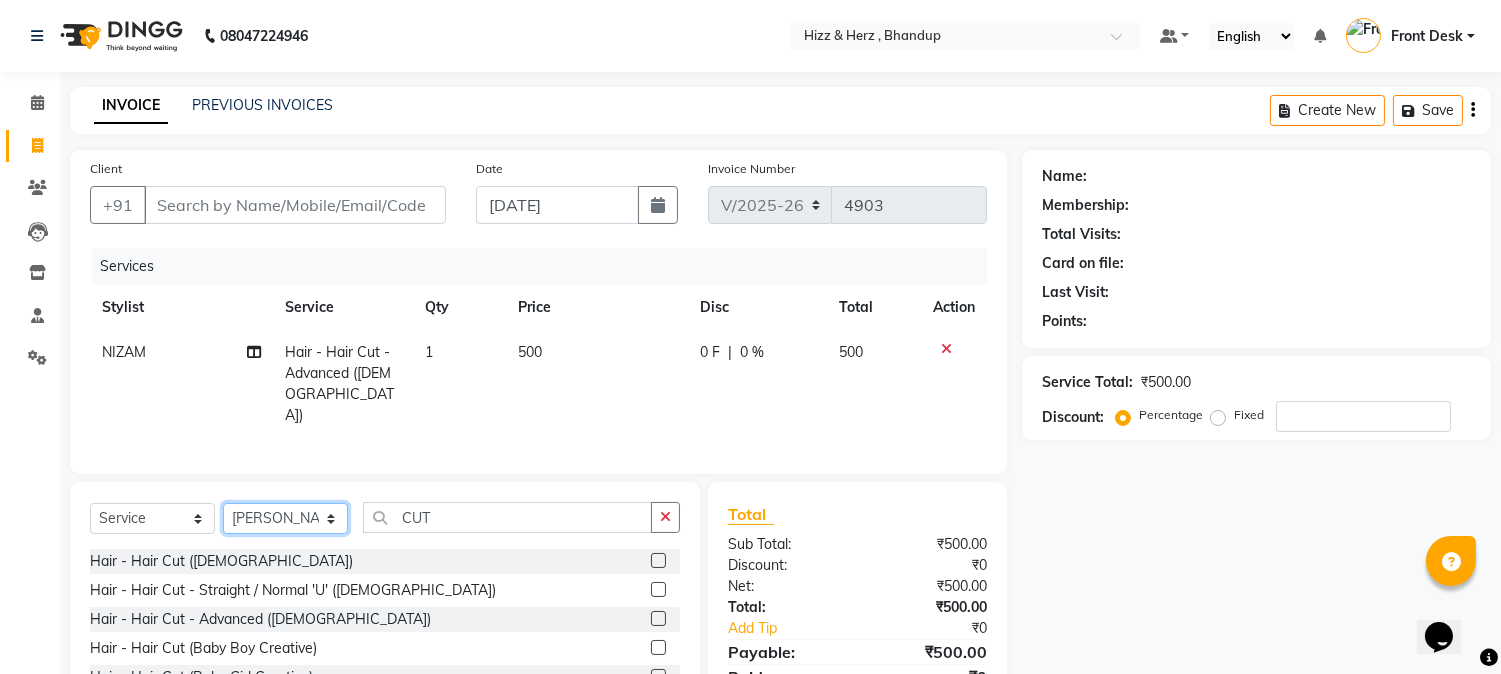 click on "Select Stylist Front Desk Gaurav Sharma HIZZ & HERZ 2 IRFAN AHMAD Jigna Goswami KHALID AHMAD Laxmi Mehboob MOHD PARVEJ NIZAM Salman Sangeeta  SUMITA  VEERENDRA SHARMA" 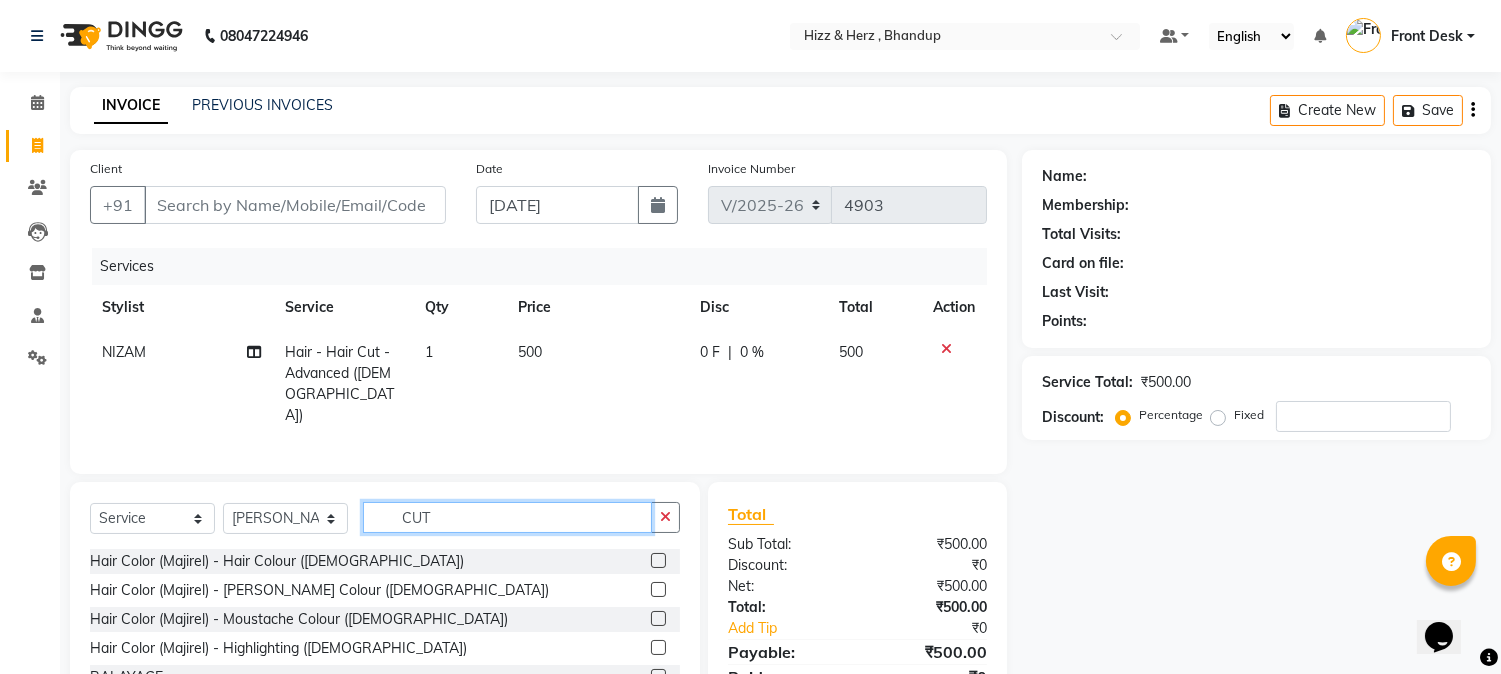 click on "CUT" 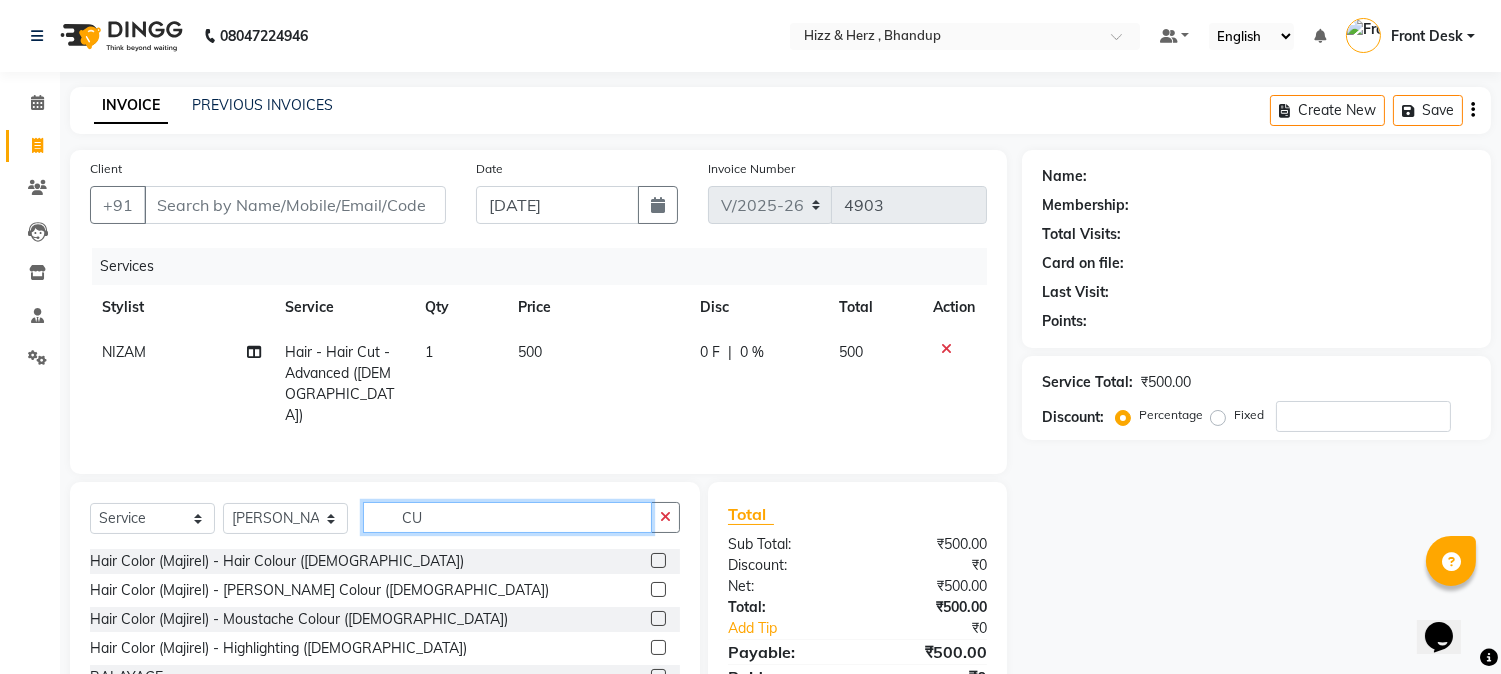 type on "C" 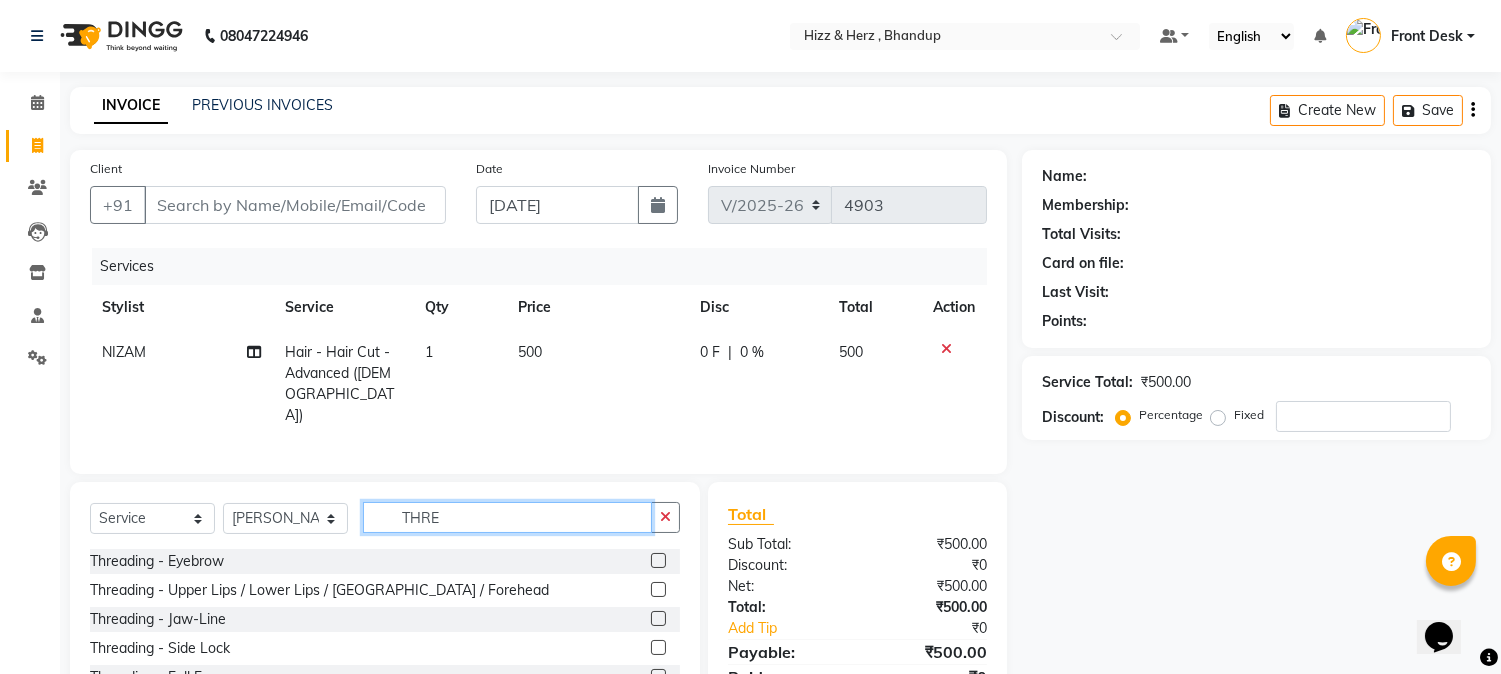 type on "THRE" 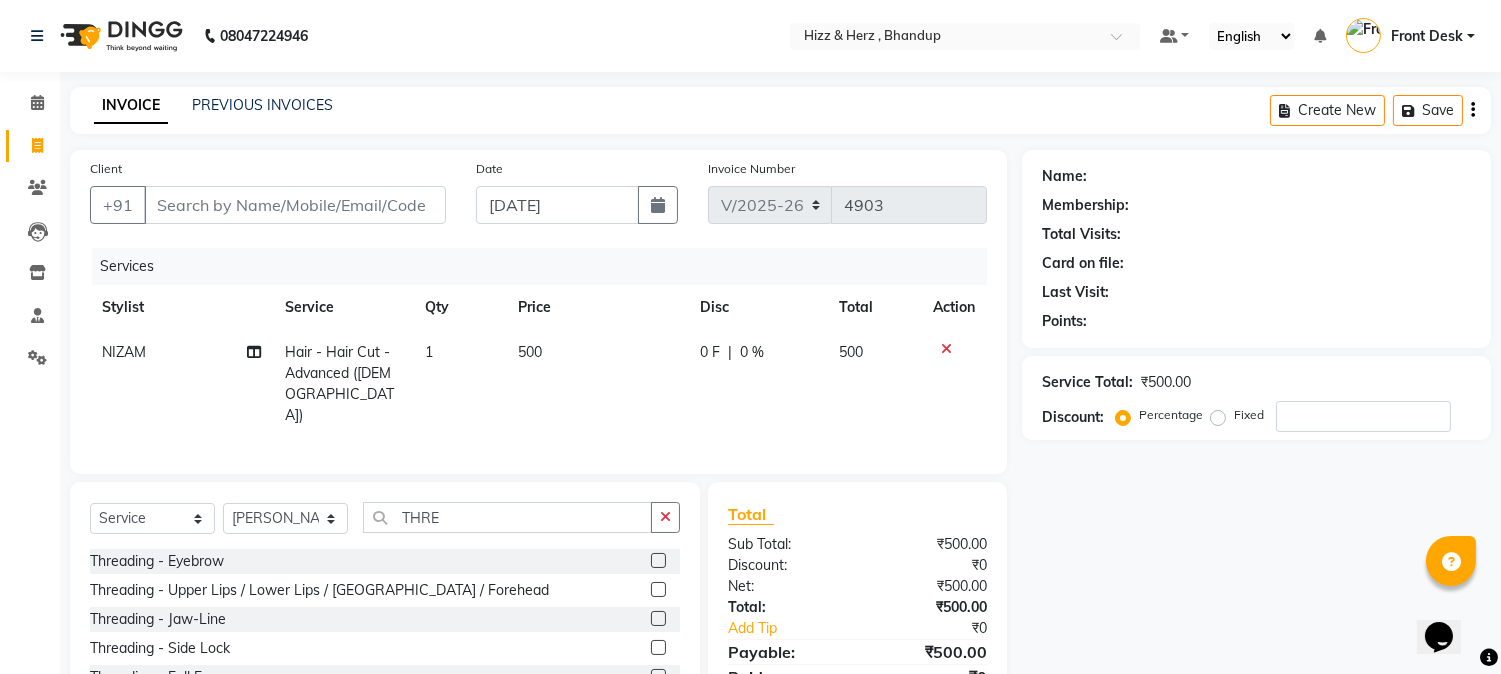click 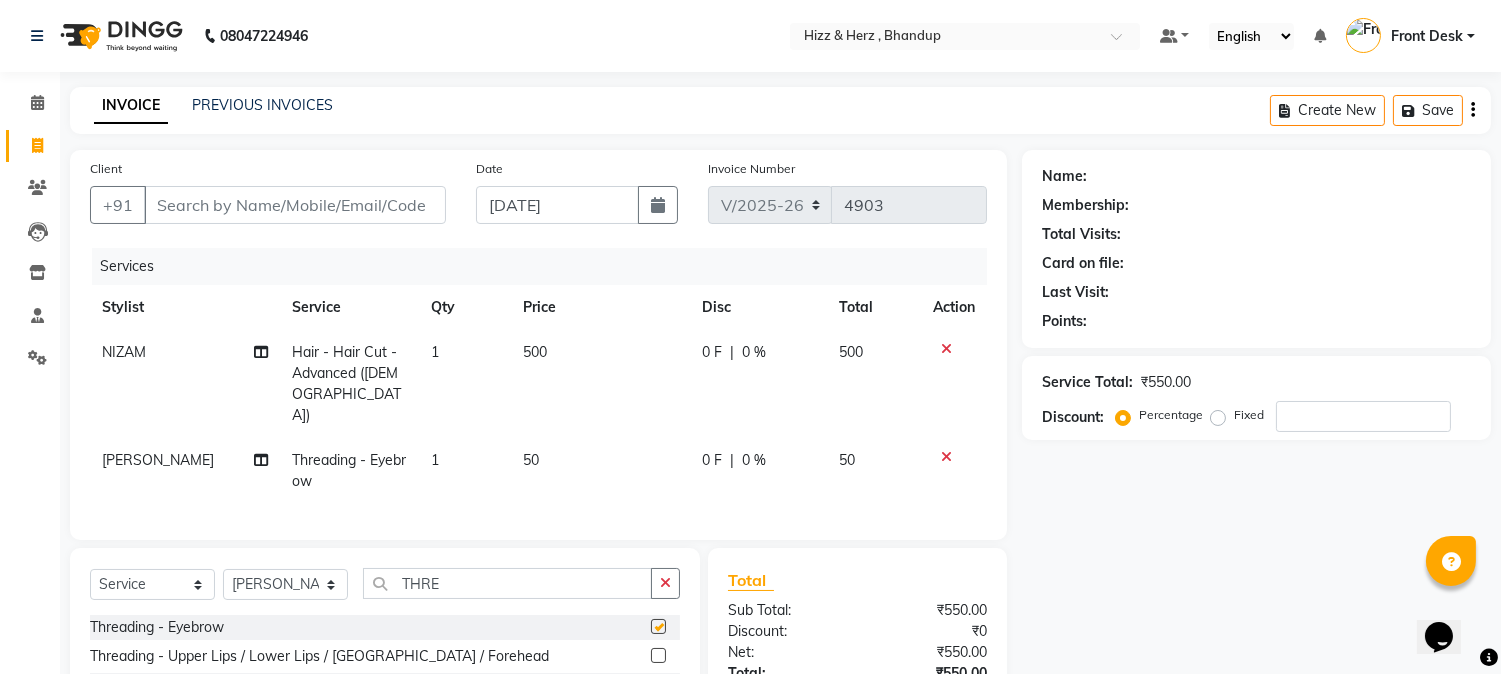 checkbox on "false" 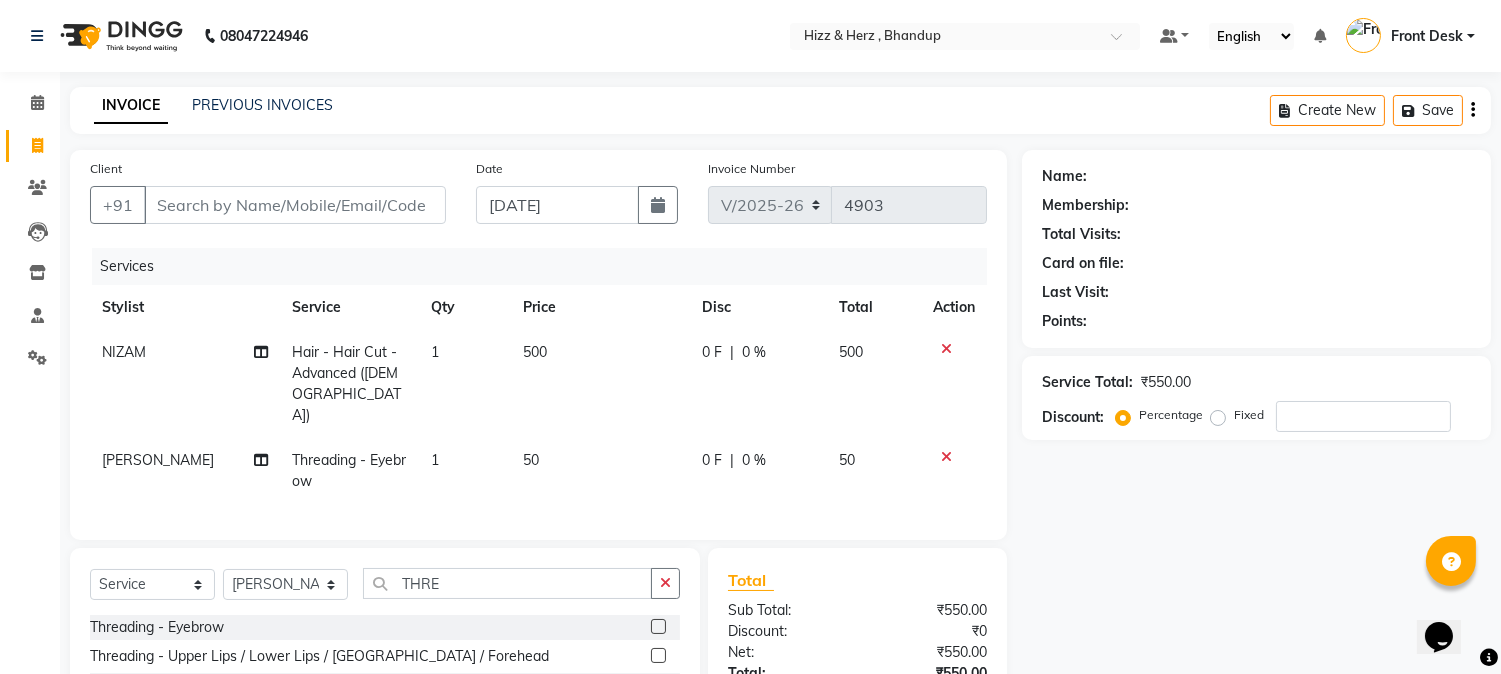 click 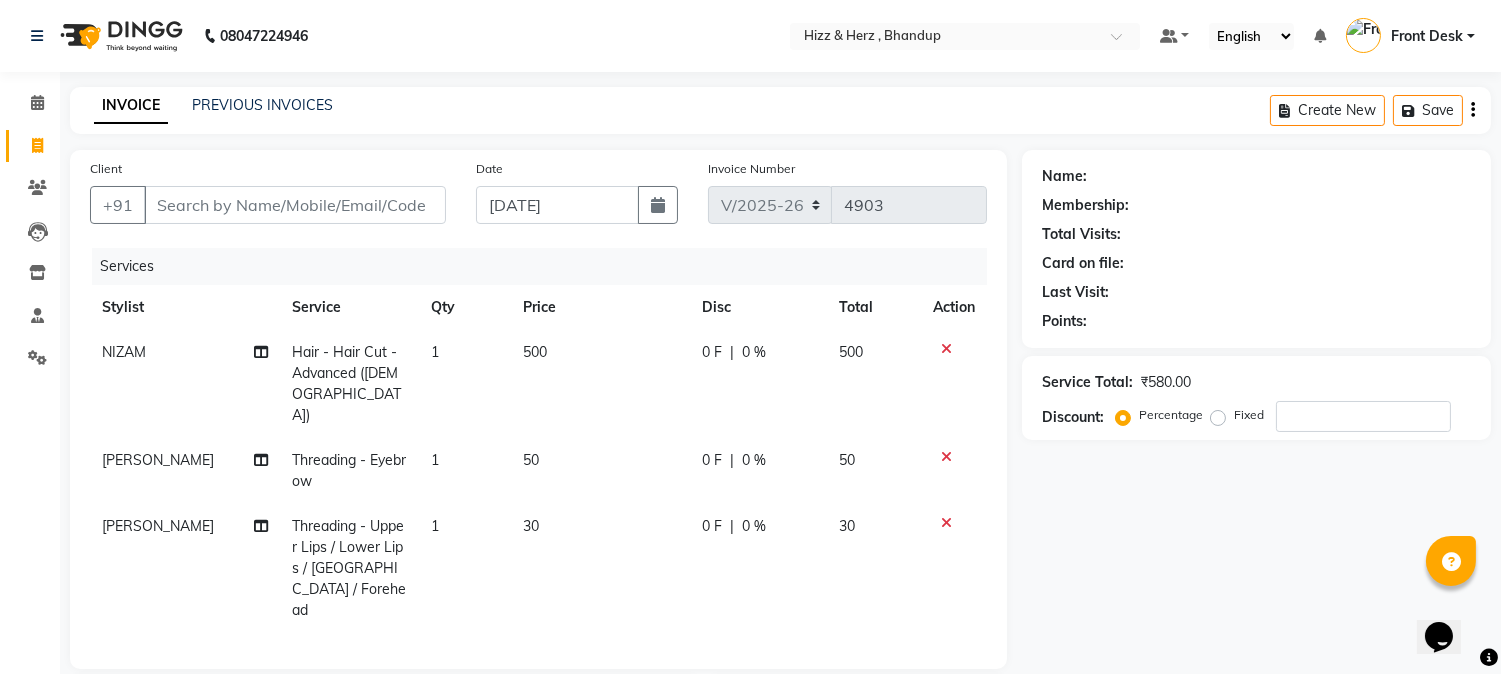 checkbox on "false" 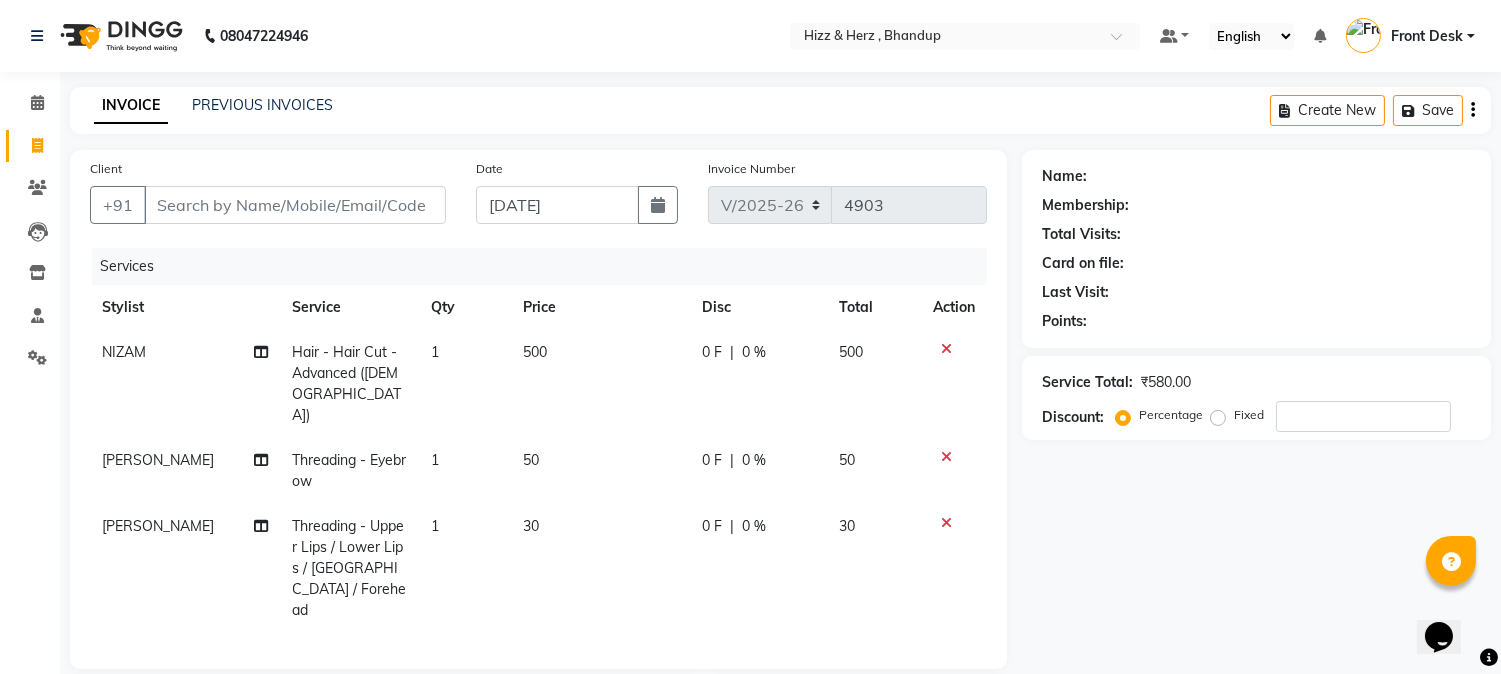 click 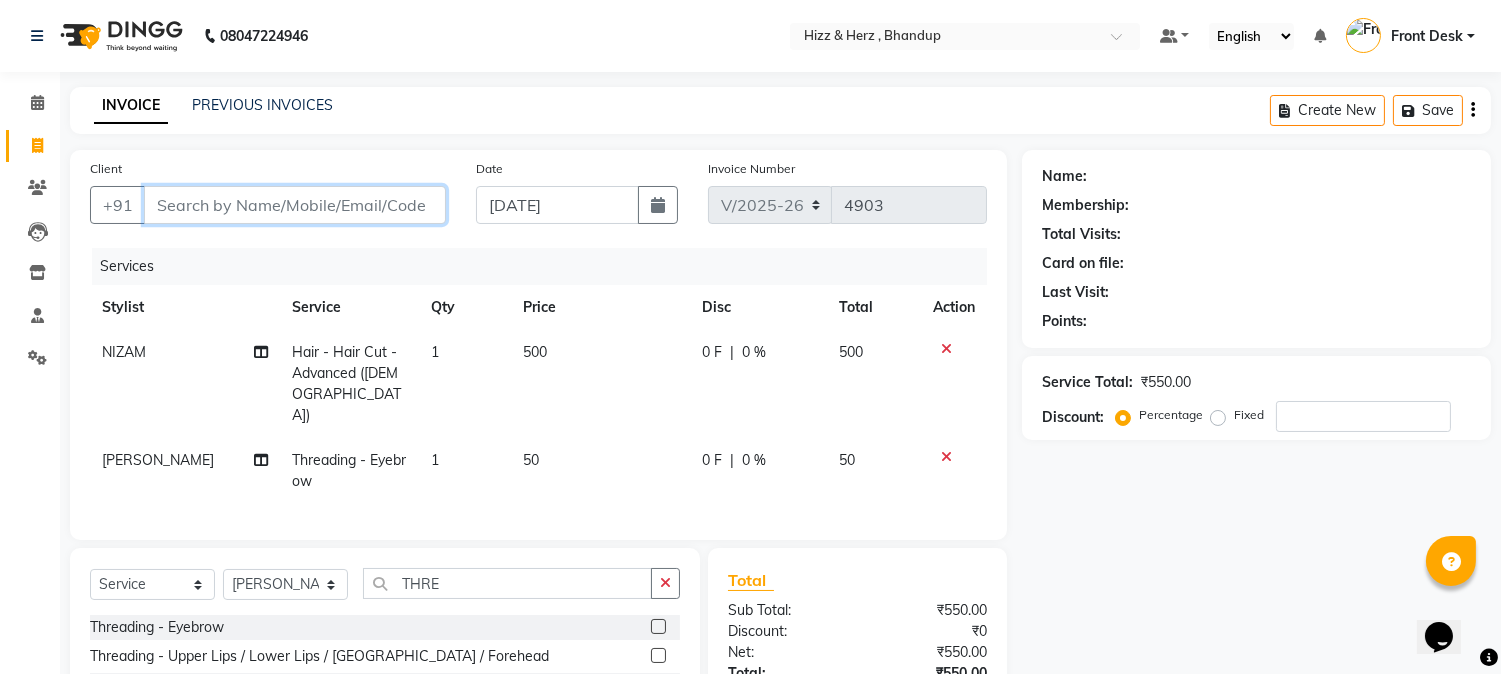 click on "Client" at bounding box center [295, 205] 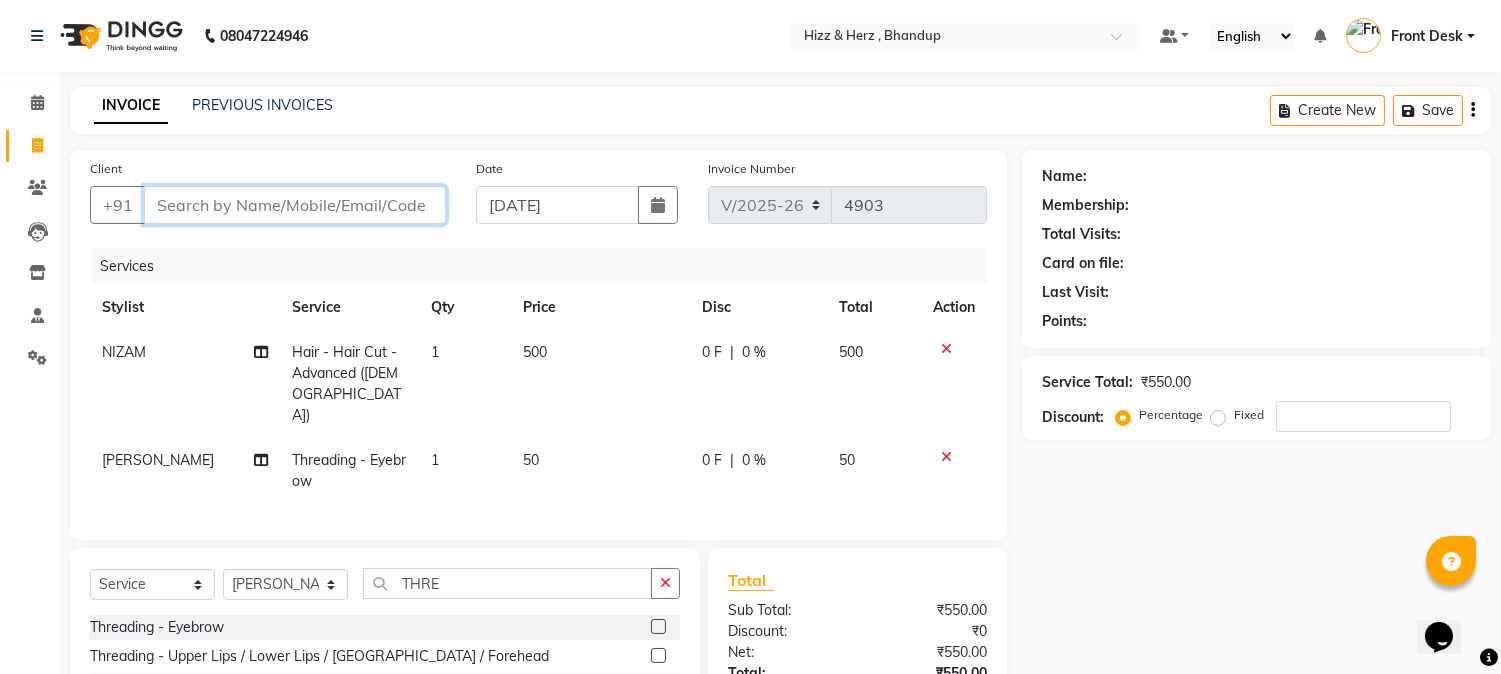 click on "Client" at bounding box center (295, 205) 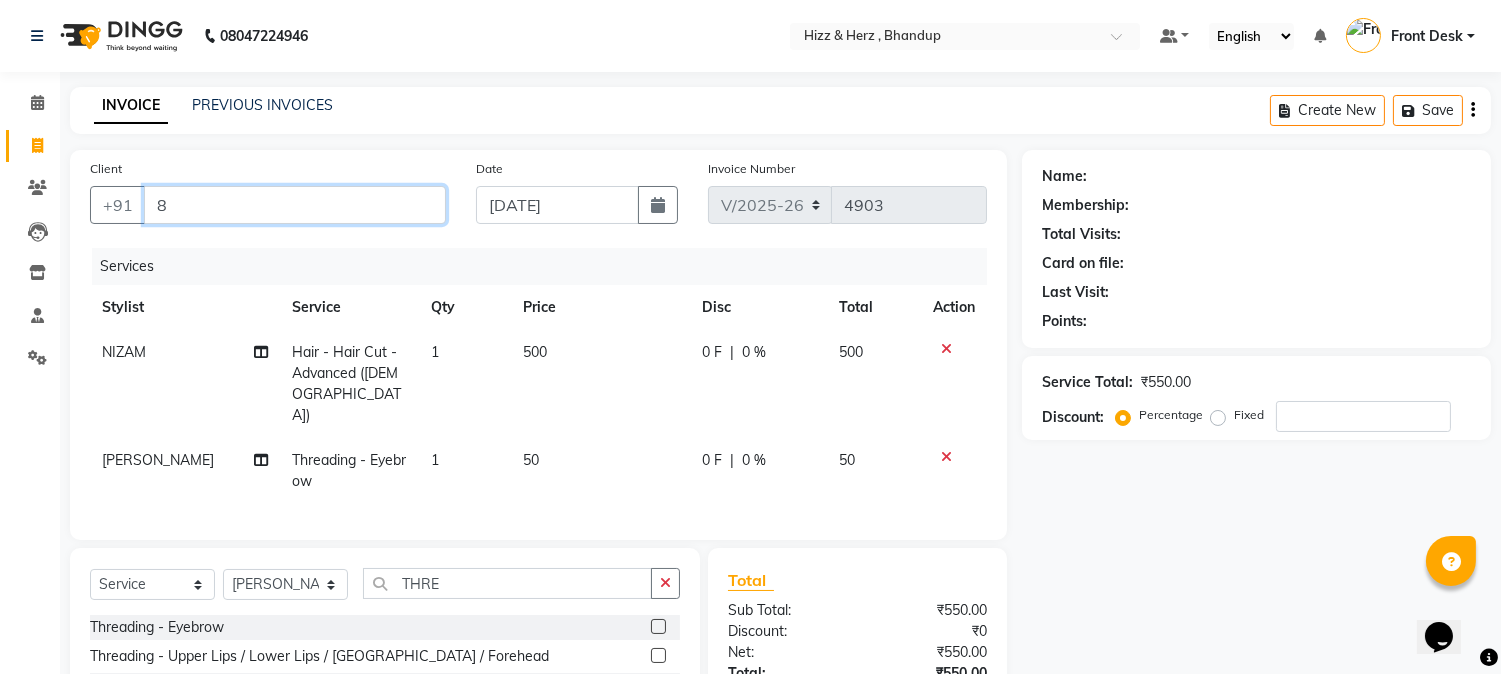 type on "0" 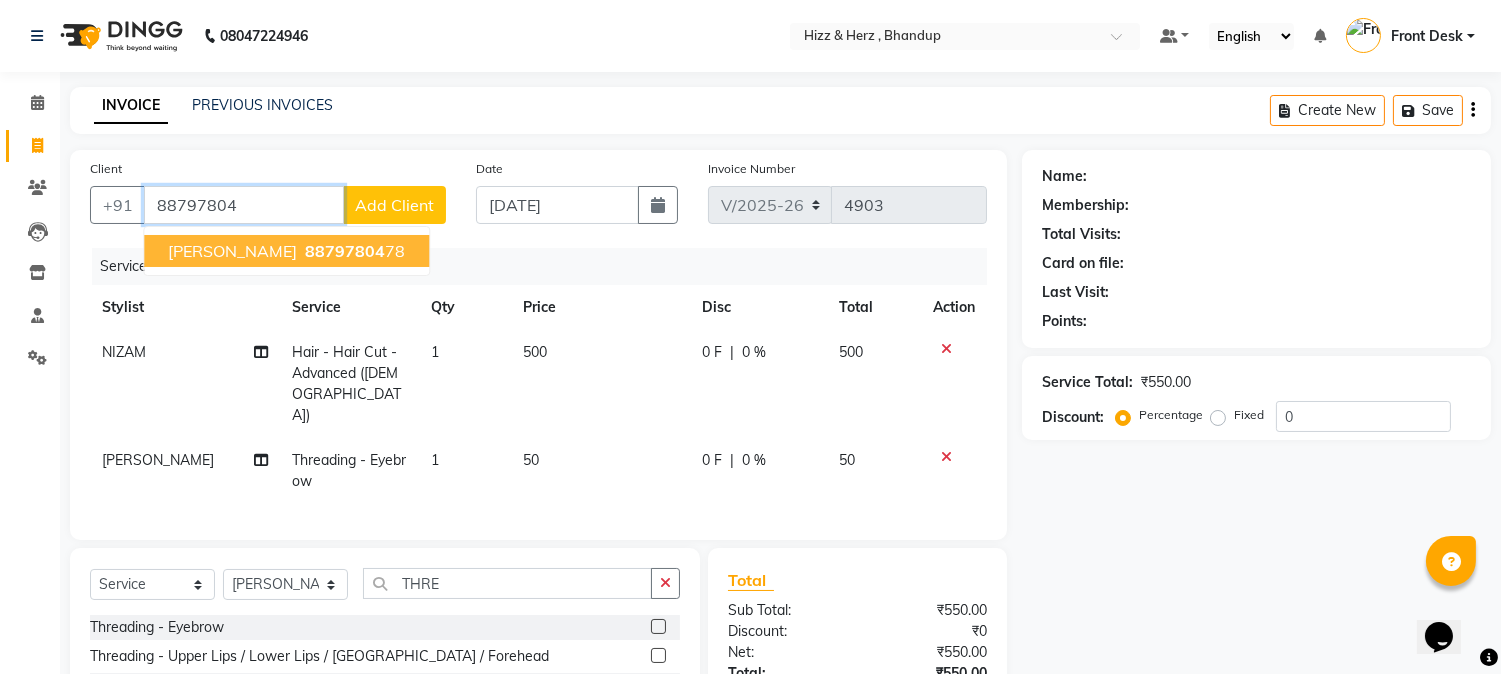 click on "88797804" at bounding box center [345, 251] 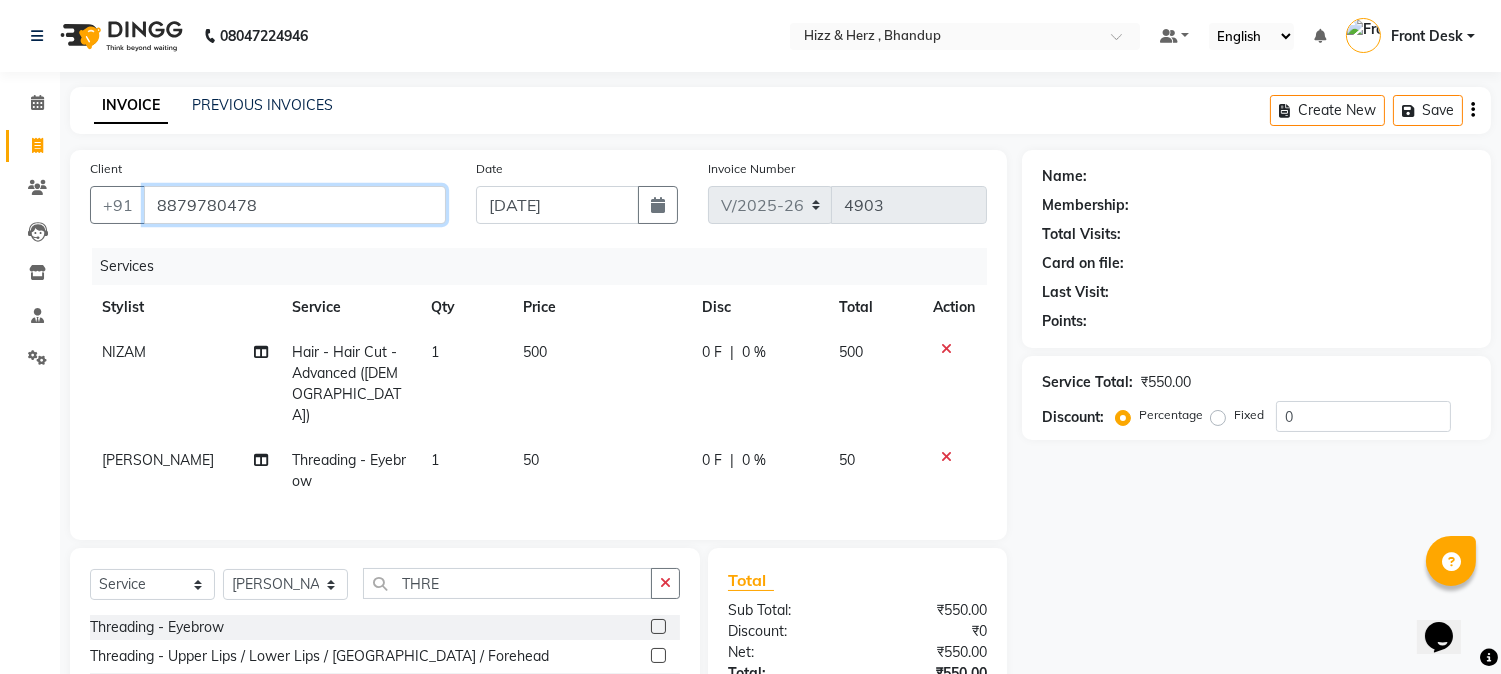 type on "8879780478" 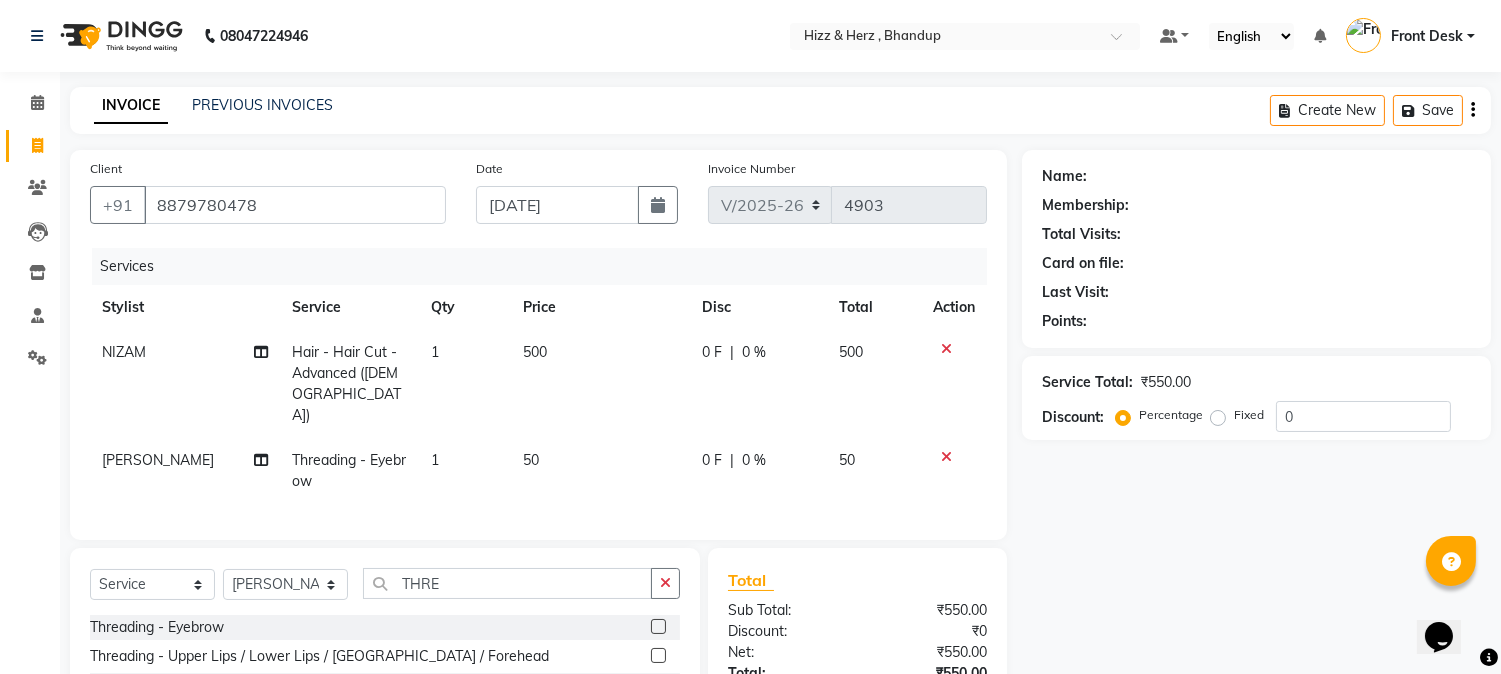 select on "1: Object" 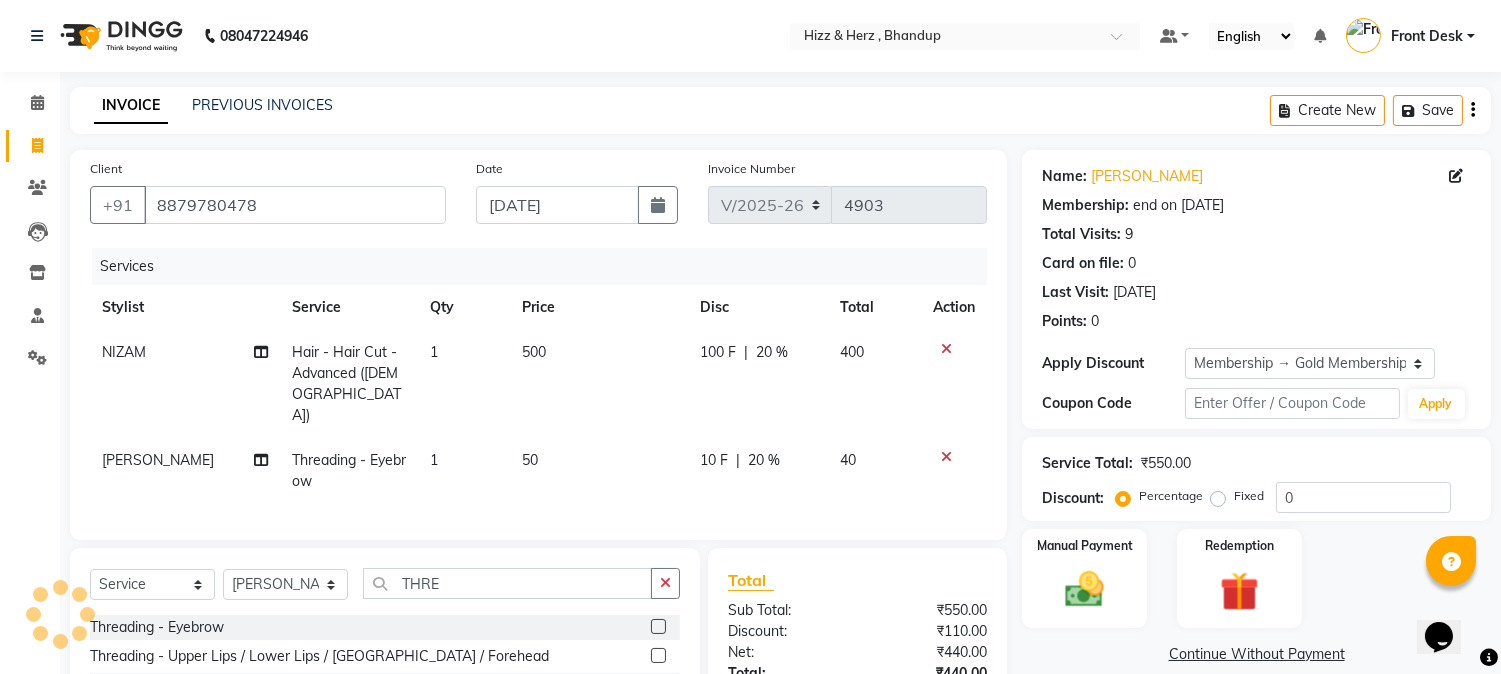 type on "20" 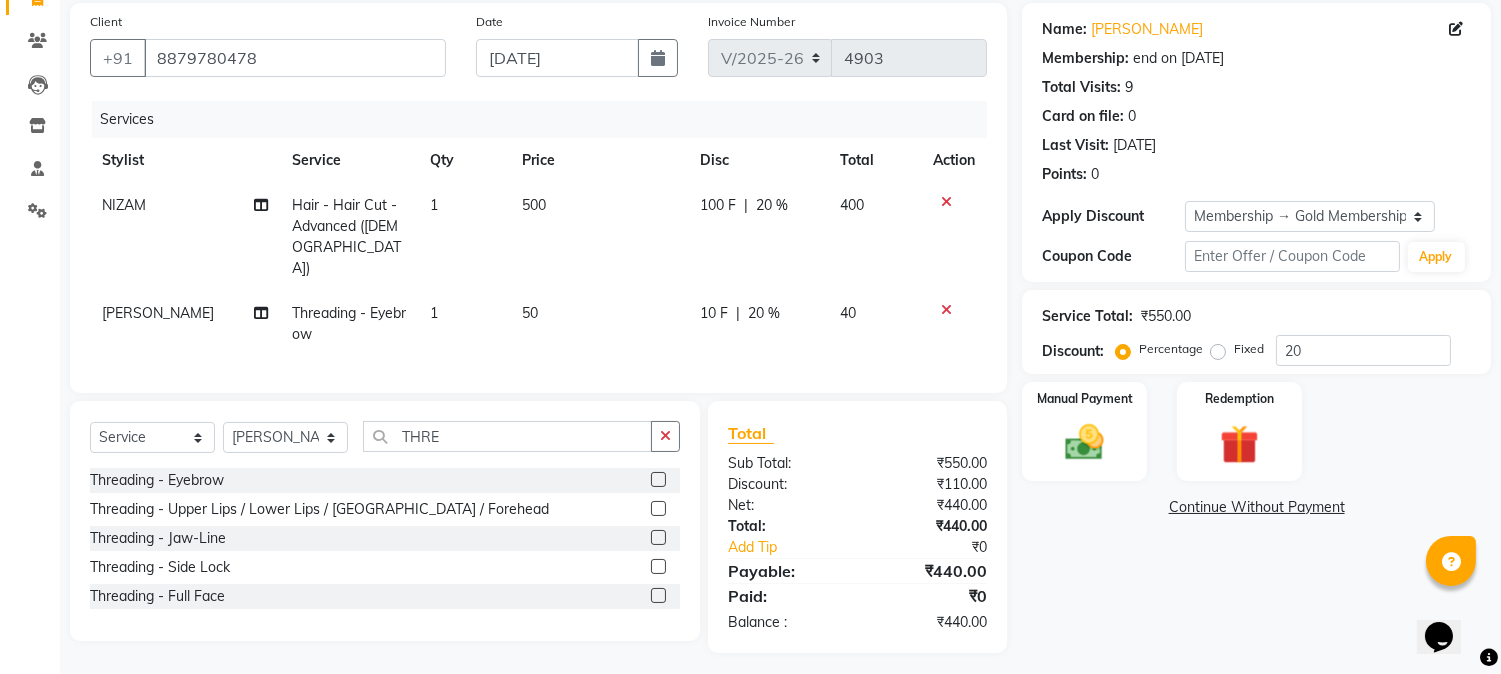 scroll, scrollTop: 151, scrollLeft: 0, axis: vertical 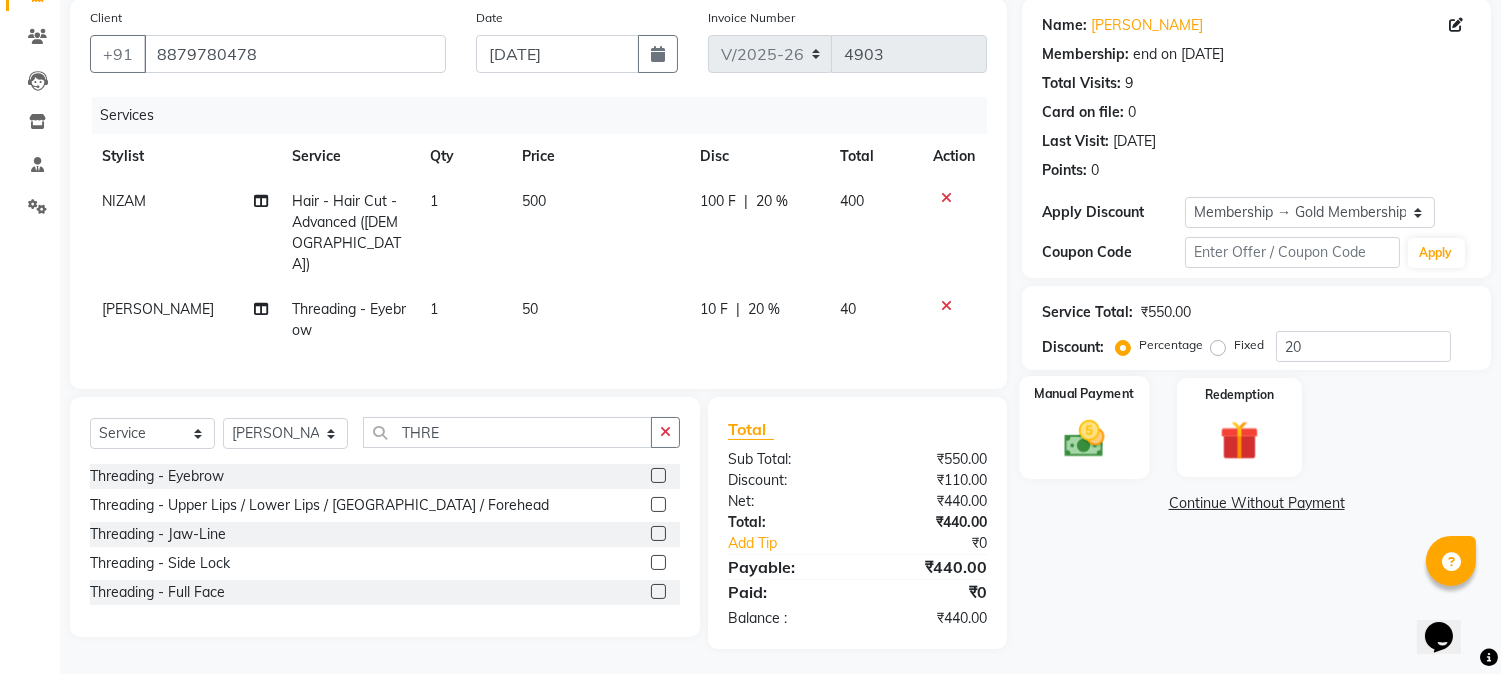 click 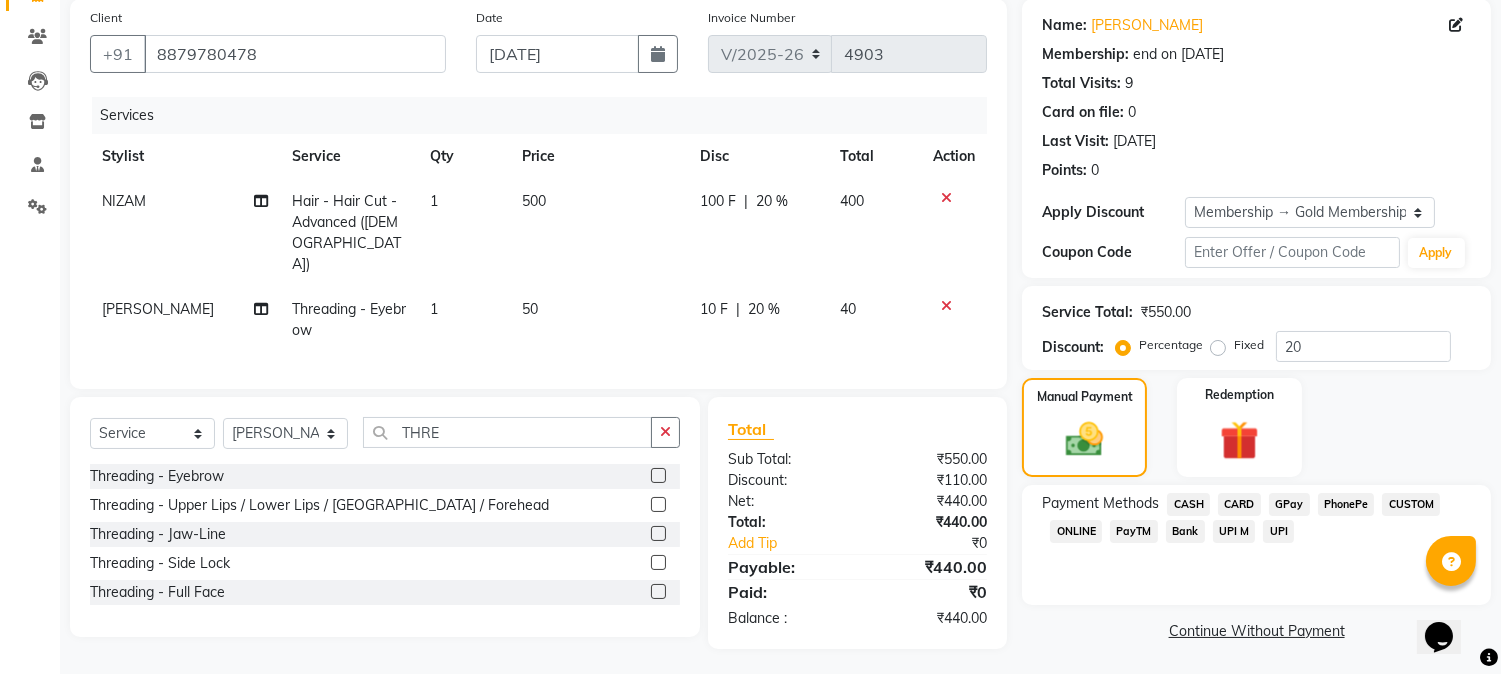 click on "GPay" 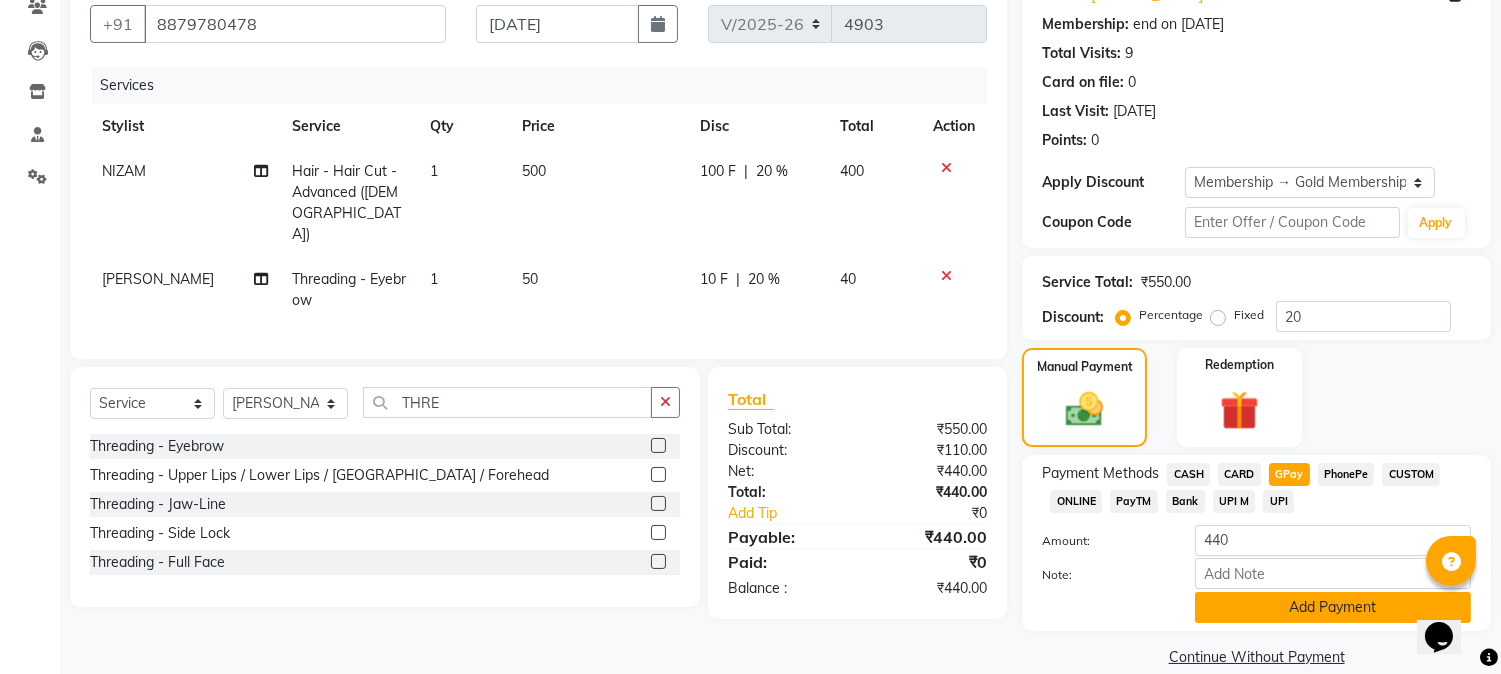 scroll, scrollTop: 208, scrollLeft: 0, axis: vertical 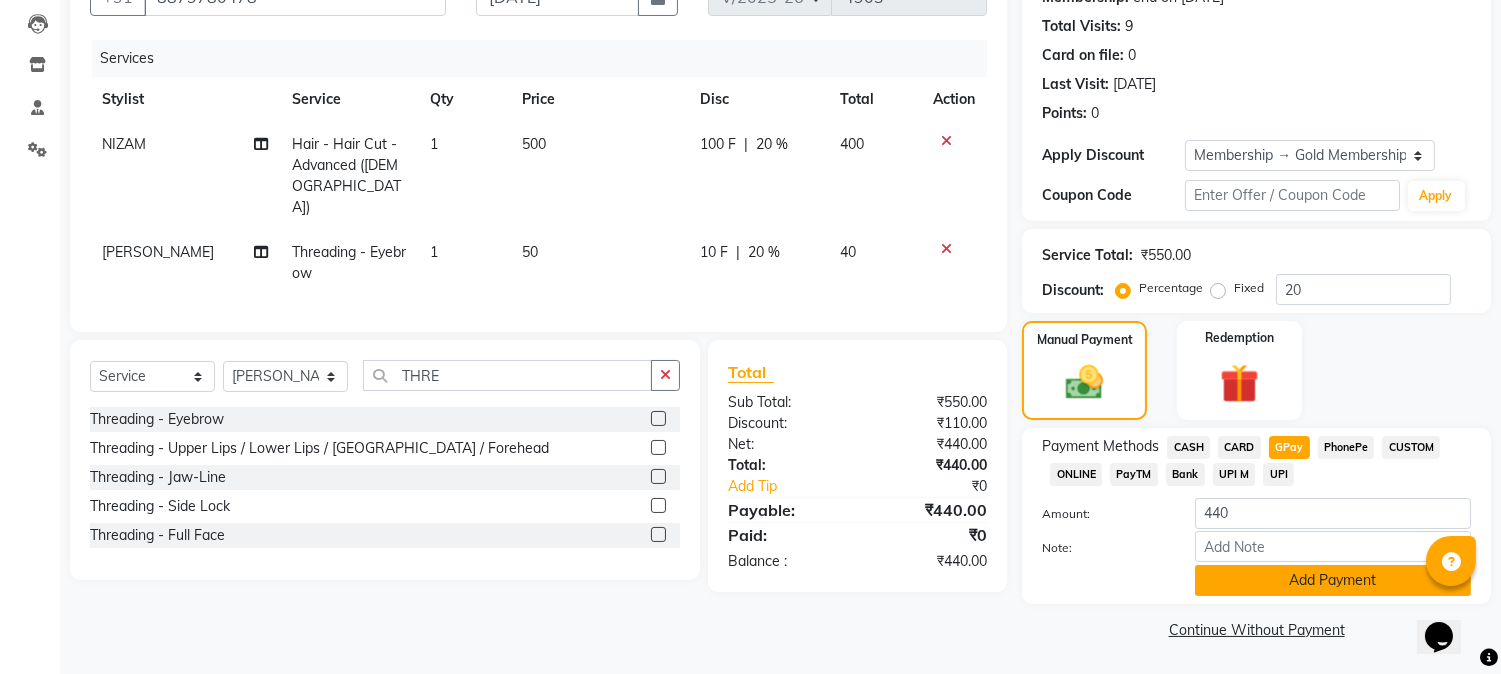 click on "Add Payment" 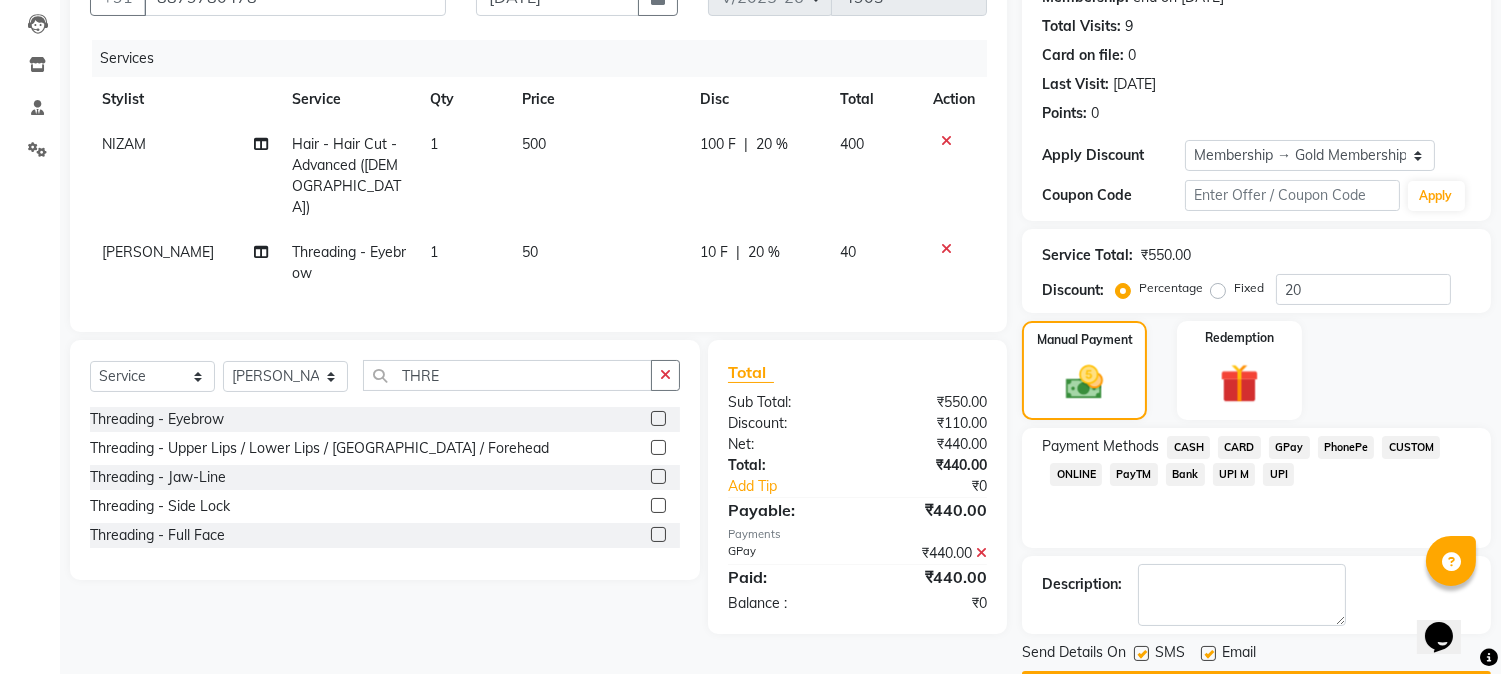 scroll, scrollTop: 265, scrollLeft: 0, axis: vertical 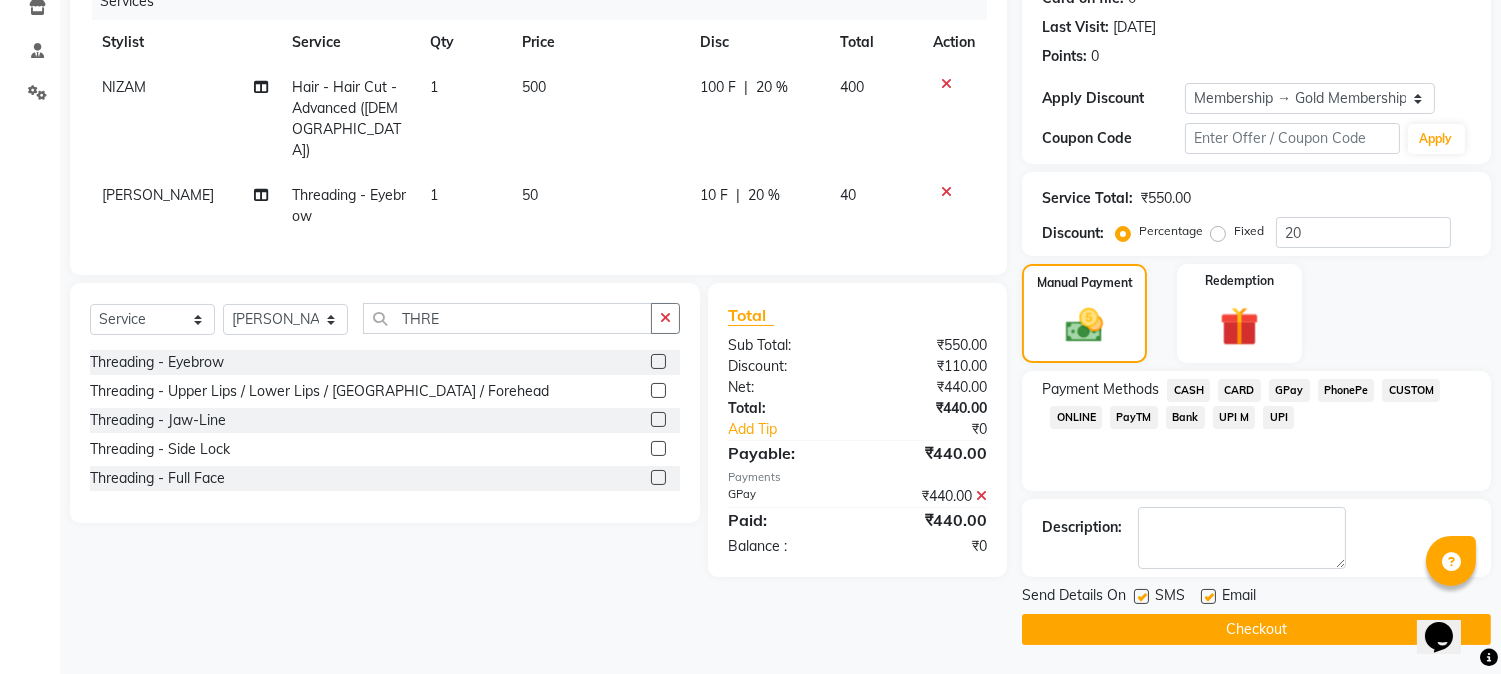 click on "Checkout" 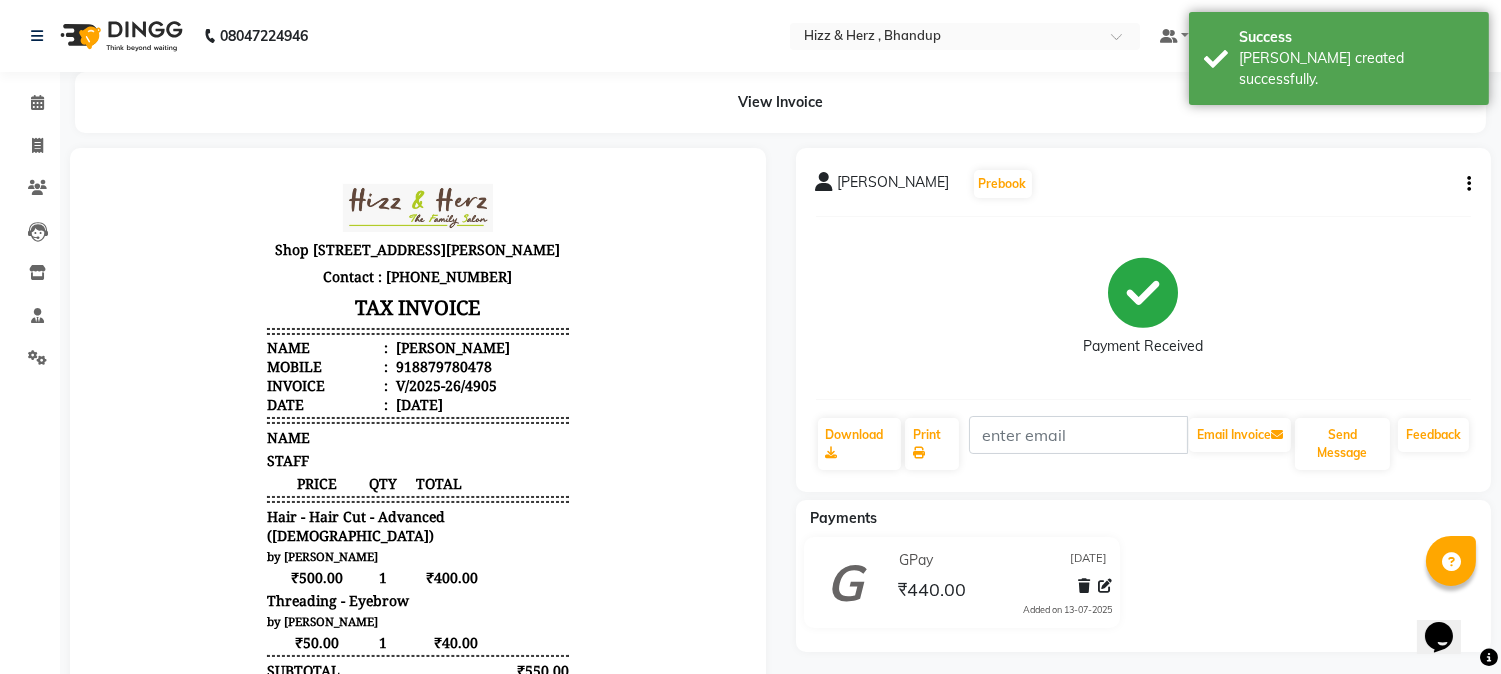 scroll, scrollTop: 0, scrollLeft: 0, axis: both 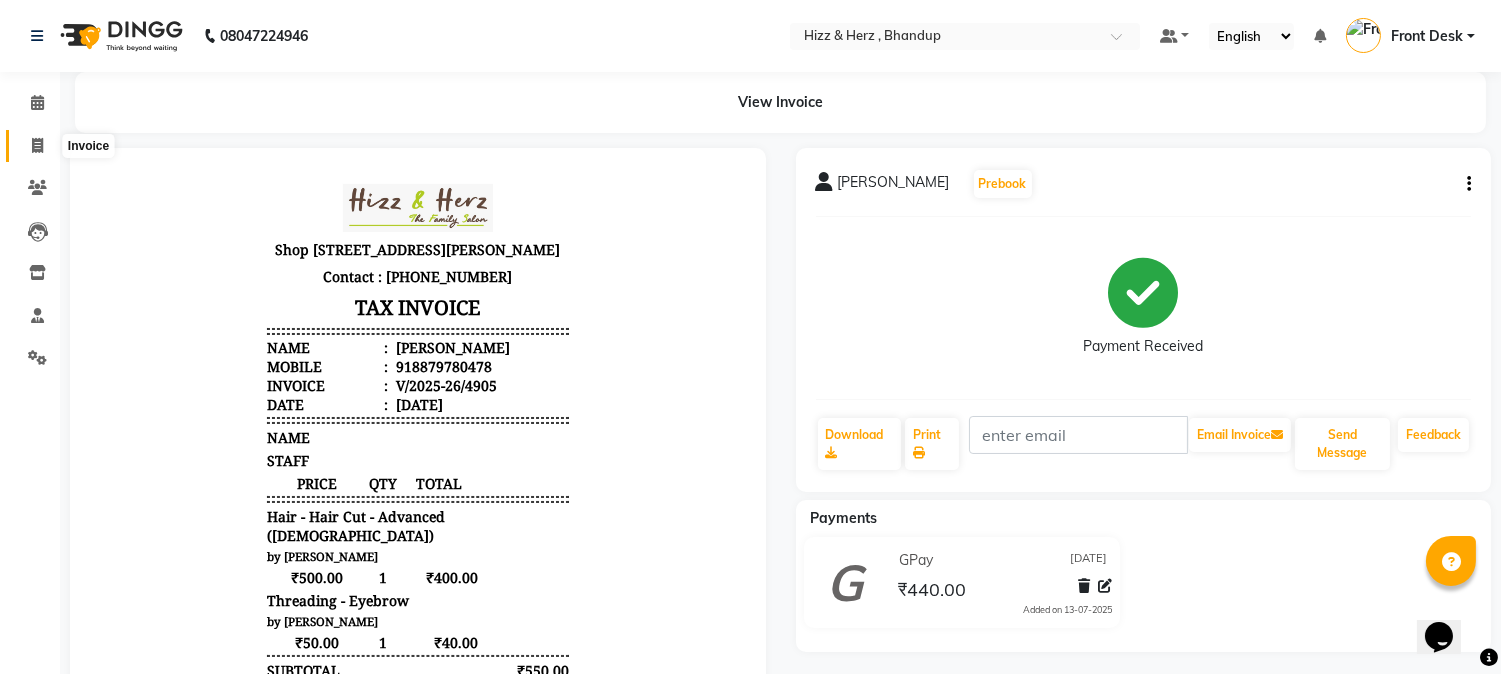 click 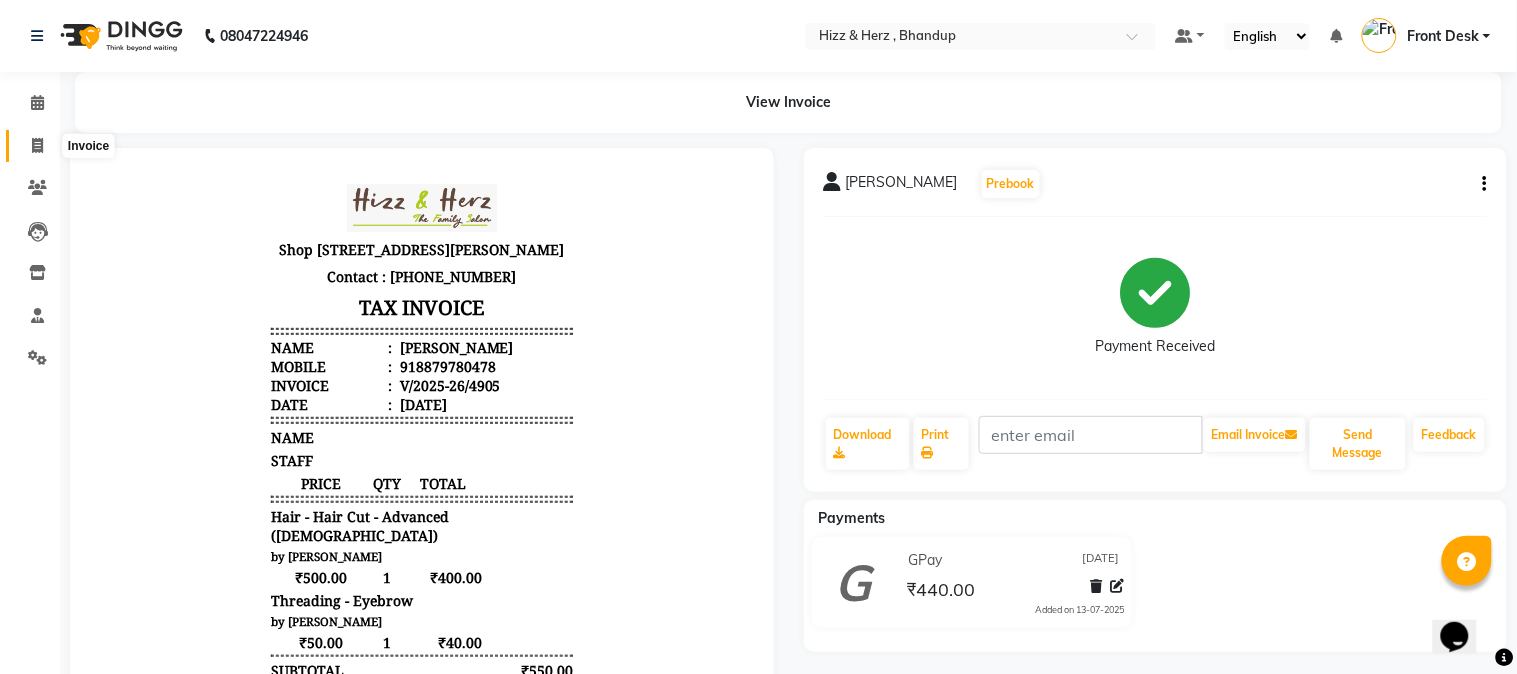 select on "629" 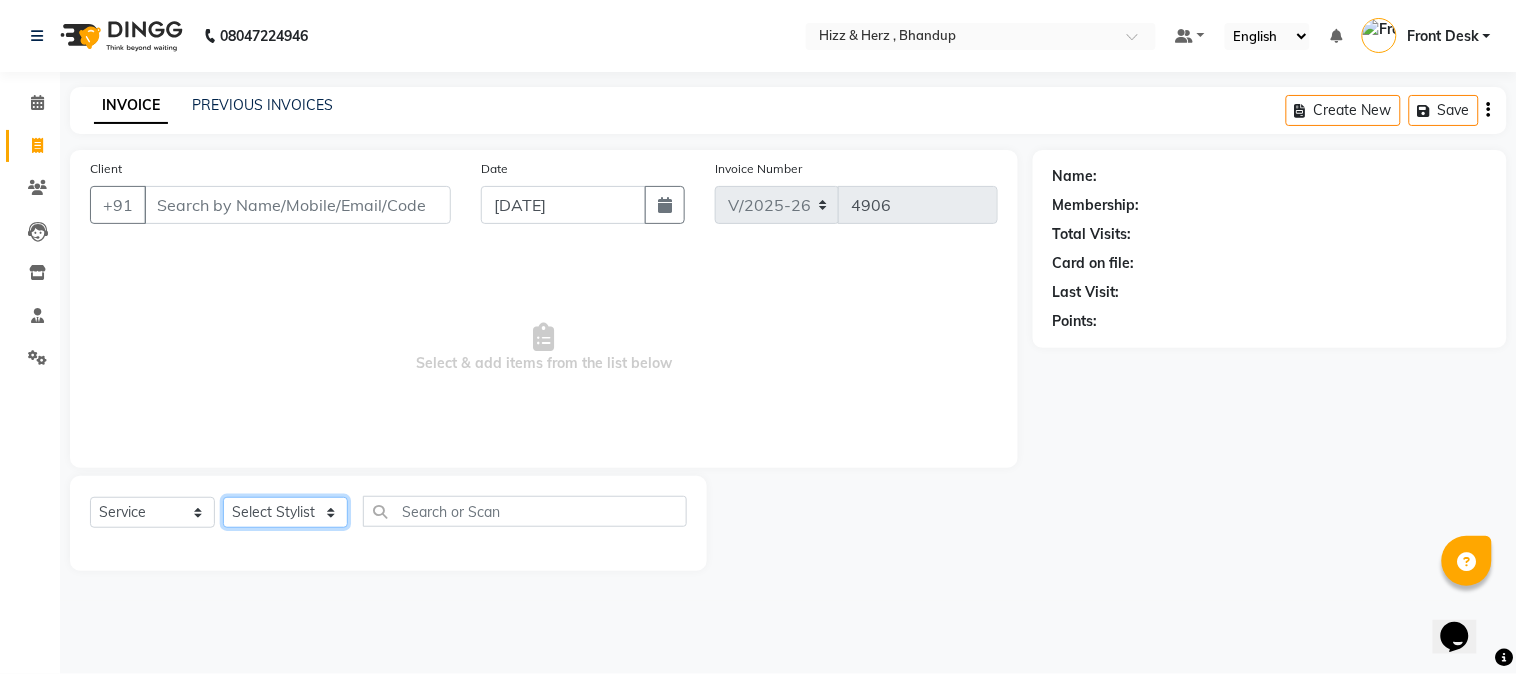 drag, startPoint x: 294, startPoint y: 518, endPoint x: 308, endPoint y: 508, distance: 17.20465 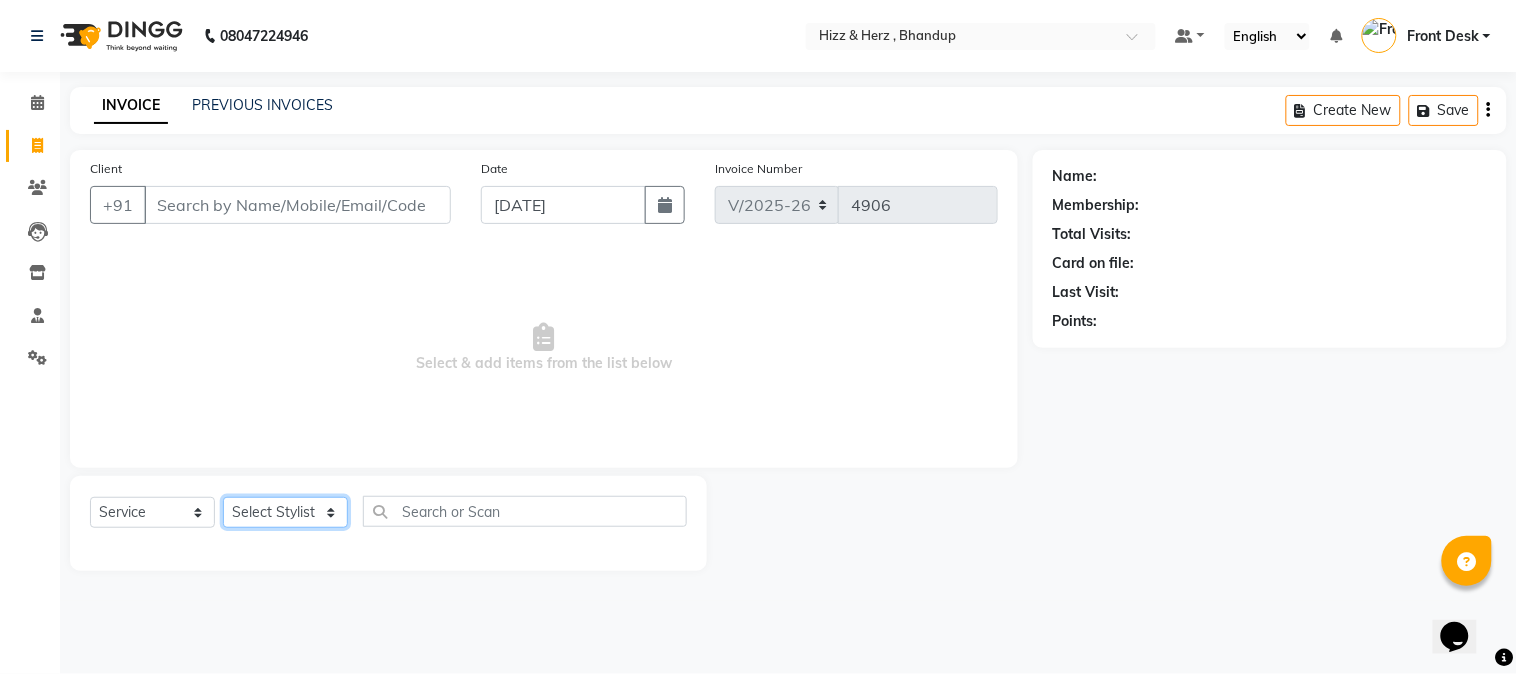 select on "33193" 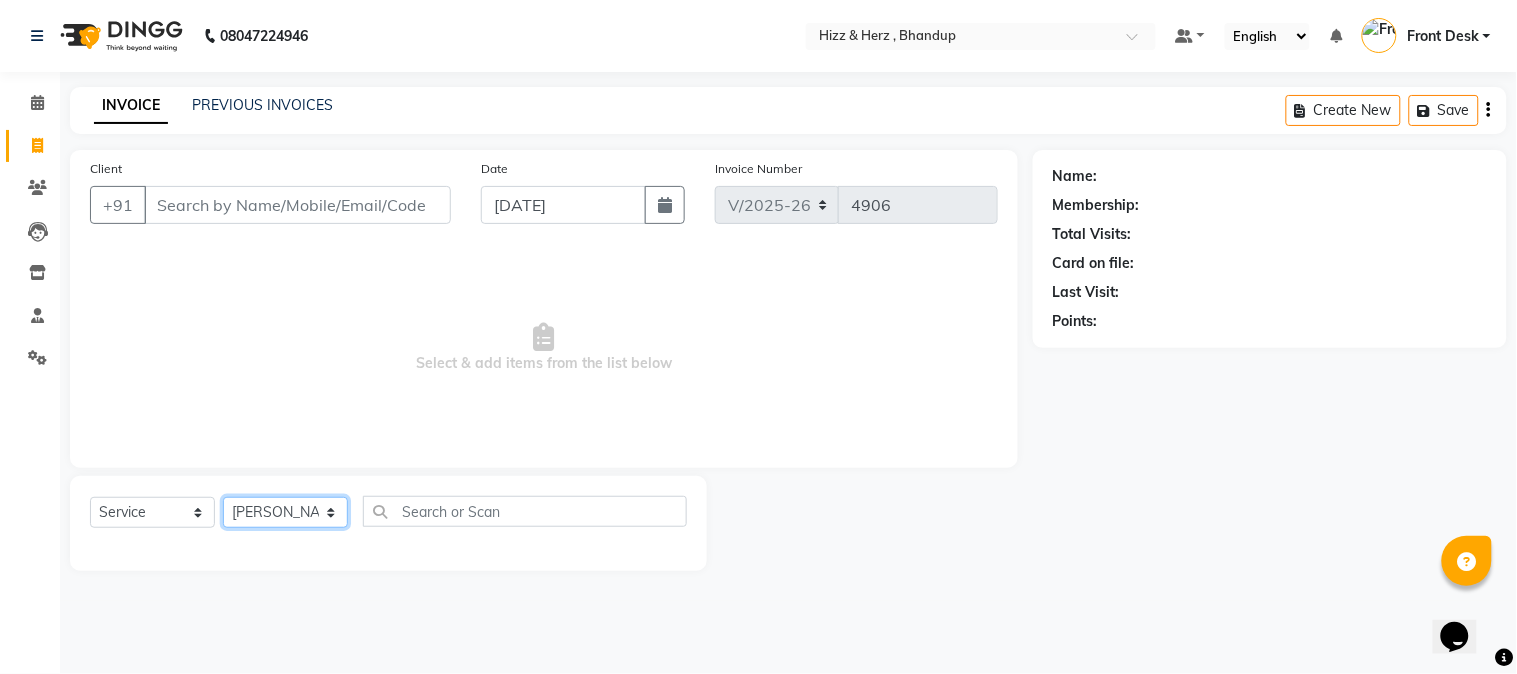 click on "Select Stylist Front Desk Gaurav Sharma HIZZ & HERZ 2 IRFAN AHMAD Jigna Goswami KHALID AHMAD Laxmi Mehboob MOHD PARVEJ NIZAM Salman Sangeeta  SUMITA  VEERENDRA SHARMA" 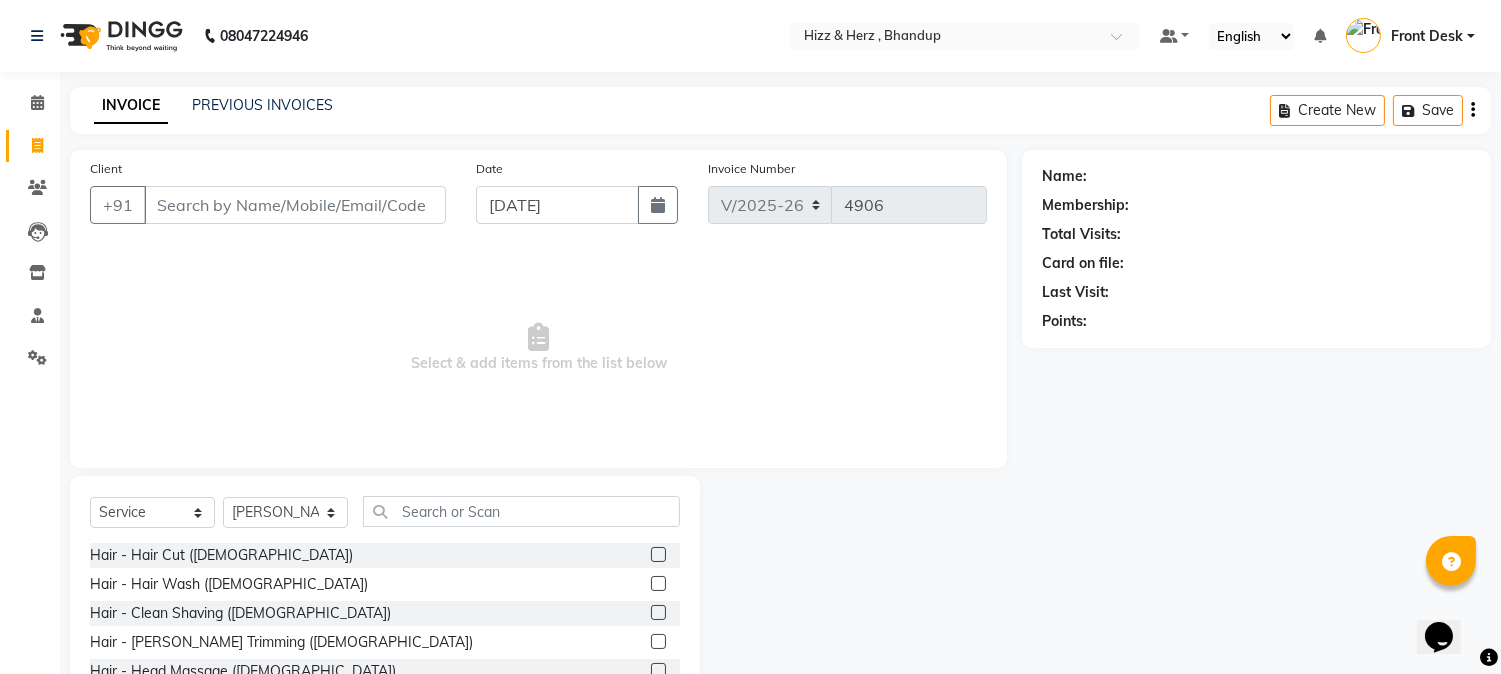 click 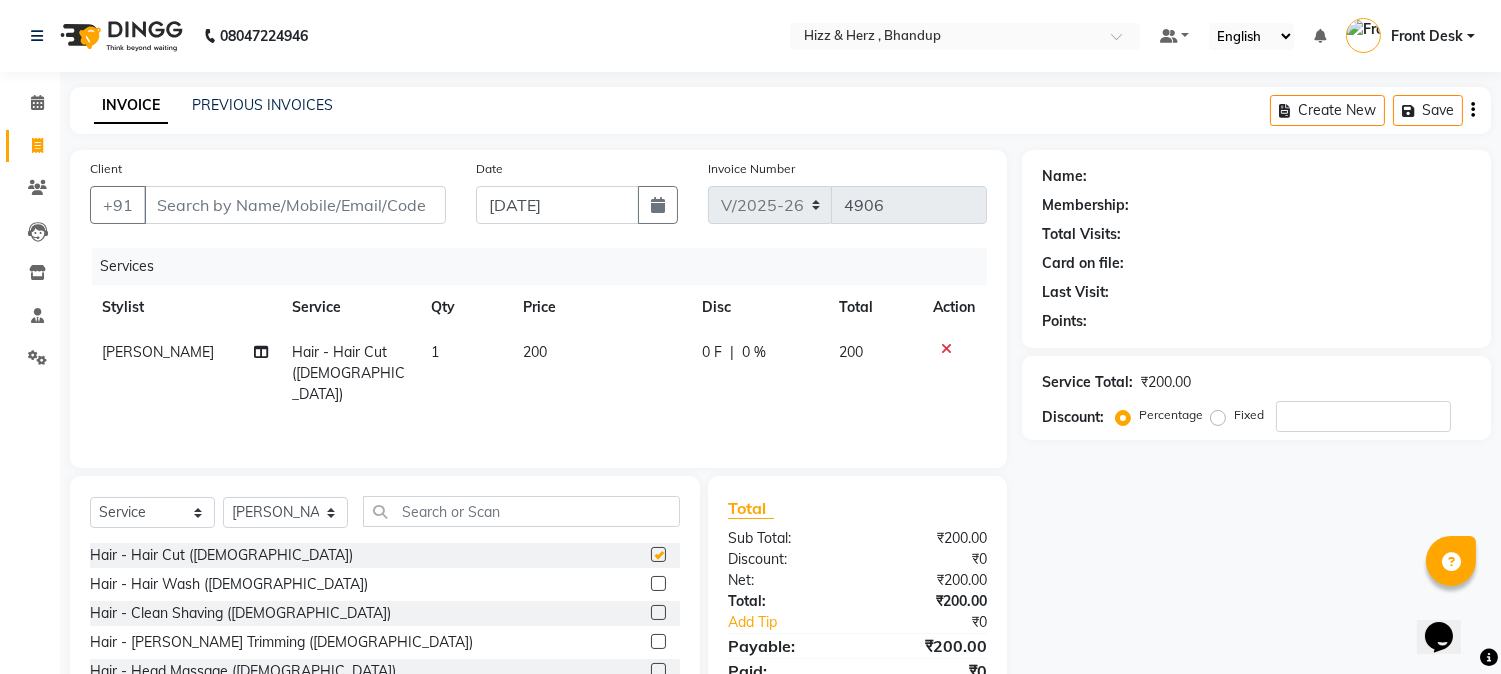checkbox on "false" 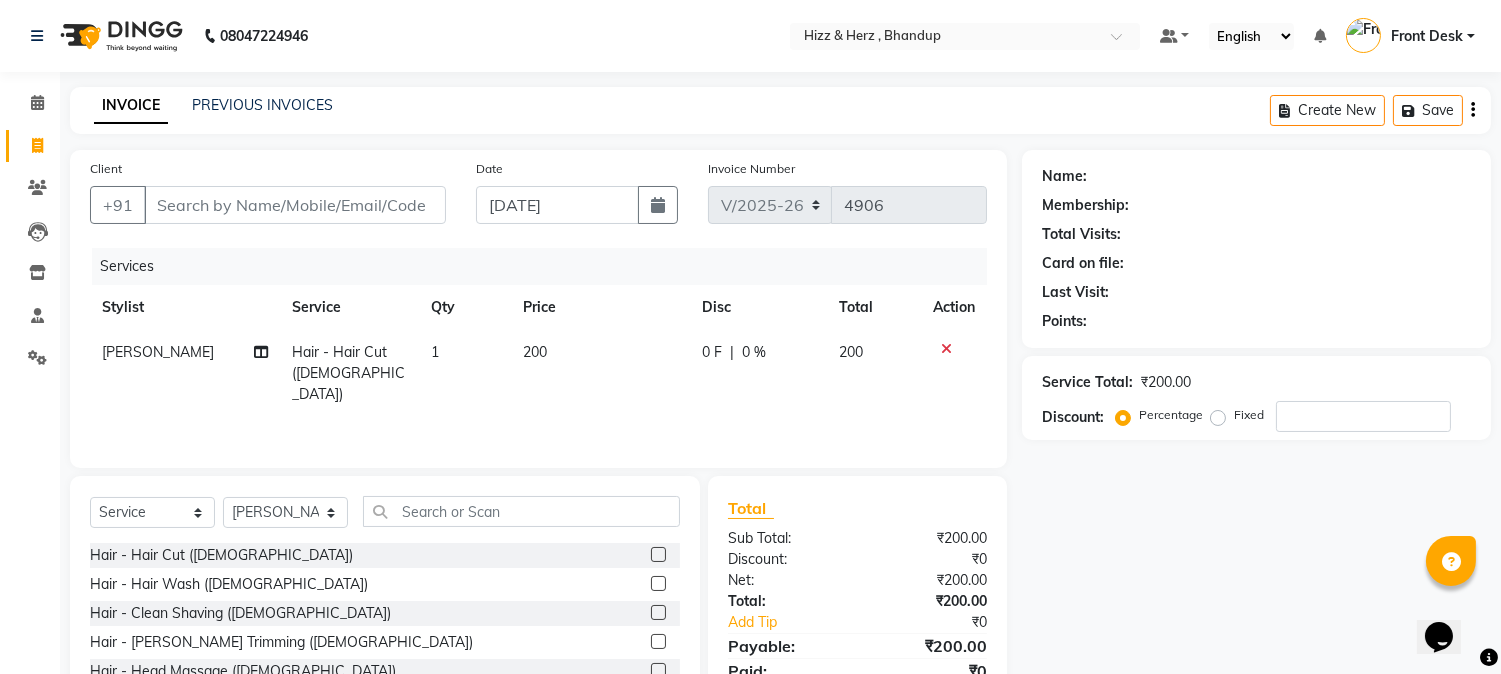 click 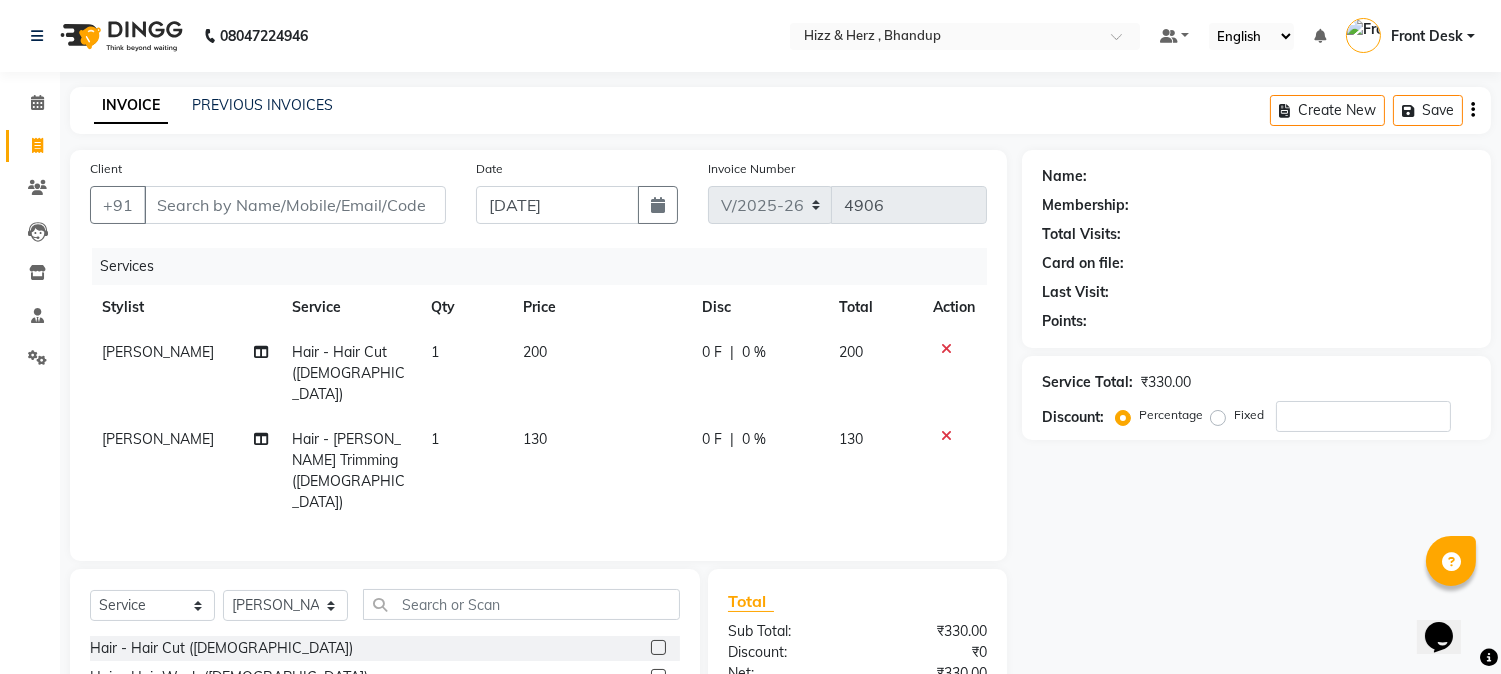checkbox on "false" 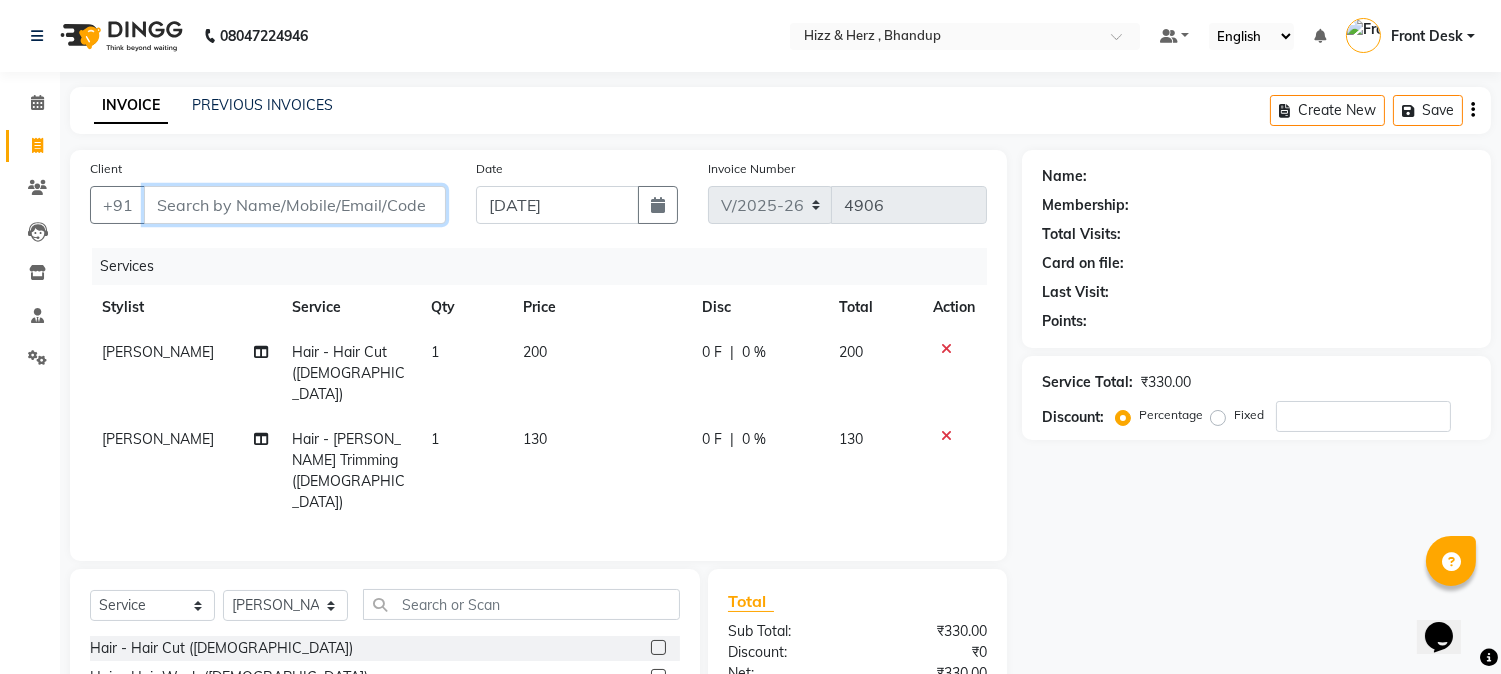 click on "Client" at bounding box center [295, 205] 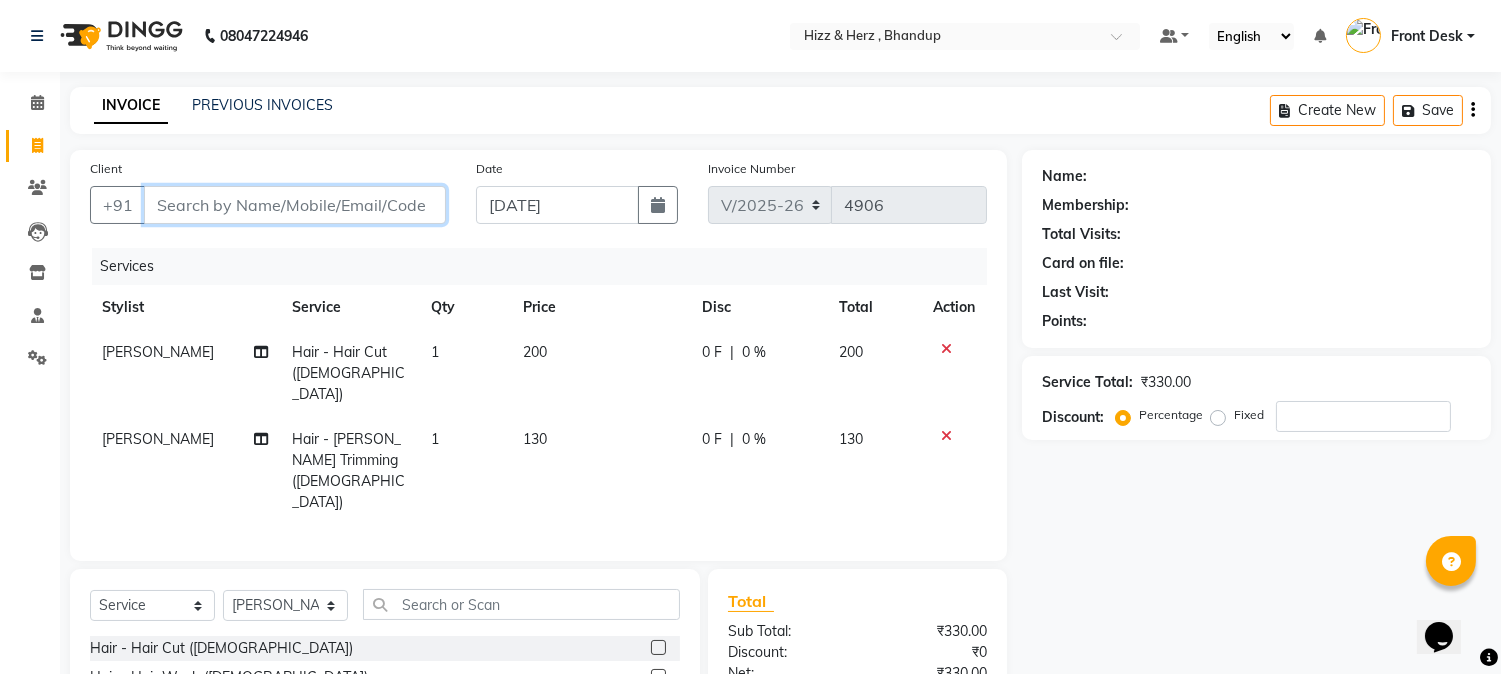 type on "S" 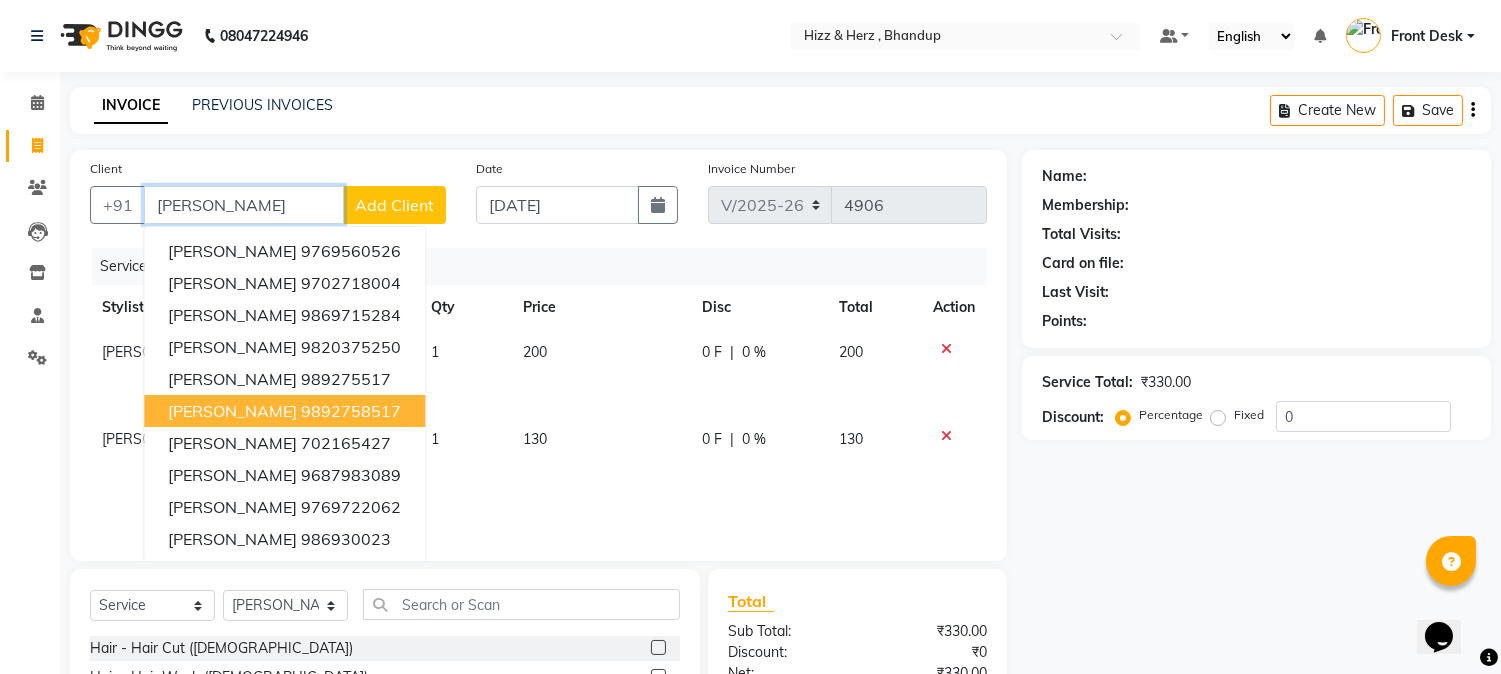 click on "MRS. SUSHMA MEDHE" at bounding box center (232, 411) 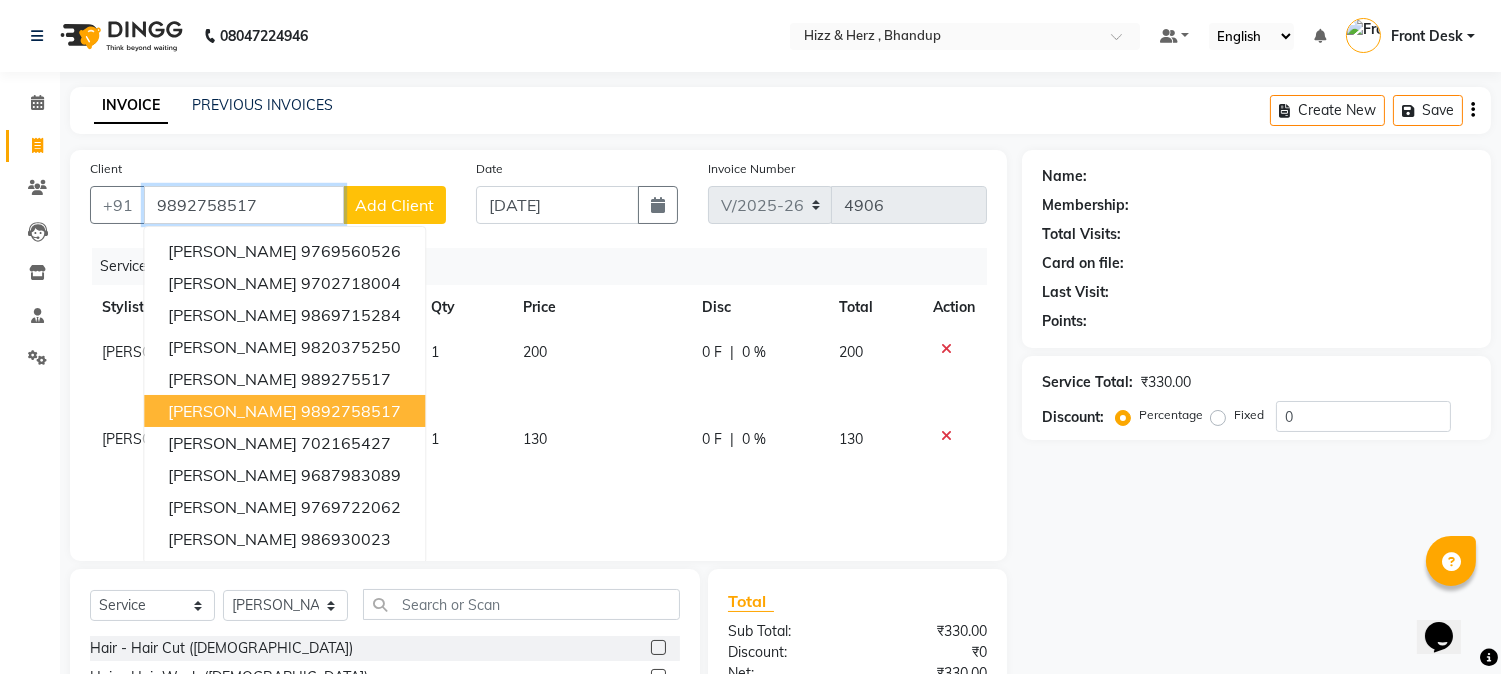 type on "9892758517" 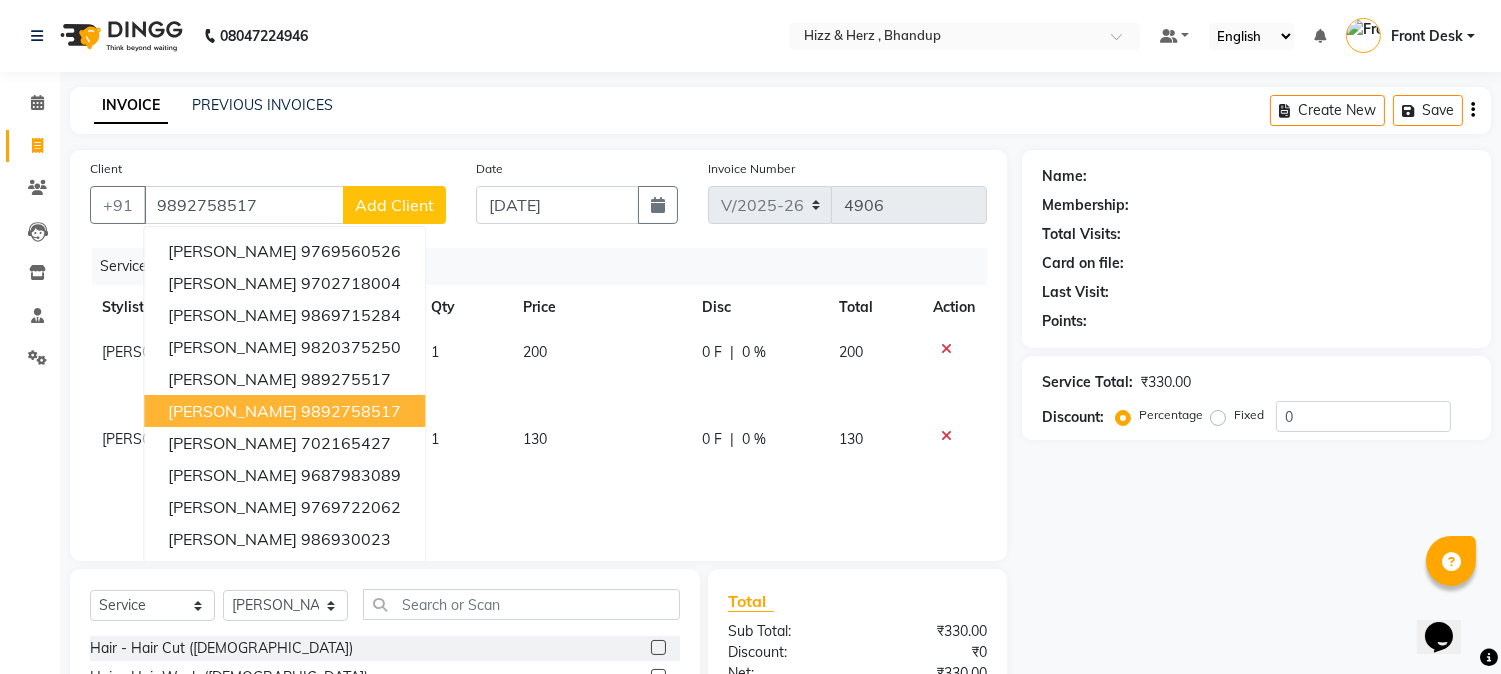 select on "1: Object" 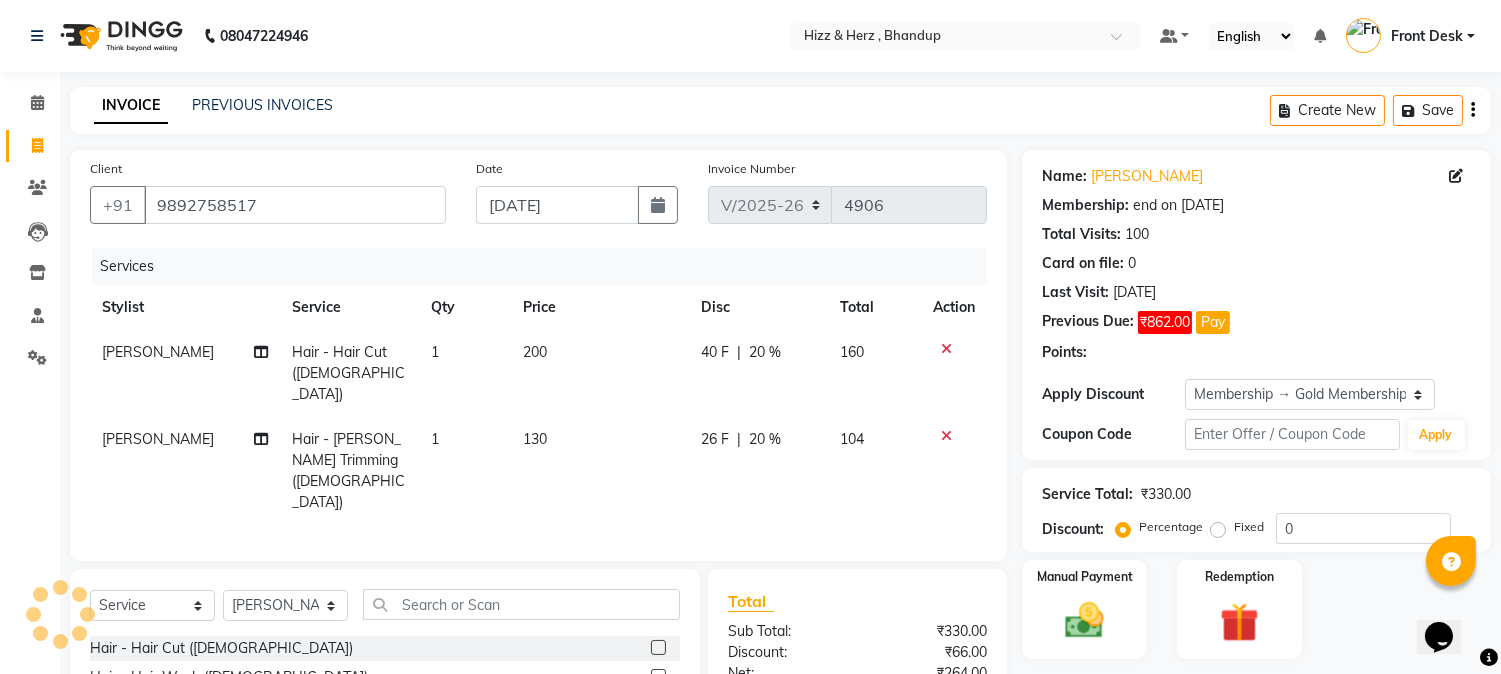type on "20" 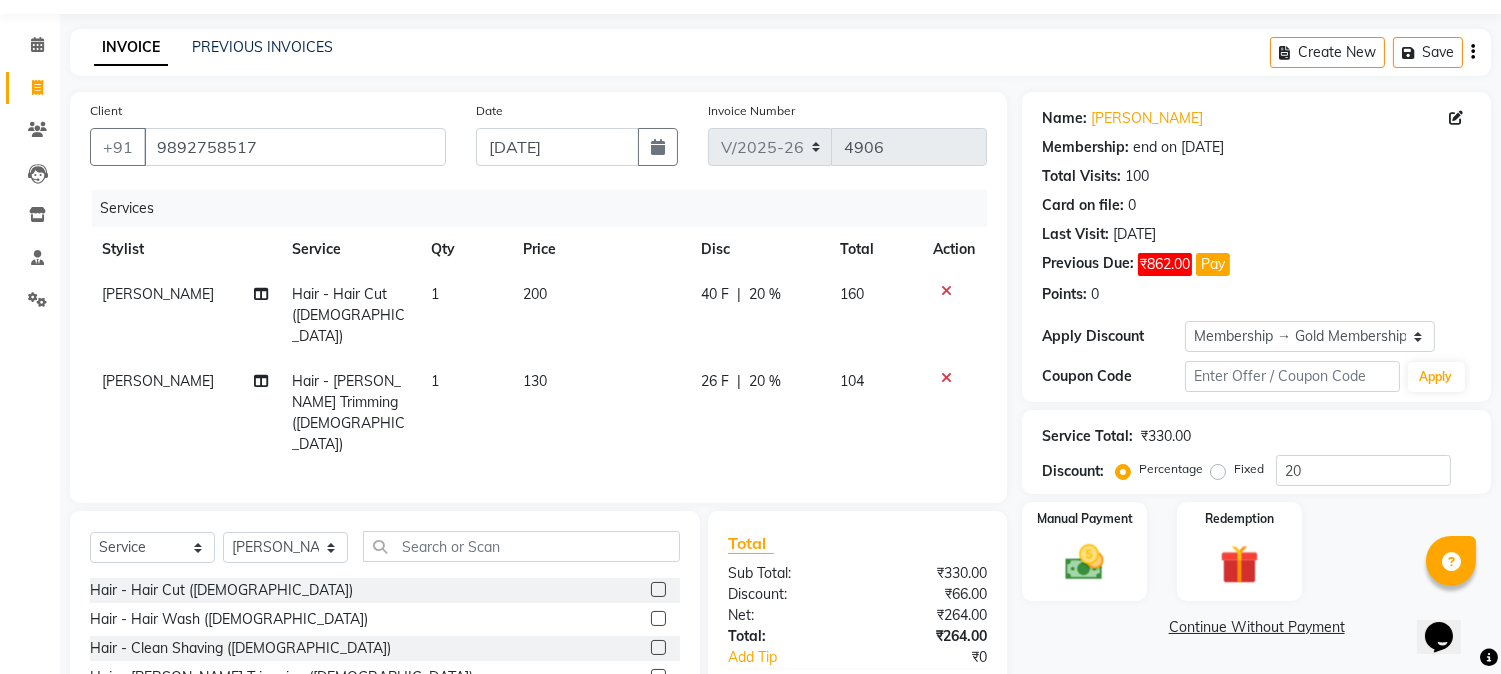 scroll, scrollTop: 173, scrollLeft: 0, axis: vertical 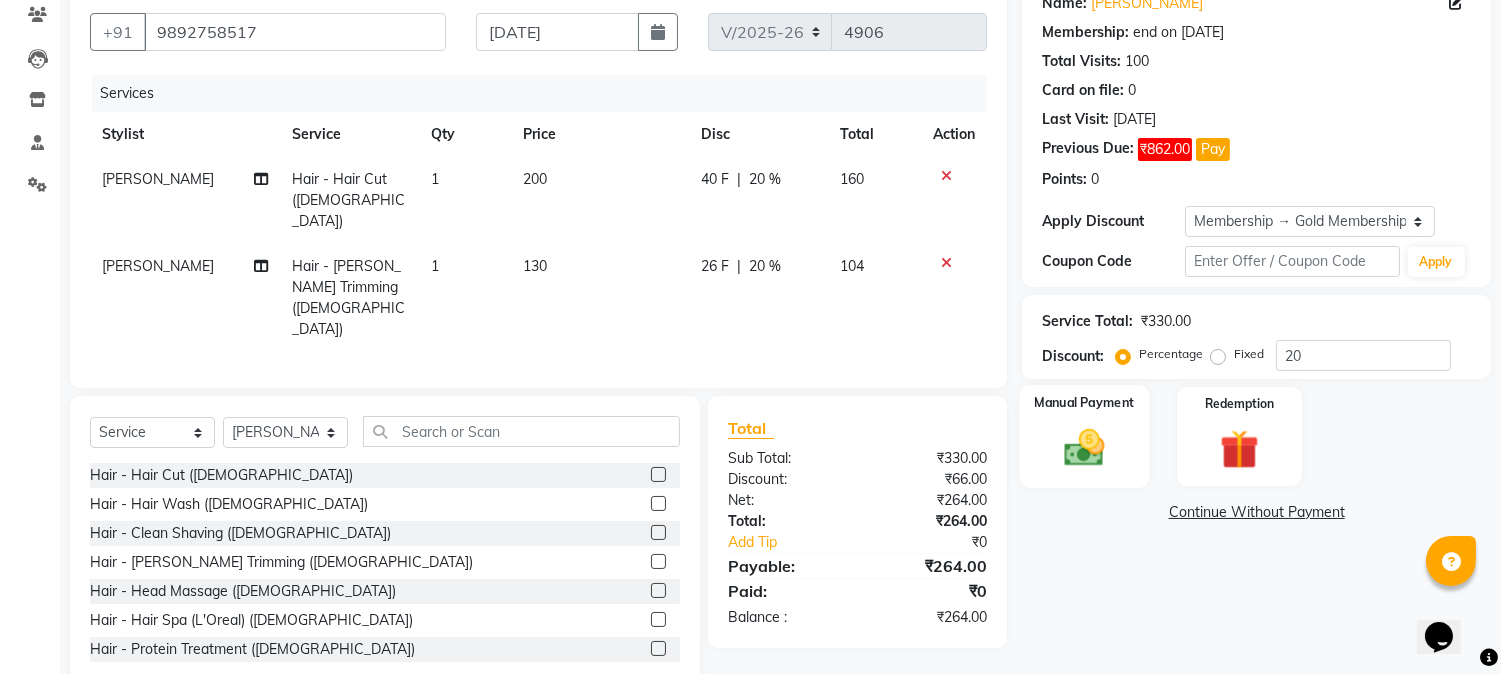 click 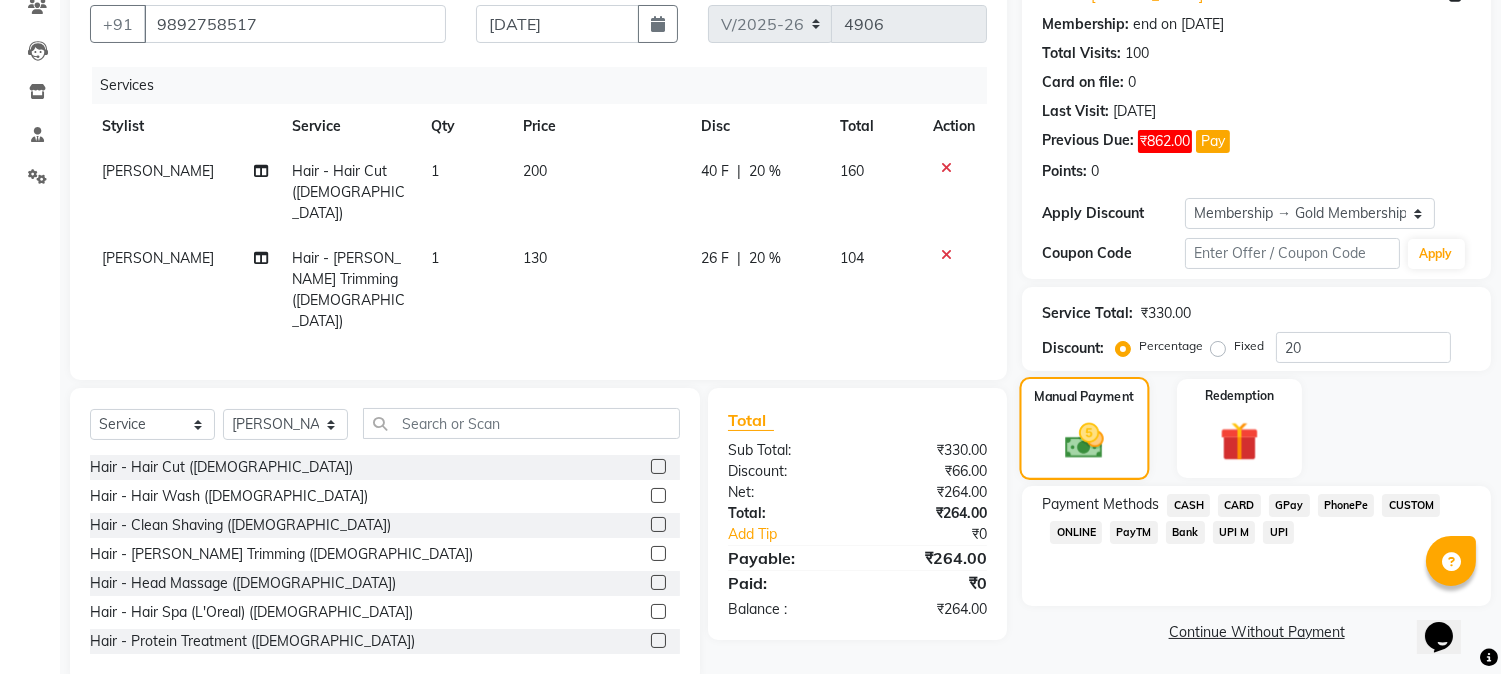 scroll, scrollTop: 183, scrollLeft: 0, axis: vertical 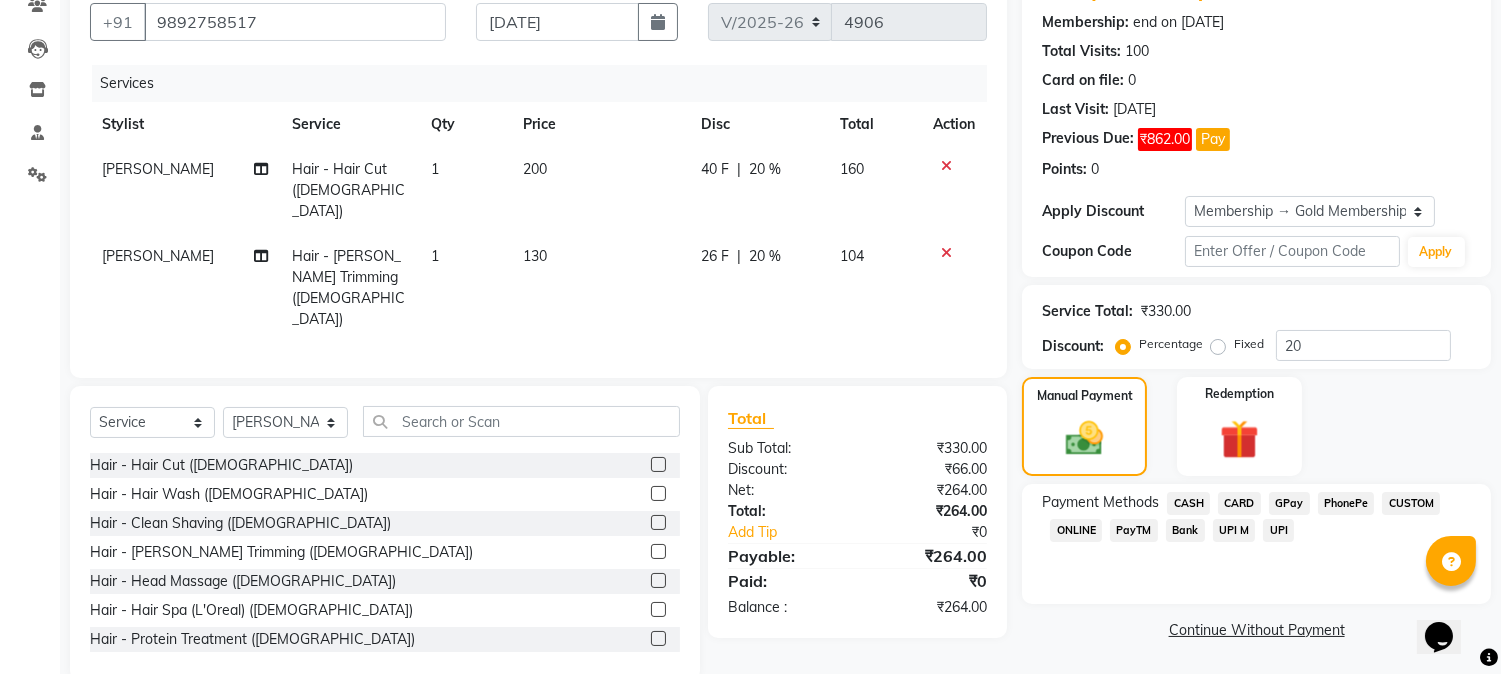 click 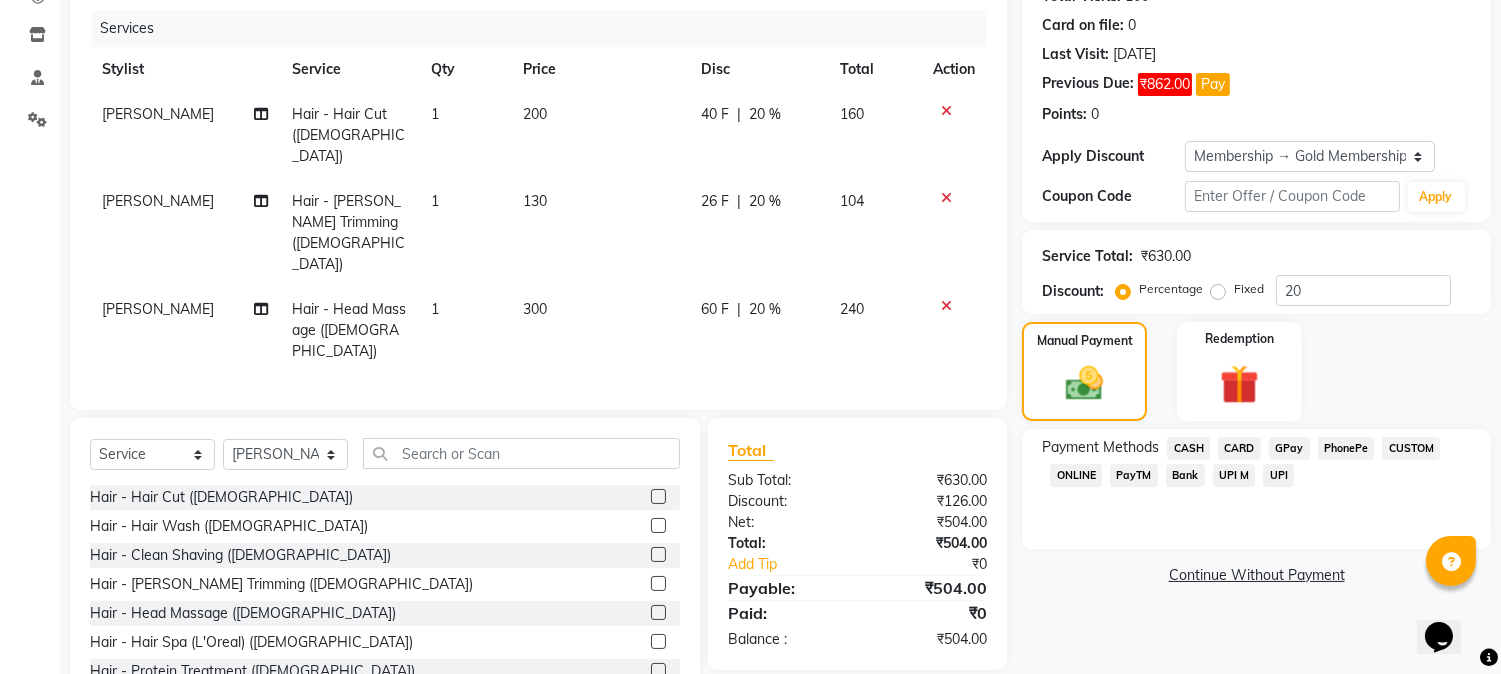 click on "GPay" 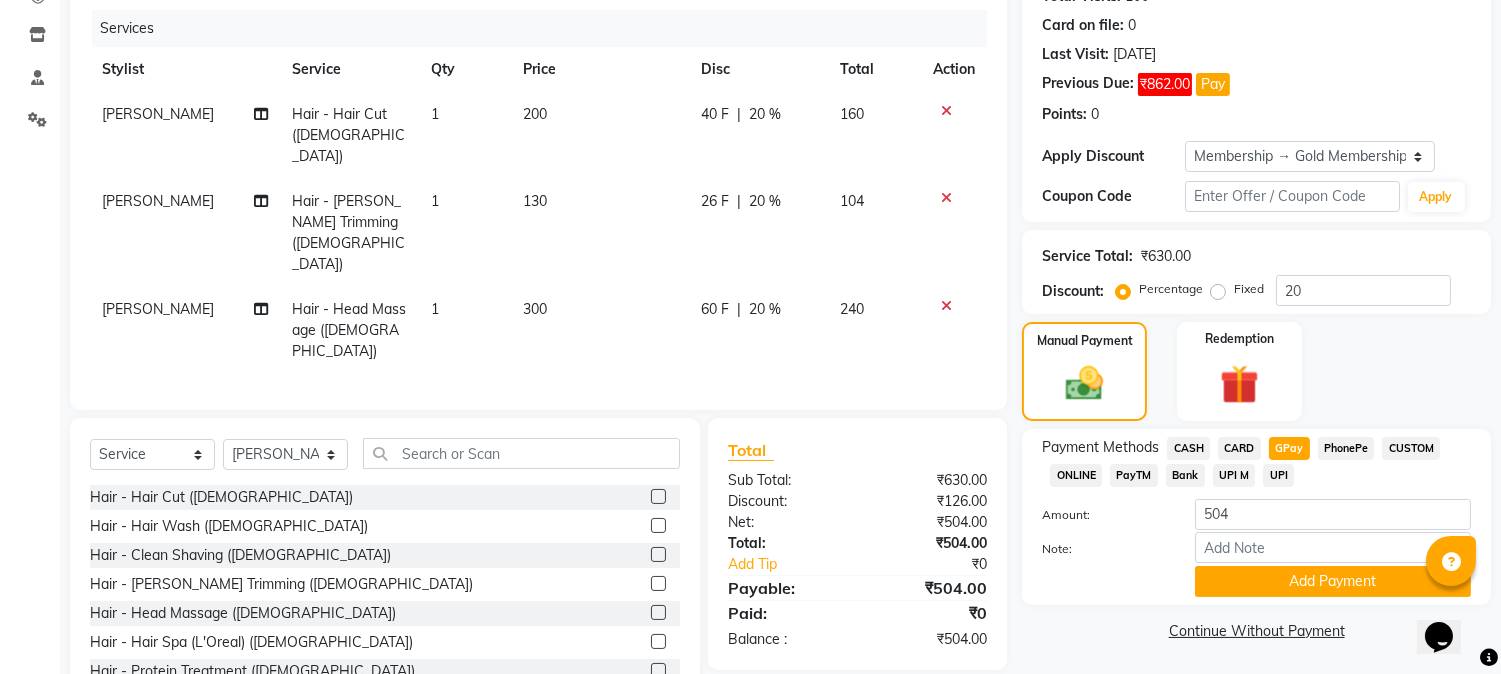 scroll, scrollTop: 240, scrollLeft: 0, axis: vertical 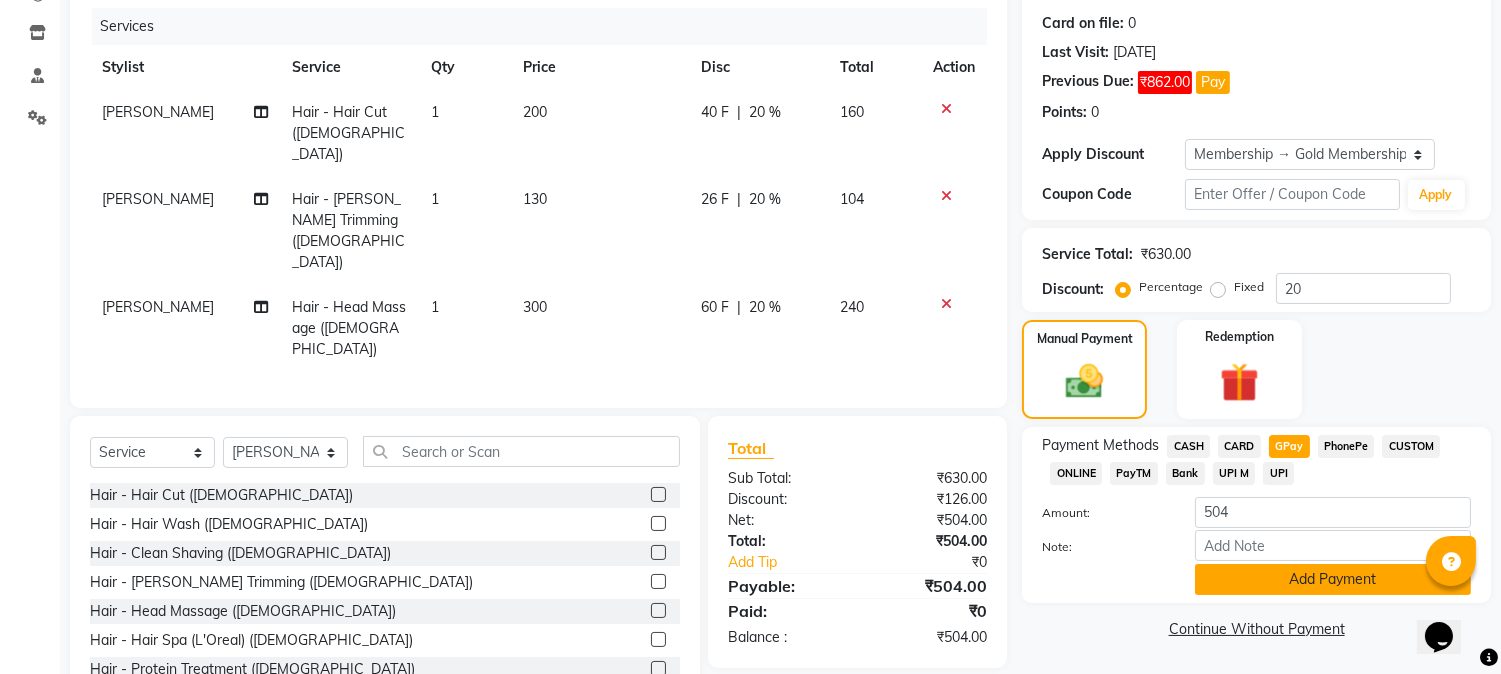 click on "Add Payment" 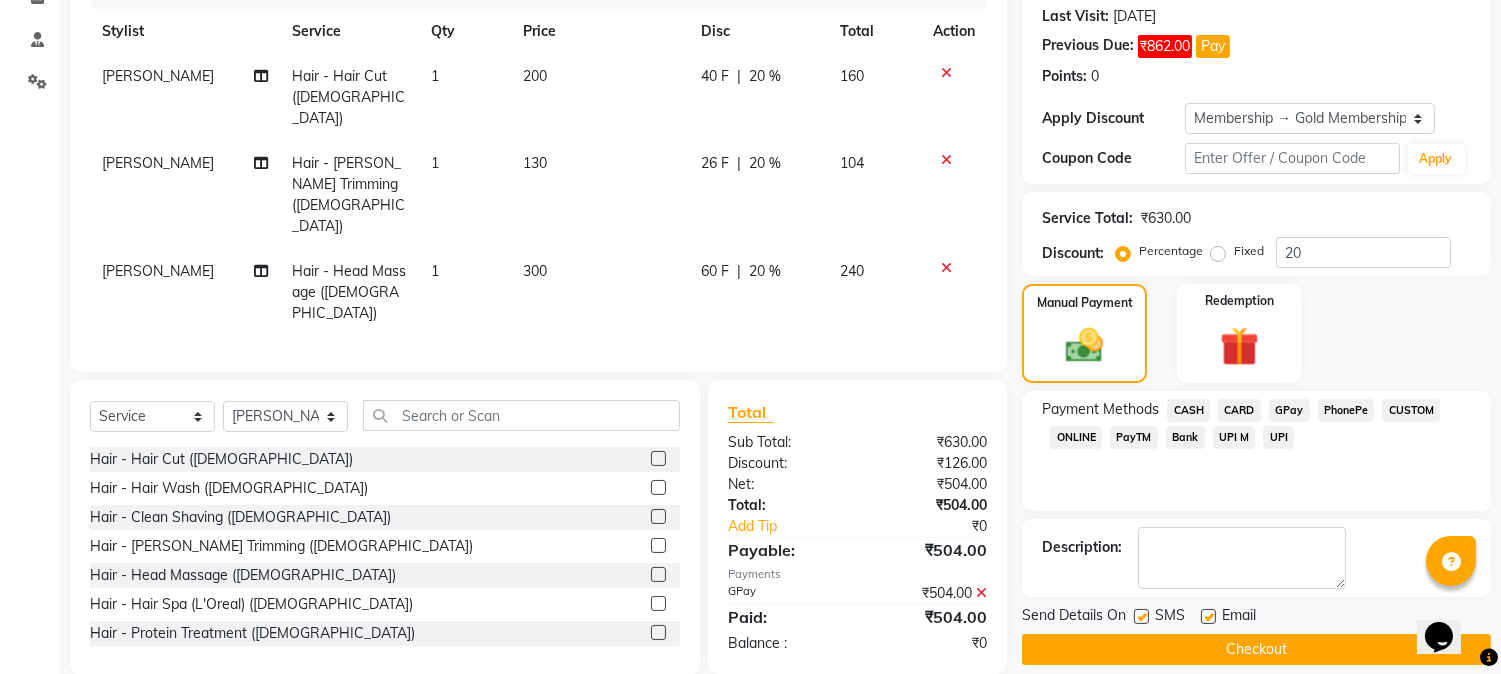 scroll, scrollTop: 296, scrollLeft: 0, axis: vertical 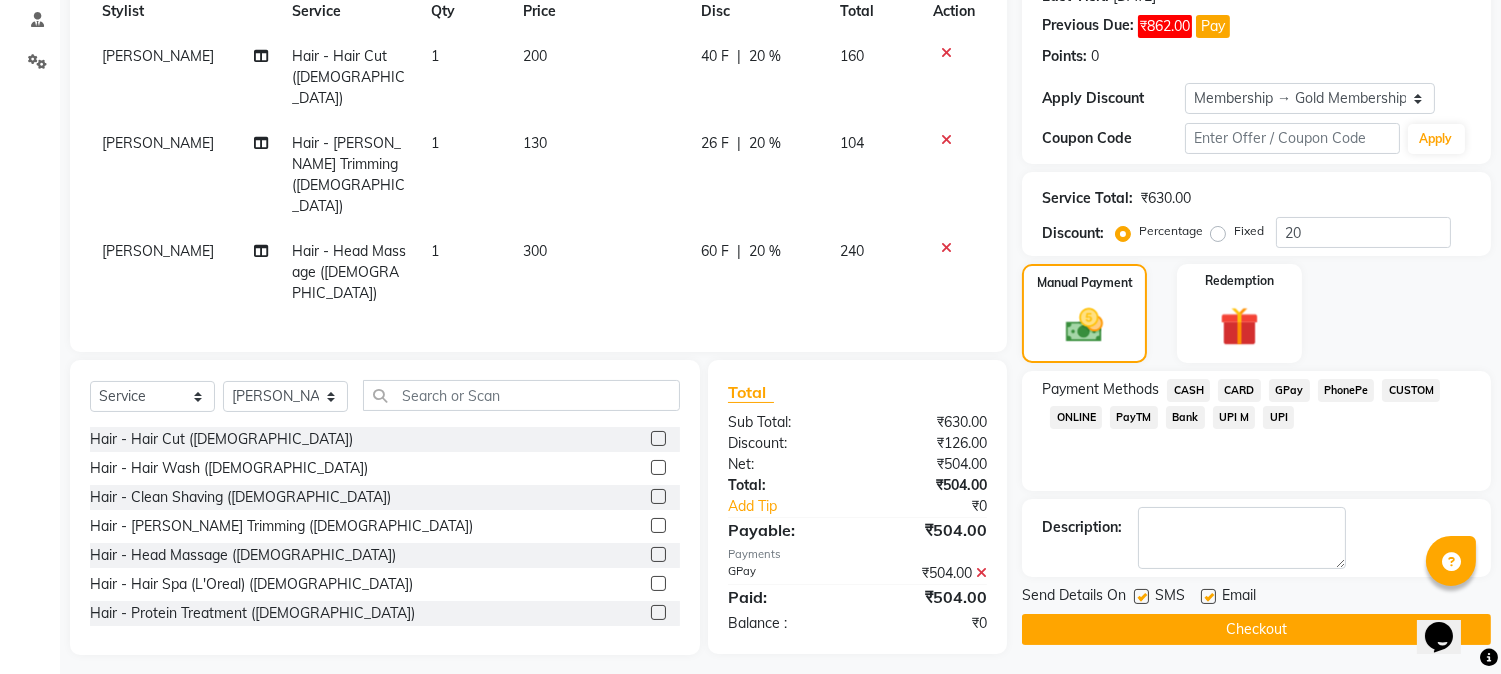 click on "Checkout" 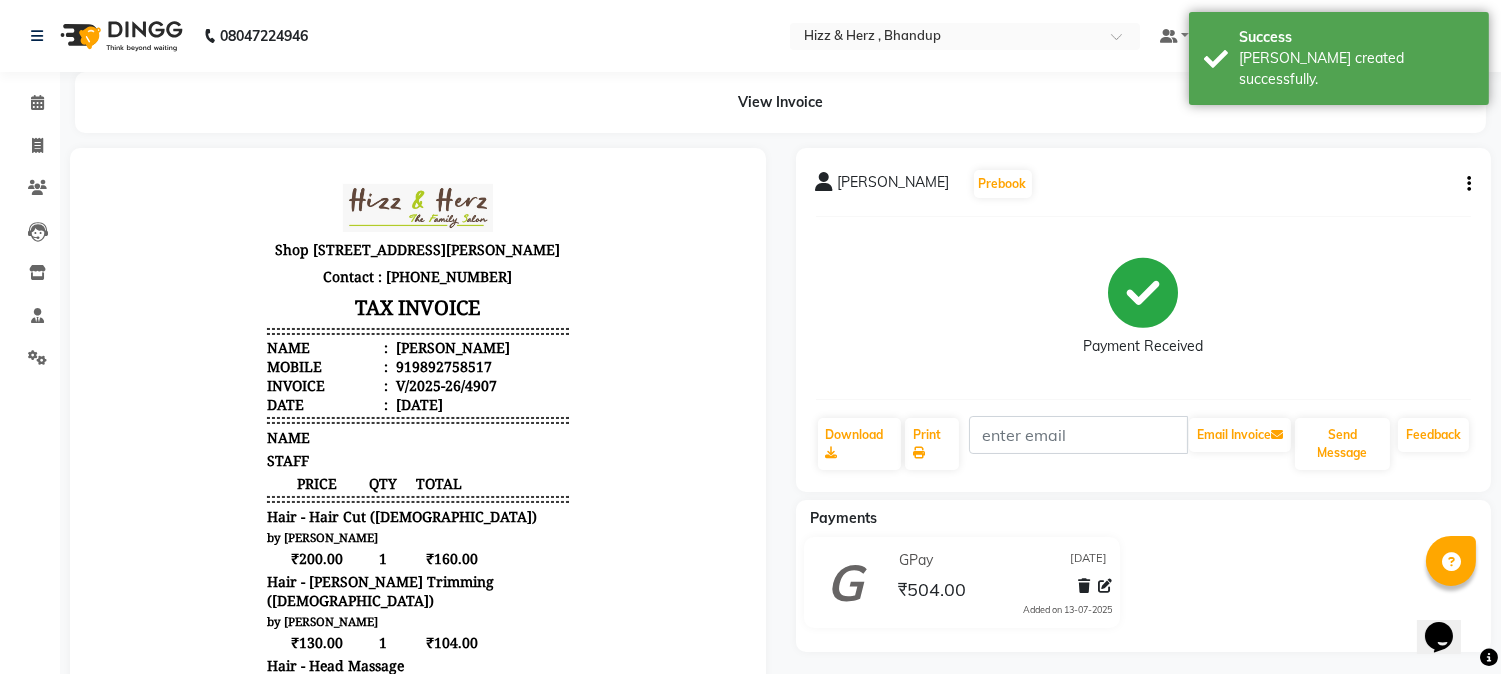 scroll, scrollTop: 0, scrollLeft: 0, axis: both 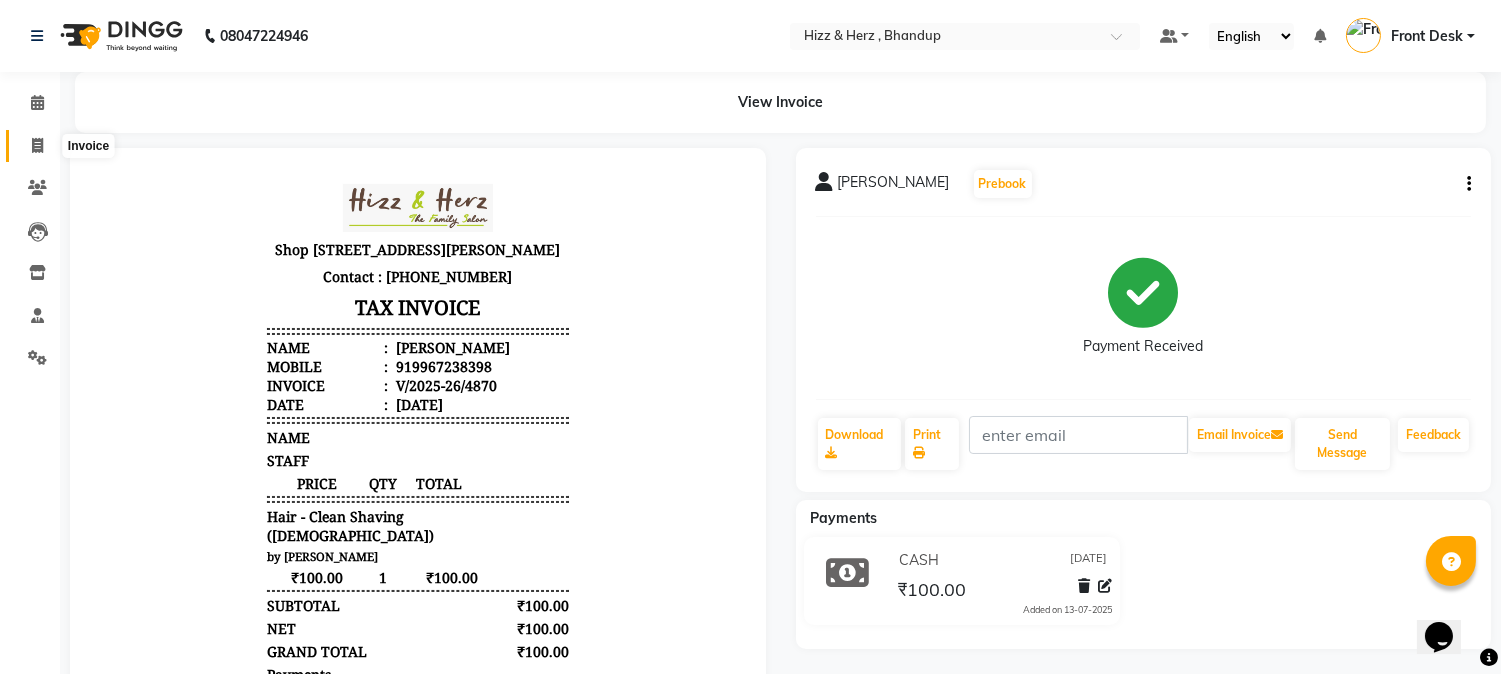 click 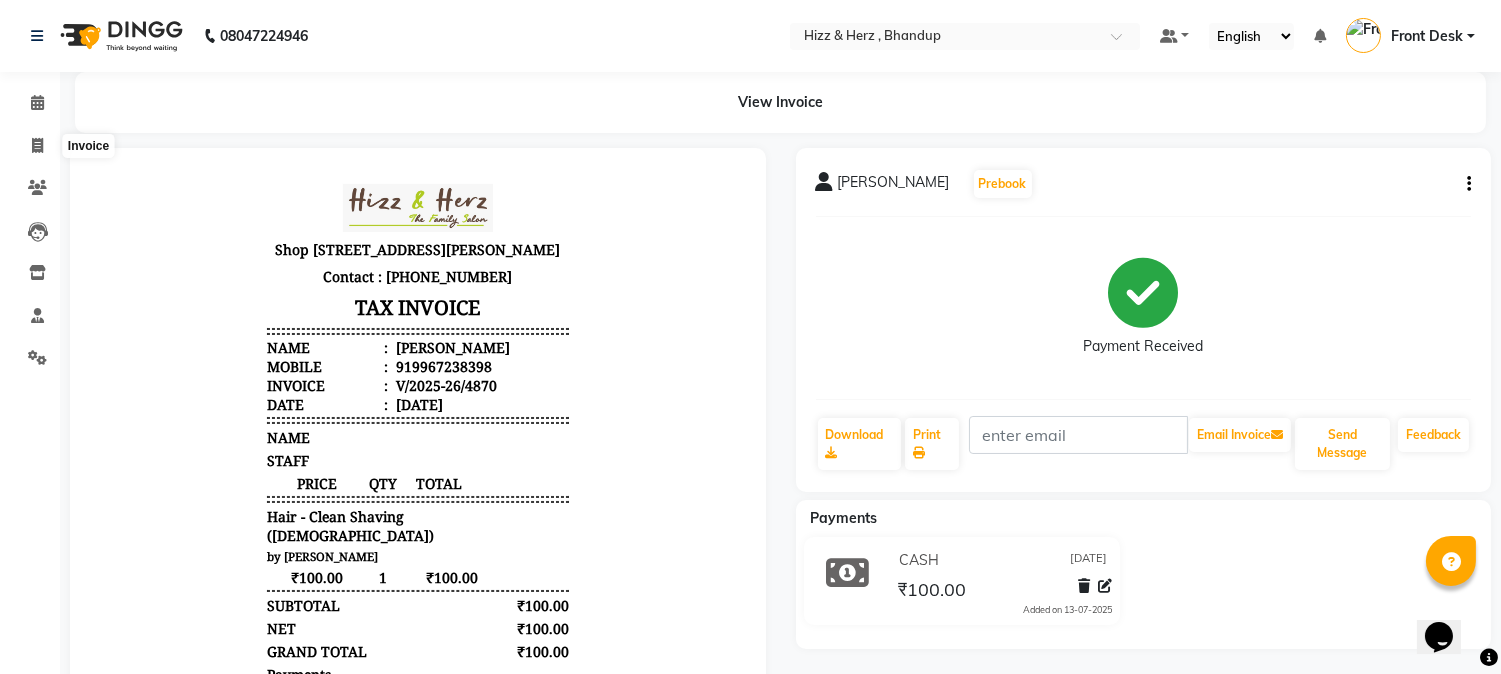 select on "629" 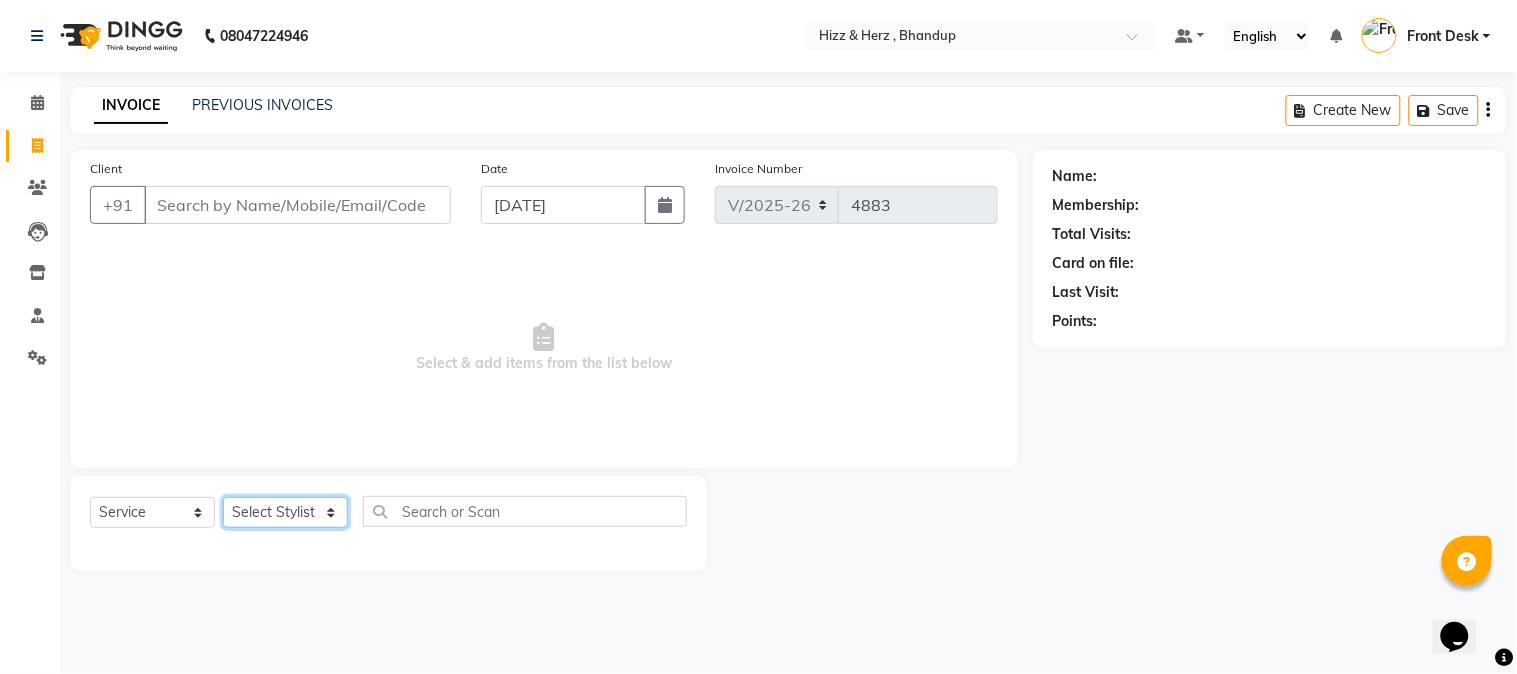 click on "Select Stylist Front Desk [PERSON_NAME] HIZZ & HERZ 2 [PERSON_NAME] [PERSON_NAME] [PERSON_NAME] [PERSON_NAME] MOHD [PERSON_NAME] [PERSON_NAME] [PERSON_NAME]  [PERSON_NAME]" 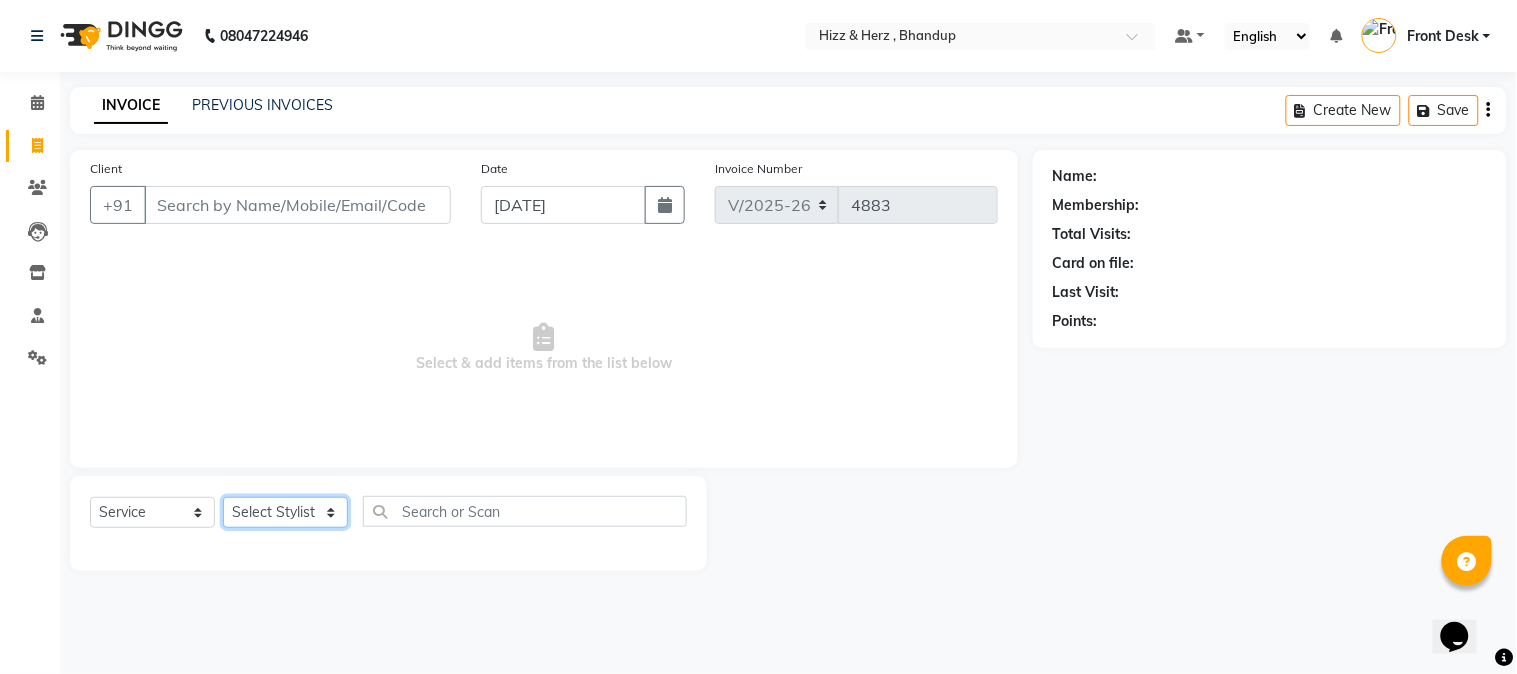 select on "24394" 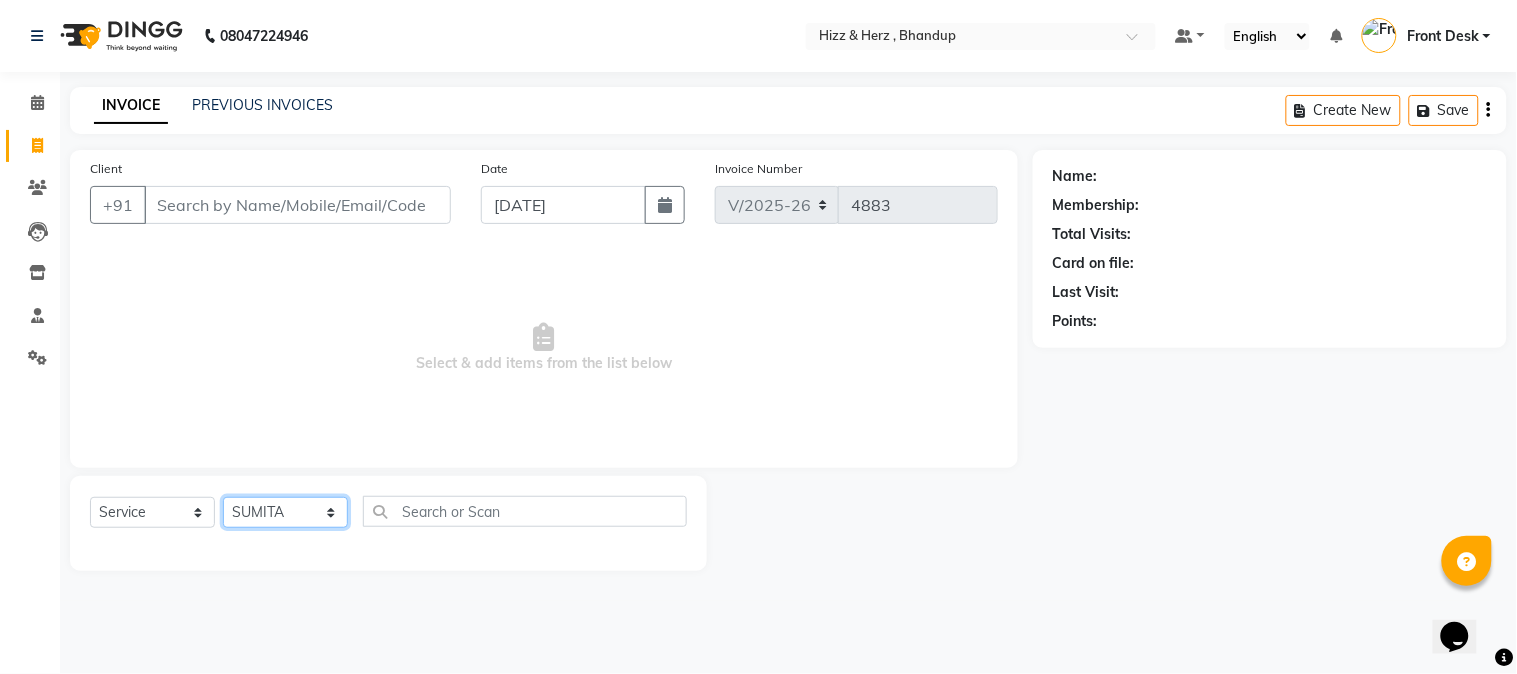 click on "Select Stylist Front Desk [PERSON_NAME] HIZZ & HERZ 2 [PERSON_NAME] [PERSON_NAME] [PERSON_NAME] [PERSON_NAME] MOHD [PERSON_NAME] [PERSON_NAME] [PERSON_NAME]  [PERSON_NAME]" 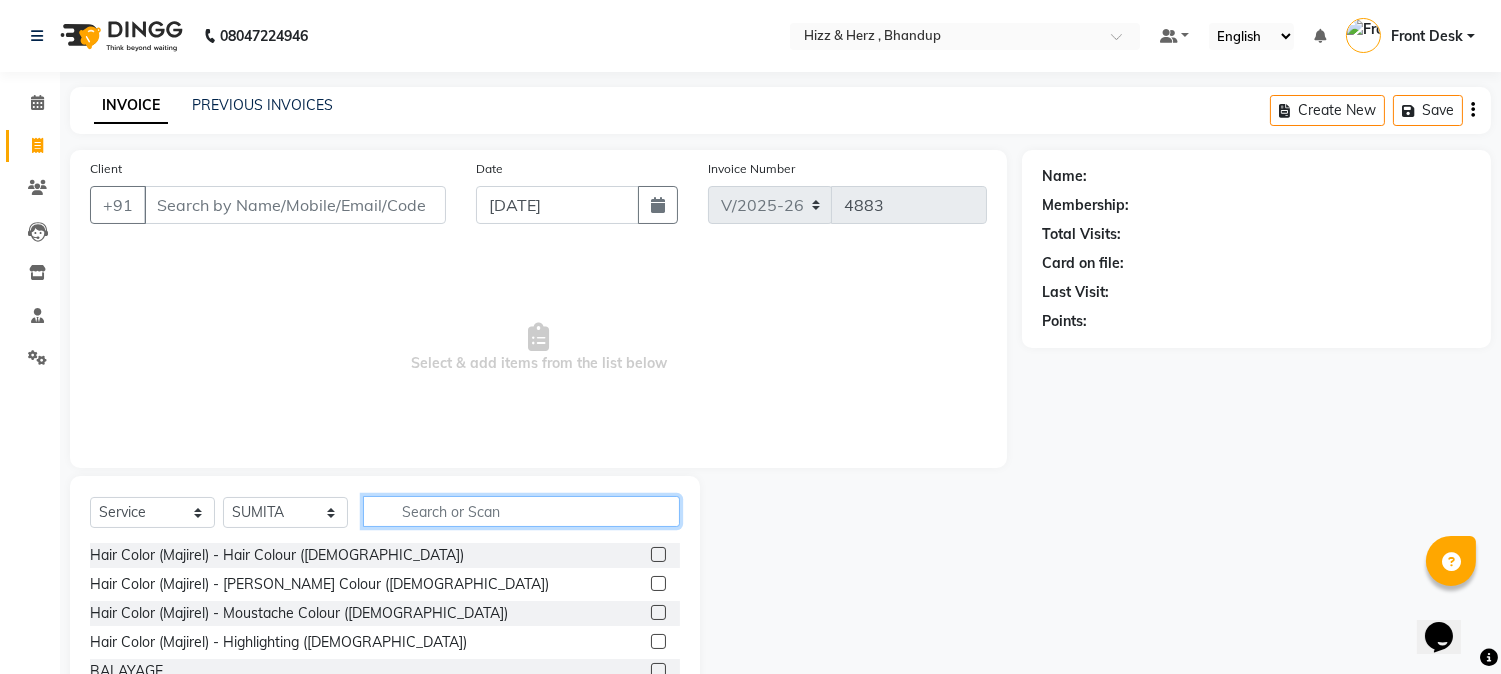 click 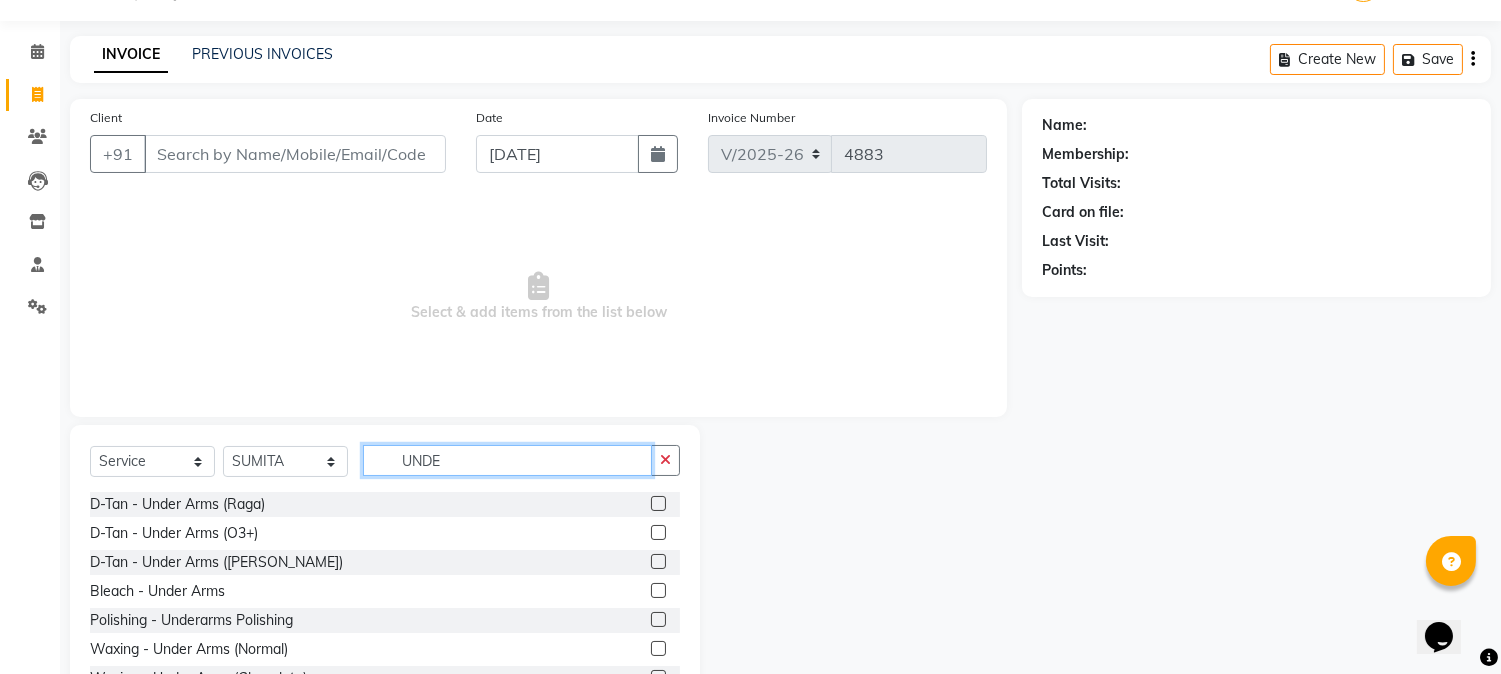 scroll, scrollTop: 126, scrollLeft: 0, axis: vertical 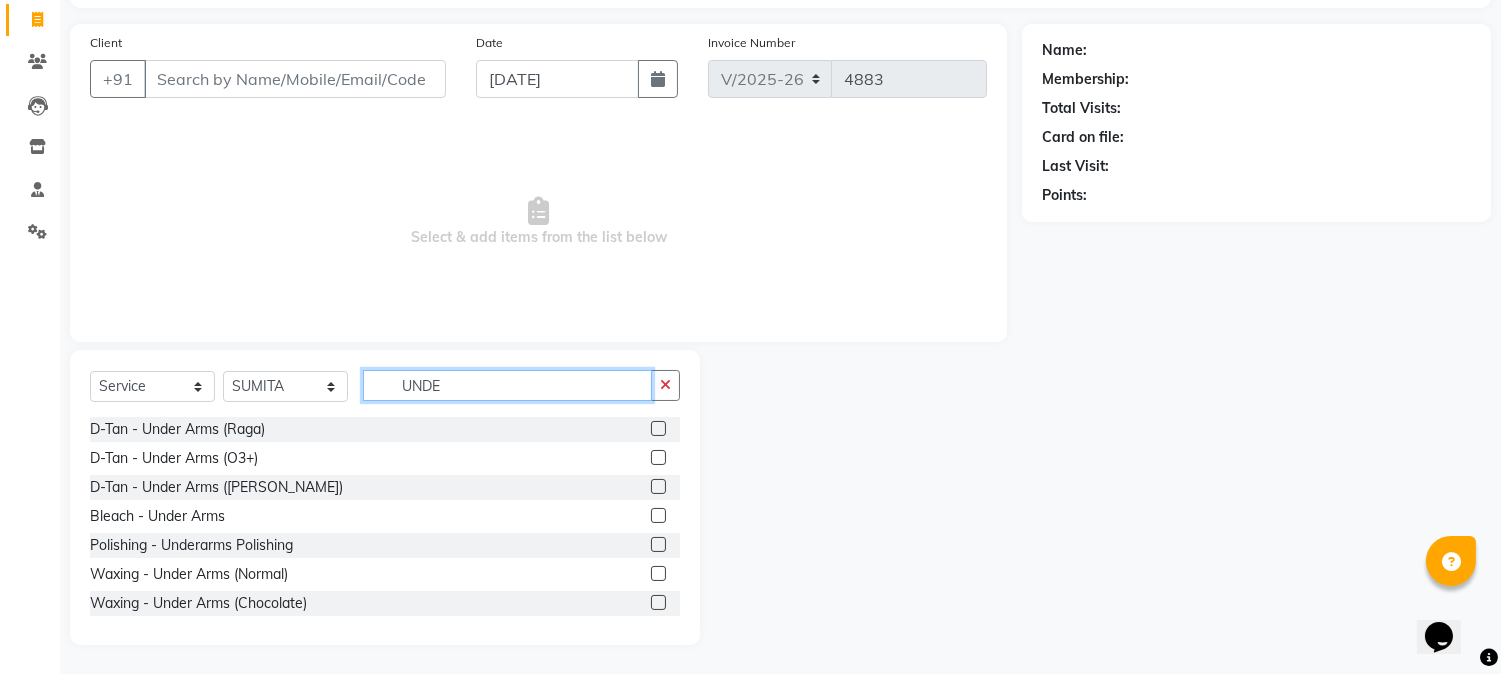 type on "UNDE" 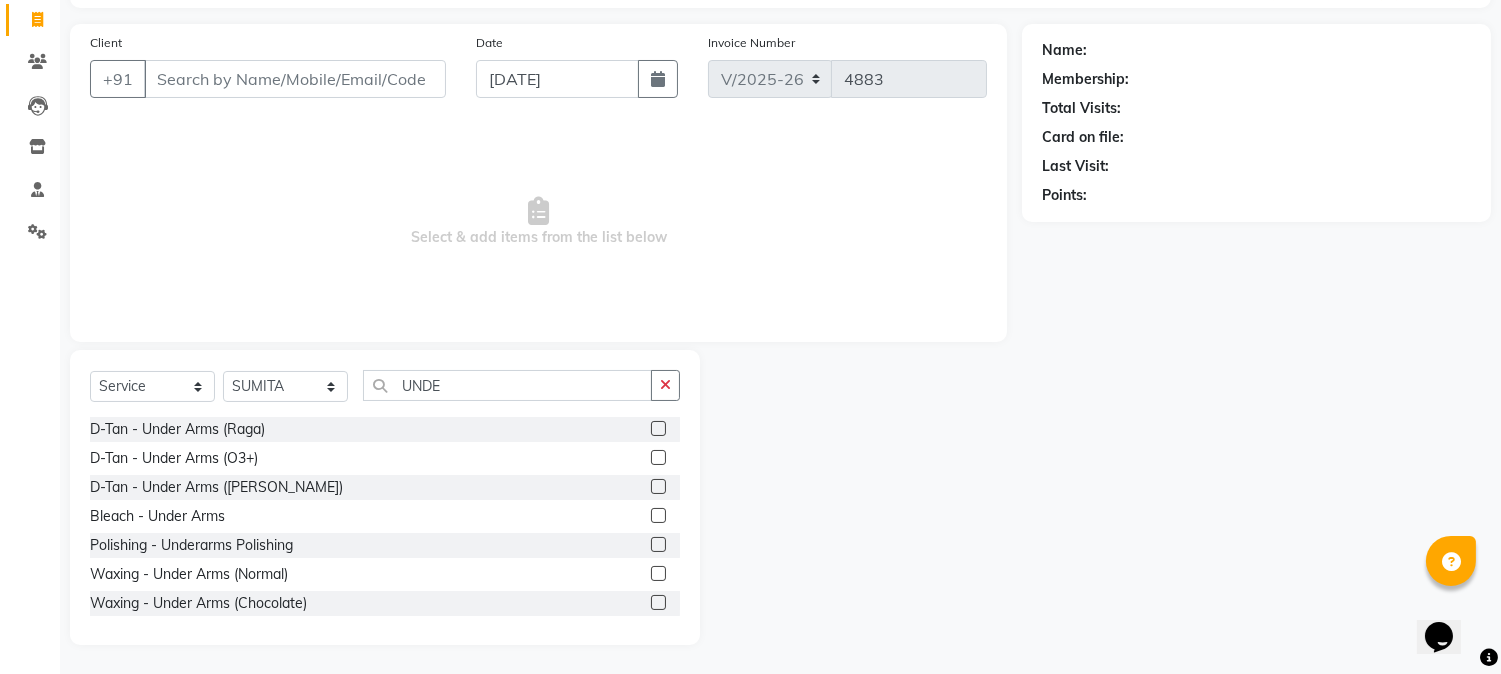 click 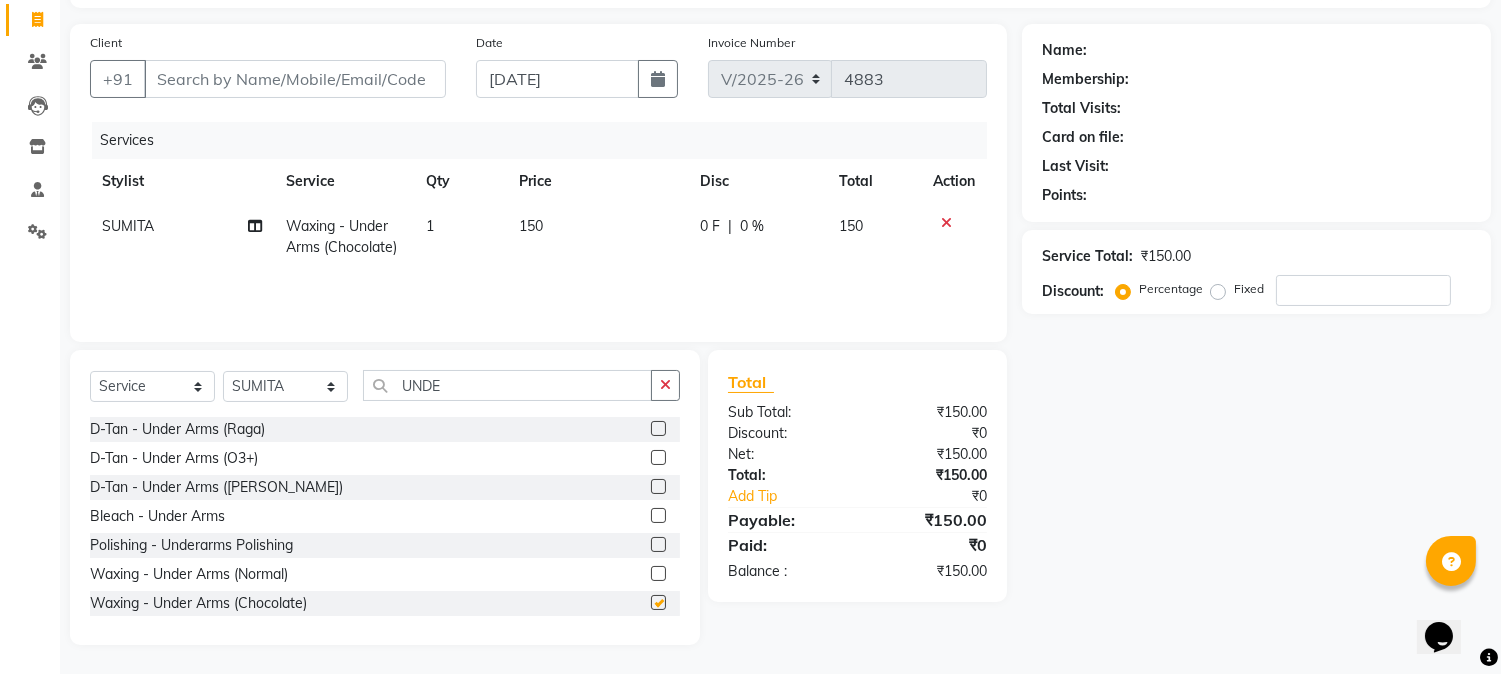 checkbox on "false" 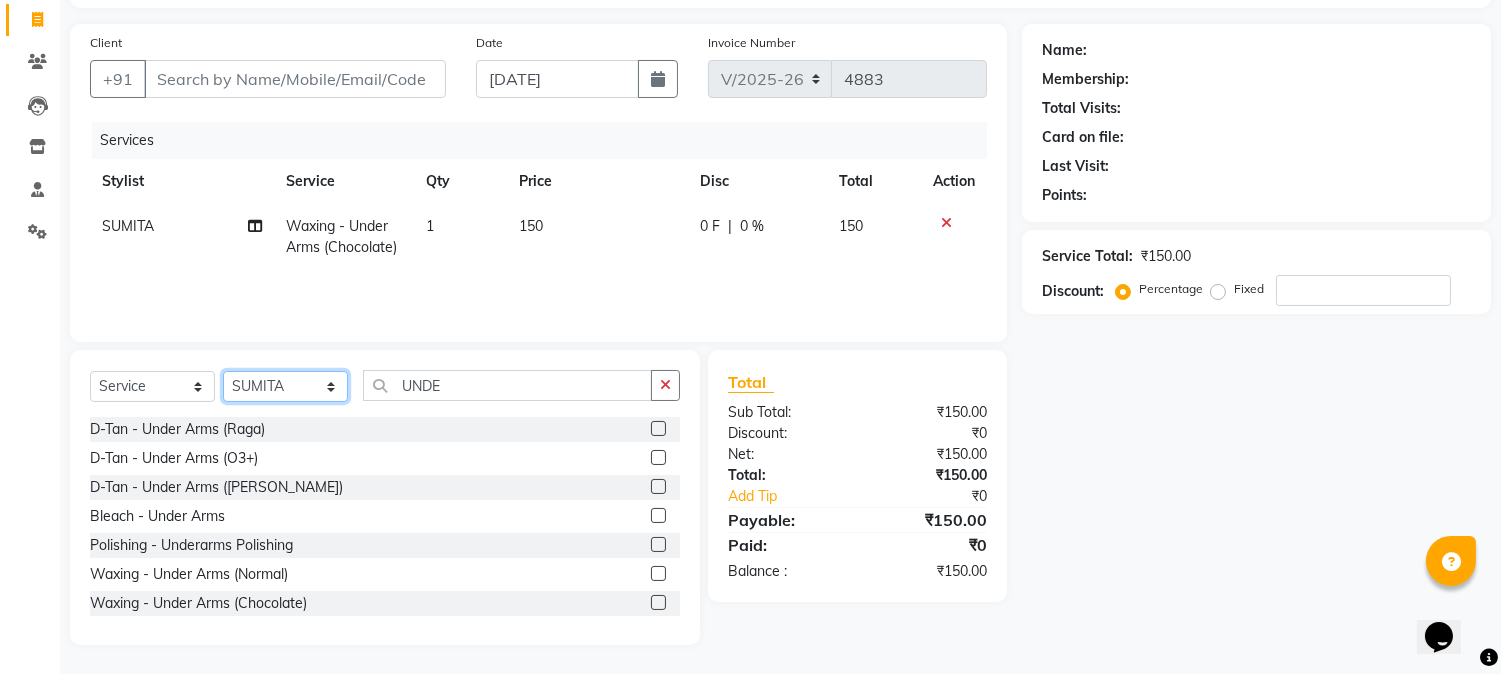 click on "Select Stylist Front Desk [PERSON_NAME] HIZZ & HERZ 2 [PERSON_NAME] [PERSON_NAME] [PERSON_NAME] [PERSON_NAME] MOHD [PERSON_NAME] [PERSON_NAME] [PERSON_NAME]  [PERSON_NAME]" 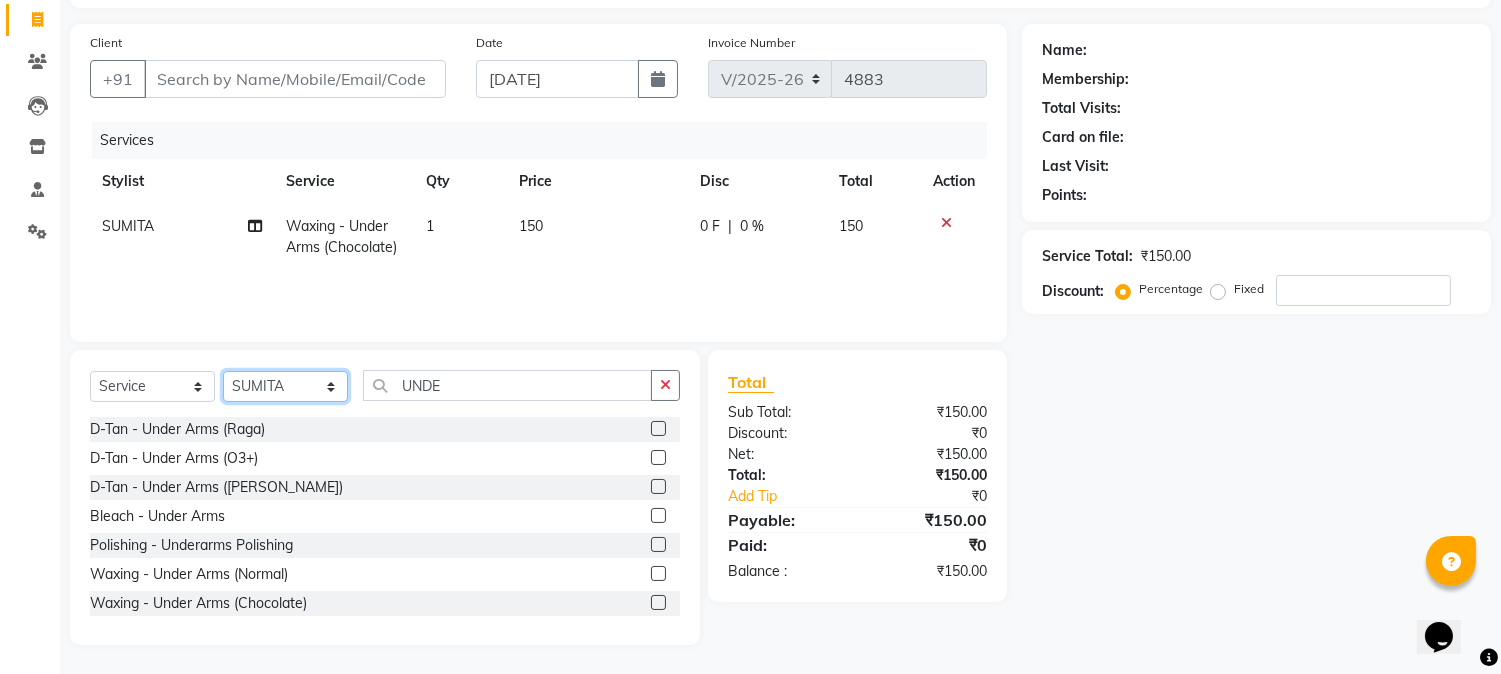 select on "9145" 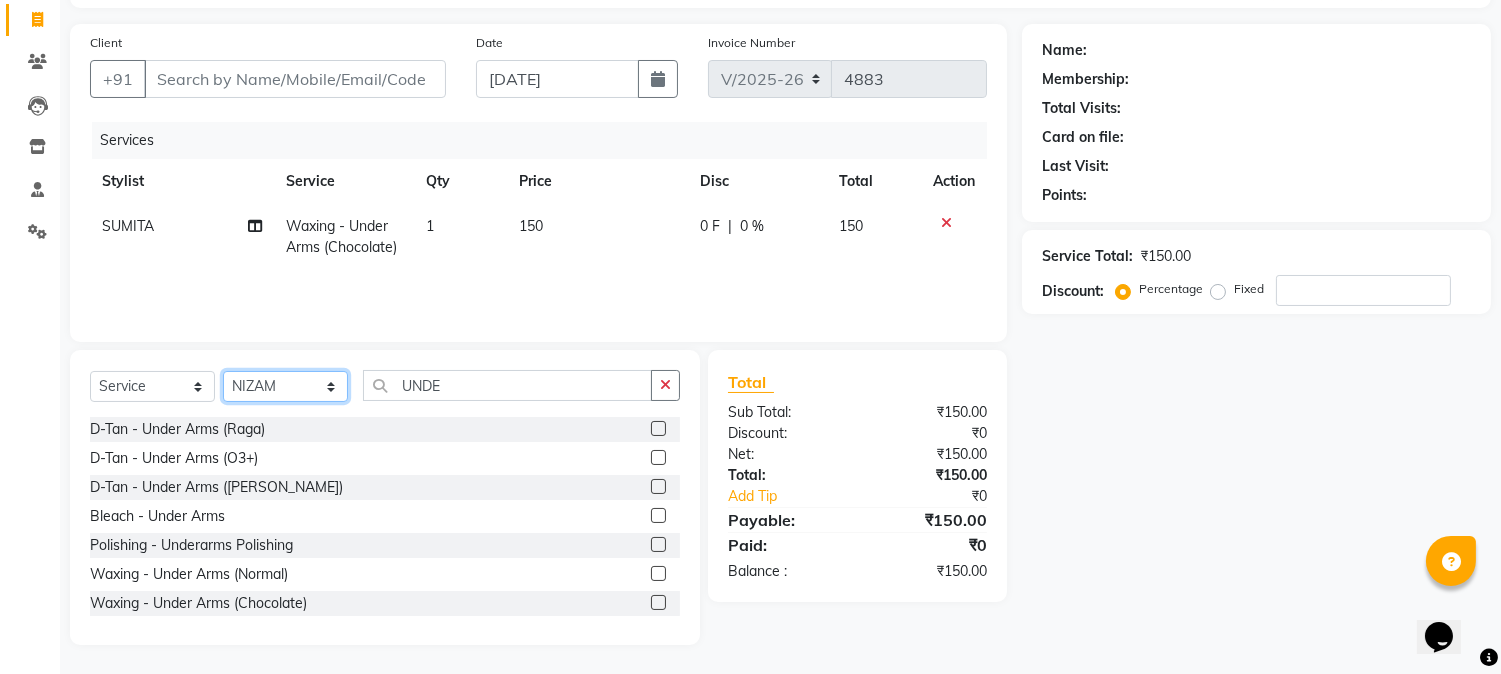 click on "Select Stylist Front Desk [PERSON_NAME] HIZZ & HERZ 2 [PERSON_NAME] [PERSON_NAME] [PERSON_NAME] [PERSON_NAME] MOHD [PERSON_NAME] [PERSON_NAME] [PERSON_NAME]  [PERSON_NAME]" 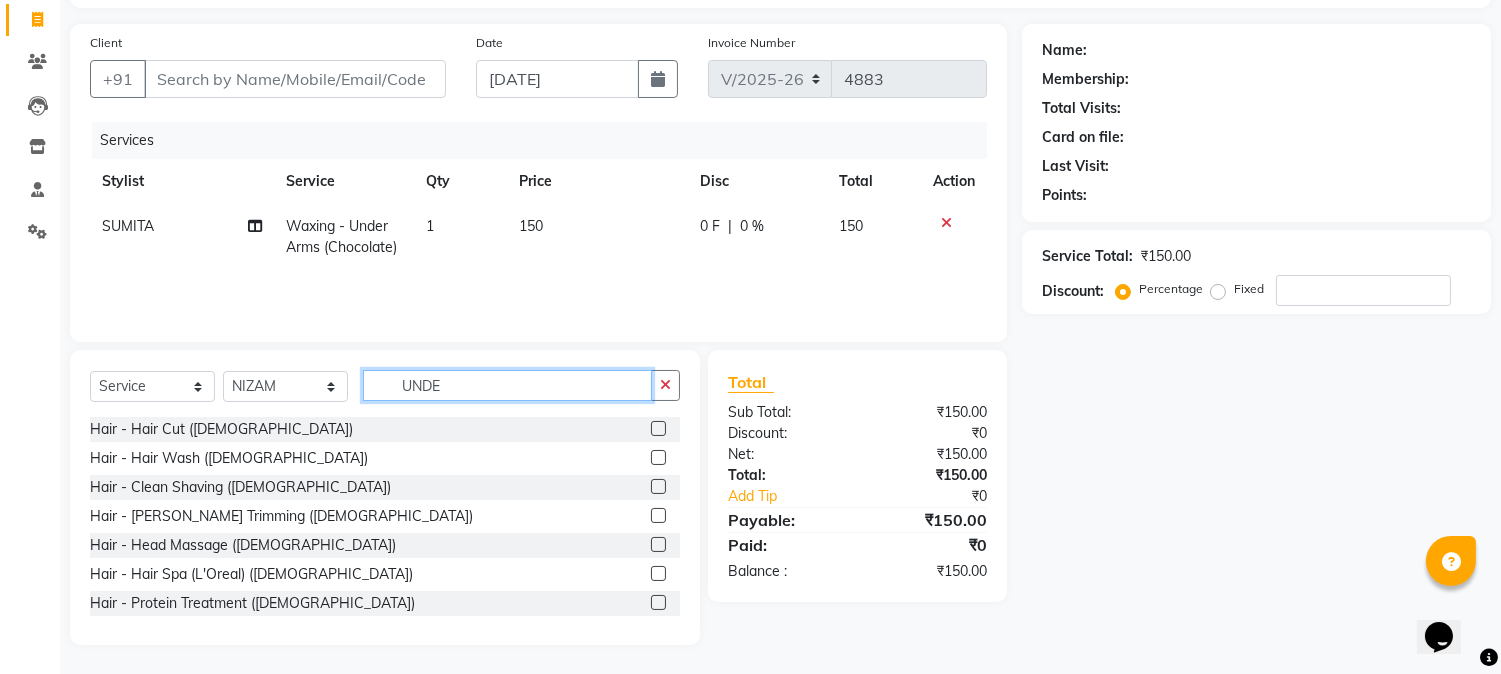 click on "UNDE" 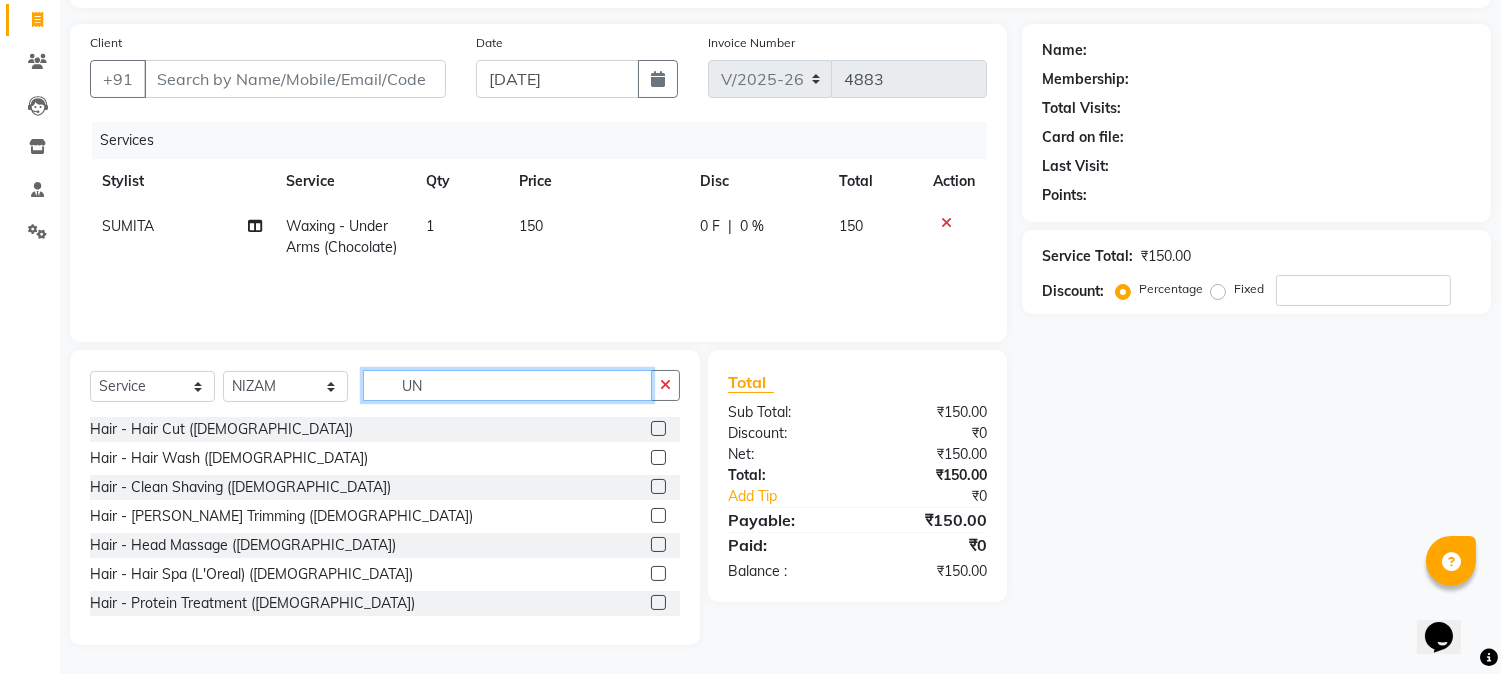type on "U" 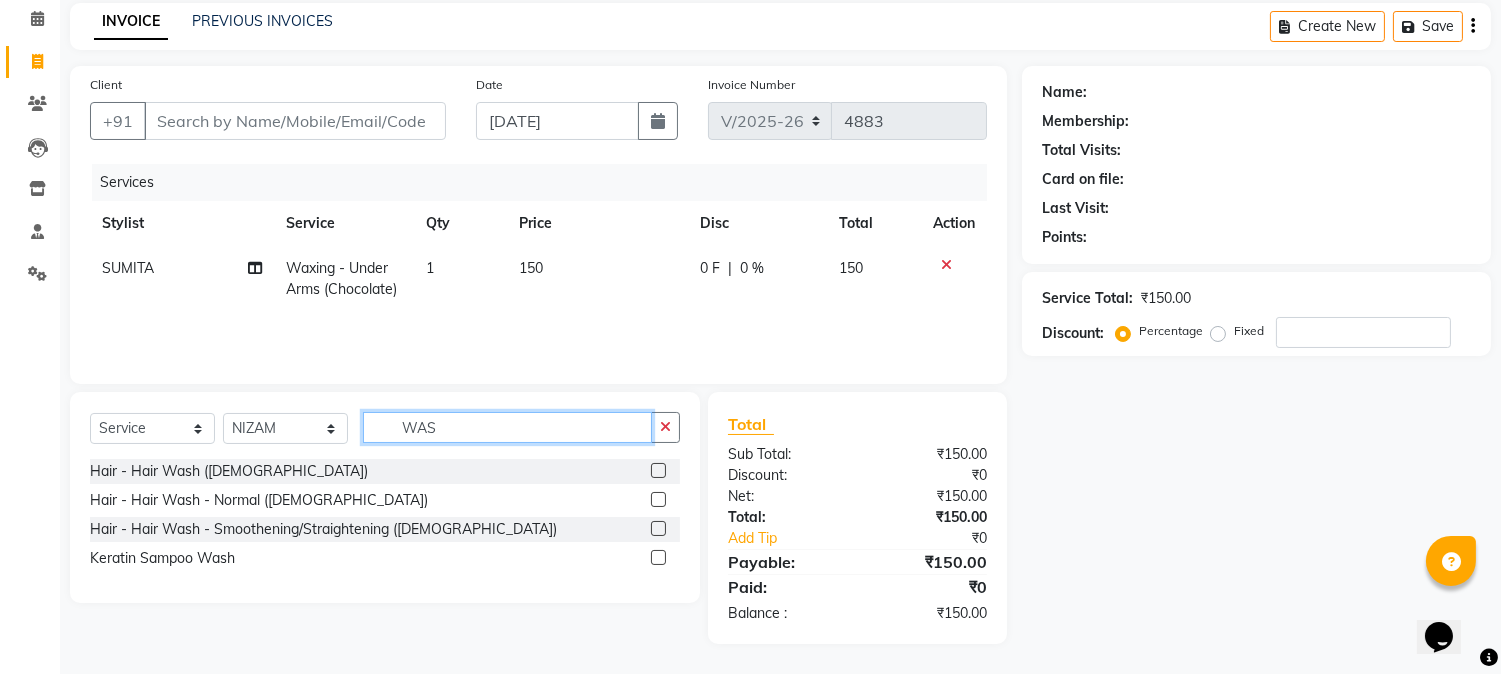 scroll, scrollTop: 84, scrollLeft: 0, axis: vertical 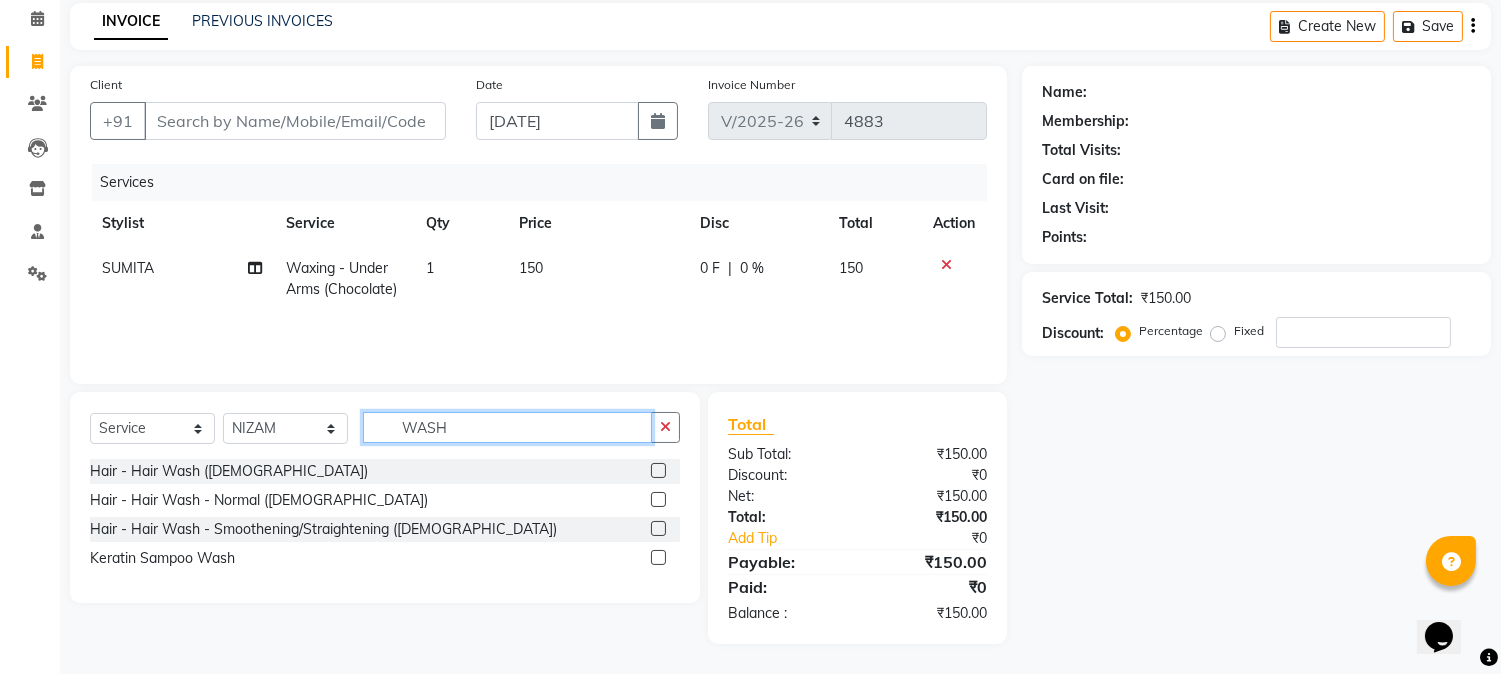 type on "WASH" 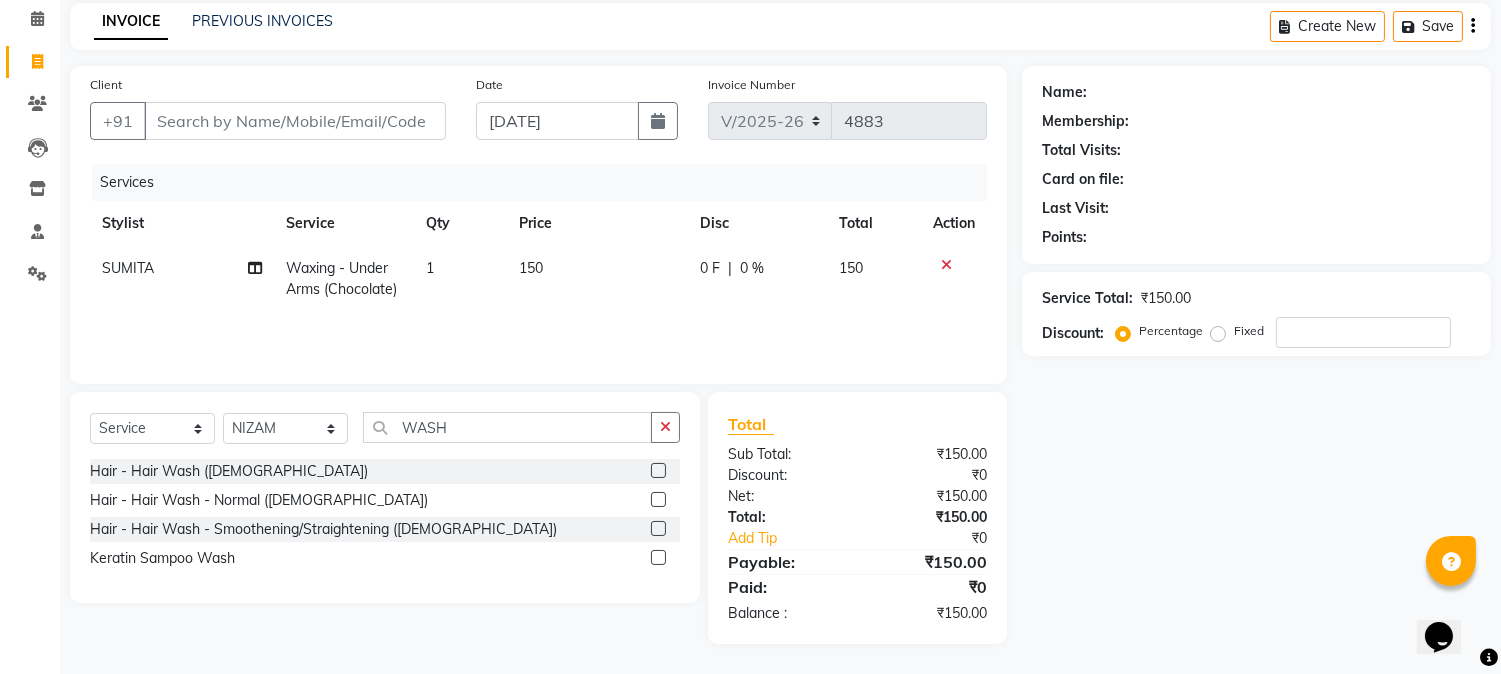 click 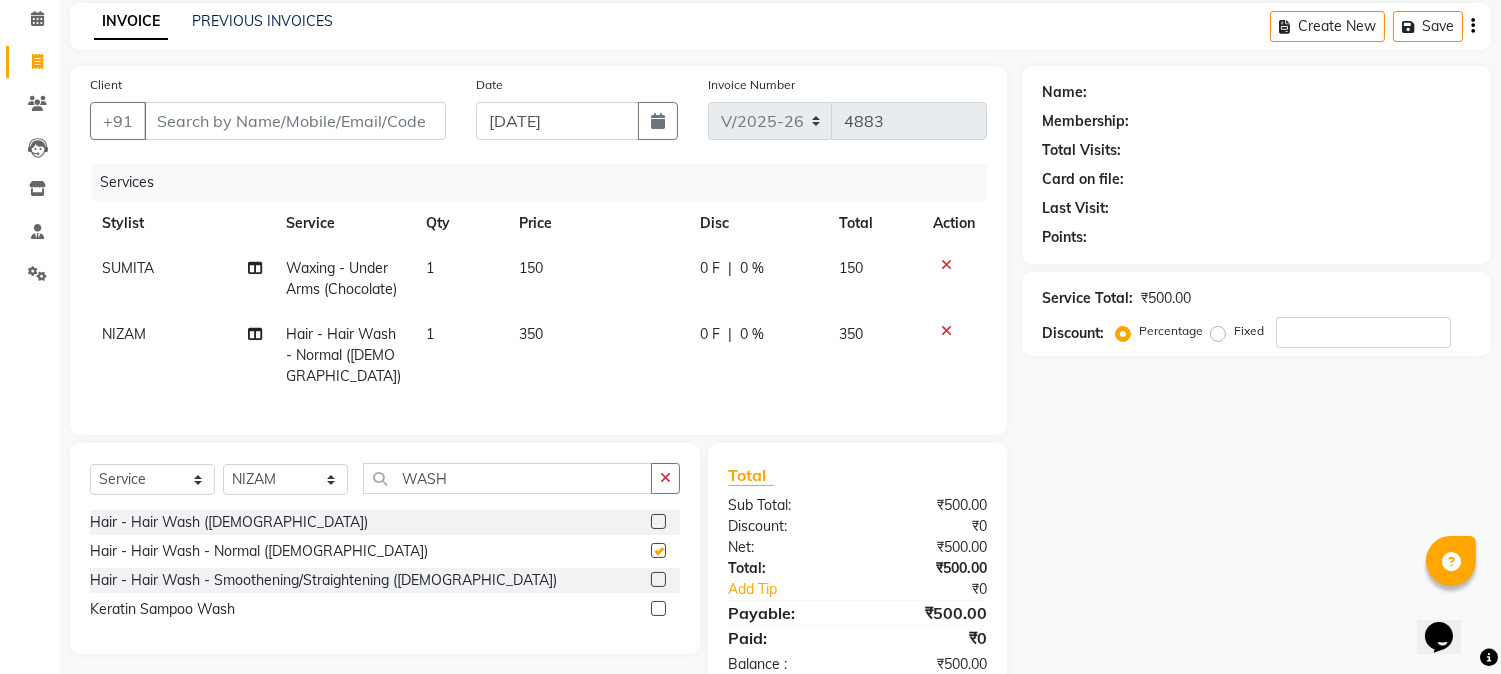 checkbox on "false" 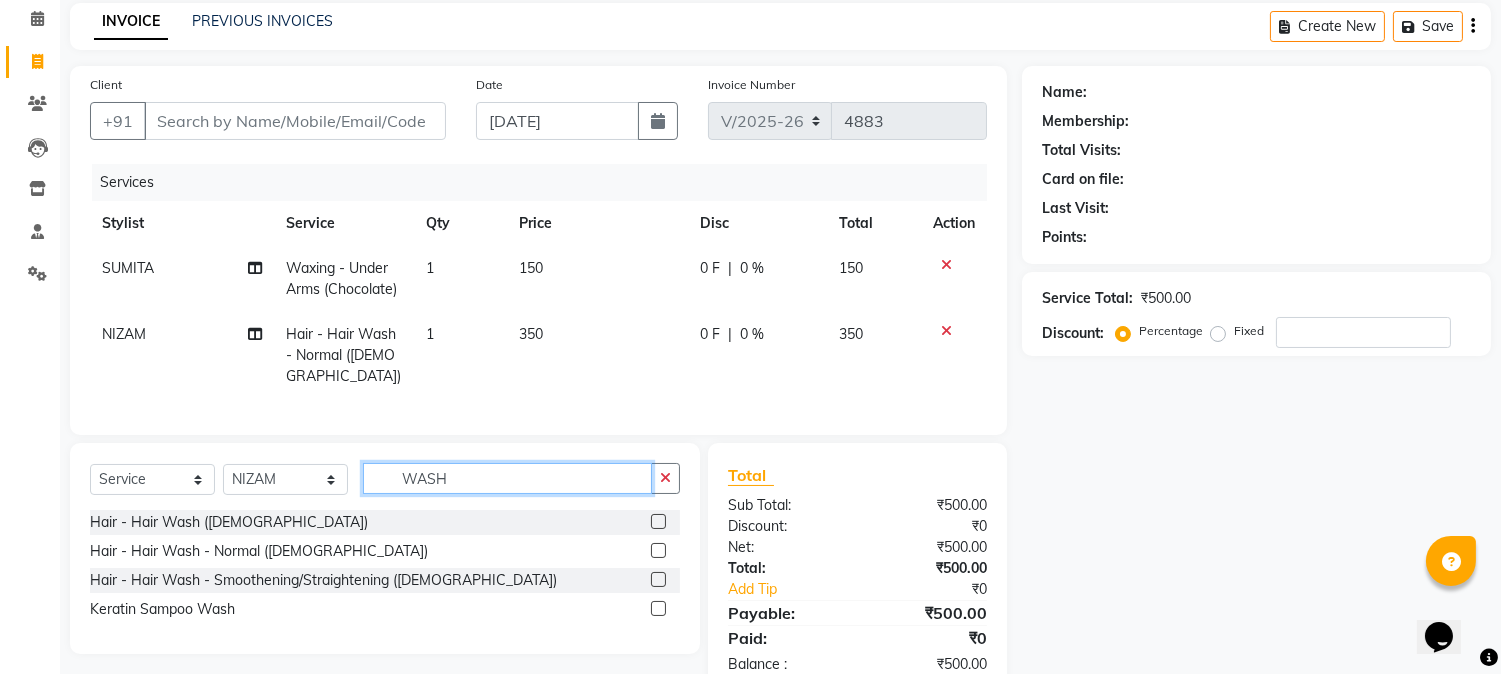 click on "WASH" 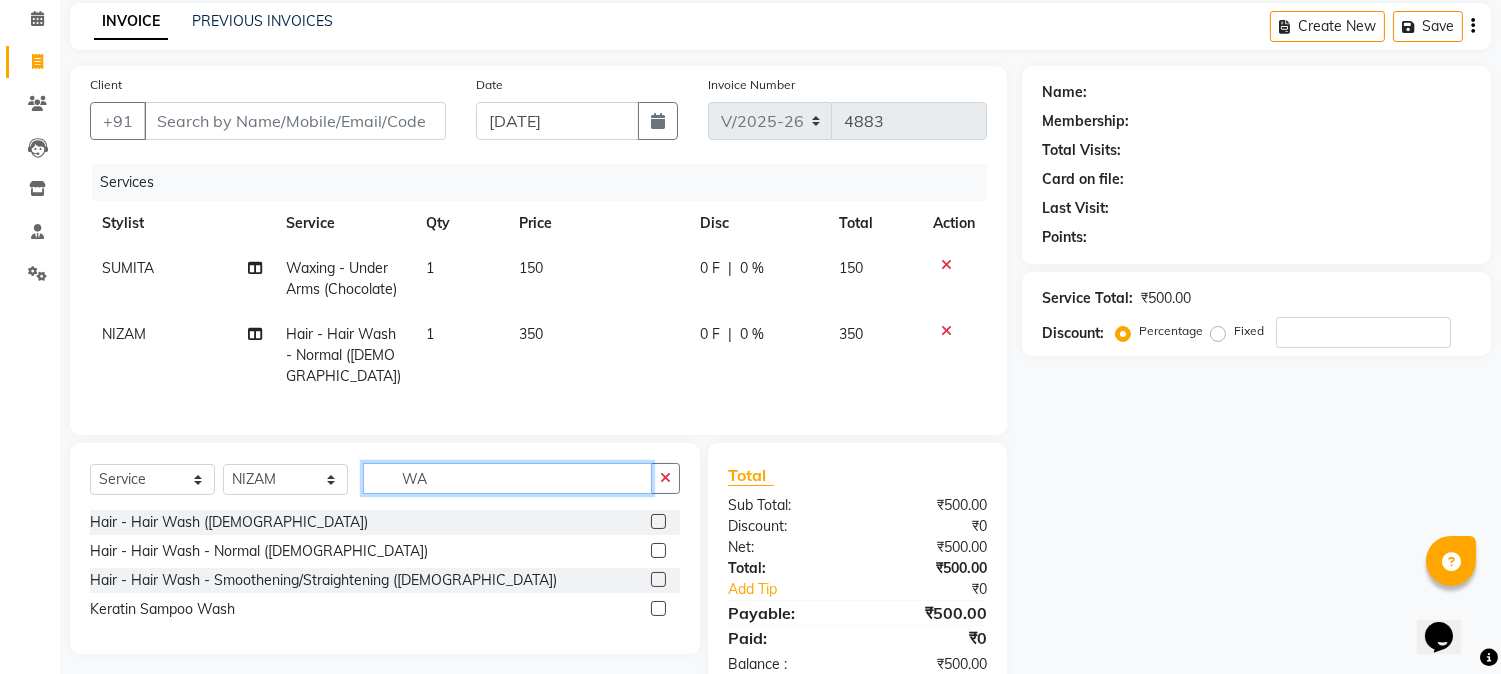 type on "W" 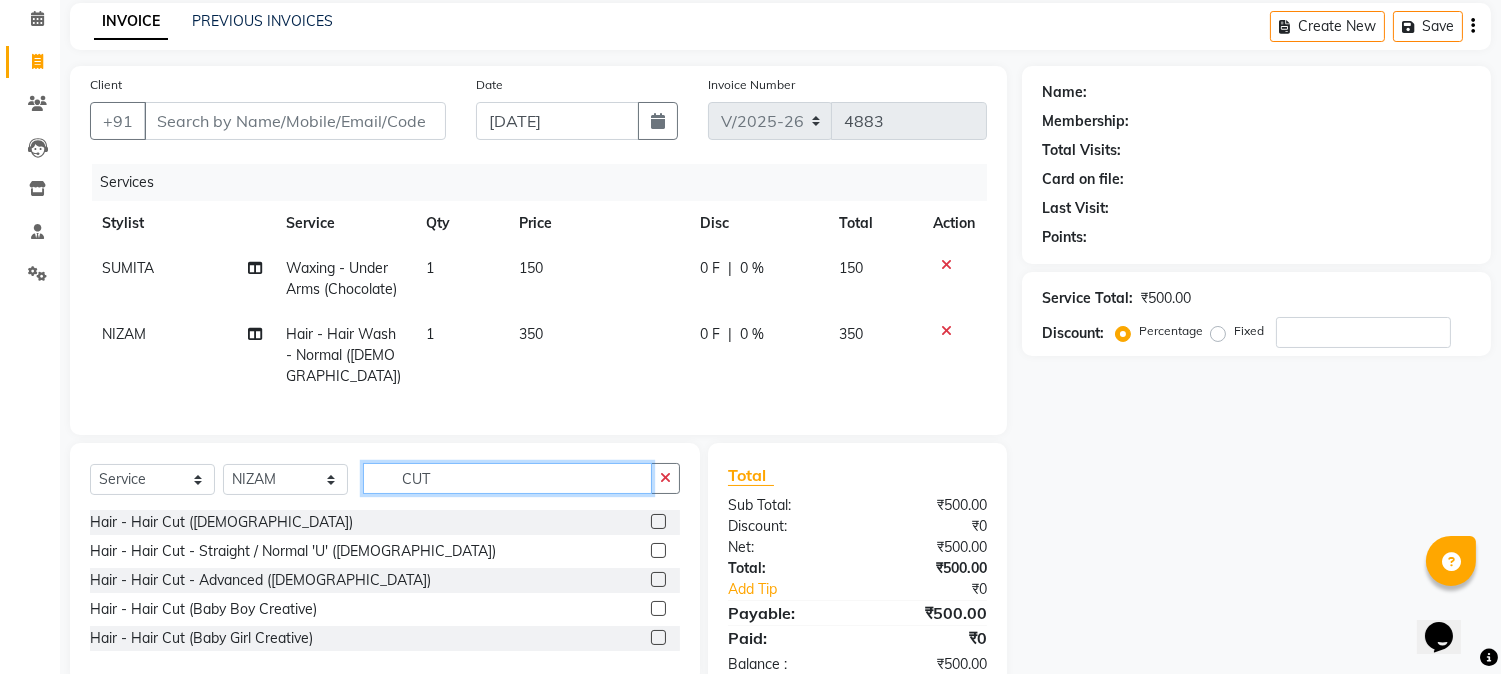 type on "CUT" 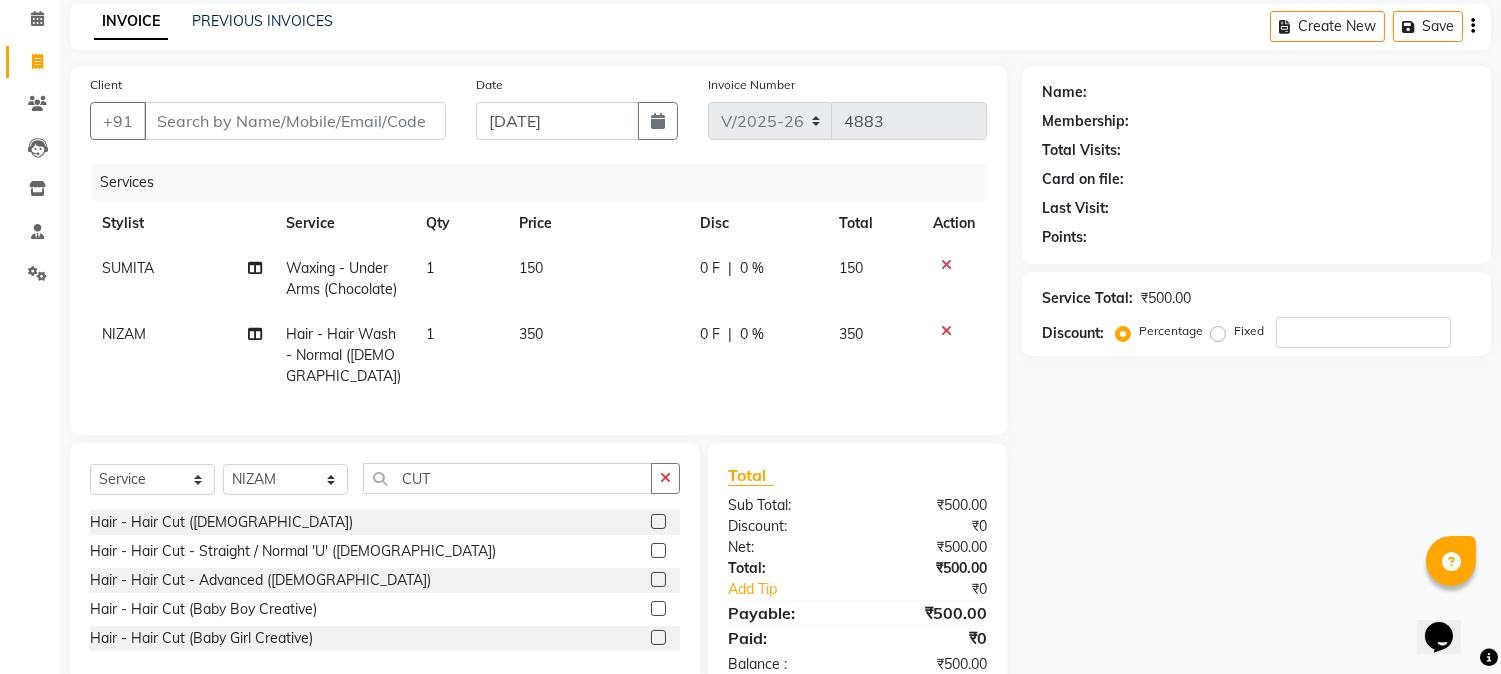click 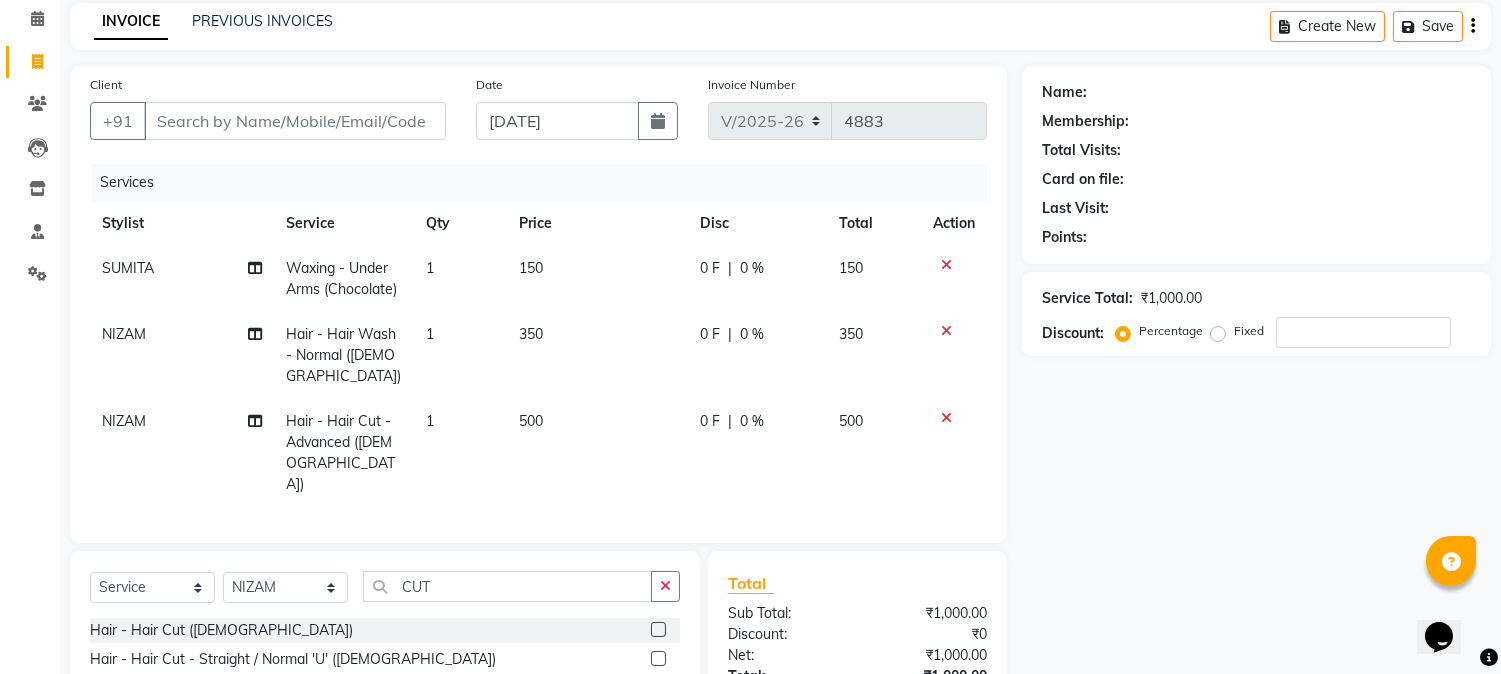 checkbox on "false" 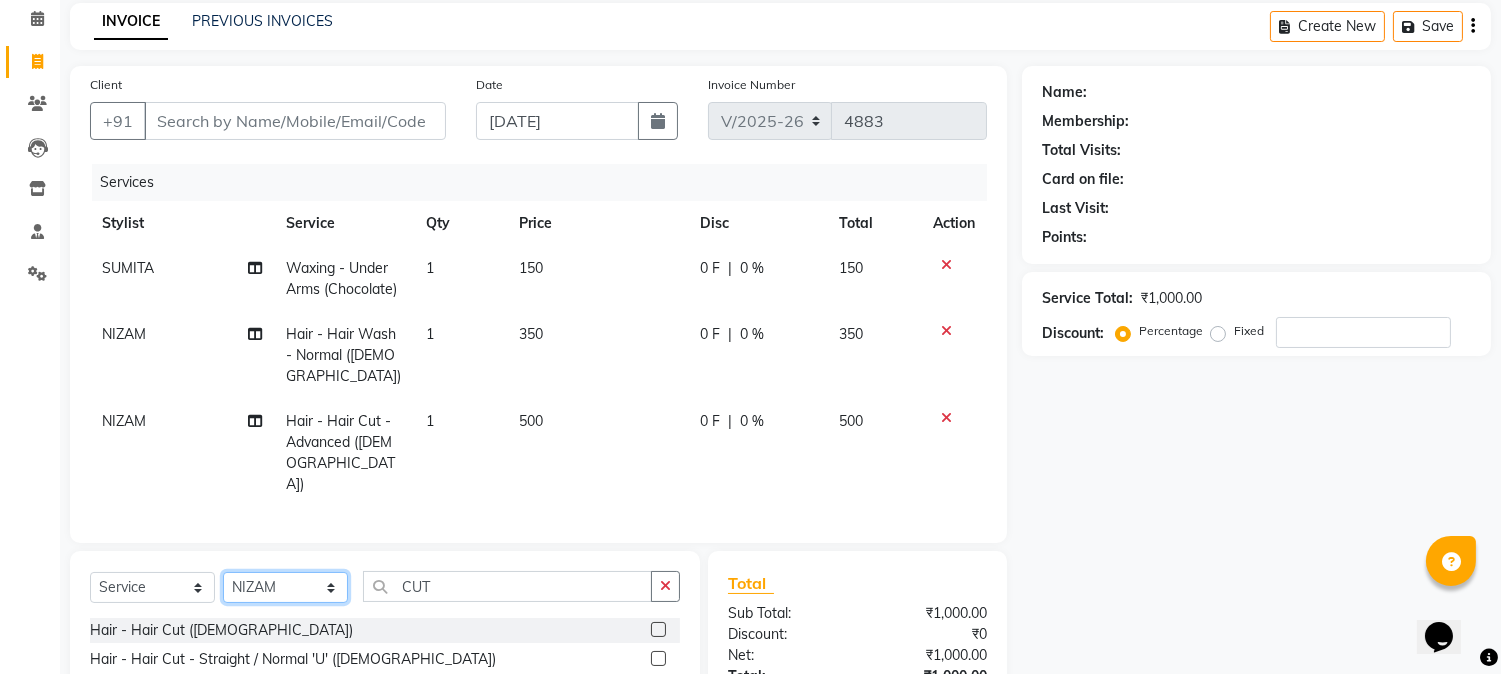 click on "Select Stylist Front Desk [PERSON_NAME] HIZZ & HERZ 2 [PERSON_NAME] [PERSON_NAME] [PERSON_NAME] [PERSON_NAME] MOHD [PERSON_NAME] [PERSON_NAME] [PERSON_NAME]  [PERSON_NAME]" 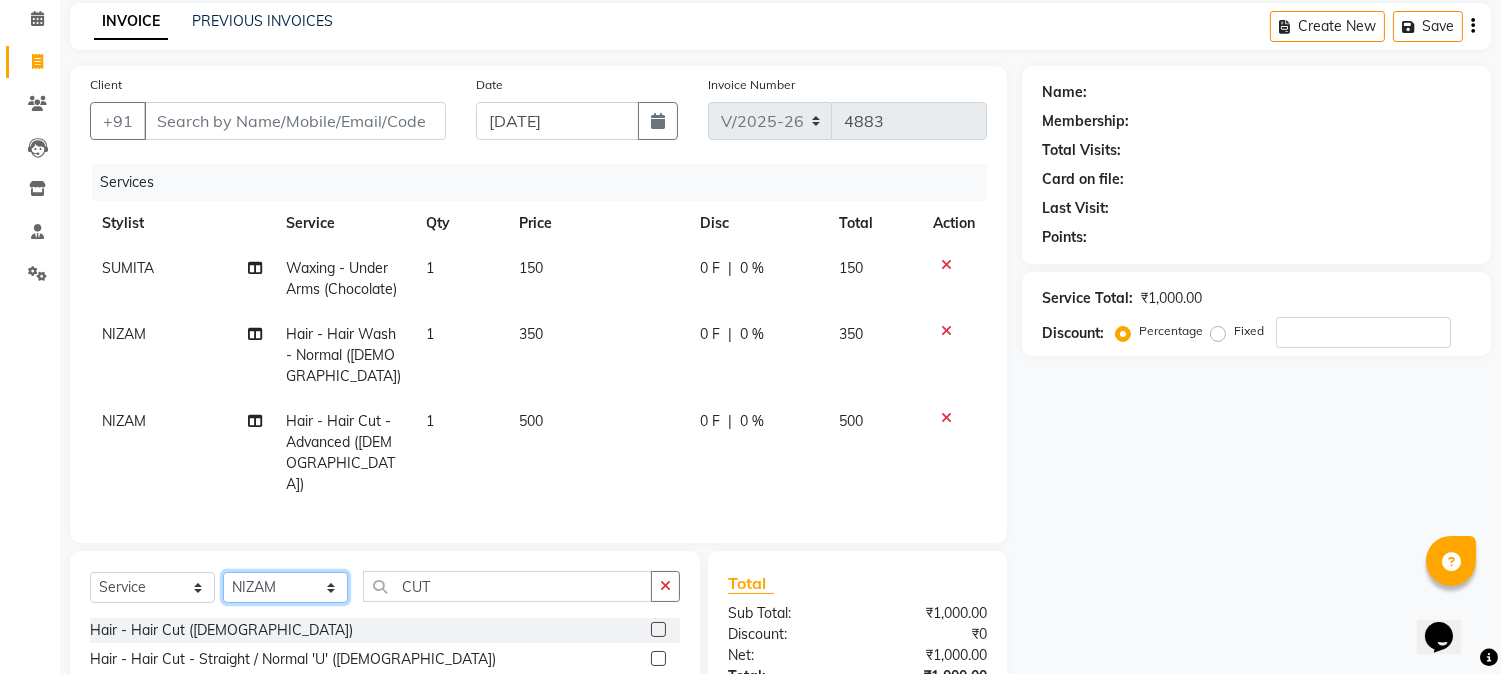 select on "33193" 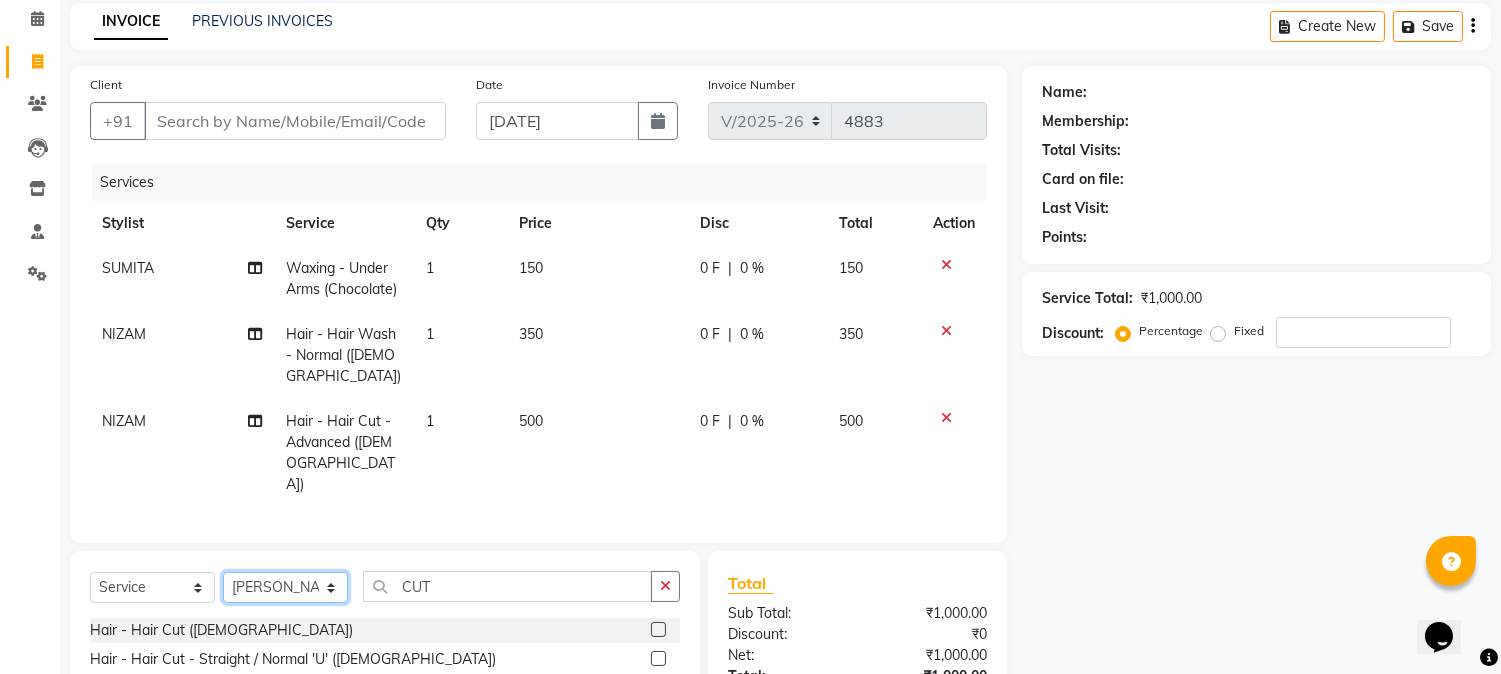 click on "Select Stylist Front Desk [PERSON_NAME] HIZZ & HERZ 2 [PERSON_NAME] [PERSON_NAME] [PERSON_NAME] [PERSON_NAME] MOHD [PERSON_NAME] [PERSON_NAME] [PERSON_NAME]  [PERSON_NAME]" 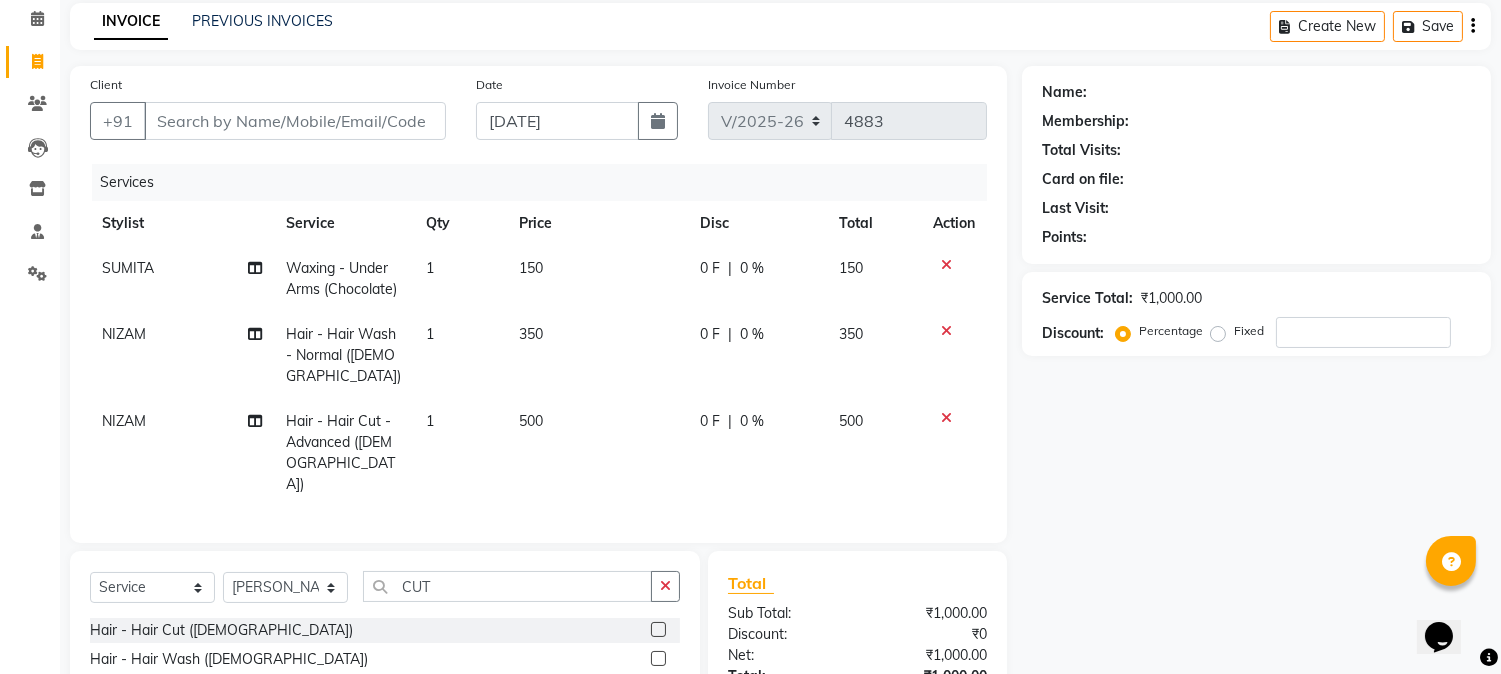 click 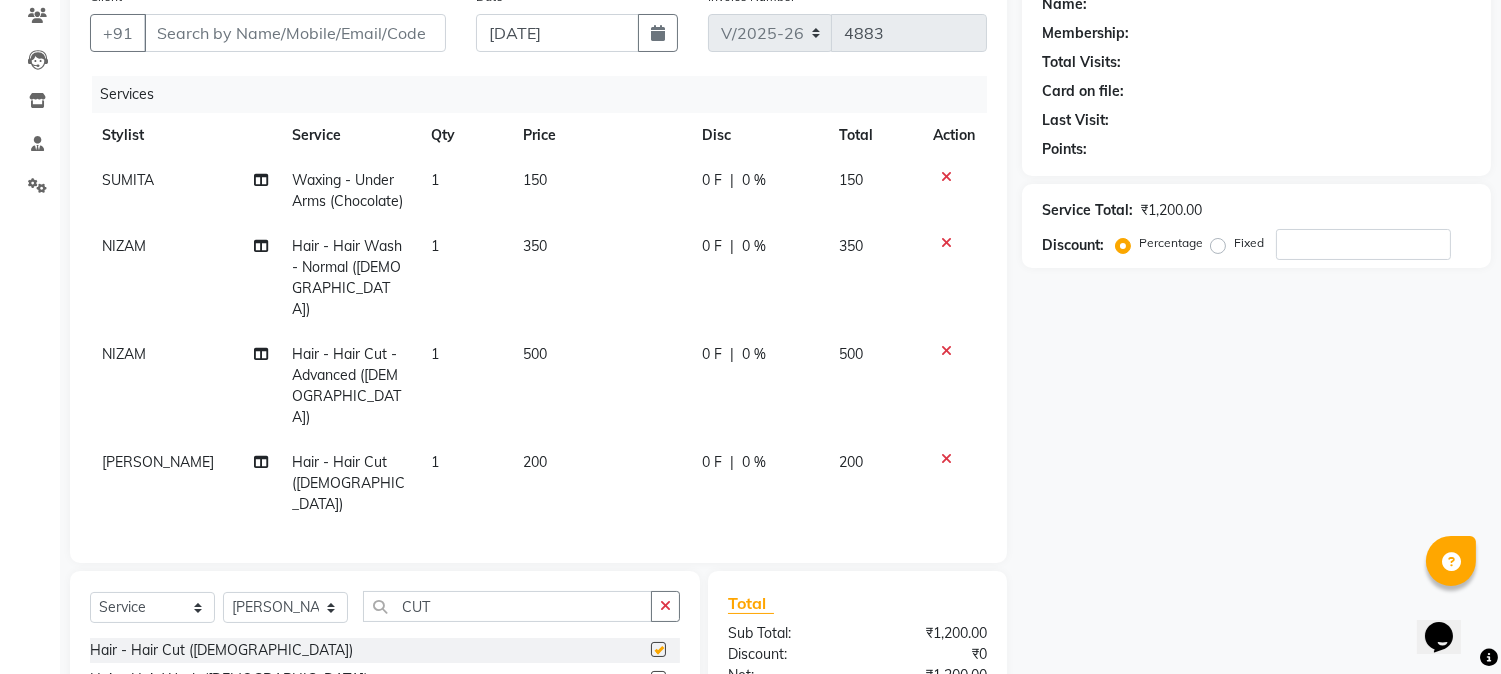 checkbox on "false" 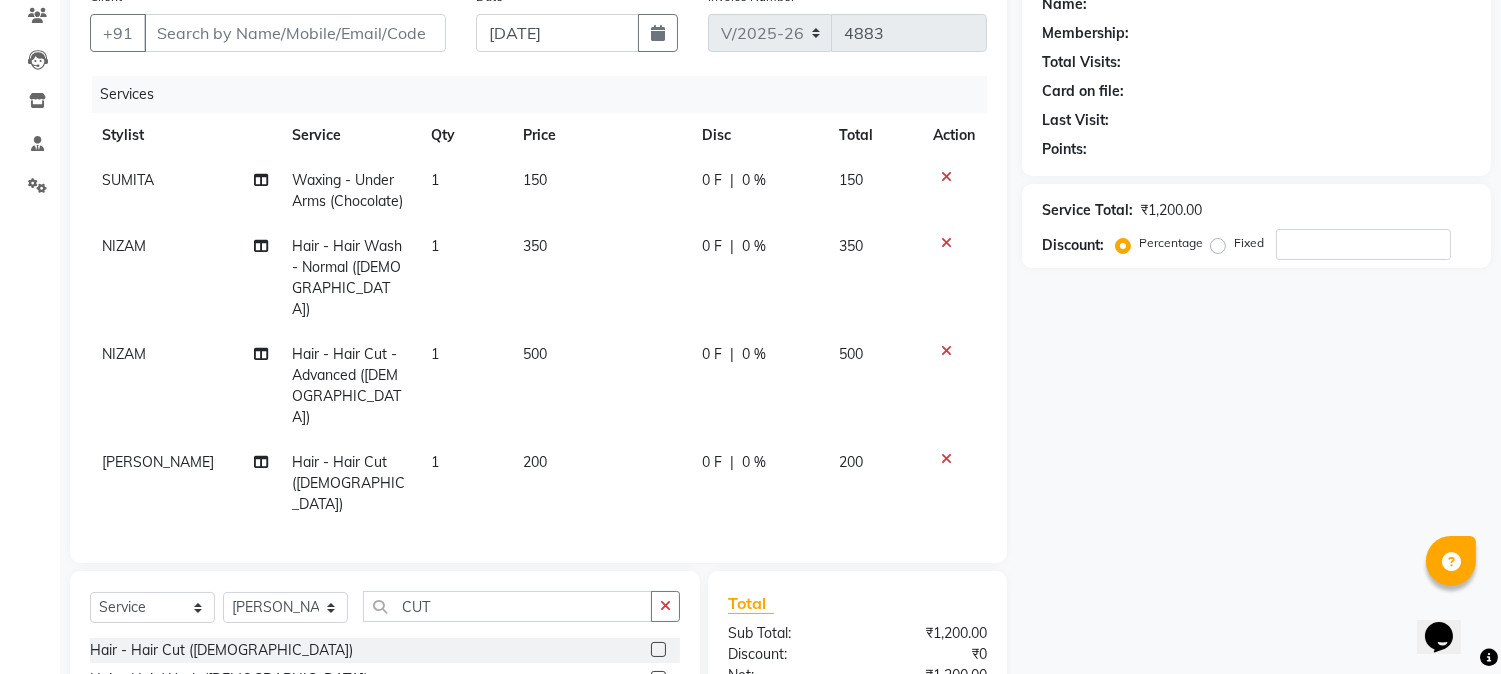 scroll, scrollTop: 306, scrollLeft: 0, axis: vertical 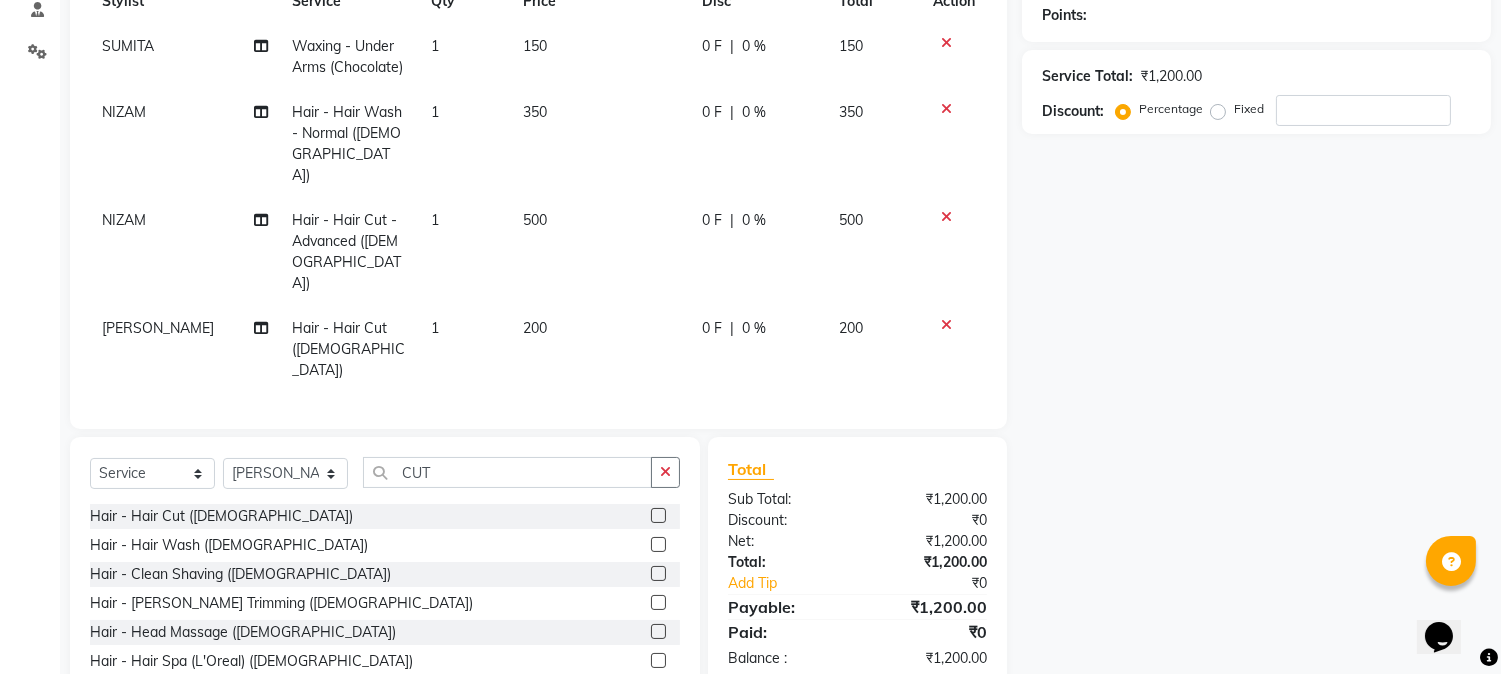 click 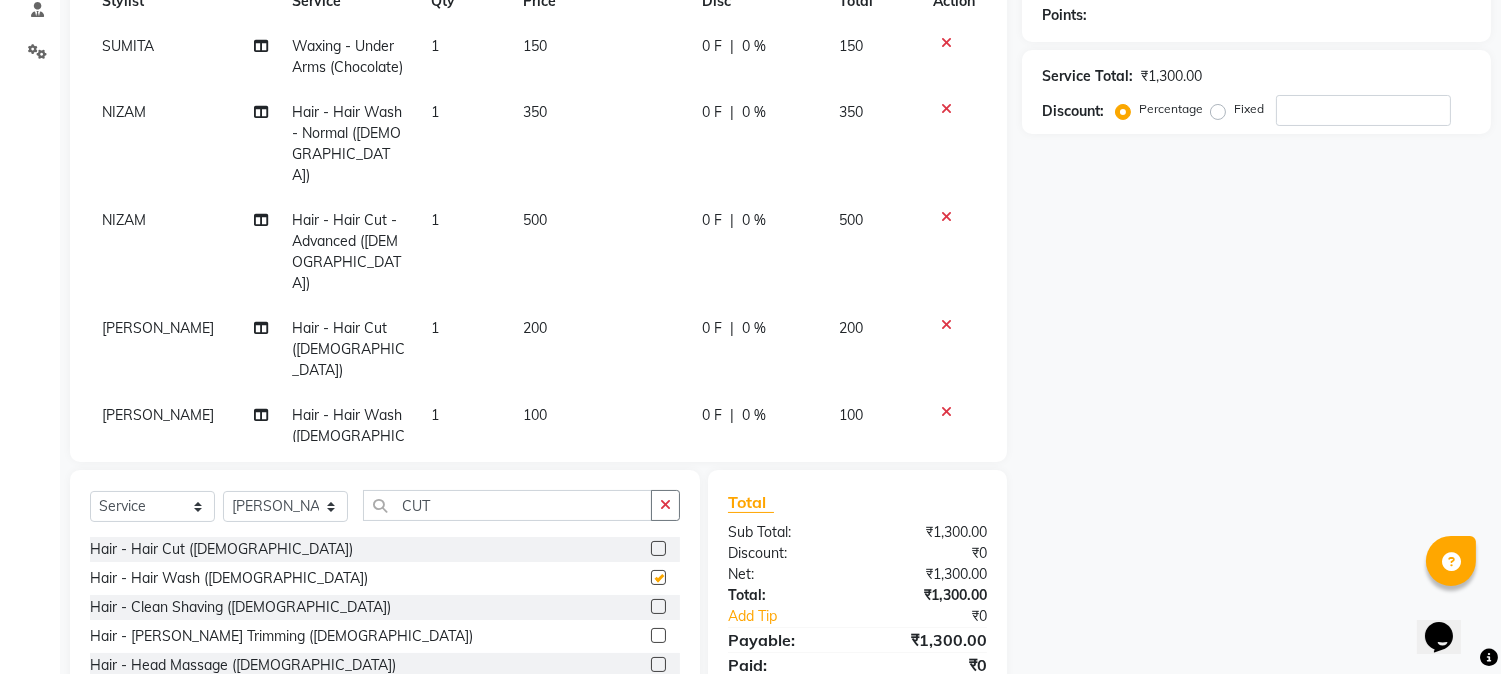 checkbox on "false" 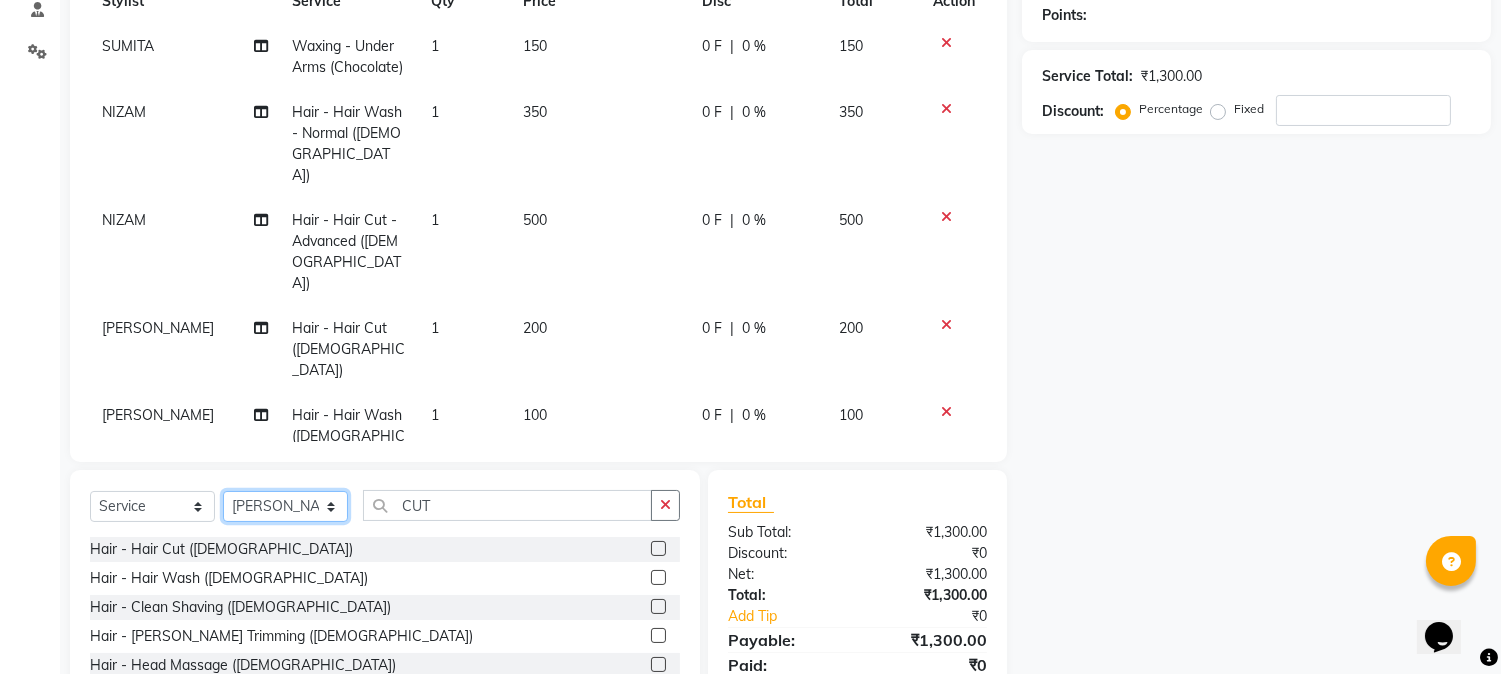 click on "Select Stylist Front Desk [PERSON_NAME] HIZZ & HERZ 2 [PERSON_NAME] [PERSON_NAME] [PERSON_NAME] [PERSON_NAME] MOHD [PERSON_NAME] [PERSON_NAME] [PERSON_NAME]  [PERSON_NAME]" 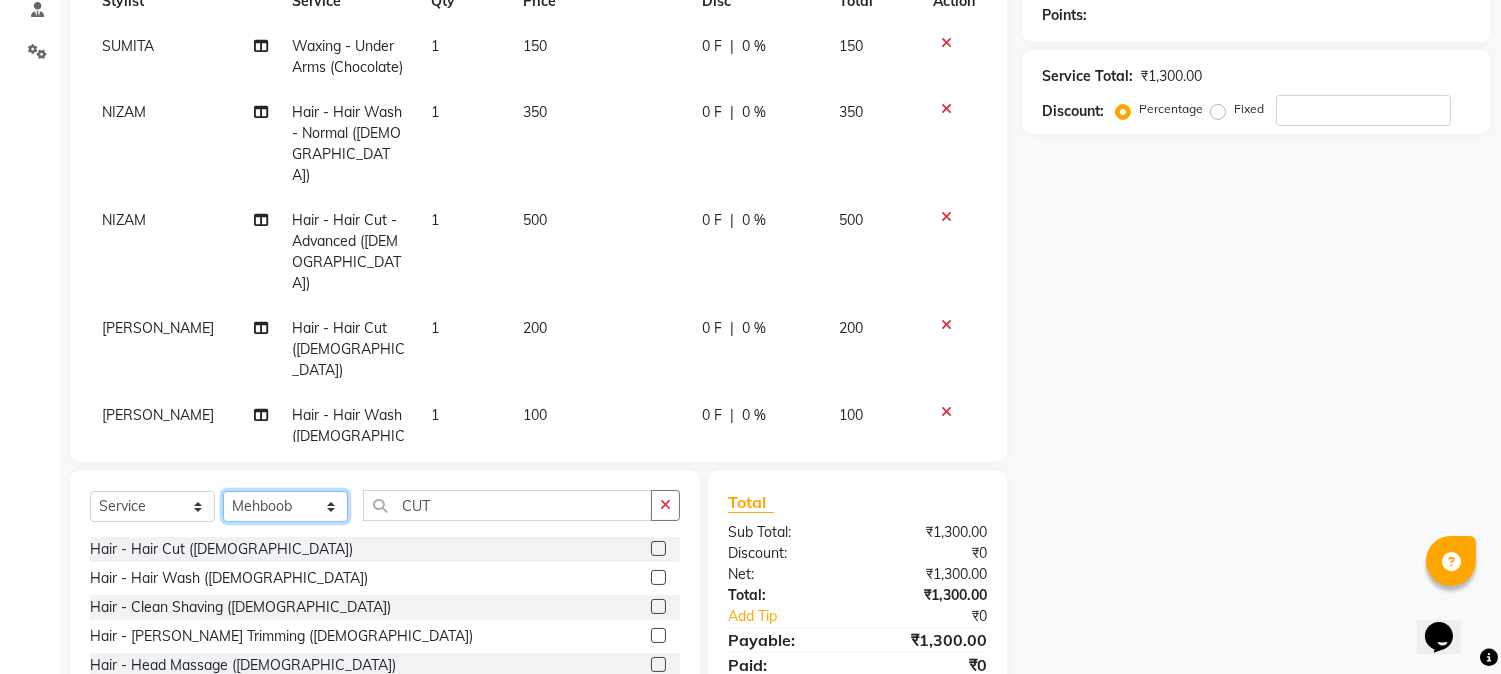 click on "Select Stylist Front Desk [PERSON_NAME] HIZZ & HERZ 2 [PERSON_NAME] [PERSON_NAME] [PERSON_NAME] [PERSON_NAME] MOHD [PERSON_NAME] [PERSON_NAME] [PERSON_NAME]  [PERSON_NAME]" 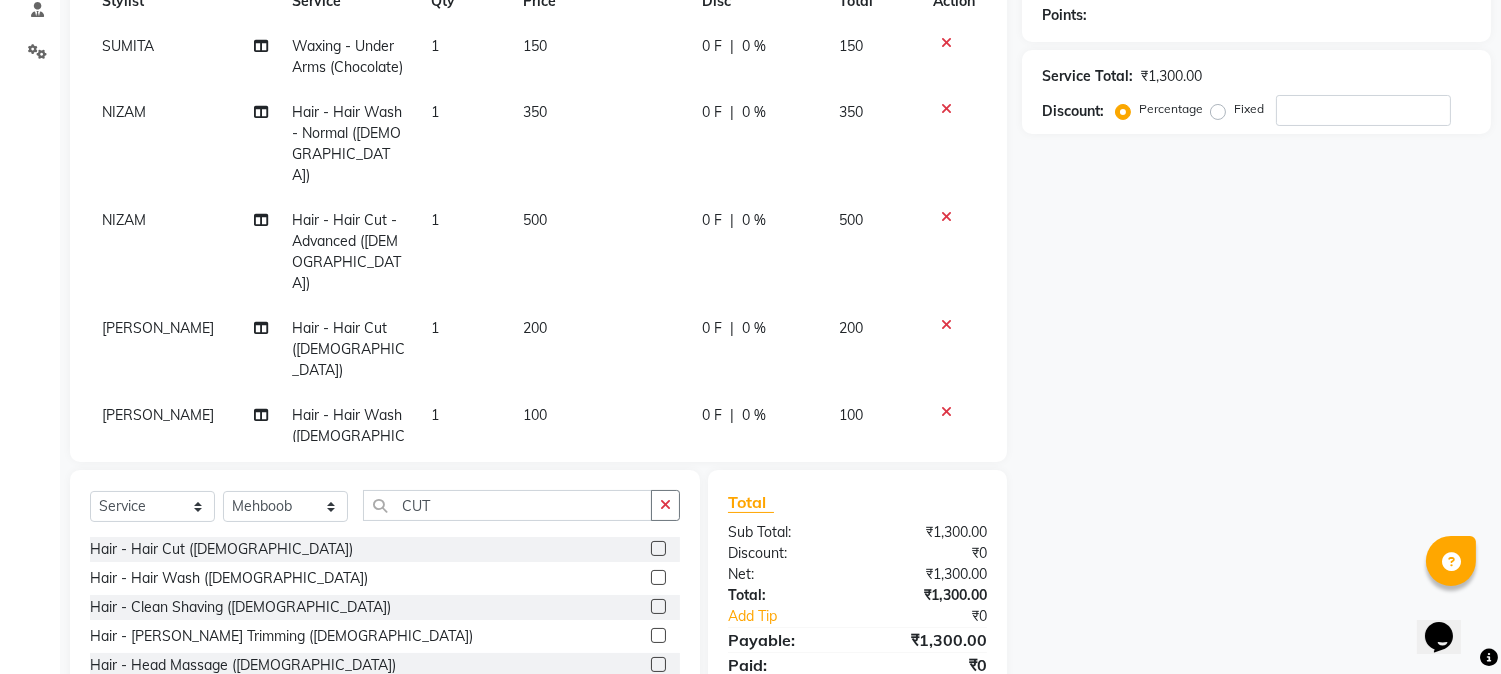 click 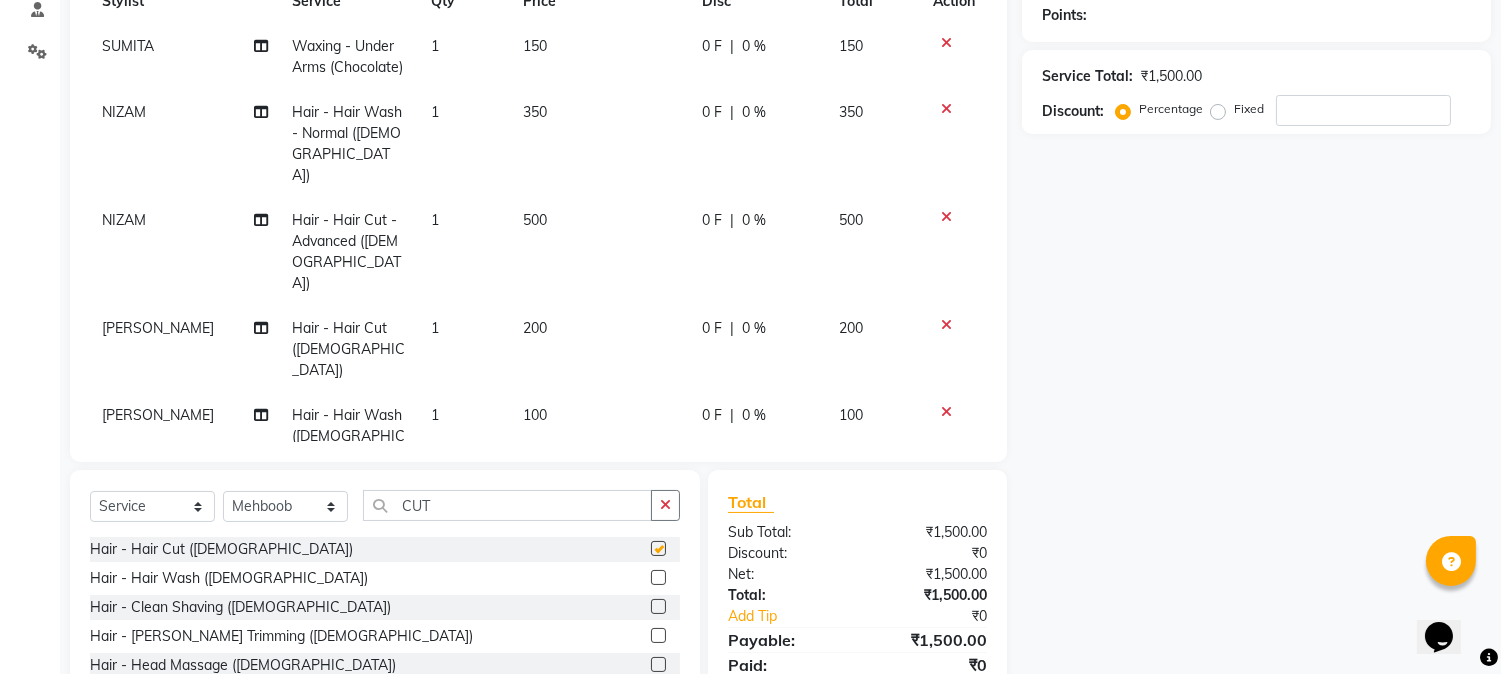 scroll, scrollTop: 0, scrollLeft: 0, axis: both 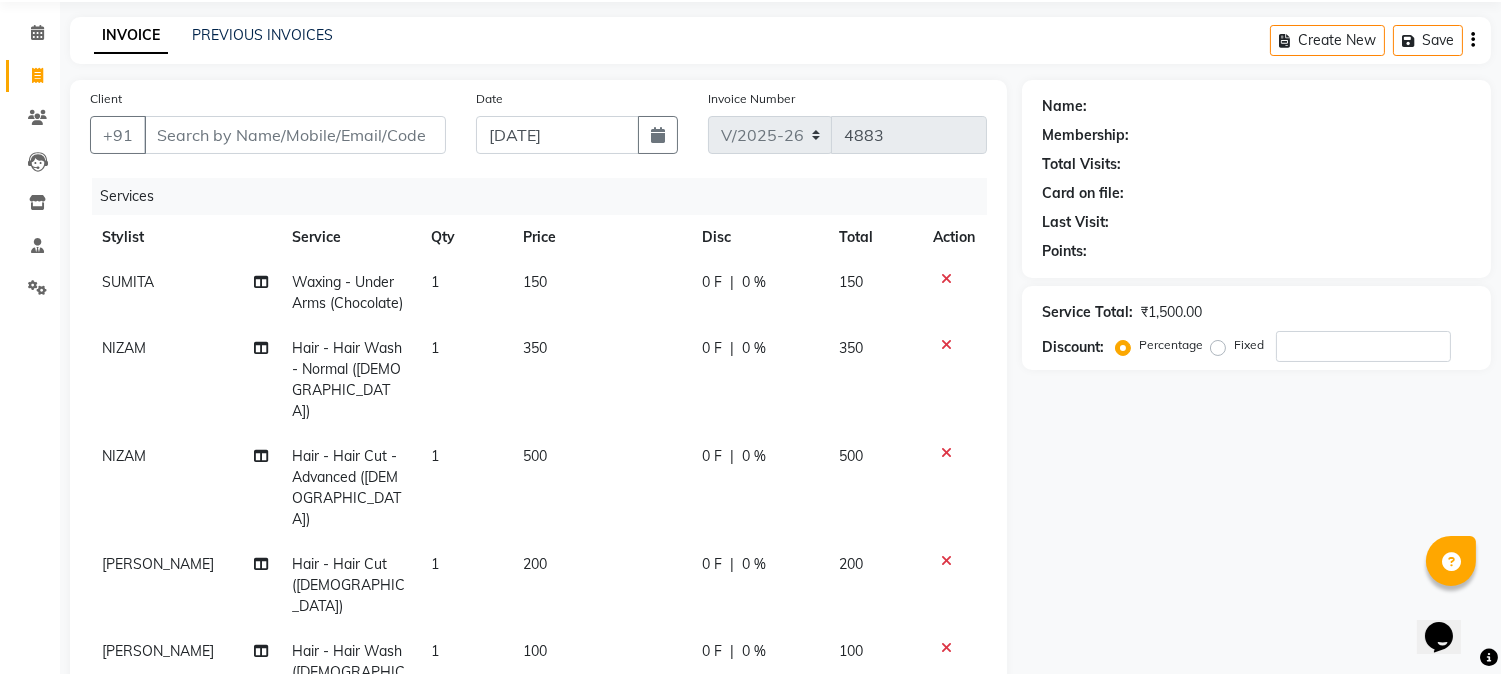 checkbox on "false" 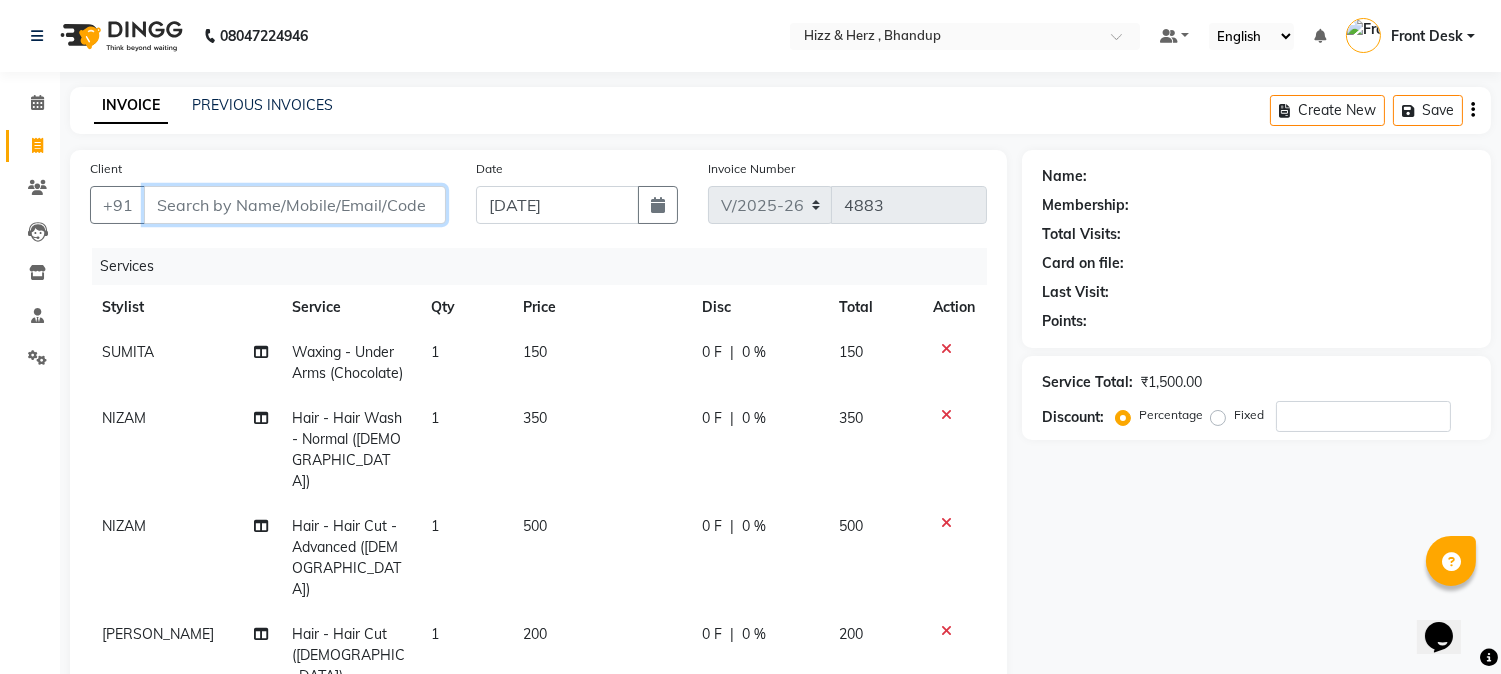 click on "Client" at bounding box center (295, 205) 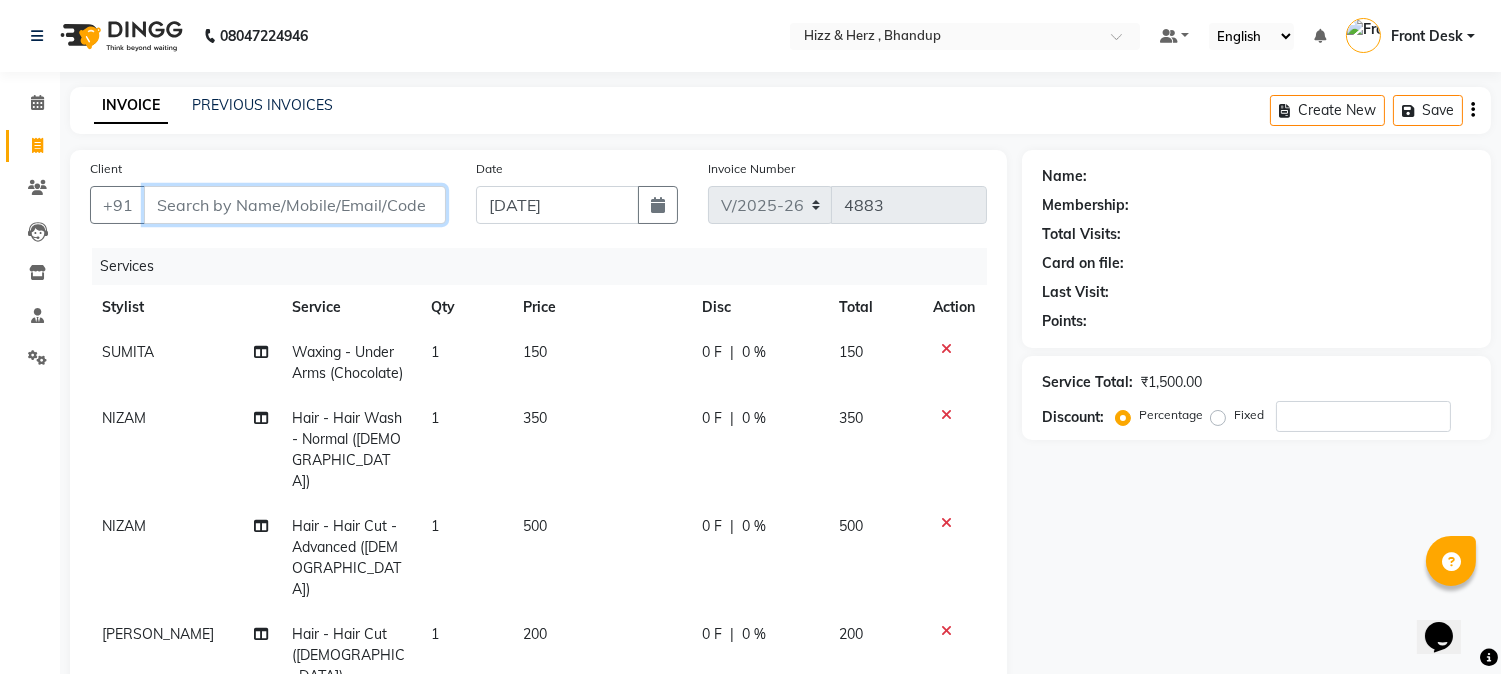 click on "Client" at bounding box center (295, 205) 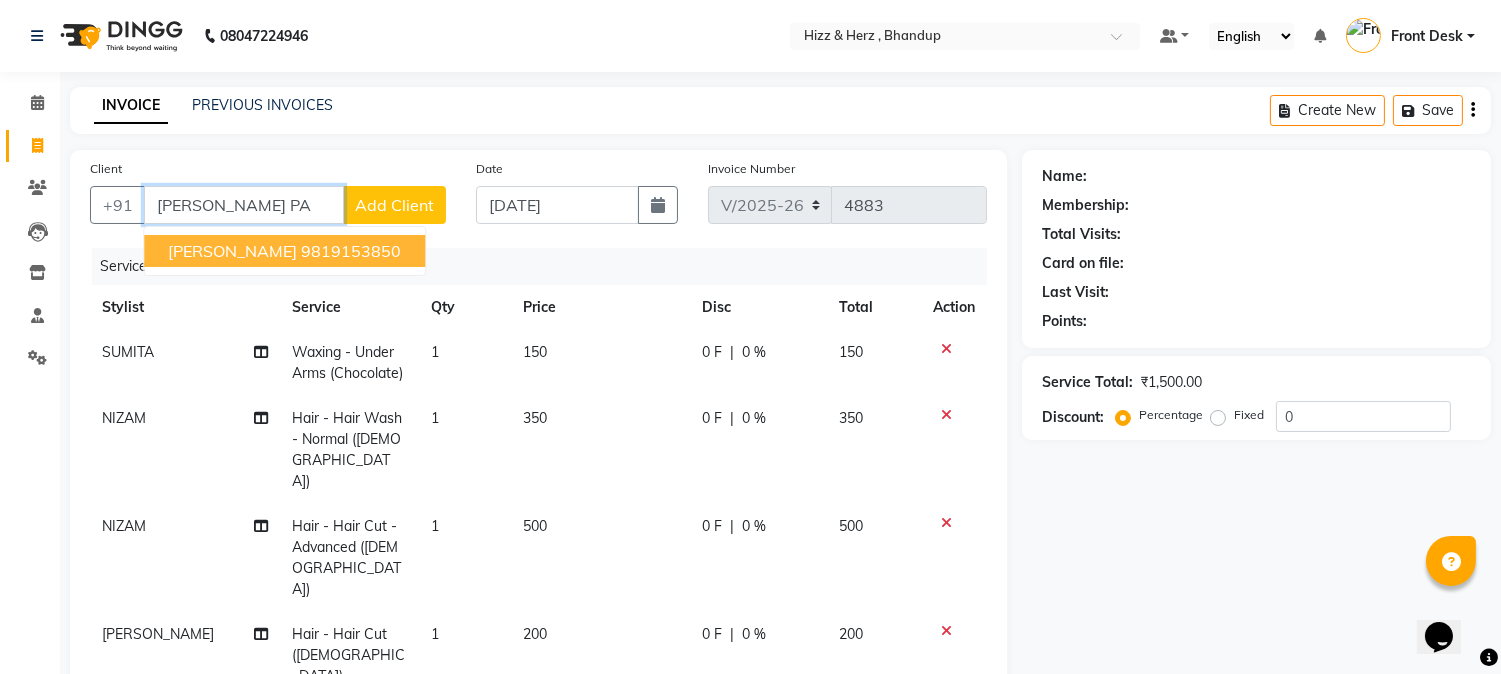 click on "9819153850" at bounding box center [351, 251] 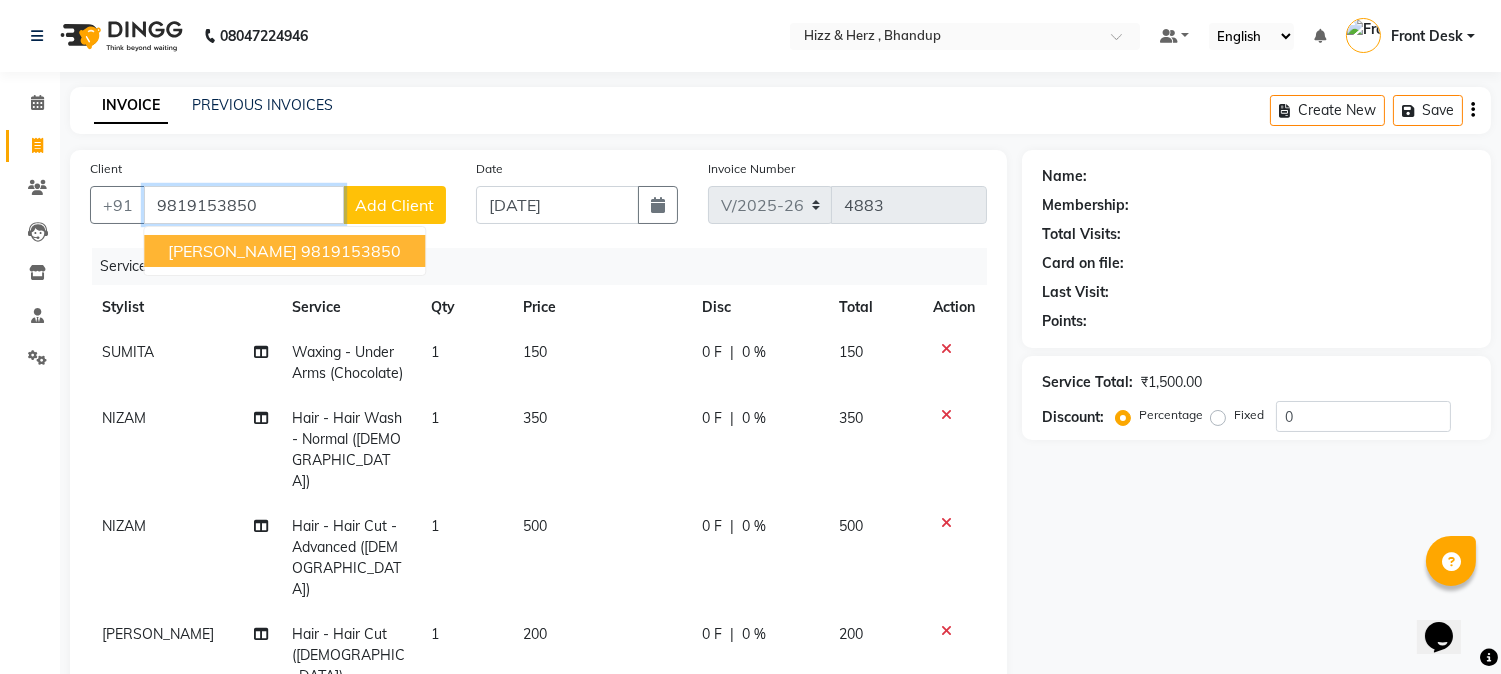 type on "9819153850" 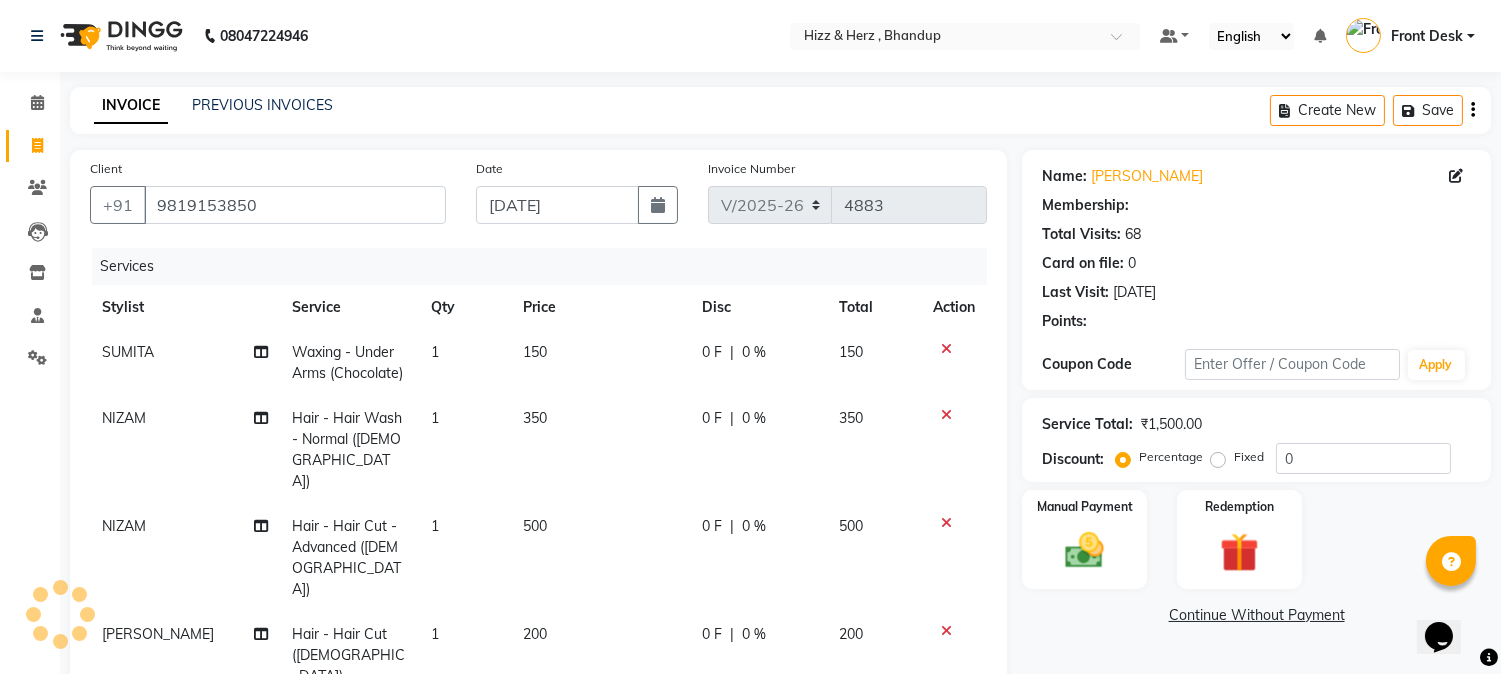 type on "20" 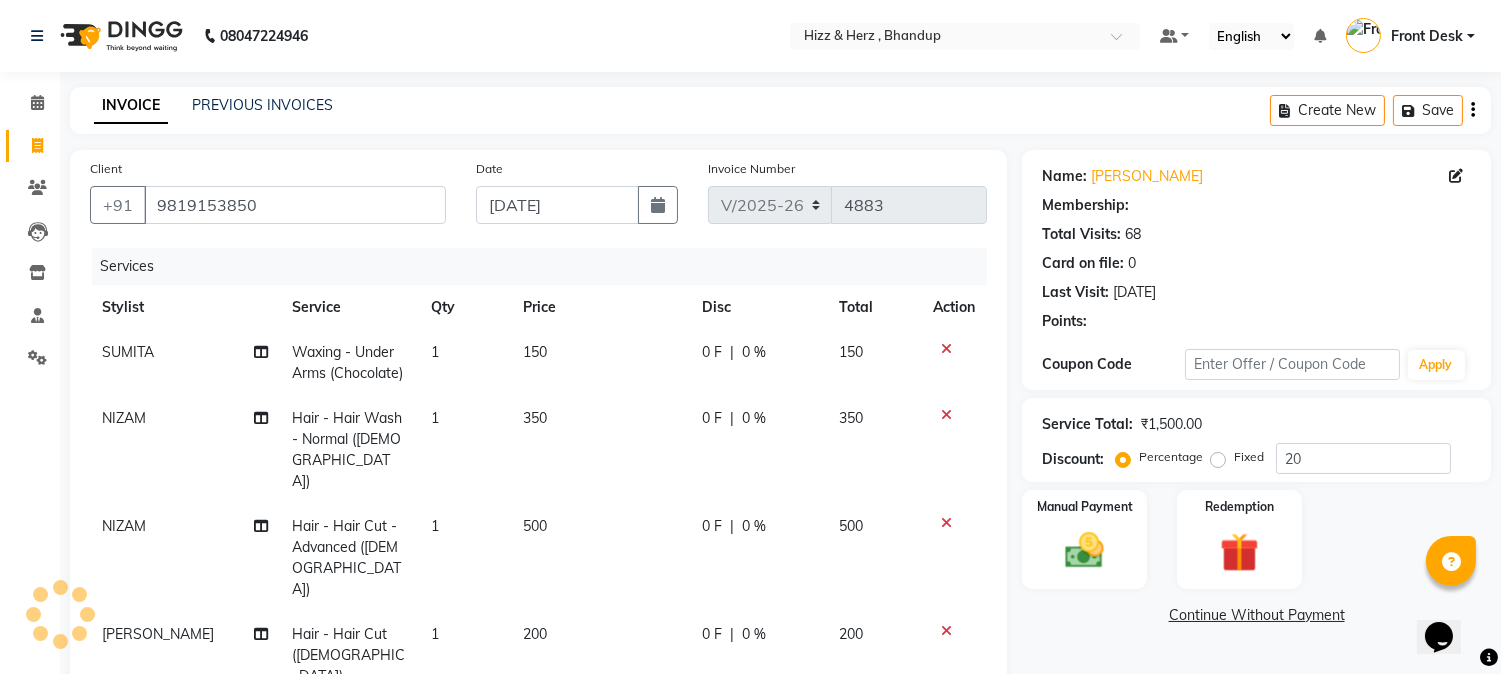select on "1: Object" 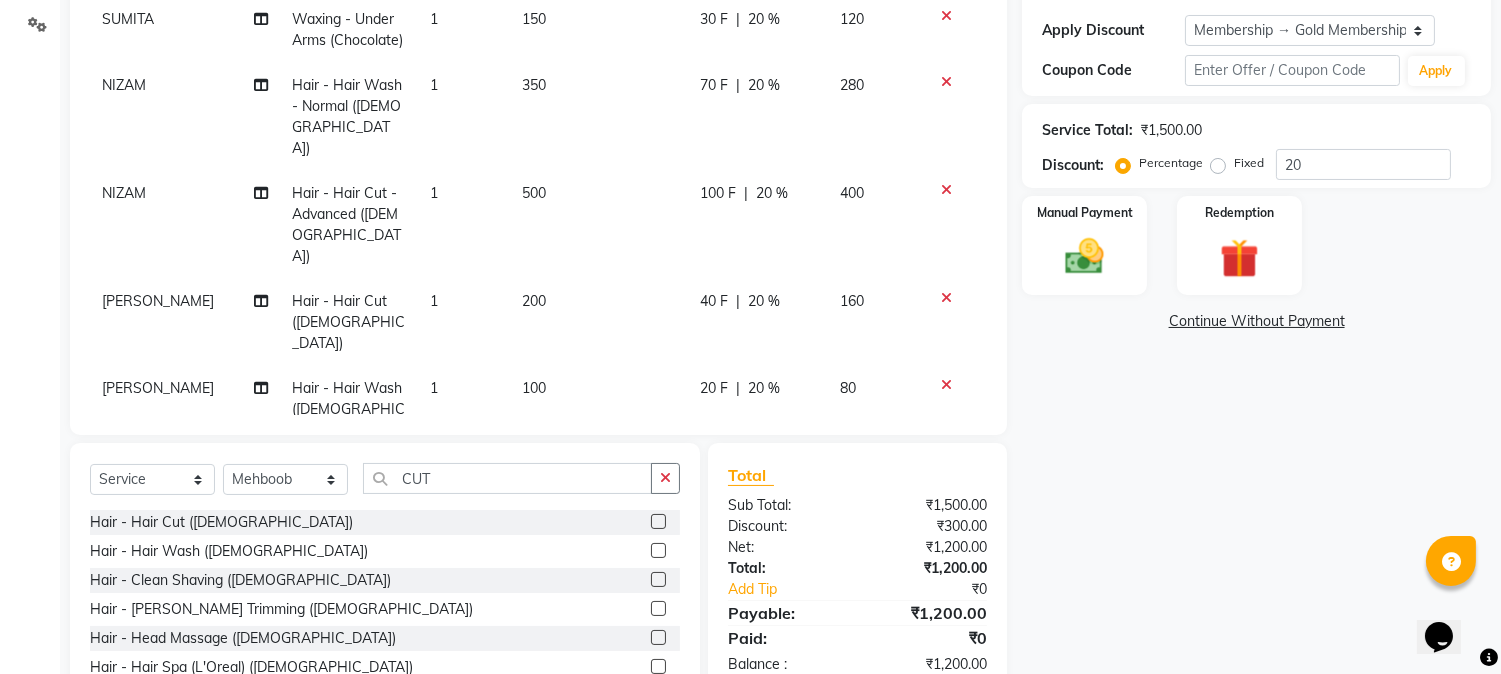 scroll, scrollTop: 0, scrollLeft: 0, axis: both 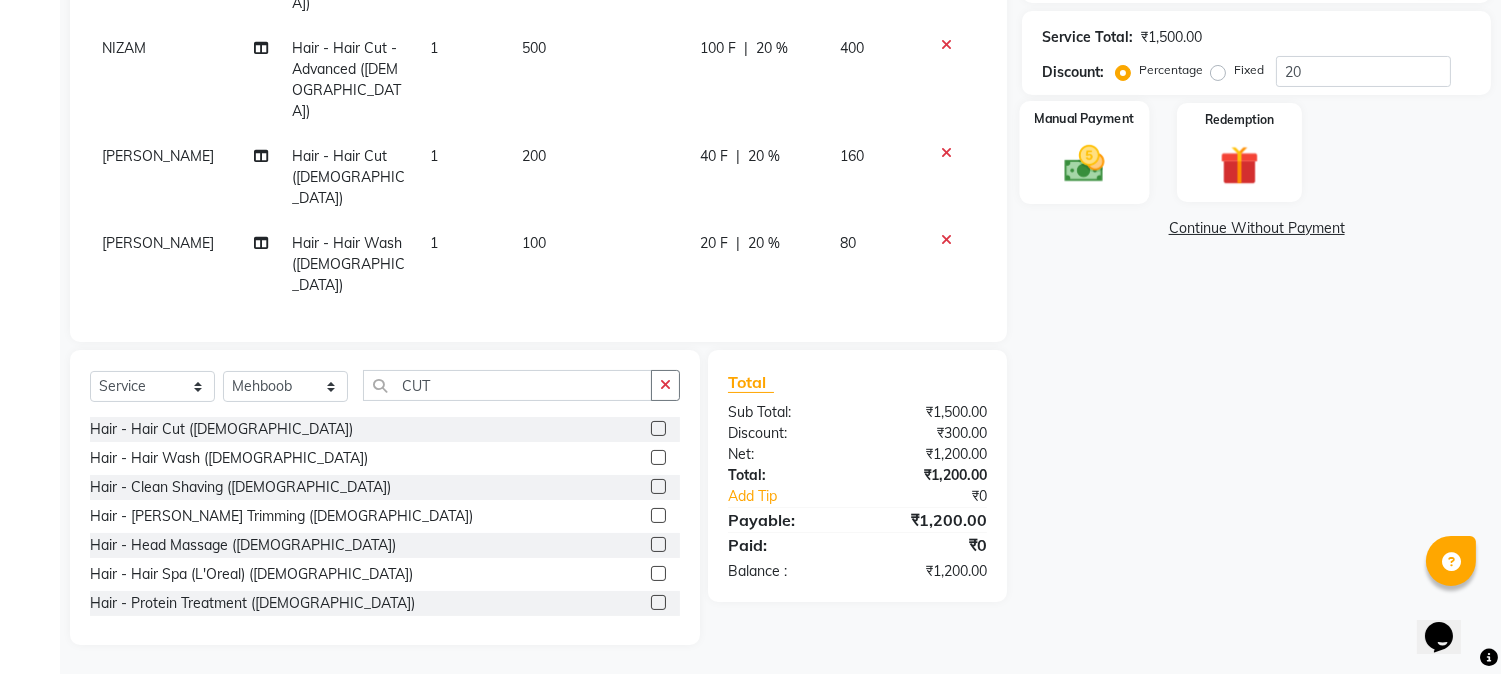click 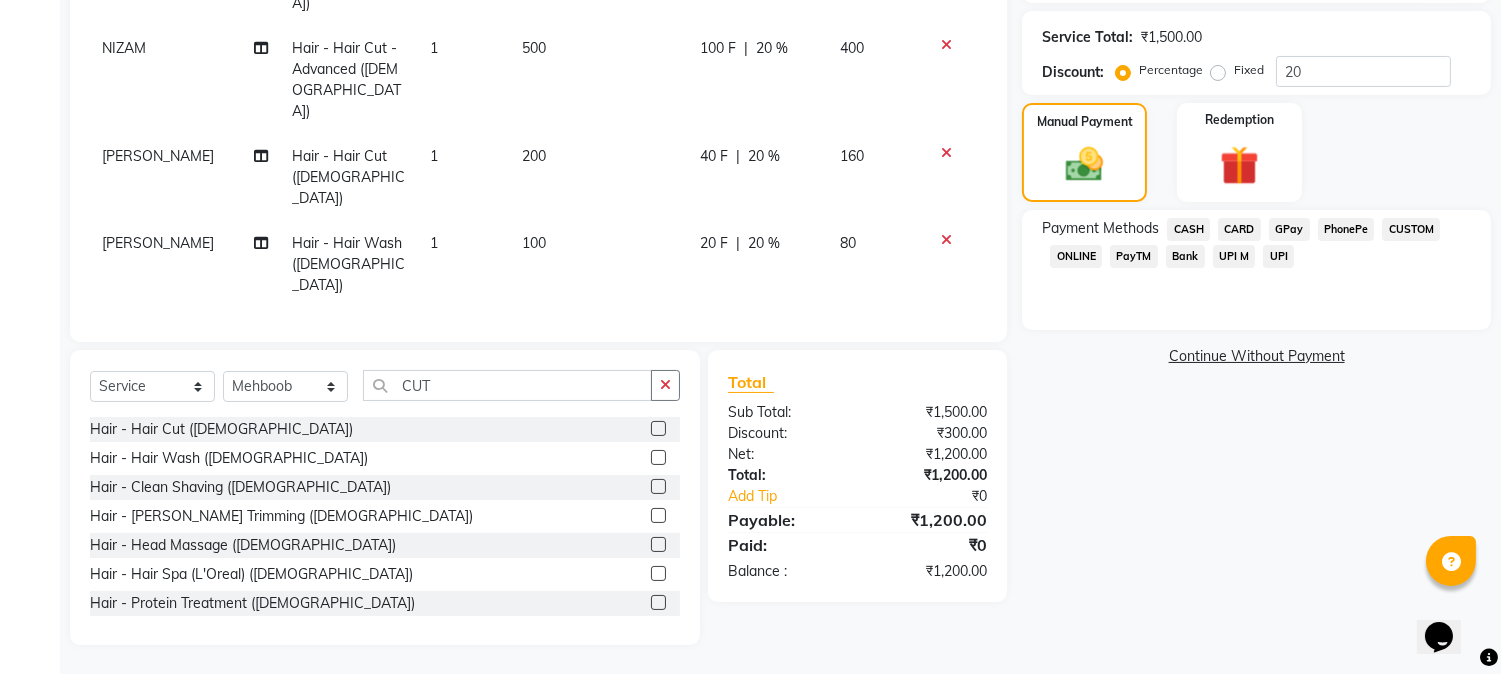 click on "GPay" 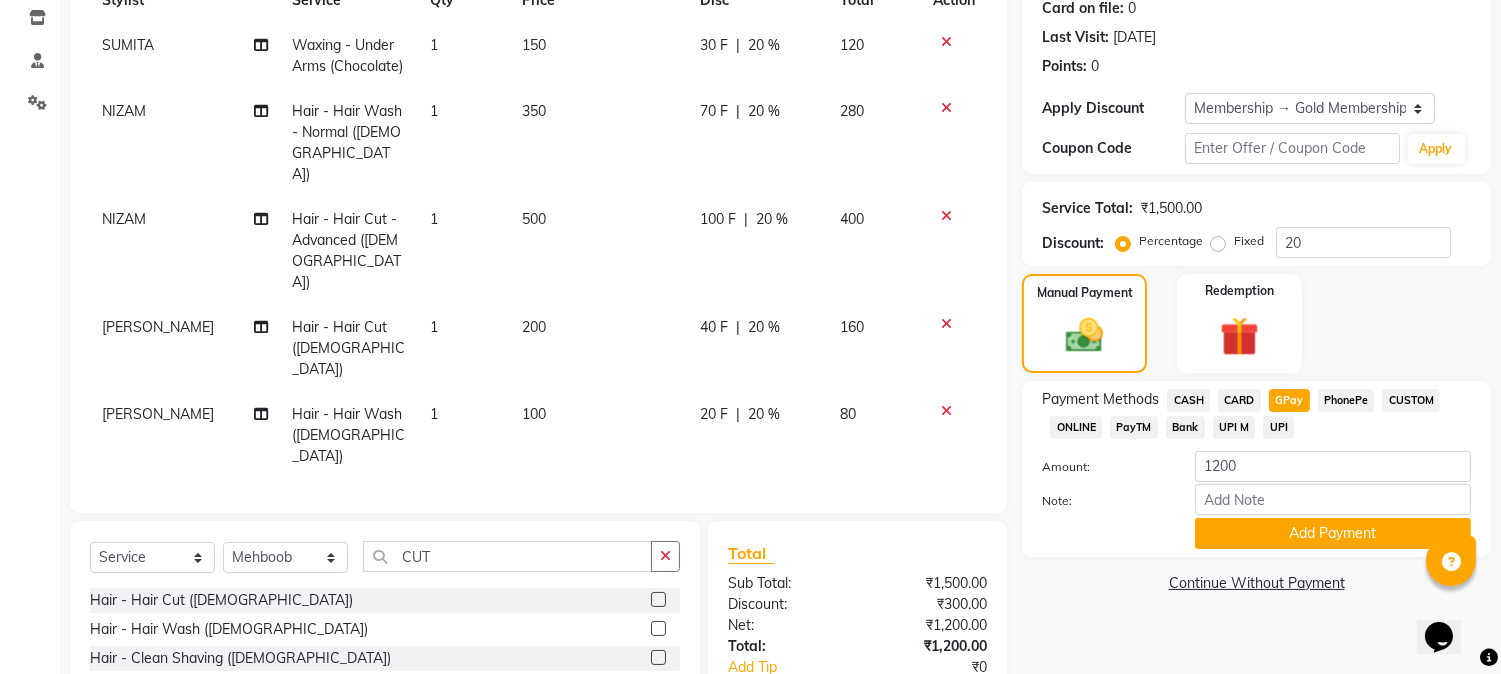 scroll, scrollTop: 204, scrollLeft: 0, axis: vertical 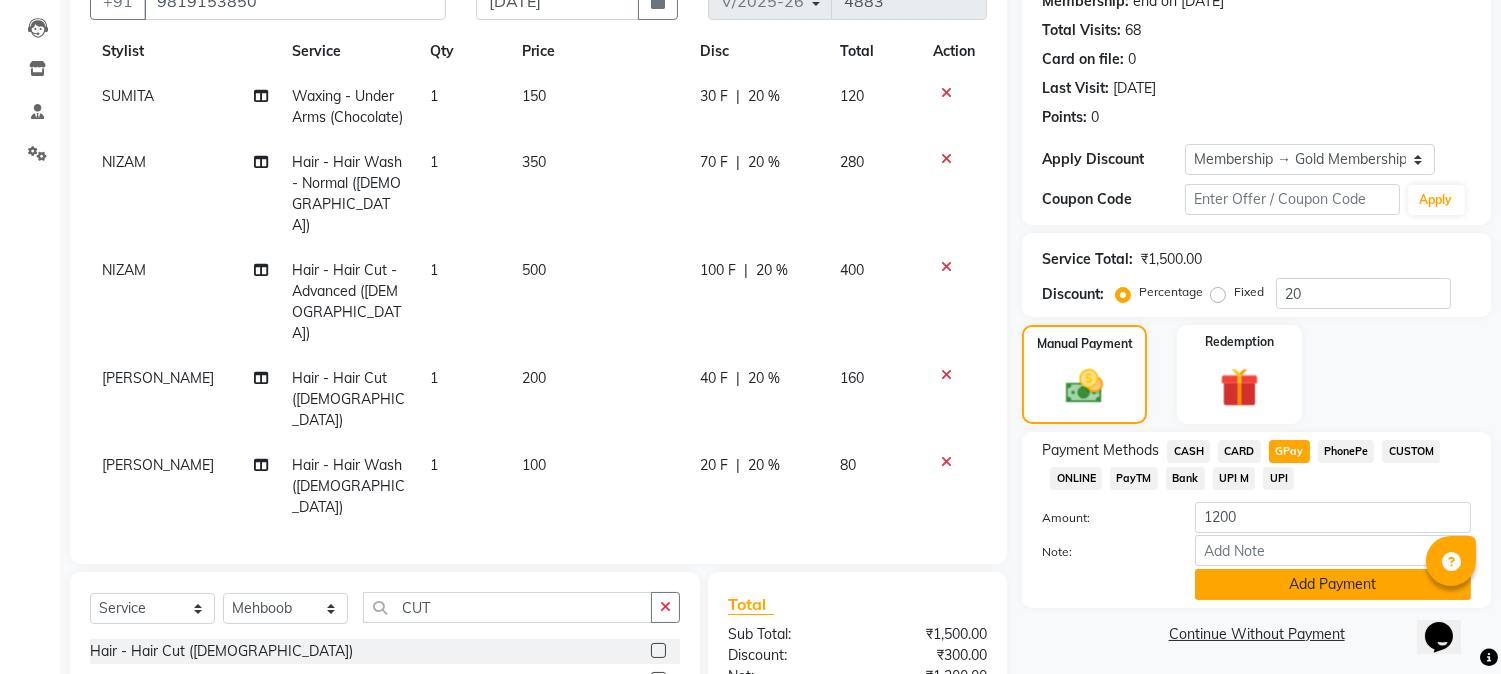 click on "Add Payment" 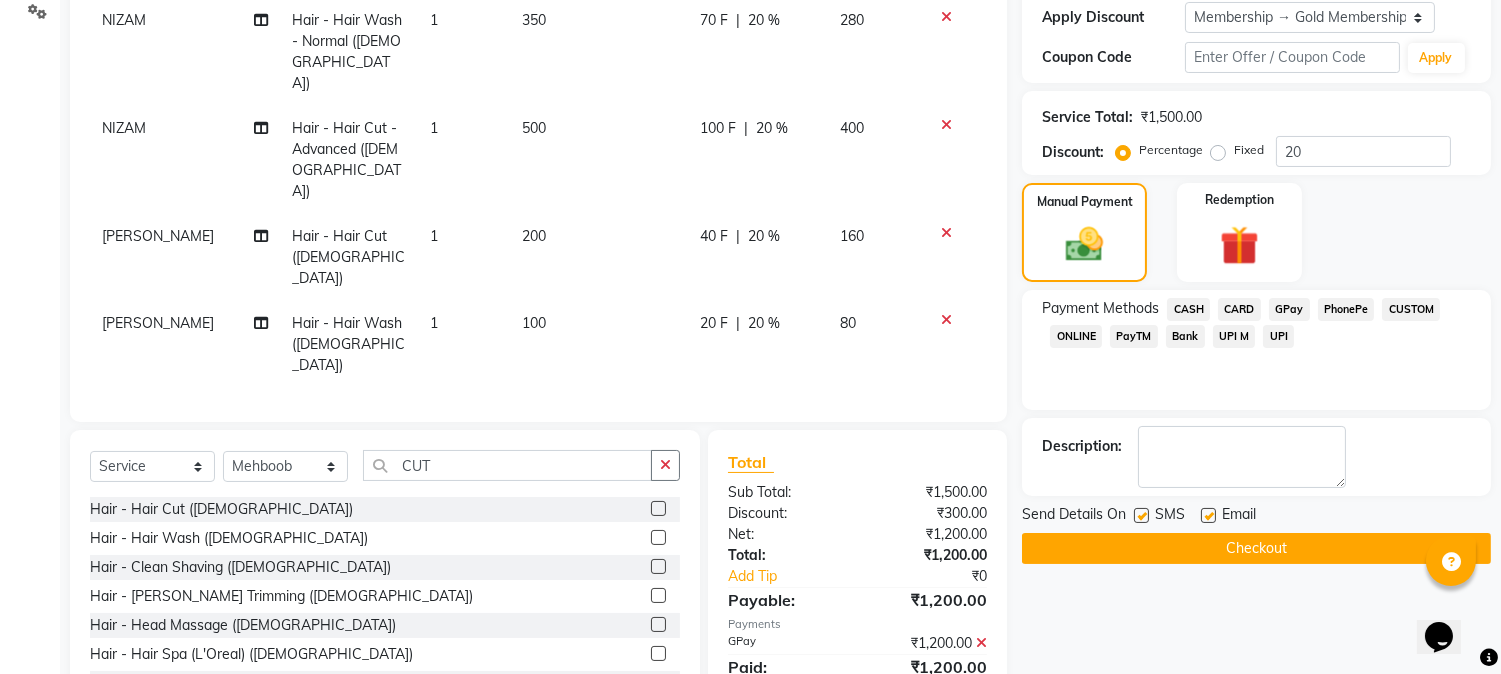 scroll, scrollTop: 426, scrollLeft: 0, axis: vertical 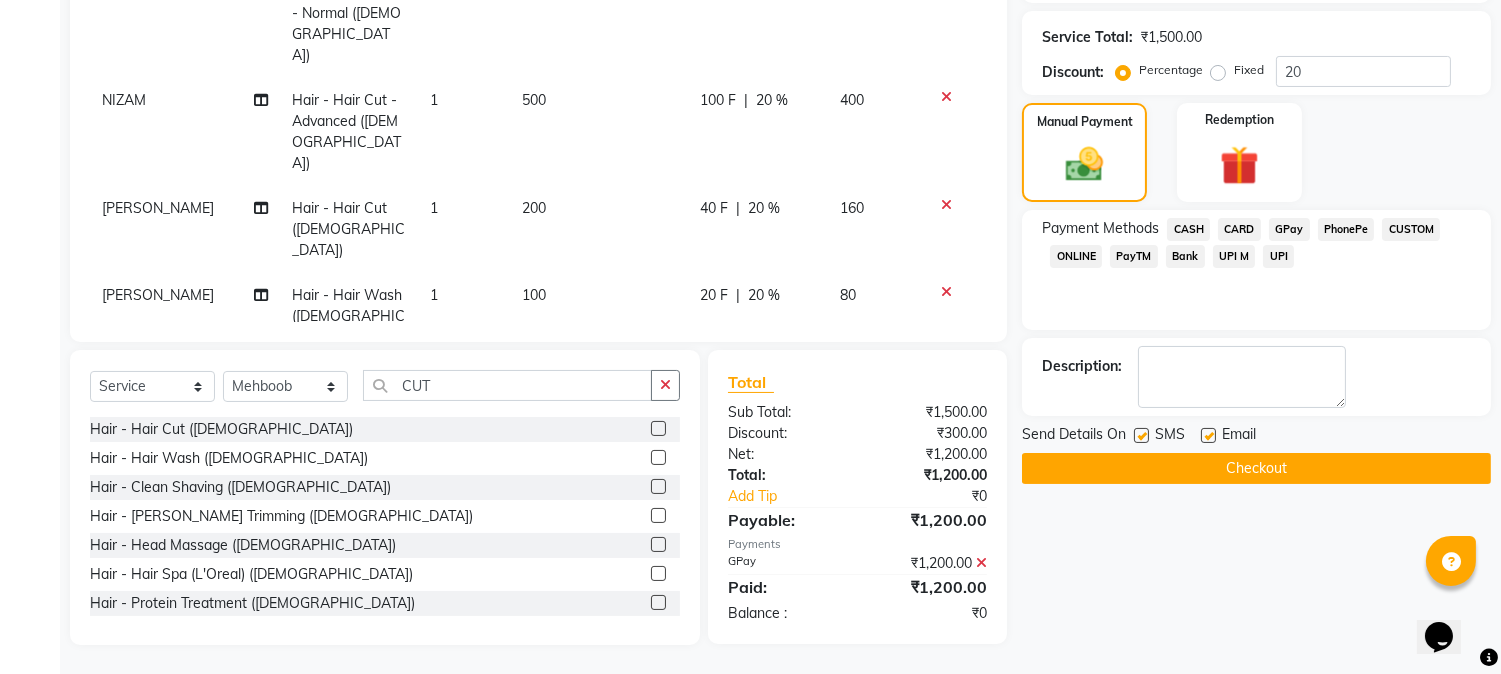 click on "Checkout" 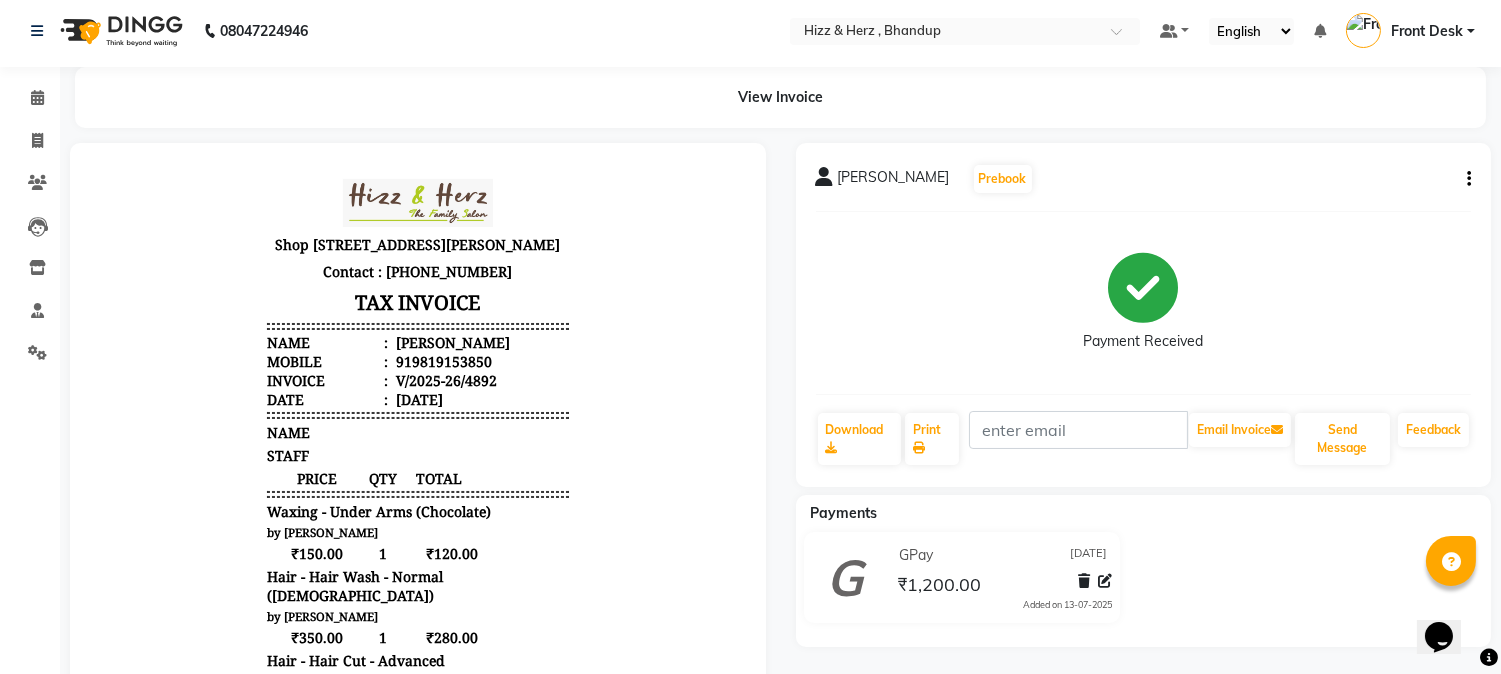 scroll, scrollTop: 0, scrollLeft: 0, axis: both 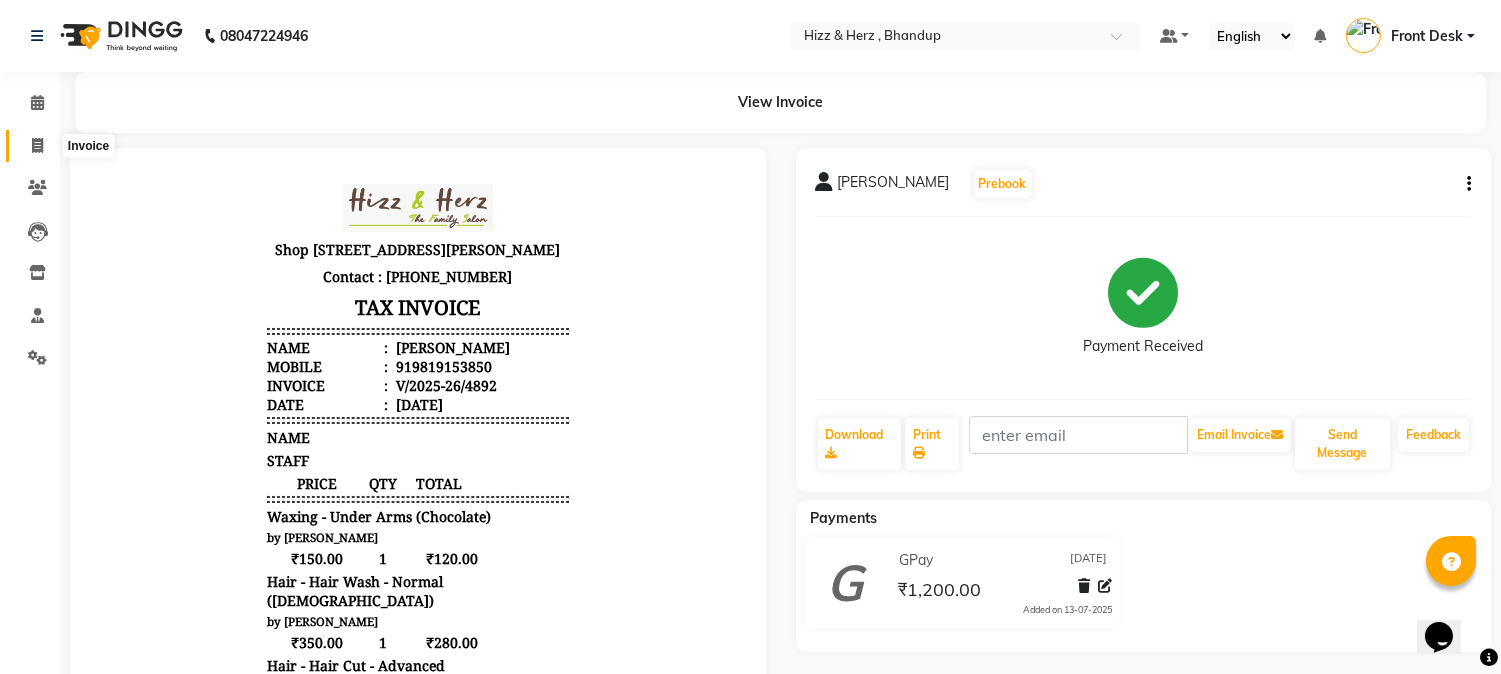 click 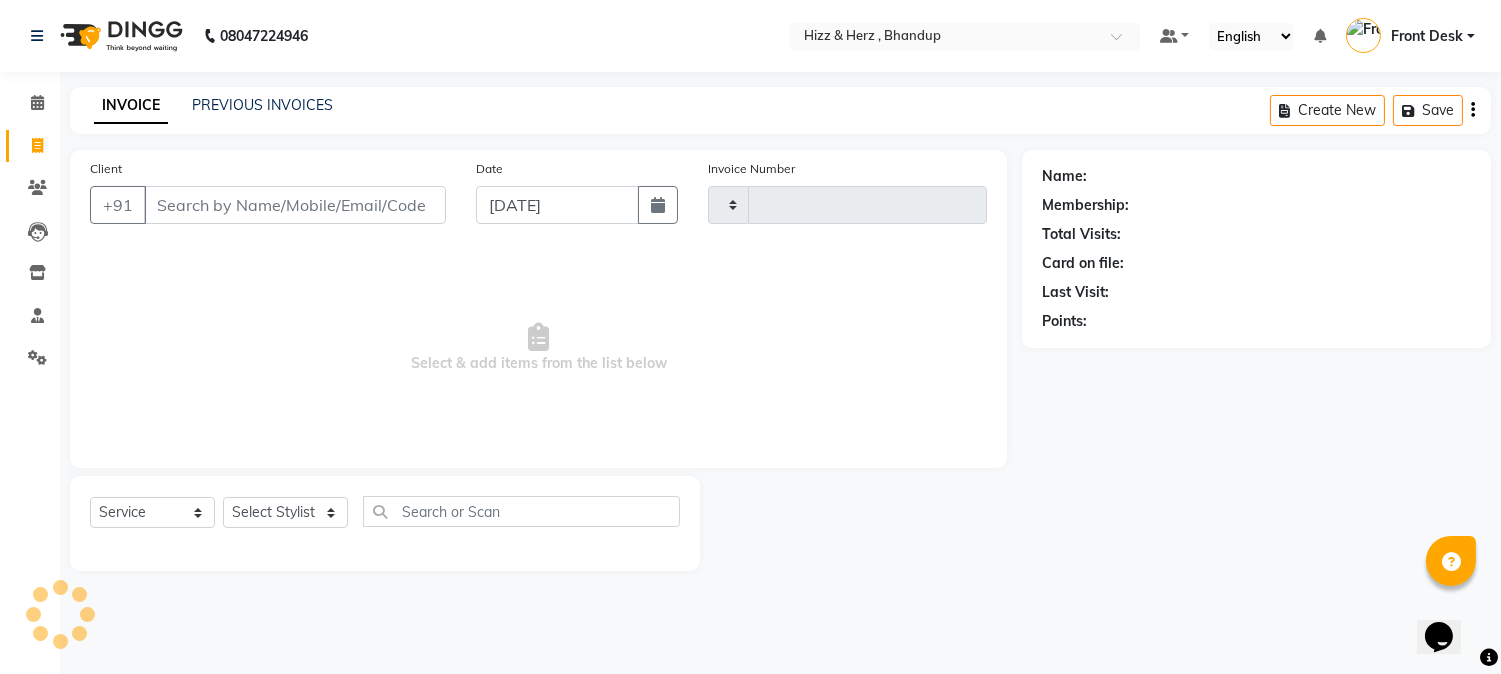 type on "4893" 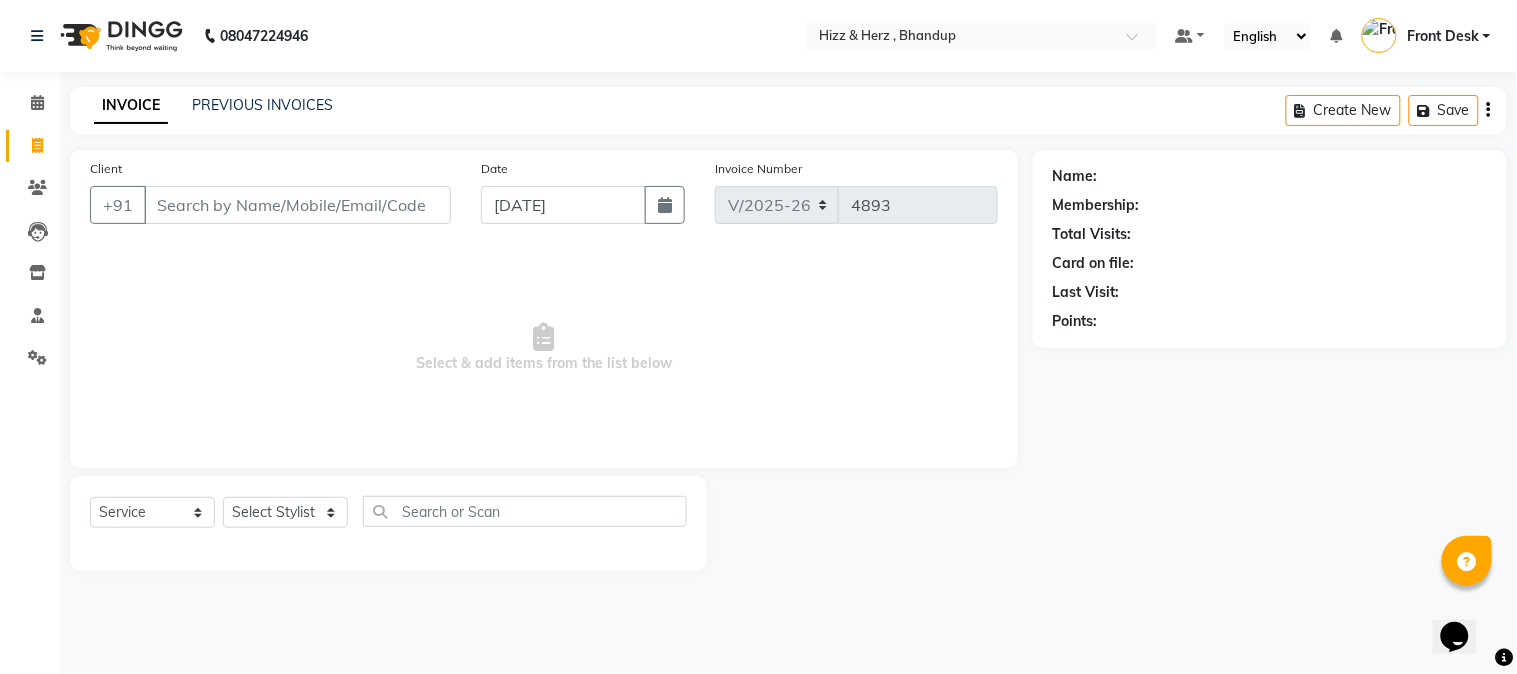click on "Client" at bounding box center (297, 205) 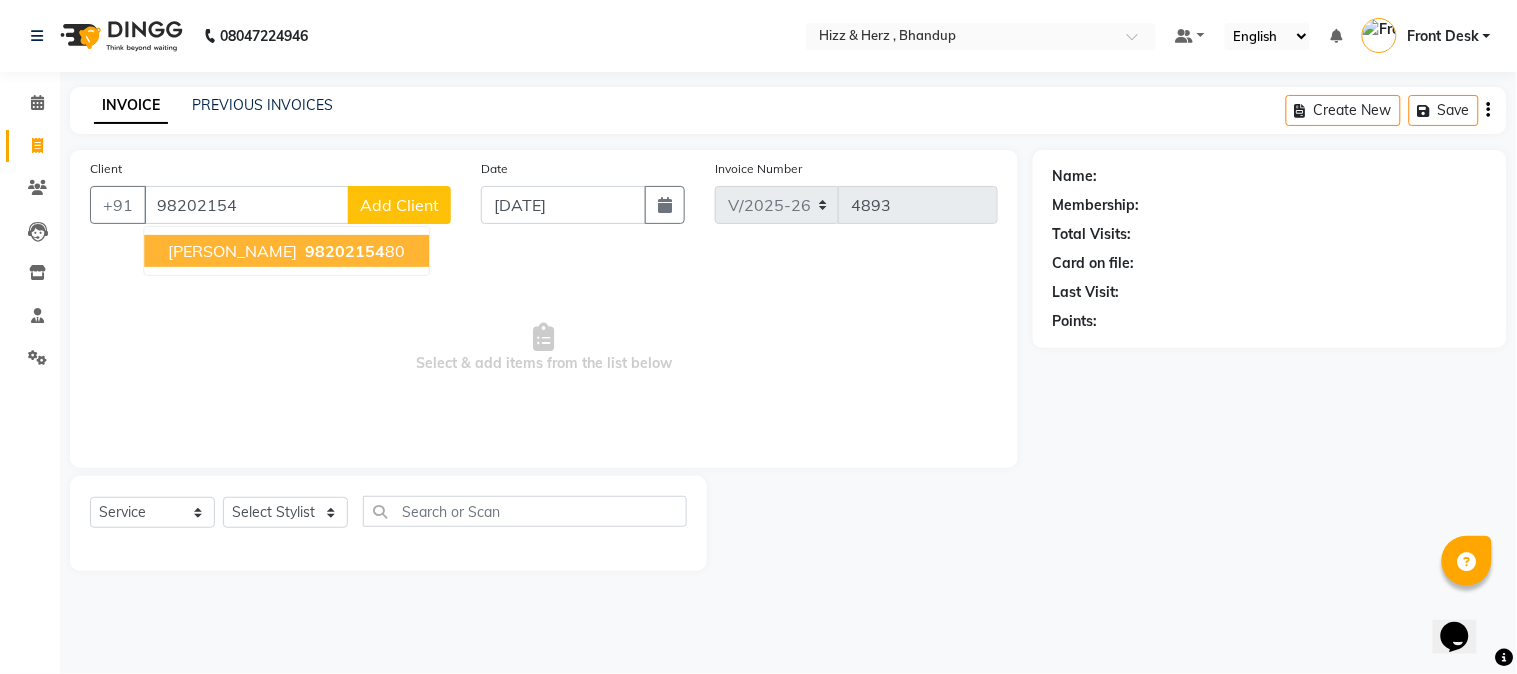 click on "98202154" at bounding box center [345, 251] 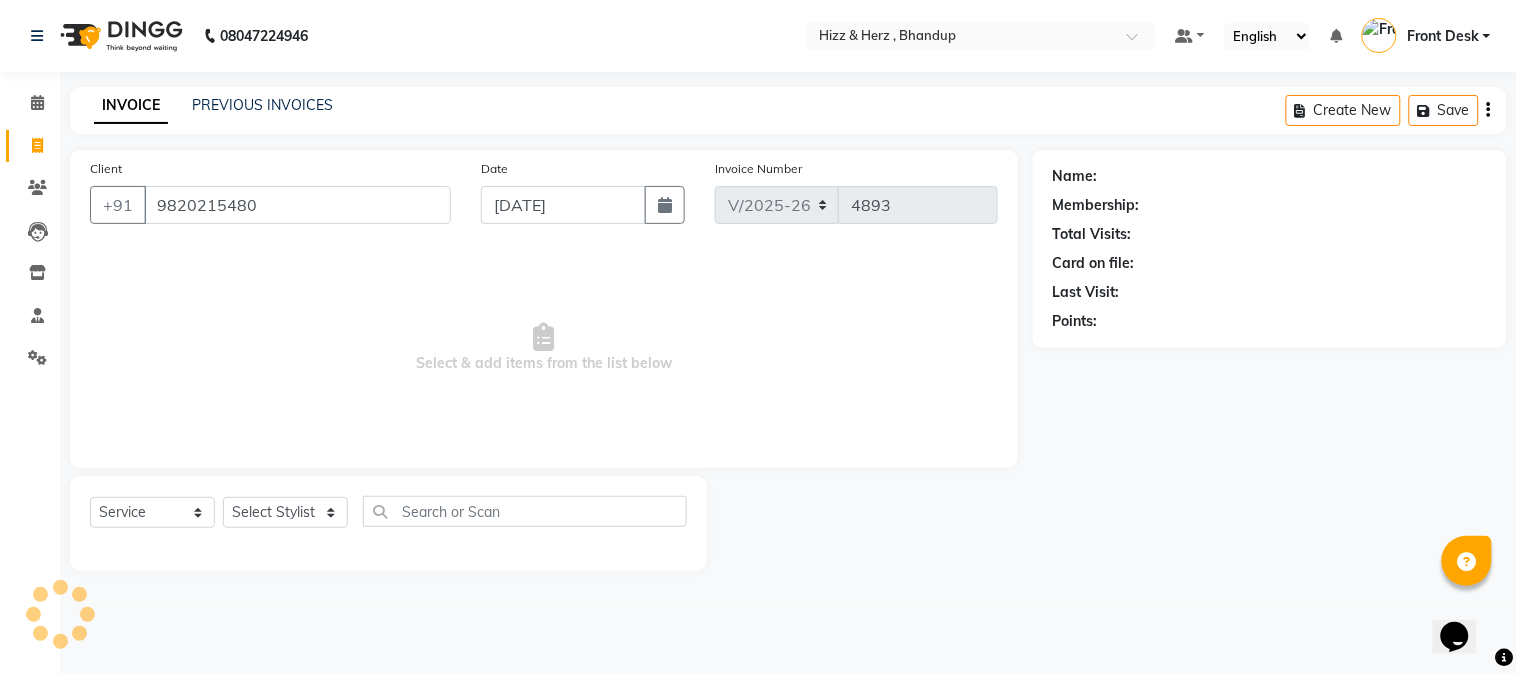 type on "9820215480" 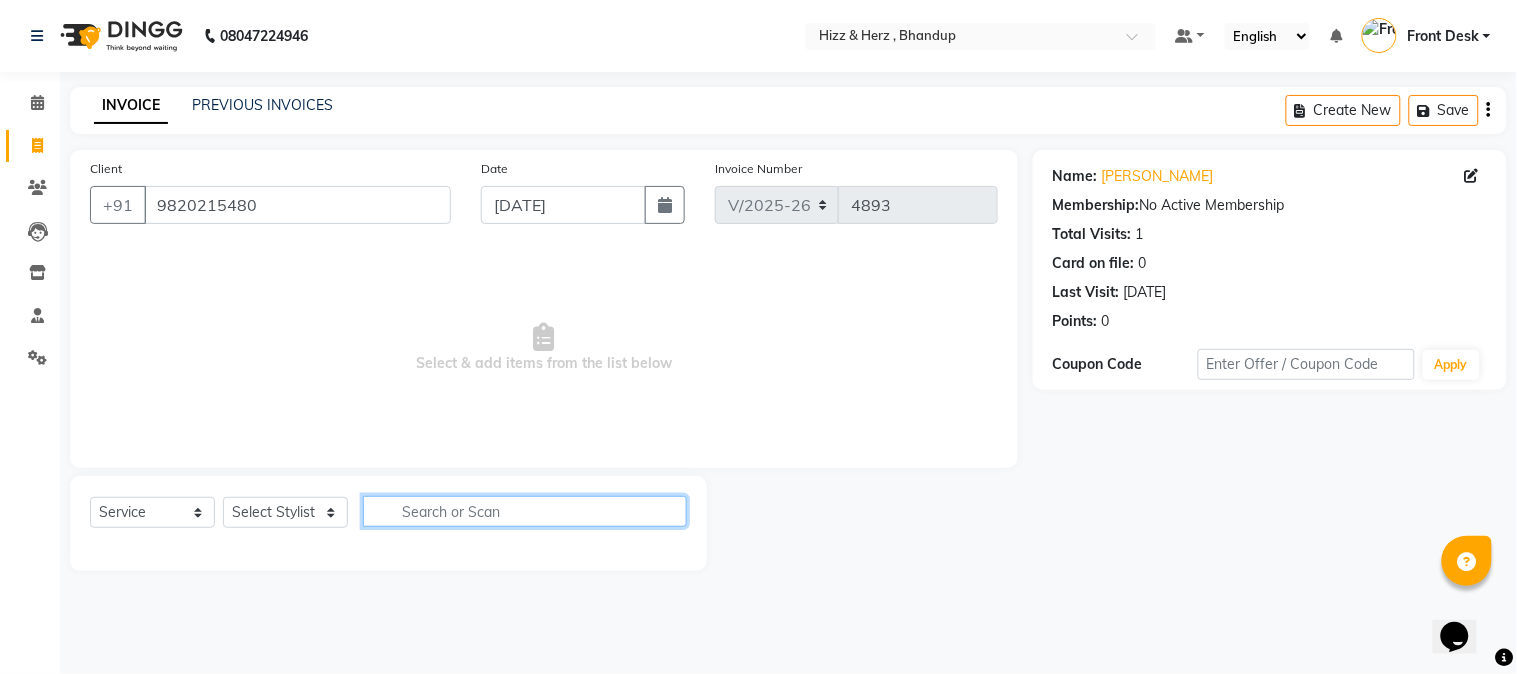 drag, startPoint x: 651, startPoint y: 514, endPoint x: 636, endPoint y: 525, distance: 18.601076 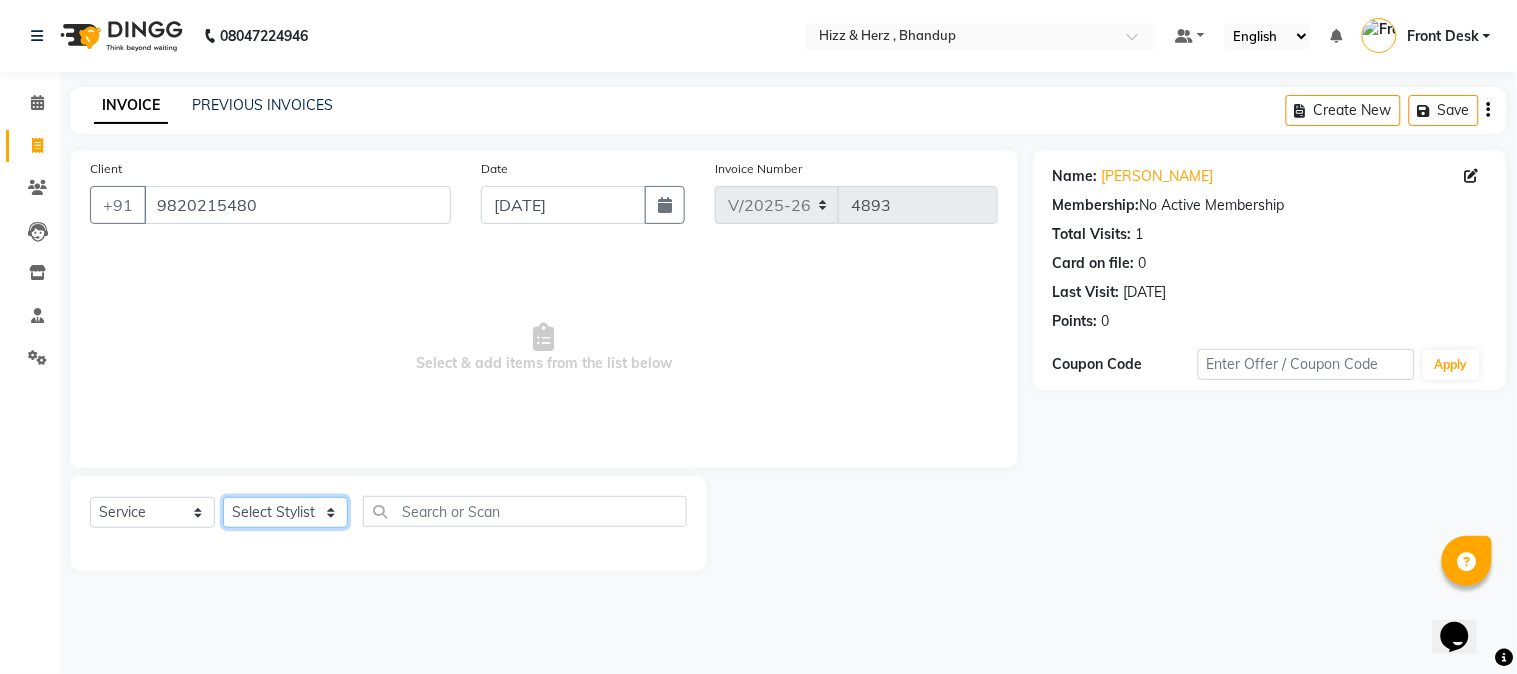 click on "Select Stylist Front Desk Gaurav Sharma HIZZ & HERZ 2 IRFAN AHMAD Jigna Goswami KHALID AHMAD Laxmi Mehboob MOHD PARVEJ NIZAM Salman Sangeeta  SUMITA  VEERENDRA SHARMA" 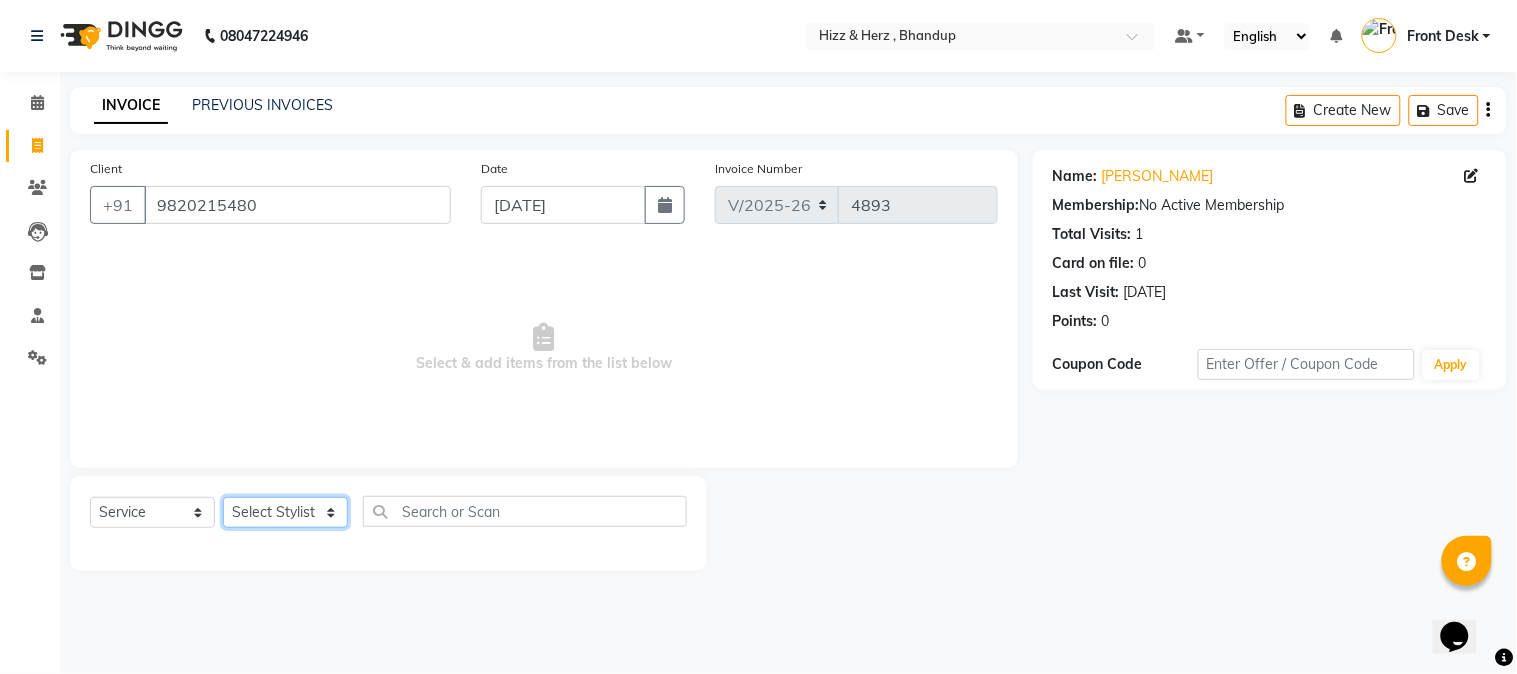 select on "24395" 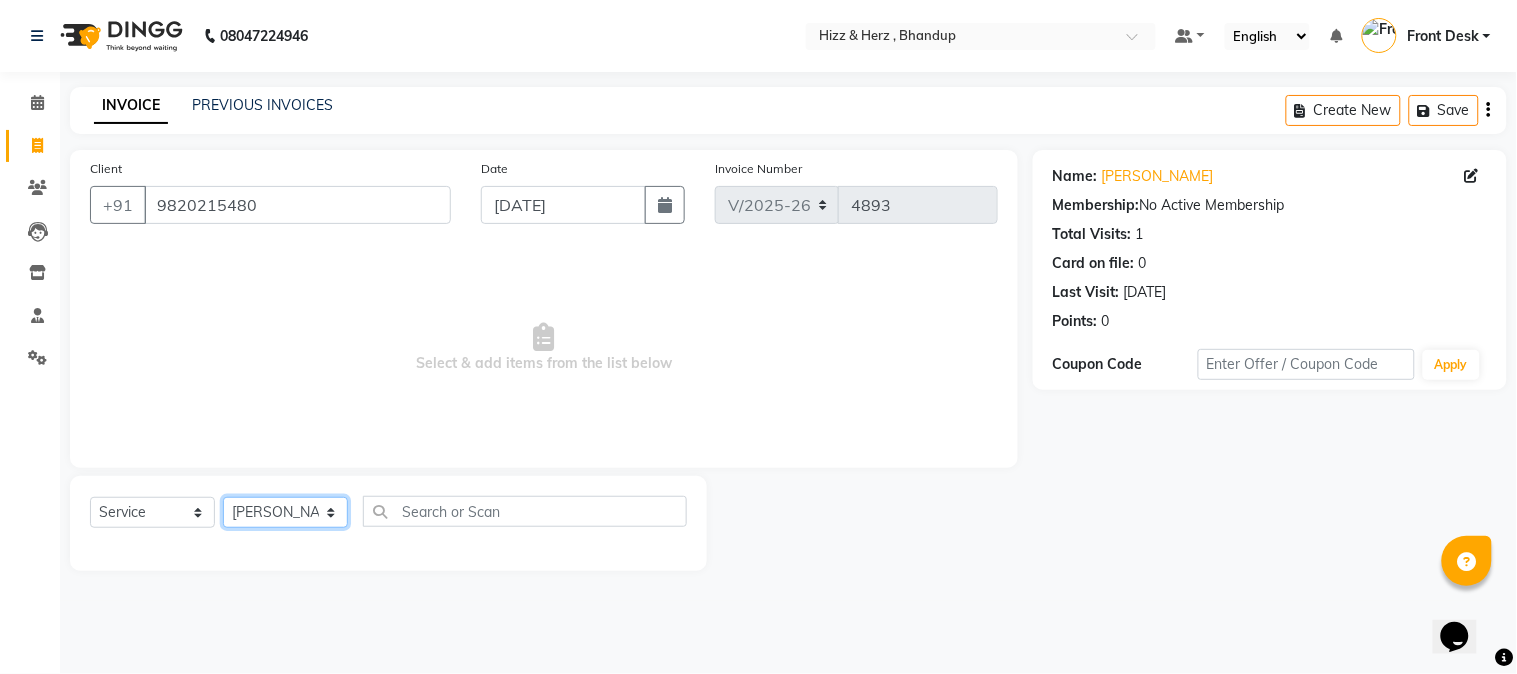 click on "Select Stylist Front Desk Gaurav Sharma HIZZ & HERZ 2 IRFAN AHMAD Jigna Goswami KHALID AHMAD Laxmi Mehboob MOHD PARVEJ NIZAM Salman Sangeeta  SUMITA  VEERENDRA SHARMA" 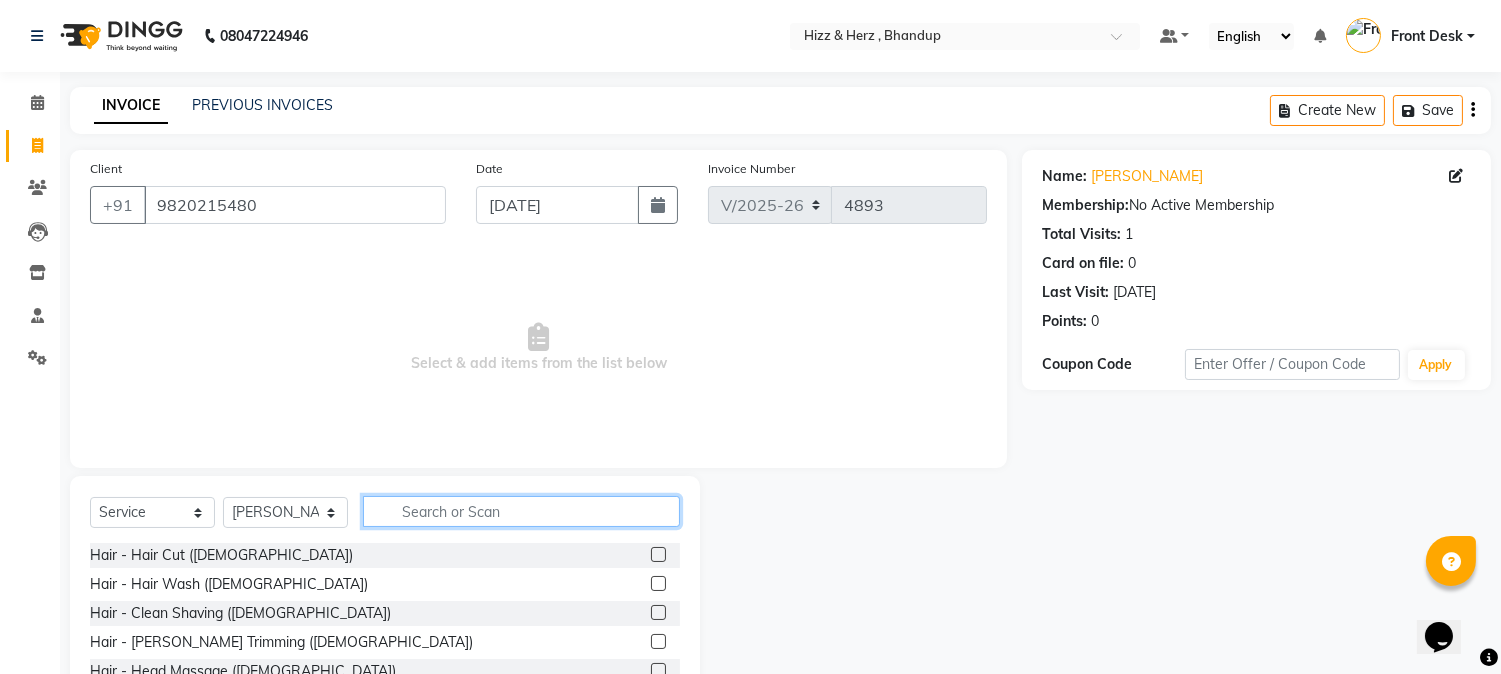 click 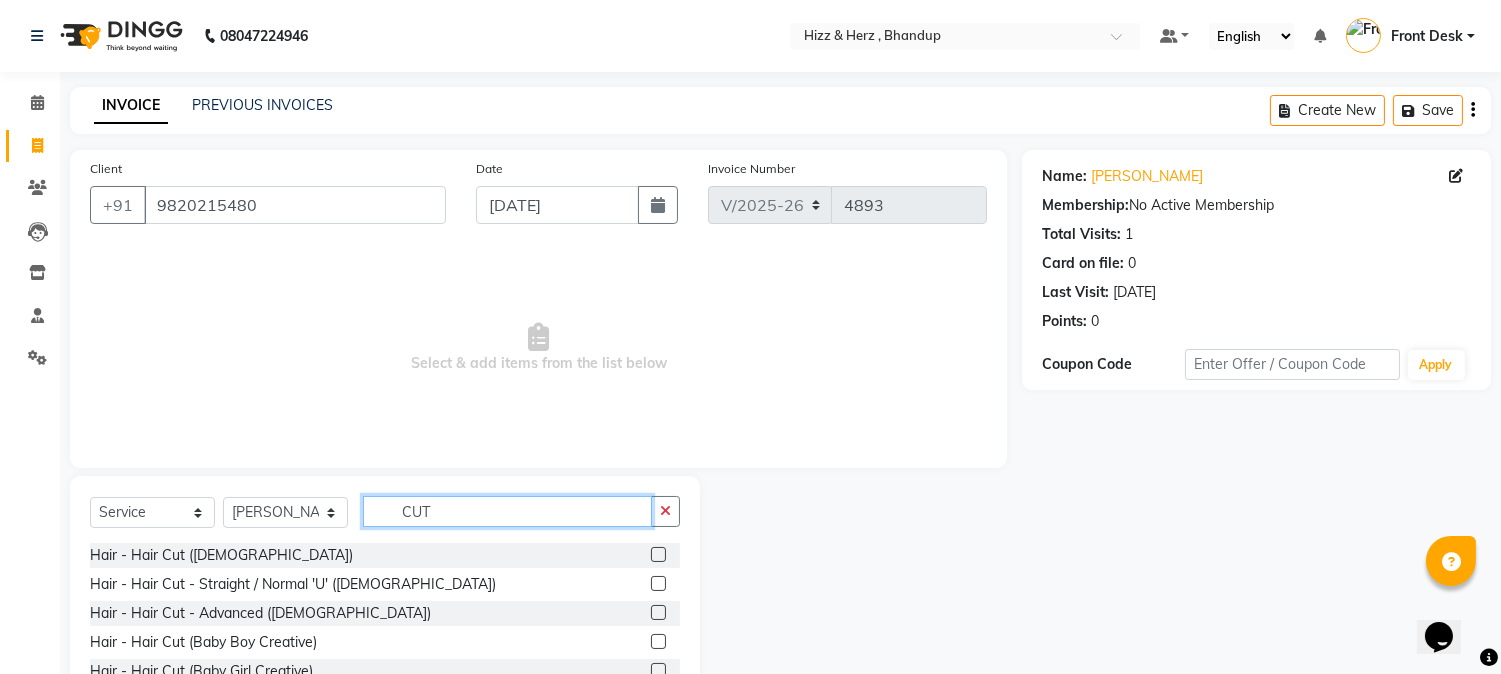 type on "CUT" 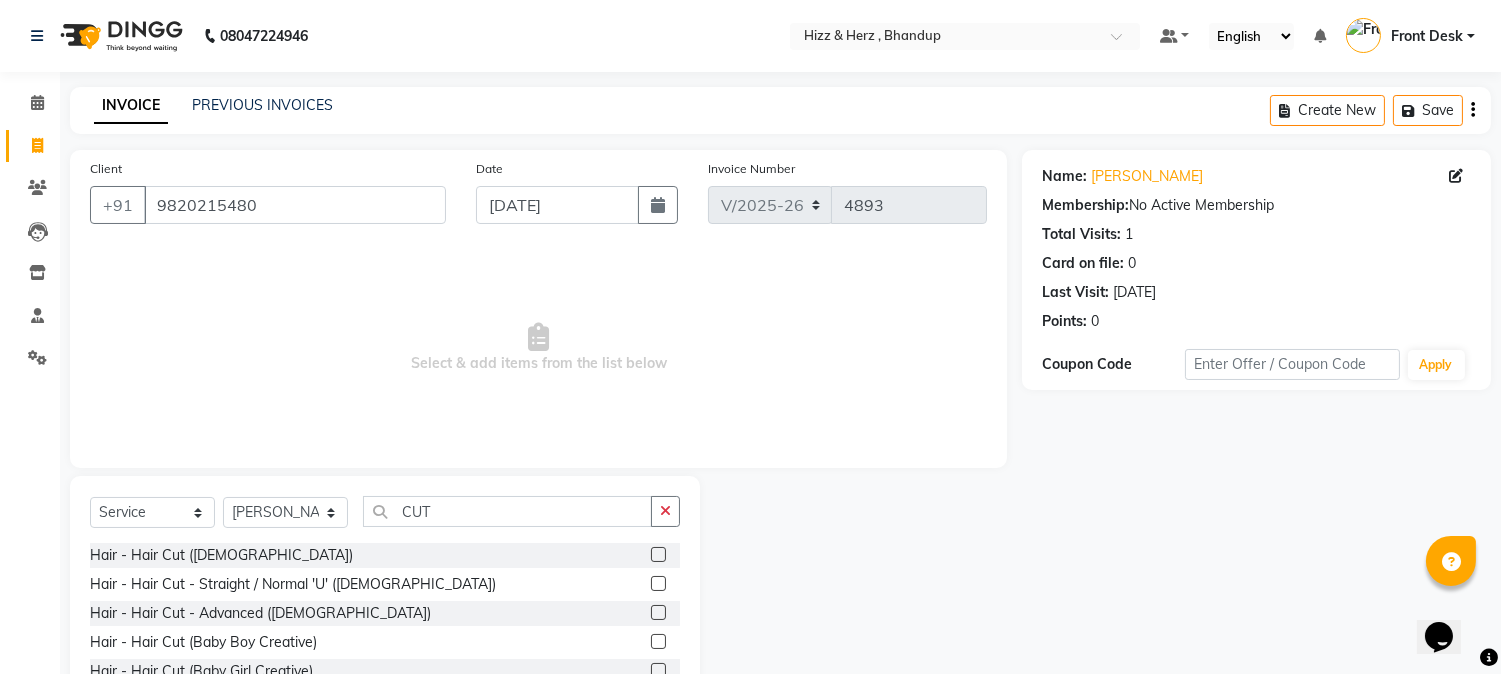 click 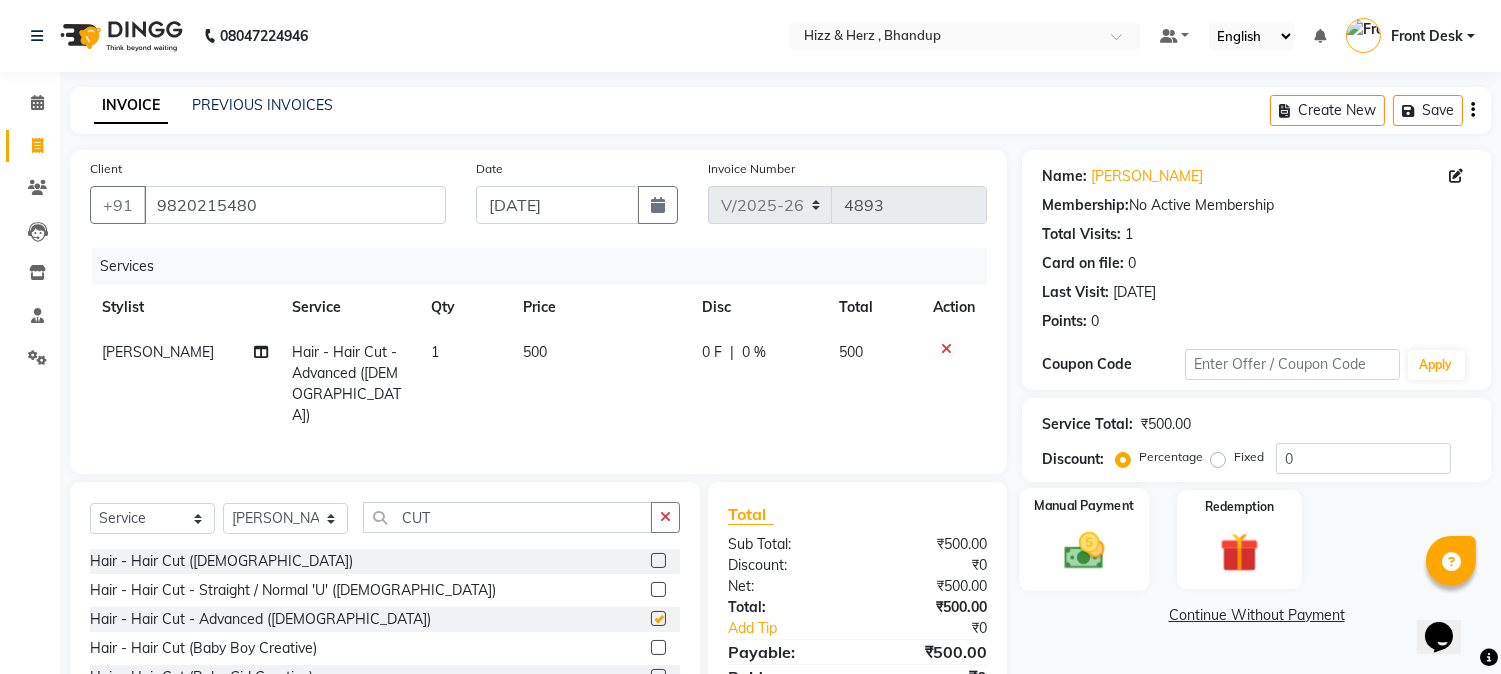 checkbox on "false" 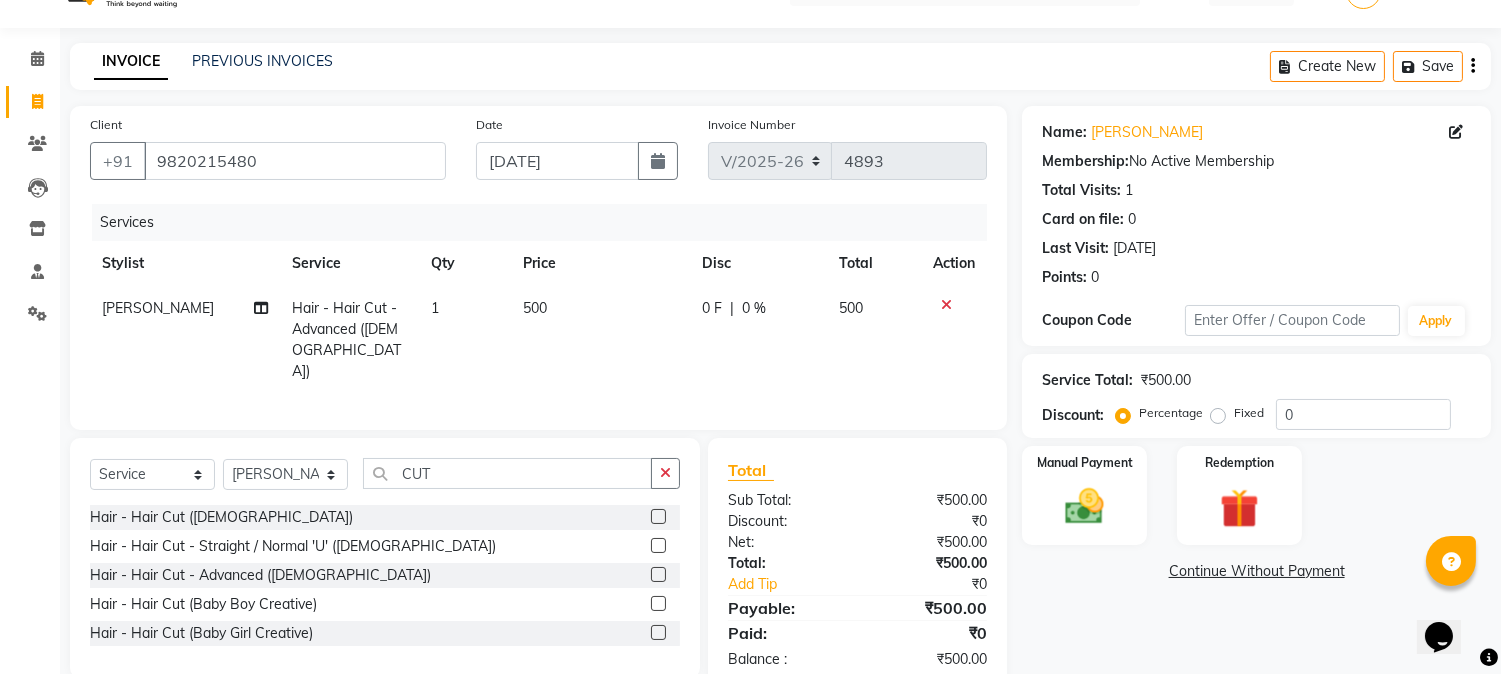 scroll, scrollTop: 85, scrollLeft: 0, axis: vertical 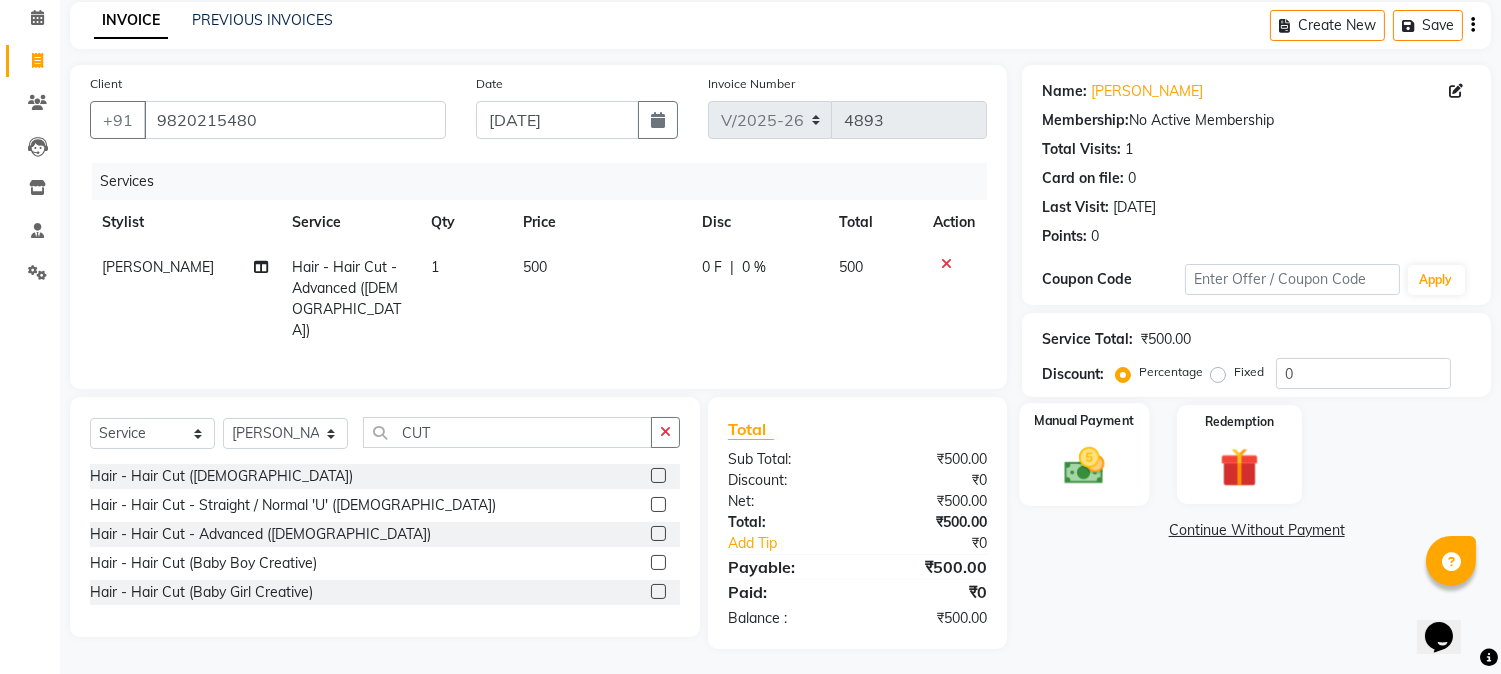 click 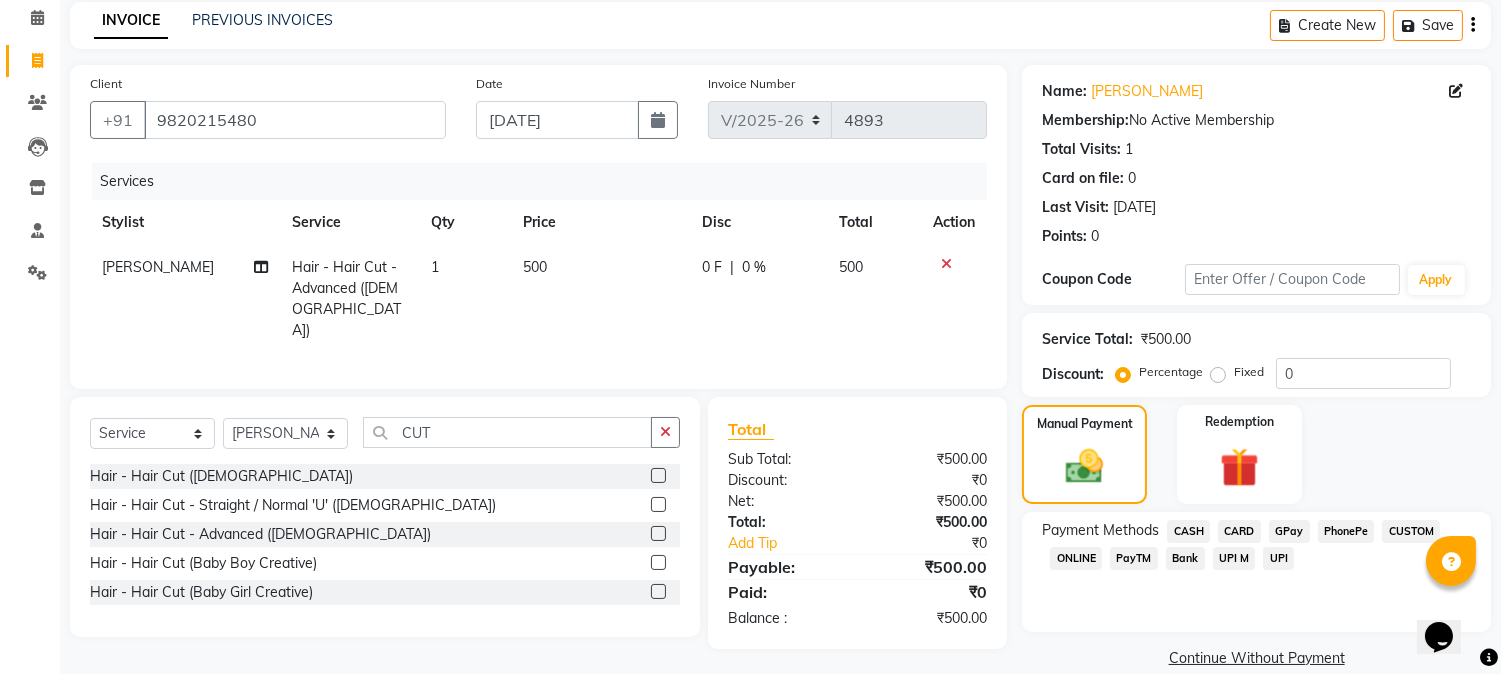 click on "GPay" 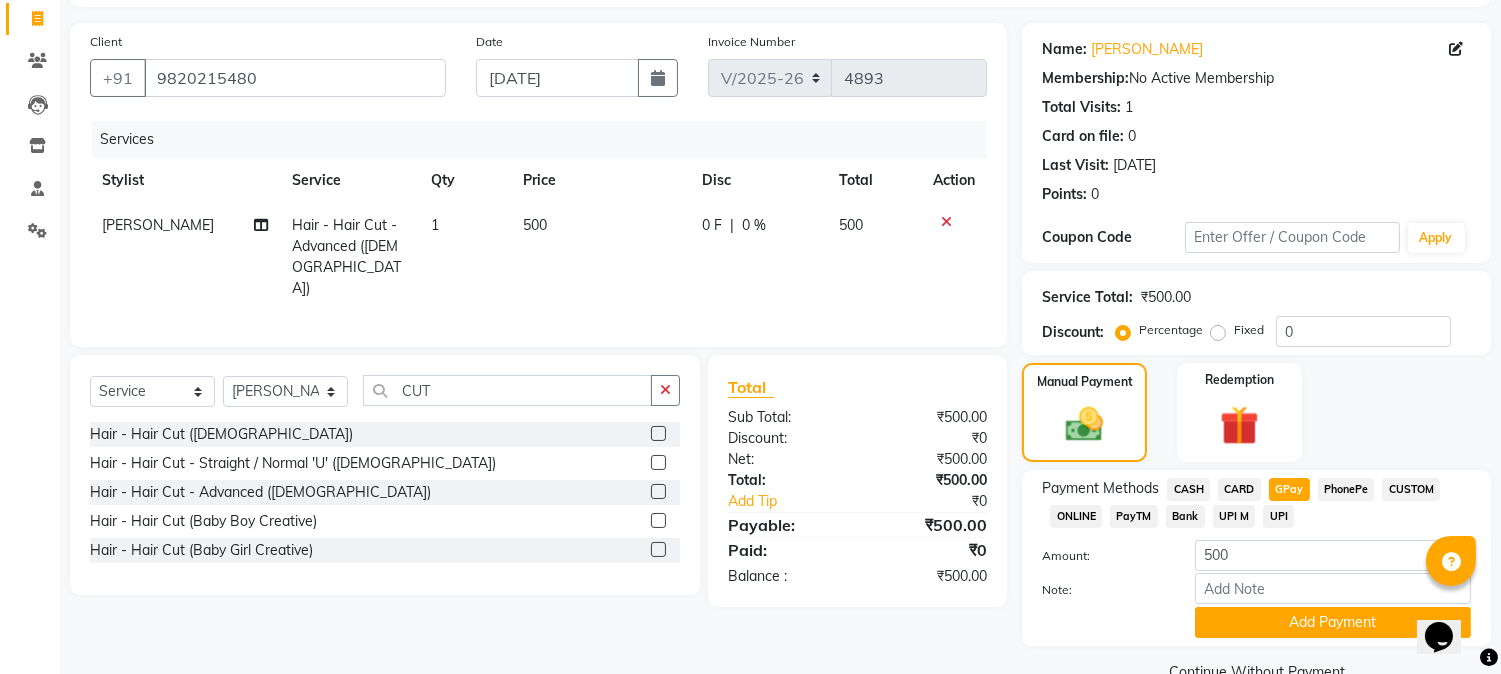 scroll, scrollTop: 170, scrollLeft: 0, axis: vertical 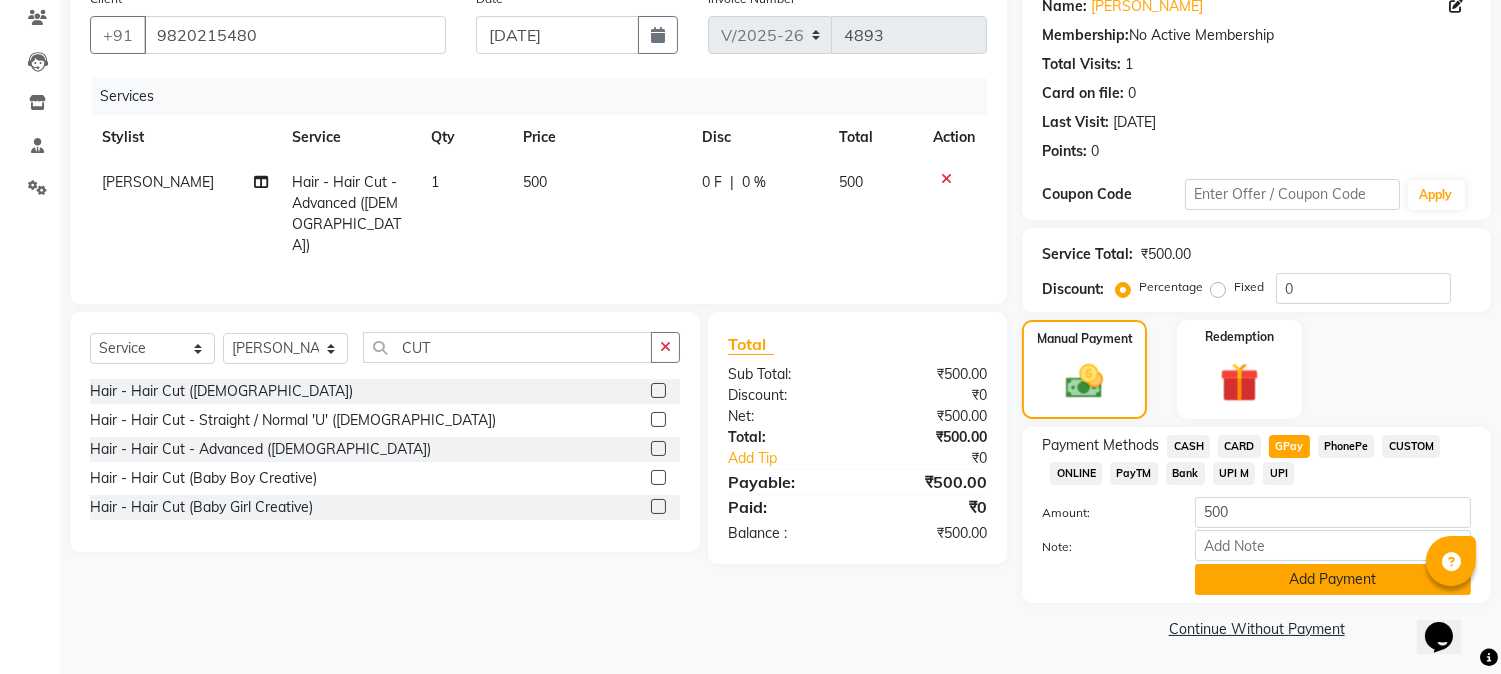 click on "Add Payment" 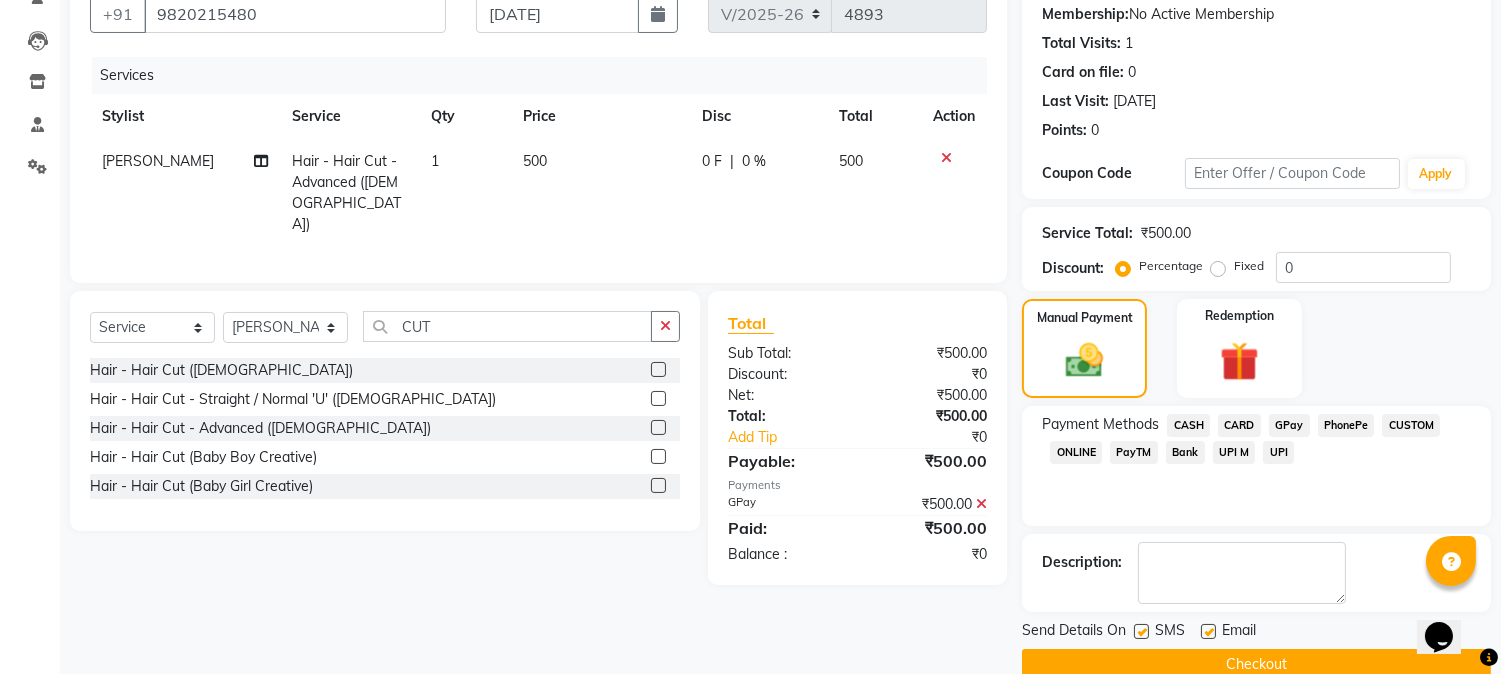 scroll, scrollTop: 225, scrollLeft: 0, axis: vertical 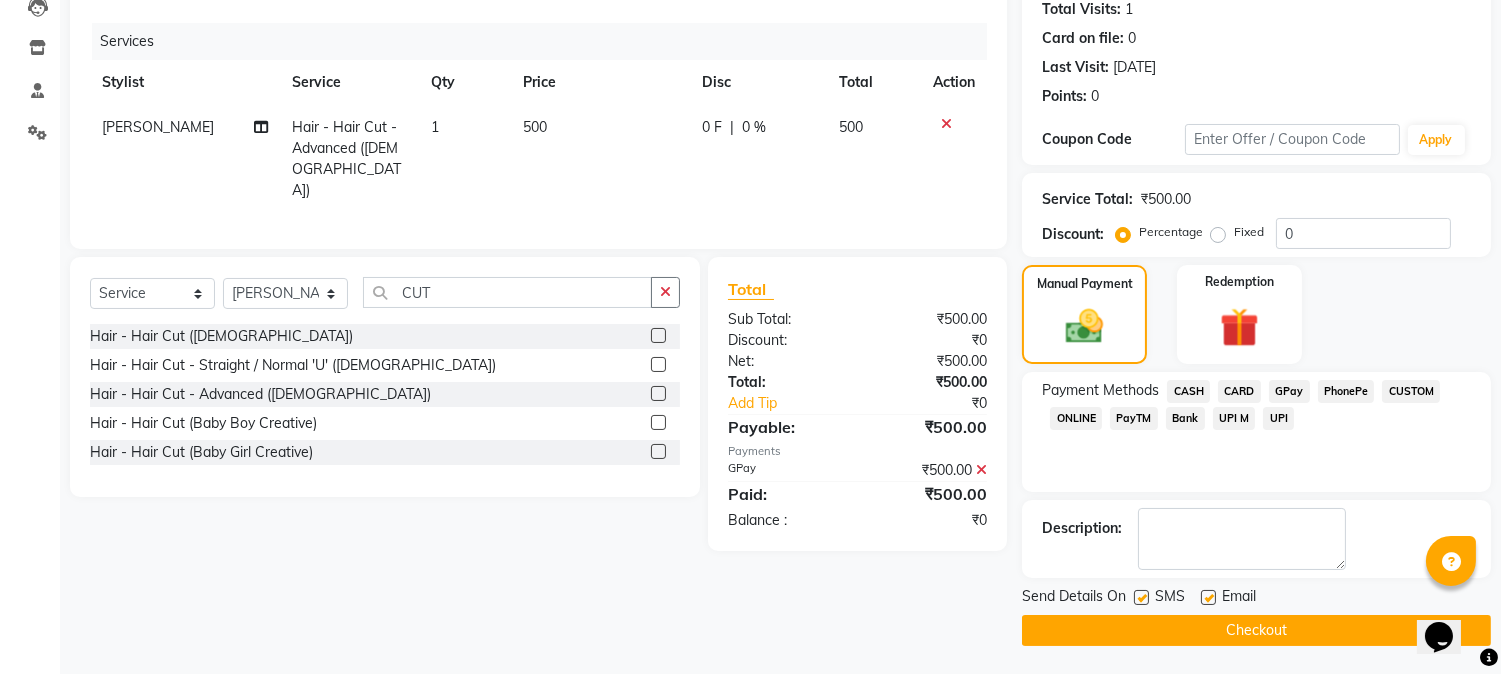 click on "Checkout" 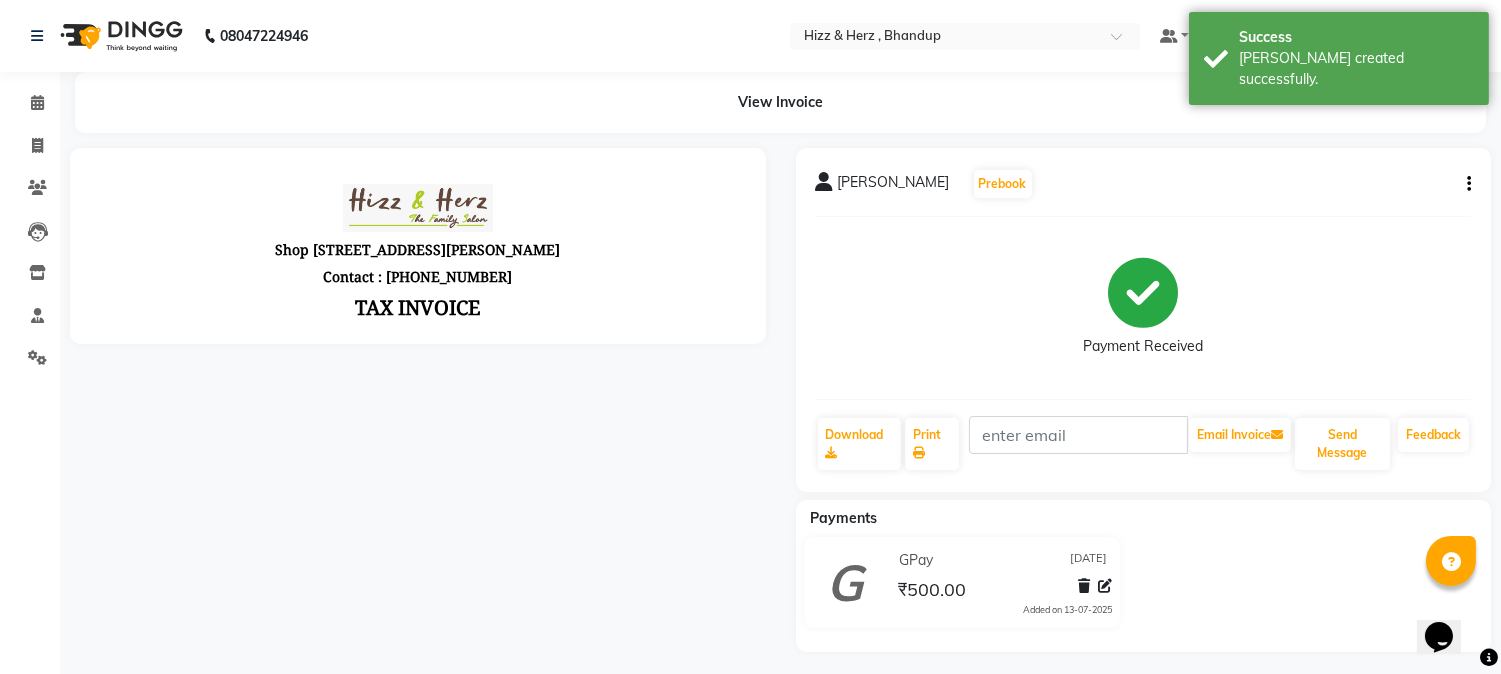 scroll, scrollTop: 0, scrollLeft: 0, axis: both 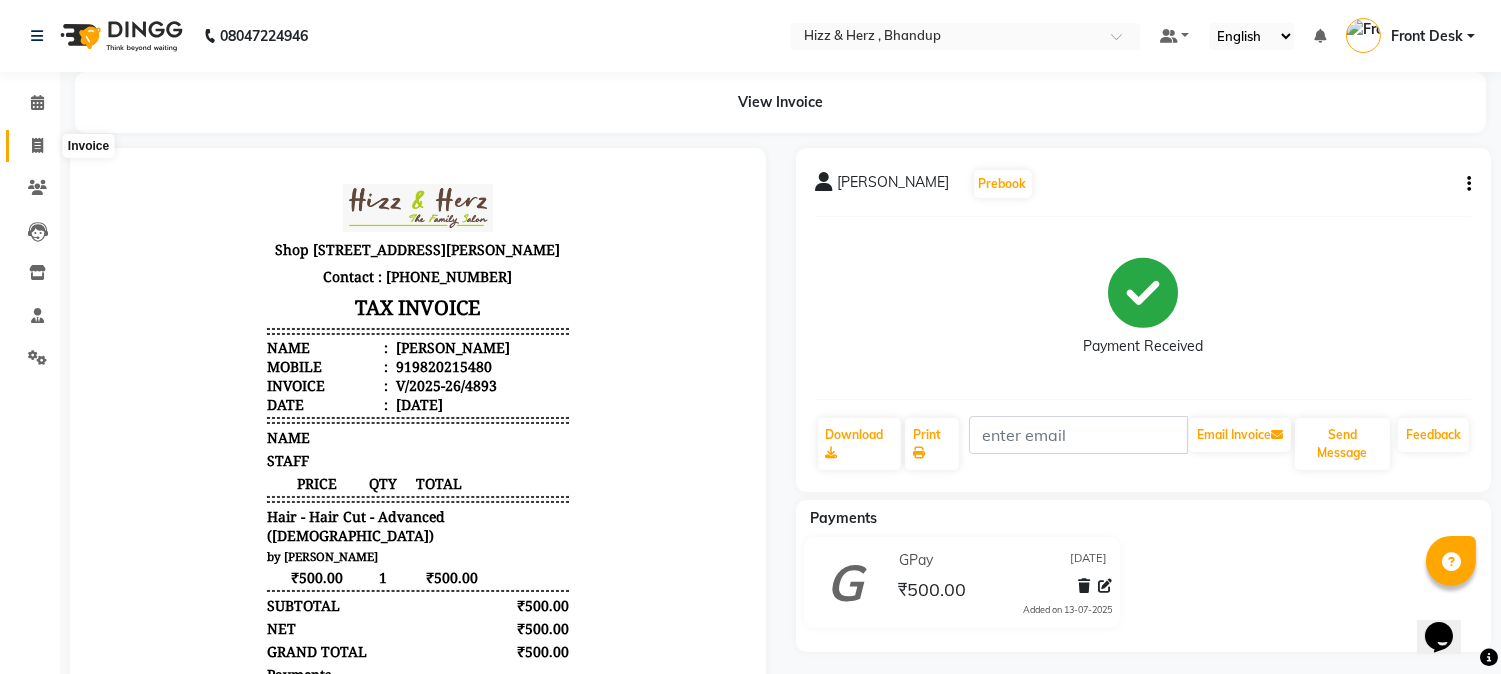 click 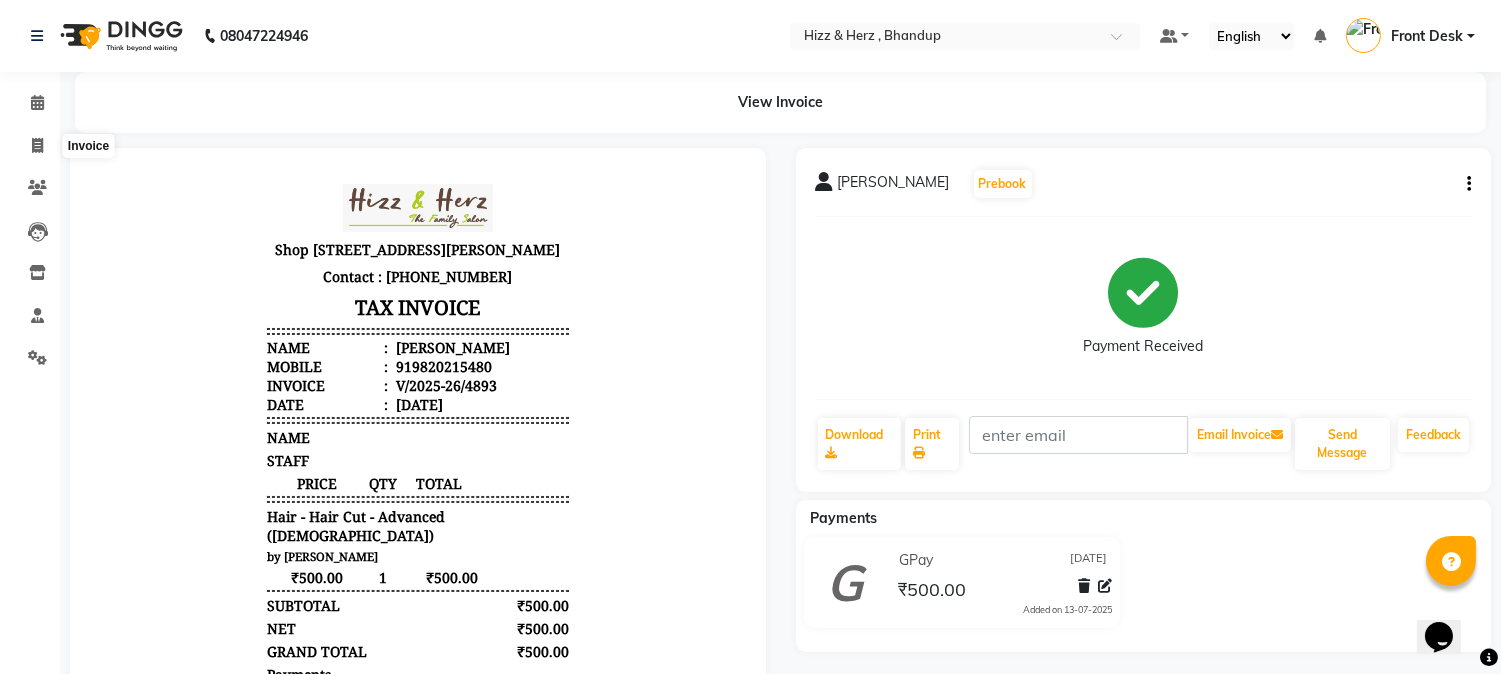 select on "629" 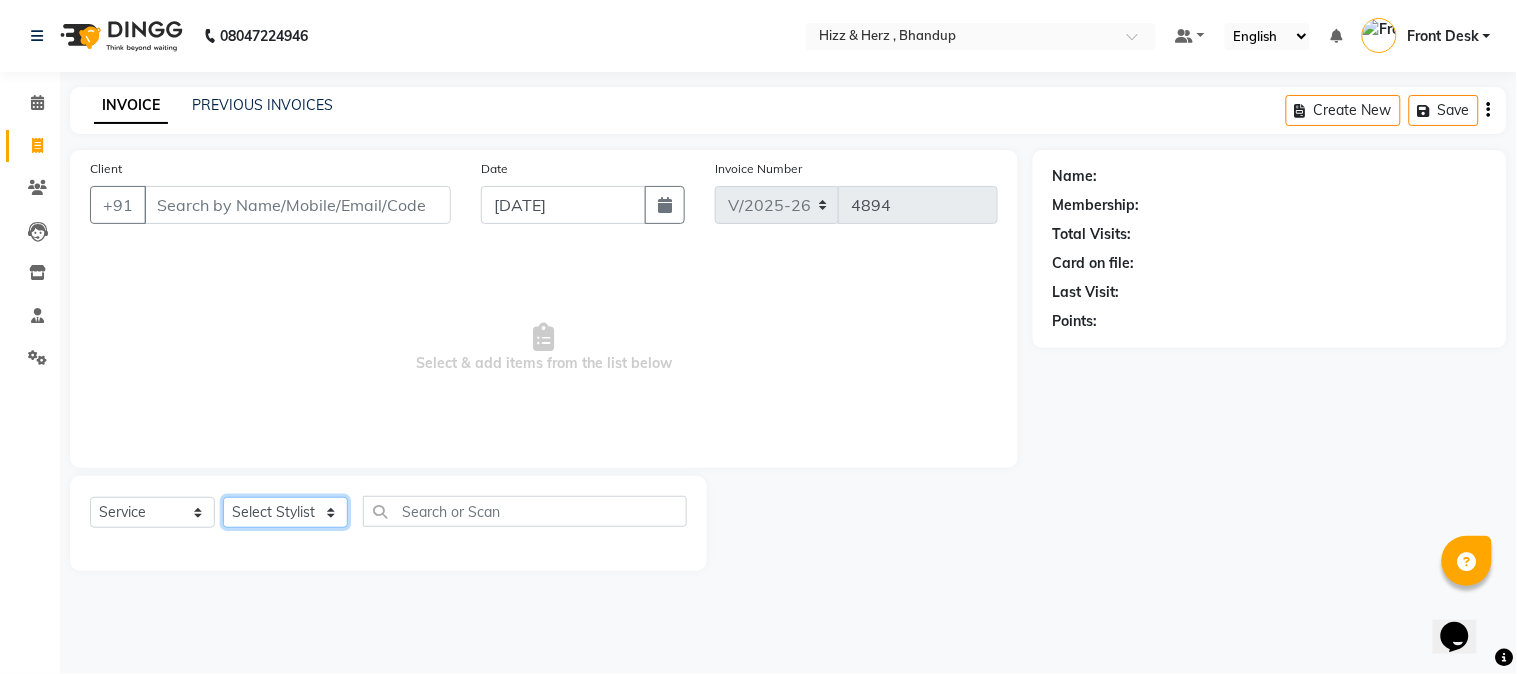 click on "Select Stylist Front Desk [PERSON_NAME] HIZZ & HERZ 2 [PERSON_NAME] [PERSON_NAME] [PERSON_NAME] [PERSON_NAME] MOHD [PERSON_NAME] [PERSON_NAME] [PERSON_NAME]  [PERSON_NAME]" 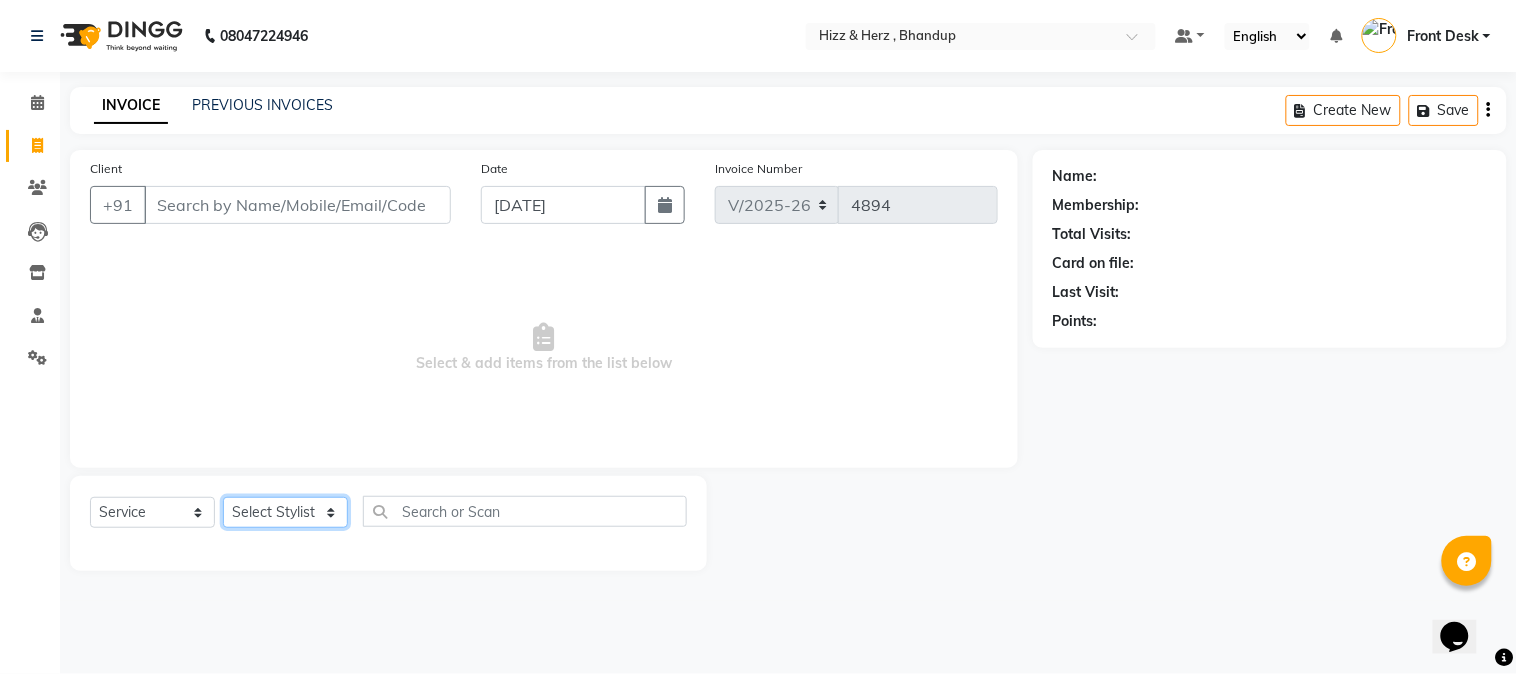 select on "33193" 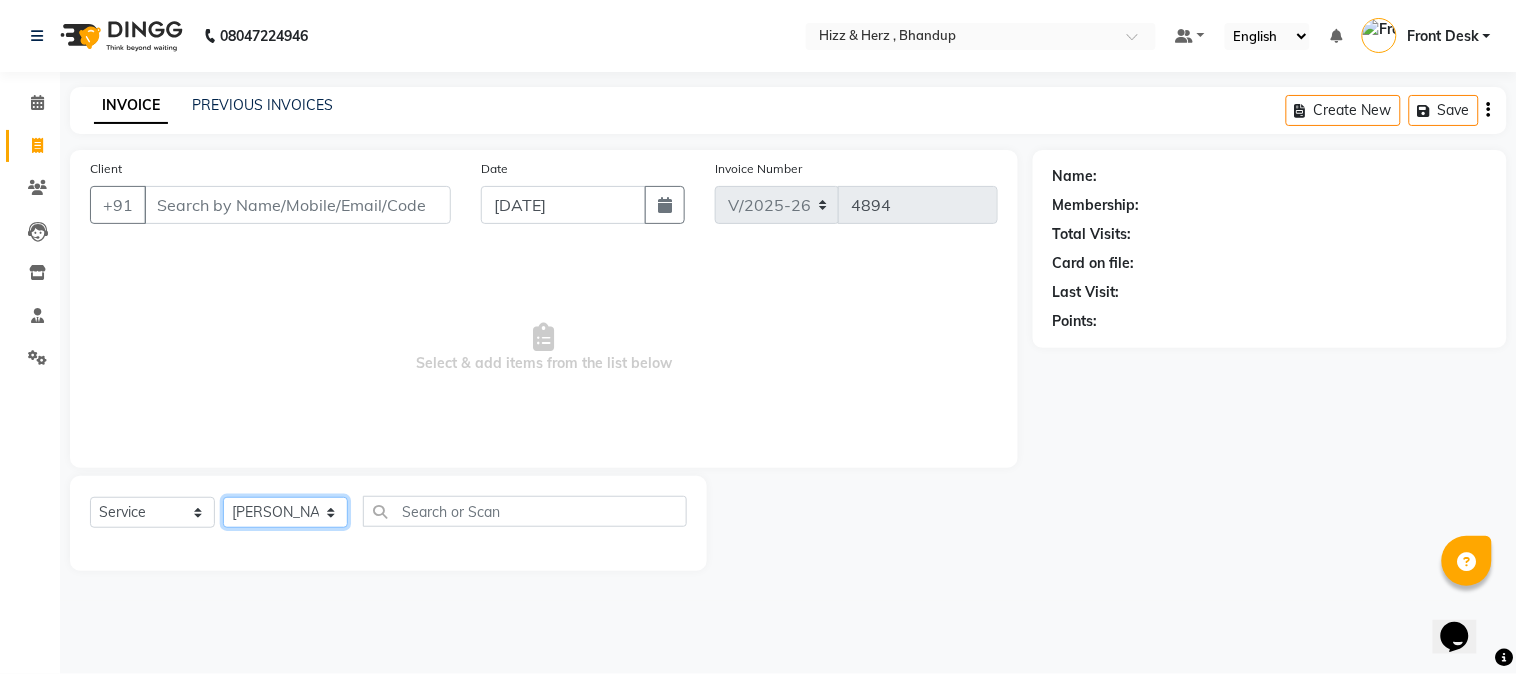 click on "Select Stylist Front Desk [PERSON_NAME] HIZZ & HERZ 2 [PERSON_NAME] [PERSON_NAME] [PERSON_NAME] [PERSON_NAME] MOHD [PERSON_NAME] [PERSON_NAME] [PERSON_NAME]  [PERSON_NAME]" 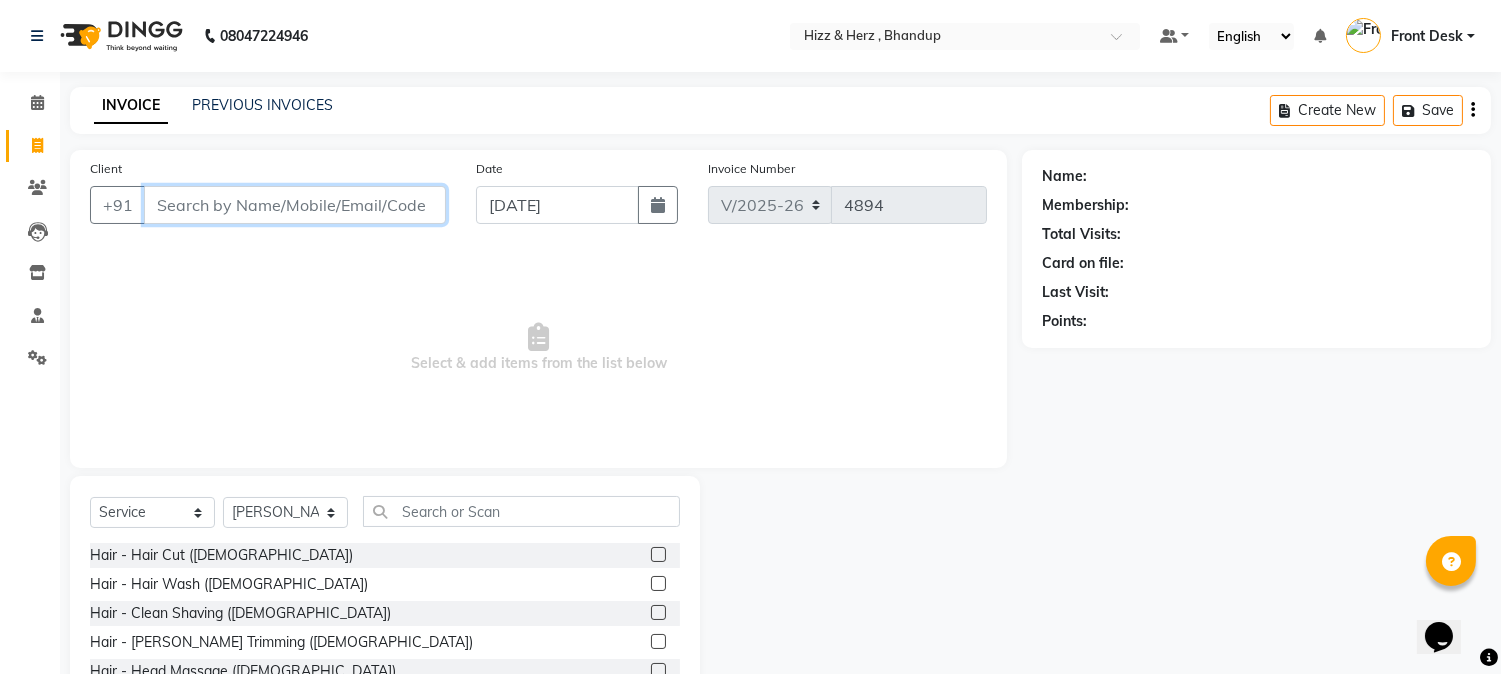click on "Client" at bounding box center [295, 205] 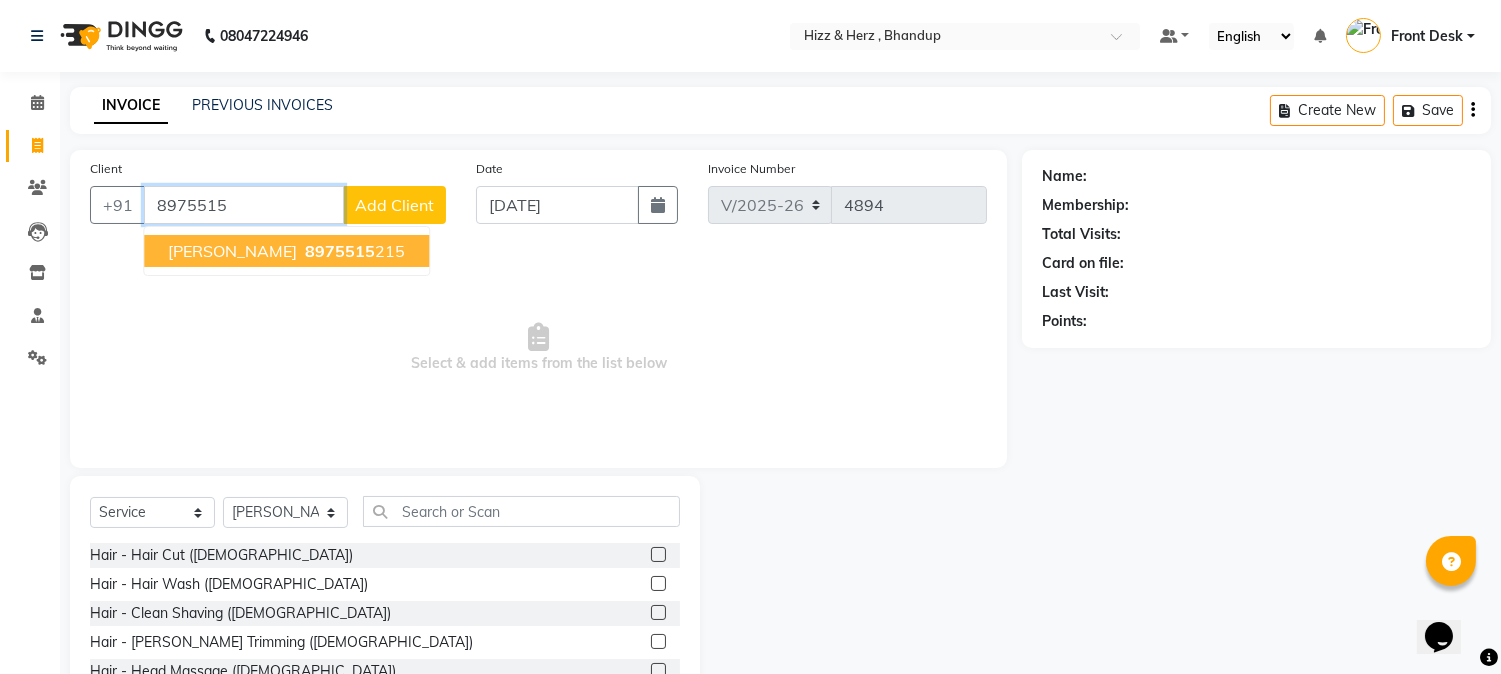 click on "MR. HARSHVARDHAN M." at bounding box center (232, 251) 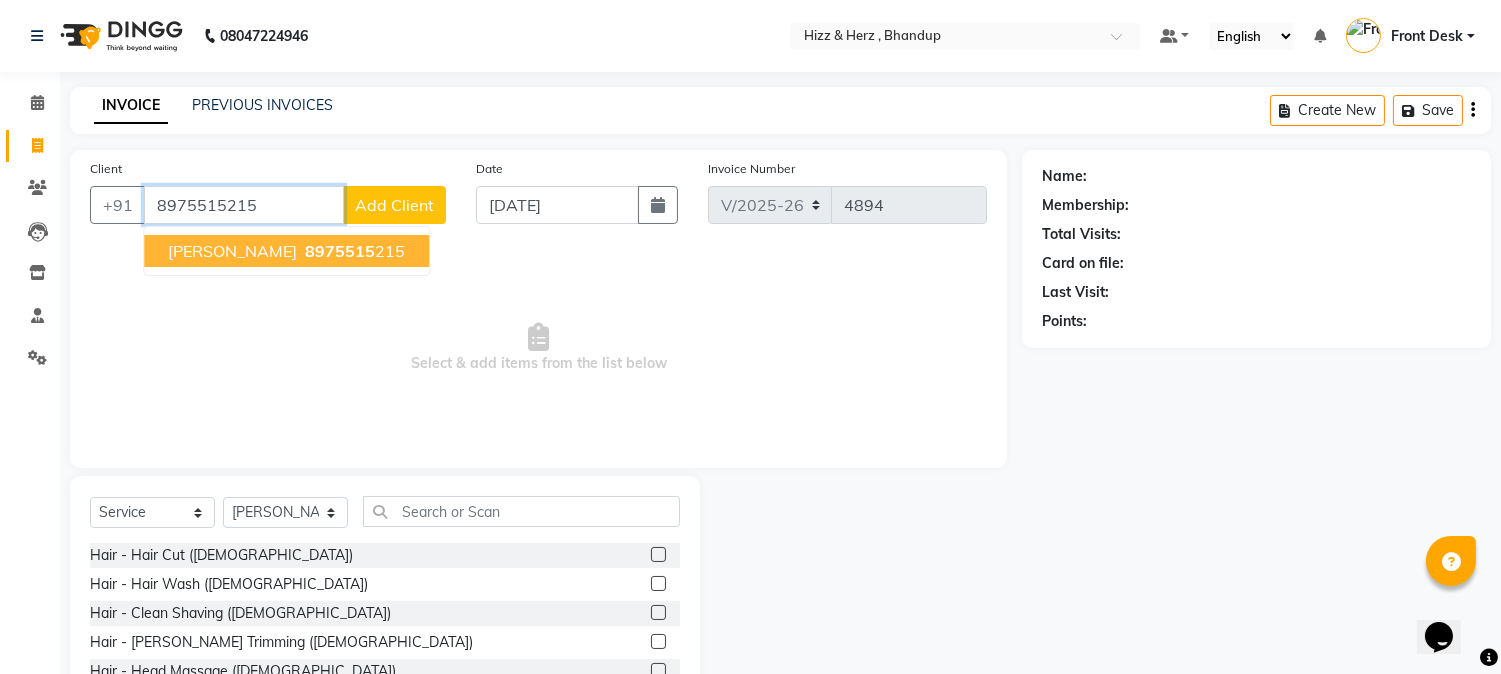 type on "8975515215" 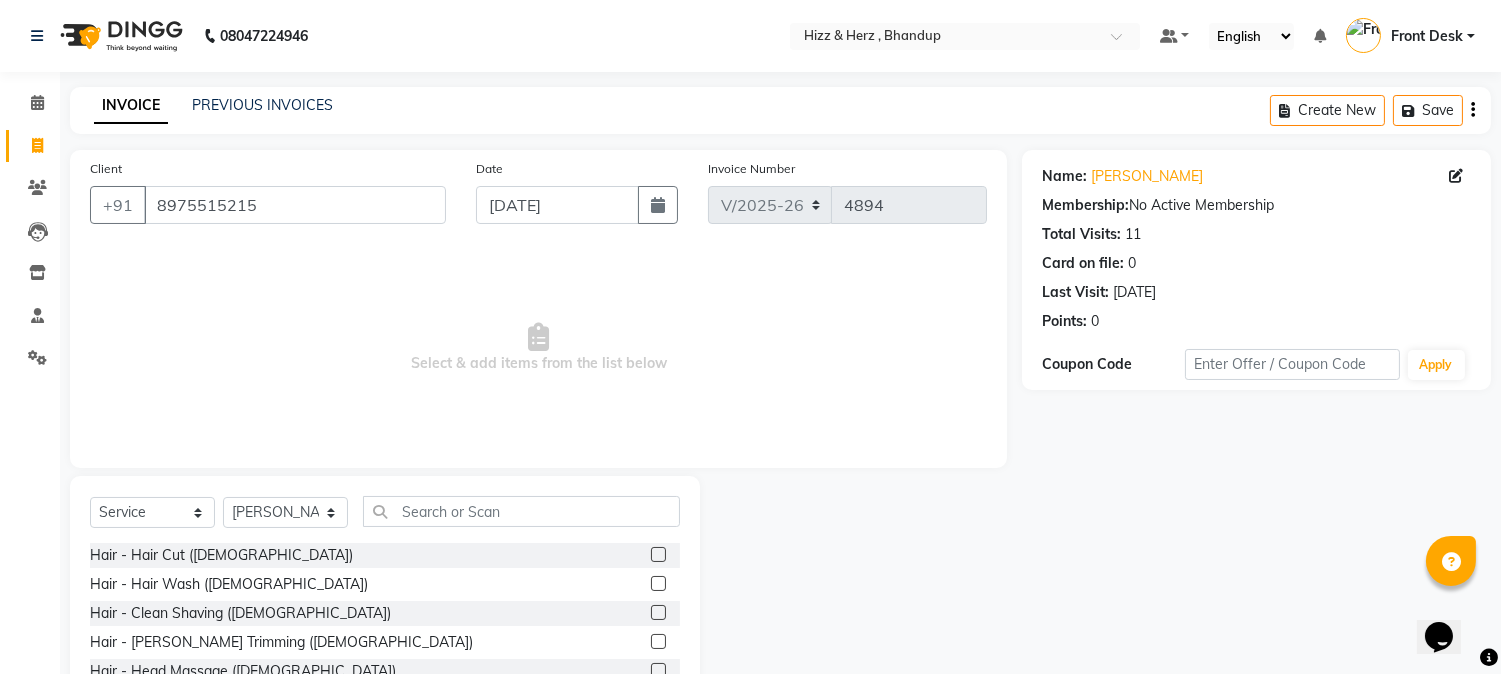 click 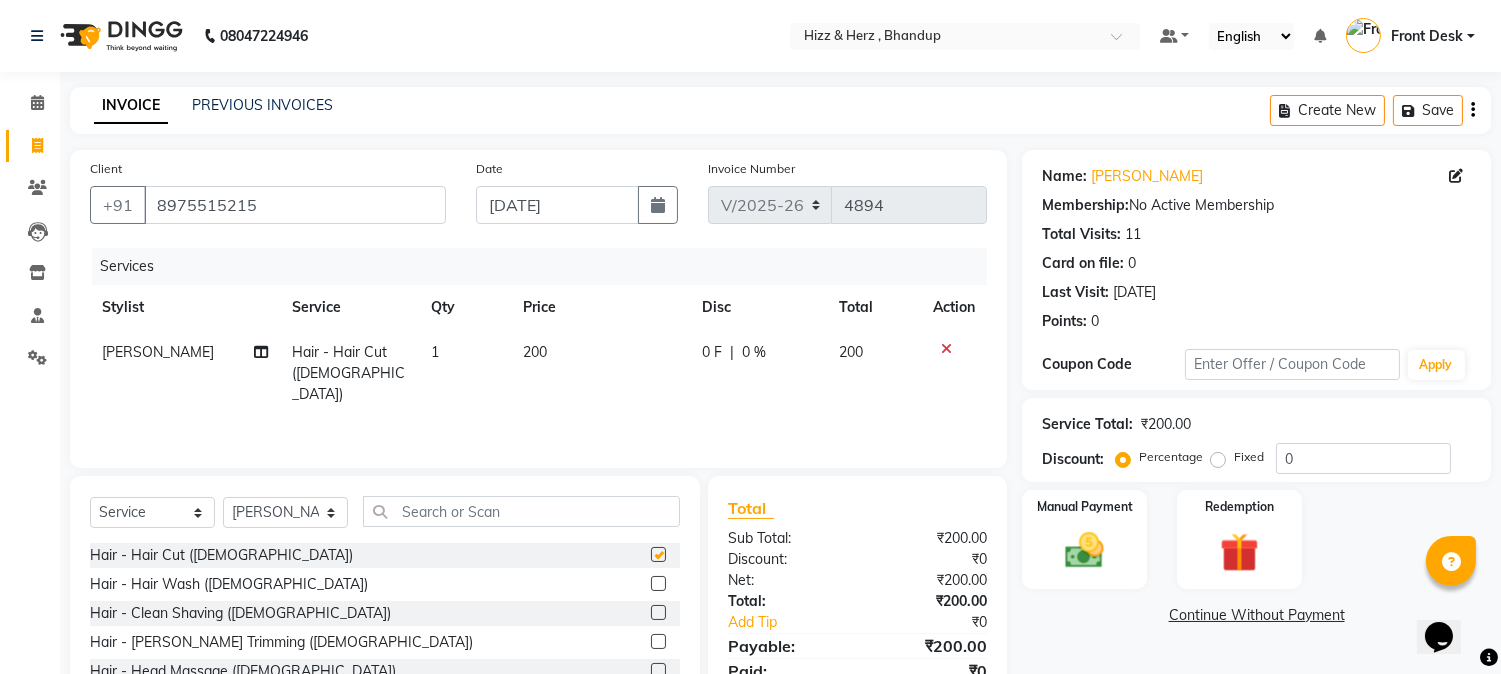 checkbox on "false" 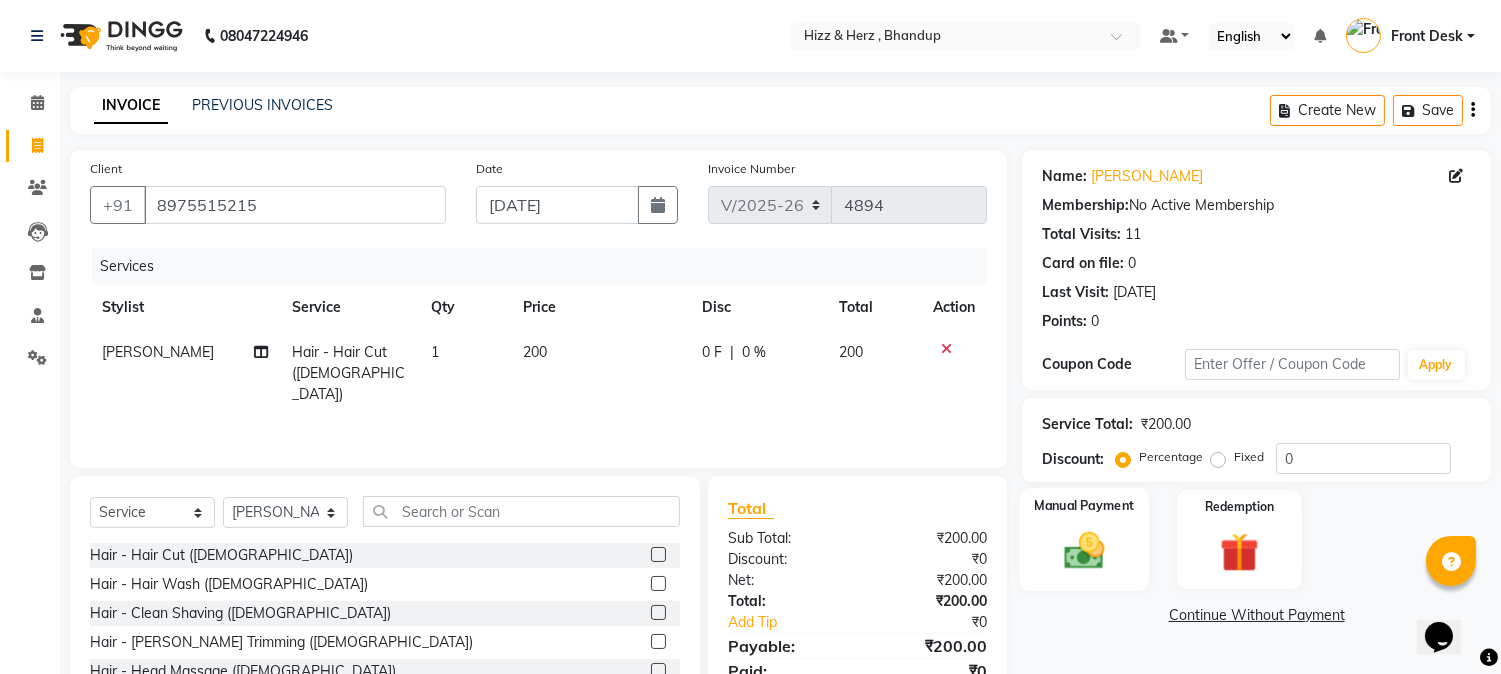 click 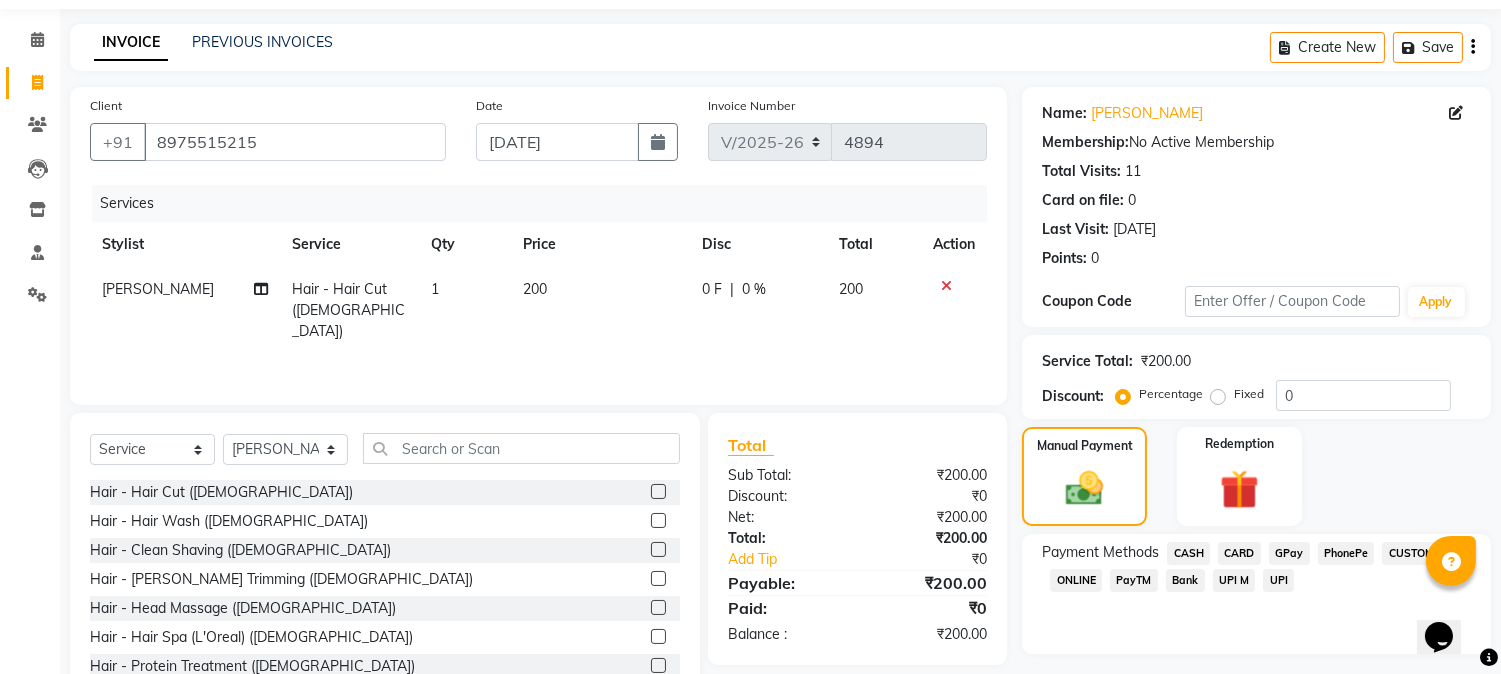scroll, scrollTop: 126, scrollLeft: 0, axis: vertical 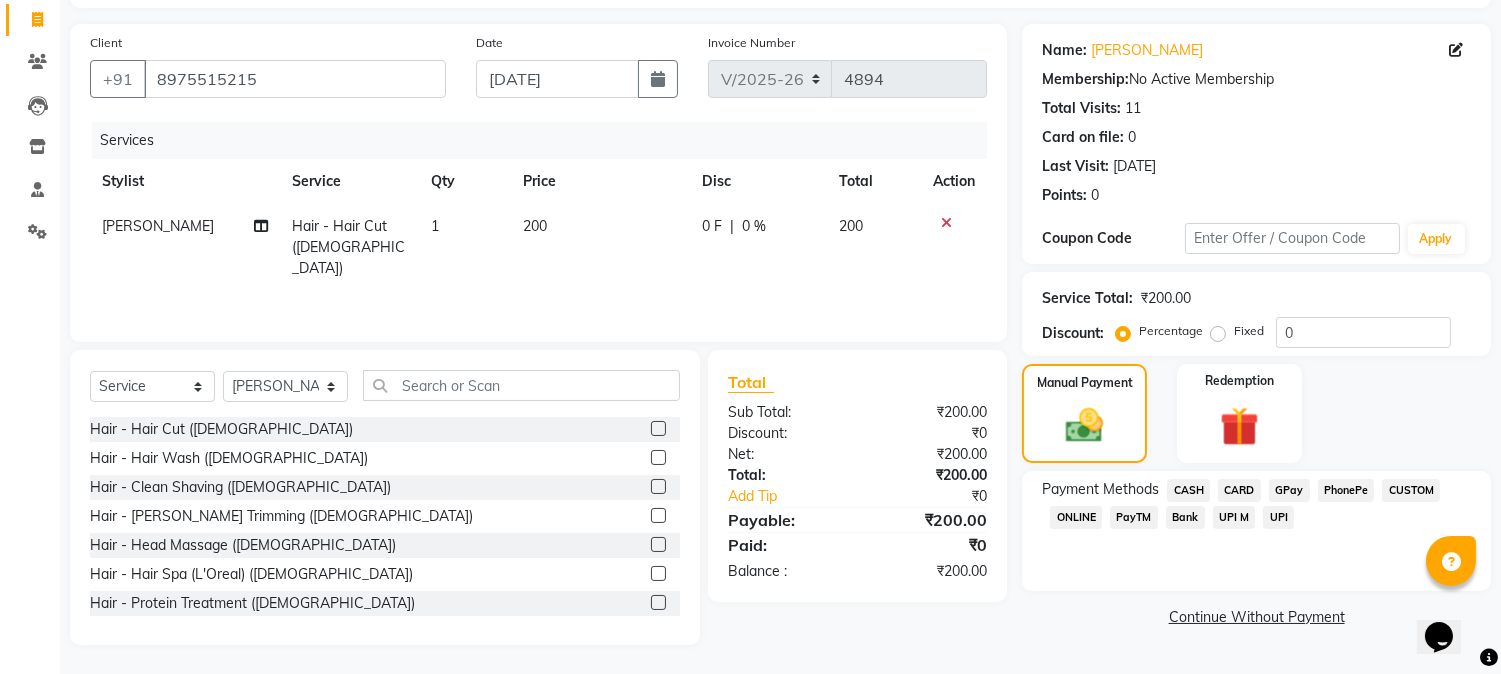 click on "CASH" 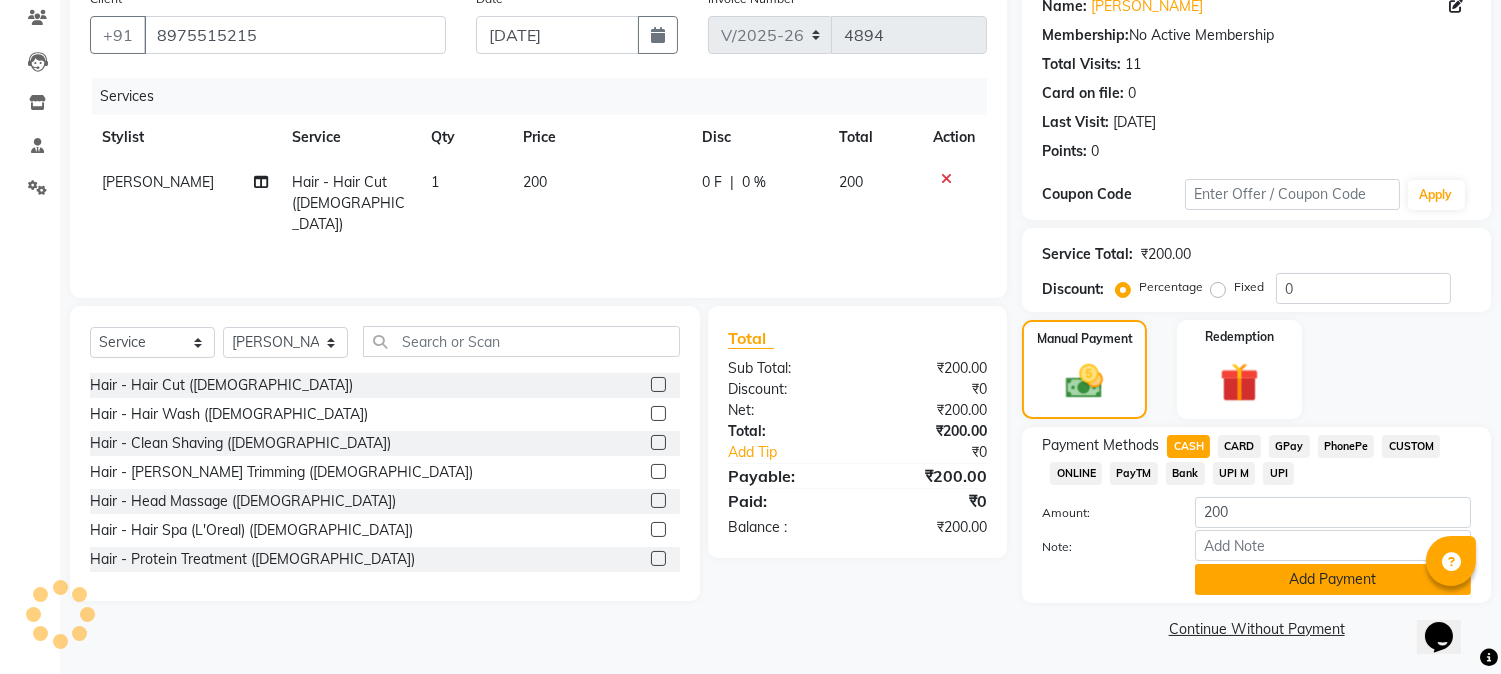 click on "Add Payment" 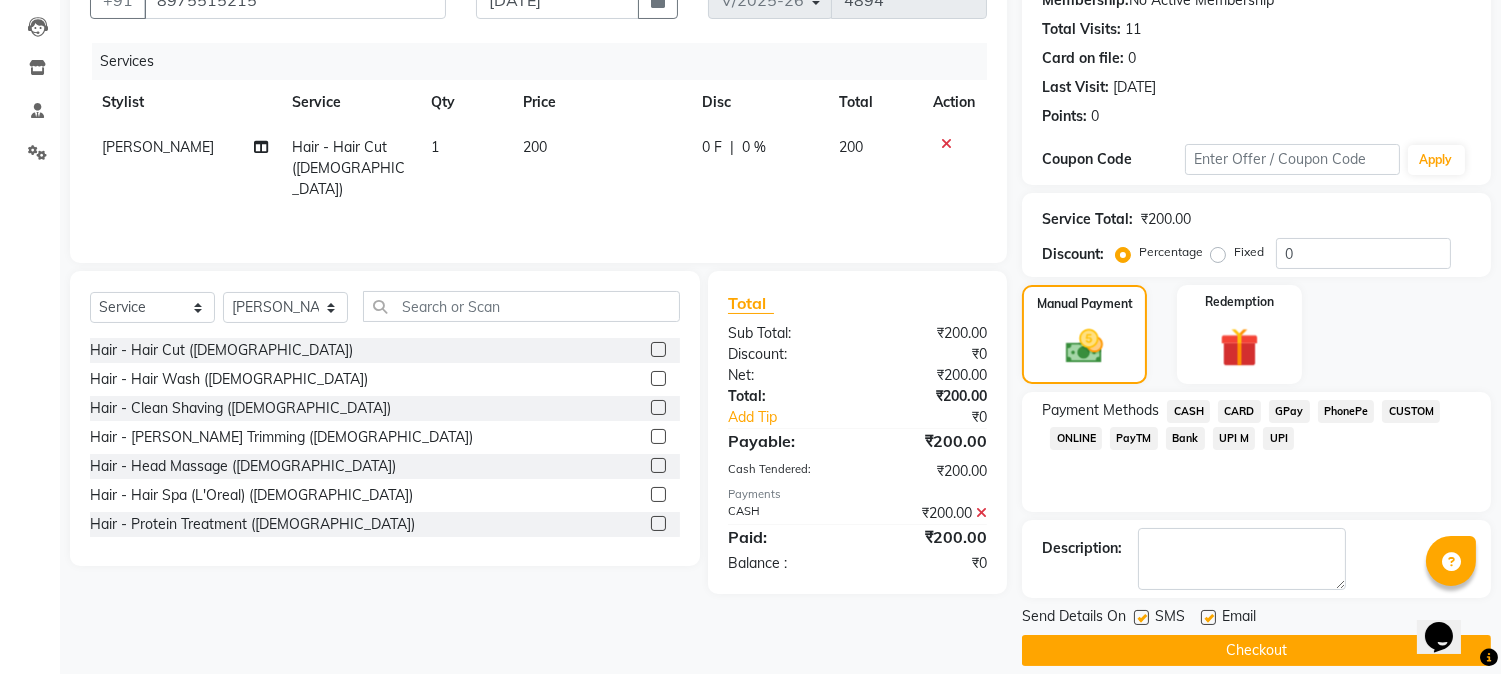 scroll, scrollTop: 225, scrollLeft: 0, axis: vertical 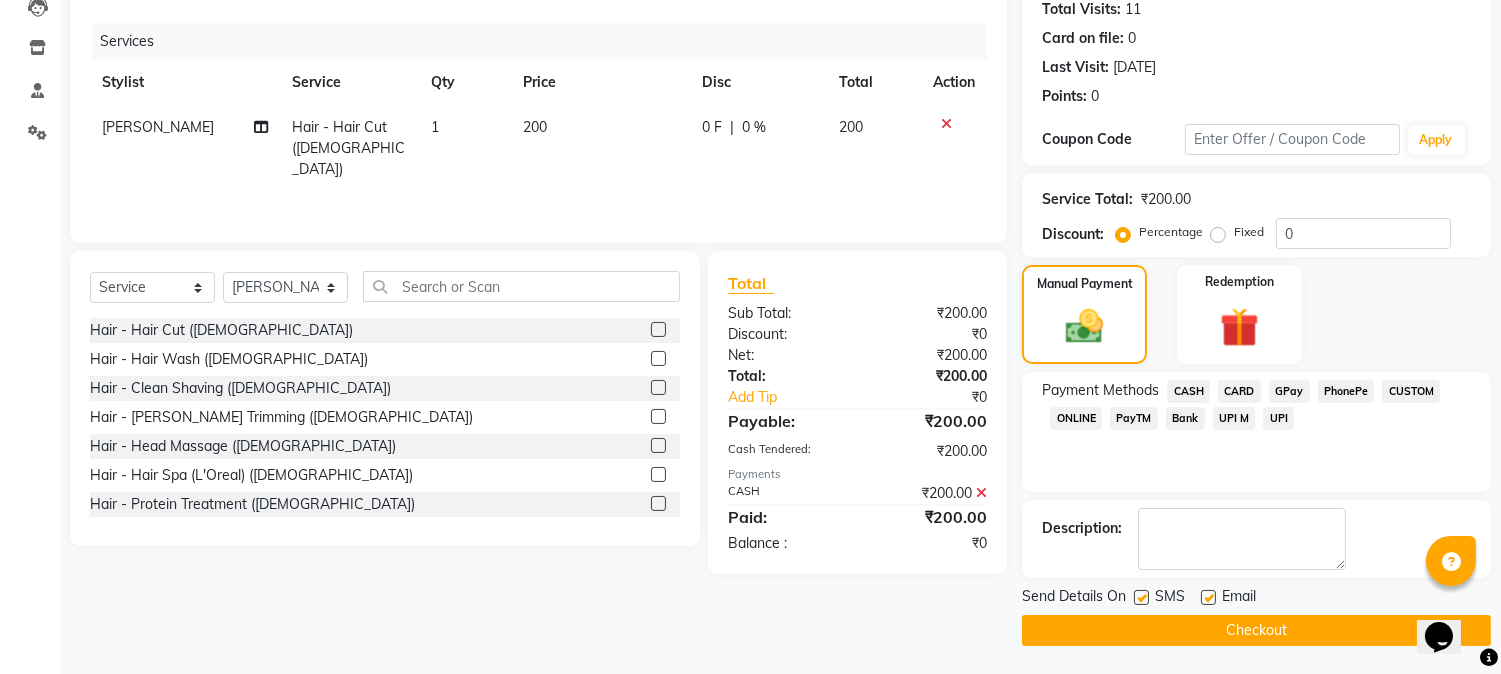 click on "Checkout" 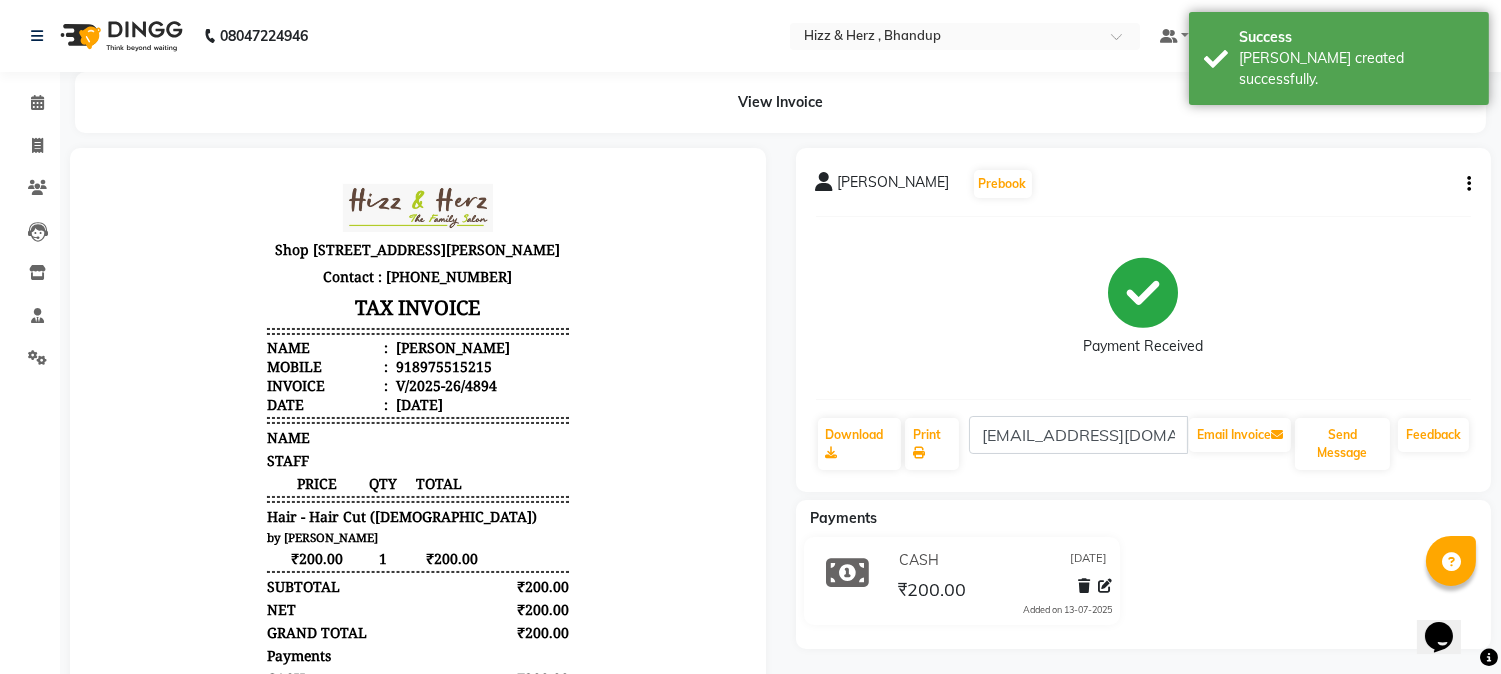 scroll, scrollTop: 0, scrollLeft: 0, axis: both 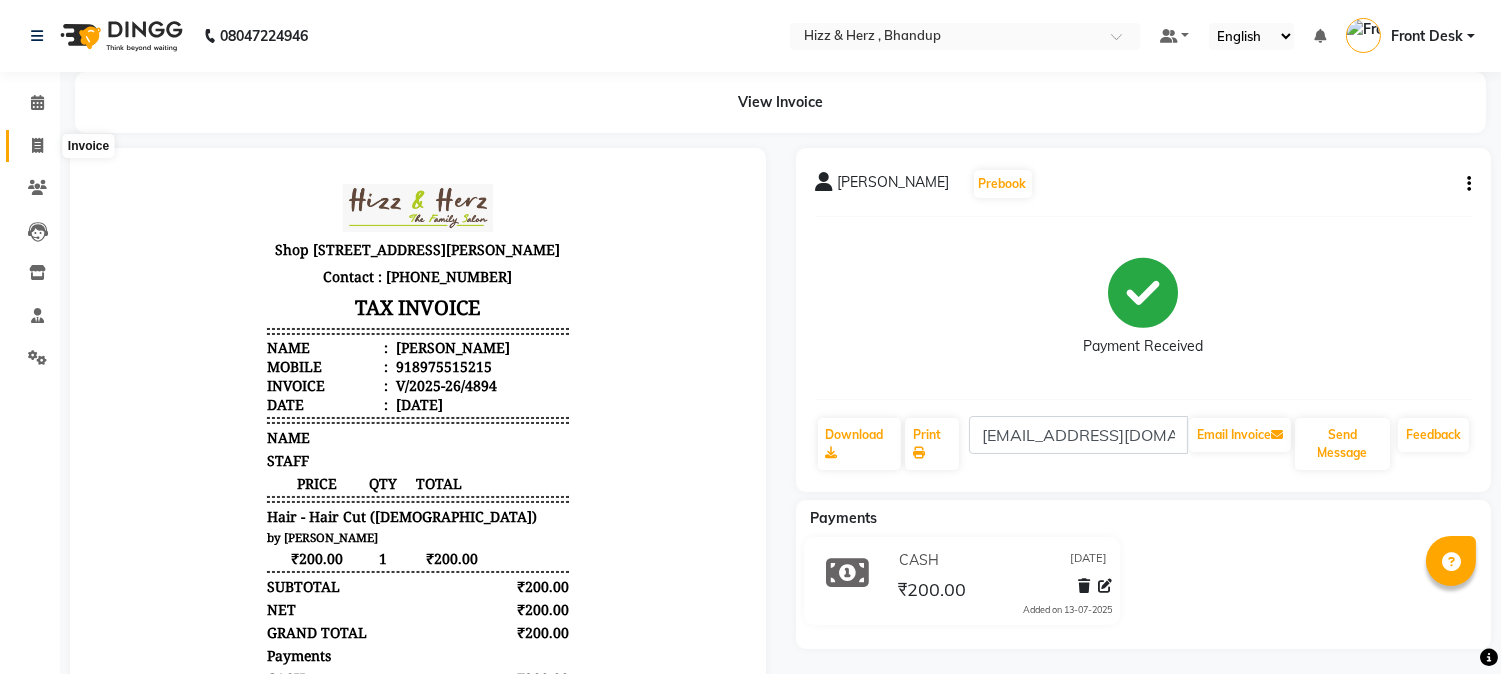 click 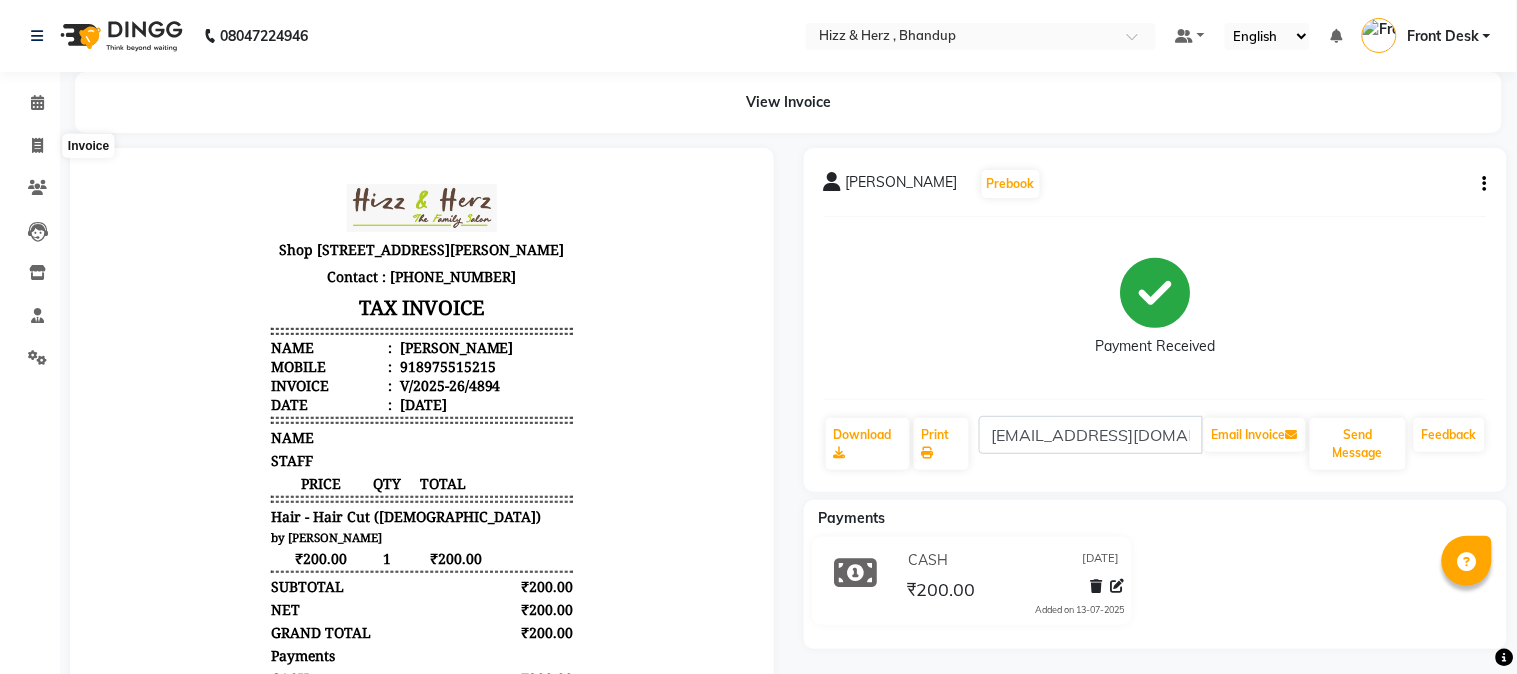 select on "service" 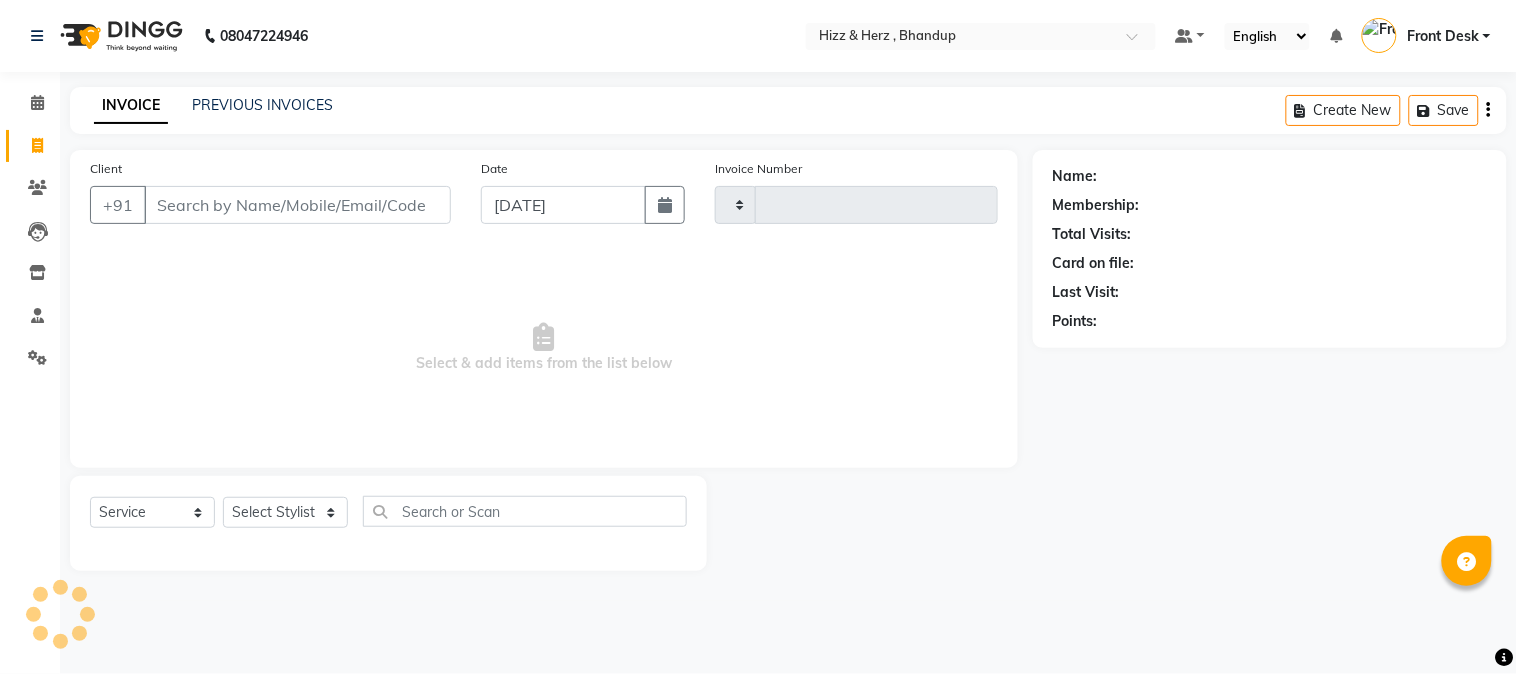 type on "4900" 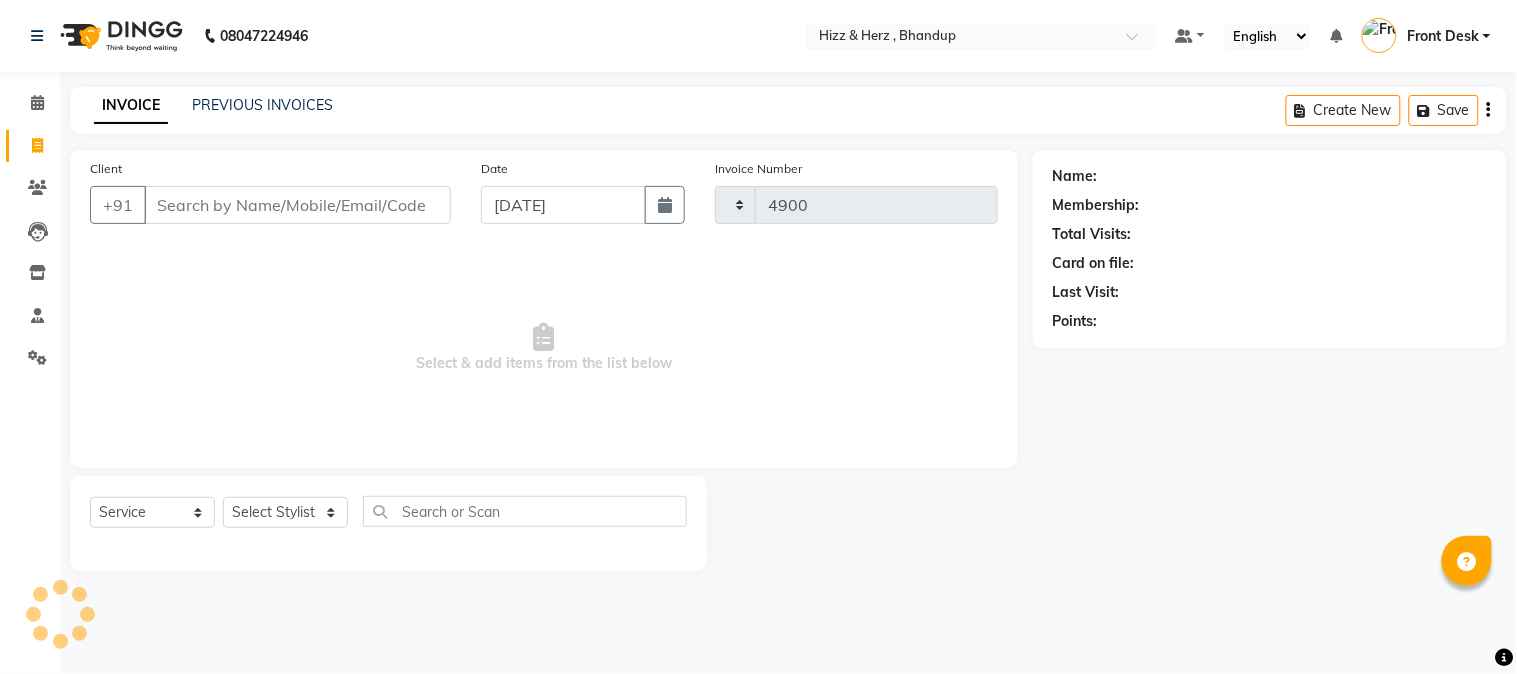 select on "629" 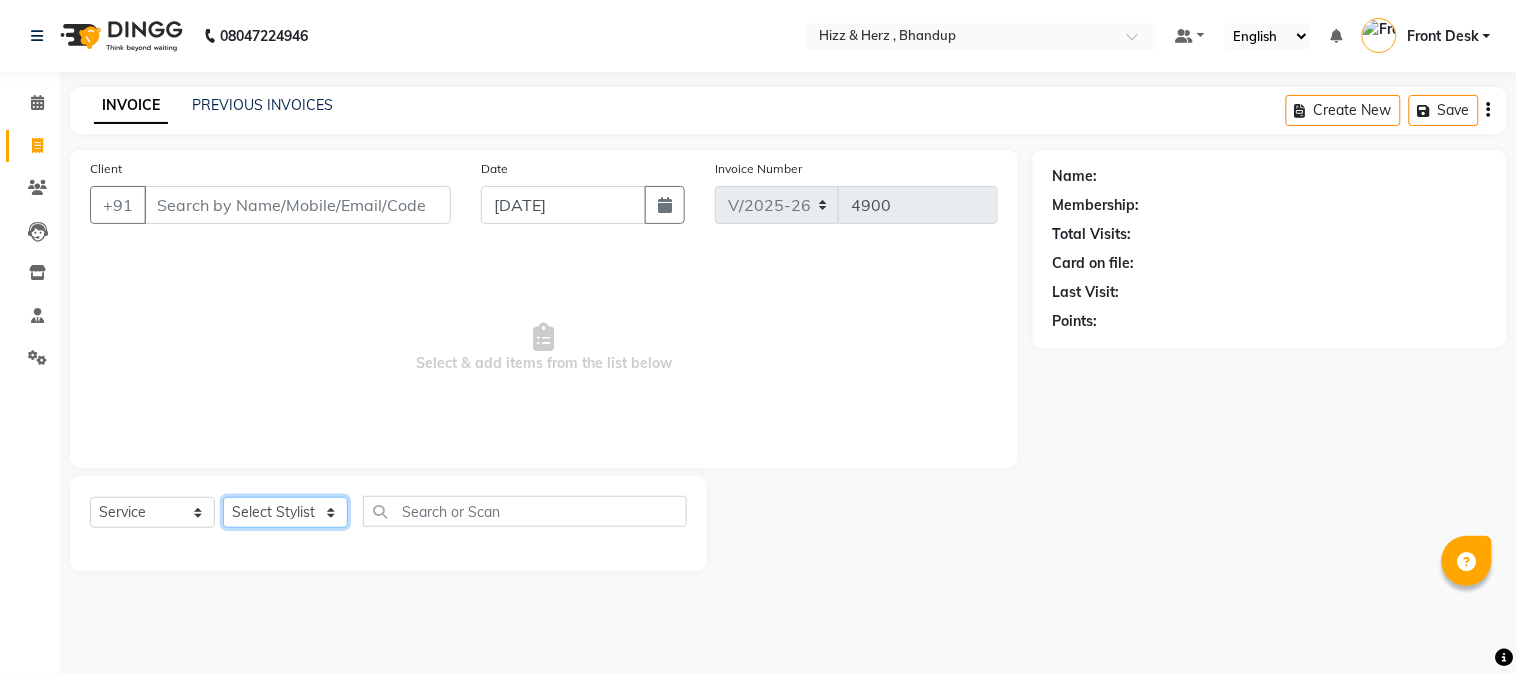 click on "Select Stylist Front Desk [PERSON_NAME] HIZZ & HERZ 2 [PERSON_NAME] [PERSON_NAME] [PERSON_NAME] [PERSON_NAME] MOHD [PERSON_NAME] [PERSON_NAME] [PERSON_NAME]  [PERSON_NAME]" 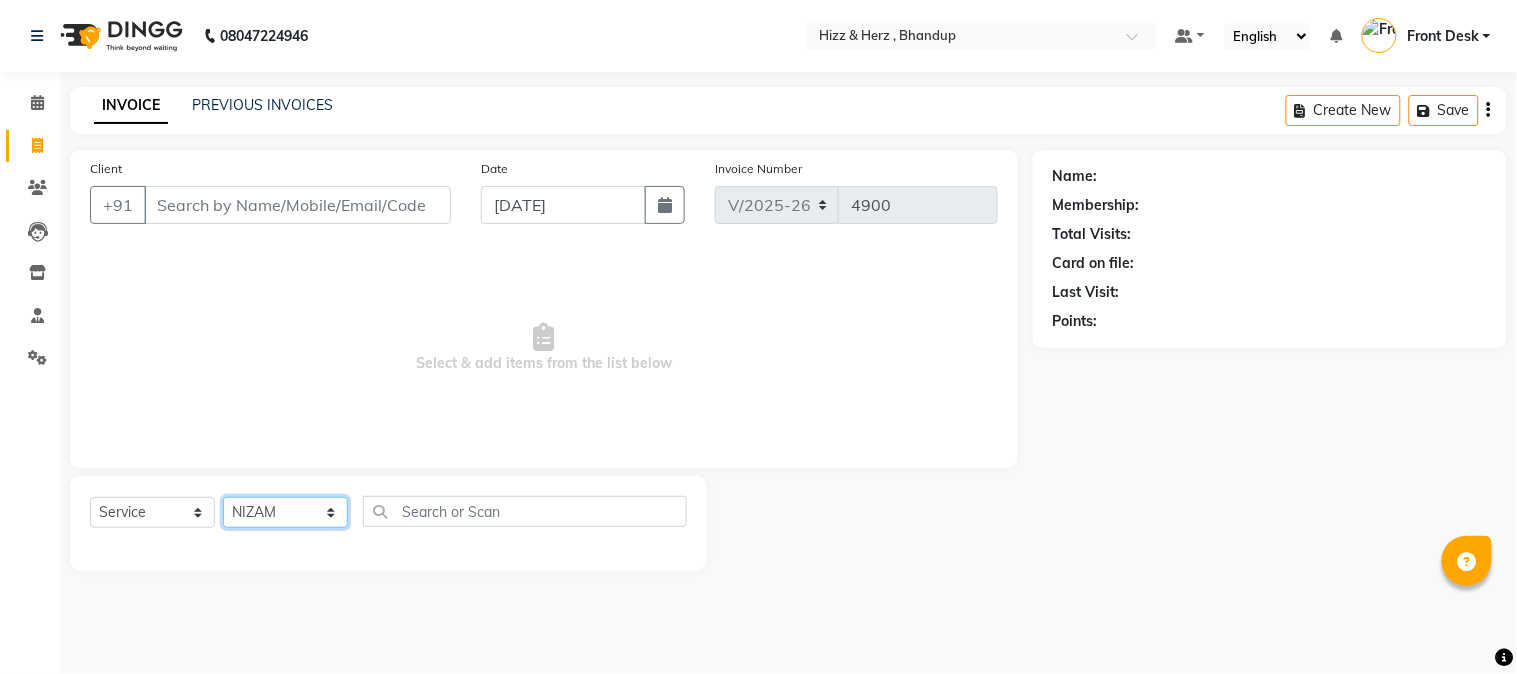click on "Select Stylist Front Desk [PERSON_NAME] HIZZ & HERZ 2 [PERSON_NAME] [PERSON_NAME] [PERSON_NAME] [PERSON_NAME] MOHD [PERSON_NAME] [PERSON_NAME] [PERSON_NAME]  [PERSON_NAME]" 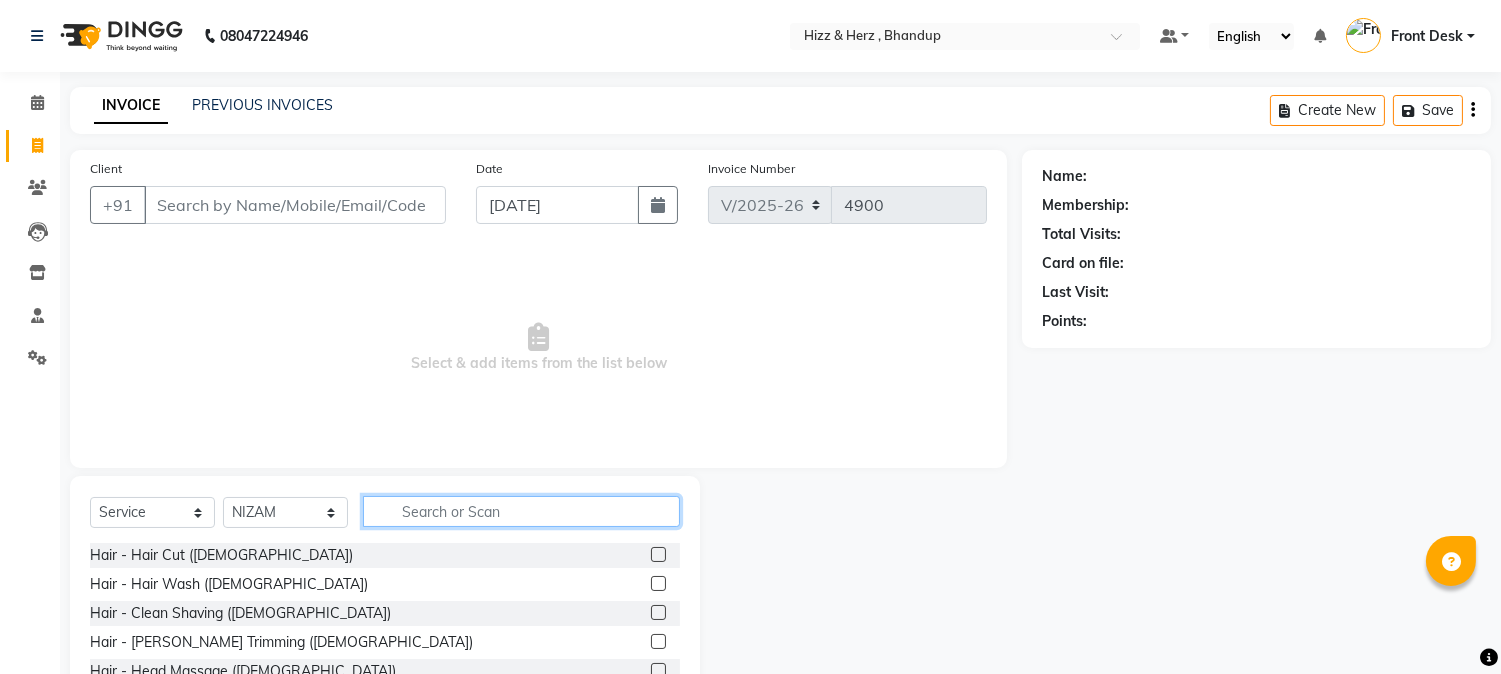 click 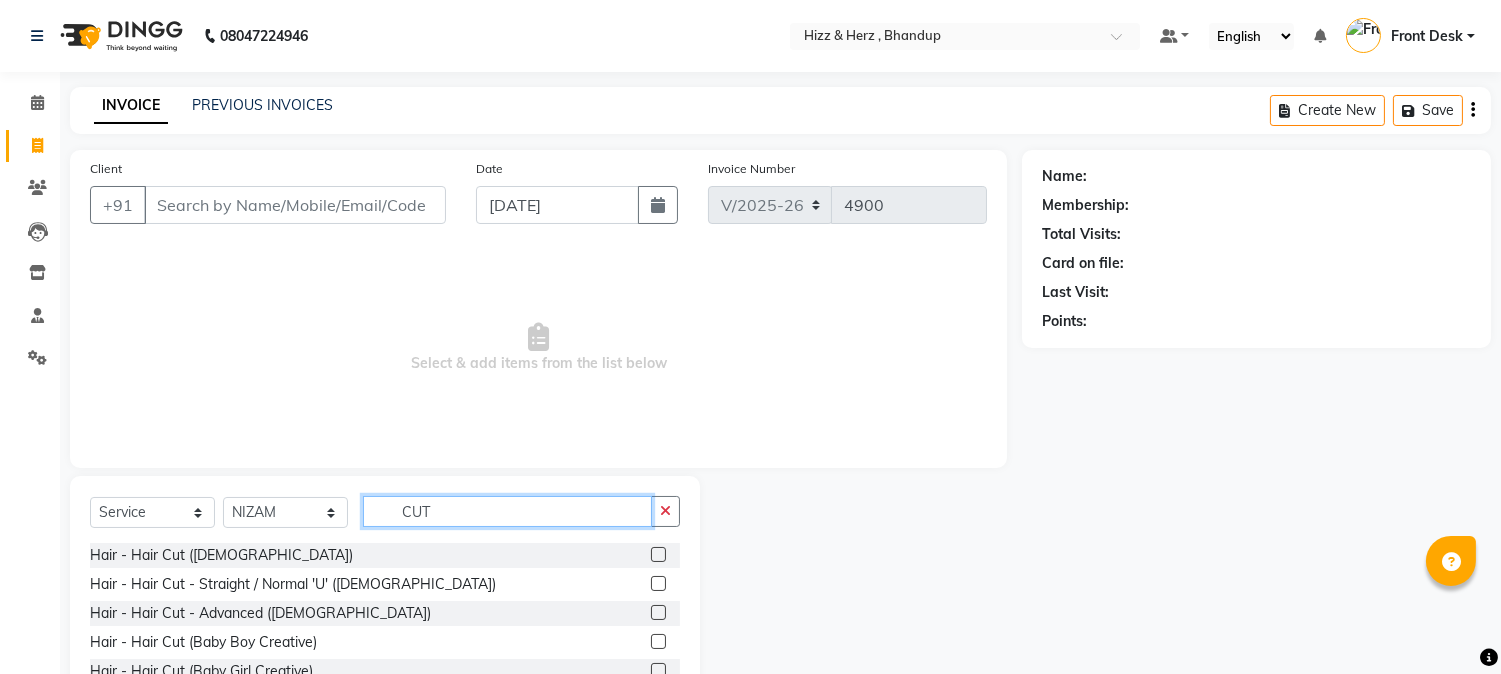 type on "CUT" 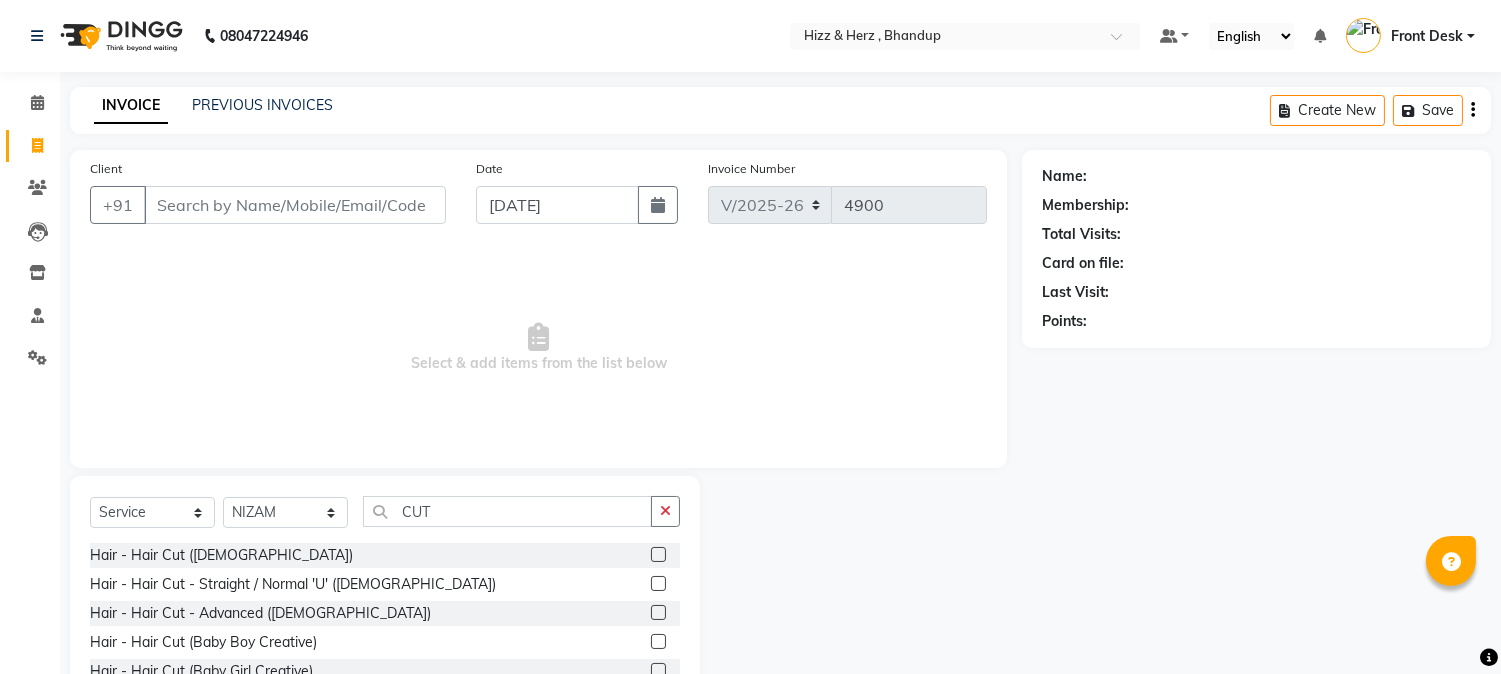click 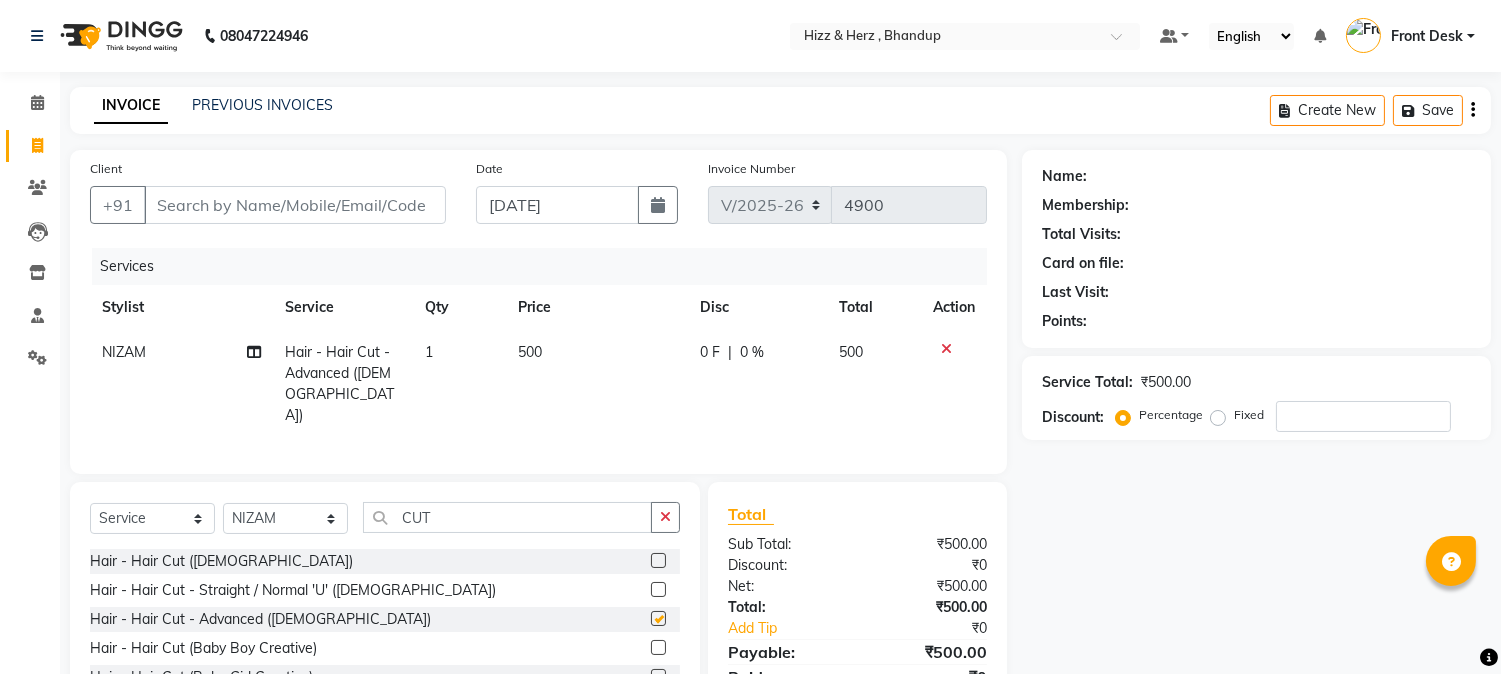 checkbox on "false" 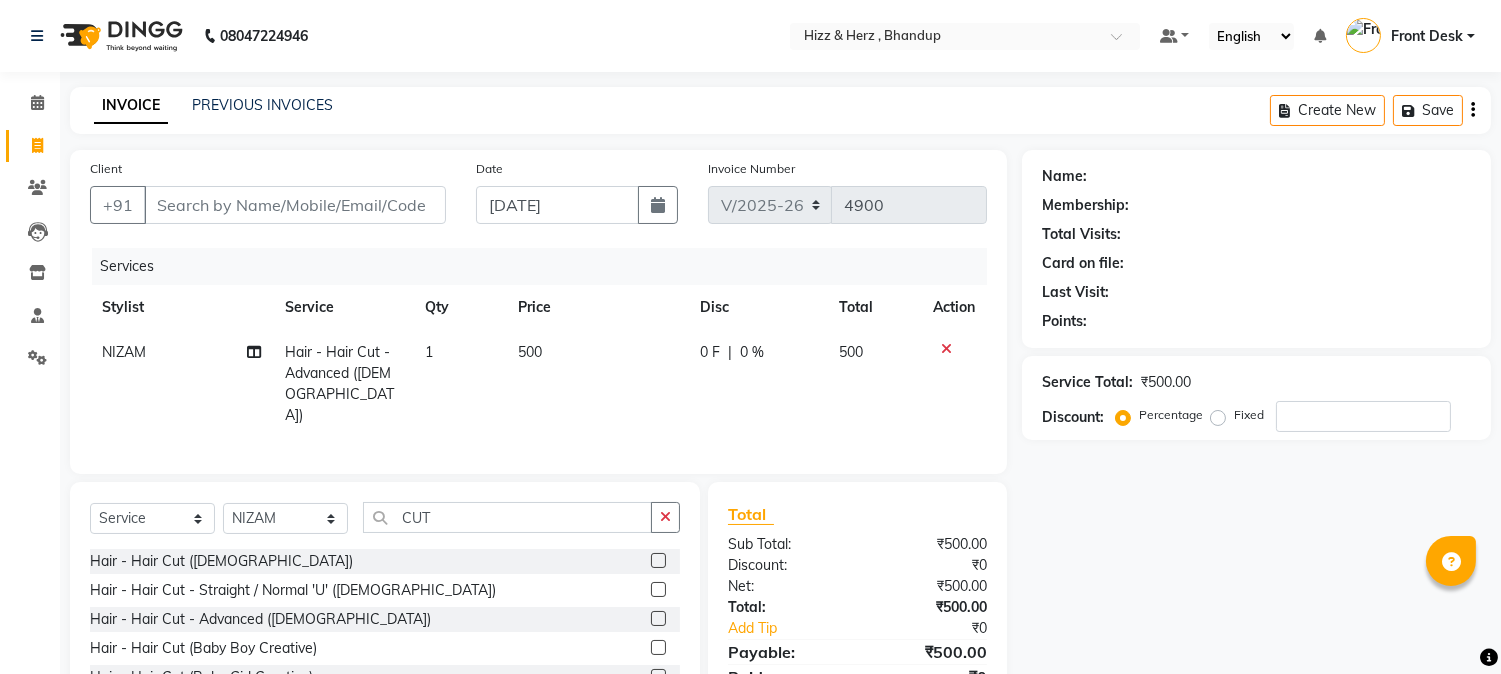 click 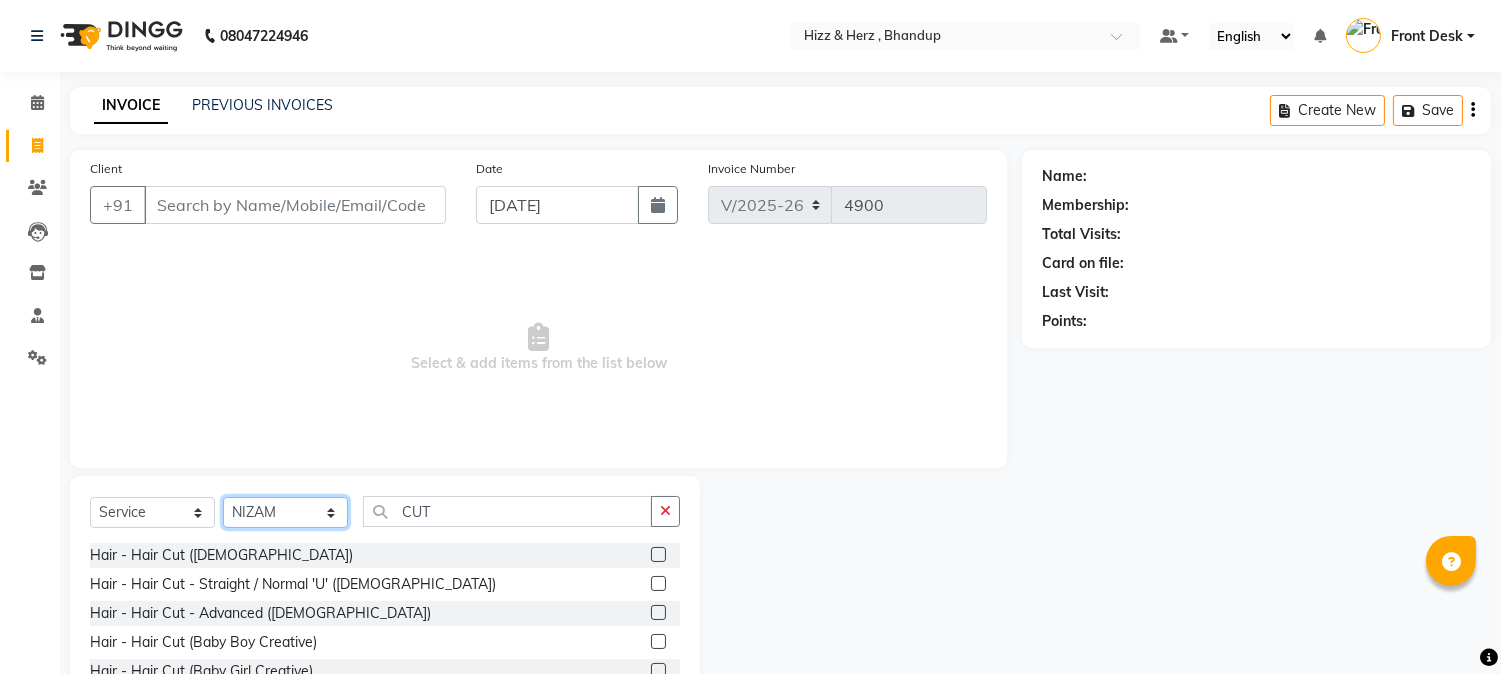 click on "Select Stylist Front Desk [PERSON_NAME] HIZZ & HERZ 2 [PERSON_NAME] [PERSON_NAME] [PERSON_NAME] [PERSON_NAME] MOHD [PERSON_NAME] [PERSON_NAME] [PERSON_NAME]  [PERSON_NAME]" 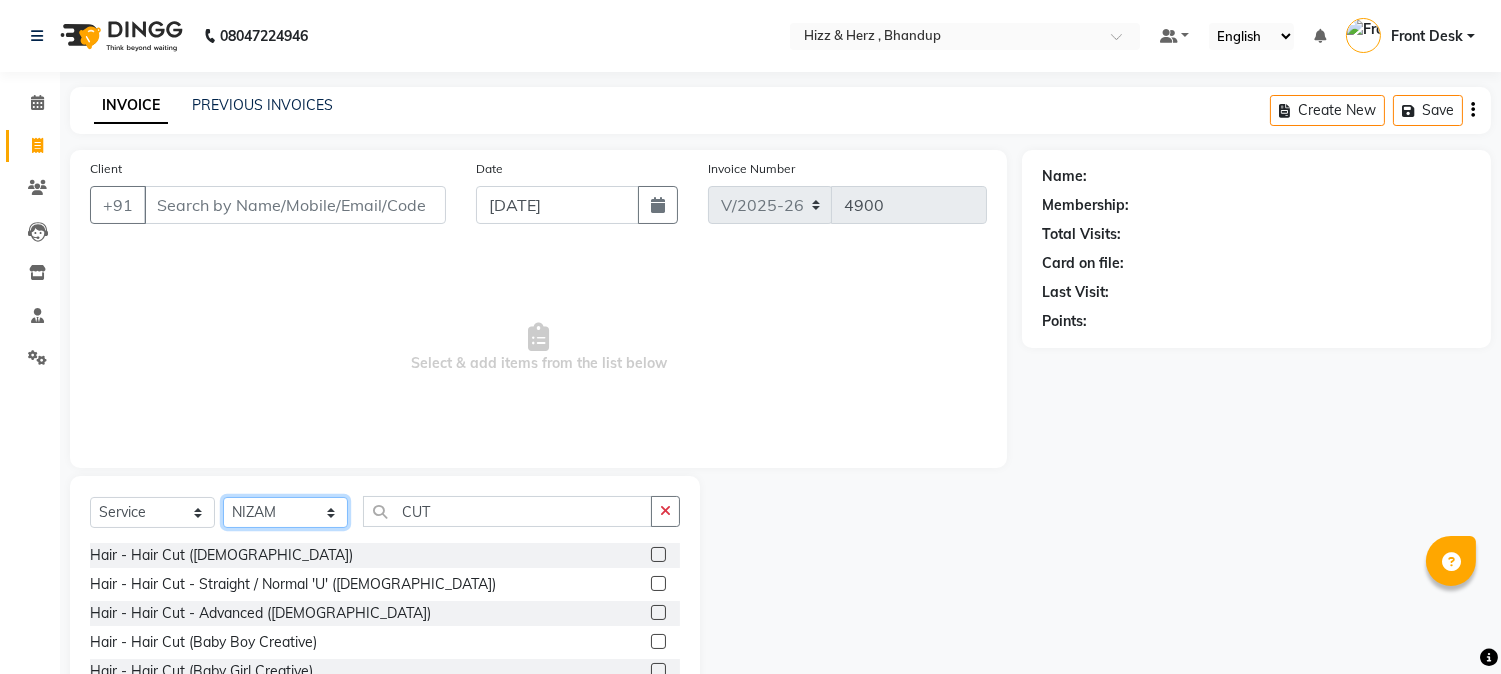 select on "24395" 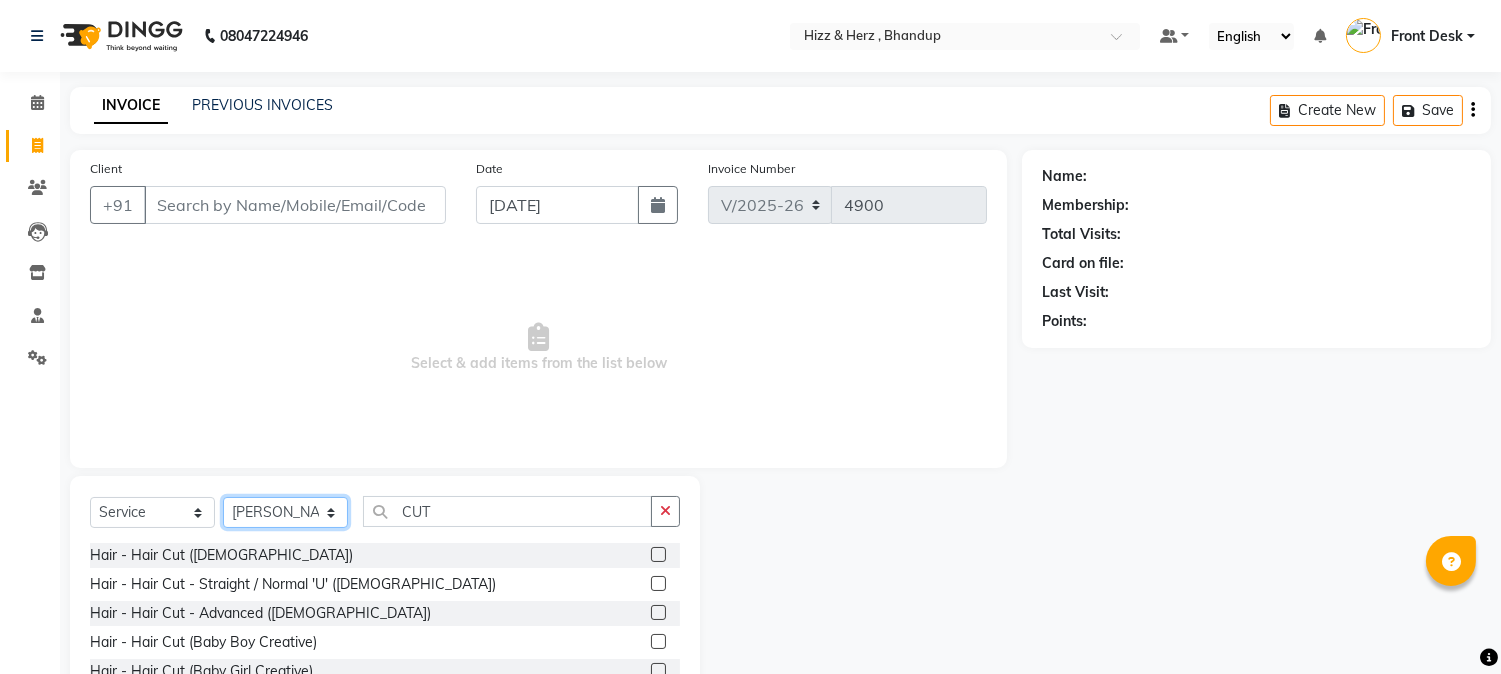 click on "Select Stylist Front Desk [PERSON_NAME] HIZZ & HERZ 2 [PERSON_NAME] [PERSON_NAME] [PERSON_NAME] [PERSON_NAME] MOHD [PERSON_NAME] [PERSON_NAME] [PERSON_NAME]  [PERSON_NAME]" 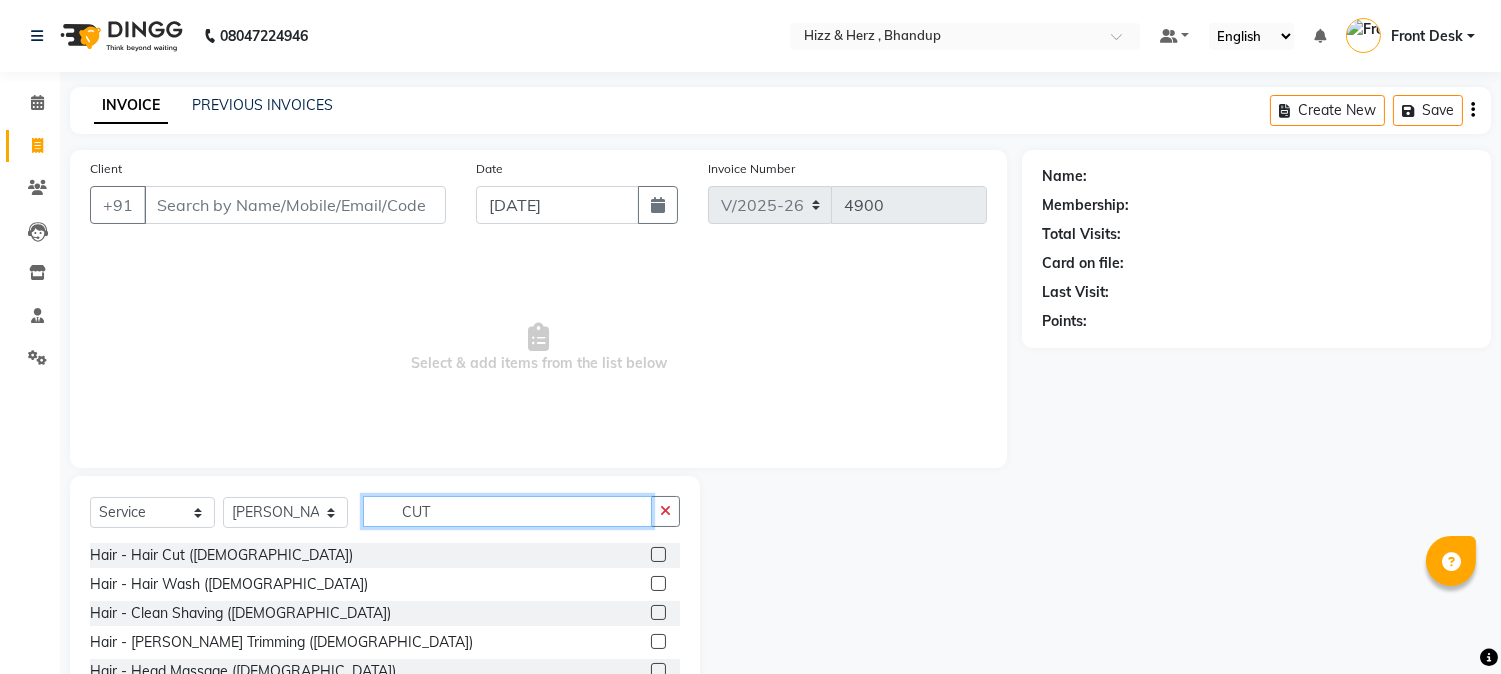 click on "CUT" 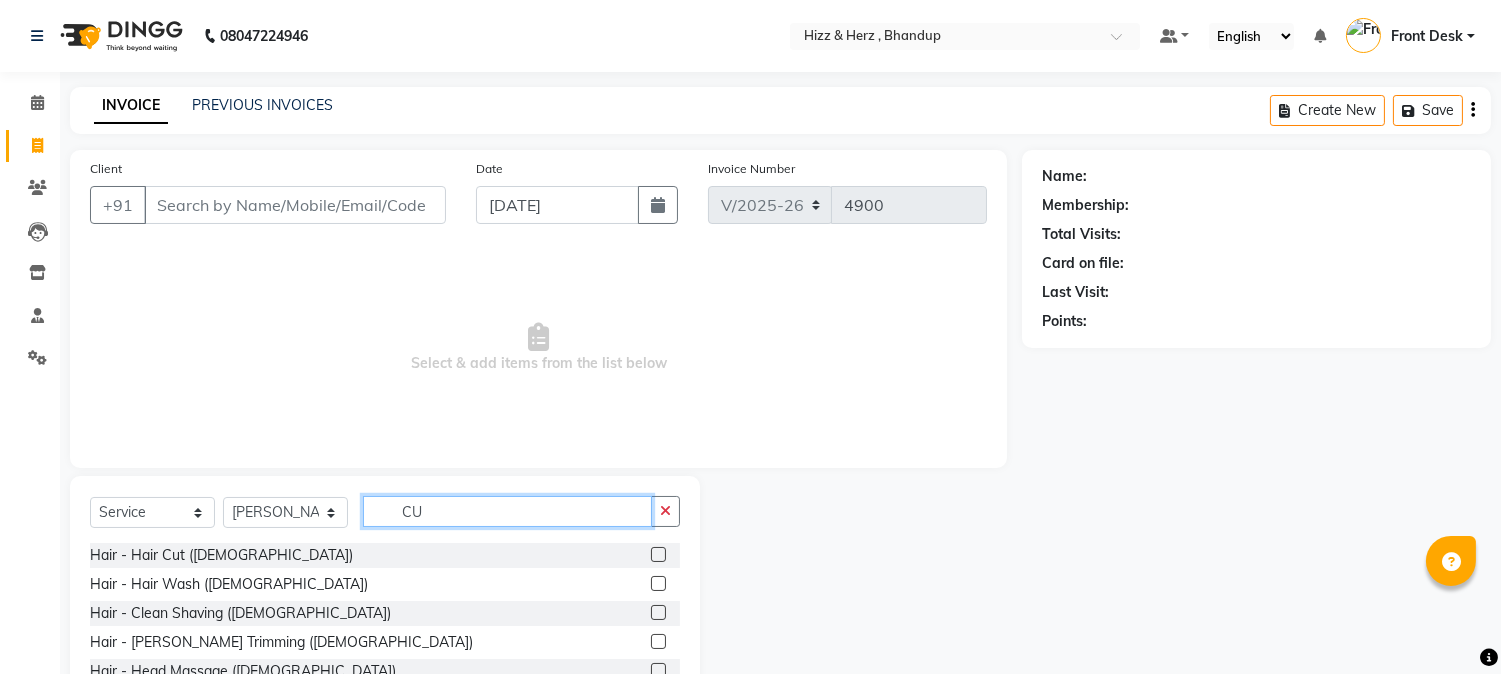 type on "C" 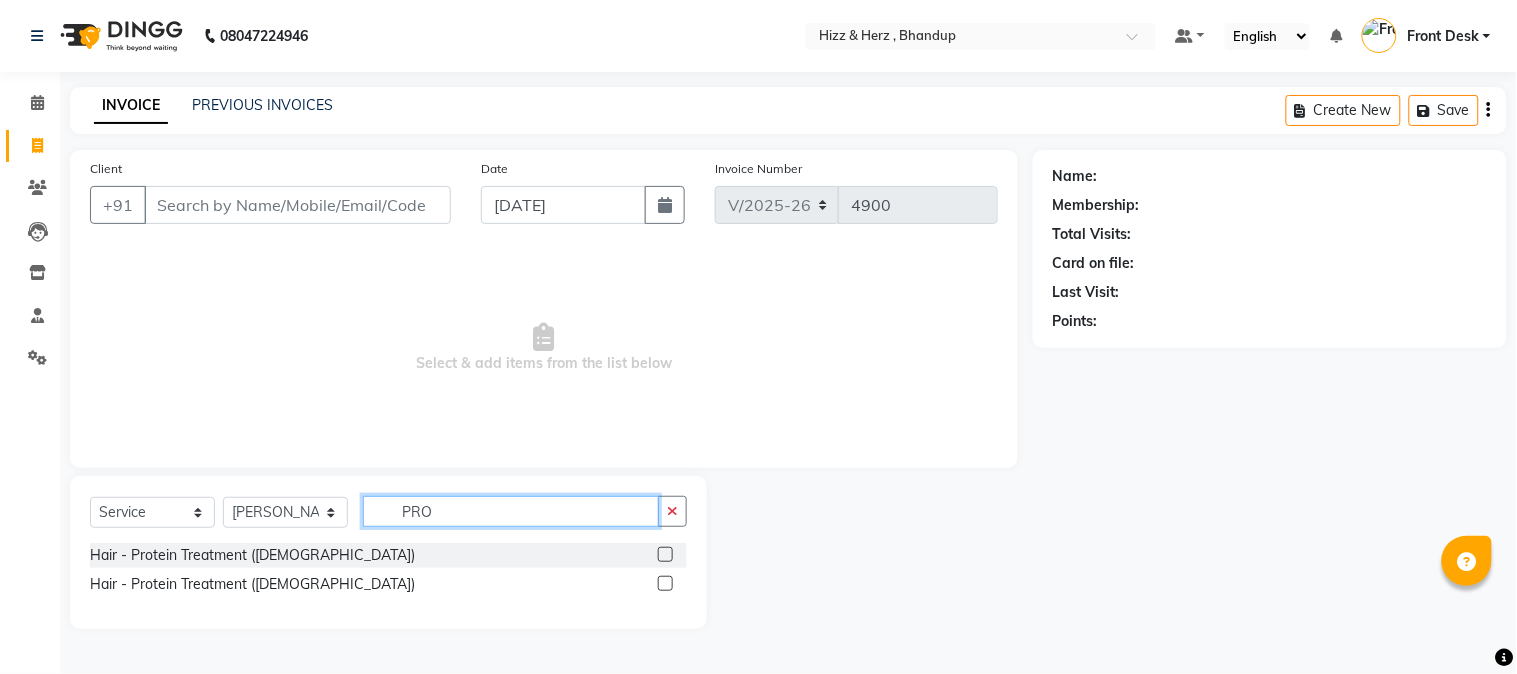 type on "PRO" 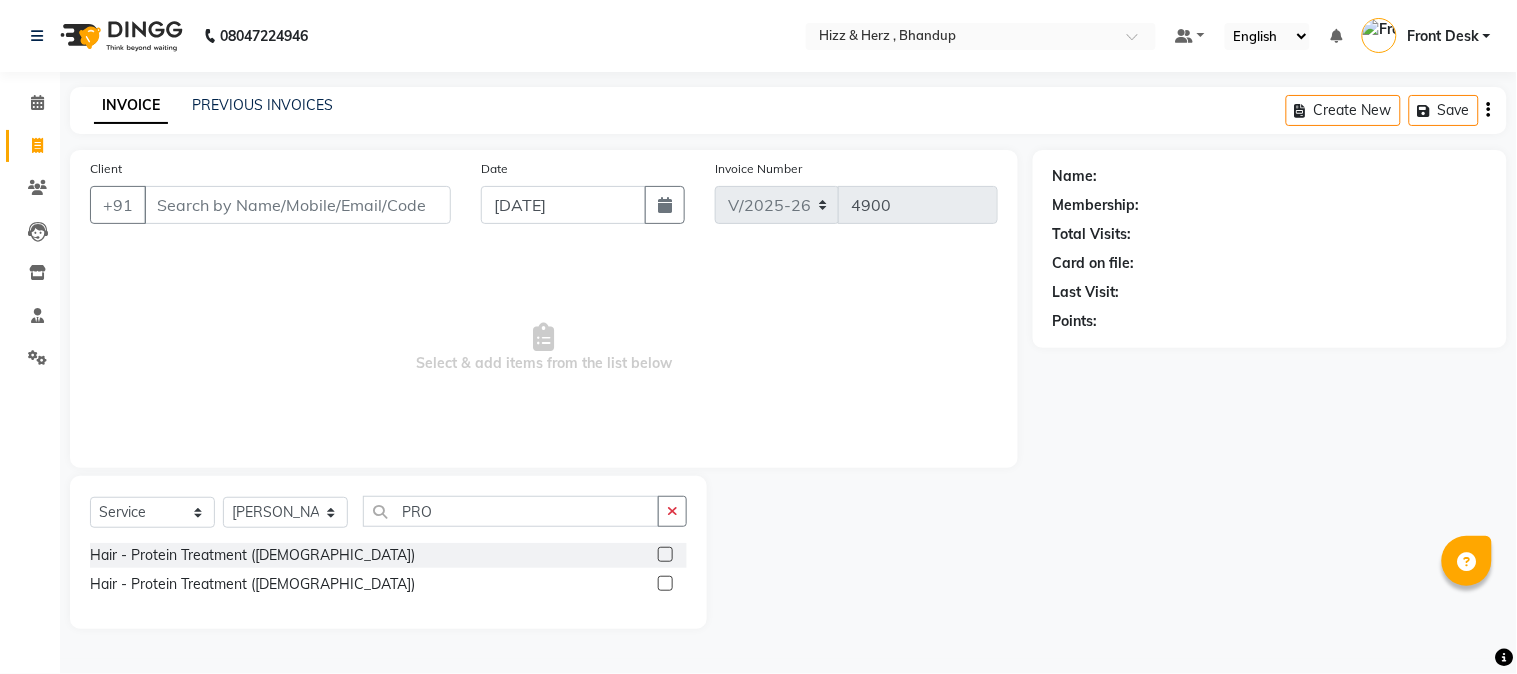 click 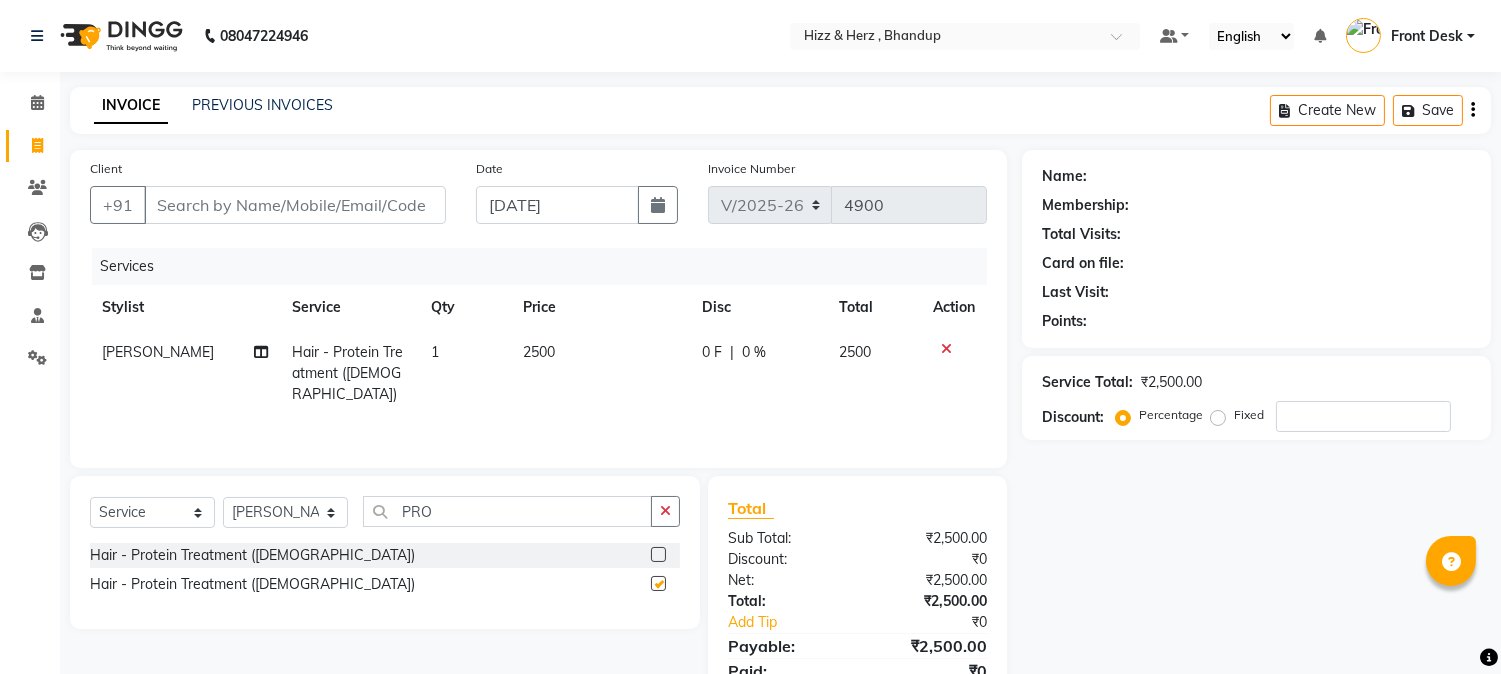checkbox on "false" 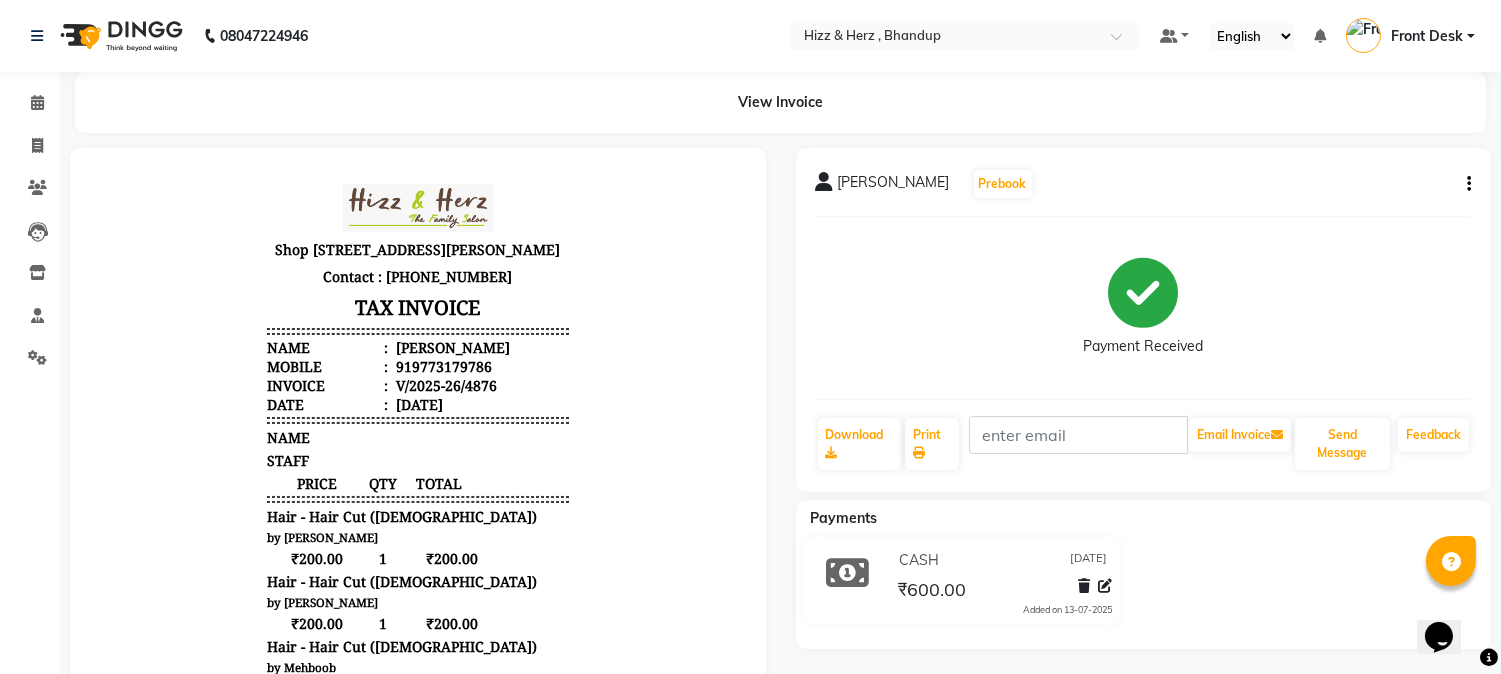 scroll, scrollTop: 0, scrollLeft: 0, axis: both 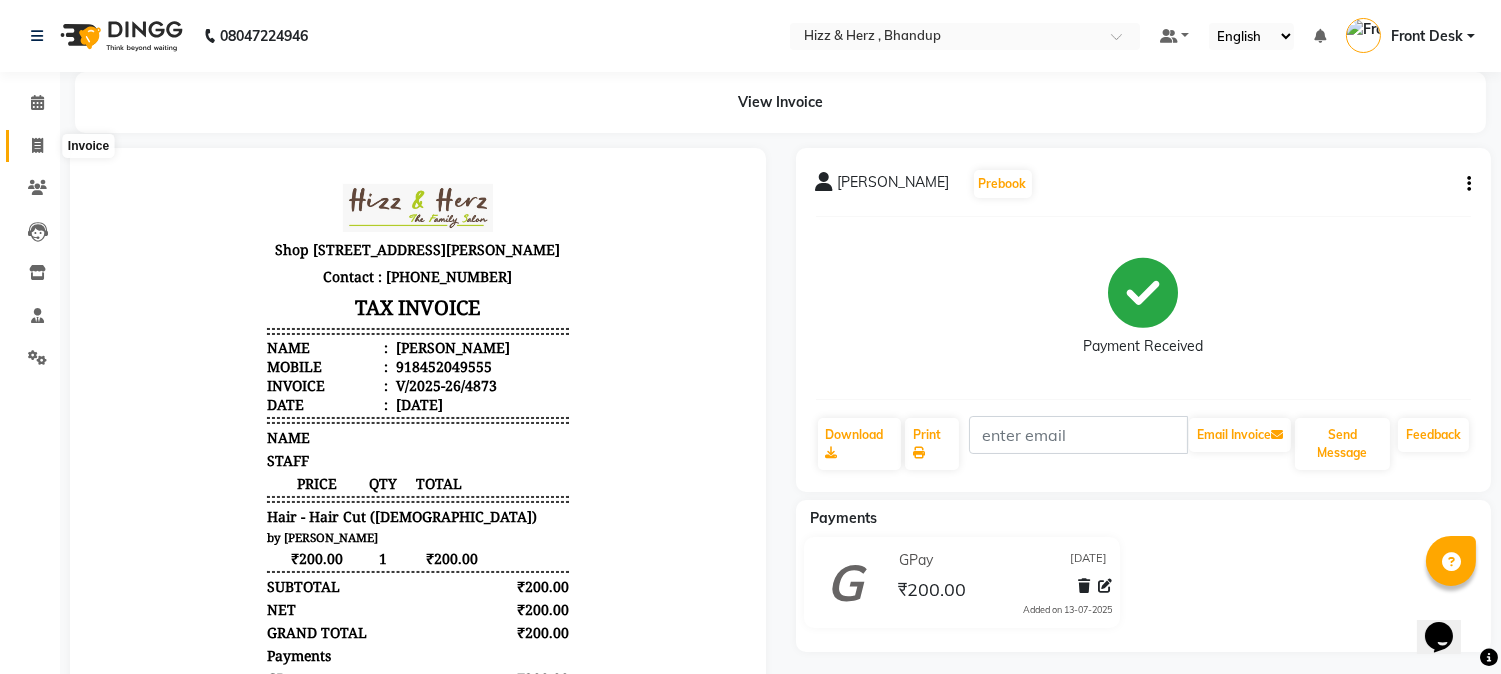 click 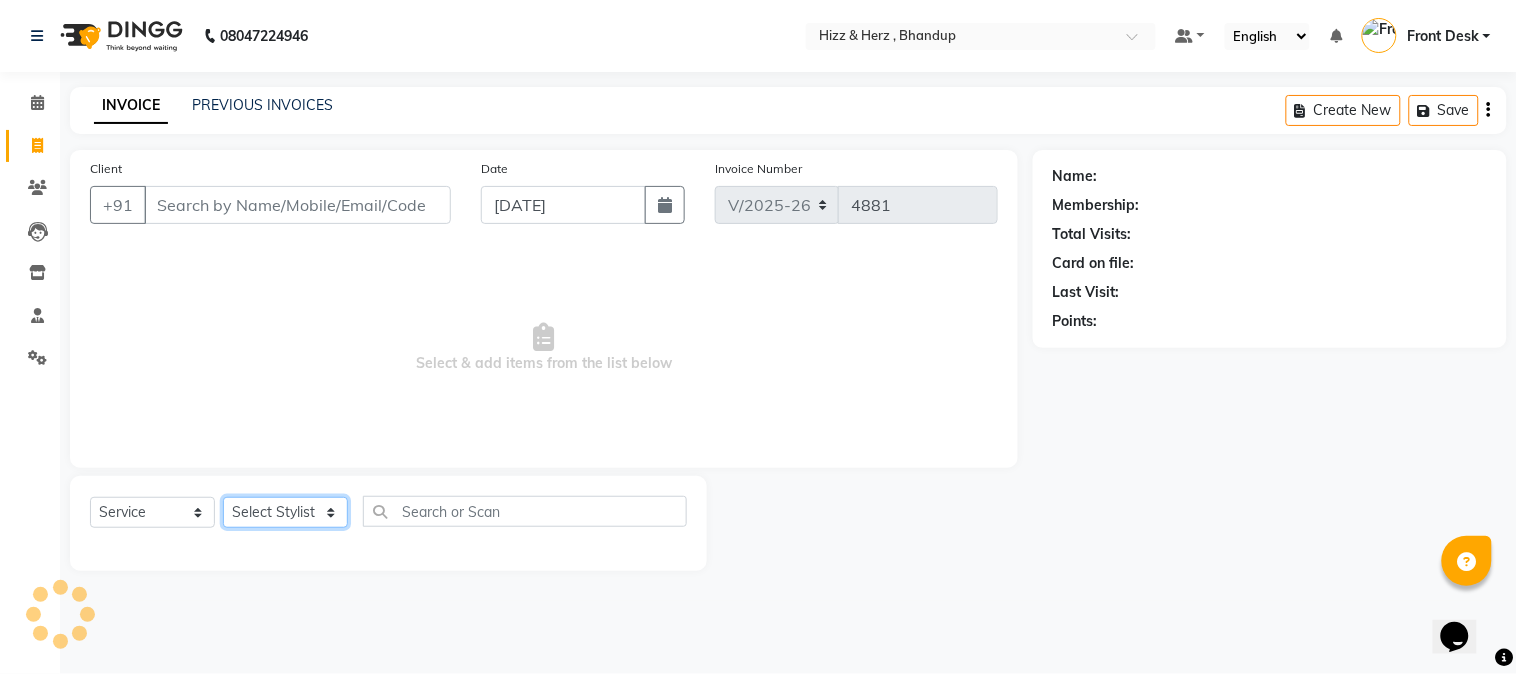 click on "Select Stylist" 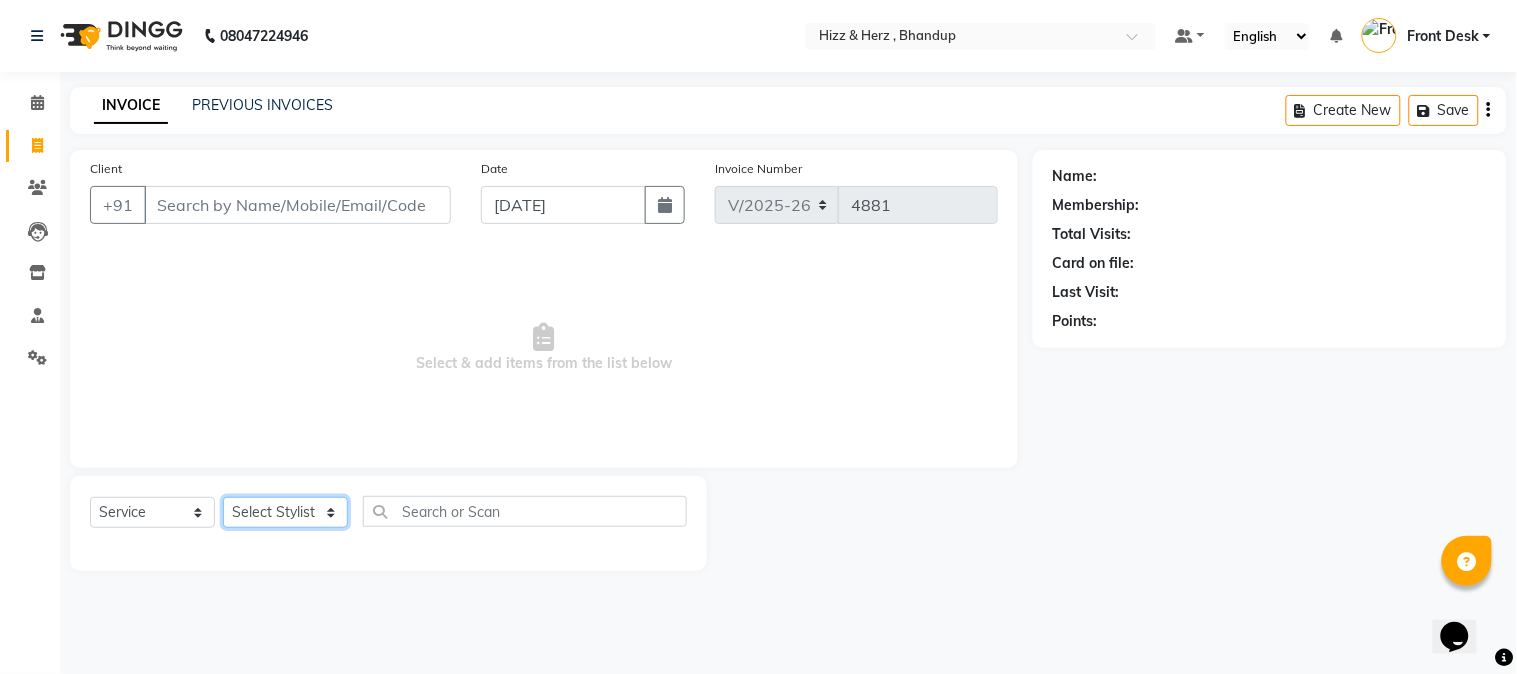 select on "24395" 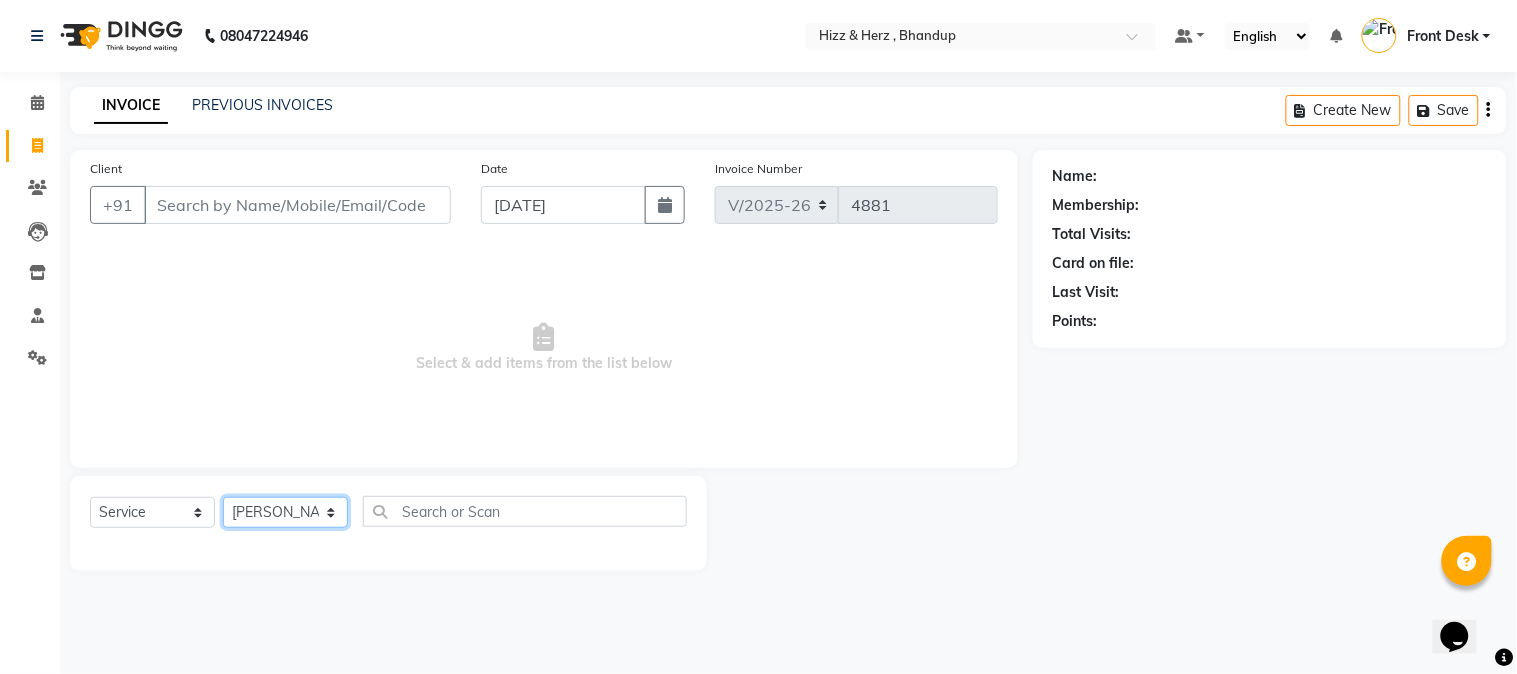 click on "Select Stylist Front Desk [PERSON_NAME] HIZZ & HERZ 2 [PERSON_NAME] [PERSON_NAME] [PERSON_NAME] [PERSON_NAME] MOHD [PERSON_NAME] [PERSON_NAME] [PERSON_NAME]  [PERSON_NAME]" 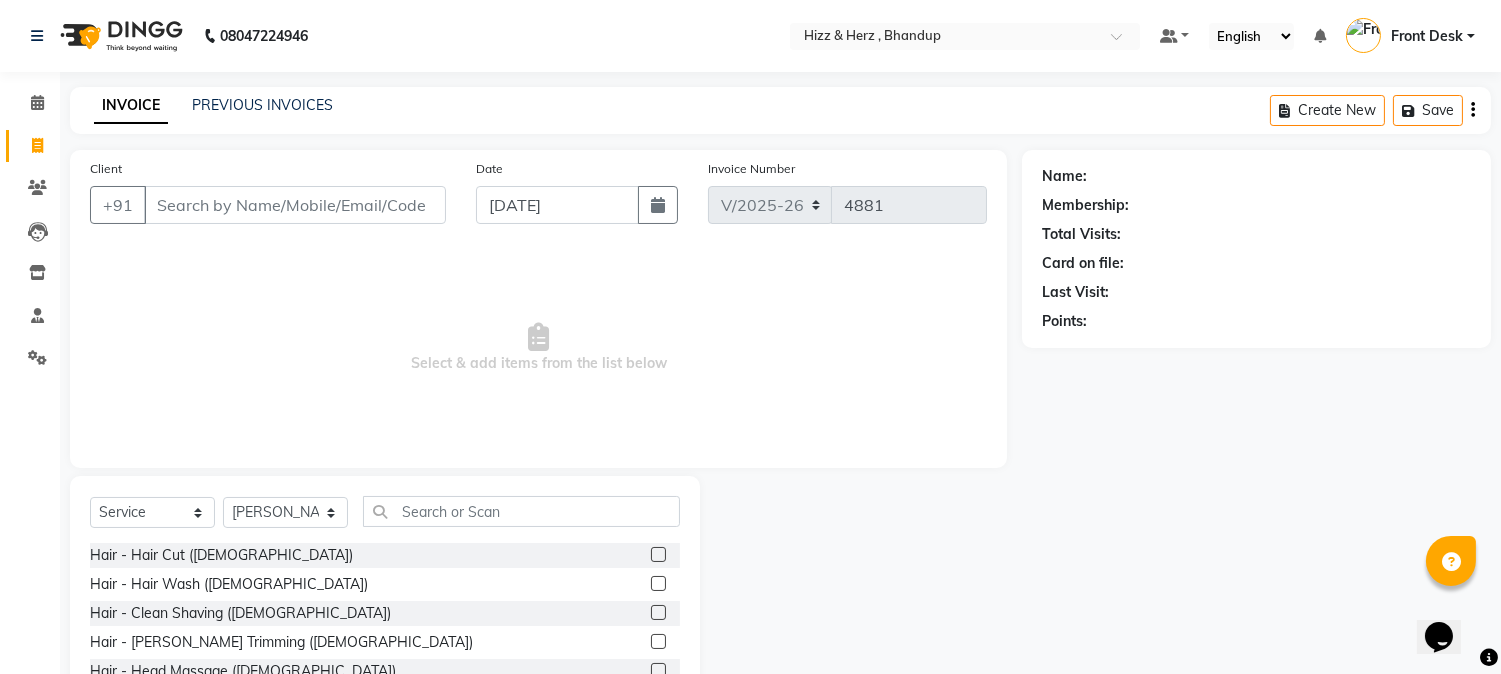 drag, startPoint x: 641, startPoint y: 555, endPoint x: 544, endPoint y: 473, distance: 127.01575 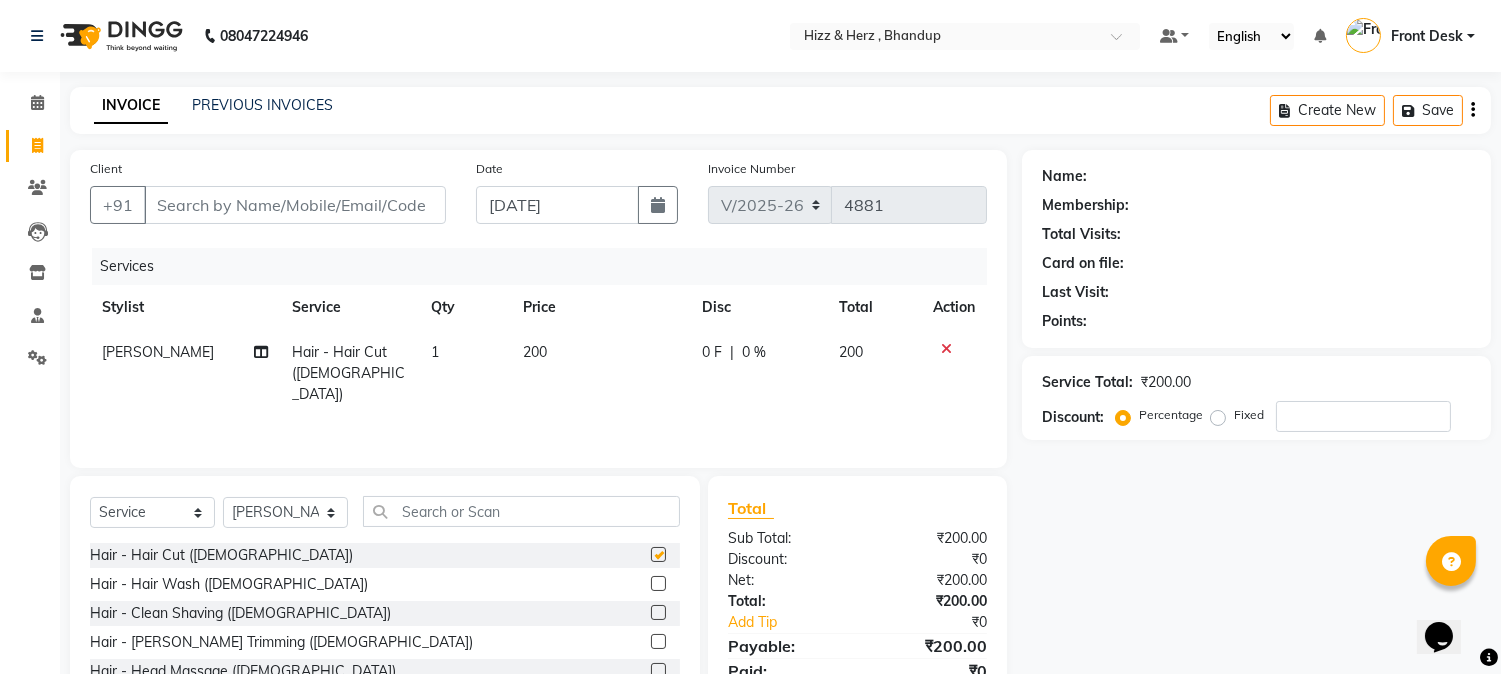 checkbox on "false" 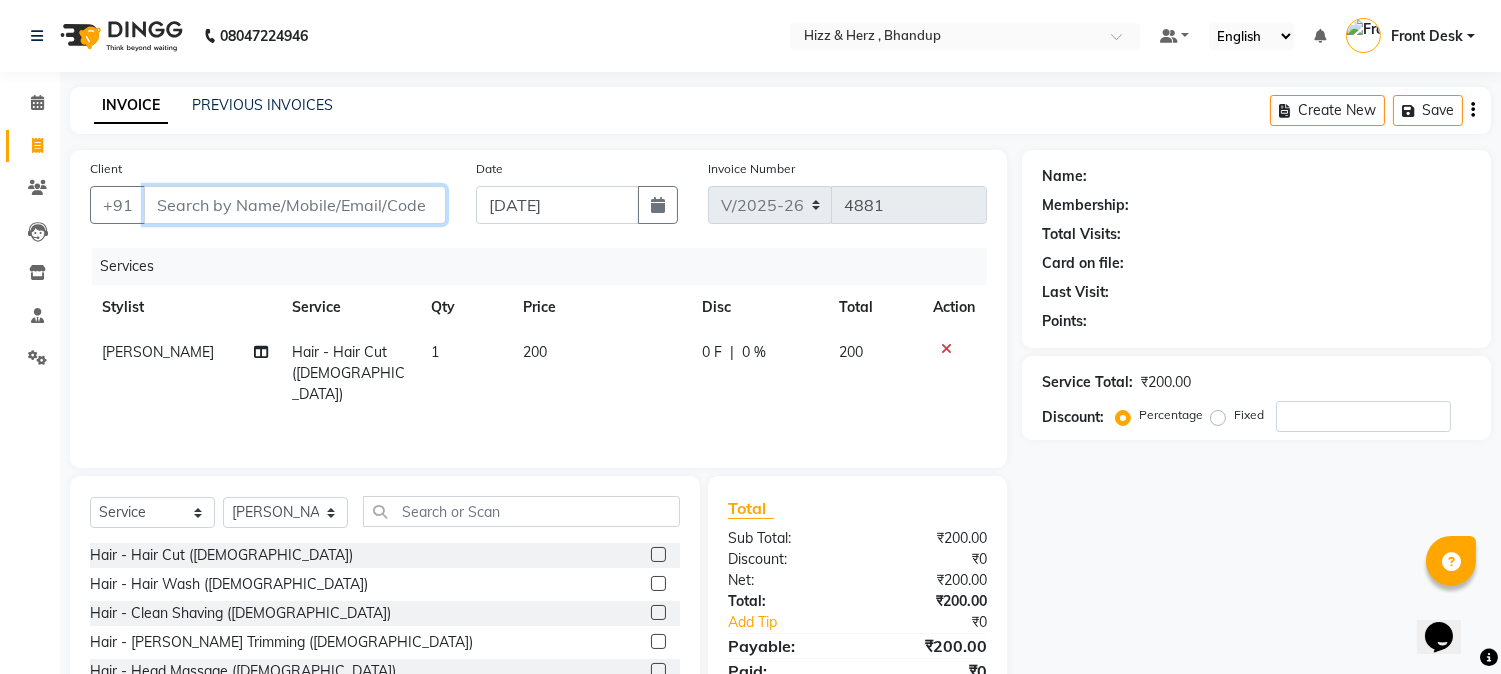 click on "Client" at bounding box center (295, 205) 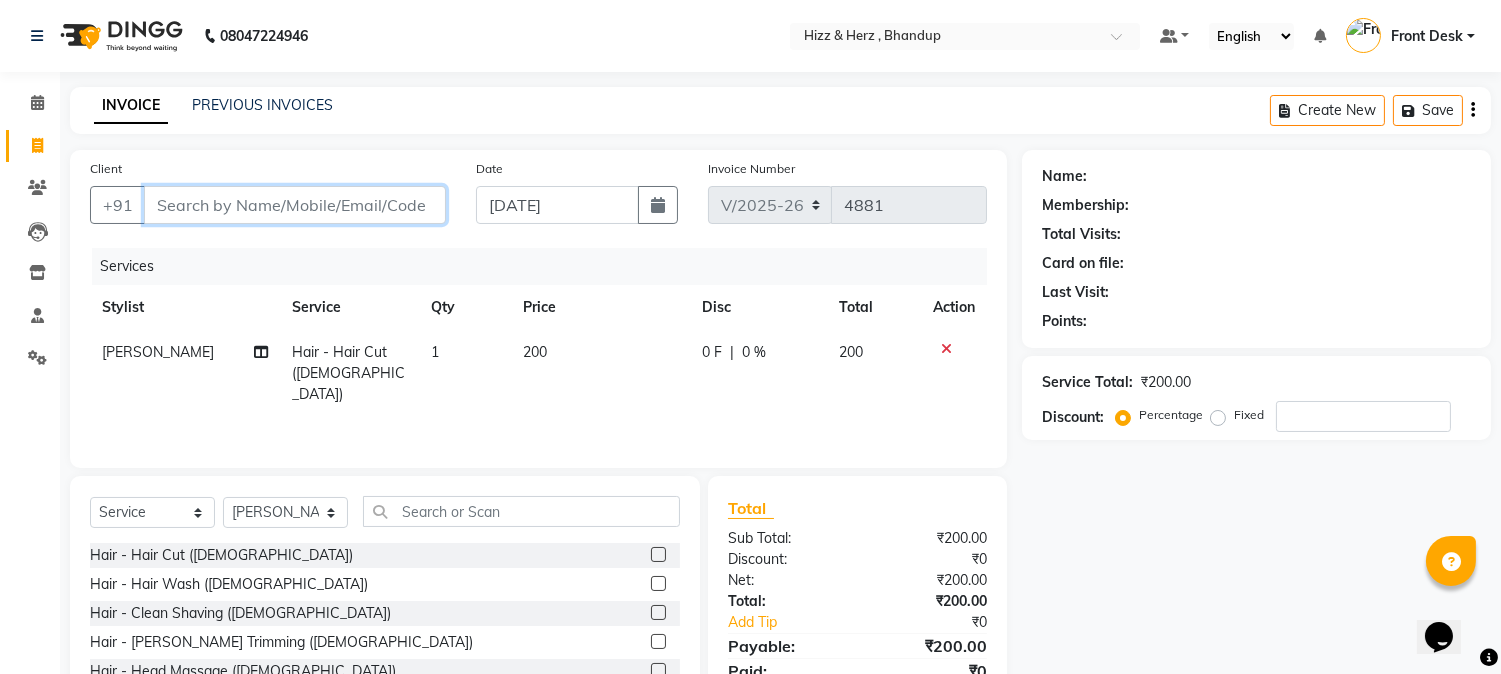 type on "9" 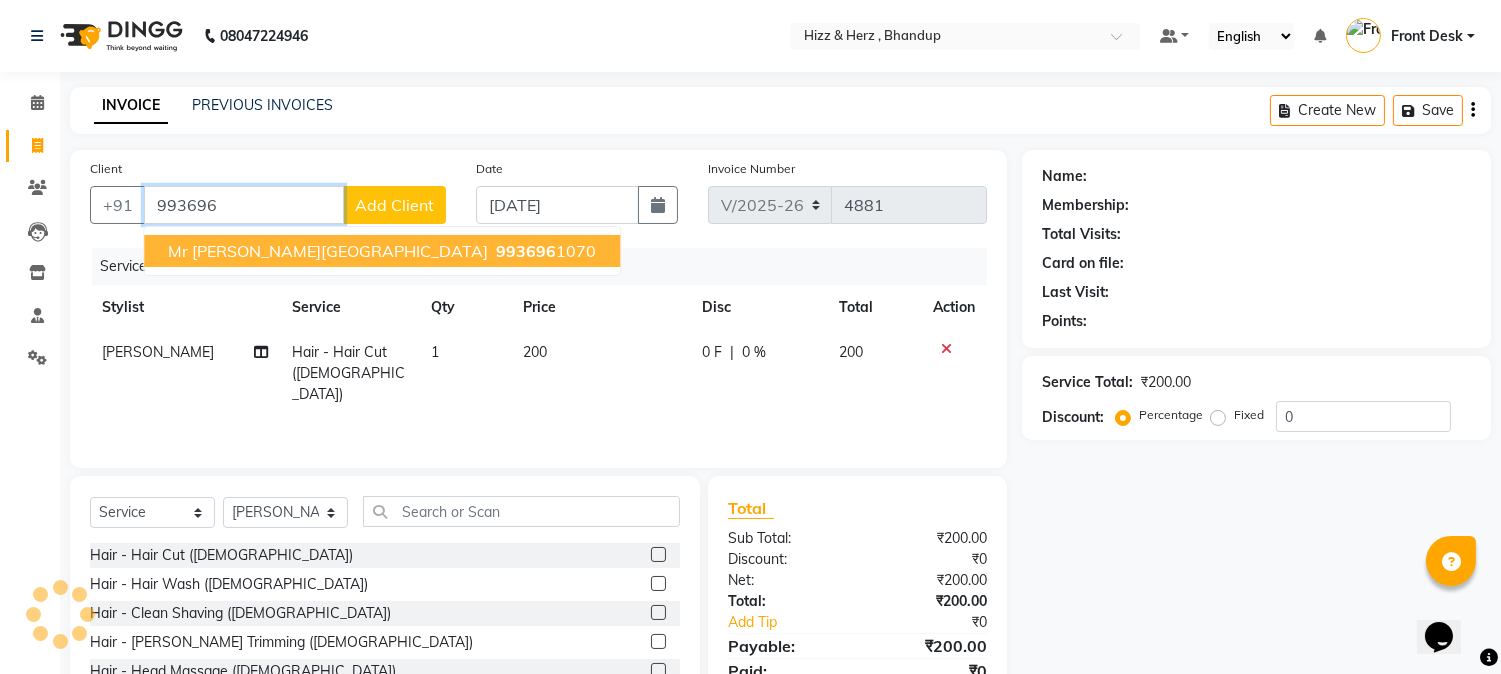 click on "993696" at bounding box center [526, 251] 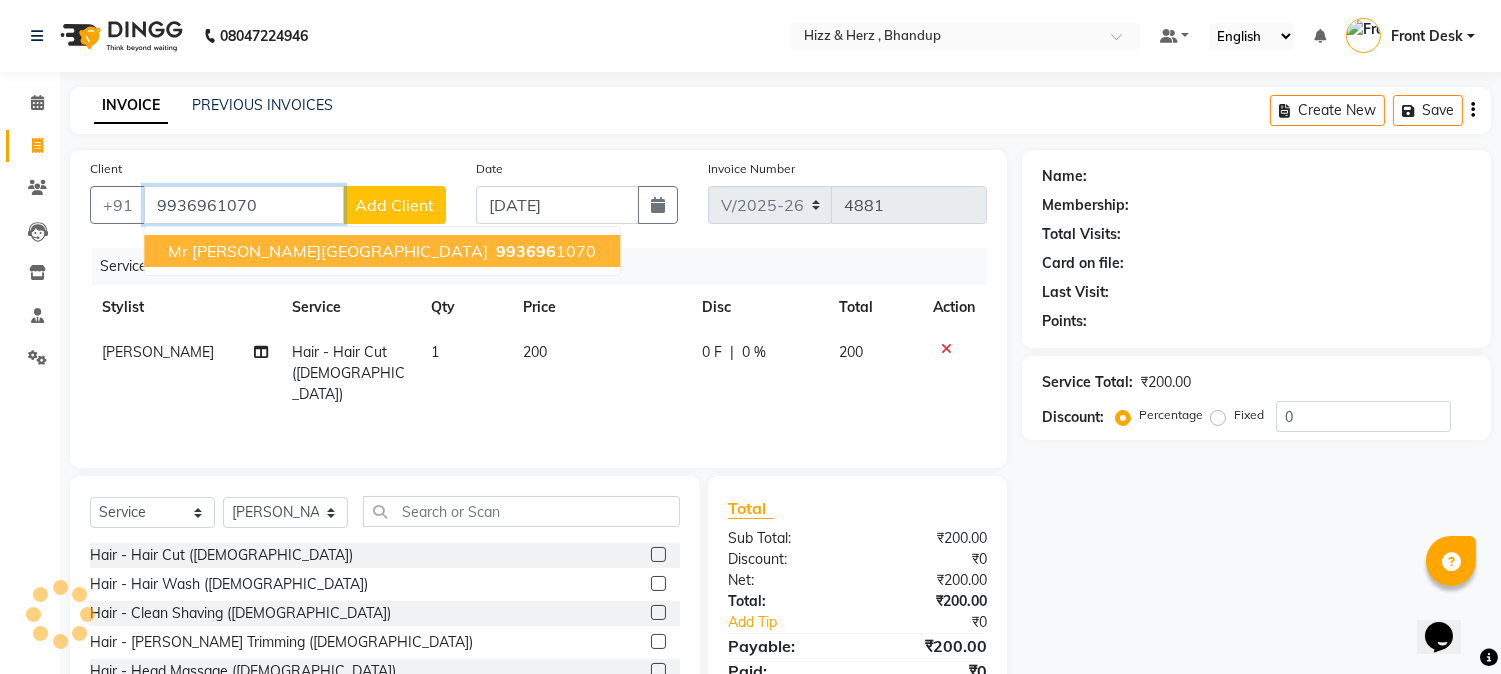 type on "9936961070" 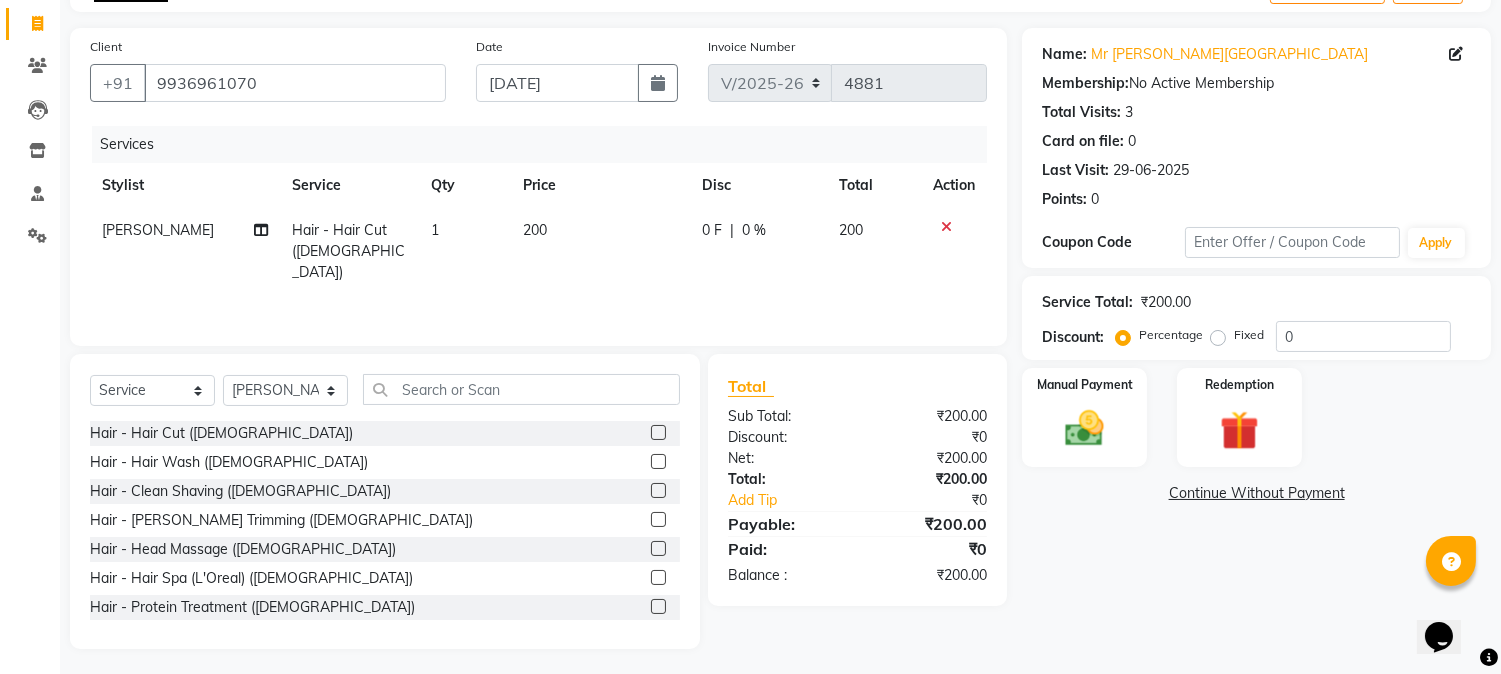 scroll, scrollTop: 126, scrollLeft: 0, axis: vertical 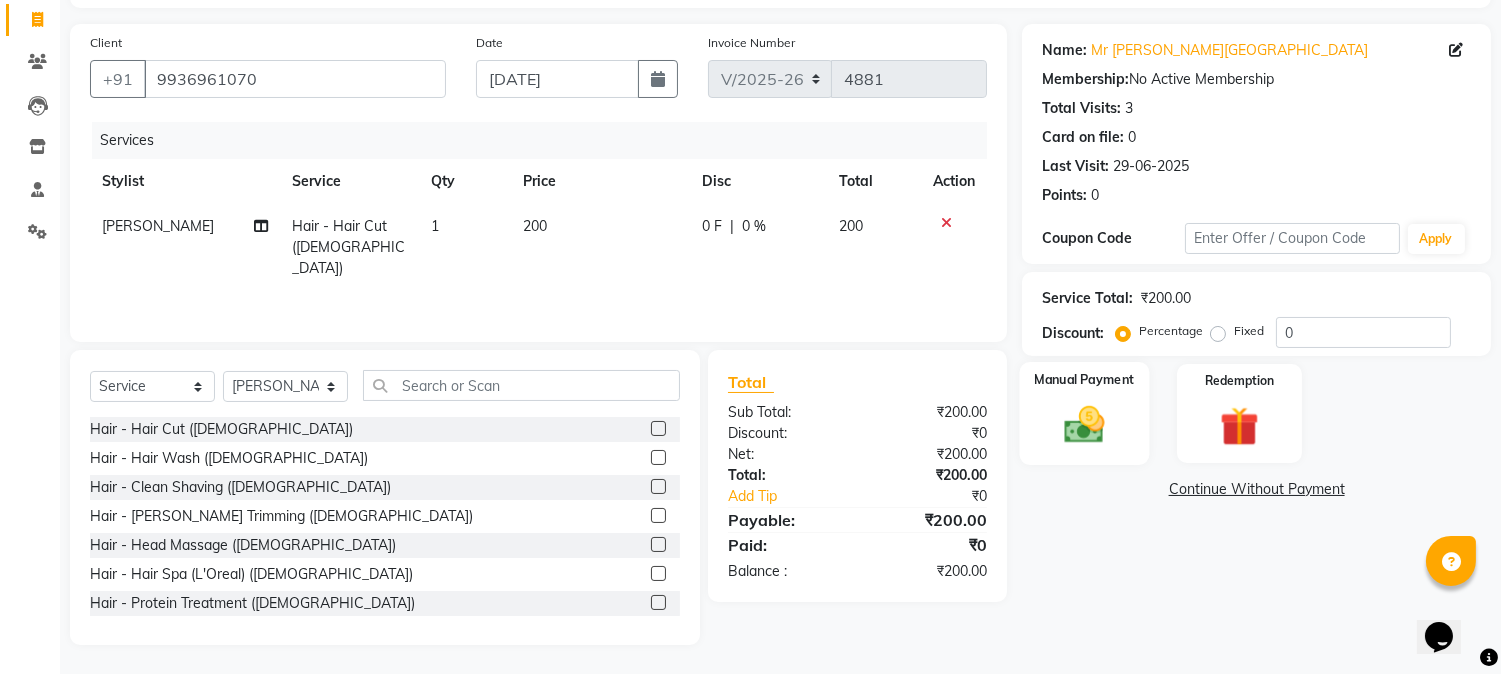click 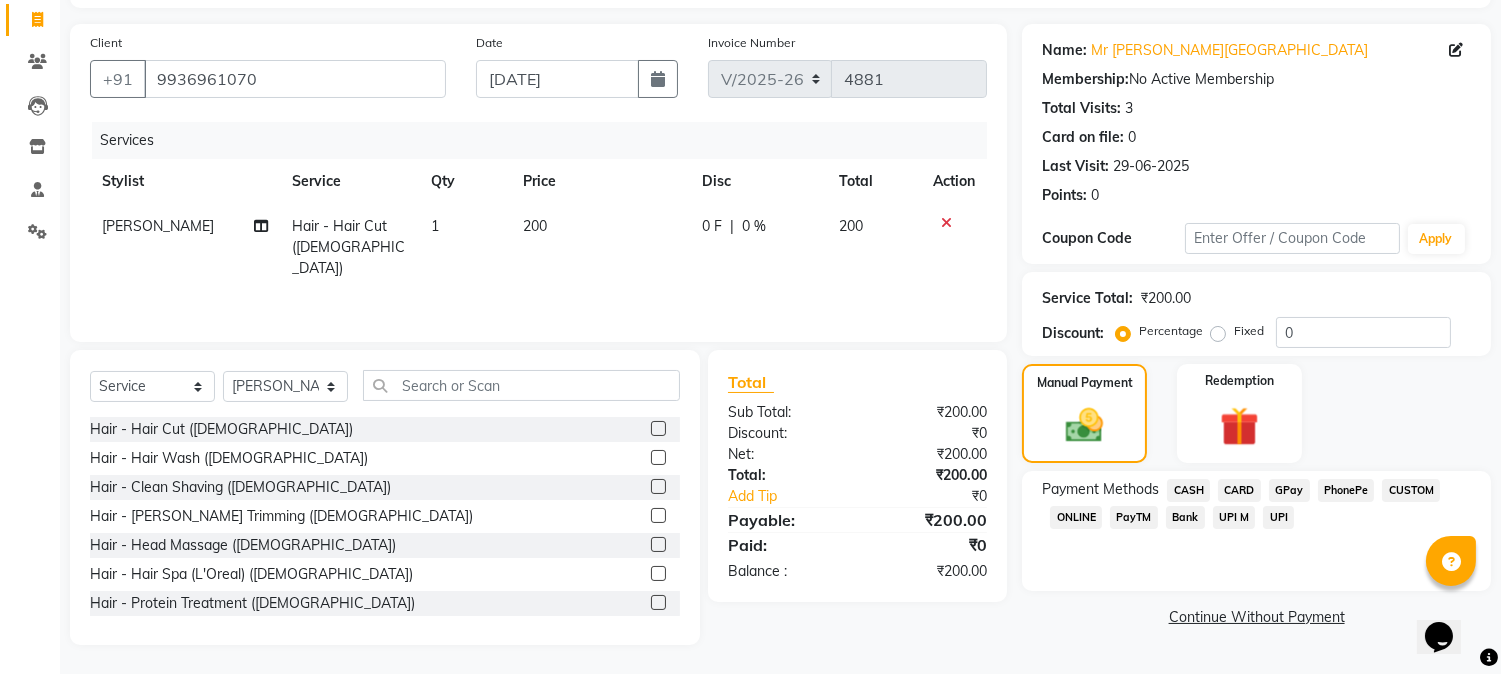 click on "GPay" 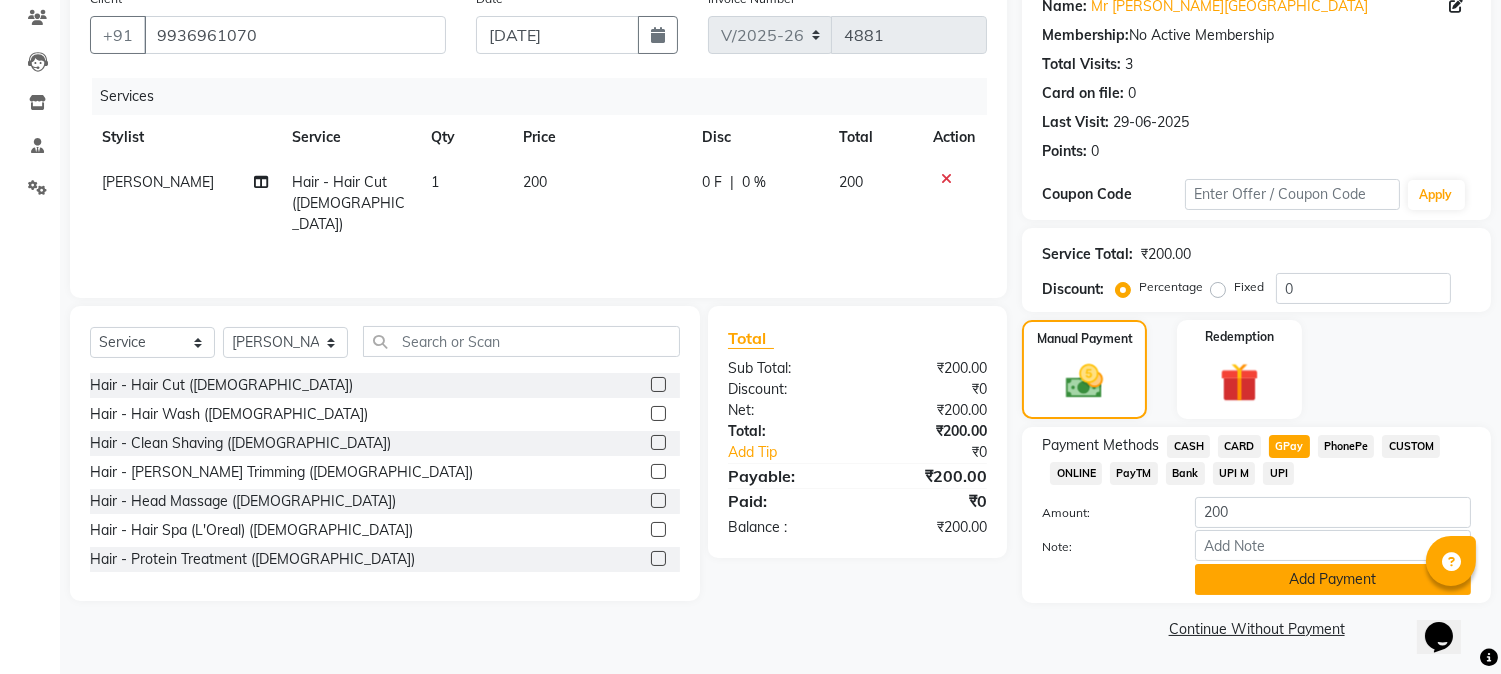 click on "Add Payment" 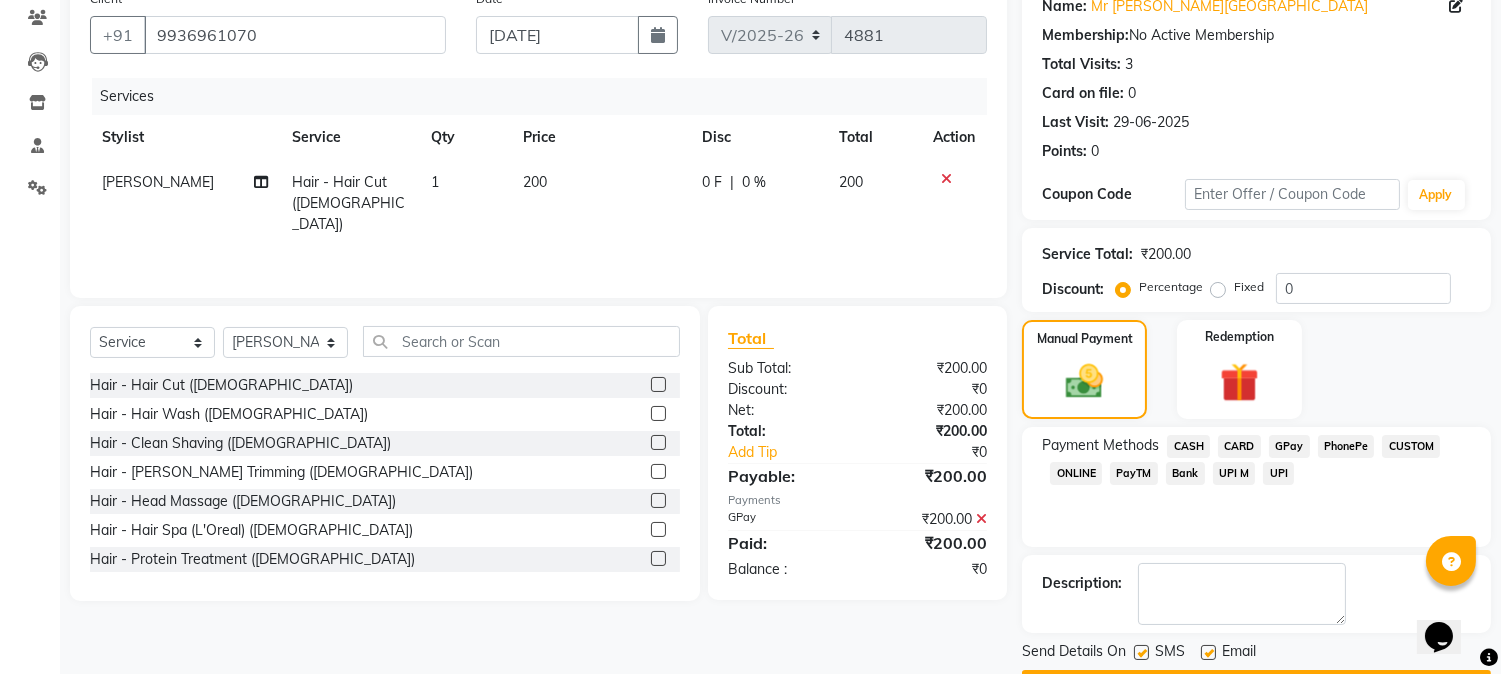 scroll, scrollTop: 225, scrollLeft: 0, axis: vertical 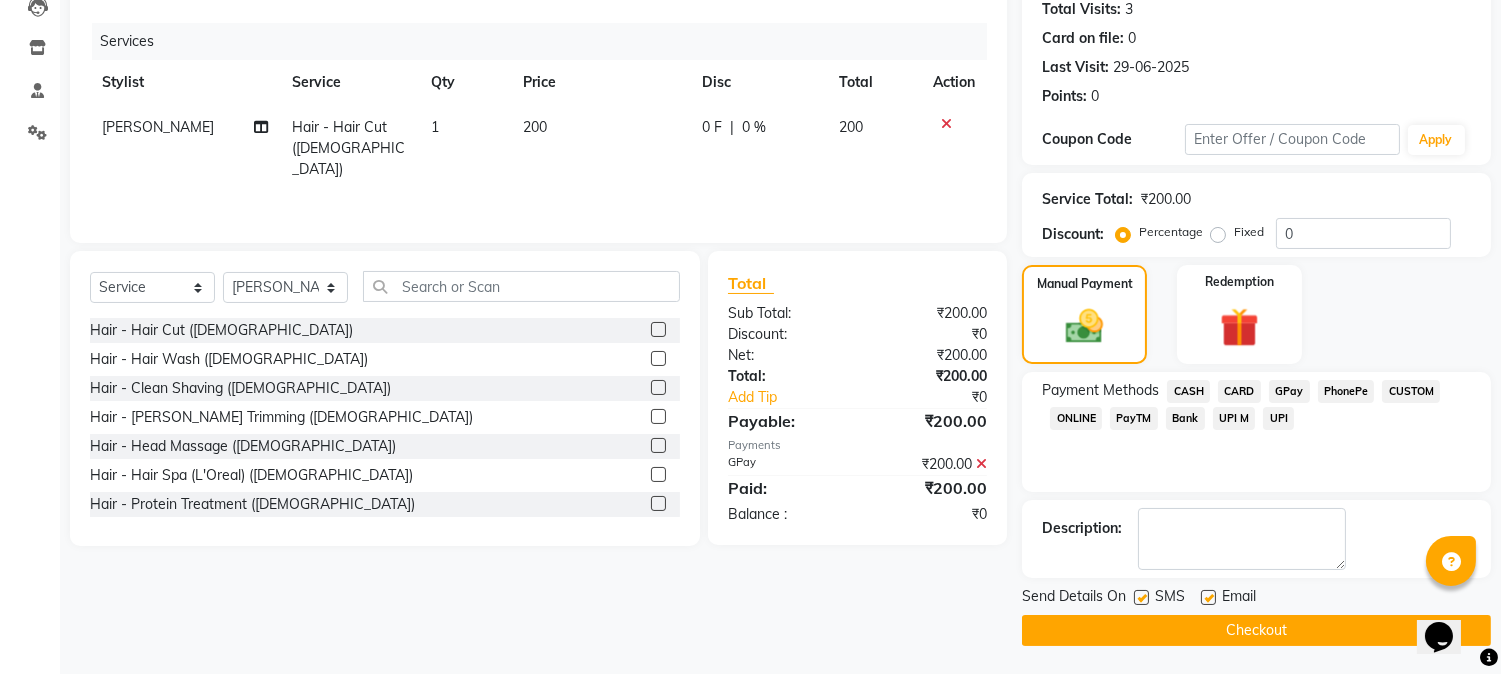 click on "Checkout" 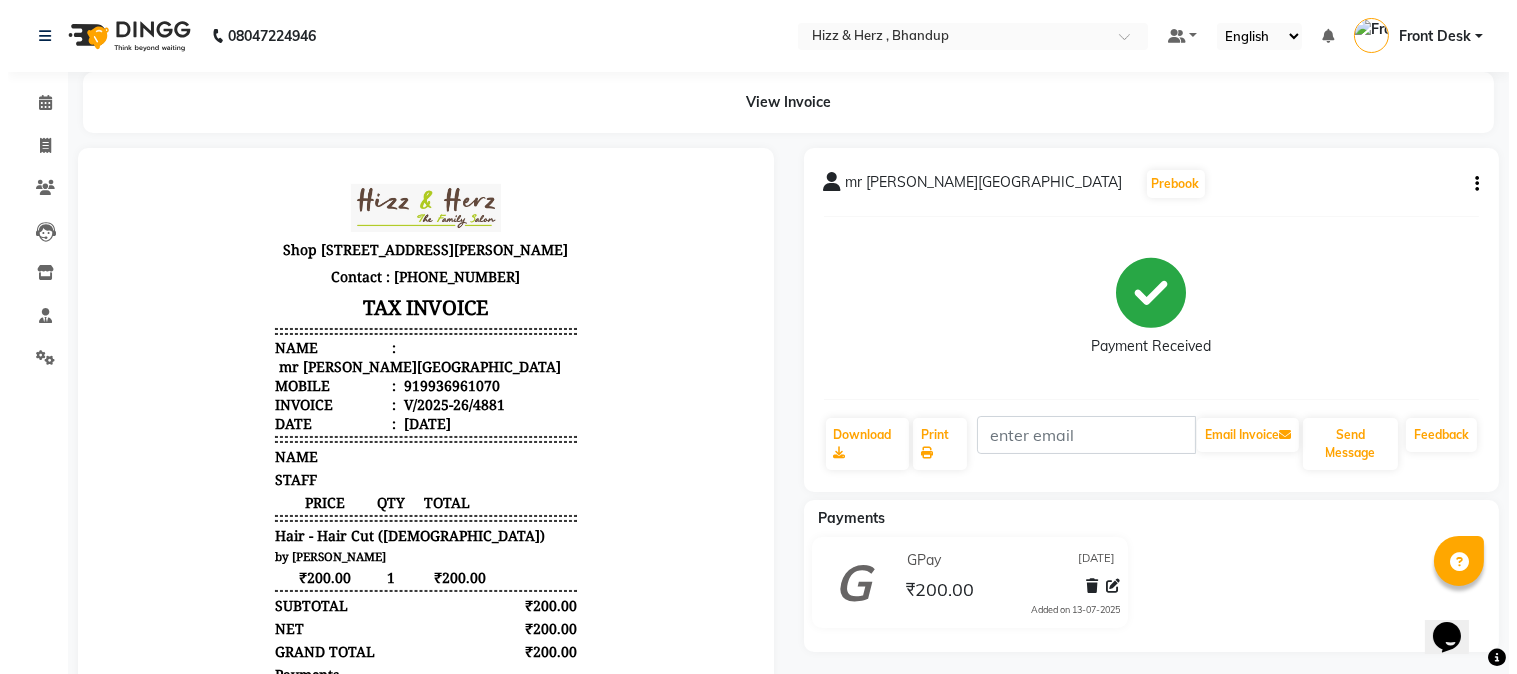 scroll, scrollTop: 15, scrollLeft: 0, axis: vertical 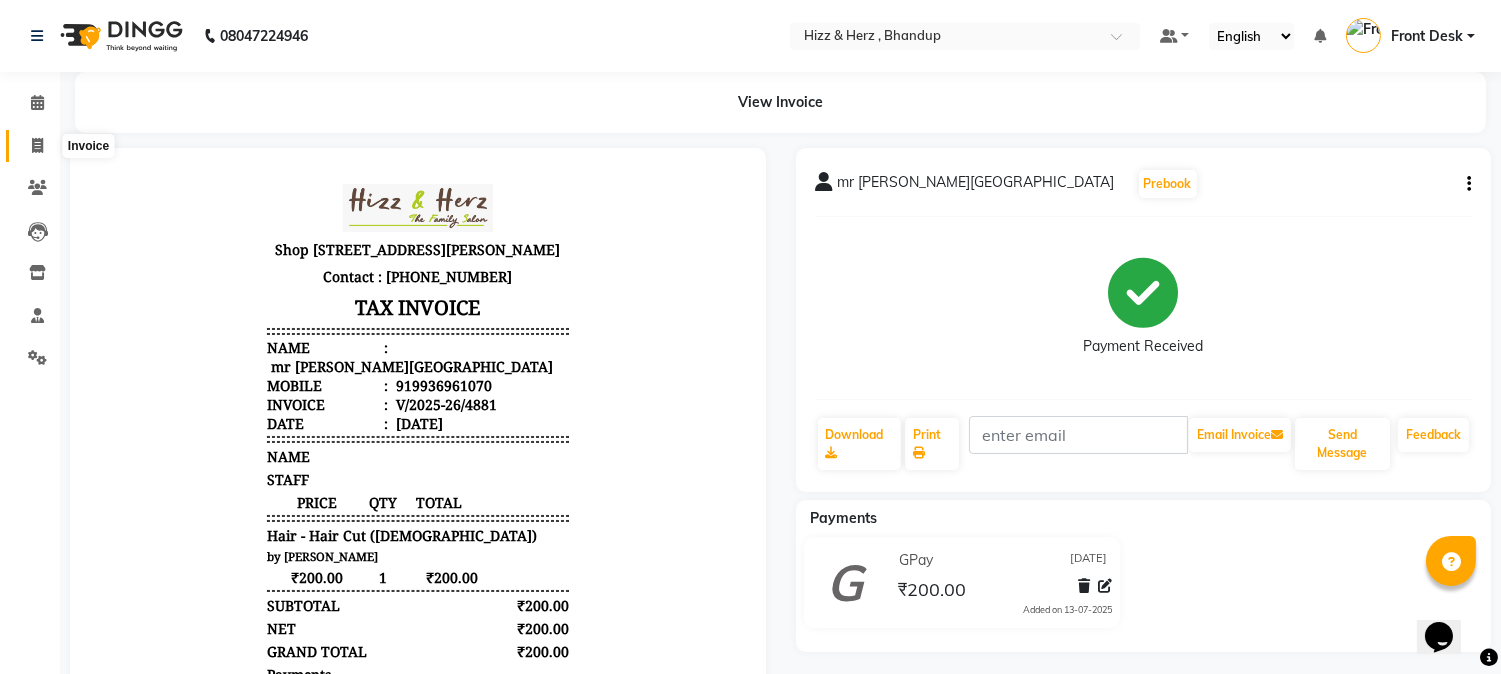 click 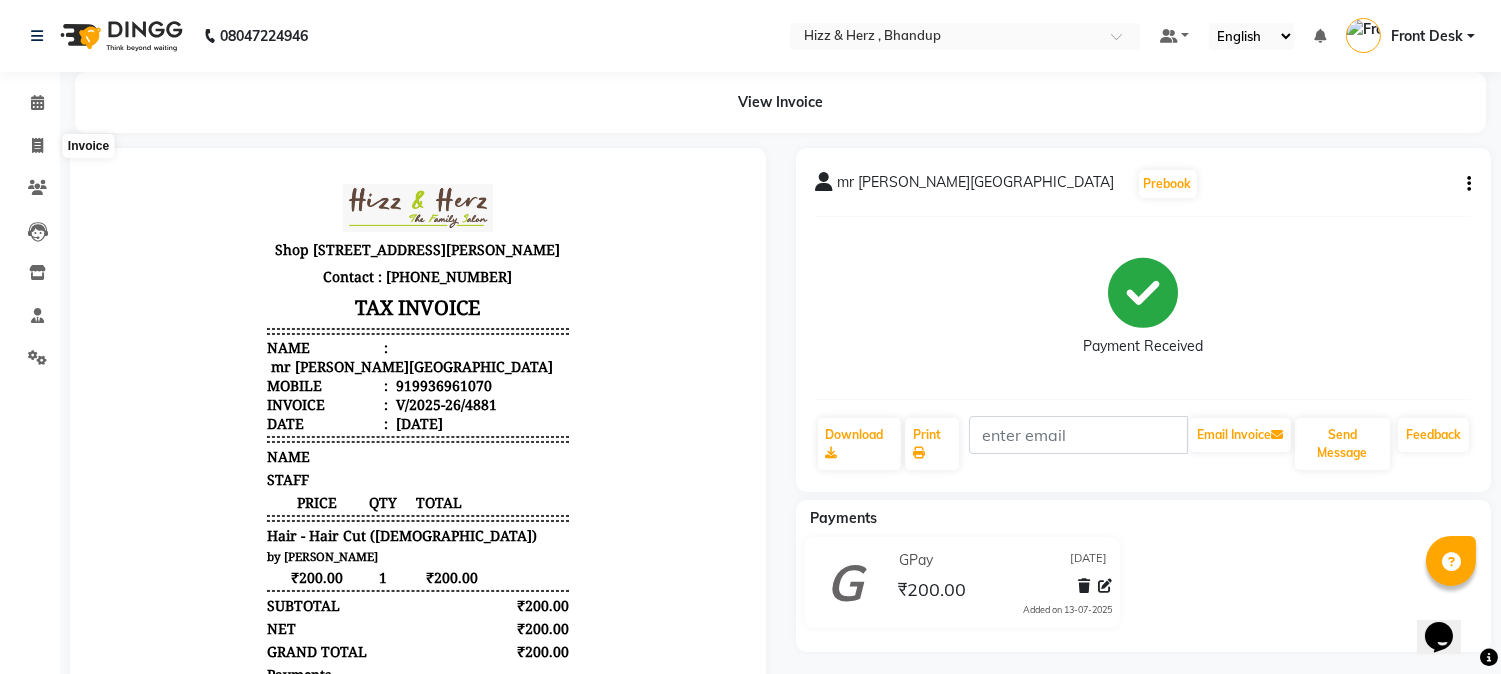 select on "629" 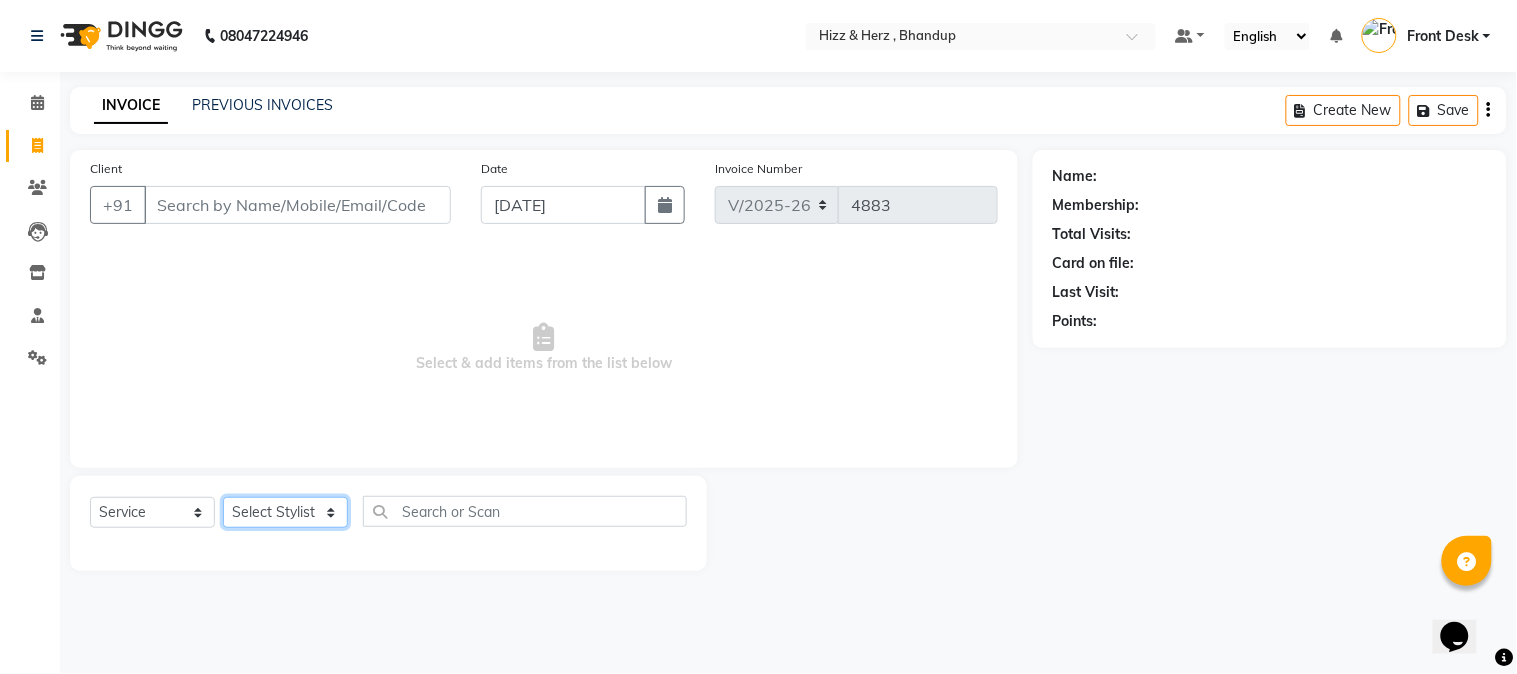 click on "Select Stylist Front Desk [PERSON_NAME] HIZZ & HERZ 2 [PERSON_NAME] [PERSON_NAME] [PERSON_NAME] [PERSON_NAME] MOHD [PERSON_NAME] [PERSON_NAME] [PERSON_NAME]  [PERSON_NAME]" 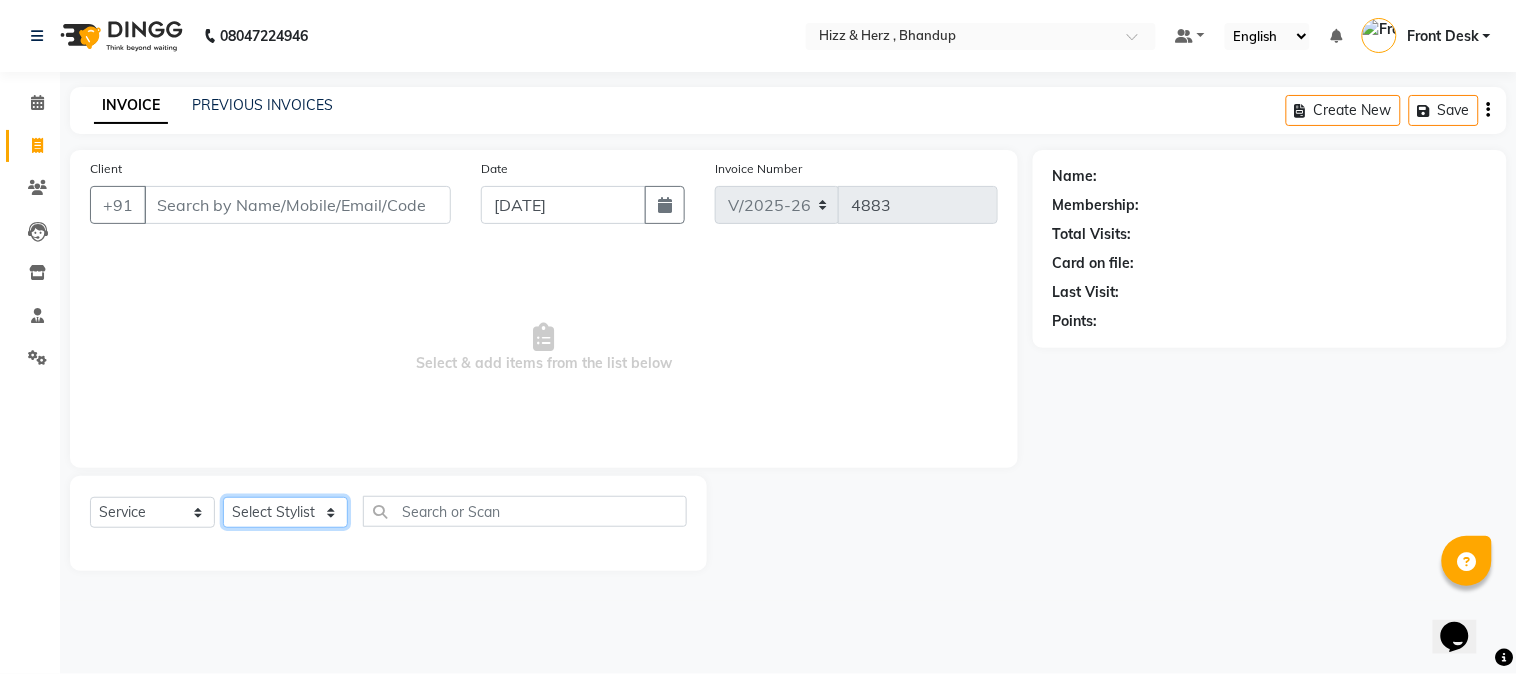 select on "82789" 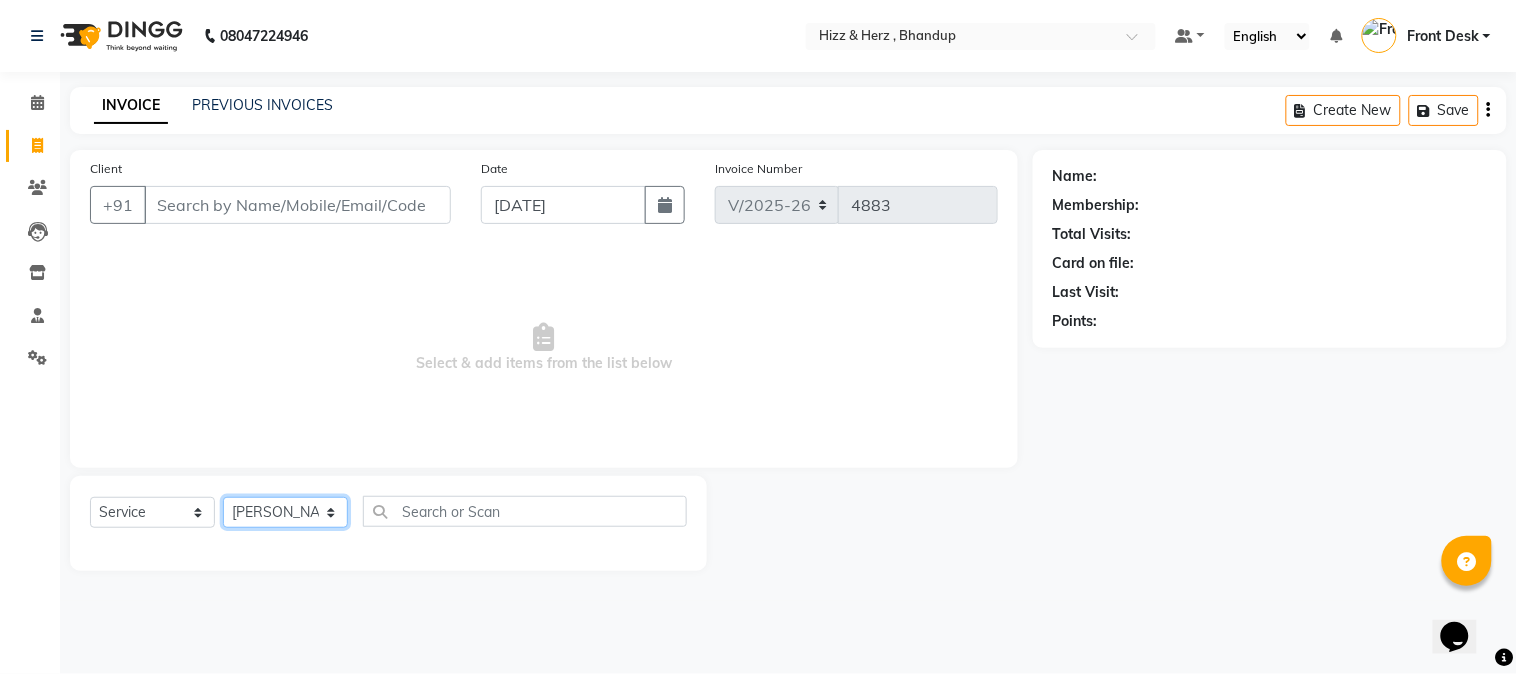 click on "Select Stylist Front Desk [PERSON_NAME] HIZZ & HERZ 2 [PERSON_NAME] [PERSON_NAME] [PERSON_NAME] [PERSON_NAME] MOHD [PERSON_NAME] [PERSON_NAME] [PERSON_NAME]  [PERSON_NAME]" 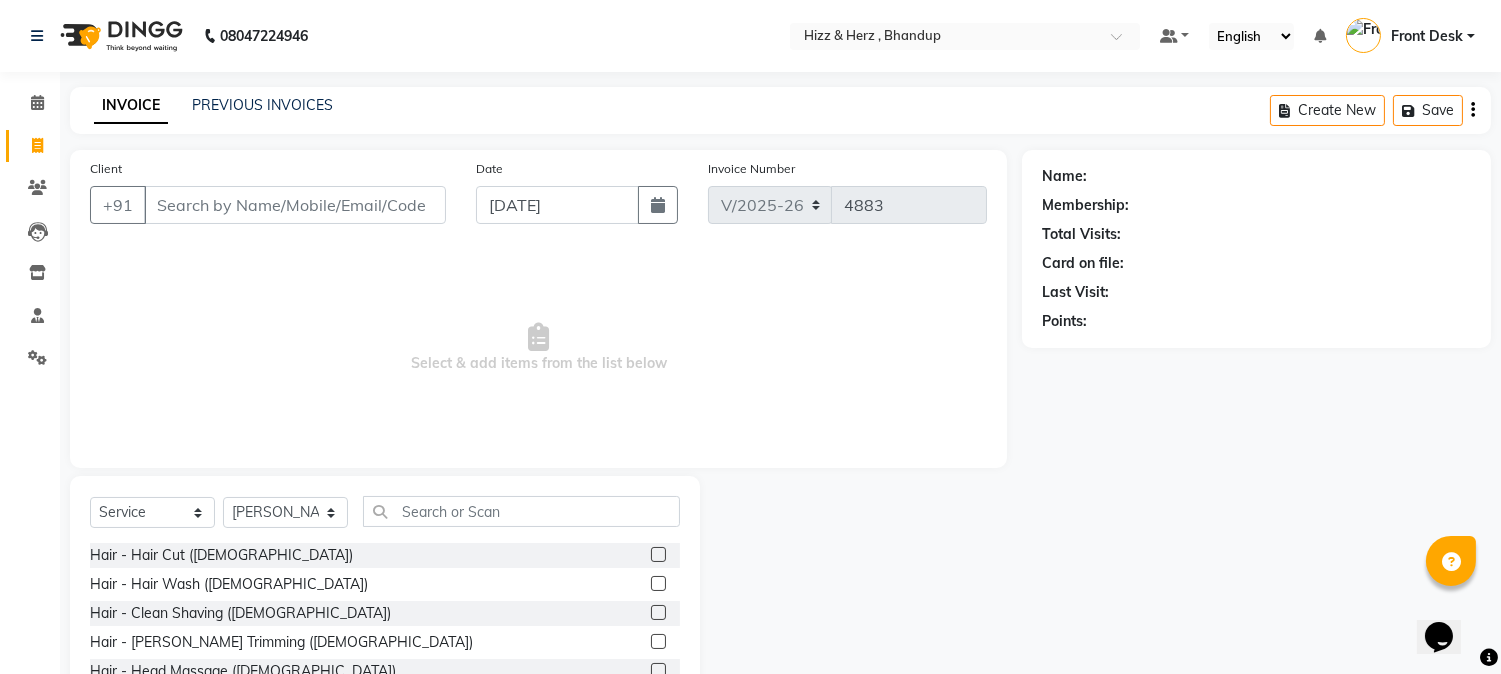 click 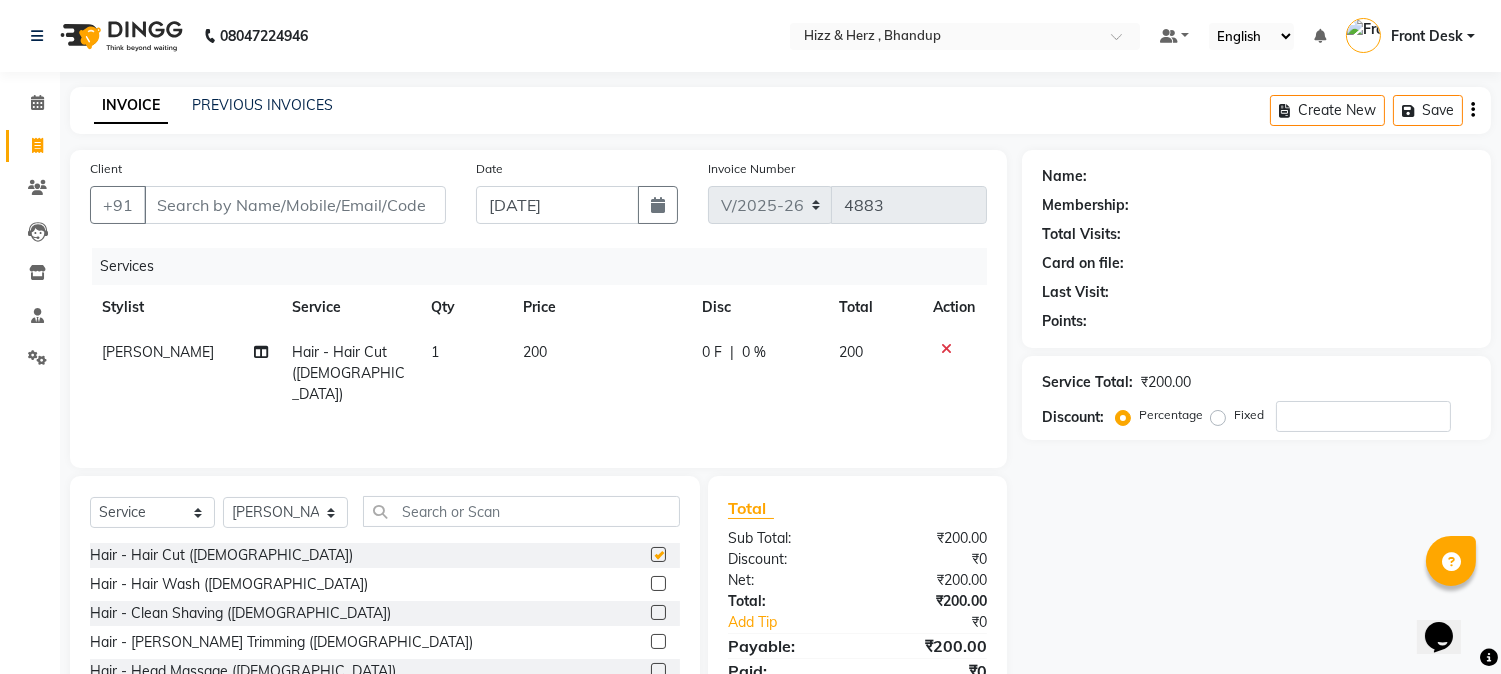 checkbox on "false" 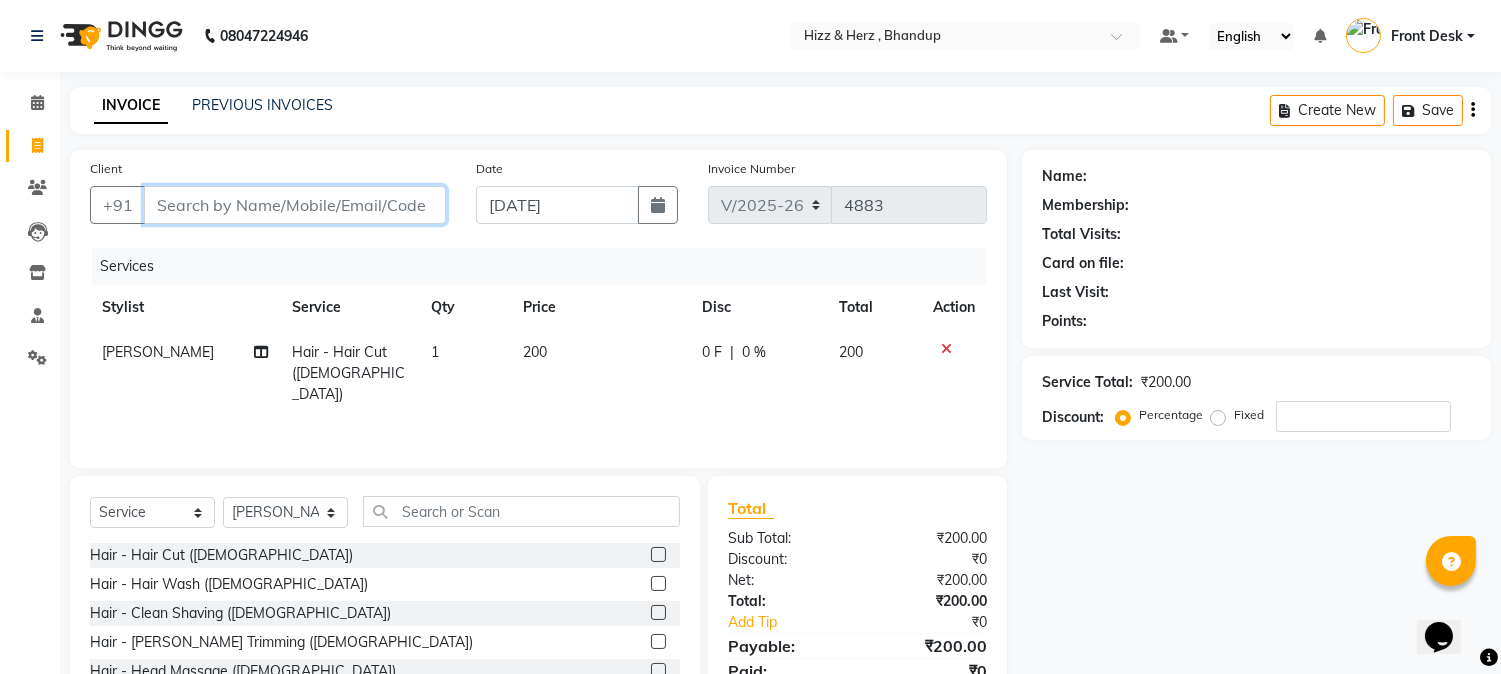 click on "Client" at bounding box center [295, 205] 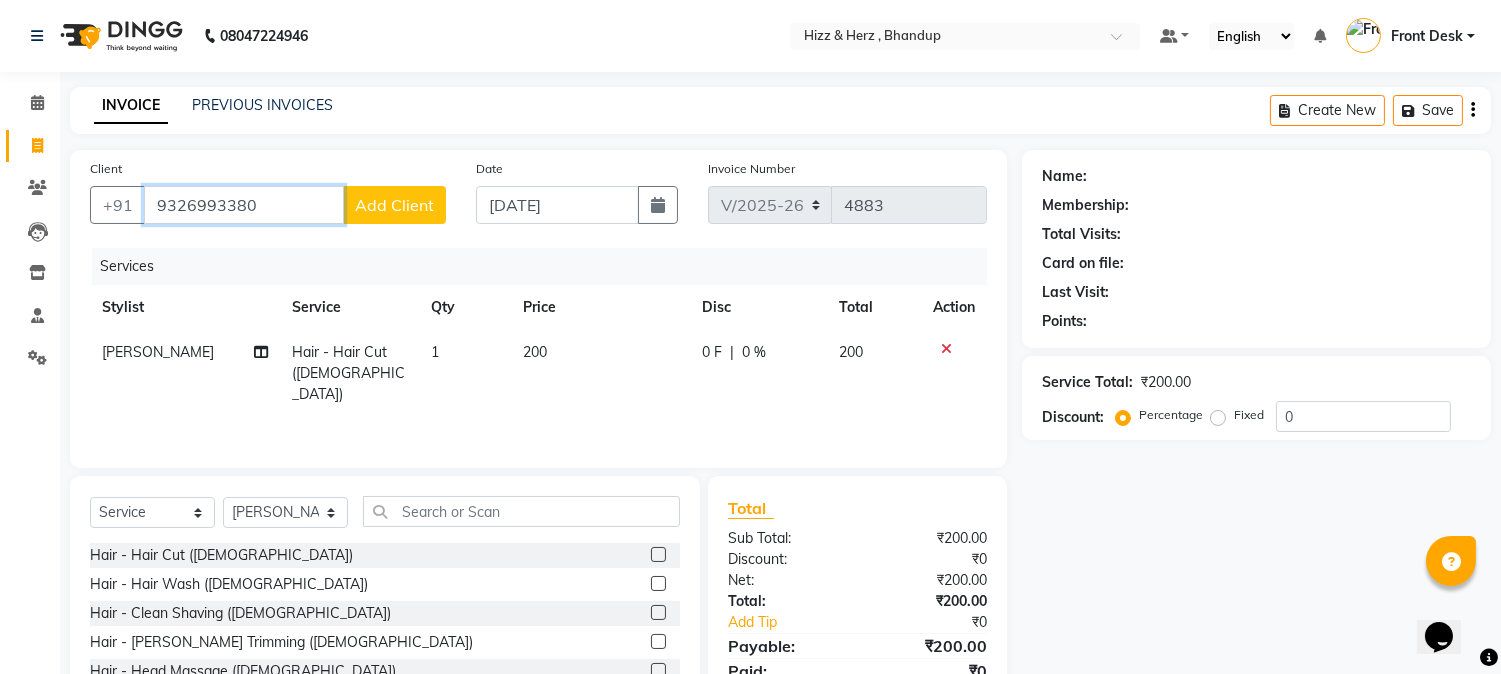 type on "9326993380" 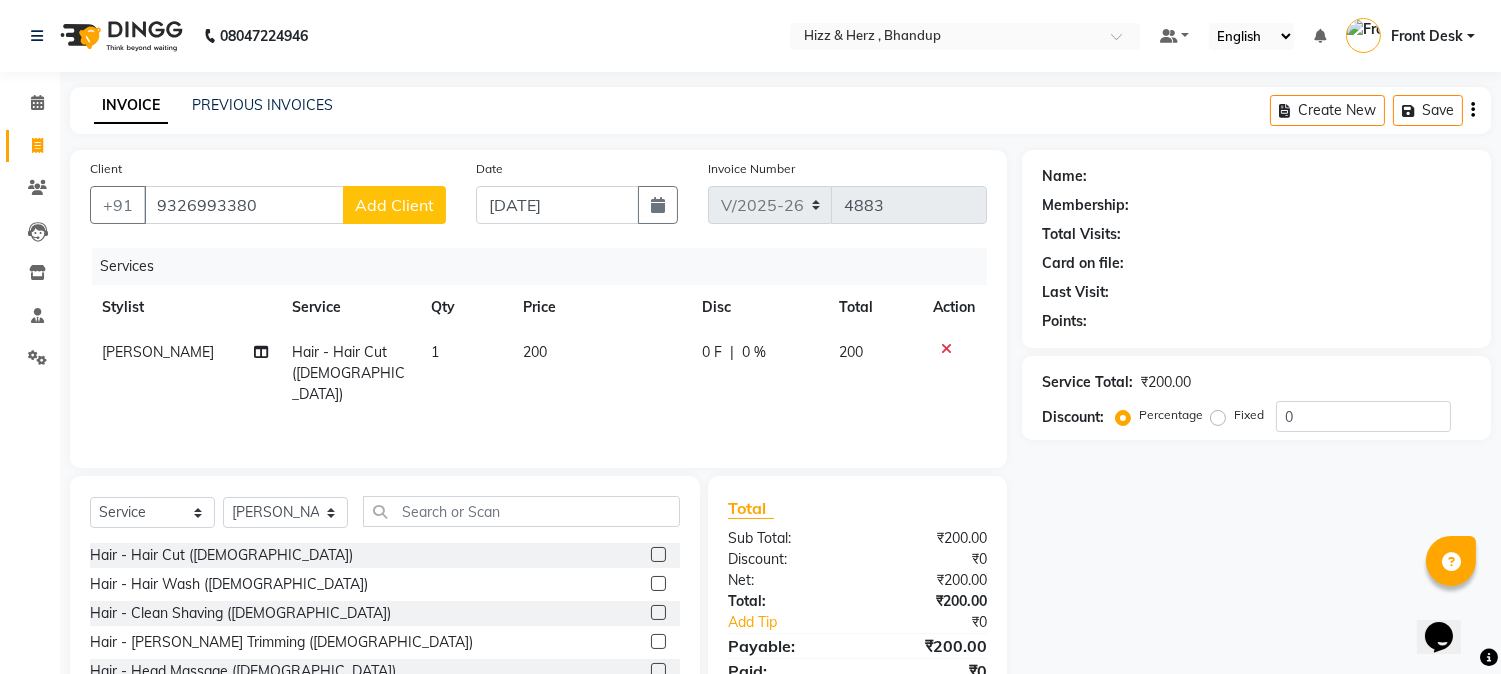 click on "Add Client" 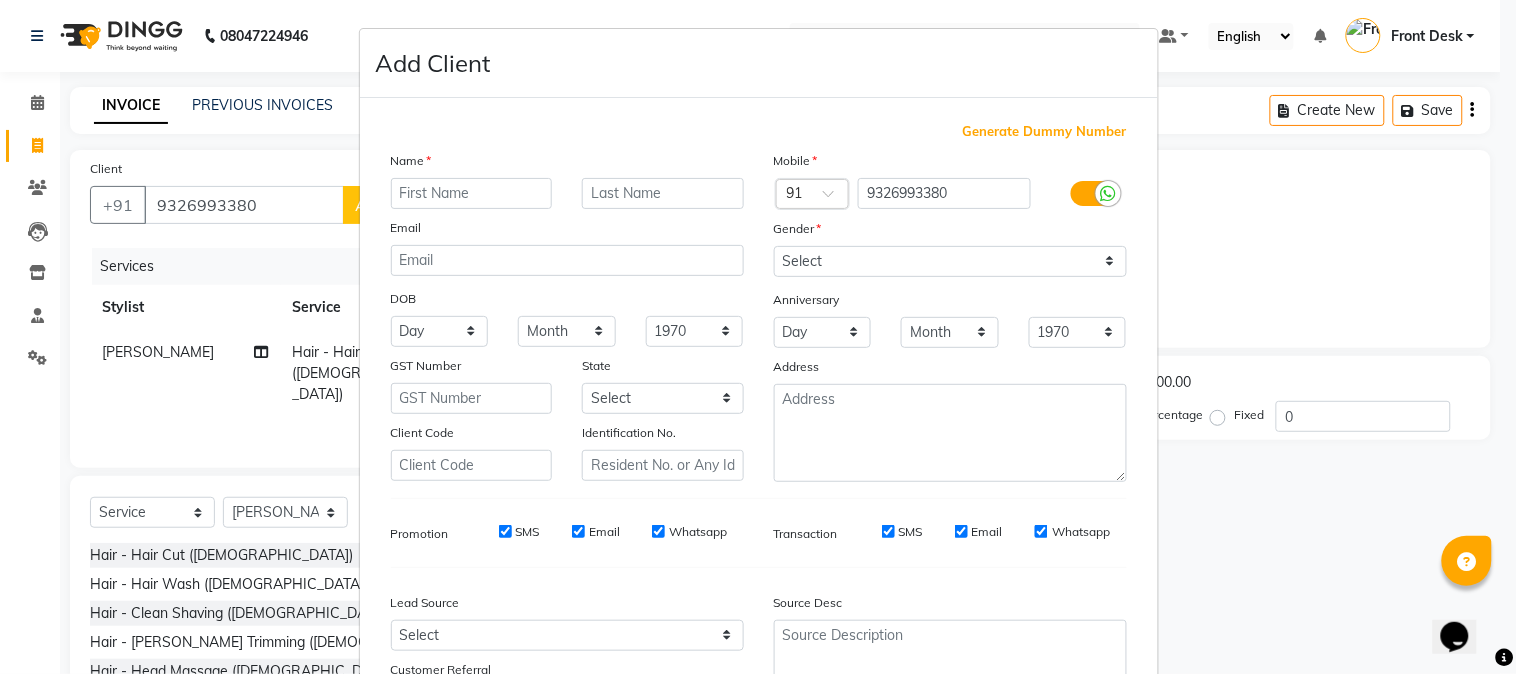 click at bounding box center [472, 193] 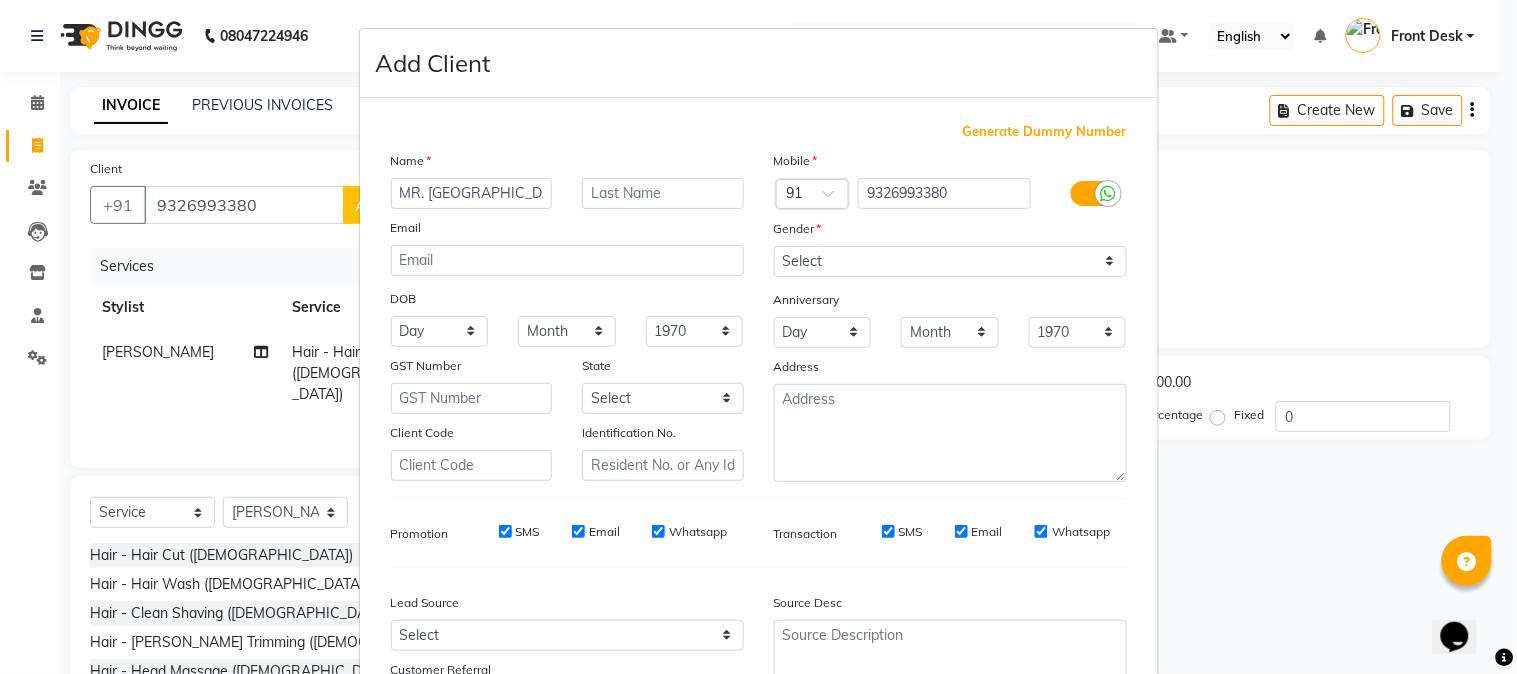 type on "MR. [GEOGRAPHIC_DATA]" 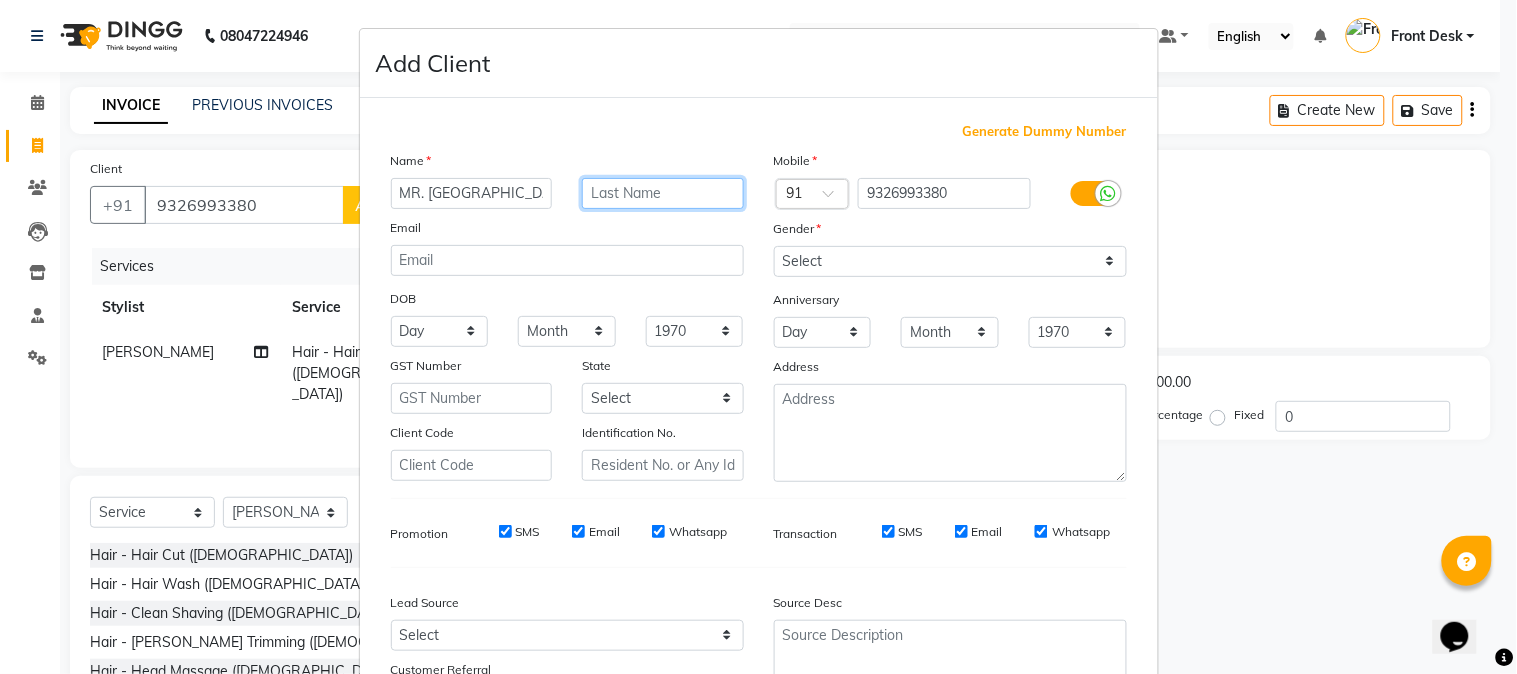click at bounding box center [663, 193] 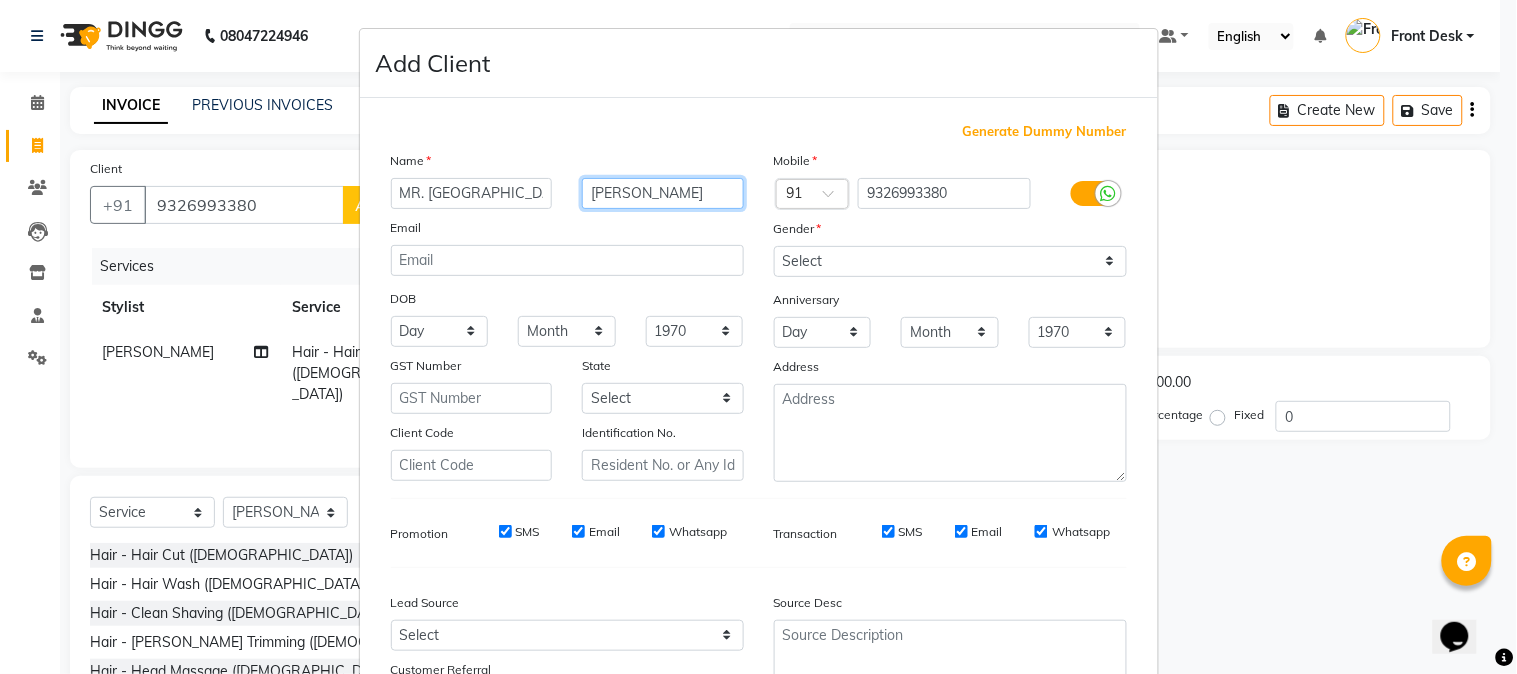 type on "BADGUJAR" 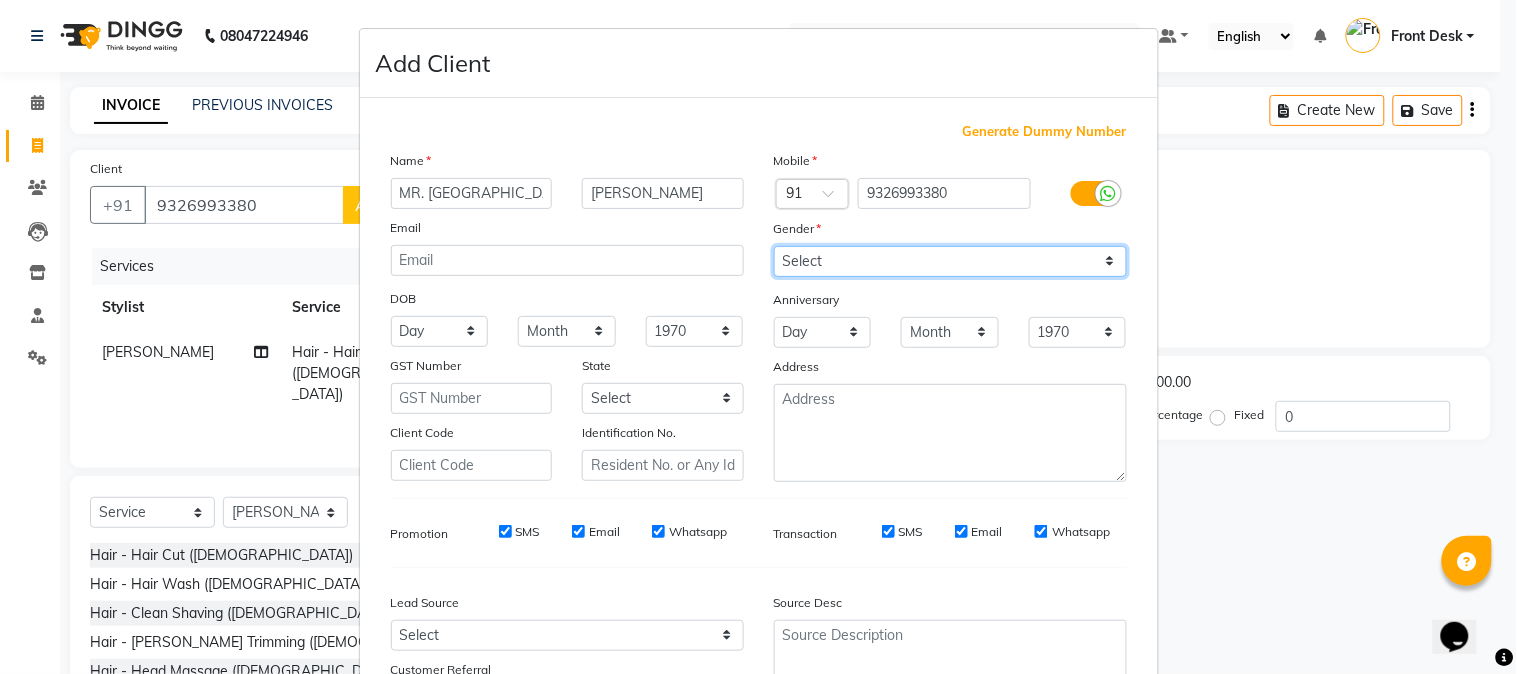 click on "Select Male Female Other Prefer Not To Say" at bounding box center [950, 261] 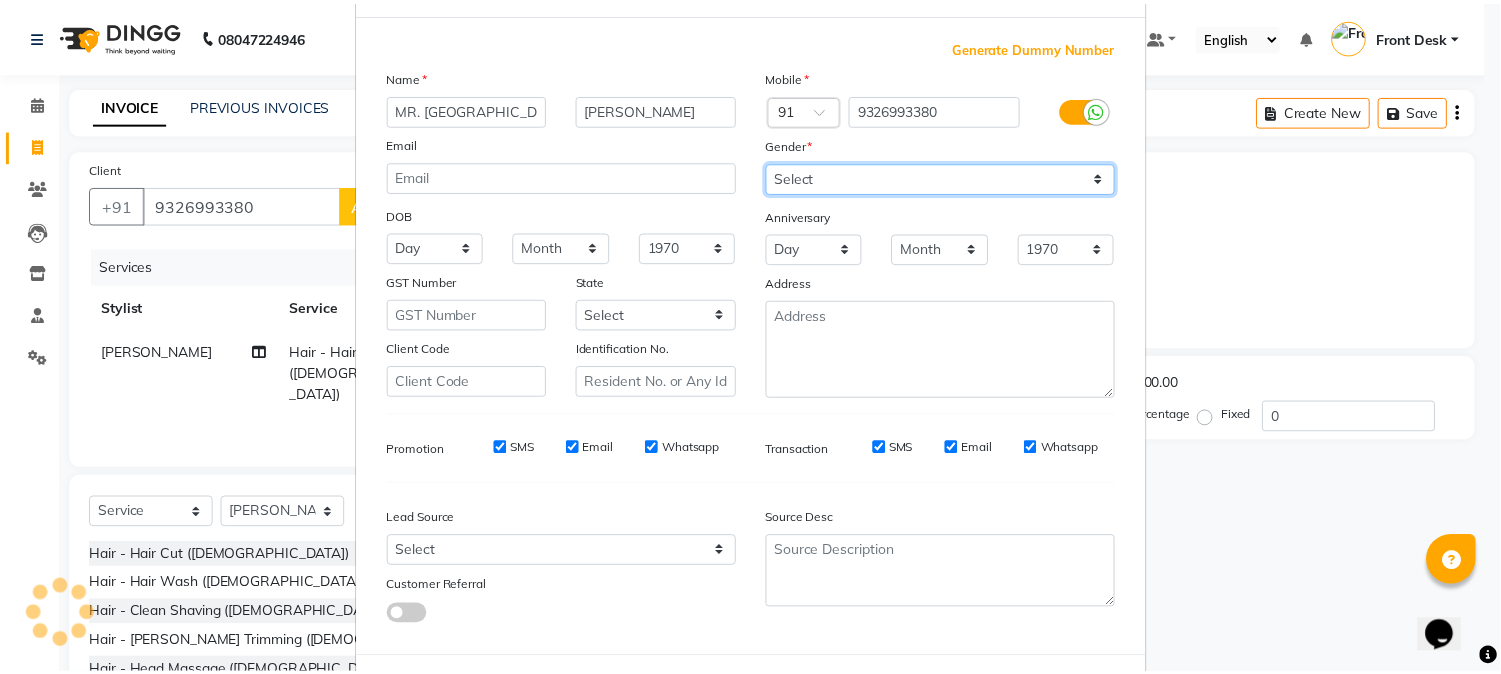 scroll, scrollTop: 176, scrollLeft: 0, axis: vertical 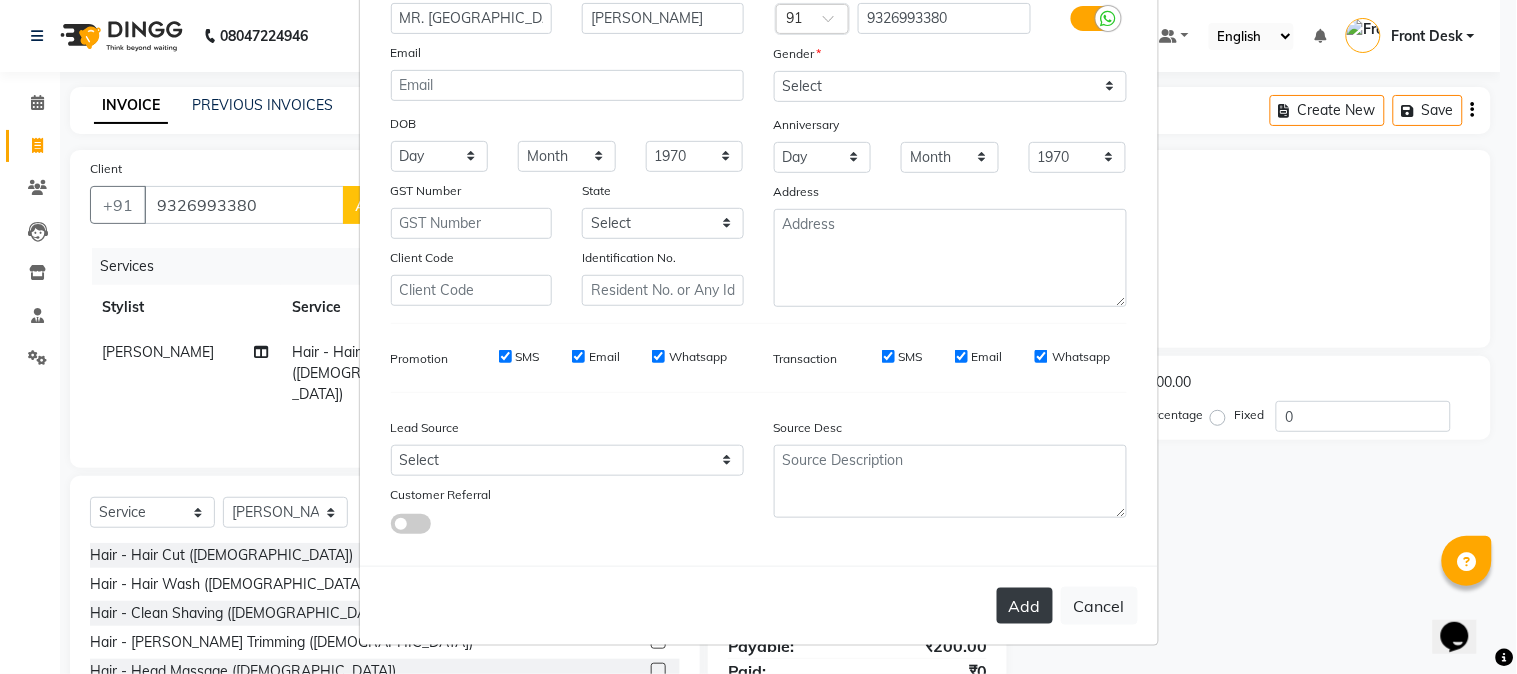 click on "Add" at bounding box center [1025, 606] 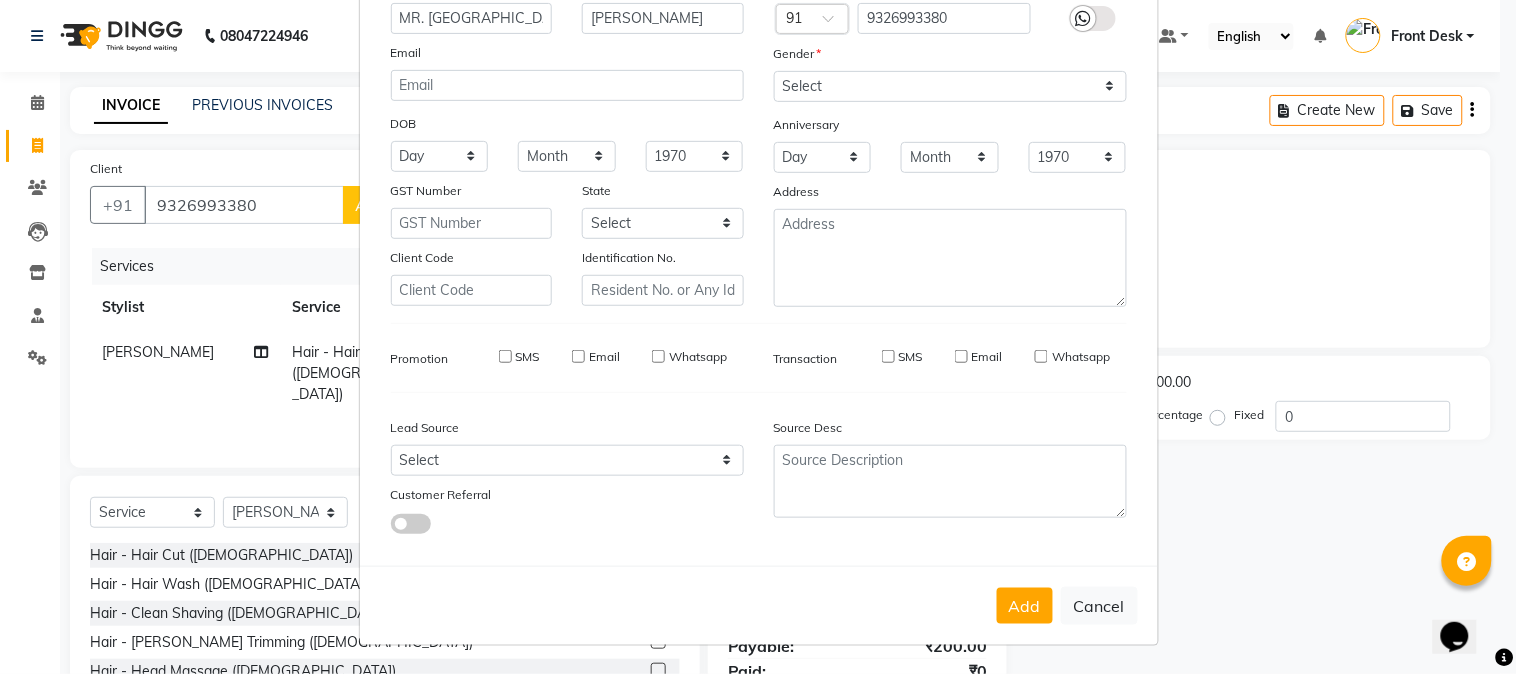 type 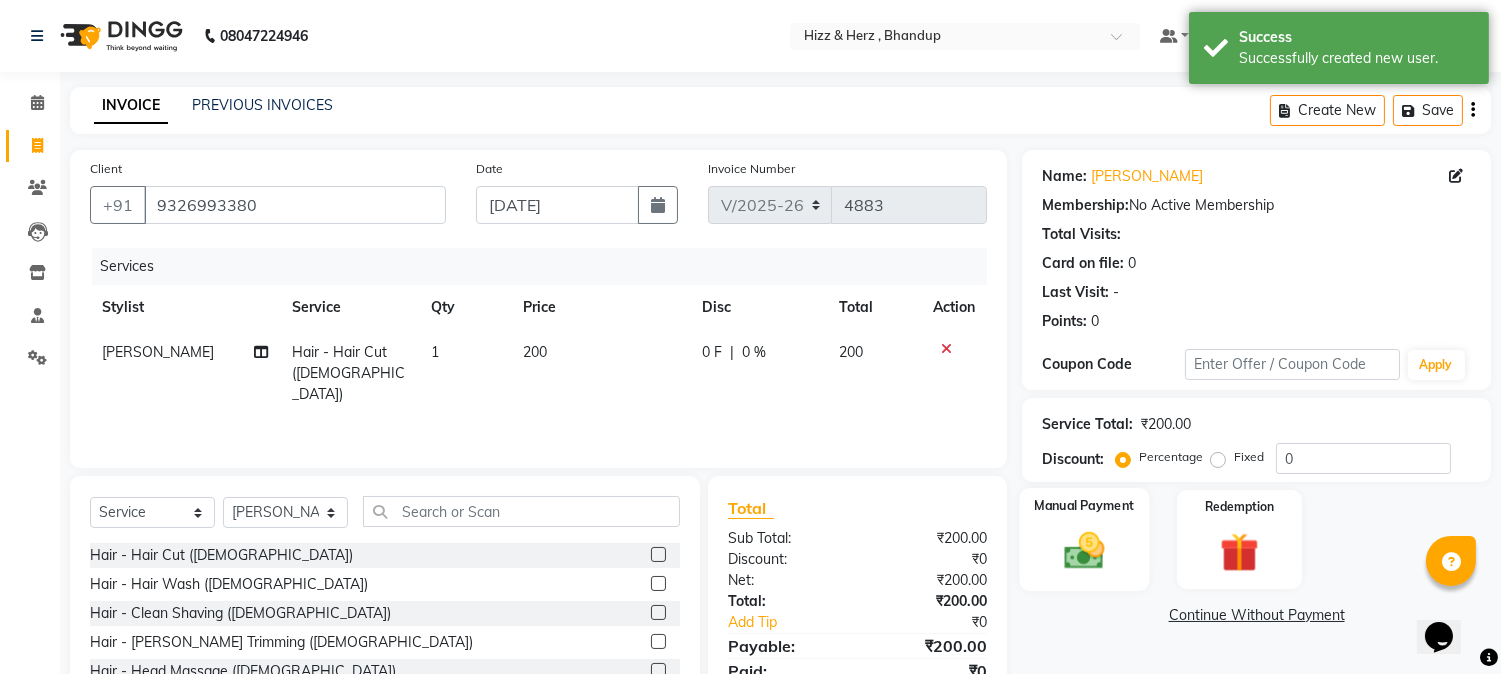 click 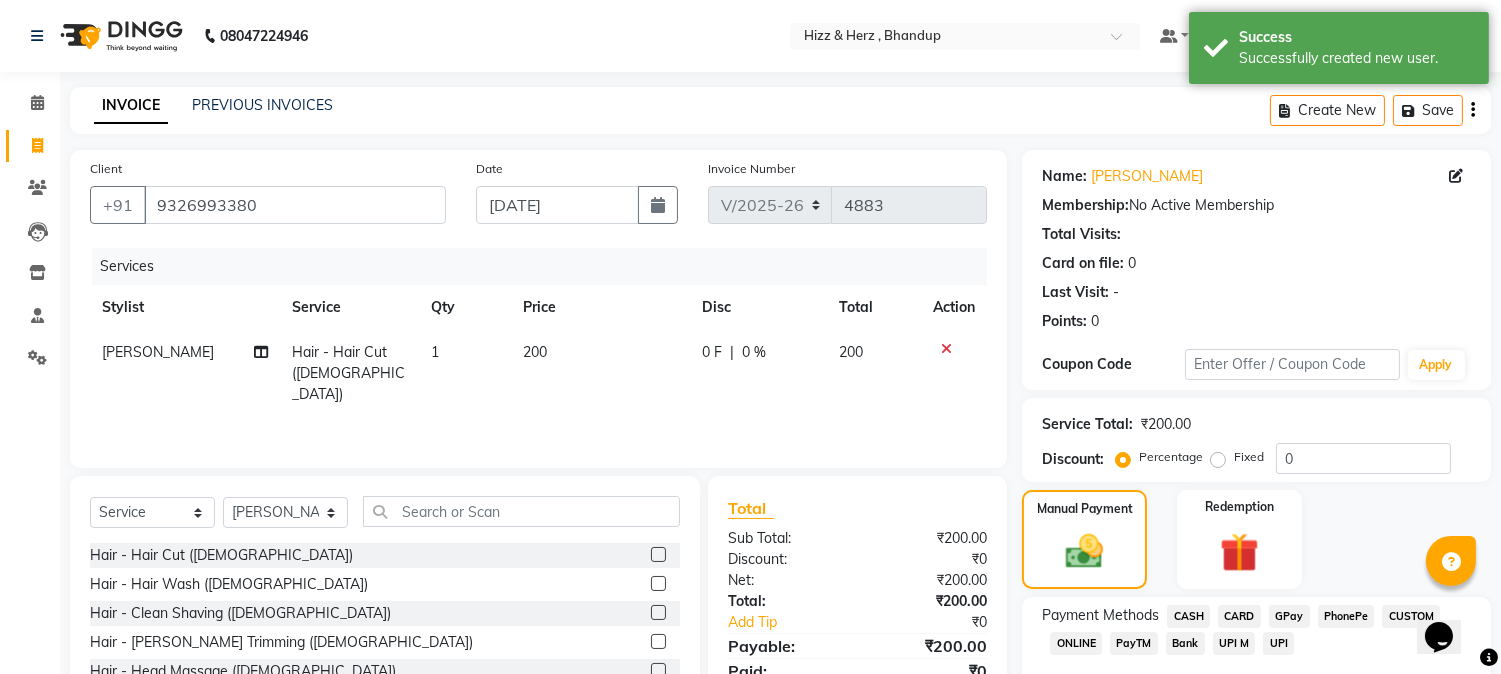 click on "GPay" 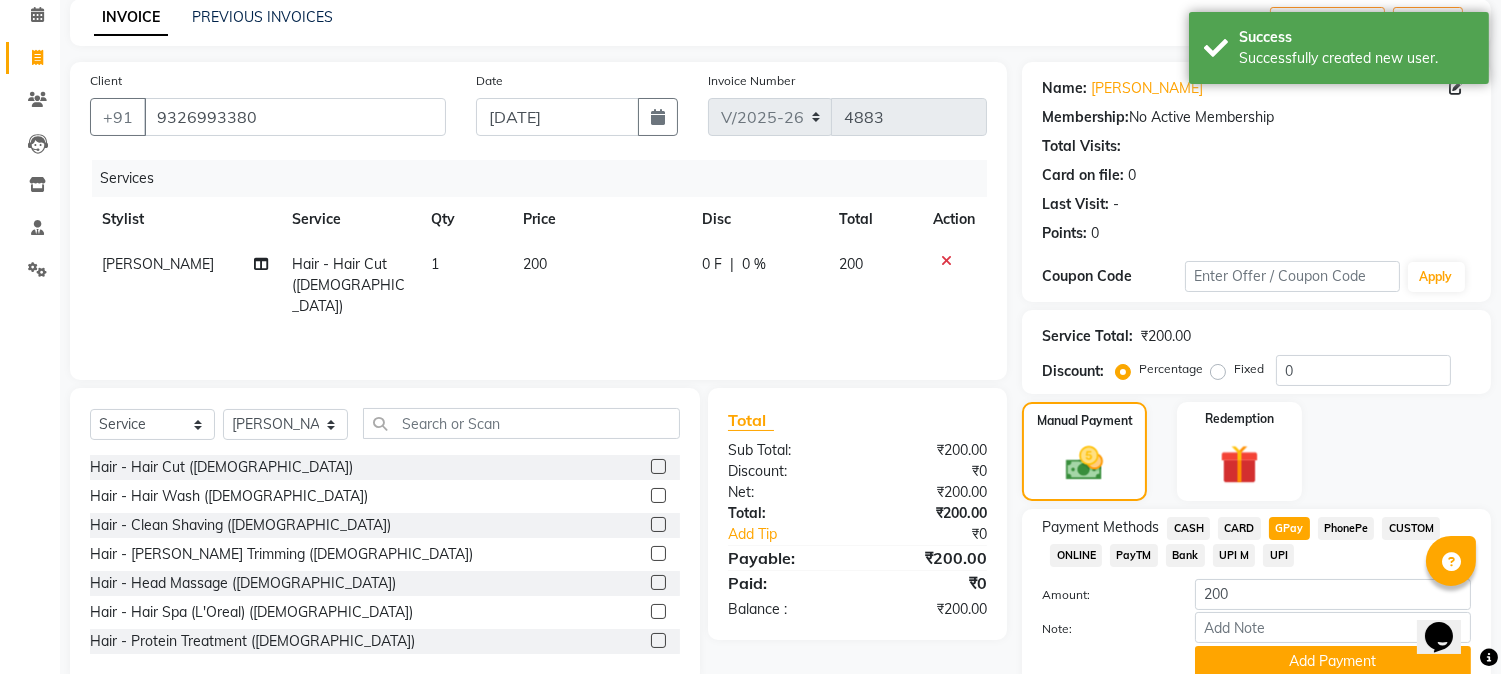 scroll, scrollTop: 170, scrollLeft: 0, axis: vertical 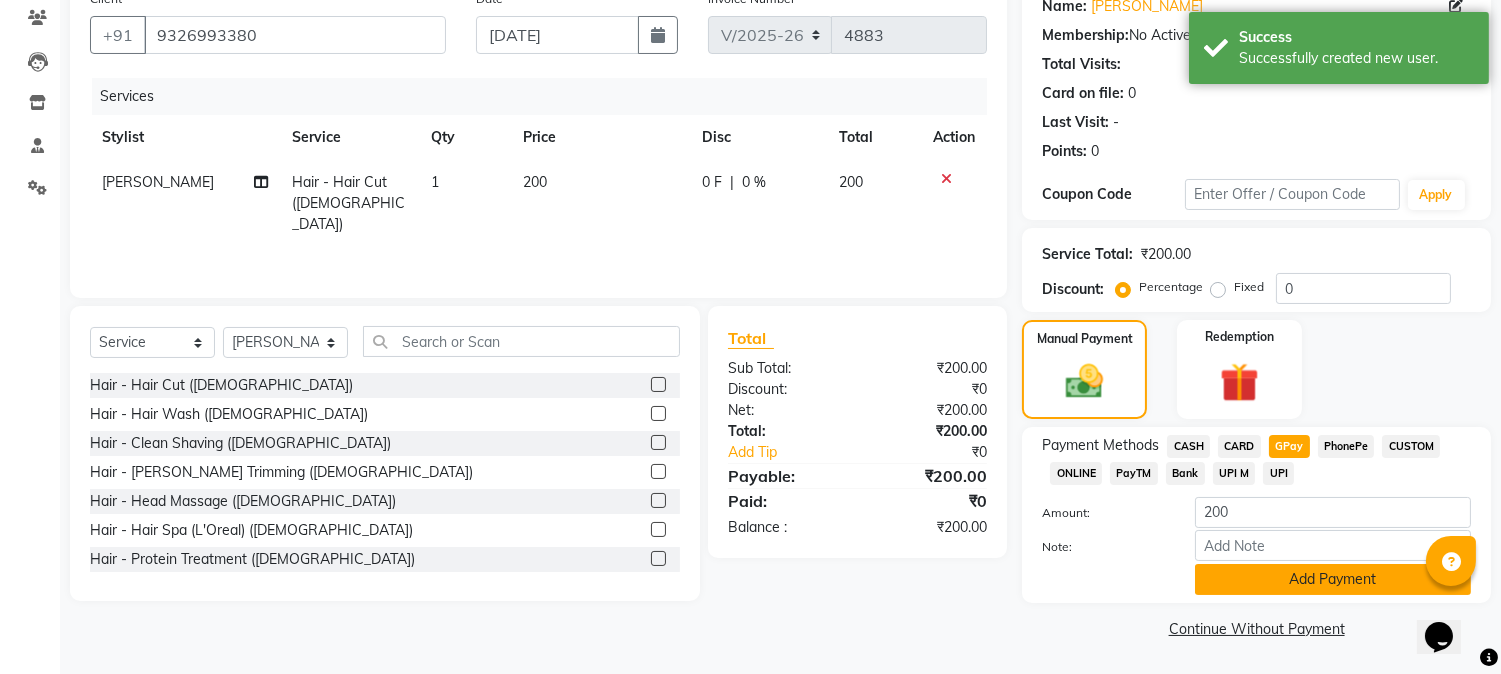 click on "Add Payment" 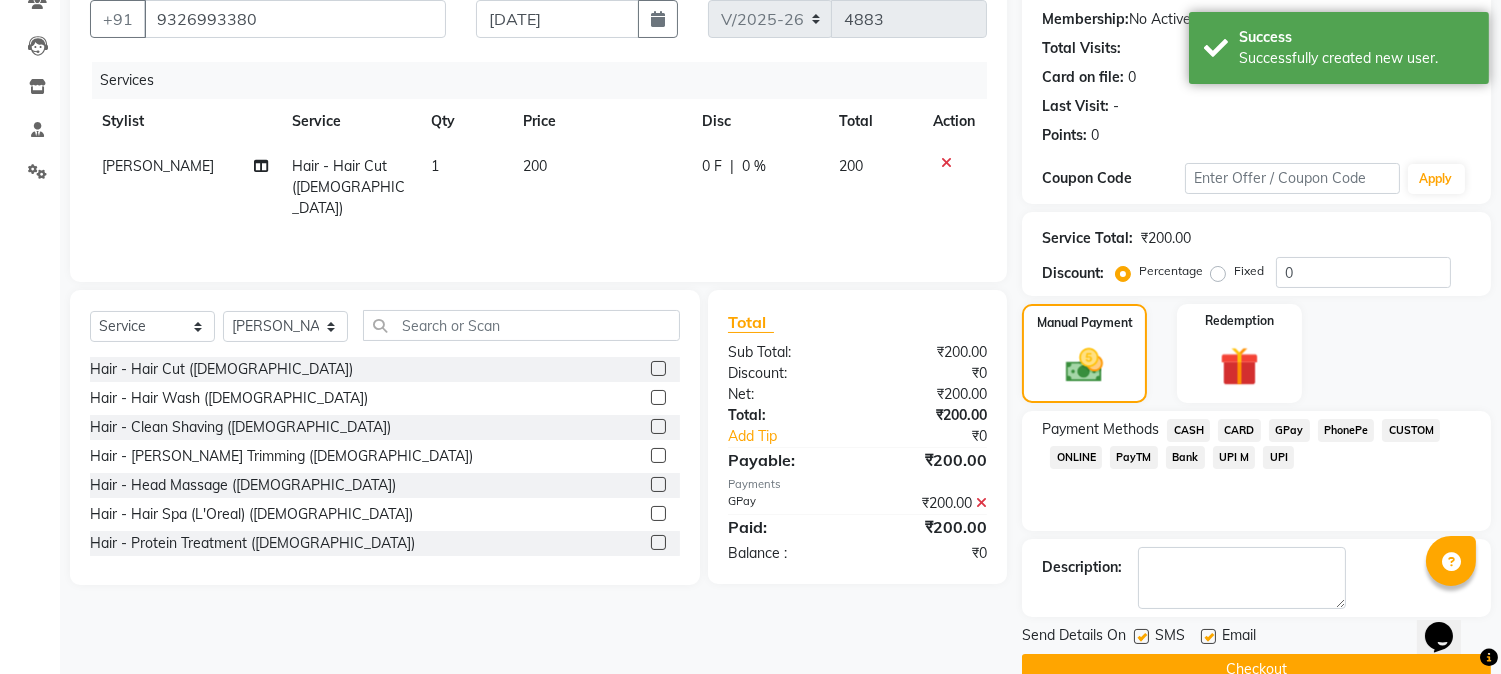 scroll, scrollTop: 225, scrollLeft: 0, axis: vertical 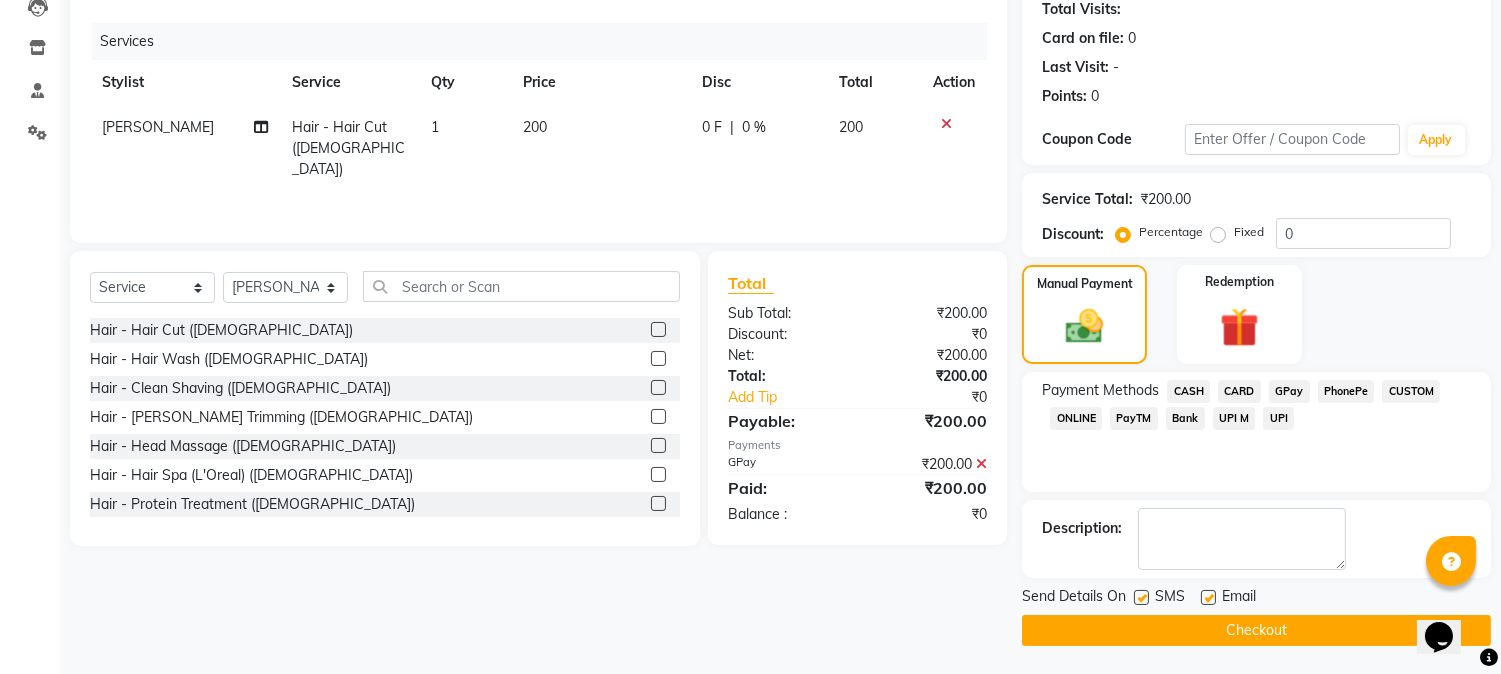 click on "Checkout" 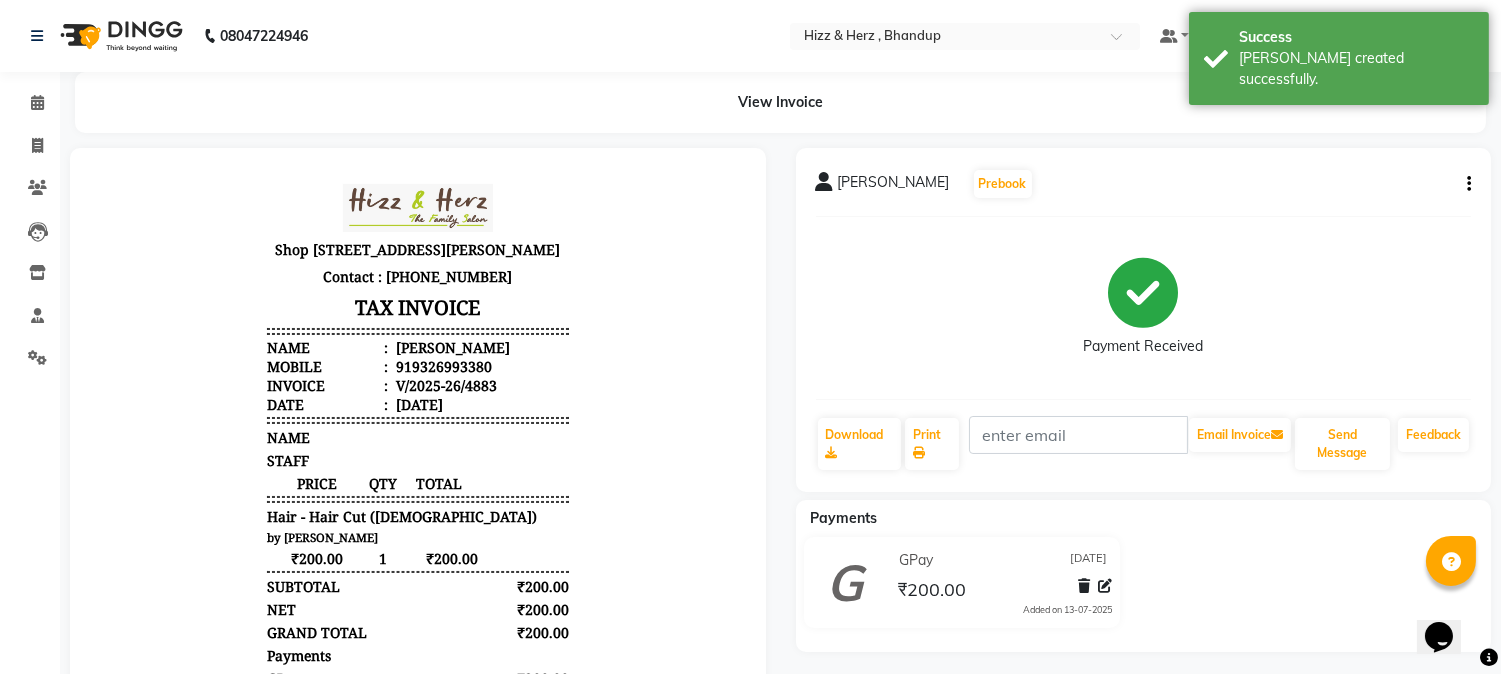 scroll, scrollTop: 0, scrollLeft: 0, axis: both 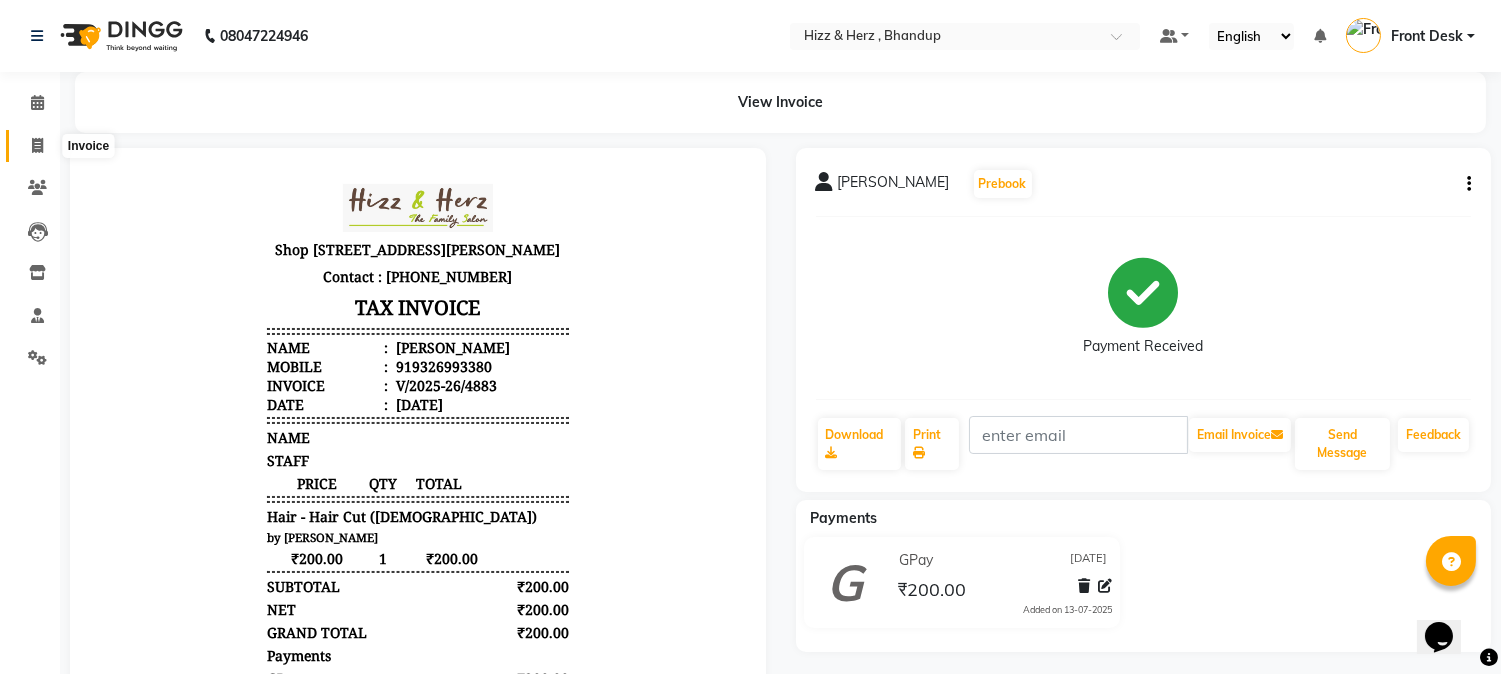 click 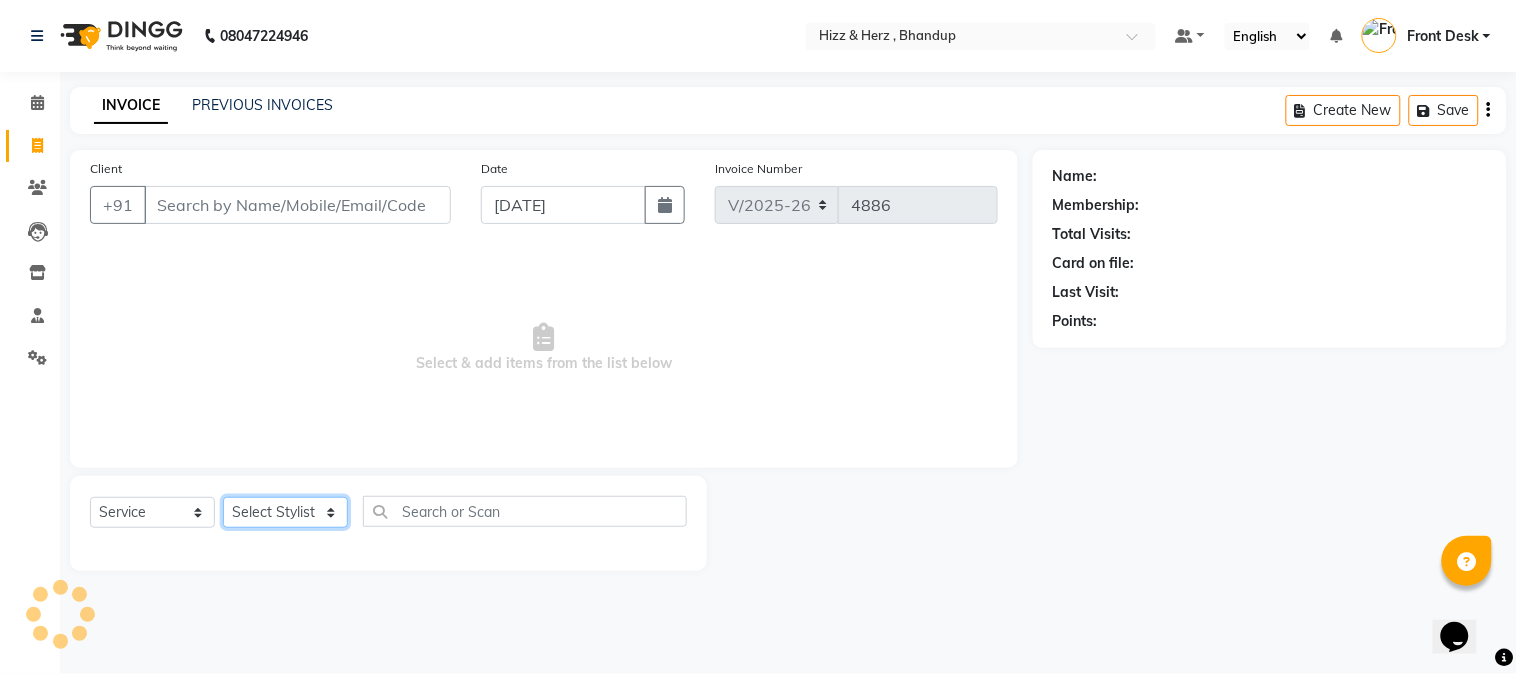 click on "Select Stylist Front Desk [PERSON_NAME] HIZZ & HERZ 2 [PERSON_NAME] [PERSON_NAME] [PERSON_NAME] [PERSON_NAME] MOHD [PERSON_NAME] [PERSON_NAME] [PERSON_NAME]  [PERSON_NAME]" 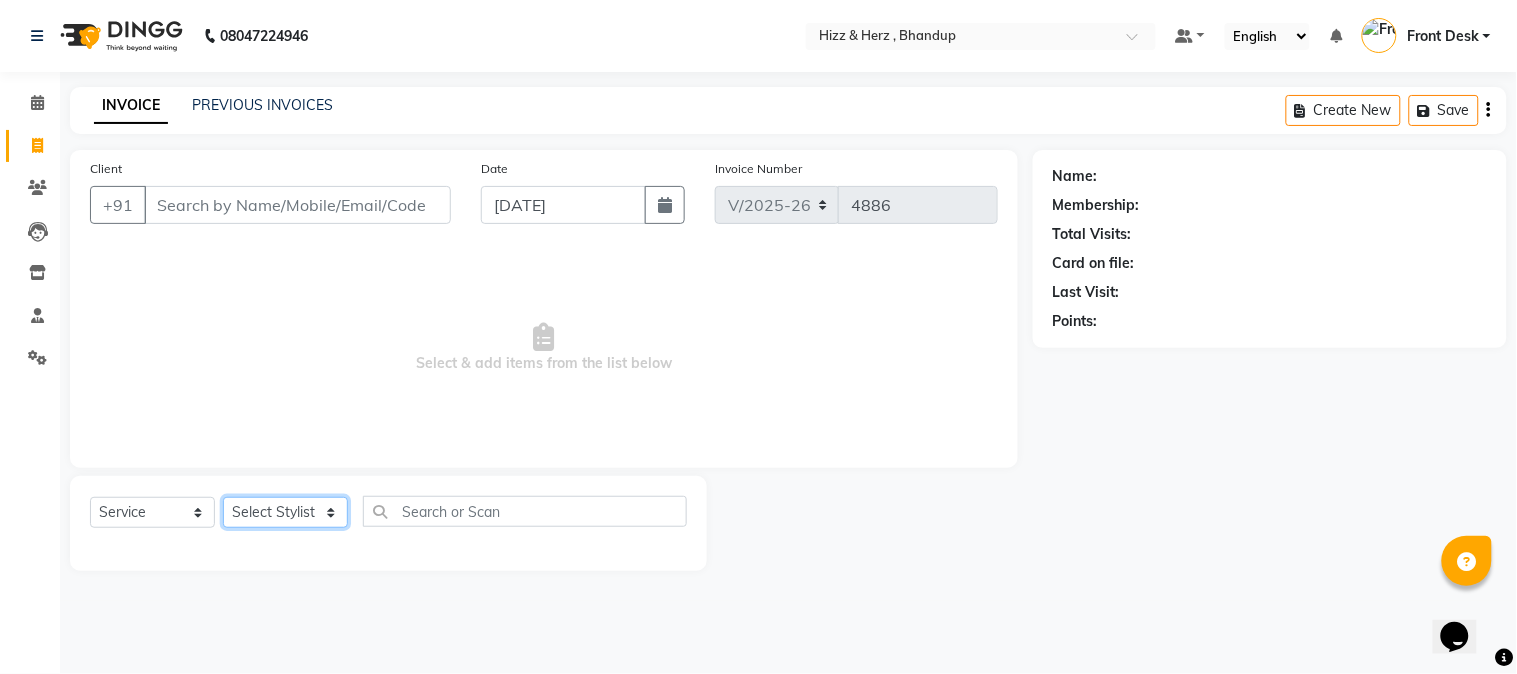 select on "24395" 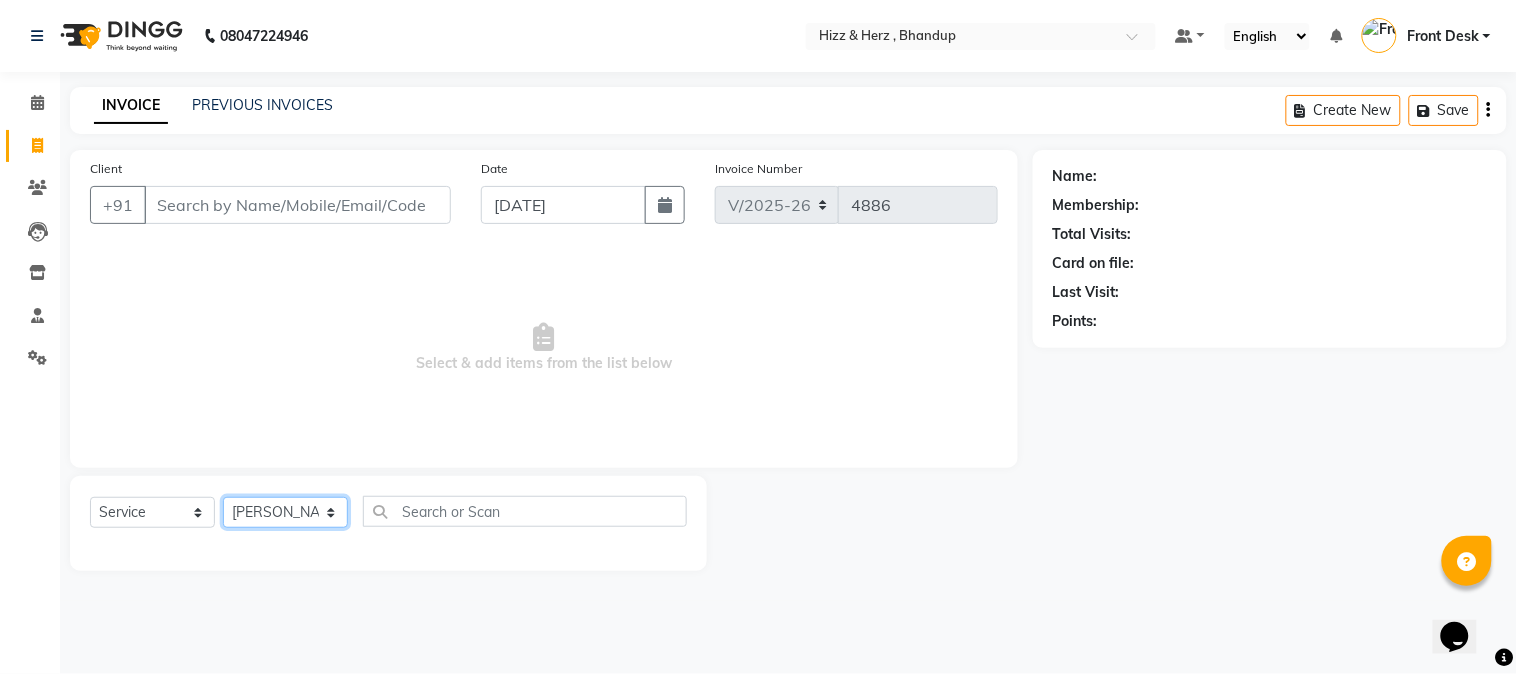 click on "Select Stylist Front Desk [PERSON_NAME] HIZZ & HERZ 2 [PERSON_NAME] [PERSON_NAME] [PERSON_NAME] [PERSON_NAME] MOHD [PERSON_NAME] [PERSON_NAME] [PERSON_NAME]  [PERSON_NAME]" 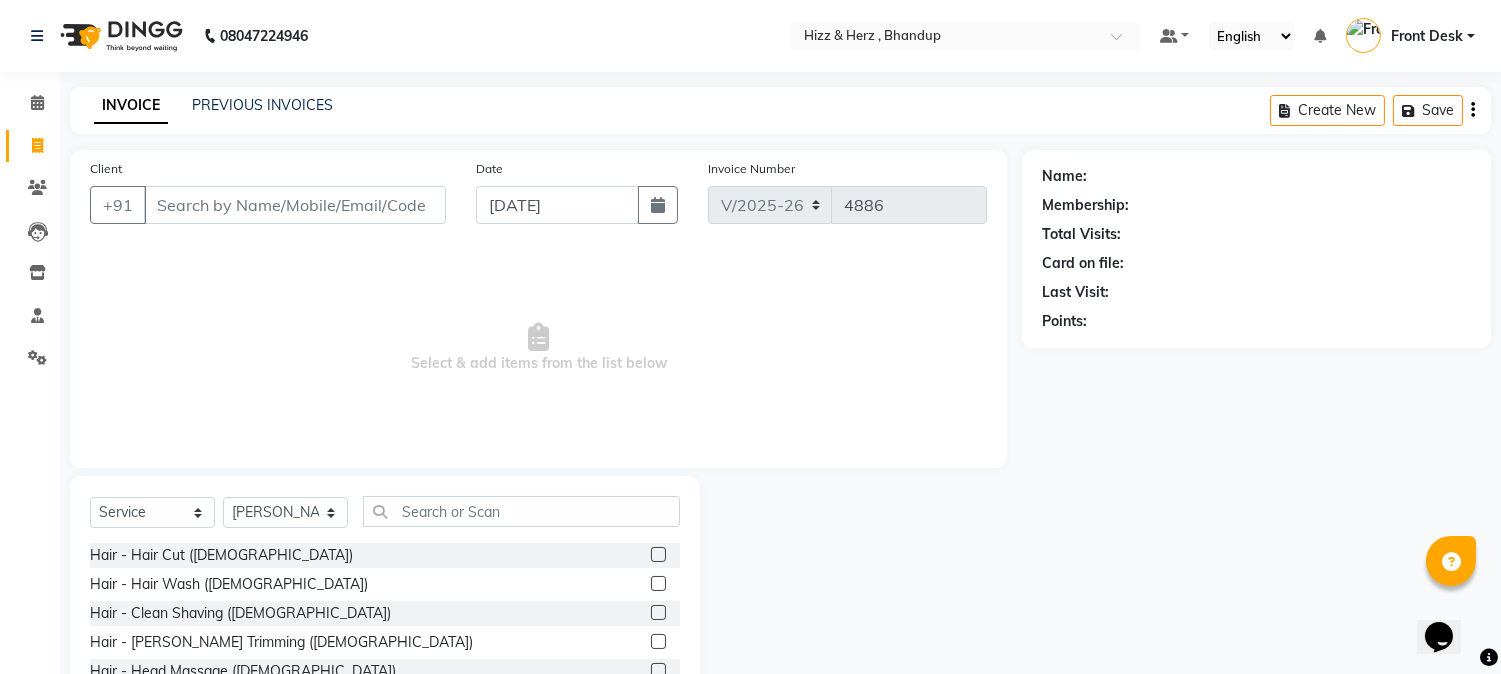 click 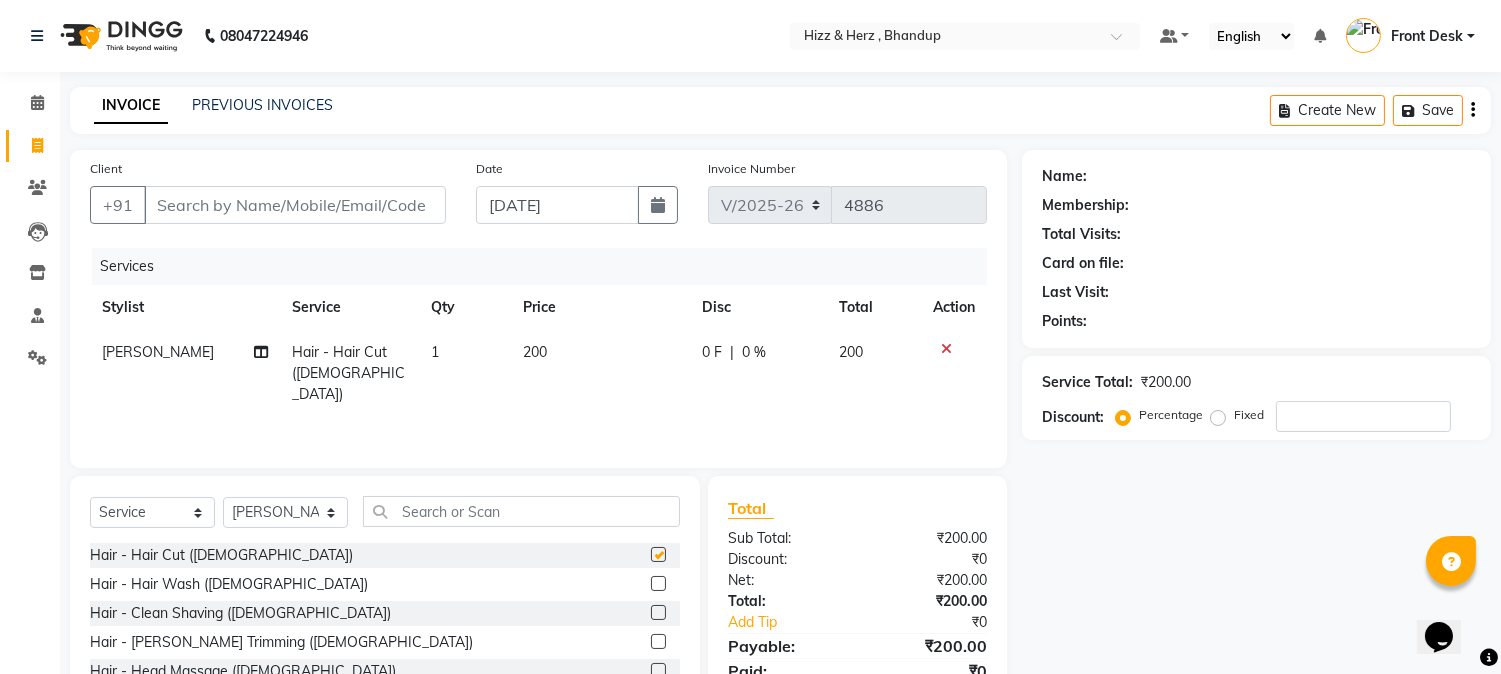 checkbox on "false" 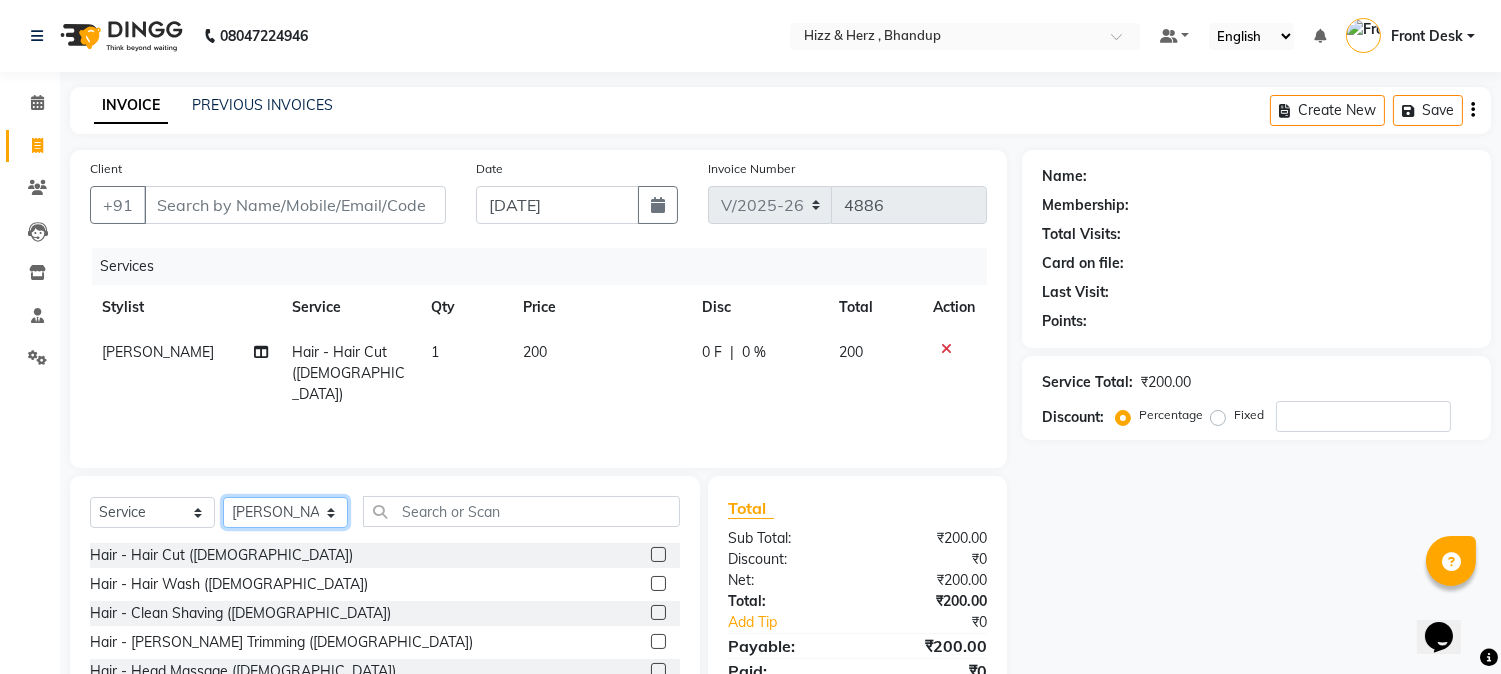 click on "Select Stylist Front Desk [PERSON_NAME] HIZZ & HERZ 2 [PERSON_NAME] [PERSON_NAME] [PERSON_NAME] [PERSON_NAME] MOHD [PERSON_NAME] [PERSON_NAME] [PERSON_NAME]  [PERSON_NAME]" 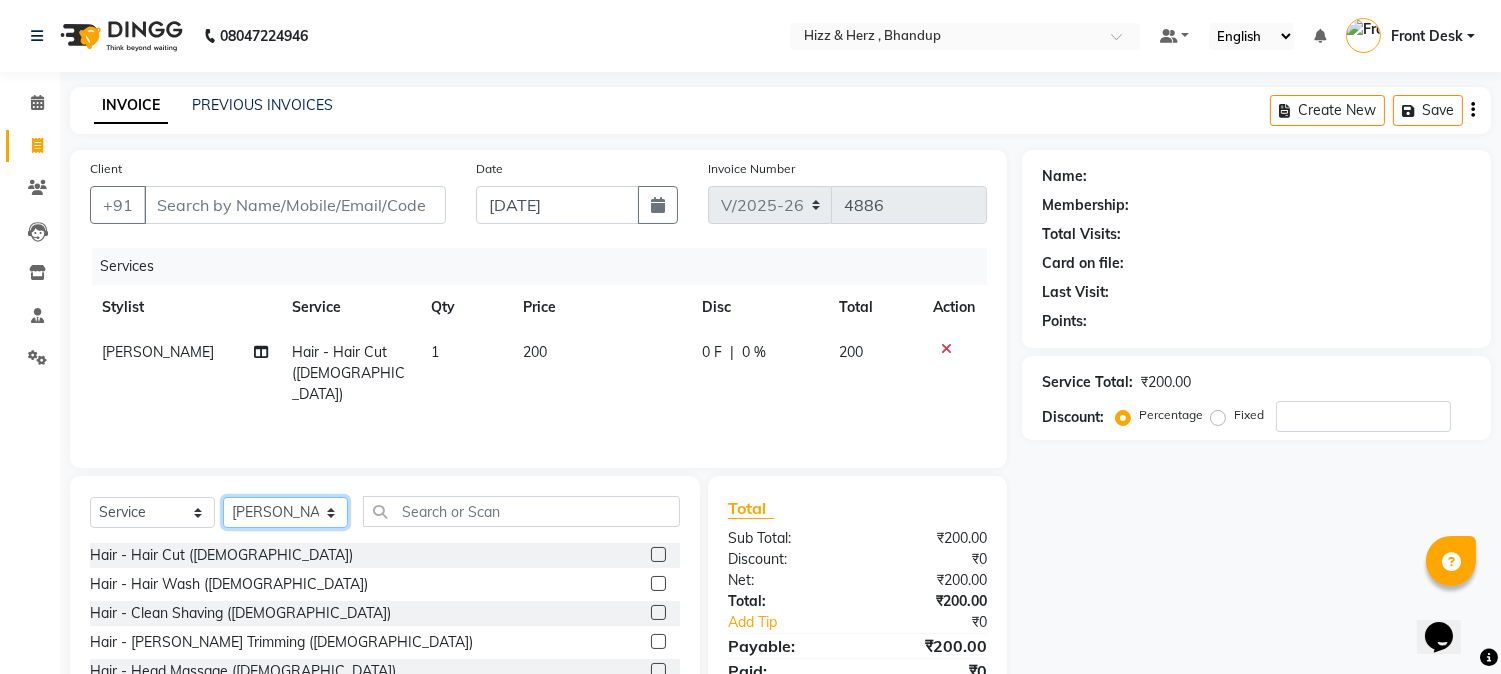 select on "9146" 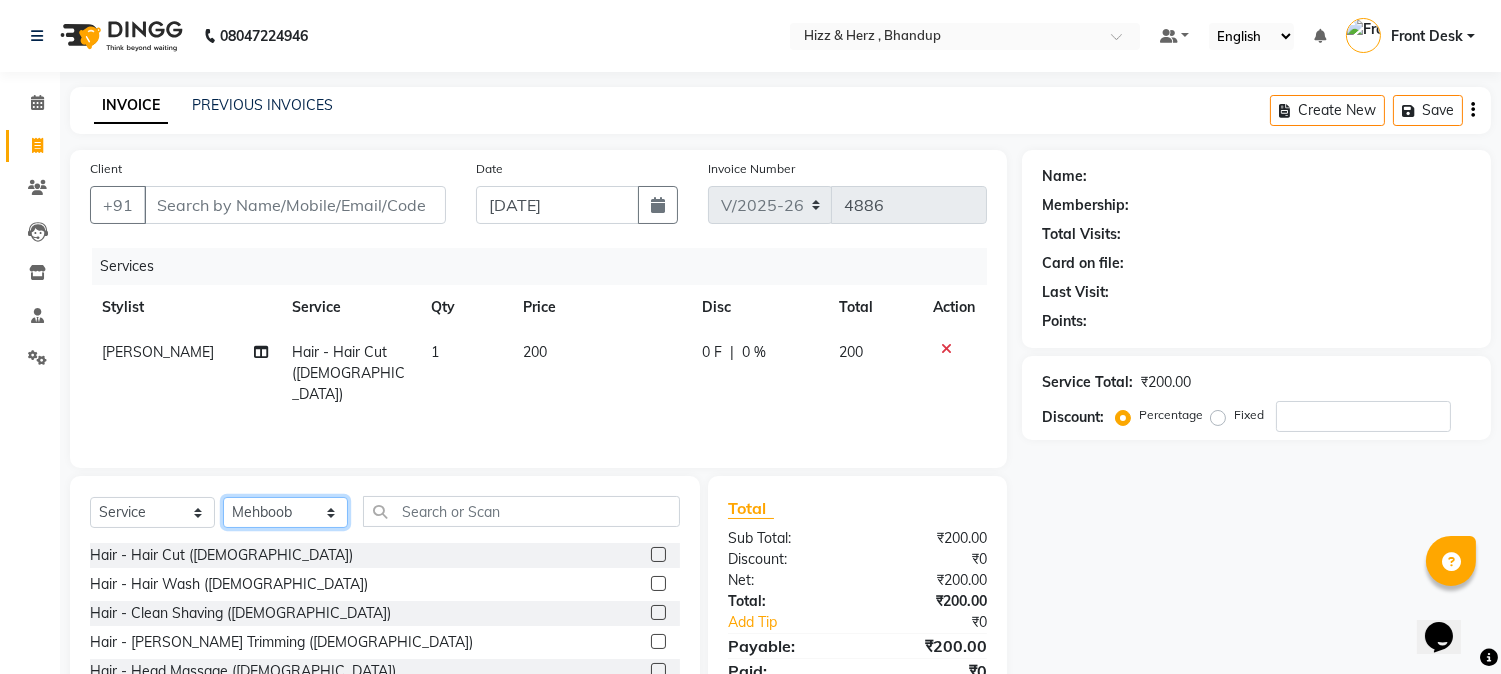 click on "Select Stylist Front Desk [PERSON_NAME] HIZZ & HERZ 2 [PERSON_NAME] [PERSON_NAME] [PERSON_NAME] [PERSON_NAME] MOHD [PERSON_NAME] [PERSON_NAME] [PERSON_NAME]  [PERSON_NAME]" 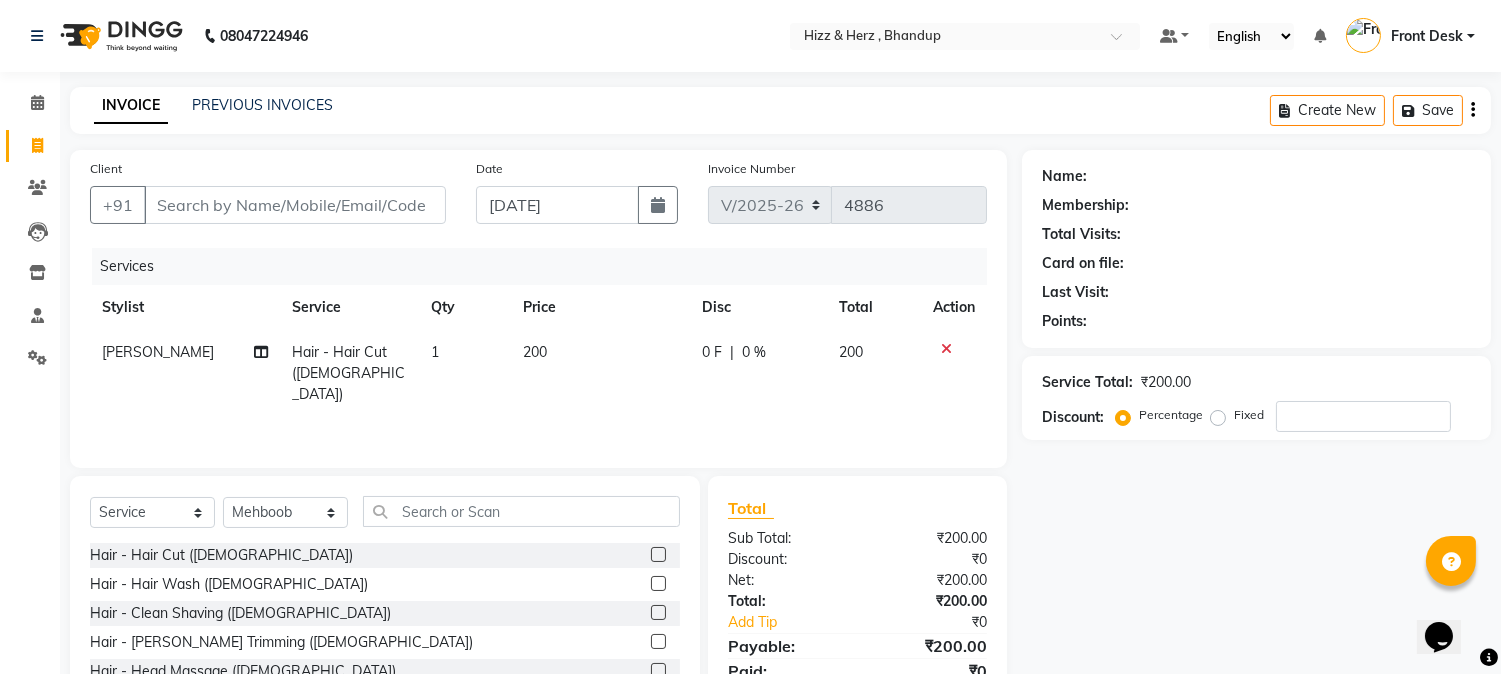 click 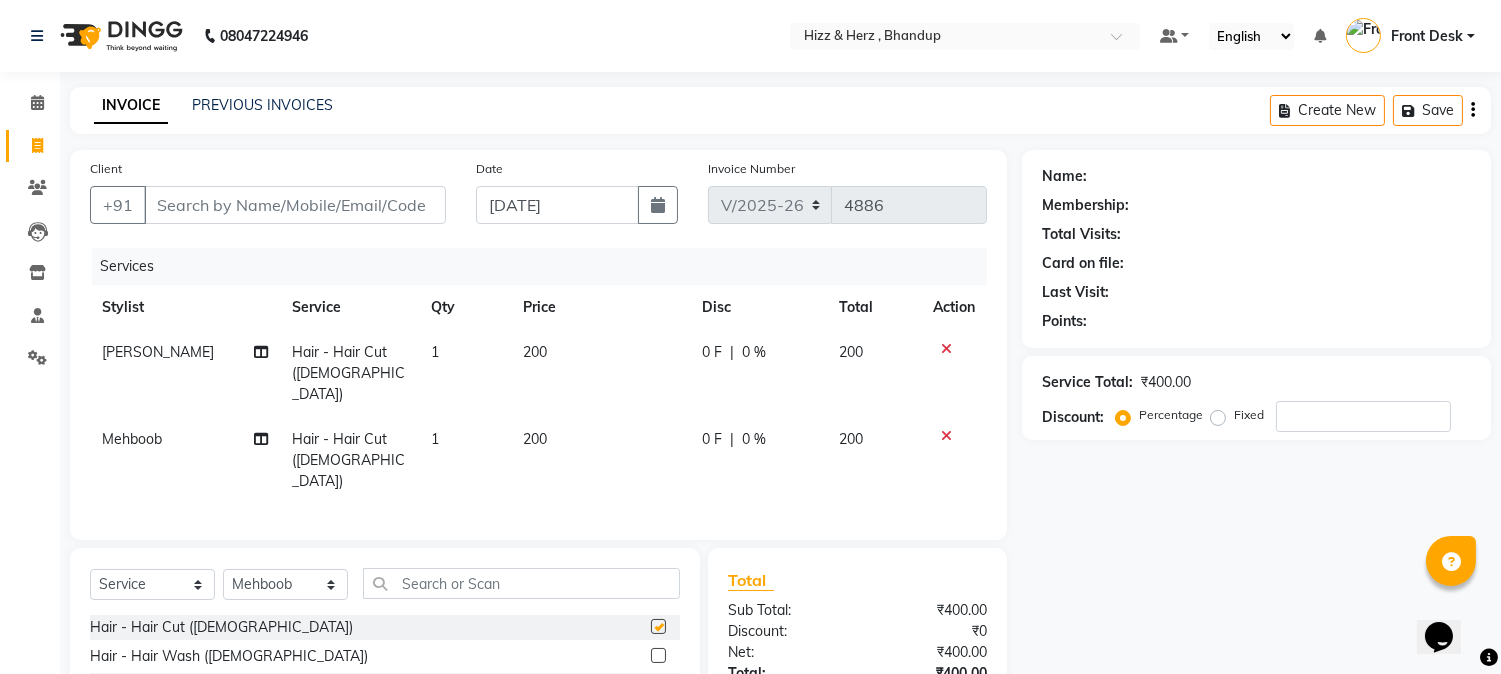 checkbox on "false" 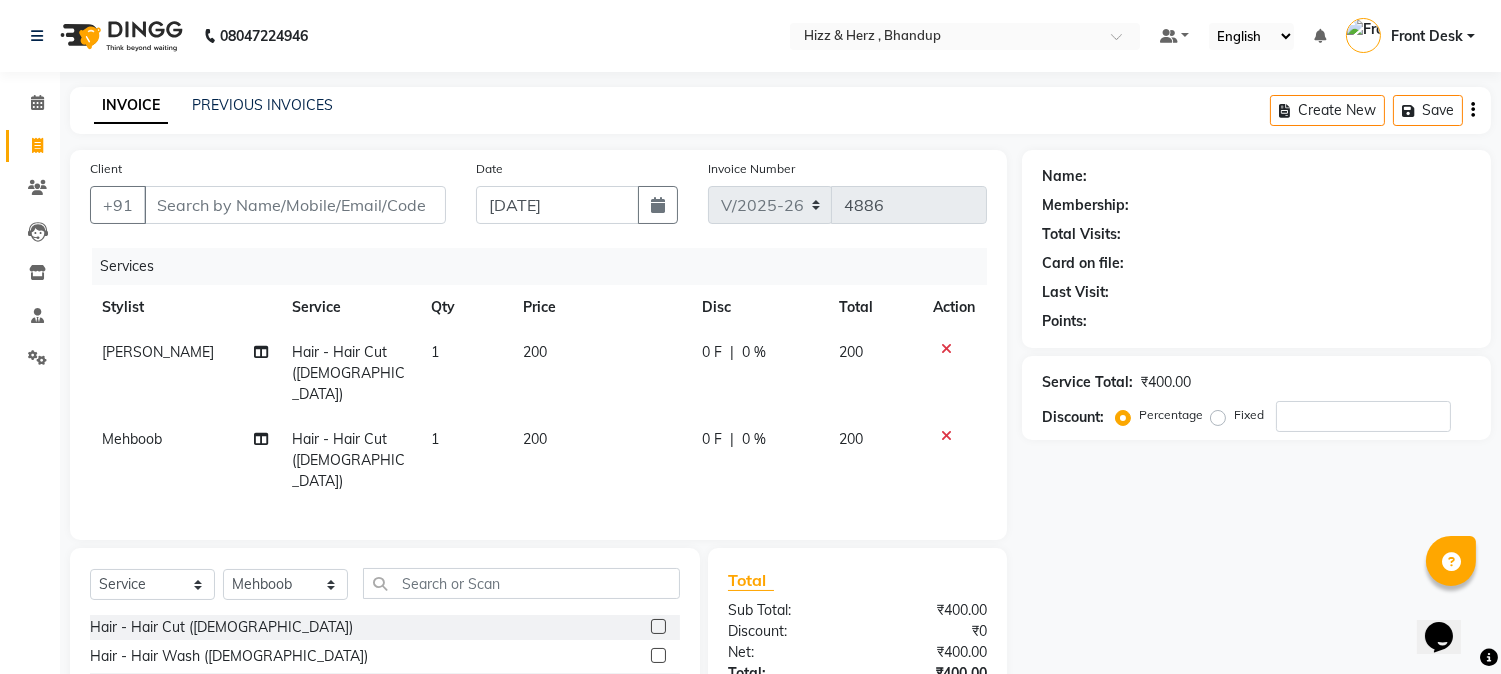 click 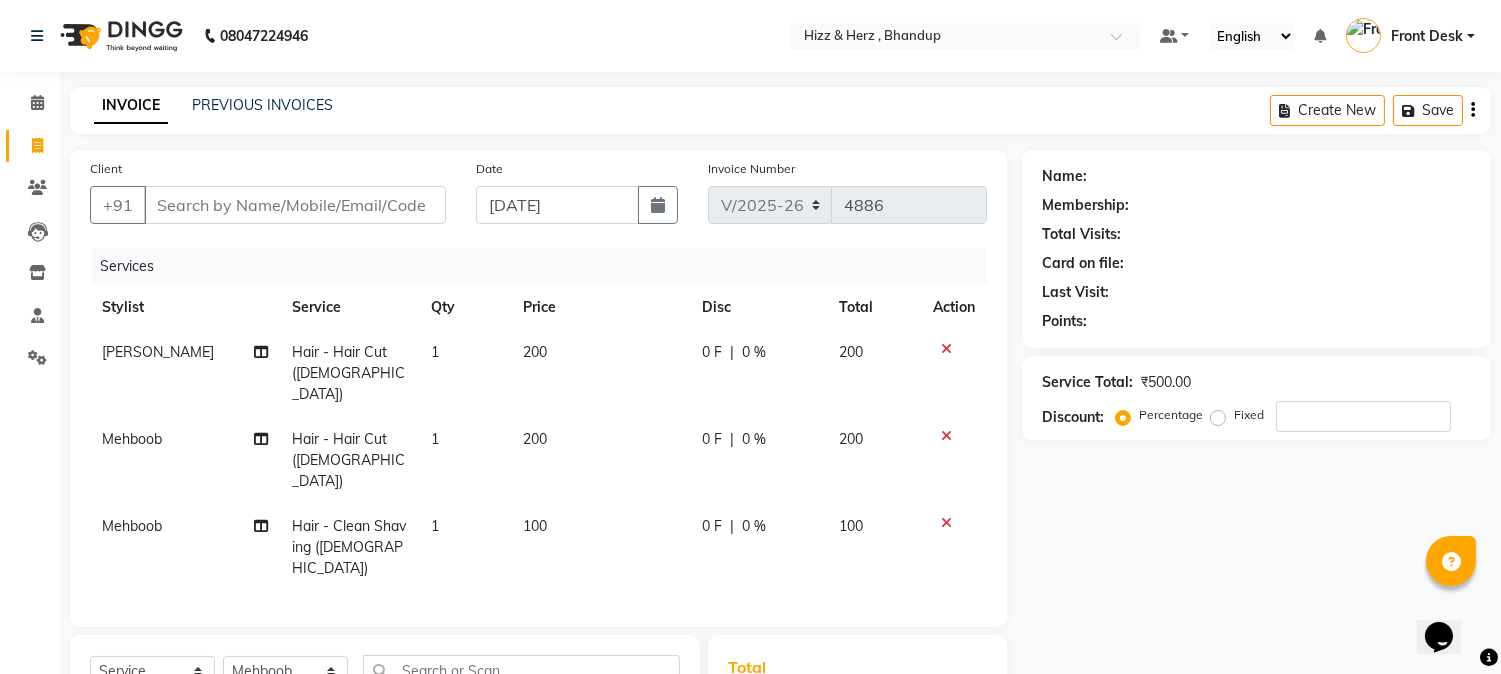 checkbox on "false" 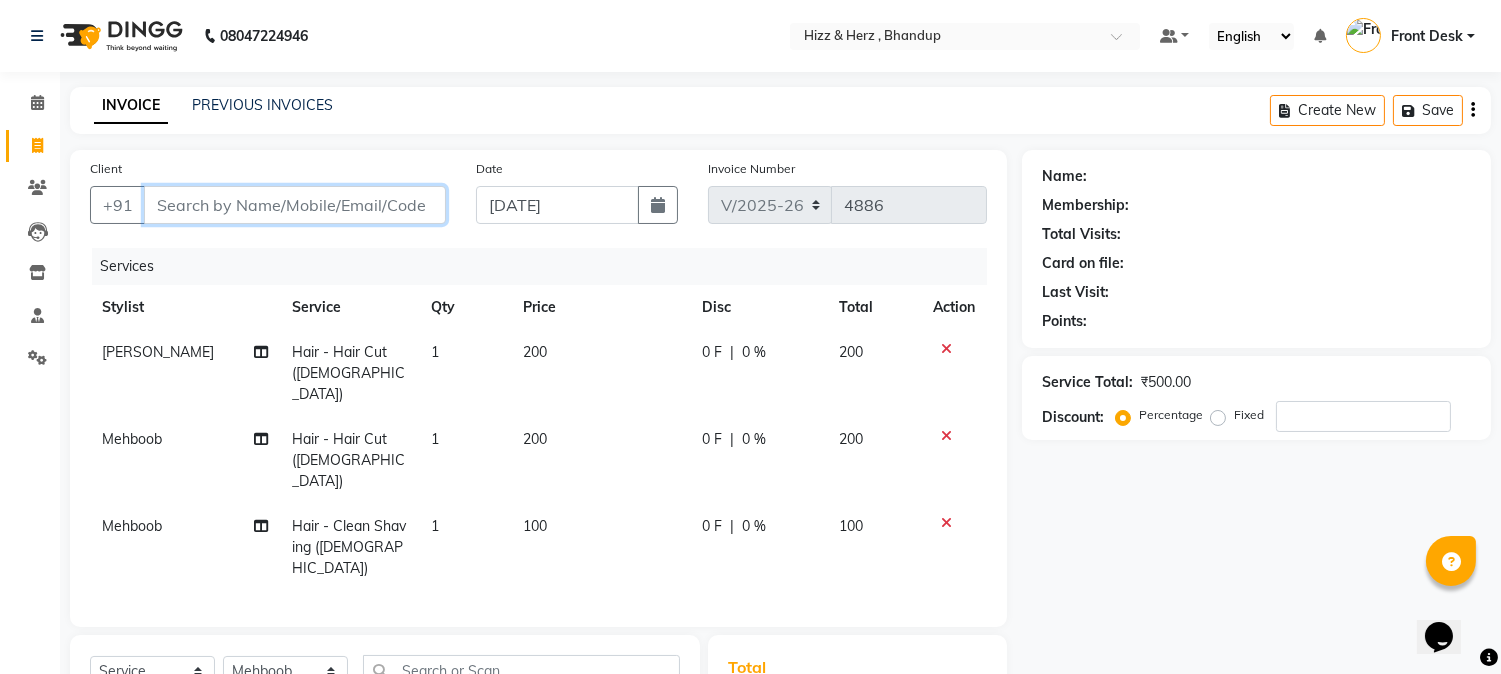 click on "Client" at bounding box center [295, 205] 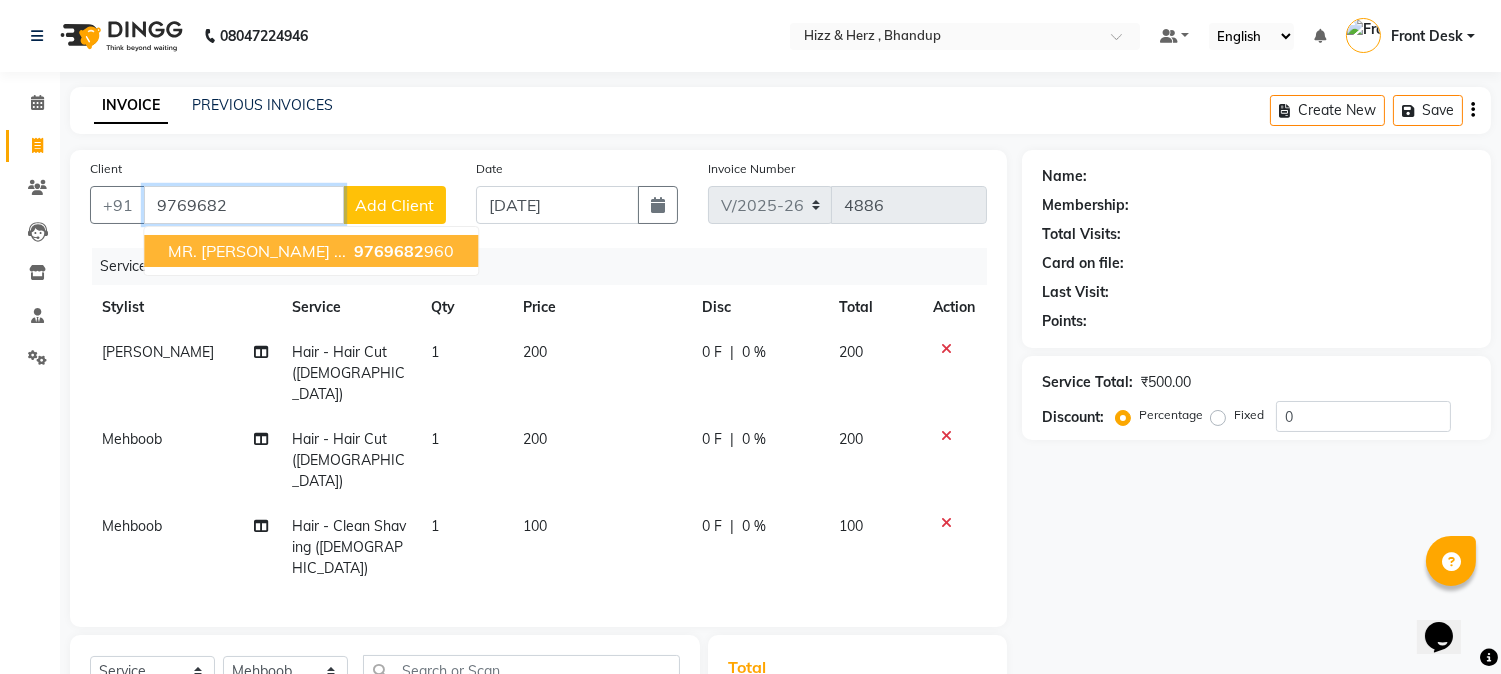 click on "9769682" at bounding box center (389, 251) 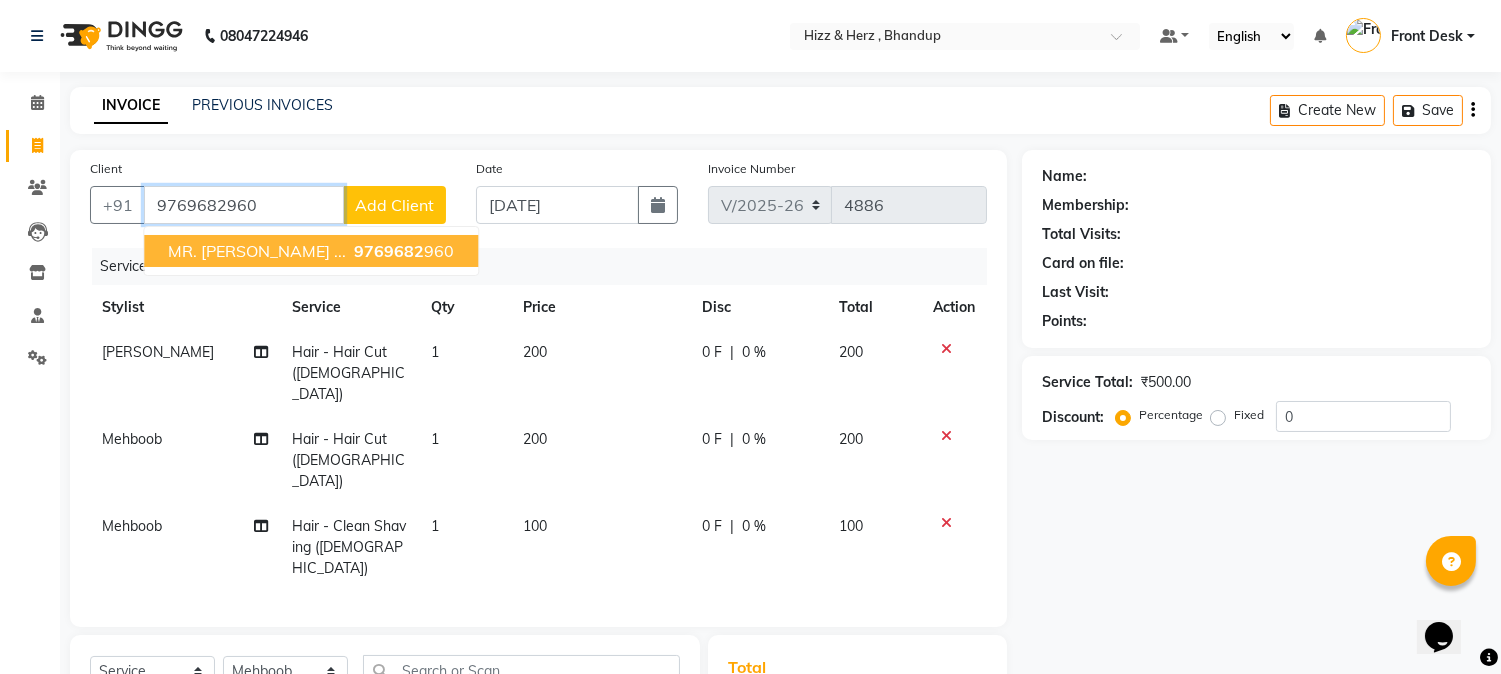 type on "9769682960" 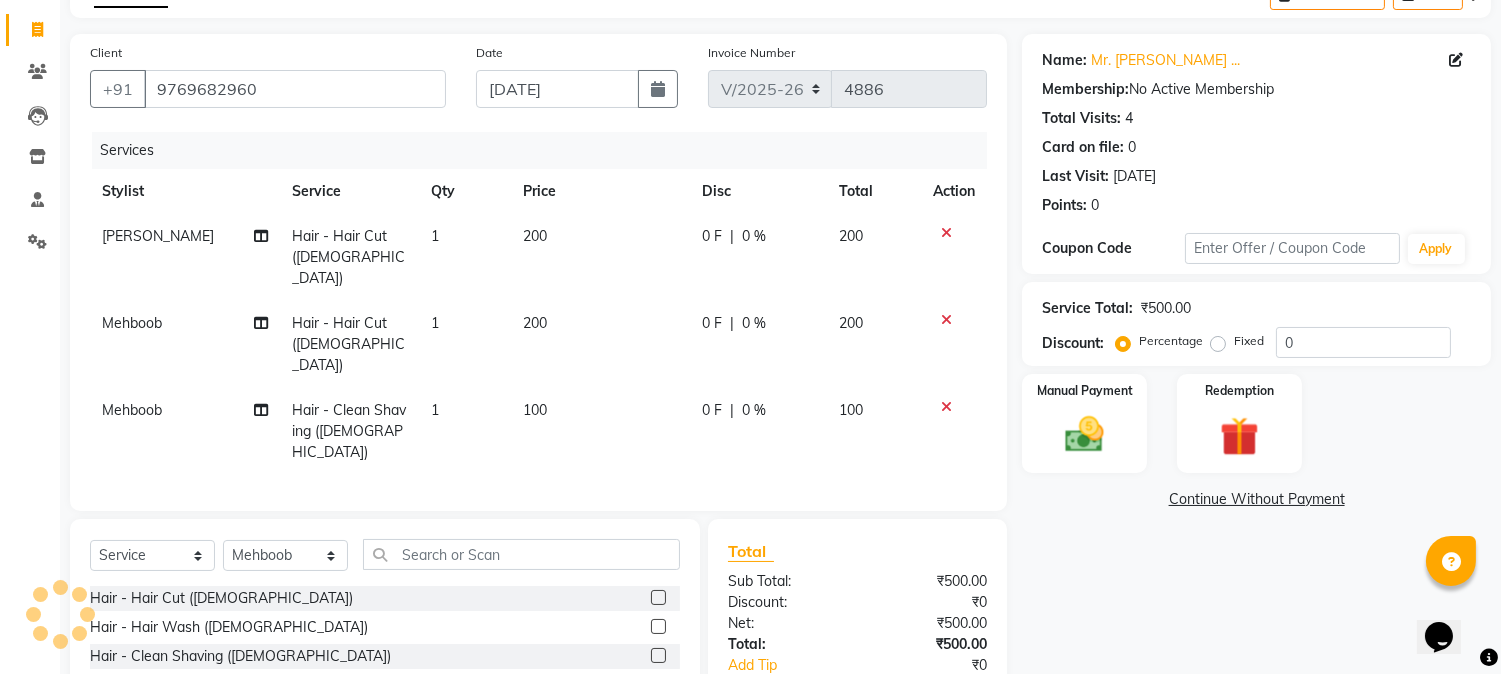 scroll, scrollTop: 238, scrollLeft: 0, axis: vertical 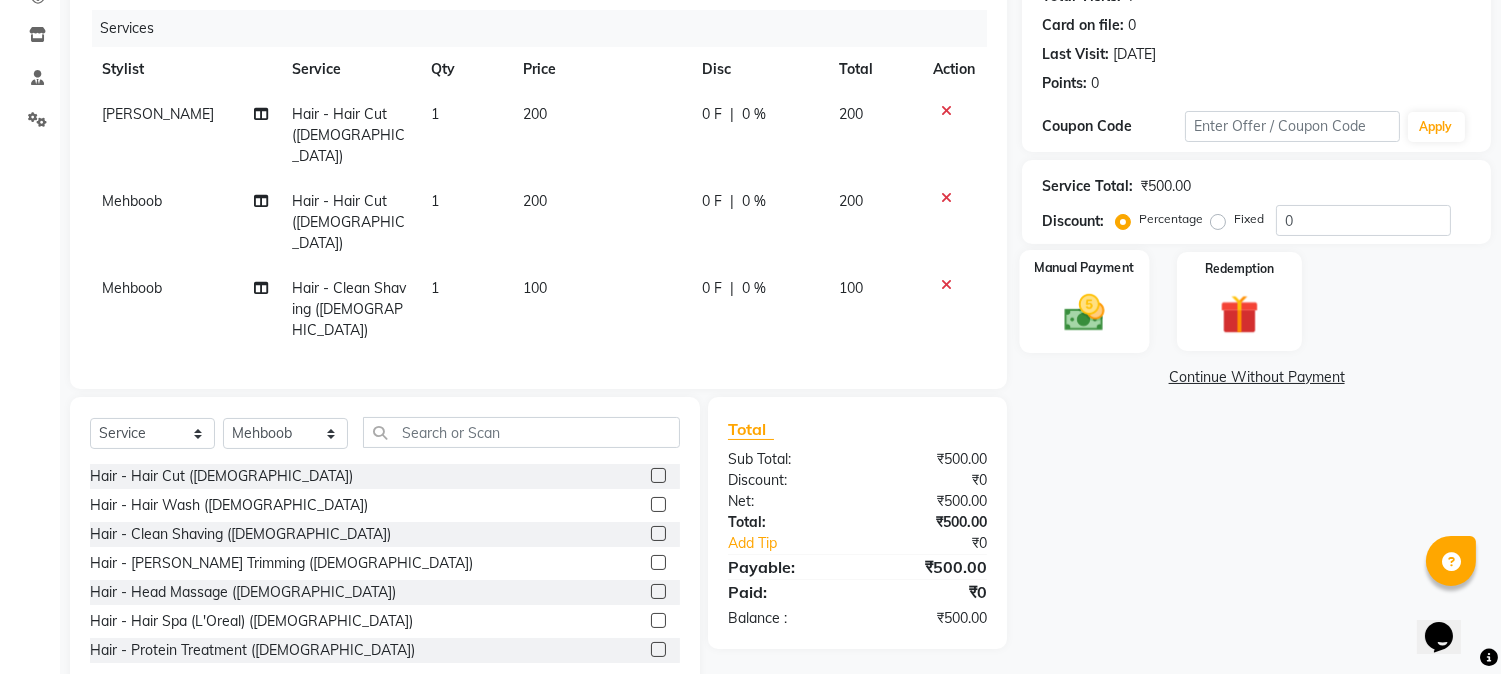 click 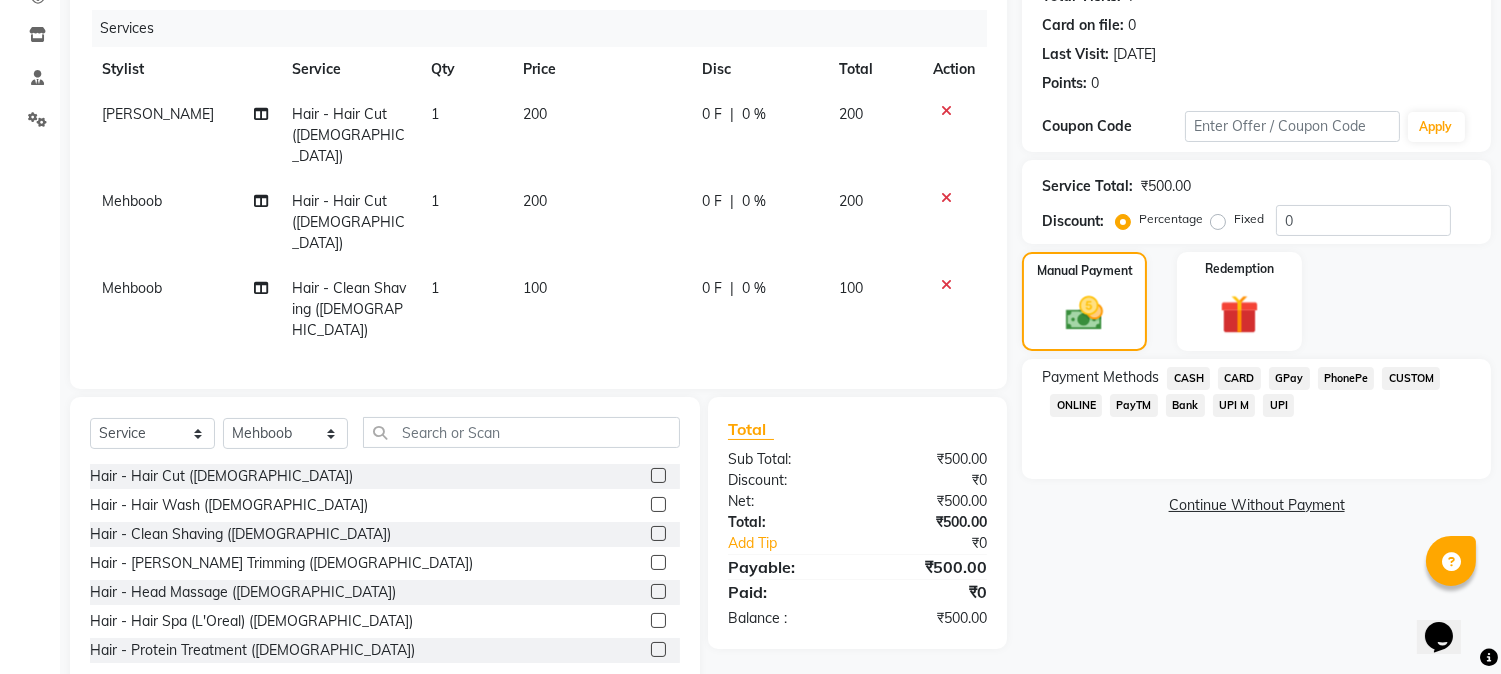 click on "GPay" 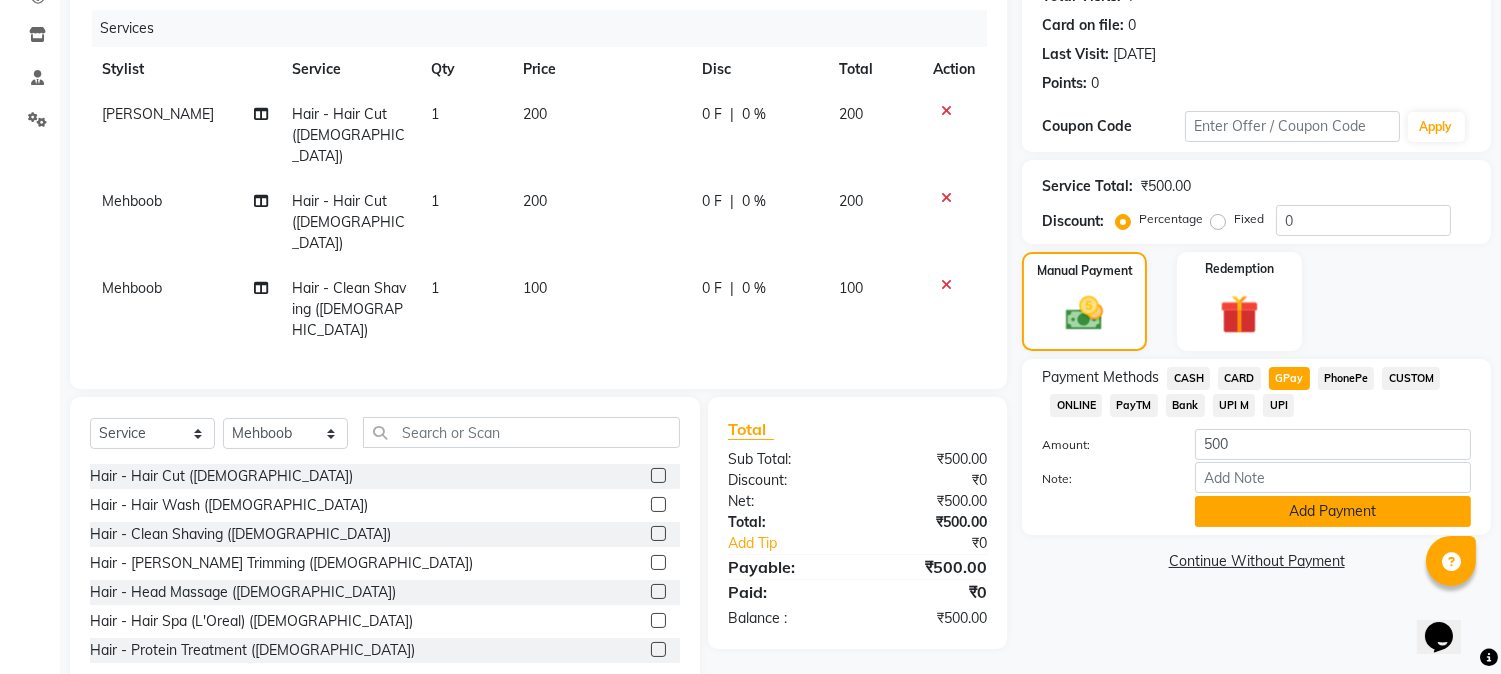 click on "Add Payment" 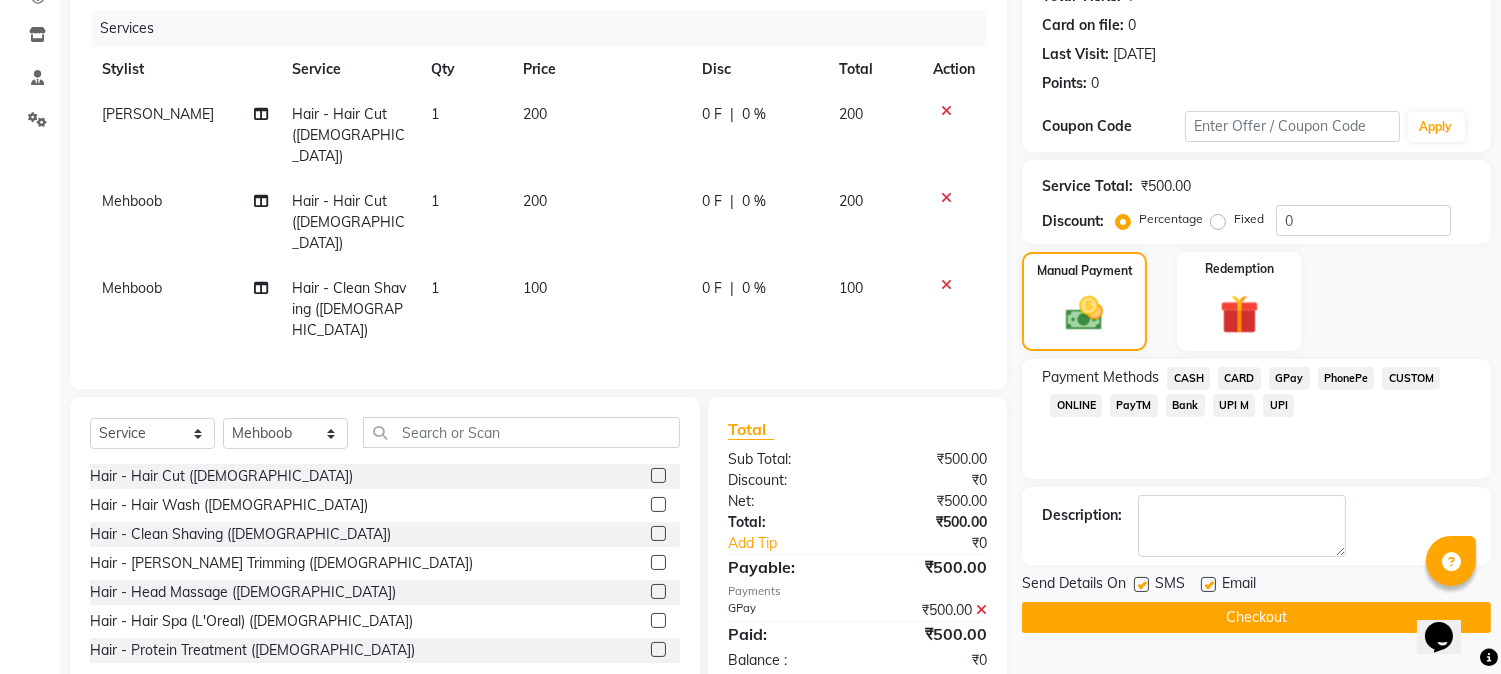 click on "Checkout" 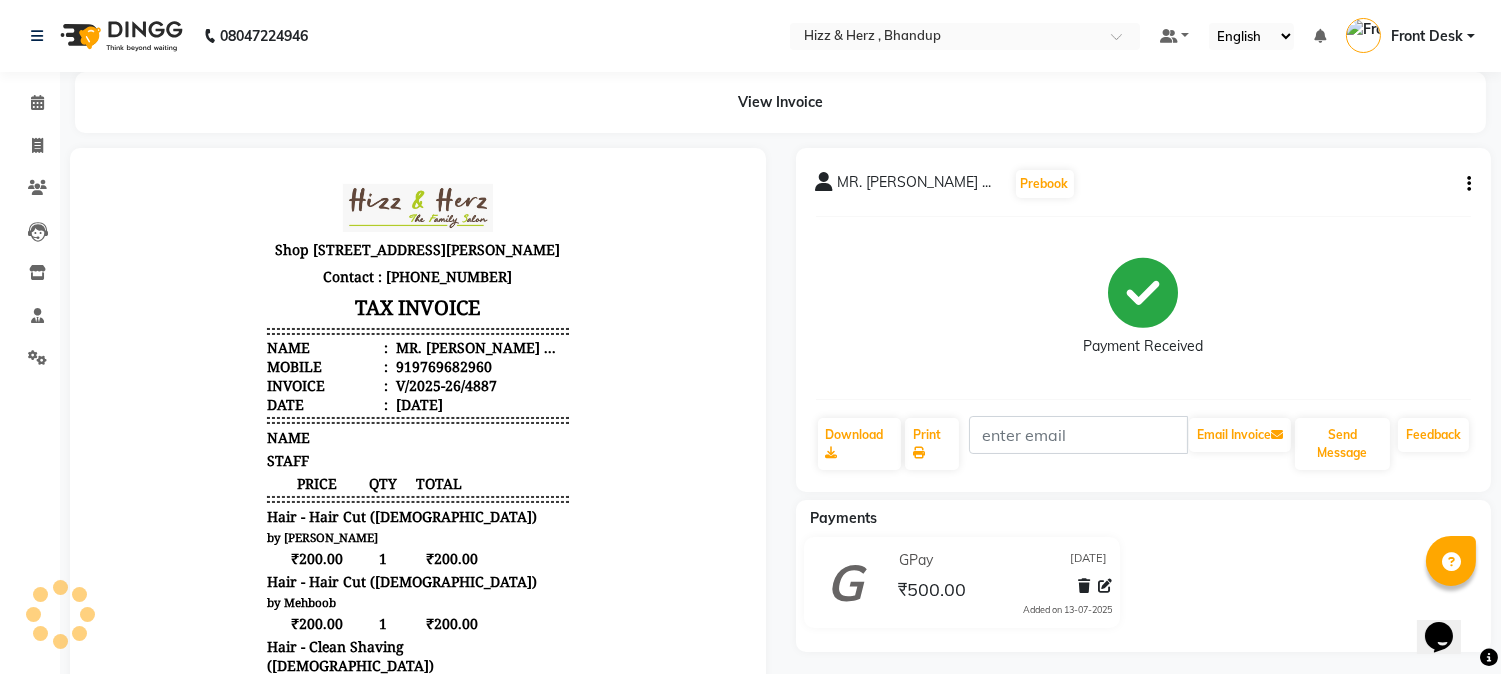 scroll, scrollTop: 0, scrollLeft: 0, axis: both 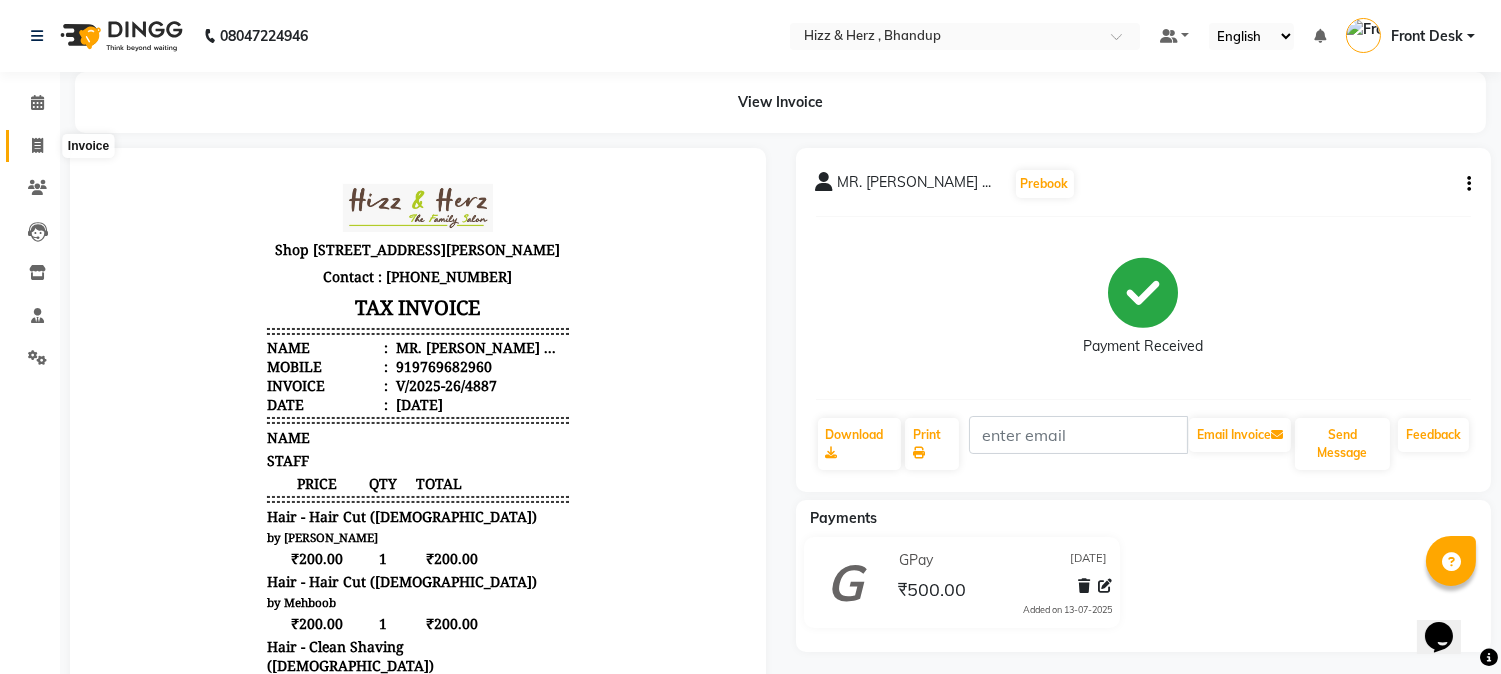 click 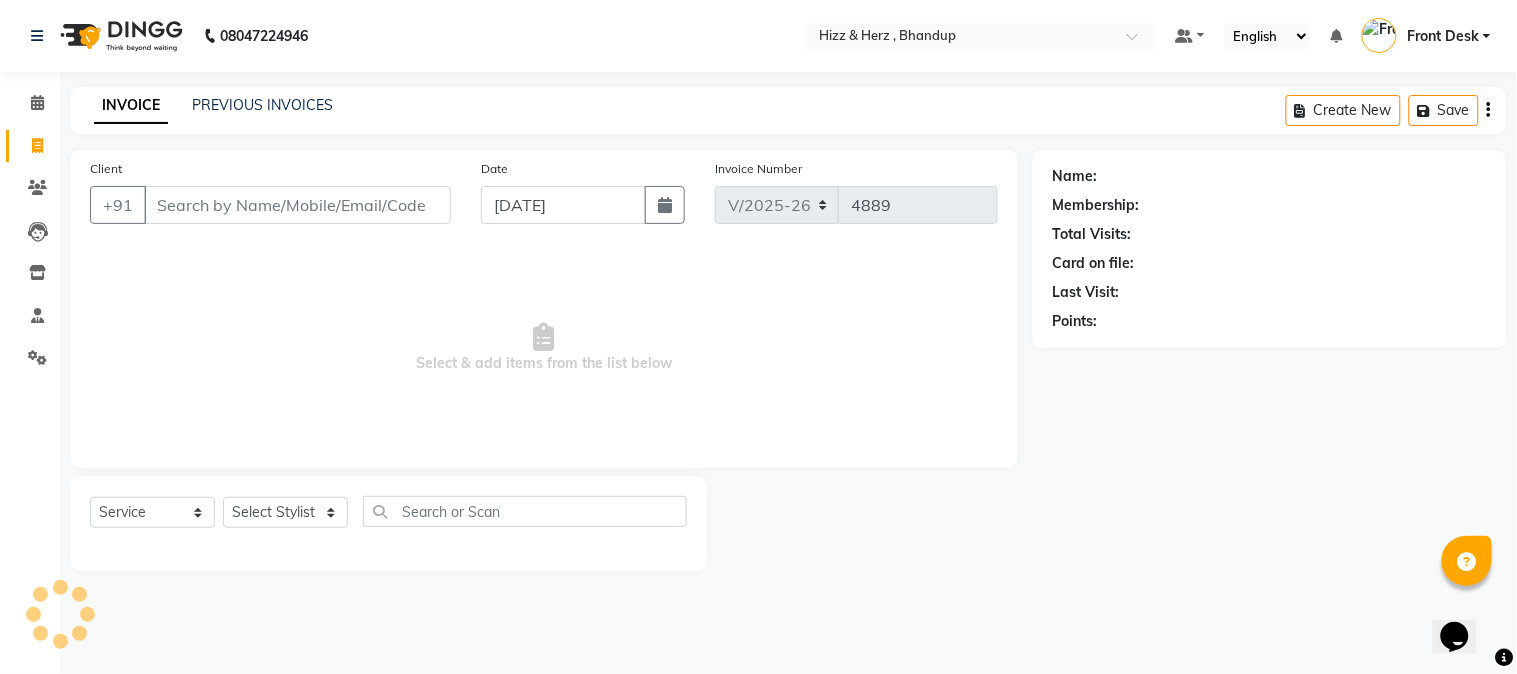 click on "Client" at bounding box center (297, 205) 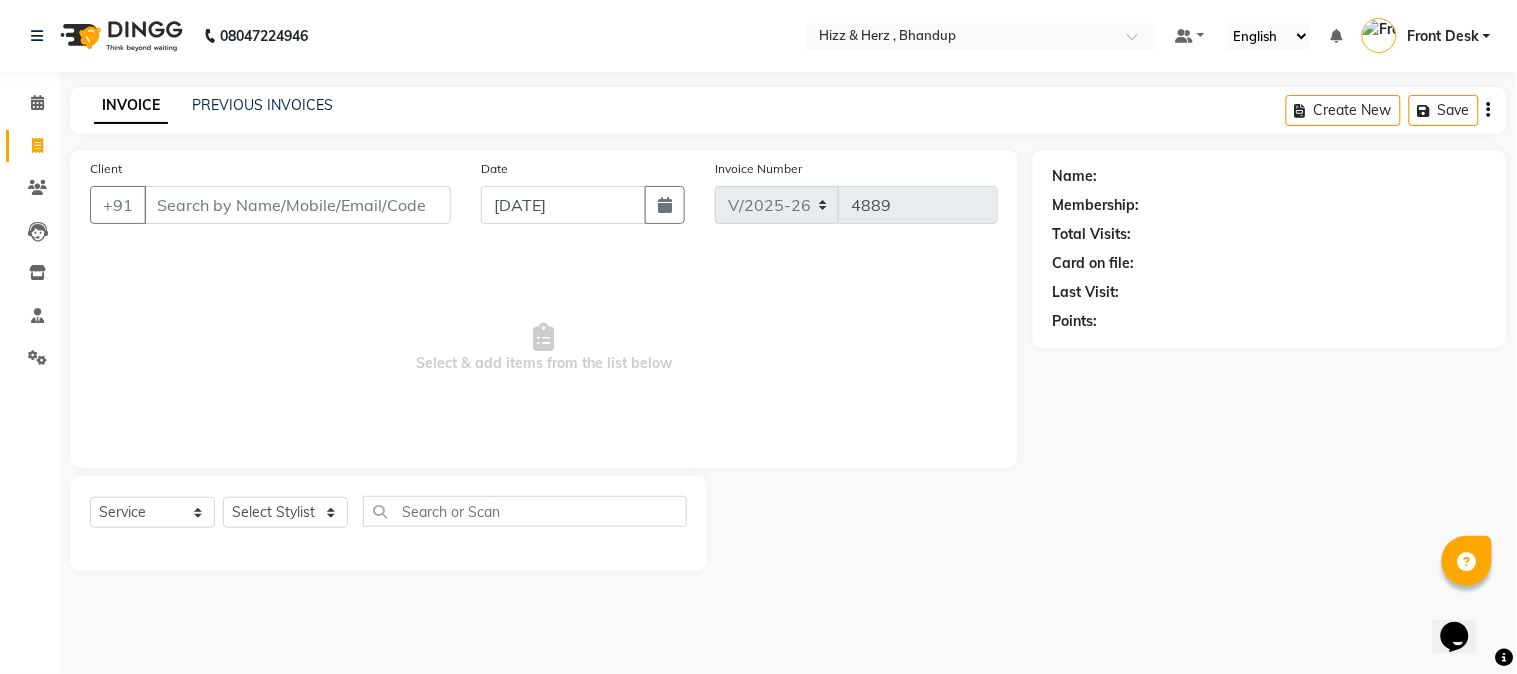 click on "Client" at bounding box center [297, 205] 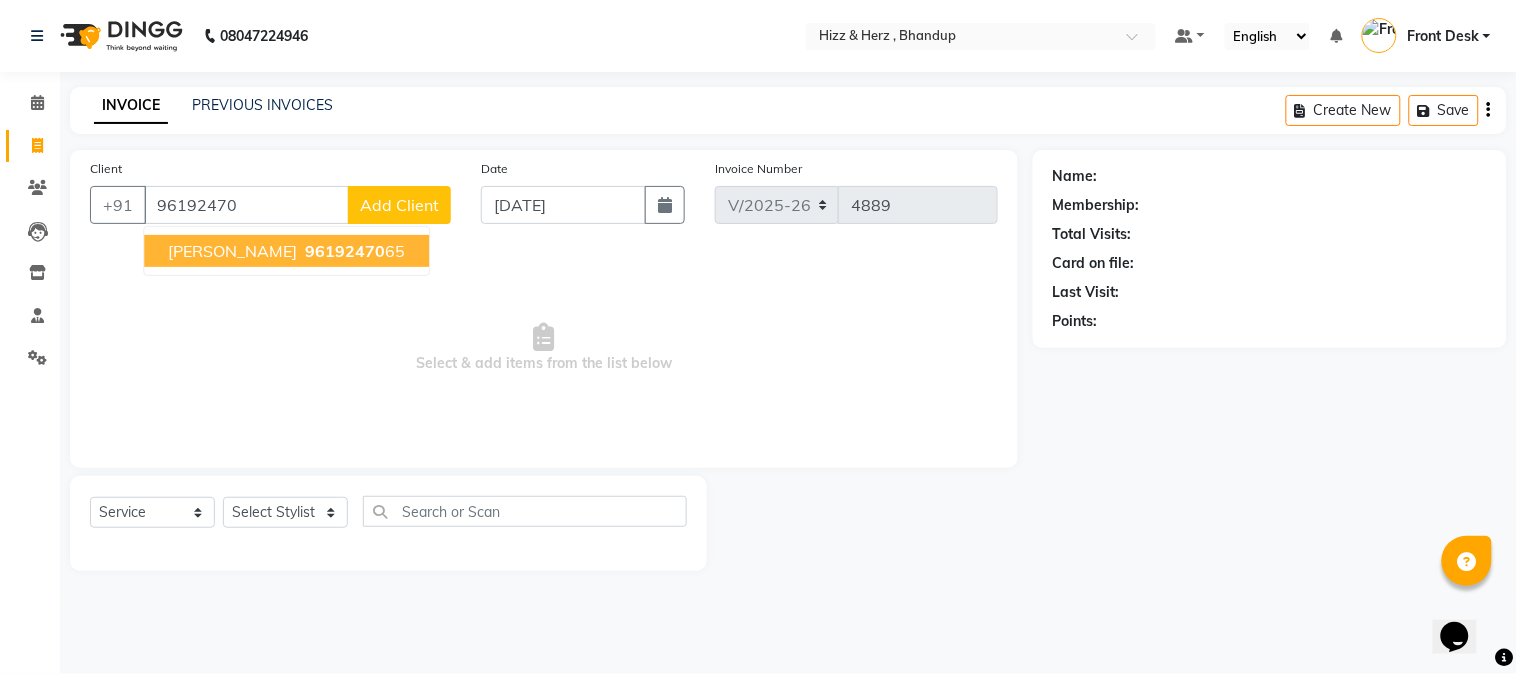 click on "96192470" at bounding box center (345, 251) 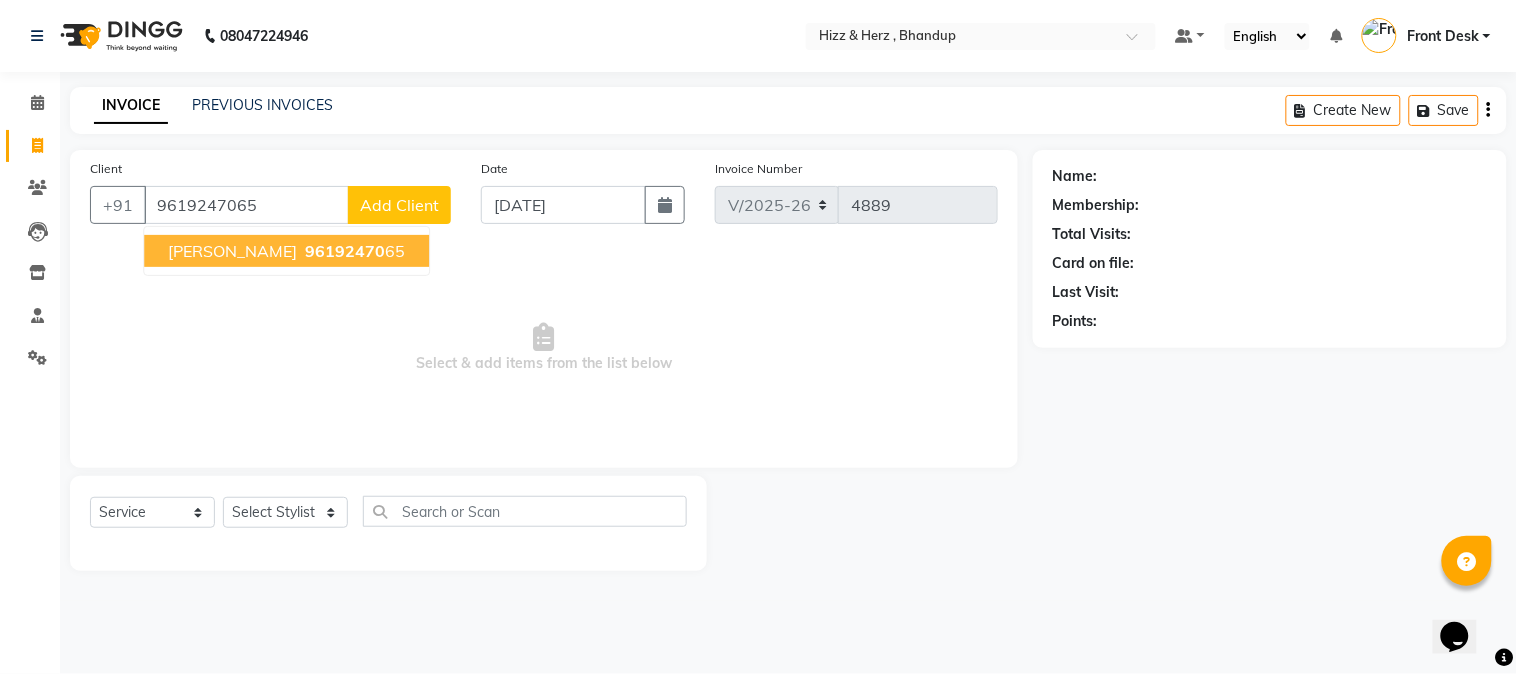 type on "9619247065" 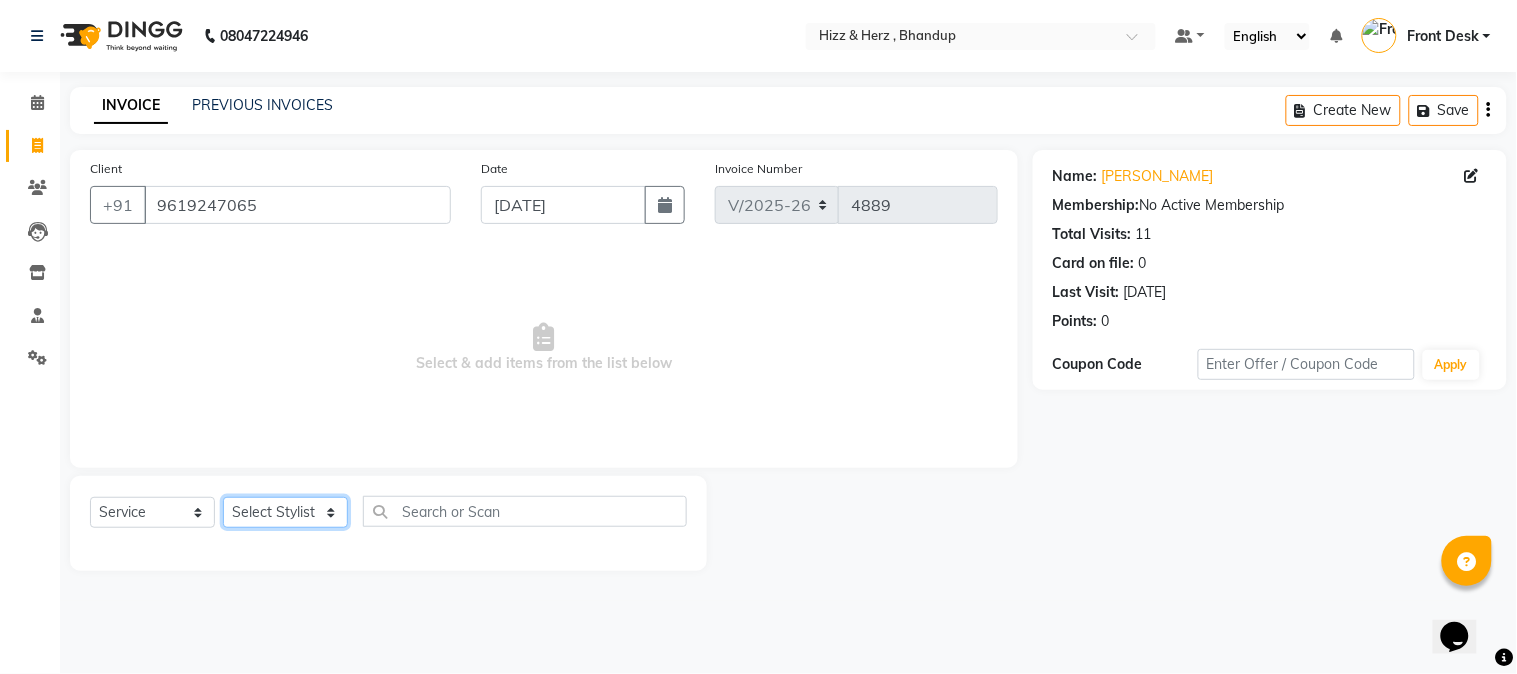 click on "Select Stylist Front Desk [PERSON_NAME] HIZZ & HERZ 2 [PERSON_NAME] [PERSON_NAME] [PERSON_NAME] [PERSON_NAME] MOHD [PERSON_NAME] [PERSON_NAME] [PERSON_NAME]  [PERSON_NAME]" 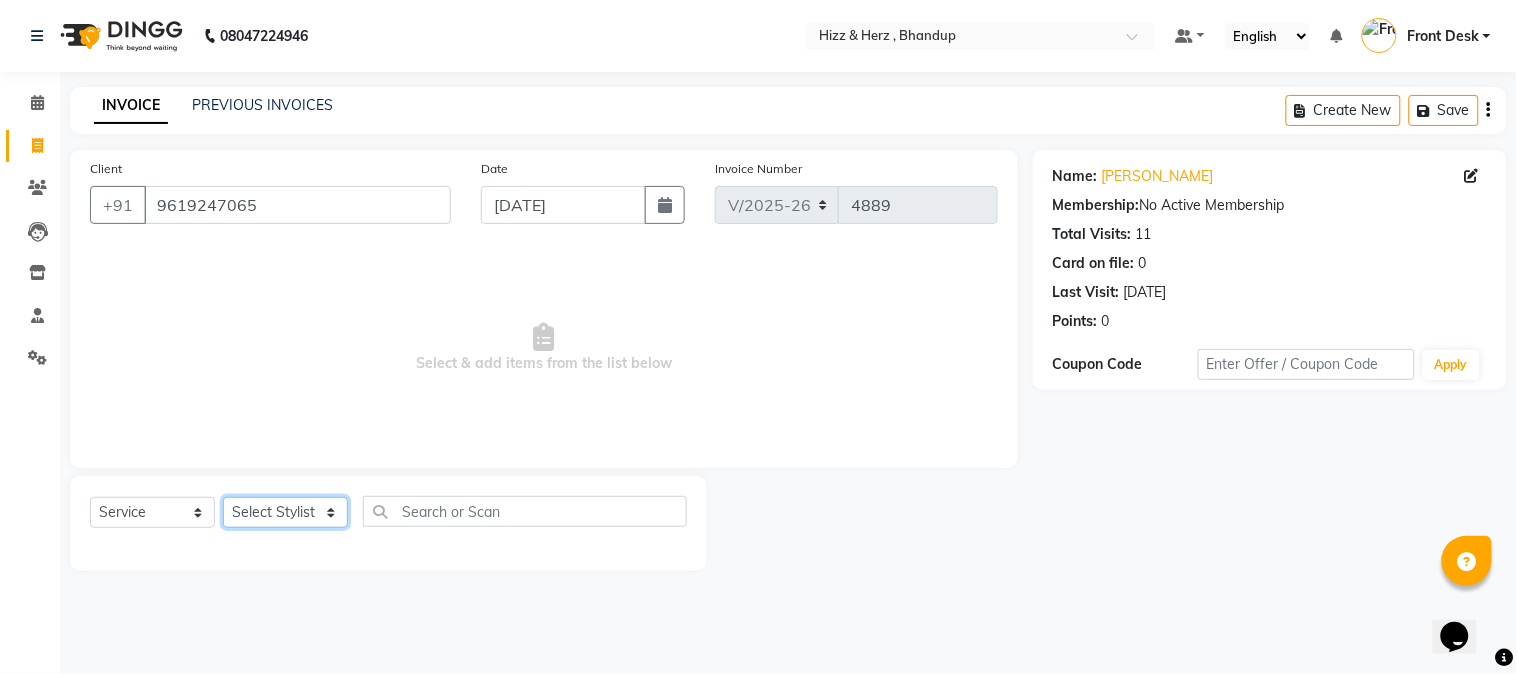 select on "33193" 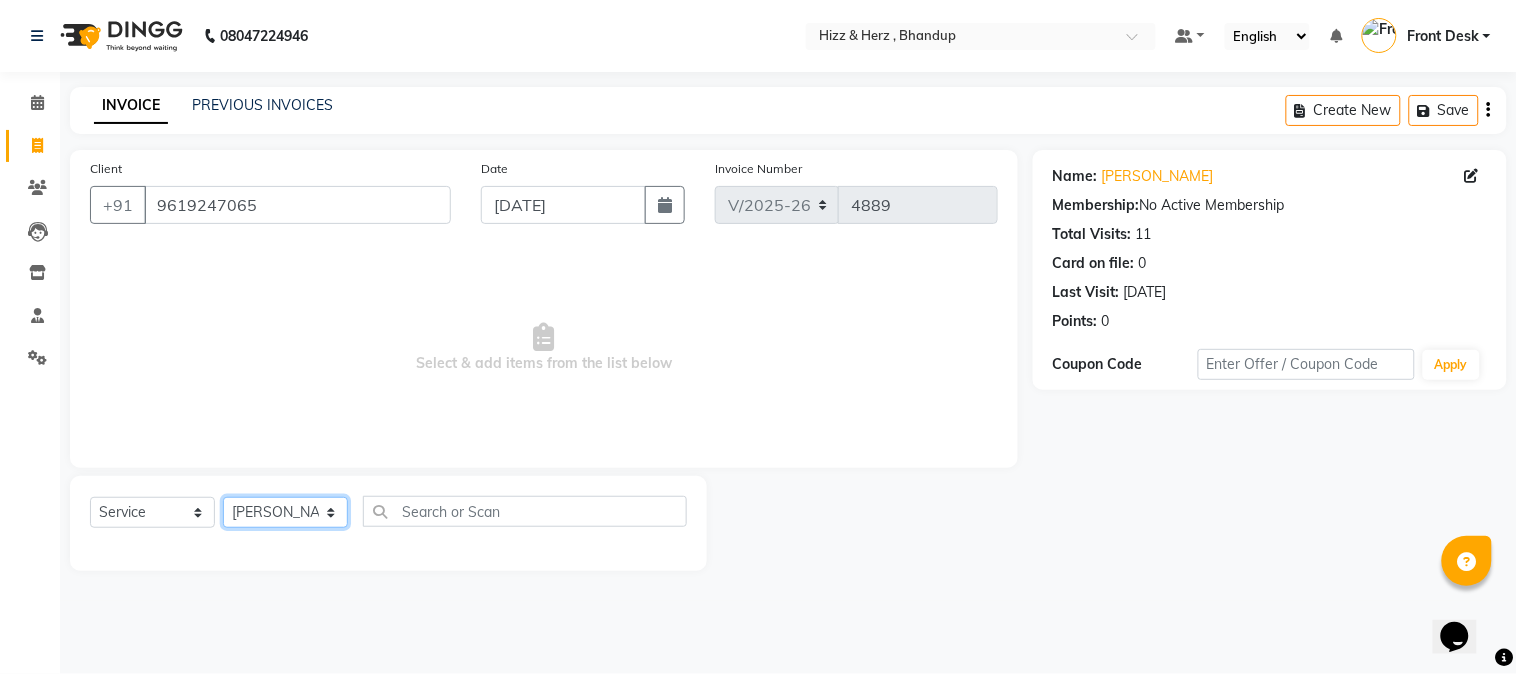 click on "Select Stylist Front Desk [PERSON_NAME] HIZZ & HERZ 2 [PERSON_NAME] [PERSON_NAME] [PERSON_NAME] [PERSON_NAME] MOHD [PERSON_NAME] [PERSON_NAME] [PERSON_NAME]  [PERSON_NAME]" 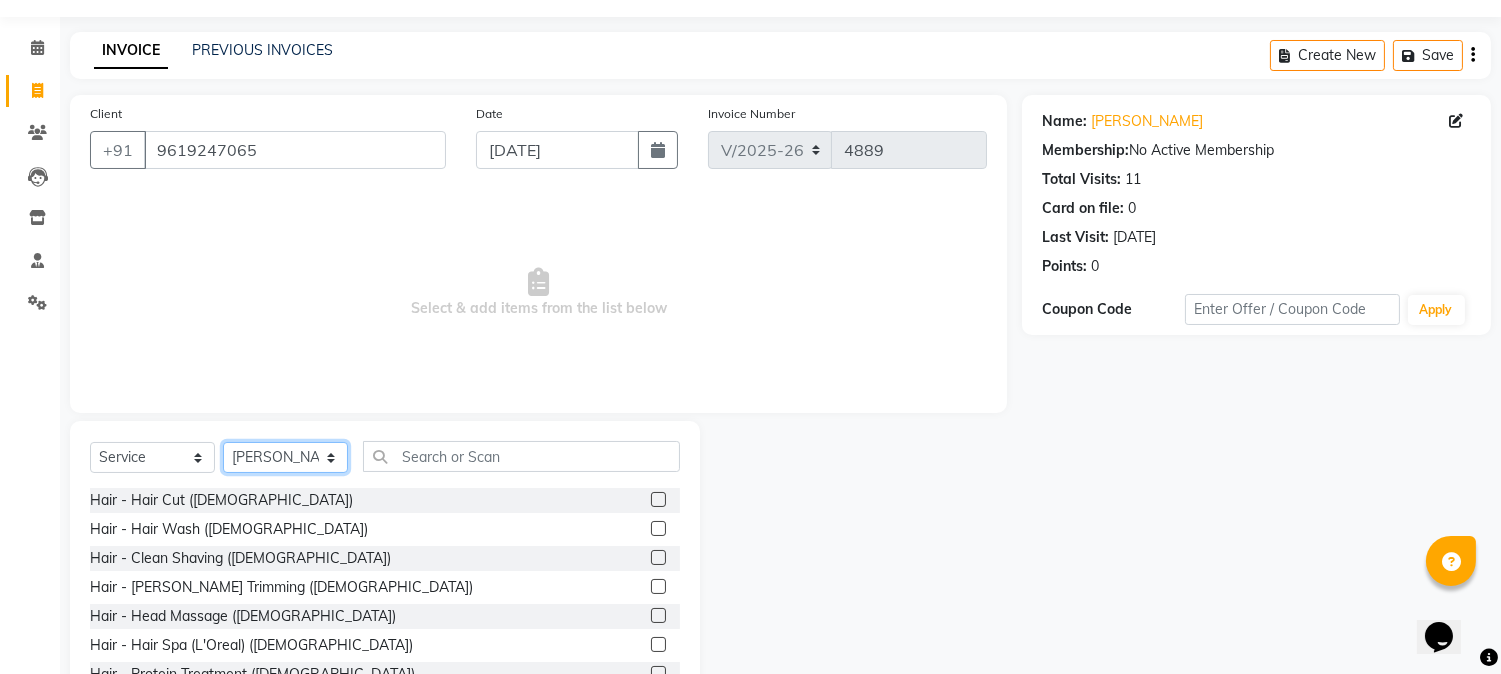 scroll, scrollTop: 126, scrollLeft: 0, axis: vertical 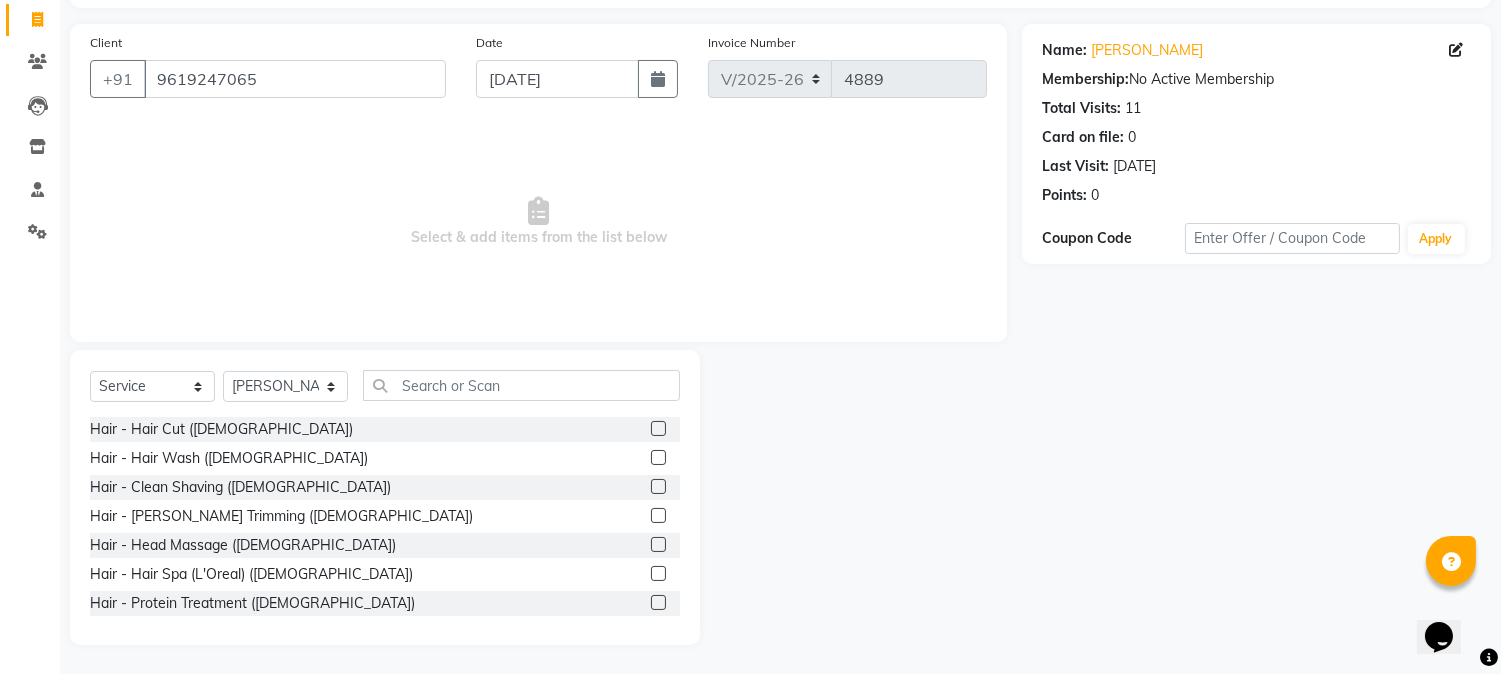 click 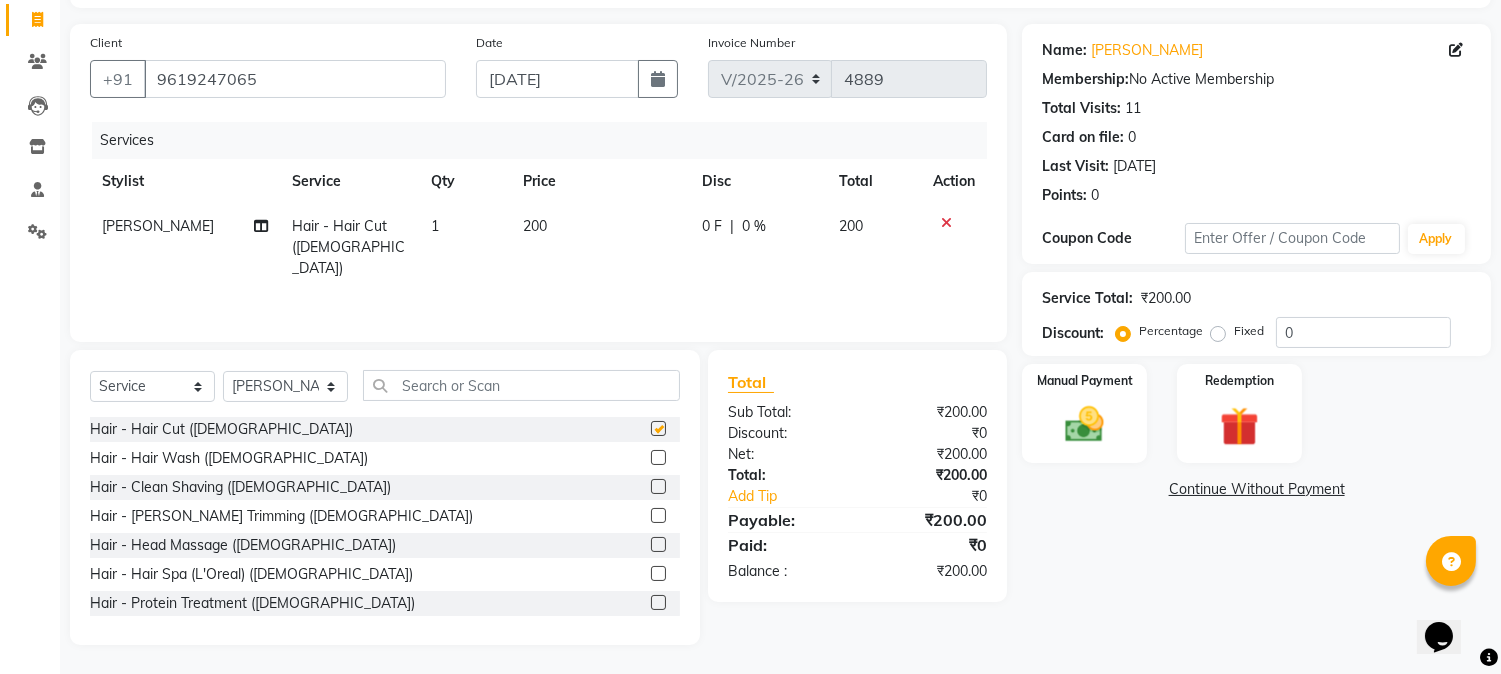checkbox on "false" 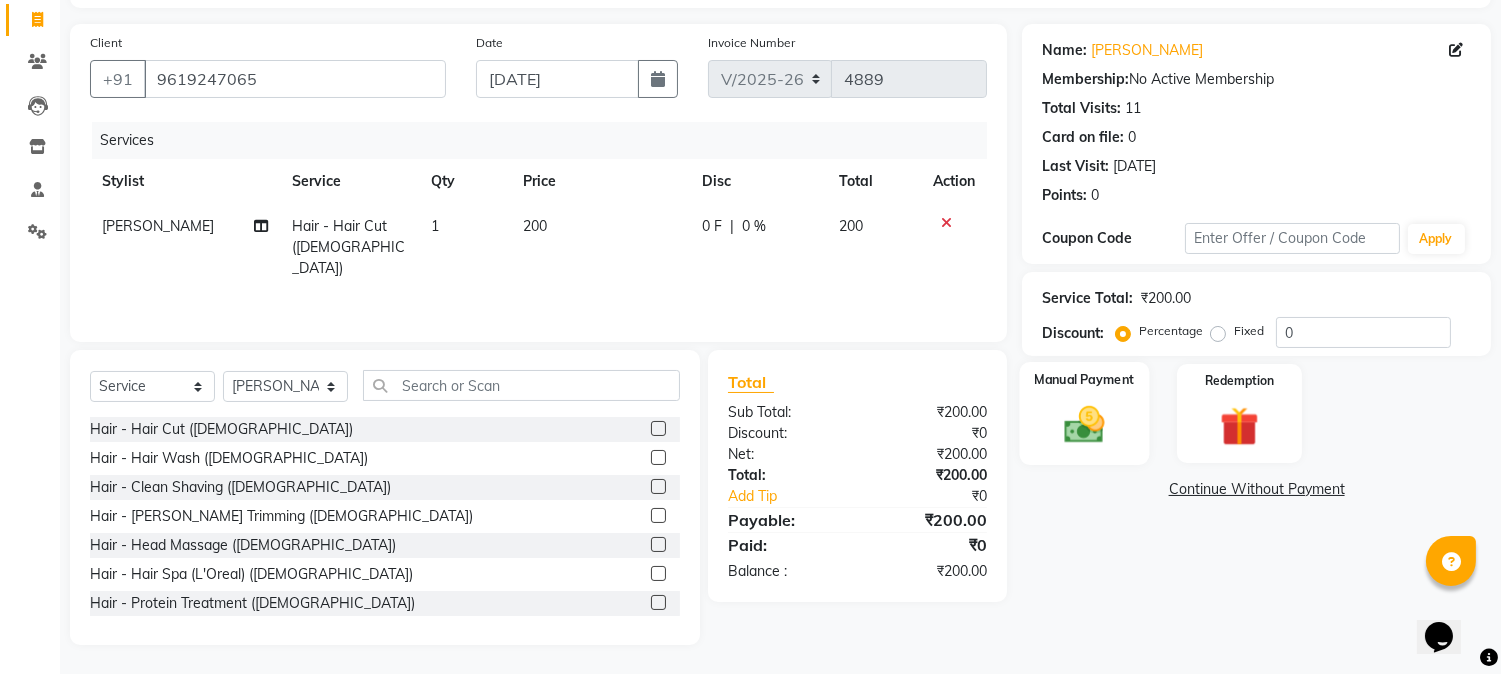 click 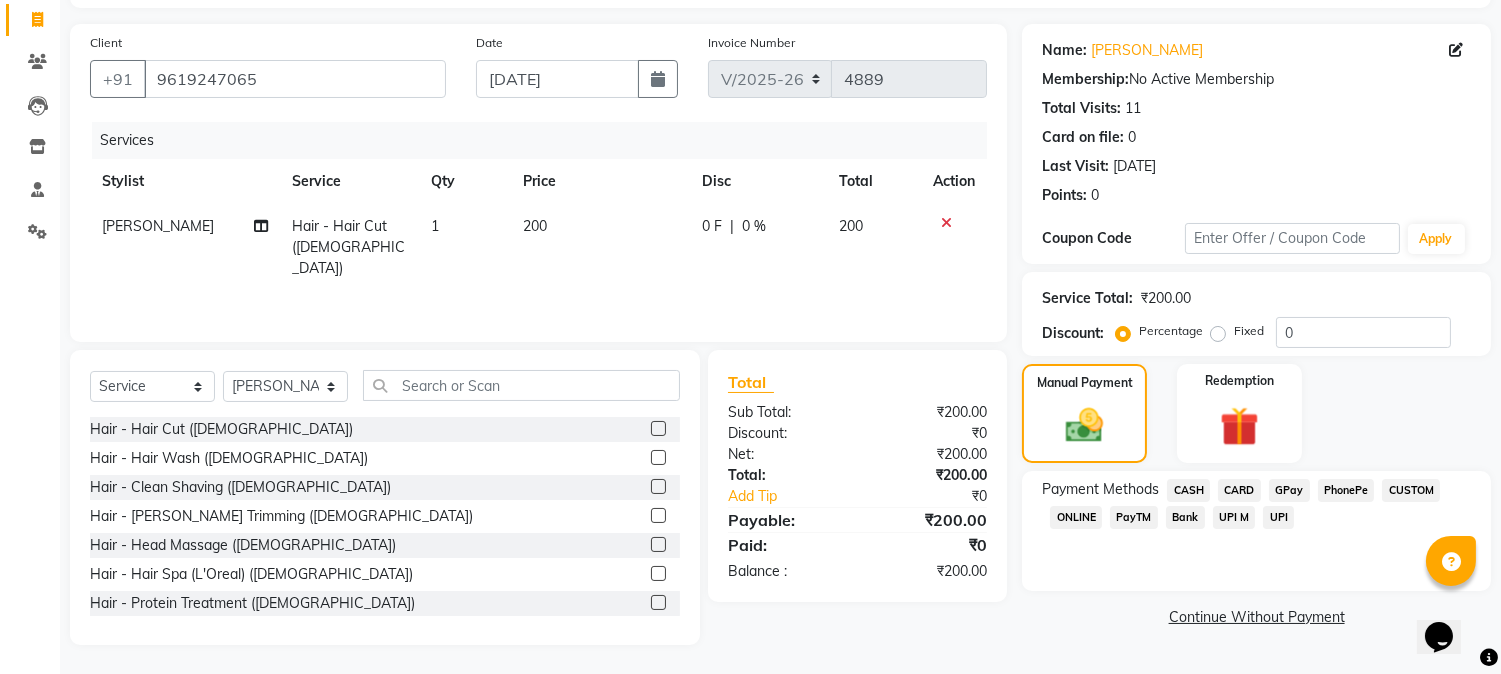 click on "GPay" 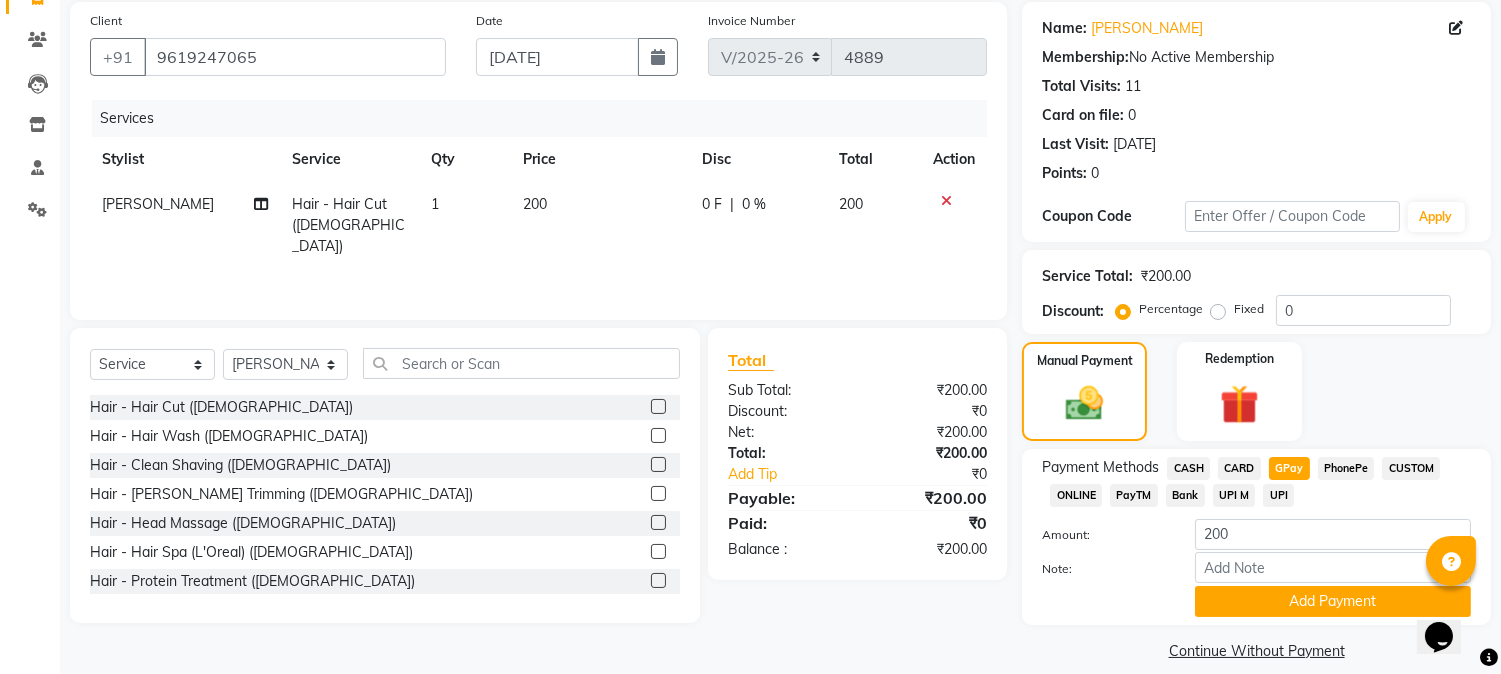 scroll, scrollTop: 170, scrollLeft: 0, axis: vertical 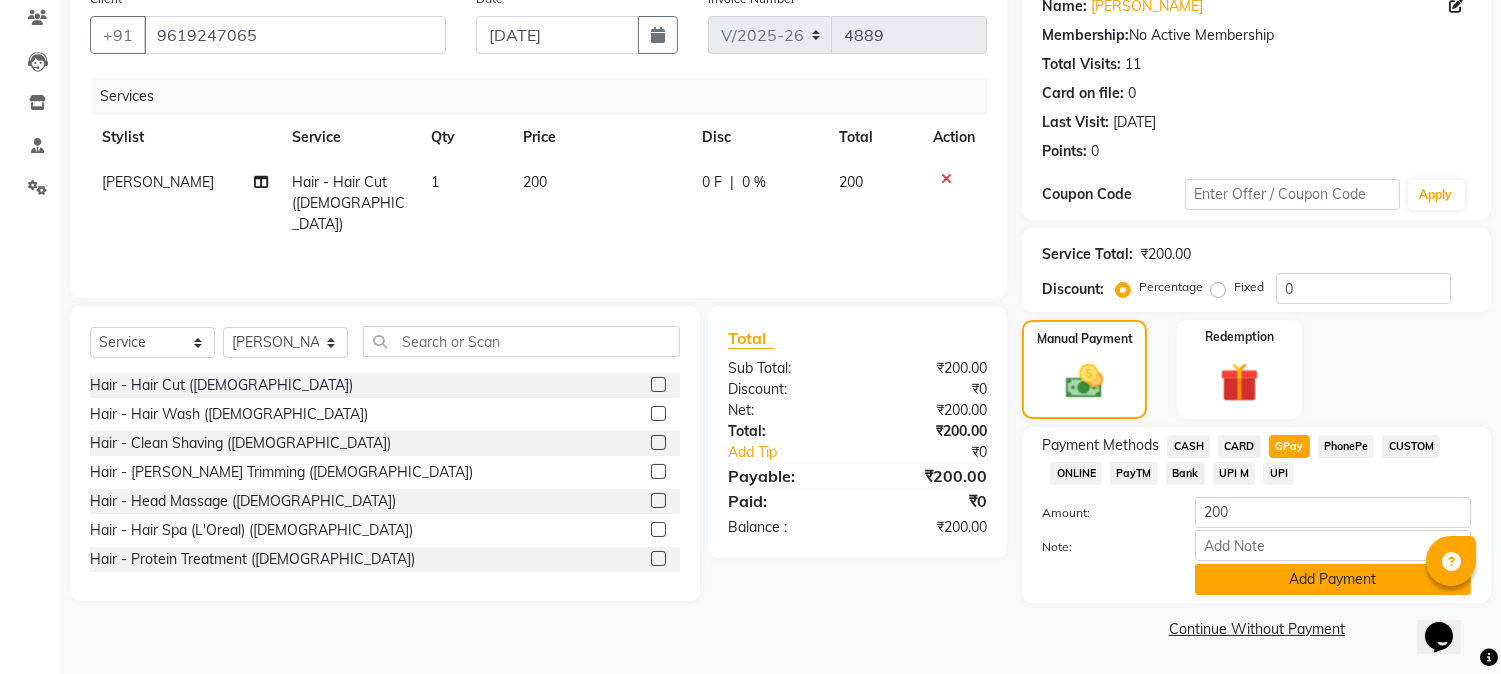 click on "Add Payment" 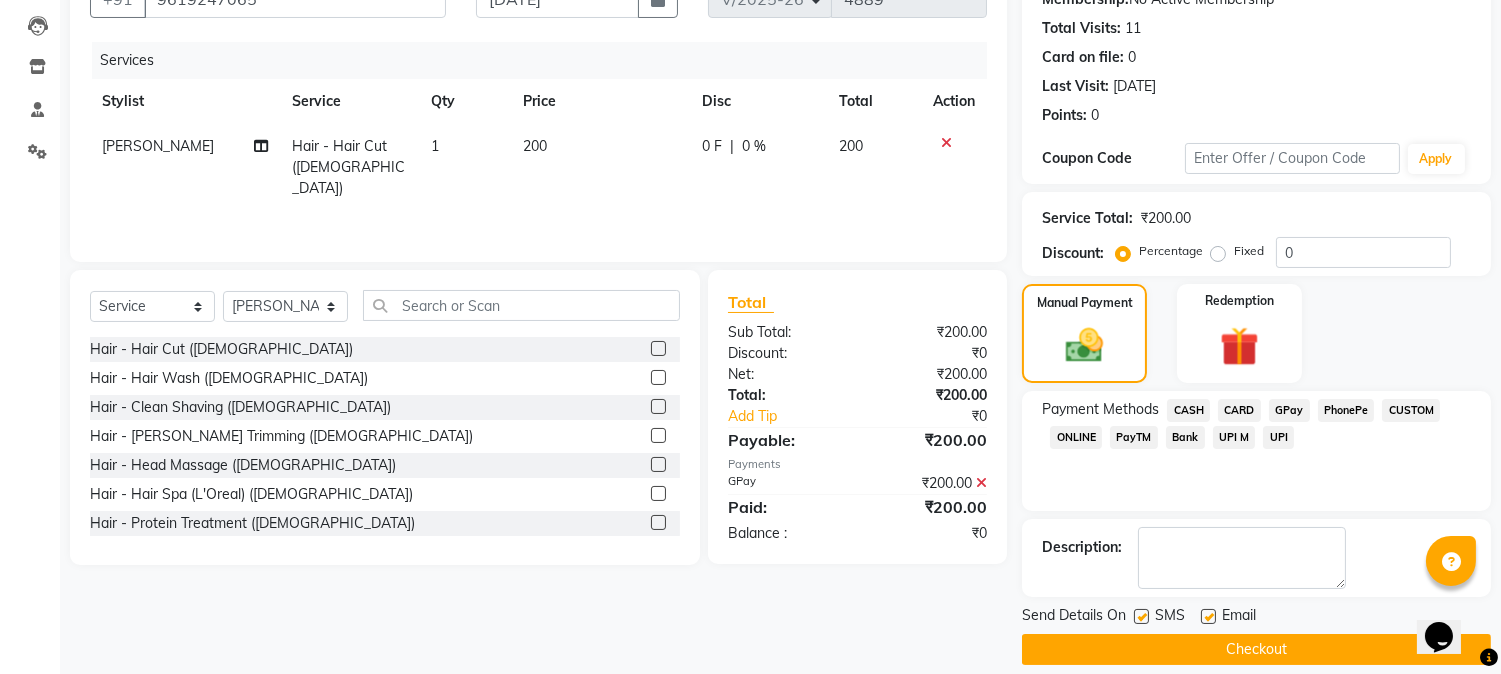 scroll, scrollTop: 225, scrollLeft: 0, axis: vertical 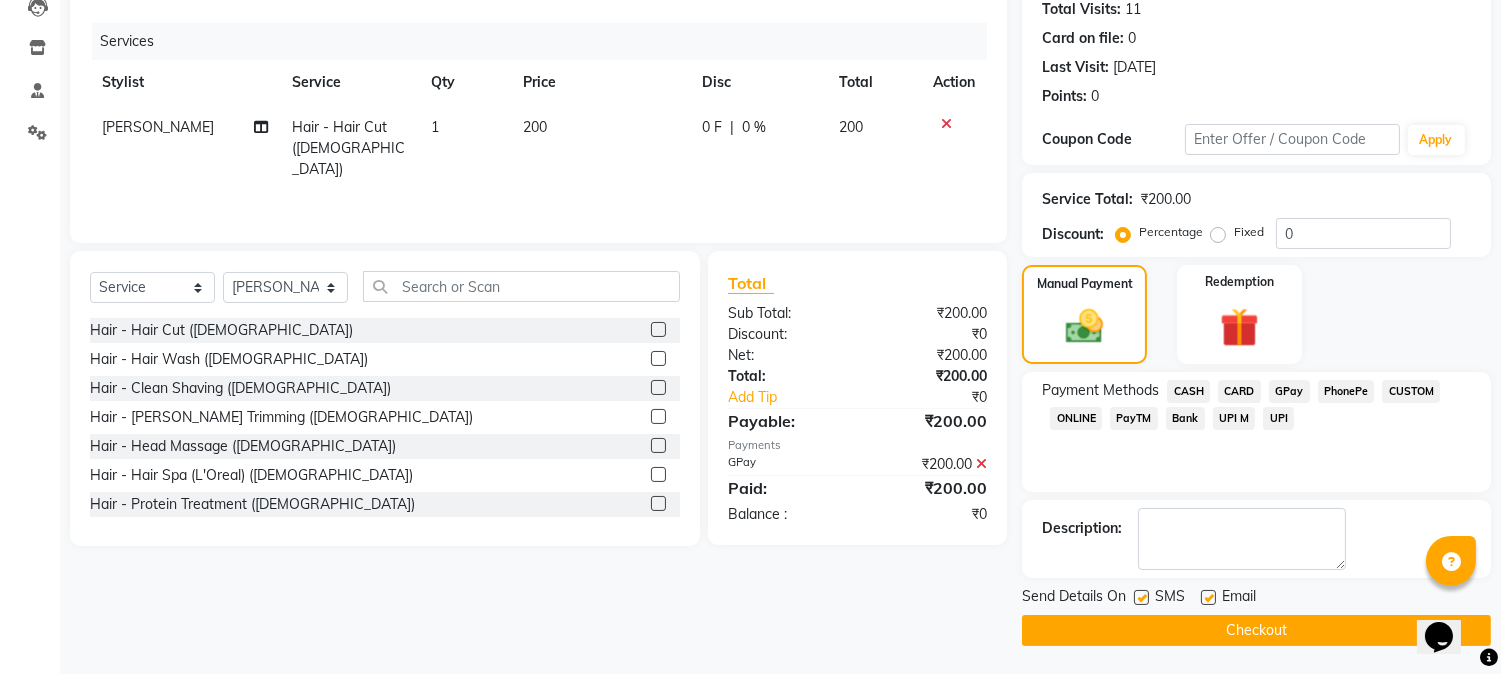 click on "Checkout" 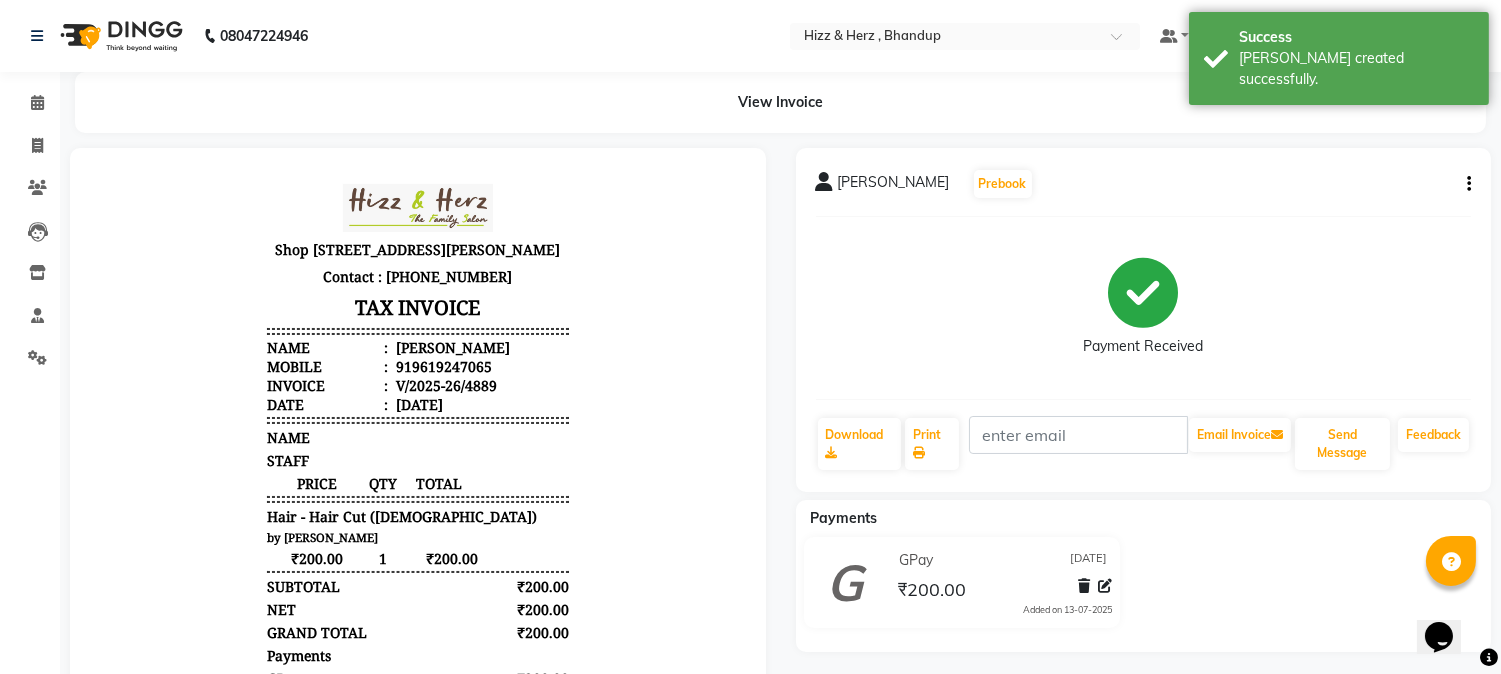 scroll, scrollTop: 0, scrollLeft: 0, axis: both 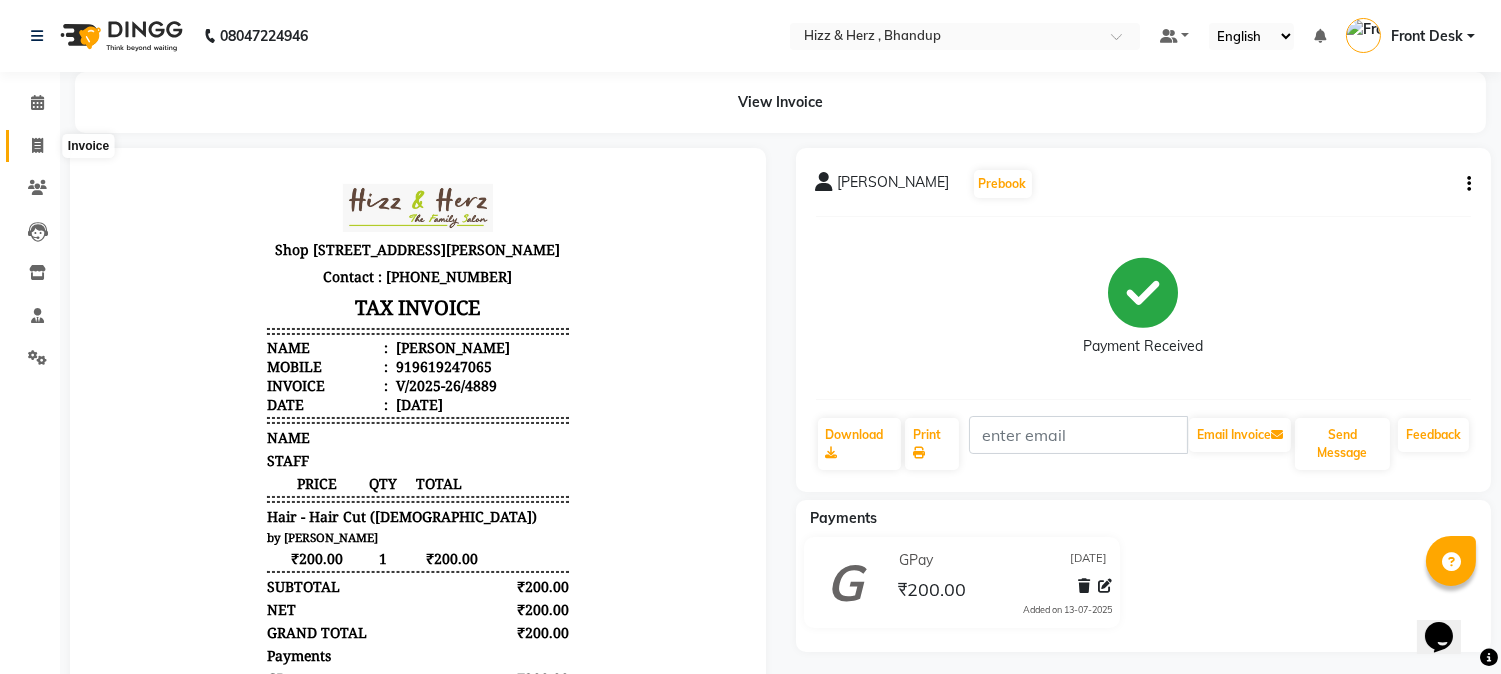 click 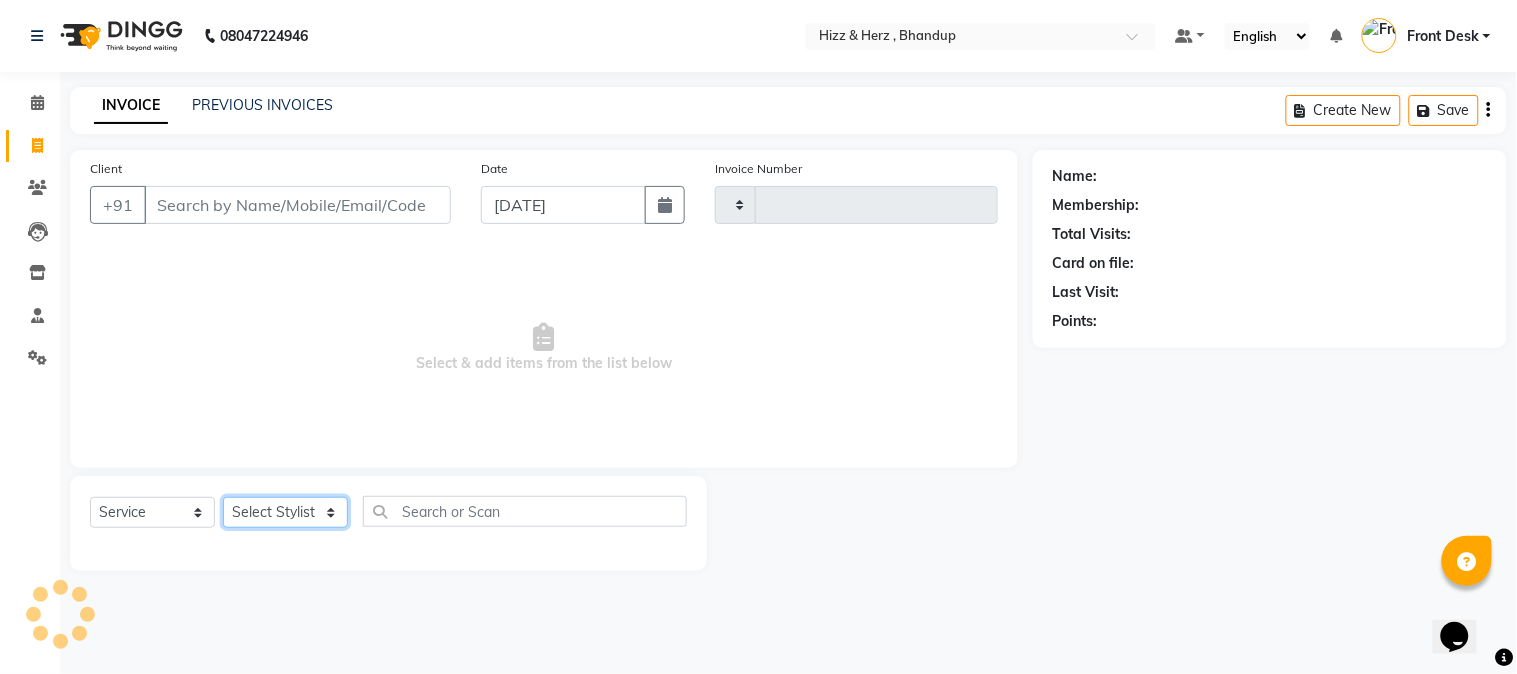 click on "Select Stylist Front Desk [PERSON_NAME] HIZZ & HERZ 2 [PERSON_NAME] [PERSON_NAME] [PERSON_NAME] [PERSON_NAME] MOHD [PERSON_NAME] [PERSON_NAME] [PERSON_NAME]  [PERSON_NAME]" 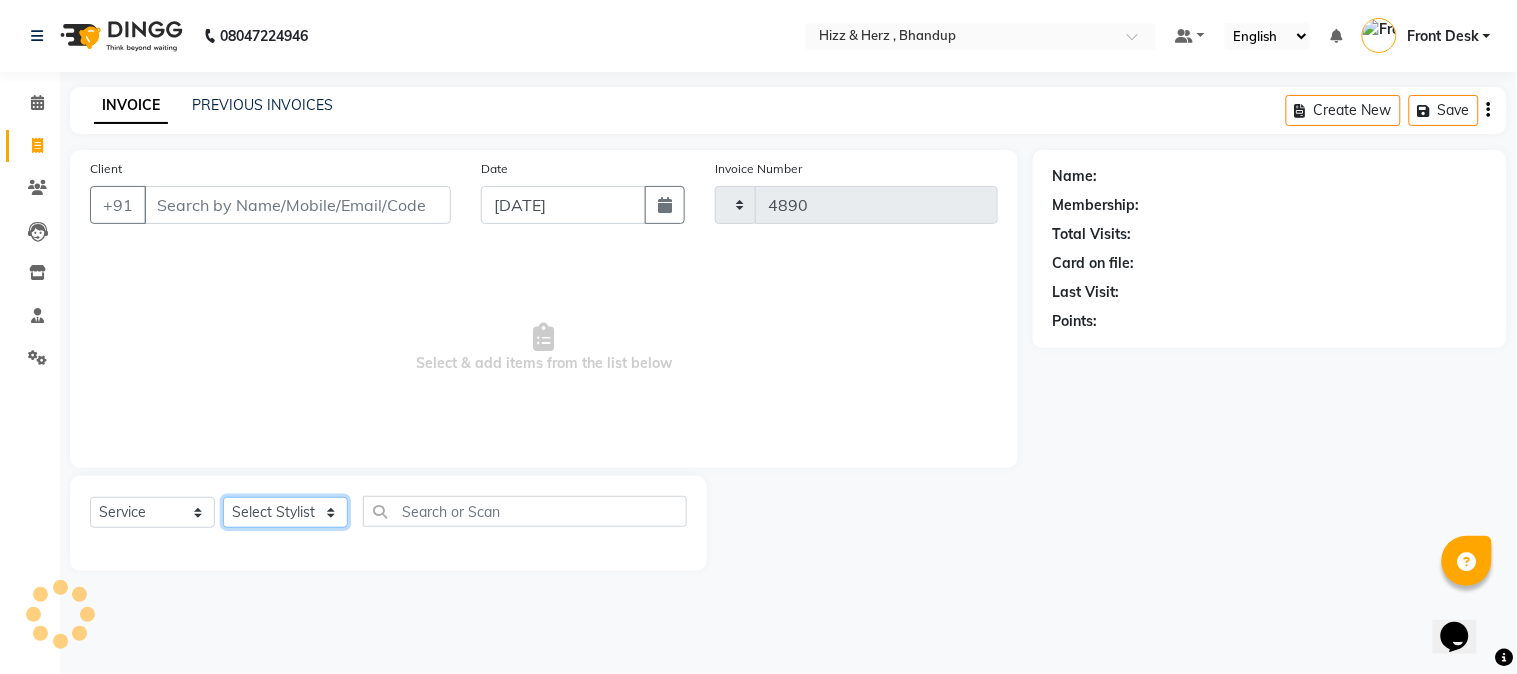 select on "629" 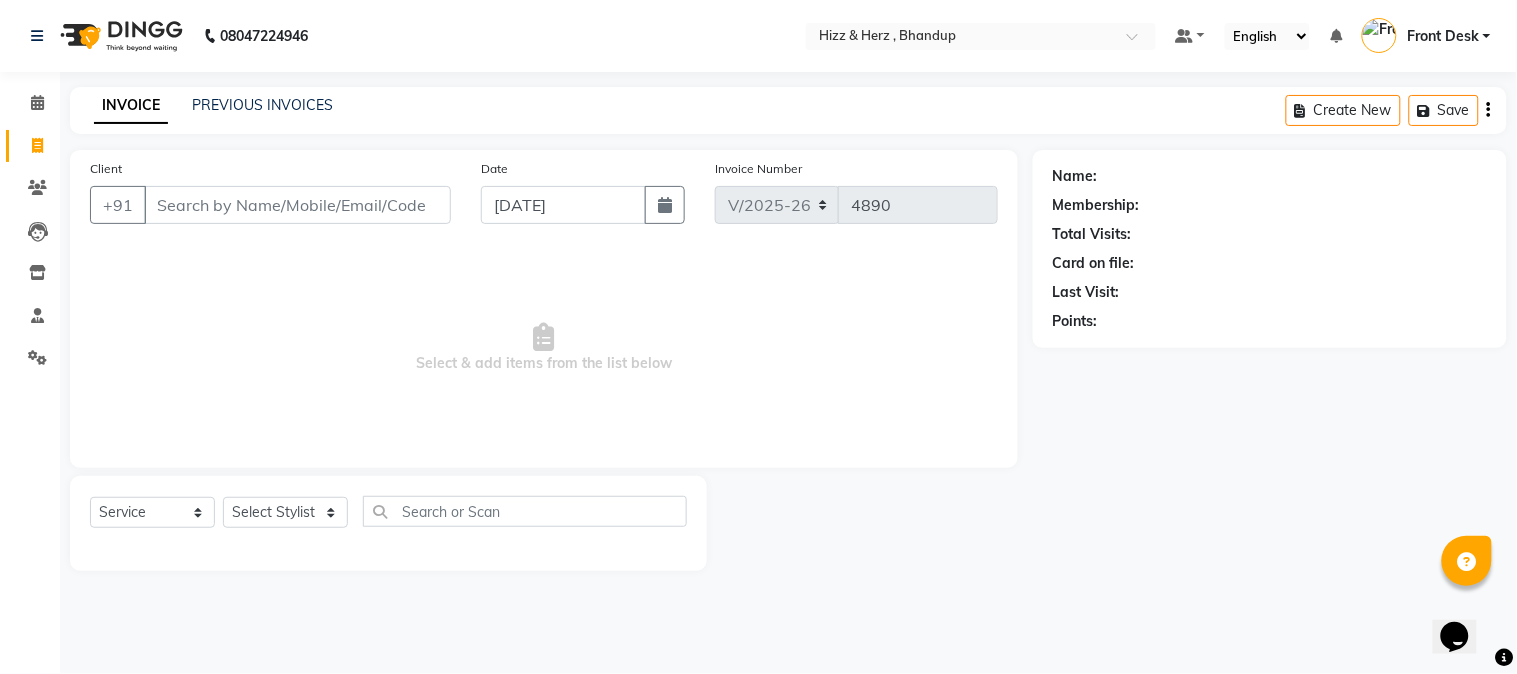click on "Select & add items from the list below" at bounding box center [544, 348] 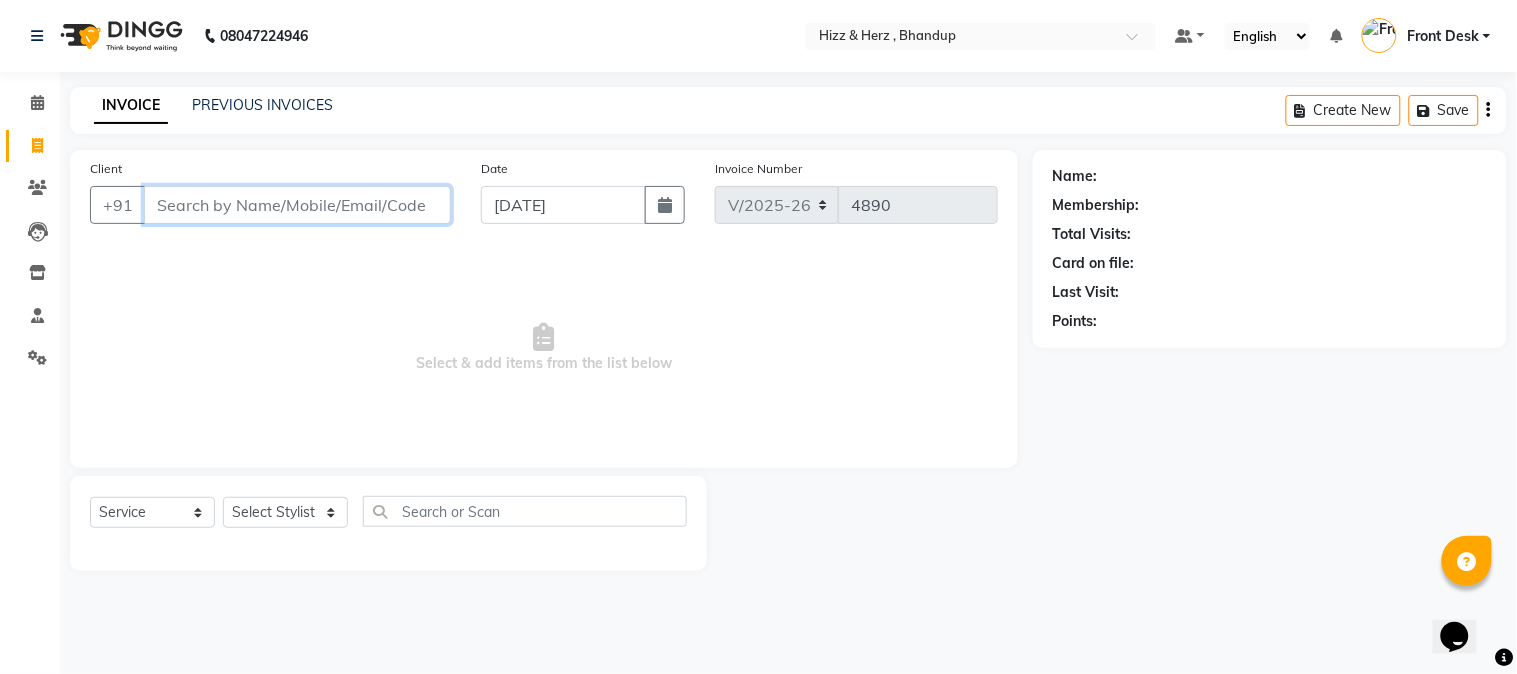 click on "Client" at bounding box center [297, 205] 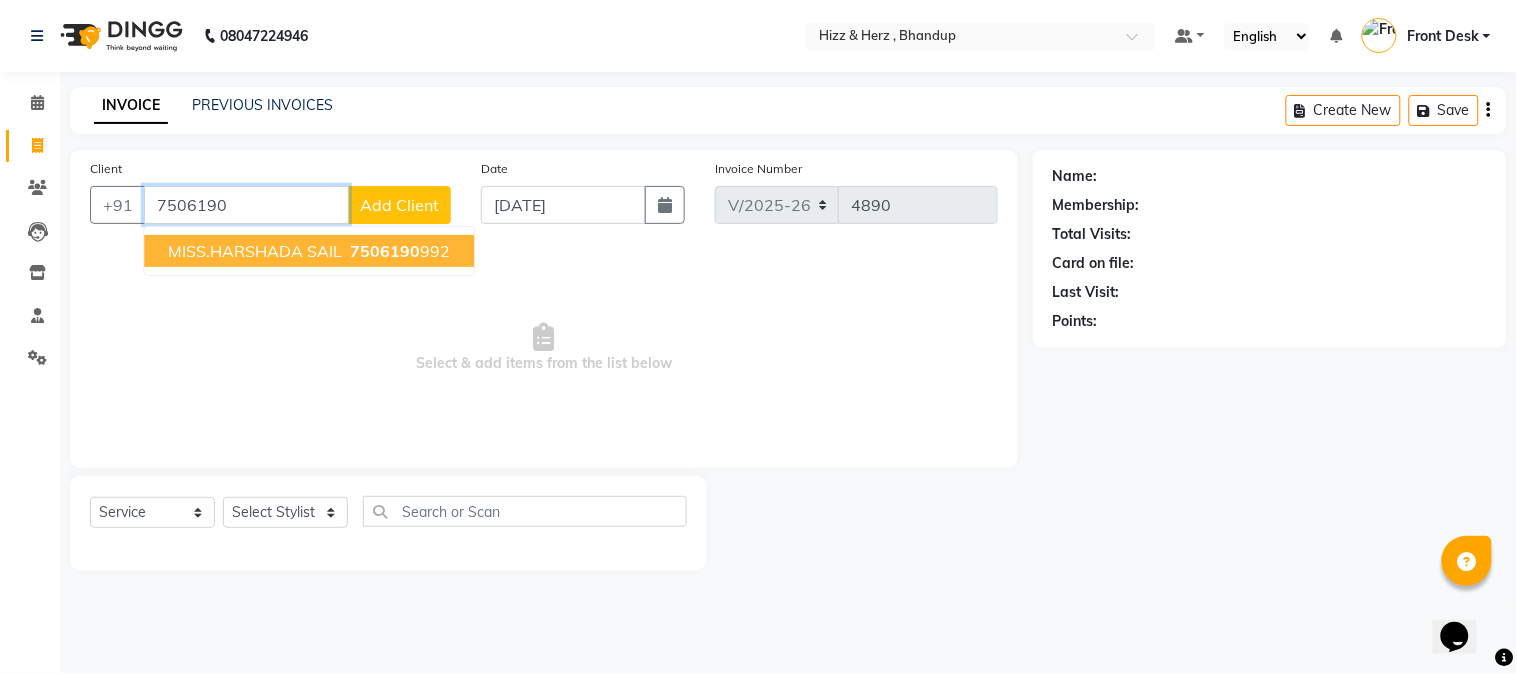 click on "7506190 992" at bounding box center [398, 251] 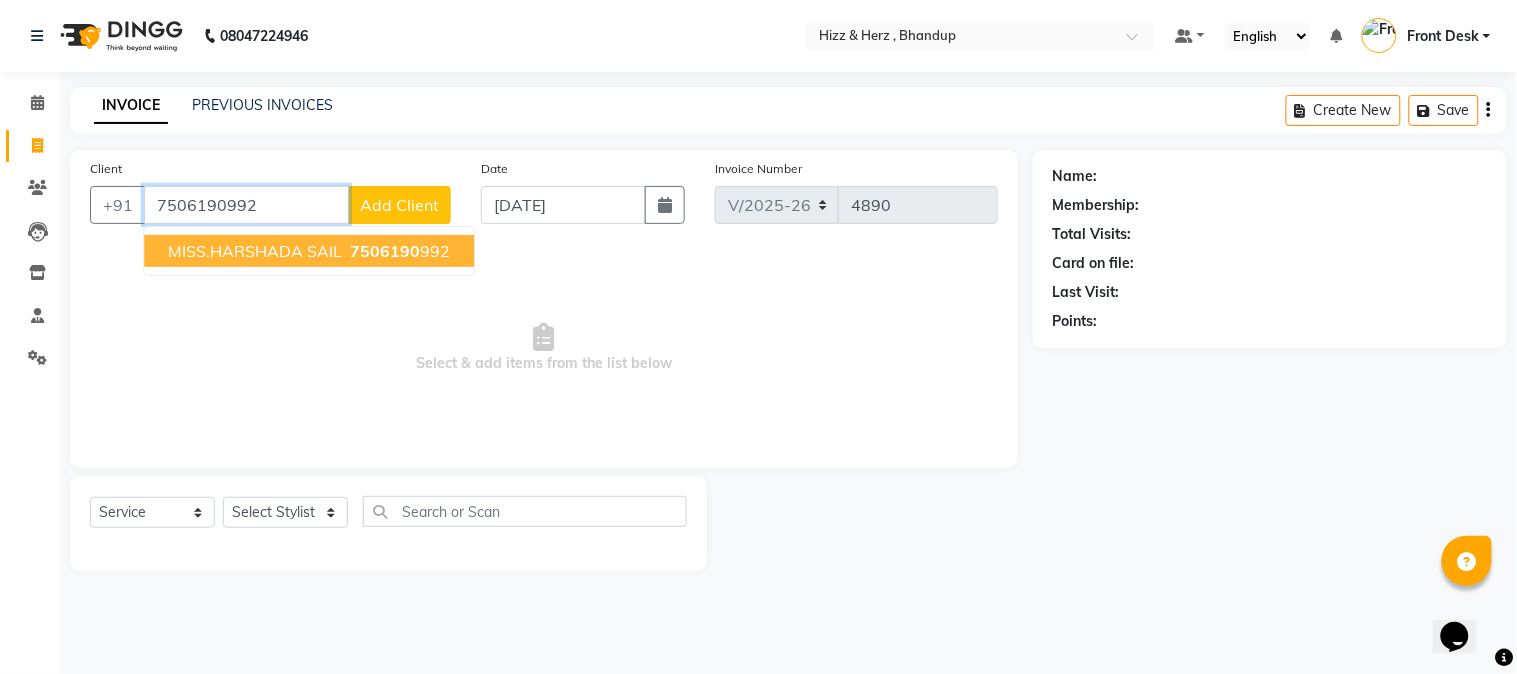 type on "7506190992" 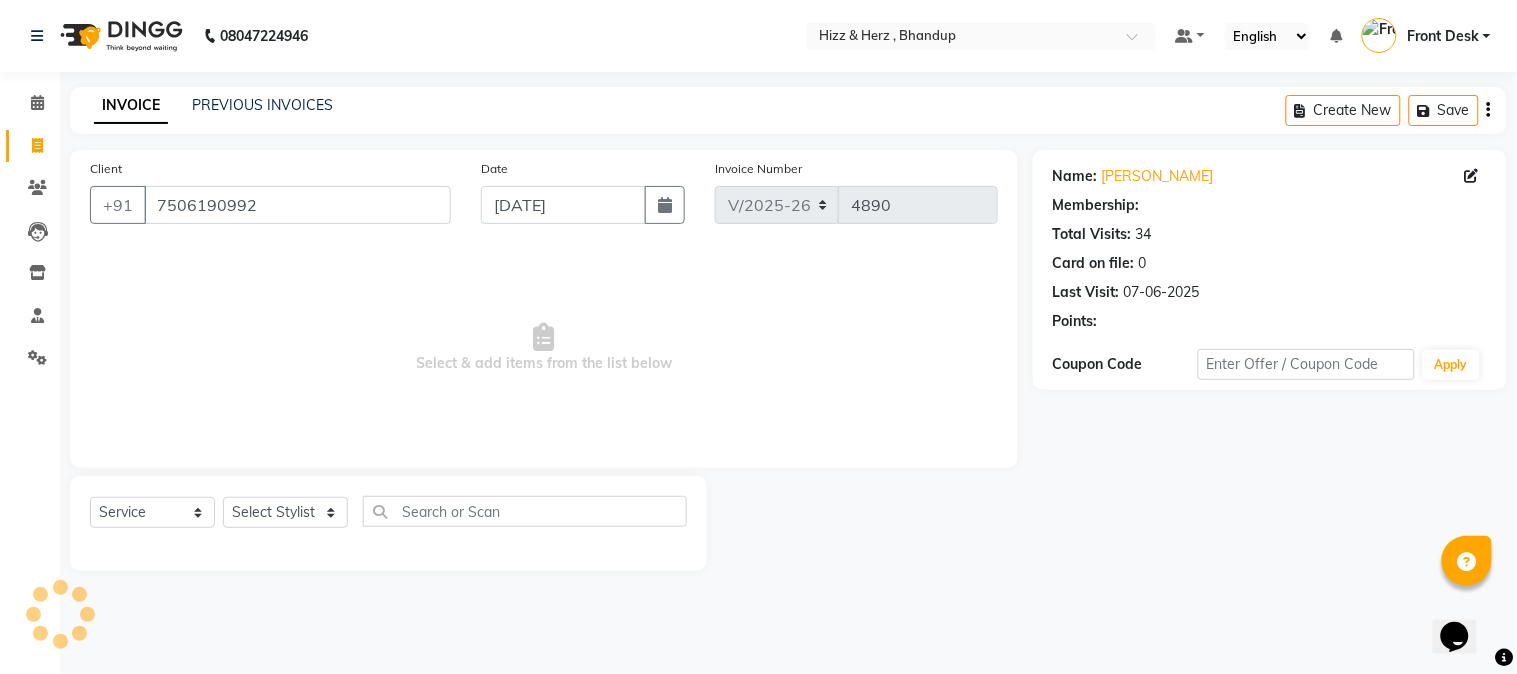 select on "1: Object" 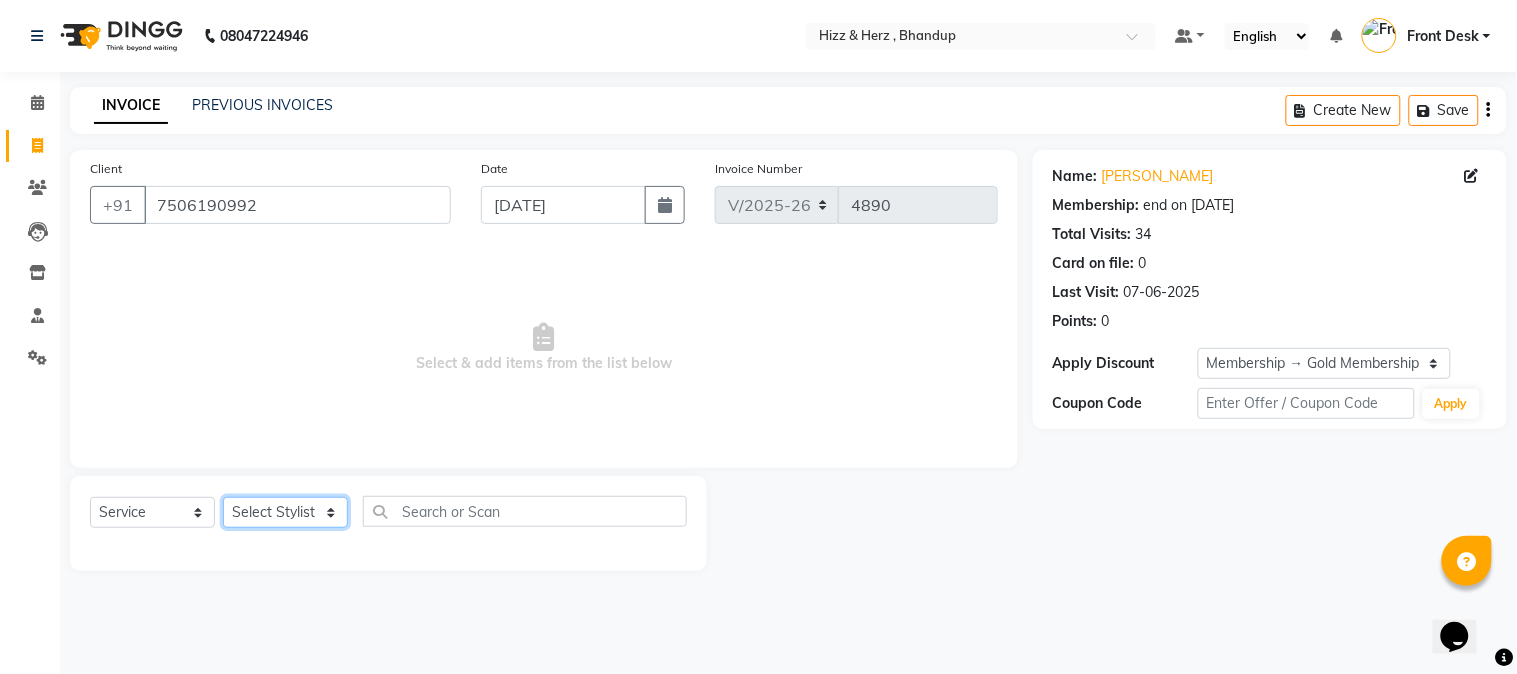 click on "Select Stylist Front Desk [PERSON_NAME] HIZZ & HERZ 2 [PERSON_NAME] [PERSON_NAME] [PERSON_NAME] [PERSON_NAME] MOHD [PERSON_NAME] [PERSON_NAME] [PERSON_NAME]  [PERSON_NAME]" 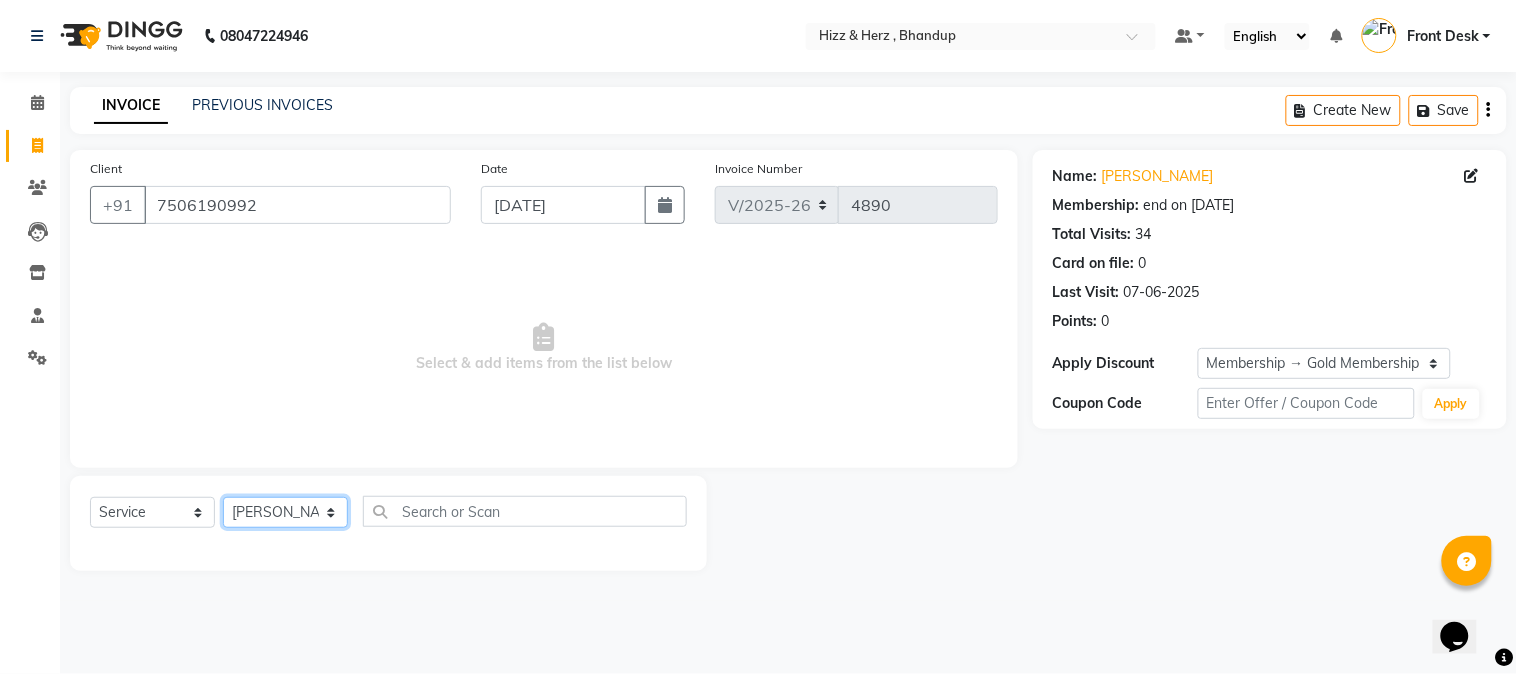 click on "Select Stylist Front Desk [PERSON_NAME] HIZZ & HERZ 2 [PERSON_NAME] [PERSON_NAME] [PERSON_NAME] [PERSON_NAME] MOHD [PERSON_NAME] [PERSON_NAME] [PERSON_NAME]  [PERSON_NAME]" 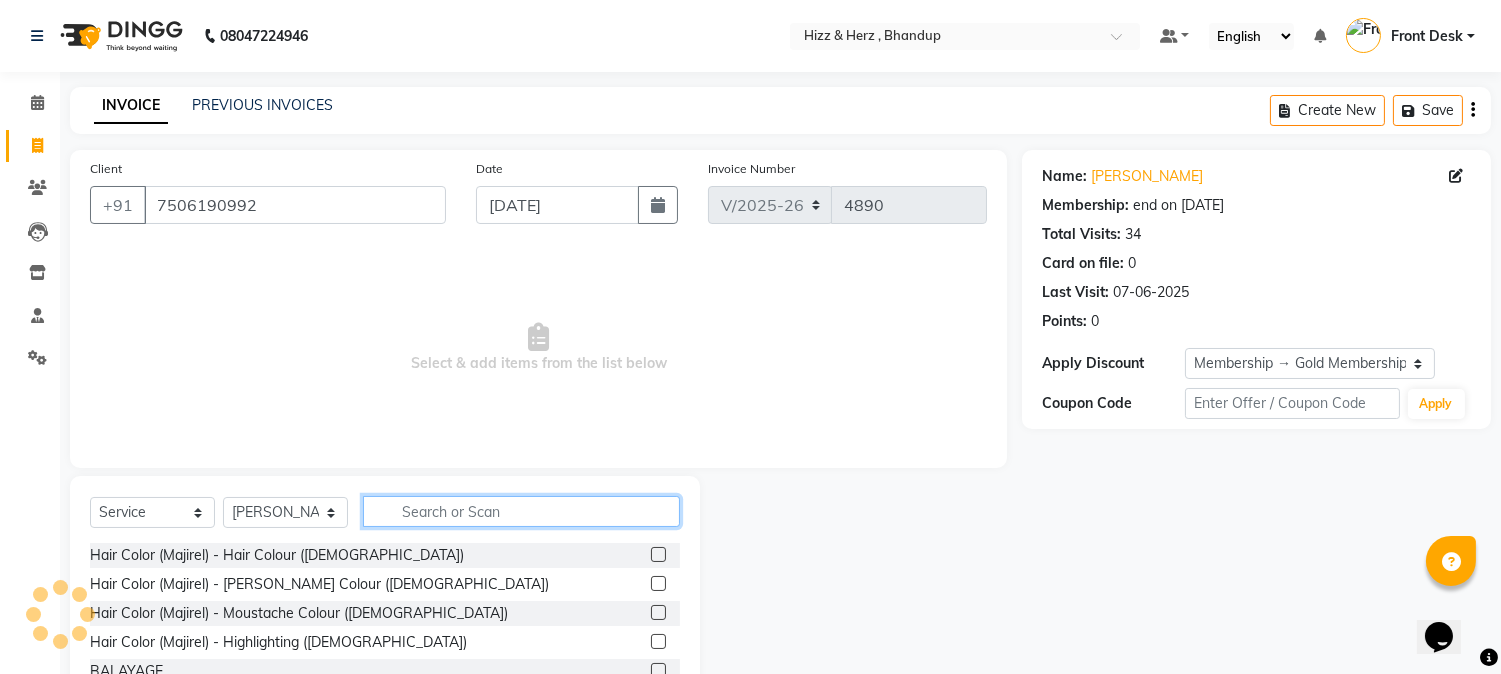 click 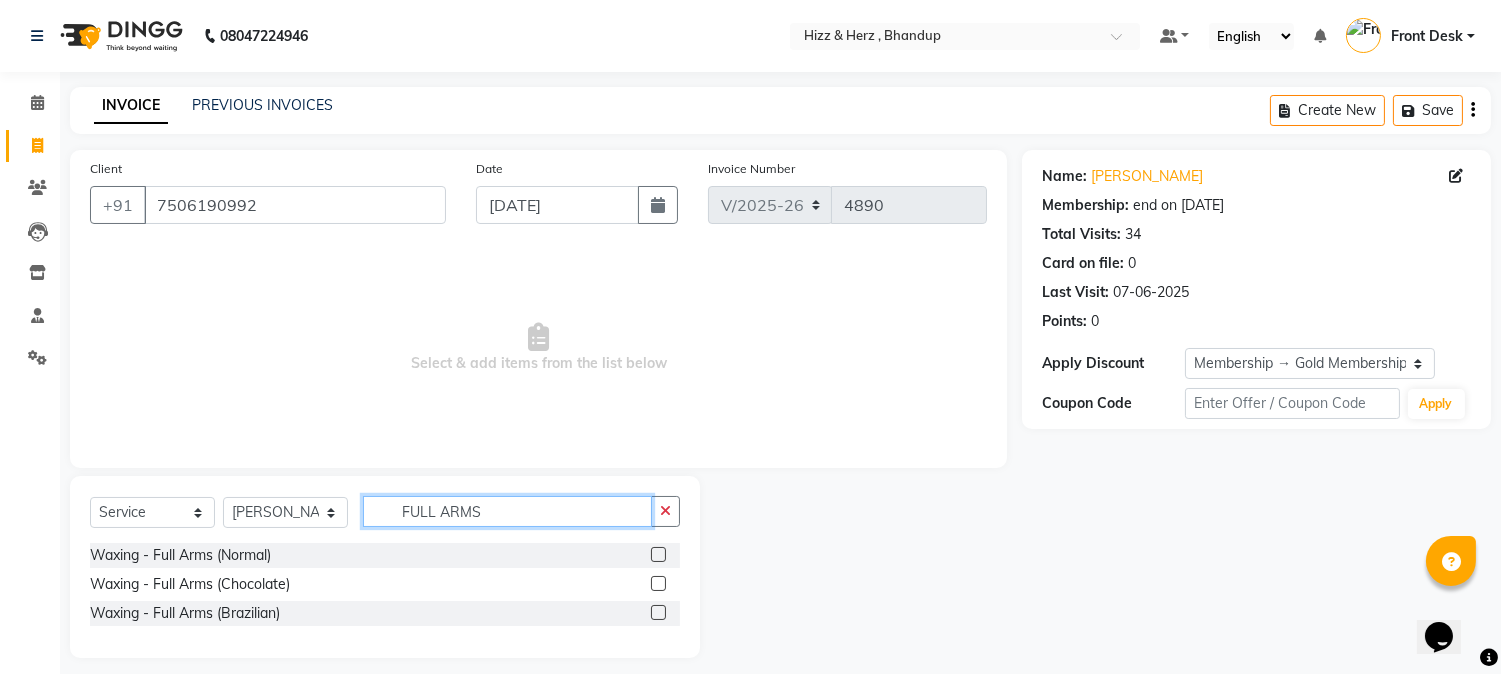 type on "FULL ARMS" 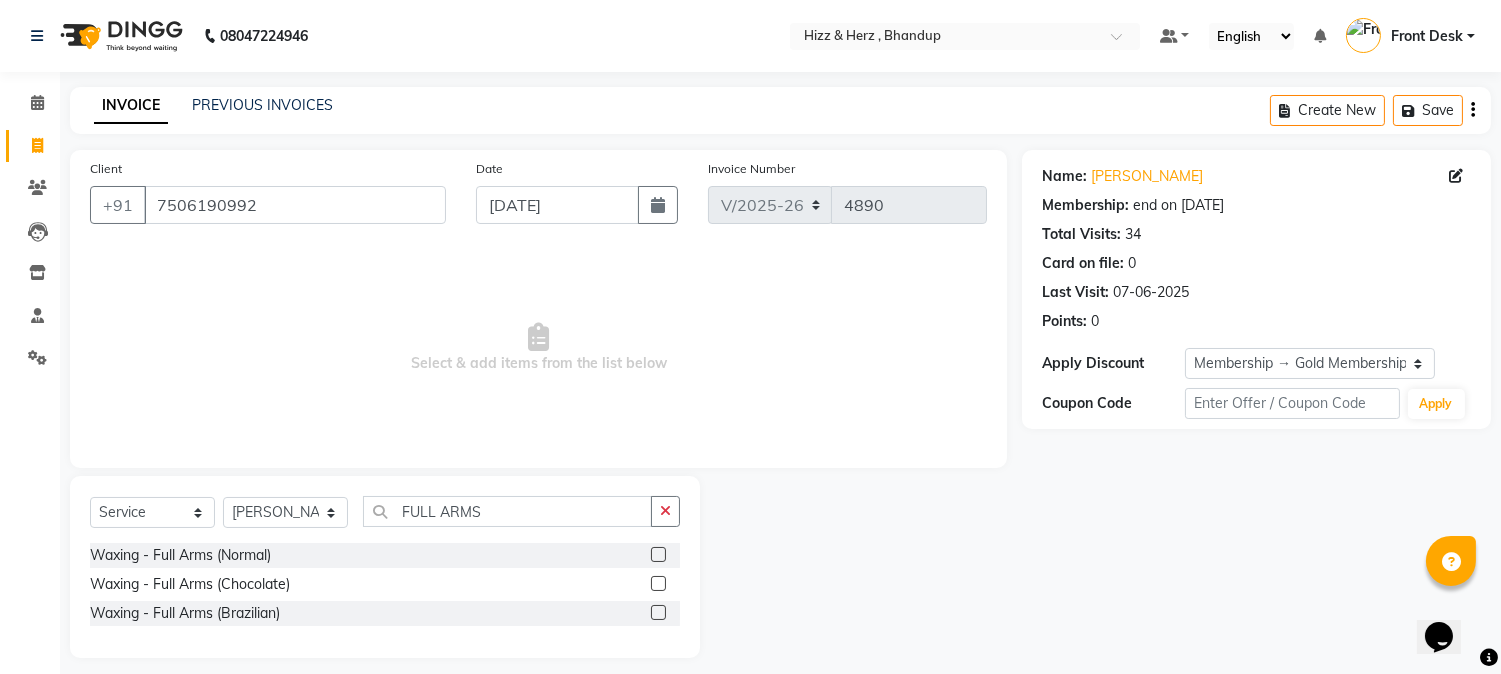 click 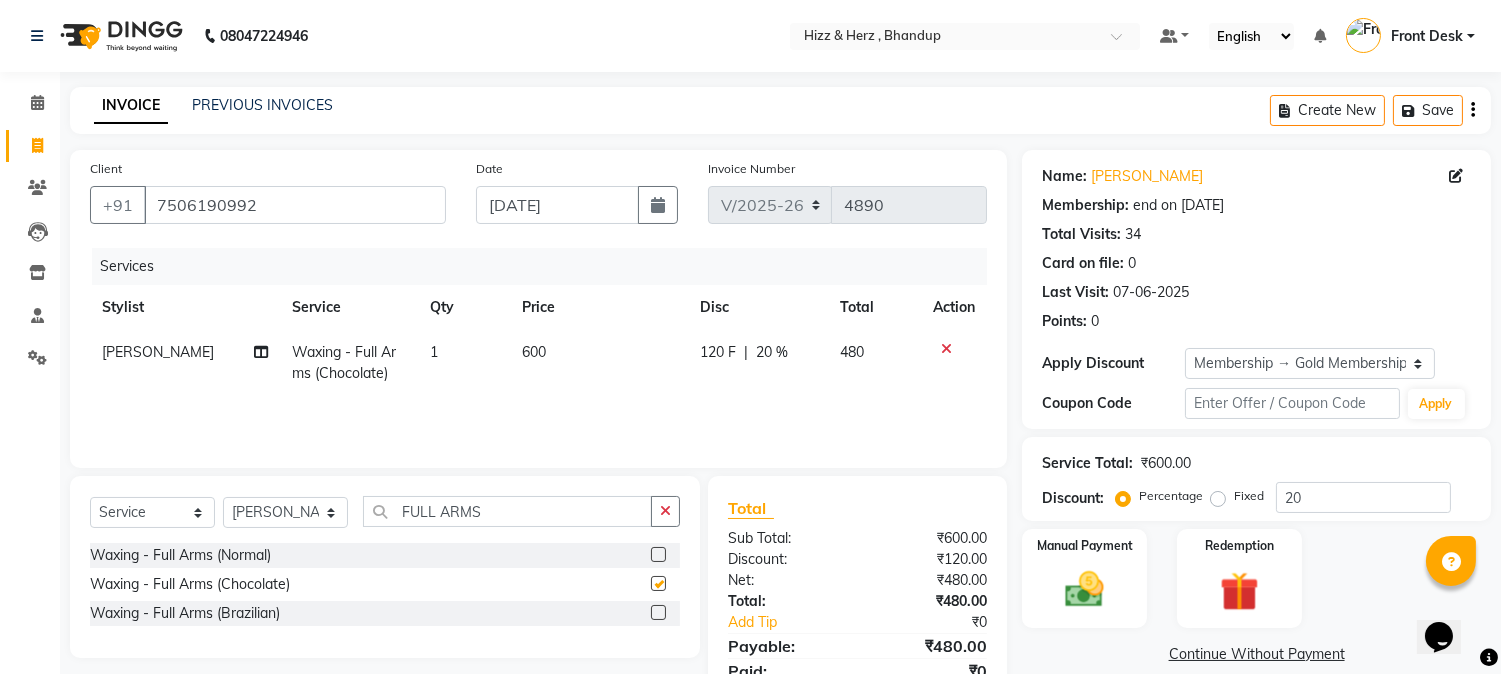 checkbox on "false" 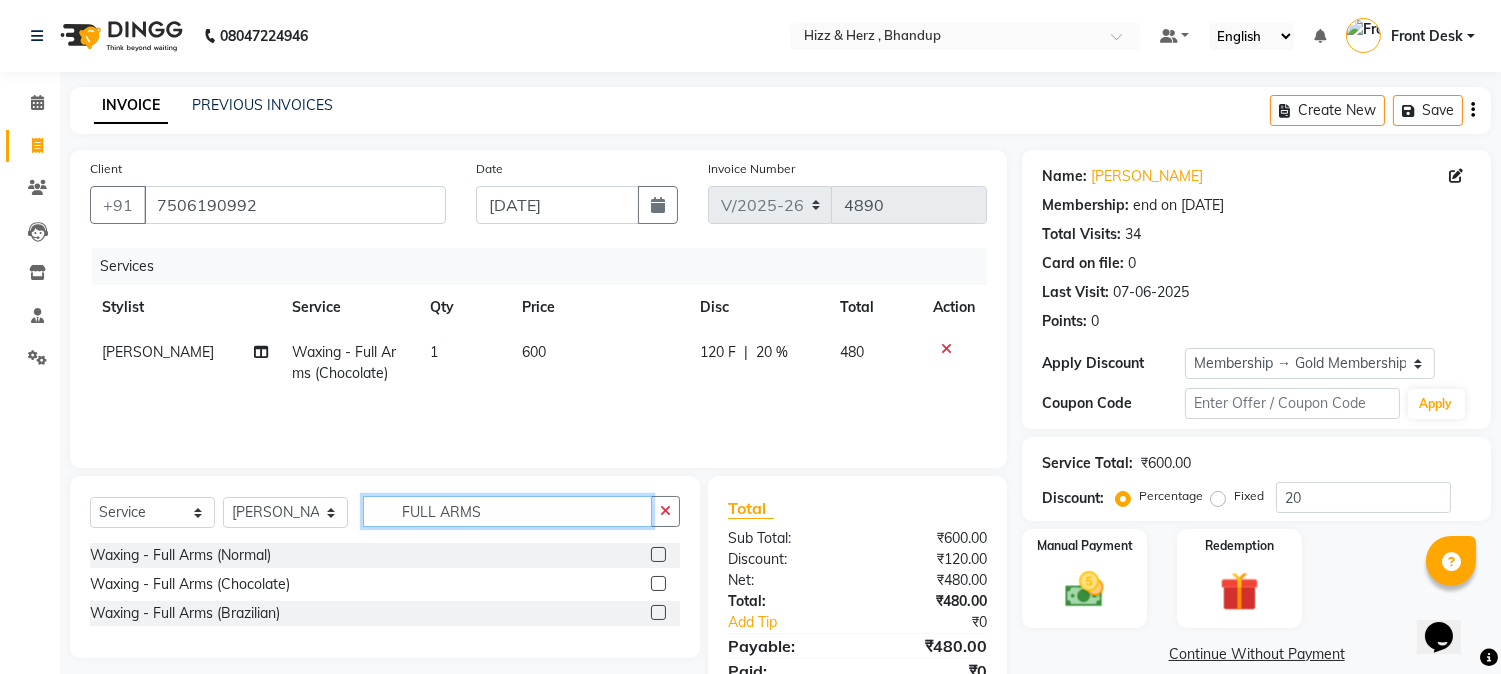 click on "FULL ARMS" 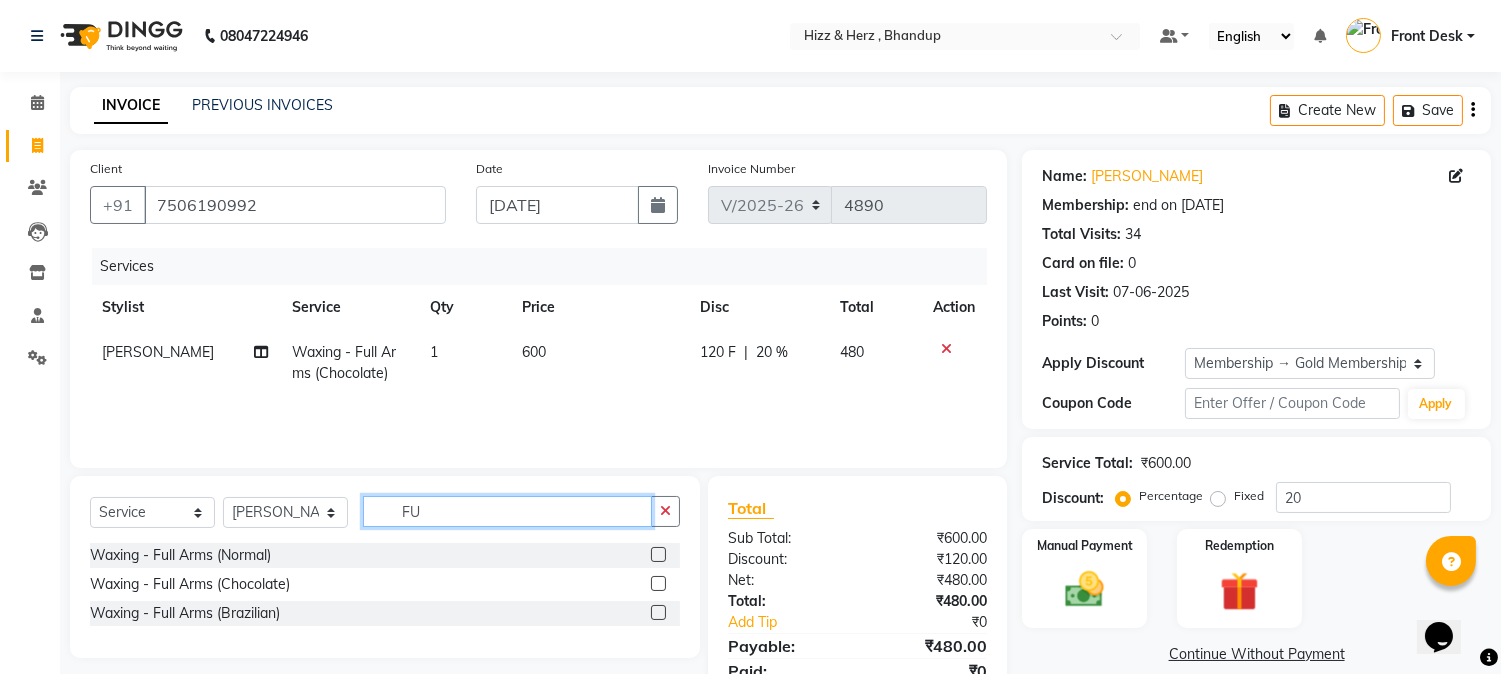 type on "F" 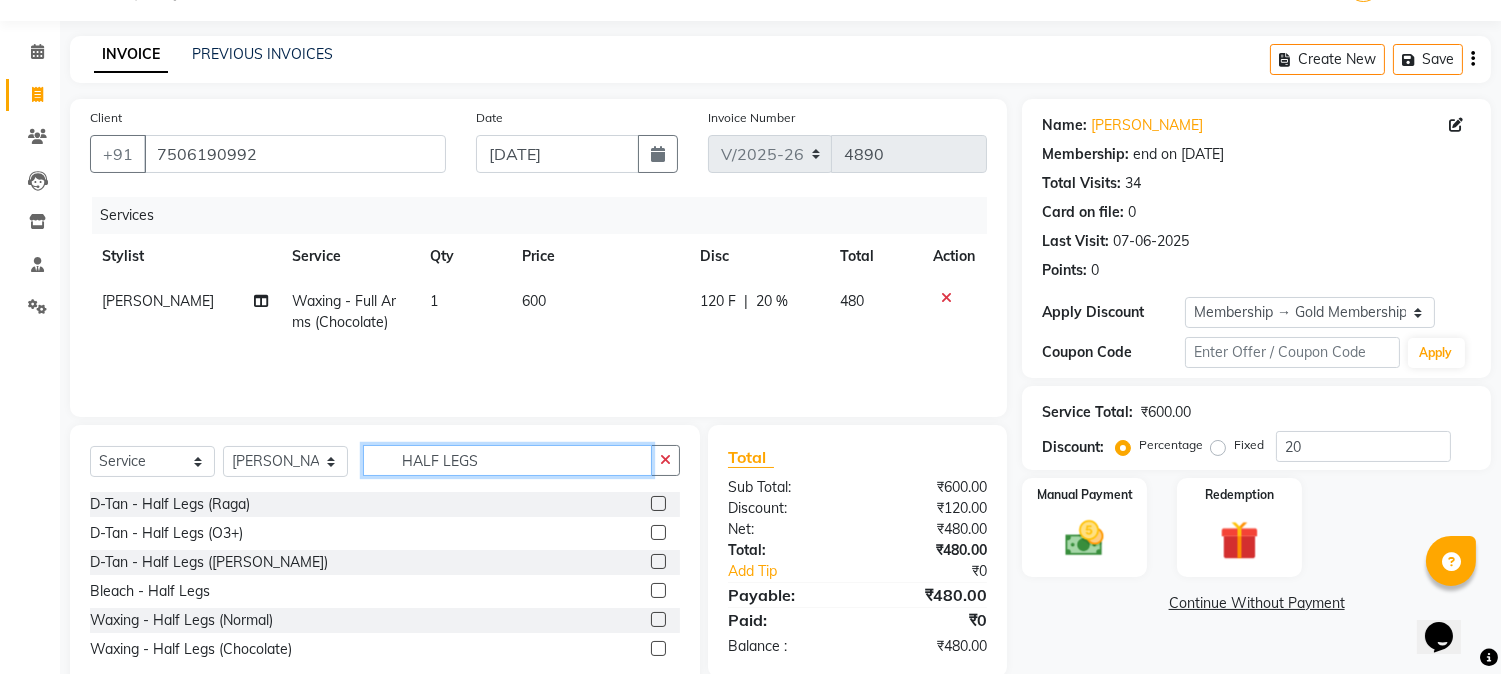 scroll, scrollTop: 101, scrollLeft: 0, axis: vertical 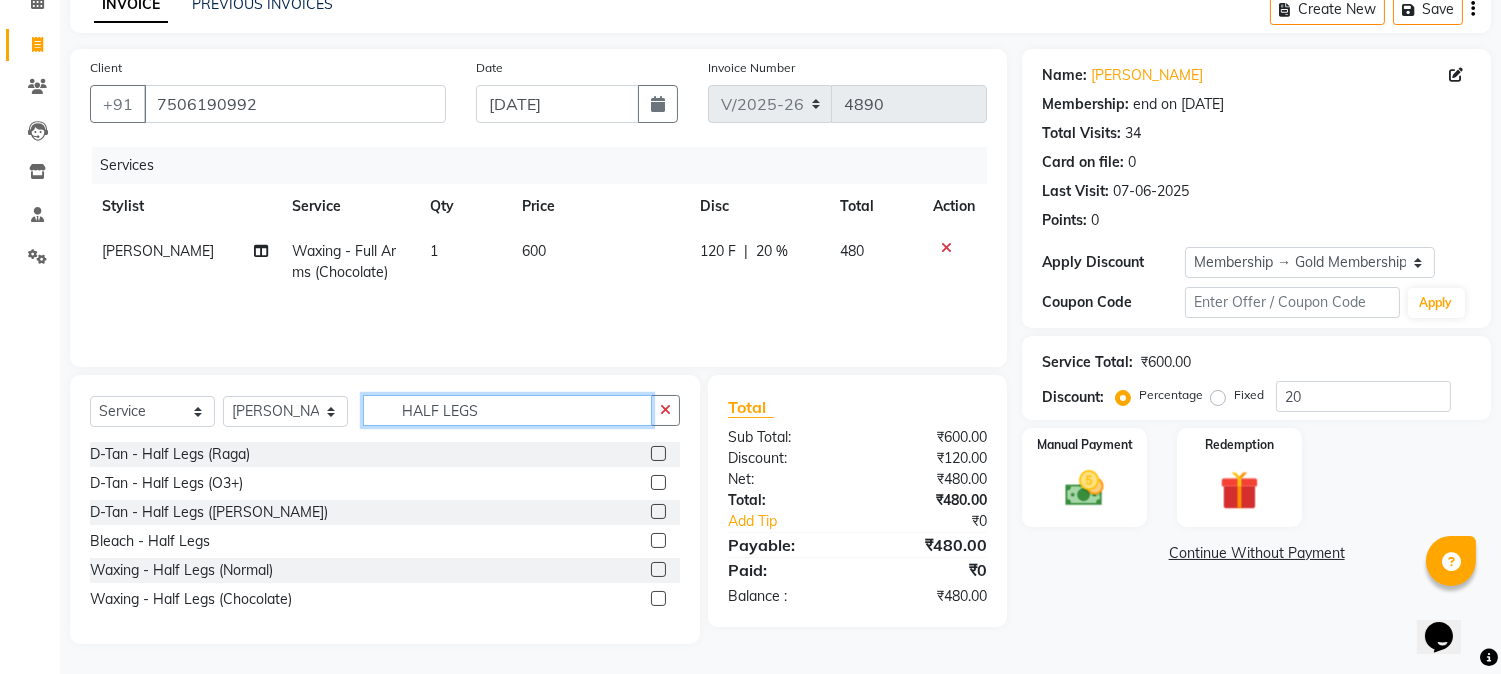 type on "HALF LEGS" 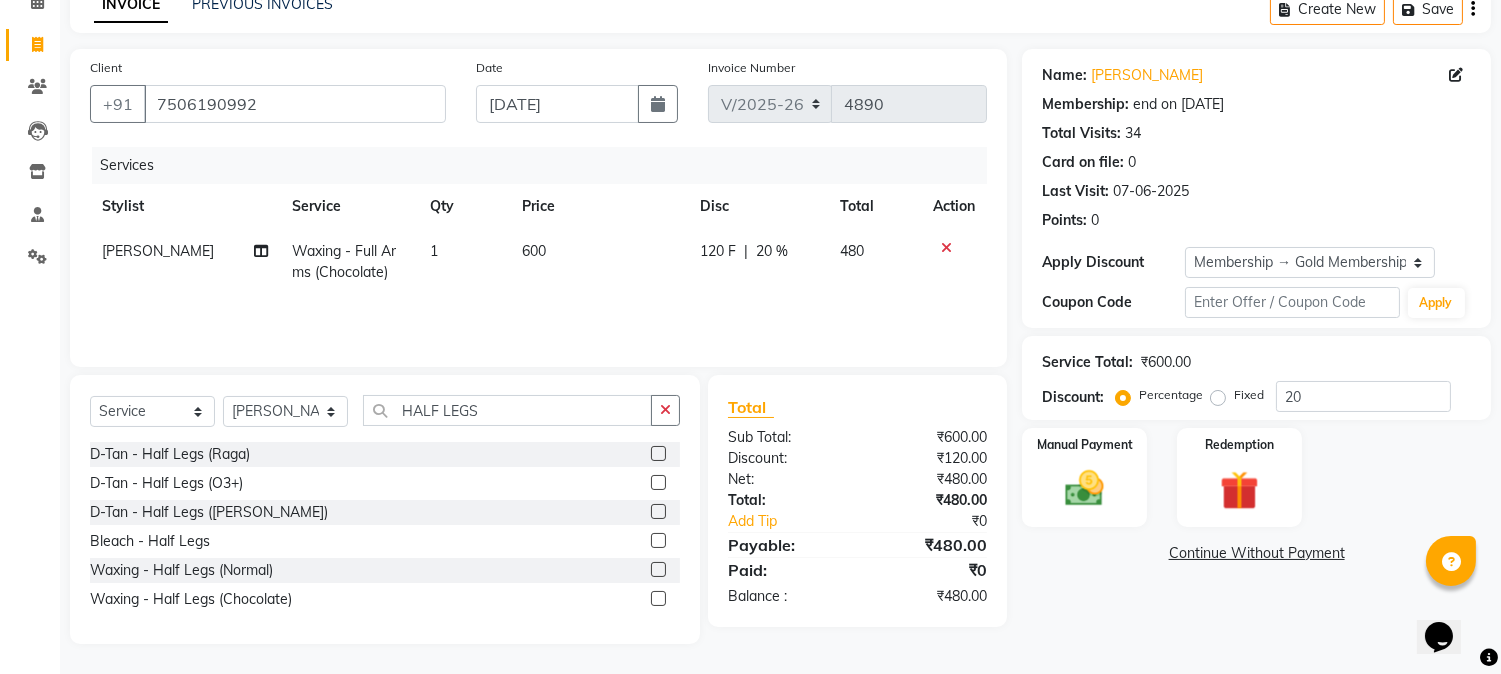 click 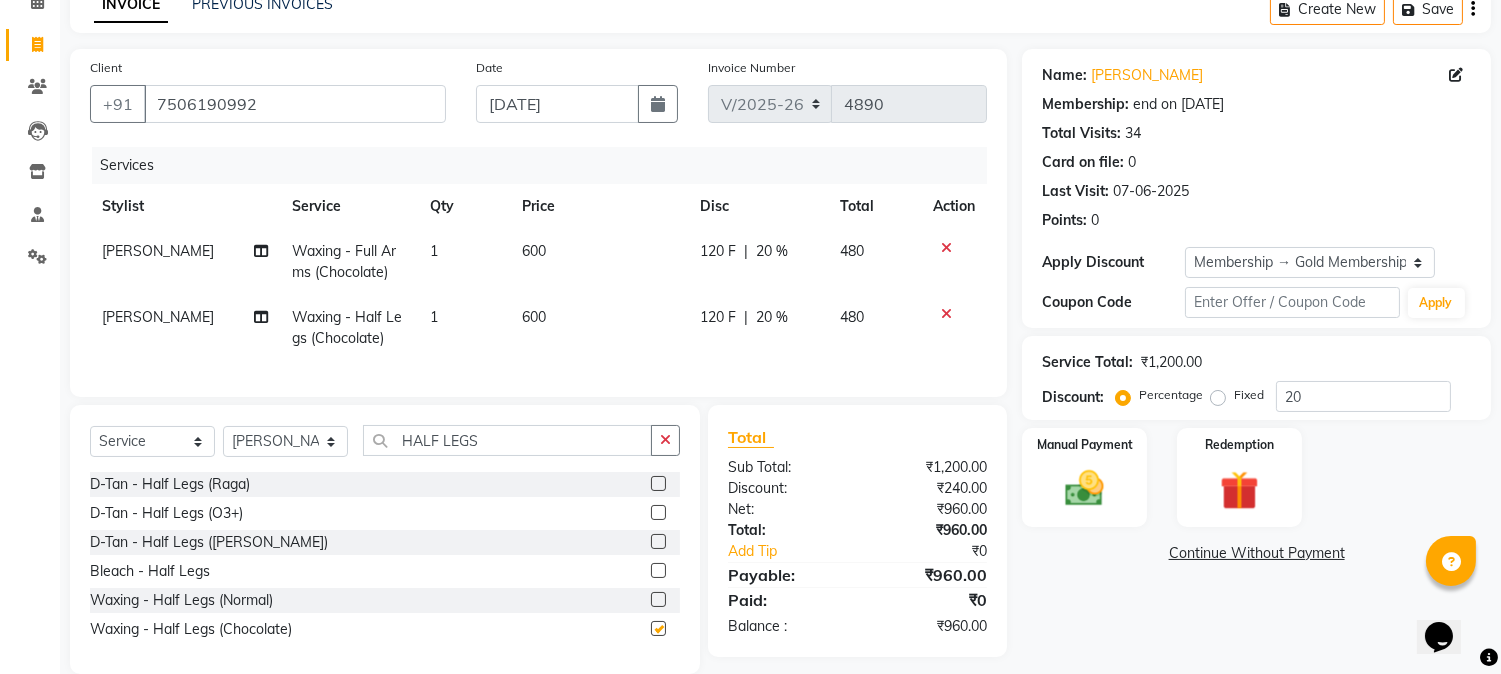 checkbox on "false" 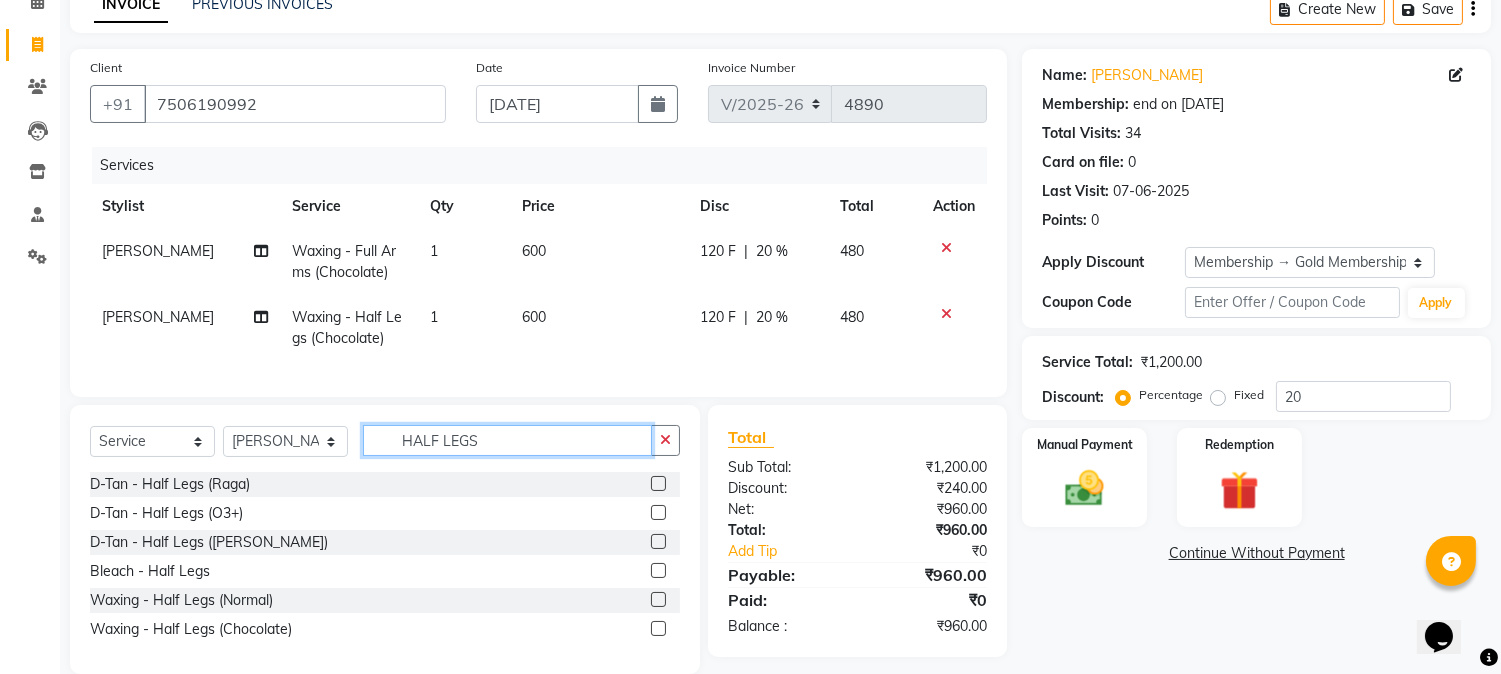 click on "HALF LEGS" 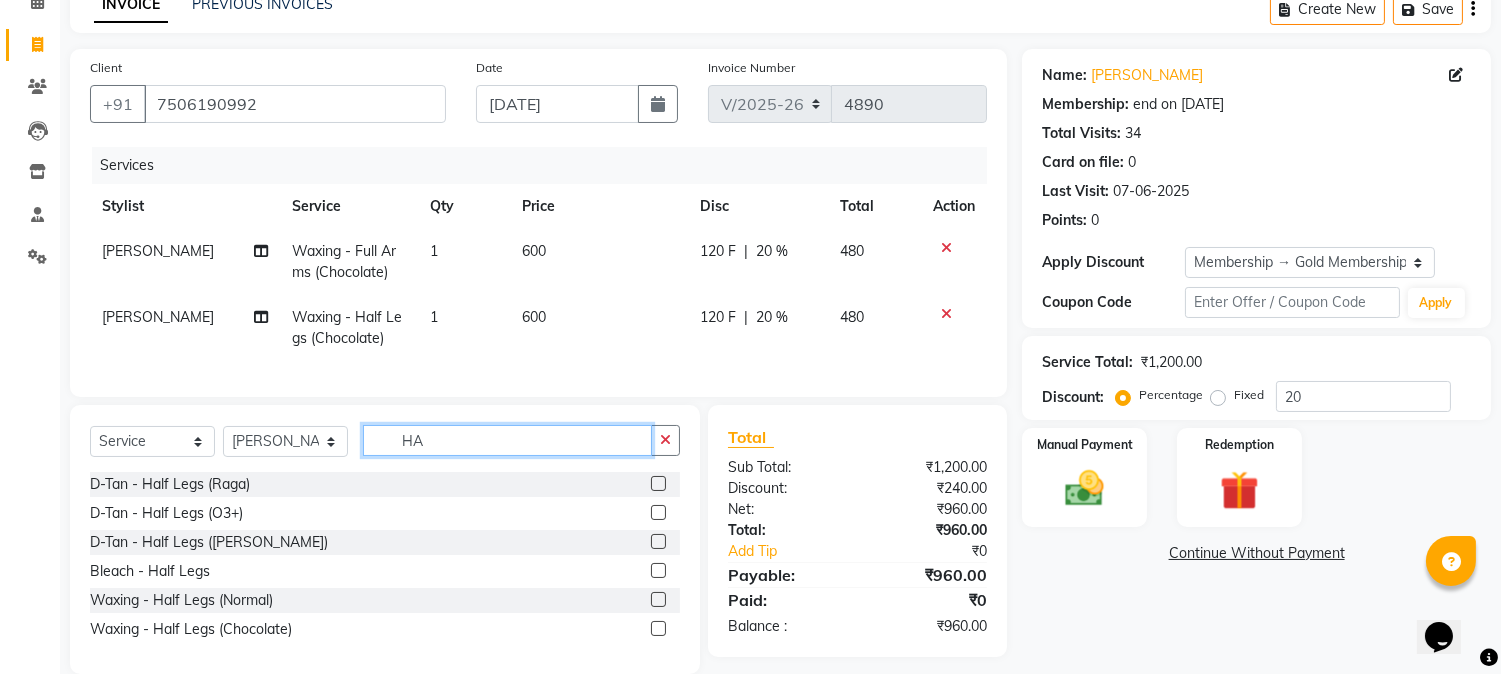 type on "H" 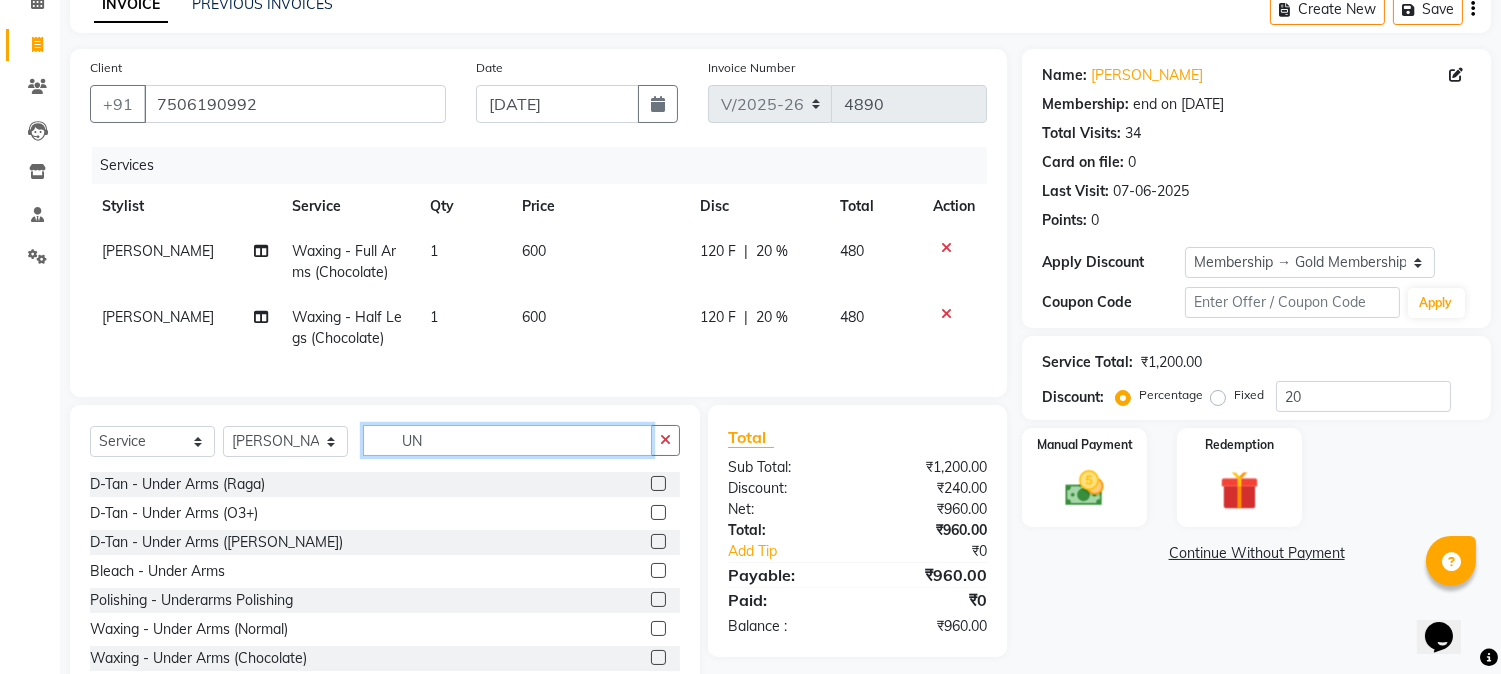 click on "UN" 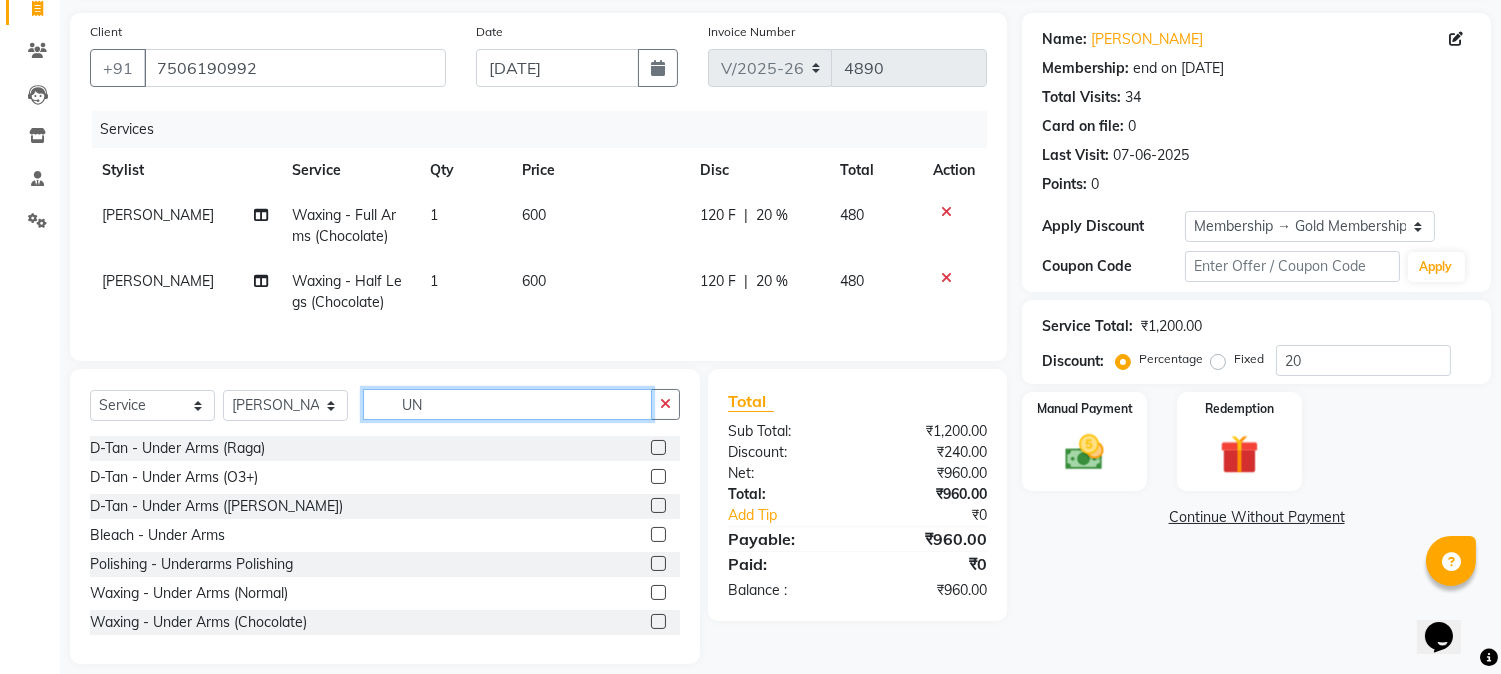 scroll, scrollTop: 173, scrollLeft: 0, axis: vertical 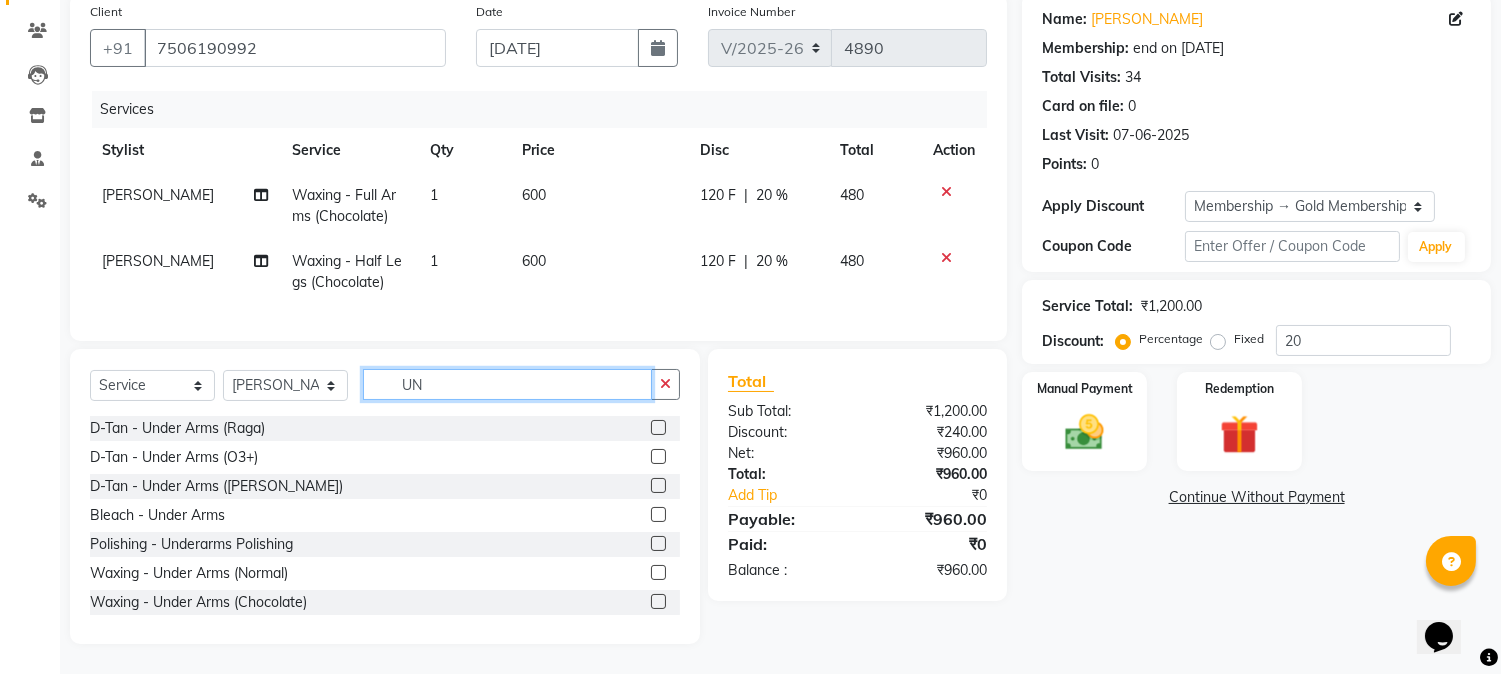 type on "UN" 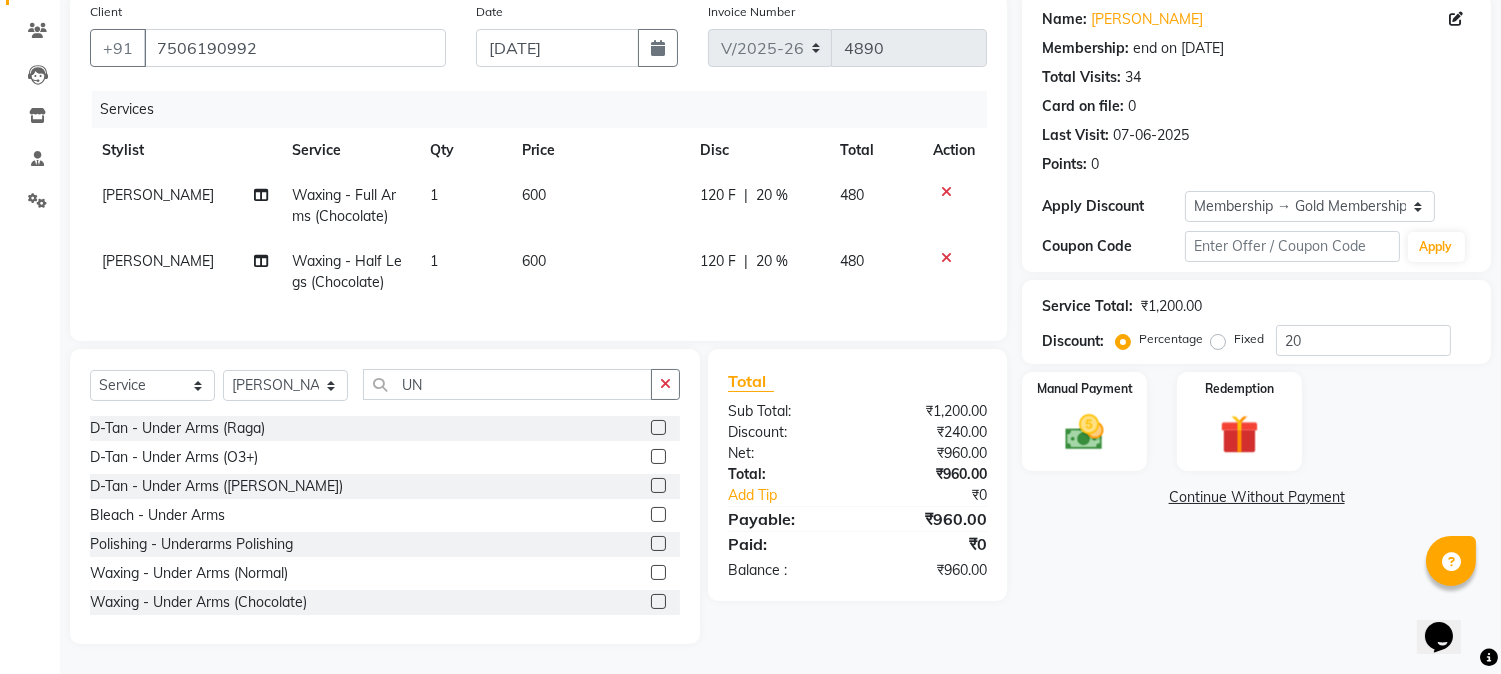 click on "Waxing - Under Arms (Chocolate)" 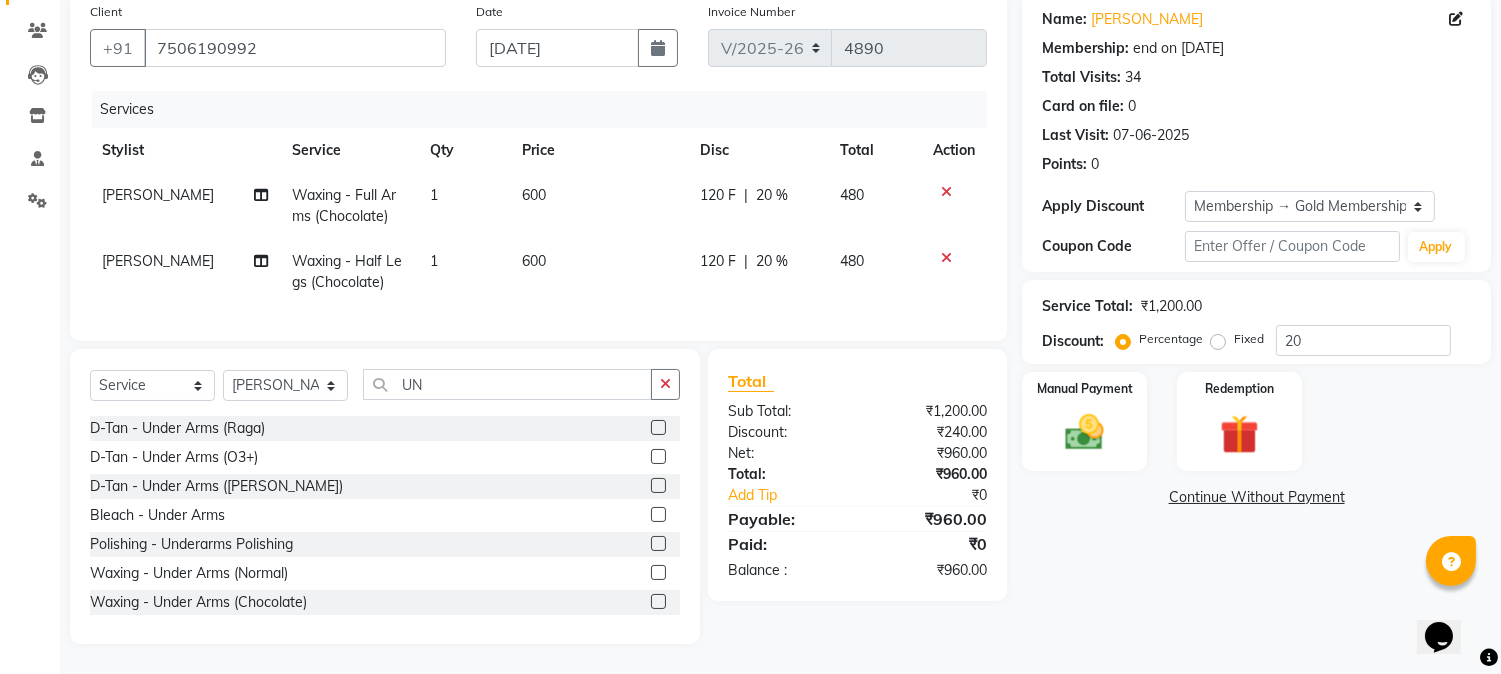 click 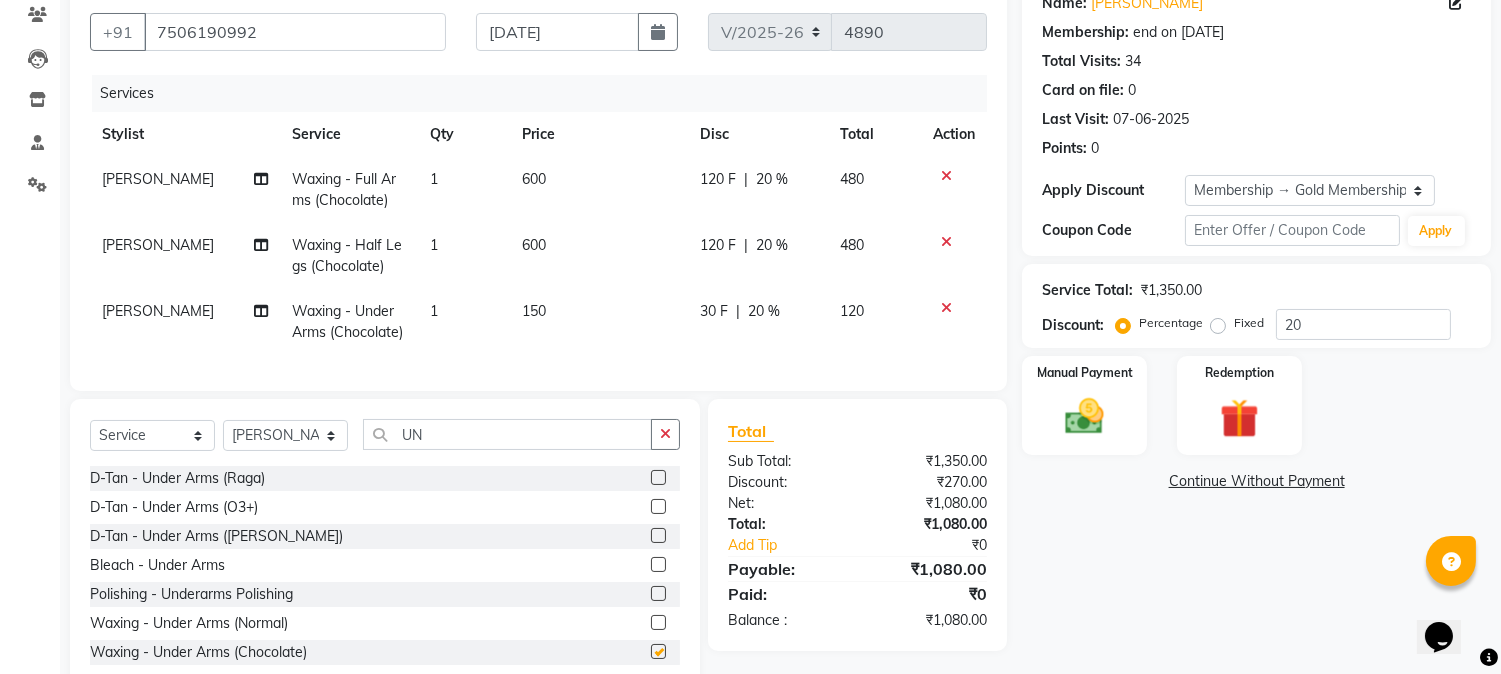 checkbox on "false" 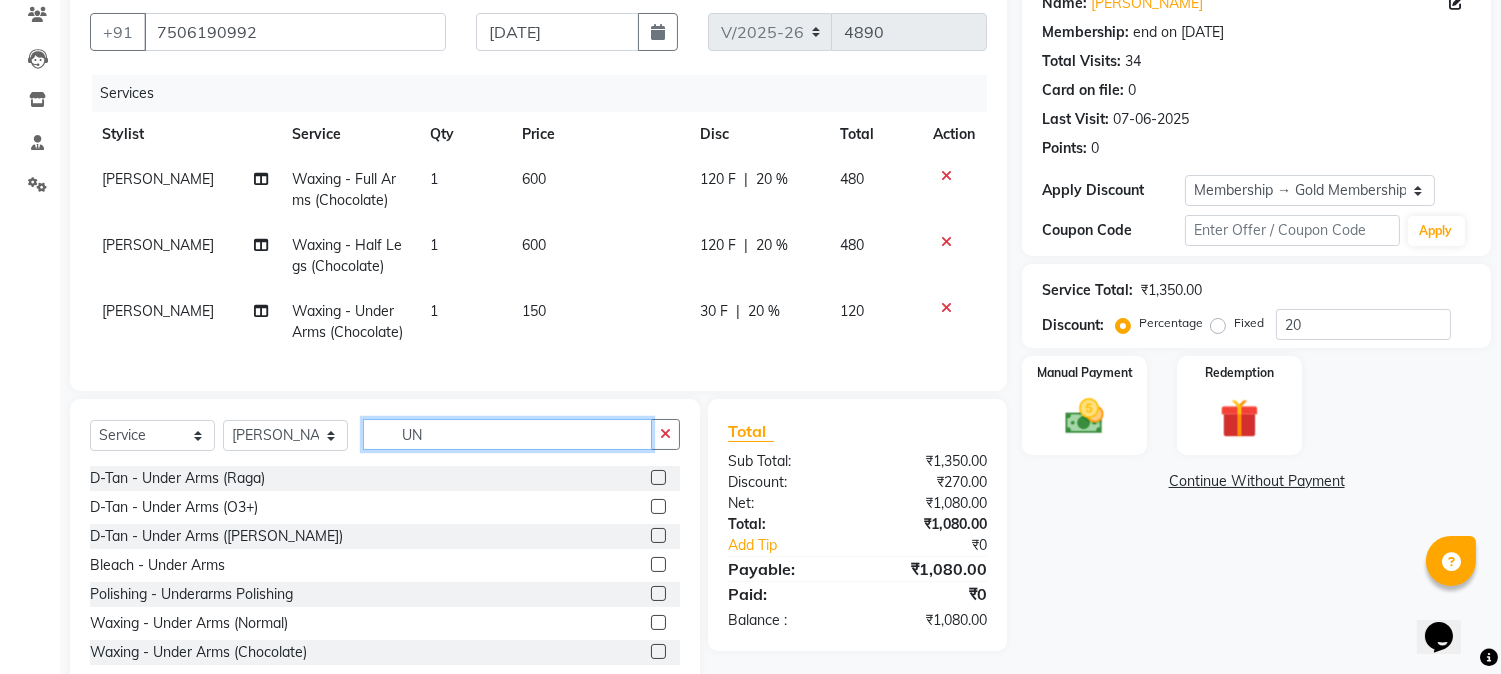 click on "UN" 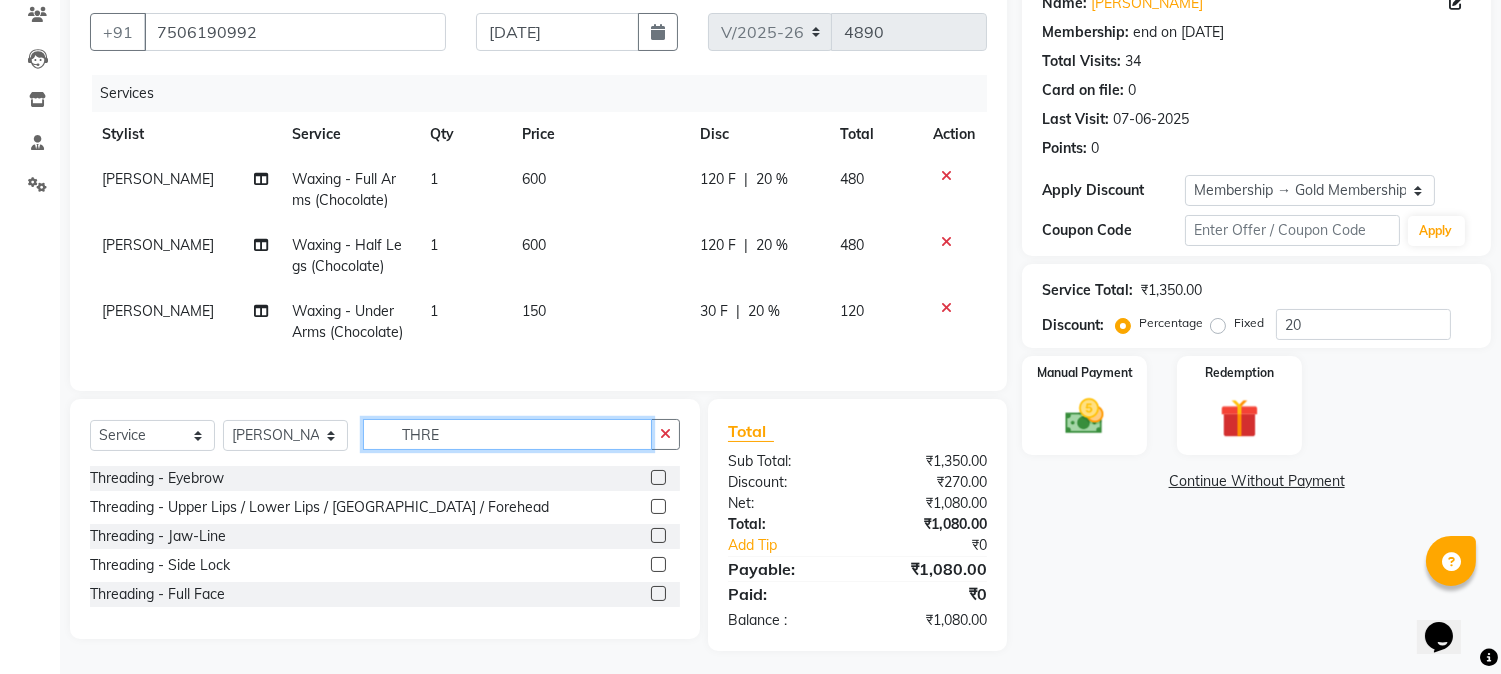 type on "THRE" 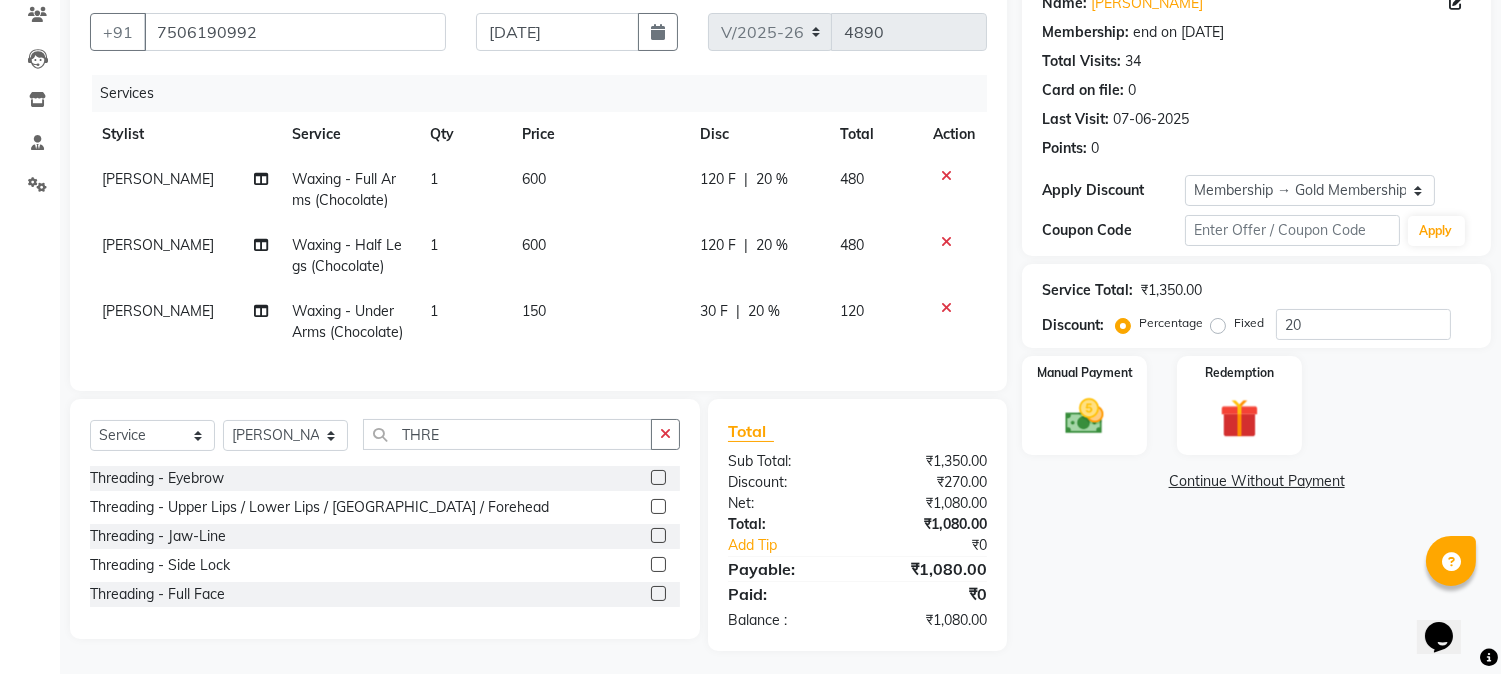 click 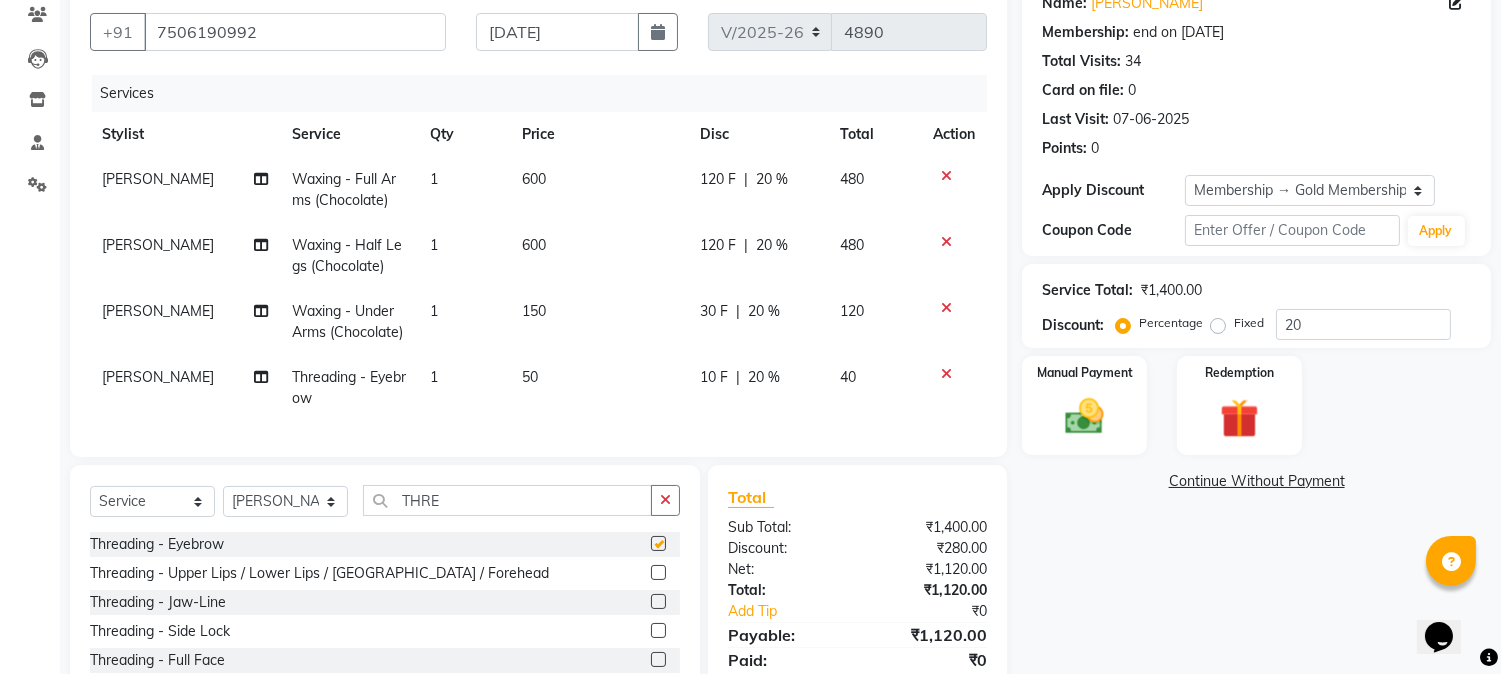 checkbox on "false" 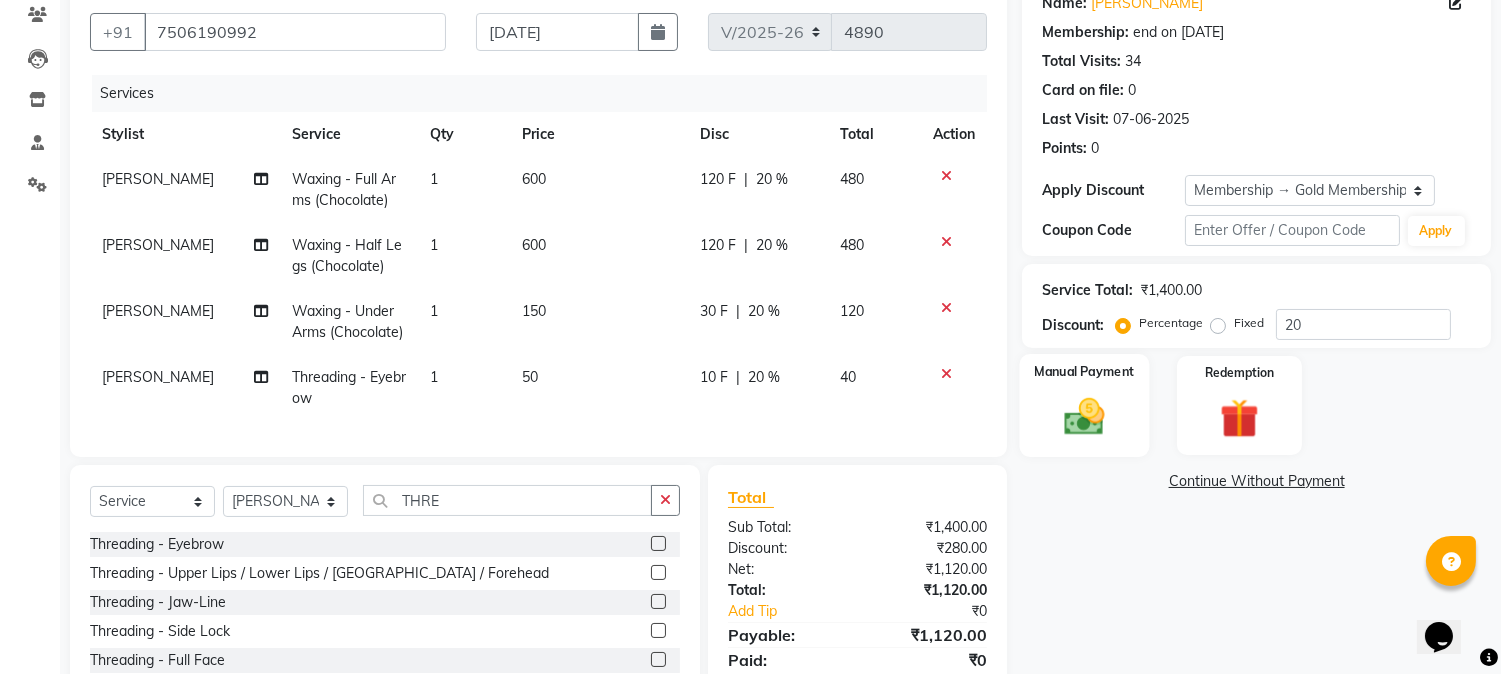 click 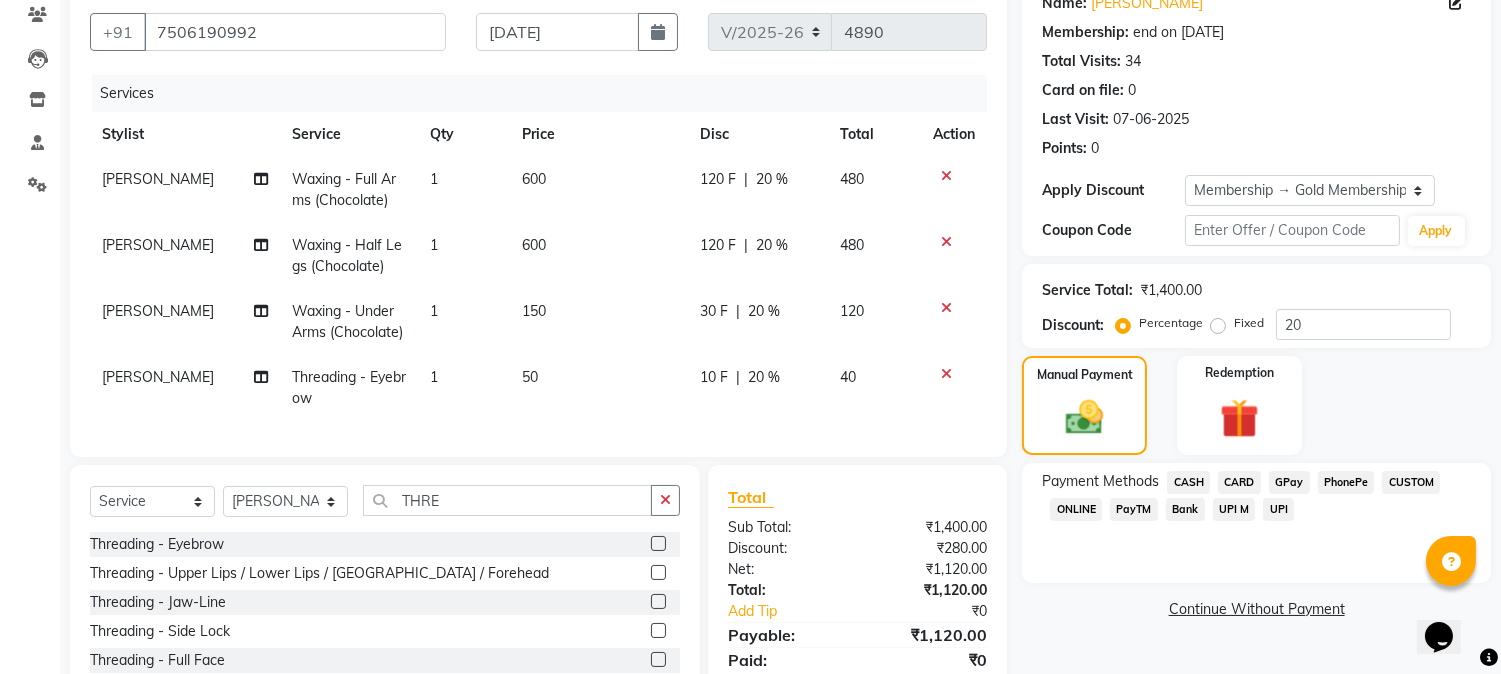 click on "CARD" 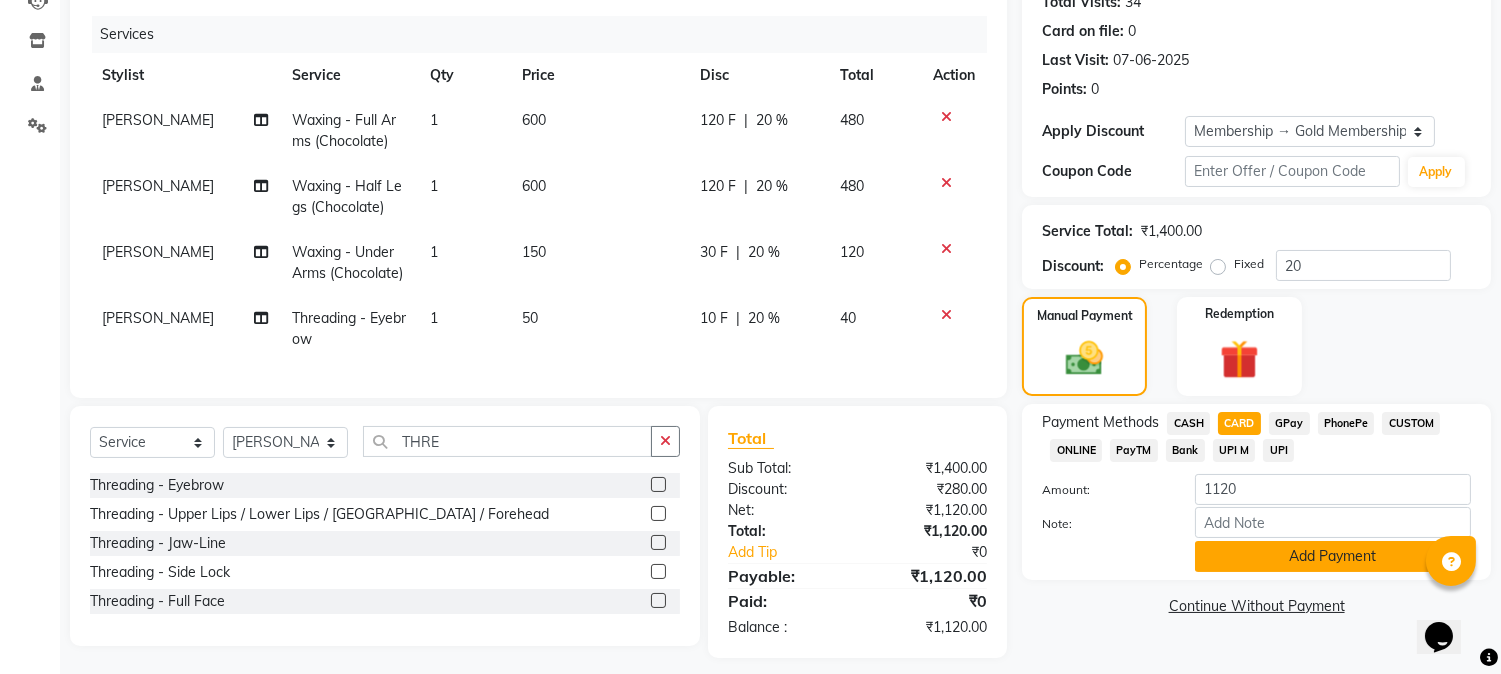 scroll, scrollTop: 262, scrollLeft: 0, axis: vertical 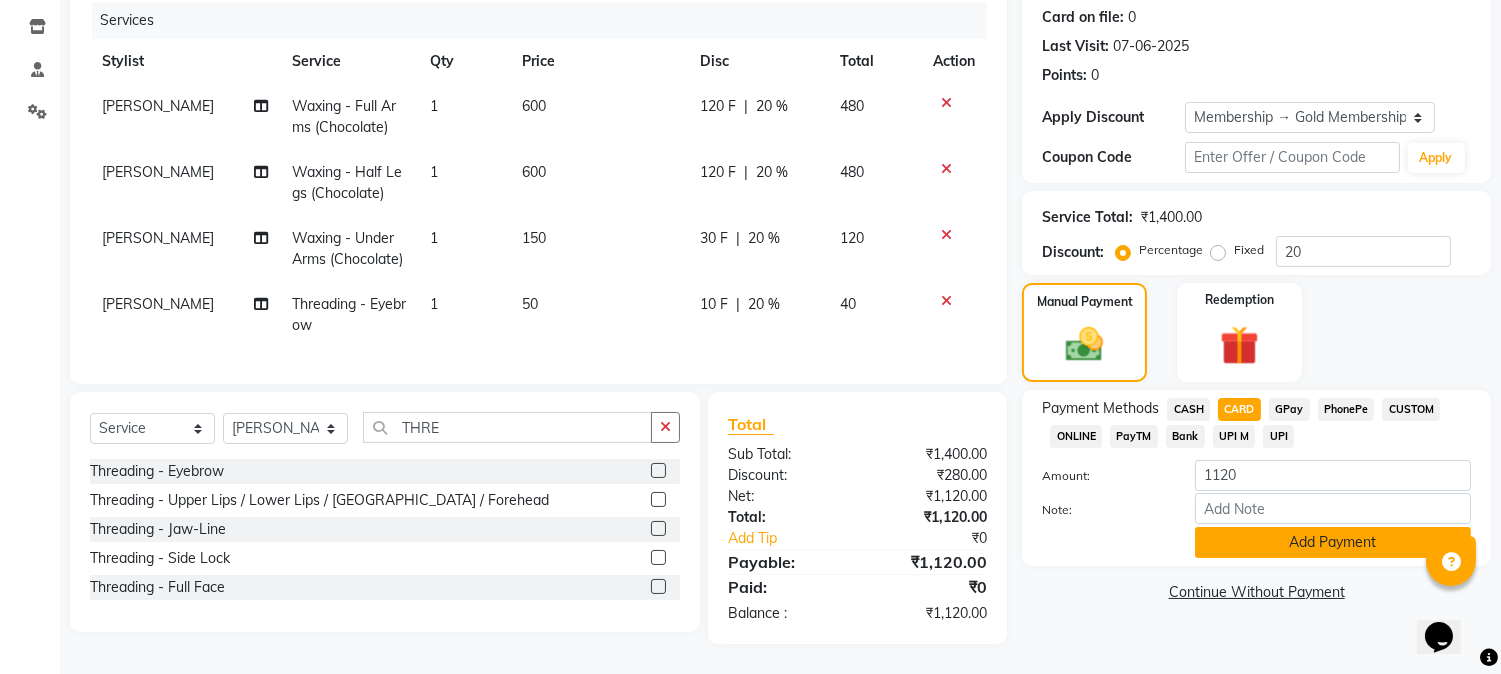 click on "Add Payment" 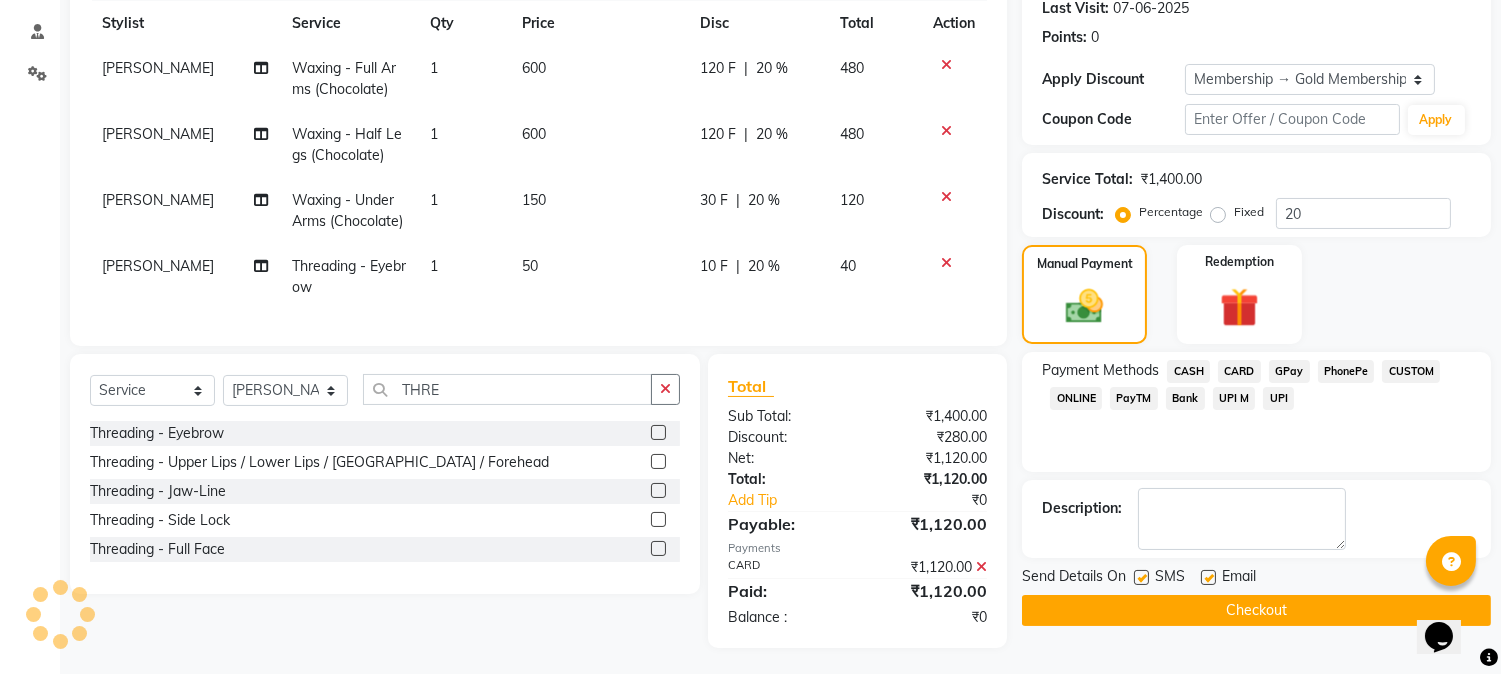 scroll, scrollTop: 304, scrollLeft: 0, axis: vertical 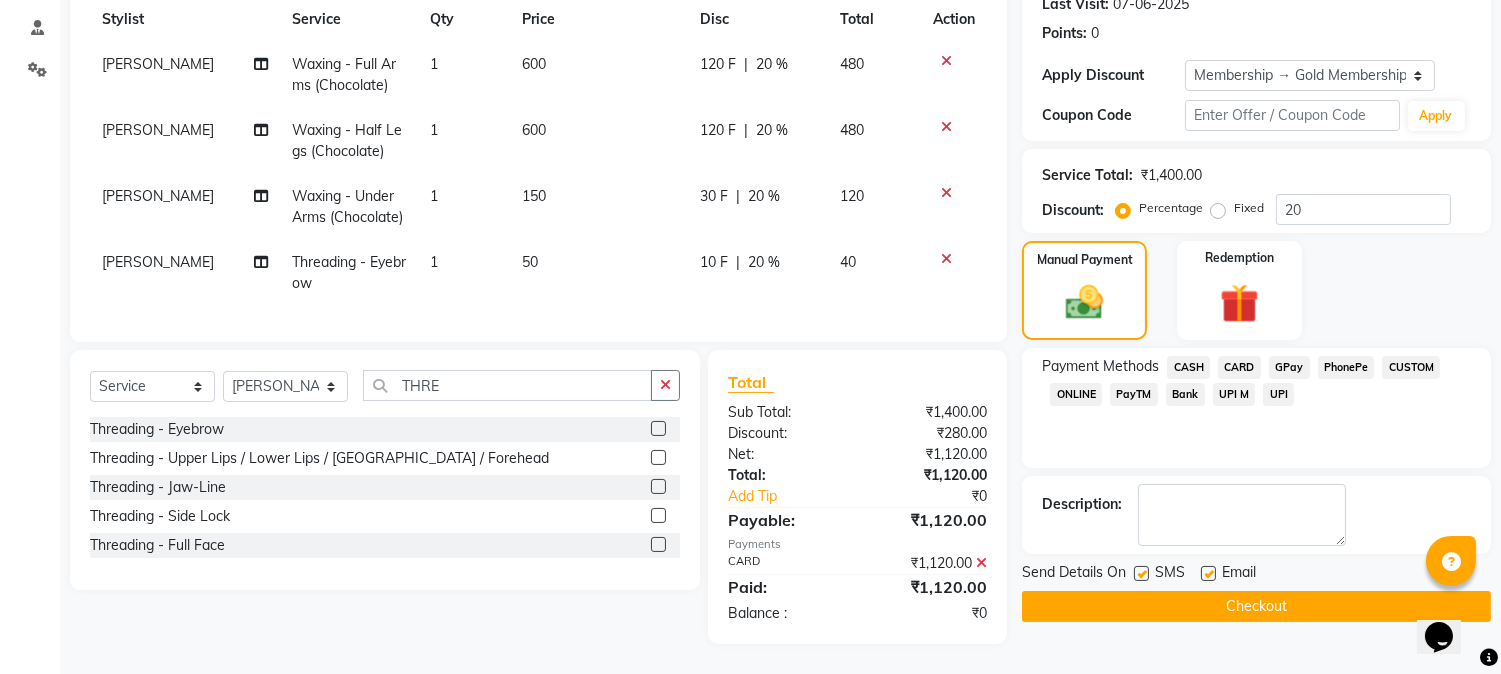 click on "Checkout" 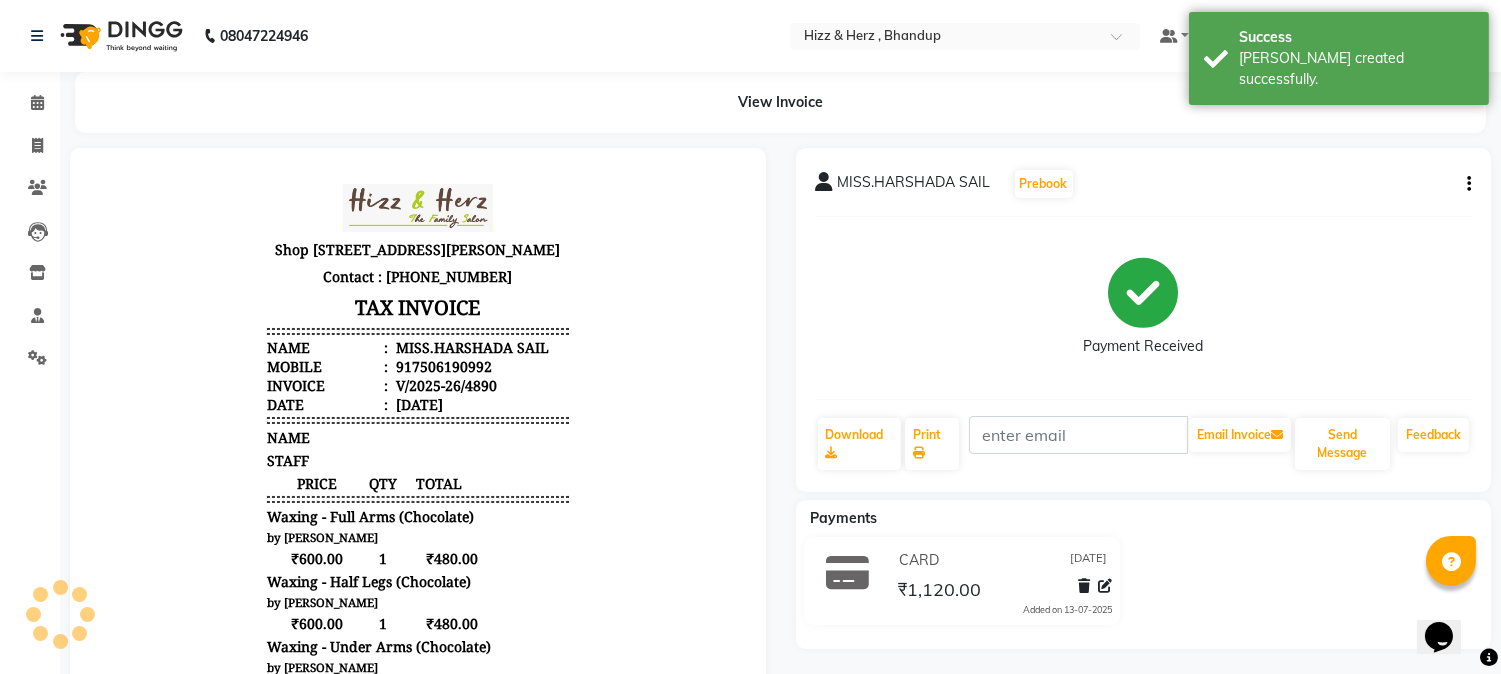 scroll, scrollTop: 0, scrollLeft: 0, axis: both 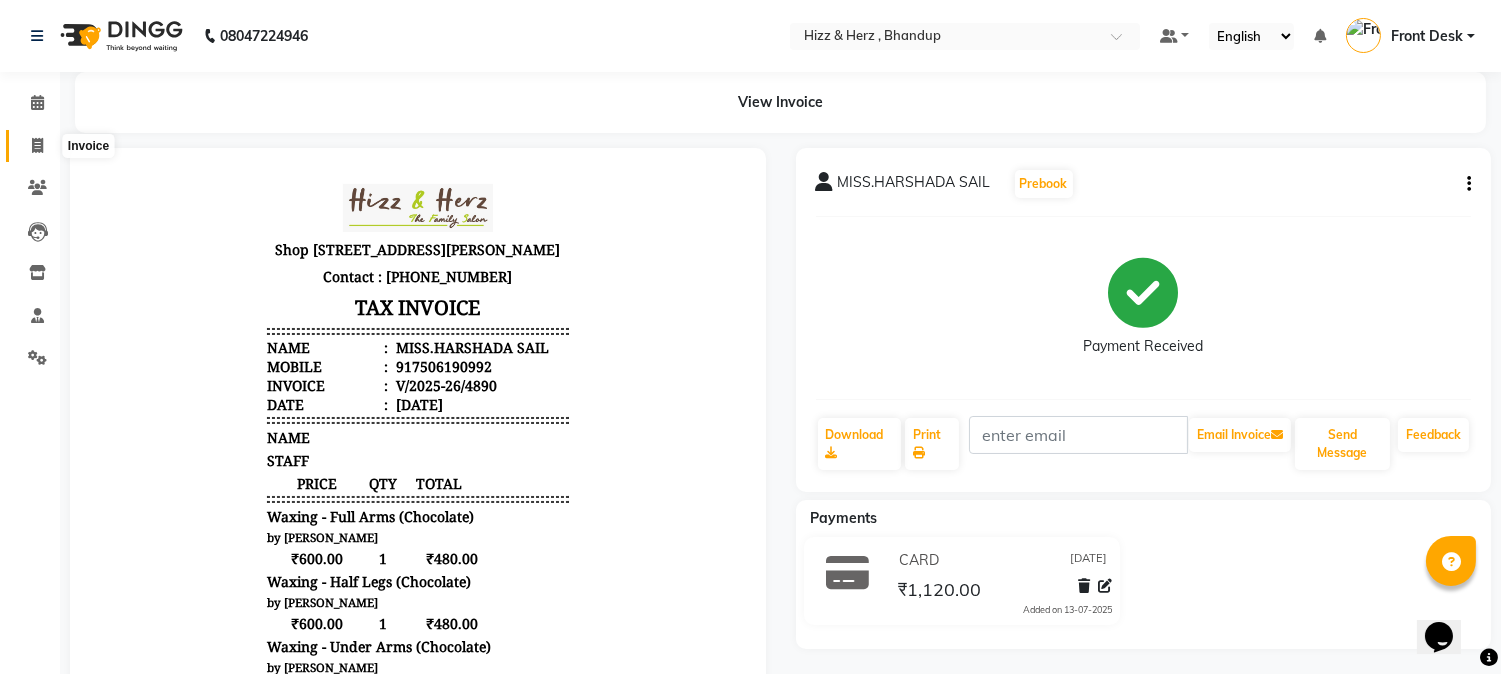 click 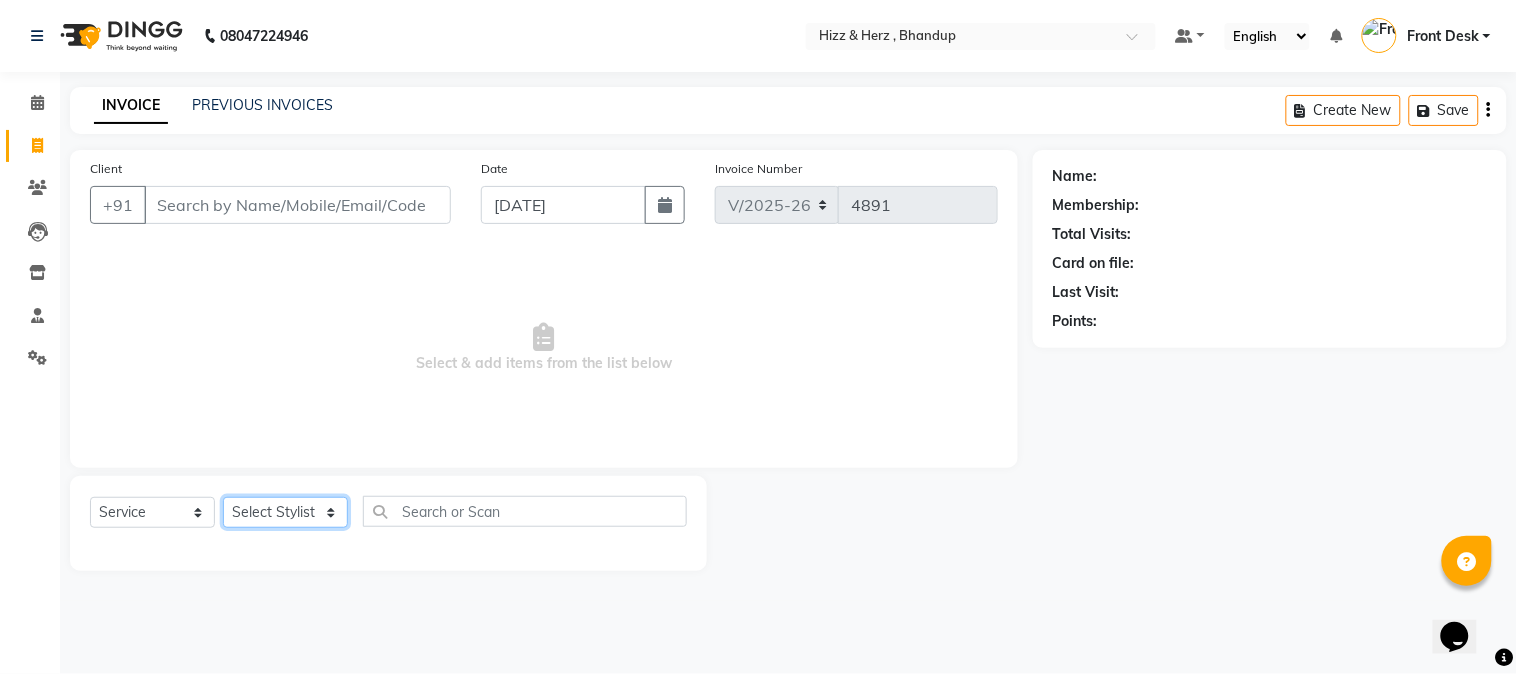 click on "Select Stylist Front Desk [PERSON_NAME] HIZZ & HERZ 2 [PERSON_NAME] [PERSON_NAME] [PERSON_NAME] [PERSON_NAME] MOHD [PERSON_NAME] [PERSON_NAME] [PERSON_NAME]  [PERSON_NAME]" 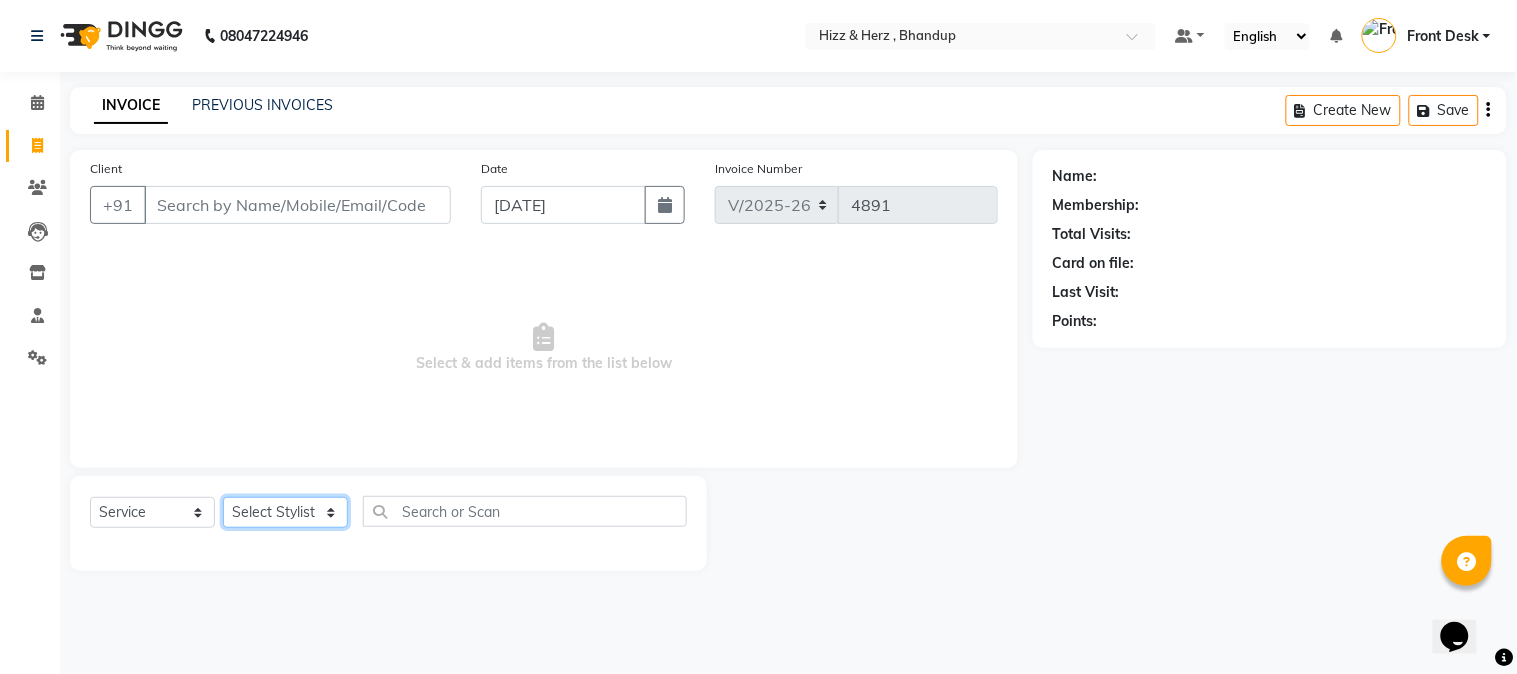 select on "82789" 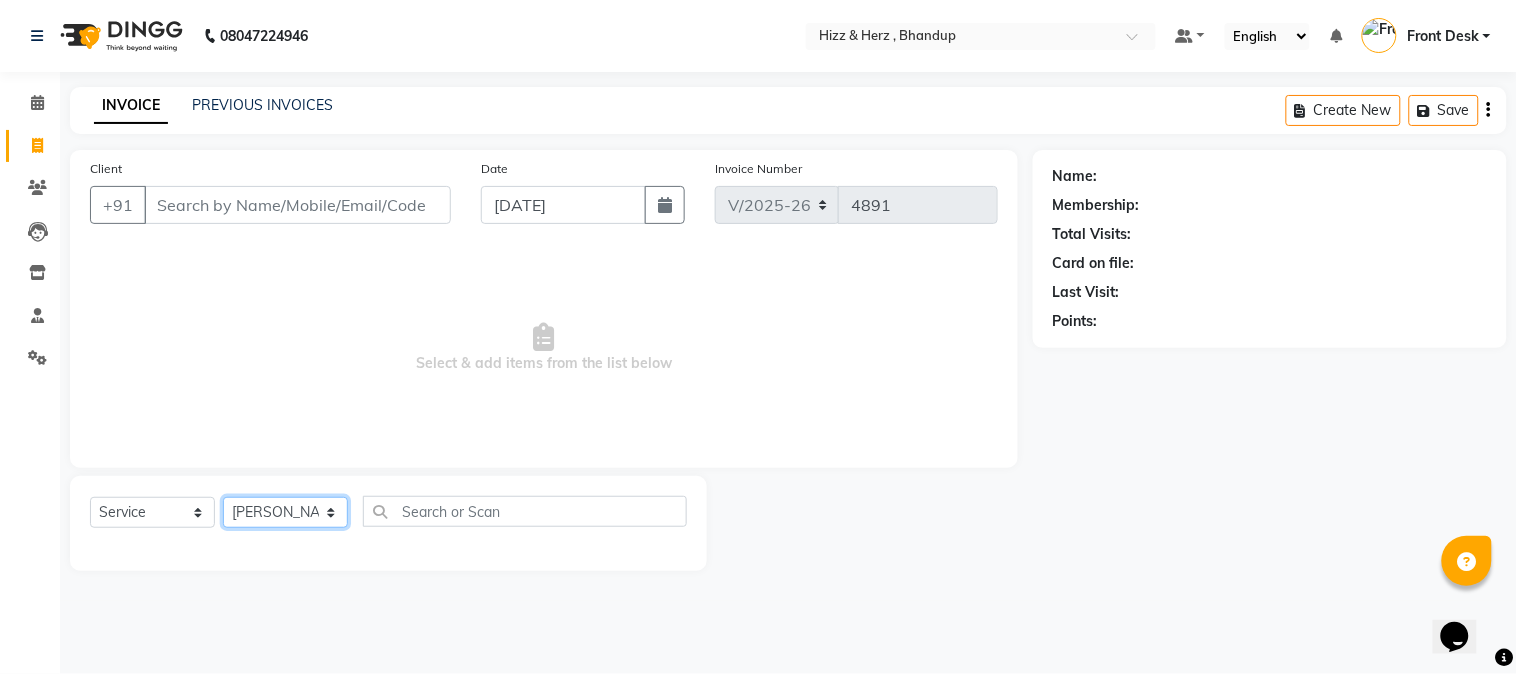 click on "Select Stylist Front Desk [PERSON_NAME] HIZZ & HERZ 2 [PERSON_NAME] [PERSON_NAME] [PERSON_NAME] [PERSON_NAME] MOHD [PERSON_NAME] [PERSON_NAME] [PERSON_NAME]  [PERSON_NAME]" 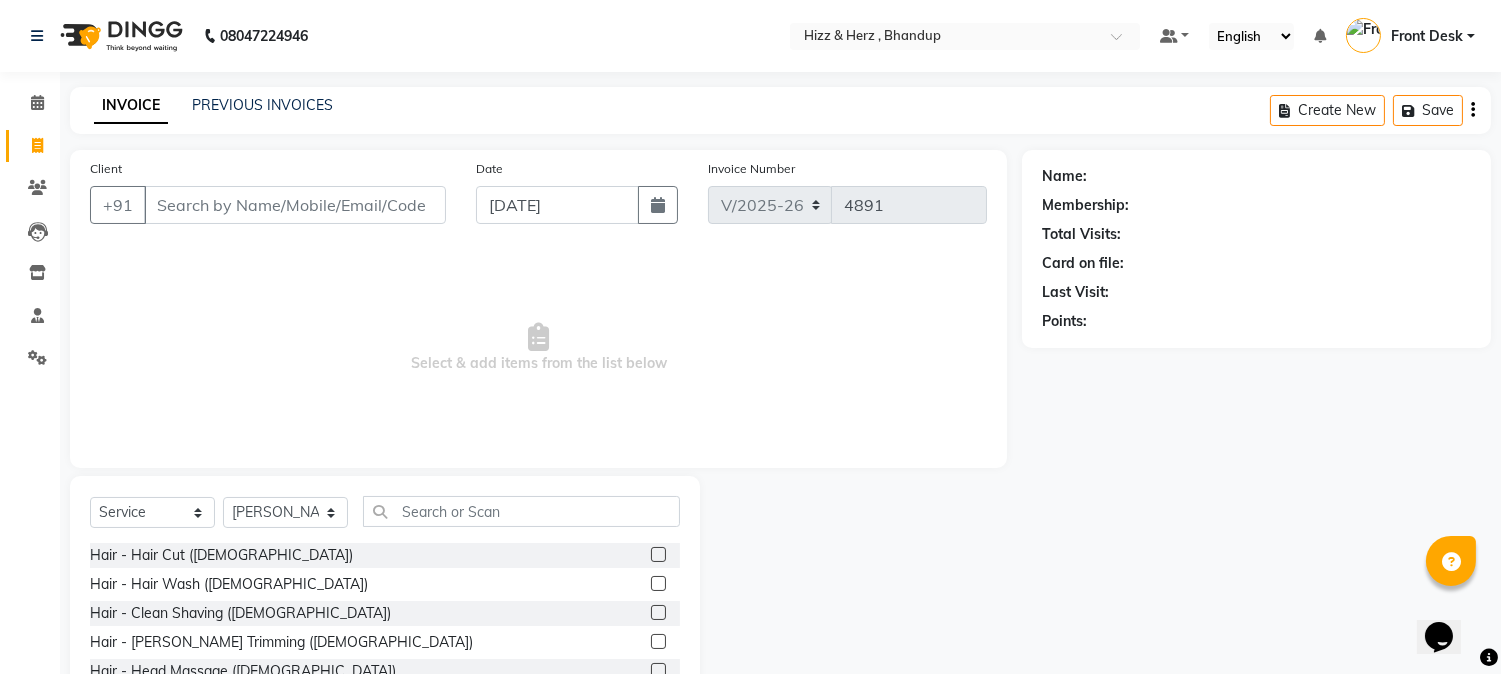 click 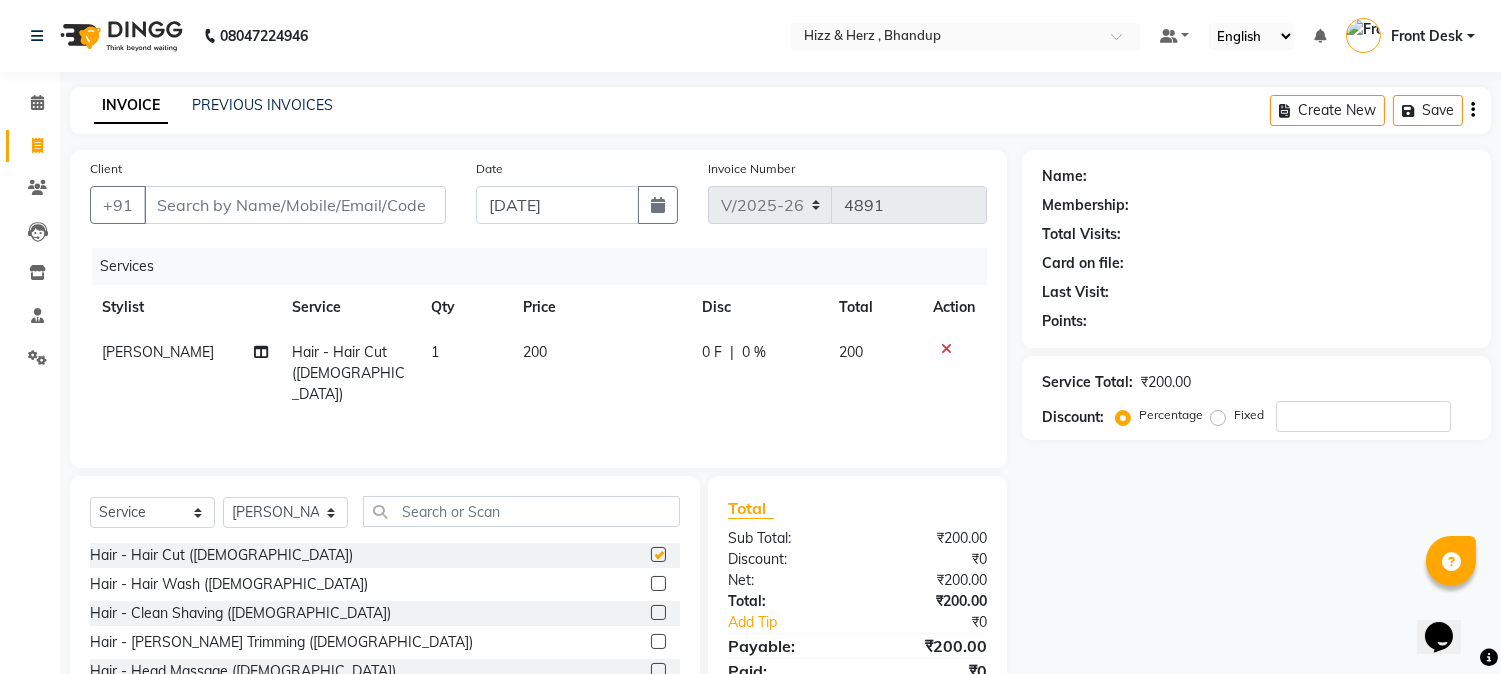checkbox on "false" 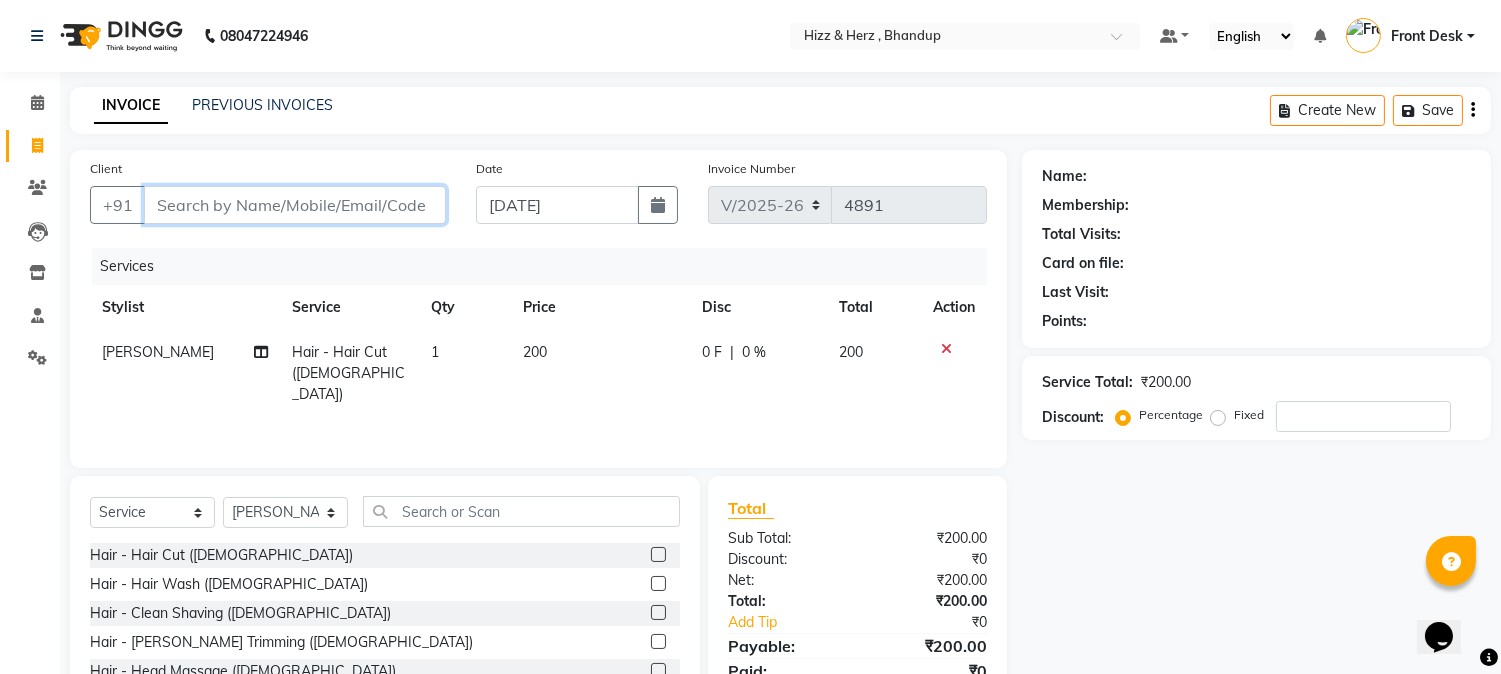 click on "Client" at bounding box center [295, 205] 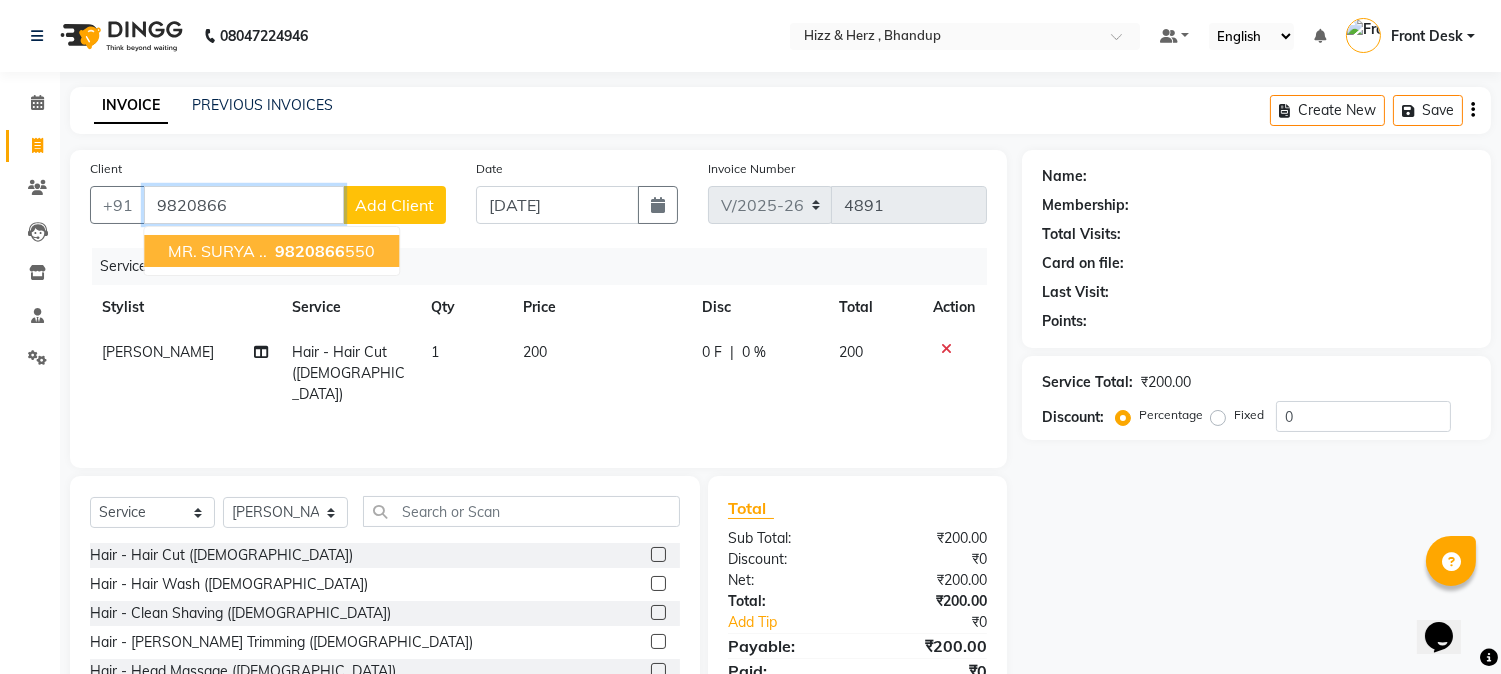 click on "9820866 550" at bounding box center [323, 251] 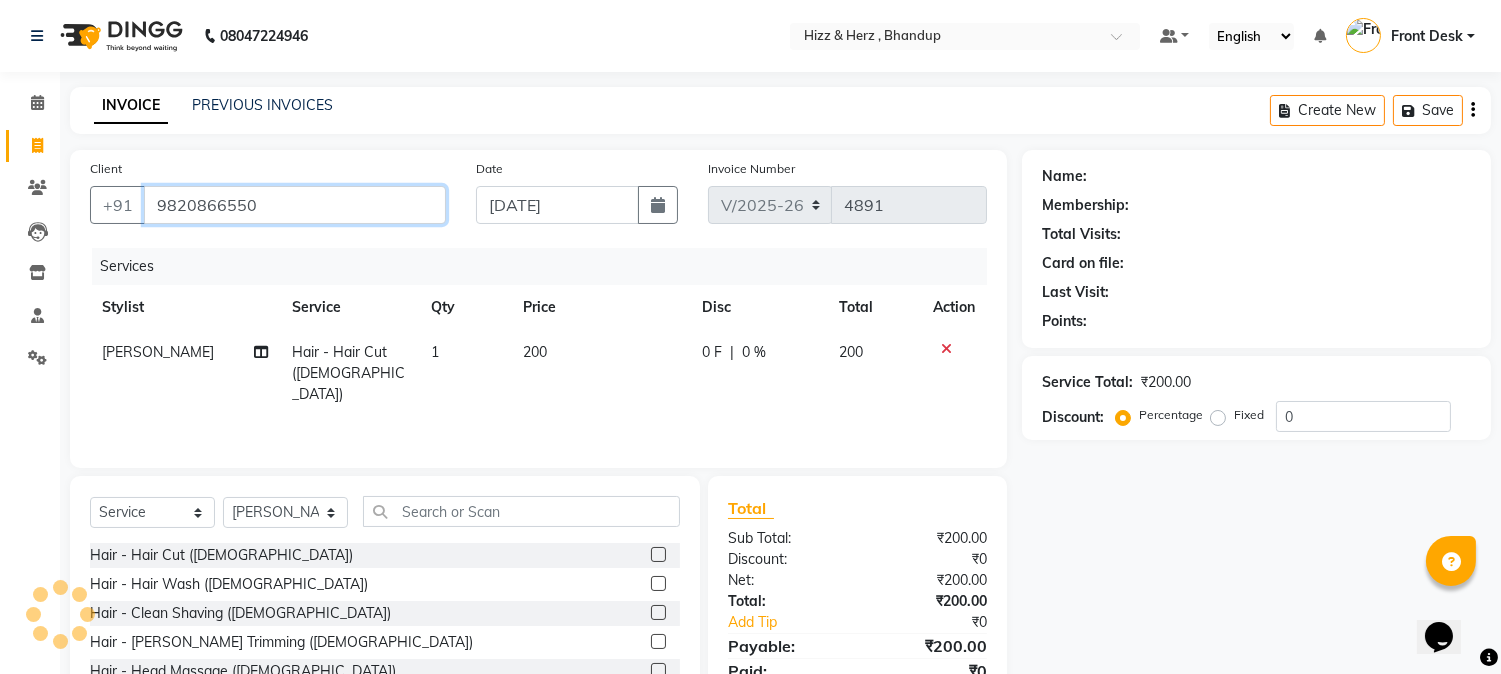 type on "9820866550" 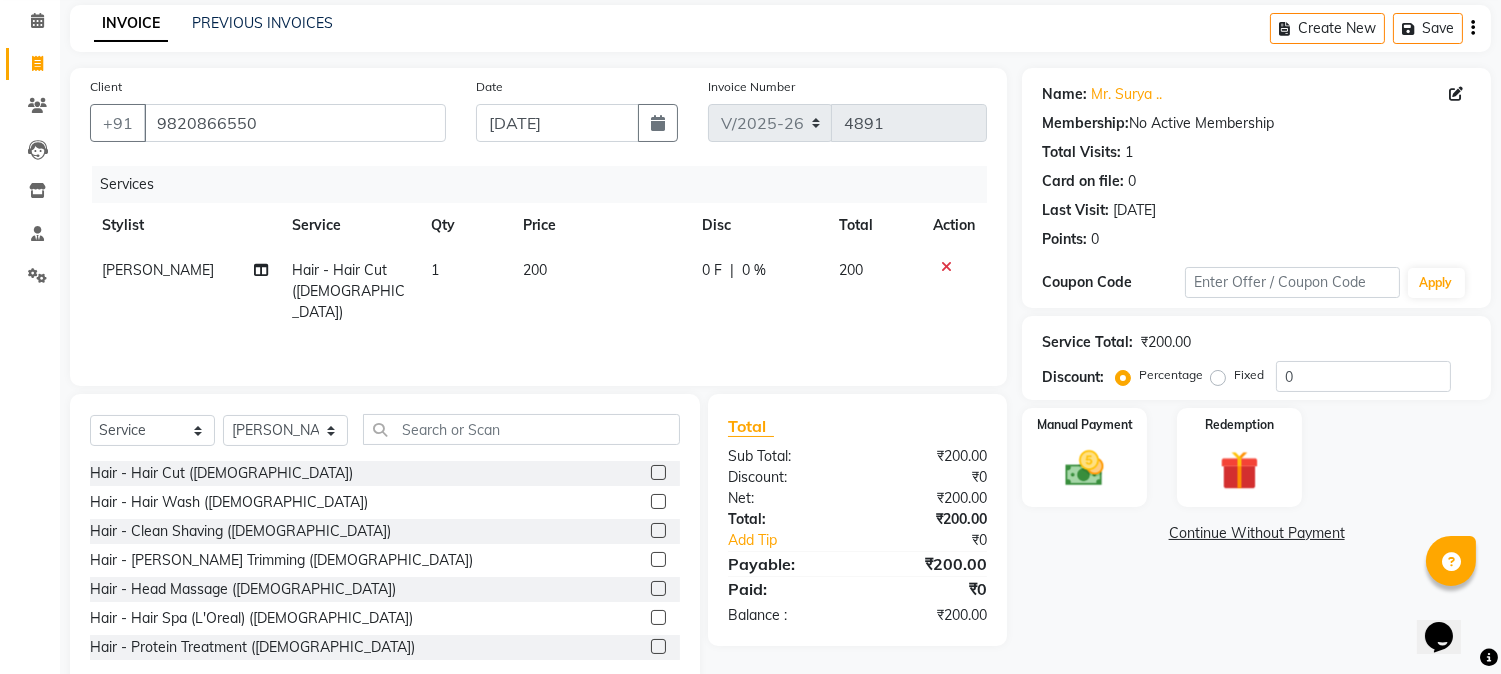 scroll, scrollTop: 126, scrollLeft: 0, axis: vertical 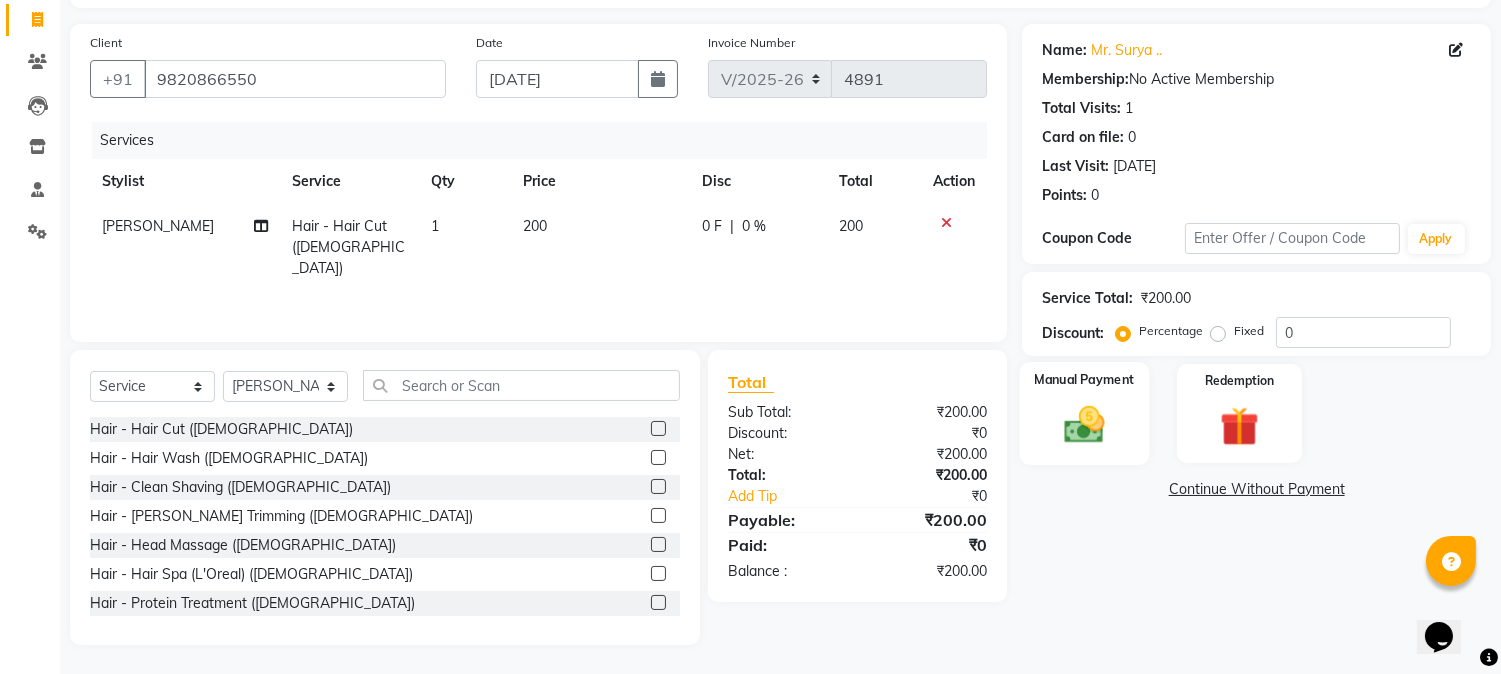 click 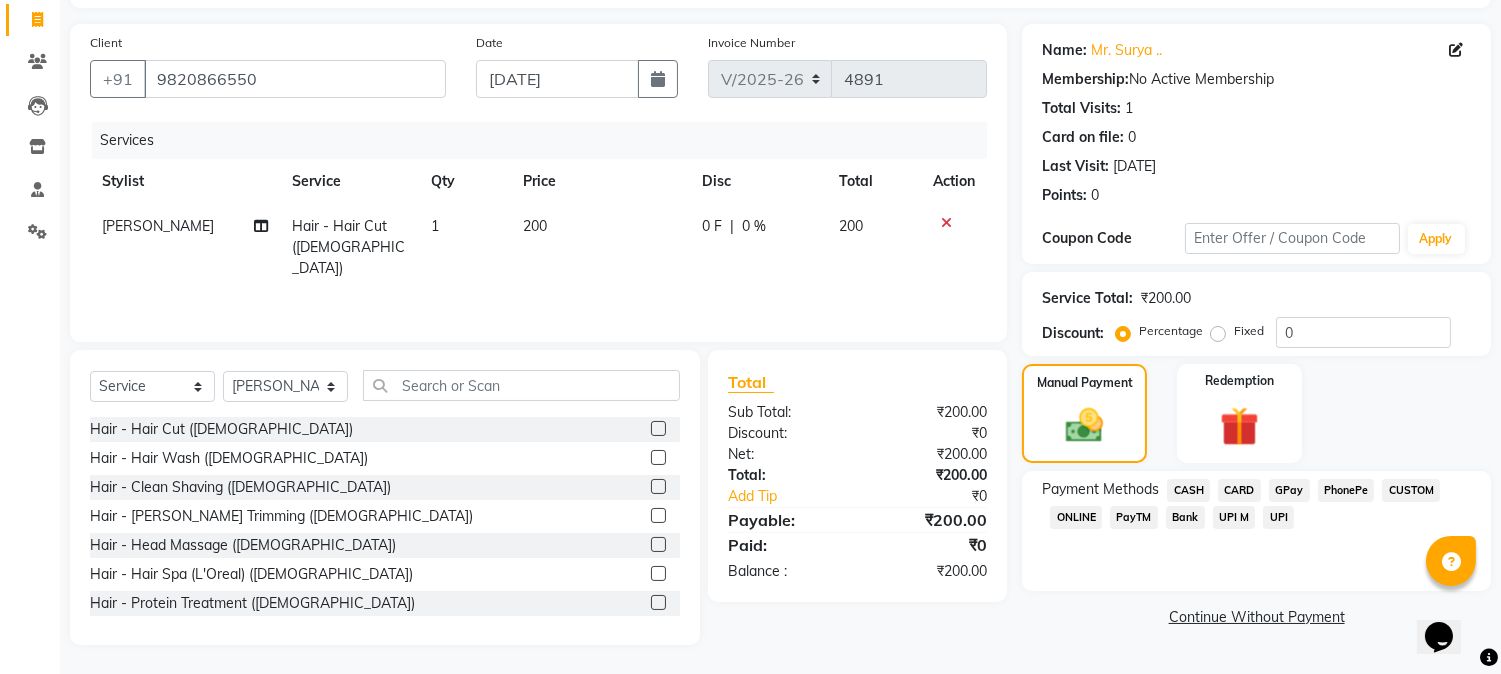 click on "GPay" 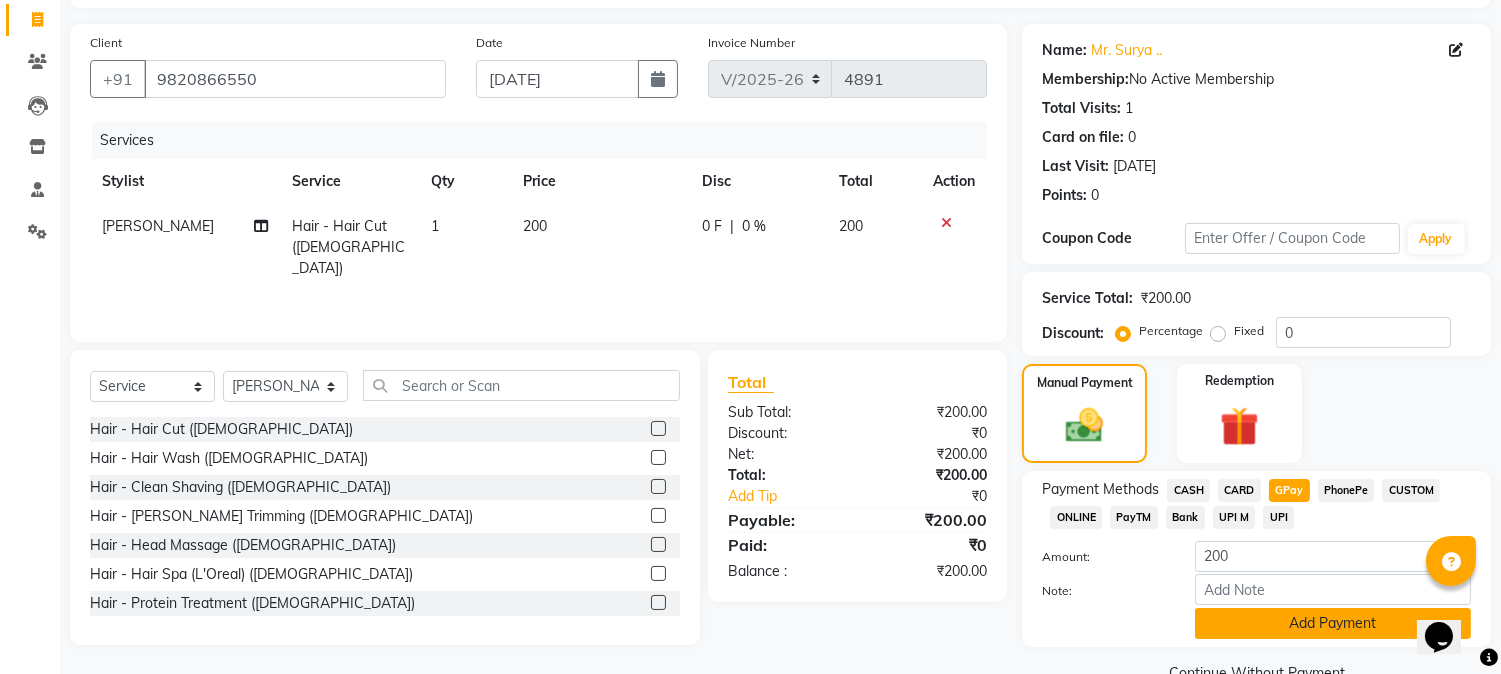 click on "Add Payment" 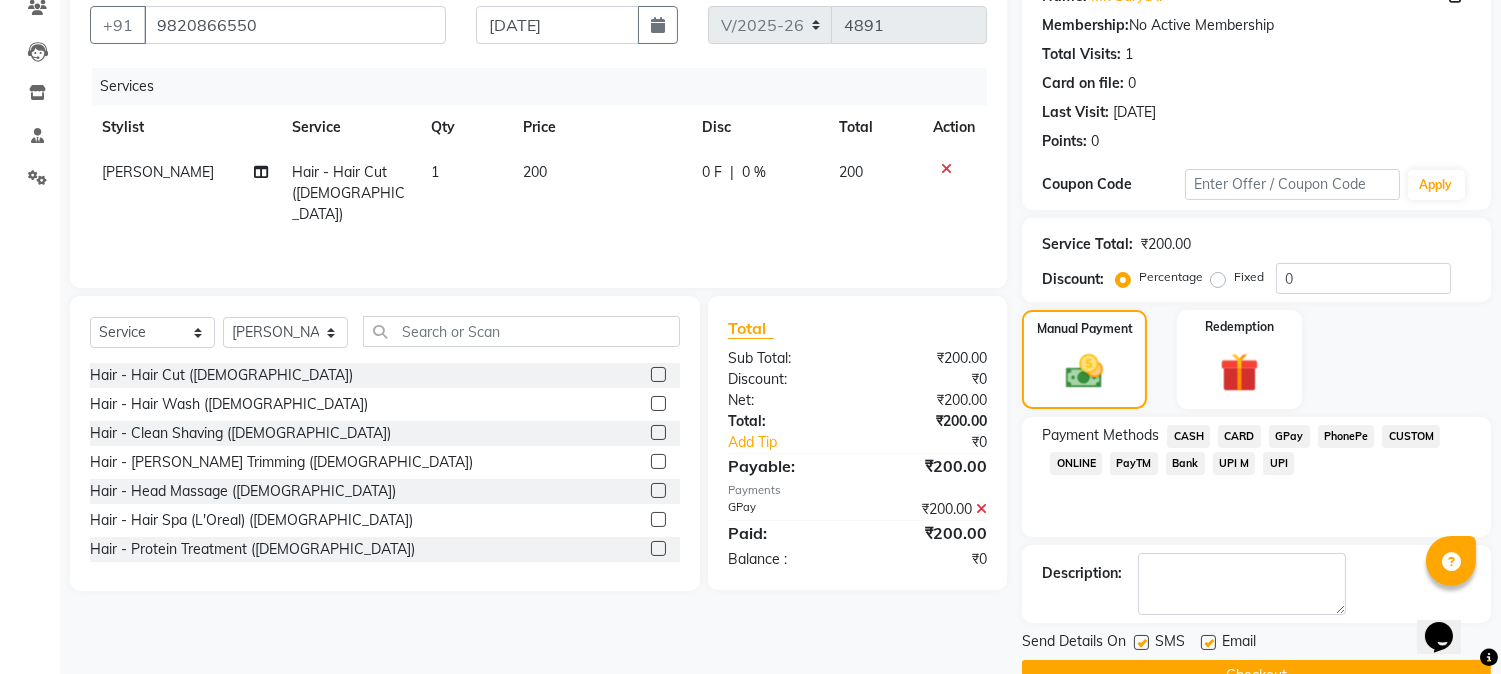 scroll, scrollTop: 225, scrollLeft: 0, axis: vertical 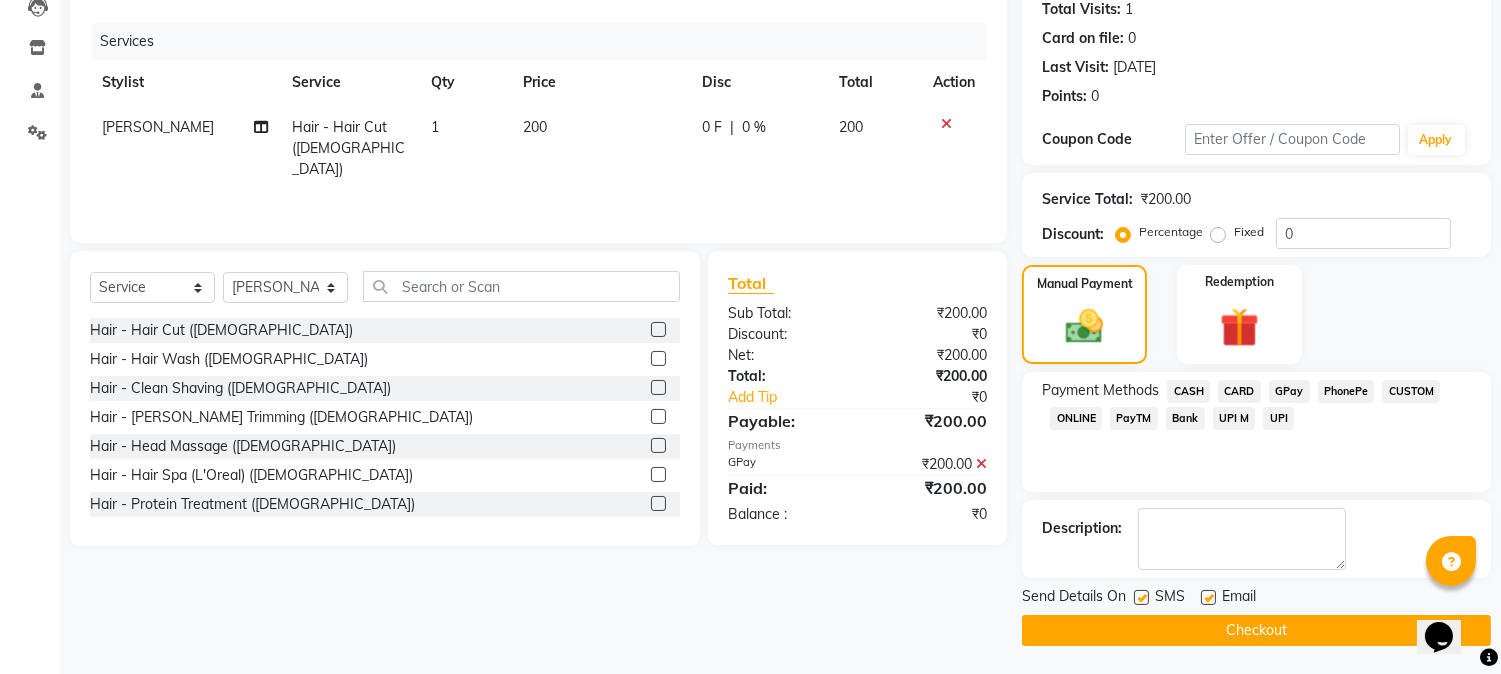 click on "Checkout" 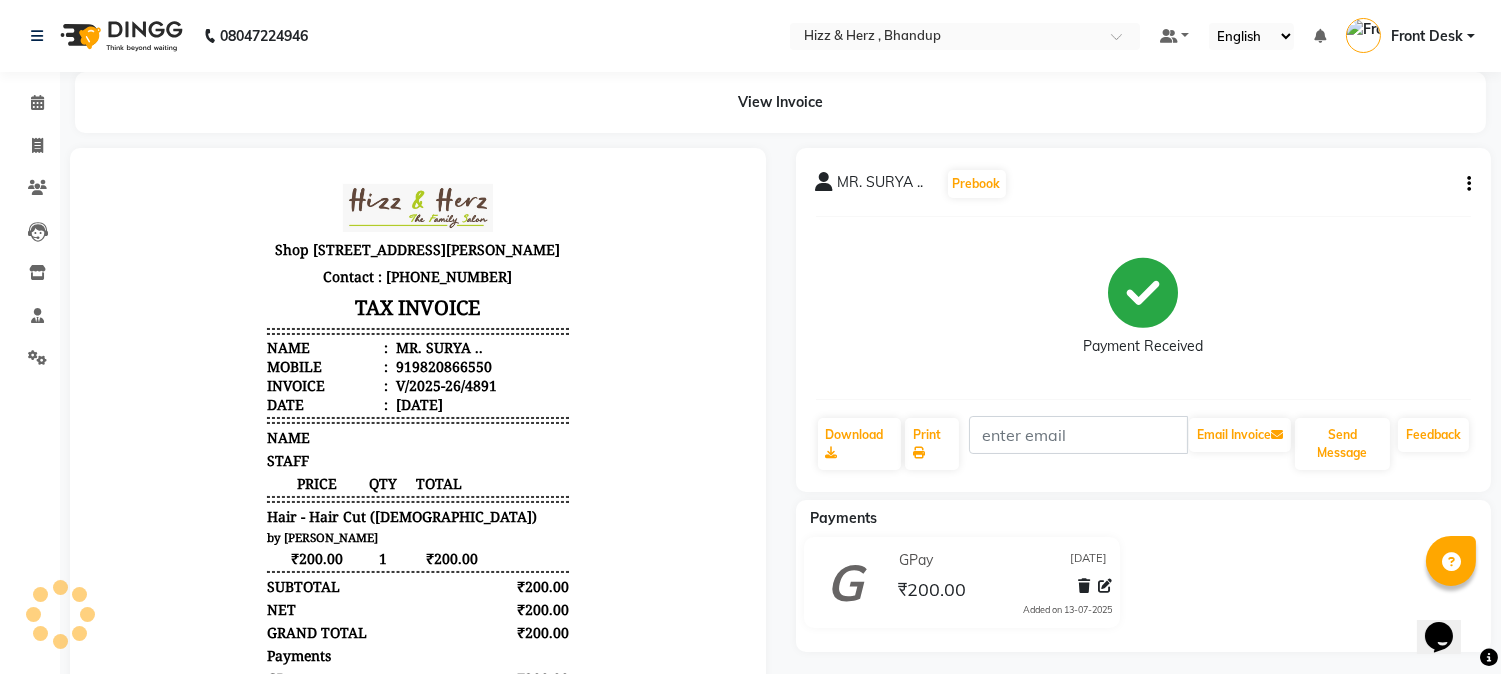 scroll, scrollTop: 0, scrollLeft: 0, axis: both 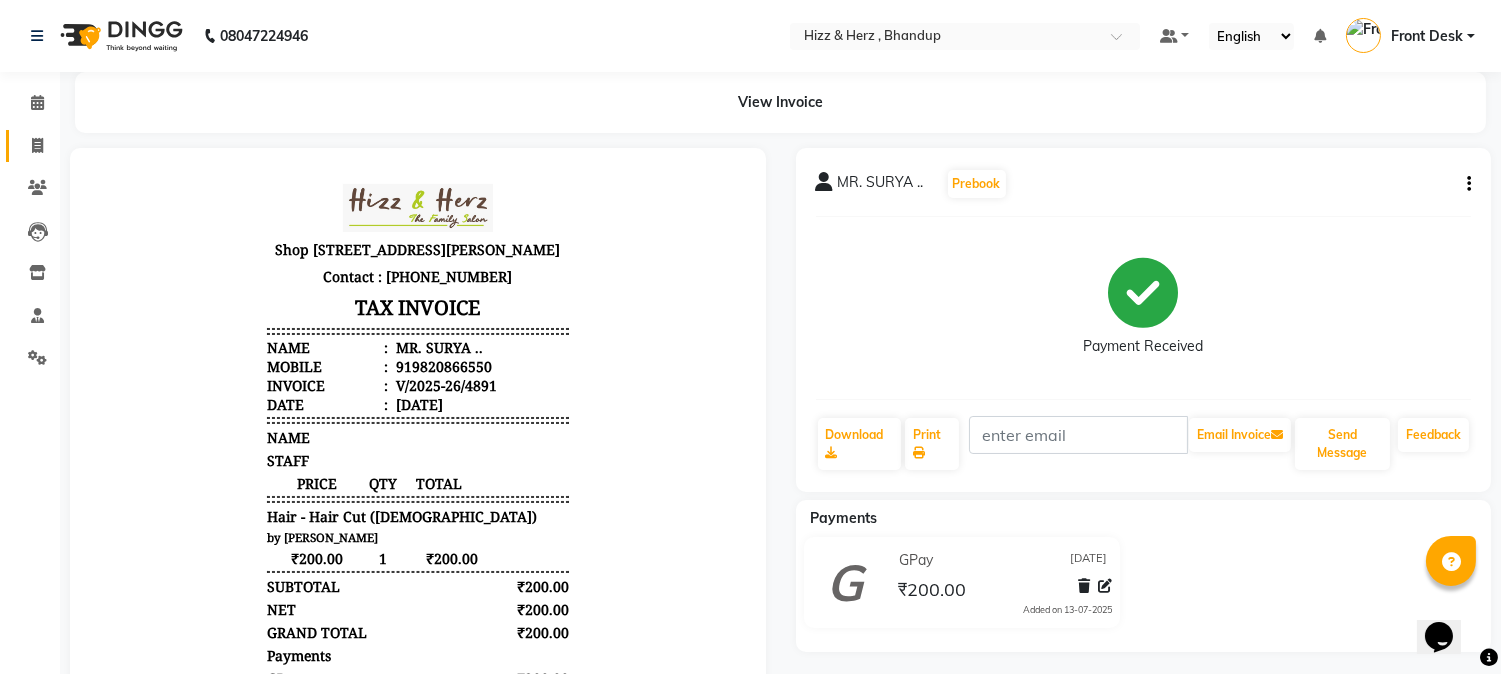 click on "Invoice" 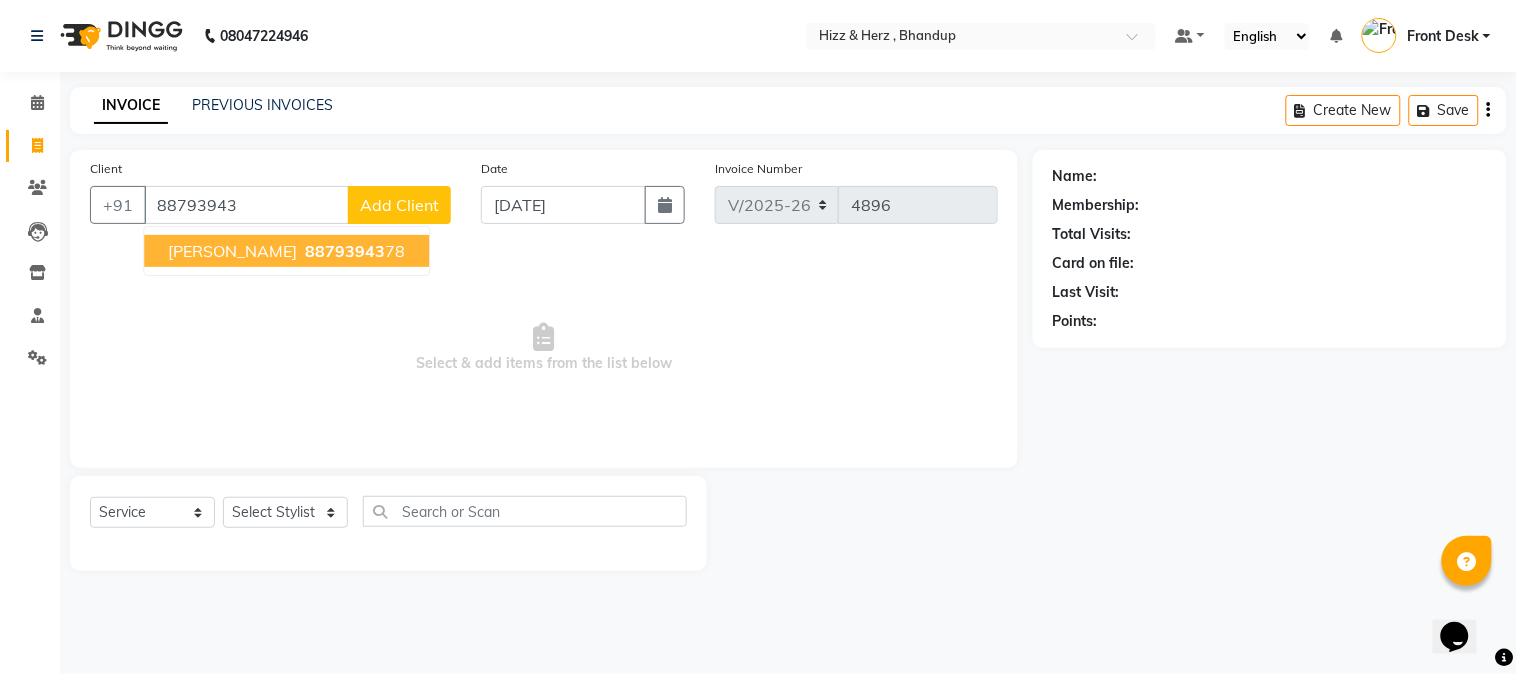 click on "SHAILENDRA SINGH" at bounding box center [232, 251] 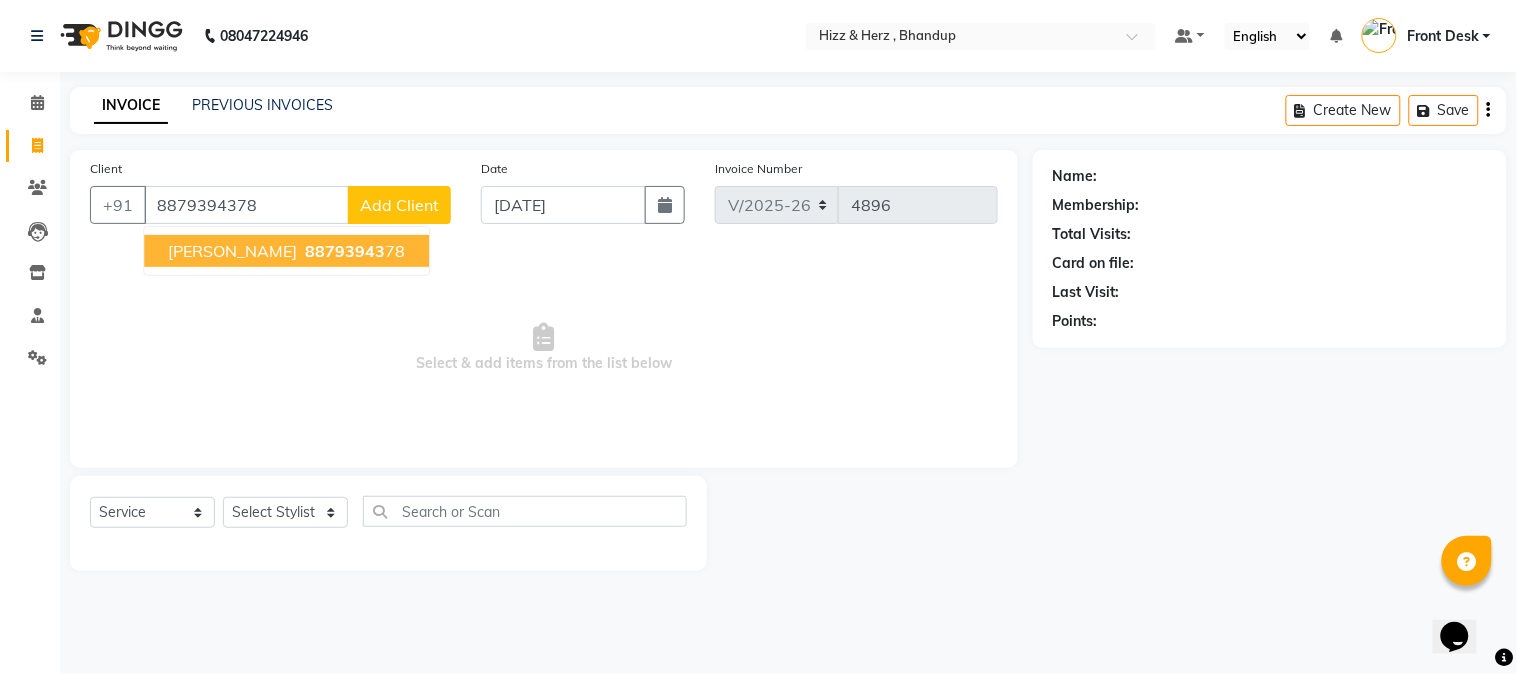 type on "8879394378" 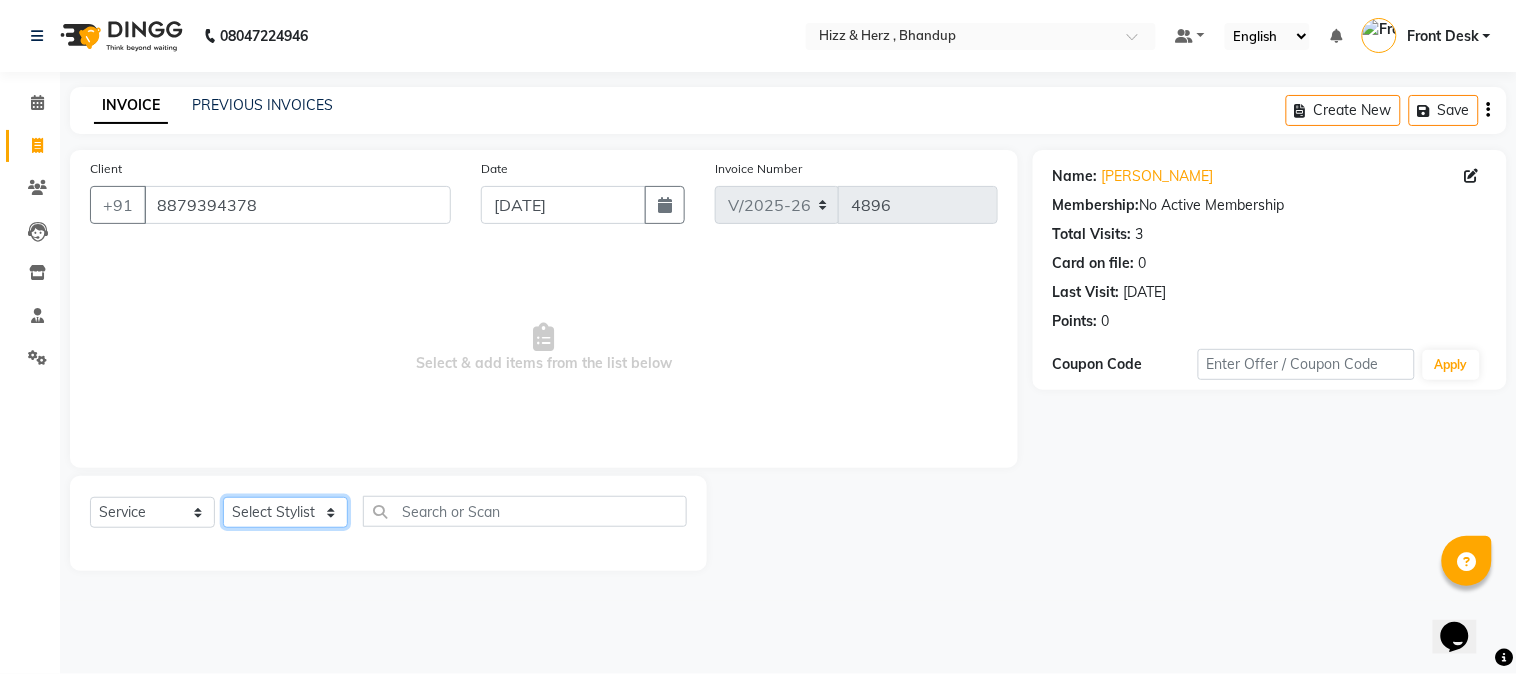 click on "Select Stylist Front Desk Gaurav Sharma HIZZ & HERZ 2 IRFAN AHMAD Jigna Goswami KHALID AHMAD Laxmi Mehboob MOHD PARVEJ NIZAM Salman Sangeeta  SUMITA  VEERENDRA SHARMA" 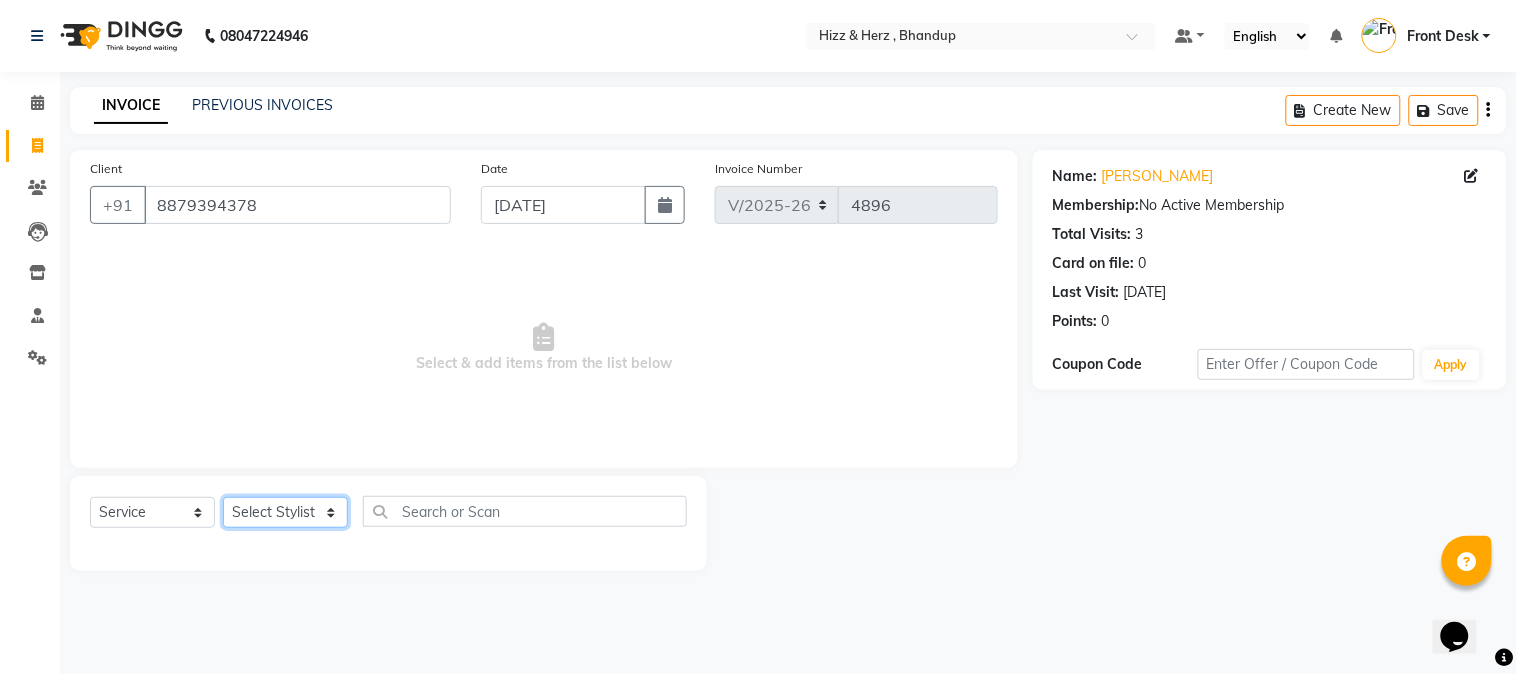 select on "33193" 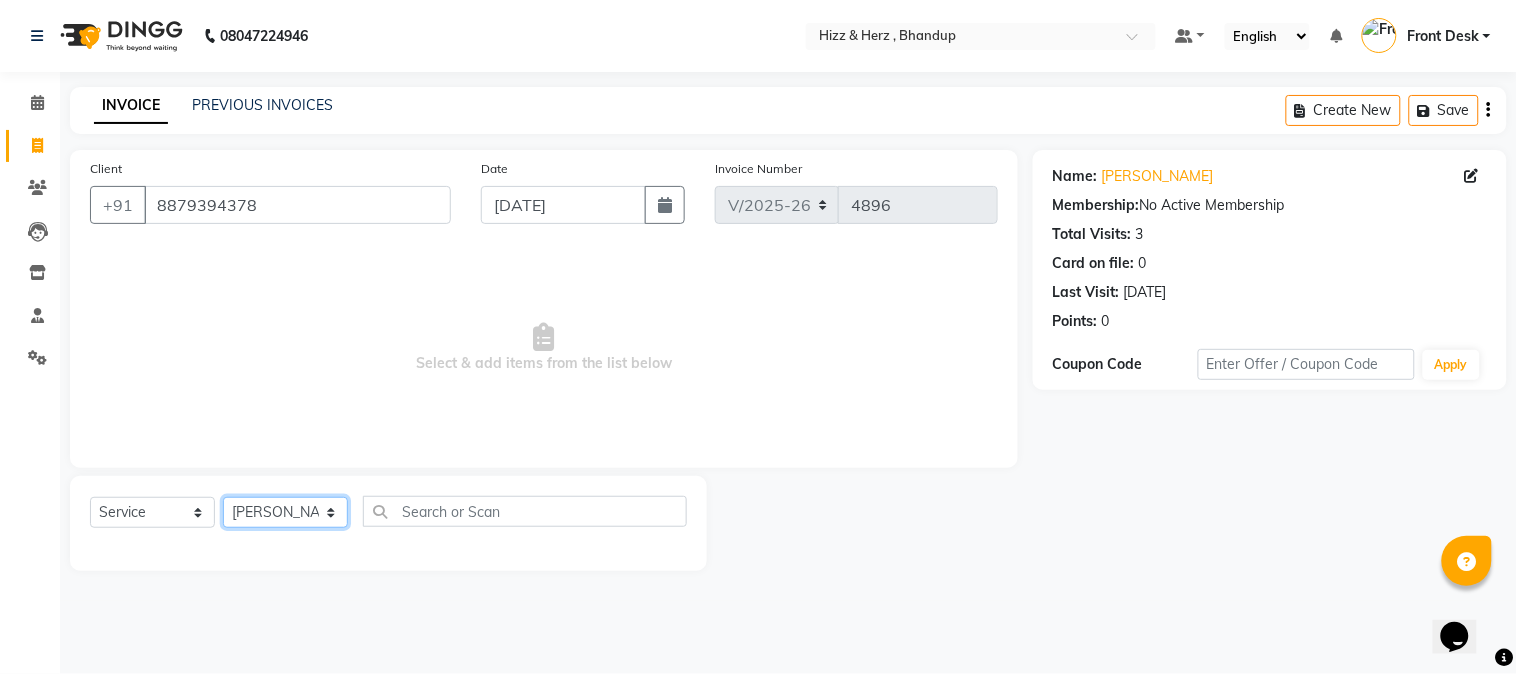 click on "Select Stylist Front Desk Gaurav Sharma HIZZ & HERZ 2 IRFAN AHMAD Jigna Goswami KHALID AHMAD Laxmi Mehboob MOHD PARVEJ NIZAM Salman Sangeeta  SUMITA  VEERENDRA SHARMA" 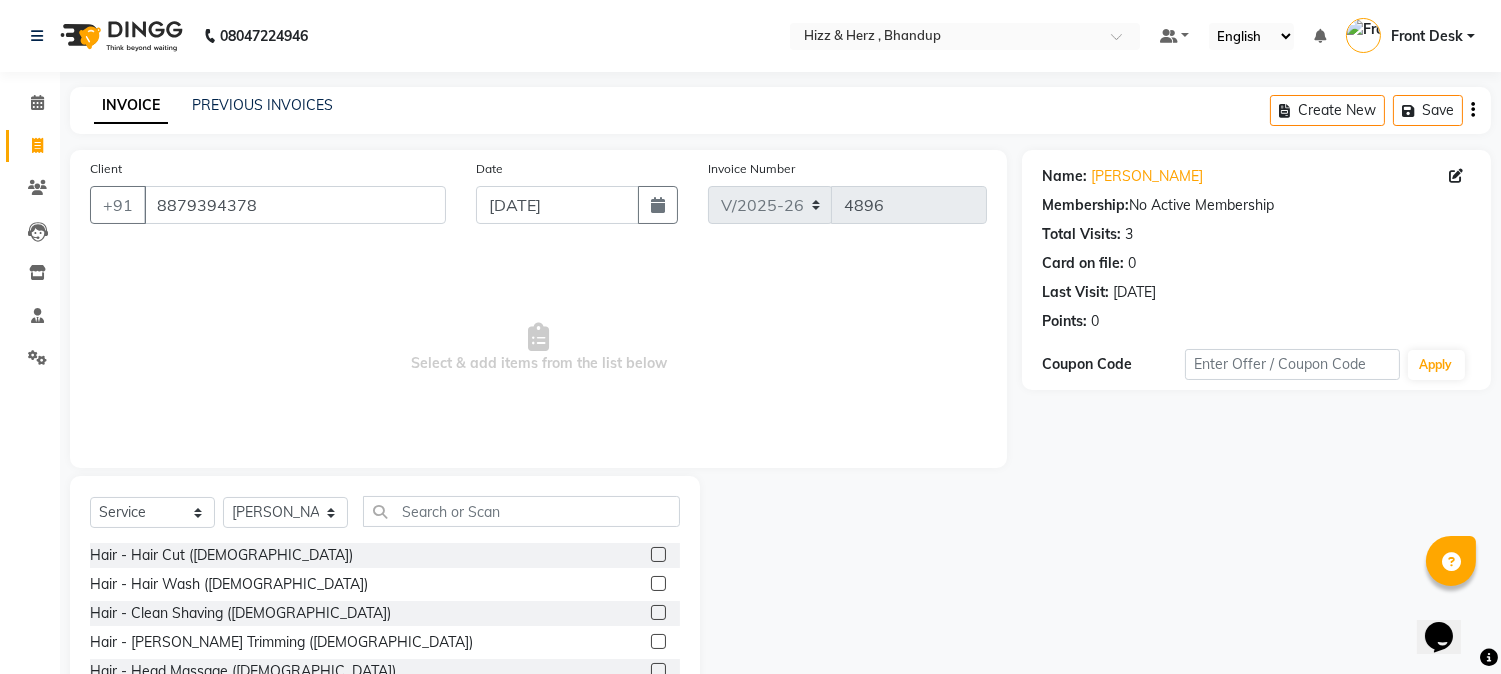 drag, startPoint x: 634, startPoint y: 551, endPoint x: 666, endPoint y: 541, distance: 33.526108 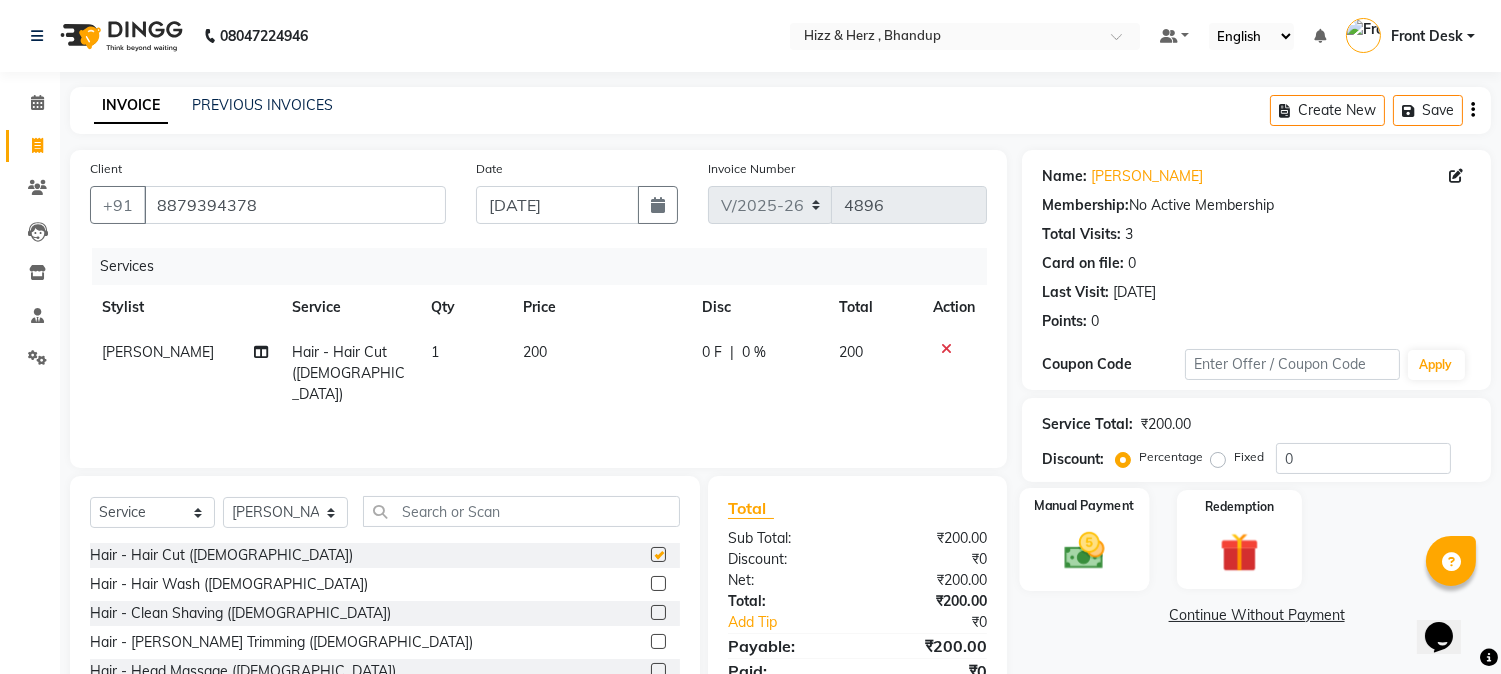 checkbox on "false" 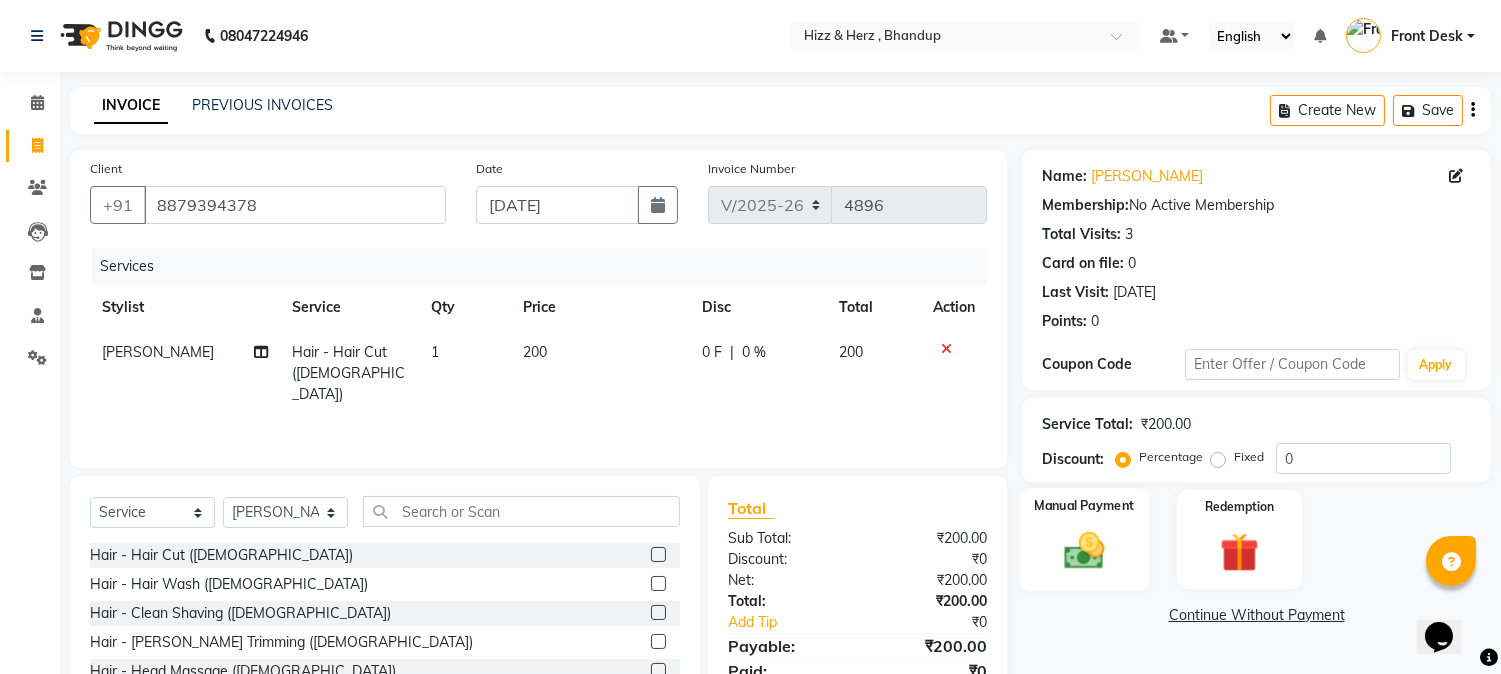 click 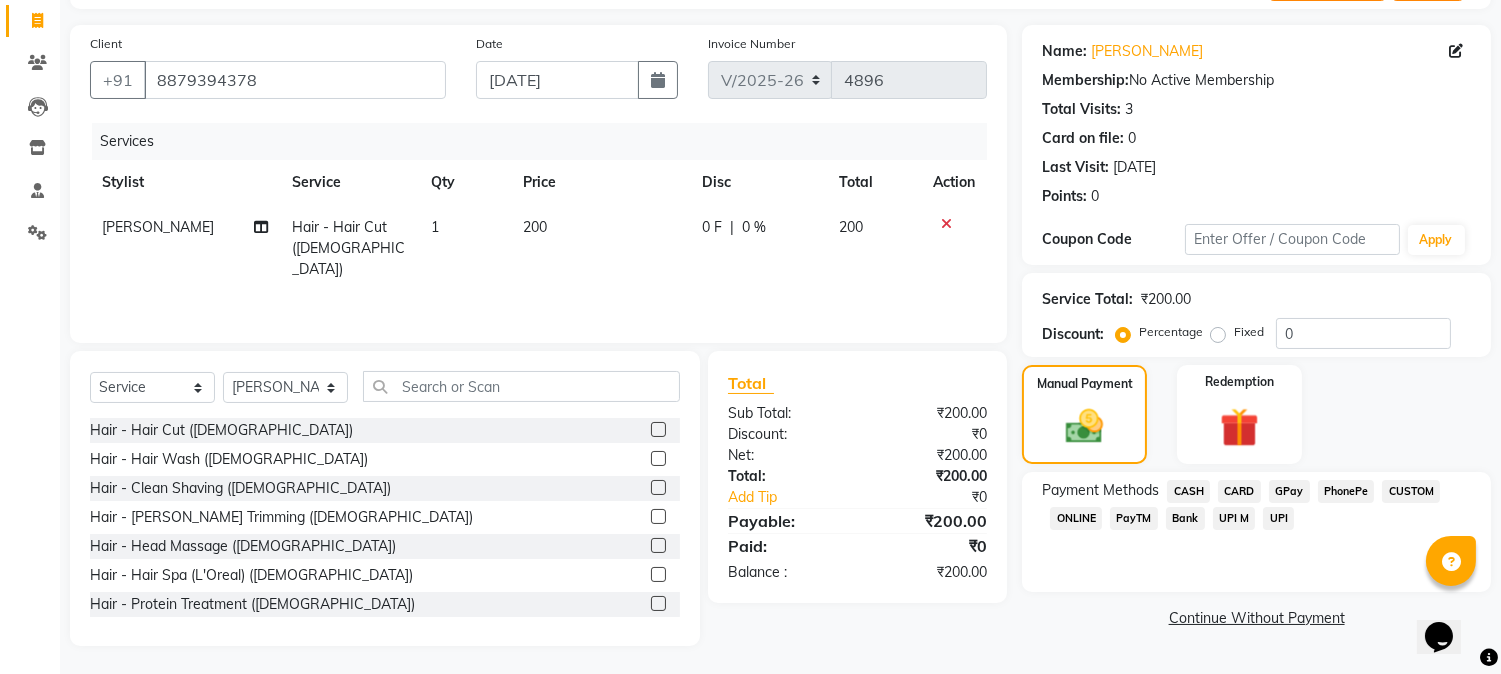scroll, scrollTop: 126, scrollLeft: 0, axis: vertical 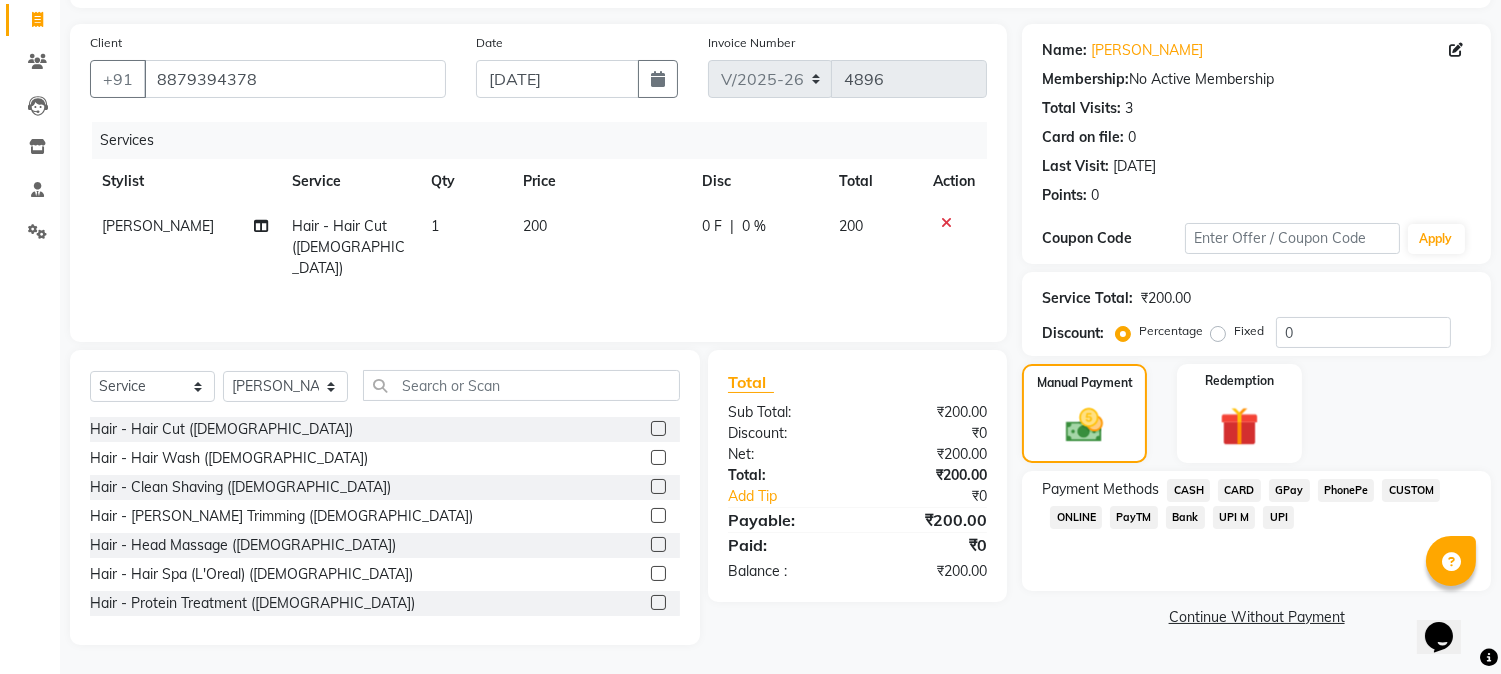 click on "CASH" 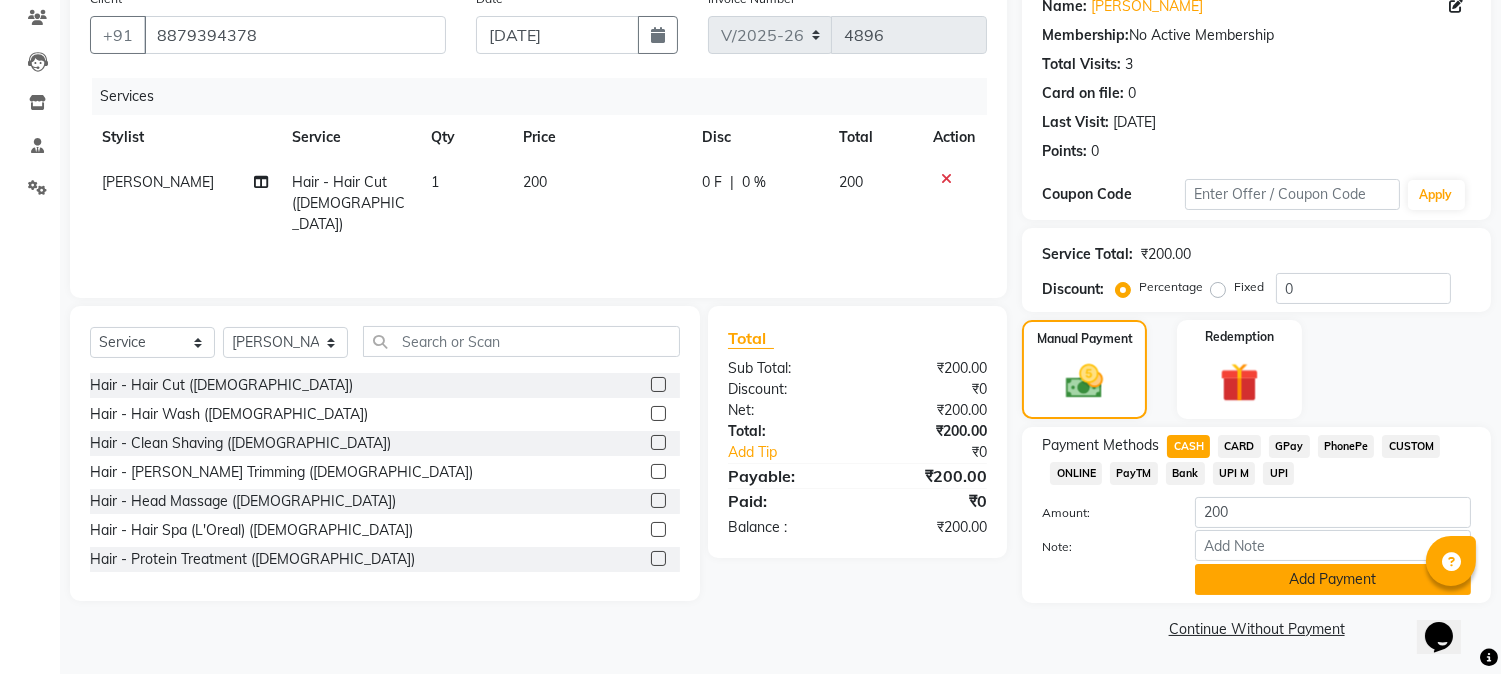 click on "Add Payment" 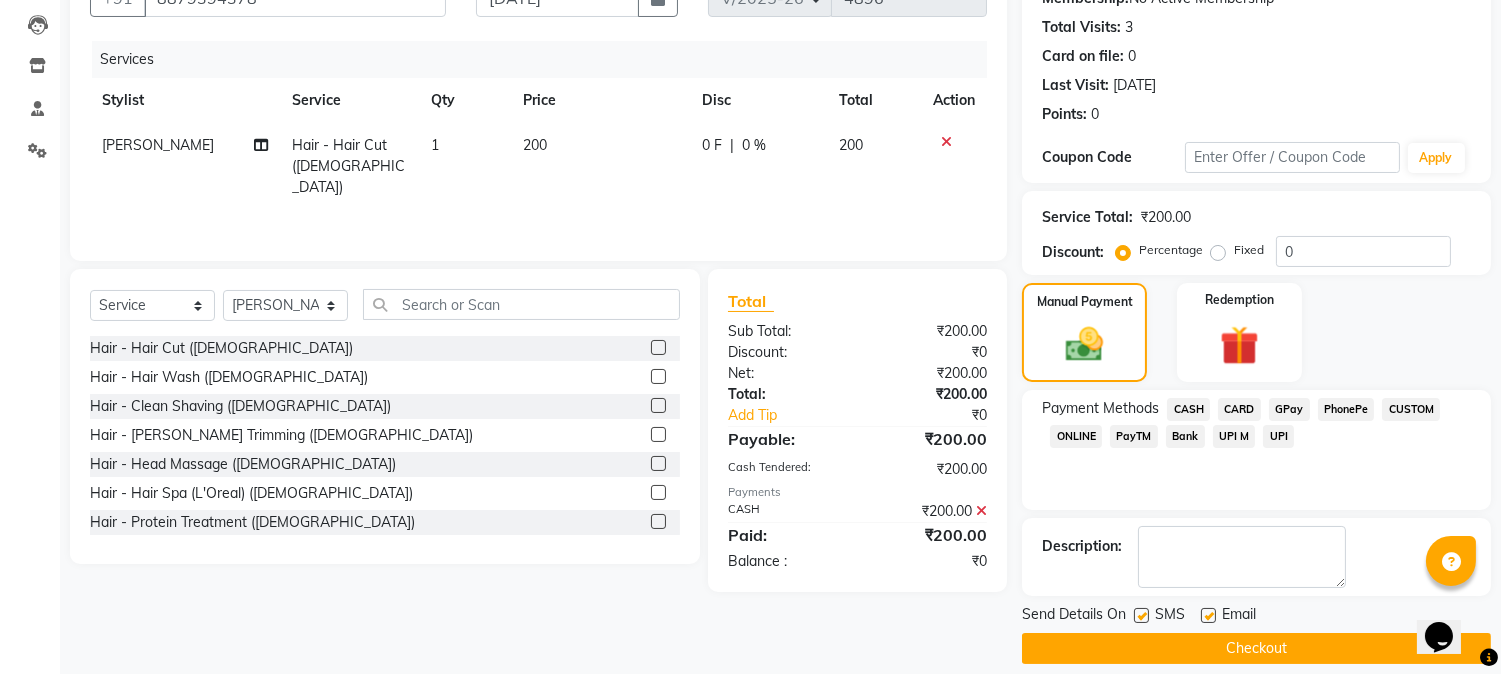 scroll, scrollTop: 225, scrollLeft: 0, axis: vertical 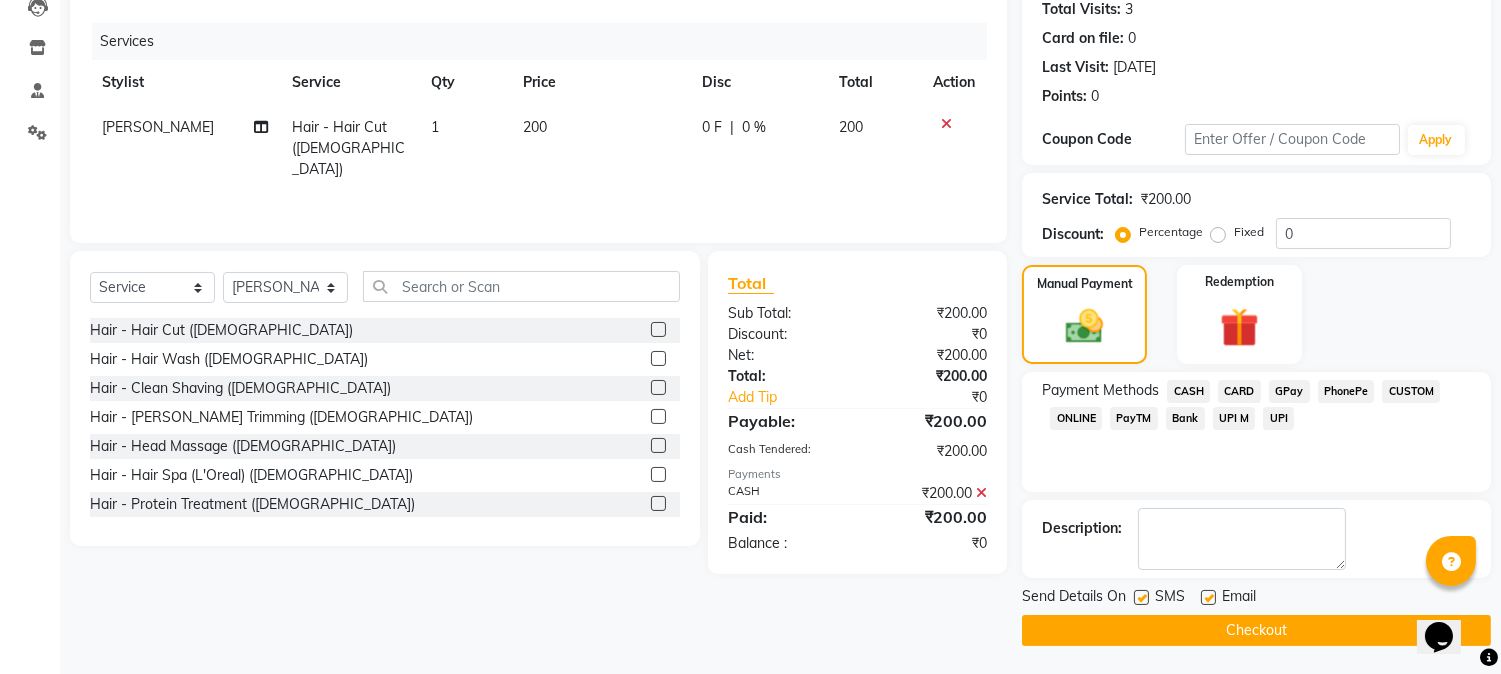 click on "Checkout" 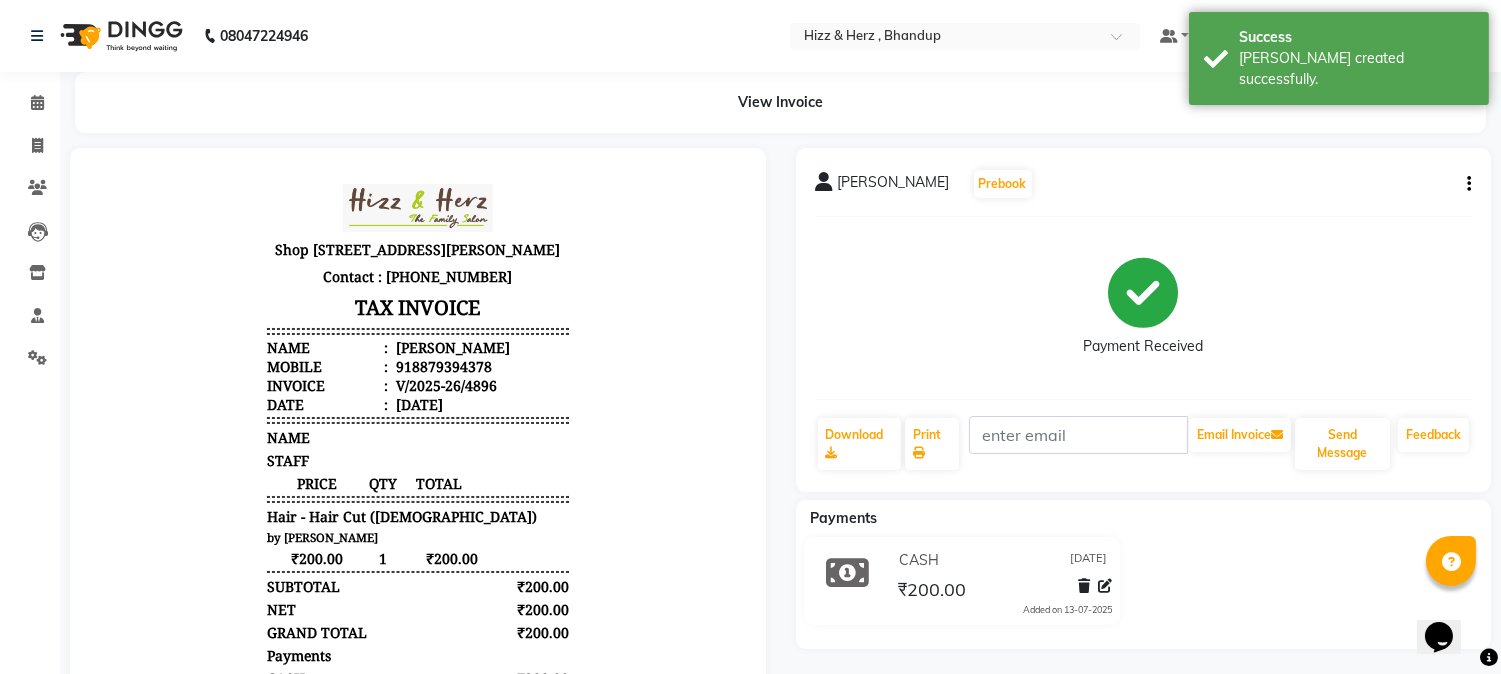 scroll, scrollTop: 0, scrollLeft: 0, axis: both 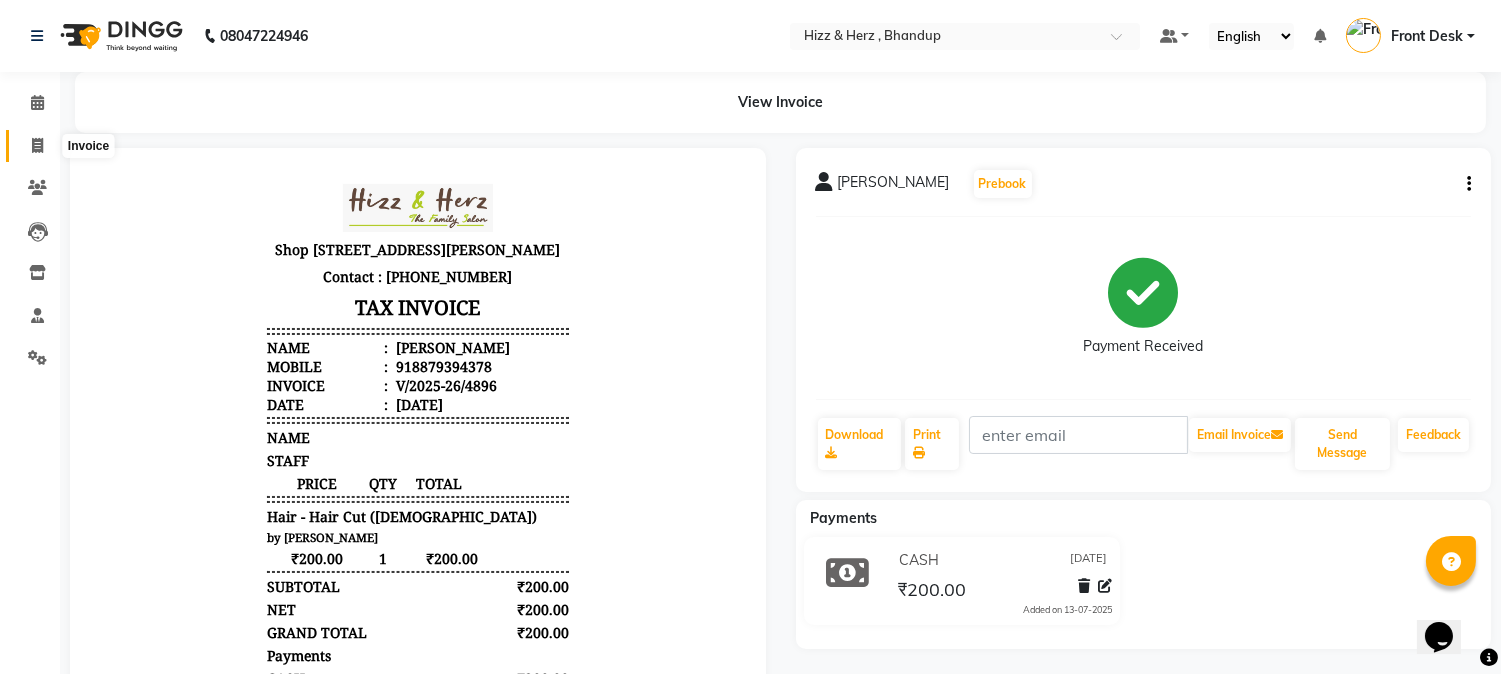 click 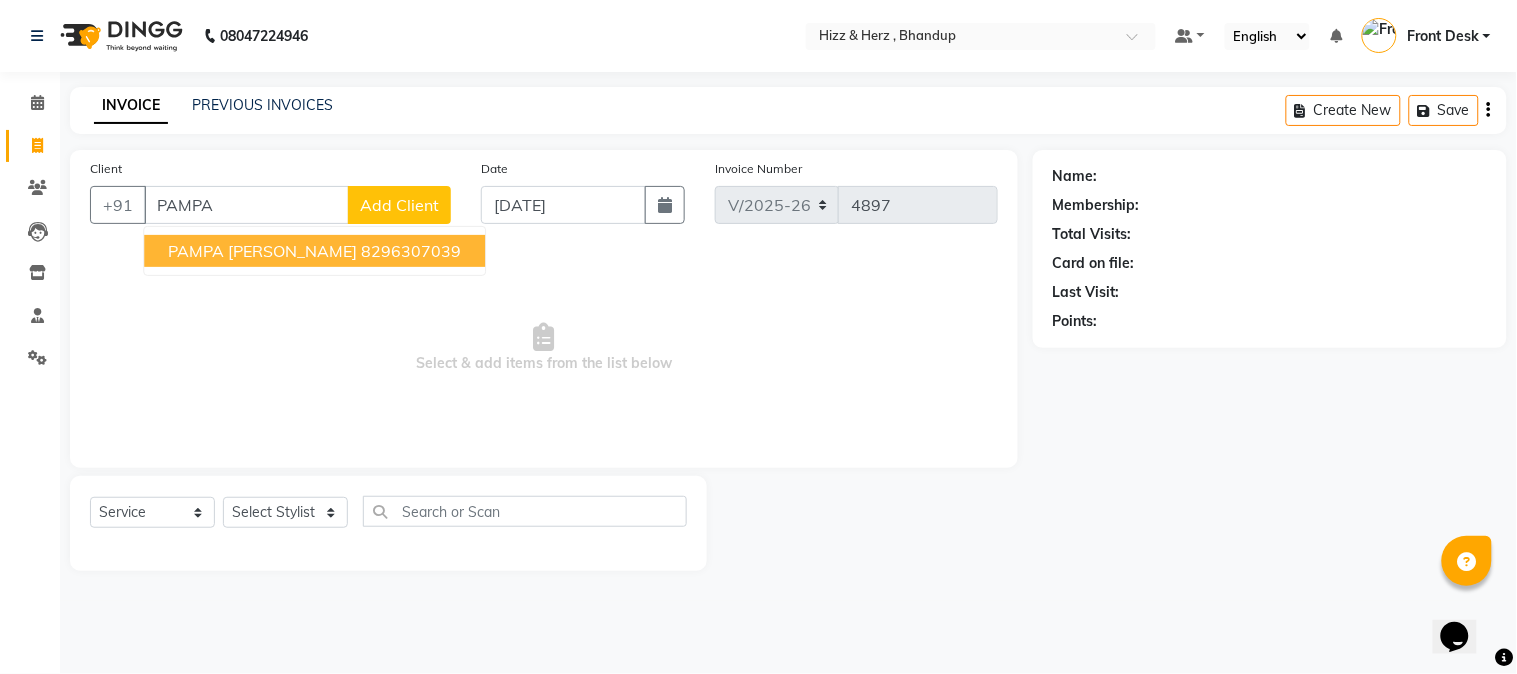 click on "8296307039" at bounding box center [411, 251] 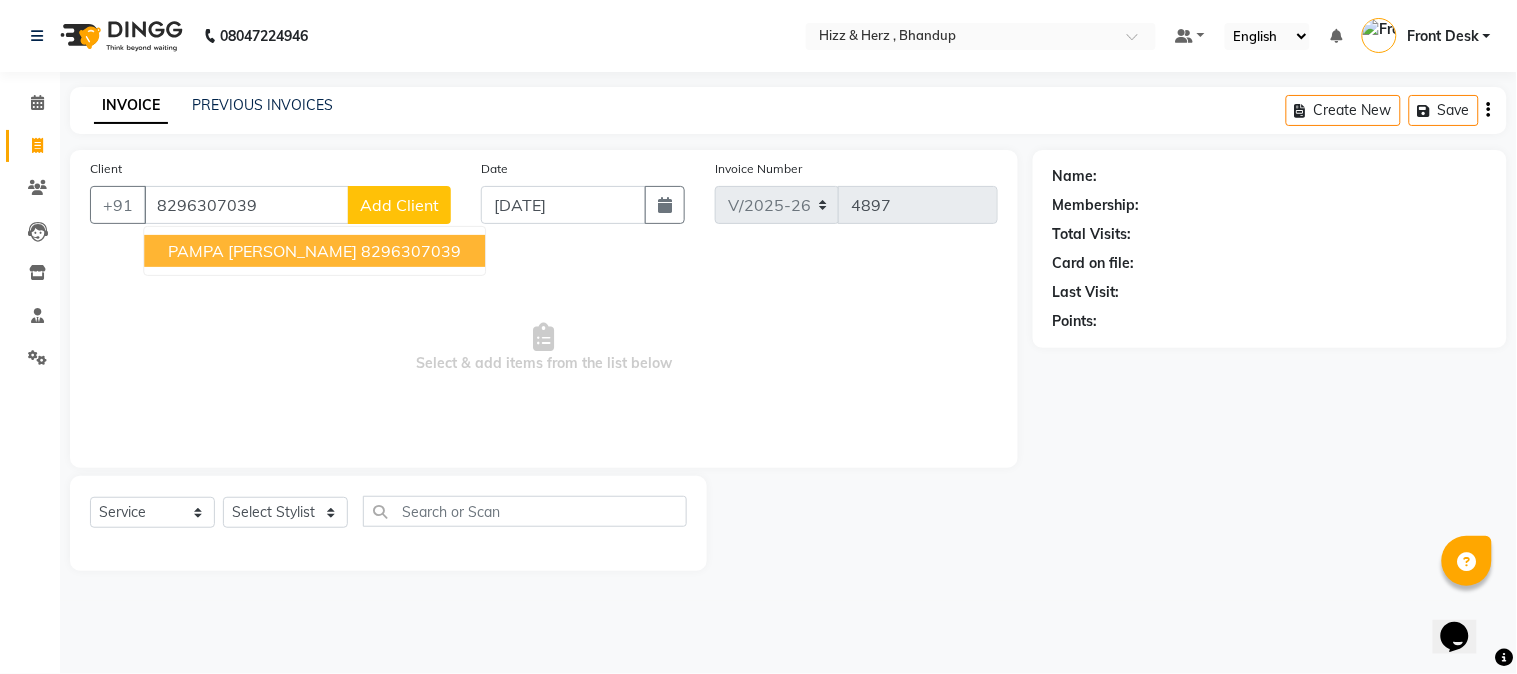 type on "8296307039" 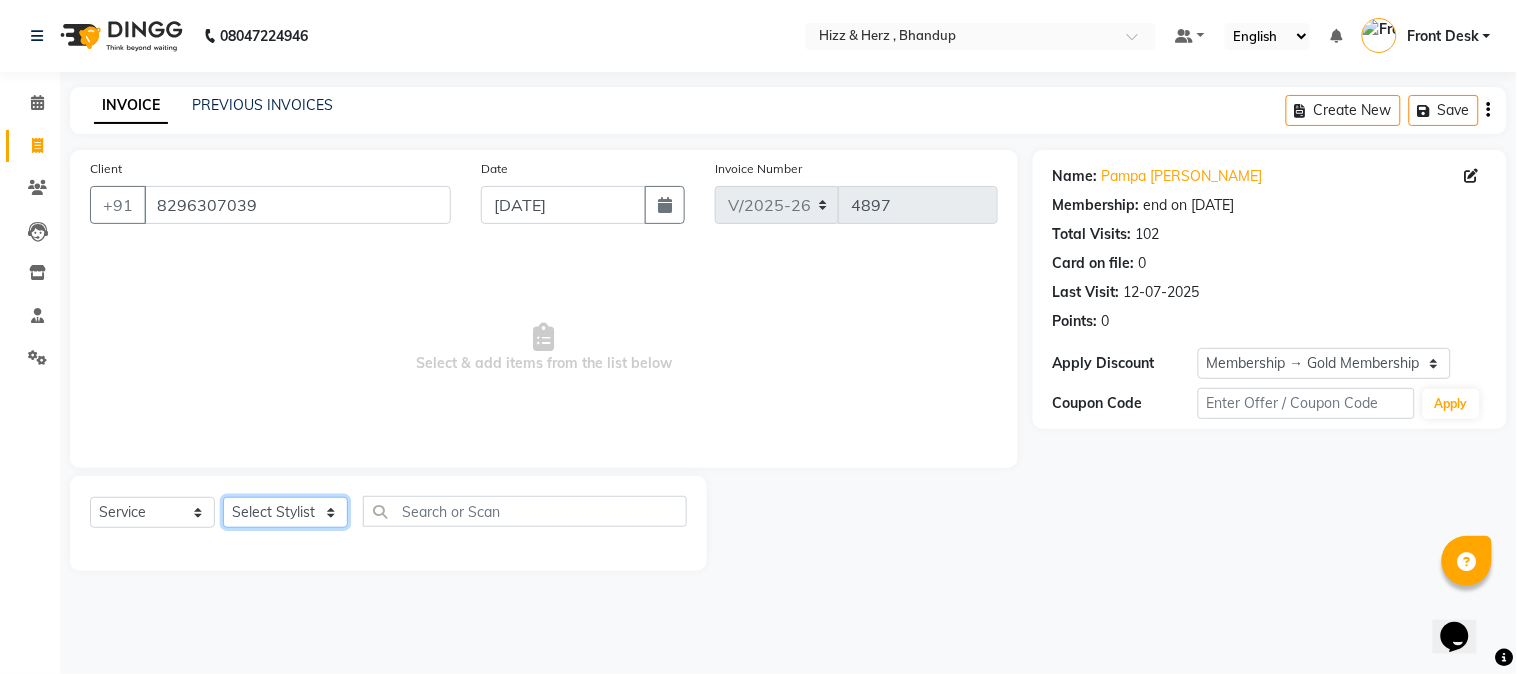 click on "Select Stylist Front Desk Gaurav Sharma HIZZ & HERZ 2 IRFAN AHMAD Jigna Goswami KHALID AHMAD Laxmi Mehboob MOHD PARVEJ NIZAM Salman Sangeeta  SUMITA  VEERENDRA SHARMA" 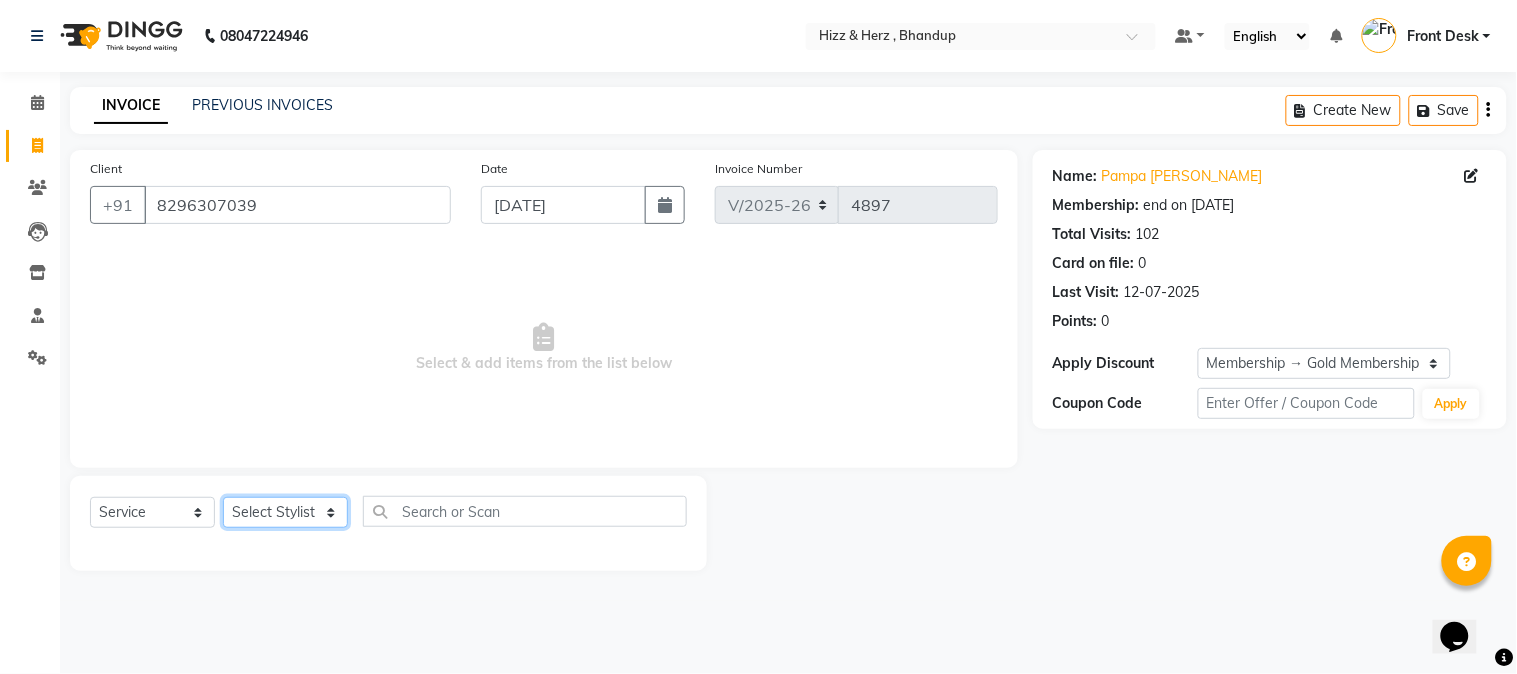 select on "9145" 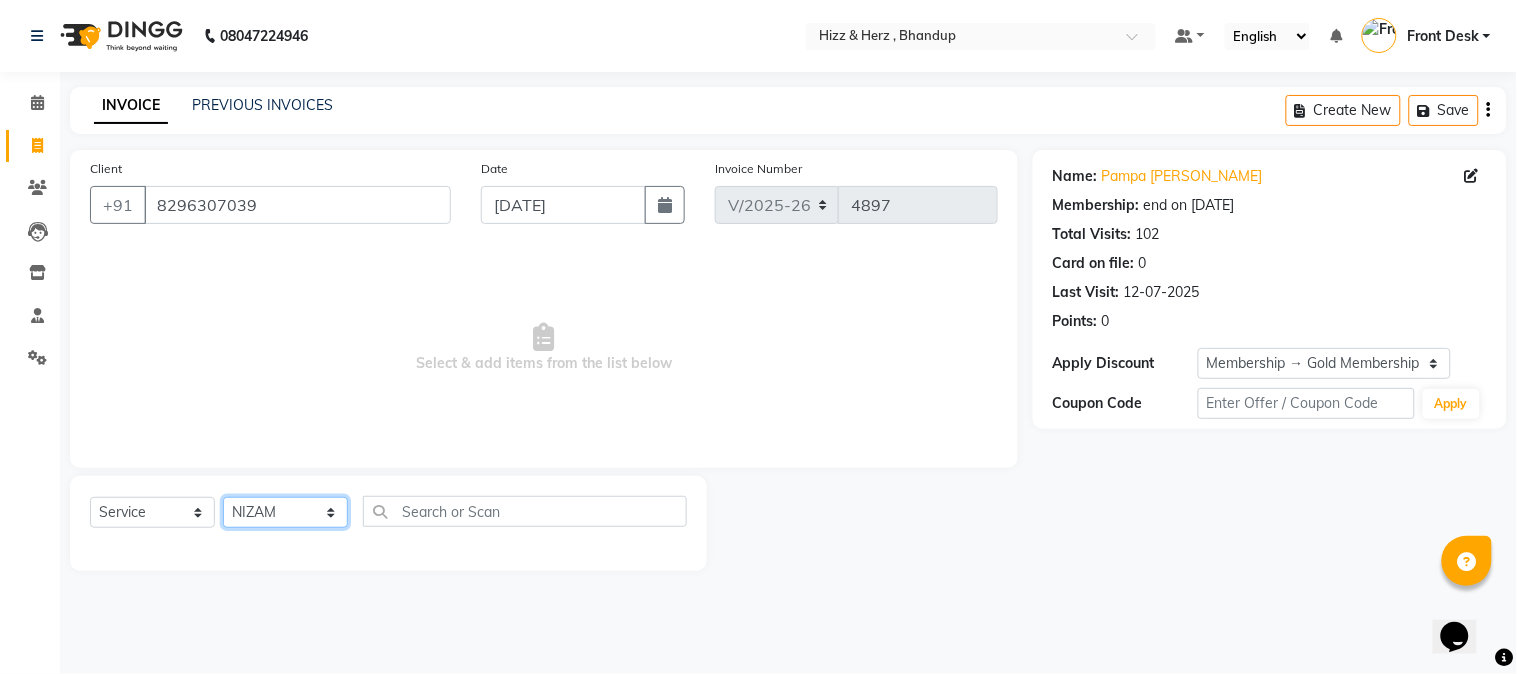 click on "Select Stylist Front Desk Gaurav Sharma HIZZ & HERZ 2 IRFAN AHMAD Jigna Goswami KHALID AHMAD Laxmi Mehboob MOHD PARVEJ NIZAM Salman Sangeeta  SUMITA  VEERENDRA SHARMA" 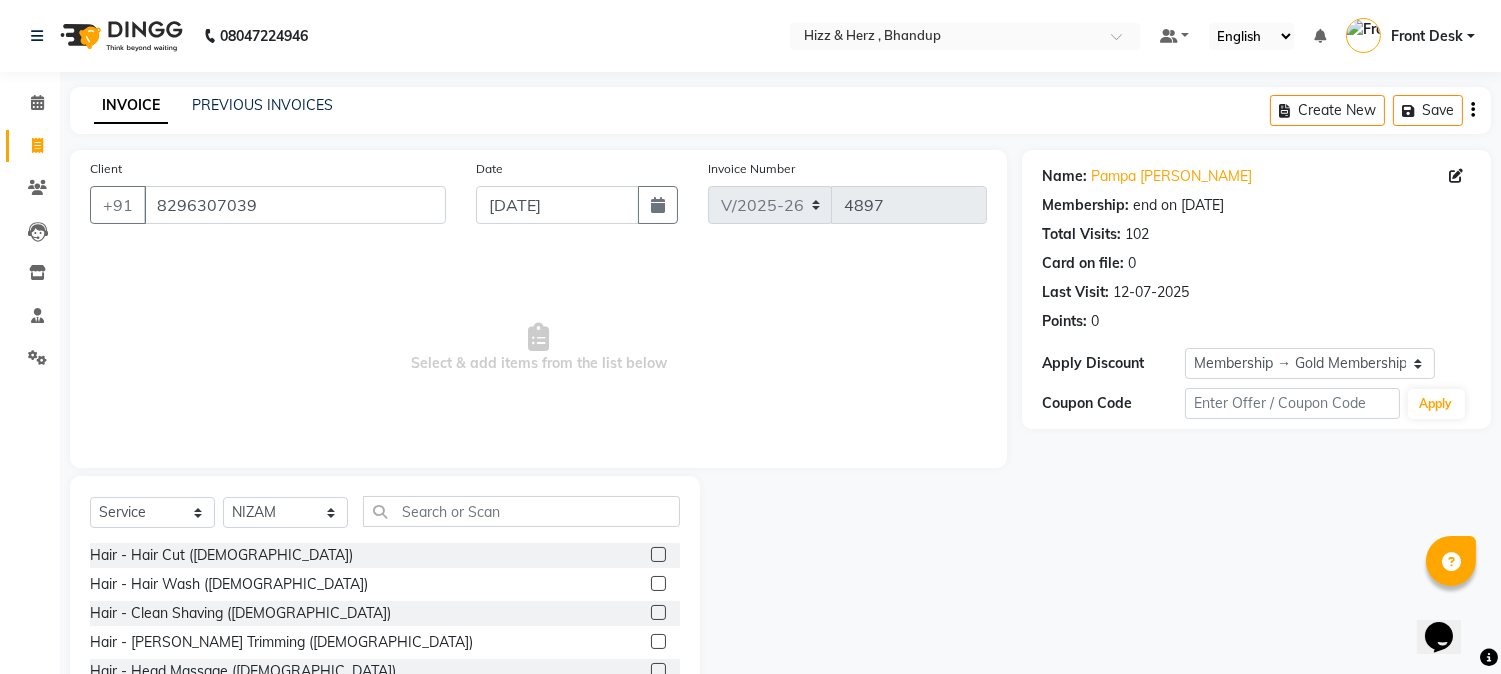 drag, startPoint x: 642, startPoint y: 553, endPoint x: 691, endPoint y: 552, distance: 49.010204 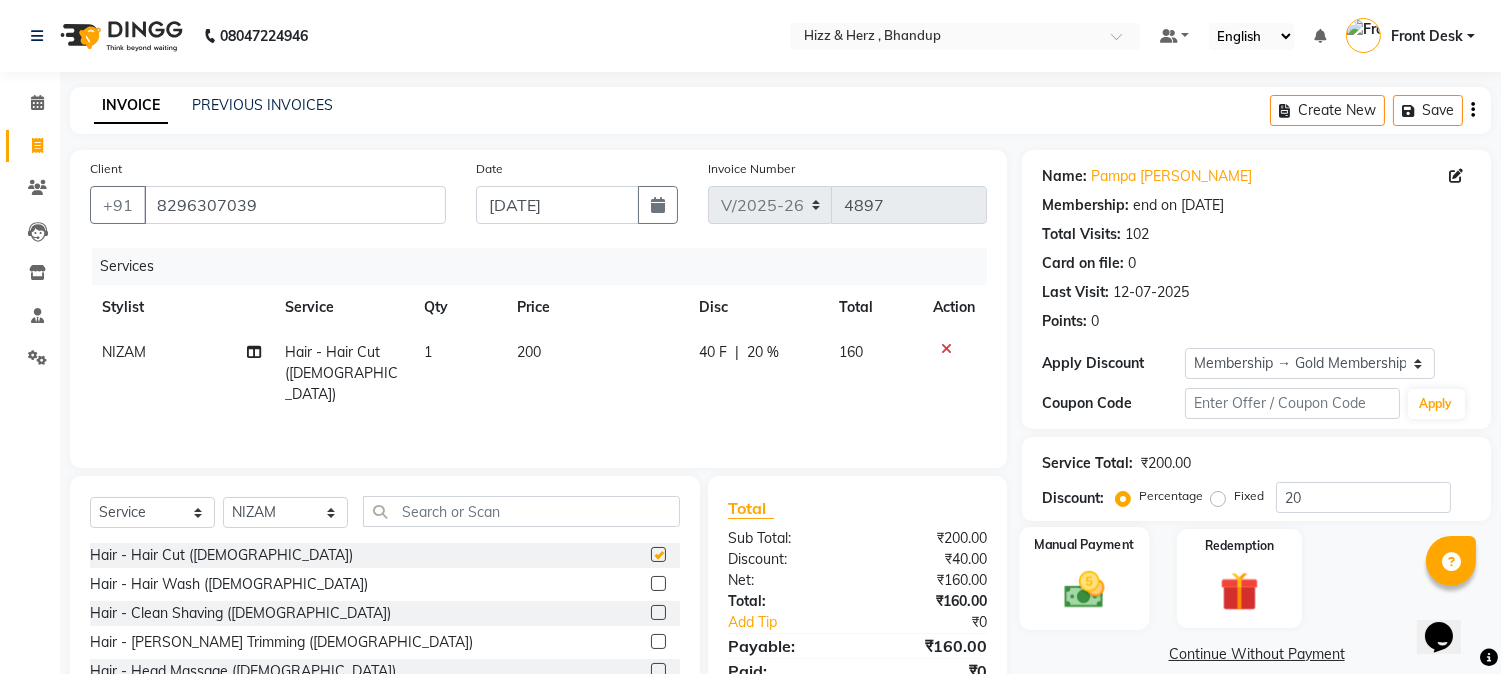 checkbox on "false" 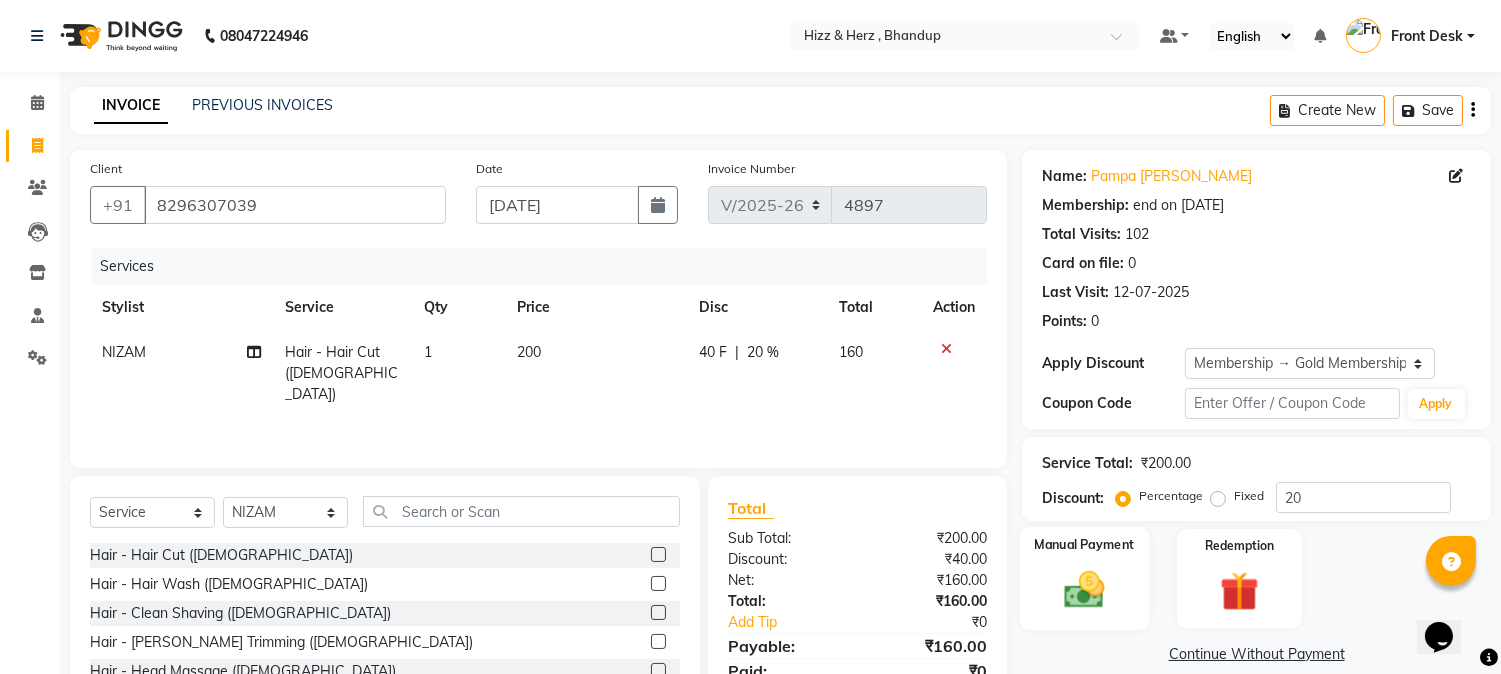 click 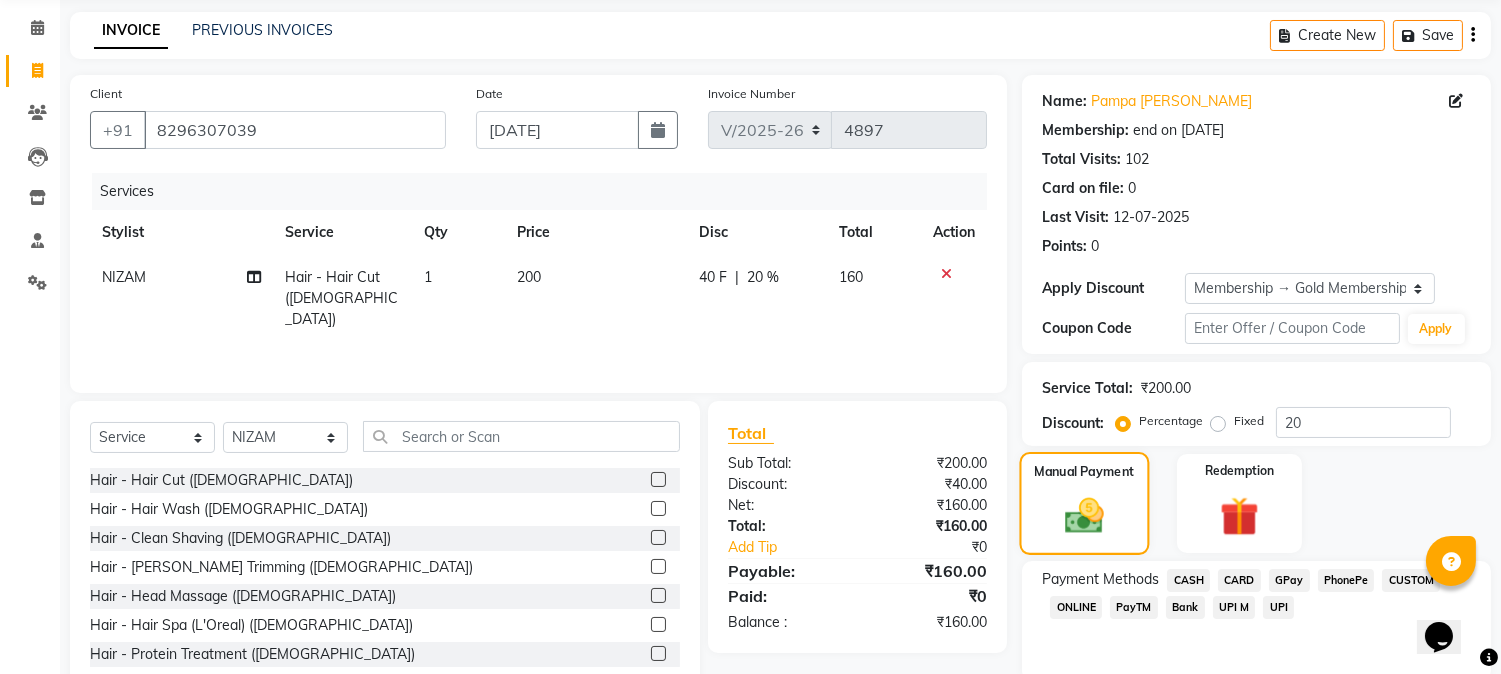 scroll, scrollTop: 152, scrollLeft: 0, axis: vertical 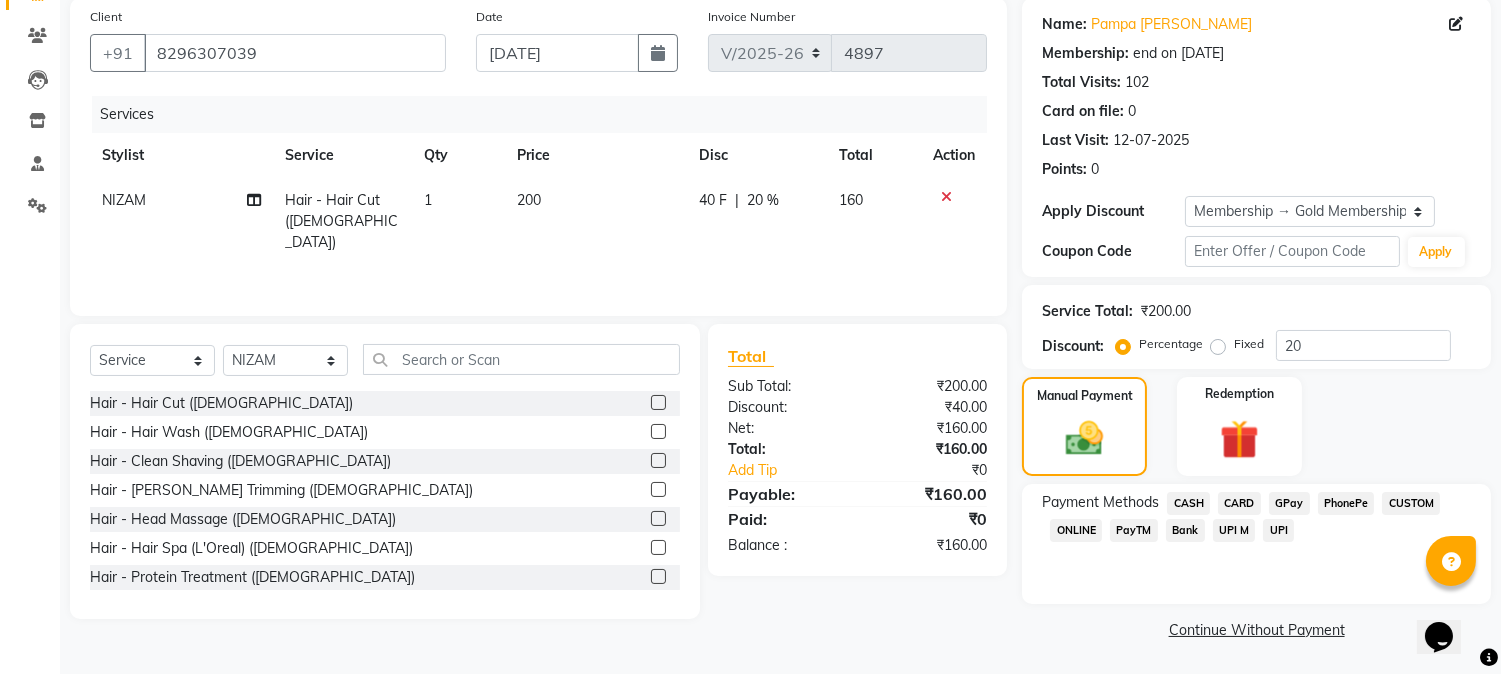 click on "GPay" 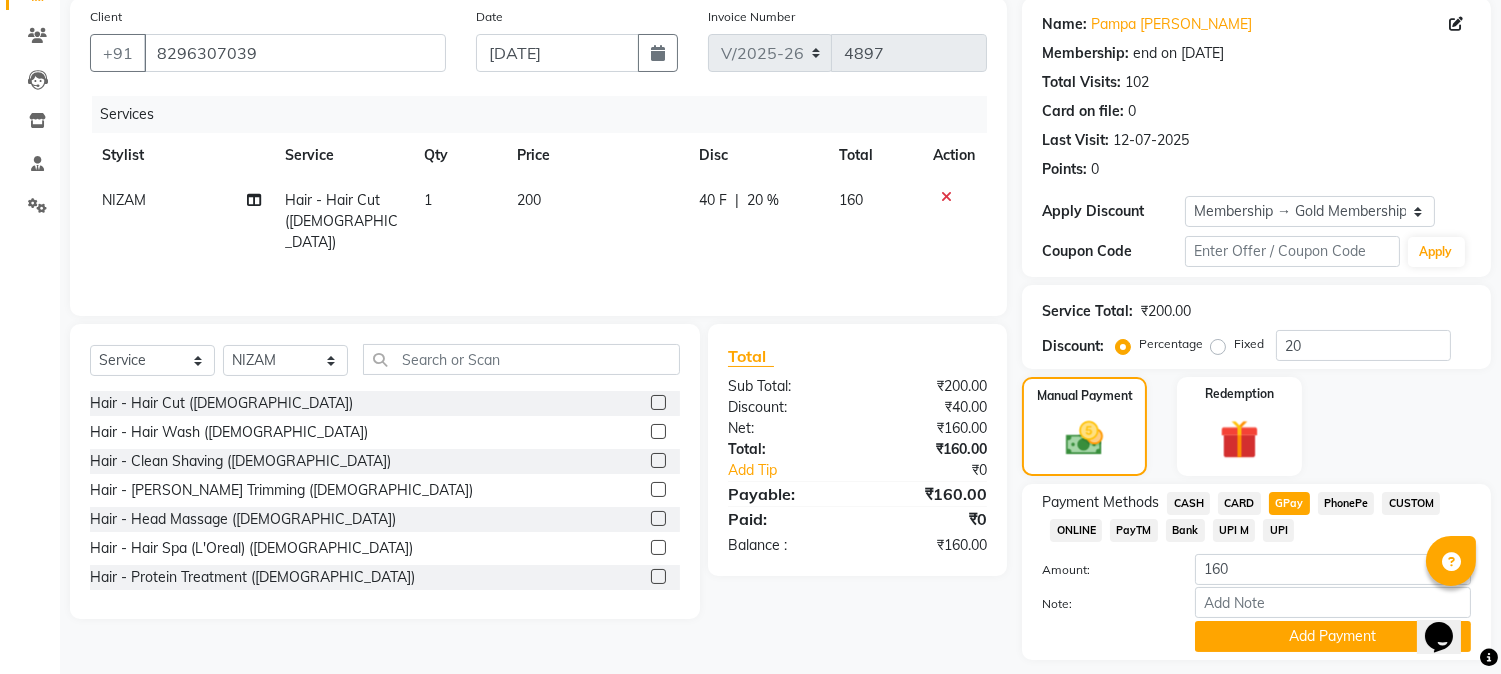 scroll, scrollTop: 208, scrollLeft: 0, axis: vertical 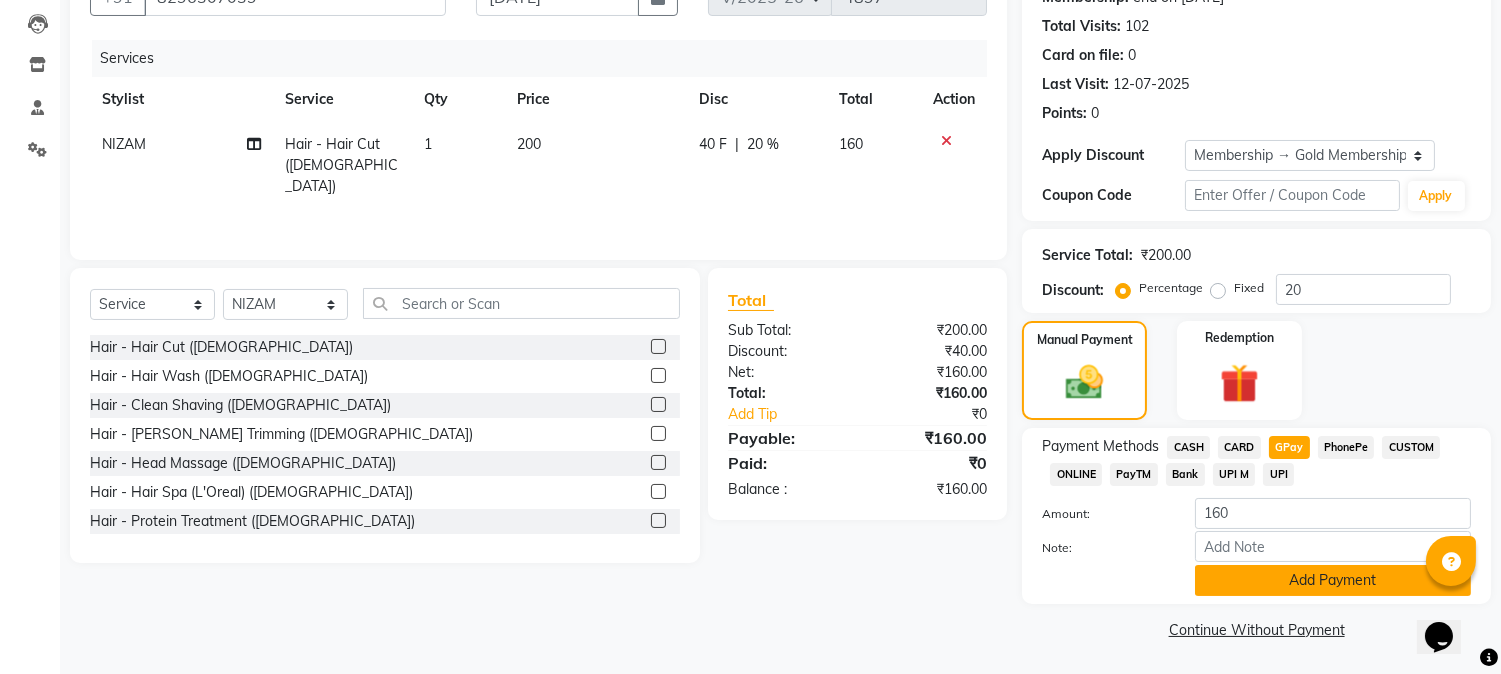 click on "Add Payment" 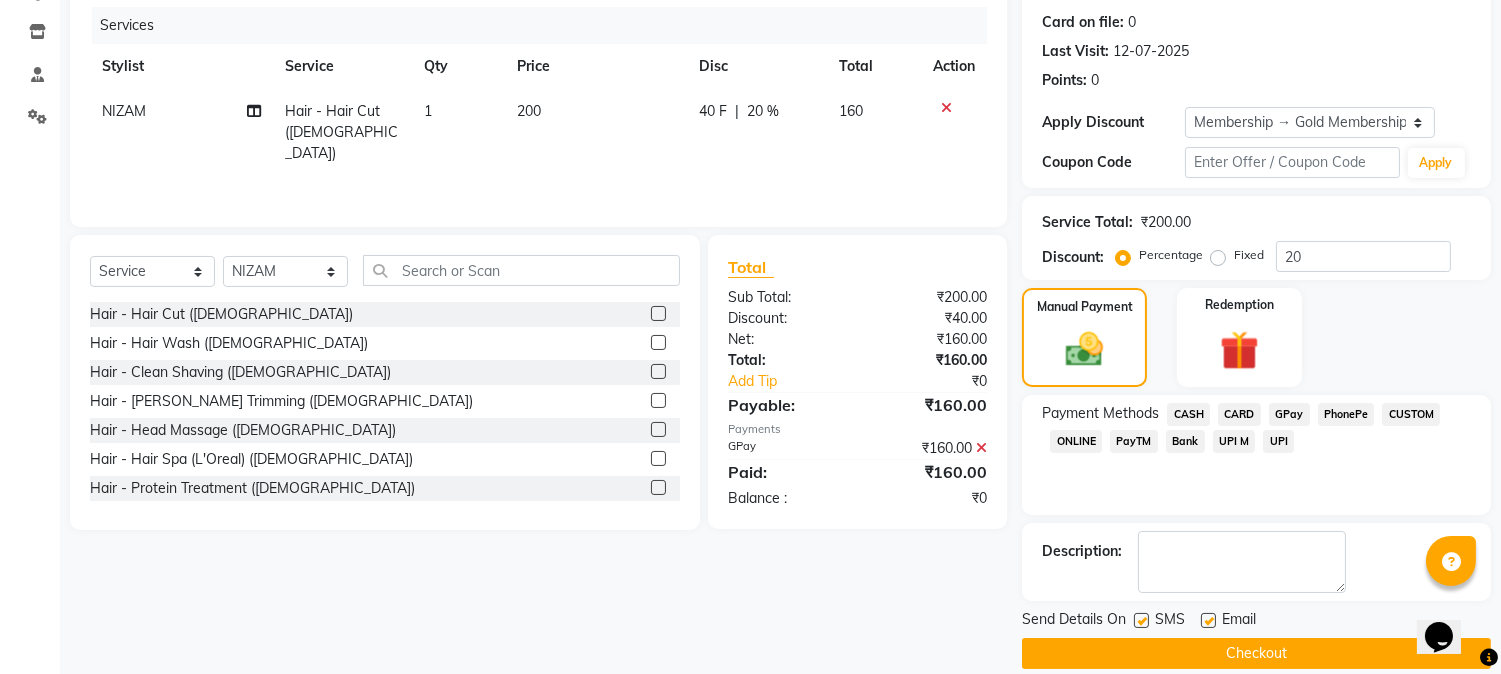 scroll, scrollTop: 265, scrollLeft: 0, axis: vertical 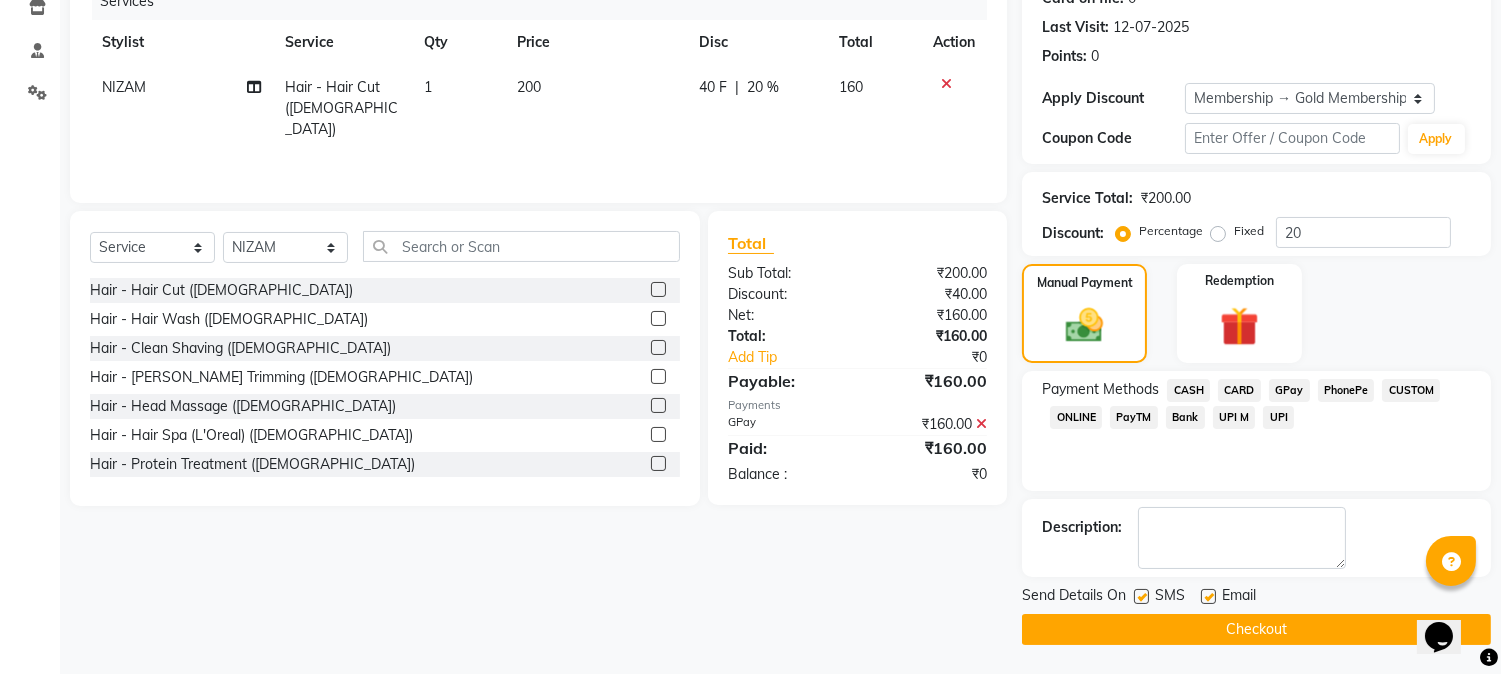 click on "Checkout" 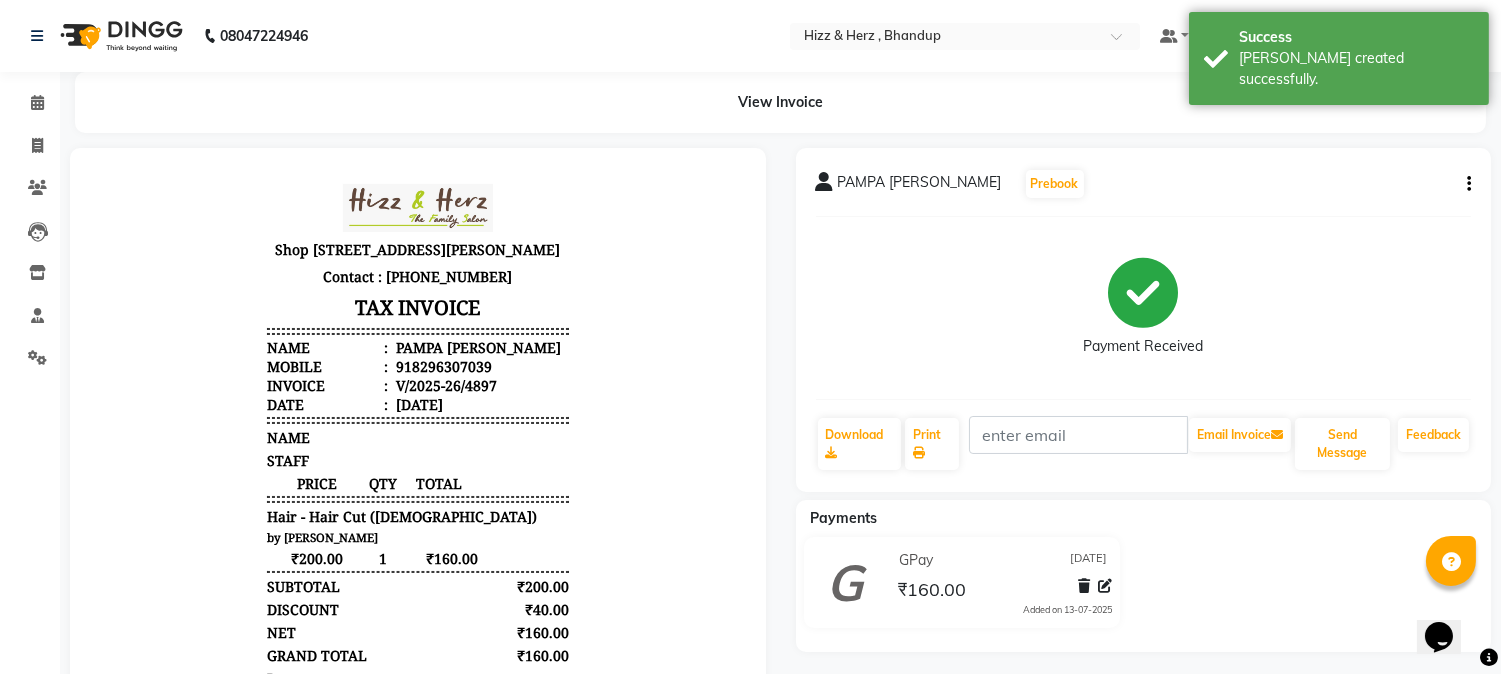 scroll, scrollTop: 0, scrollLeft: 0, axis: both 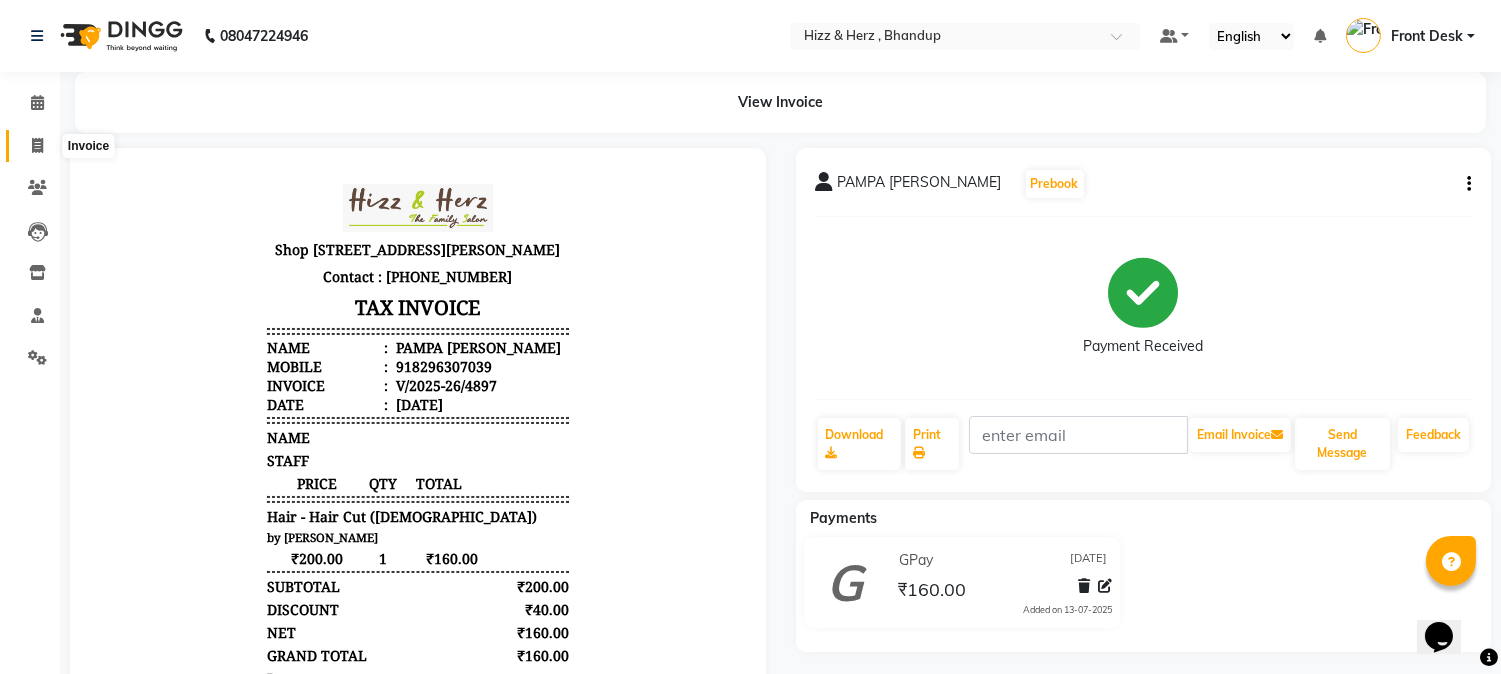 click 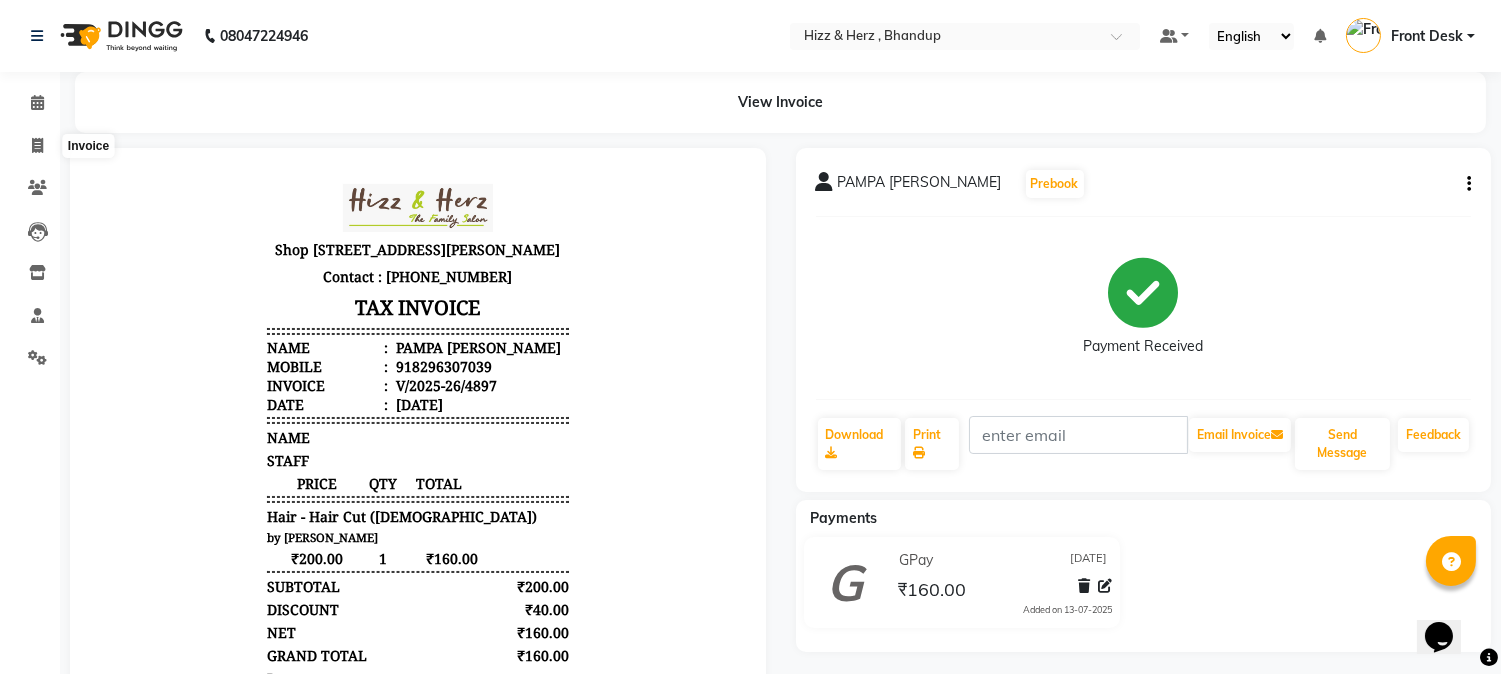 select on "service" 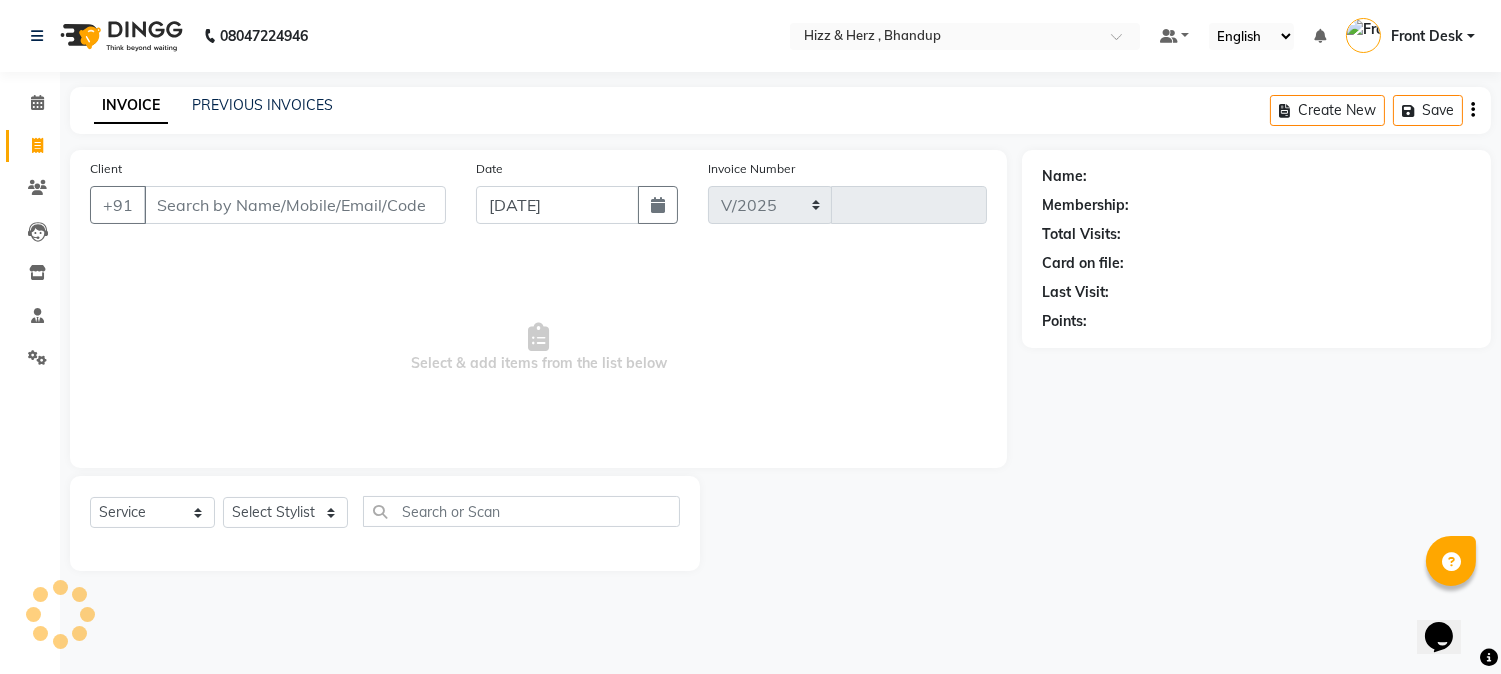 select on "629" 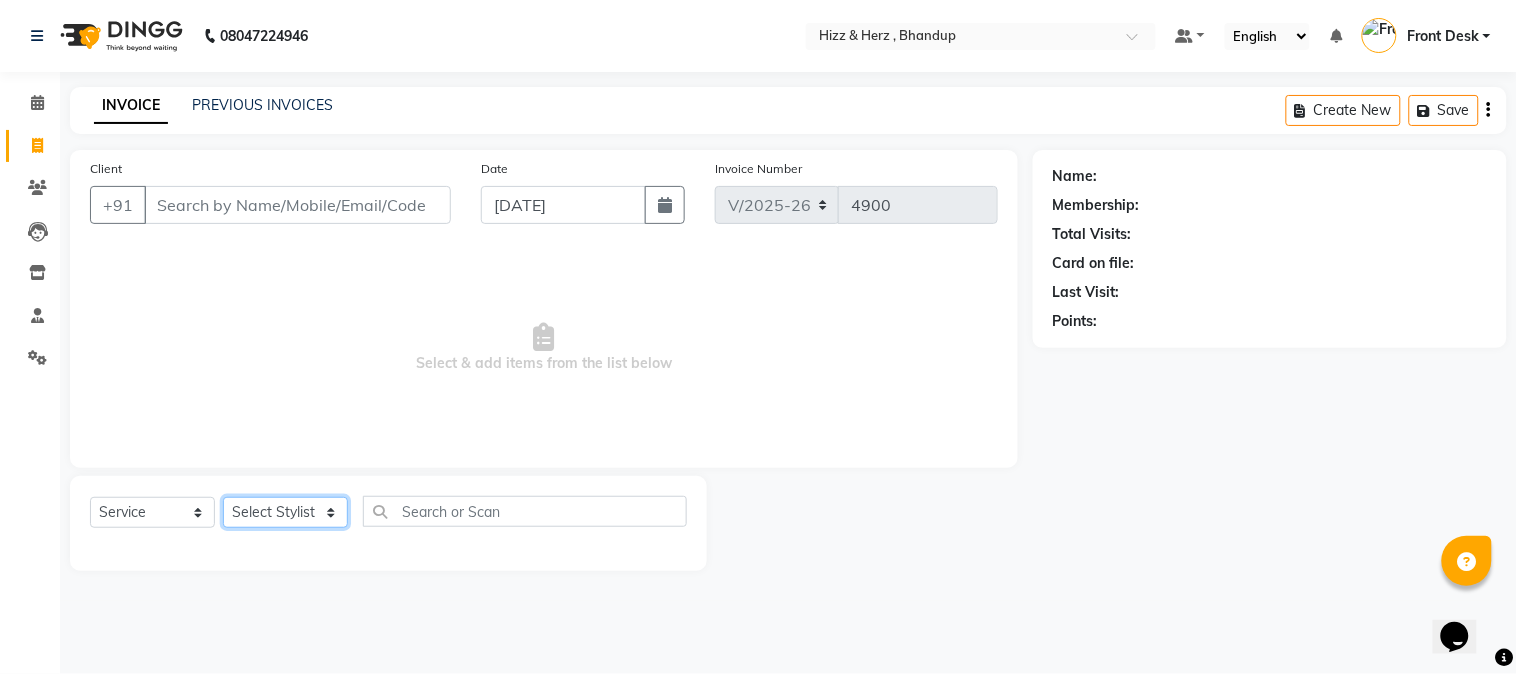 click on "Select Stylist Front Desk Gaurav Sharma HIZZ & HERZ 2 IRFAN AHMAD Jigna Goswami KHALID AHMAD Laxmi Mehboob MOHD PARVEJ NIZAM Salman Sangeeta  SUMITA  VEERENDRA SHARMA" 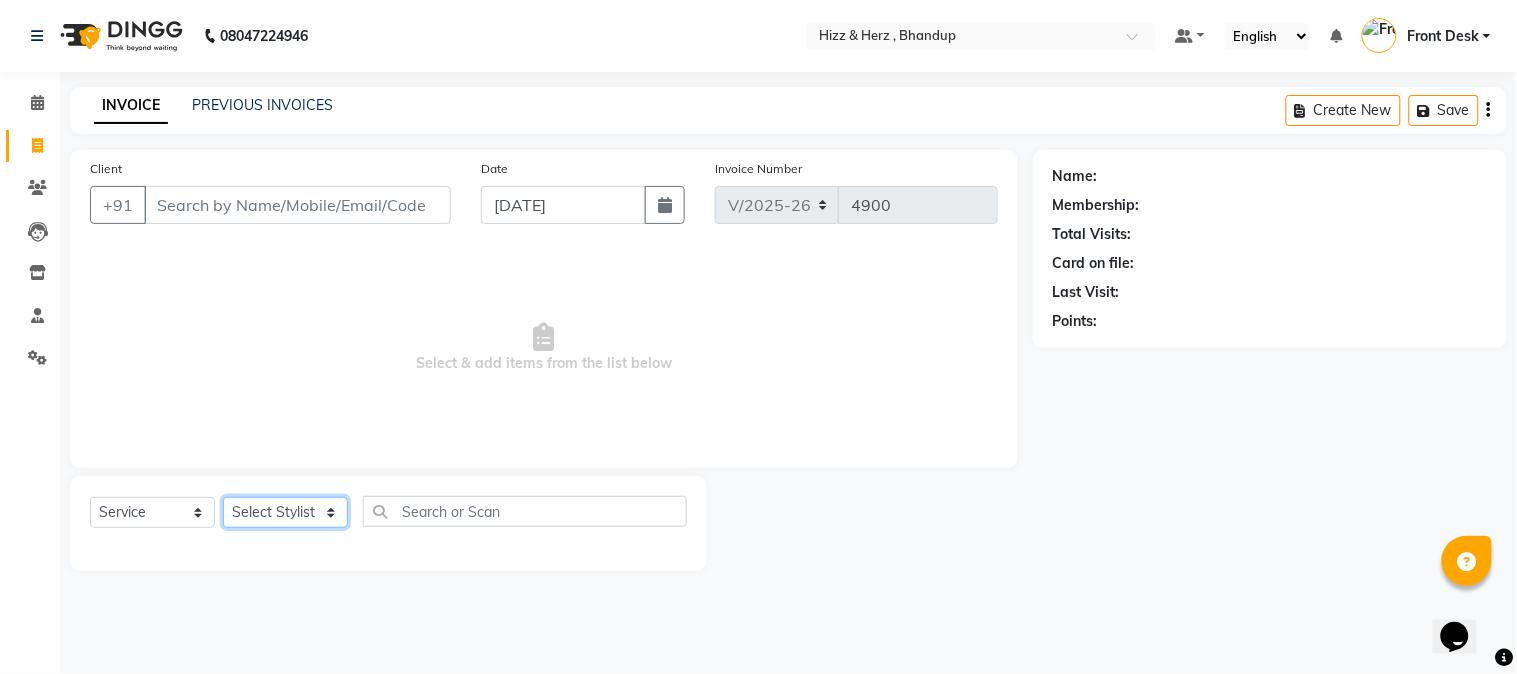 select on "24395" 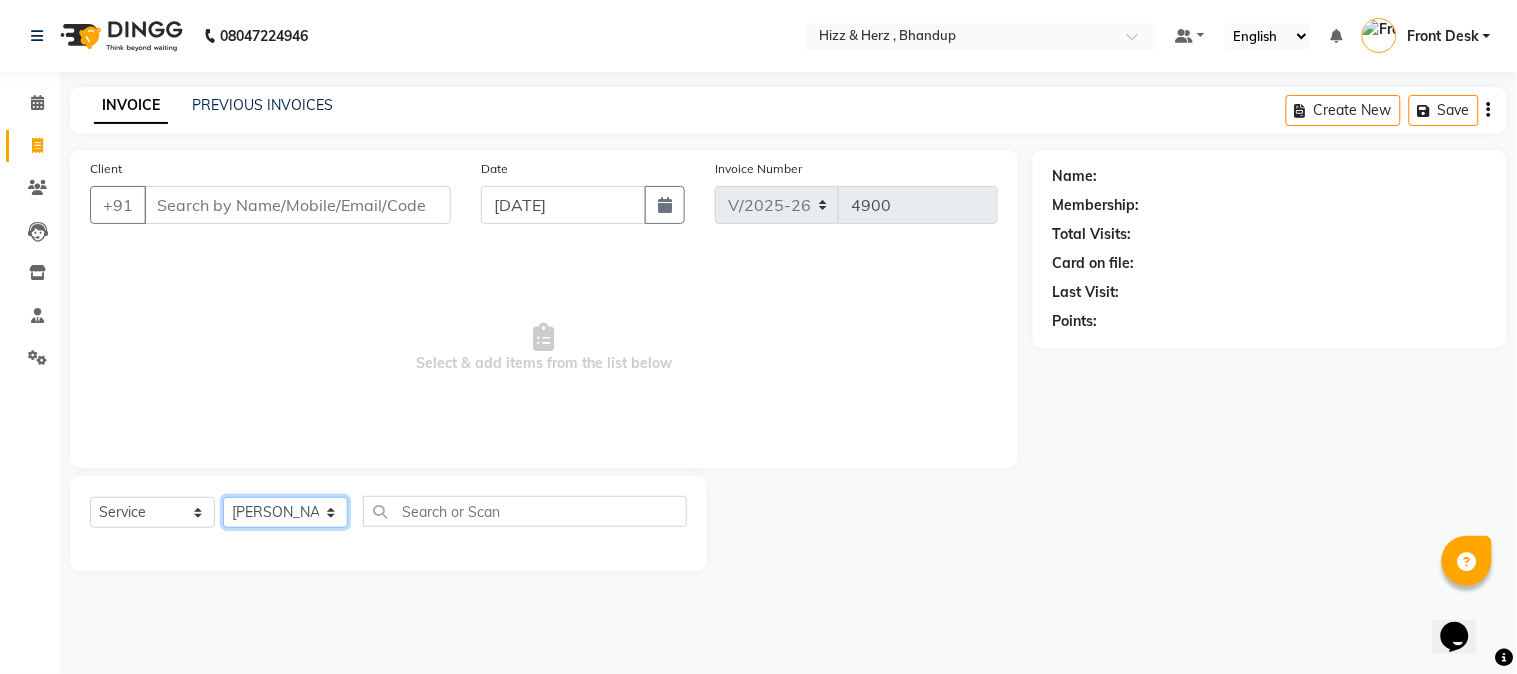 click on "Select Stylist Front Desk Gaurav Sharma HIZZ & HERZ 2 IRFAN AHMAD Jigna Goswami KHALID AHMAD Laxmi Mehboob MOHD PARVEJ NIZAM Salman Sangeeta  SUMITA  VEERENDRA SHARMA" 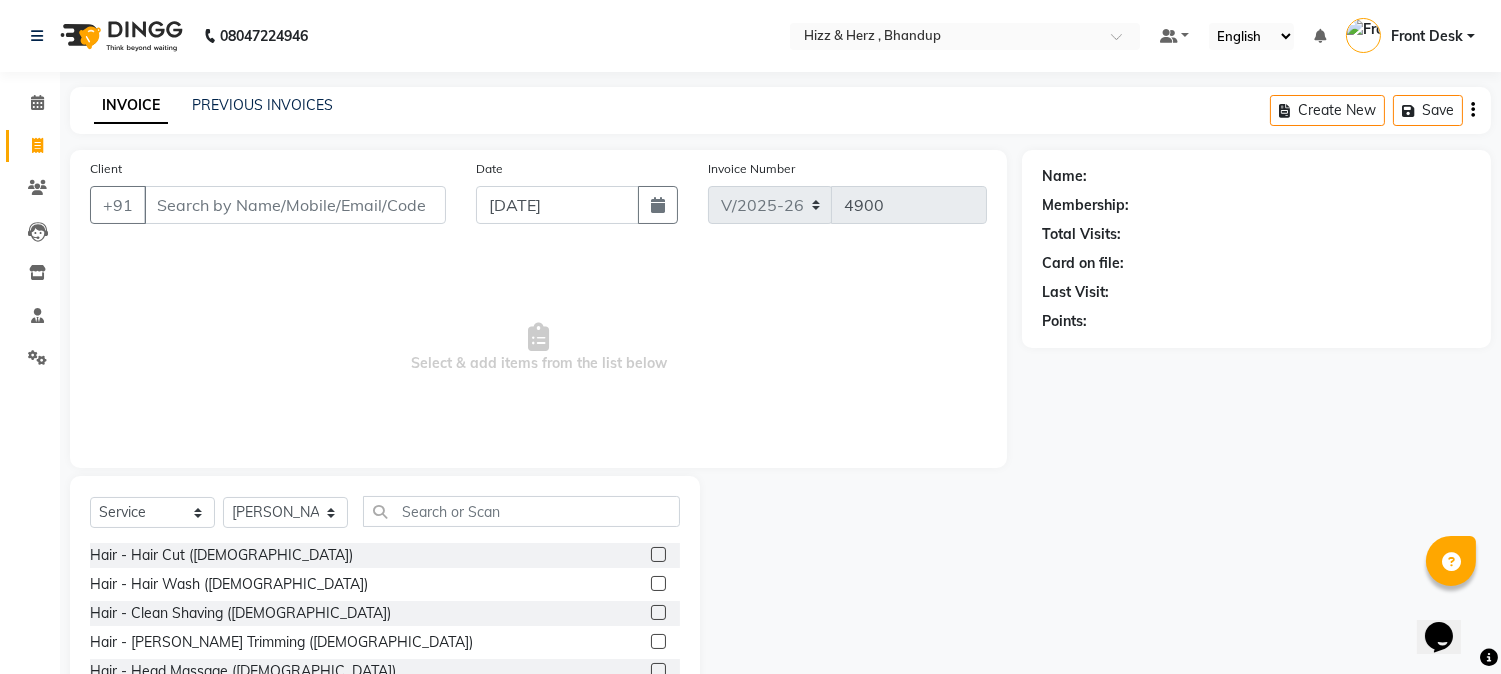 click 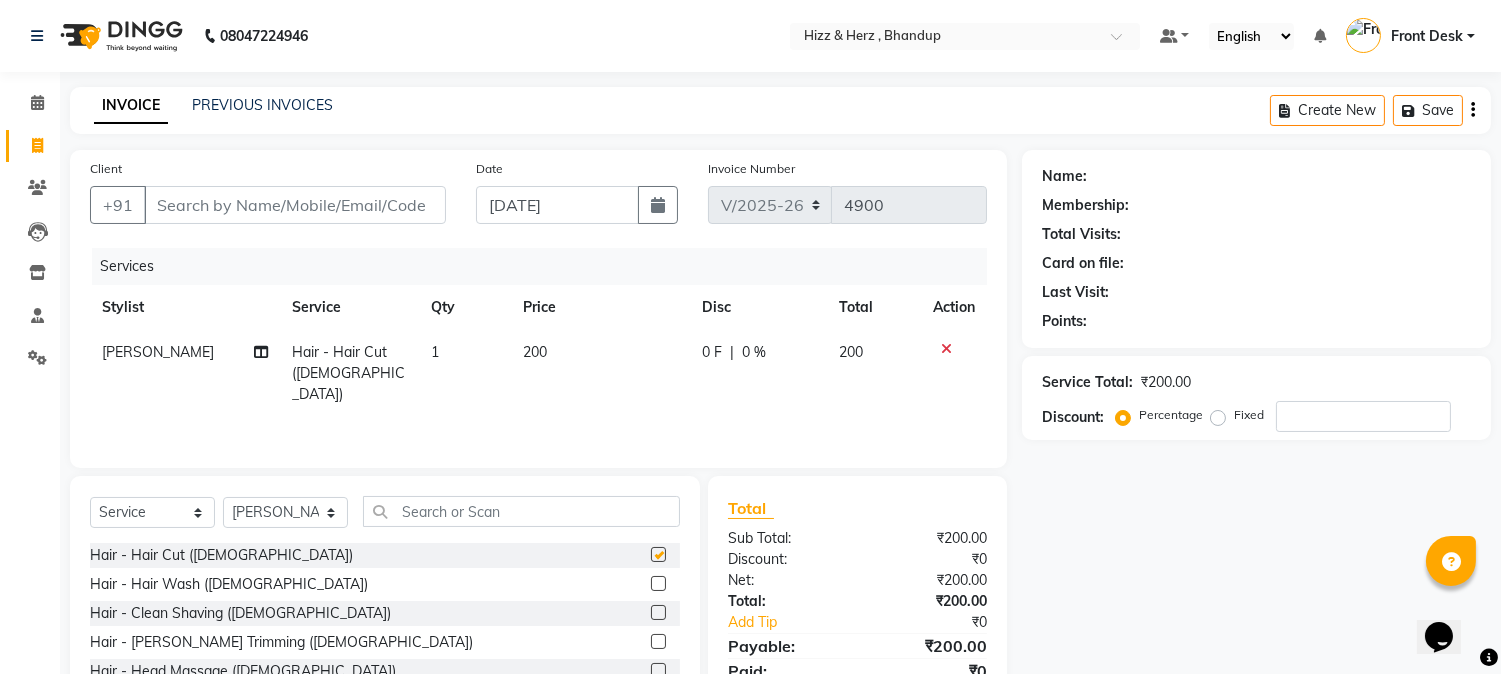 checkbox on "false" 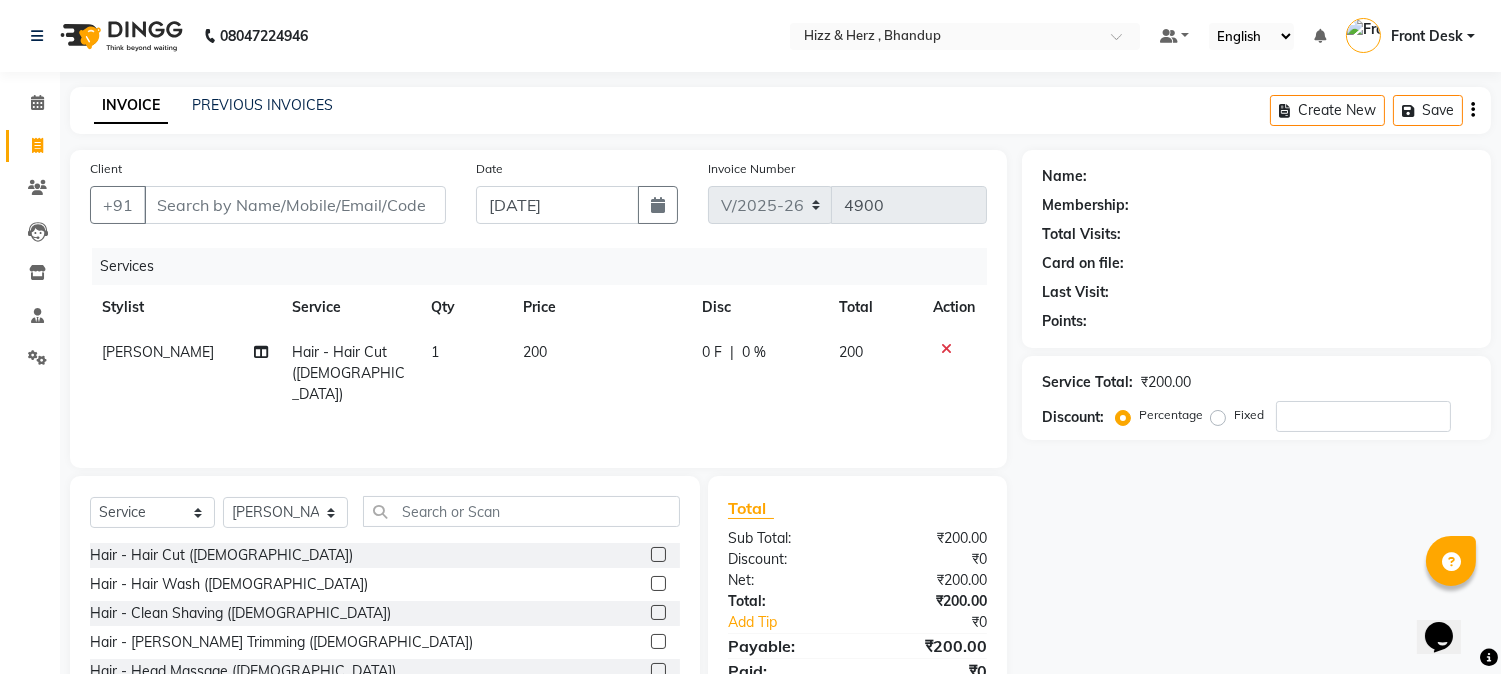 click 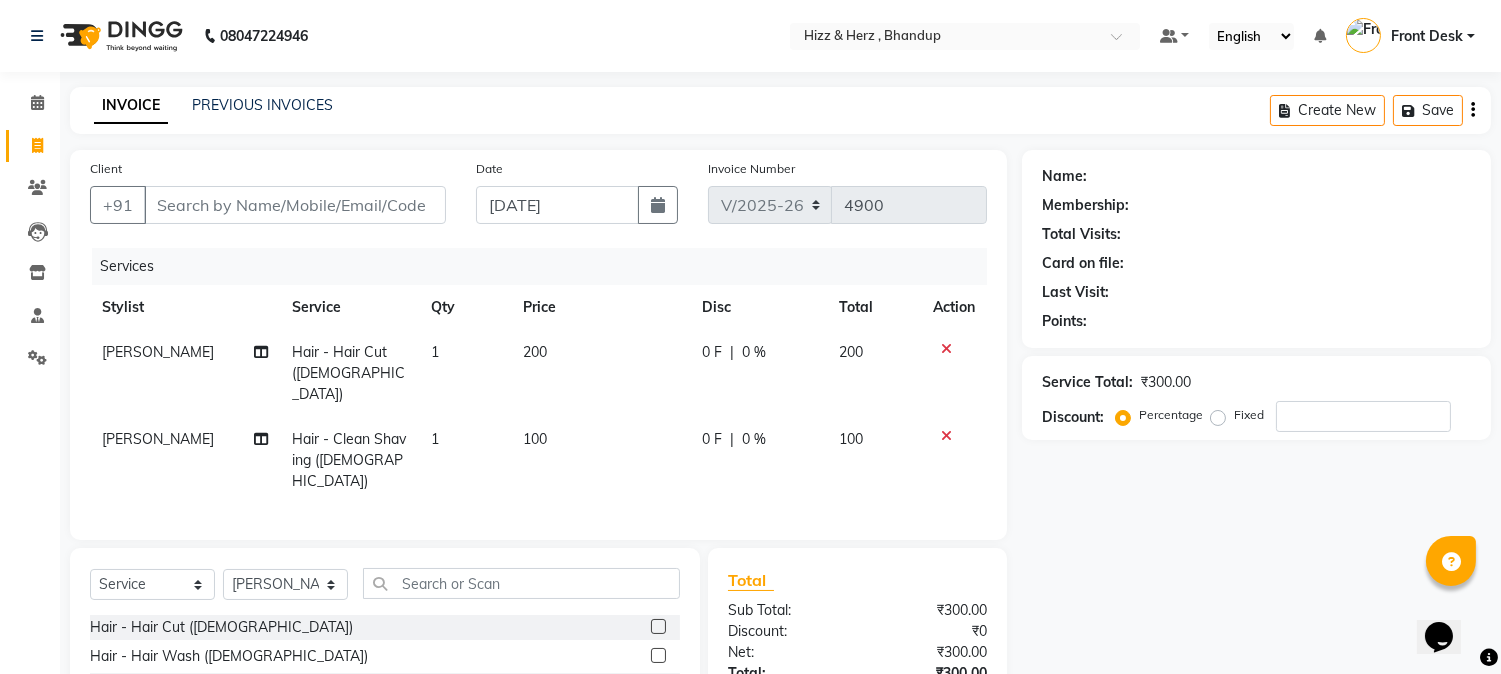 checkbox on "false" 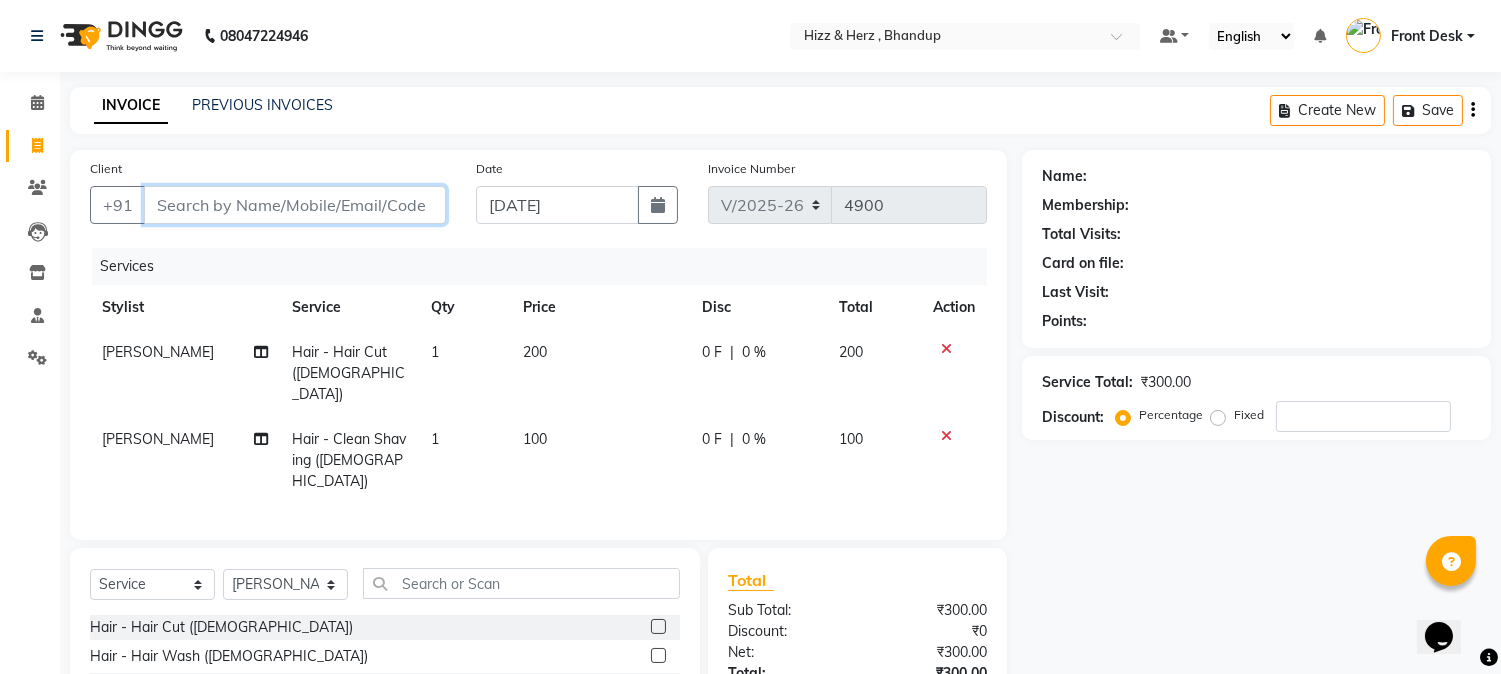 click on "Client" at bounding box center [295, 205] 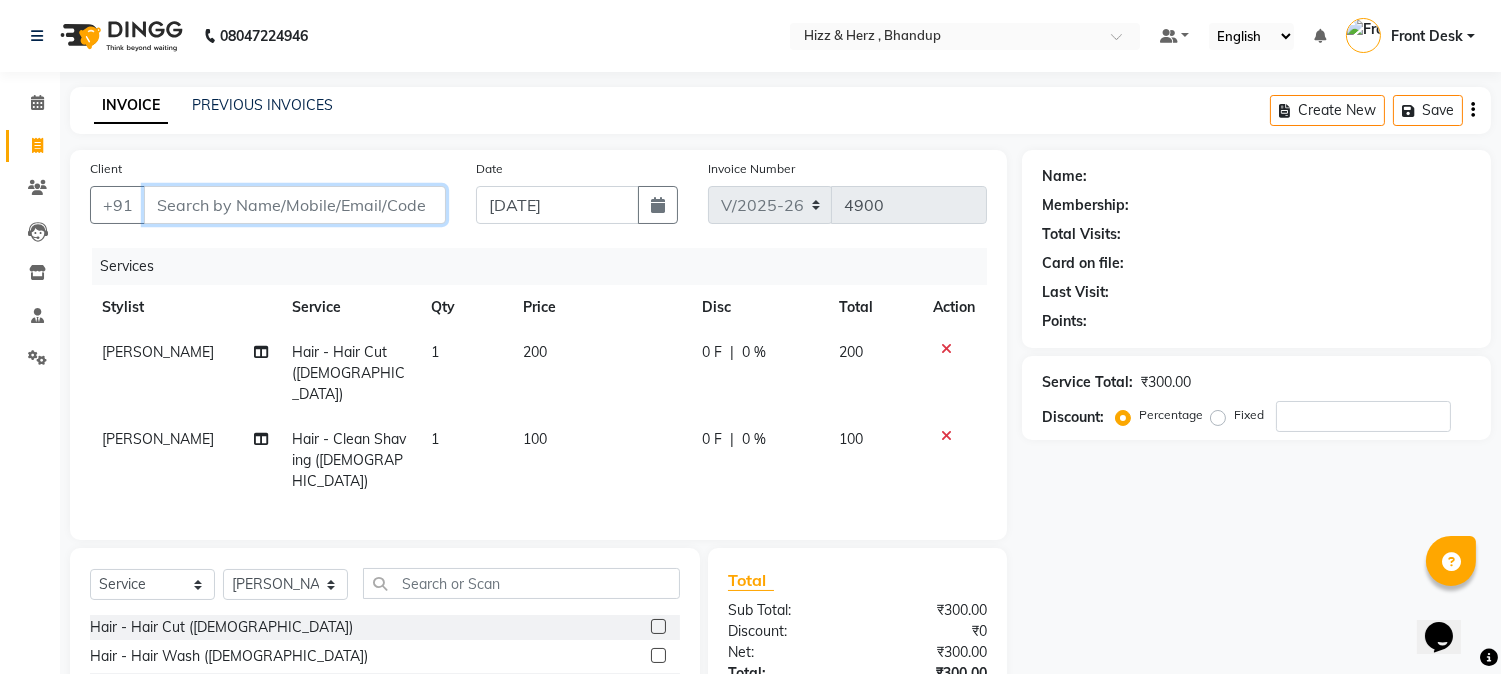 click on "Client" at bounding box center [295, 205] 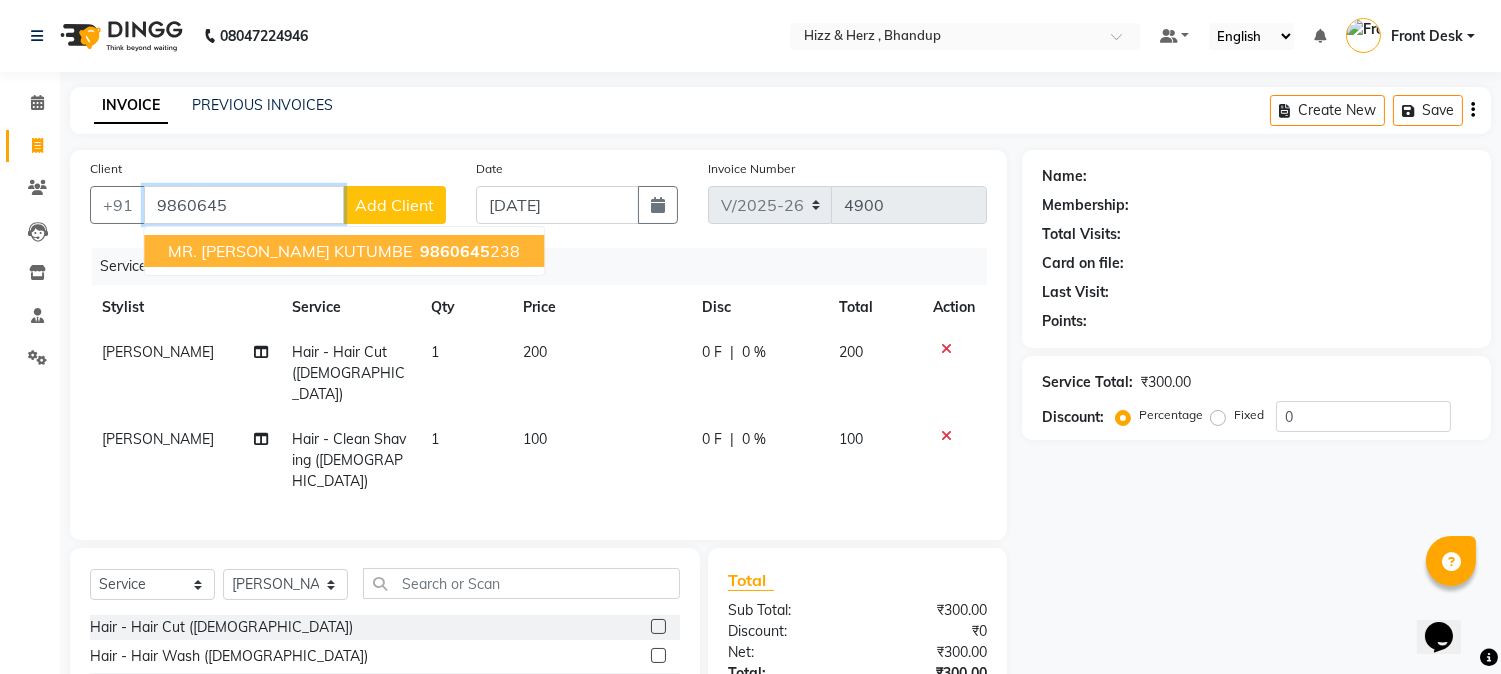 click on "9860645 238" at bounding box center (468, 251) 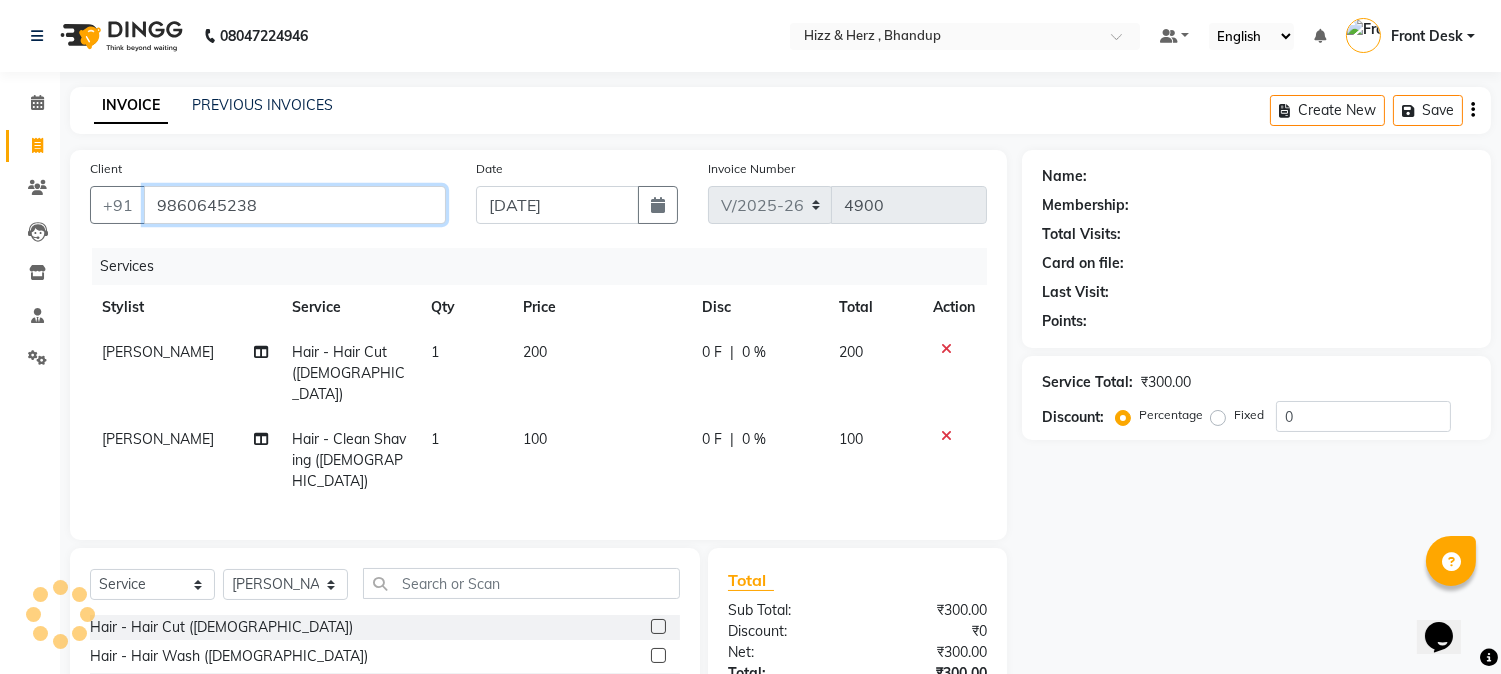 type on "9860645238" 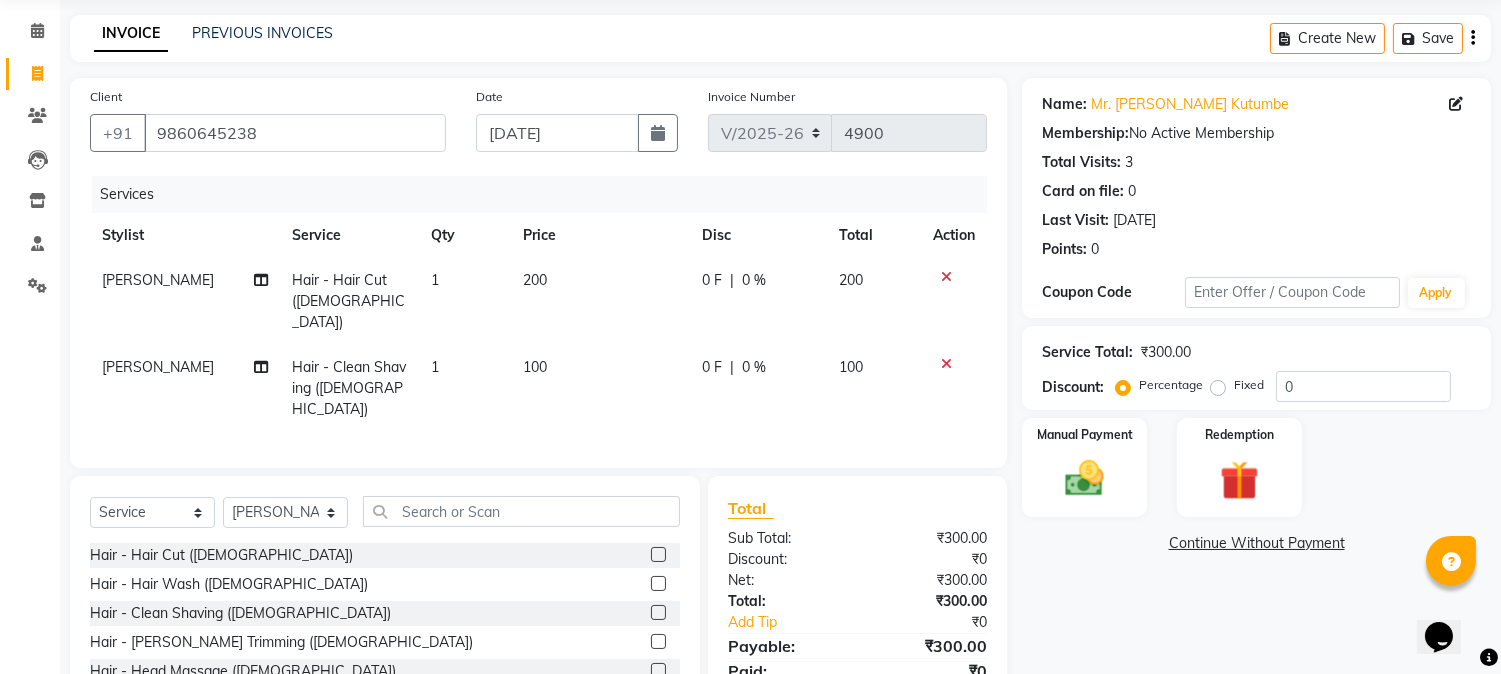 scroll, scrollTop: 111, scrollLeft: 0, axis: vertical 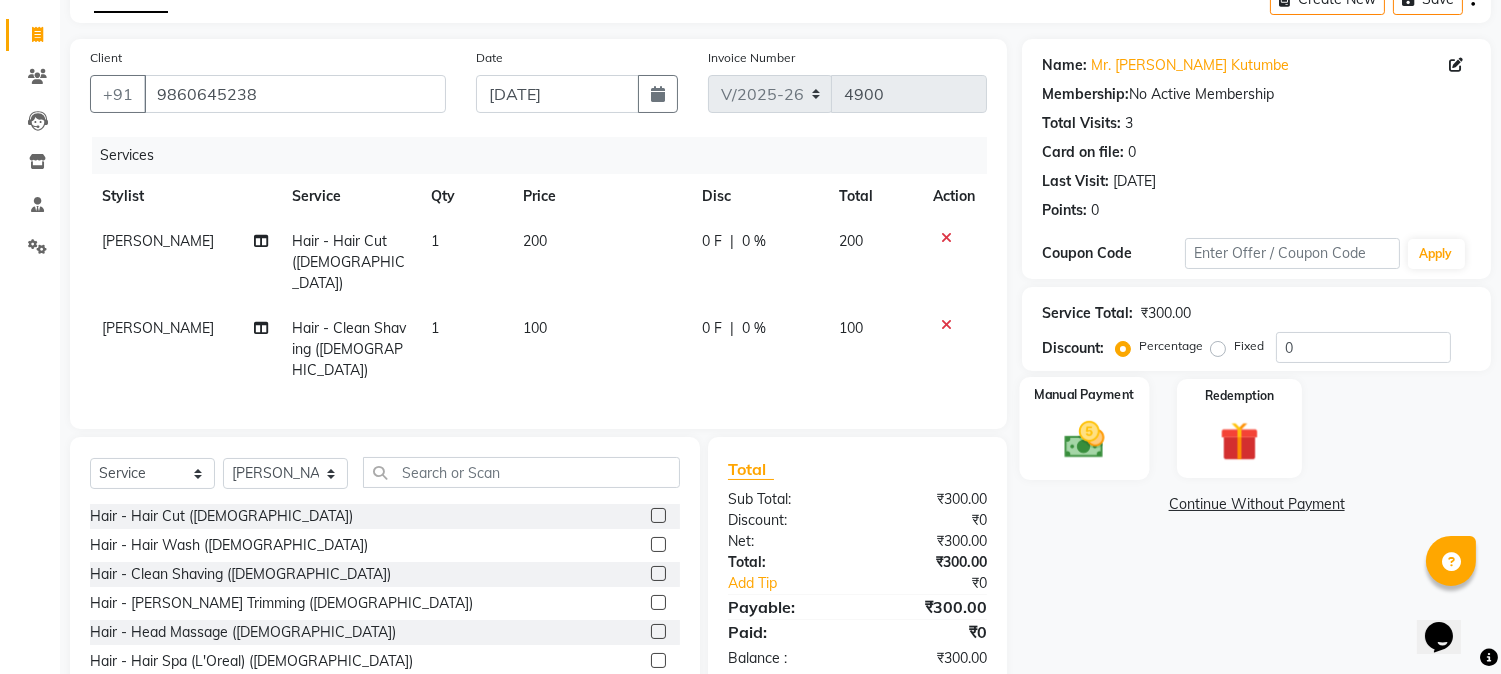 click 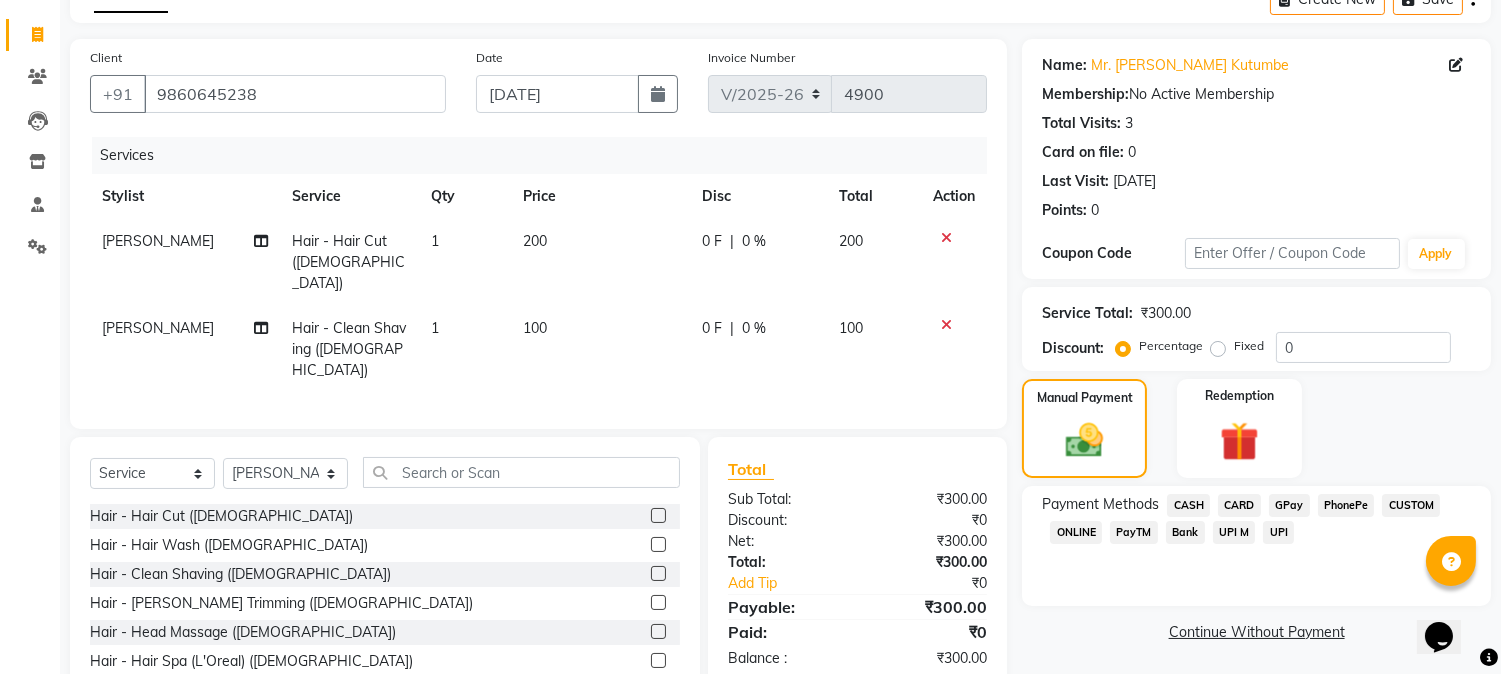 click on "GPay" 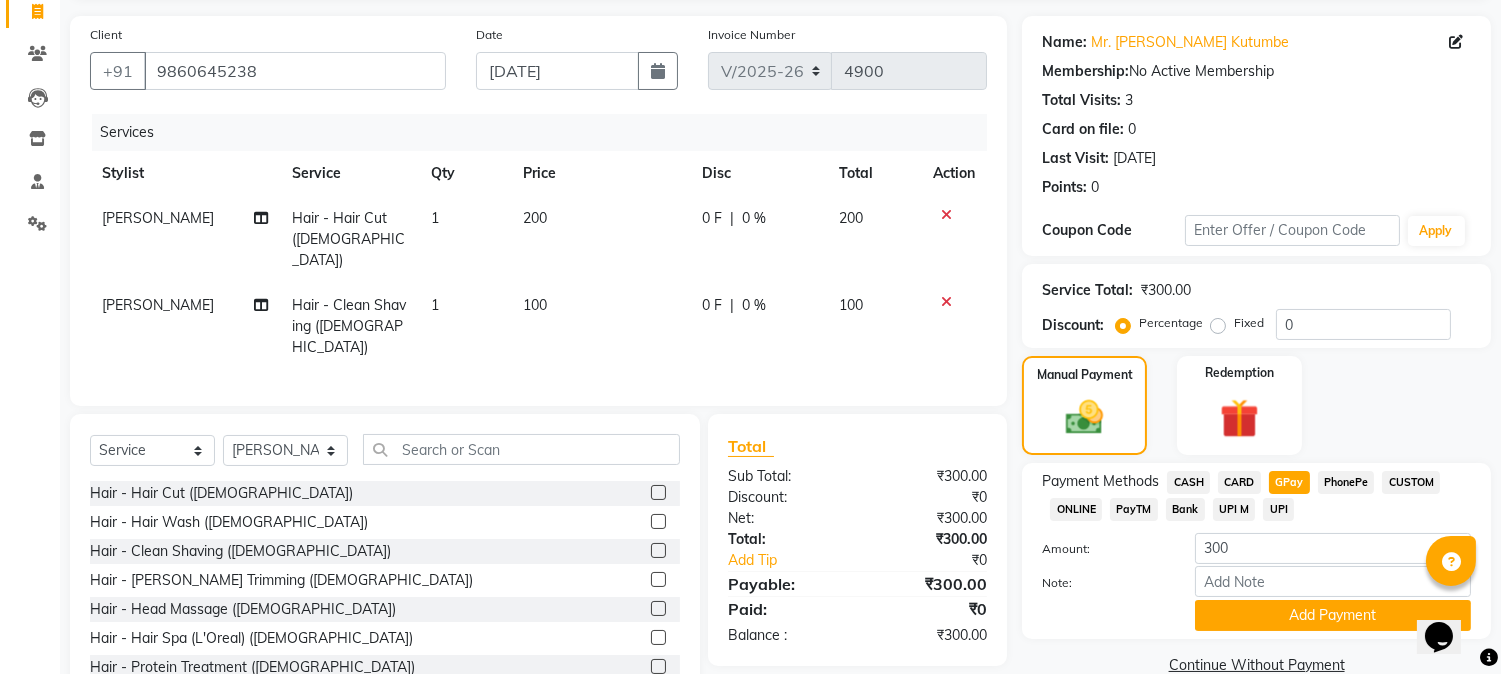 scroll, scrollTop: 173, scrollLeft: 0, axis: vertical 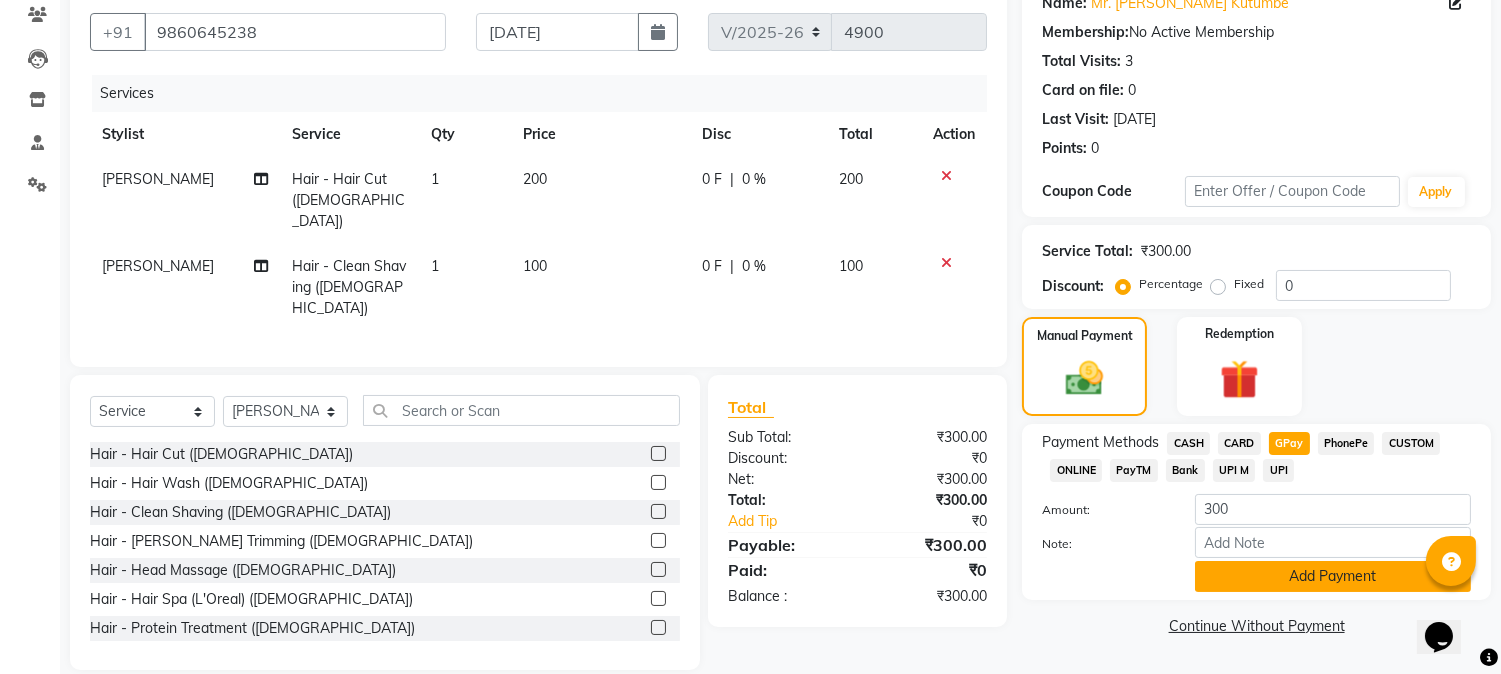 click on "Add Payment" 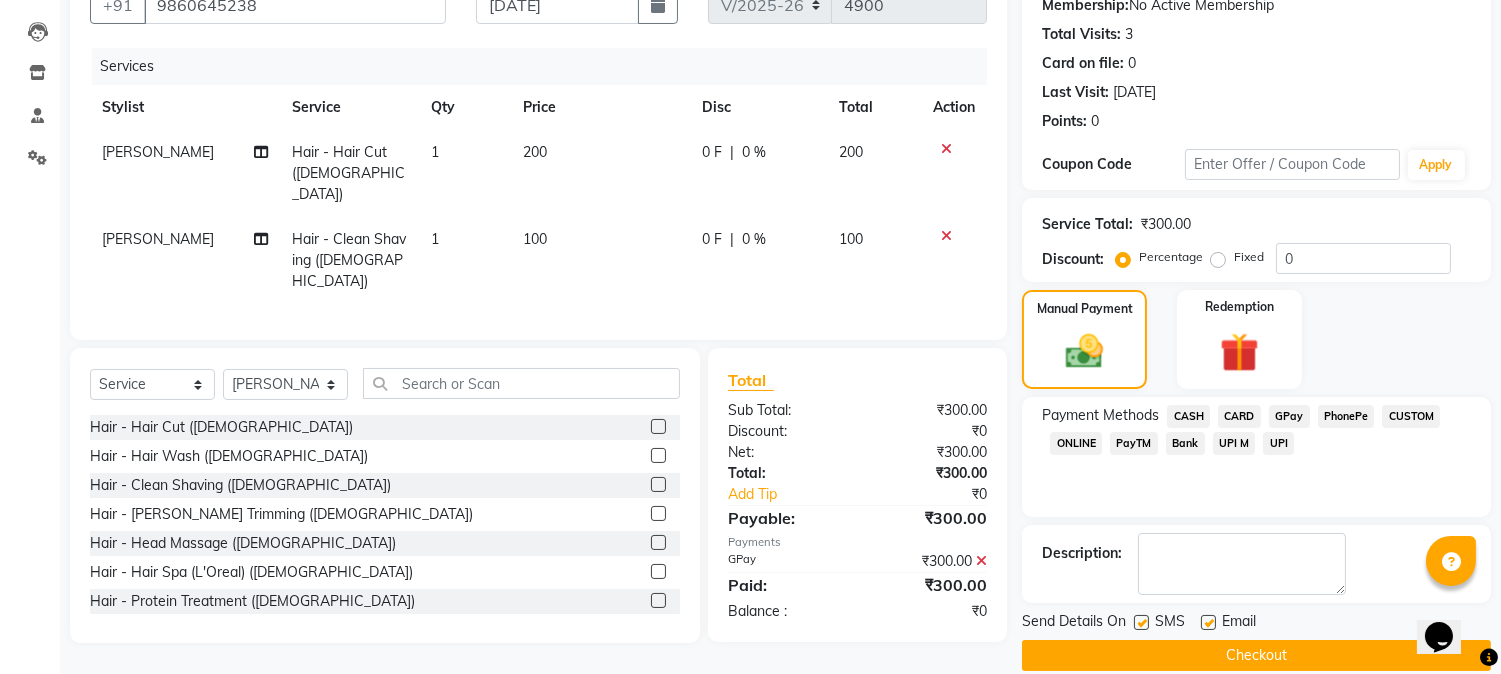 scroll, scrollTop: 225, scrollLeft: 0, axis: vertical 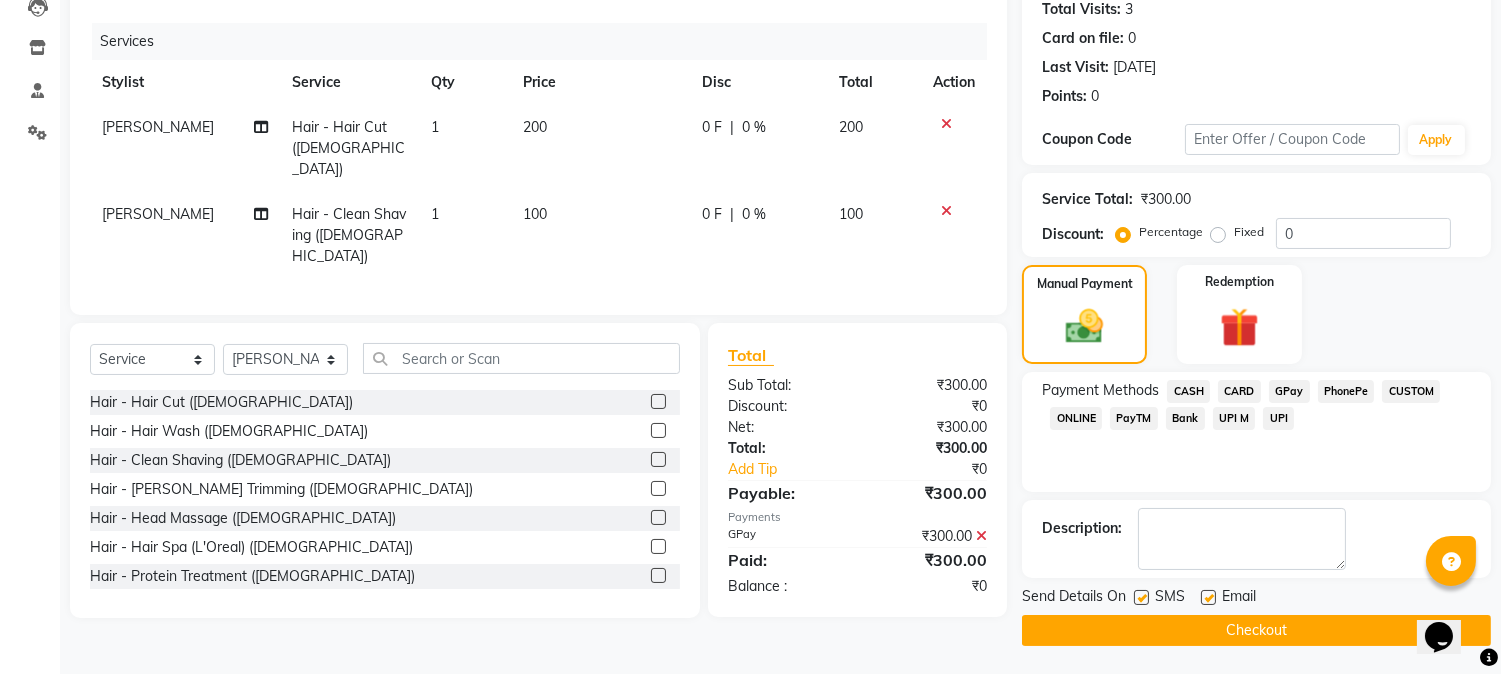 click on "Checkout" 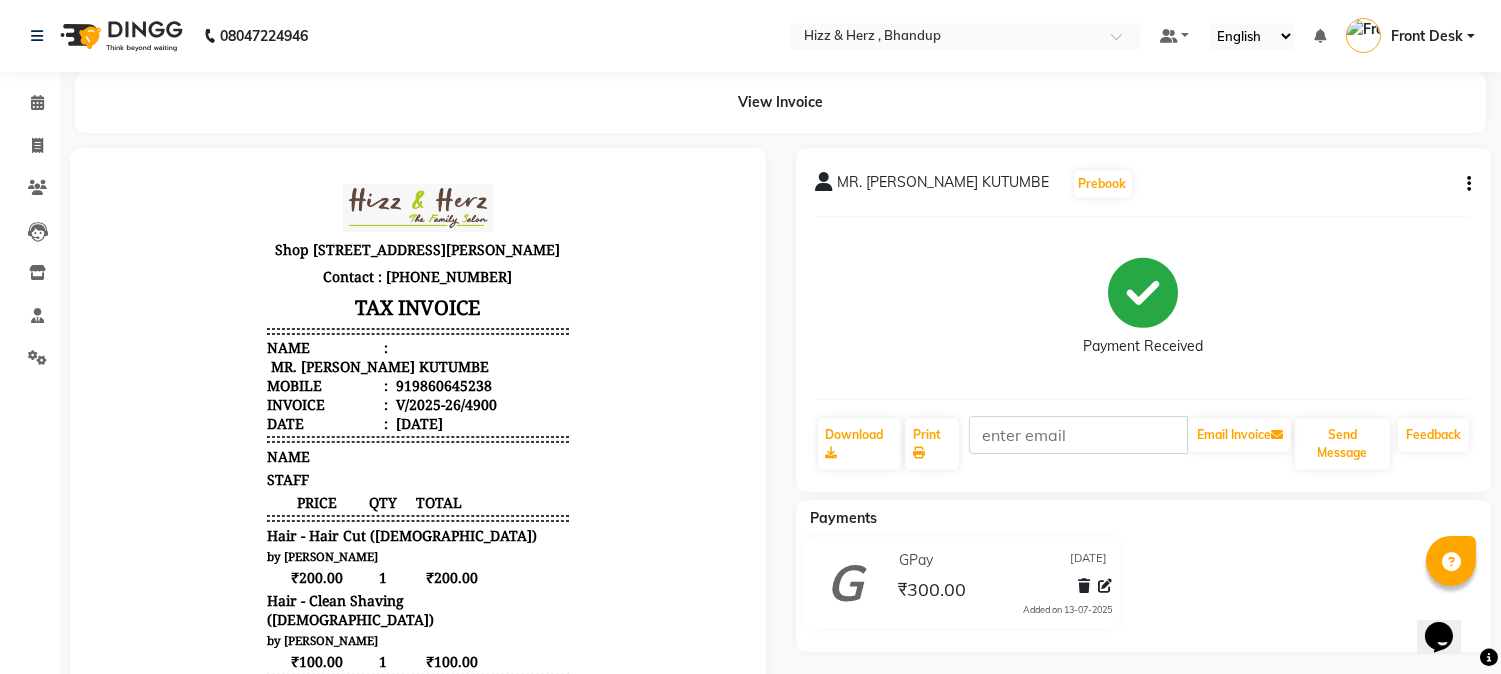 scroll, scrollTop: 0, scrollLeft: 0, axis: both 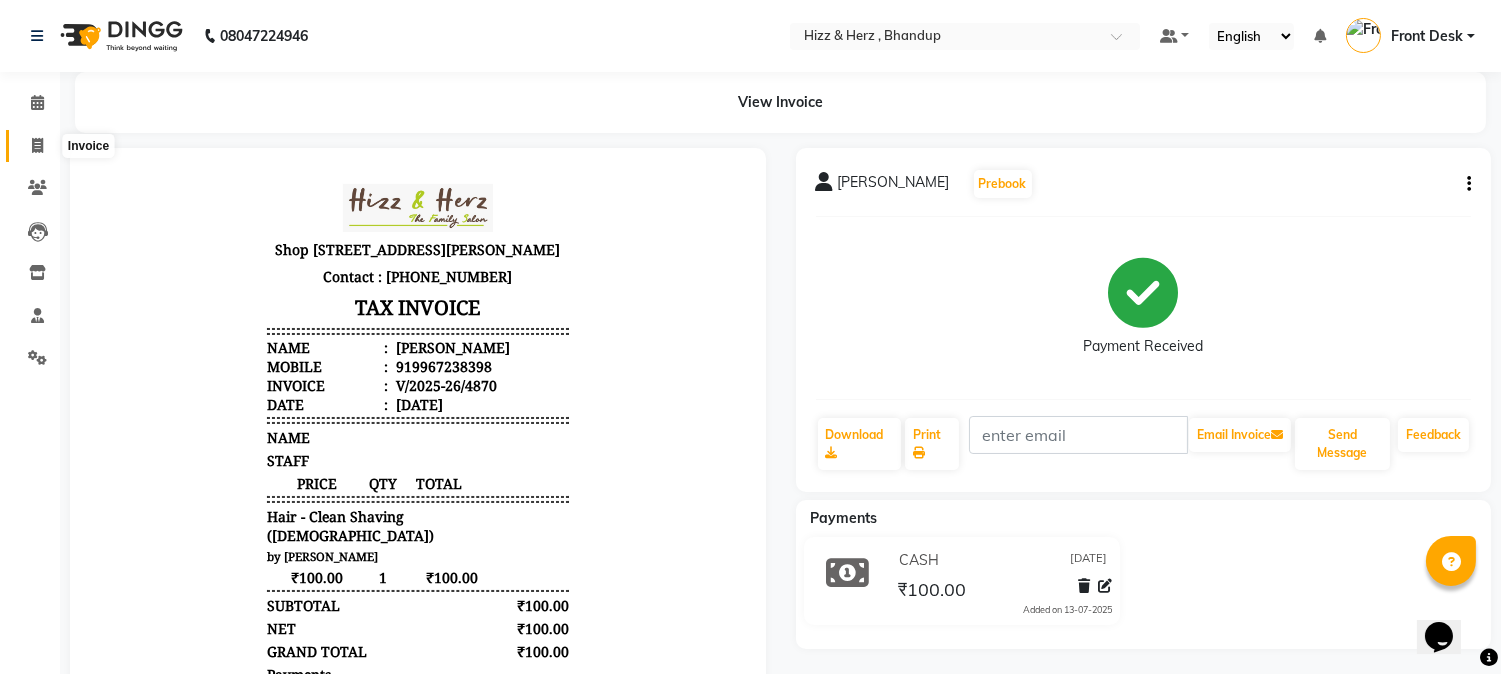 click 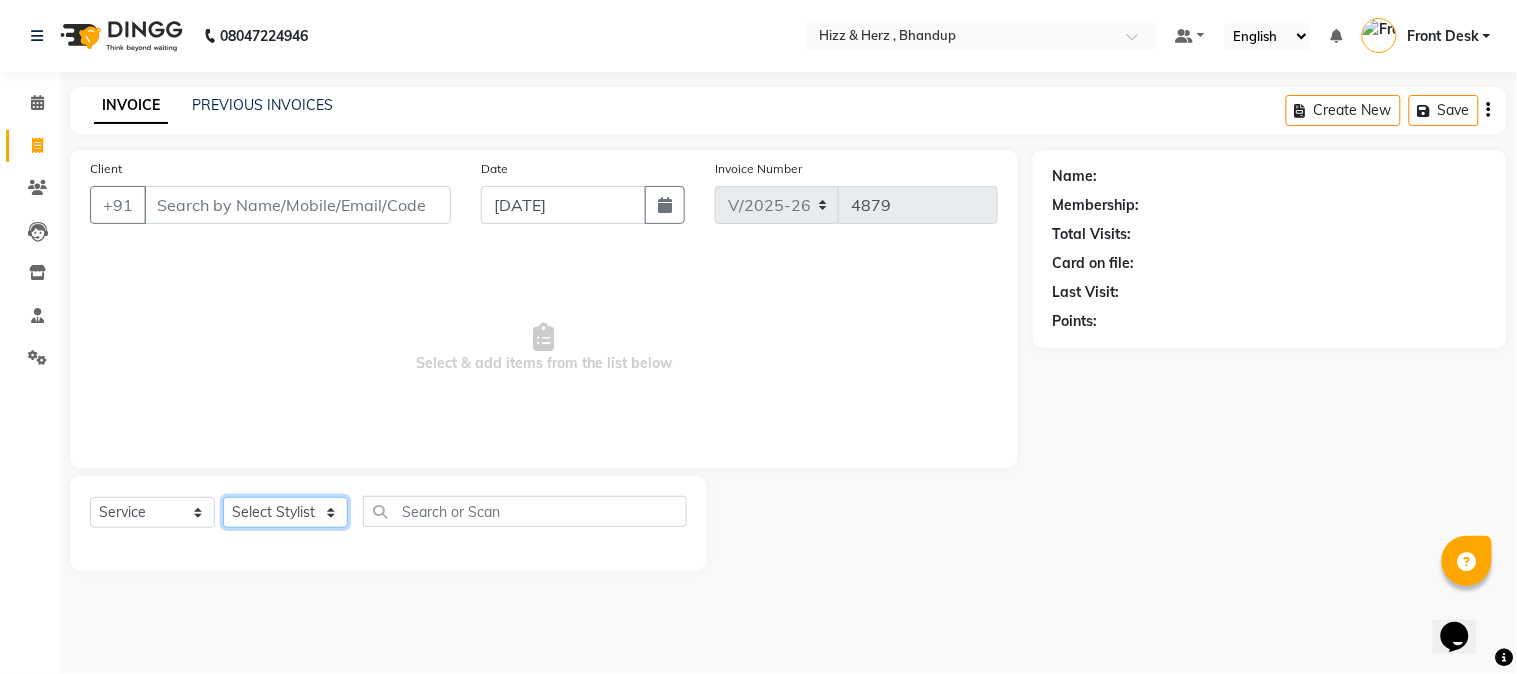 click on "Select Stylist Front Desk [PERSON_NAME] HIZZ & HERZ 2 [PERSON_NAME] [PERSON_NAME] [PERSON_NAME] [PERSON_NAME] MOHD [PERSON_NAME] [PERSON_NAME] [PERSON_NAME]  [PERSON_NAME]" 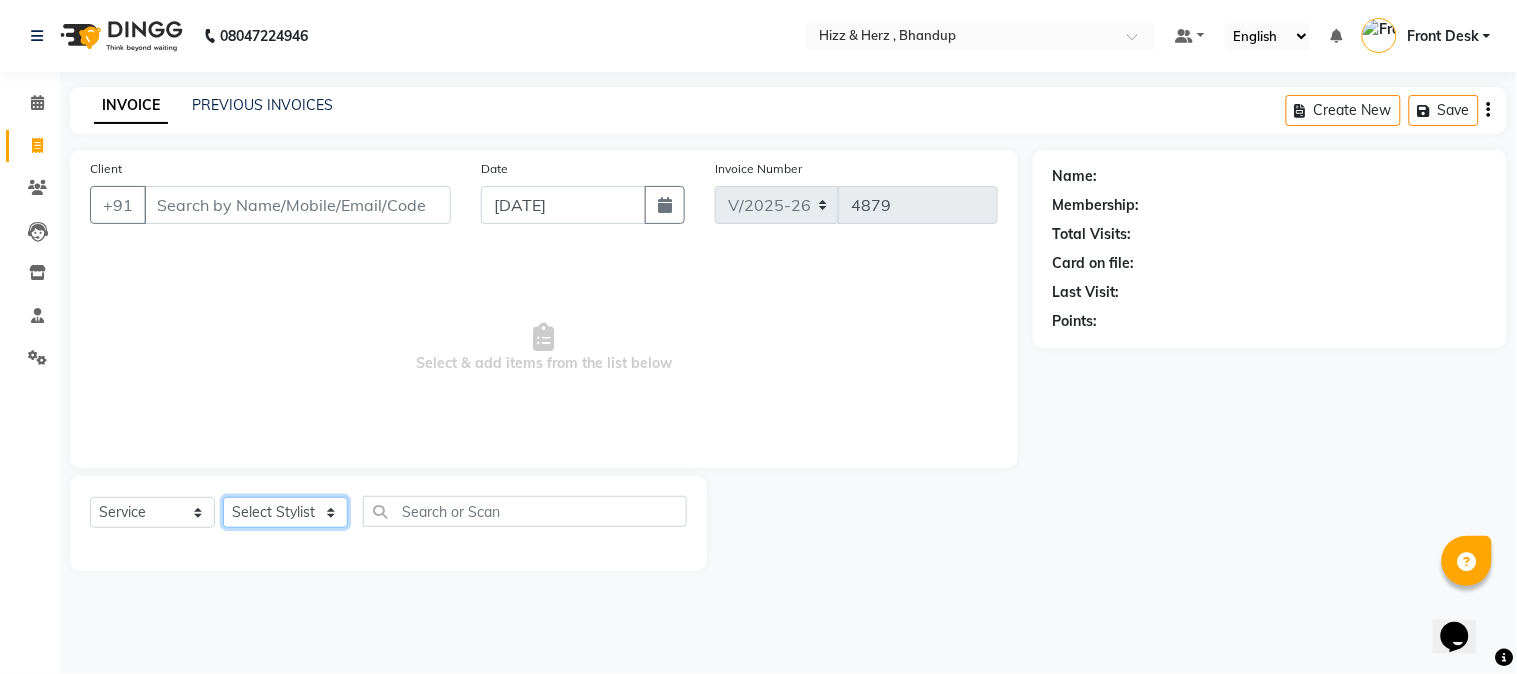 select on "11514" 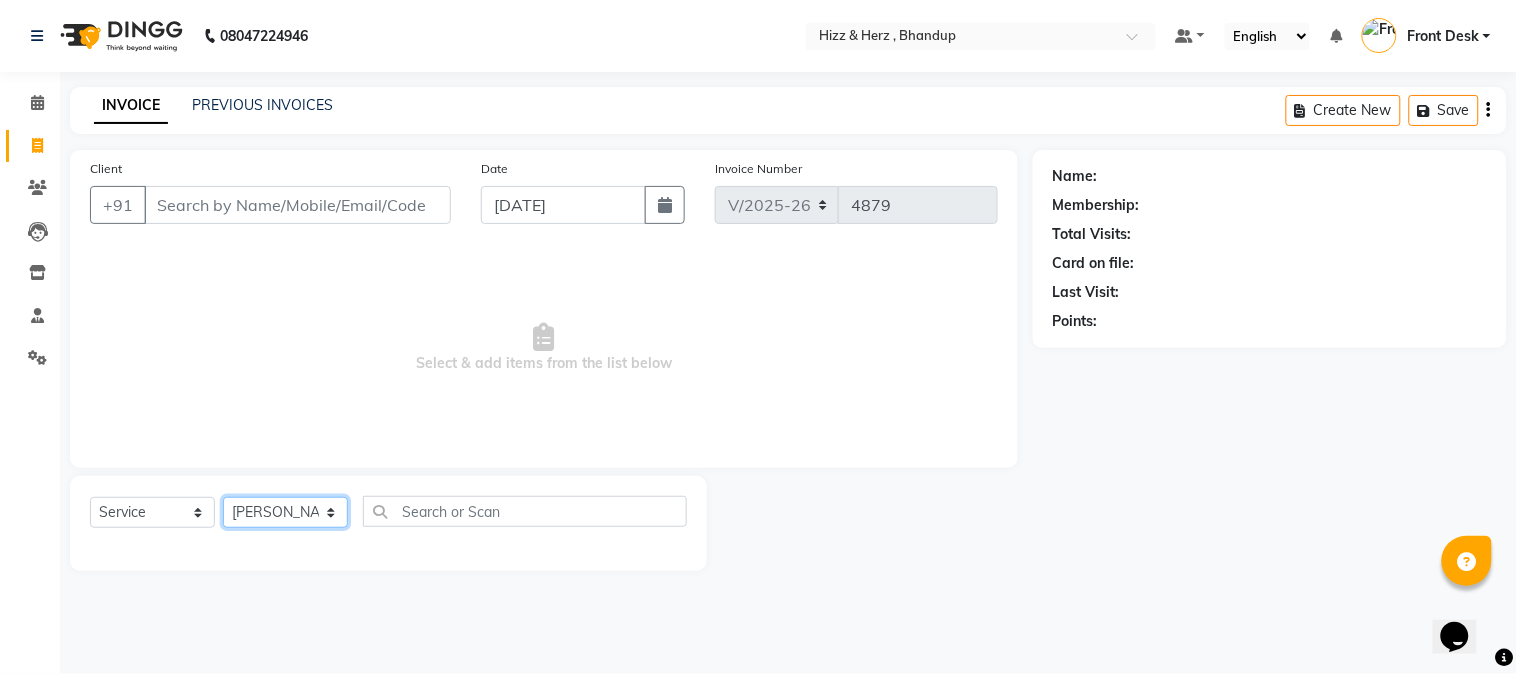click on "Select Stylist Front Desk [PERSON_NAME] HIZZ & HERZ 2 [PERSON_NAME] [PERSON_NAME] [PERSON_NAME] [PERSON_NAME] MOHD [PERSON_NAME] [PERSON_NAME] [PERSON_NAME]  [PERSON_NAME]" 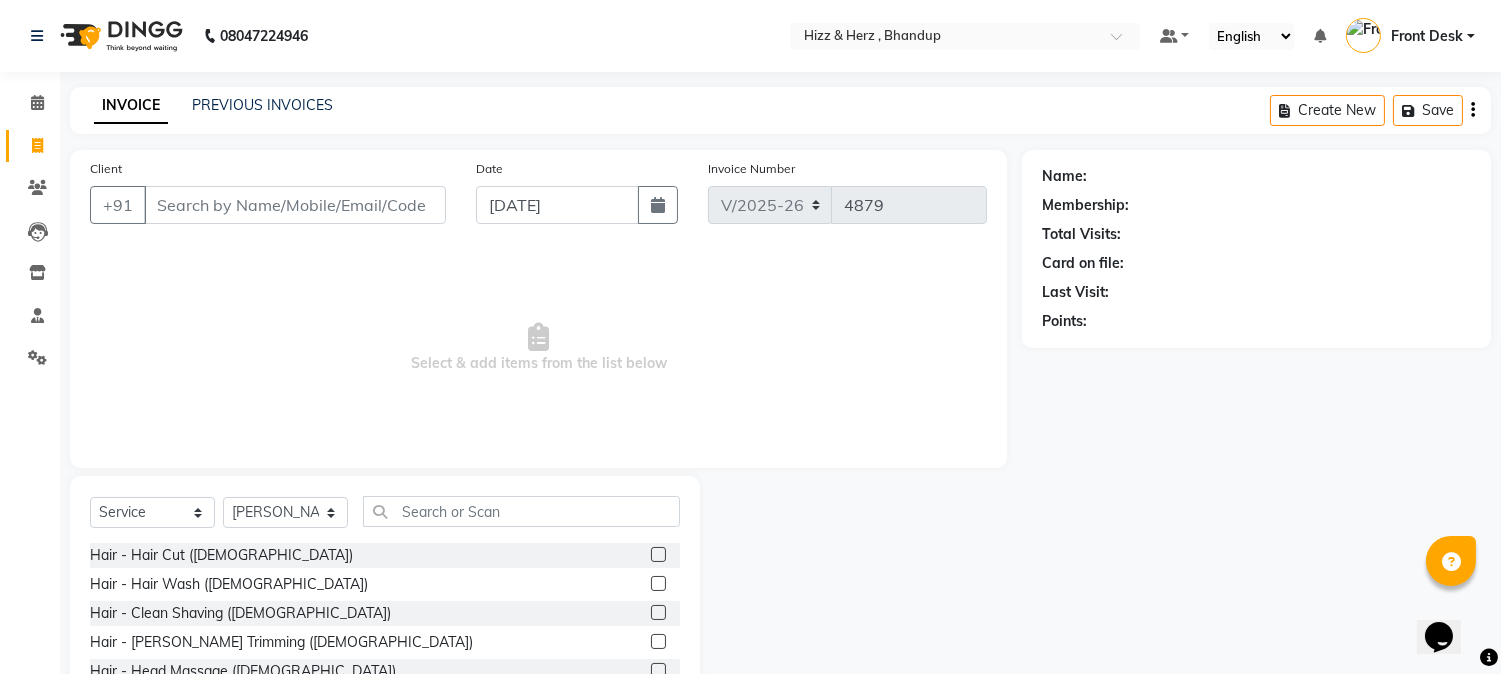 click 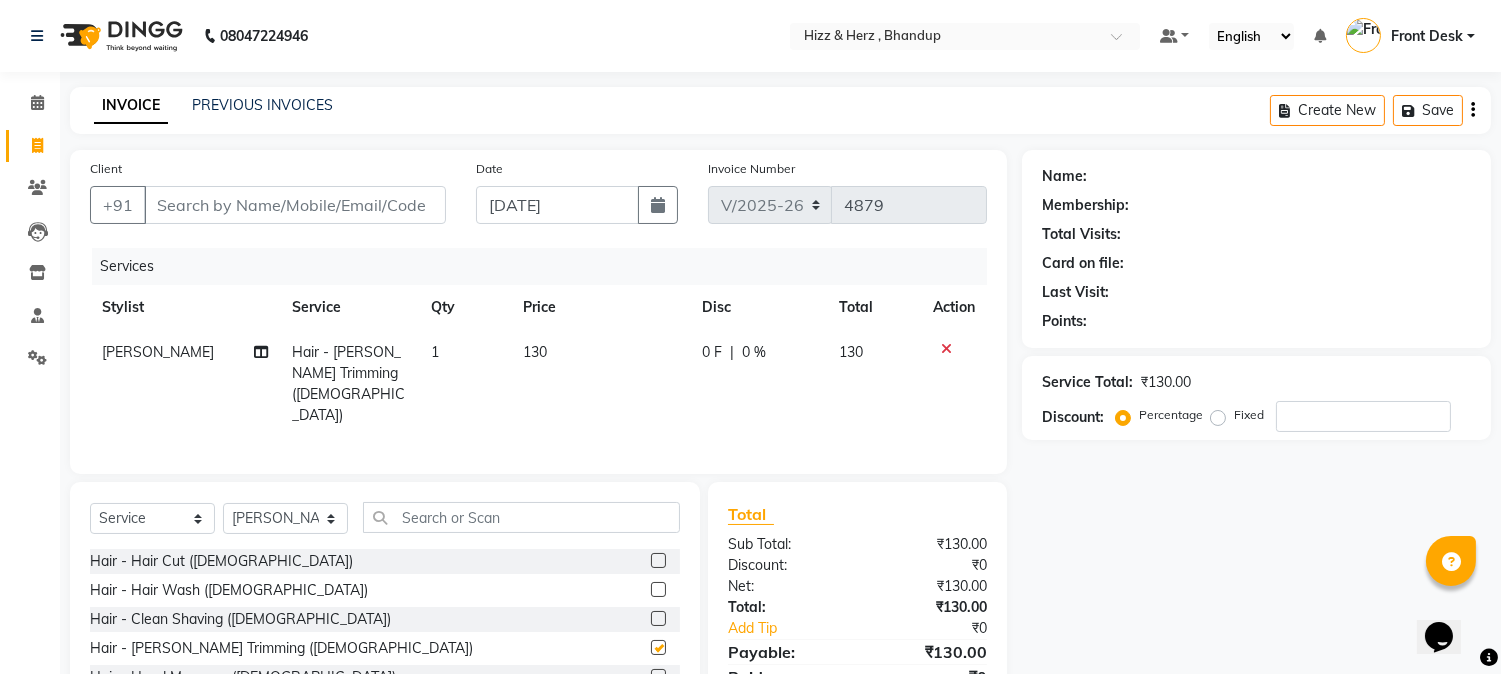 checkbox on "false" 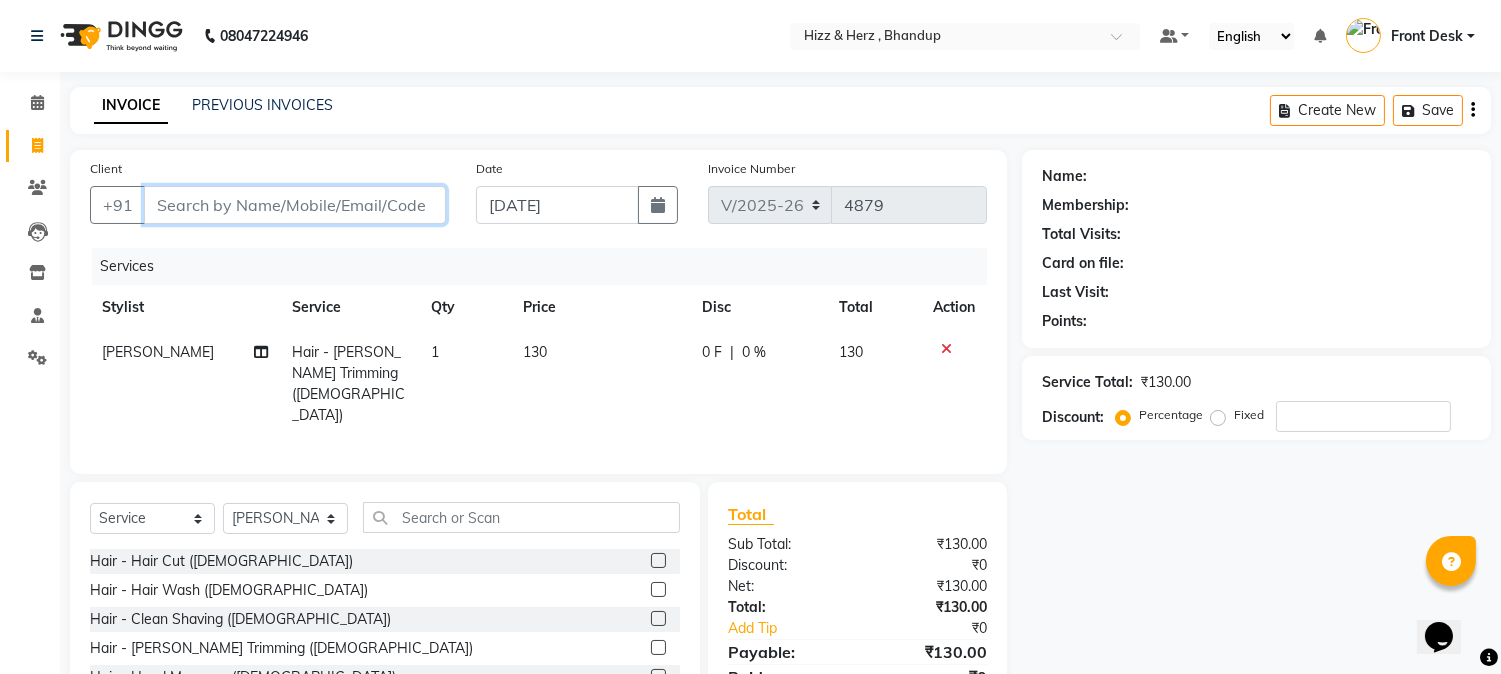 click on "Client" at bounding box center (295, 205) 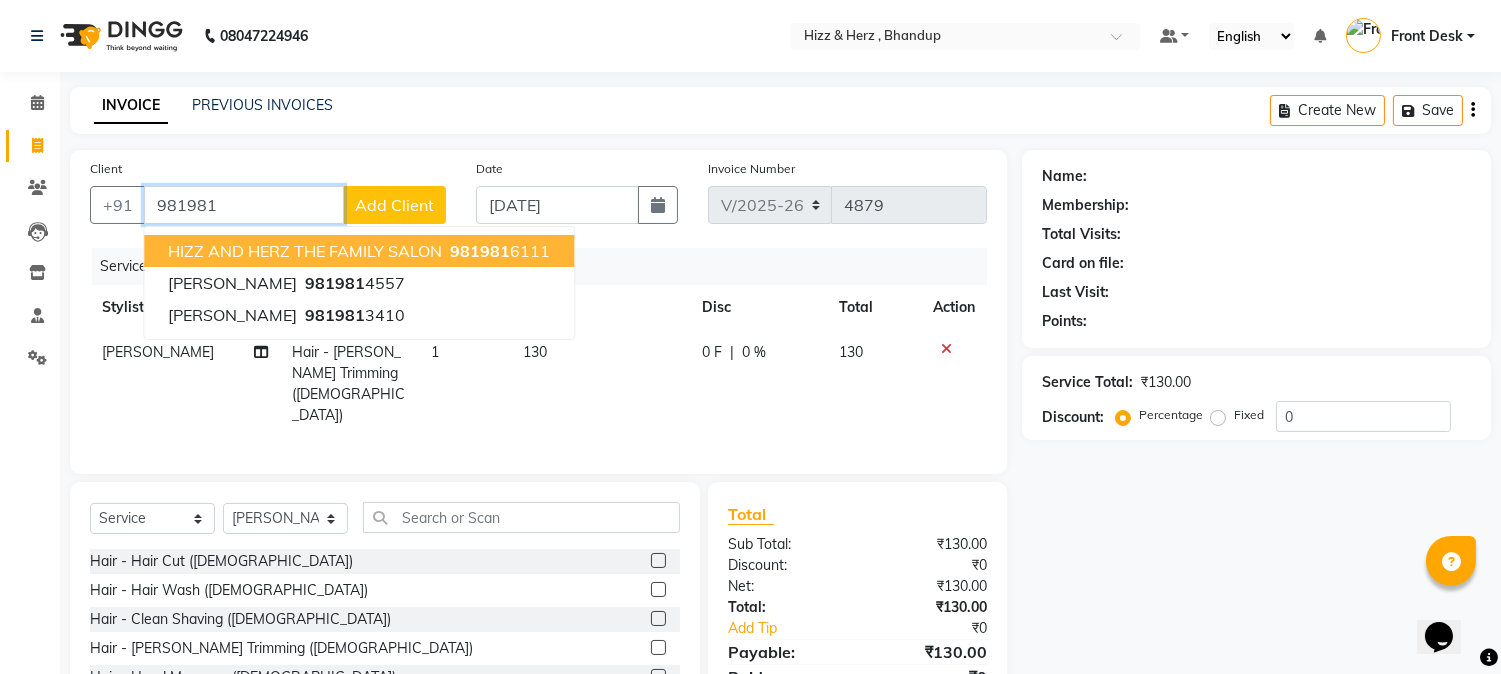 click on "HIZZ AND HERZ THE FAMILY SALON" at bounding box center [305, 251] 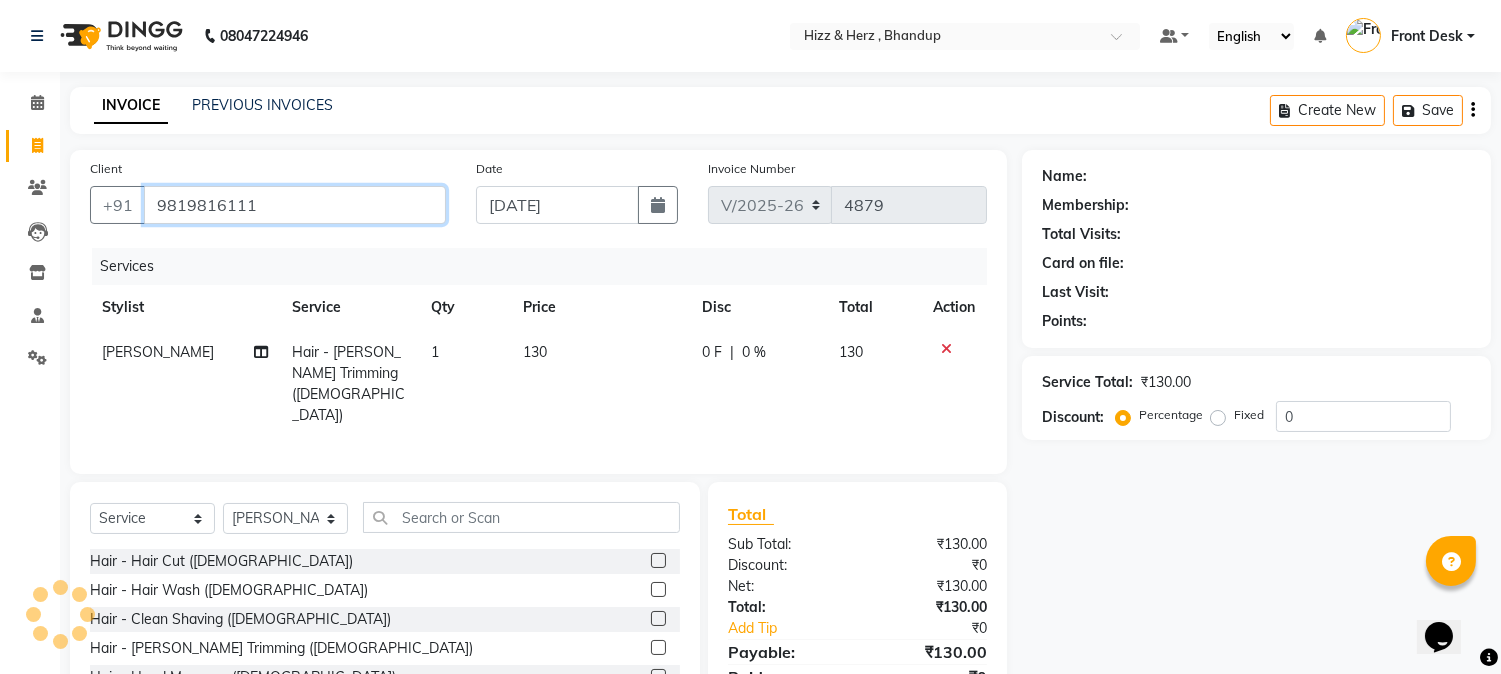 type on "9819816111" 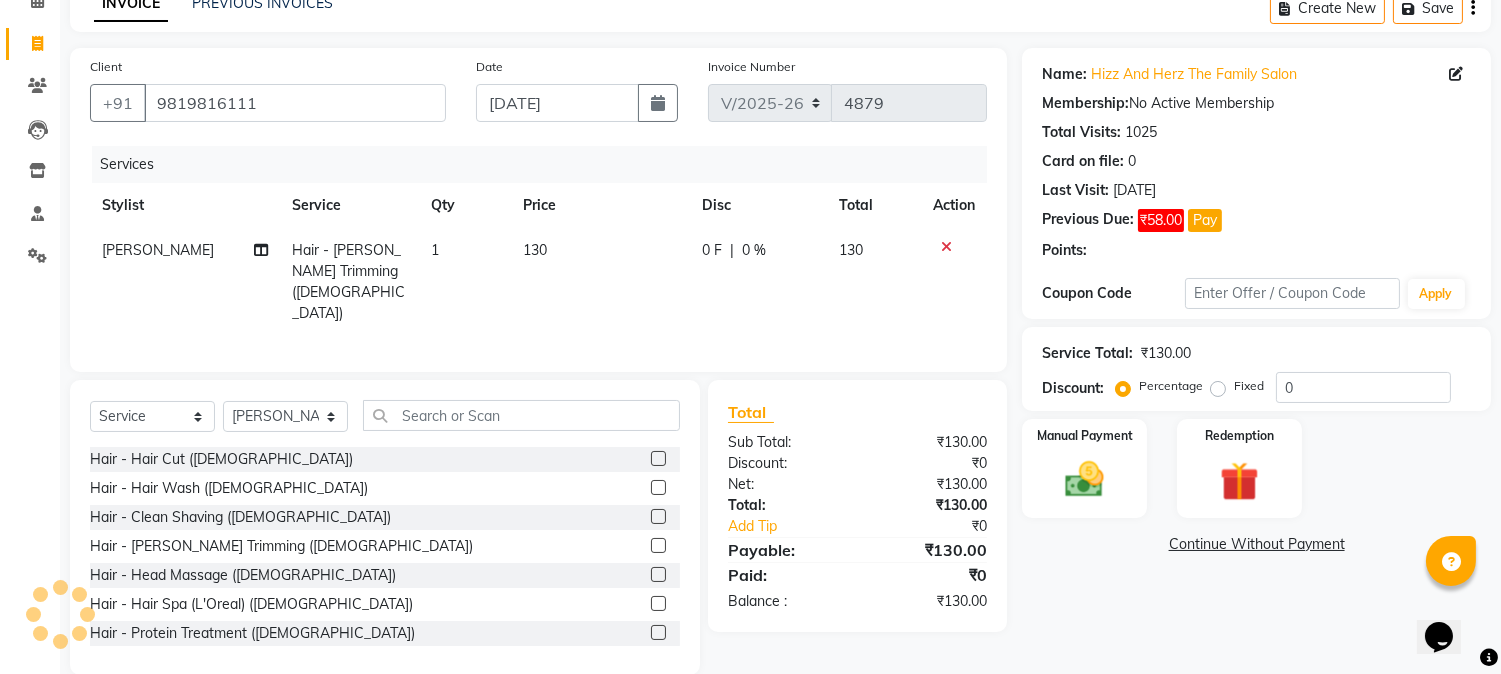 scroll, scrollTop: 126, scrollLeft: 0, axis: vertical 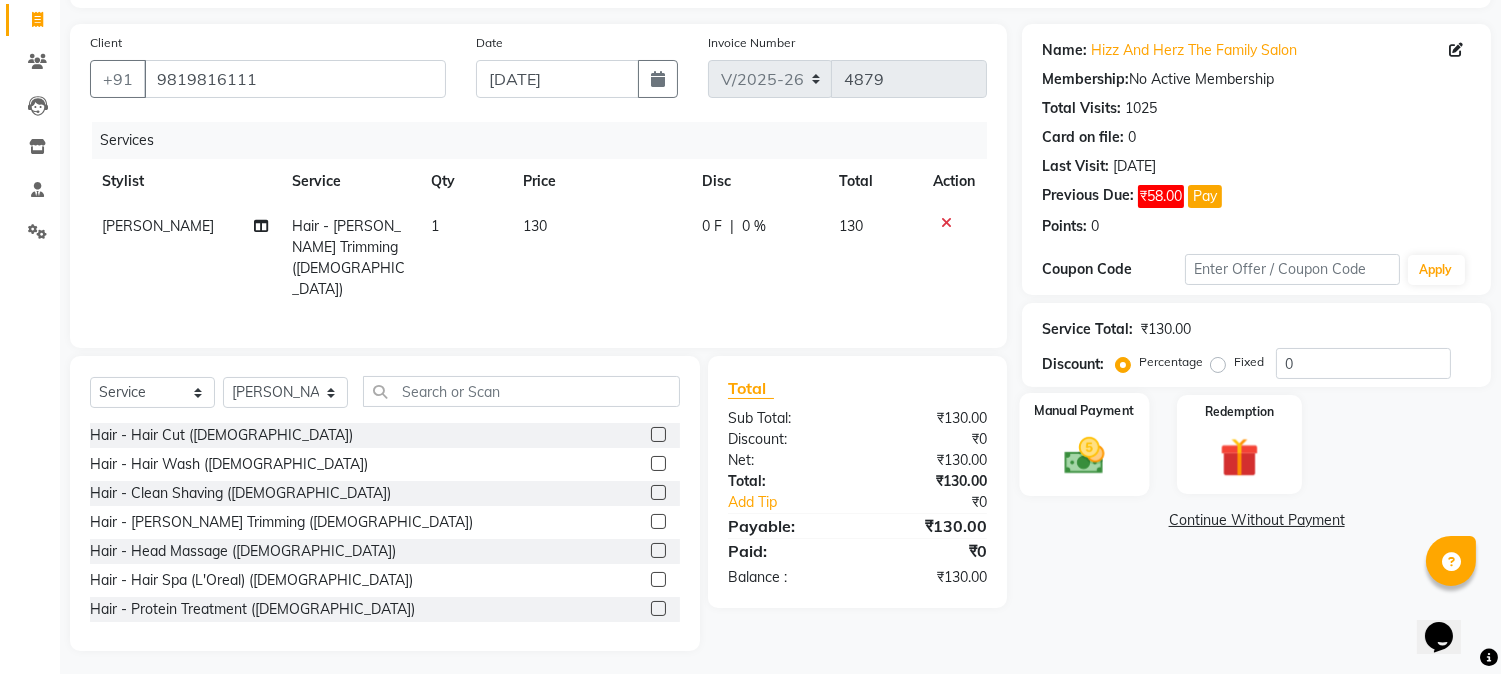 click 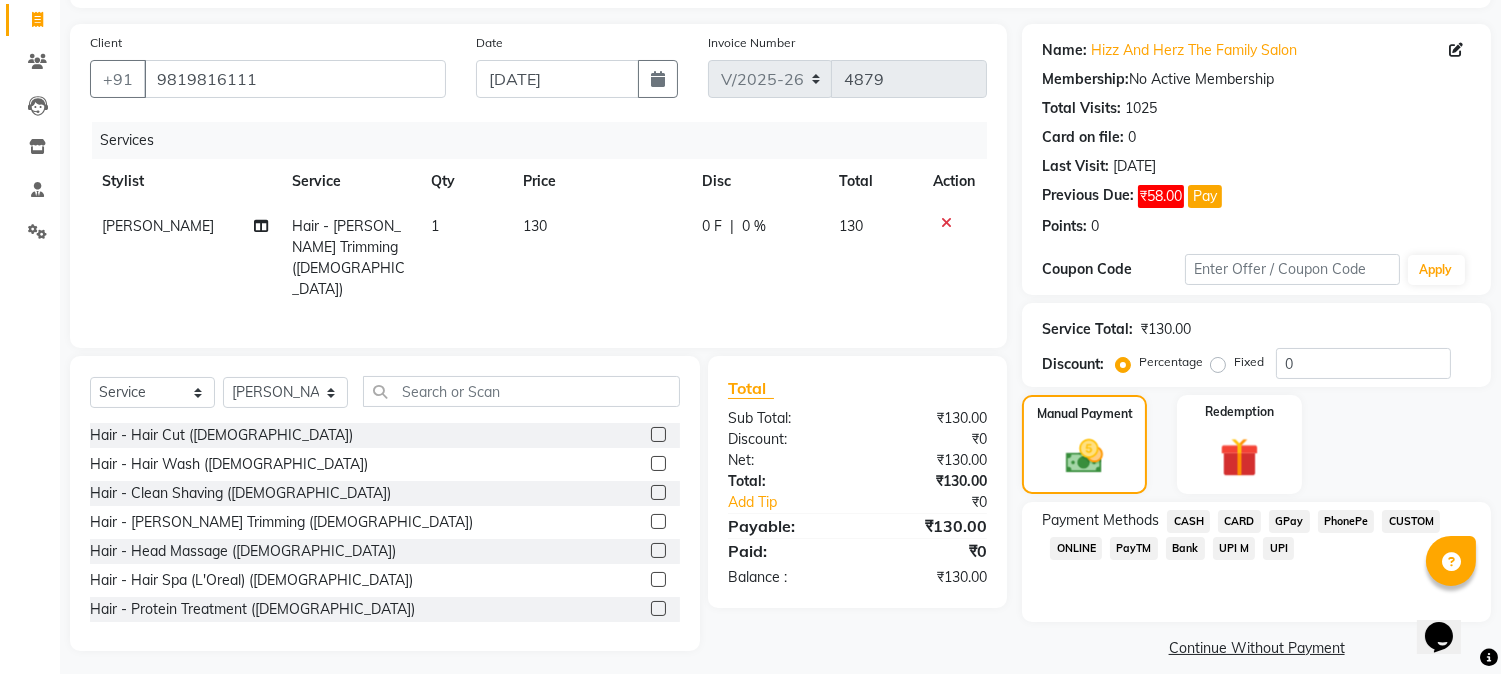 click on "CASH" 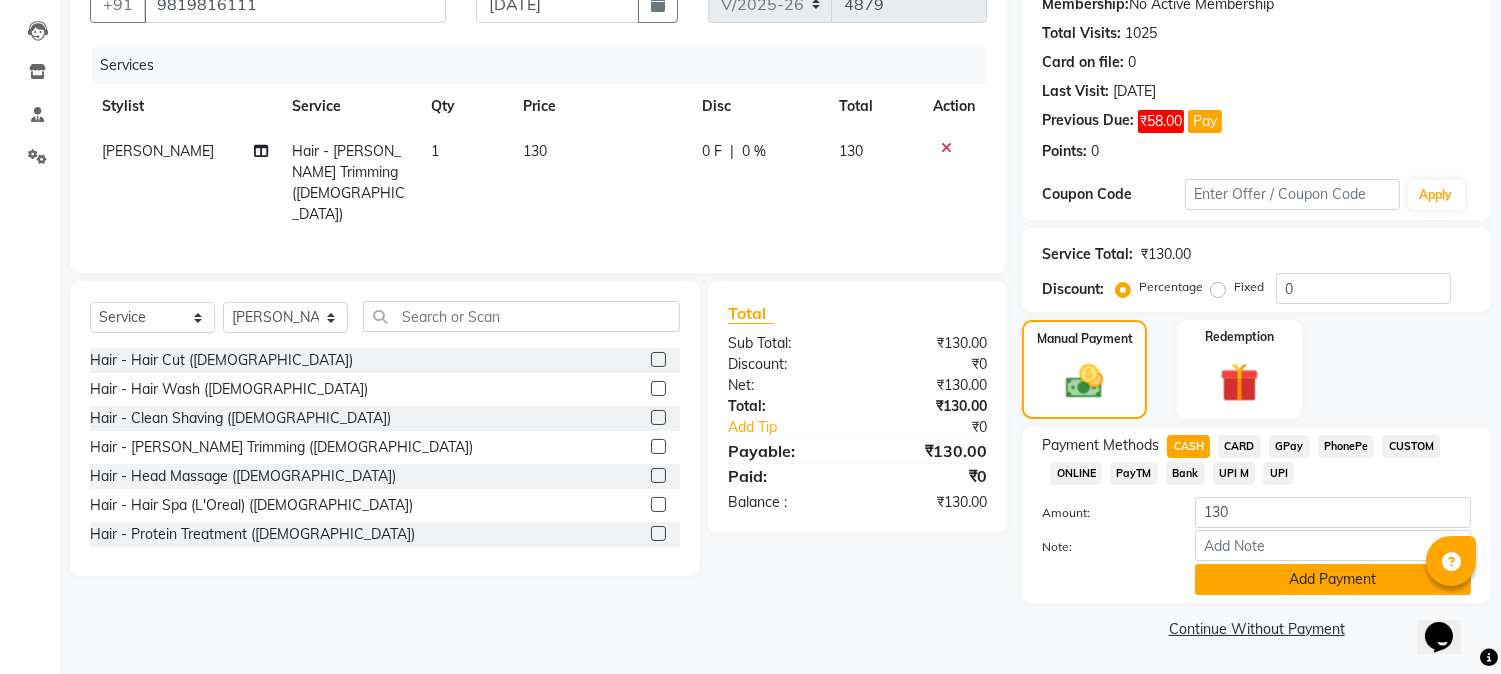 click on "Add Payment" 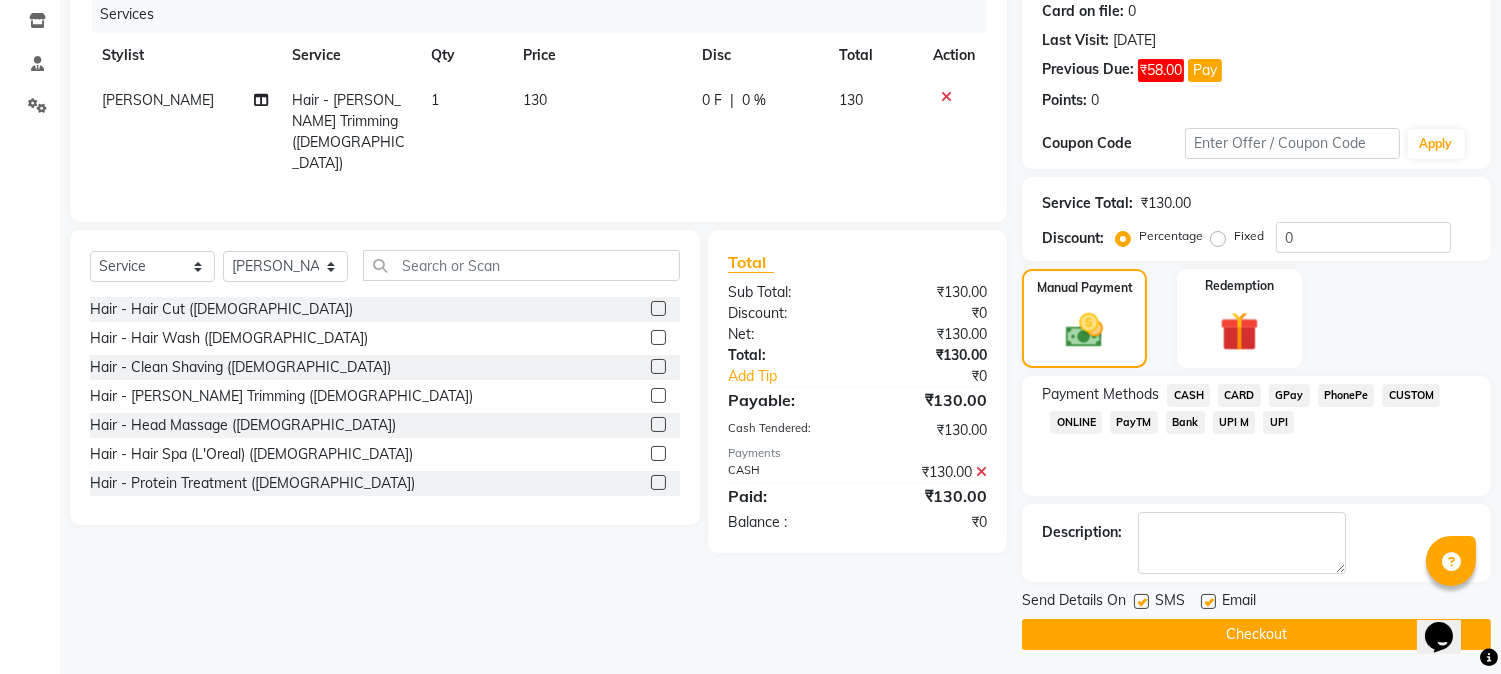 scroll, scrollTop: 257, scrollLeft: 0, axis: vertical 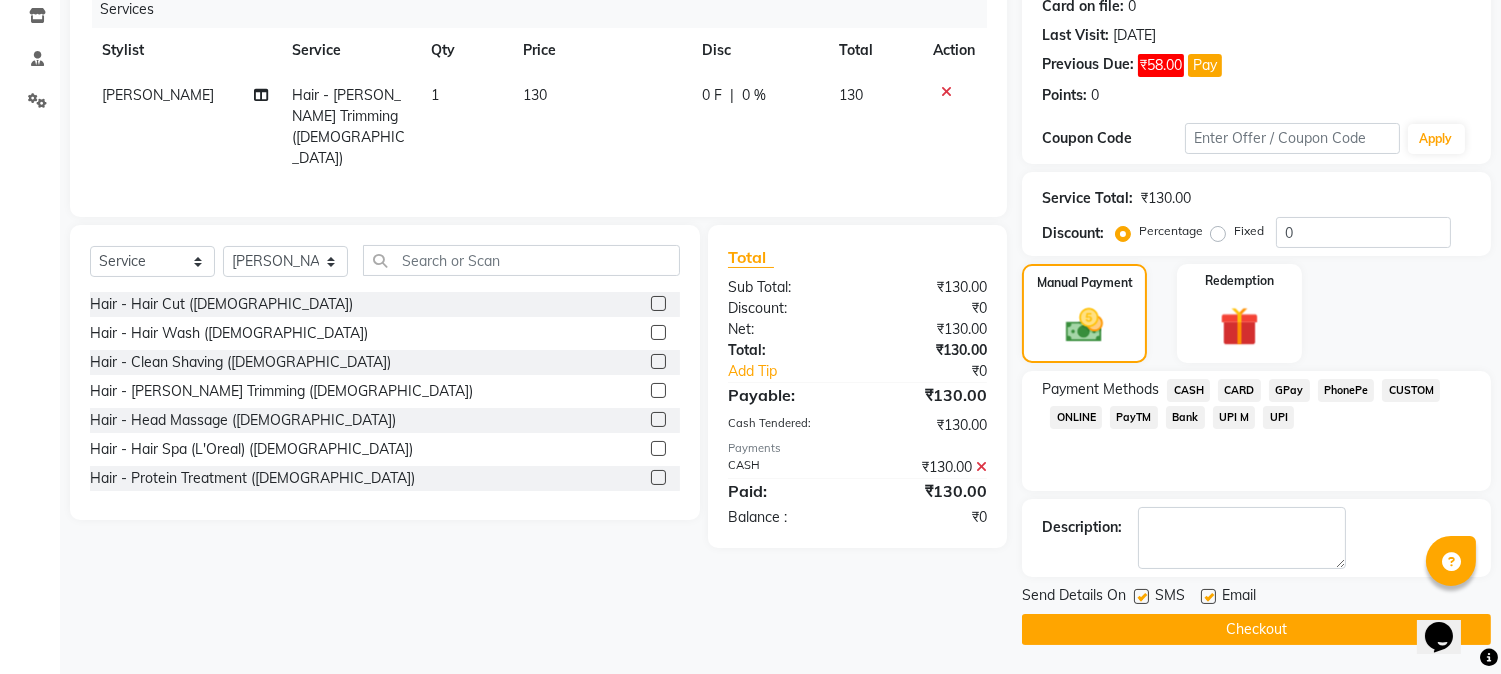 click on "Checkout" 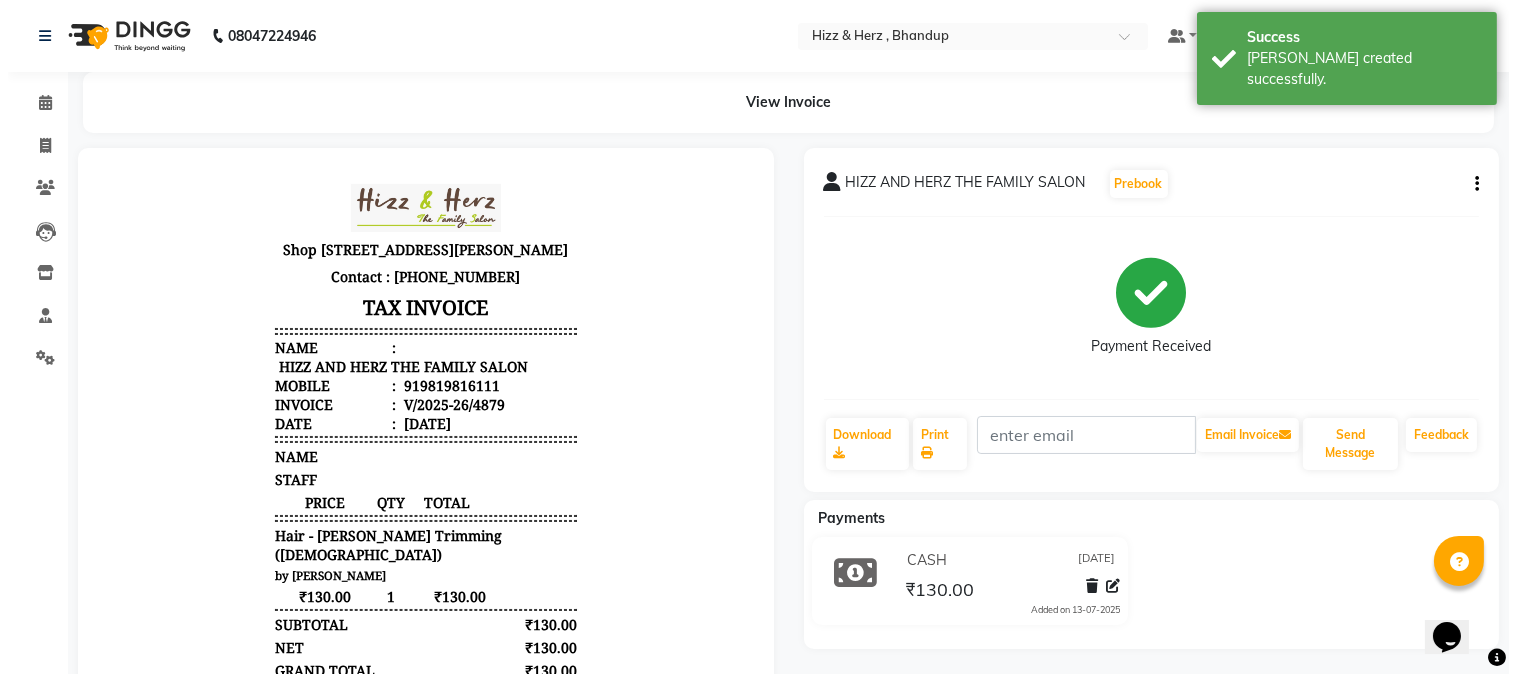 scroll, scrollTop: 0, scrollLeft: 0, axis: both 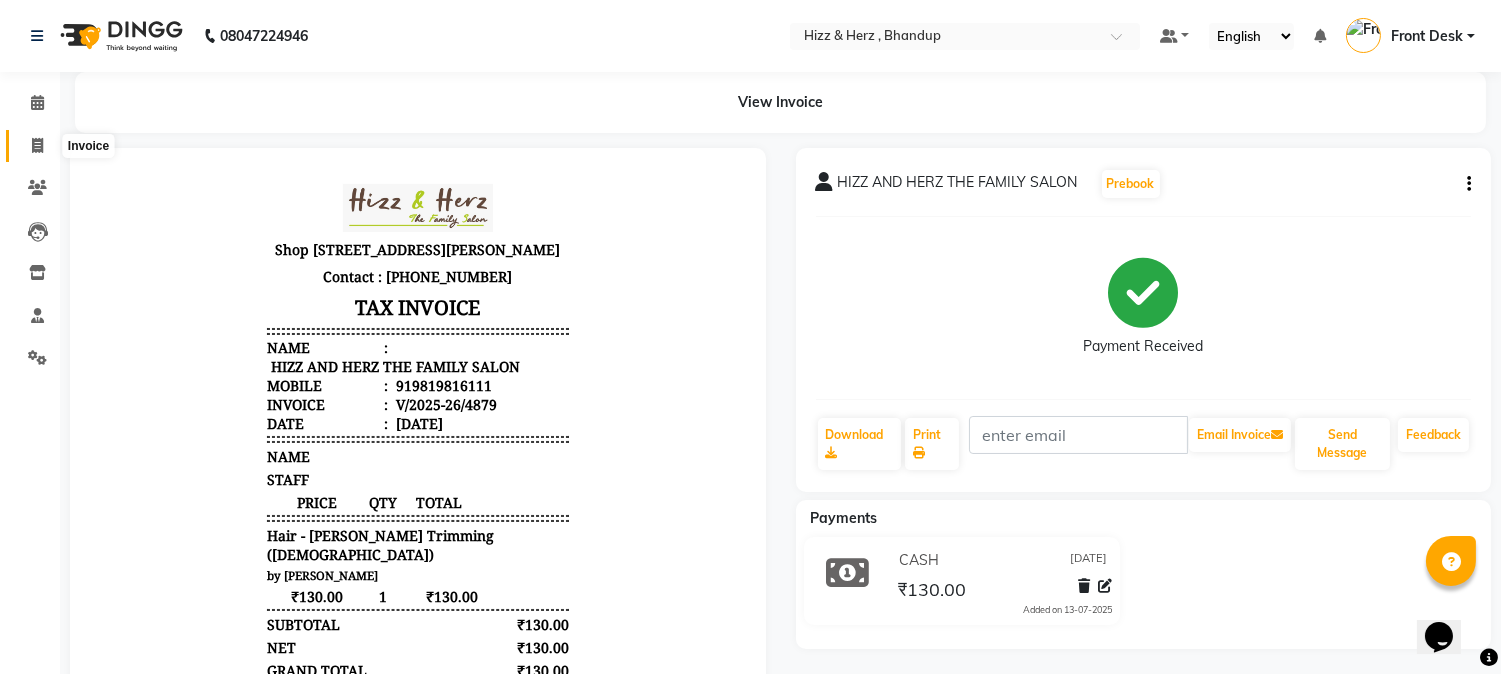 click 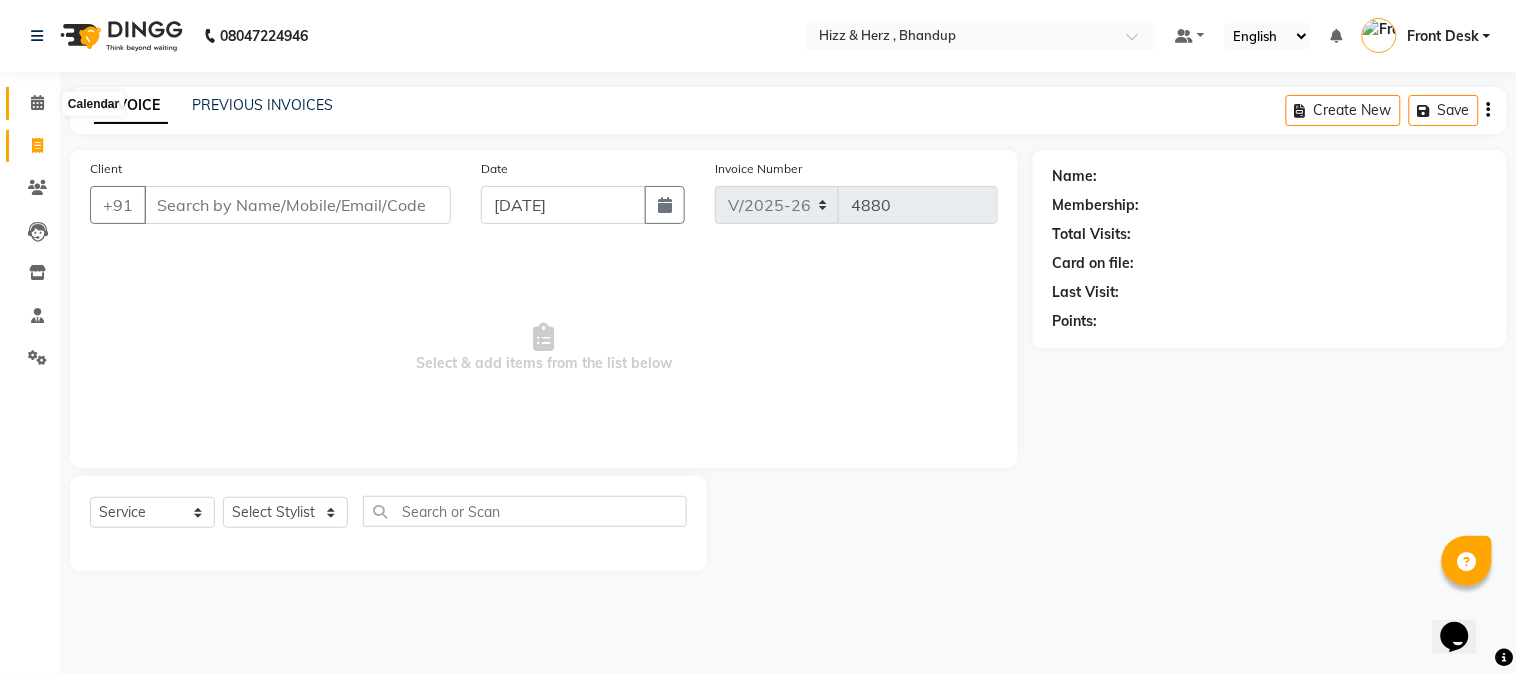 click 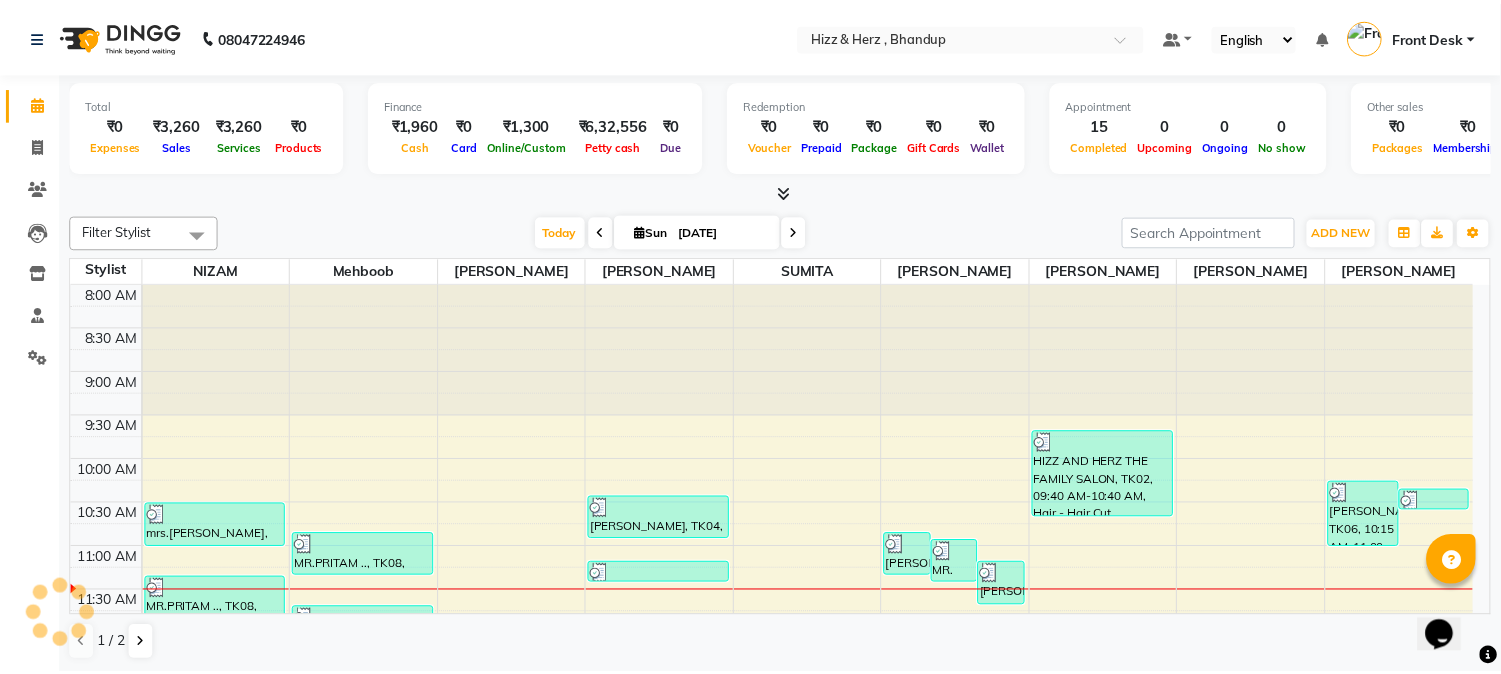 scroll, scrollTop: 0, scrollLeft: 0, axis: both 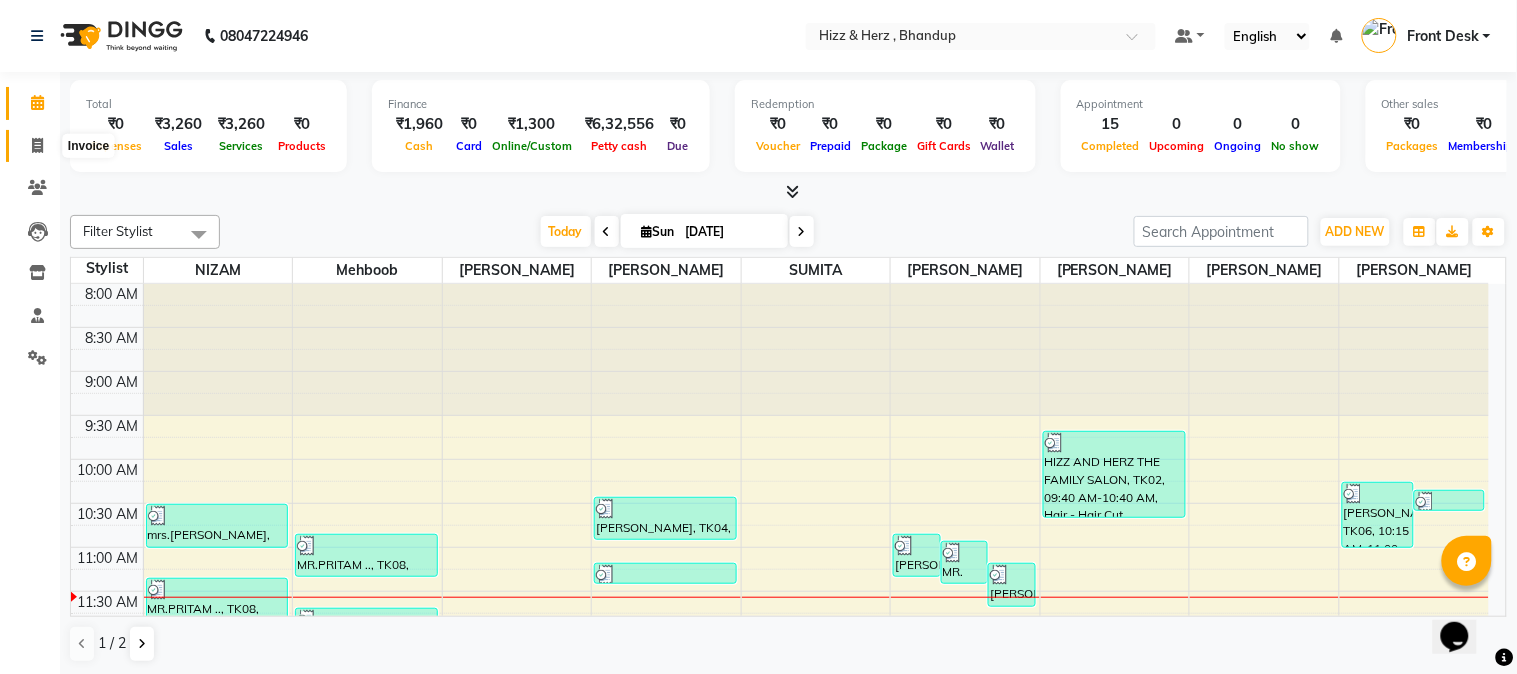 click 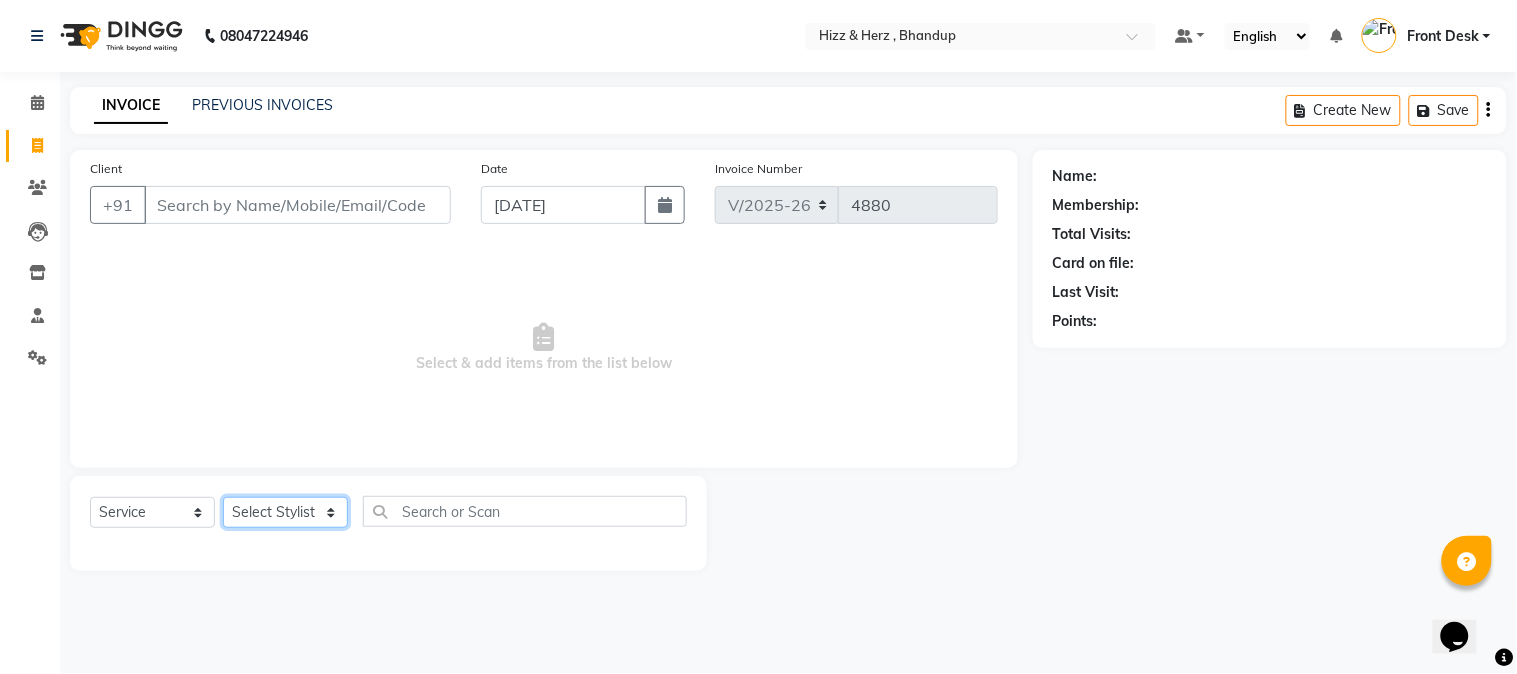 click on "Select Stylist Front Desk [PERSON_NAME] HIZZ & HERZ 2 [PERSON_NAME] [PERSON_NAME] [PERSON_NAME] [PERSON_NAME] MOHD [PERSON_NAME] [PERSON_NAME] [PERSON_NAME]  [PERSON_NAME]" 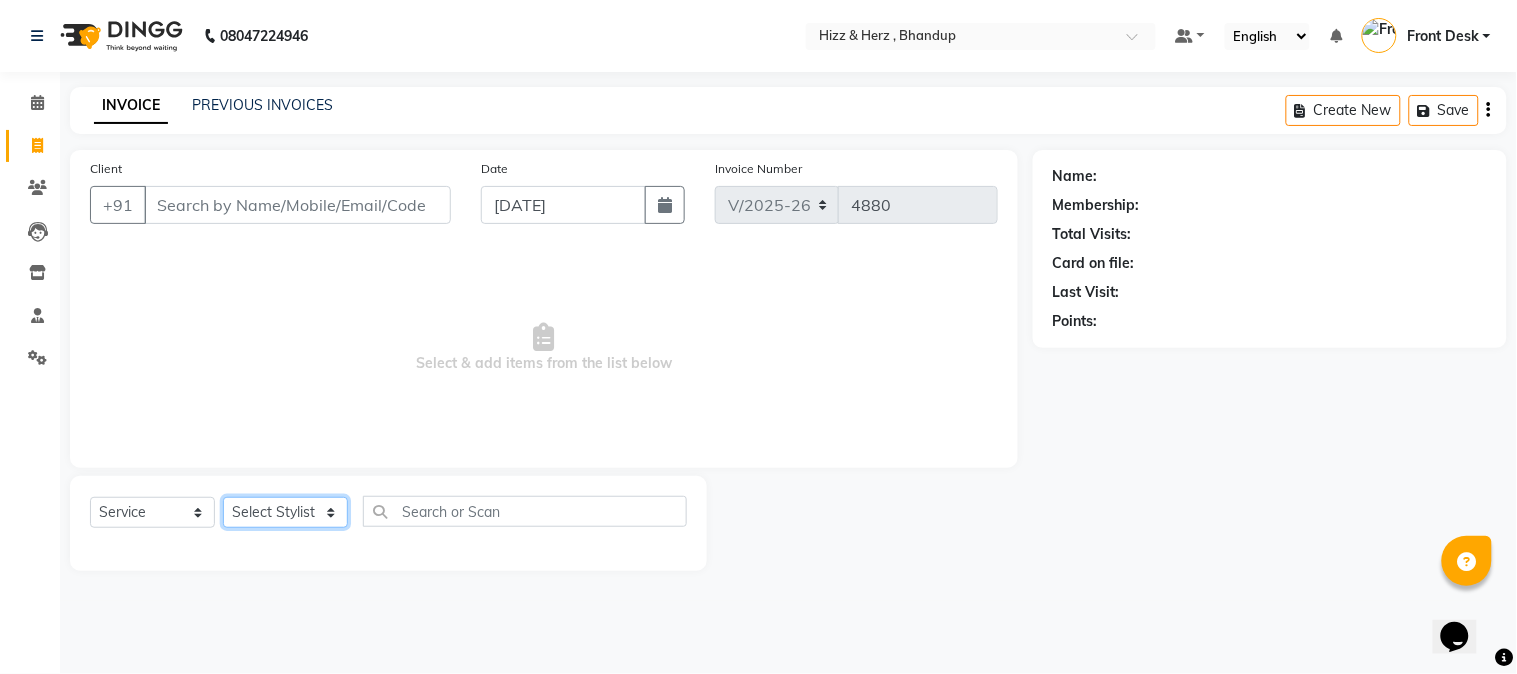 click on "Select Stylist Front Desk [PERSON_NAME] HIZZ & HERZ 2 [PERSON_NAME] [PERSON_NAME] [PERSON_NAME] [PERSON_NAME] MOHD [PERSON_NAME] [PERSON_NAME] [PERSON_NAME]  [PERSON_NAME]" 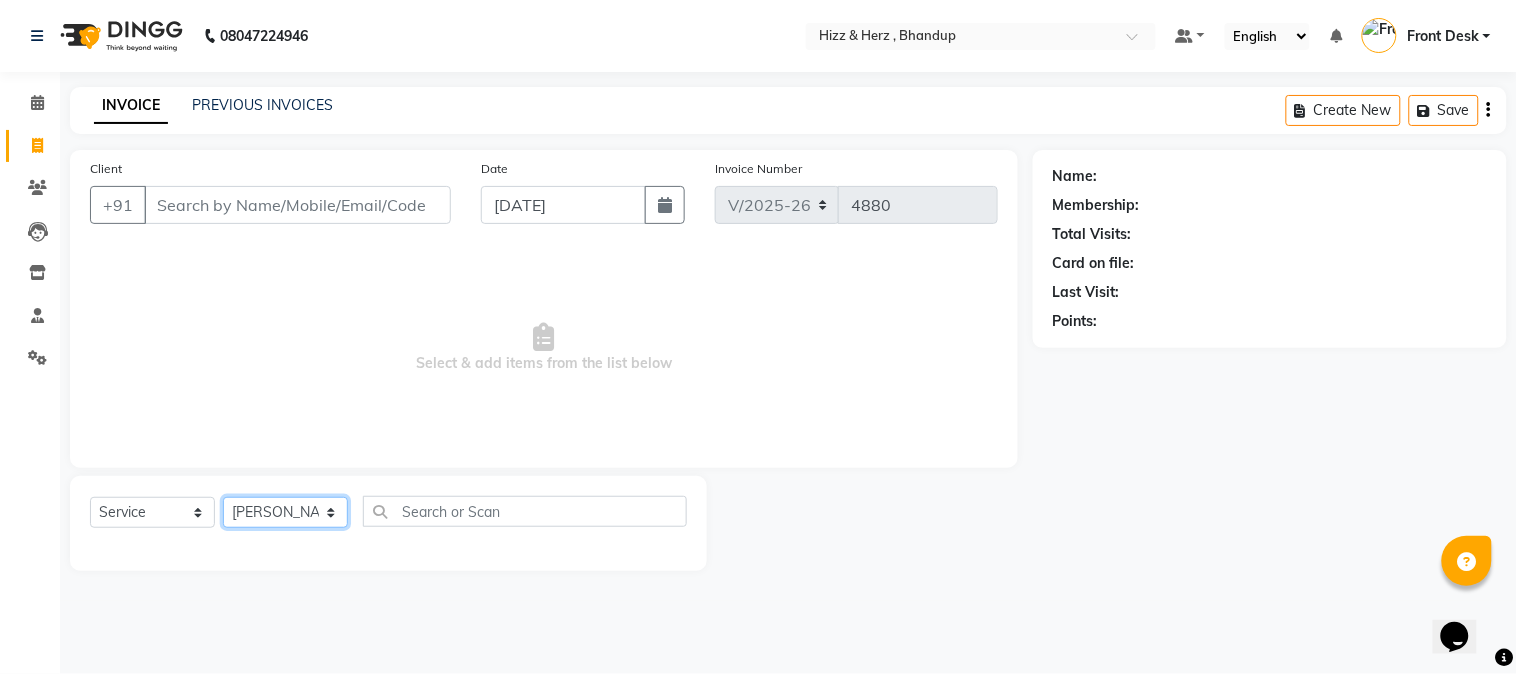 click on "Select Stylist Front Desk [PERSON_NAME] HIZZ & HERZ 2 [PERSON_NAME] [PERSON_NAME] [PERSON_NAME] [PERSON_NAME] MOHD [PERSON_NAME] [PERSON_NAME] [PERSON_NAME]  [PERSON_NAME]" 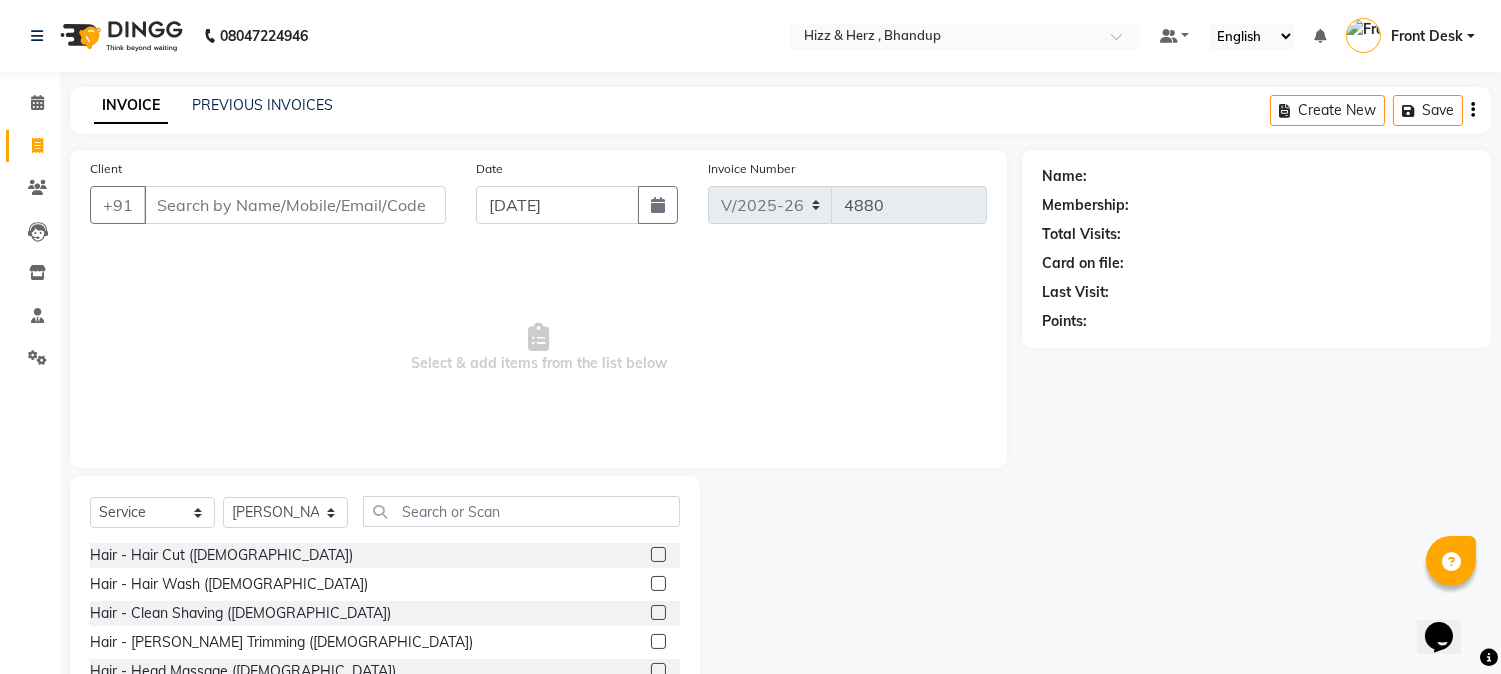click 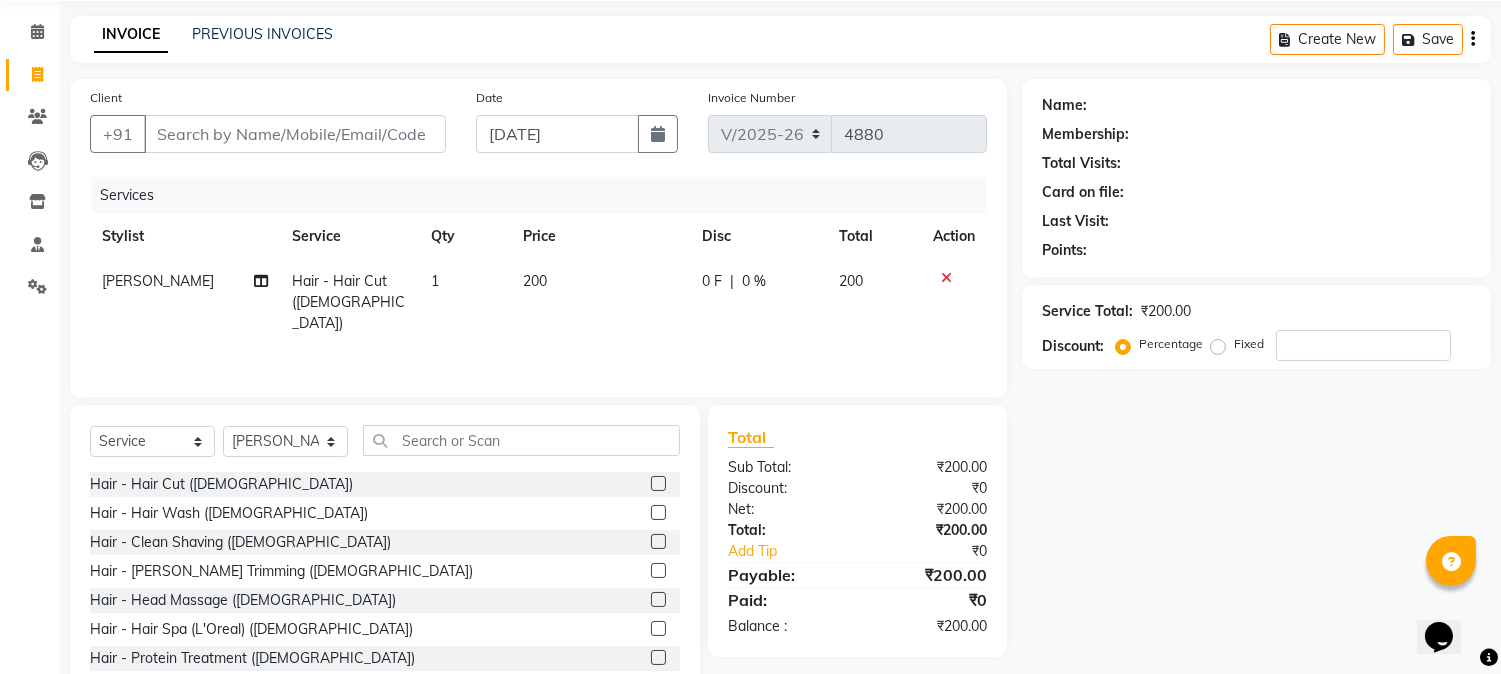 scroll, scrollTop: 126, scrollLeft: 0, axis: vertical 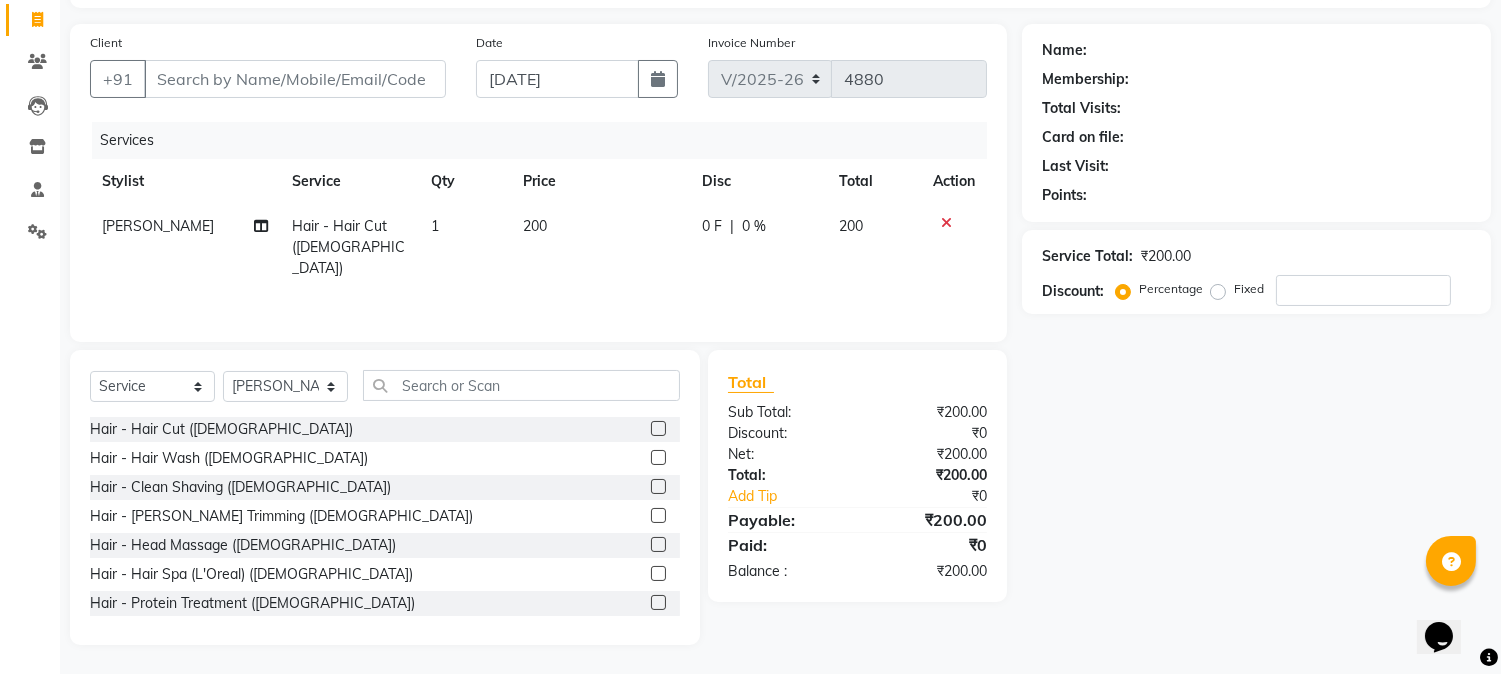 click 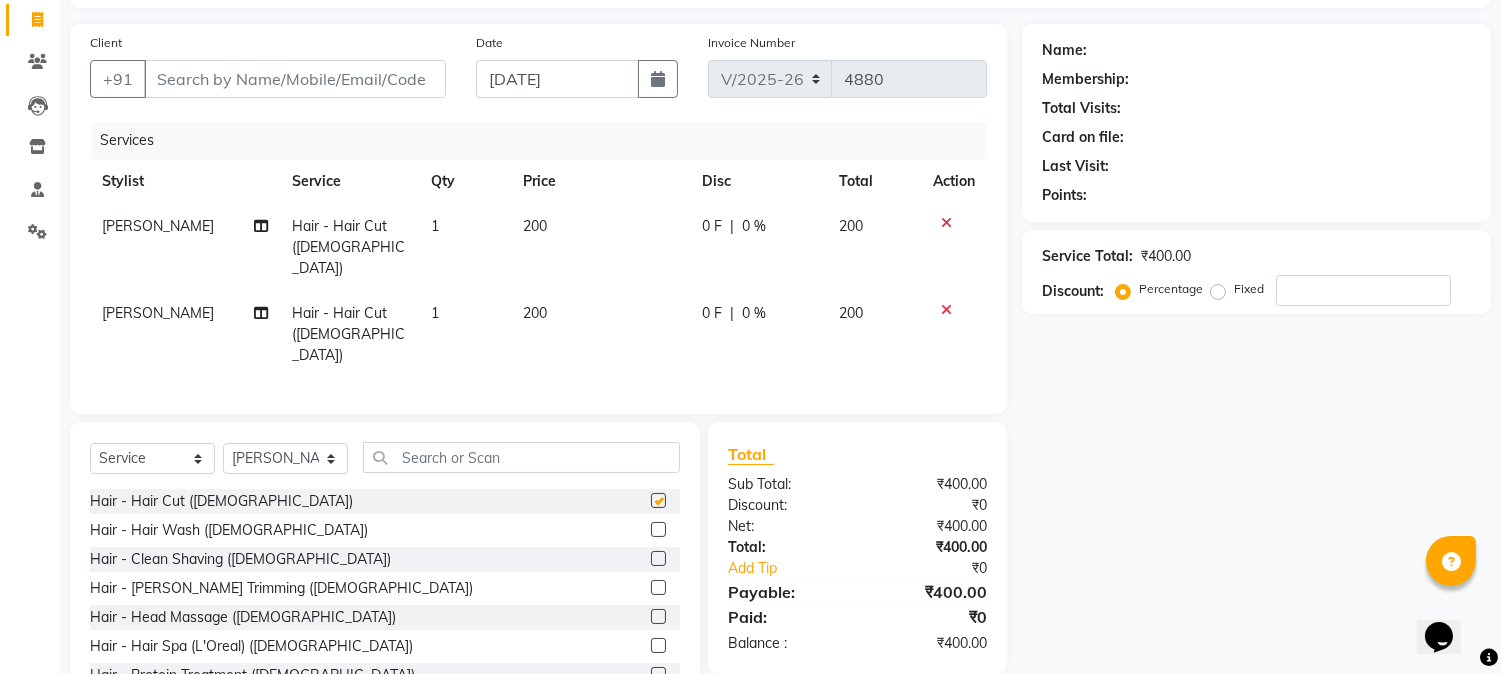 checkbox on "false" 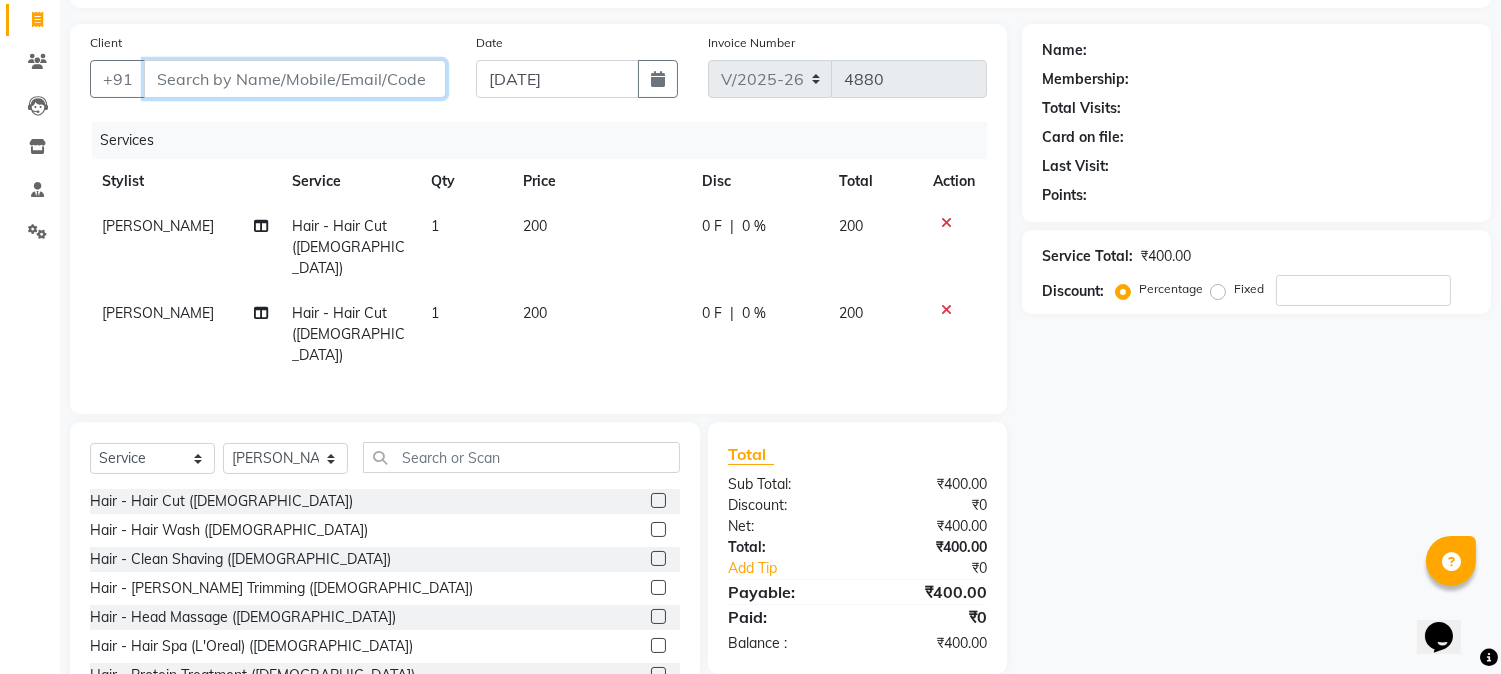 click on "Client" at bounding box center (295, 79) 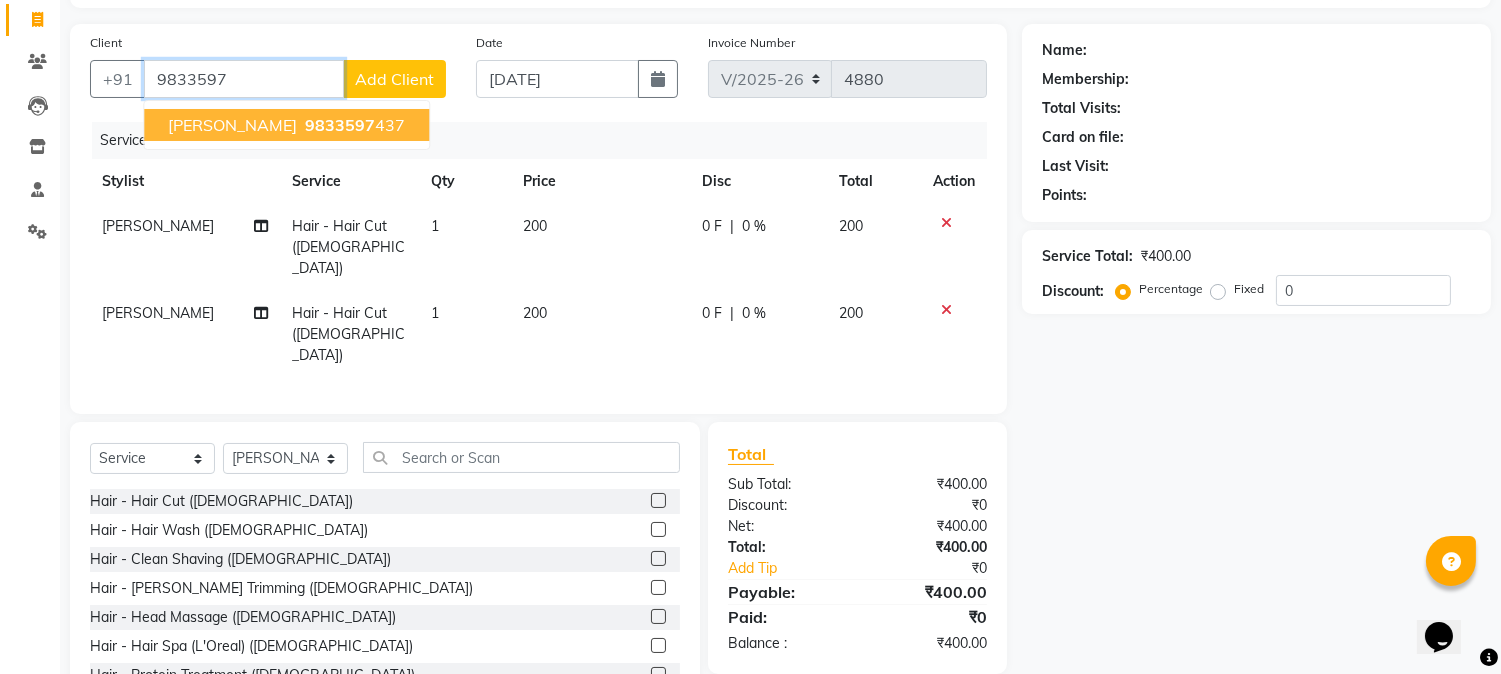 click on "[PERSON_NAME]   9833597 437" at bounding box center [286, 125] 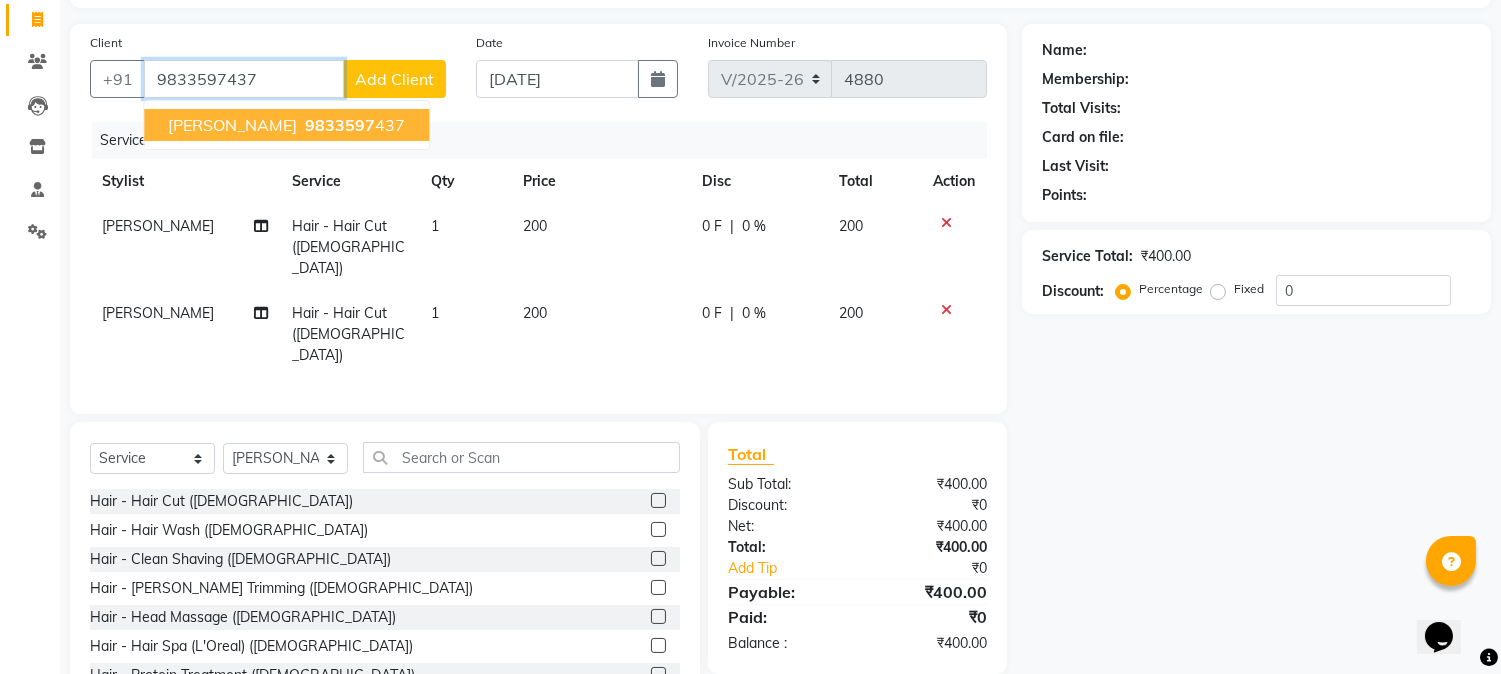 type on "9833597437" 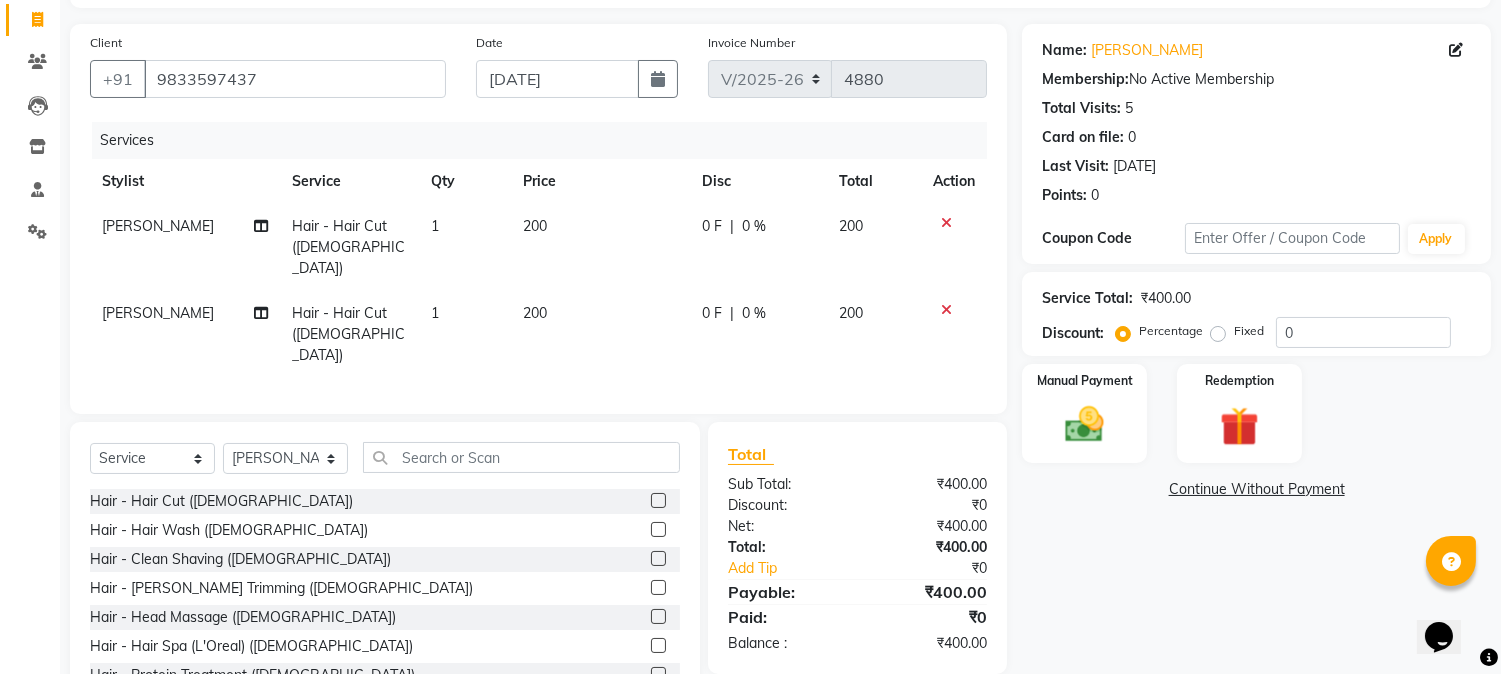 scroll, scrollTop: 173, scrollLeft: 0, axis: vertical 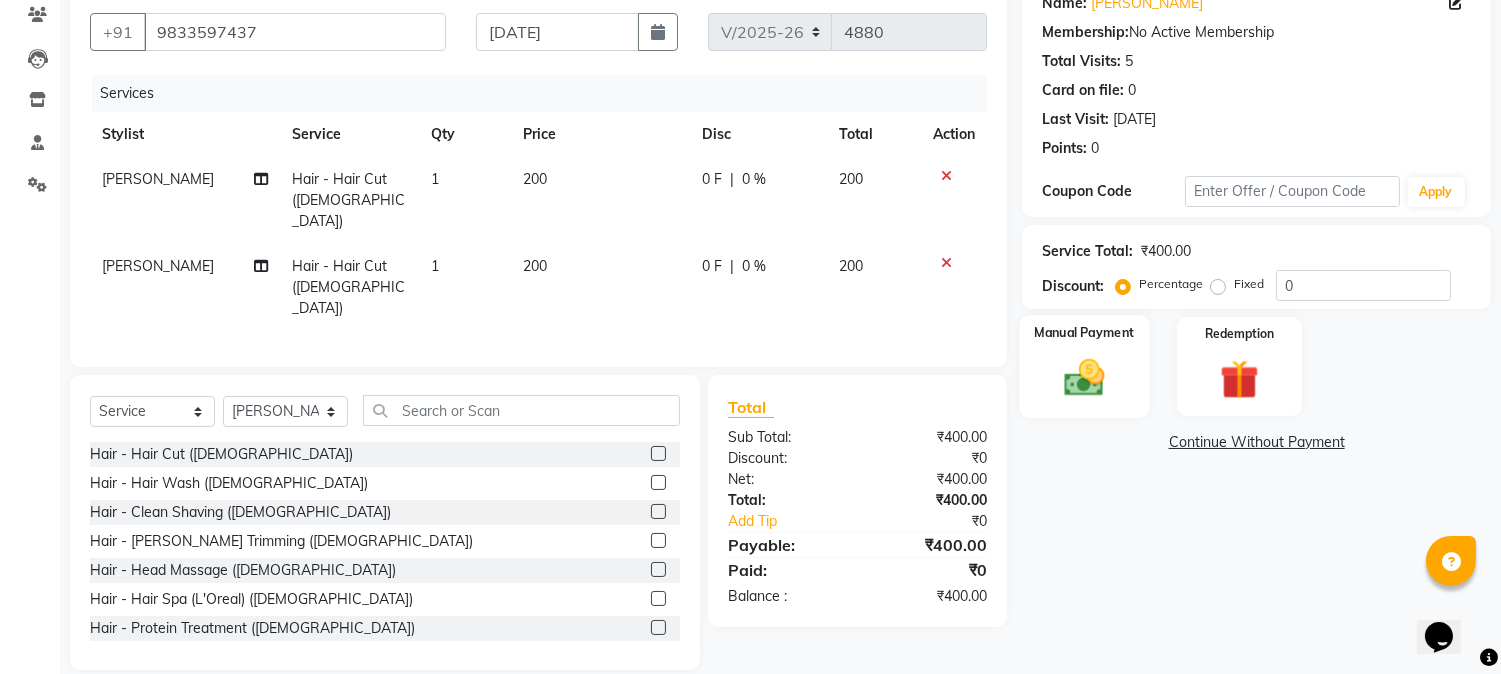click 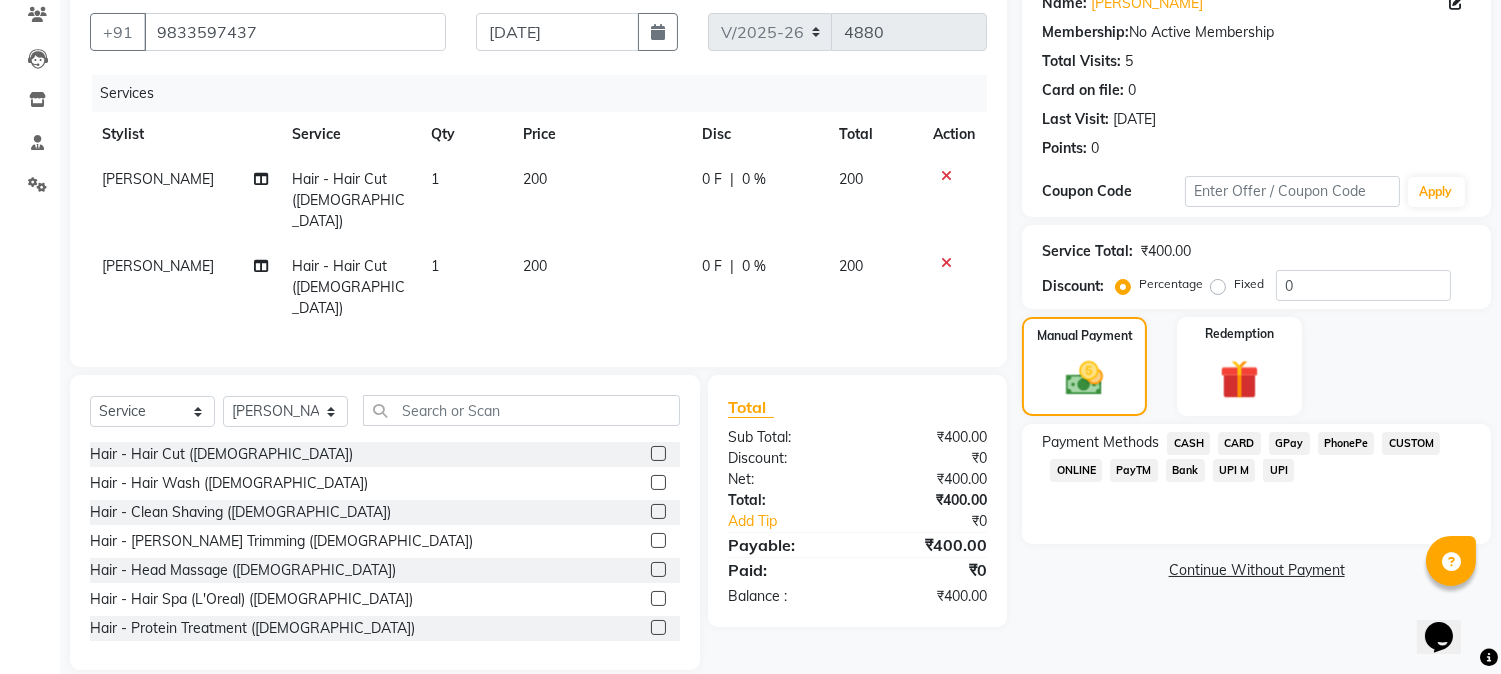 click on "GPay" 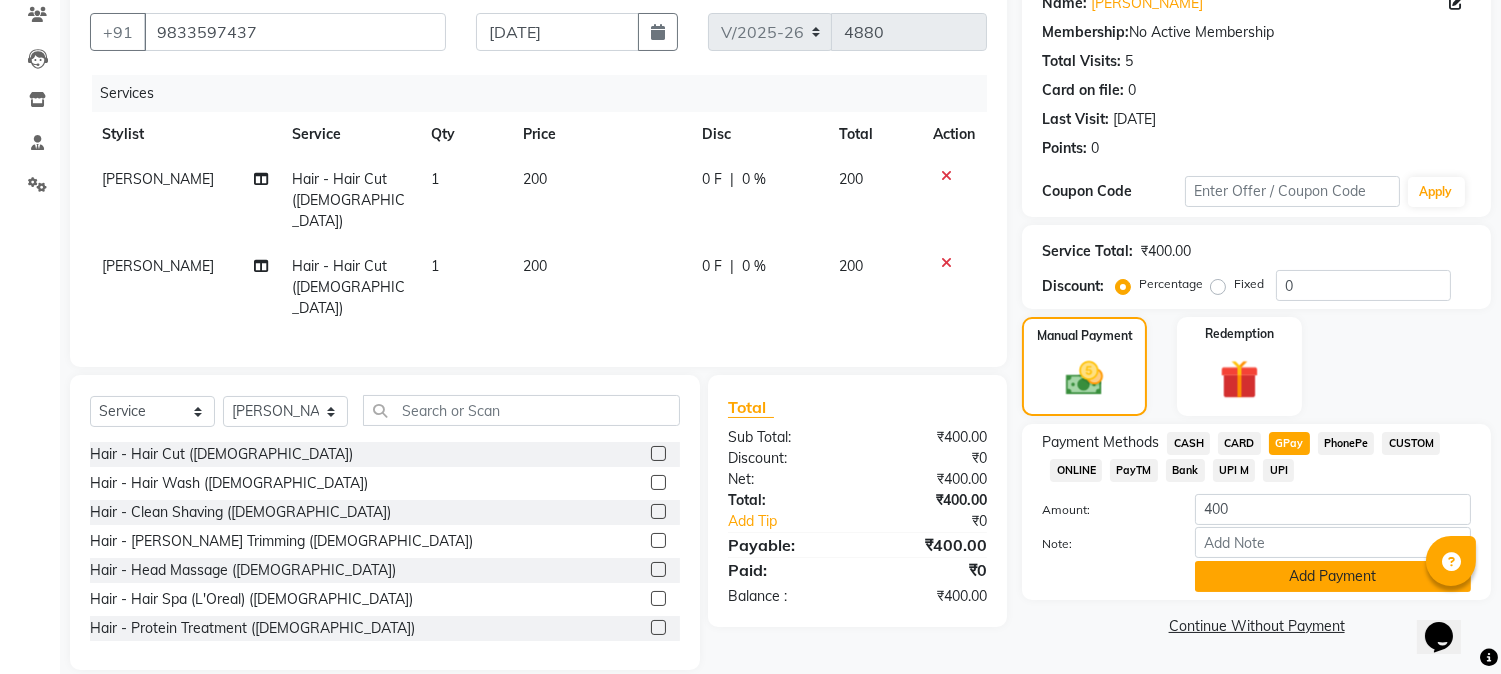 click on "Add Payment" 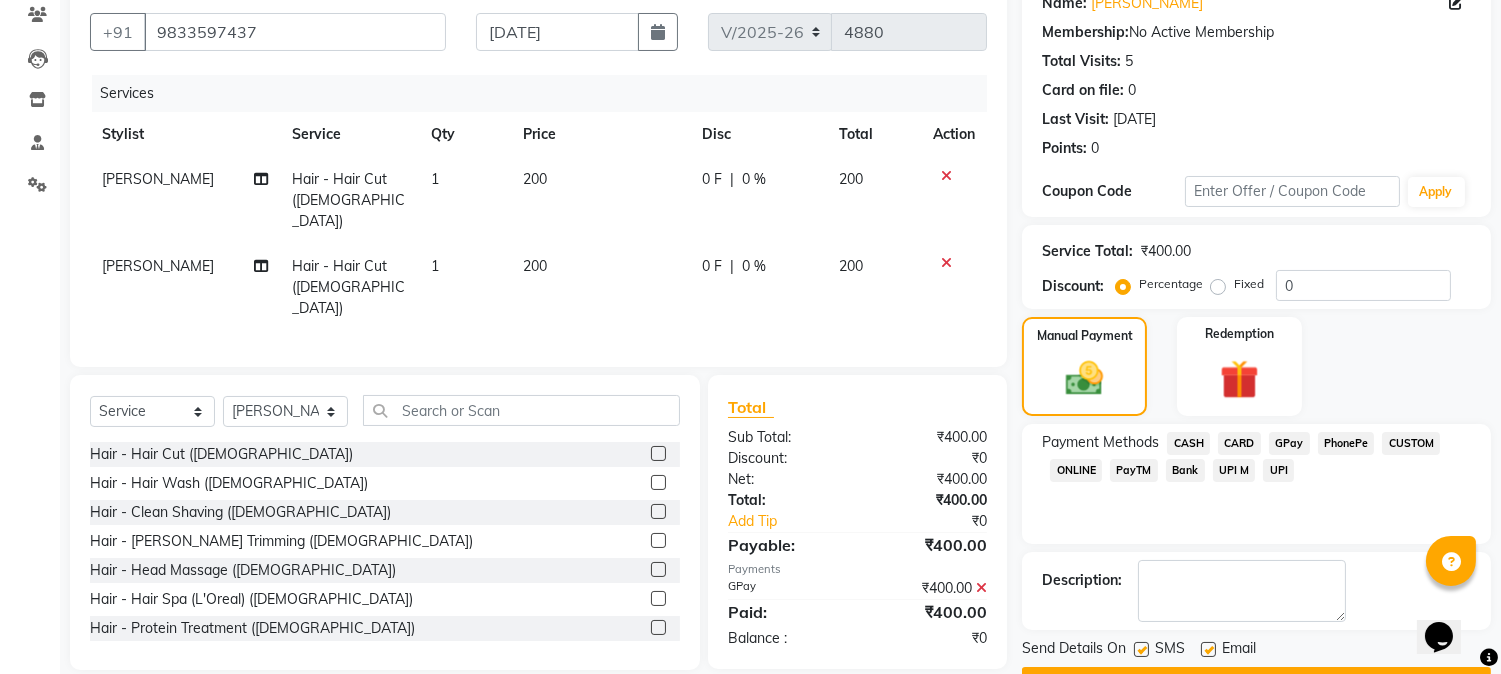 scroll, scrollTop: 225, scrollLeft: 0, axis: vertical 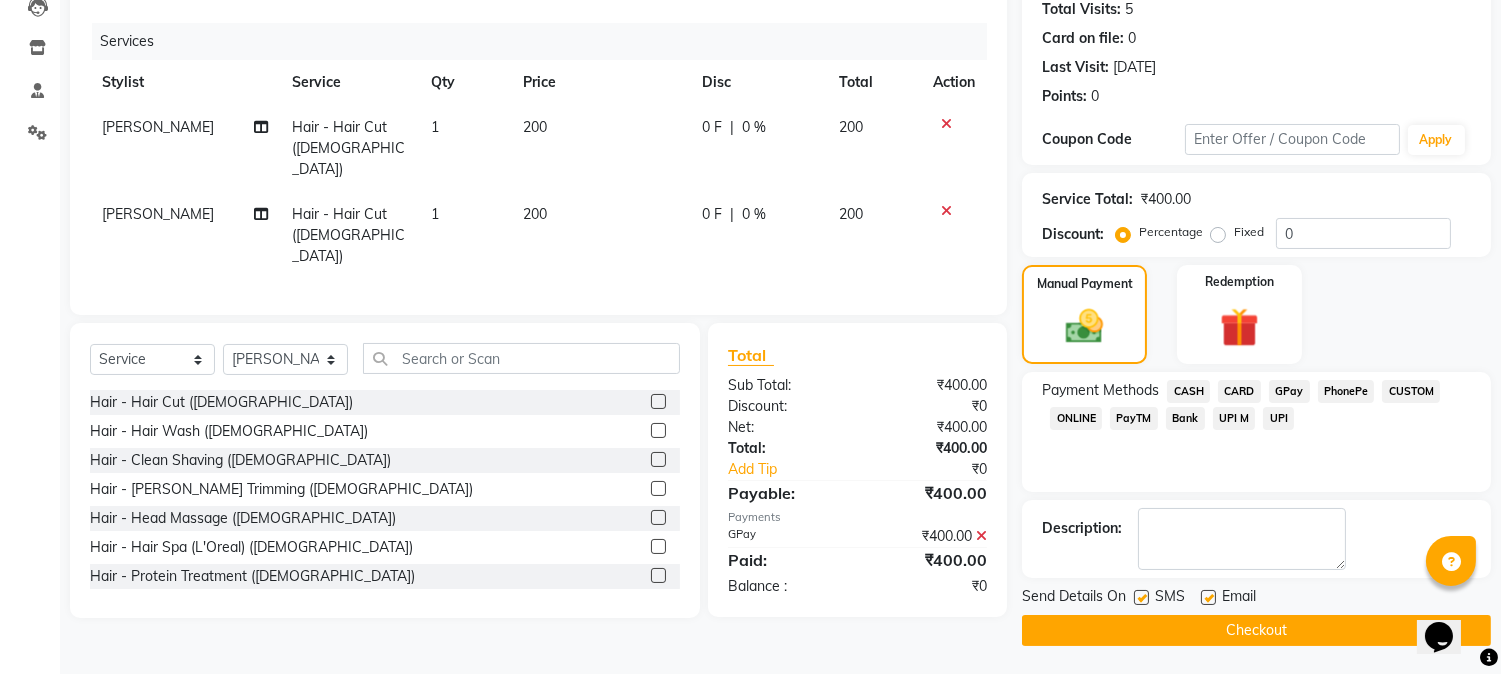 click on "Checkout" 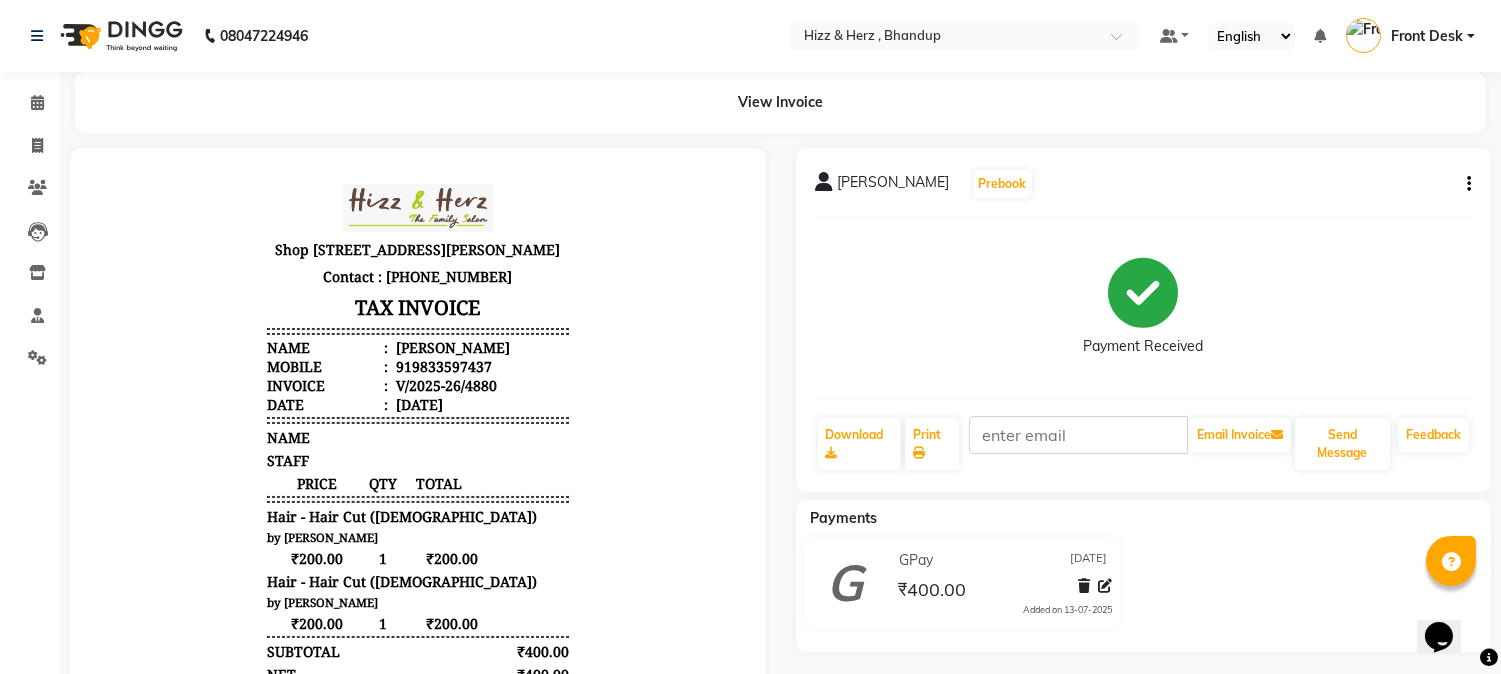 scroll, scrollTop: 111, scrollLeft: 0, axis: vertical 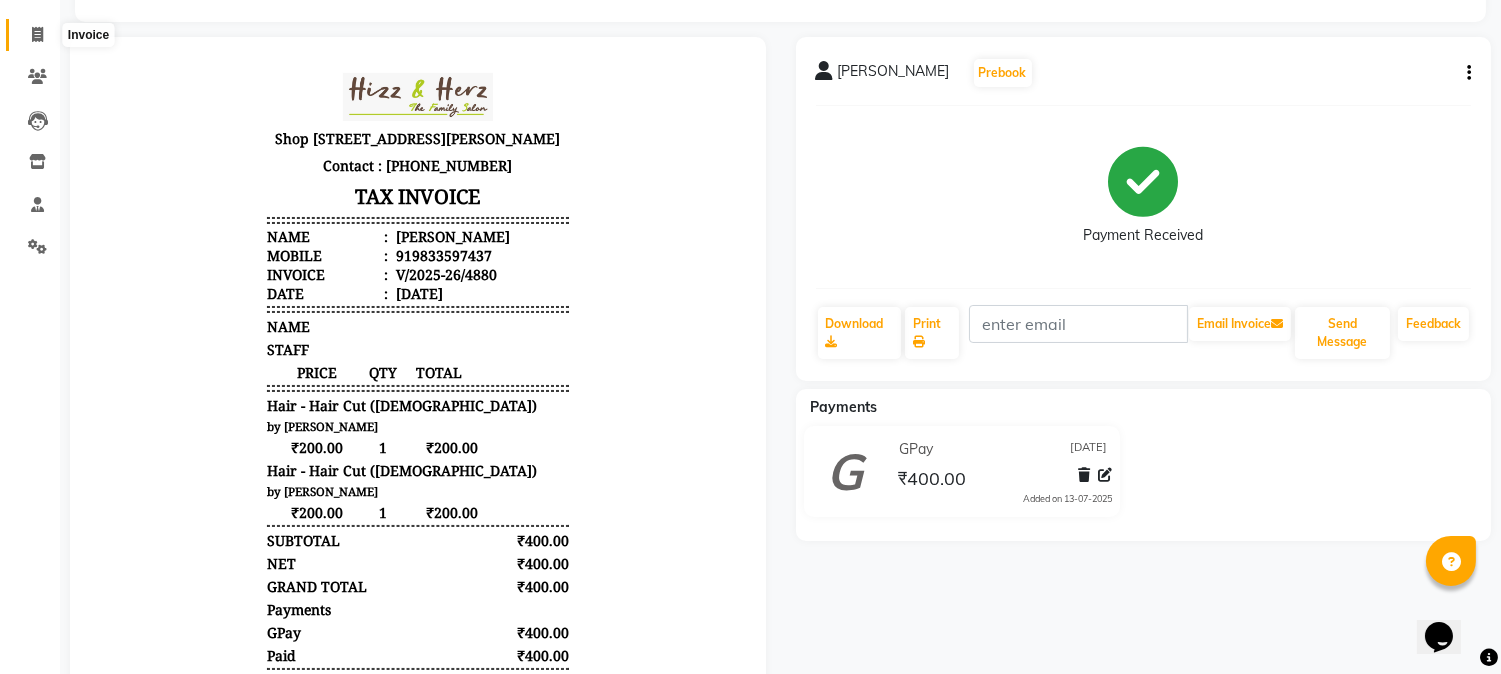 click 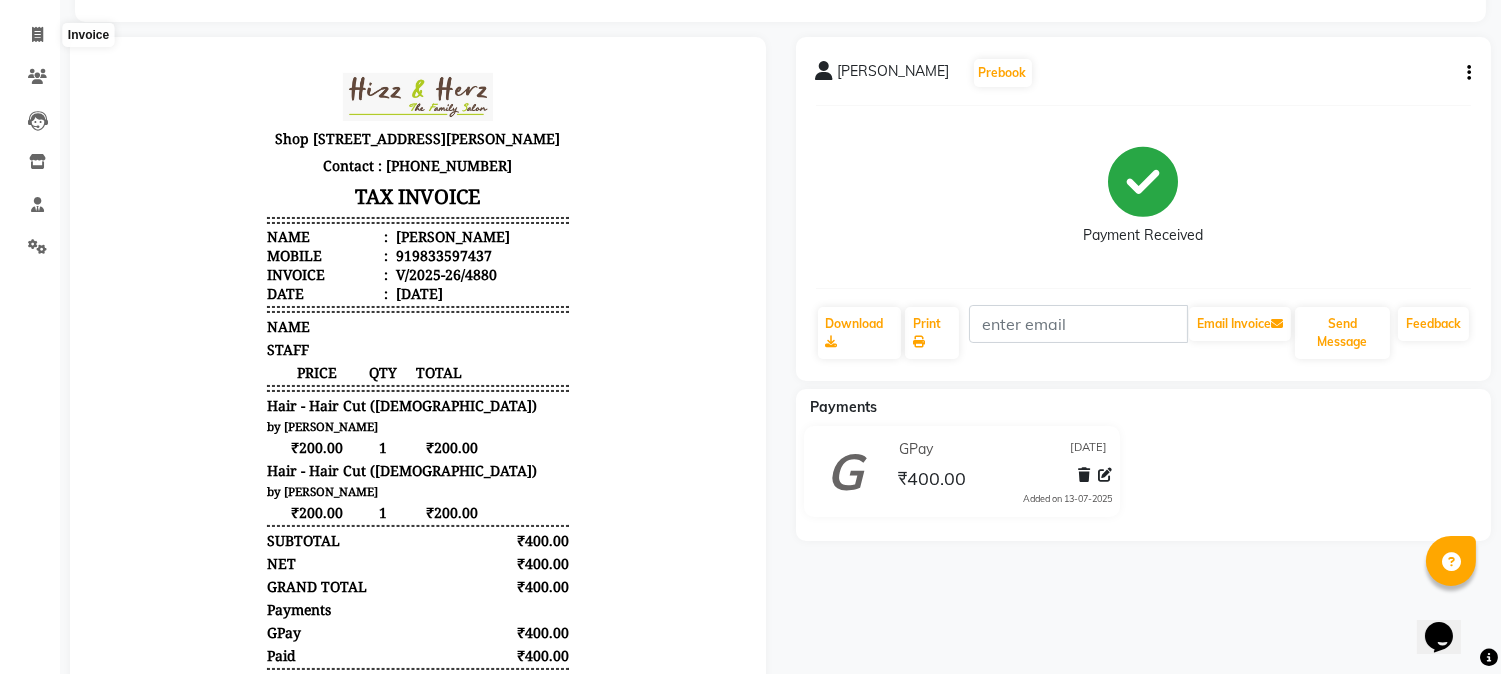 select on "629" 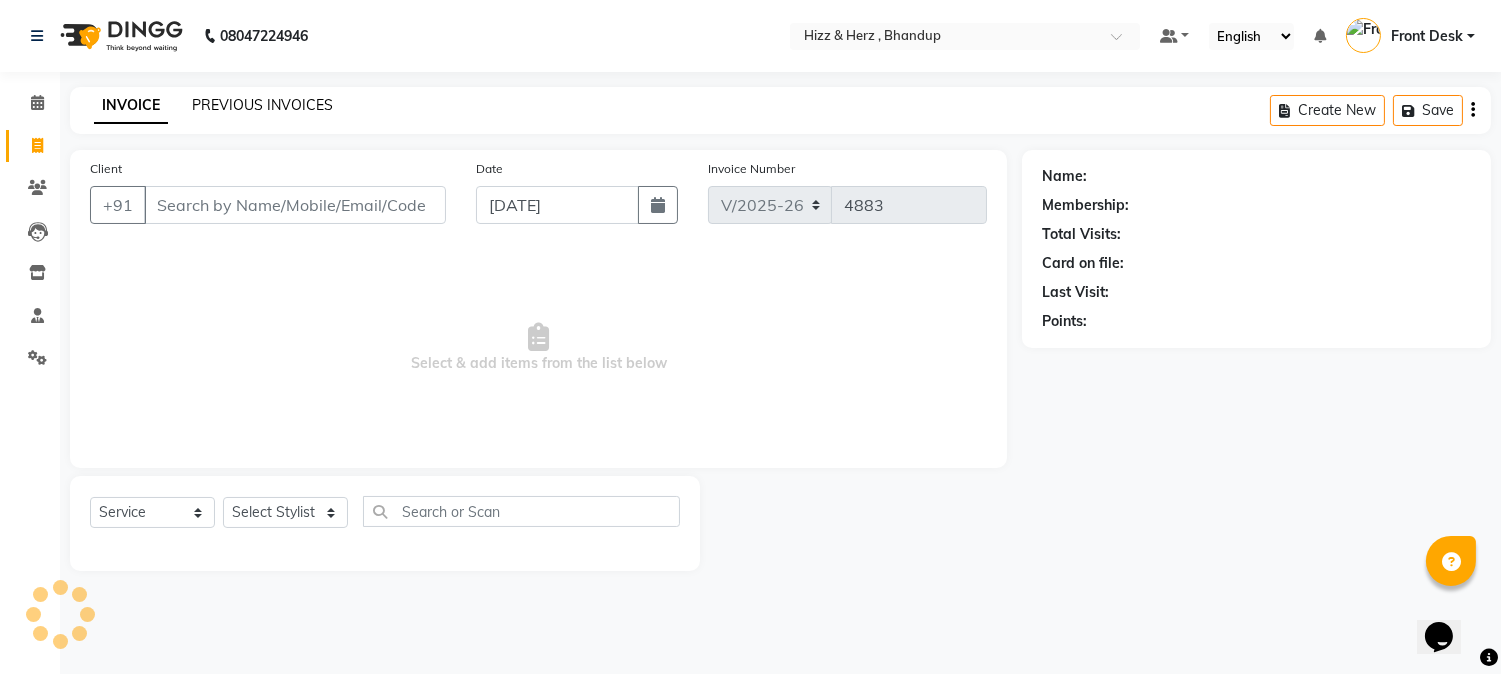 scroll, scrollTop: 0, scrollLeft: 0, axis: both 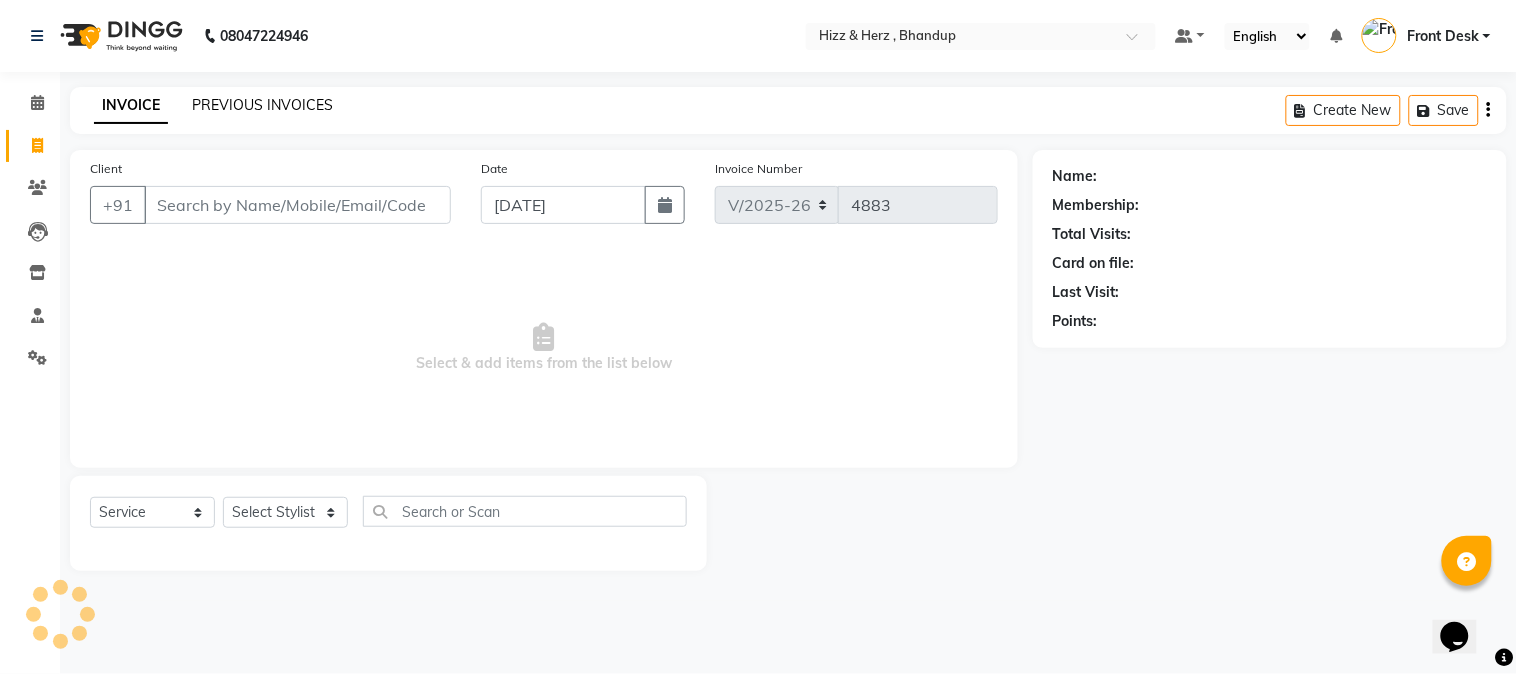 click on "PREVIOUS INVOICES" 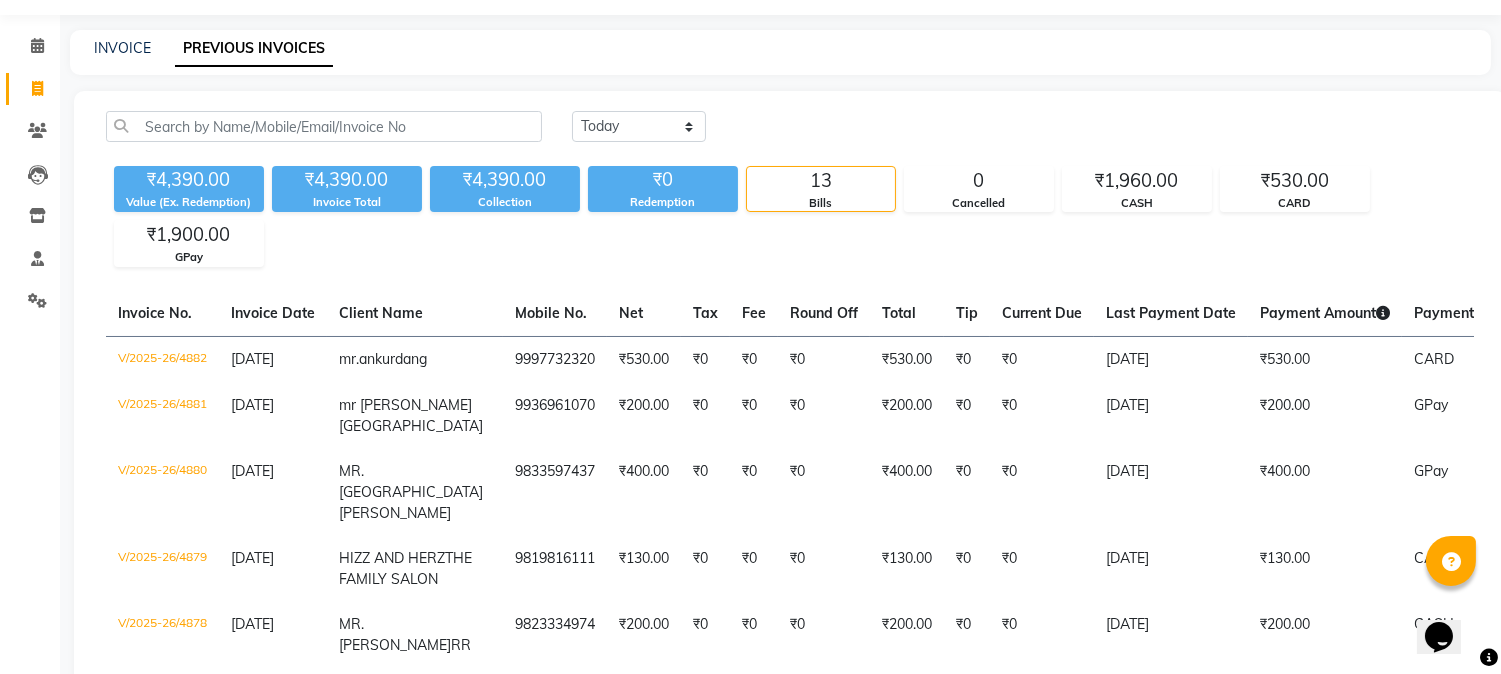 scroll, scrollTop: 111, scrollLeft: 0, axis: vertical 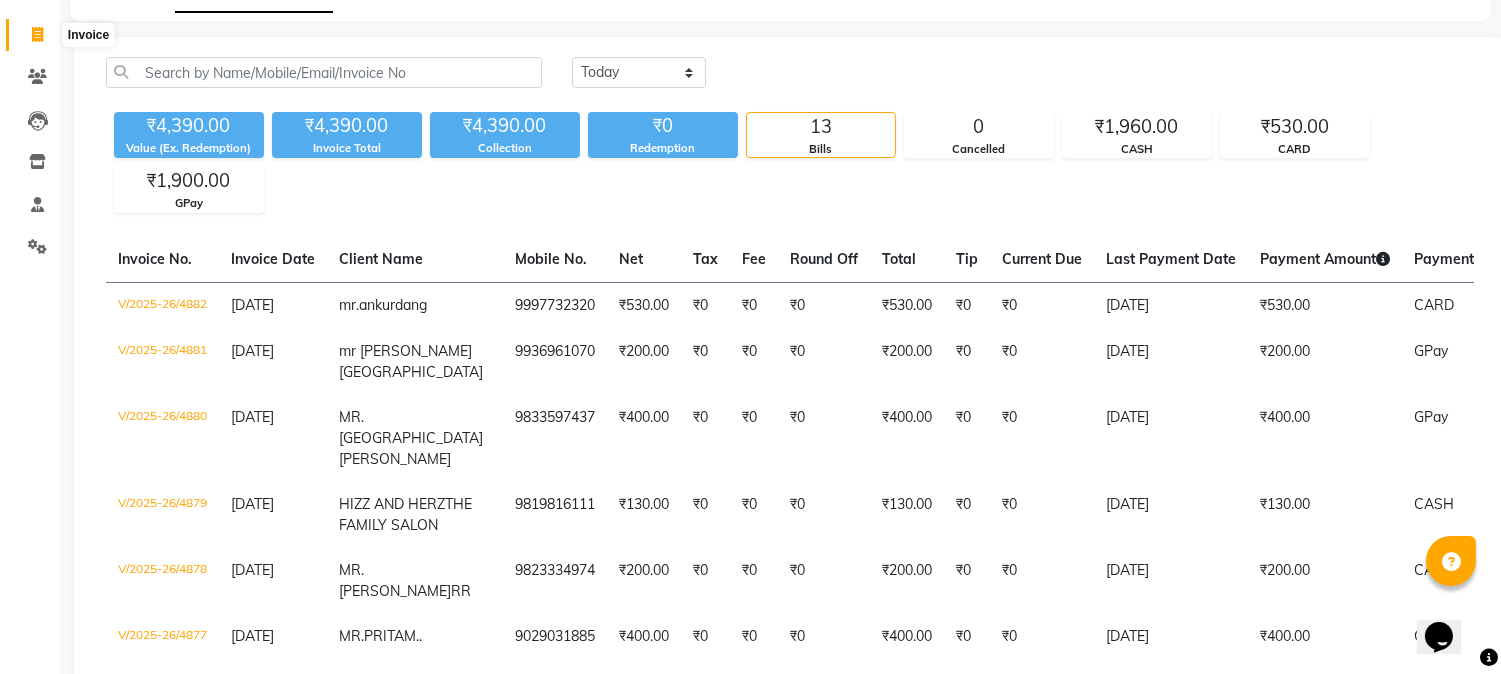 click 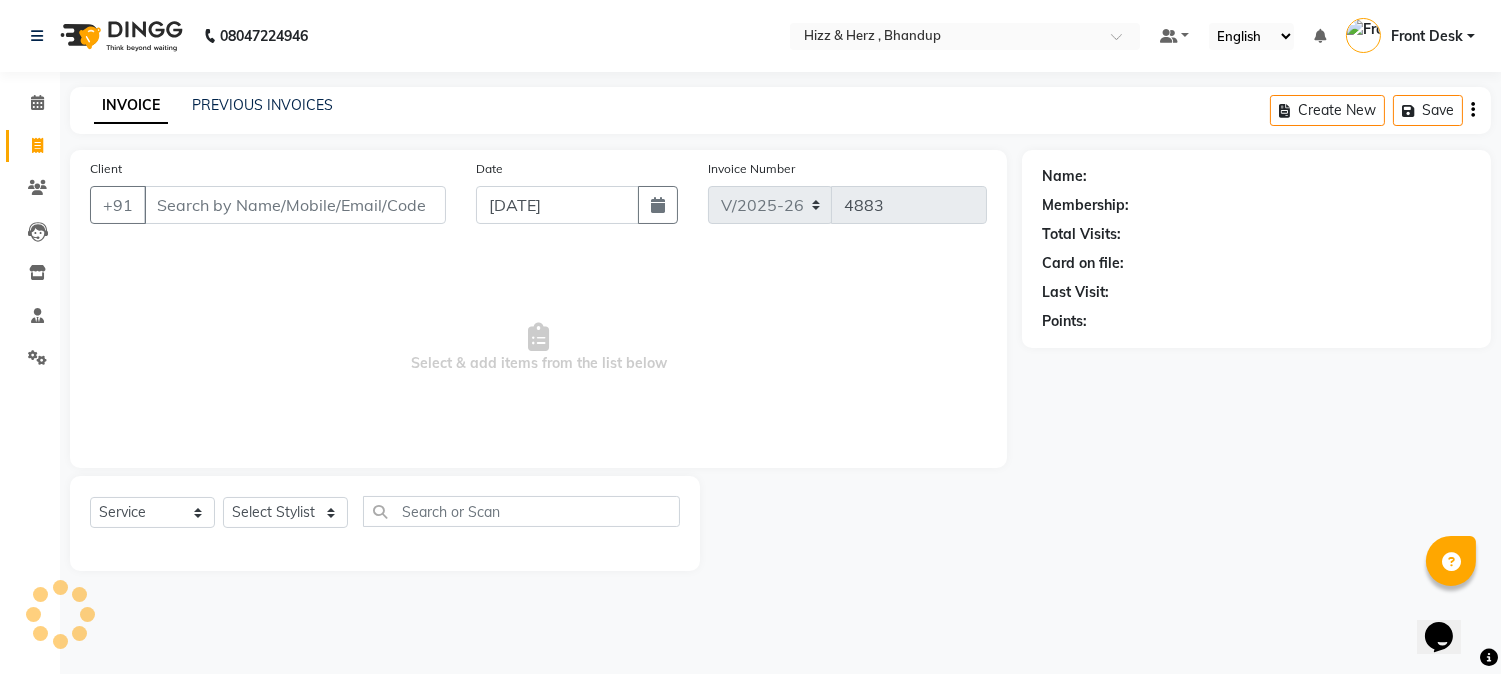 scroll, scrollTop: 0, scrollLeft: 0, axis: both 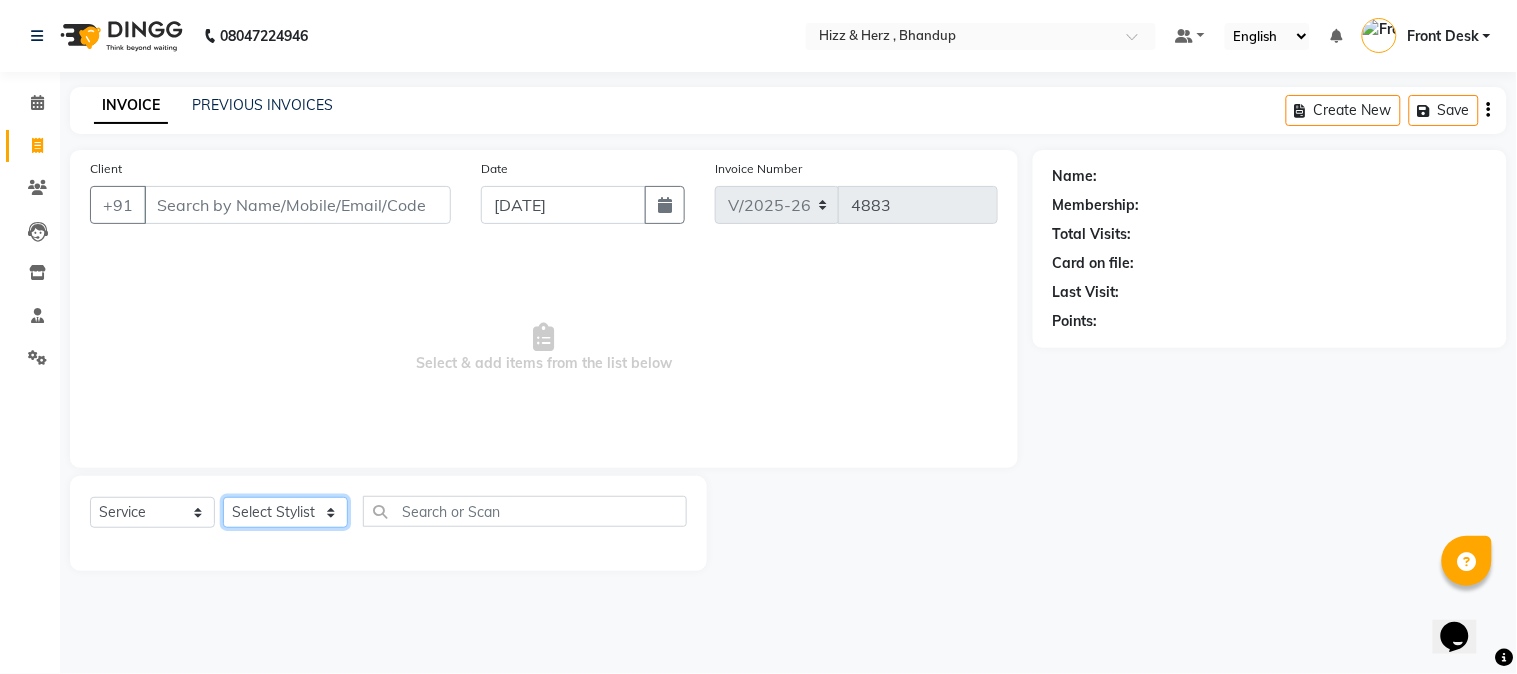 click on "Select Stylist Front Desk [PERSON_NAME] HIZZ & HERZ 2 [PERSON_NAME] [PERSON_NAME] [PERSON_NAME] [PERSON_NAME] MOHD [PERSON_NAME] [PERSON_NAME] [PERSON_NAME]  [PERSON_NAME]" 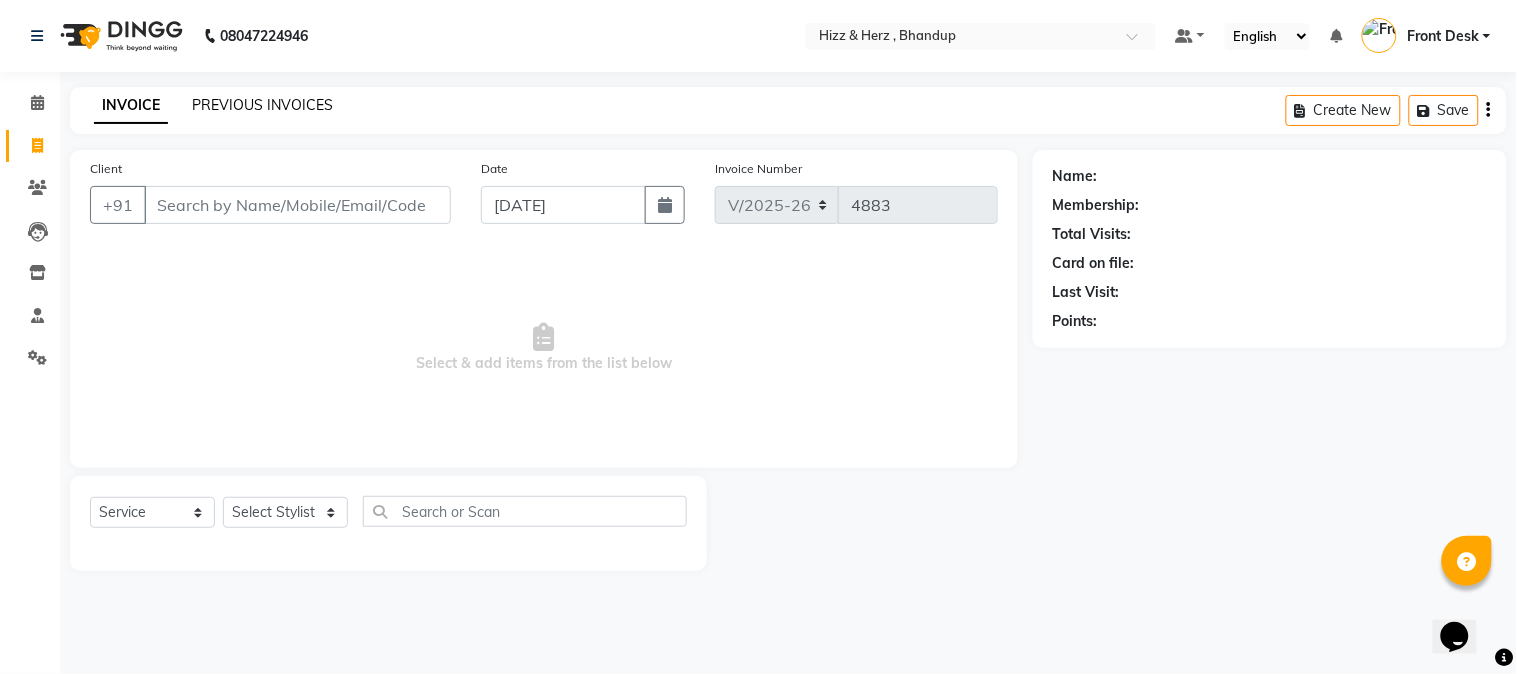 click on "PREVIOUS INVOICES" 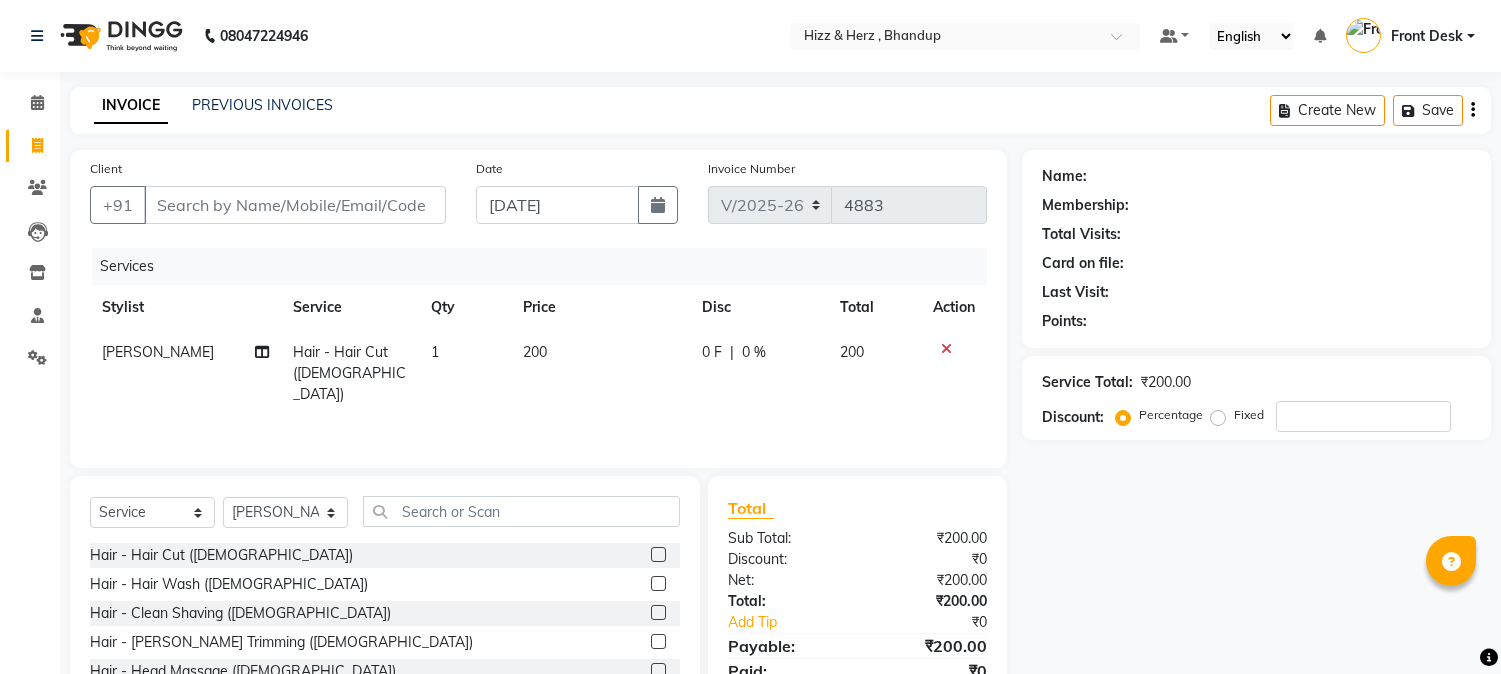 select on "629" 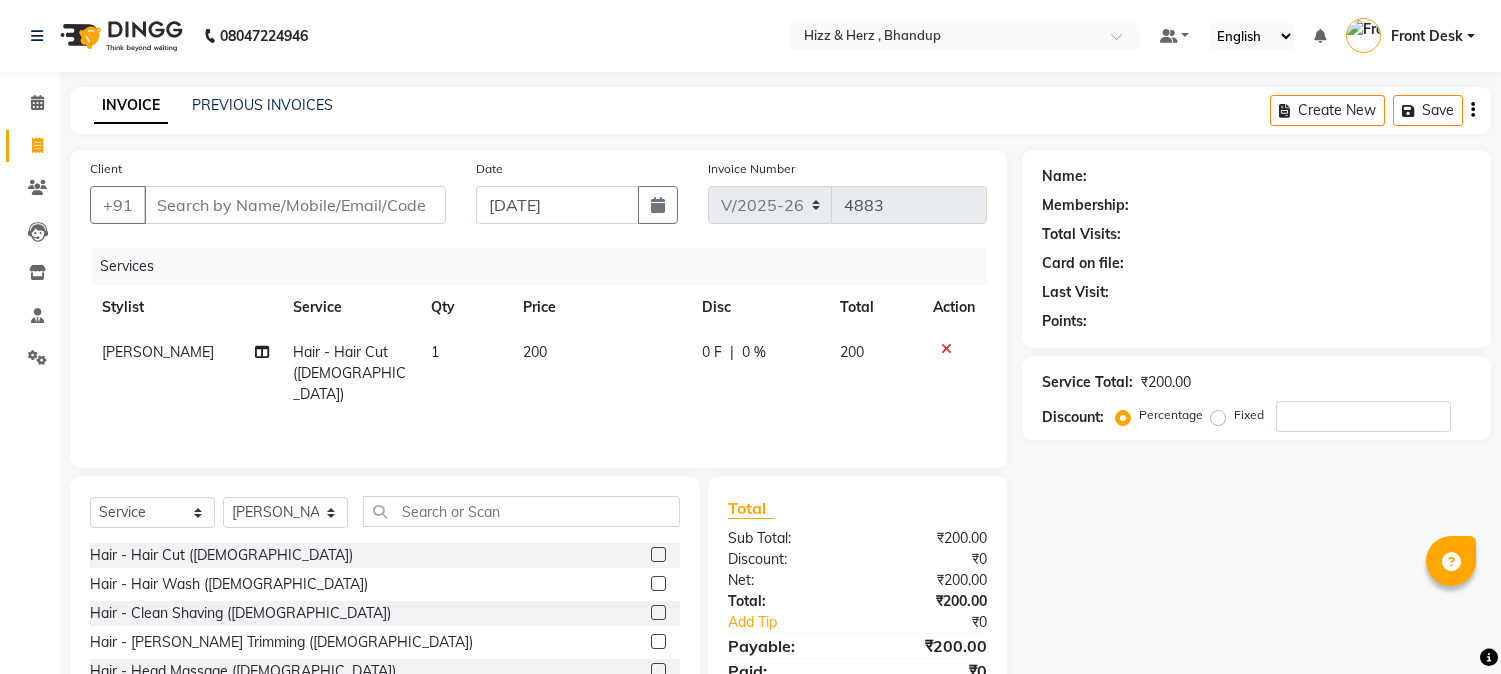 scroll, scrollTop: 0, scrollLeft: 0, axis: both 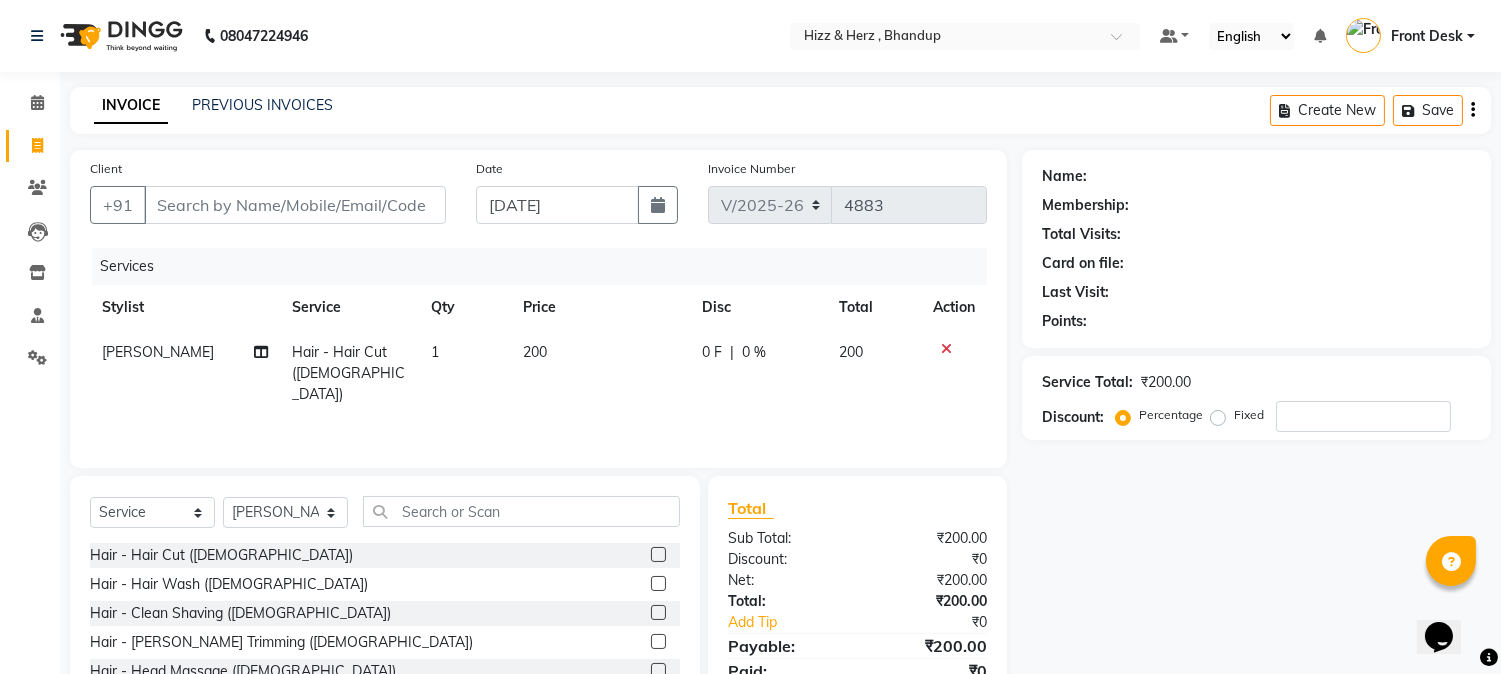 click 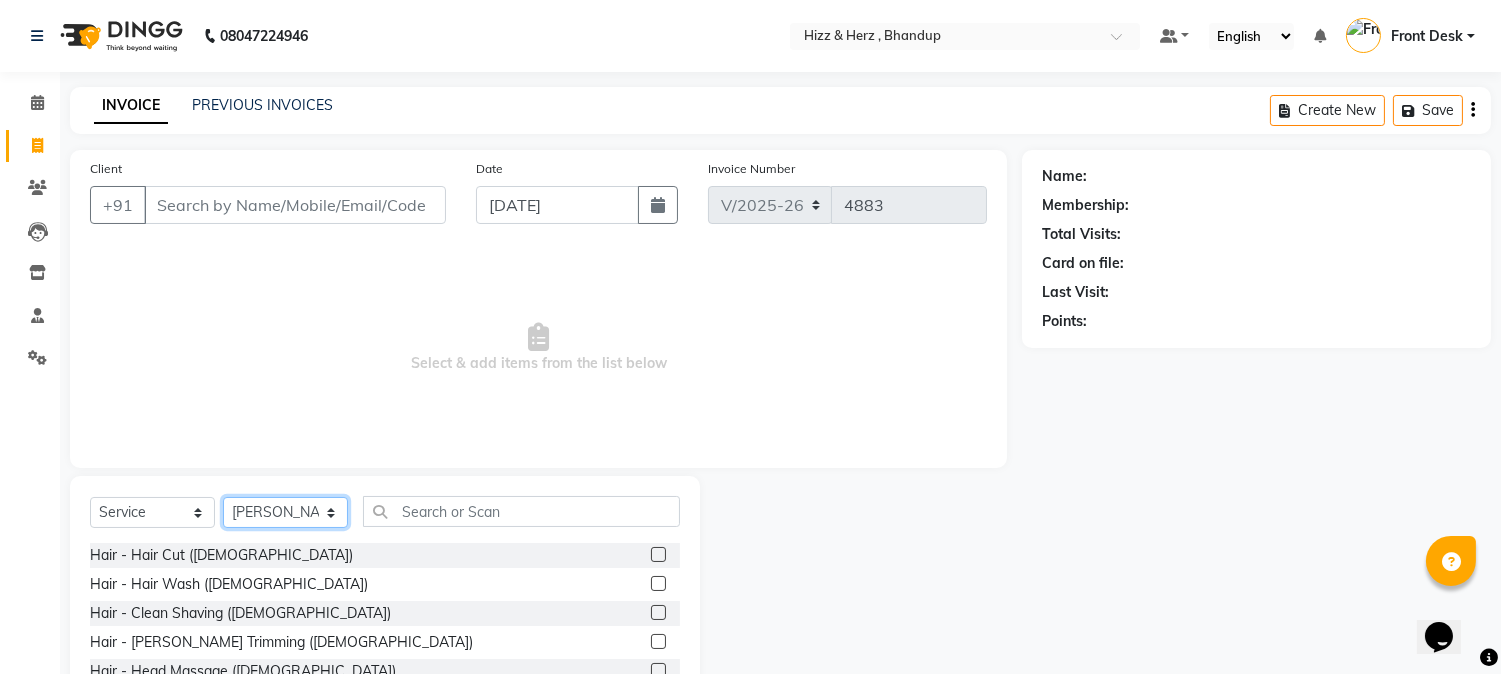 click on "Select Stylist Front Desk [PERSON_NAME] HIZZ & HERZ 2 [PERSON_NAME] [PERSON_NAME] [PERSON_NAME] [PERSON_NAME] MOHD [PERSON_NAME] [PERSON_NAME] [PERSON_NAME]  [PERSON_NAME]" 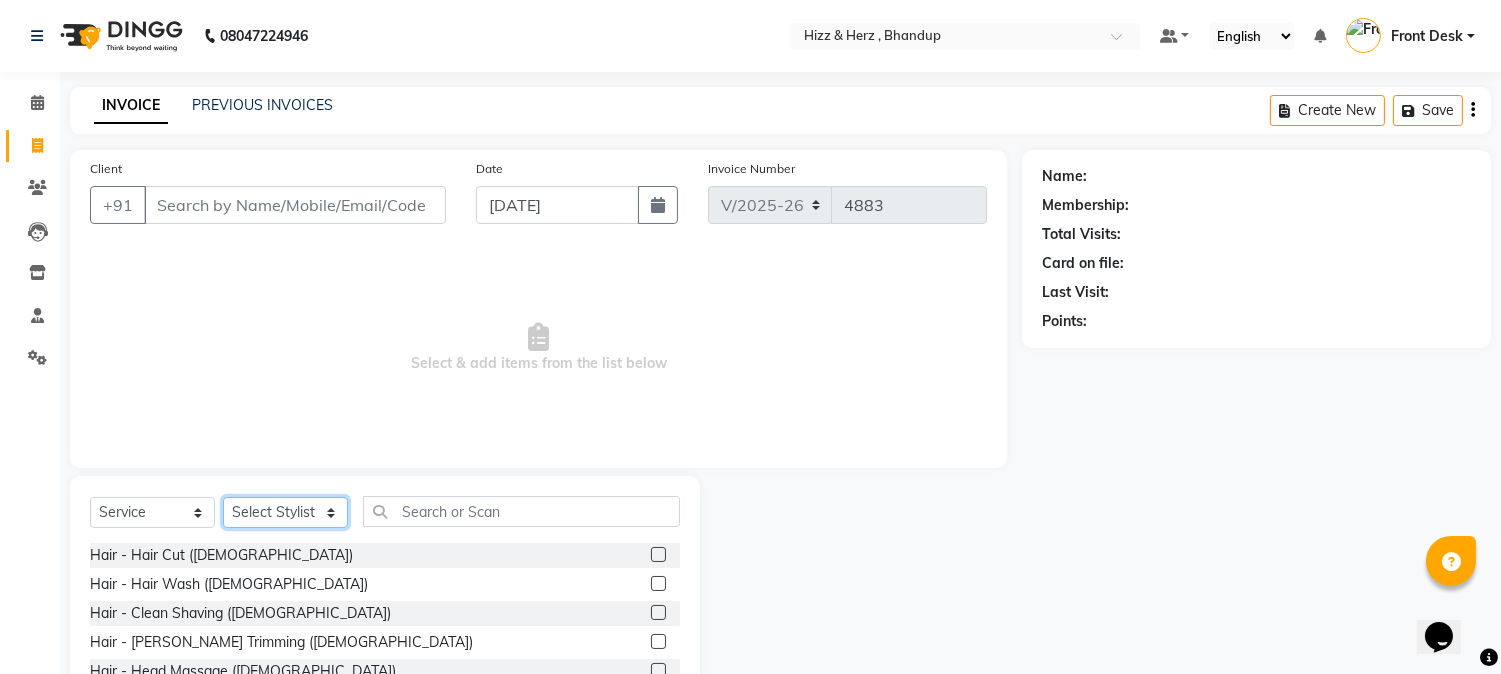 click on "Select Stylist Front Desk [PERSON_NAME] HIZZ & HERZ 2 [PERSON_NAME] [PERSON_NAME] [PERSON_NAME] [PERSON_NAME] MOHD [PERSON_NAME] [PERSON_NAME] [PERSON_NAME]  [PERSON_NAME]" 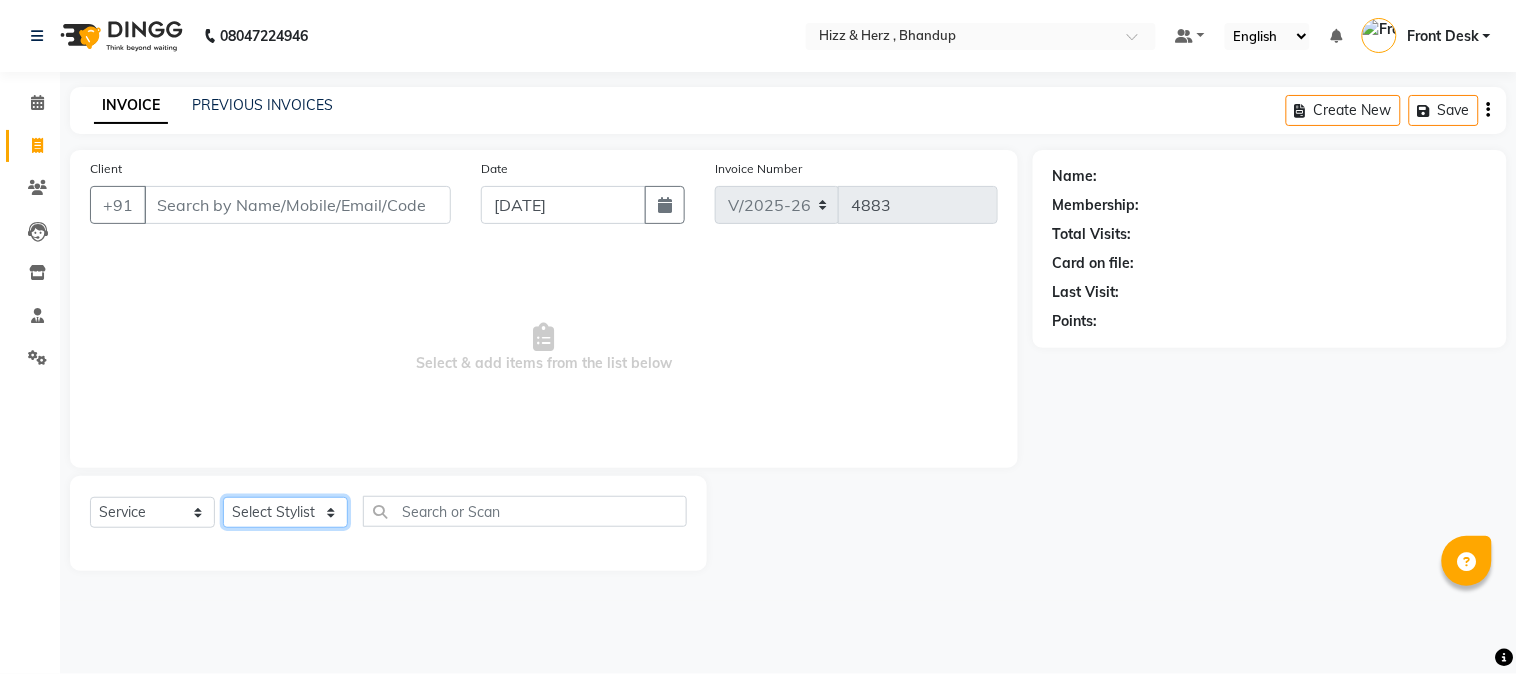 click on "Select Stylist Front Desk [PERSON_NAME] HIZZ & HERZ 2 [PERSON_NAME] [PERSON_NAME] [PERSON_NAME] [PERSON_NAME] MOHD [PERSON_NAME] [PERSON_NAME] [PERSON_NAME]  [PERSON_NAME]" 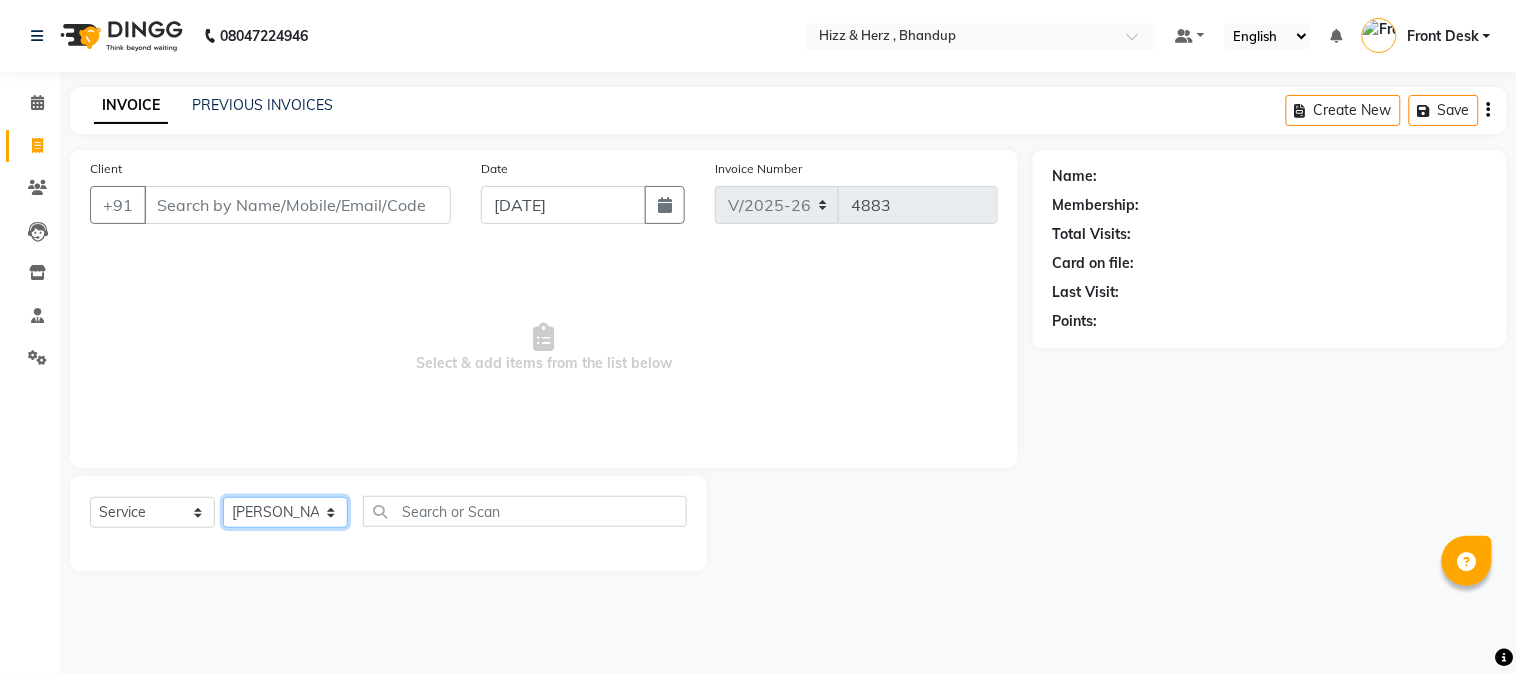click on "Select Stylist Front Desk [PERSON_NAME] HIZZ & HERZ 2 [PERSON_NAME] [PERSON_NAME] [PERSON_NAME] [PERSON_NAME] MOHD [PERSON_NAME] [PERSON_NAME] [PERSON_NAME]  [PERSON_NAME]" 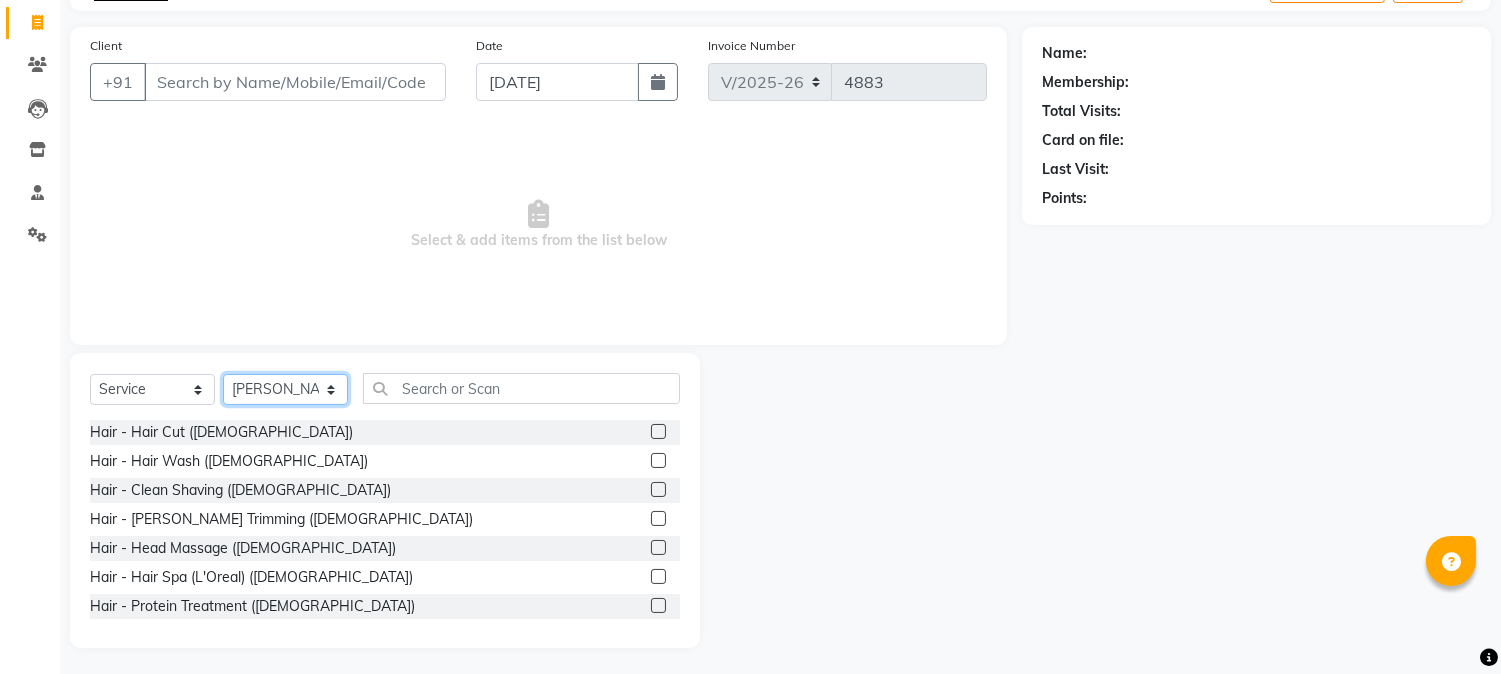 scroll, scrollTop: 126, scrollLeft: 0, axis: vertical 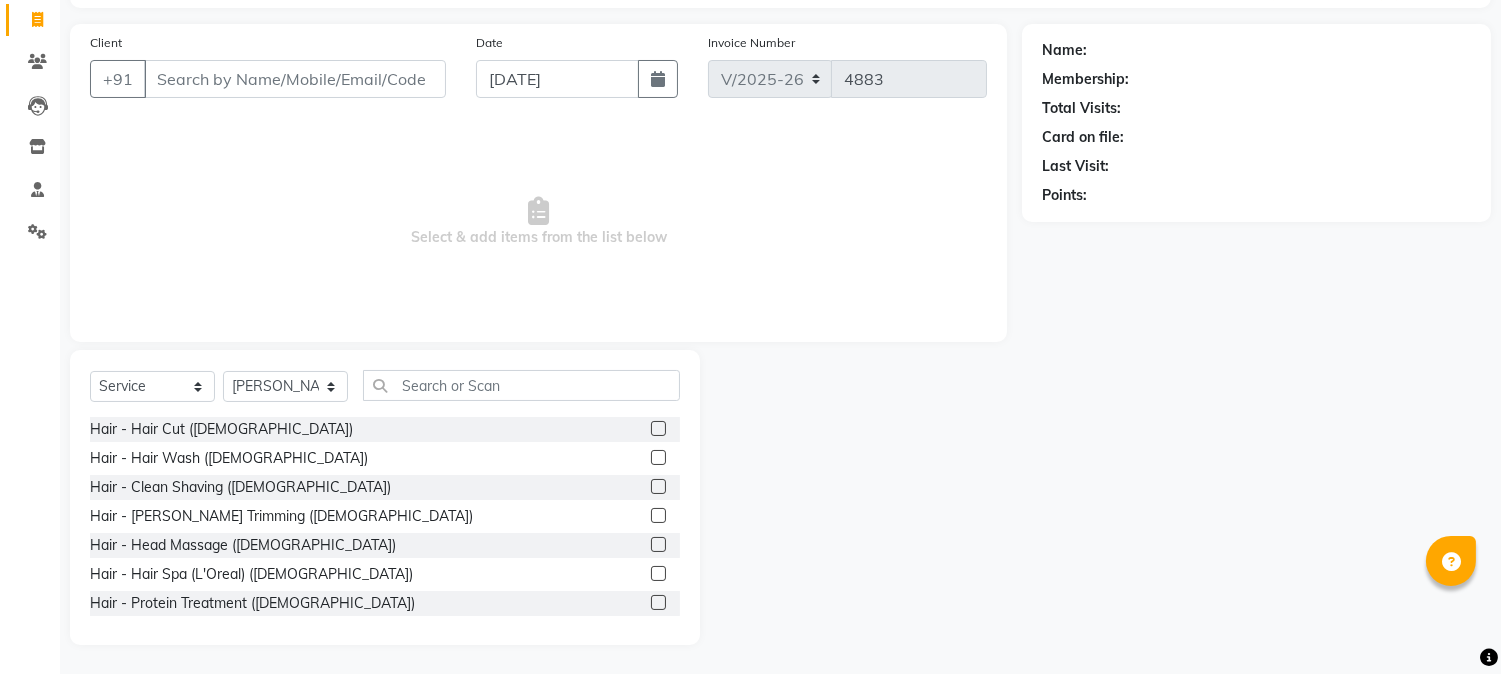 click 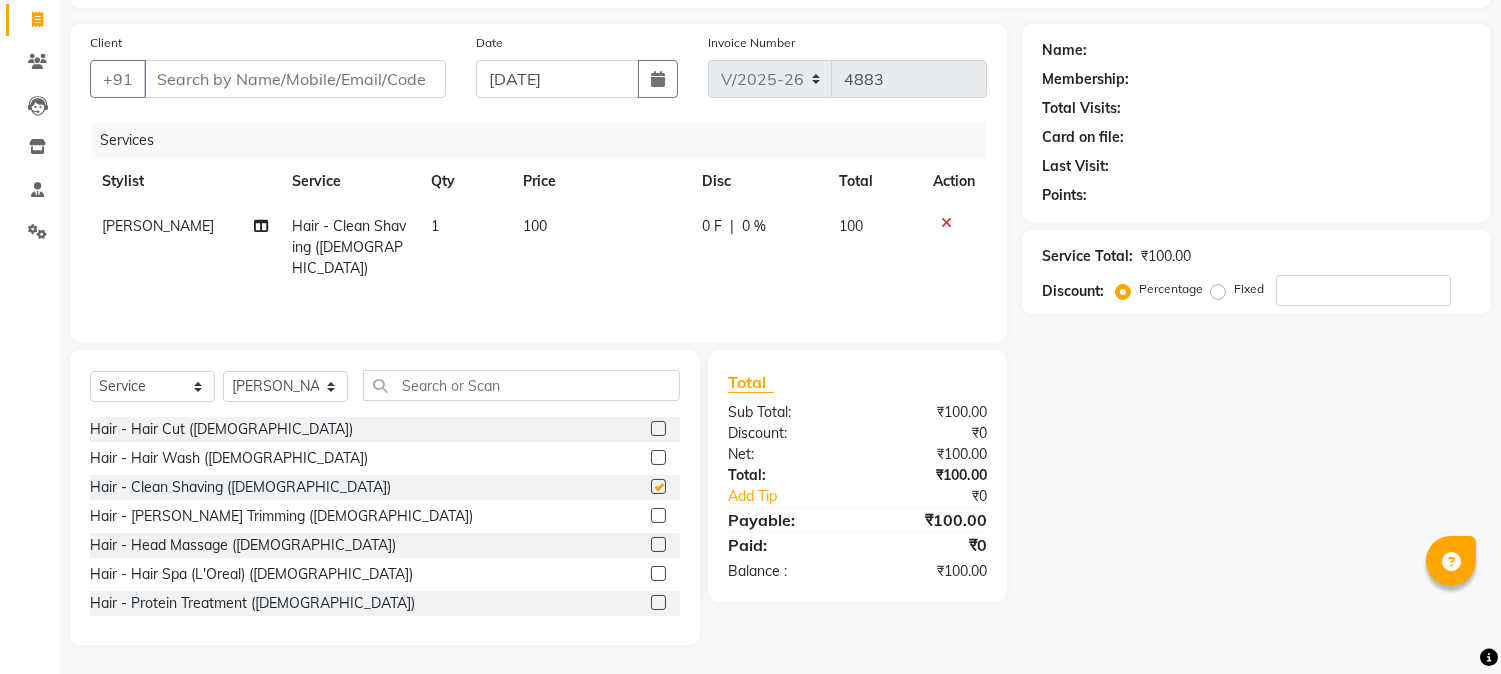 checkbox on "false" 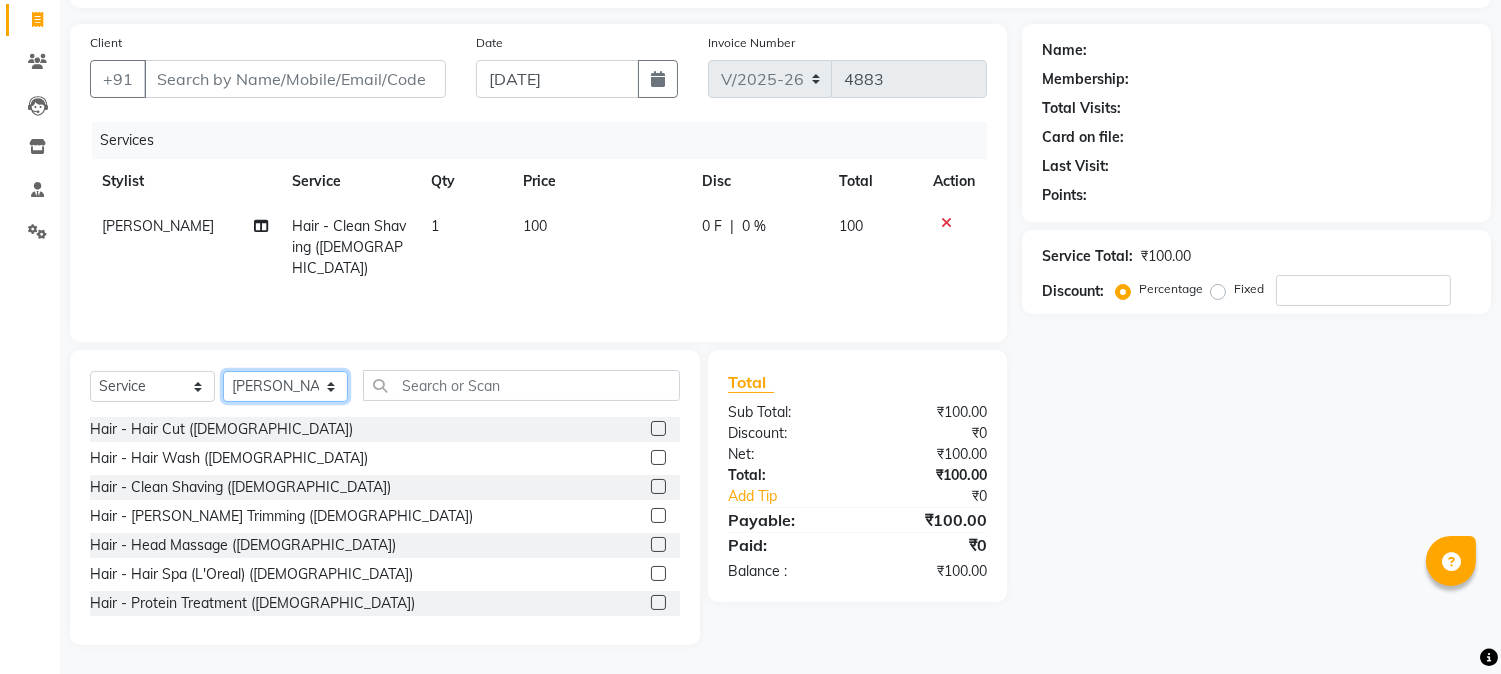 click on "Select Stylist Front Desk Gaurav Sharma HIZZ & HERZ 2 IRFAN AHMAD Jigna Goswami KHALID AHMAD Laxmi Mehboob MOHD PARVEJ NIZAM Salman Sangeeta  SUMITA  VEERENDRA SHARMA" 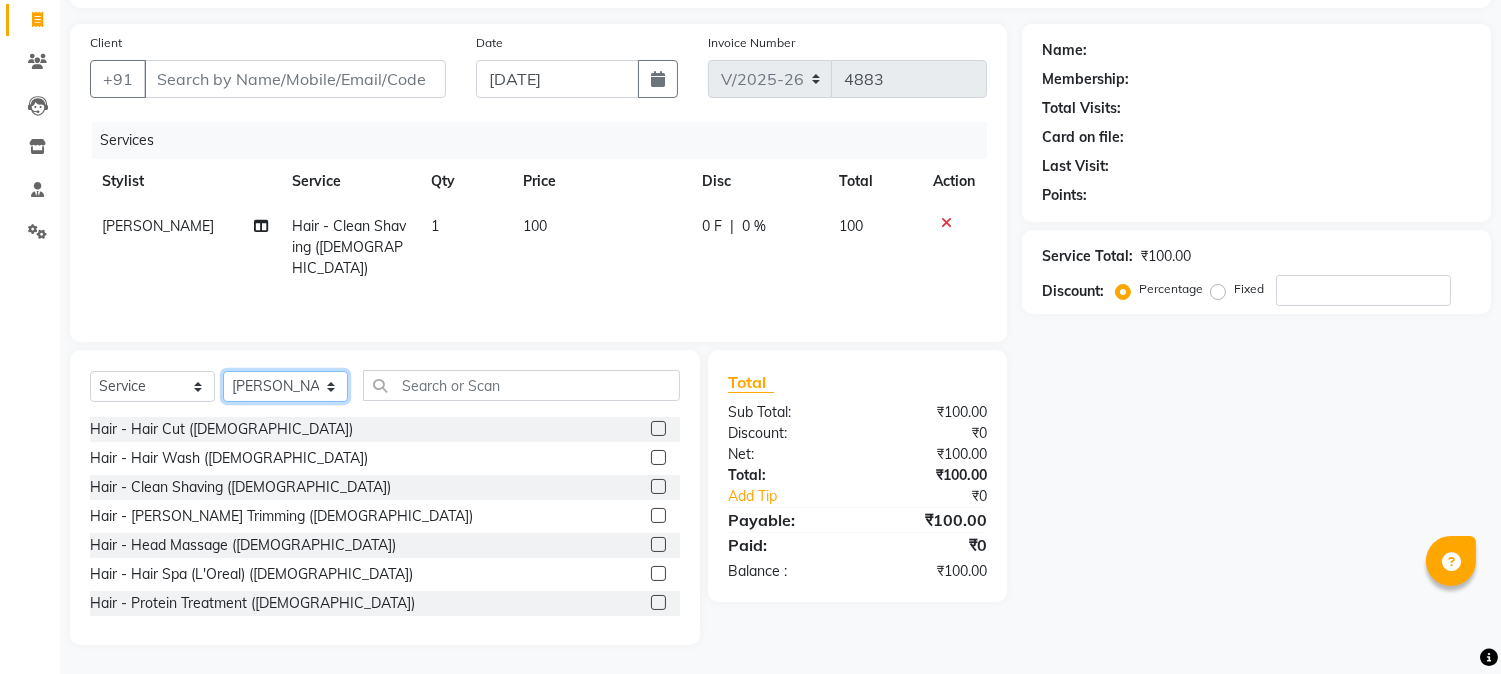 select on "9145" 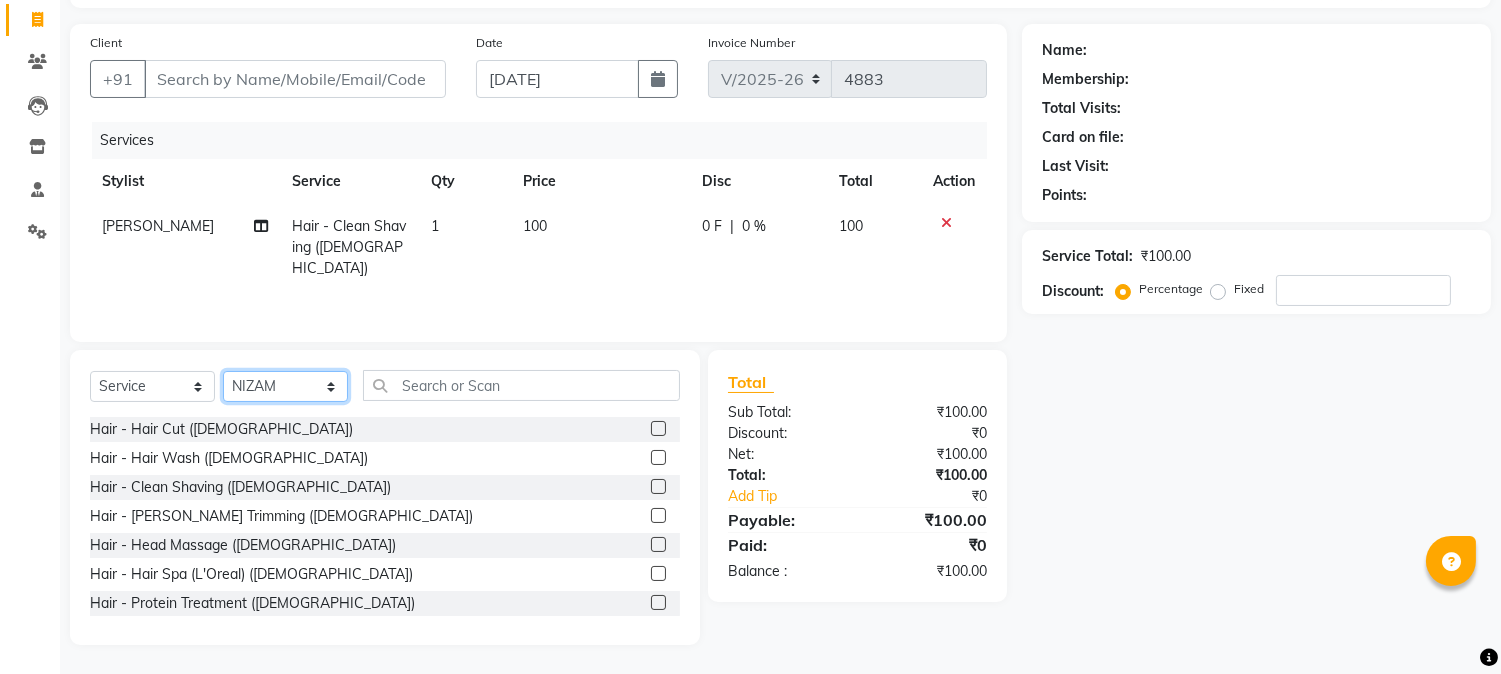 click on "Select Stylist Front Desk Gaurav Sharma HIZZ & HERZ 2 IRFAN AHMAD Jigna Goswami KHALID AHMAD Laxmi Mehboob MOHD PARVEJ NIZAM Salman Sangeeta  SUMITA  VEERENDRA SHARMA" 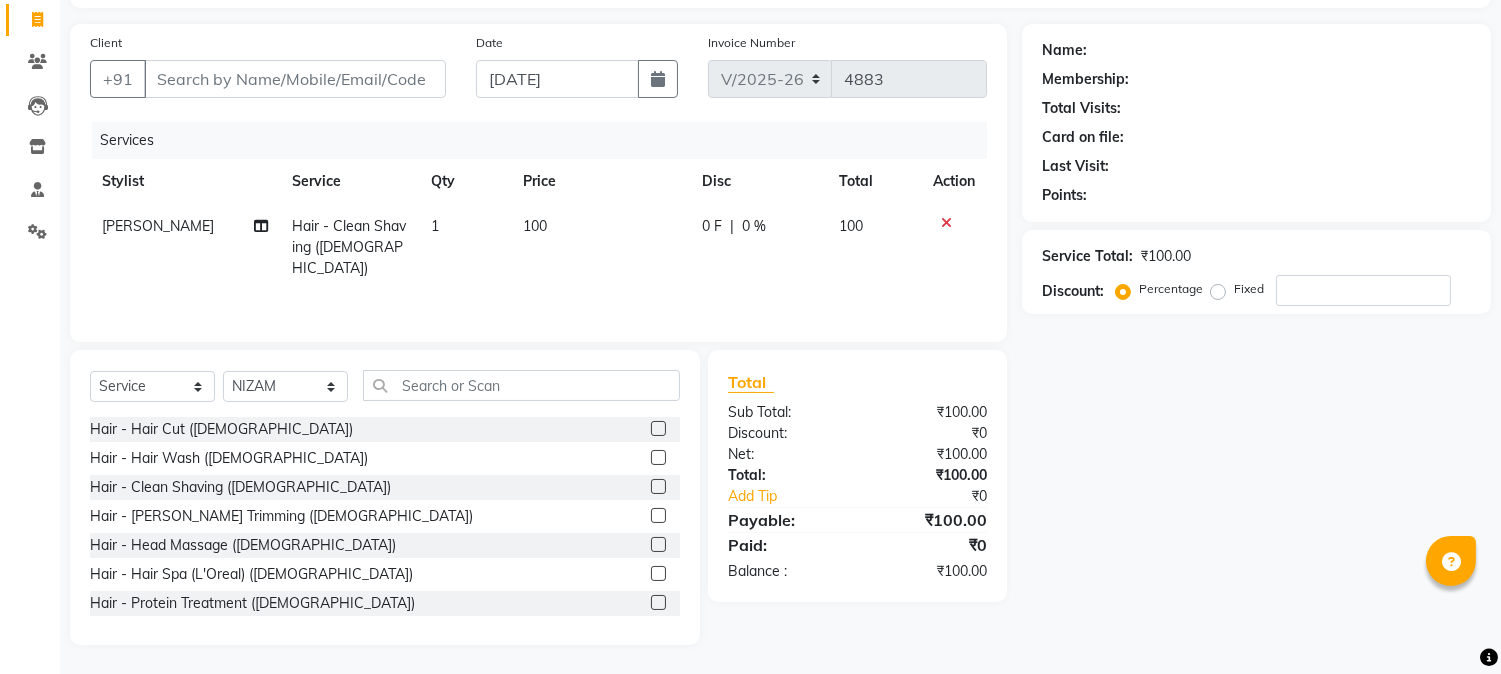 click 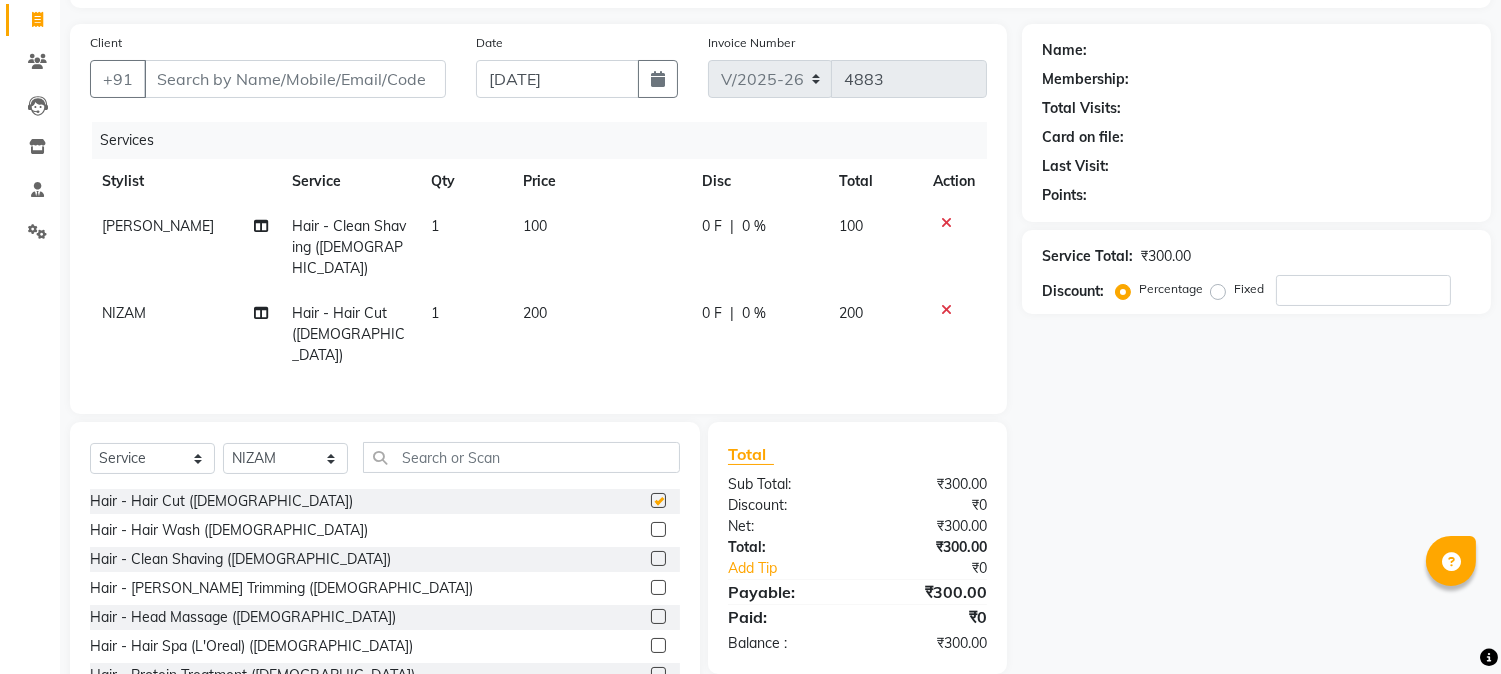 checkbox on "false" 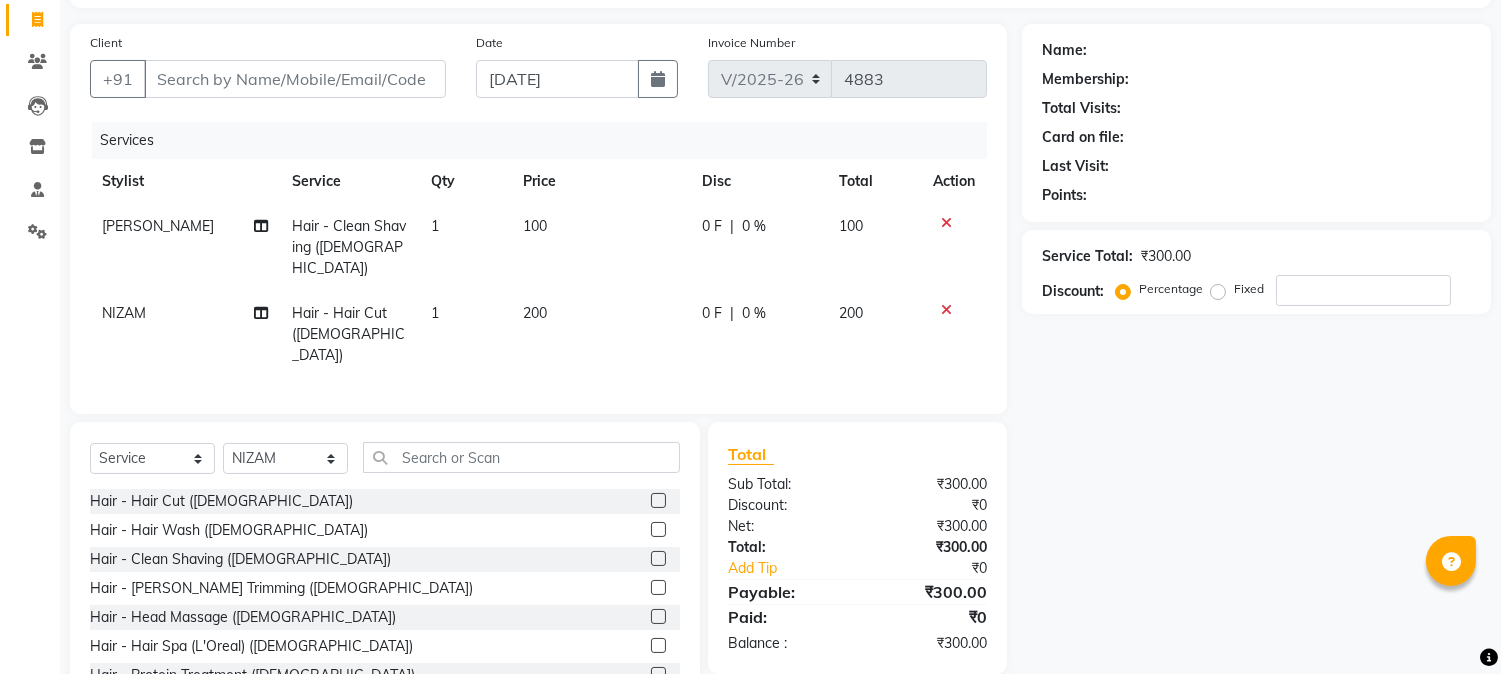 click 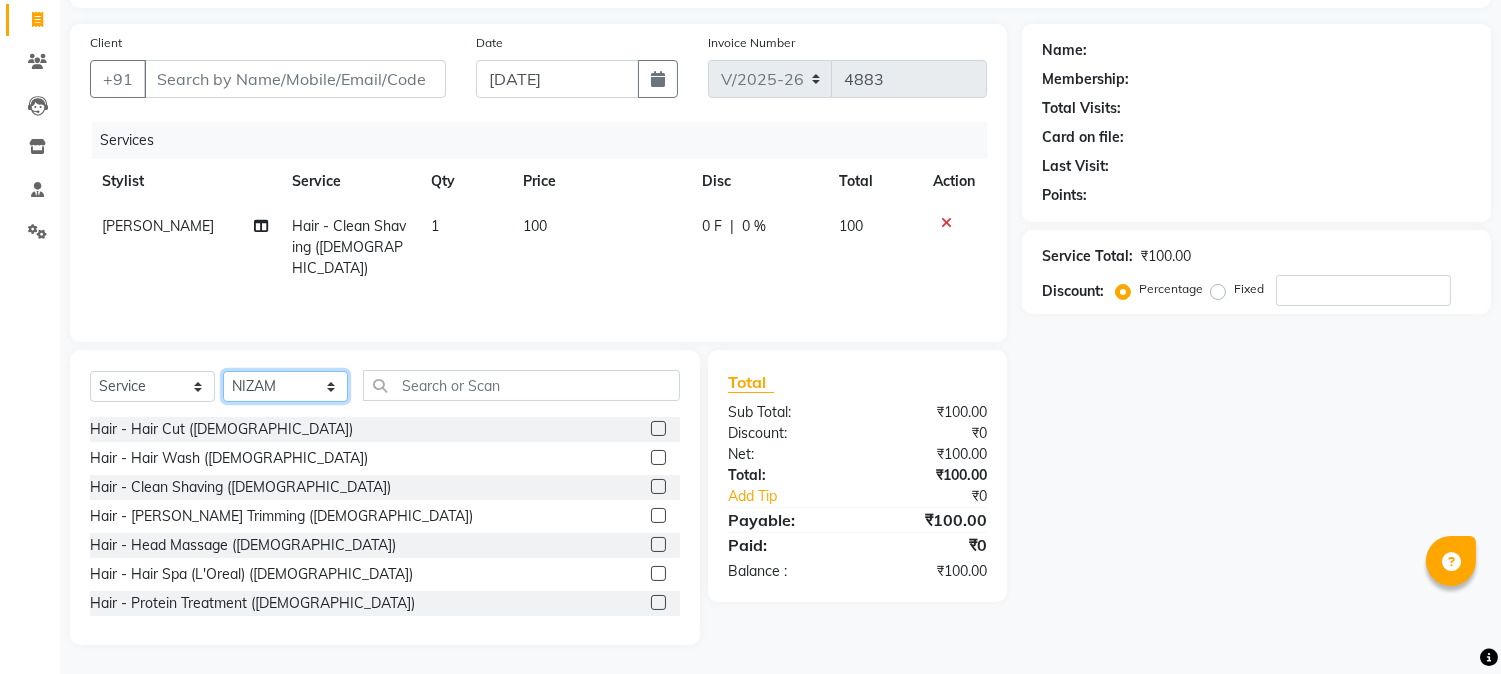 click on "Select Stylist Front Desk [PERSON_NAME] HIZZ & HERZ 2 [PERSON_NAME] [PERSON_NAME] [PERSON_NAME] [PERSON_NAME] MOHD [PERSON_NAME] [PERSON_NAME] [PERSON_NAME]  [PERSON_NAME]" 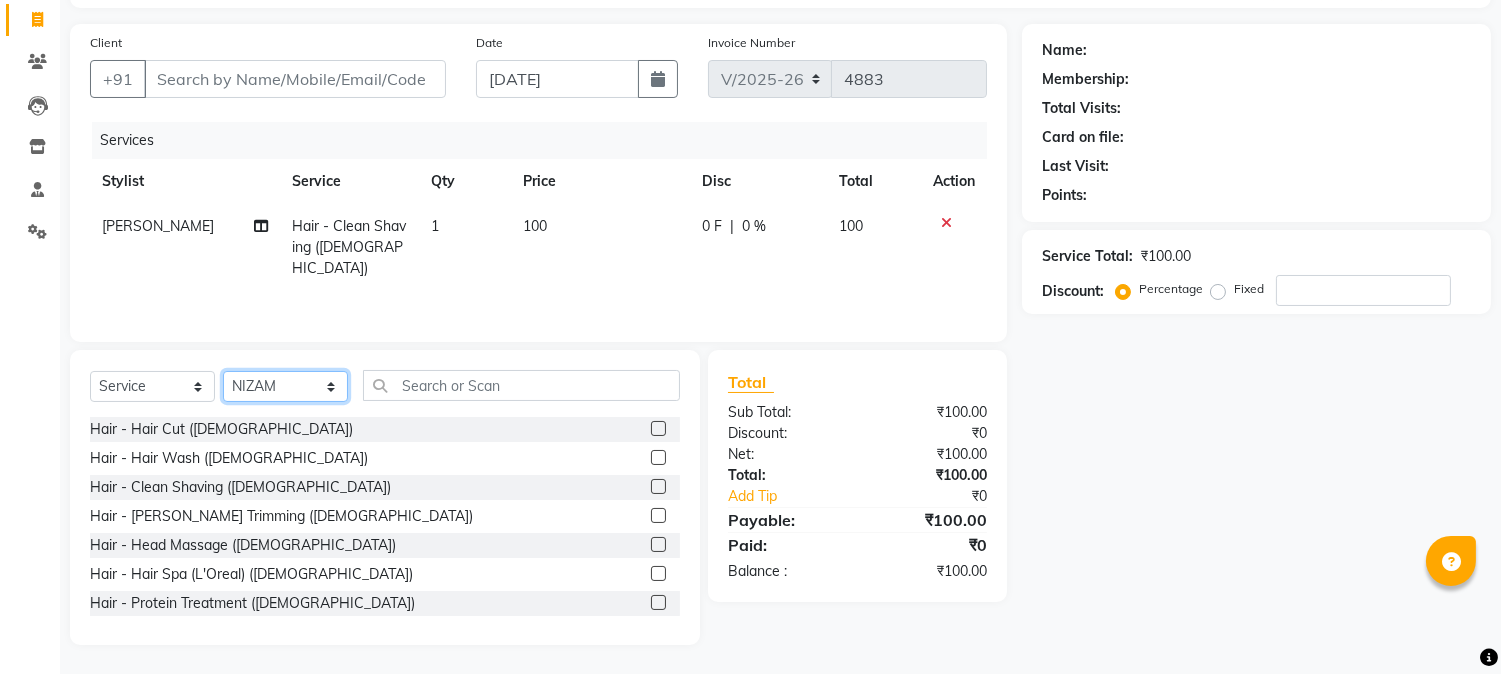select on "82789" 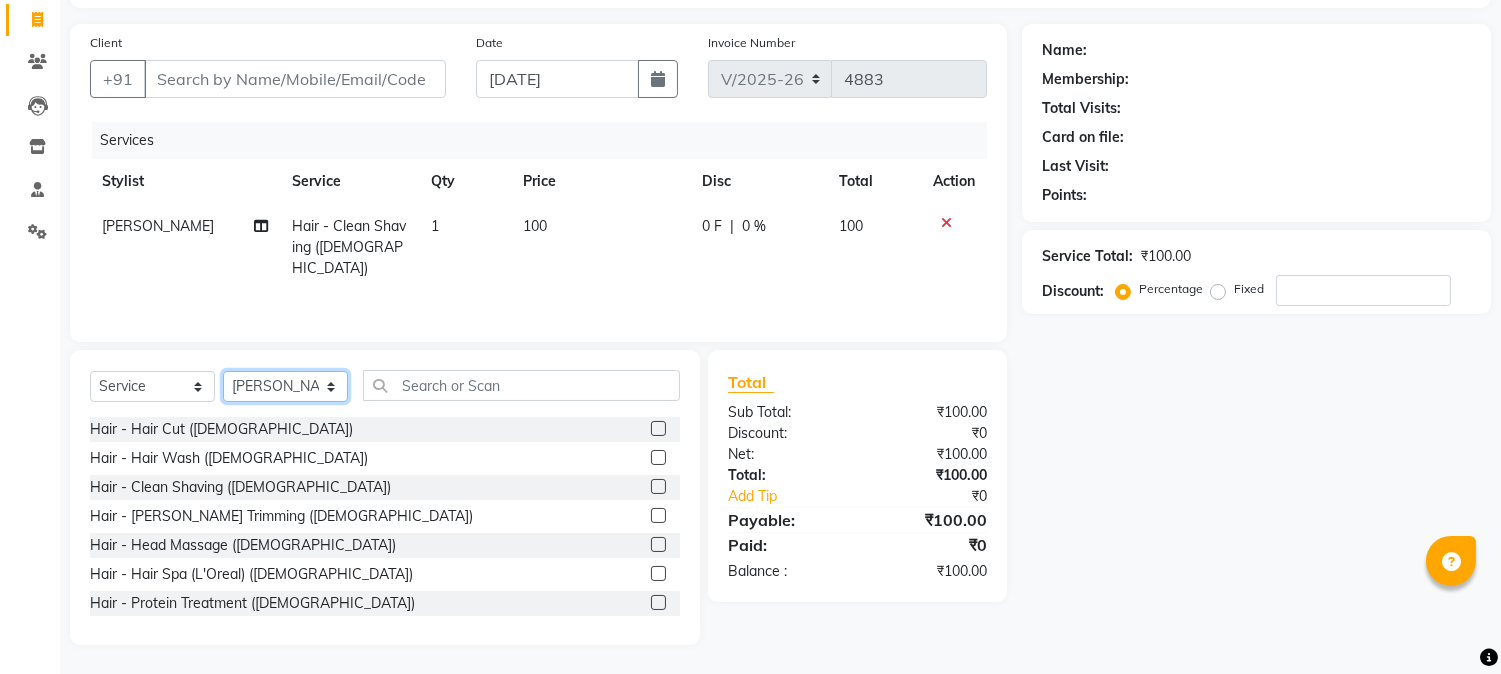 click on "Select Stylist Front Desk [PERSON_NAME] HIZZ & HERZ 2 [PERSON_NAME] [PERSON_NAME] [PERSON_NAME] [PERSON_NAME] MOHD [PERSON_NAME] [PERSON_NAME] [PERSON_NAME]  [PERSON_NAME]" 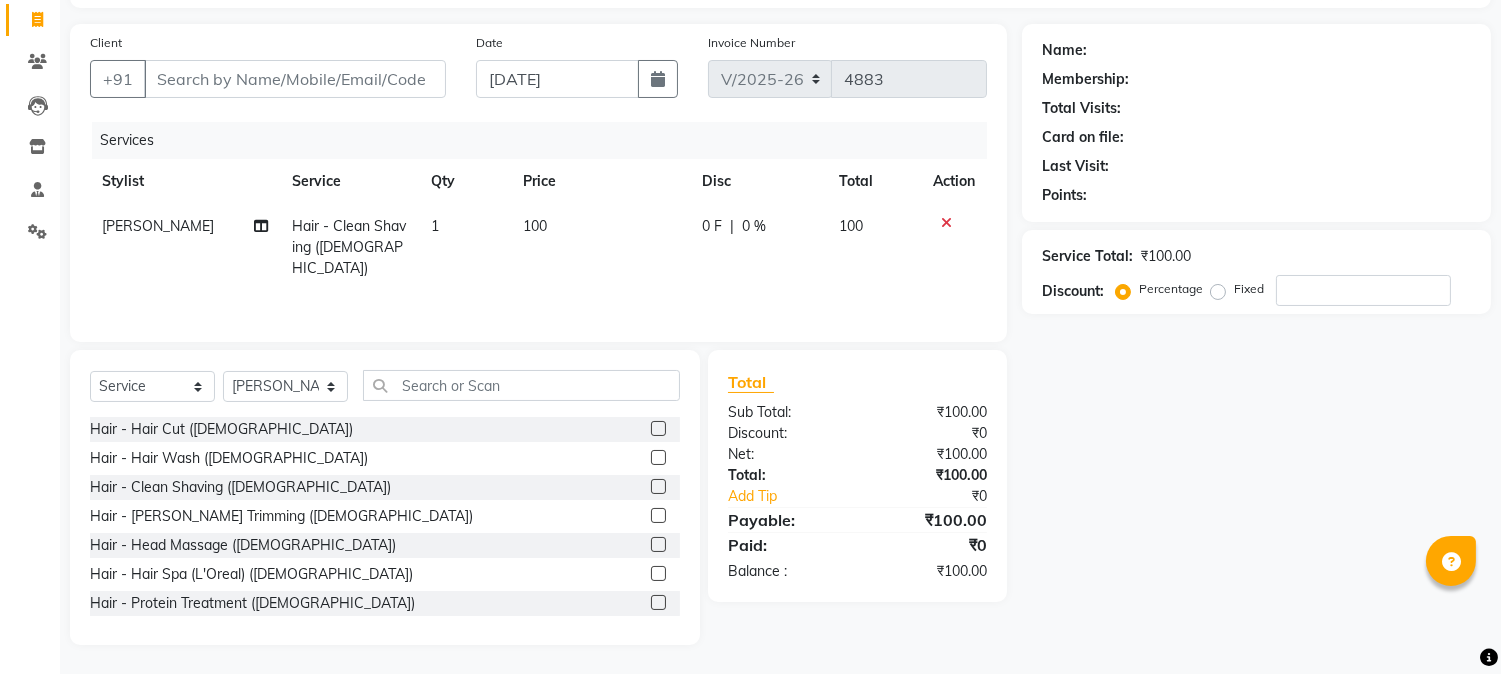 click 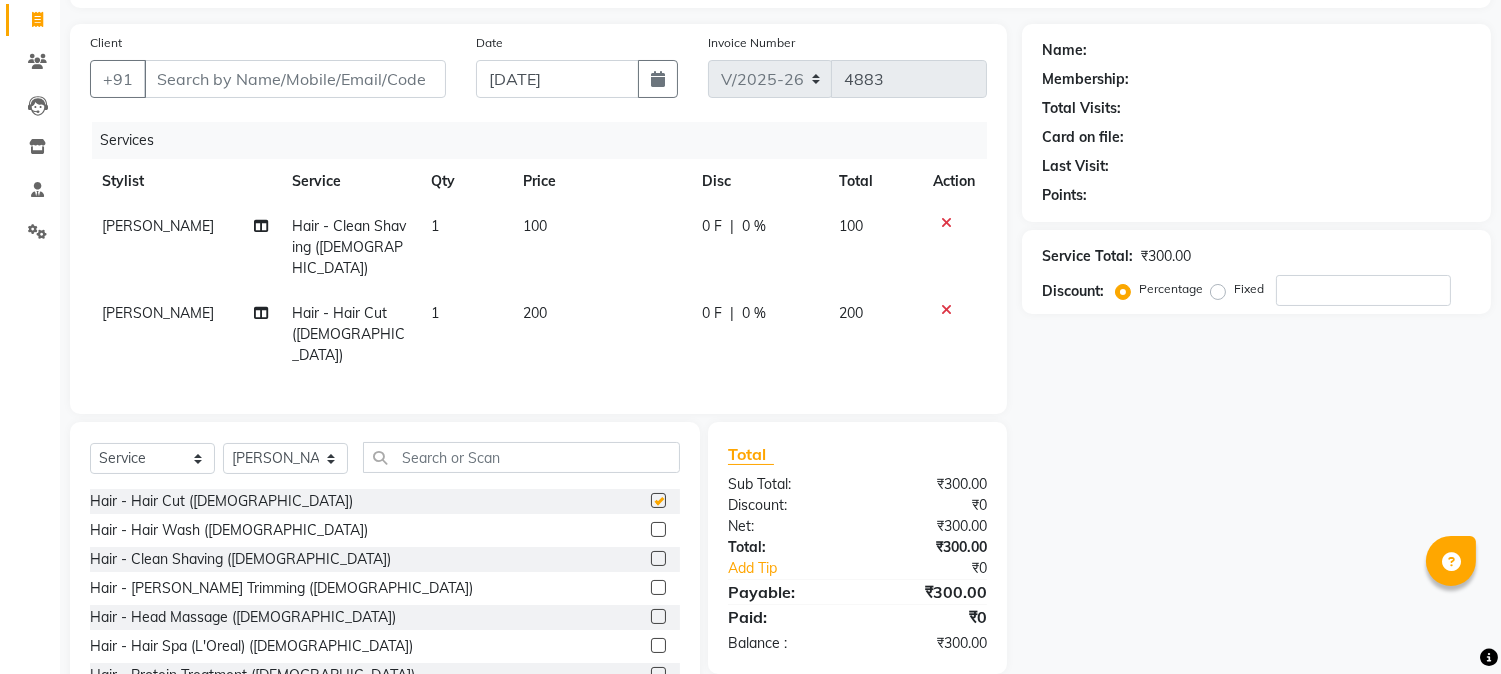 checkbox on "false" 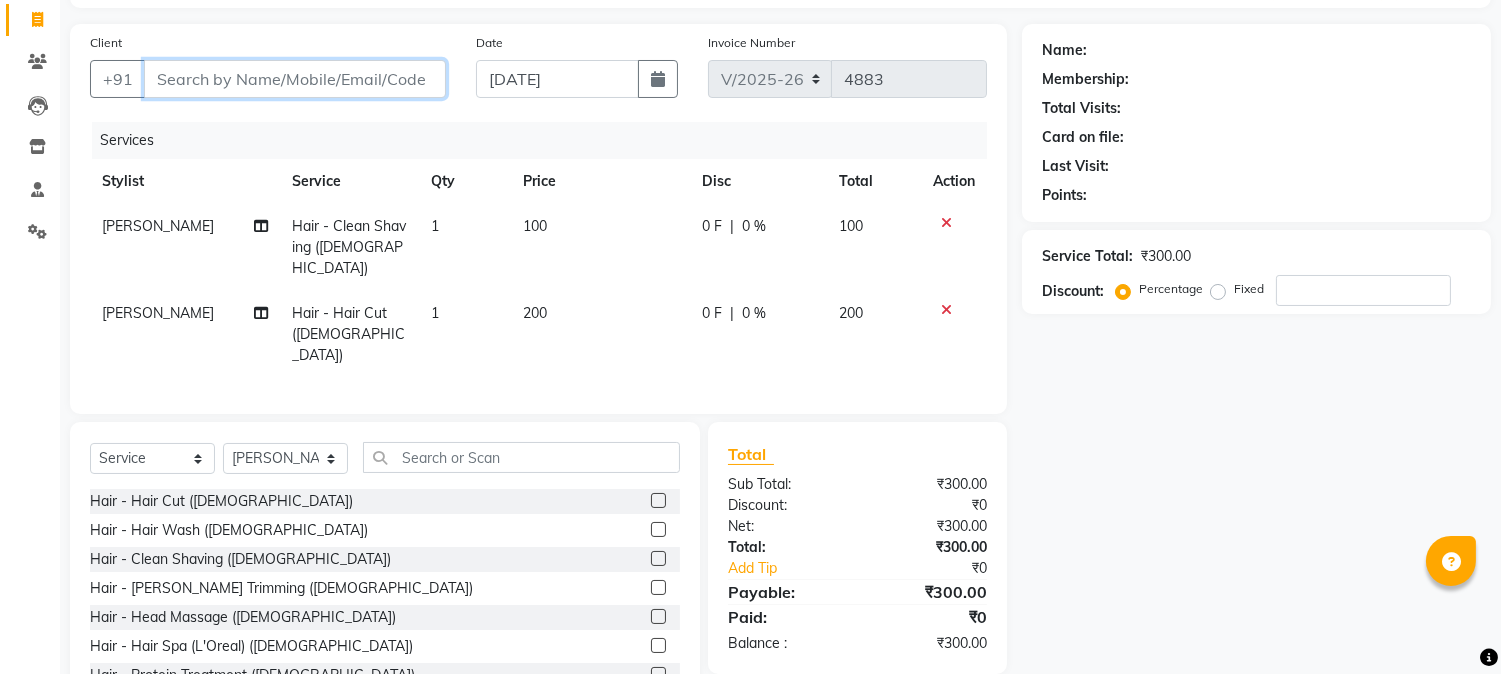 click on "Client" at bounding box center [295, 79] 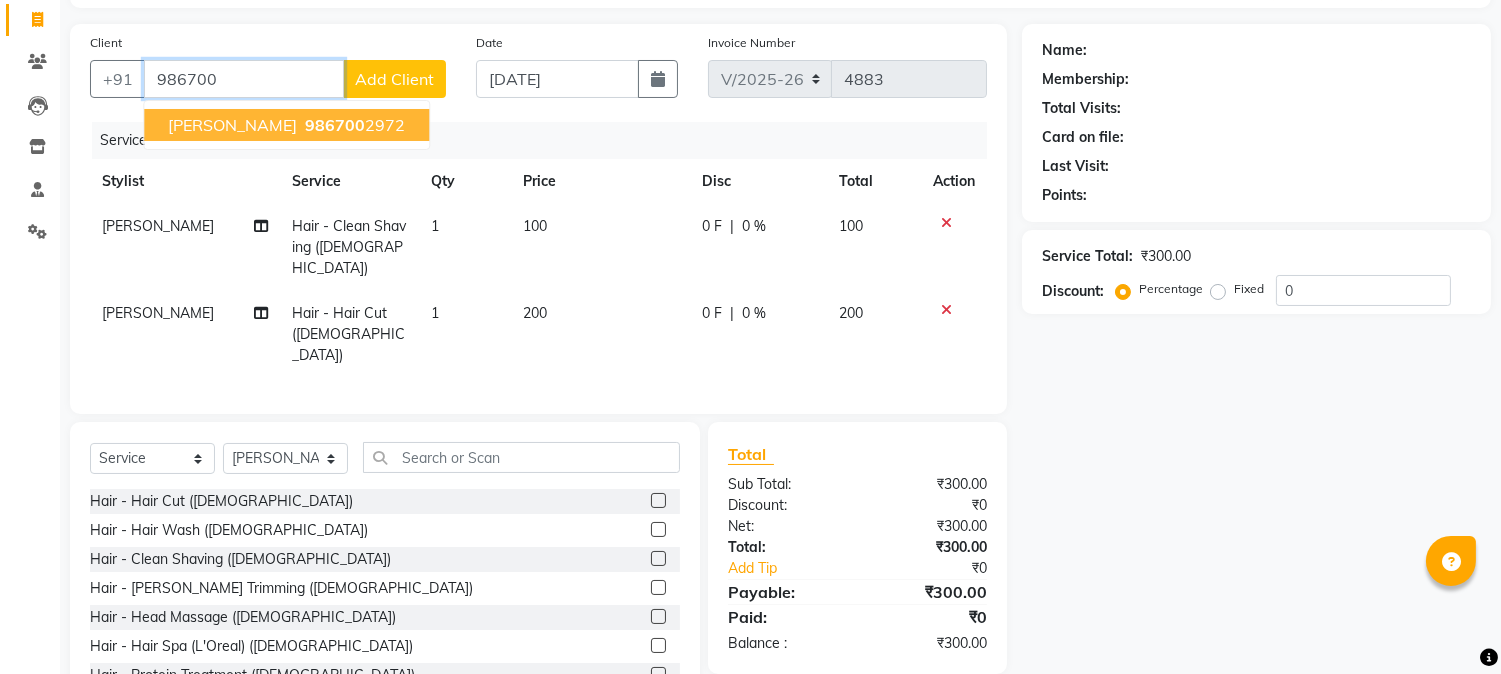 click on "986700" at bounding box center [335, 125] 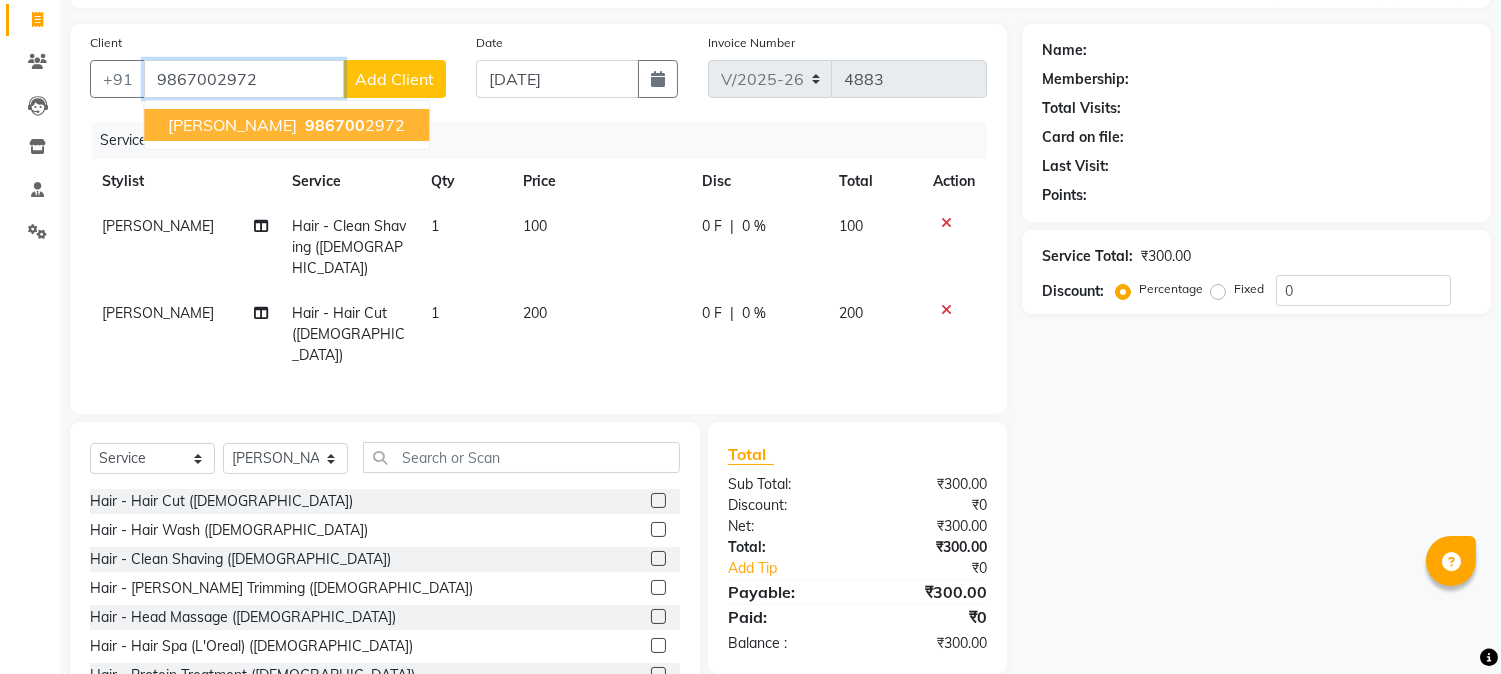 type on "9867002972" 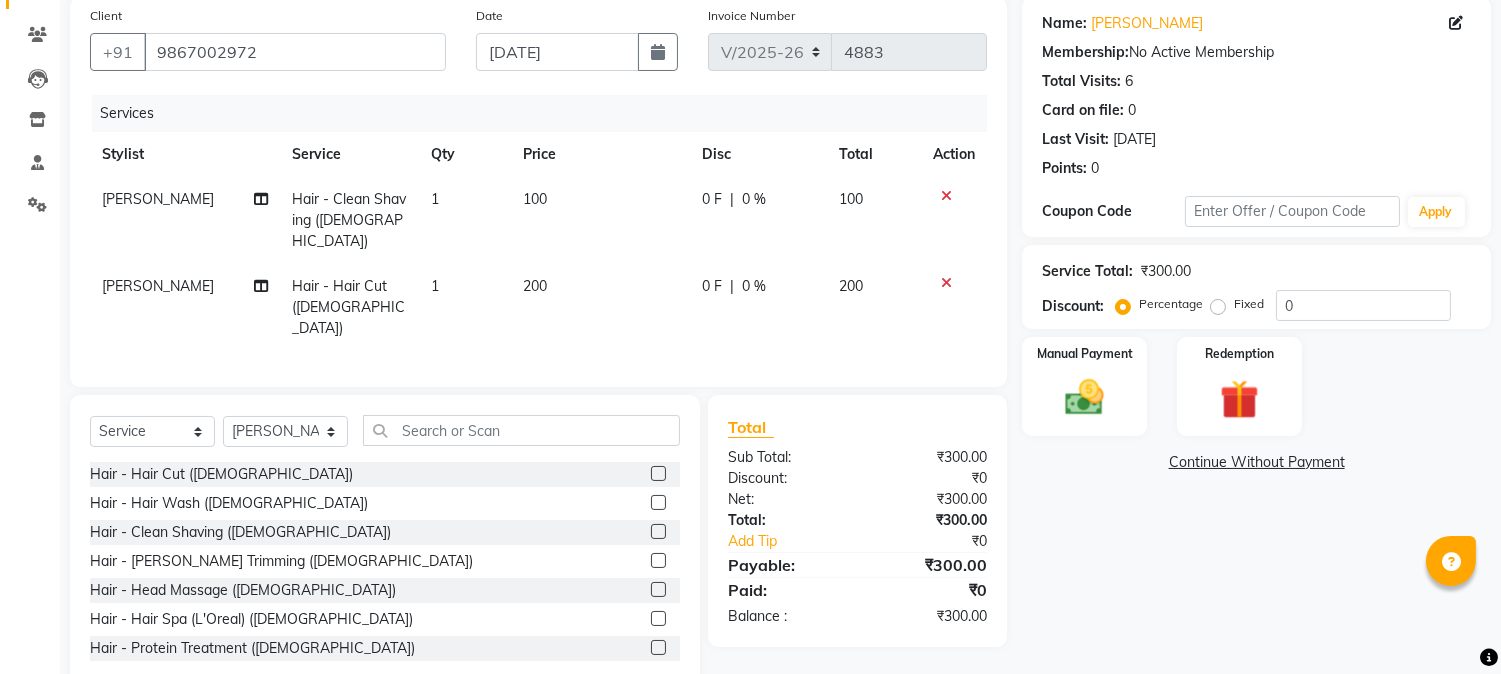 scroll, scrollTop: 173, scrollLeft: 0, axis: vertical 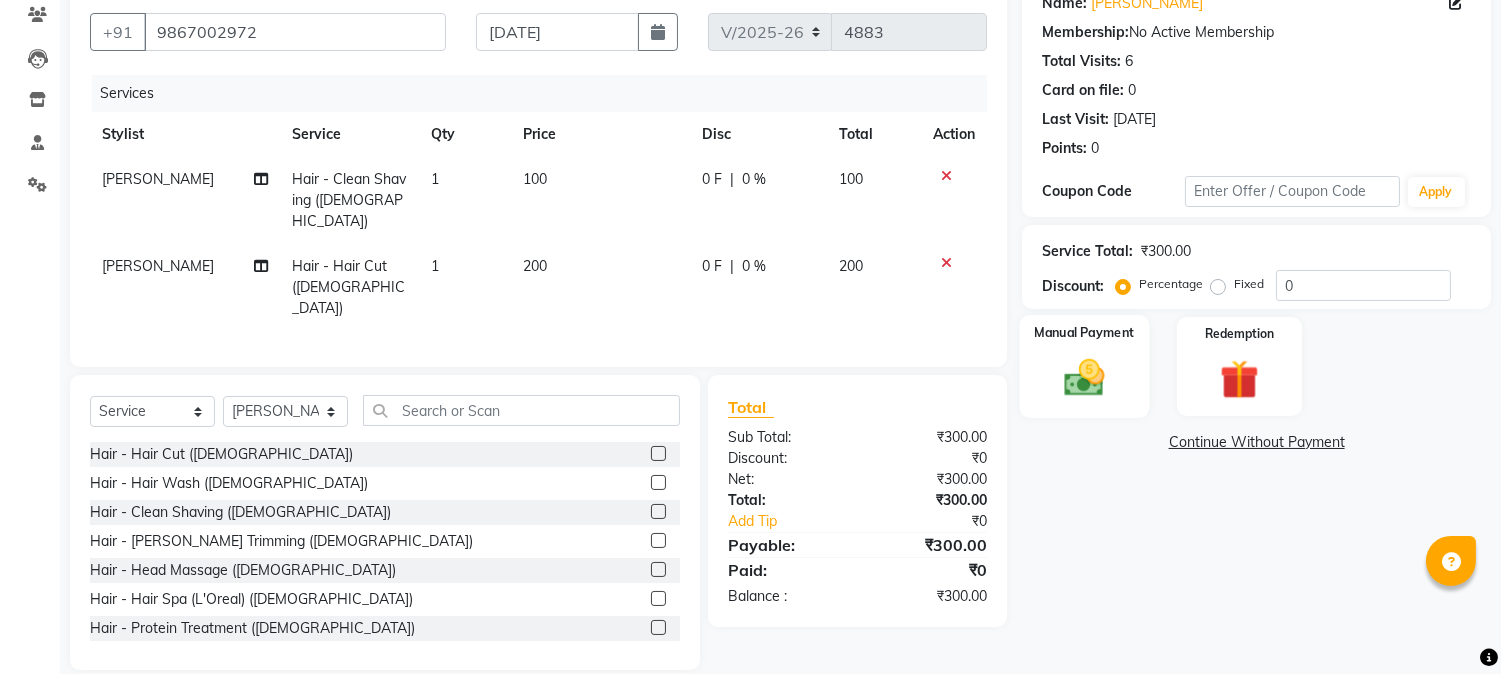 click 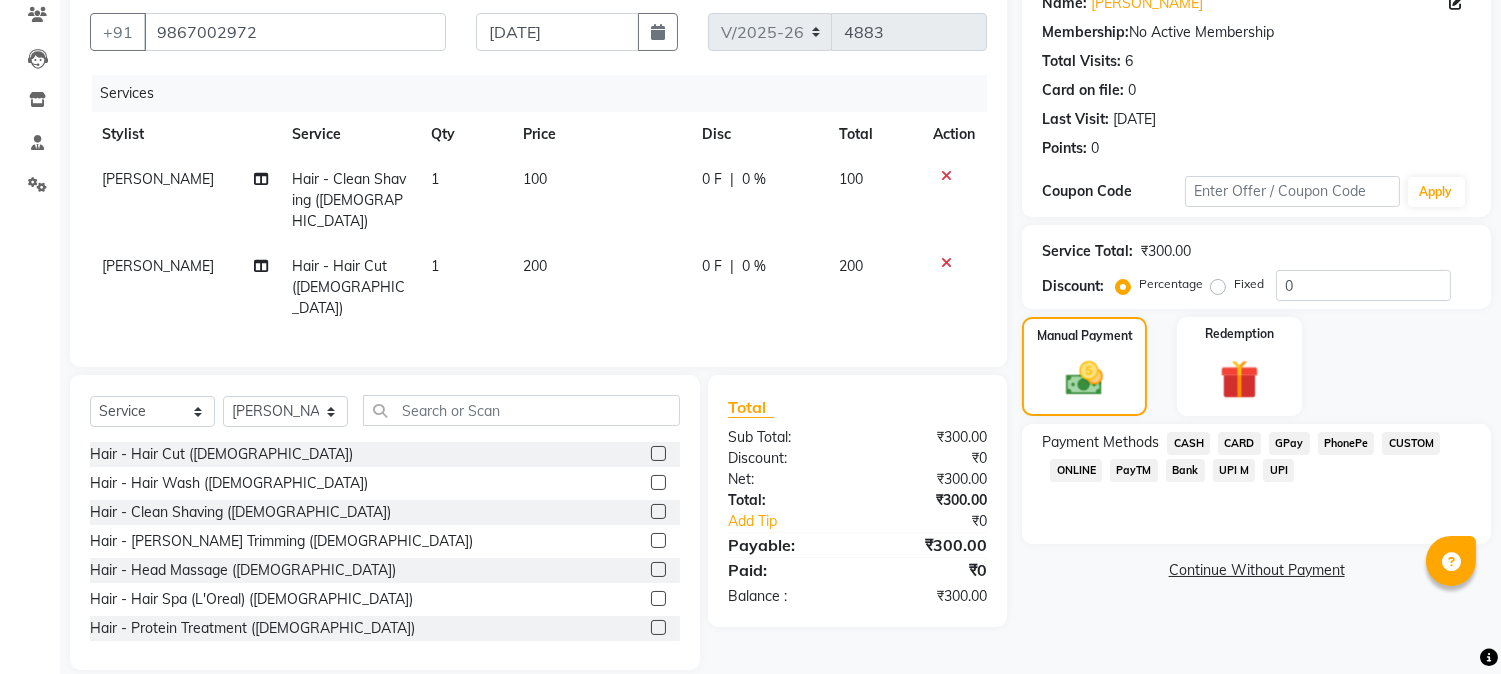 click on "GPay" 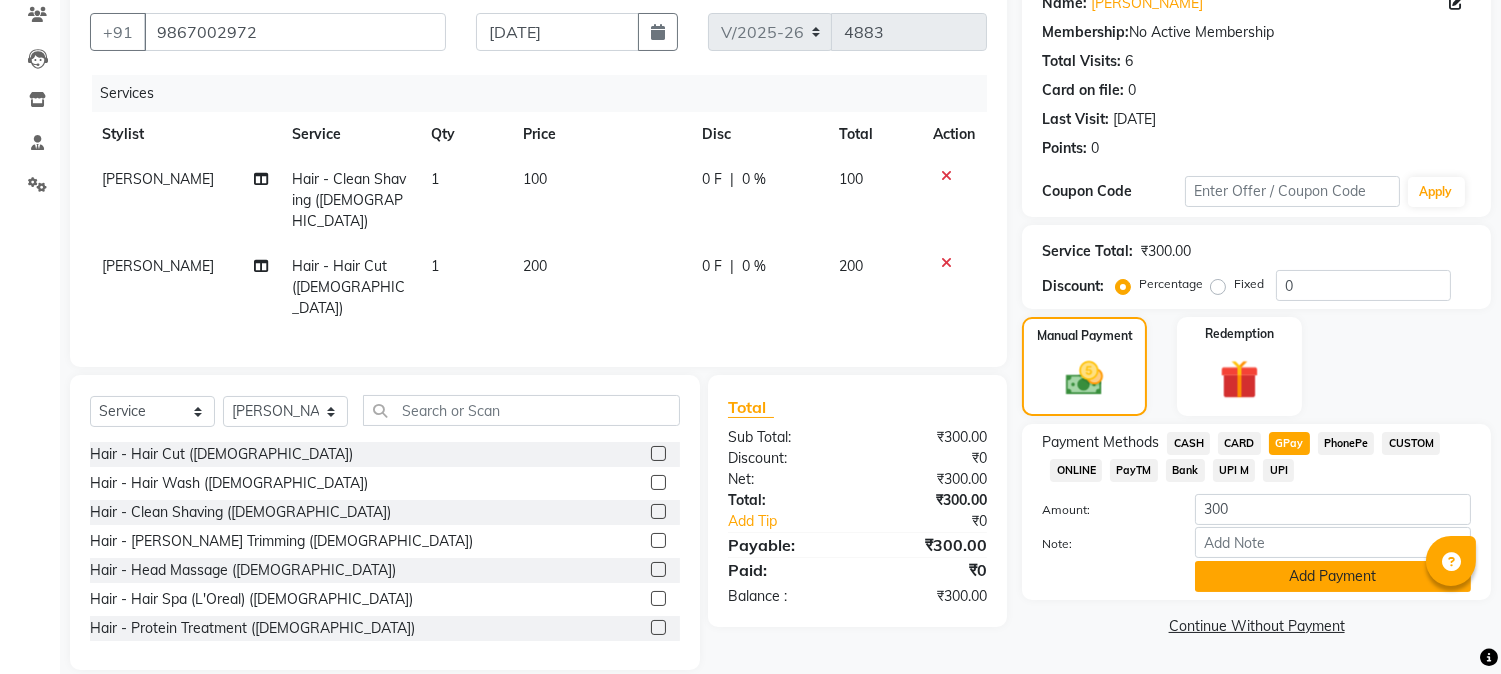 click on "Add Payment" 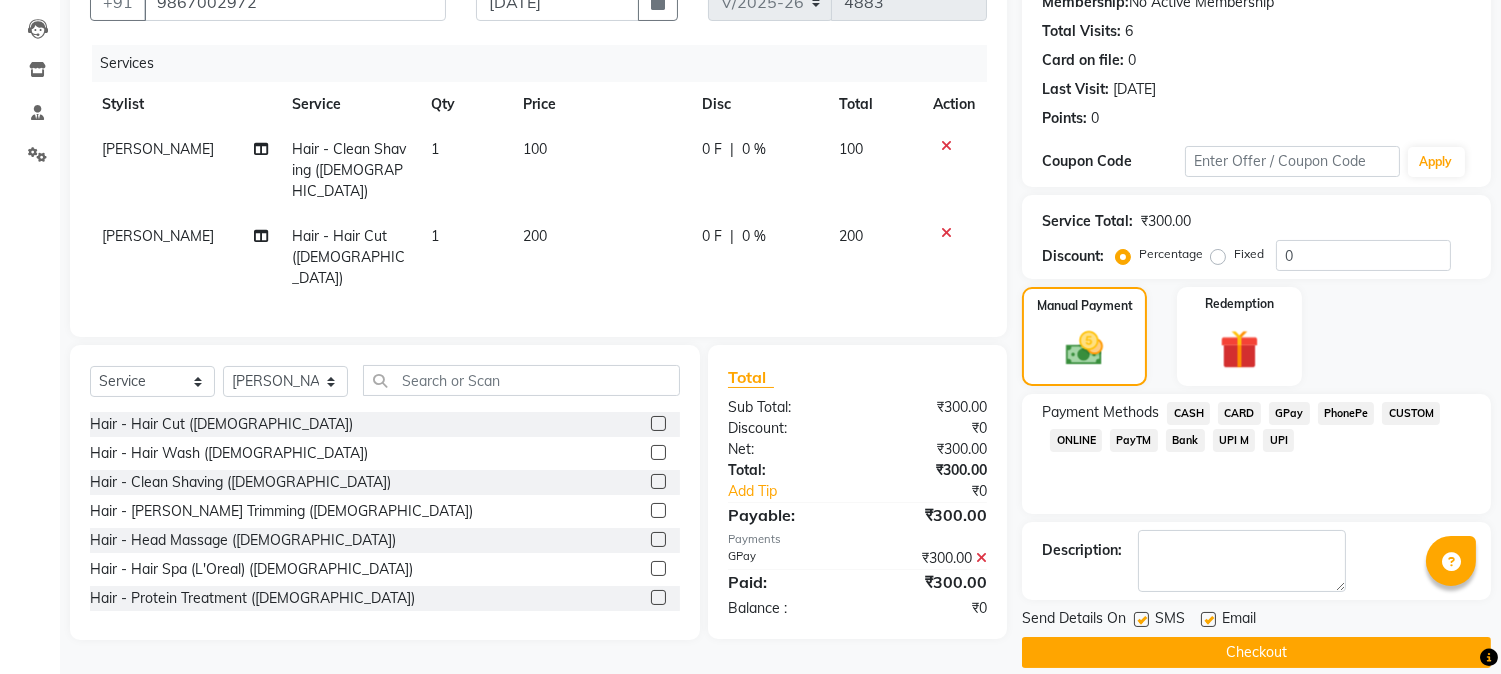 scroll, scrollTop: 225, scrollLeft: 0, axis: vertical 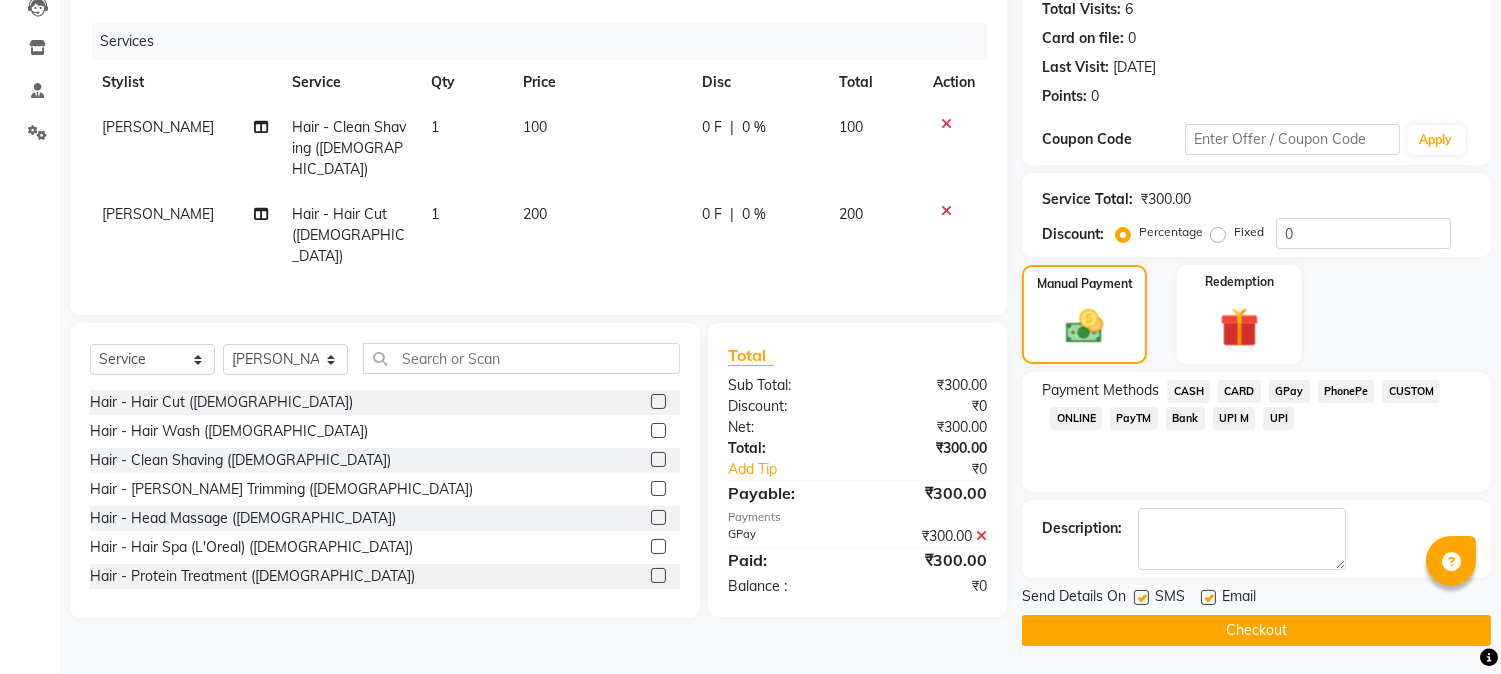 click on "Checkout" 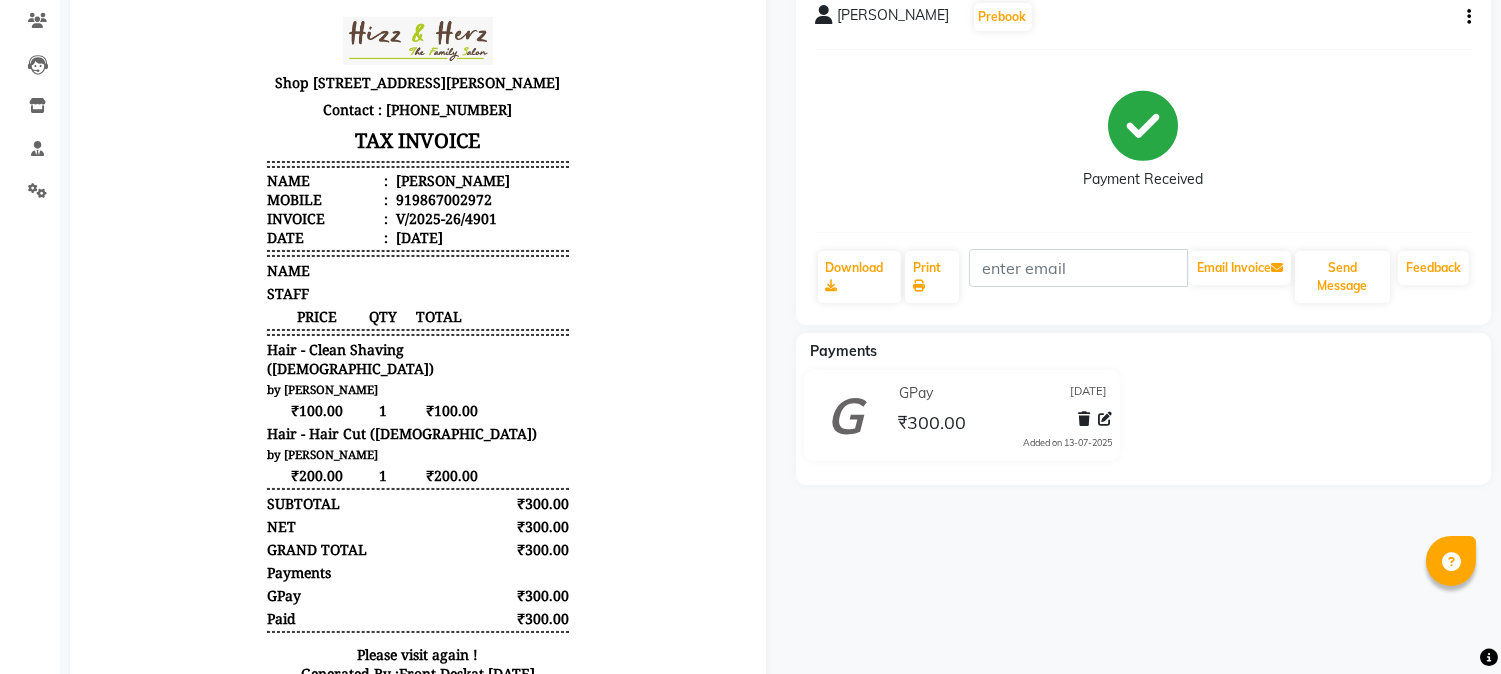 scroll, scrollTop: 56, scrollLeft: 0, axis: vertical 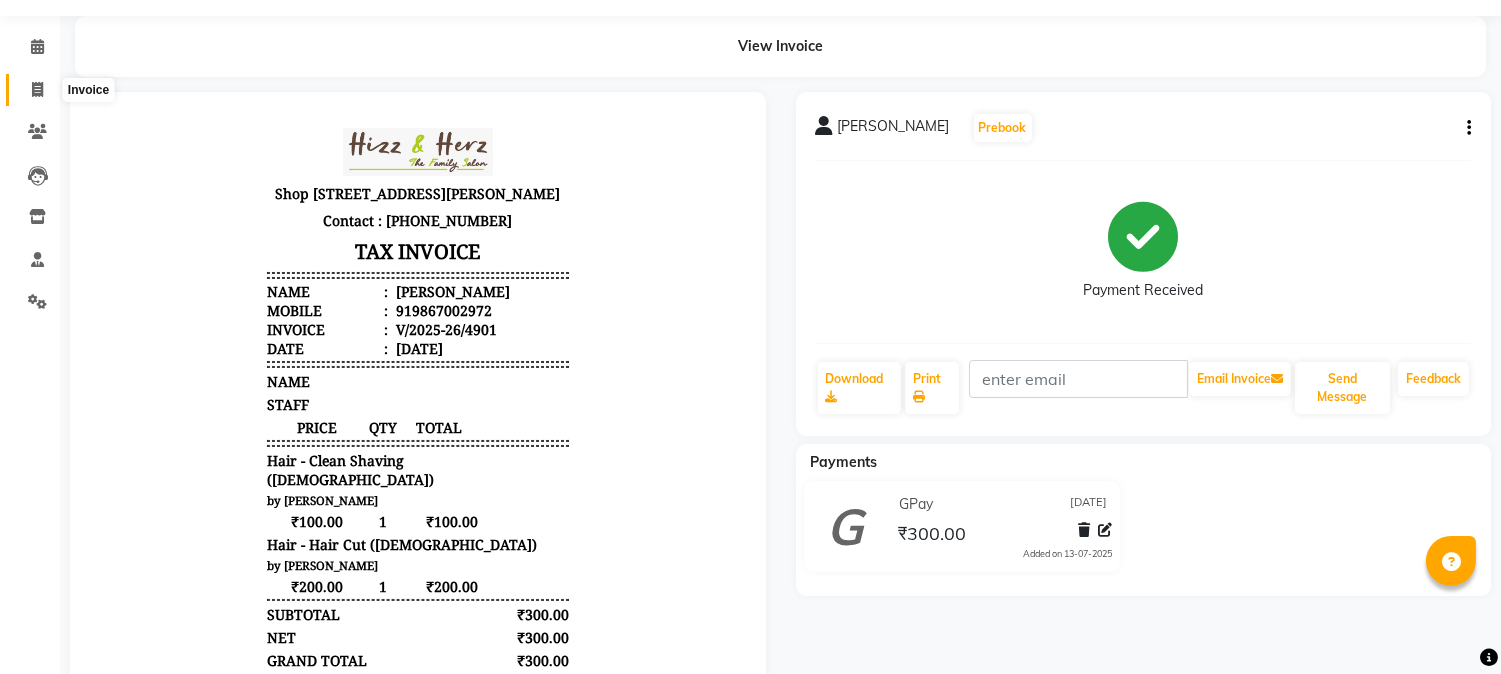 click 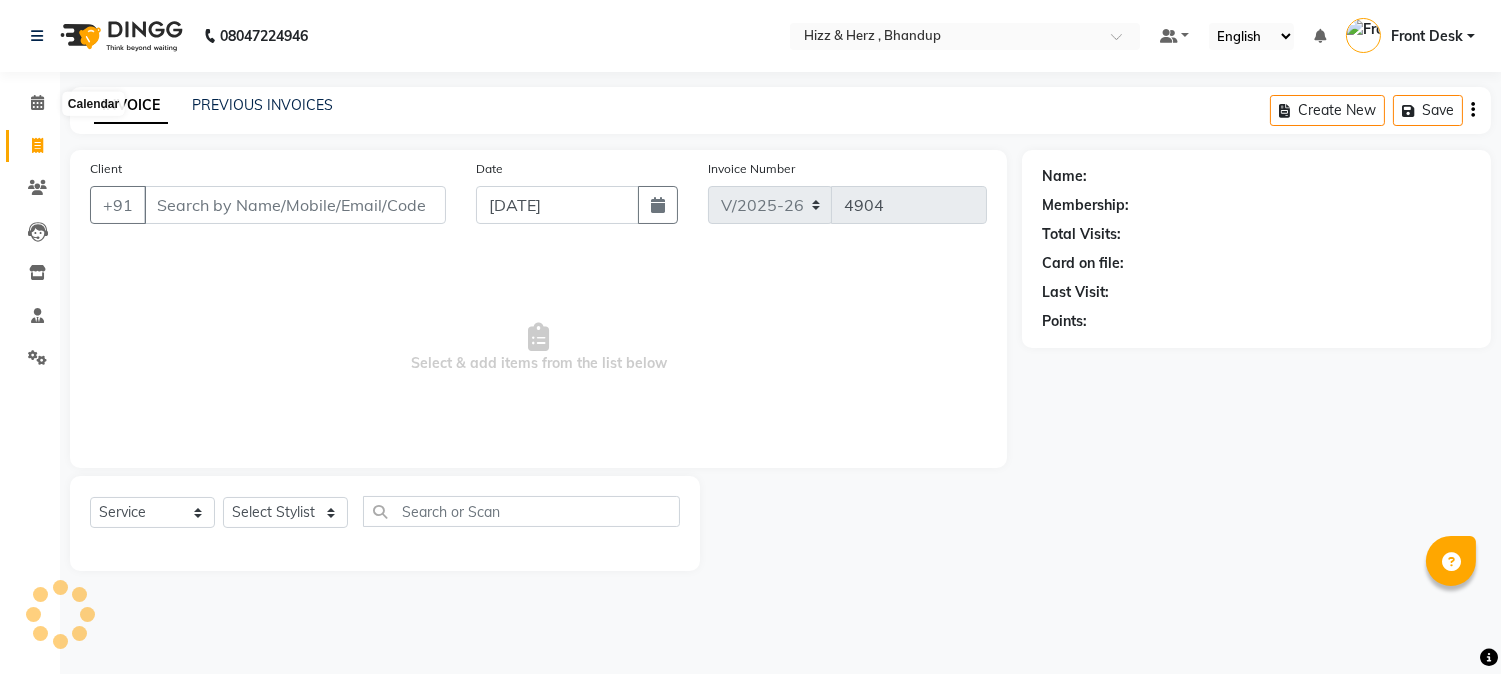scroll, scrollTop: 0, scrollLeft: 0, axis: both 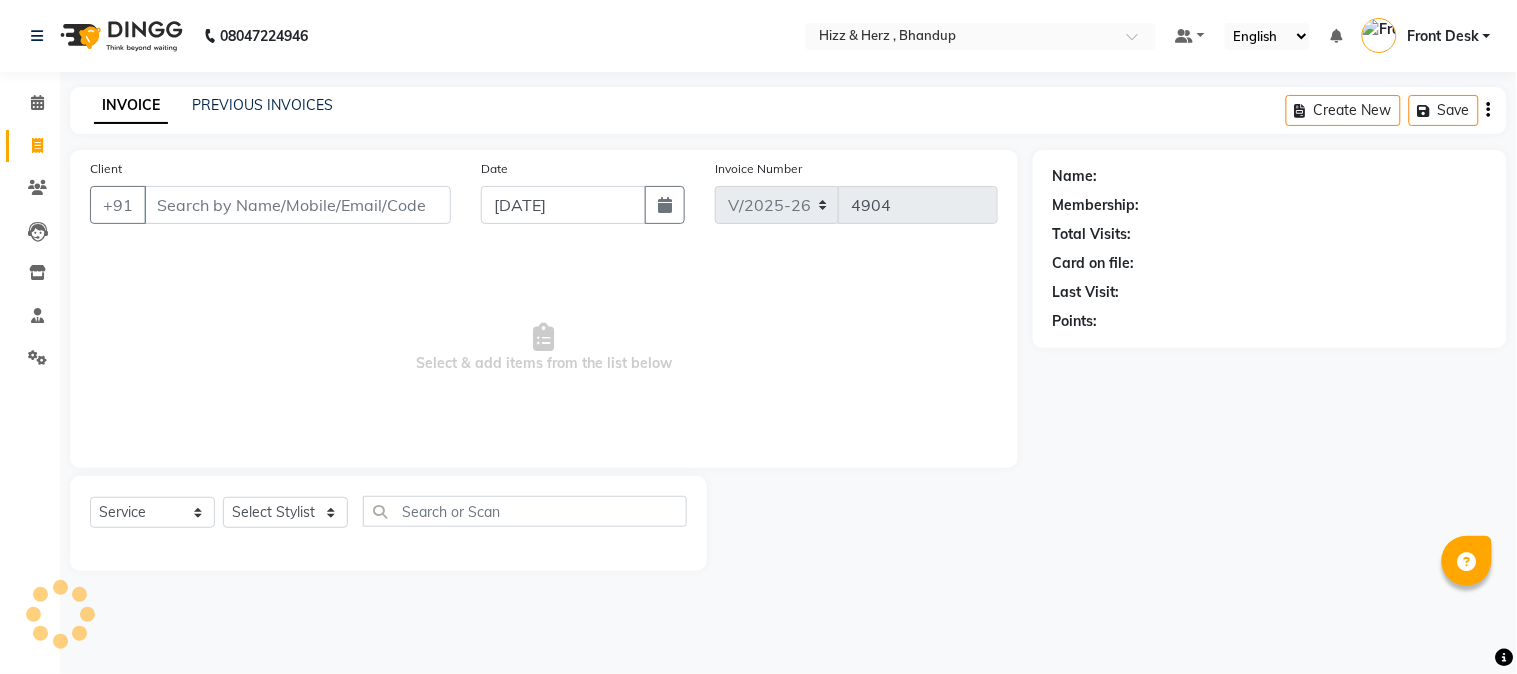 click on "Client" at bounding box center (297, 205) 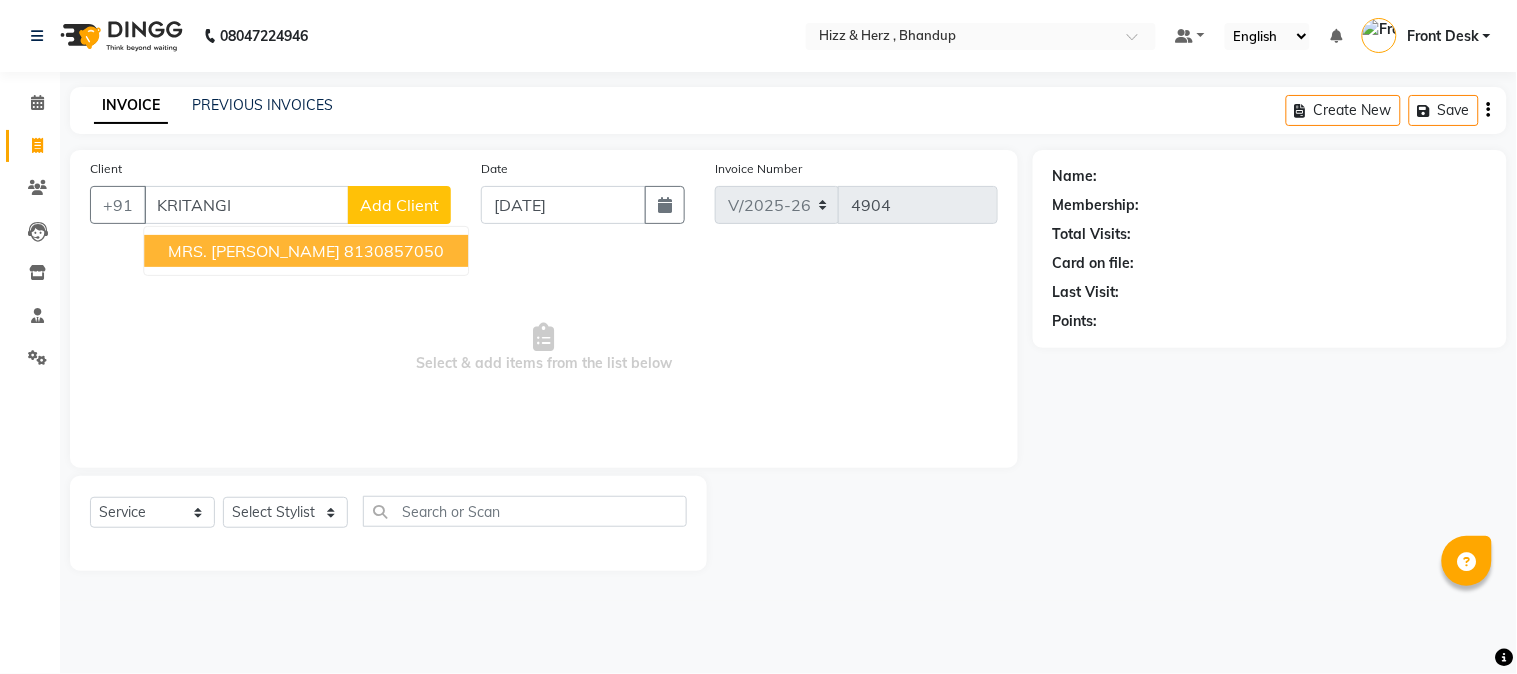 click on "8130857050" at bounding box center (394, 251) 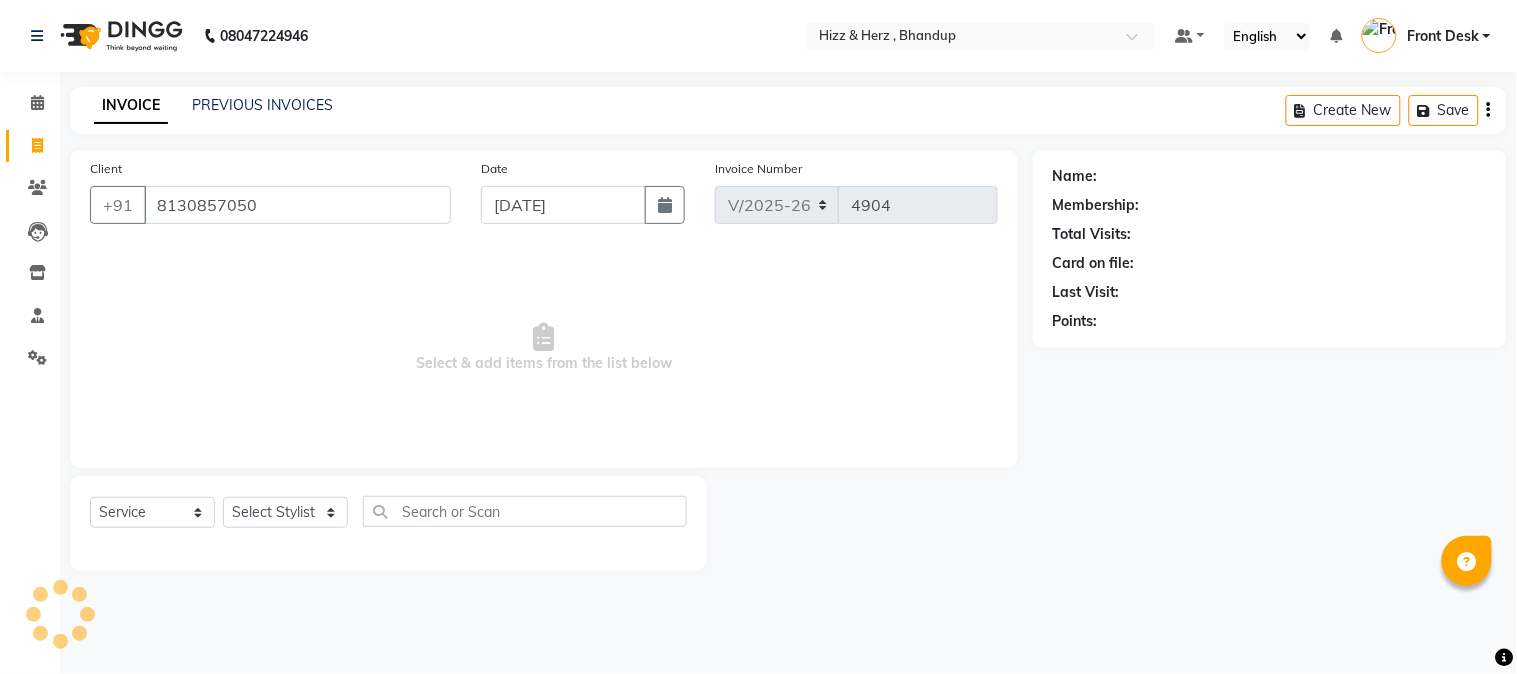 type on "8130857050" 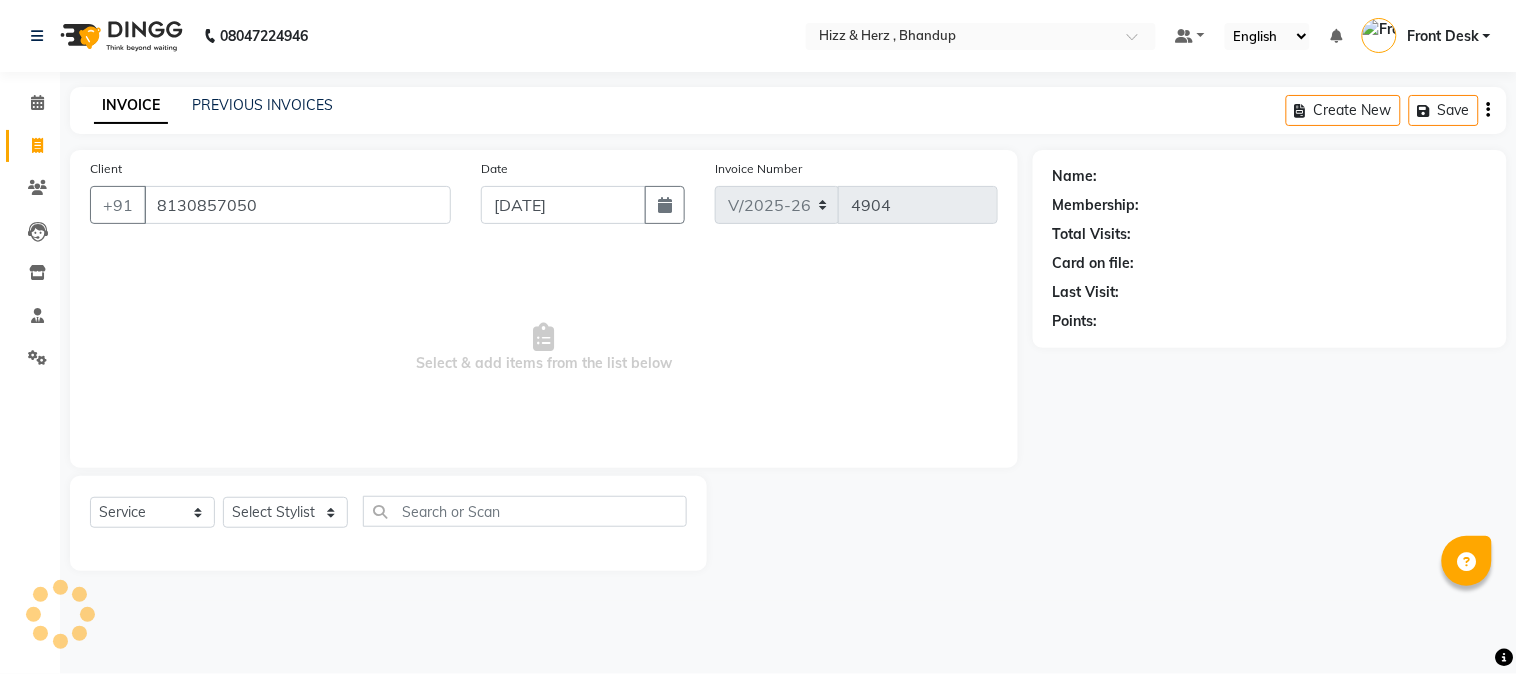 select on "1: Object" 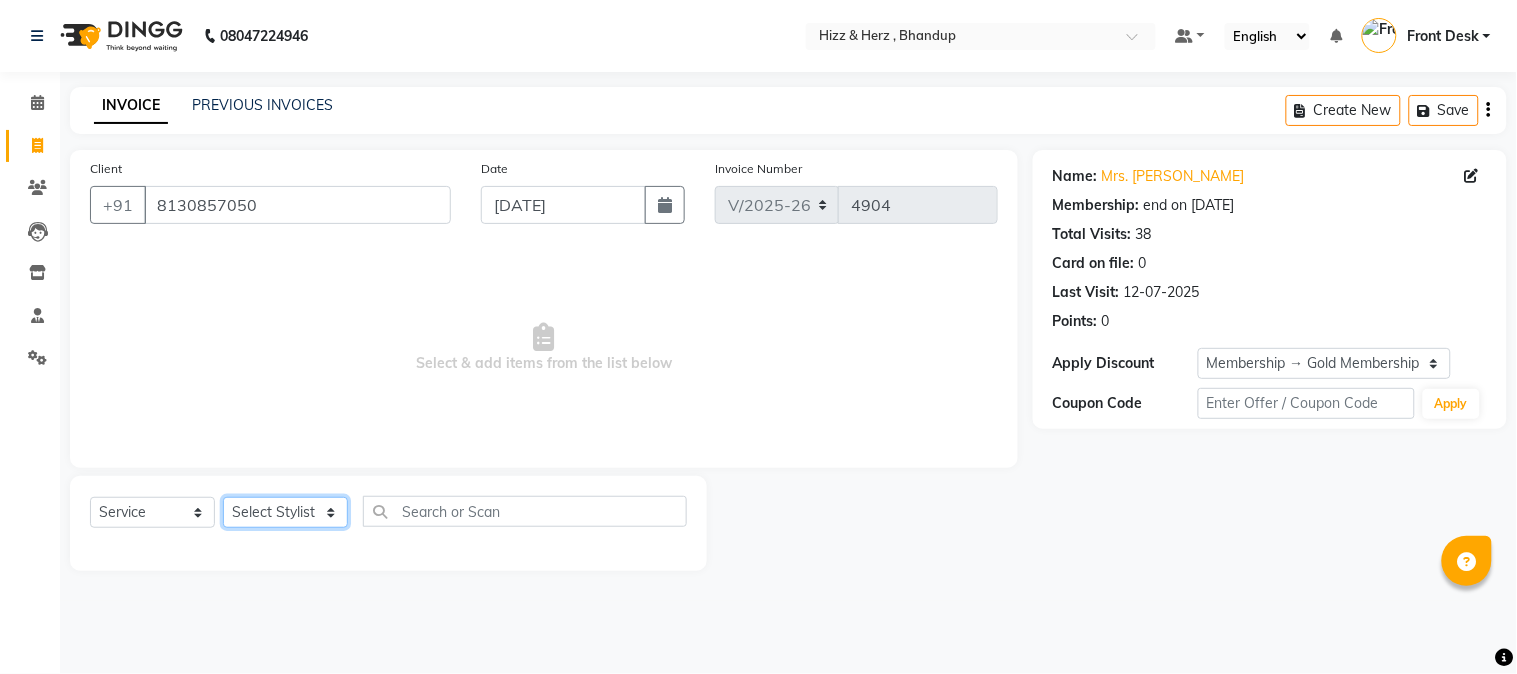 click on "Select Stylist Front Desk Gaurav Sharma HIZZ & HERZ 2 IRFAN AHMAD Jigna Goswami KHALID AHMAD Laxmi Mehboob MOHD PARVEJ NIZAM Salman Sangeeta  SUMITA  VEERENDRA SHARMA" 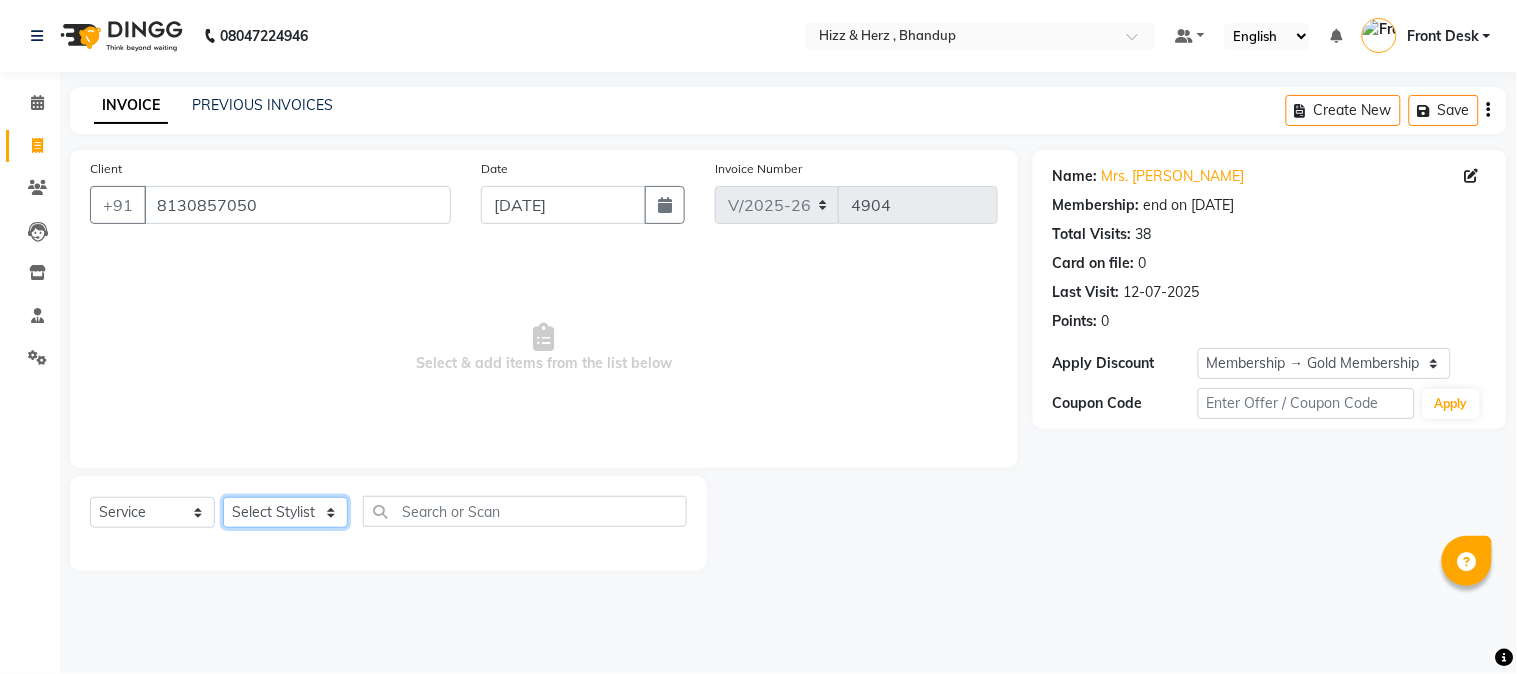 select on "33193" 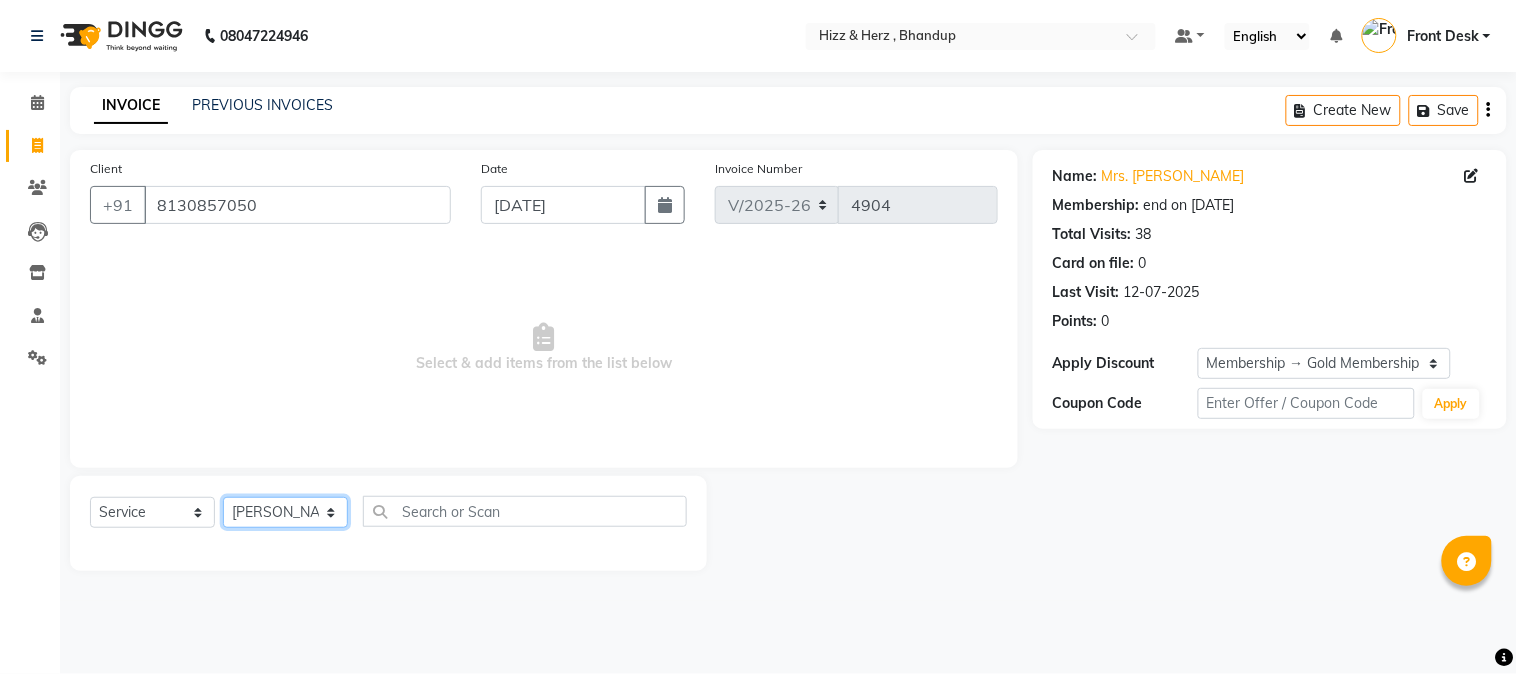 click on "Select Stylist Front Desk Gaurav Sharma HIZZ & HERZ 2 IRFAN AHMAD Jigna Goswami KHALID AHMAD Laxmi Mehboob MOHD PARVEJ NIZAM Salman Sangeeta  SUMITA  VEERENDRA SHARMA" 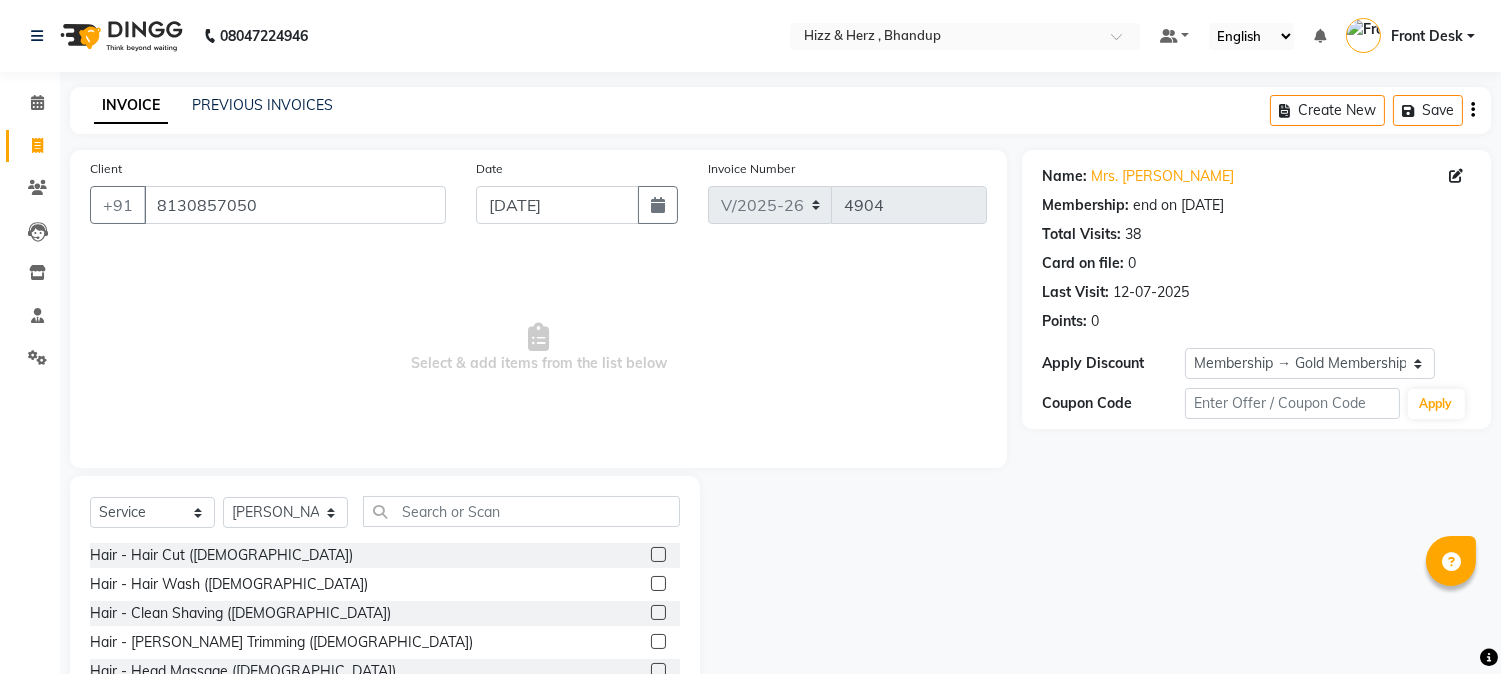 click 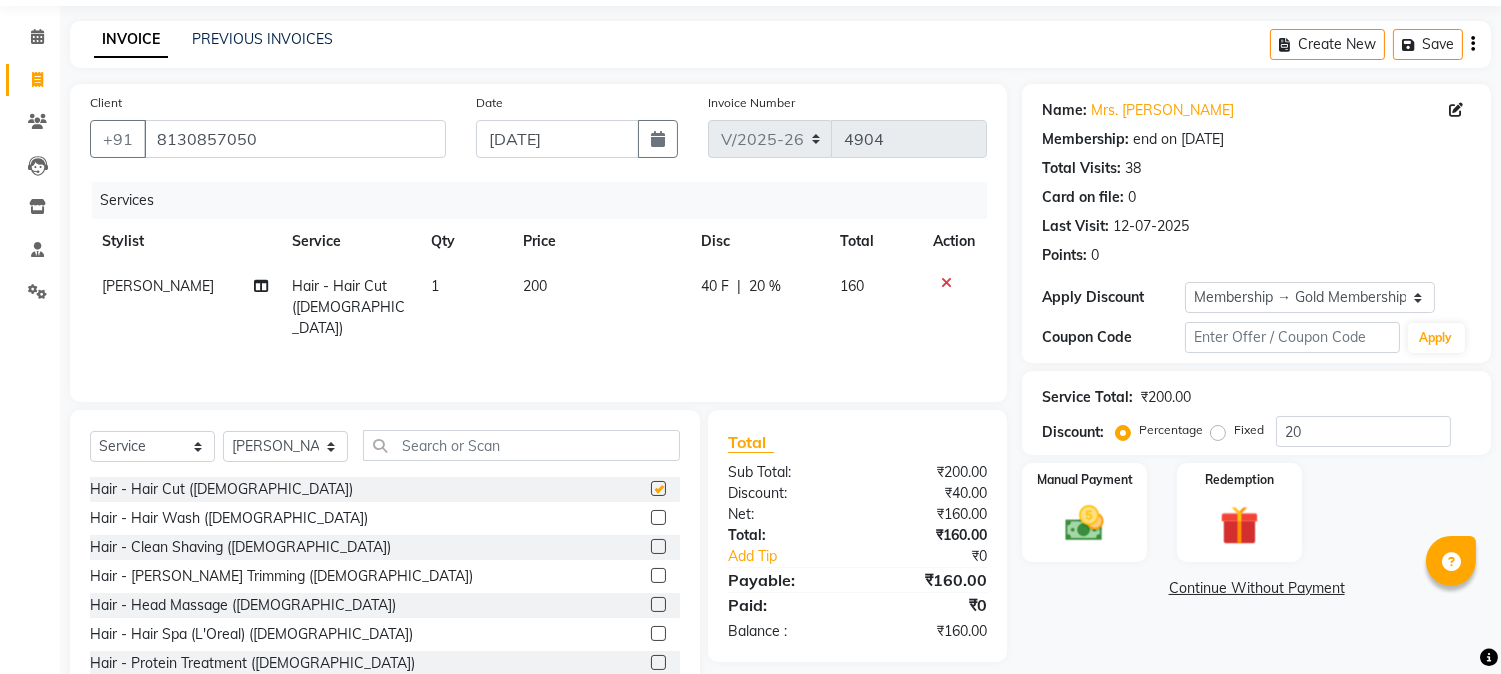checkbox on "false" 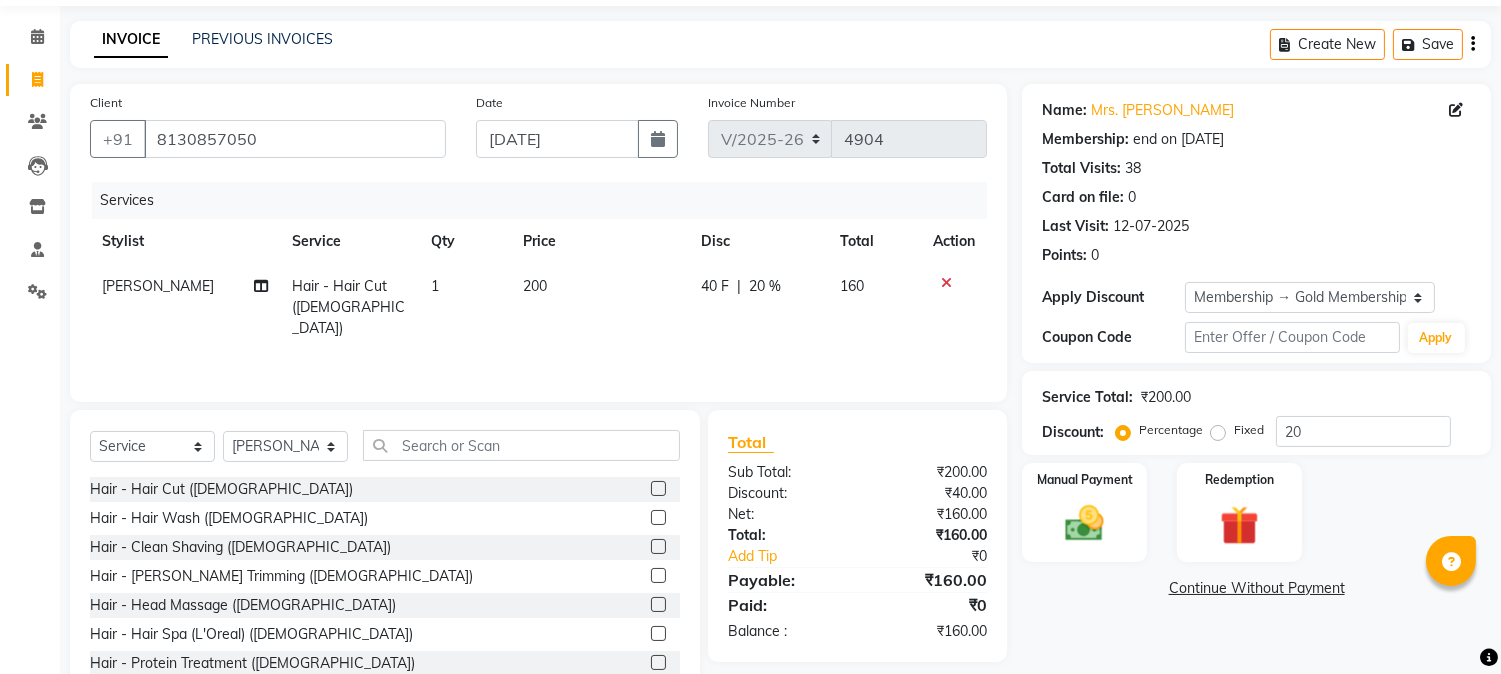 scroll, scrollTop: 126, scrollLeft: 0, axis: vertical 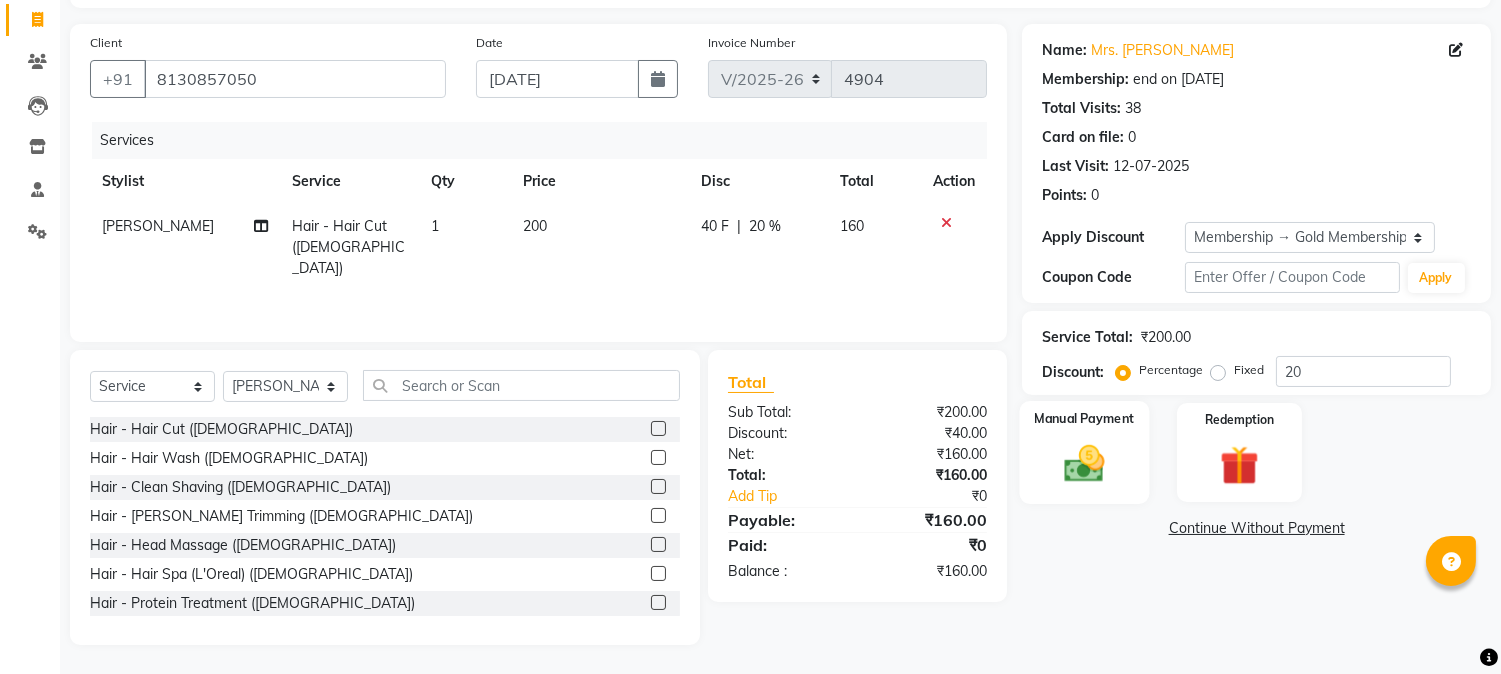 click 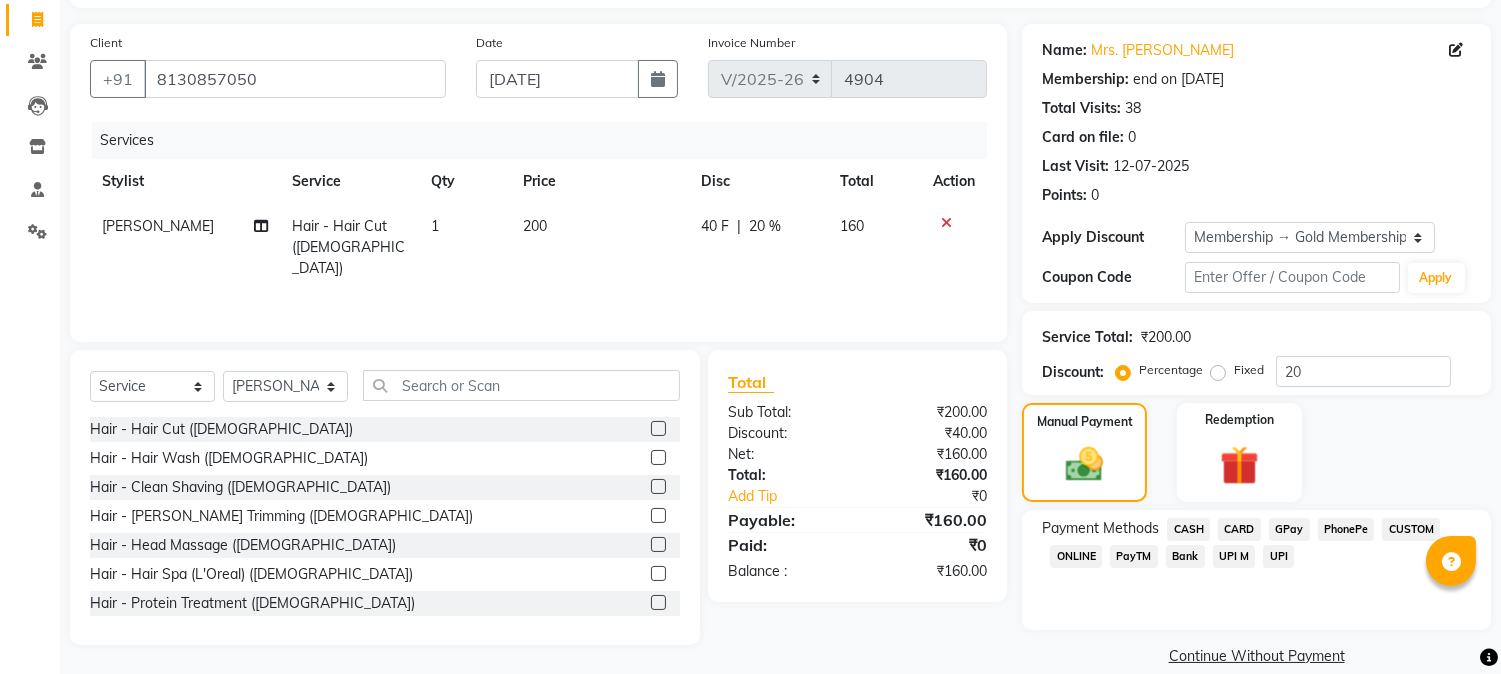 click on "GPay" 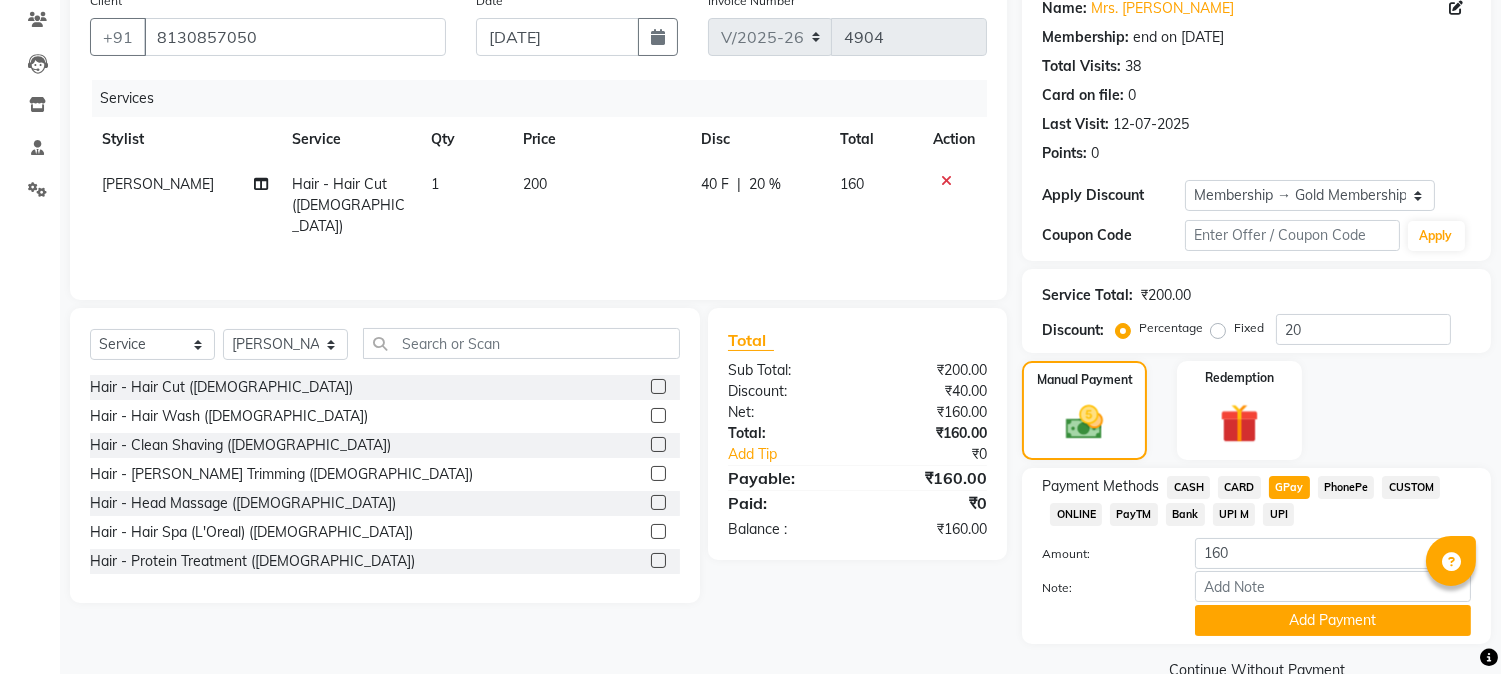 scroll, scrollTop: 208, scrollLeft: 0, axis: vertical 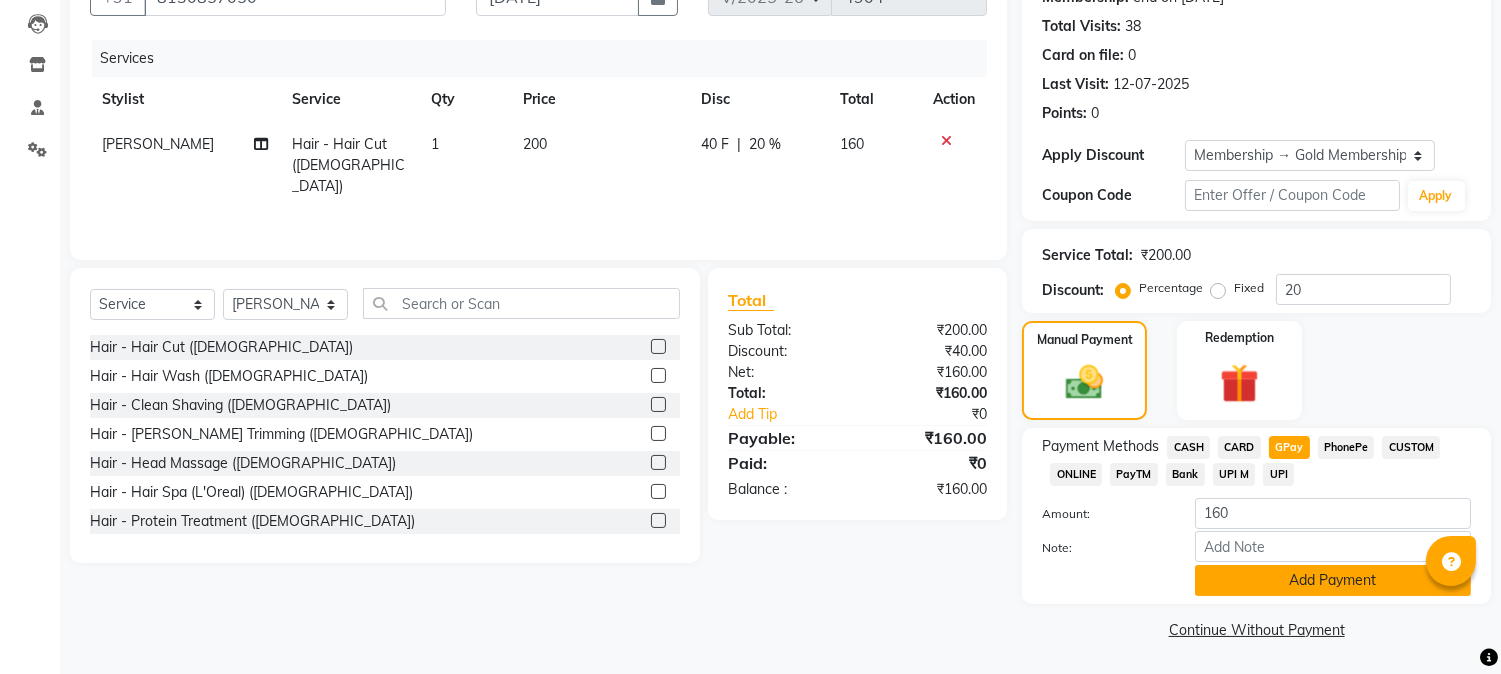 click on "Add Payment" 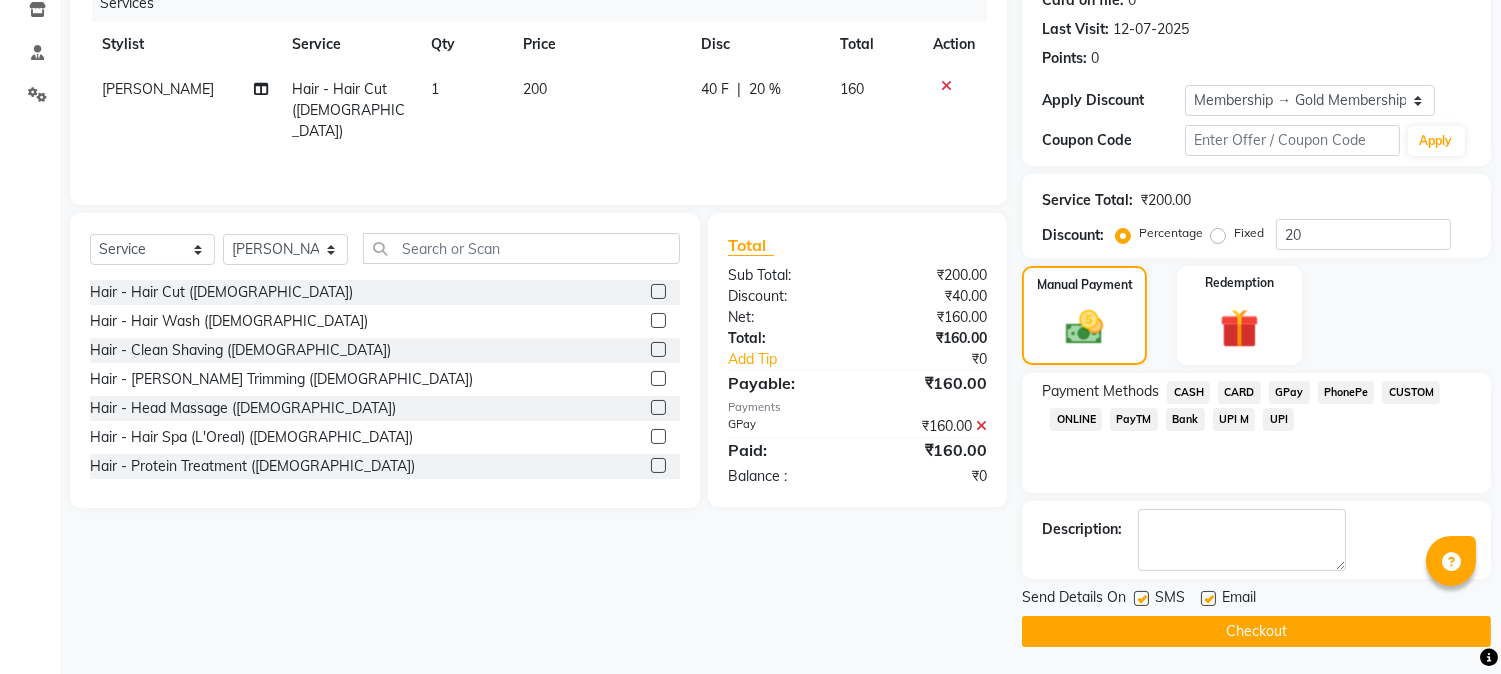 scroll, scrollTop: 265, scrollLeft: 0, axis: vertical 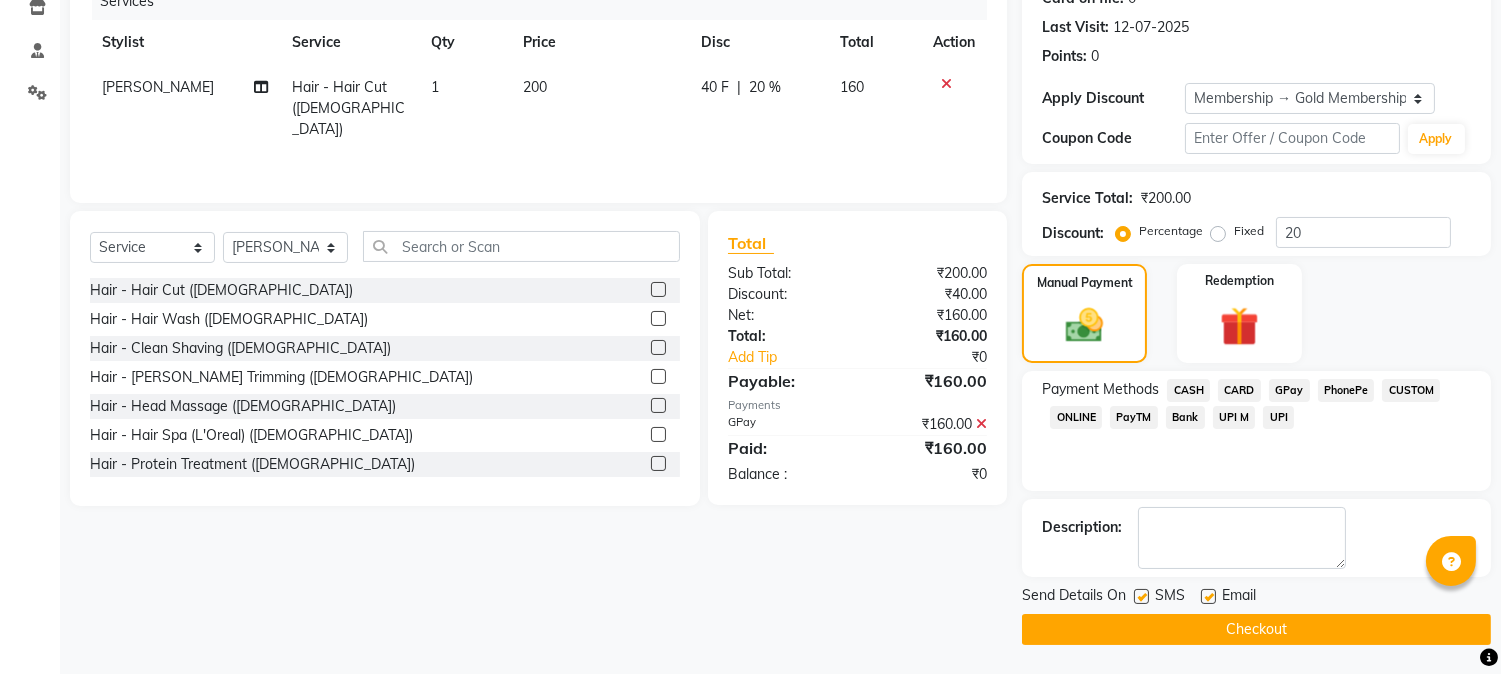 click on "Checkout" 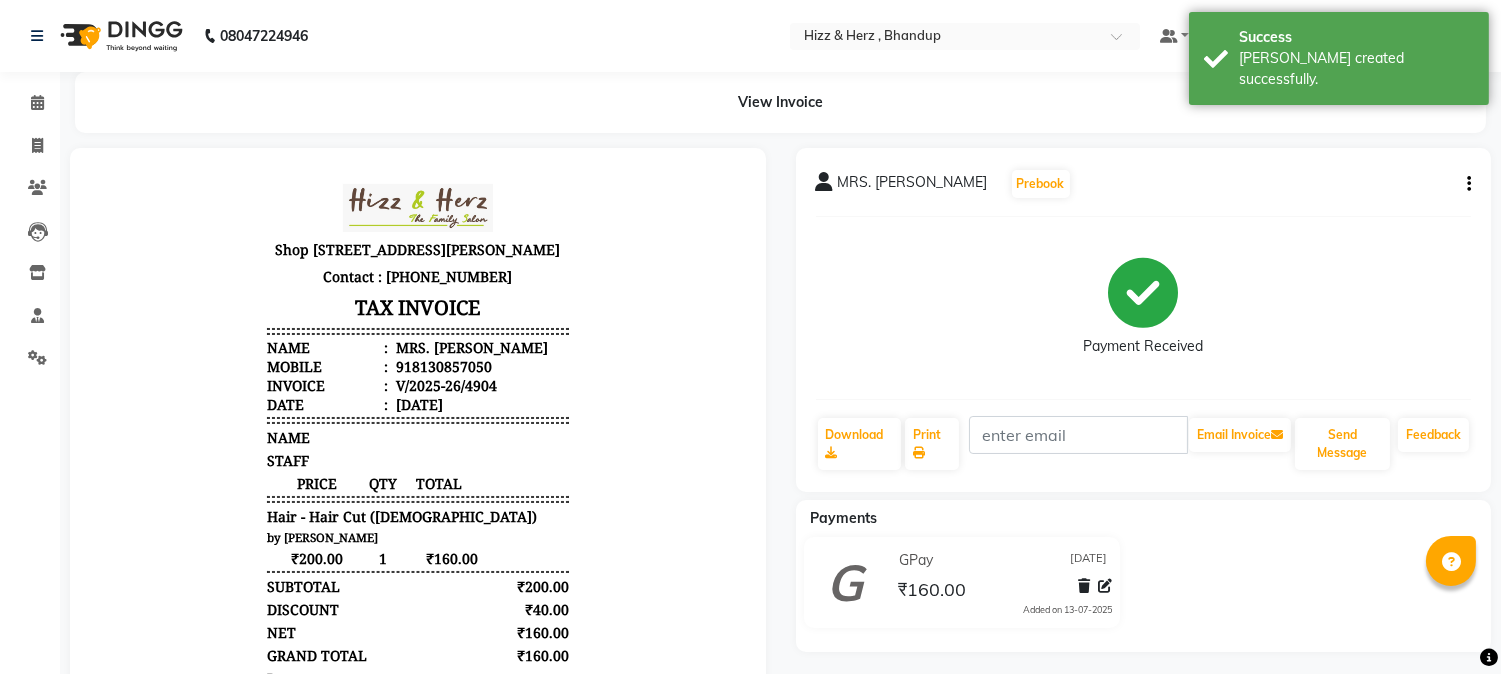 scroll, scrollTop: 0, scrollLeft: 0, axis: both 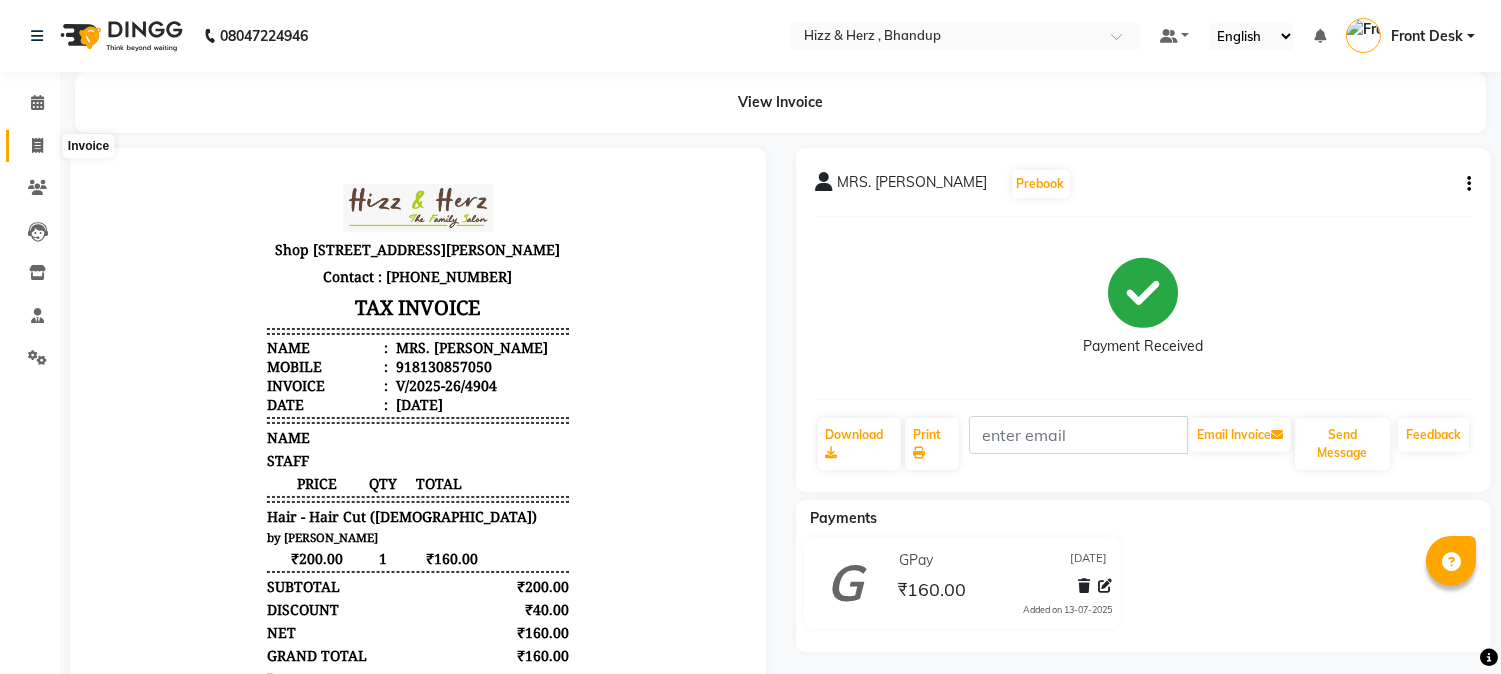 click 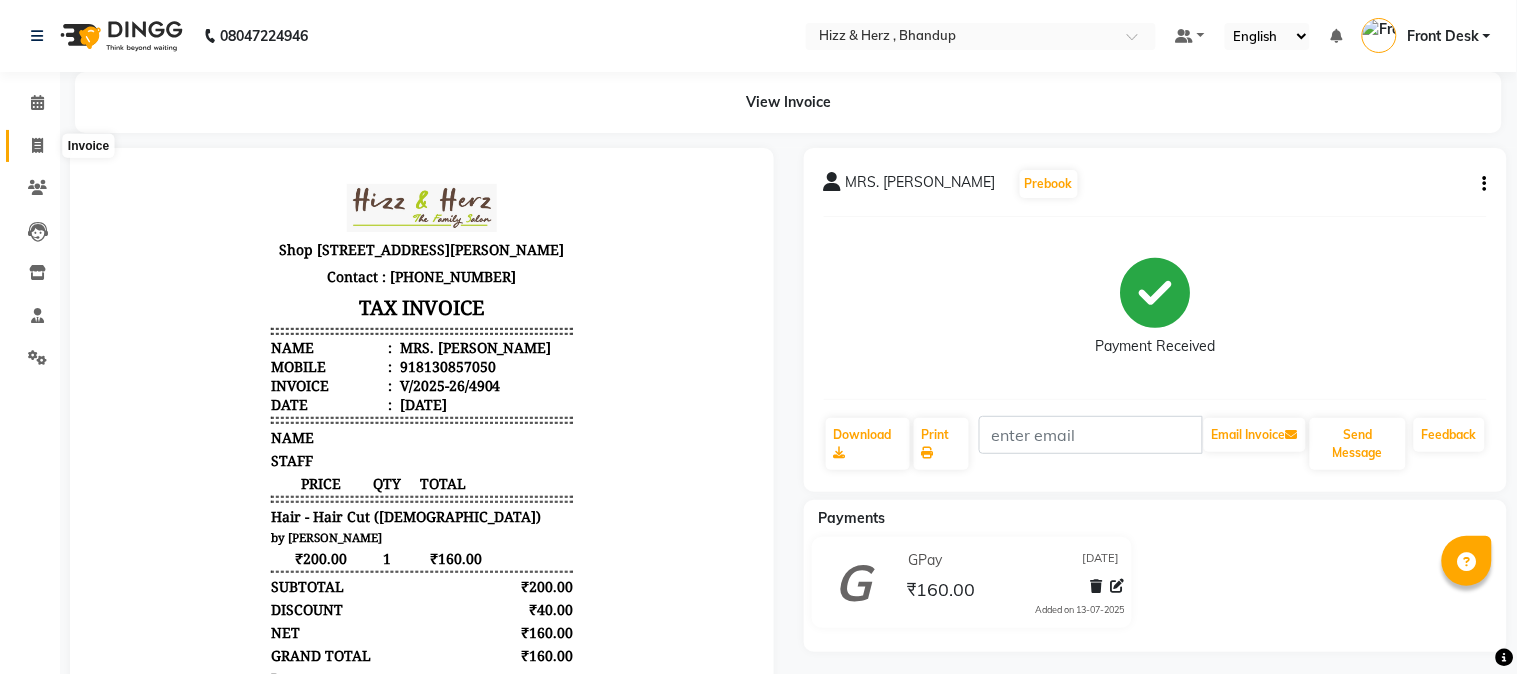 select on "629" 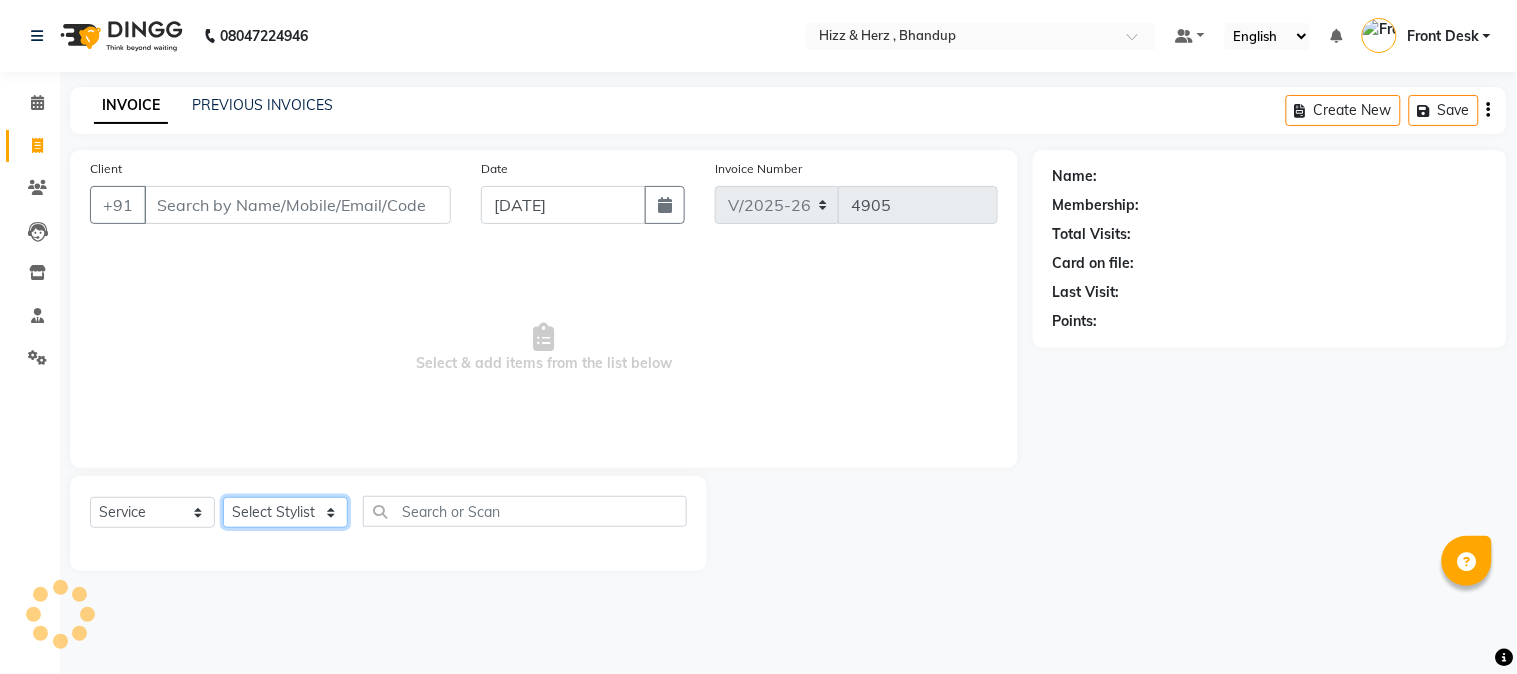 click on "Select Stylist Front Desk Gaurav Sharma HIZZ & HERZ 2 IRFAN AHMAD Jigna Goswami KHALID AHMAD Laxmi Mehboob MOHD PARVEJ NIZAM Salman Sangeeta  SUMITA  VEERENDRA SHARMA" 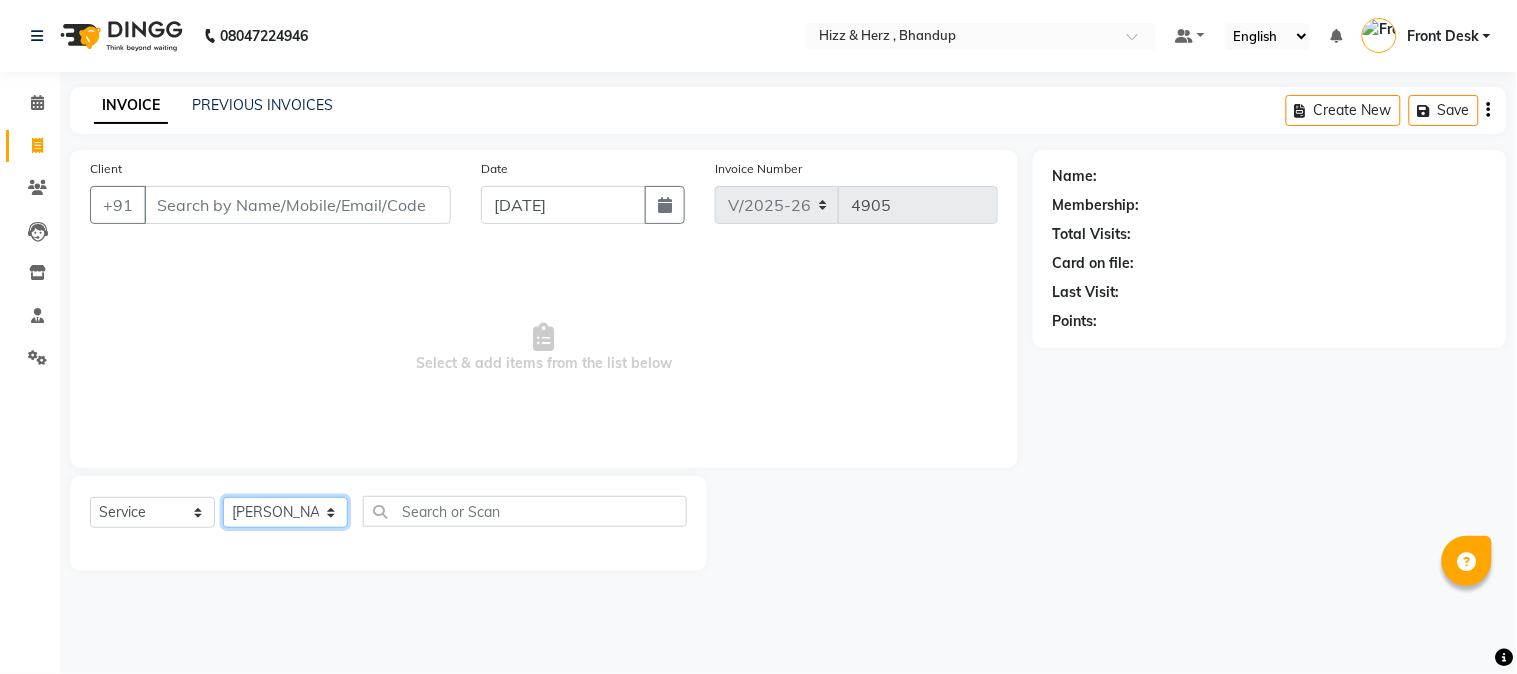 click on "Select Stylist Front Desk Gaurav Sharma HIZZ & HERZ 2 IRFAN AHMAD Jigna Goswami KHALID AHMAD Laxmi Mehboob MOHD PARVEJ NIZAM Salman Sangeeta  SUMITA  VEERENDRA SHARMA" 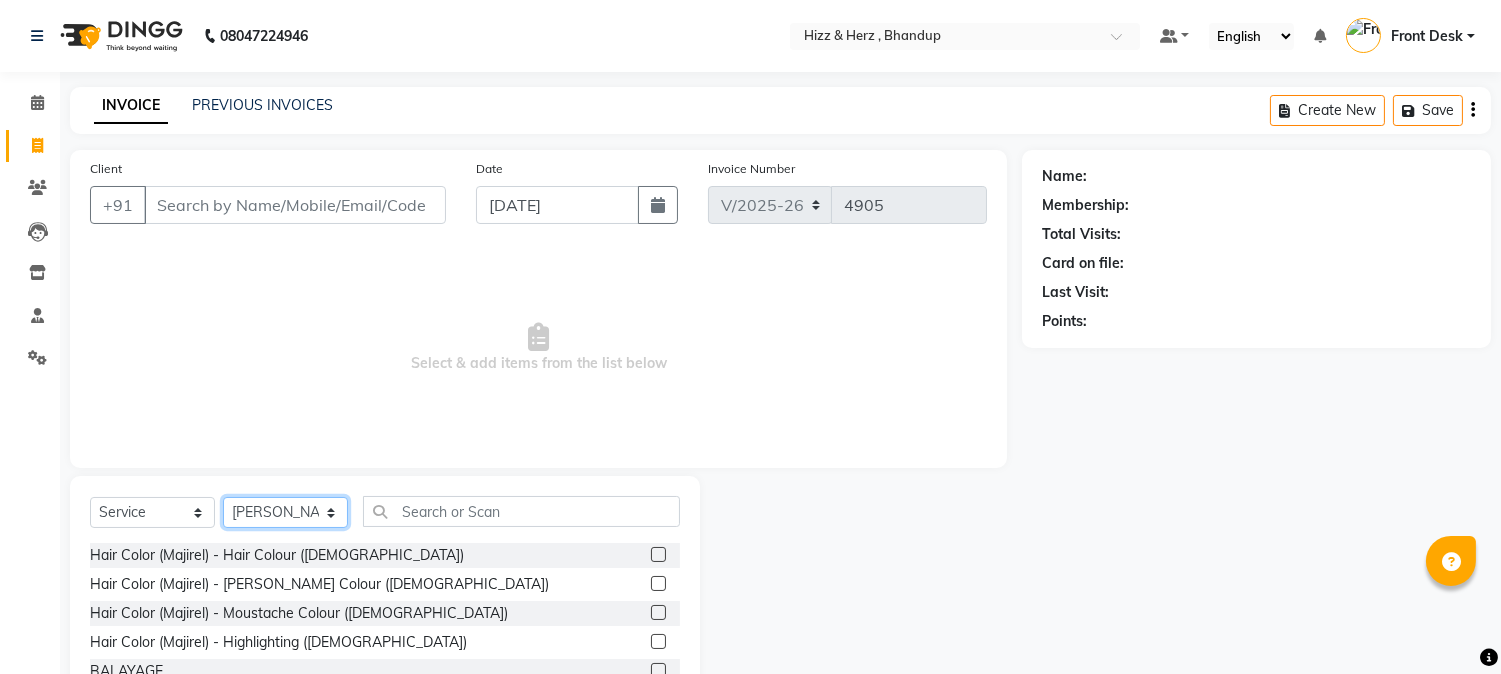 click on "Select Stylist Front Desk Gaurav Sharma HIZZ & HERZ 2 IRFAN AHMAD Jigna Goswami KHALID AHMAD Laxmi Mehboob MOHD PARVEJ NIZAM Salman Sangeeta  SUMITA  VEERENDRA SHARMA" 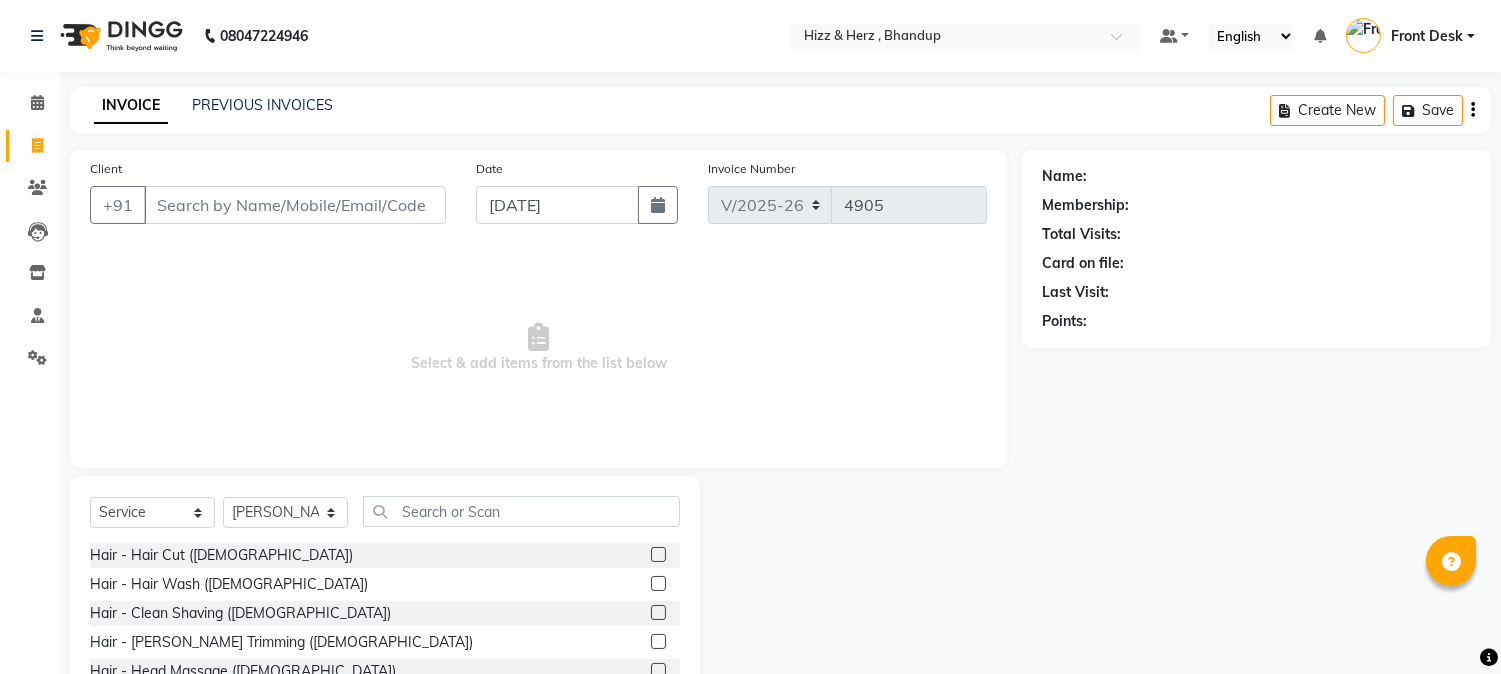 click 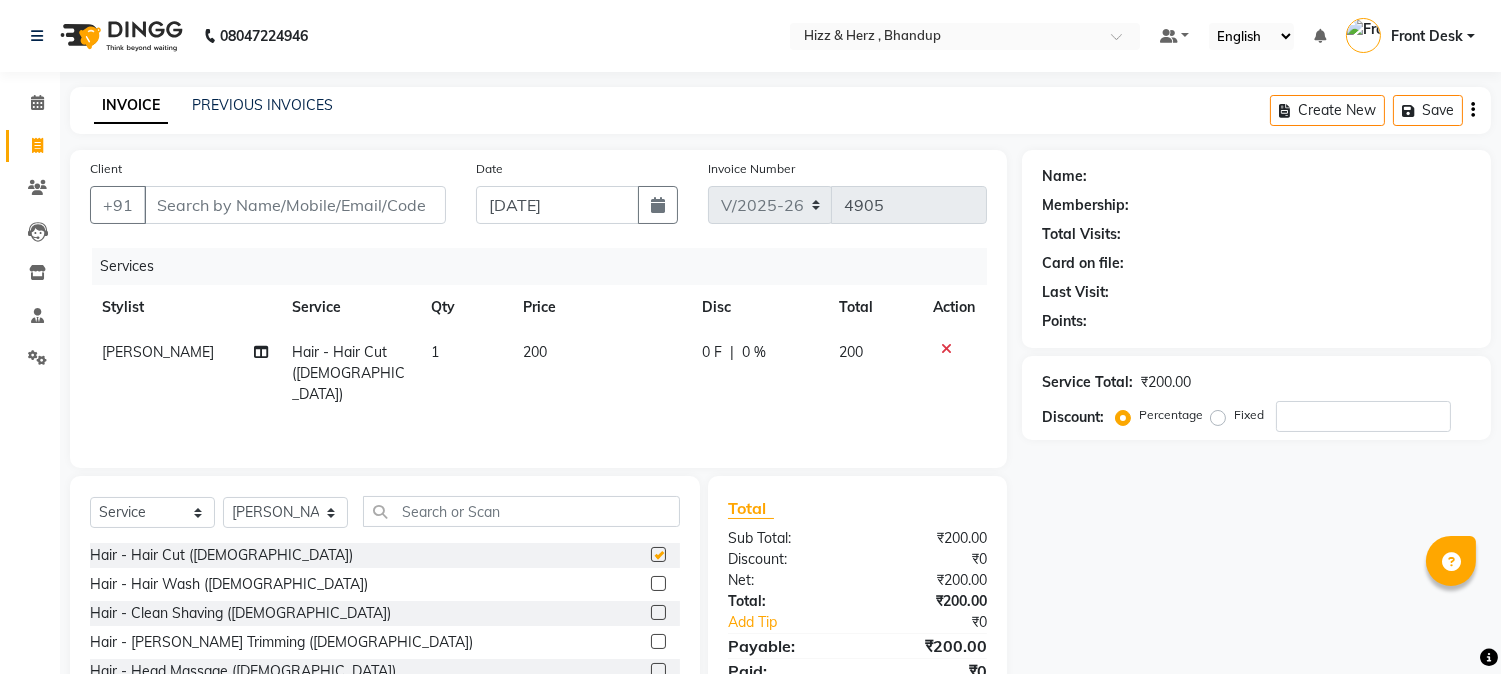 checkbox on "false" 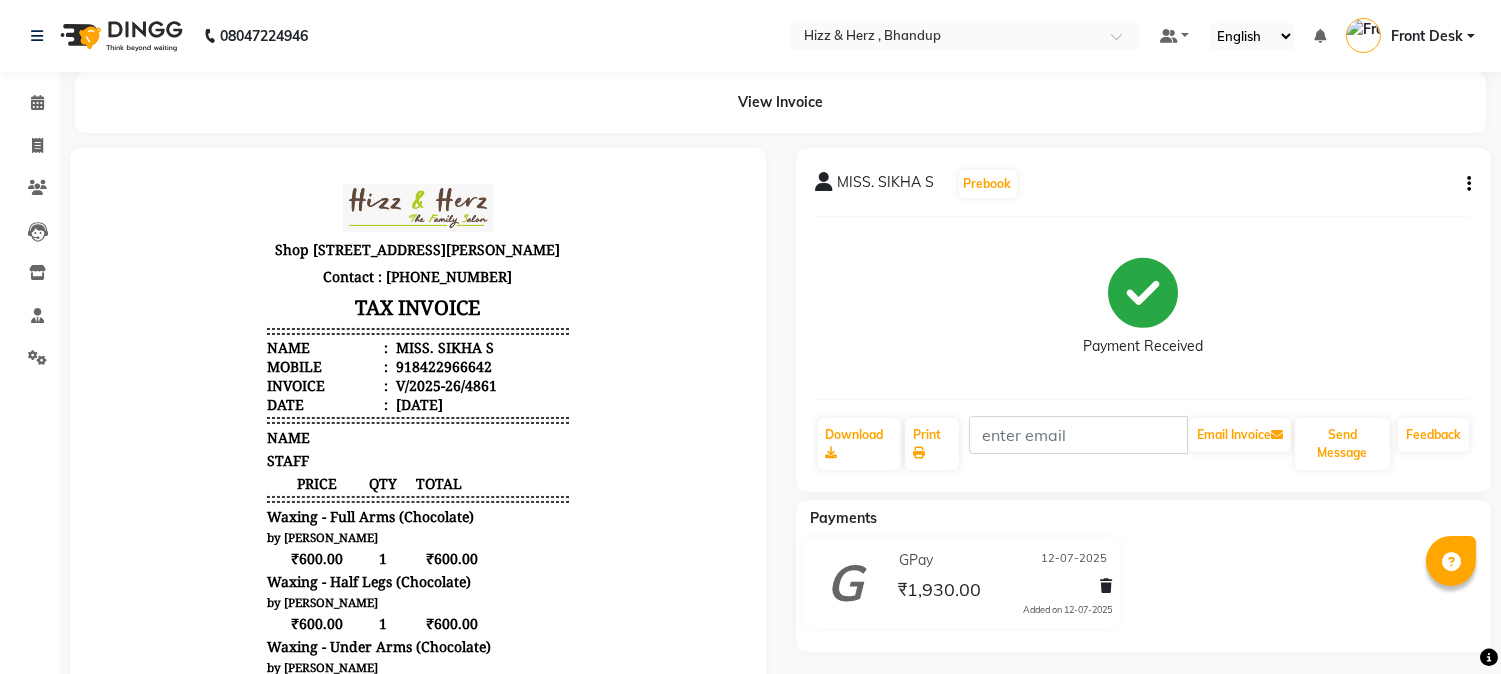 scroll, scrollTop: 0, scrollLeft: 0, axis: both 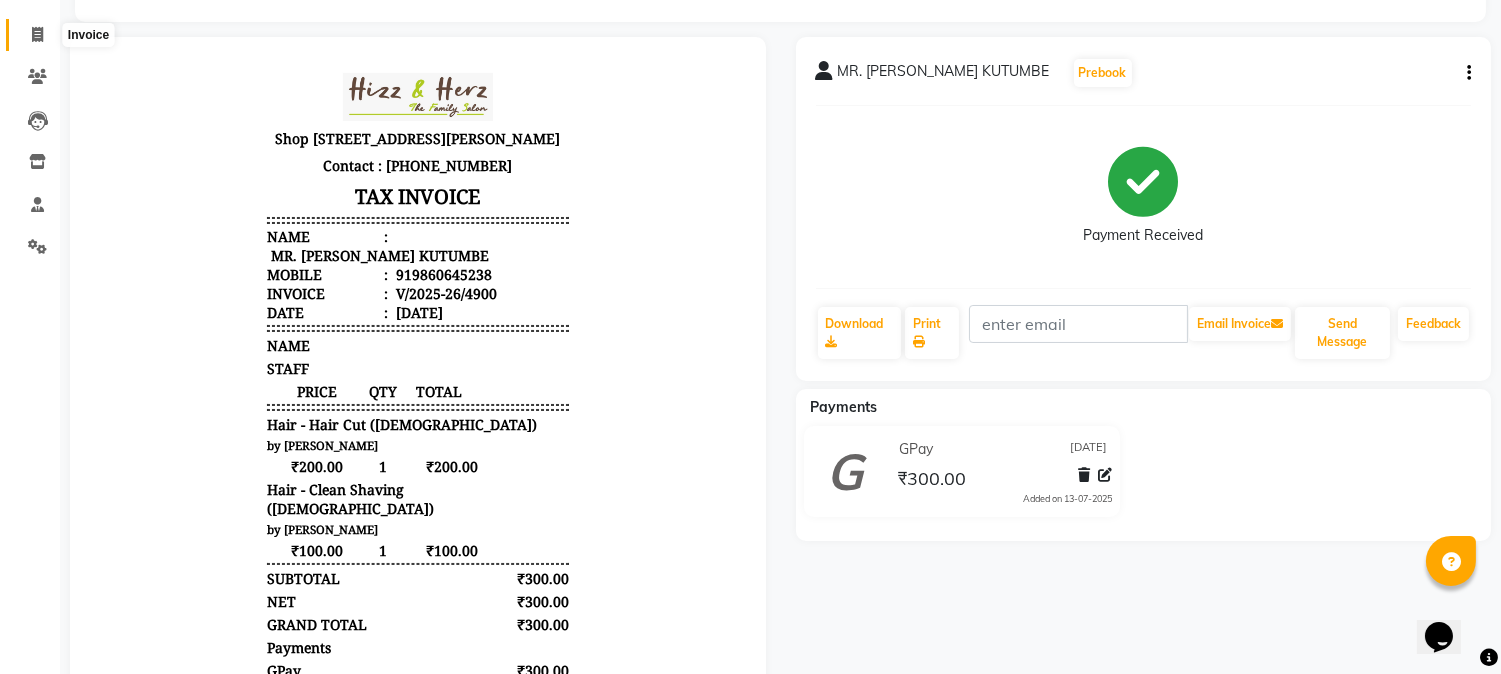 click 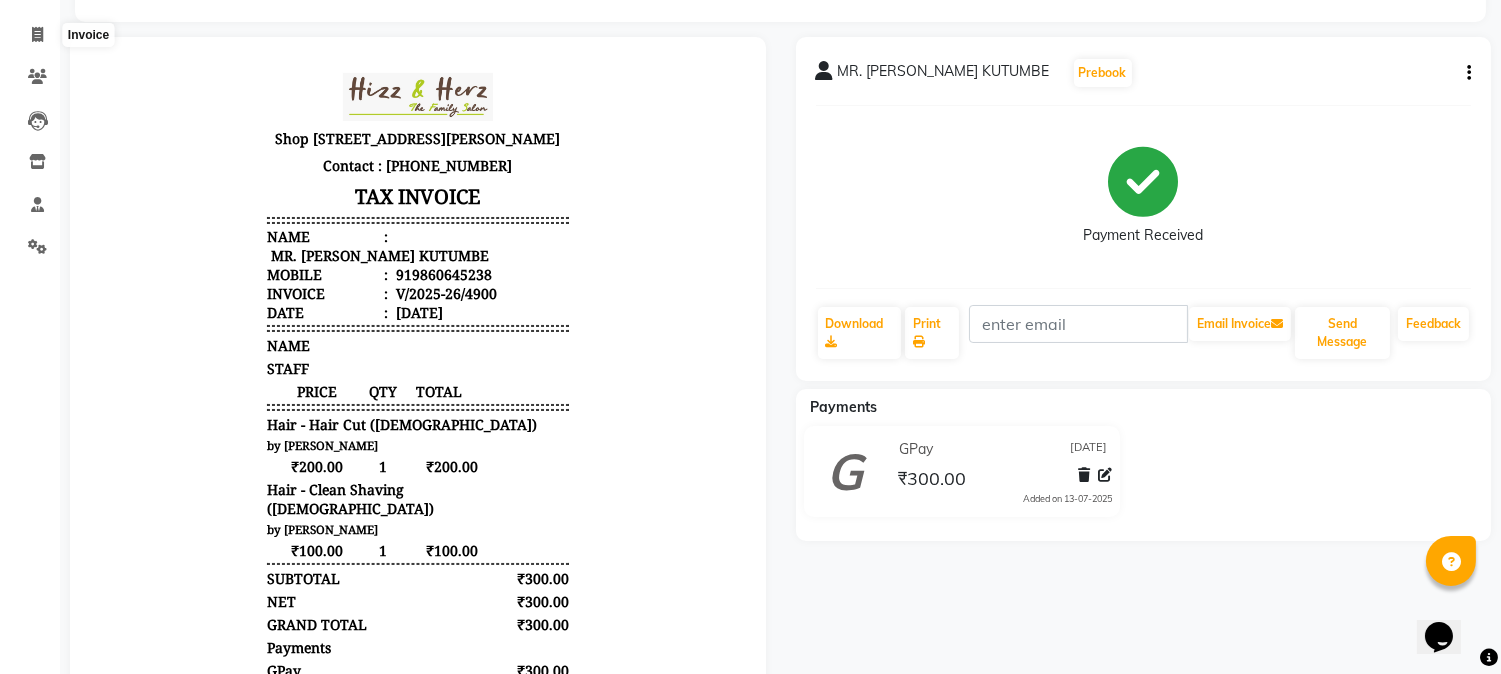 select on "629" 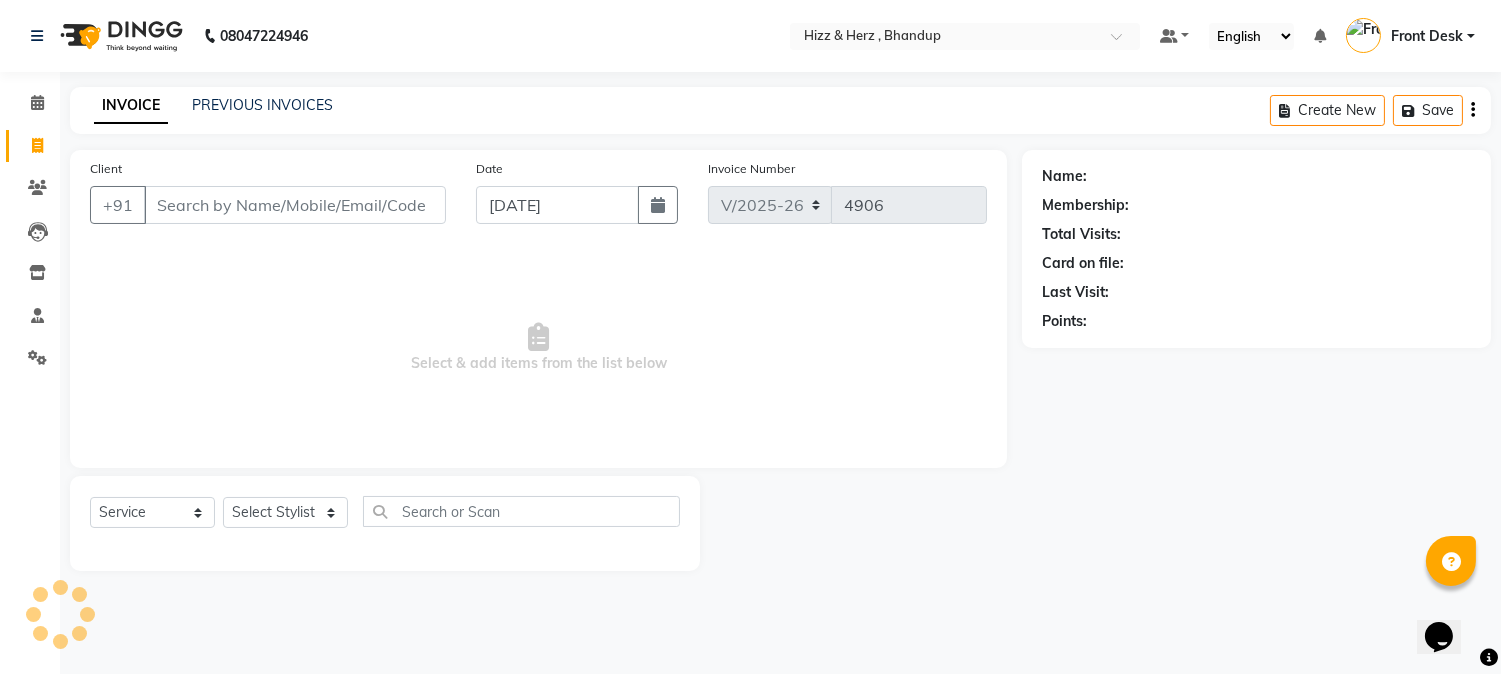 scroll, scrollTop: 0, scrollLeft: 0, axis: both 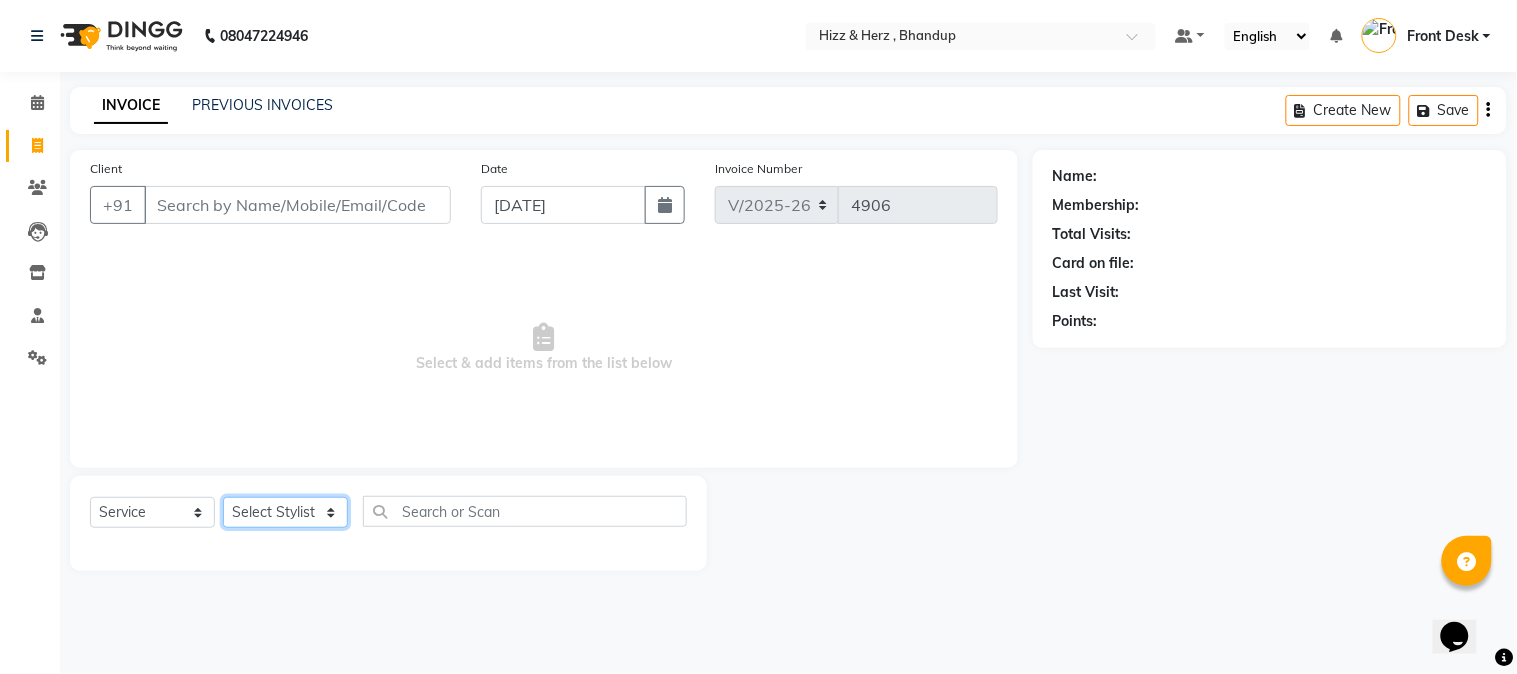 click on "Select Stylist Front Desk [PERSON_NAME] HIZZ & HERZ 2 [PERSON_NAME] [PERSON_NAME] [PERSON_NAME] [PERSON_NAME] MOHD [PERSON_NAME] [PERSON_NAME] [PERSON_NAME]  [PERSON_NAME]" 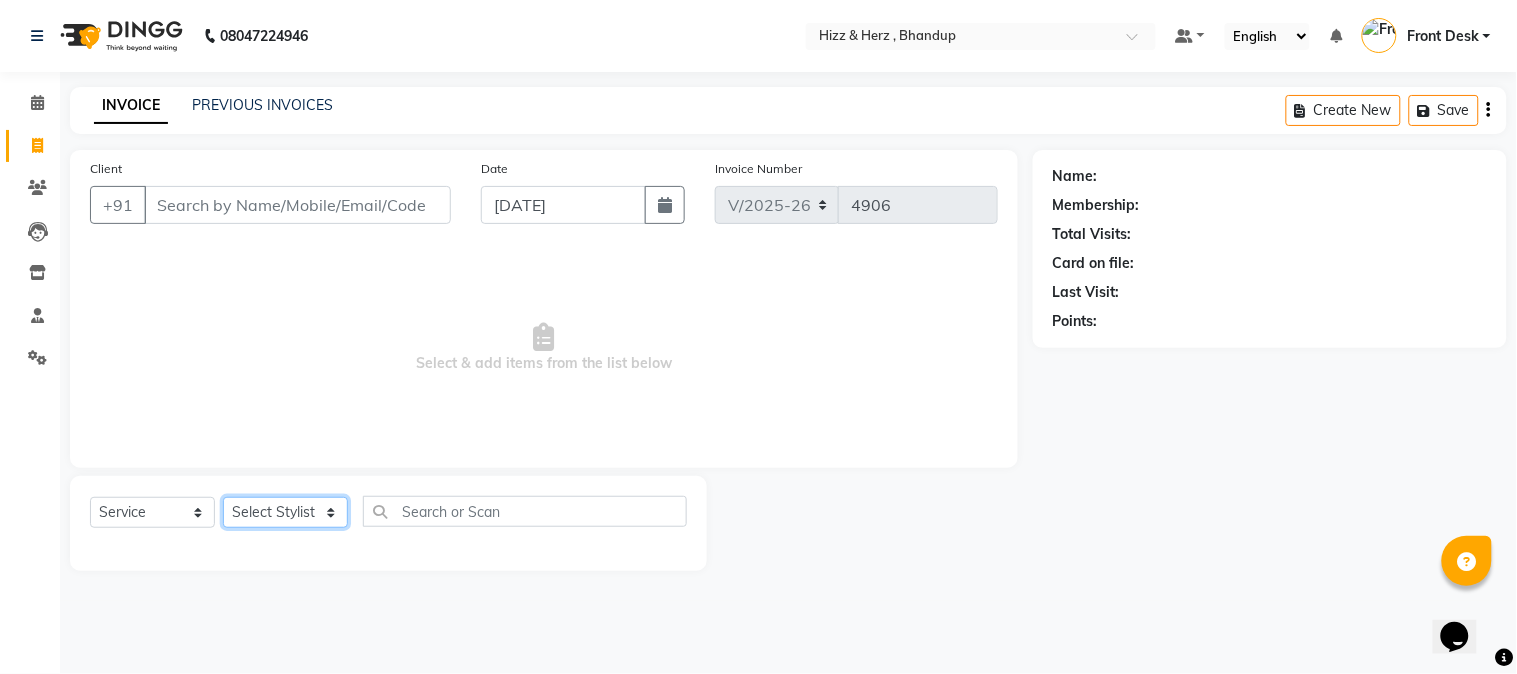 select on "24395" 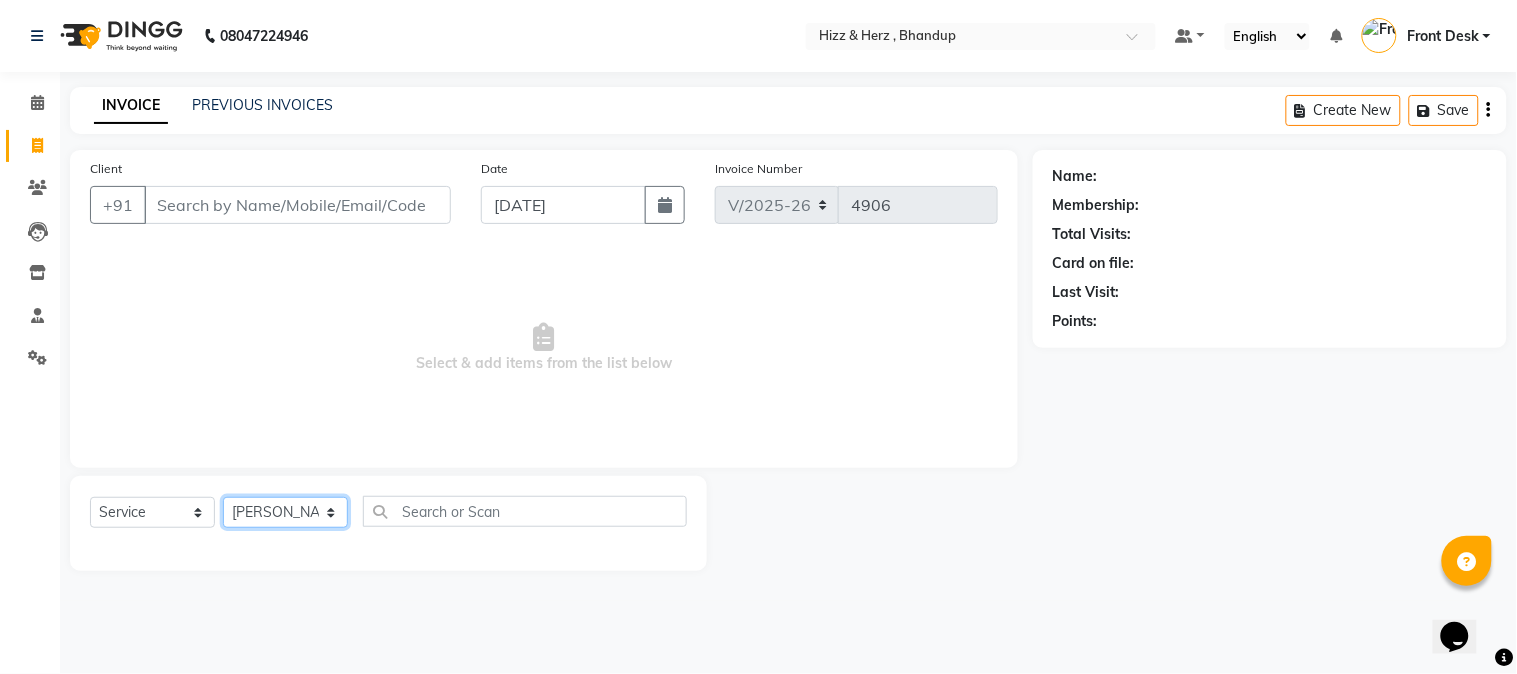 click on "Select Stylist Front Desk [PERSON_NAME] HIZZ & HERZ 2 [PERSON_NAME] [PERSON_NAME] [PERSON_NAME] [PERSON_NAME] MOHD [PERSON_NAME] [PERSON_NAME] [PERSON_NAME]  [PERSON_NAME]" 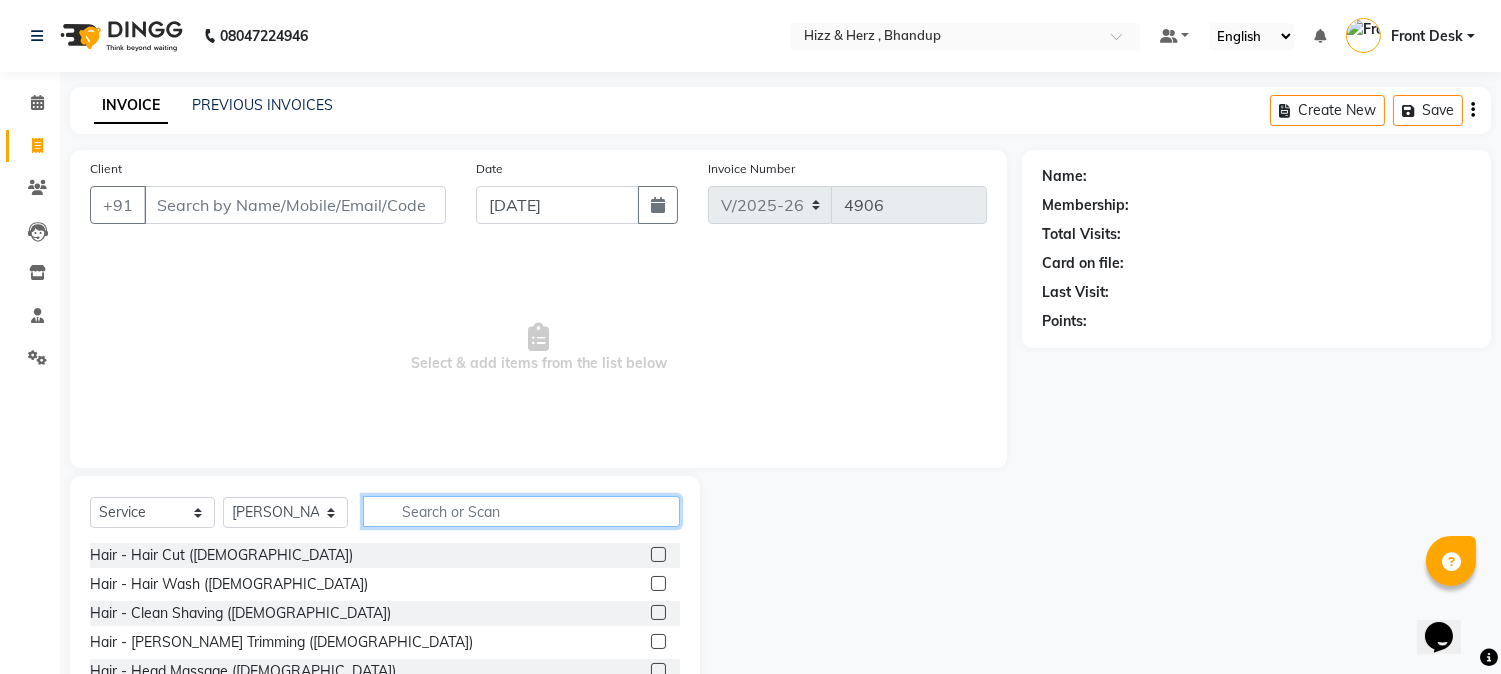 click 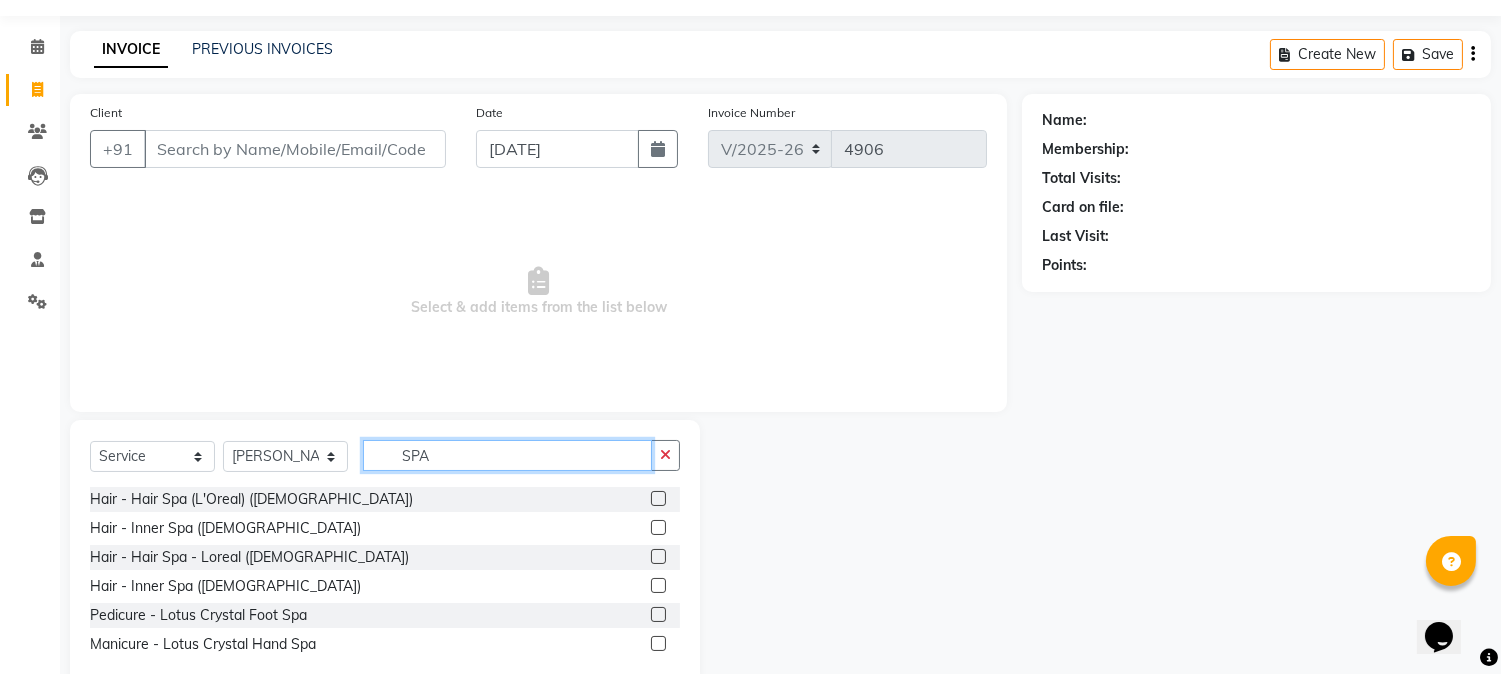 scroll, scrollTop: 101, scrollLeft: 0, axis: vertical 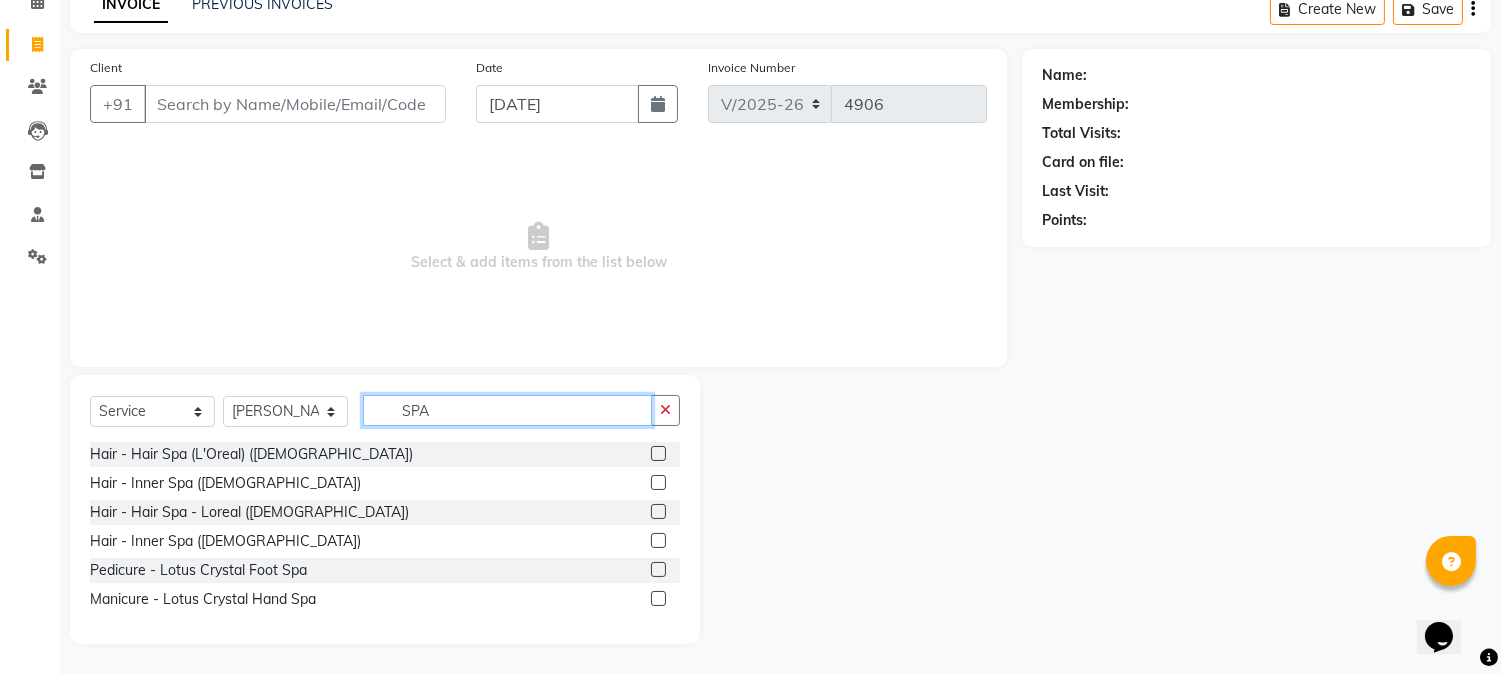 type on "SPA" 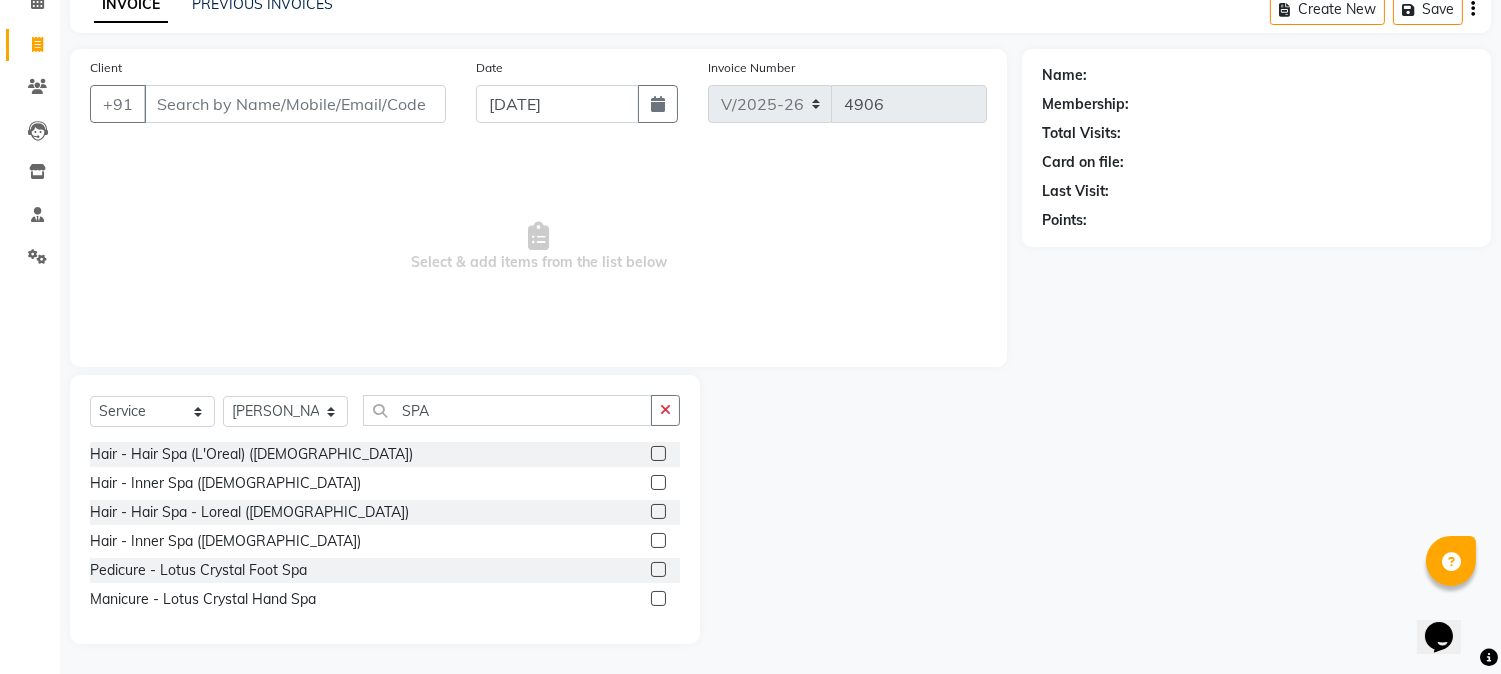 click 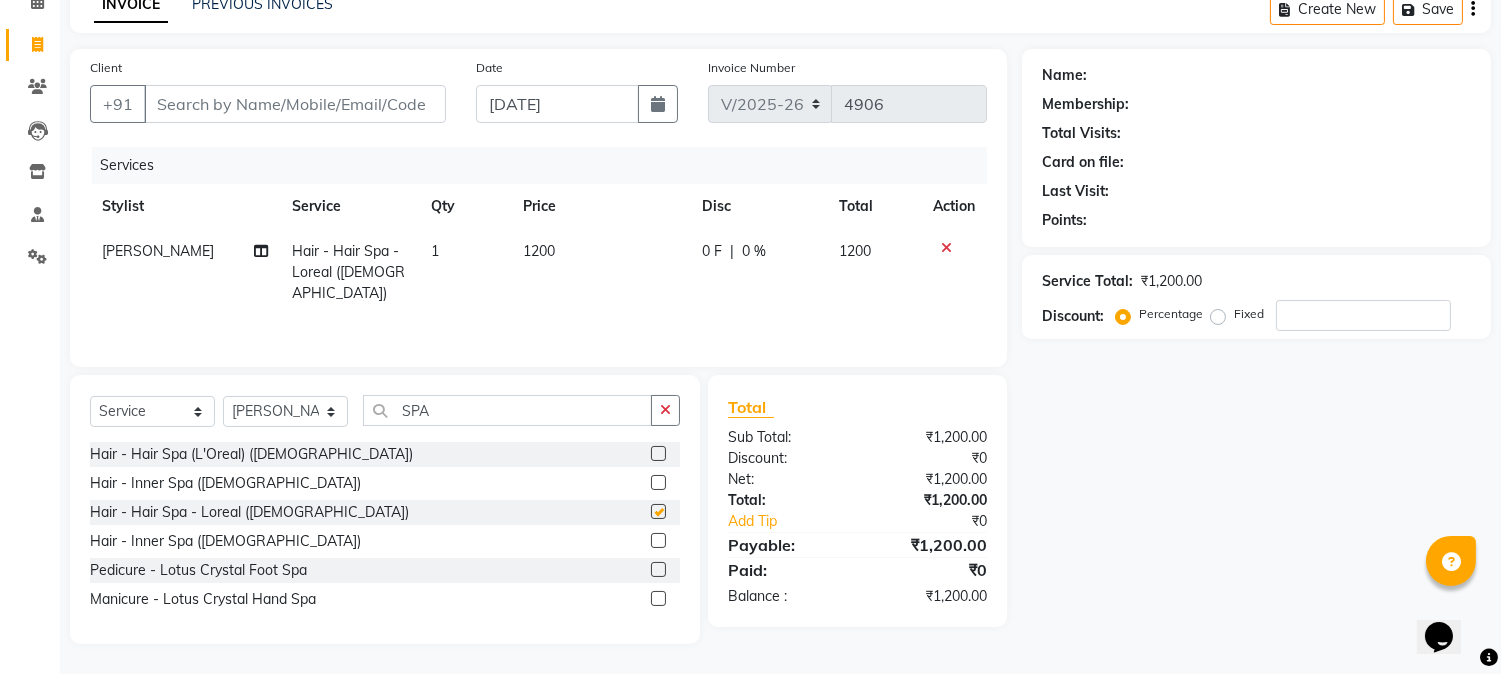 checkbox on "false" 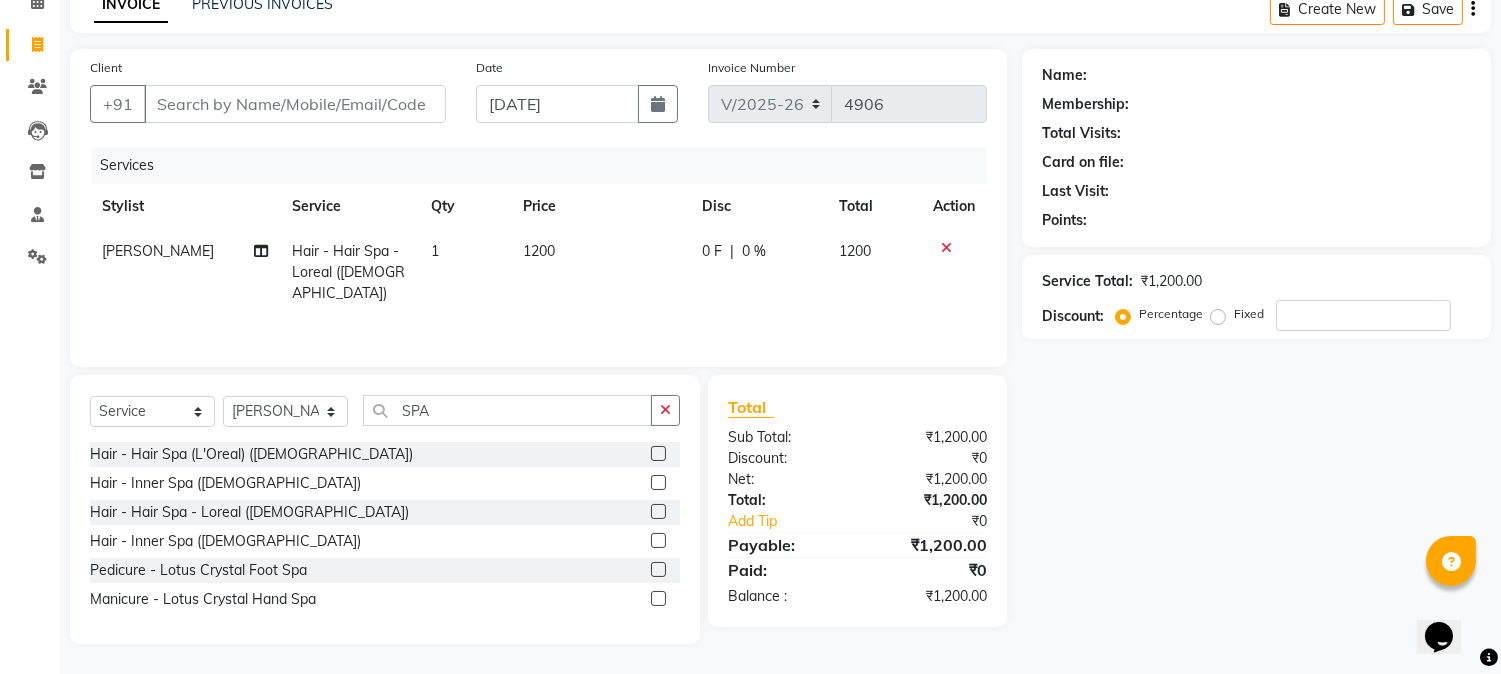 scroll, scrollTop: 0, scrollLeft: 0, axis: both 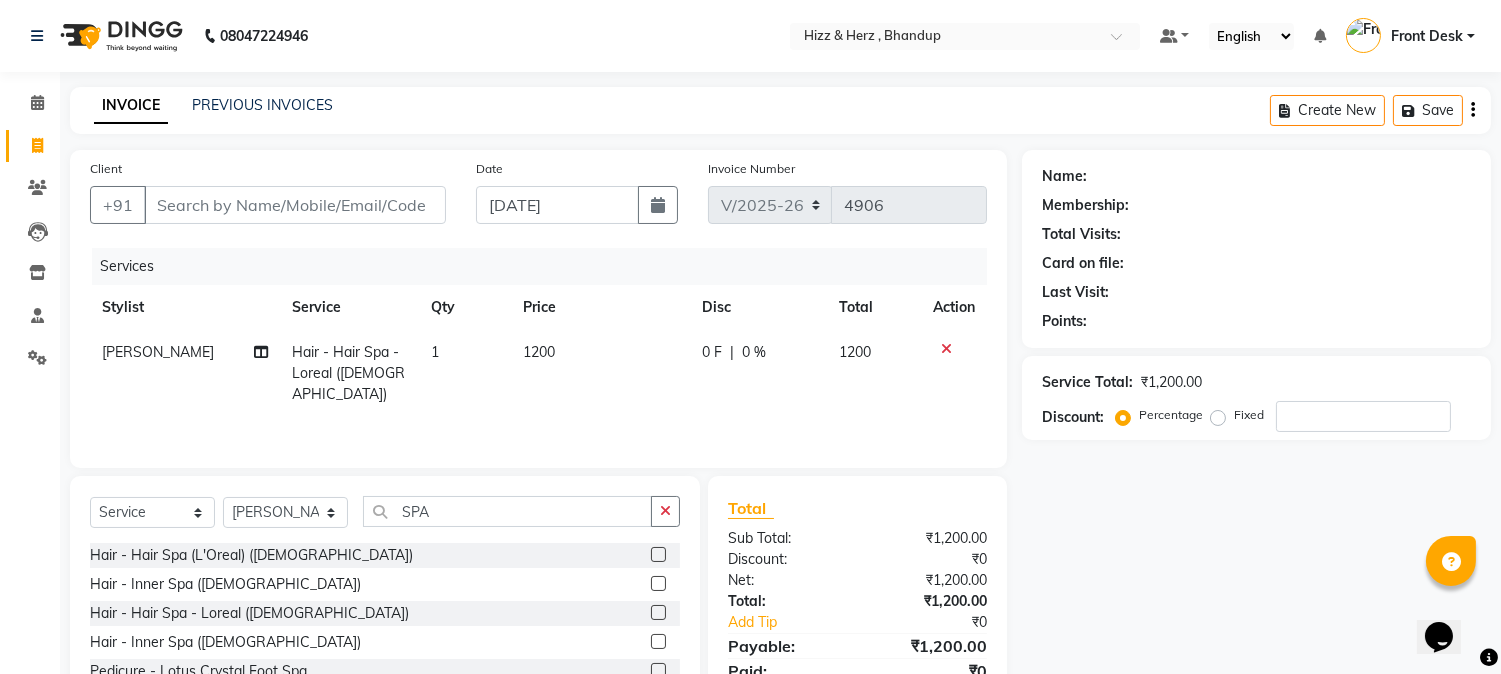 click 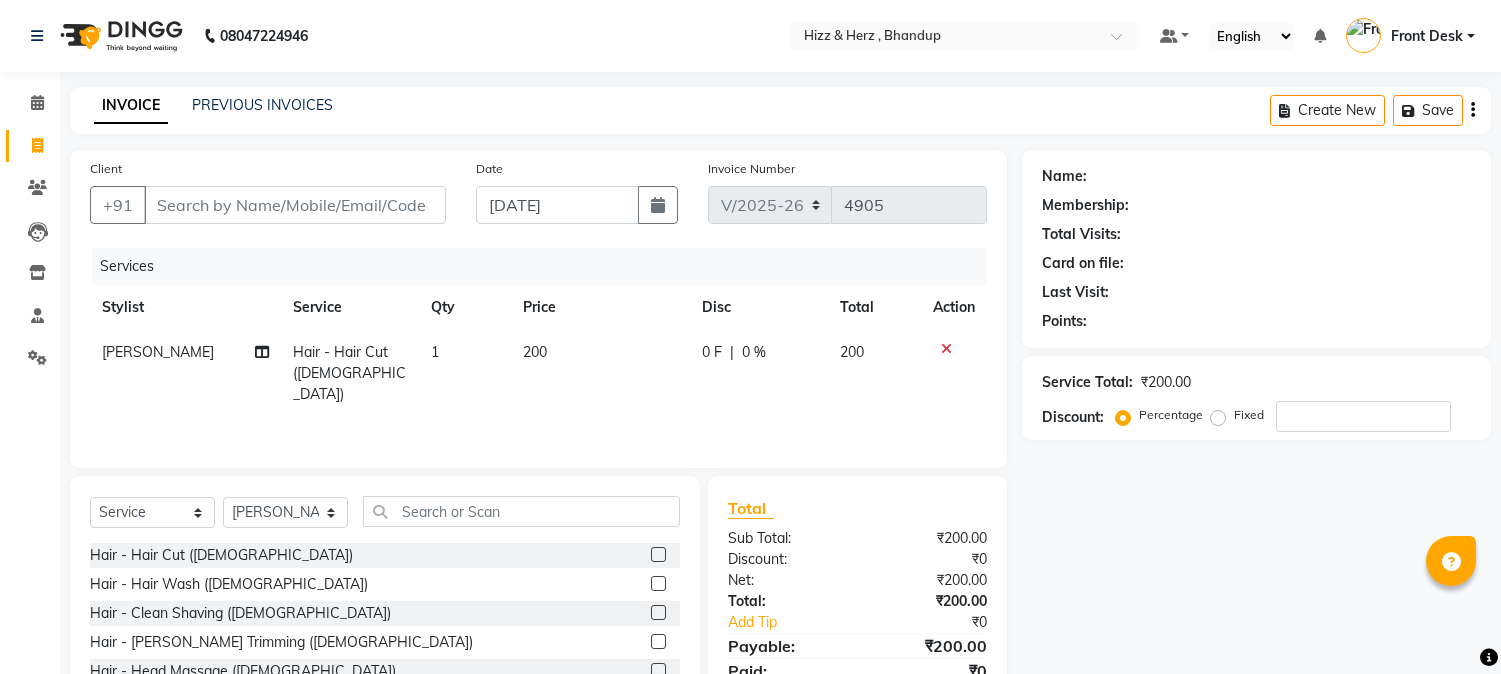 select on "629" 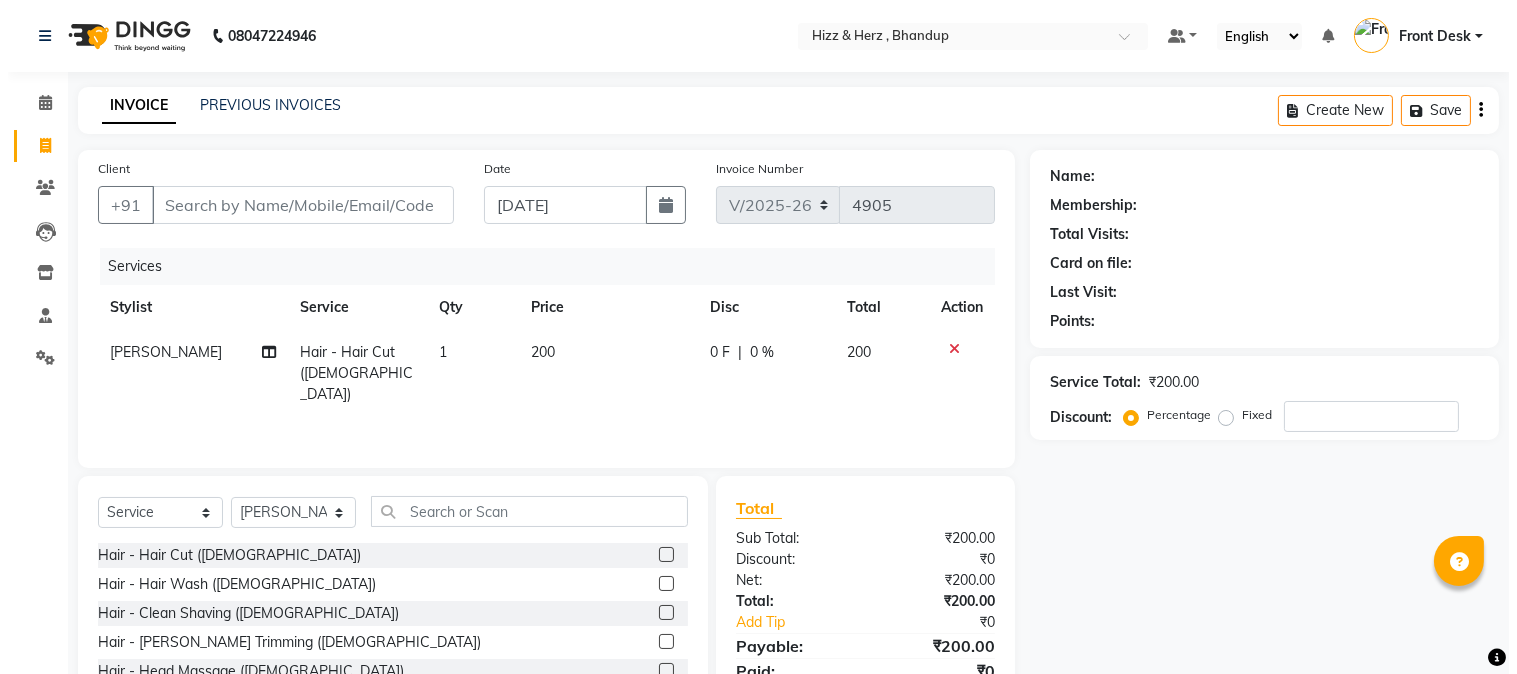 scroll, scrollTop: 0, scrollLeft: 0, axis: both 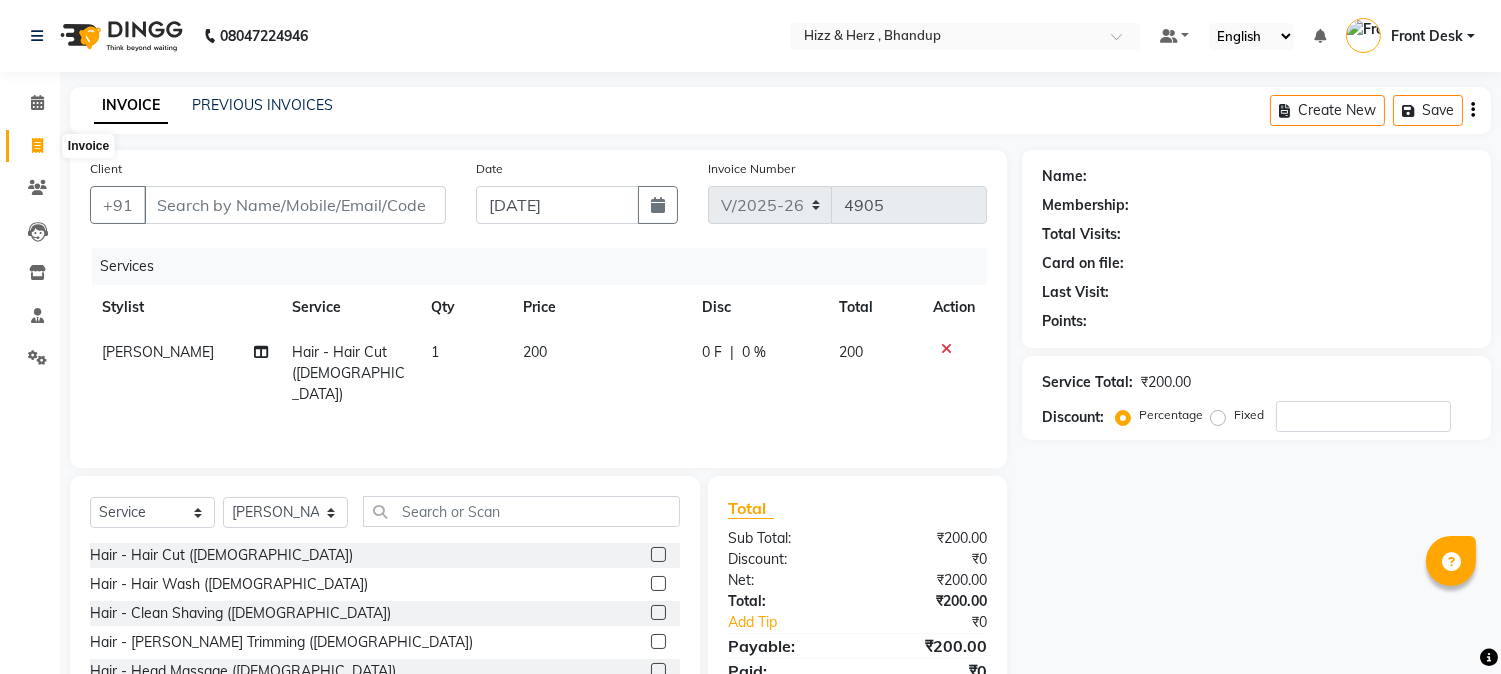 click 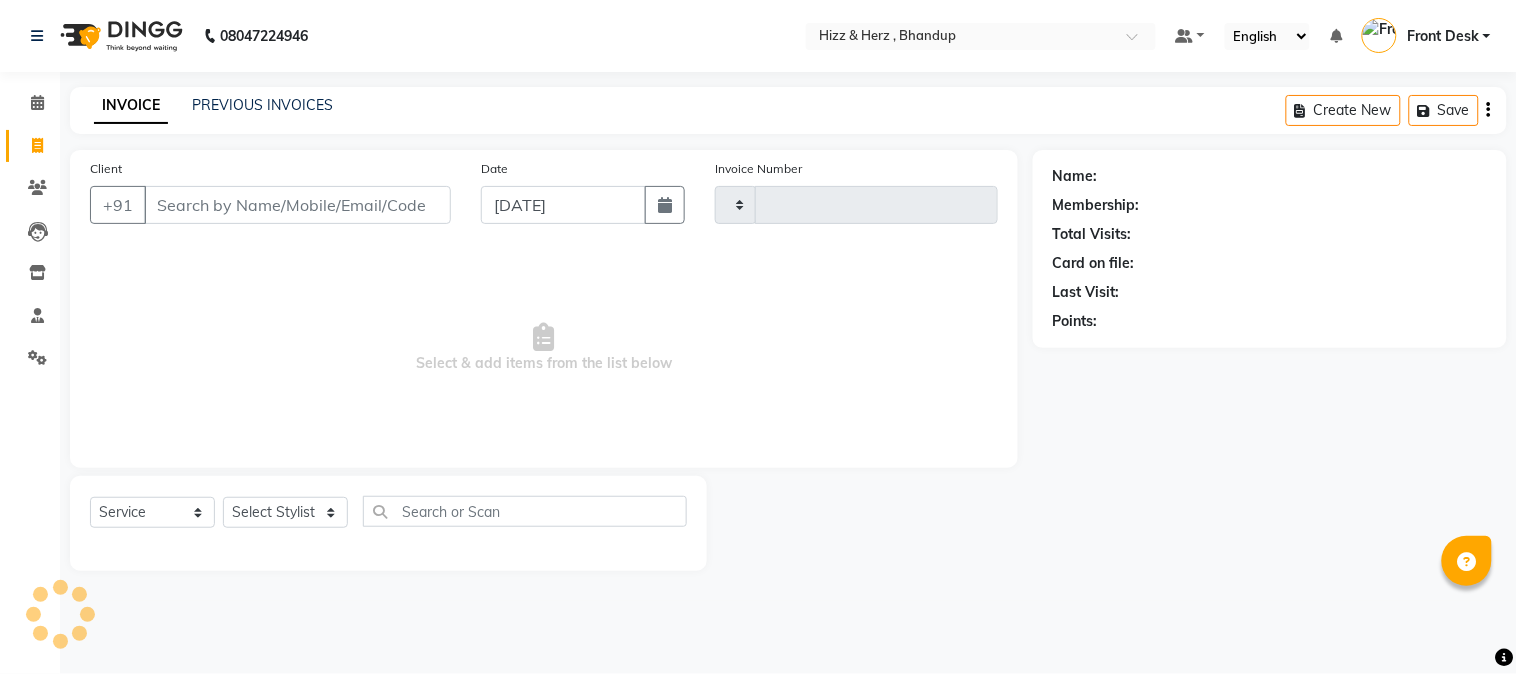 type on "4907" 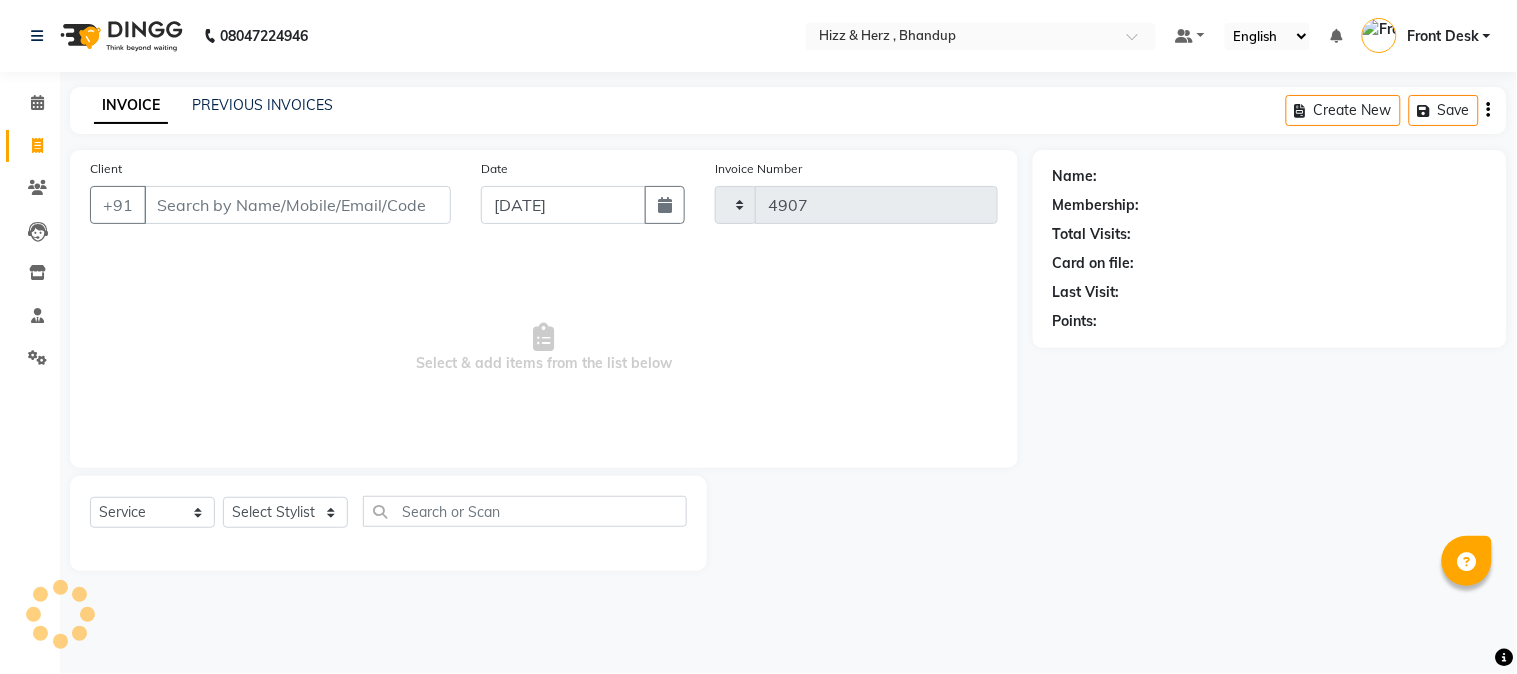 select on "629" 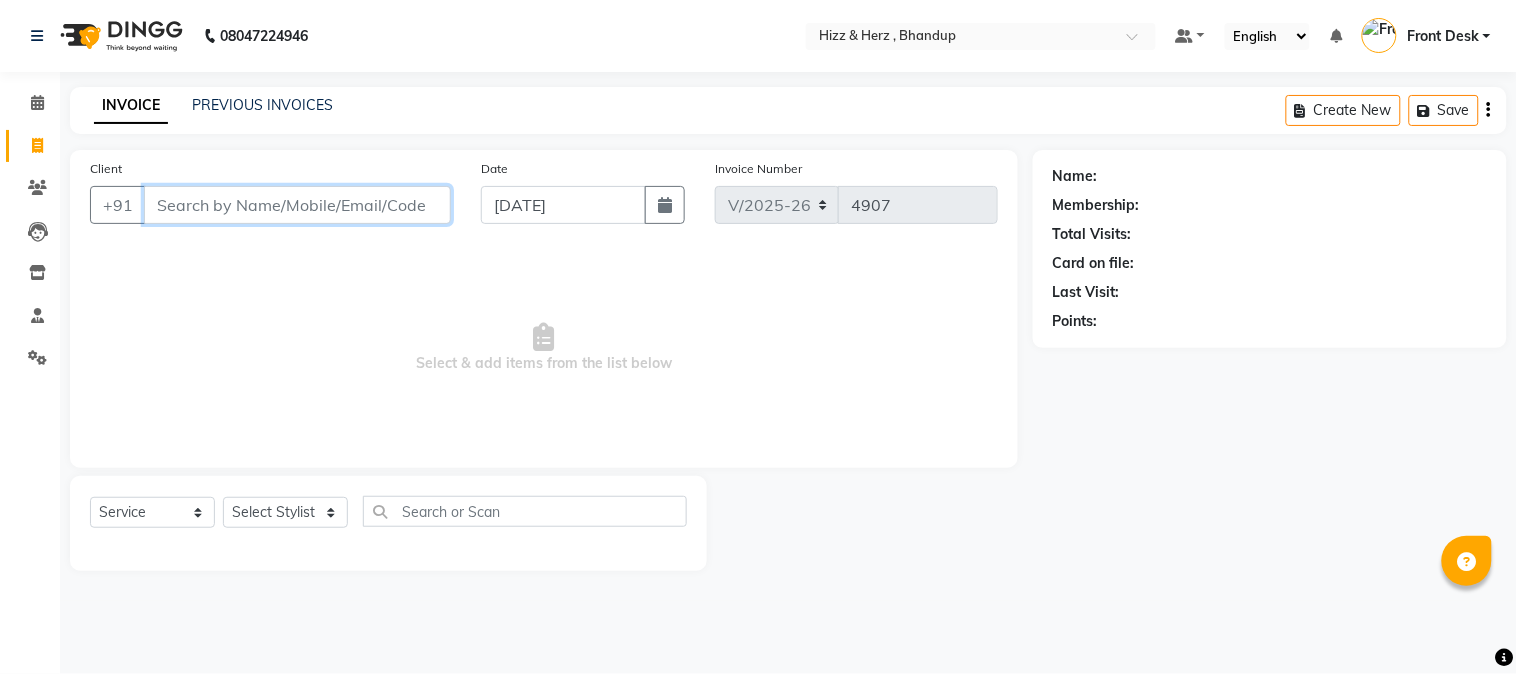 click on "Client" at bounding box center (297, 205) 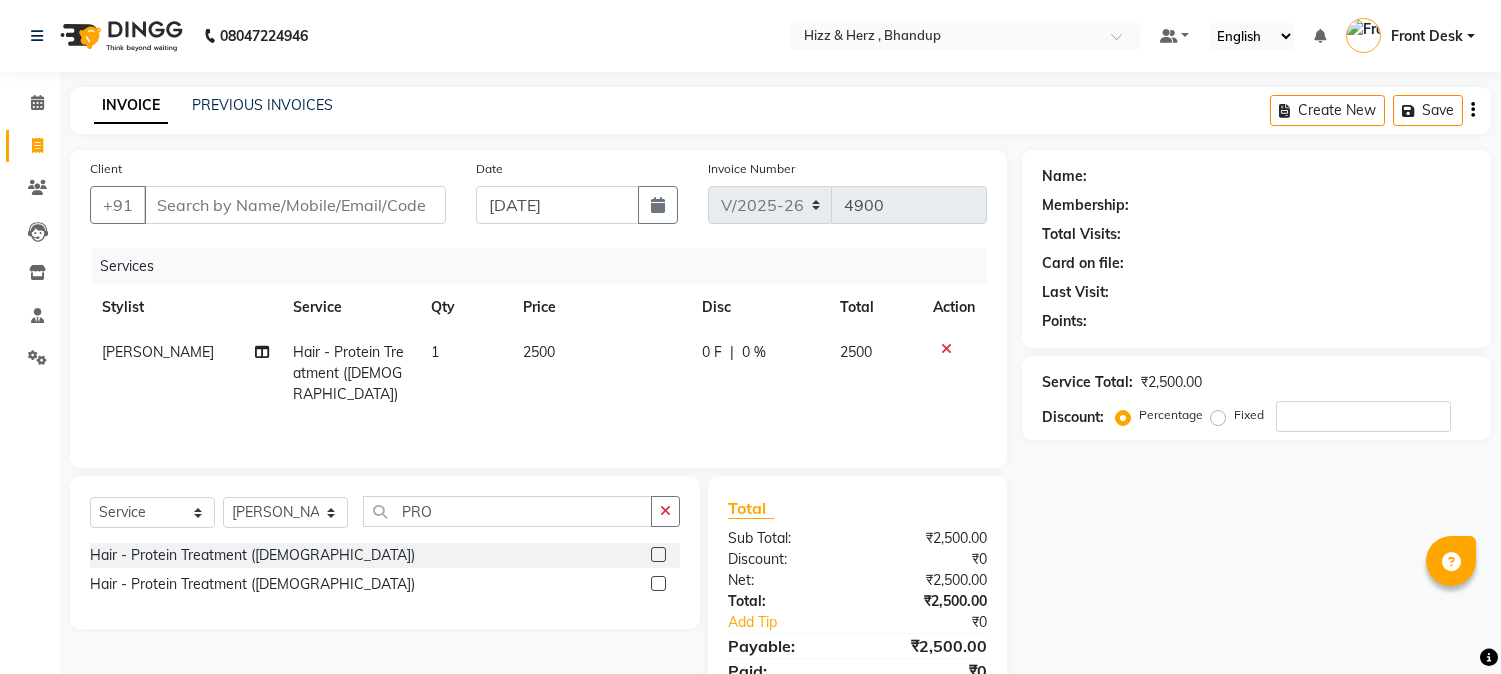 select on "629" 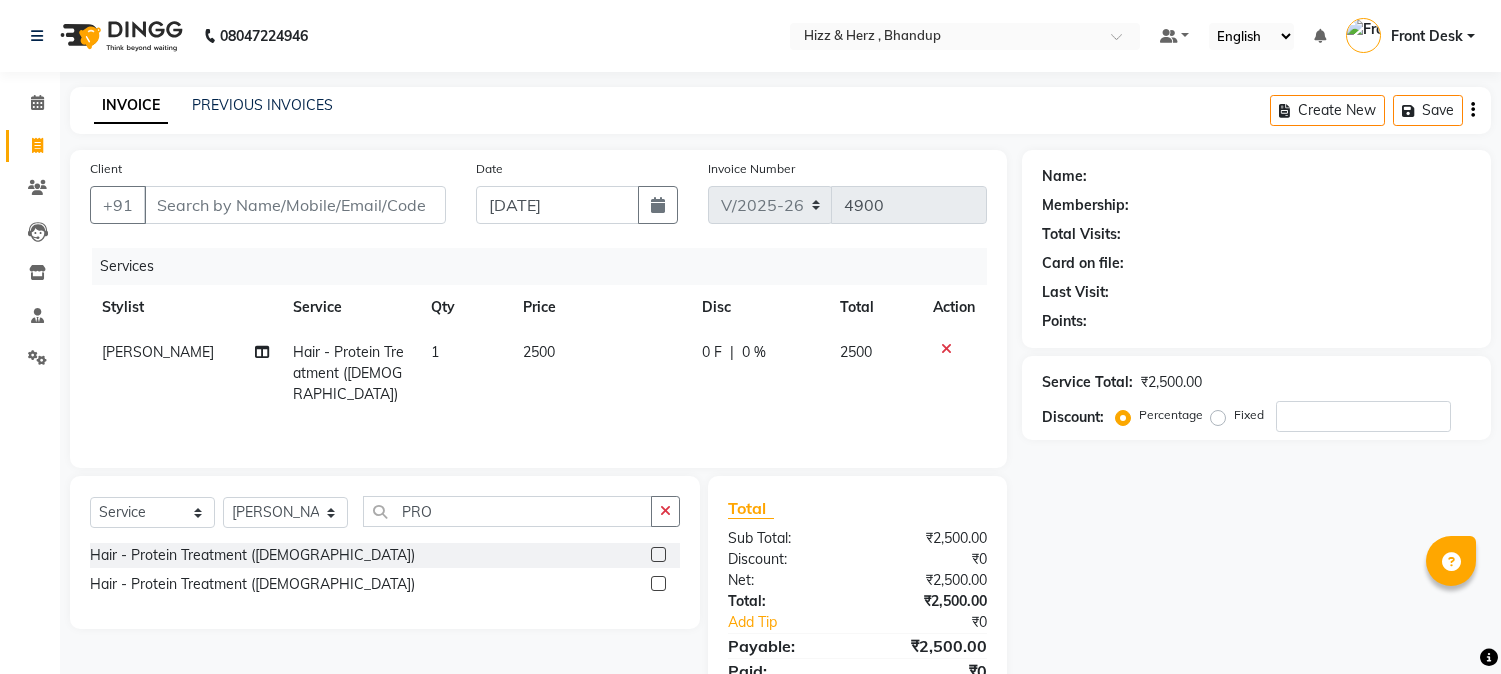scroll, scrollTop: 0, scrollLeft: 0, axis: both 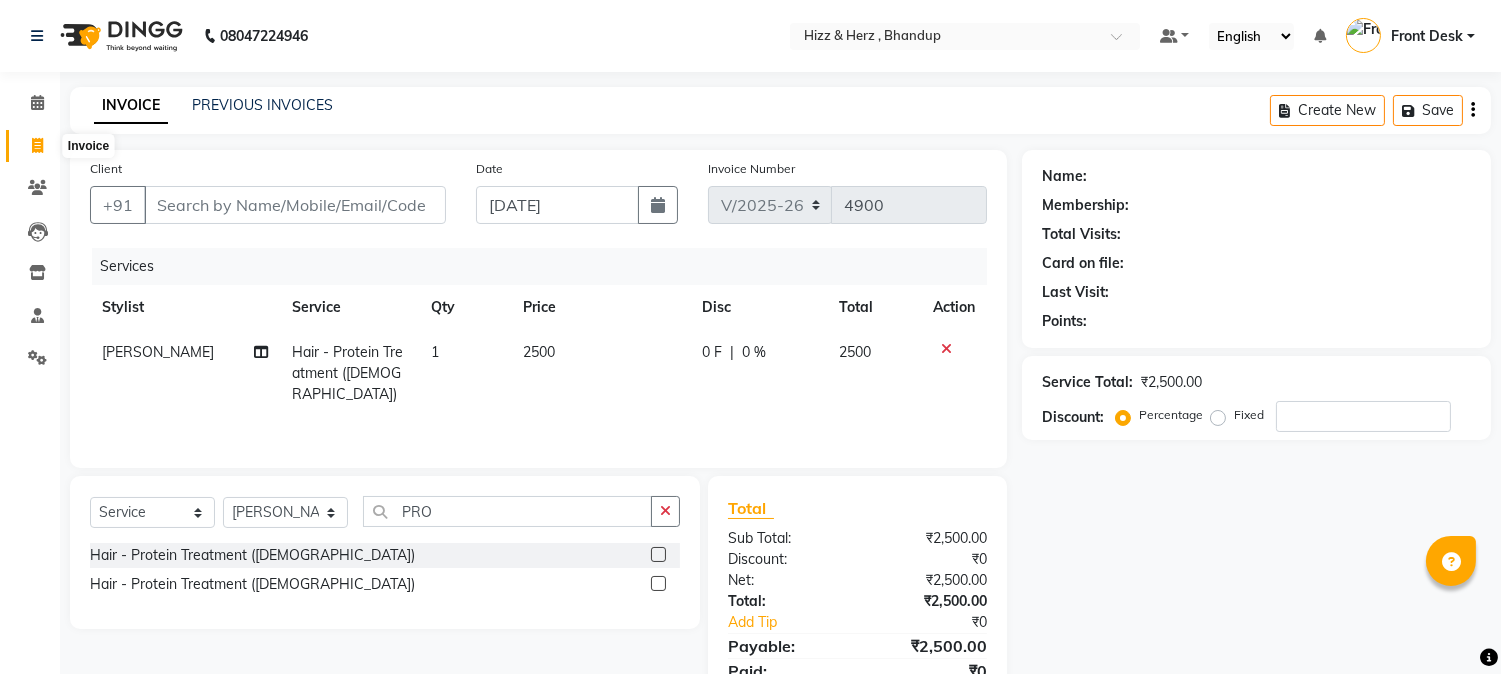 click 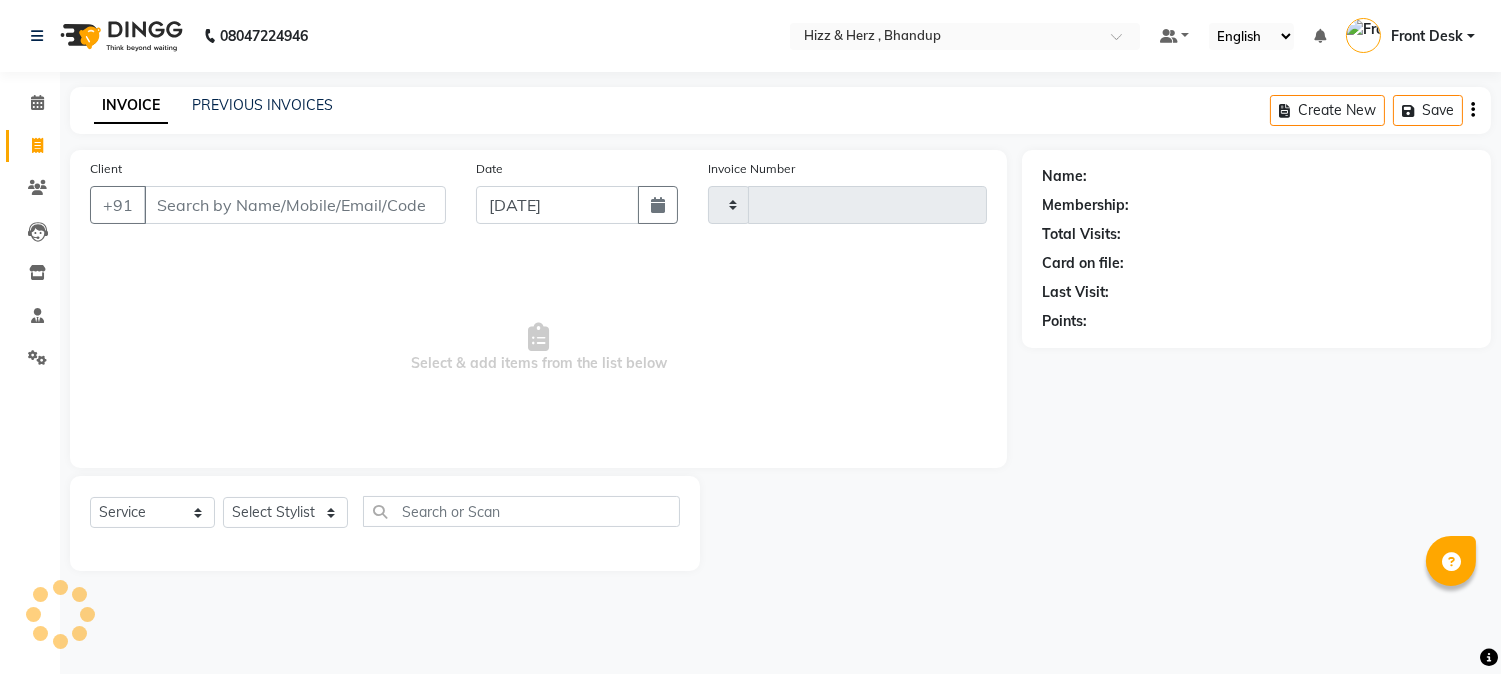 type on "4907" 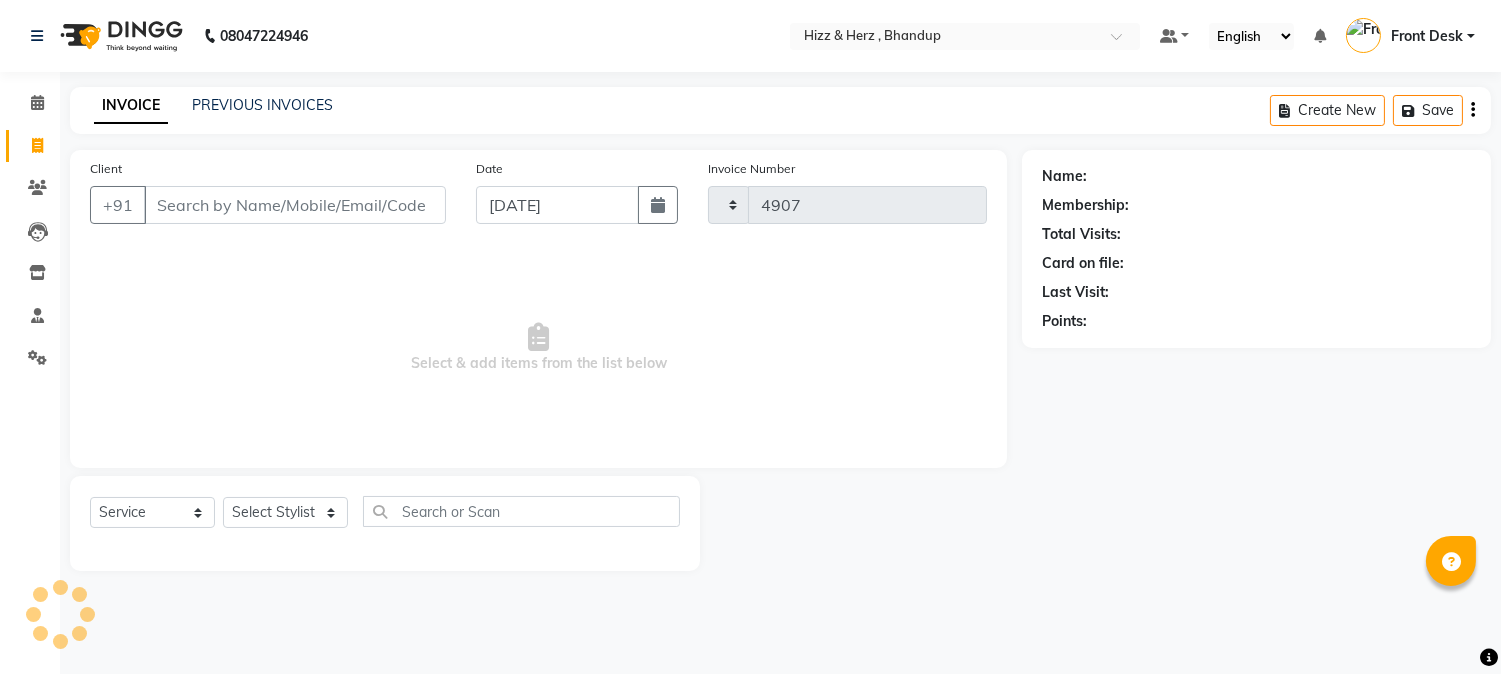 select on "629" 